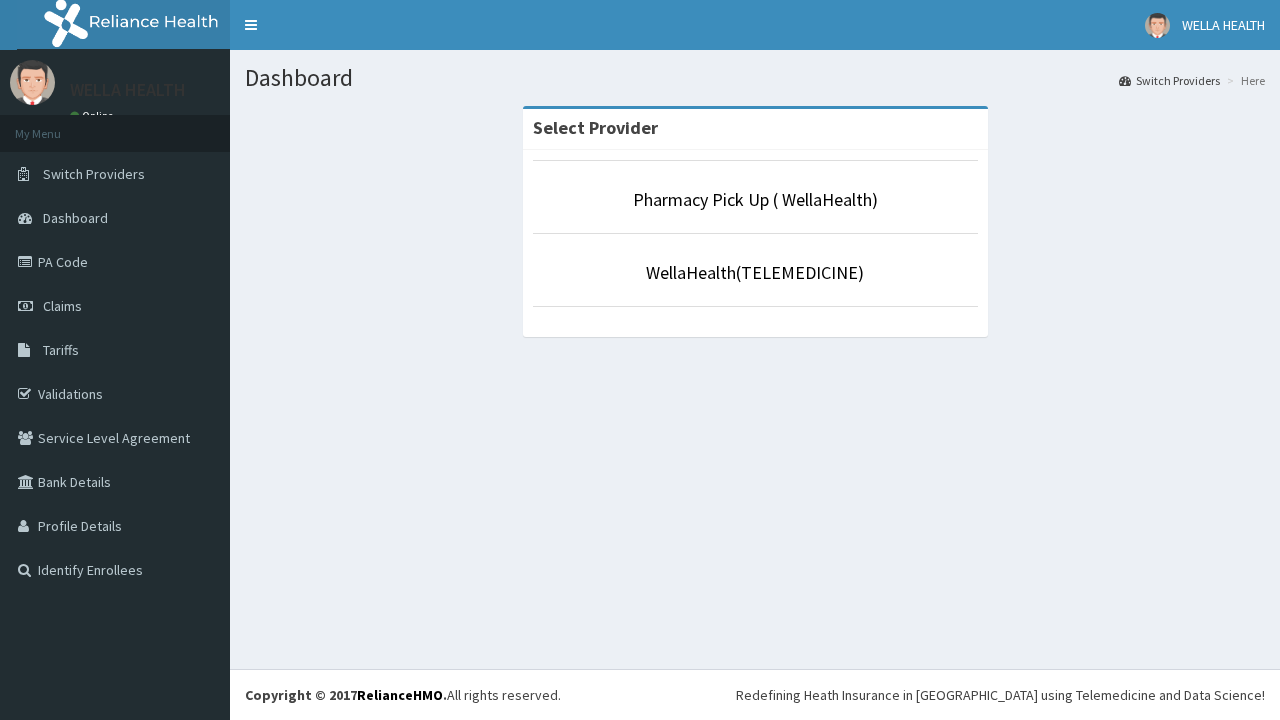 scroll, scrollTop: 0, scrollLeft: 0, axis: both 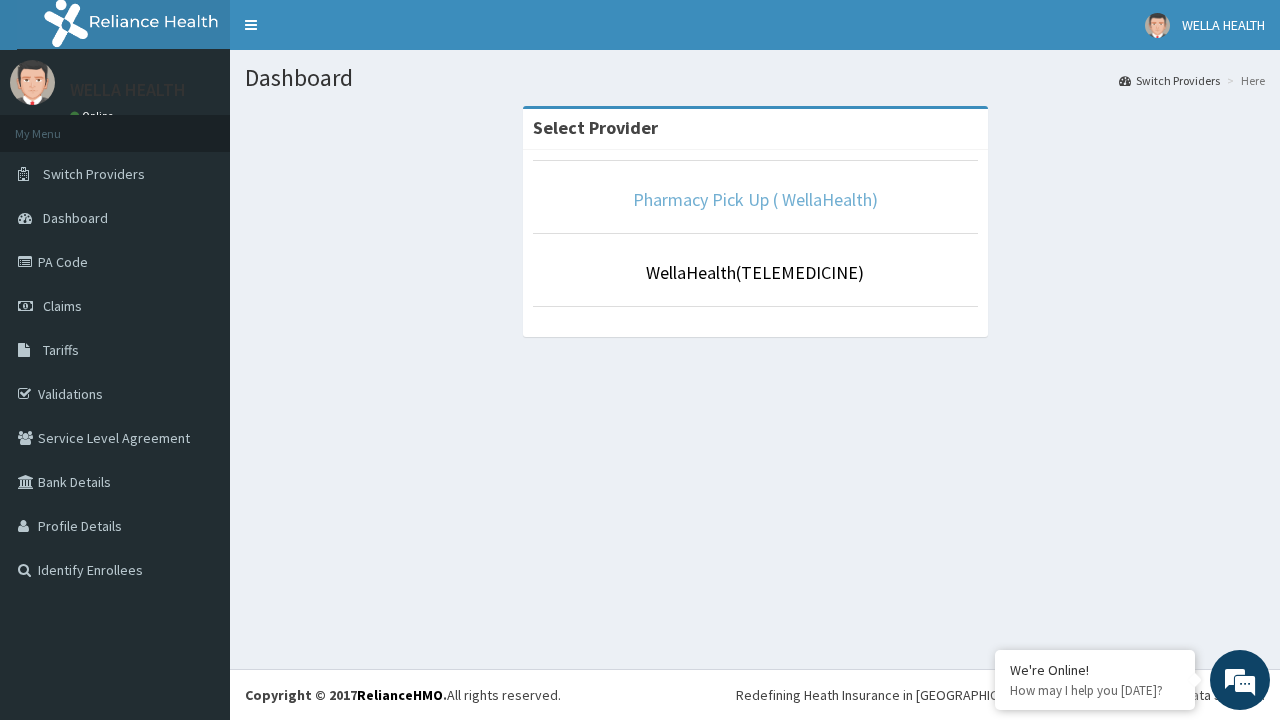 click on "Pharmacy Pick Up ( WellaHealth)" at bounding box center [755, 199] 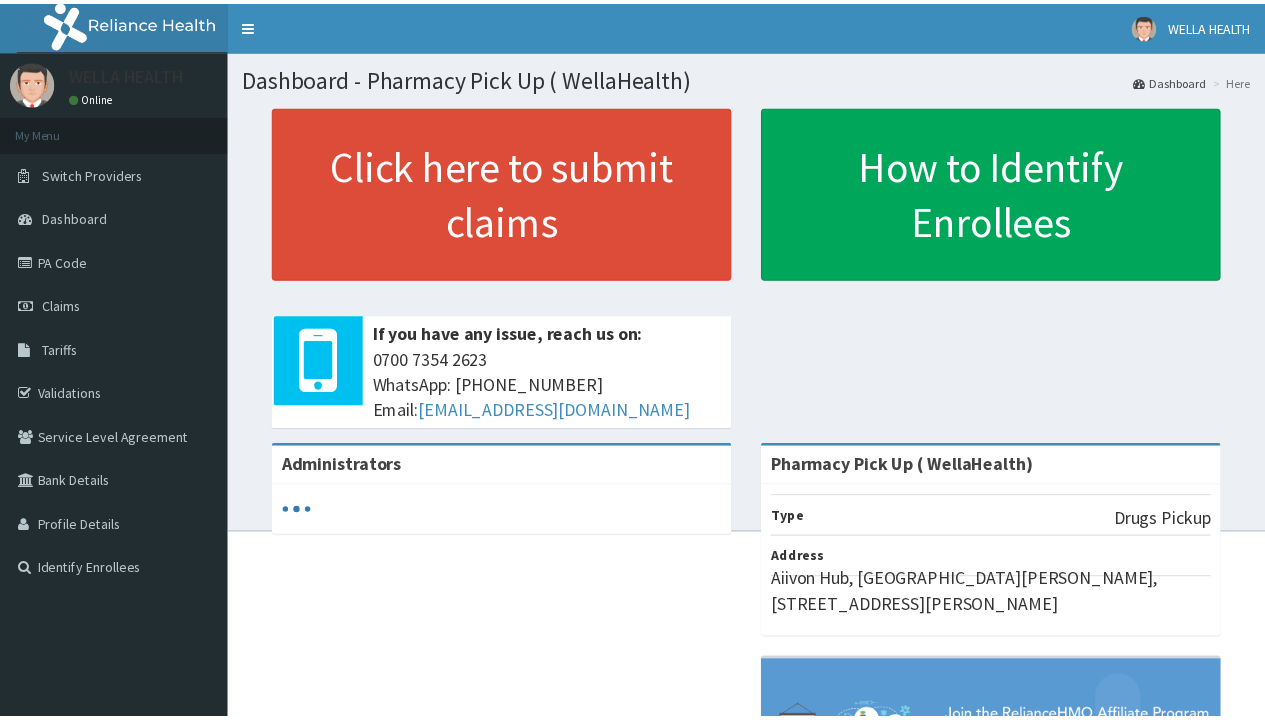 scroll, scrollTop: 0, scrollLeft: 0, axis: both 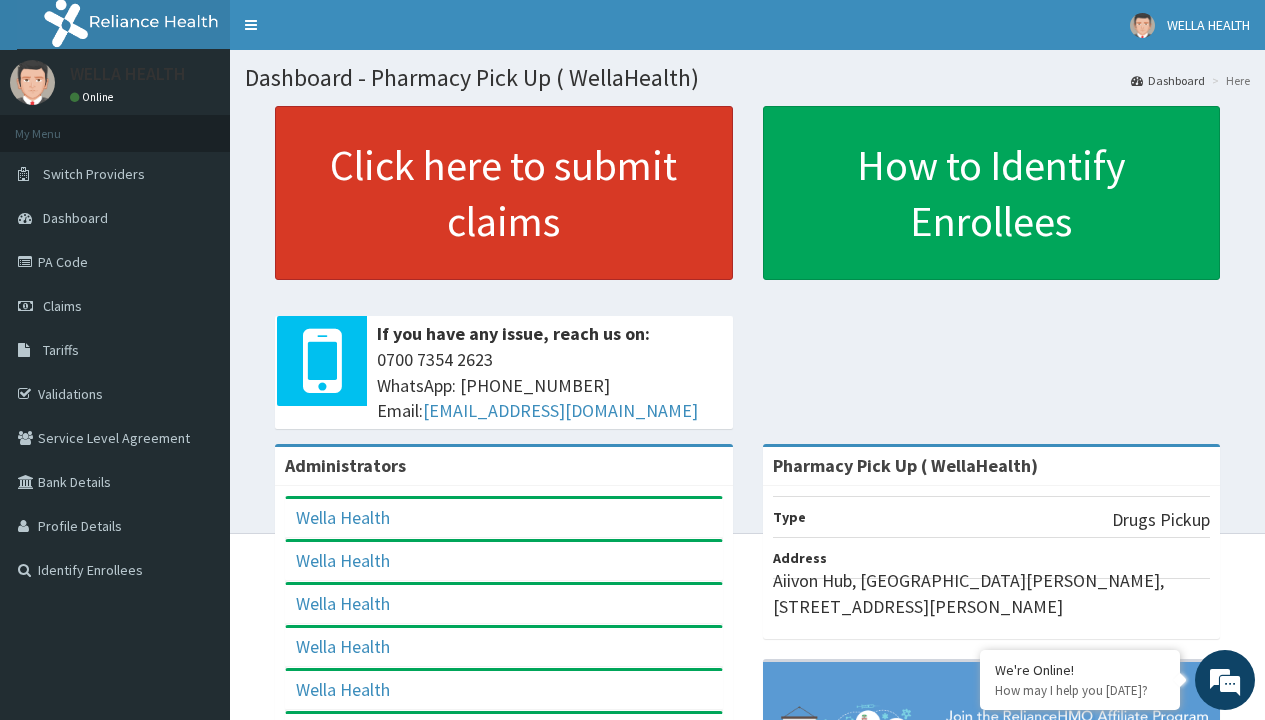 click on "Click here to submit claims" at bounding box center [504, 193] 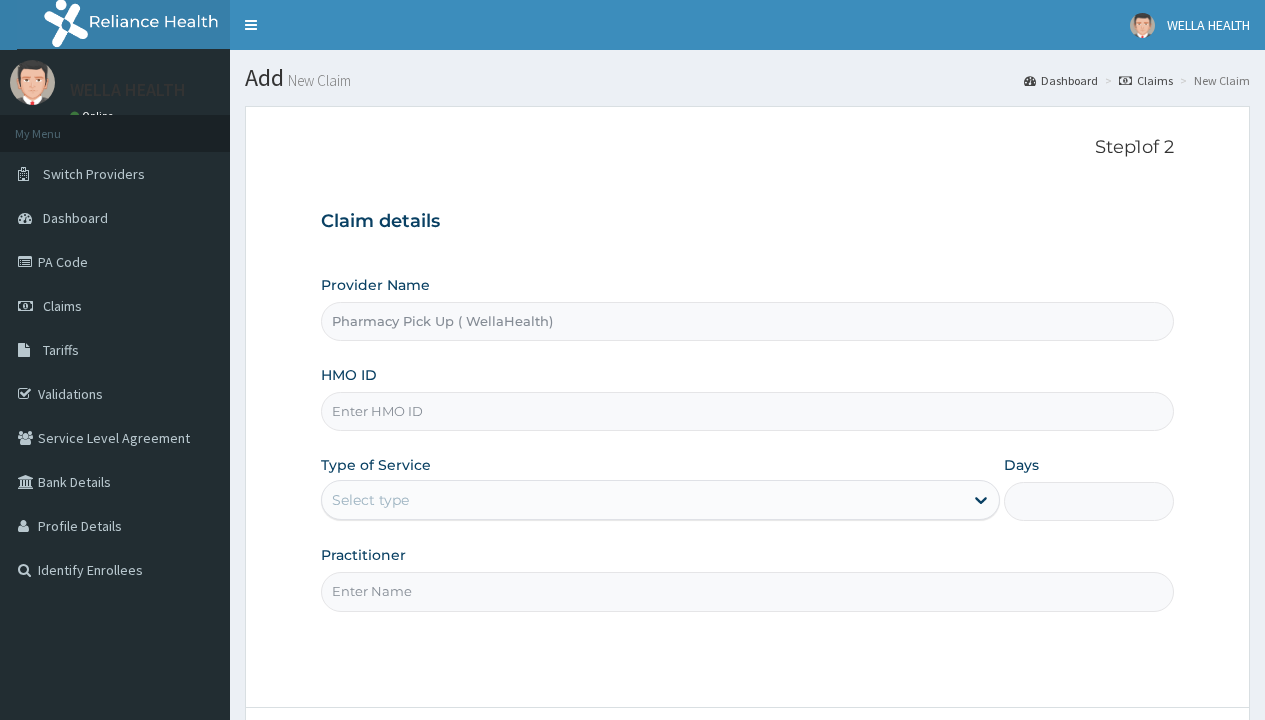 scroll, scrollTop: 0, scrollLeft: 0, axis: both 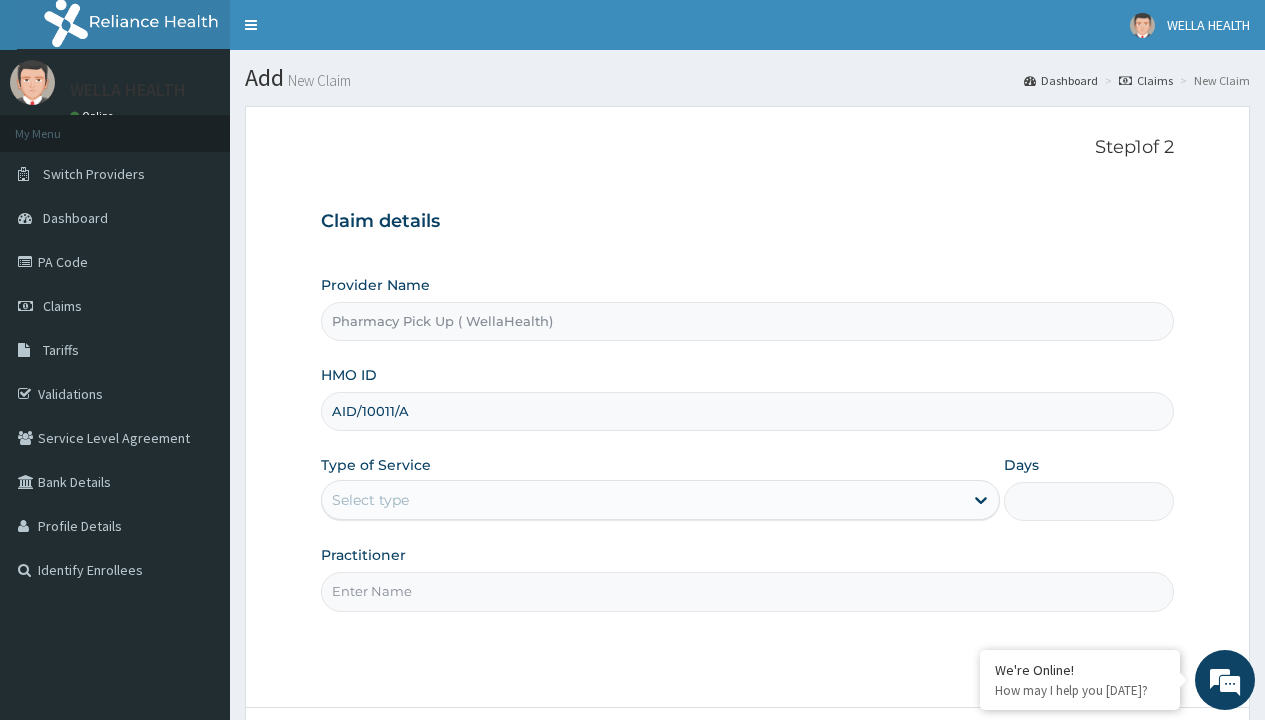 type on "AID/10011/A" 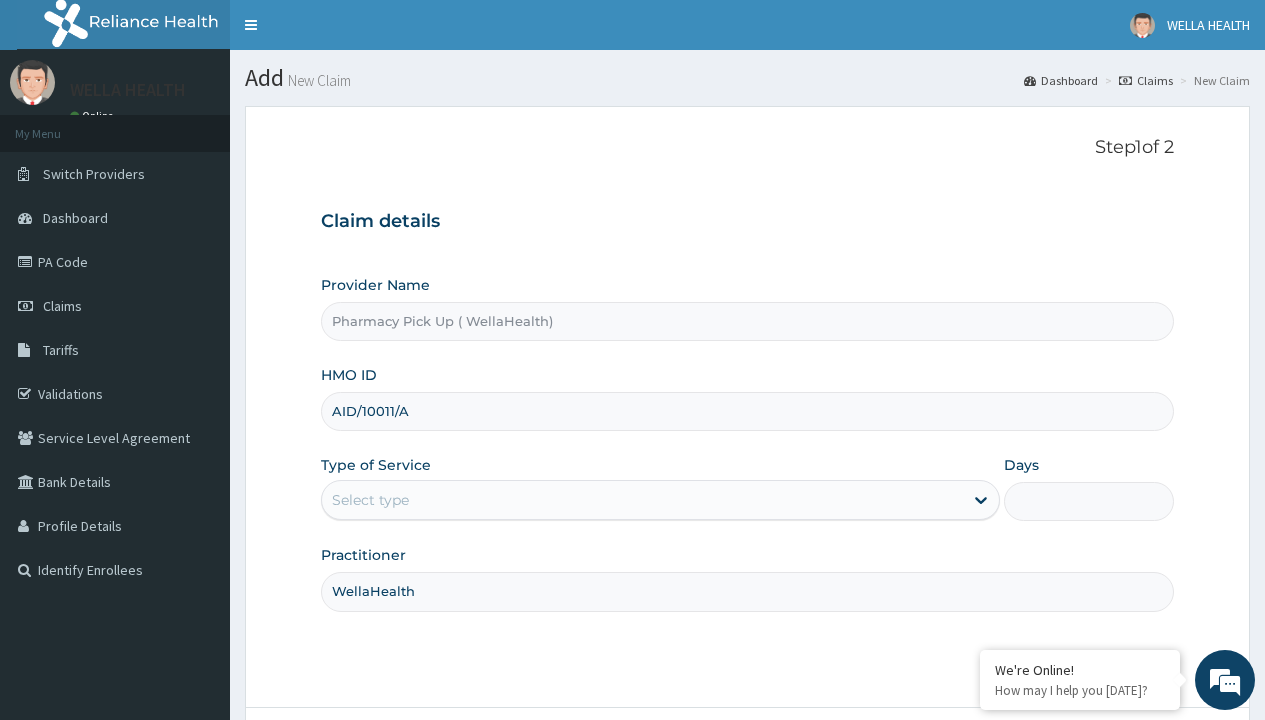type on "WellaHealth" 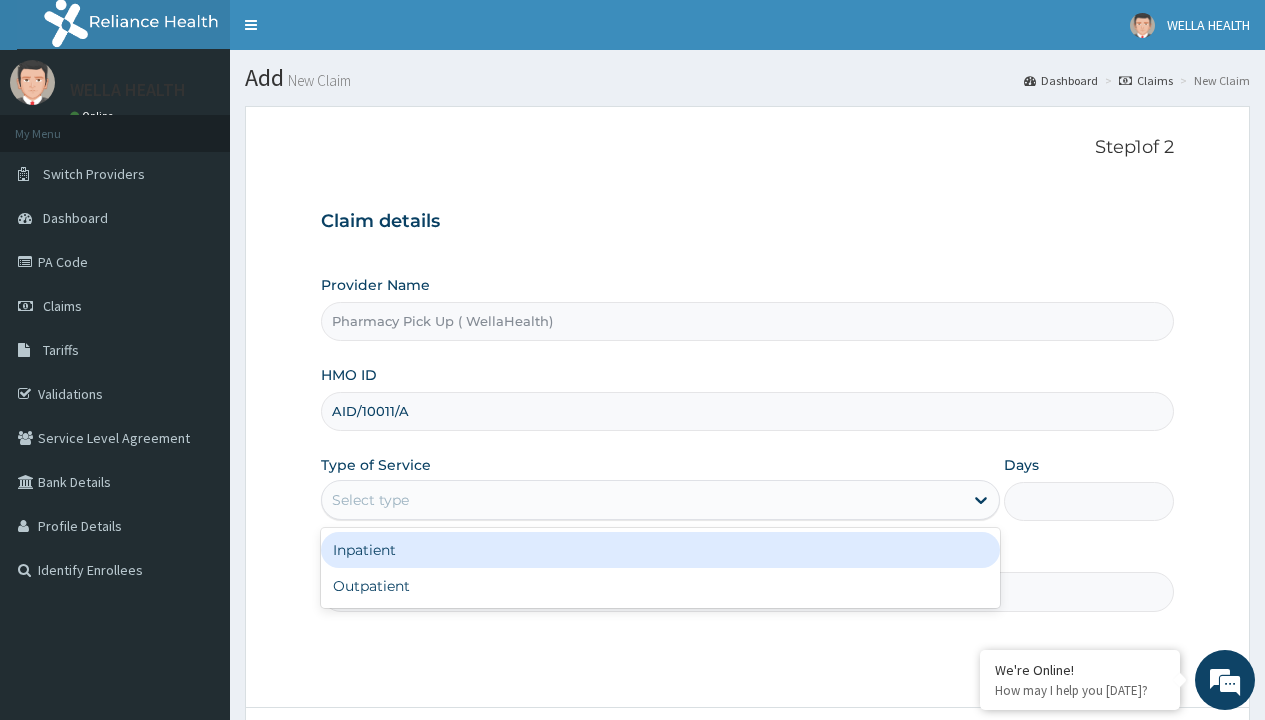 click on "Outpatient" at bounding box center [660, 586] 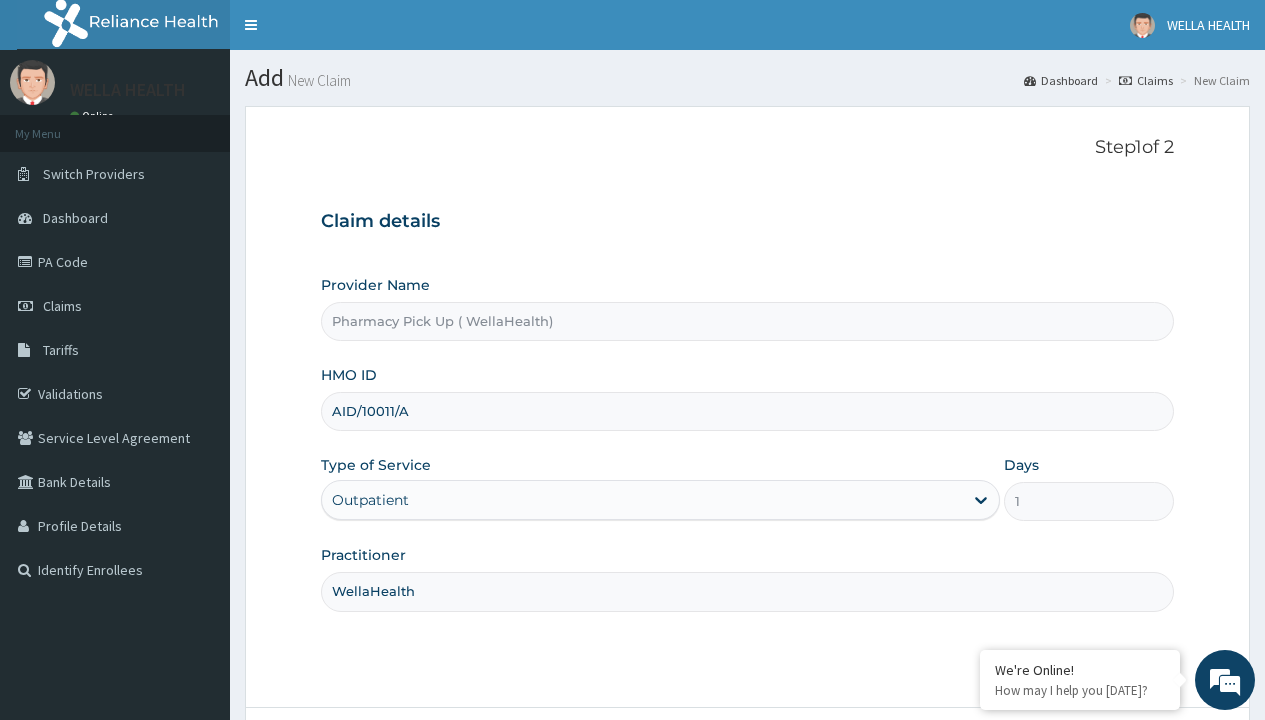 click on "Next" at bounding box center (1123, 764) 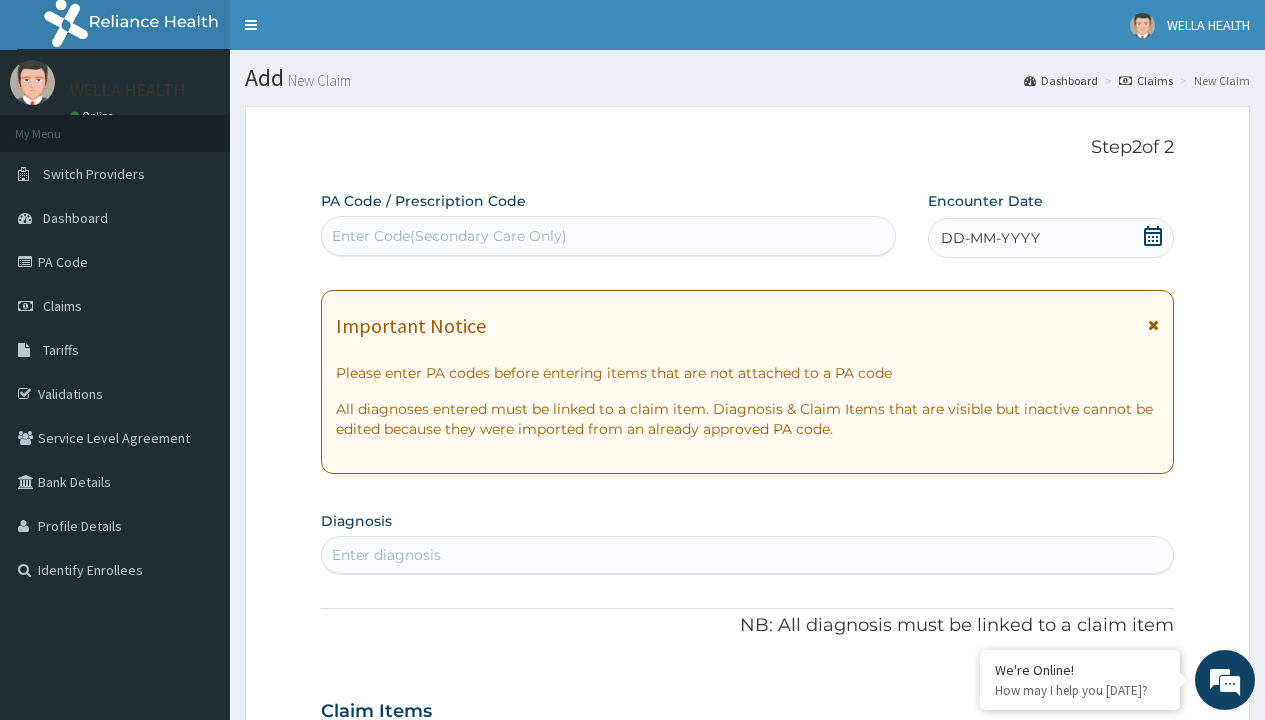 scroll, scrollTop: 167, scrollLeft: 0, axis: vertical 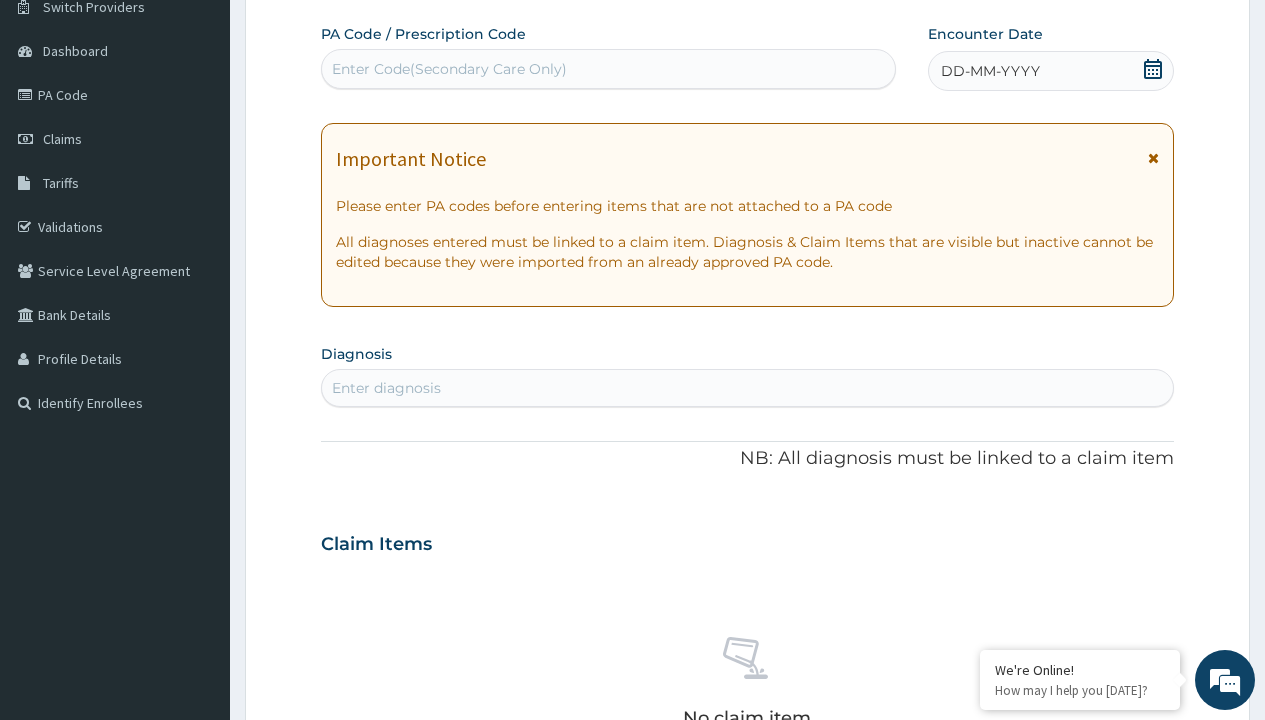 click on "DD-MM-YYYY" at bounding box center [990, 71] 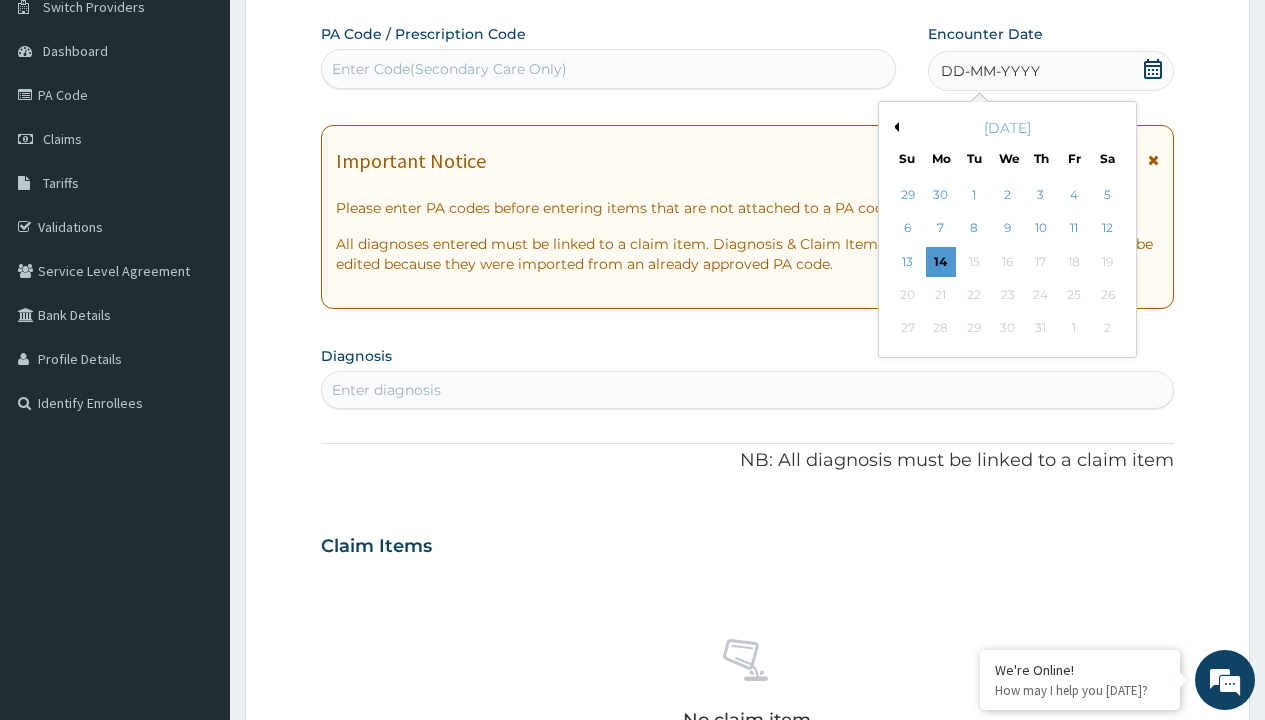 click on "Previous Month" at bounding box center (894, 127) 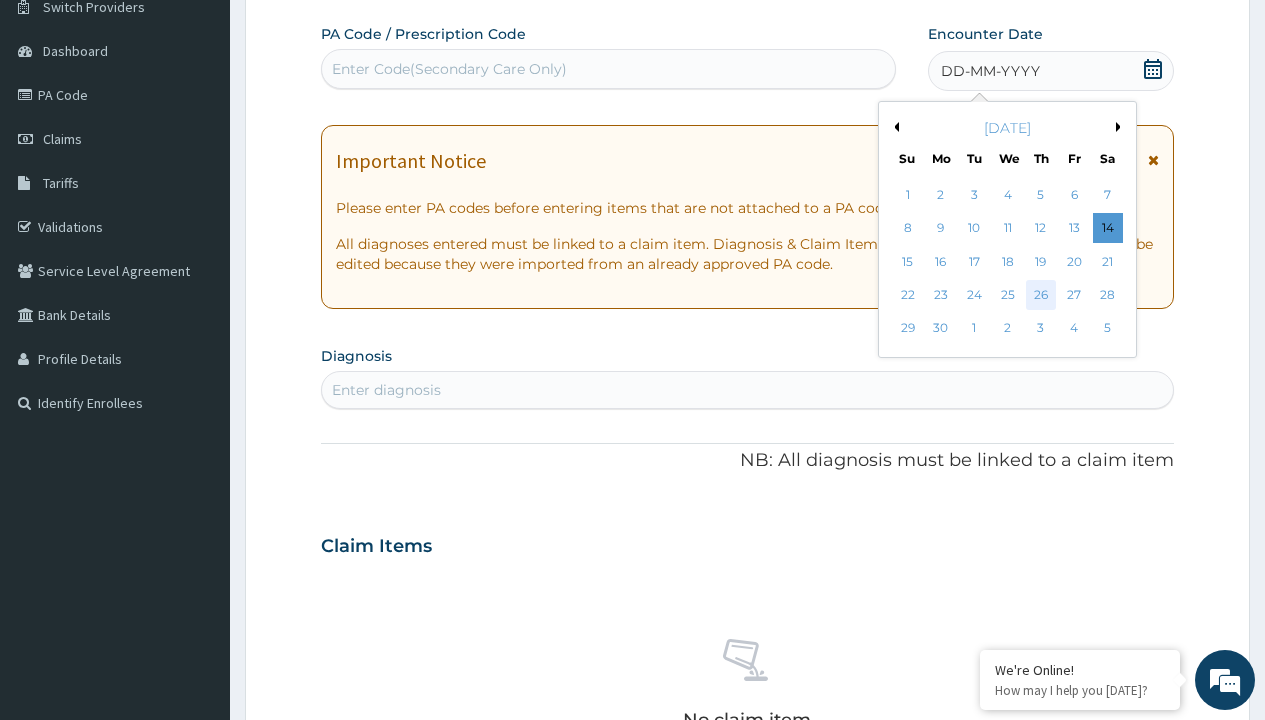 click on "26" at bounding box center (1041, 295) 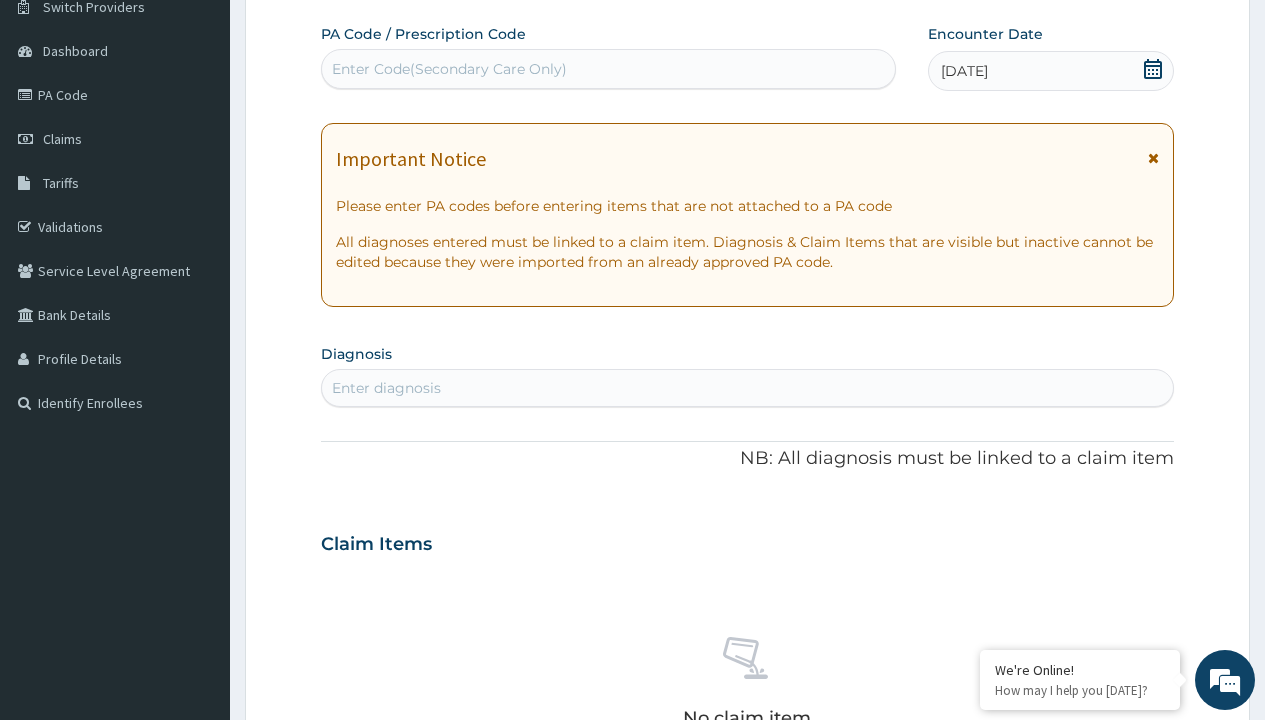 click on "Enter diagnosis" at bounding box center [386, 388] 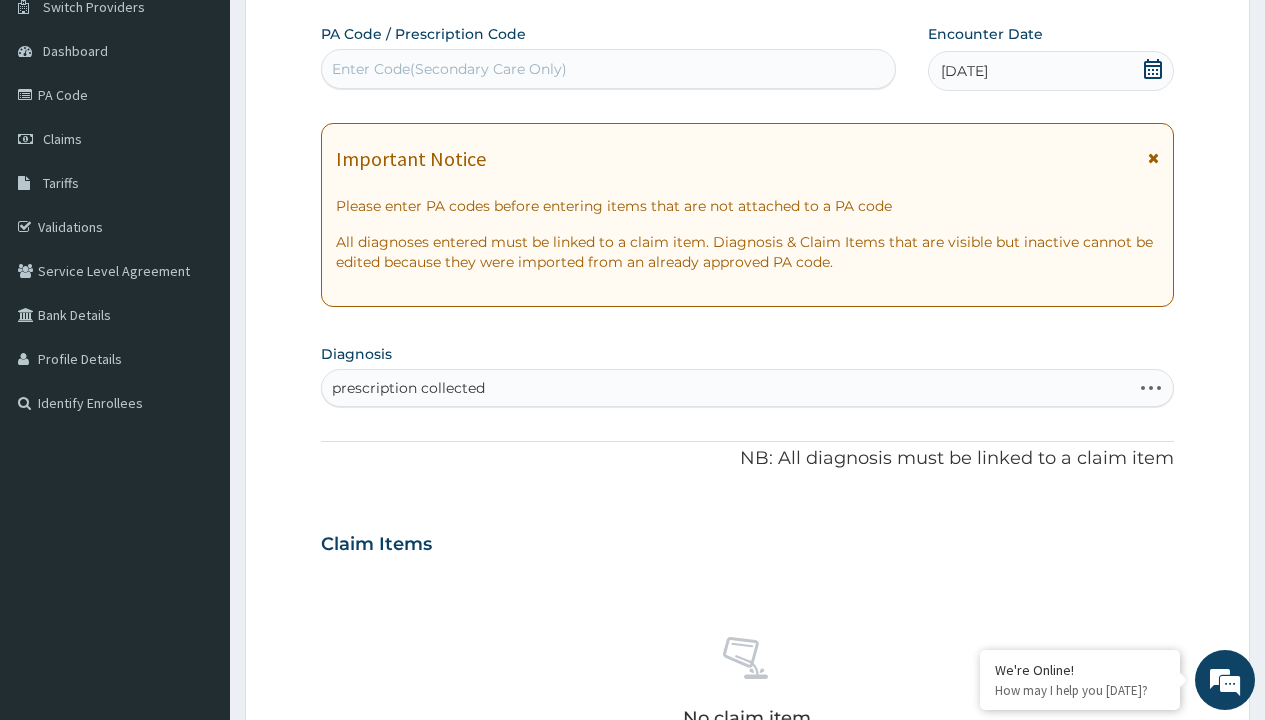 scroll, scrollTop: 0, scrollLeft: 0, axis: both 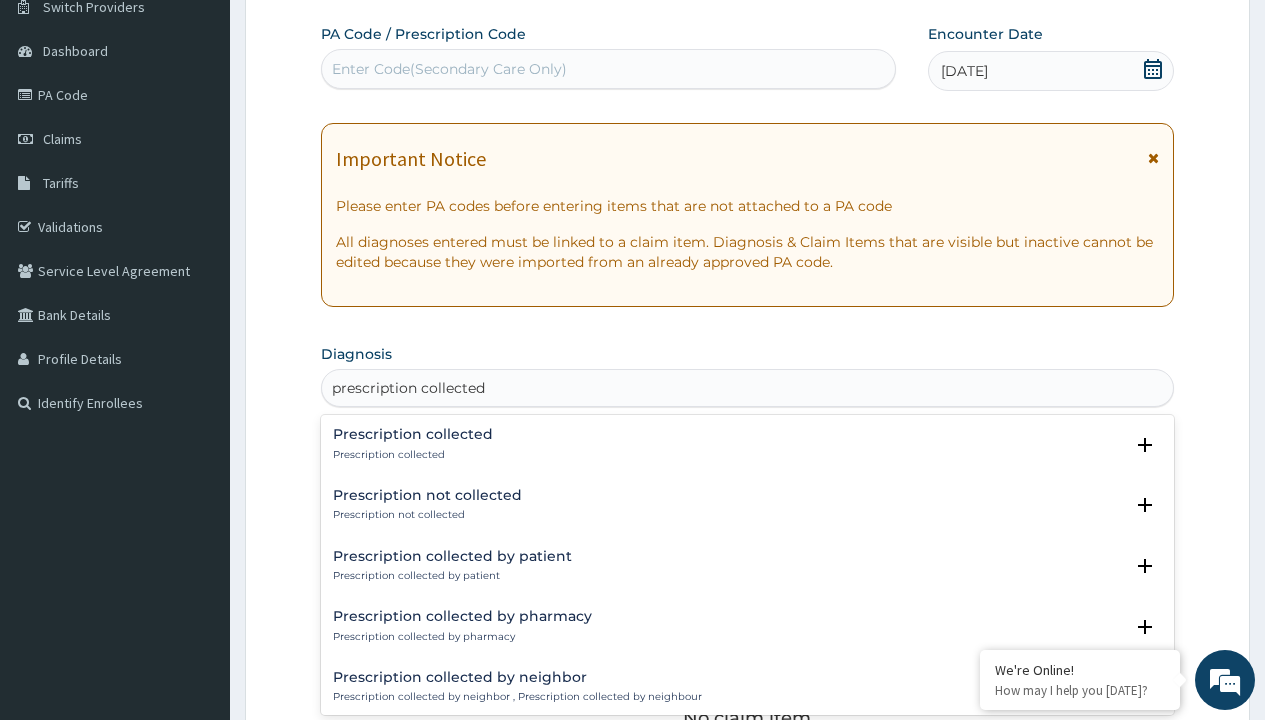 click on "Prescription collected" at bounding box center (413, 455) 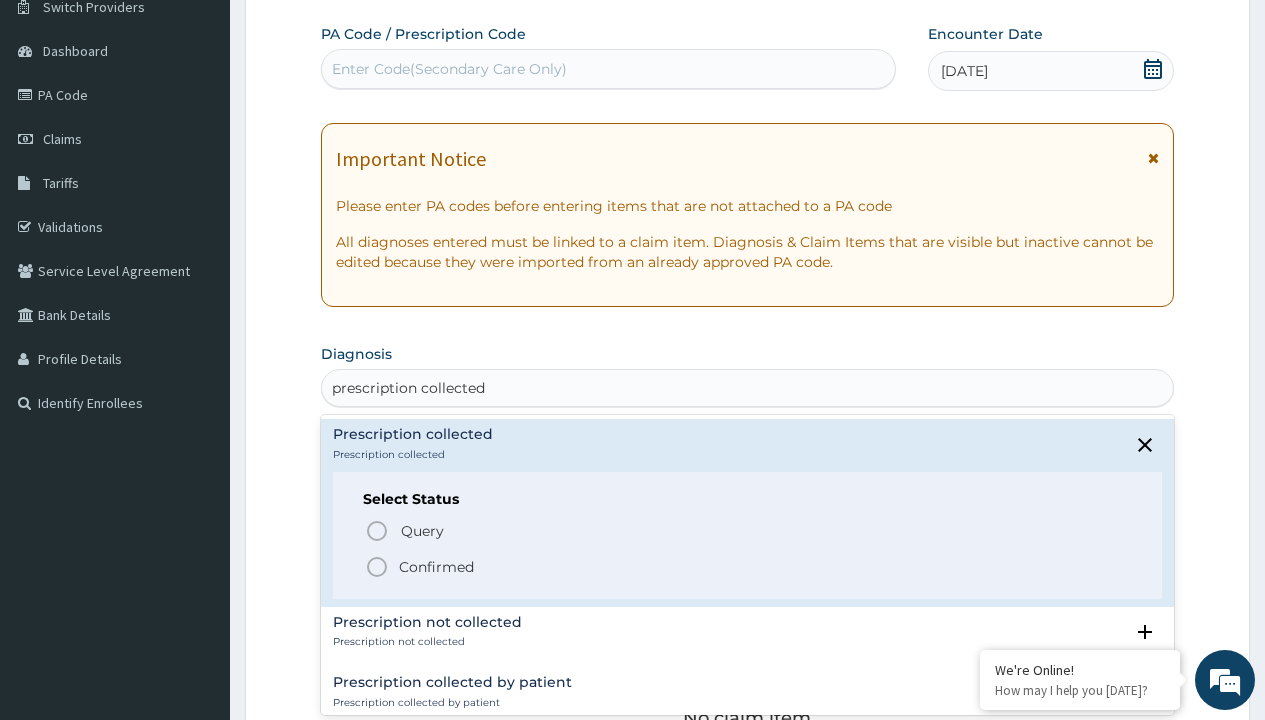 click on "Confirmed" at bounding box center [436, 567] 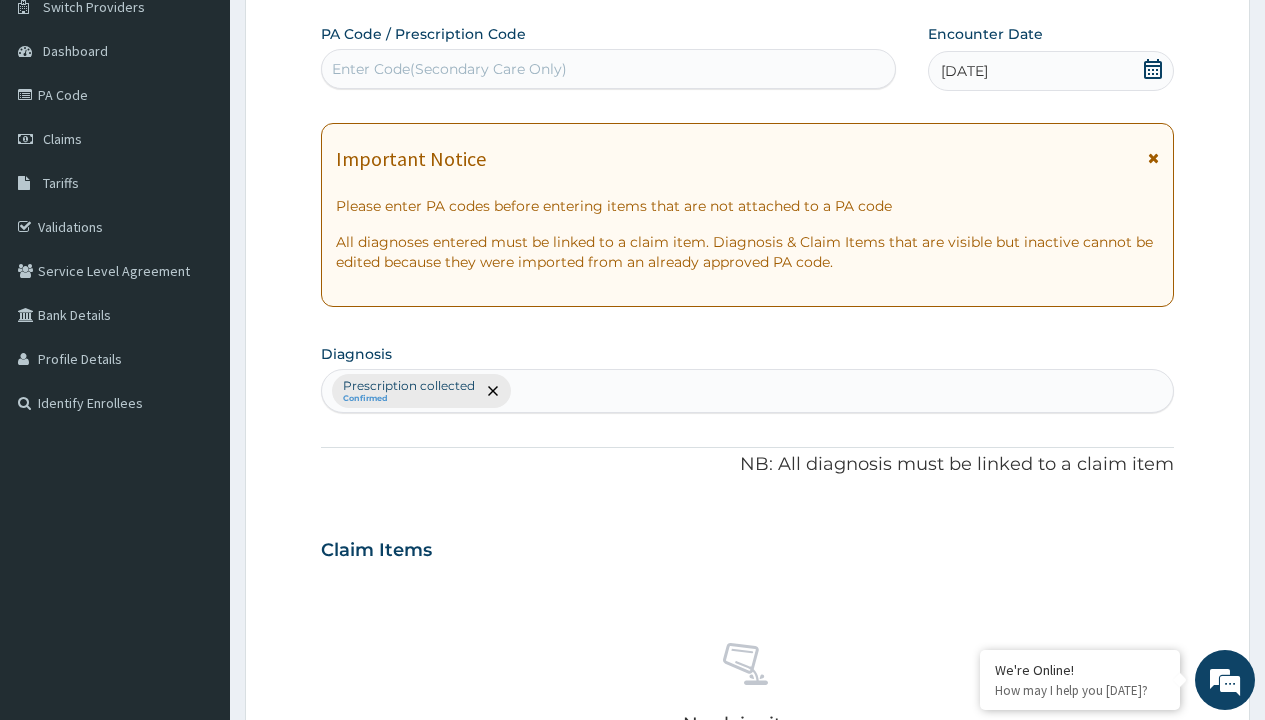 scroll, scrollTop: 0, scrollLeft: 0, axis: both 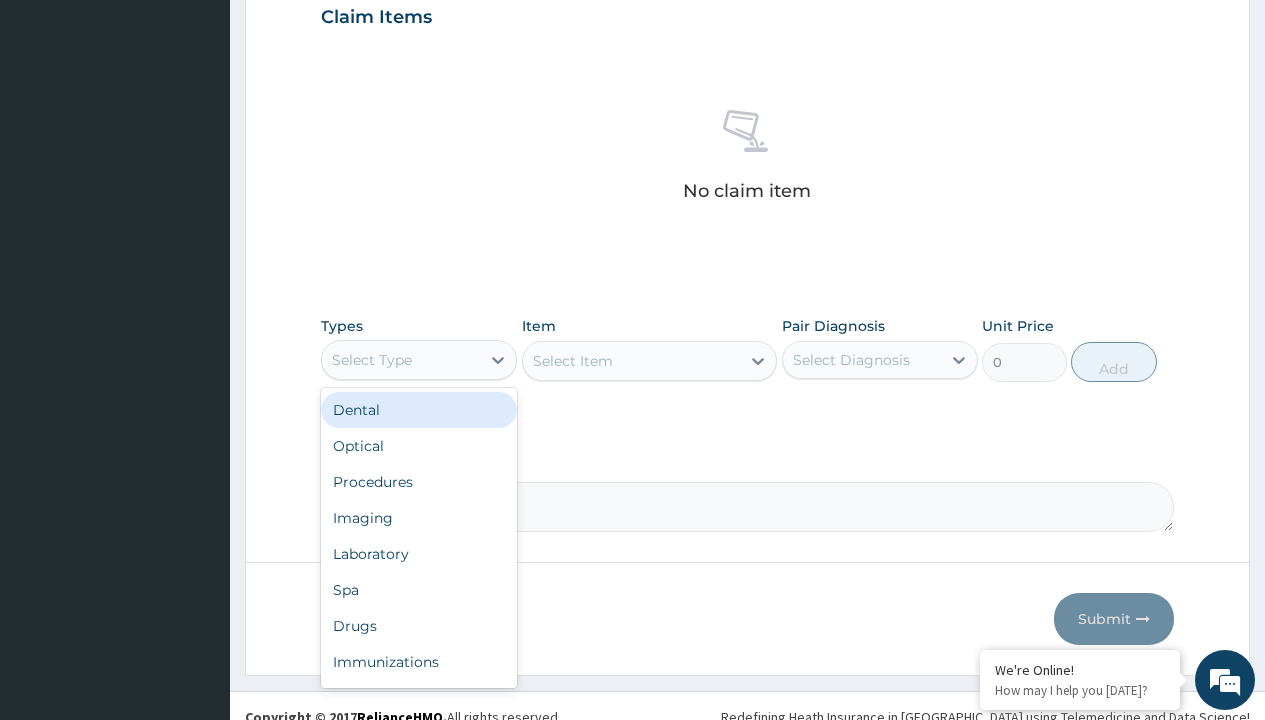 type on "procedures" 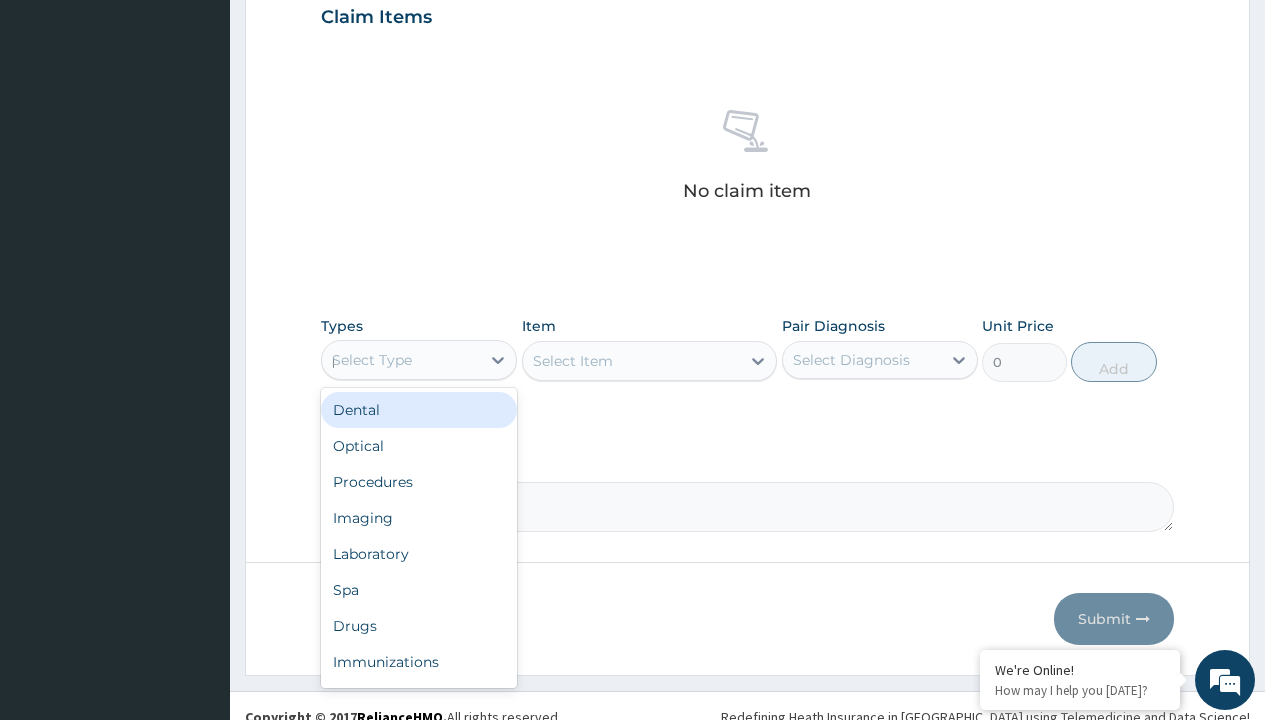 scroll, scrollTop: 0, scrollLeft: 0, axis: both 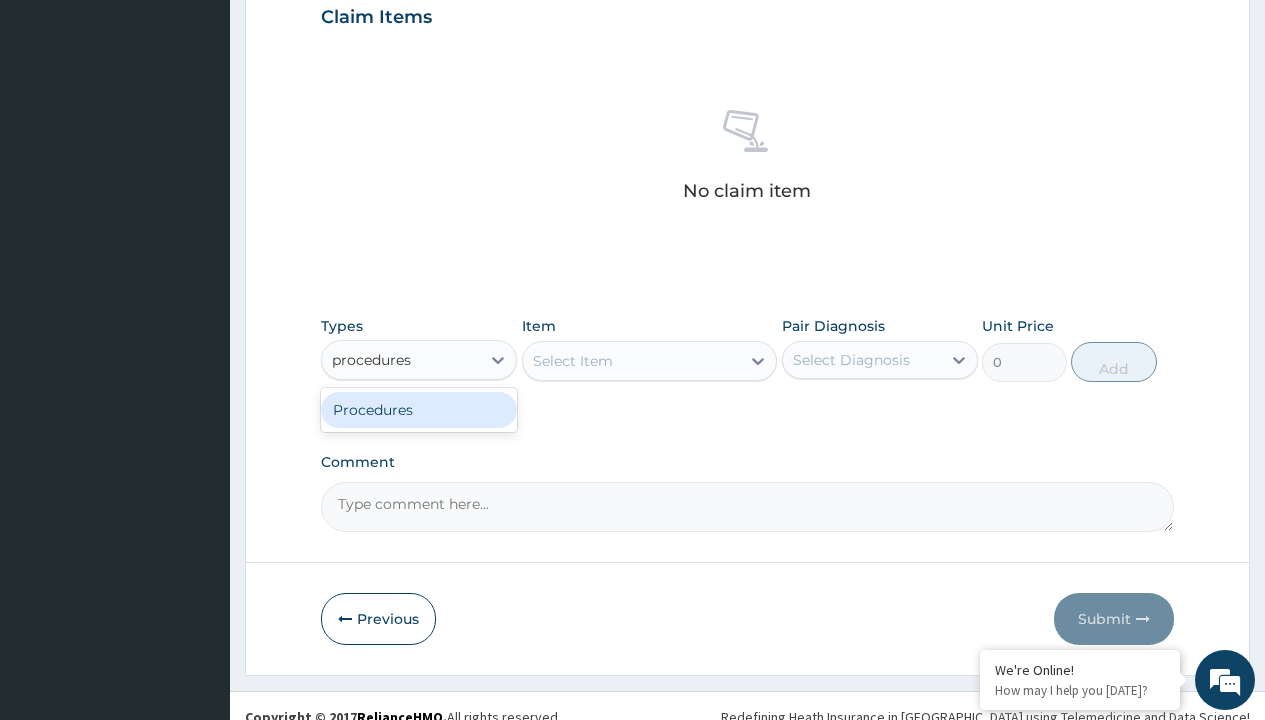 click on "Procedures" at bounding box center [419, 410] 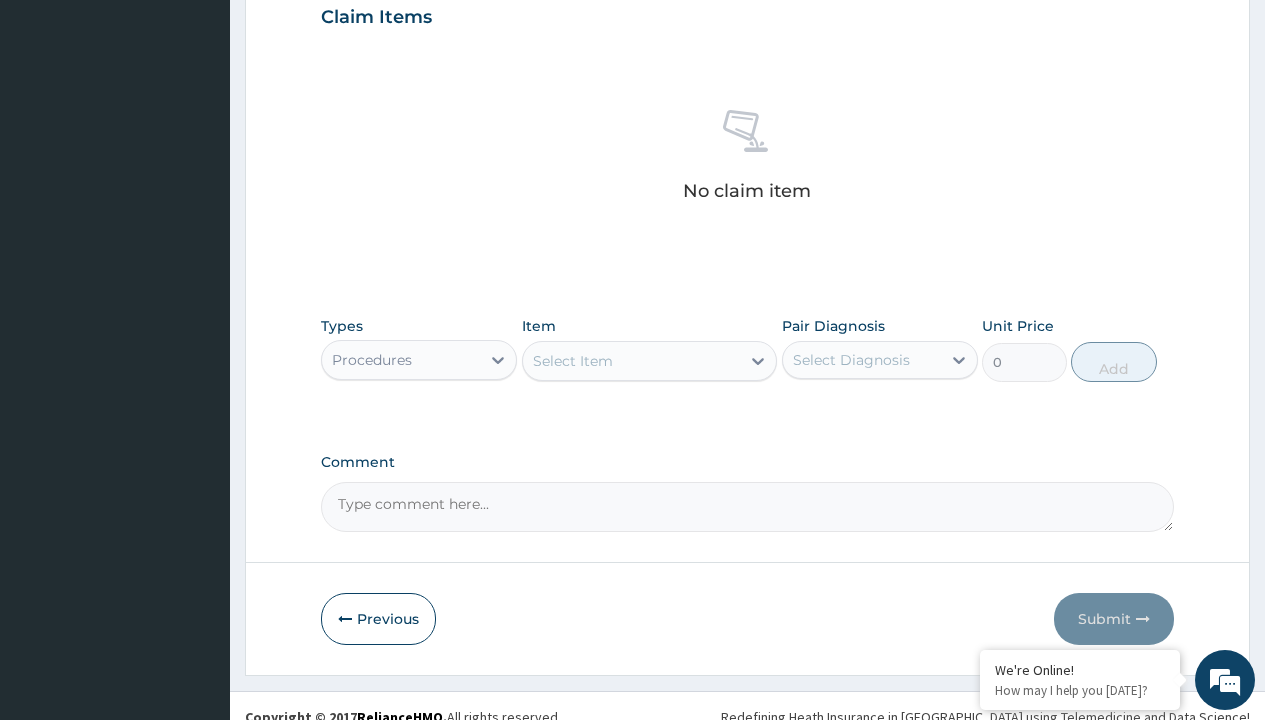 click on "Select Item" at bounding box center (573, 361) 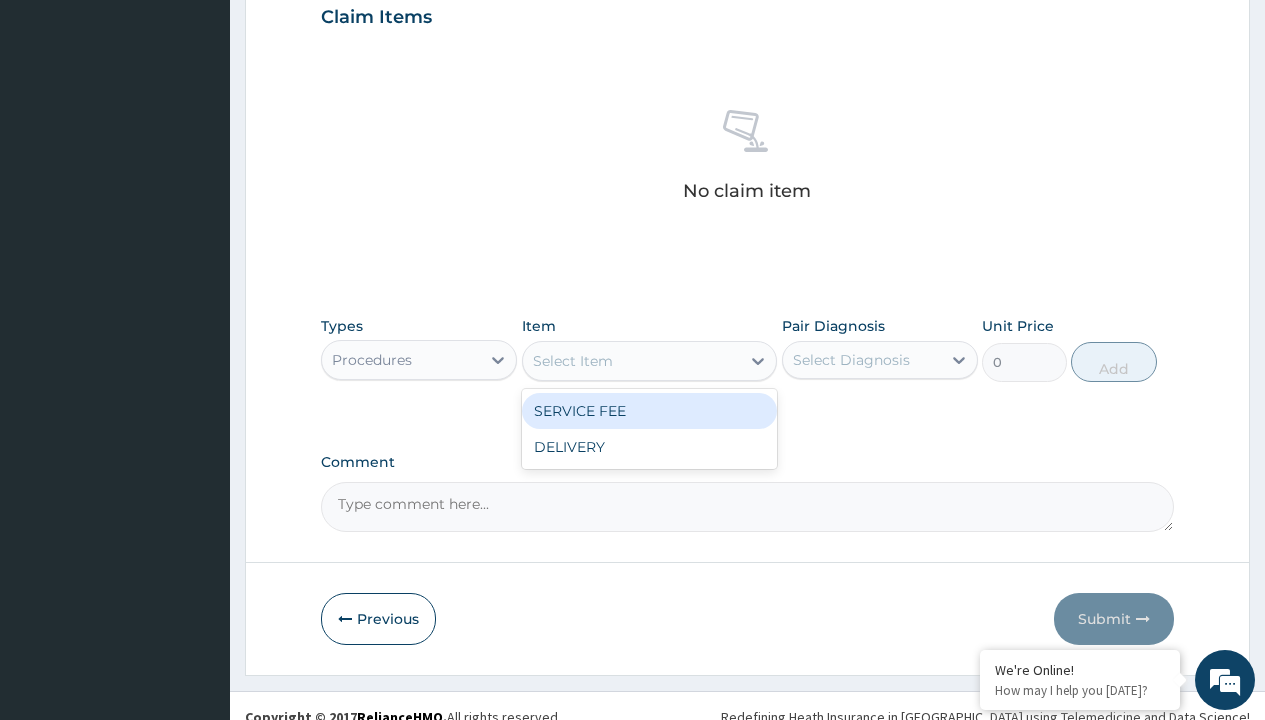 type on "service fee" 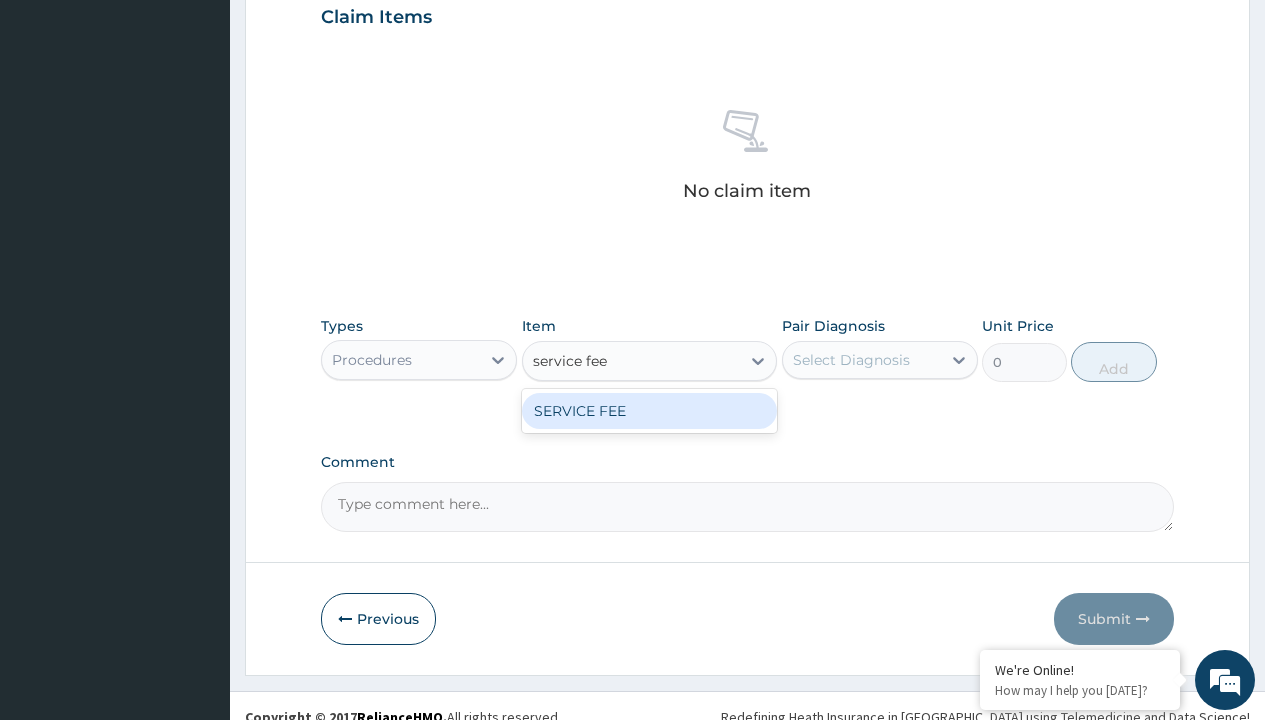 scroll, scrollTop: 0, scrollLeft: 0, axis: both 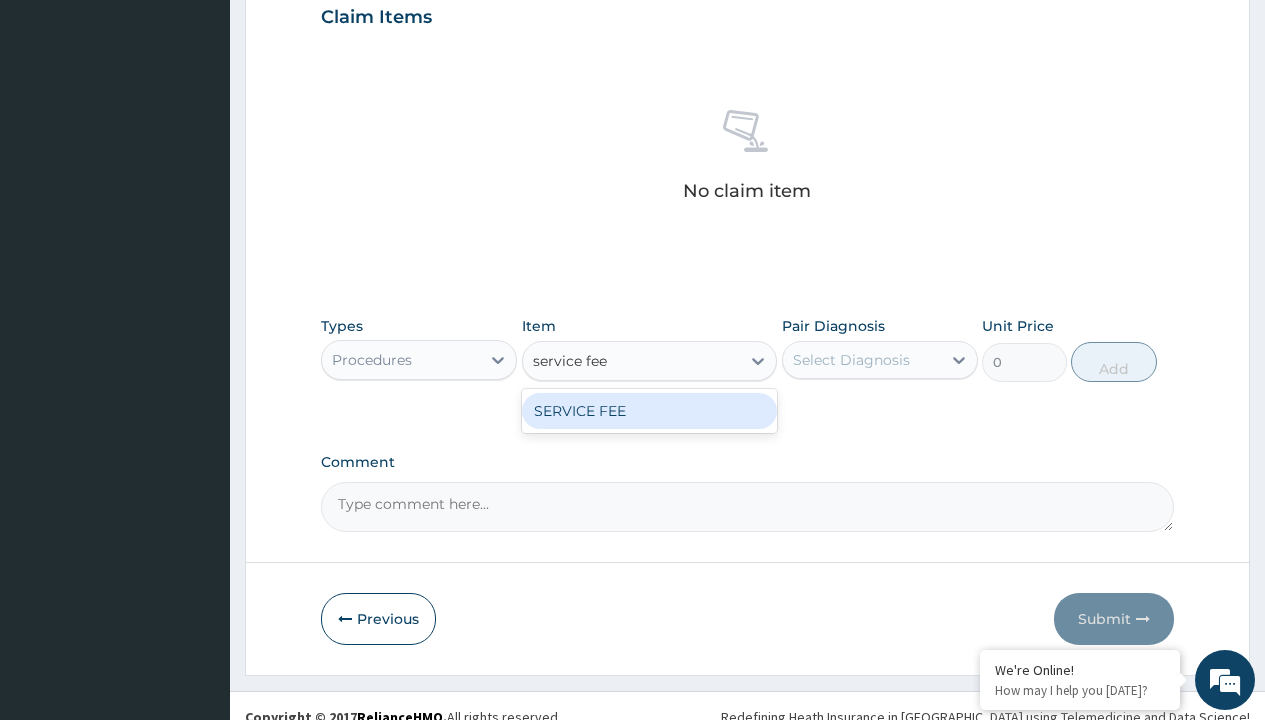 click on "SERVICE FEE" at bounding box center [650, 411] 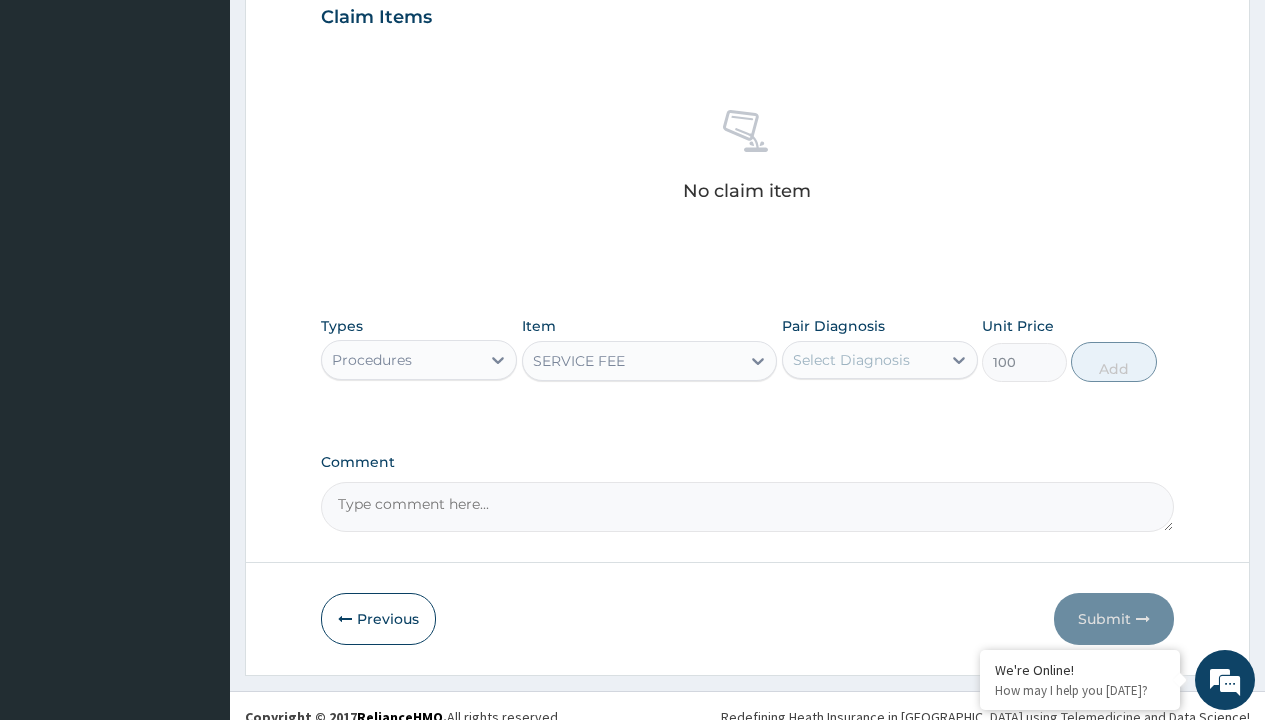 scroll, scrollTop: 193, scrollLeft: 0, axis: vertical 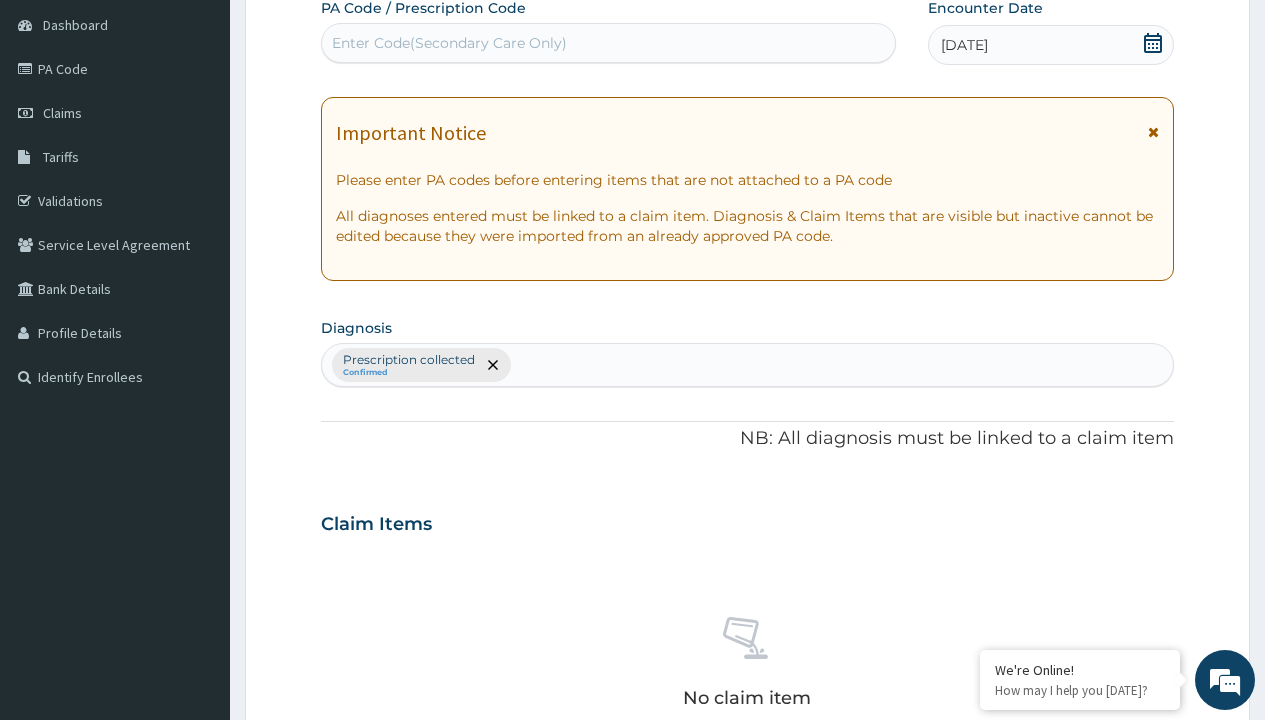 click on "Prescription collected" at bounding box center (409, 360) 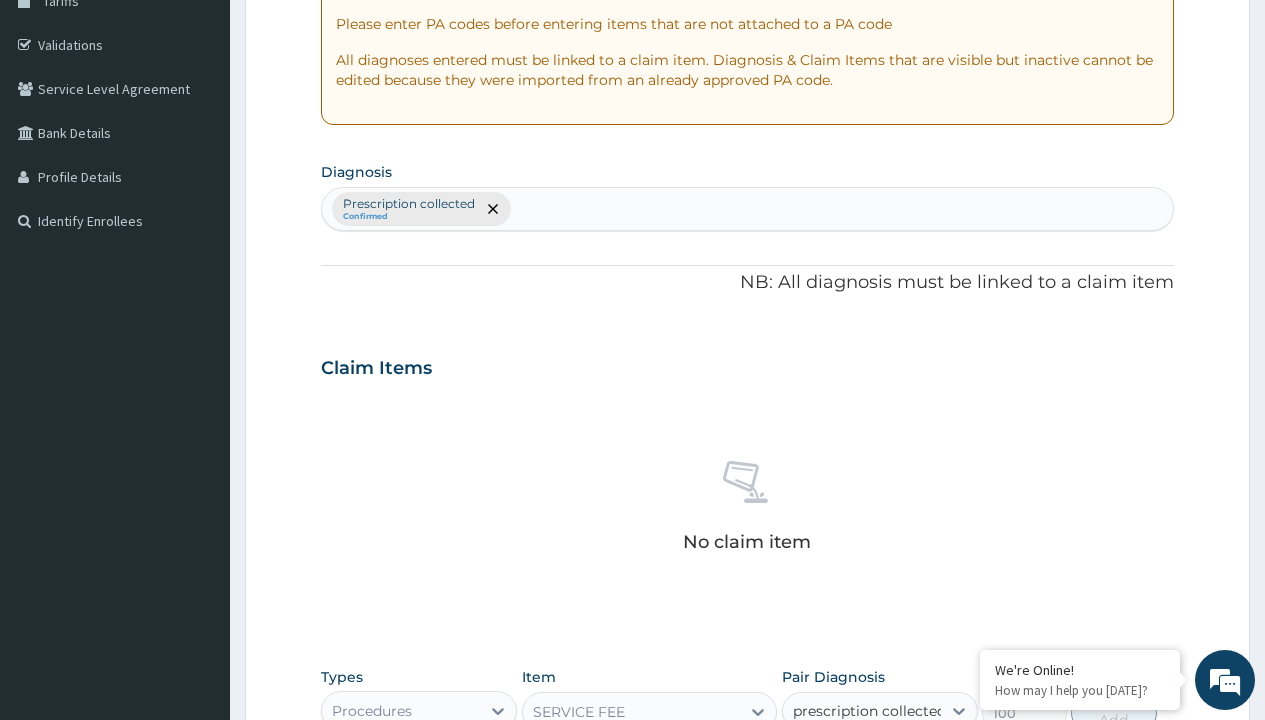 scroll, scrollTop: 0, scrollLeft: 0, axis: both 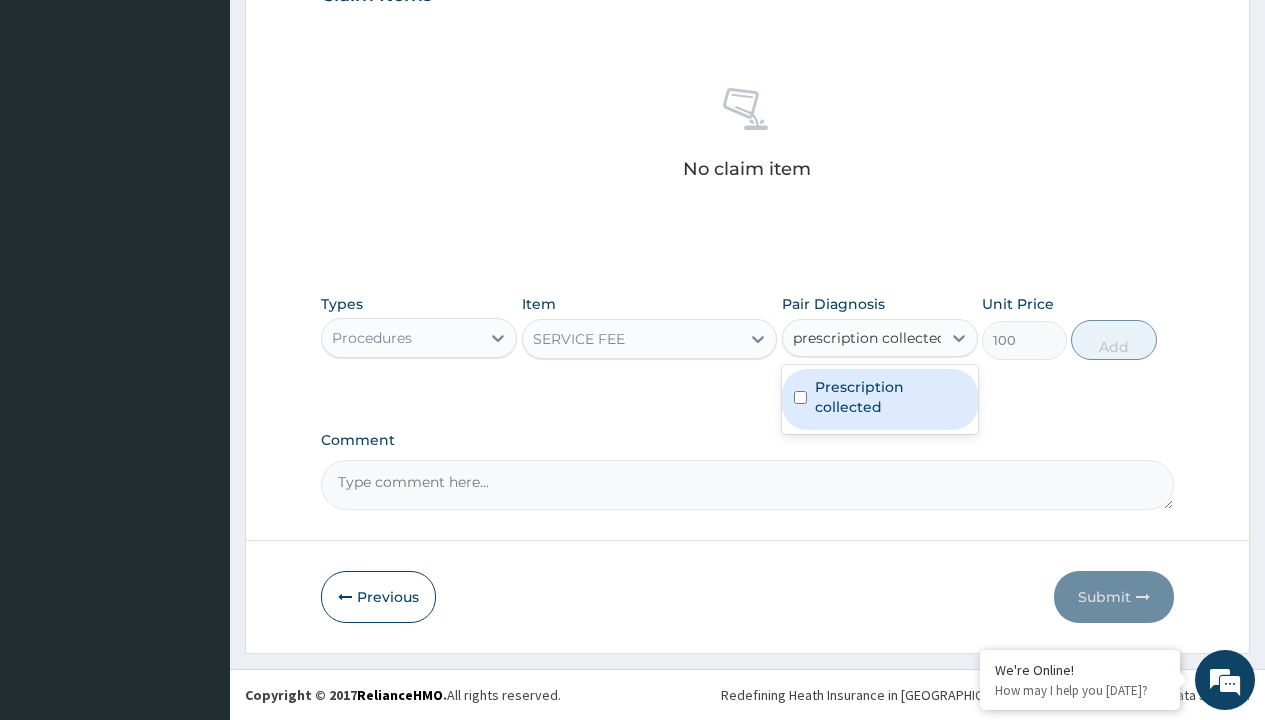 click on "Prescription collected" at bounding box center (890, 397) 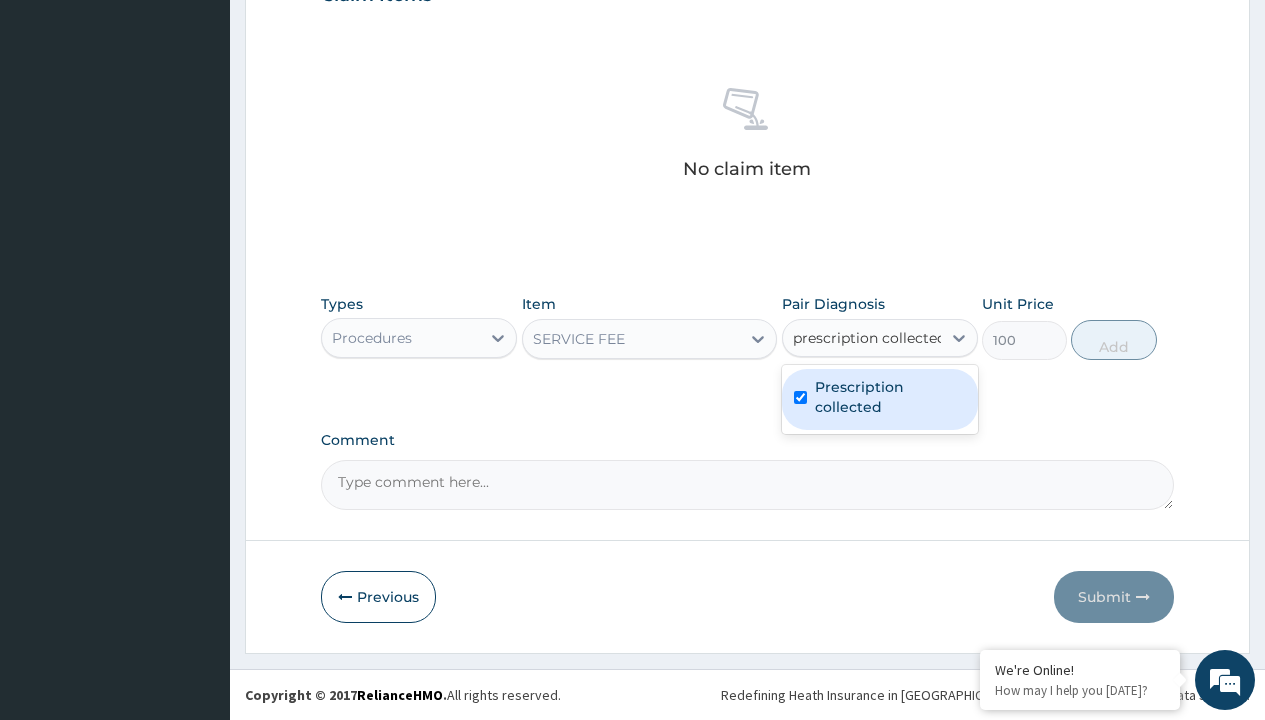 type 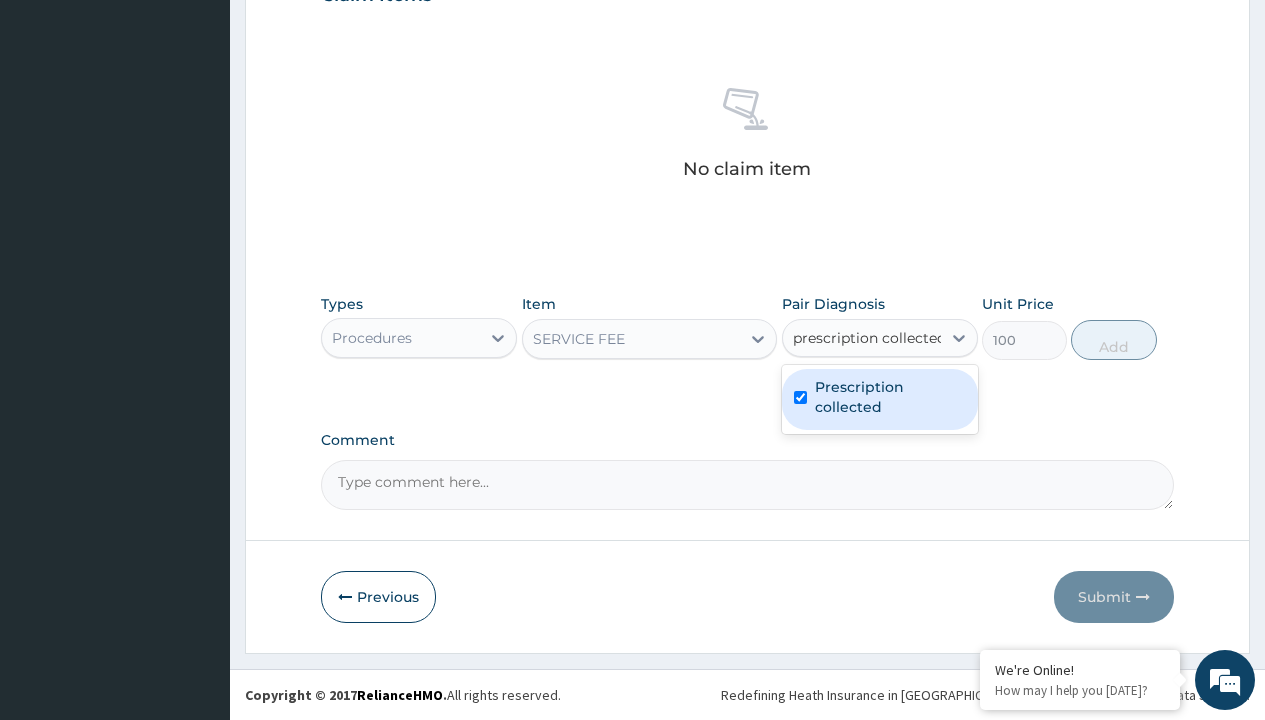 checkbox on "true" 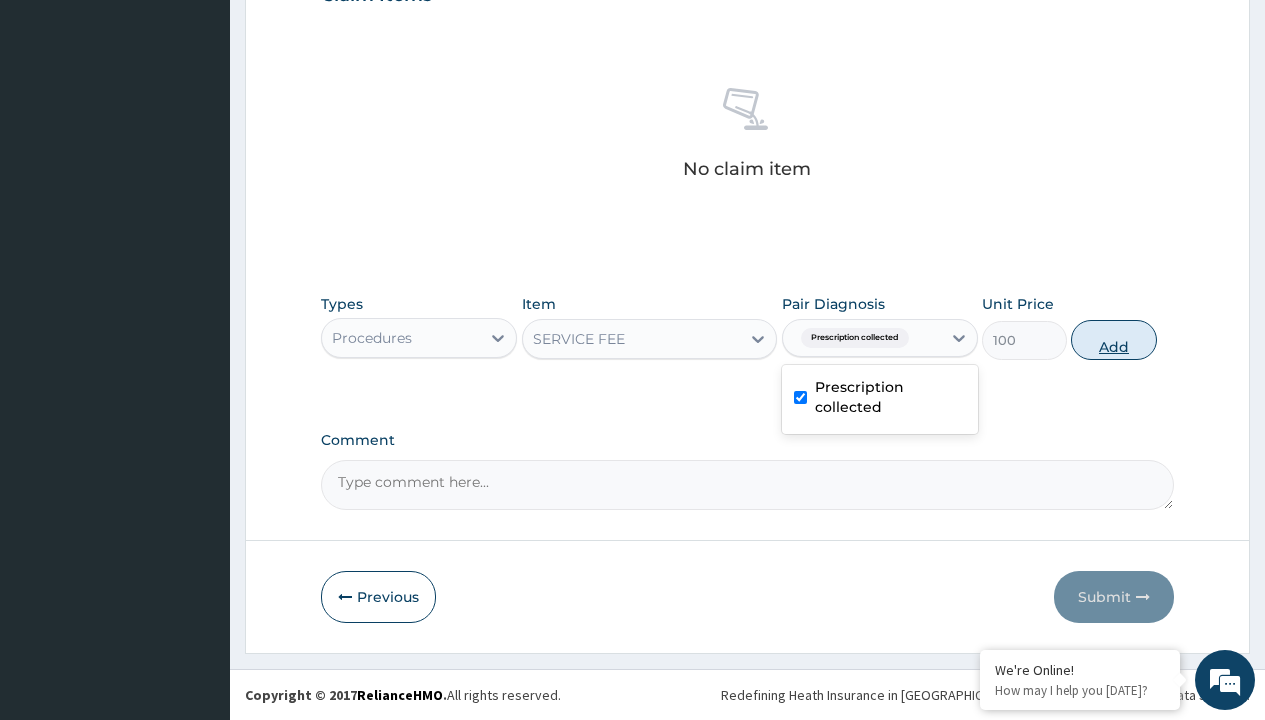 click on "Add" at bounding box center [1113, 340] 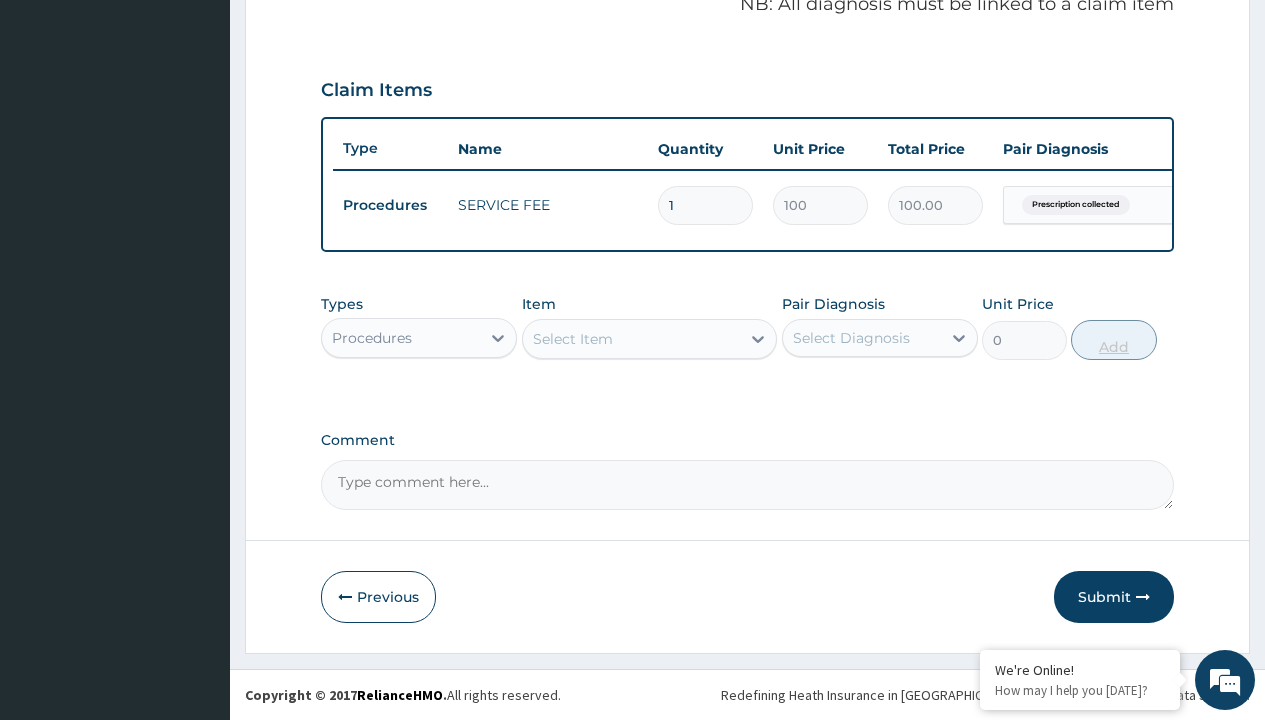 scroll, scrollTop: 642, scrollLeft: 0, axis: vertical 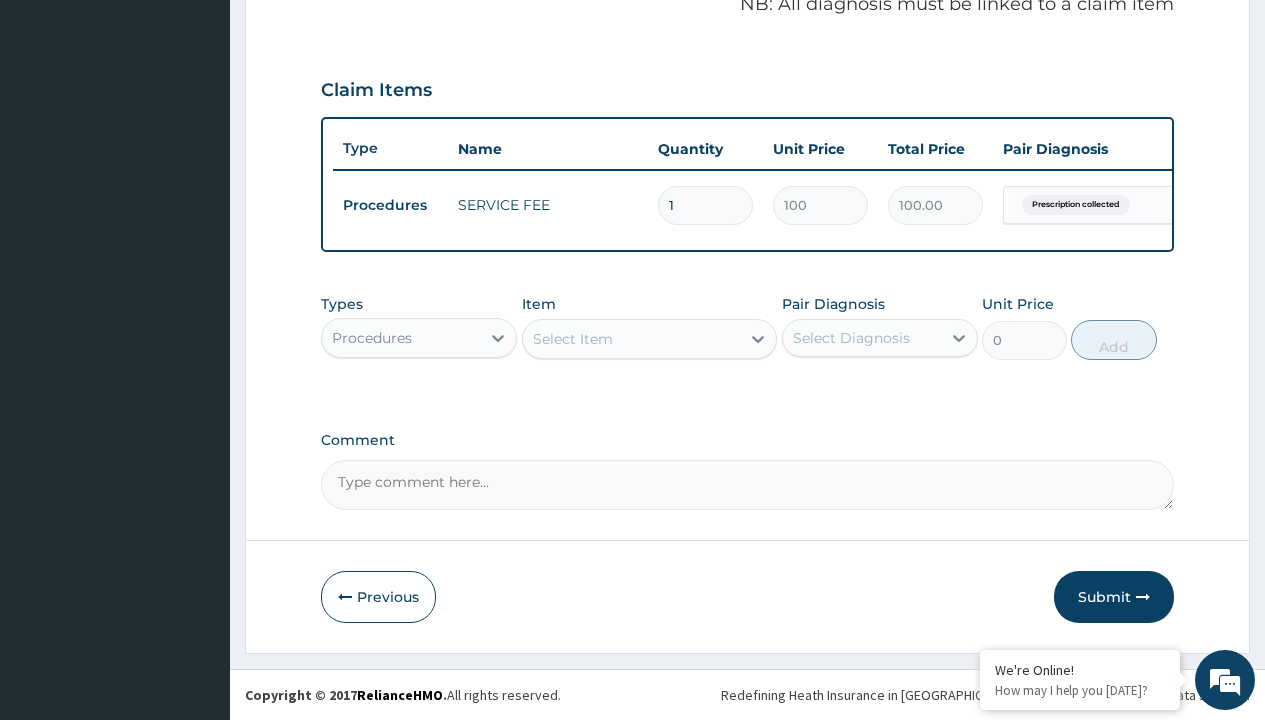 click on "Procedures" at bounding box center (372, 338) 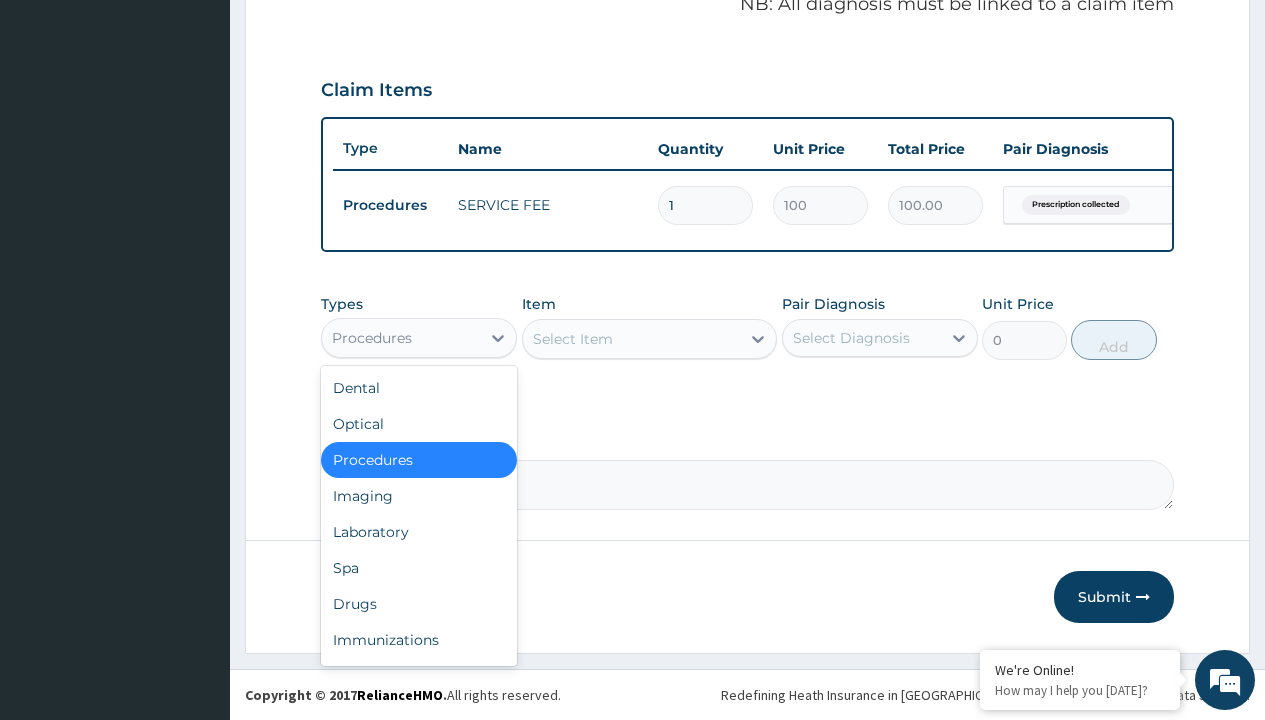 type on "drugs" 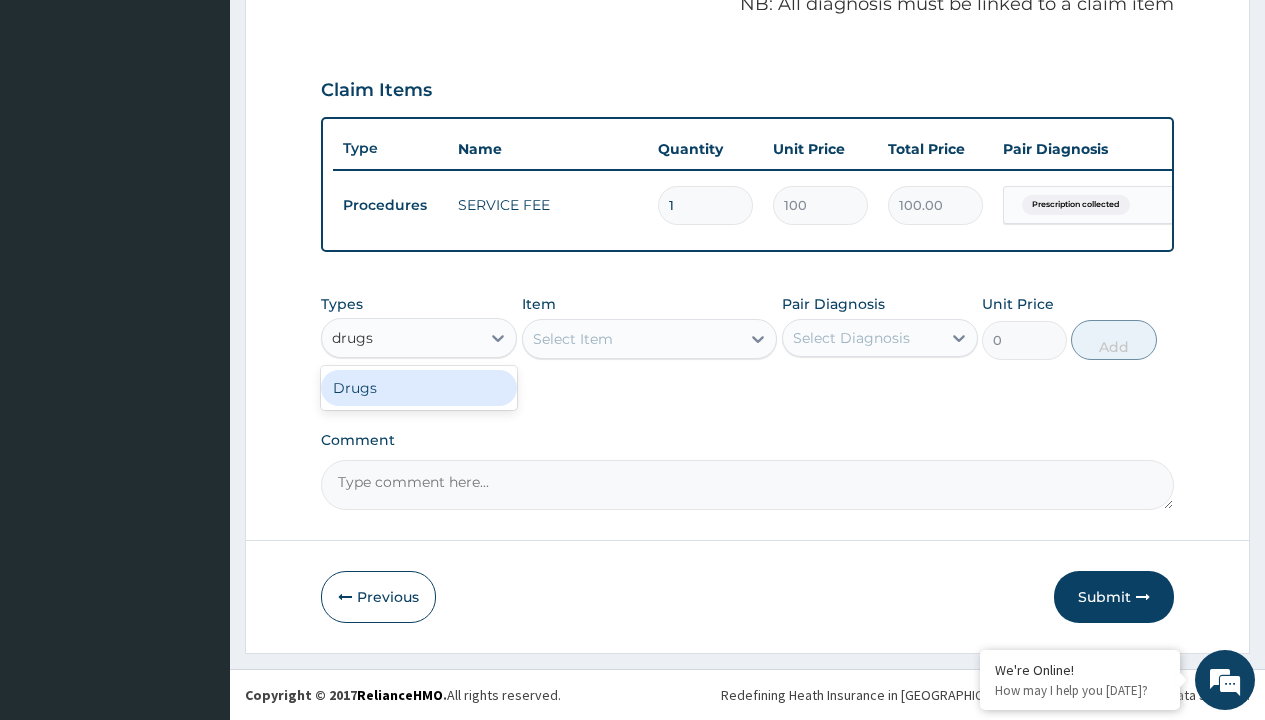 scroll, scrollTop: 0, scrollLeft: 0, axis: both 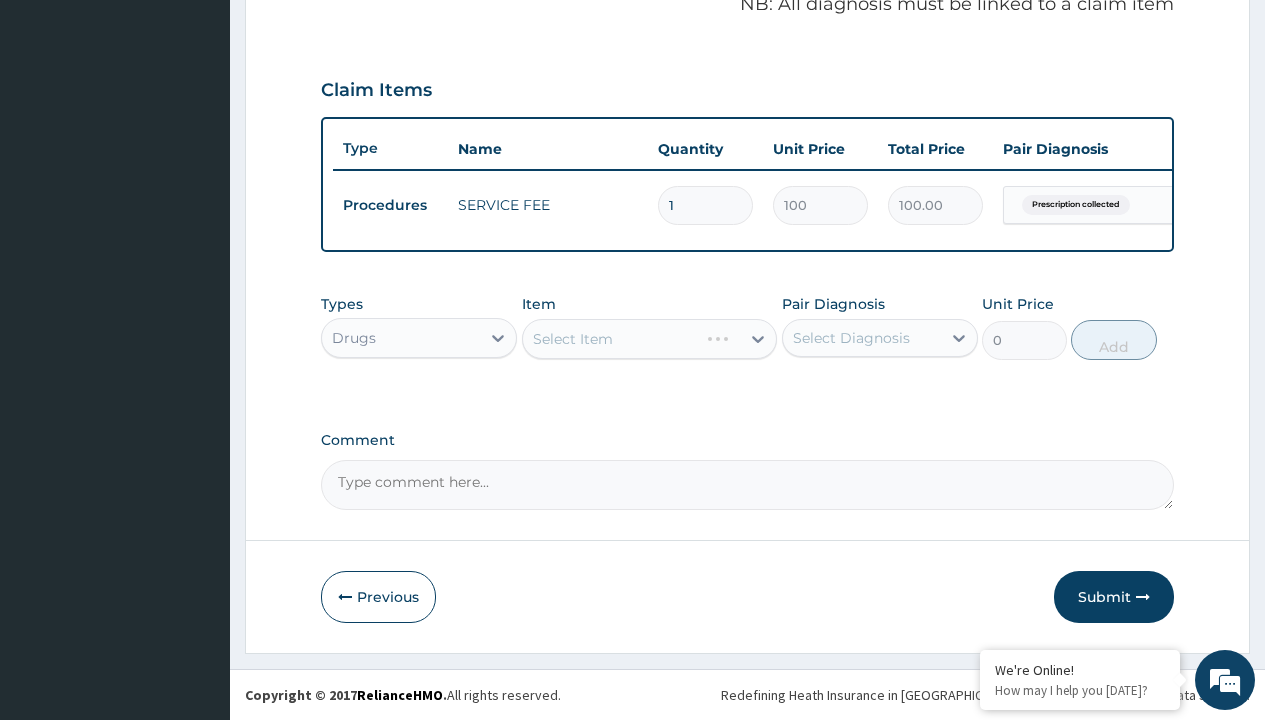 click on "Select Item" at bounding box center [650, 339] 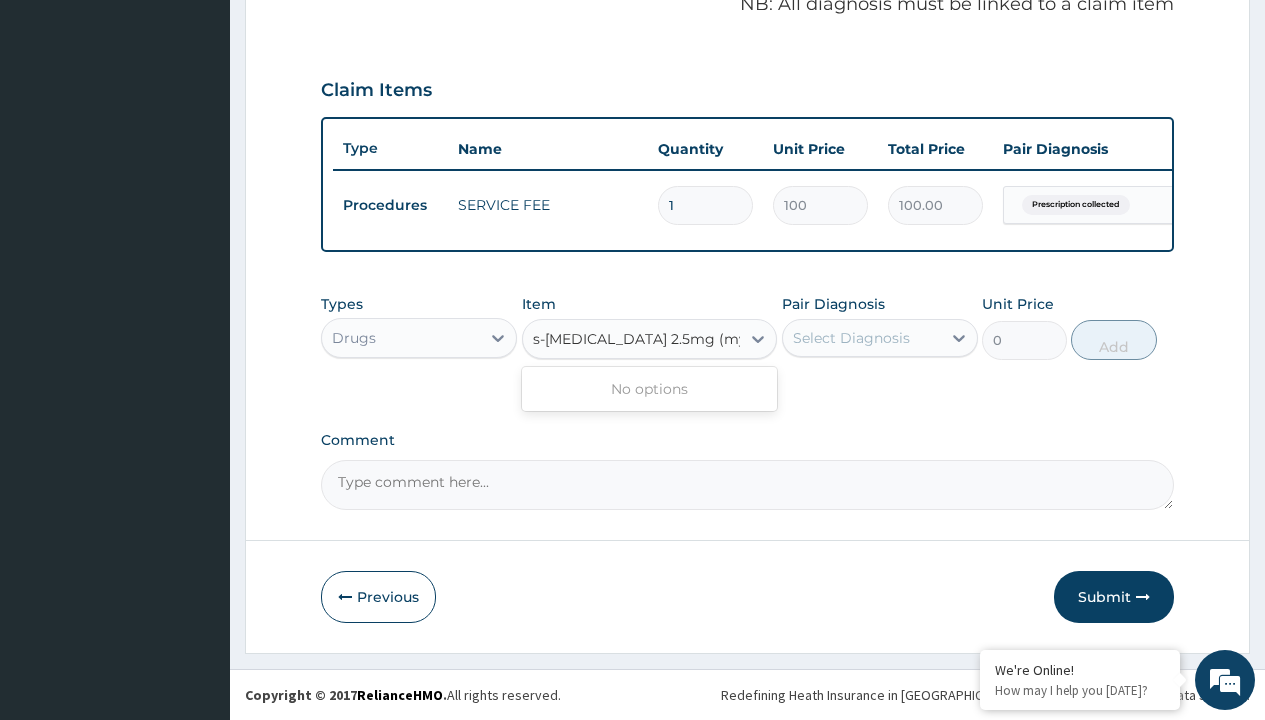scroll, scrollTop: 0, scrollLeft: 0, axis: both 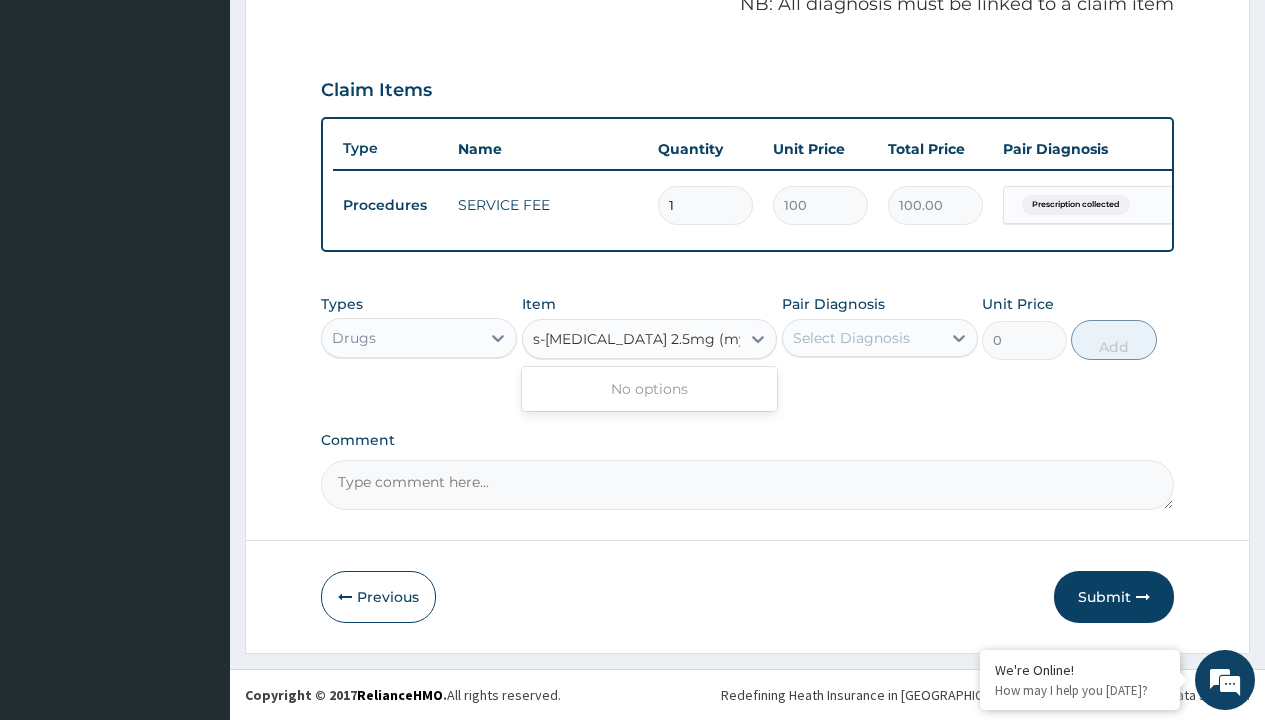 type on "s-amlodipine 2.5mg (mylovasc)" 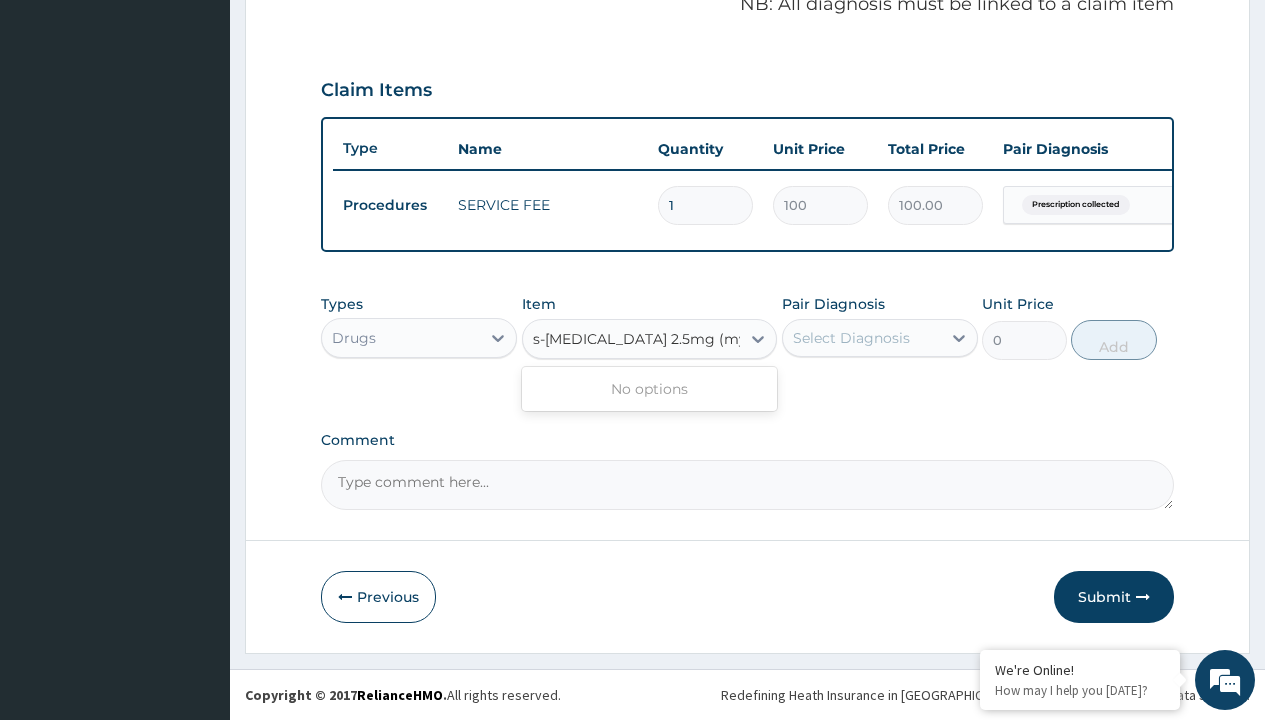 click on "Drugs" at bounding box center (354, 338) 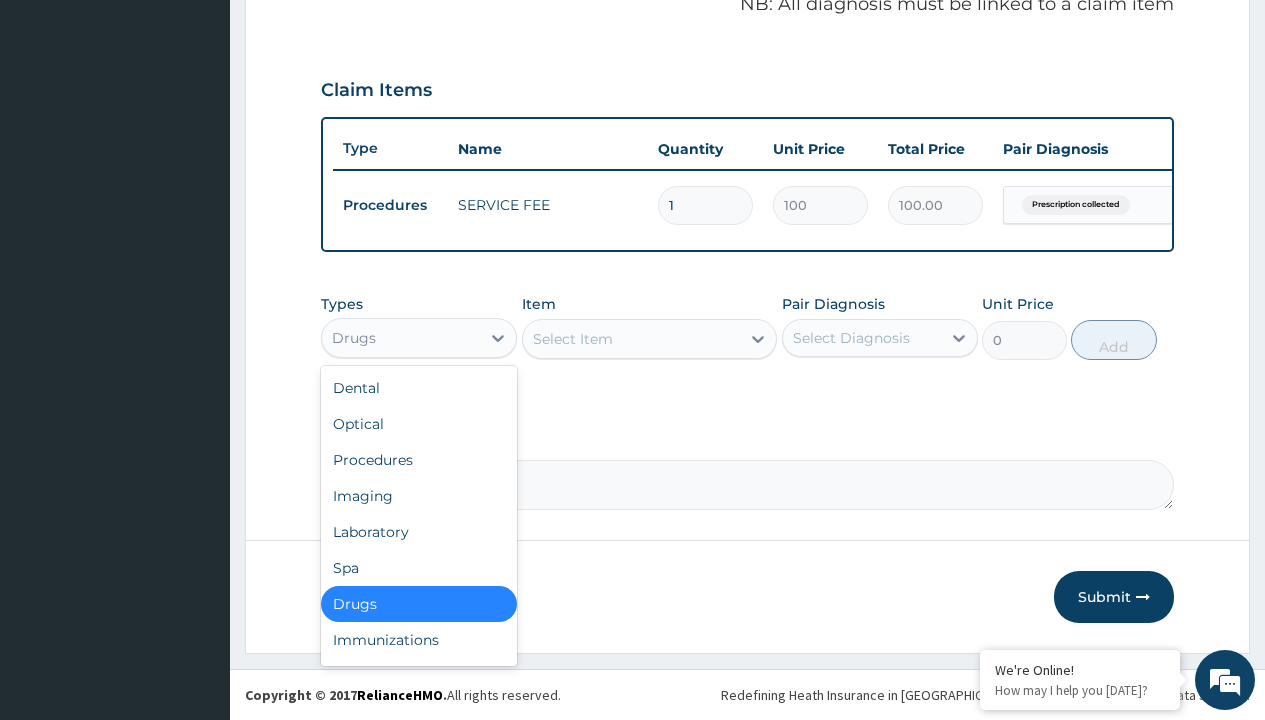 type on "drugs" 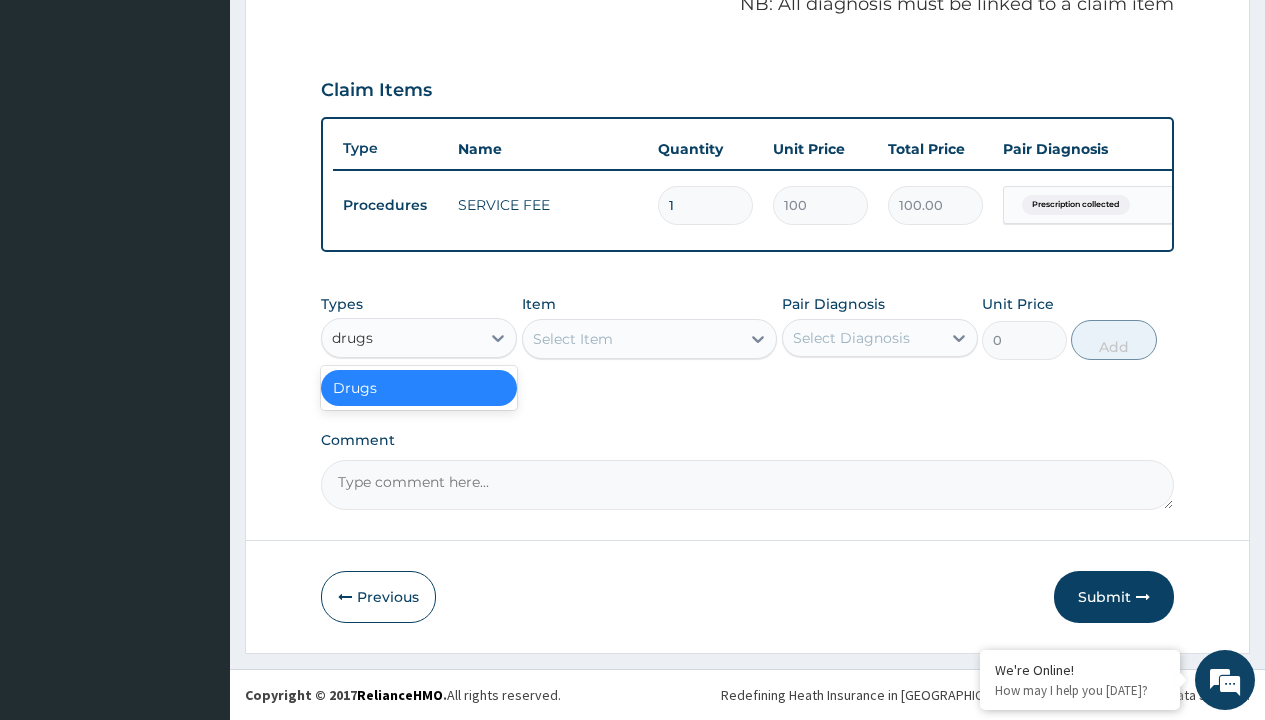 scroll, scrollTop: 0, scrollLeft: 0, axis: both 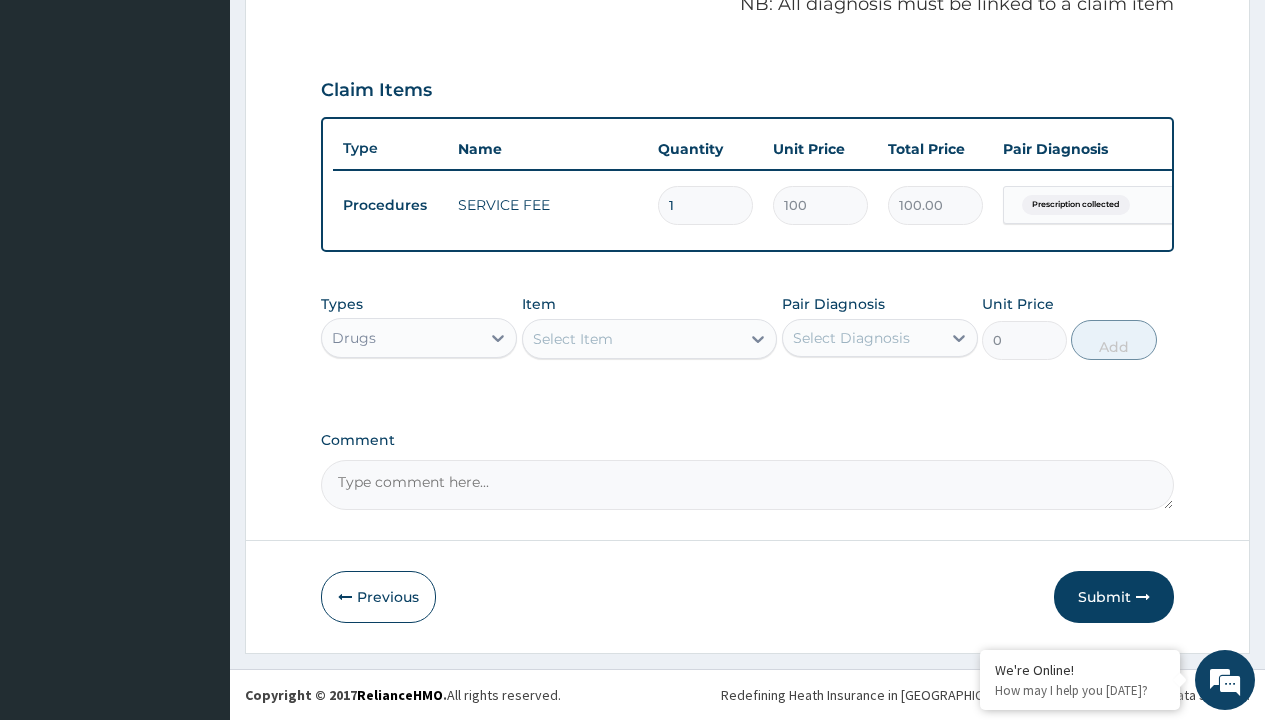 click on "Select Item" at bounding box center [573, 339] 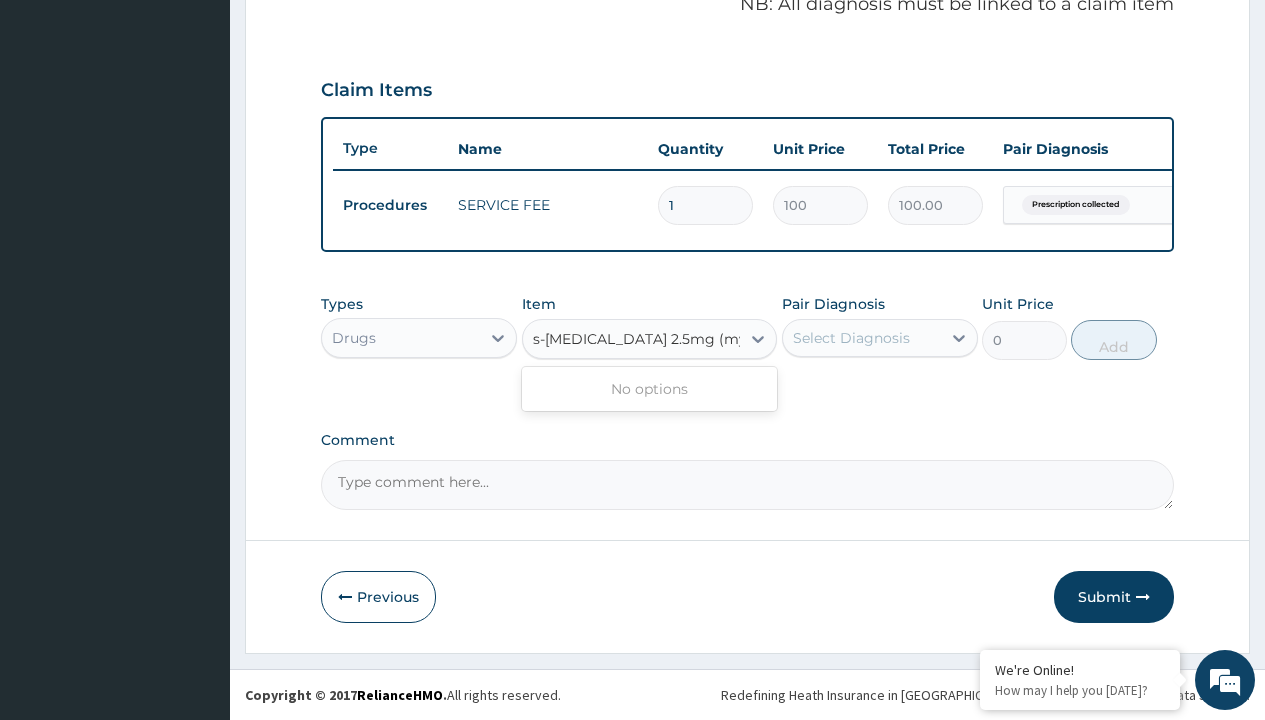 scroll, scrollTop: 0, scrollLeft: 0, axis: both 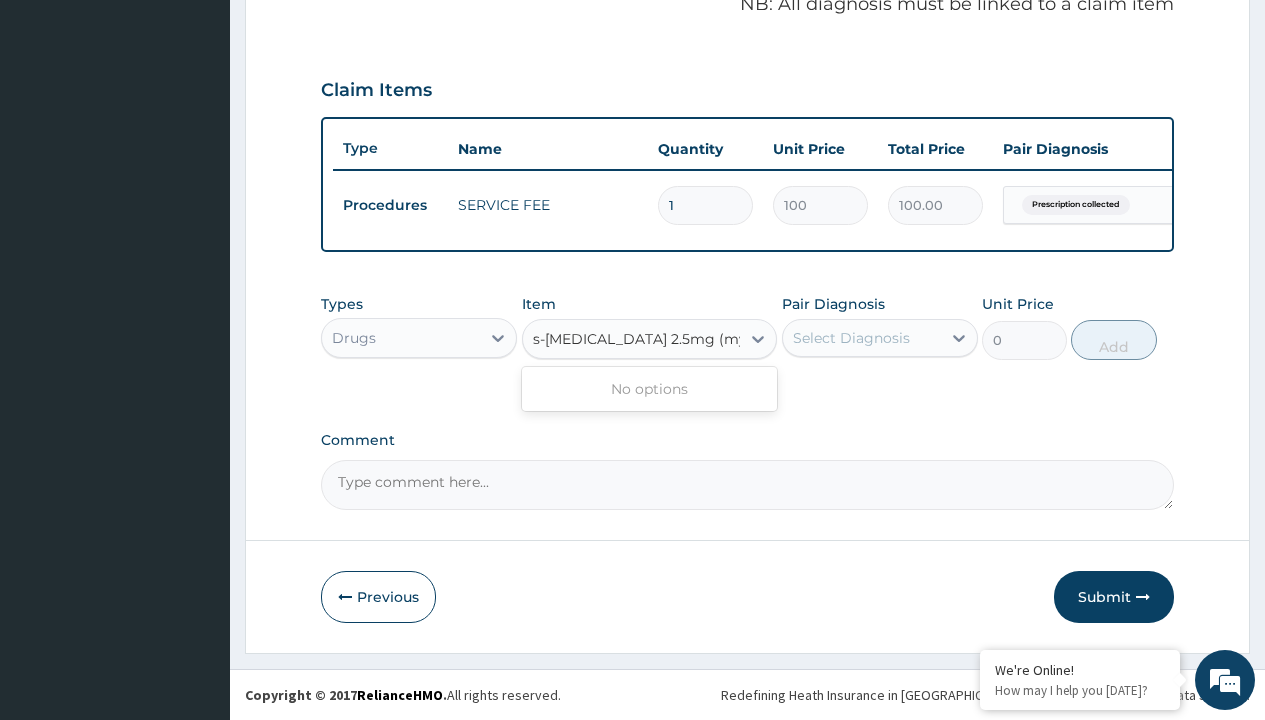 click on "Drugs" at bounding box center (354, 338) 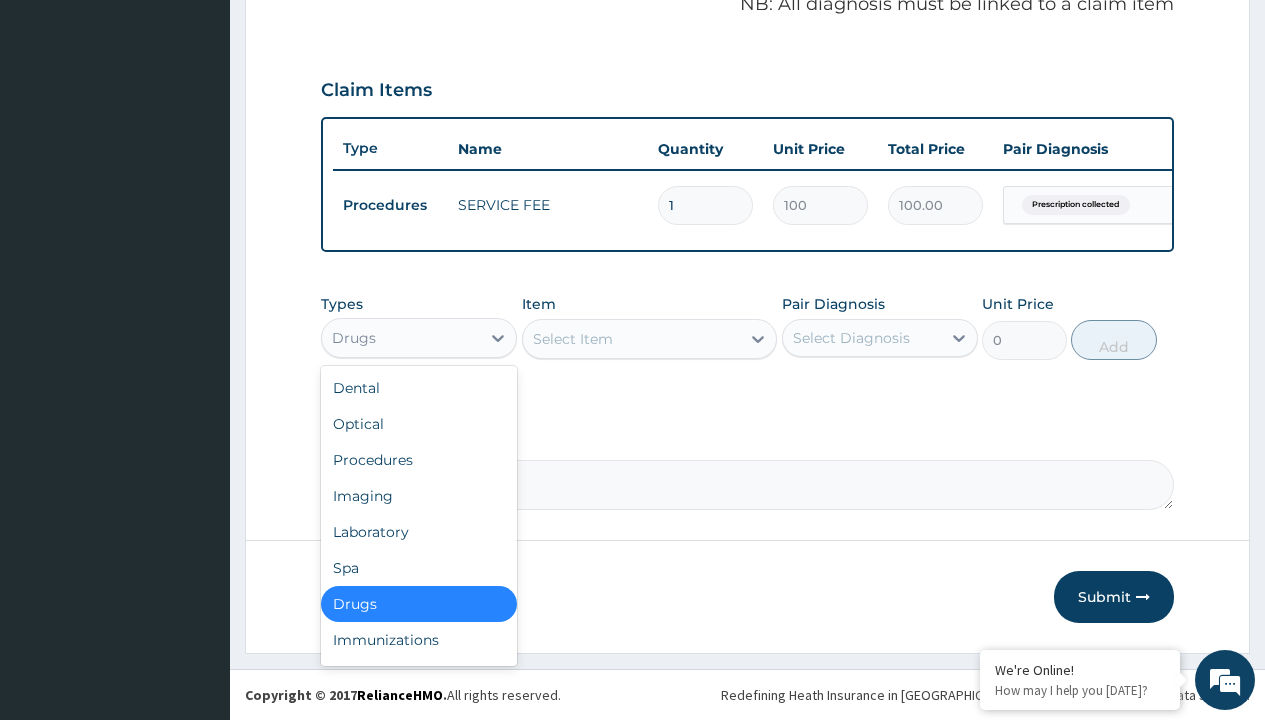 type on "drugs" 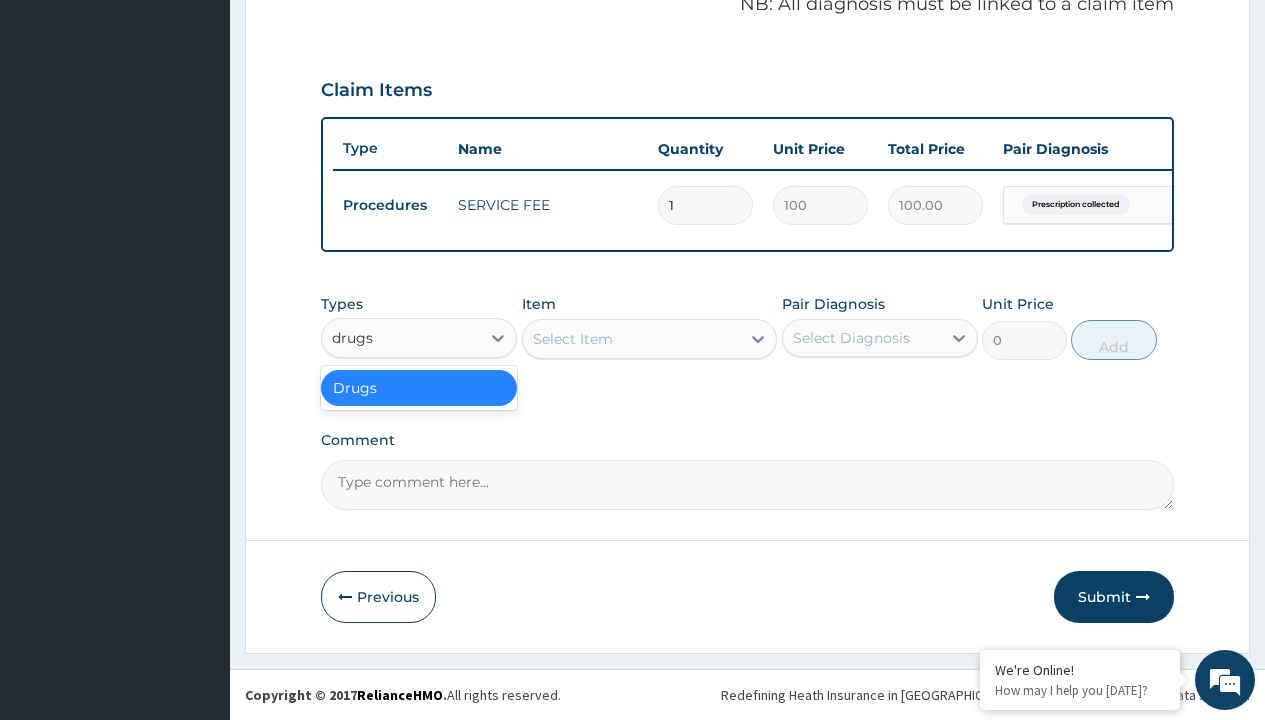 scroll, scrollTop: 0, scrollLeft: 0, axis: both 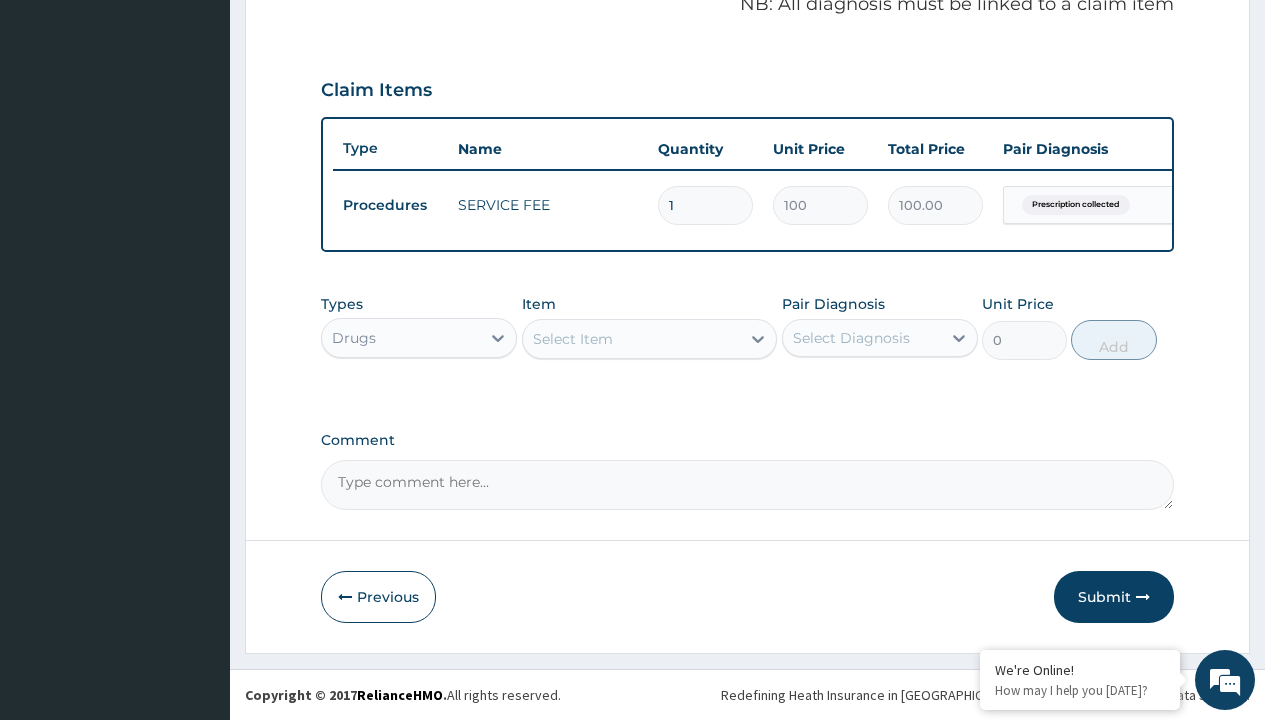 click on "Select Item" at bounding box center (573, 339) 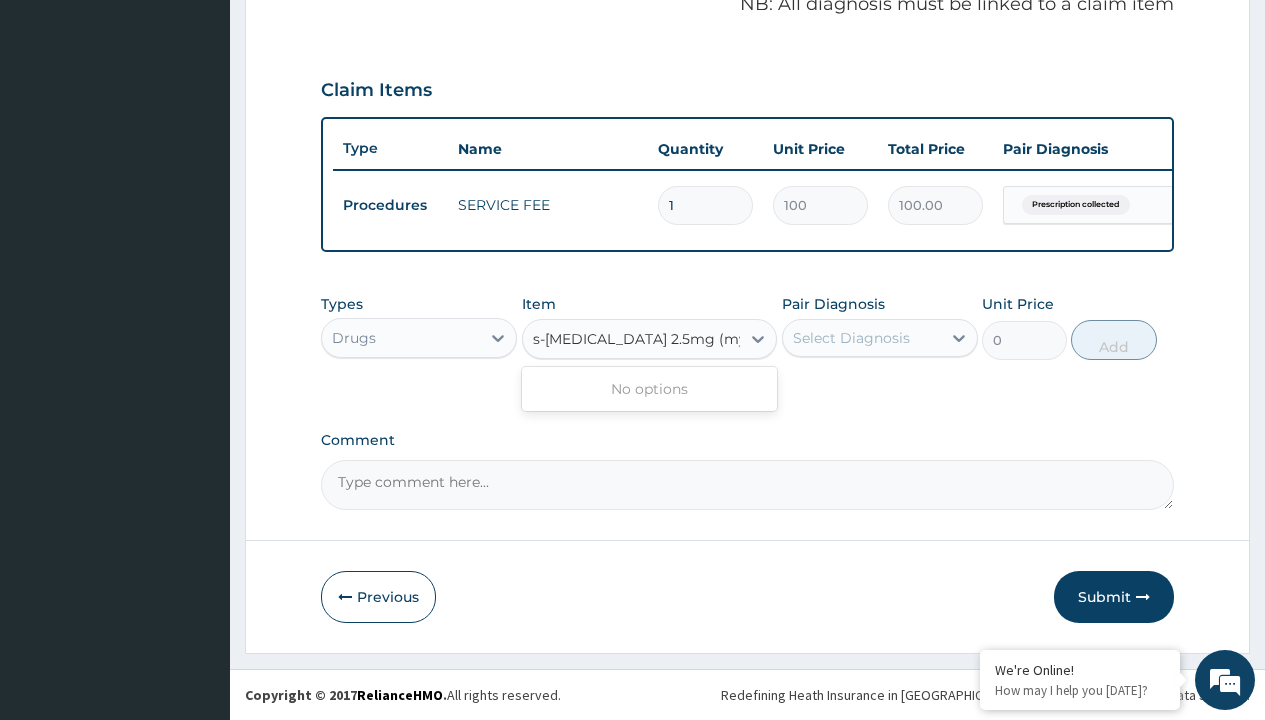 scroll, scrollTop: 0, scrollLeft: 0, axis: both 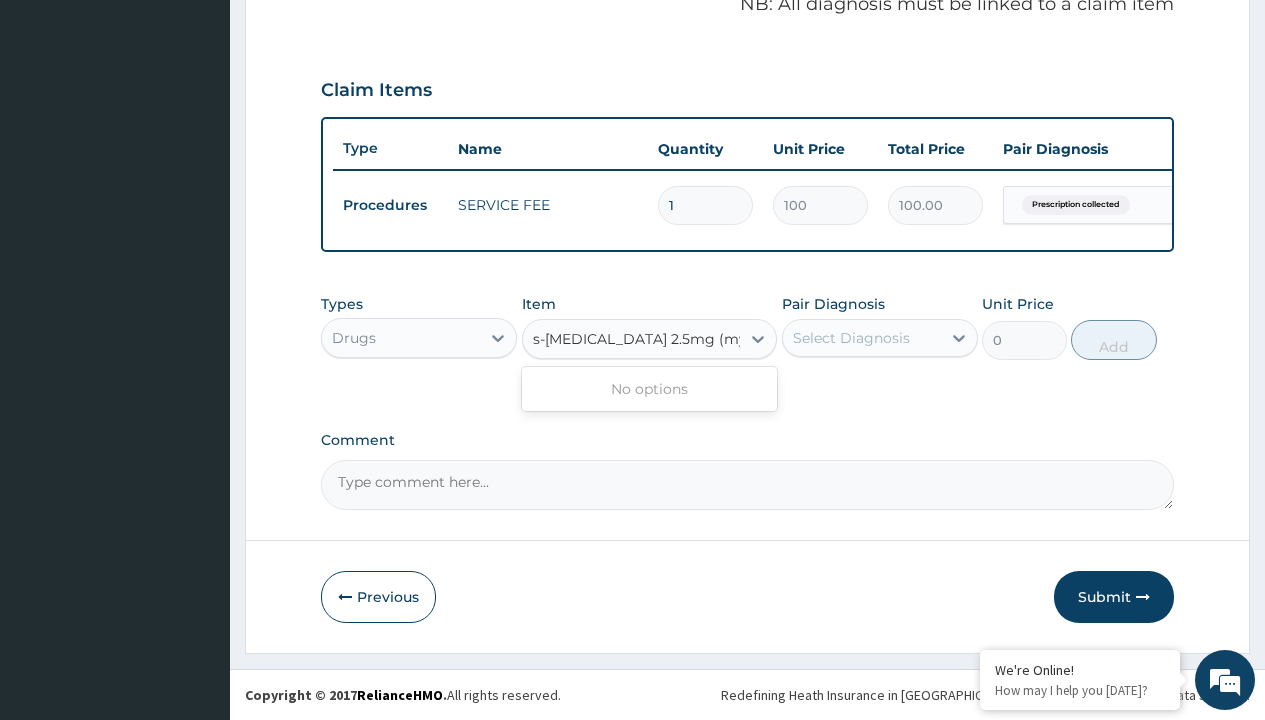 click on "Drugs" at bounding box center [354, 338] 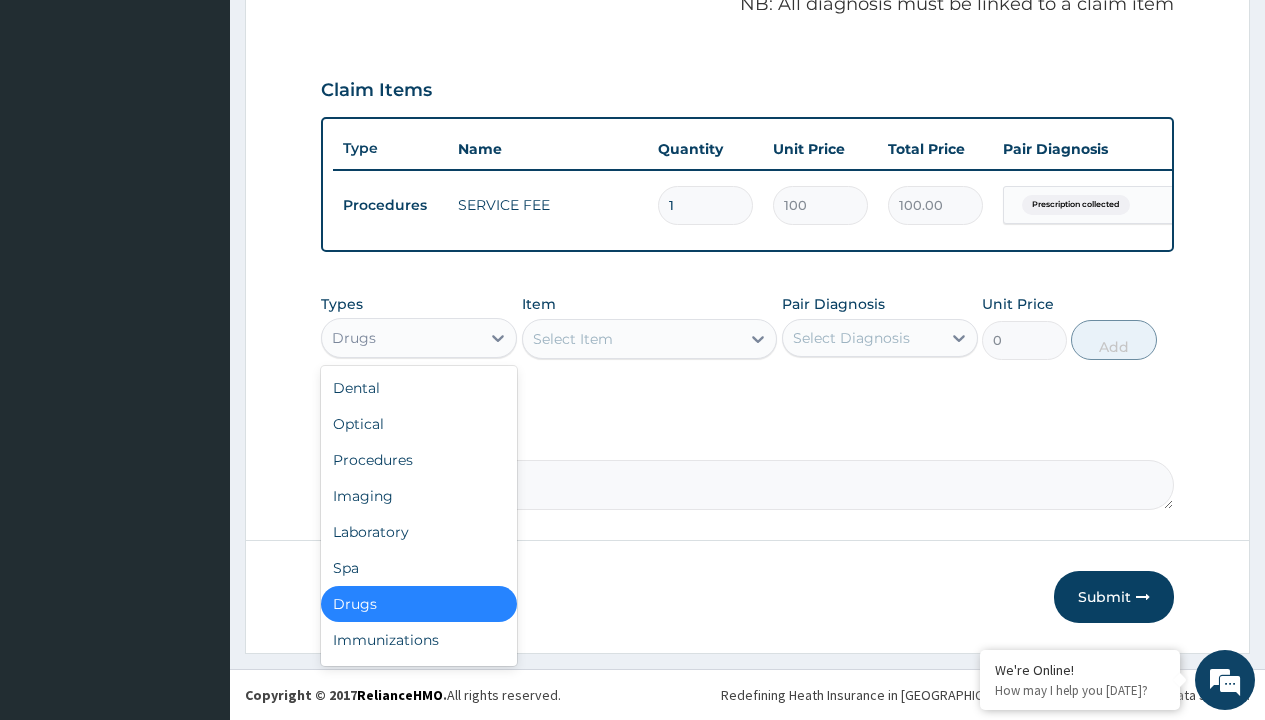 type on "drugs" 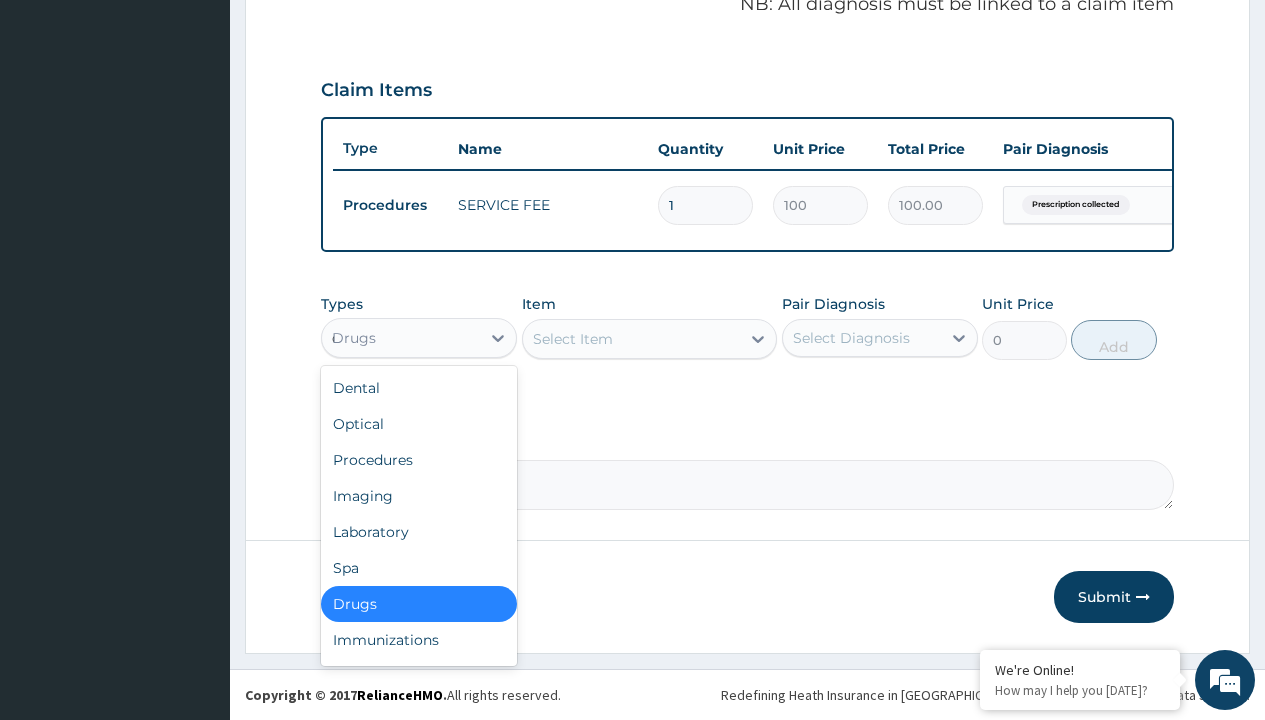 scroll, scrollTop: 0, scrollLeft: 0, axis: both 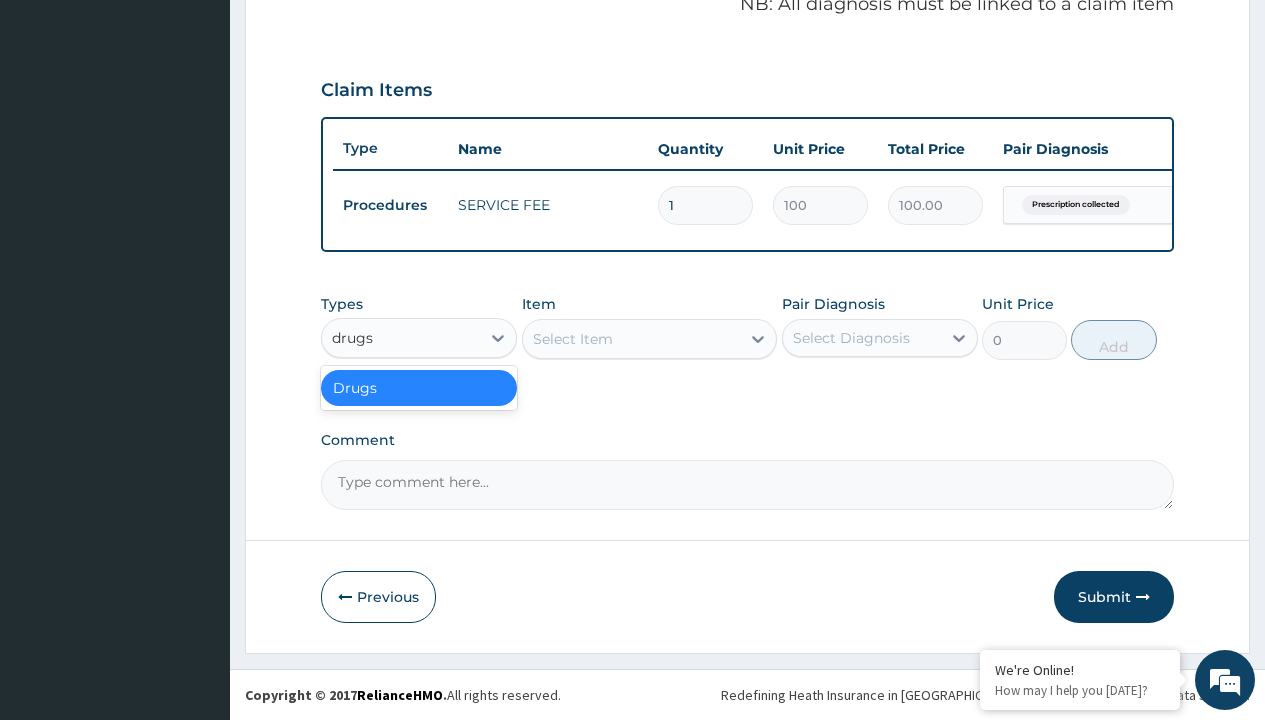 click on "Drugs" at bounding box center [419, 388] 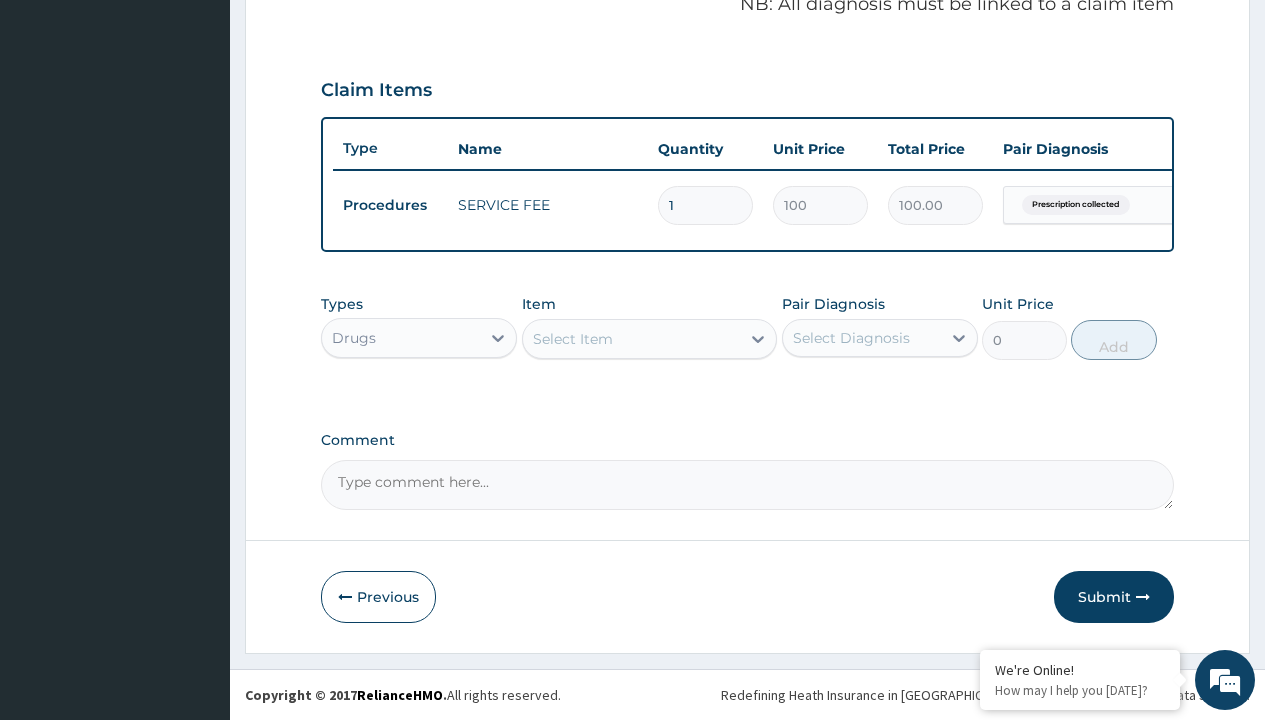 click on "Select Item" at bounding box center (573, 339) 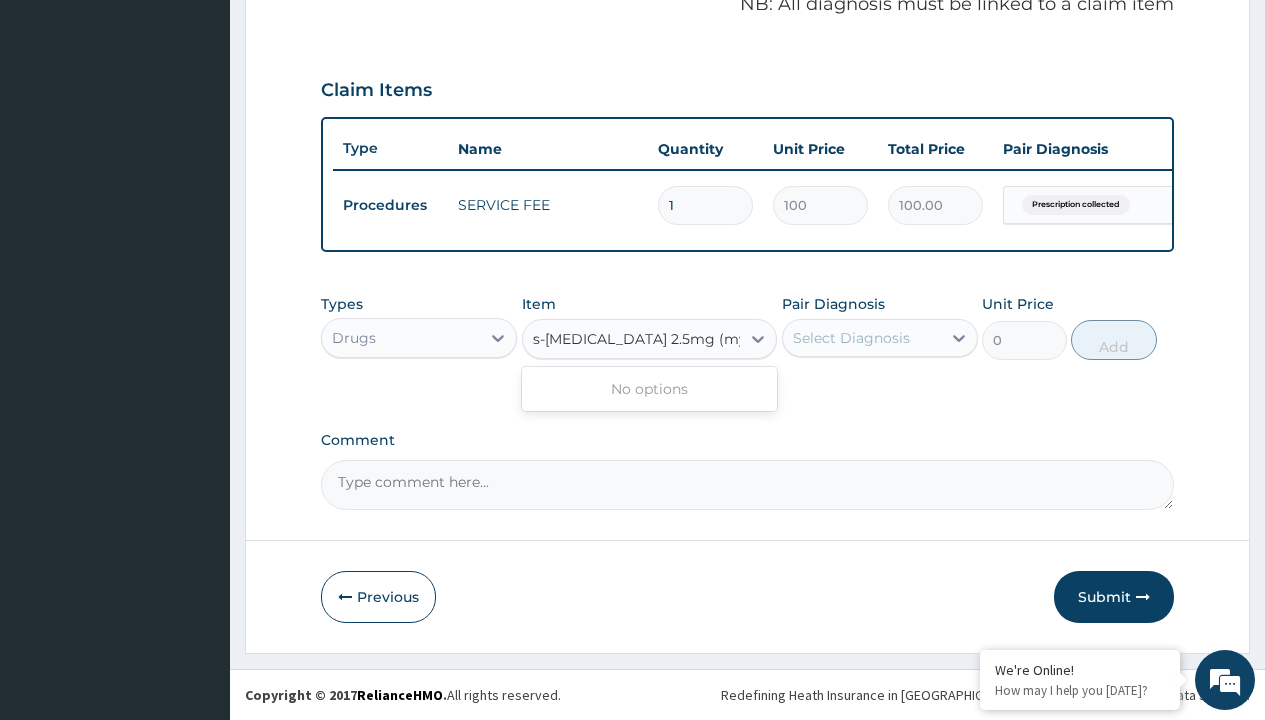 scroll, scrollTop: 0, scrollLeft: 0, axis: both 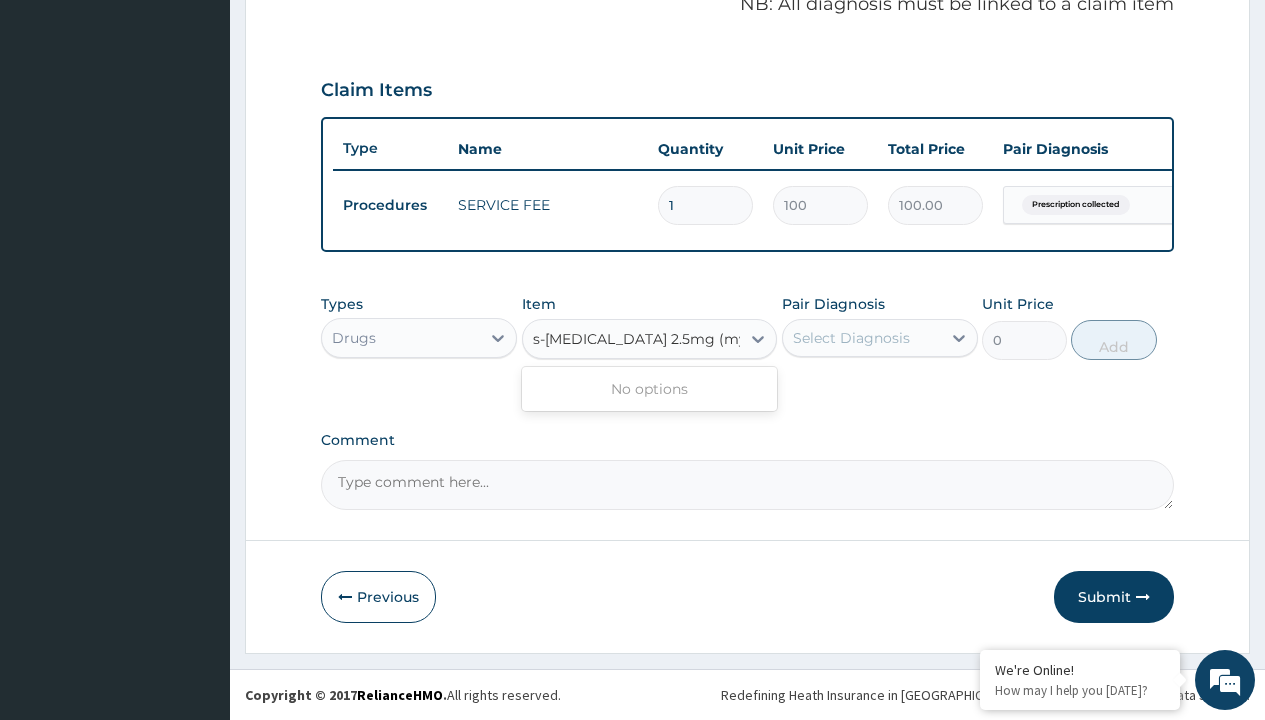 click on "Drugs" at bounding box center [354, 338] 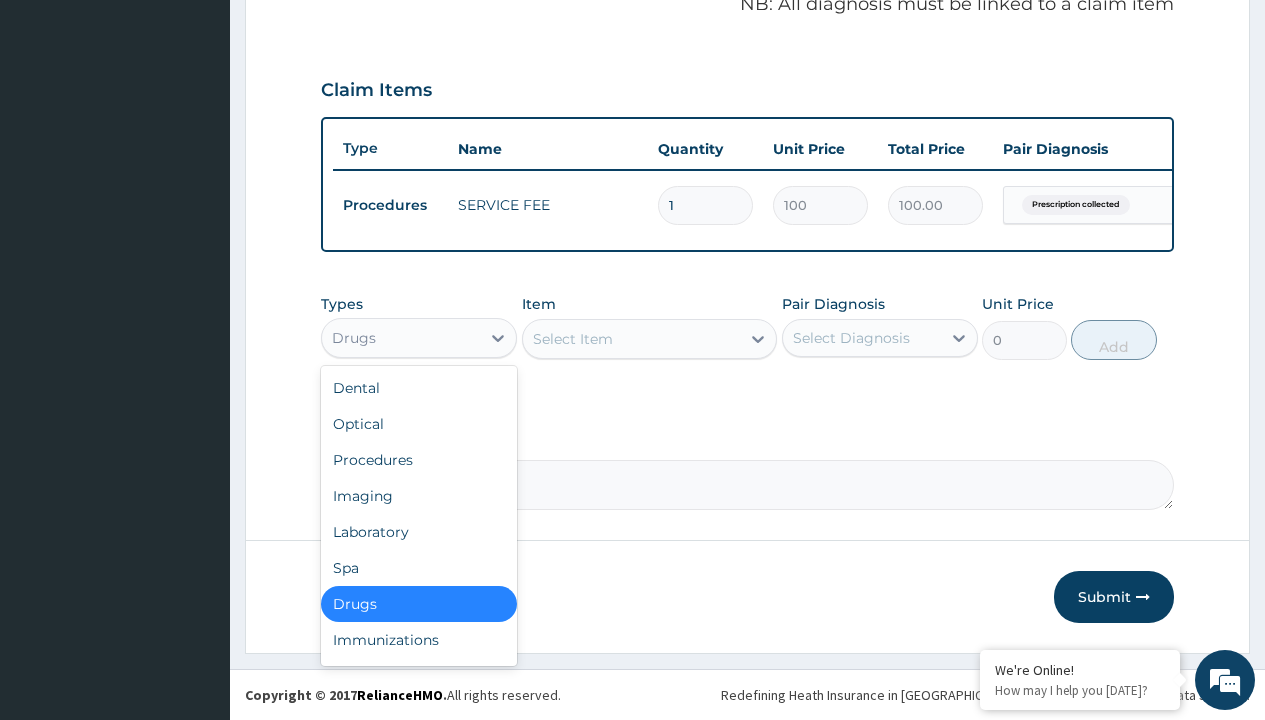 type on "drugs" 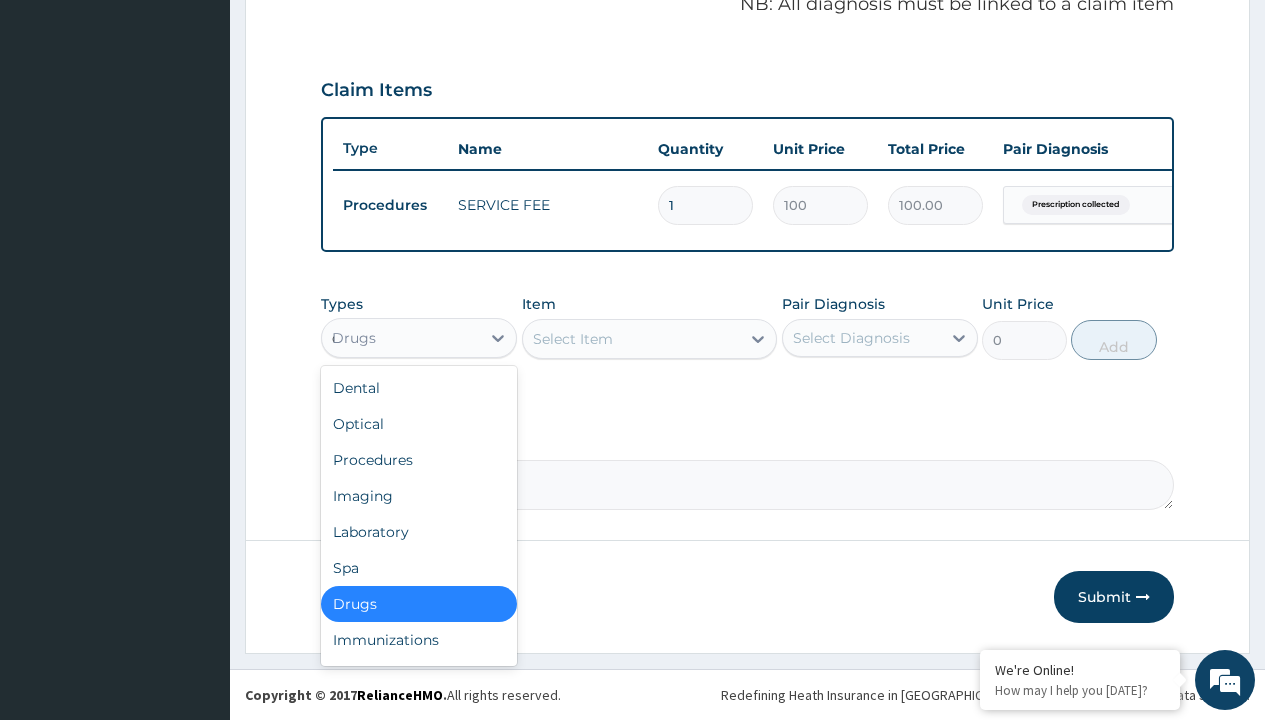 scroll, scrollTop: 0, scrollLeft: 0, axis: both 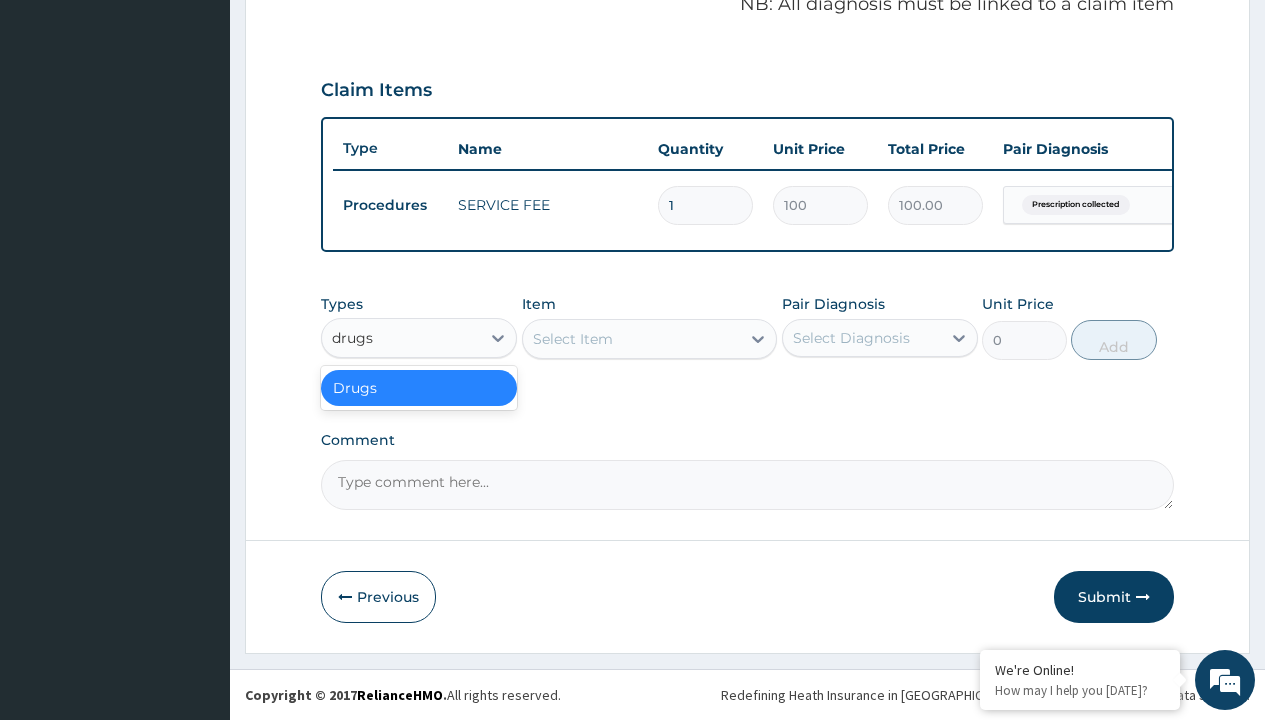 click on "Drugs" at bounding box center [419, 388] 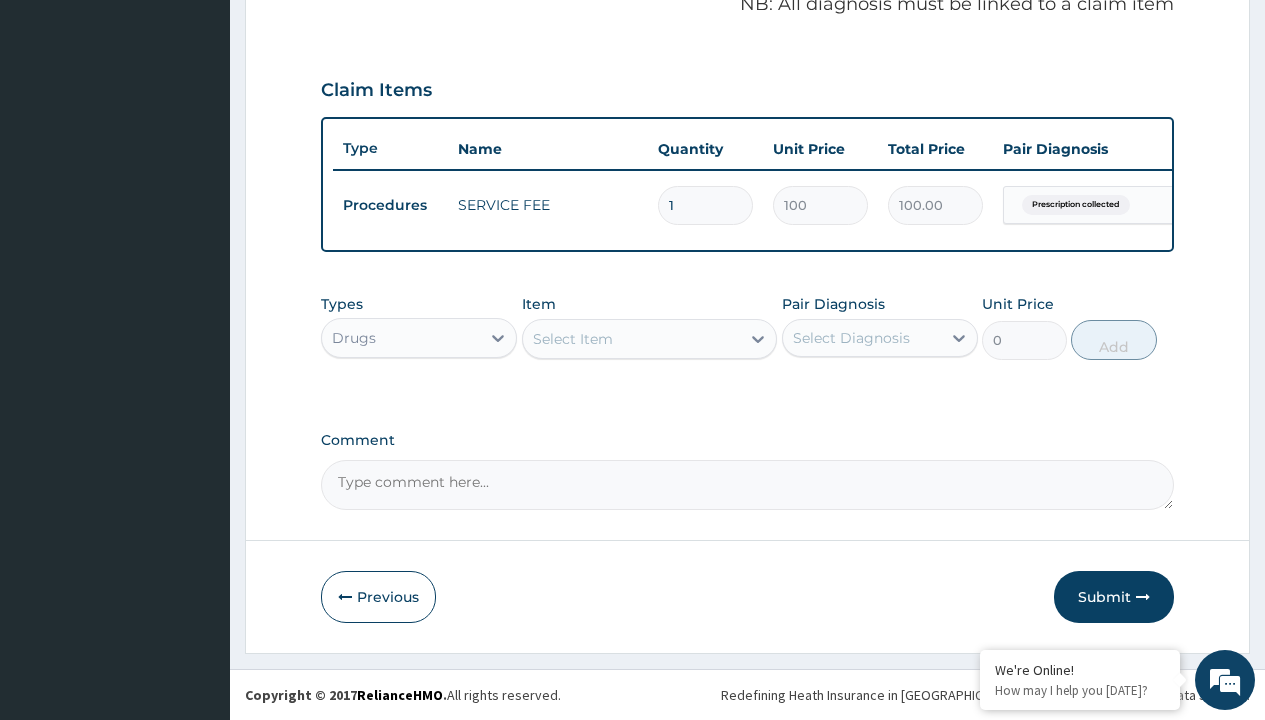 click on "Select Item" at bounding box center [573, 339] 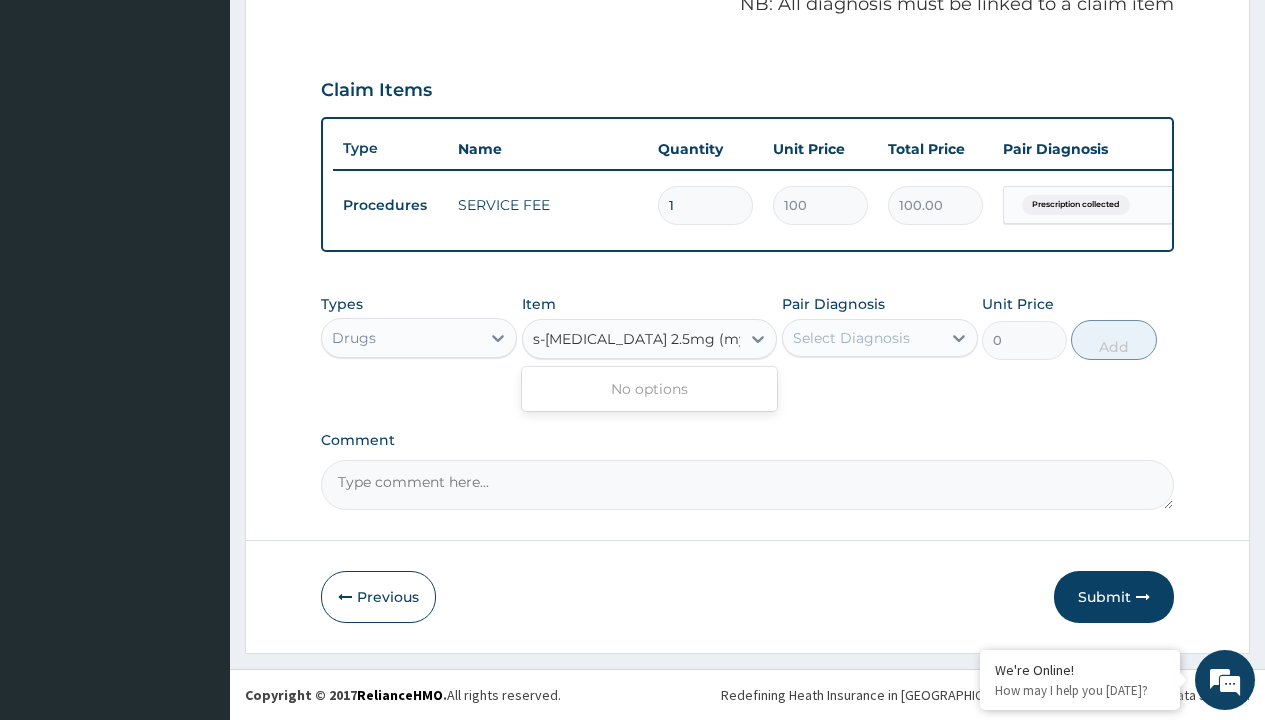 scroll, scrollTop: 0, scrollLeft: 0, axis: both 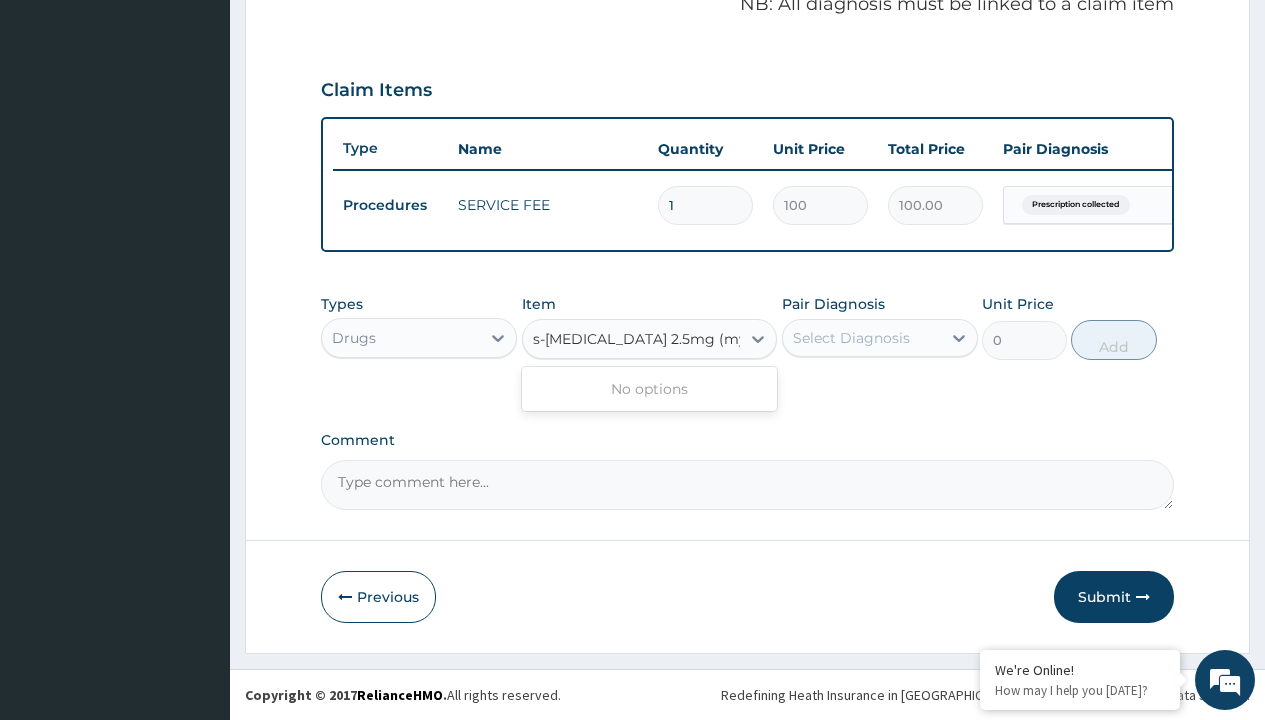 click on "Drugs" at bounding box center (354, 338) 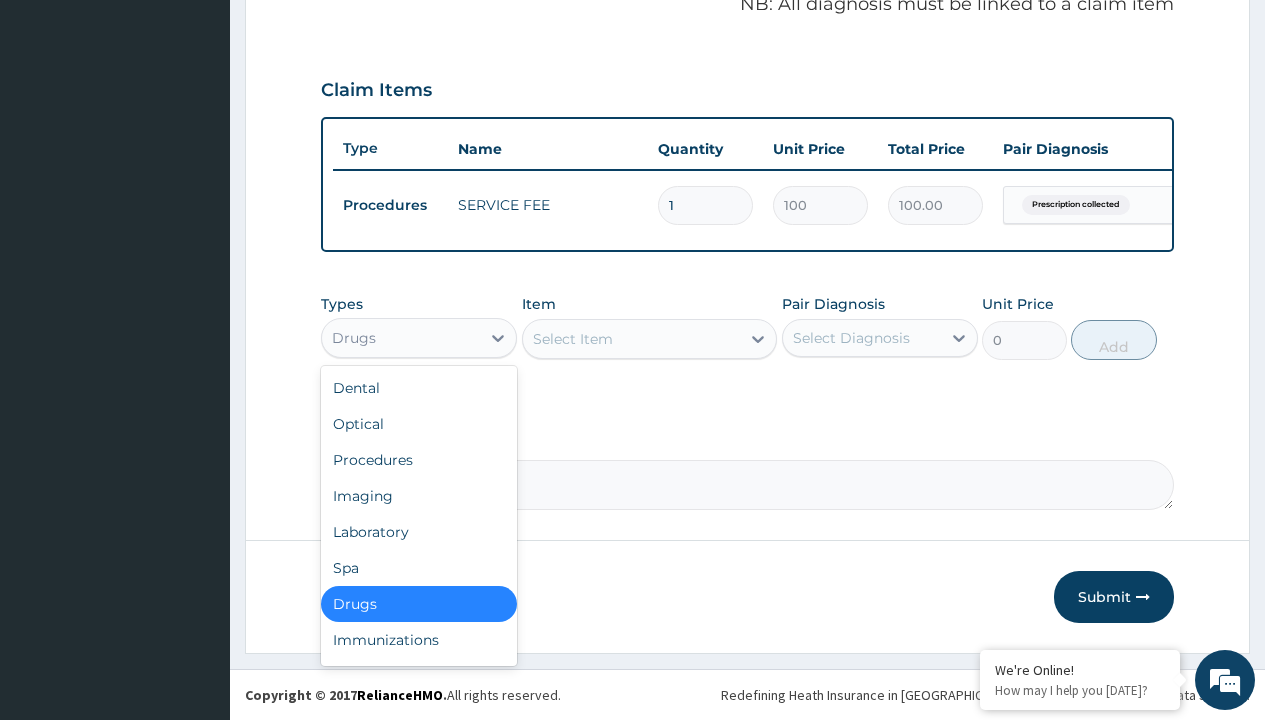 type on "procedures" 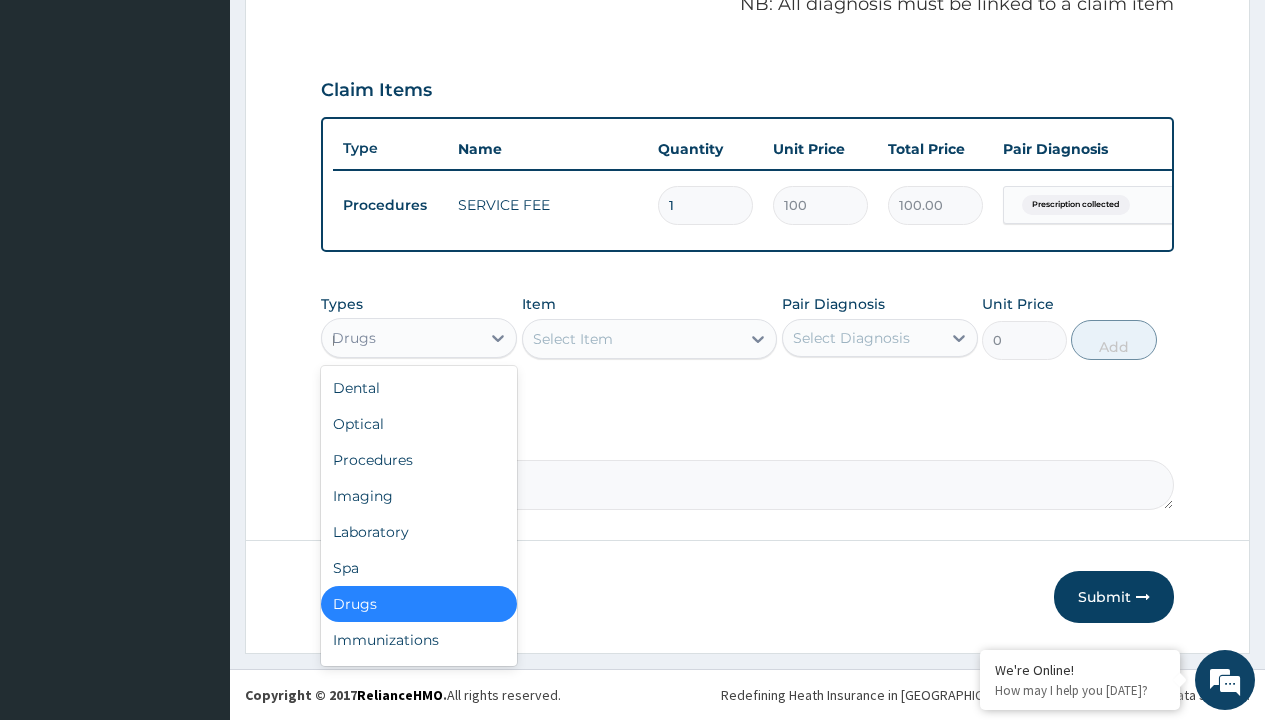 scroll, scrollTop: 0, scrollLeft: 0, axis: both 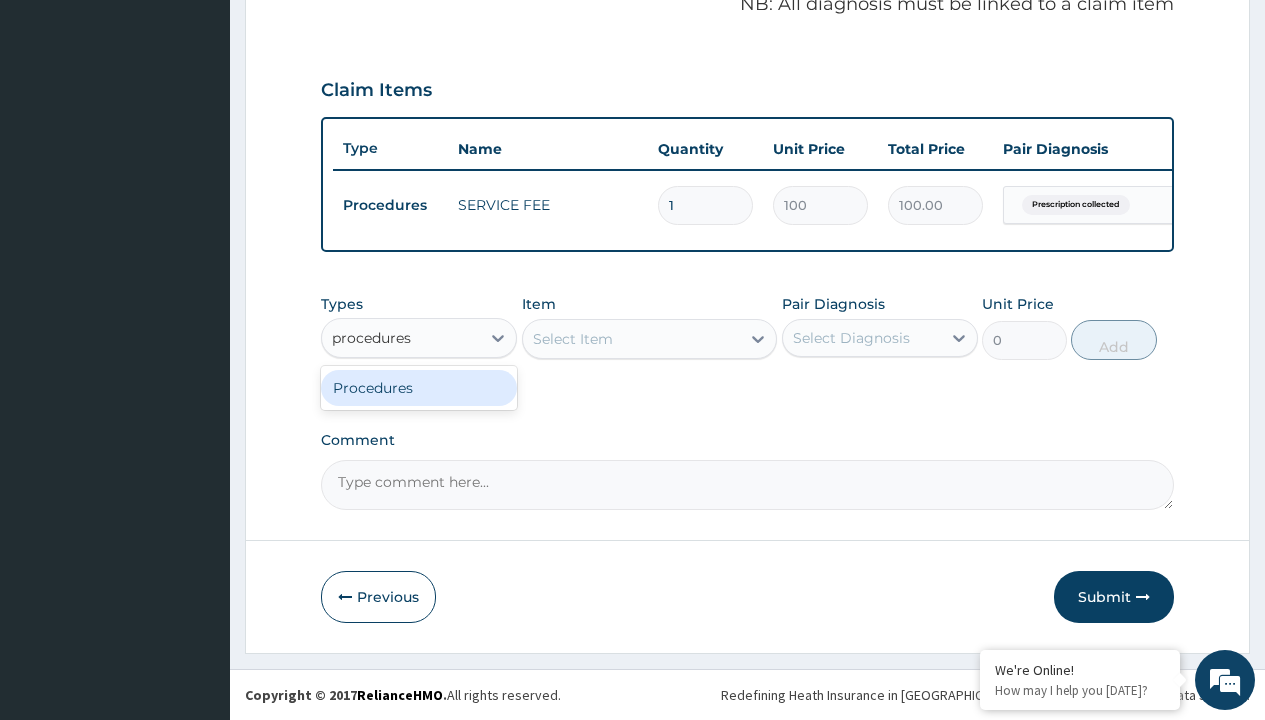 click on "Procedures" at bounding box center (419, 388) 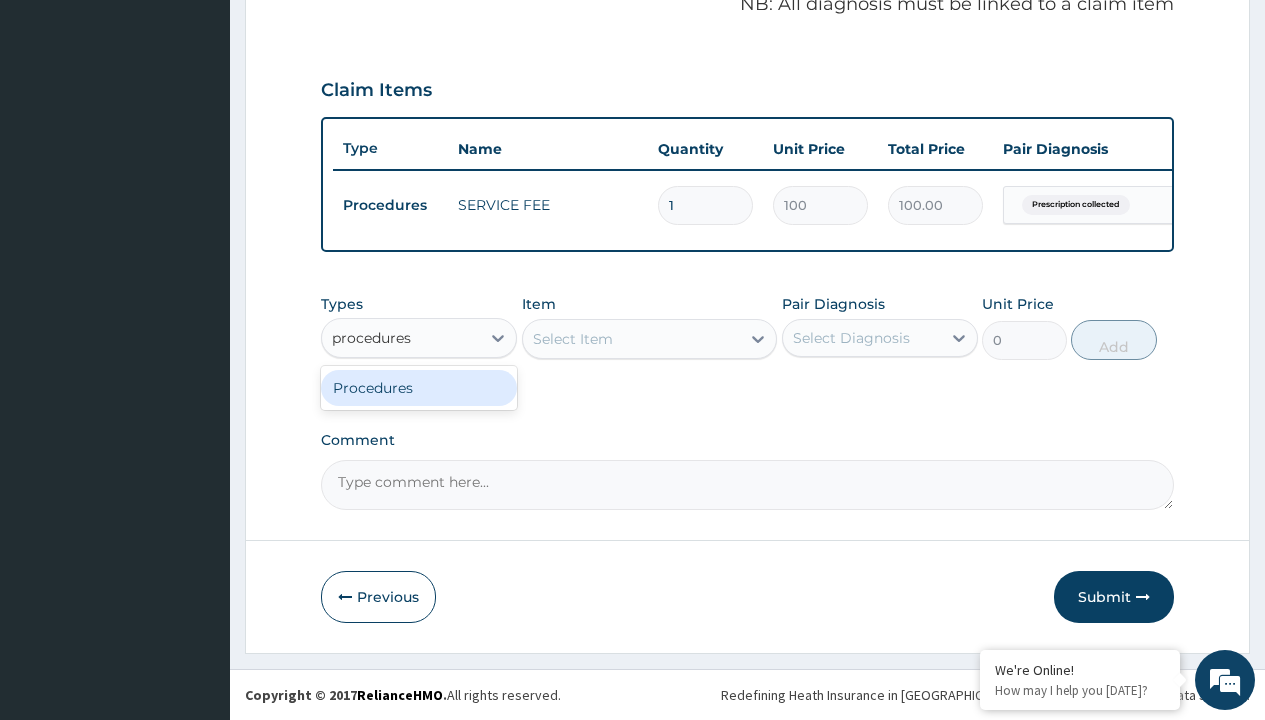 type 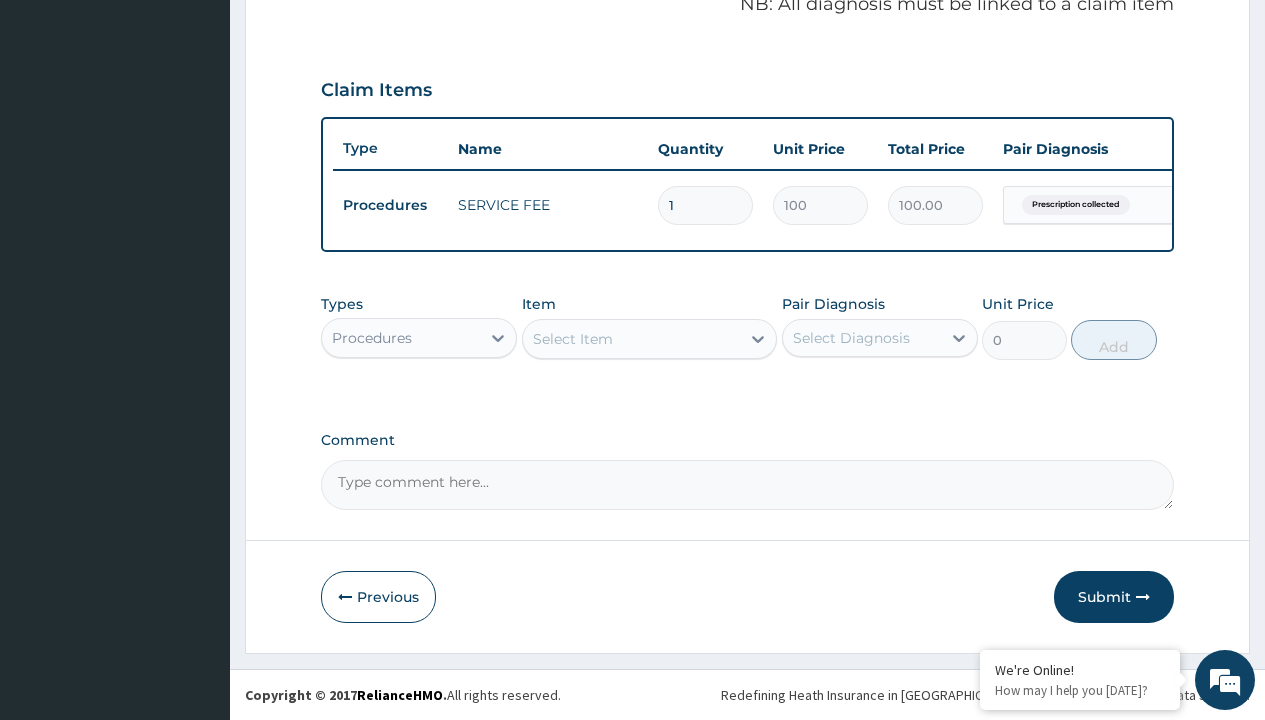 click on "Select Item" at bounding box center [573, 339] 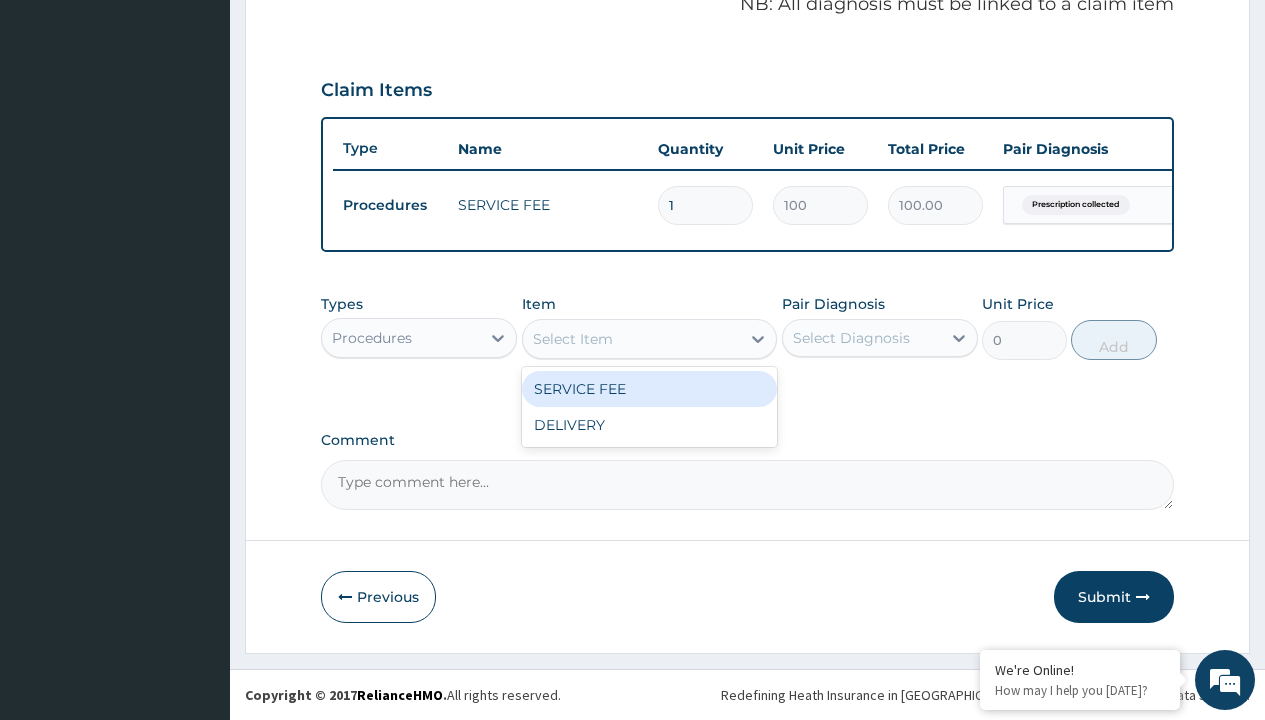 type on "delivery" 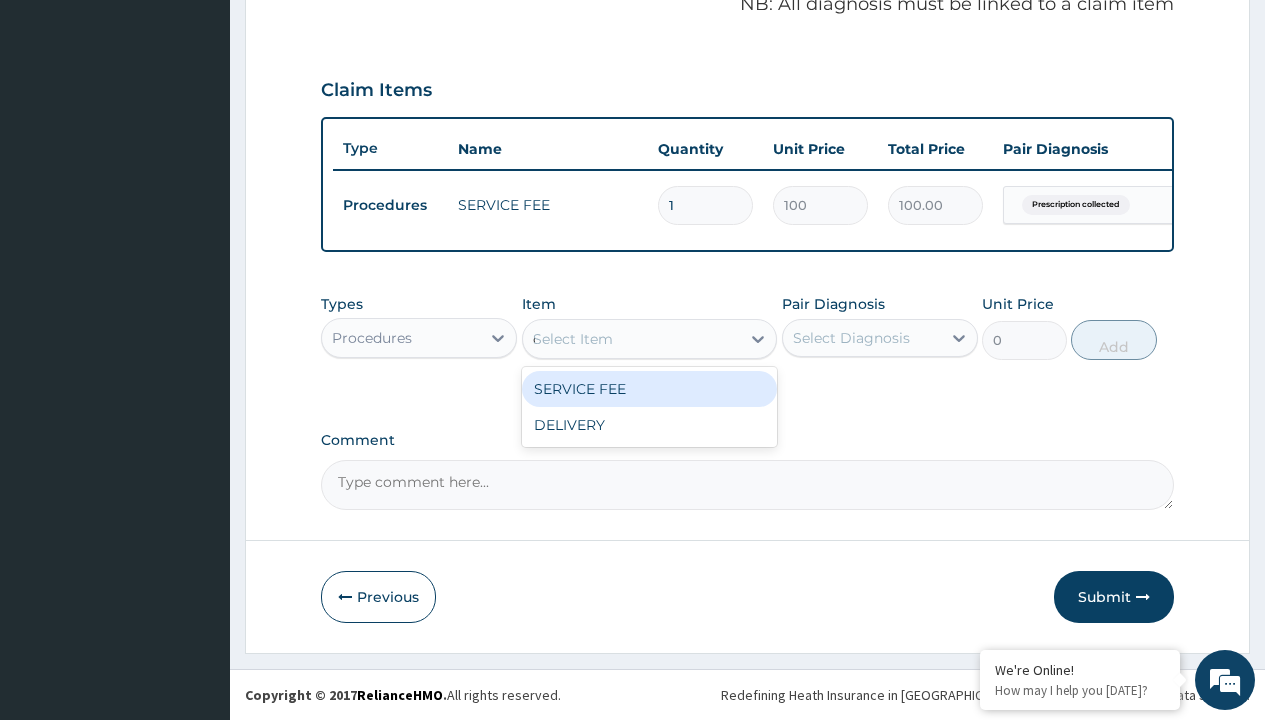 scroll, scrollTop: 0, scrollLeft: 0, axis: both 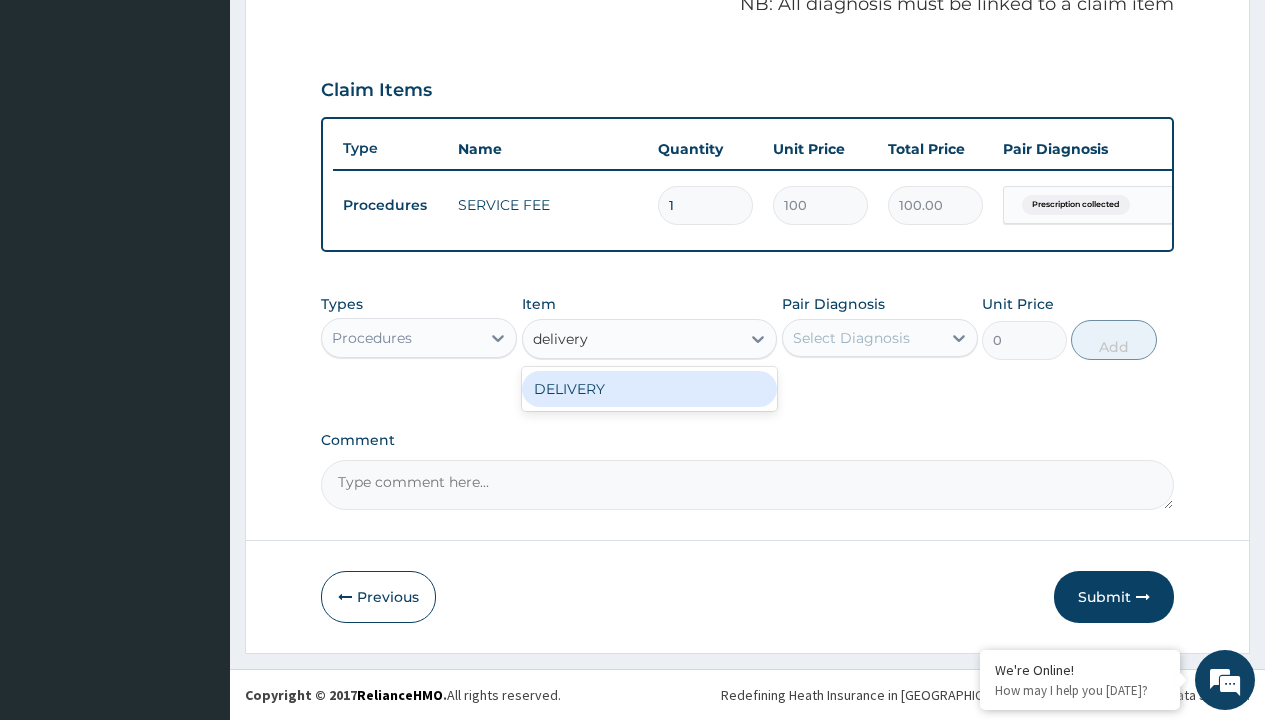 click on "DELIVERY" at bounding box center (650, 389) 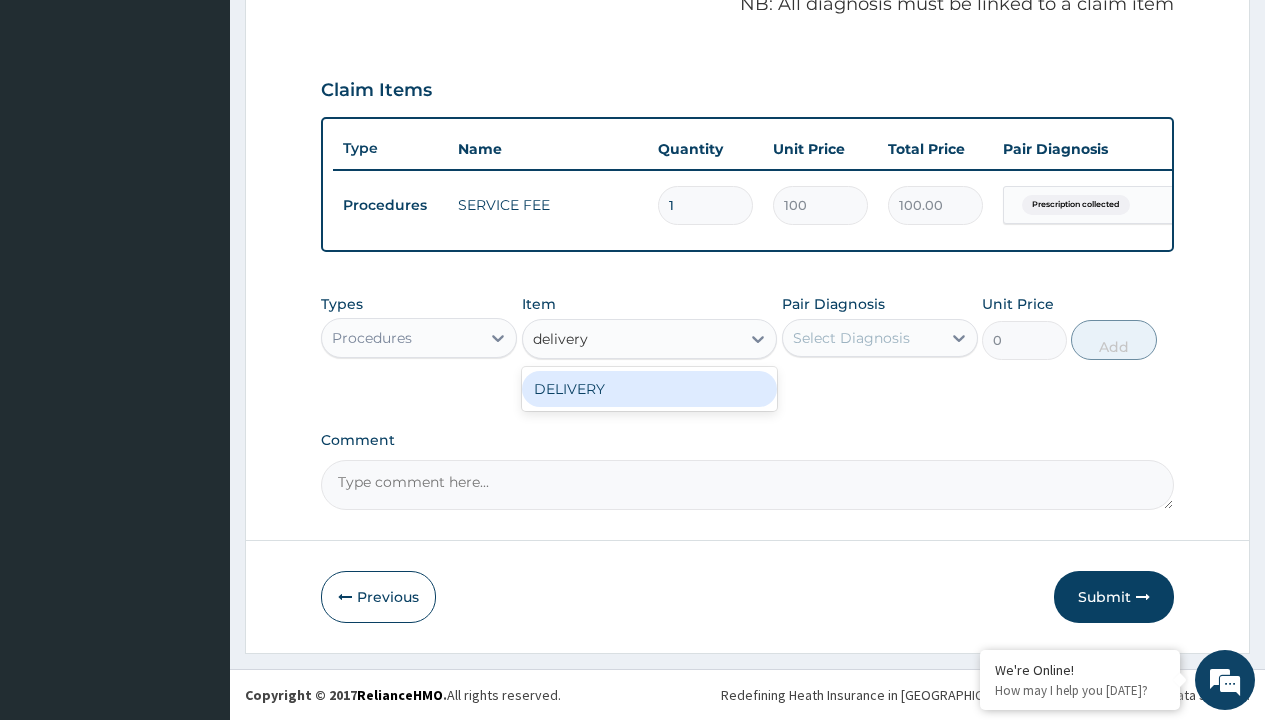 type 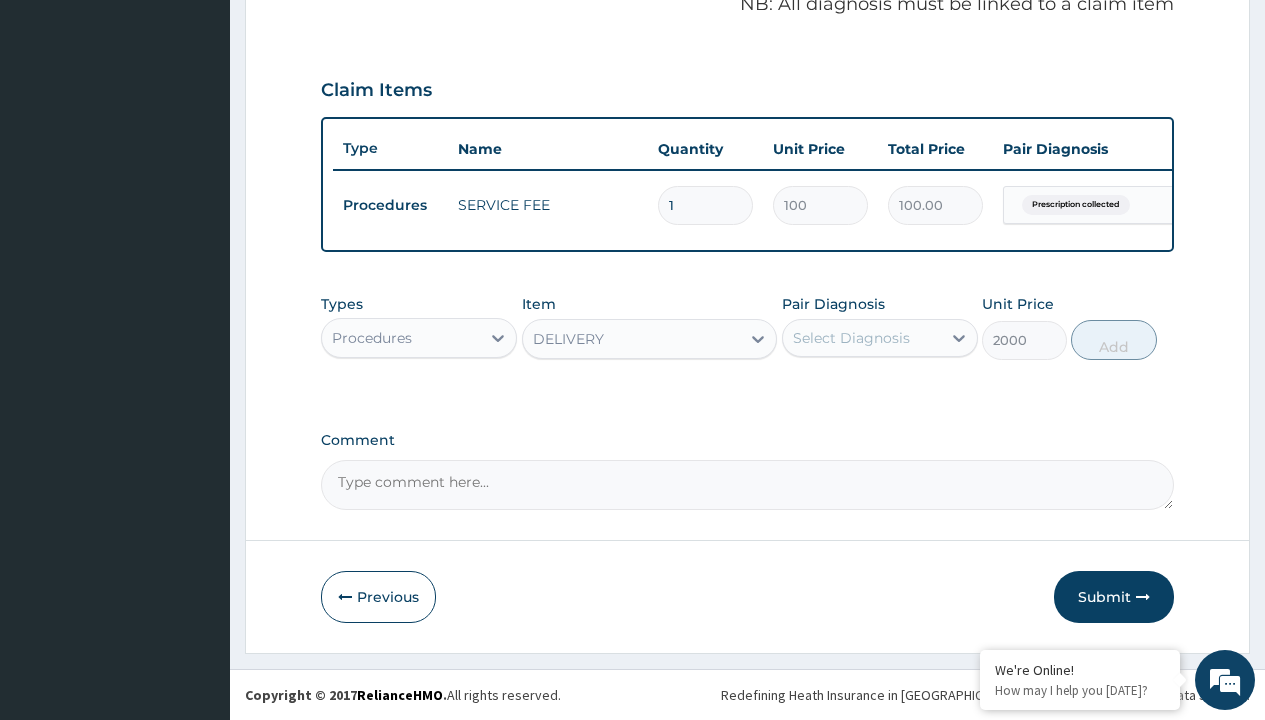 click on "Prescription collected" at bounding box center (409, -74) 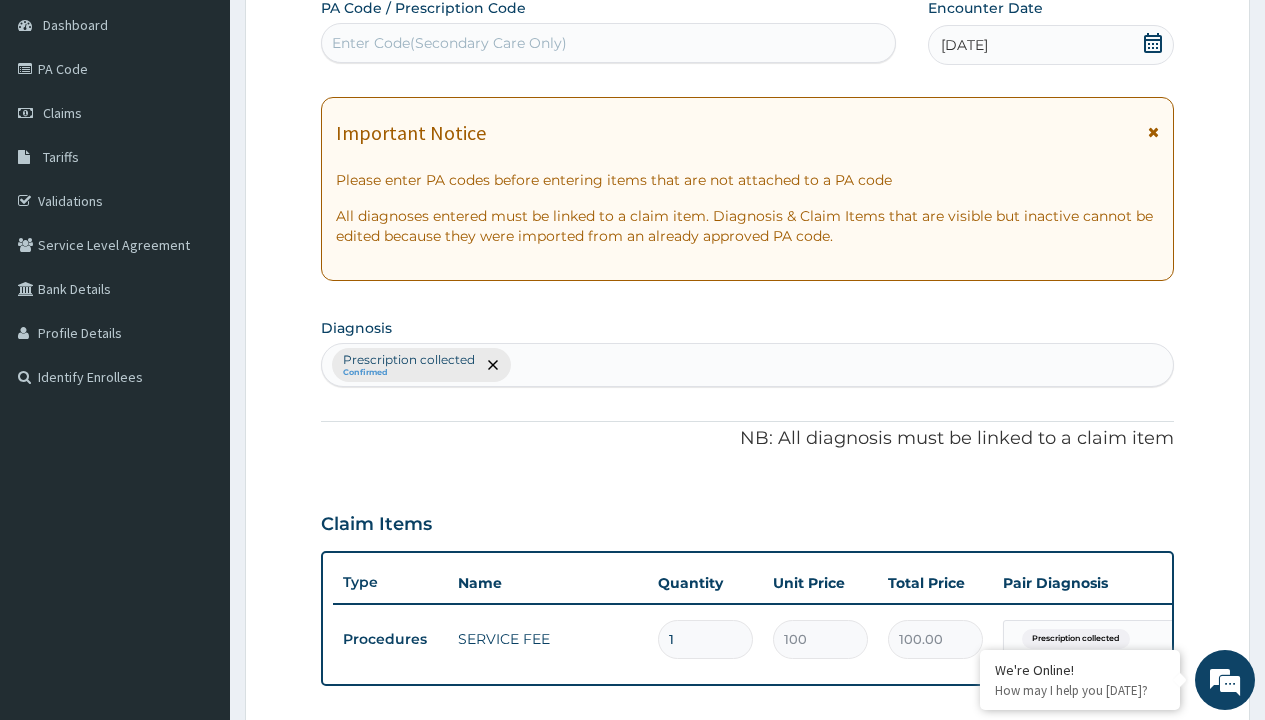 type on "prescription collected" 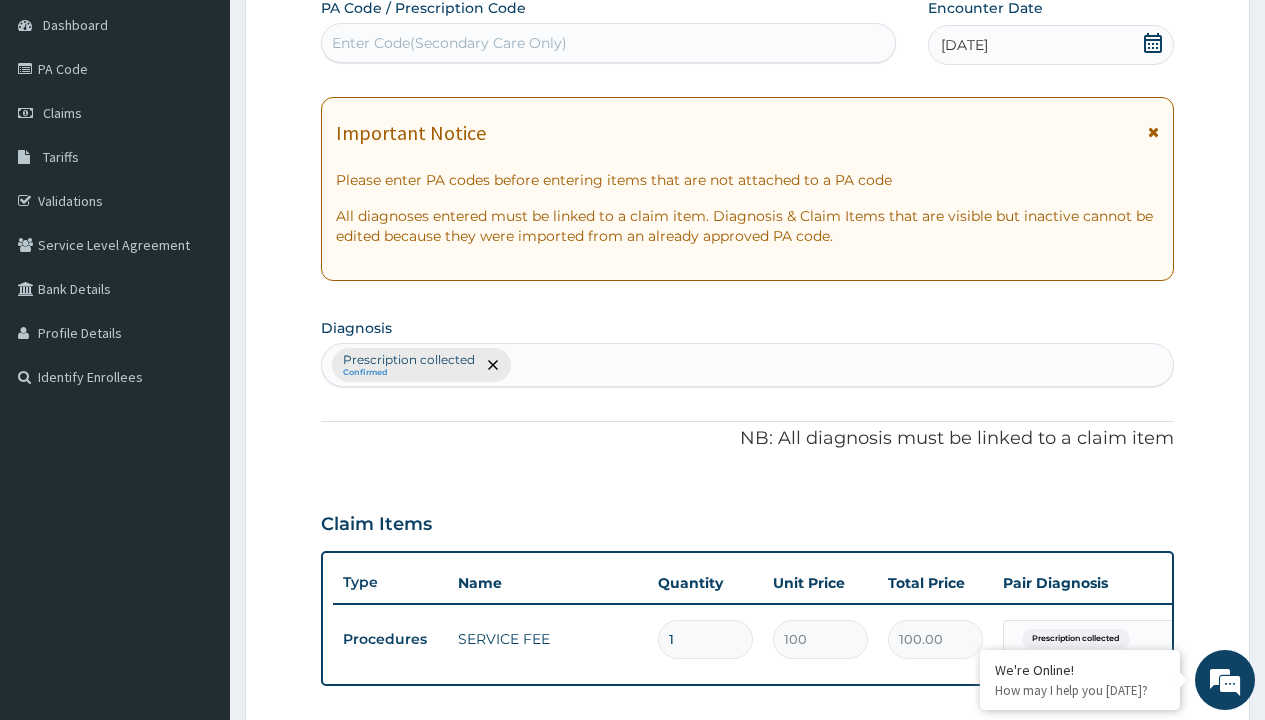 scroll, scrollTop: 269, scrollLeft: 0, axis: vertical 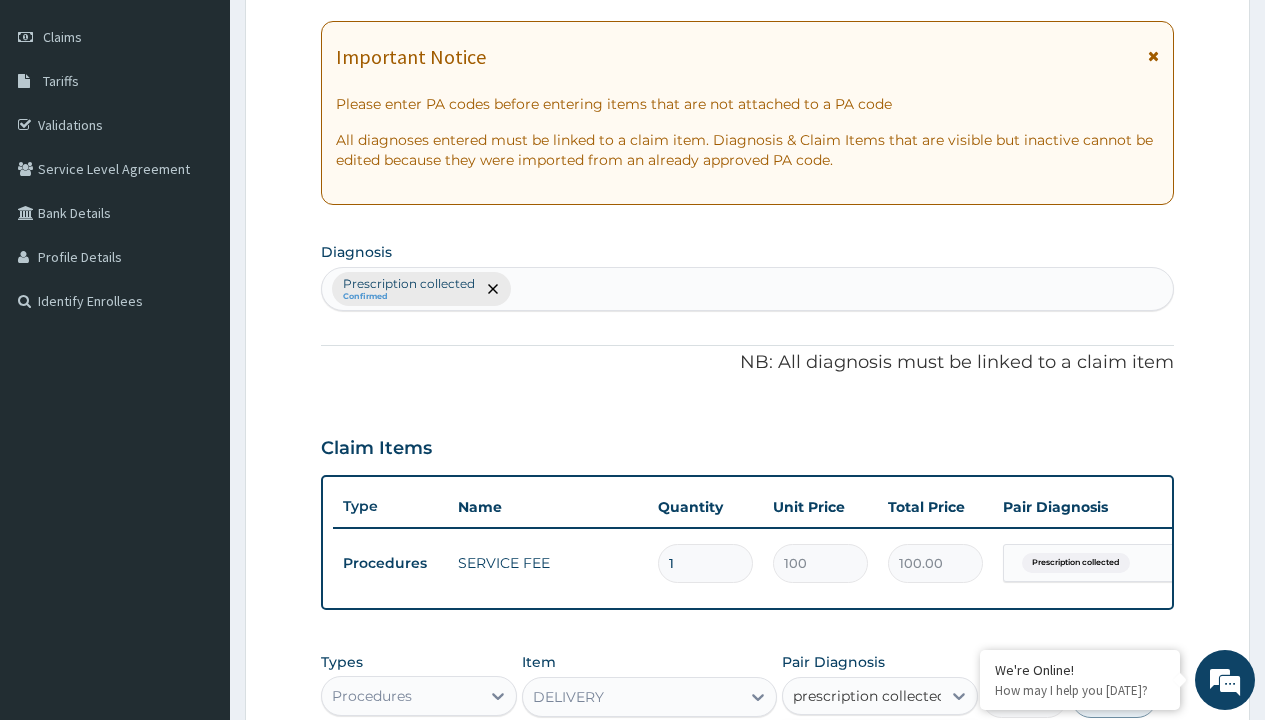 click on "Prescription collected" at bounding box center [890, 755] 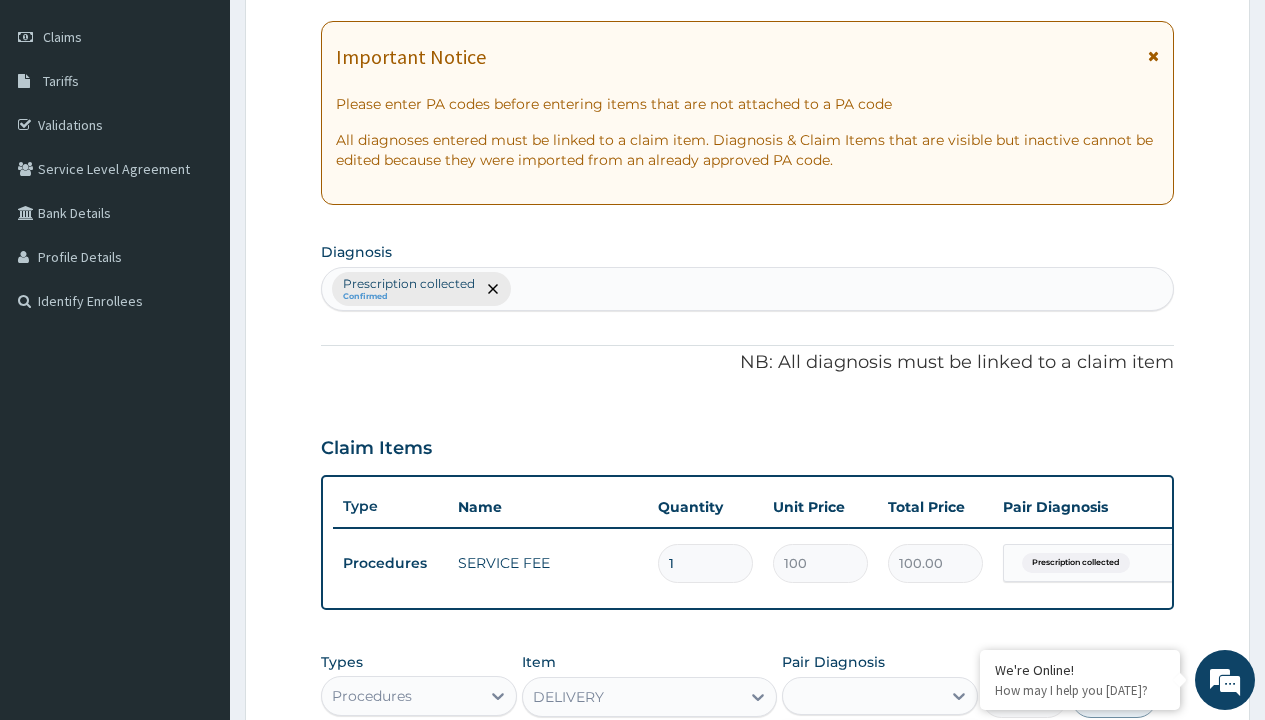 scroll, scrollTop: 642, scrollLeft: 0, axis: vertical 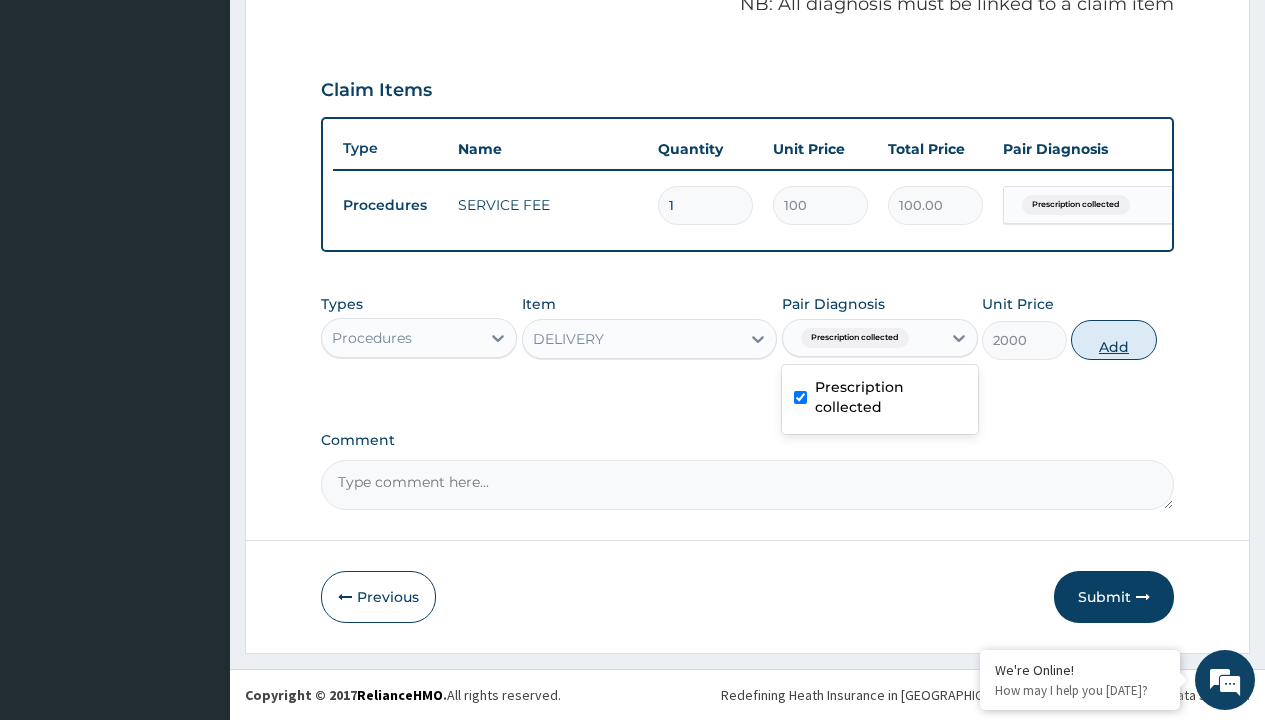 click on "Add" at bounding box center (1113, 340) 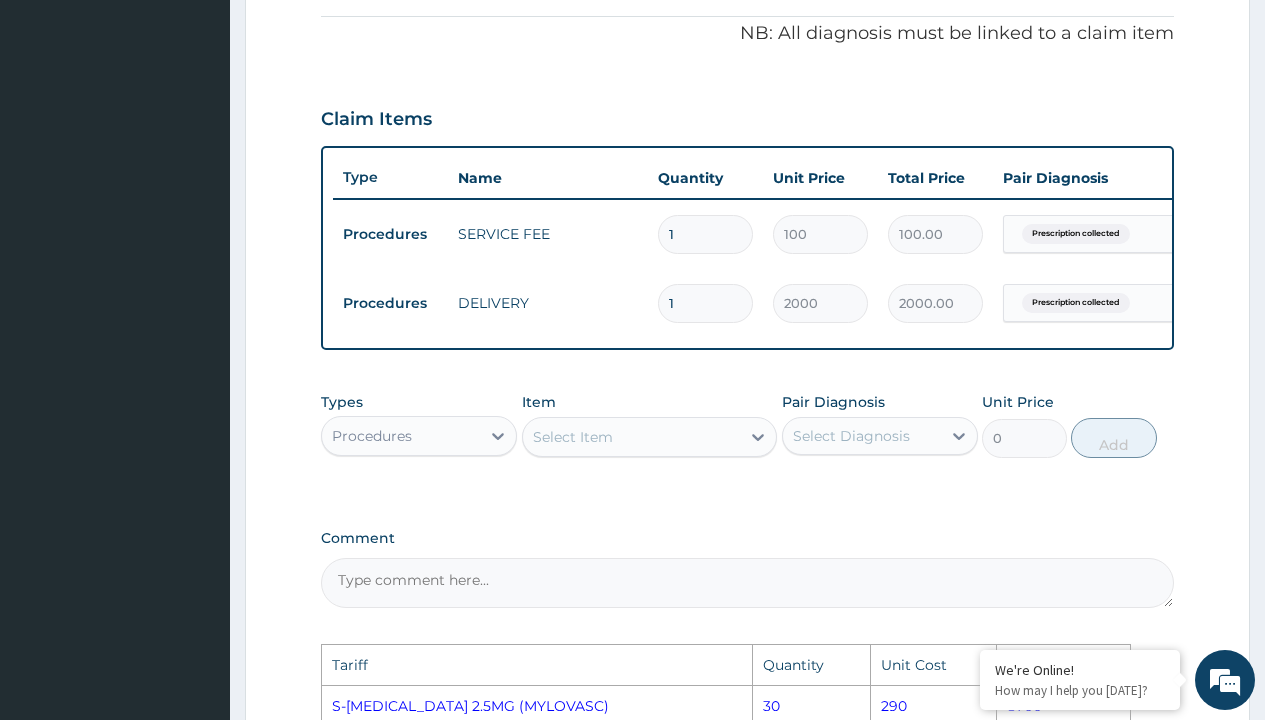 scroll, scrollTop: 596, scrollLeft: 0, axis: vertical 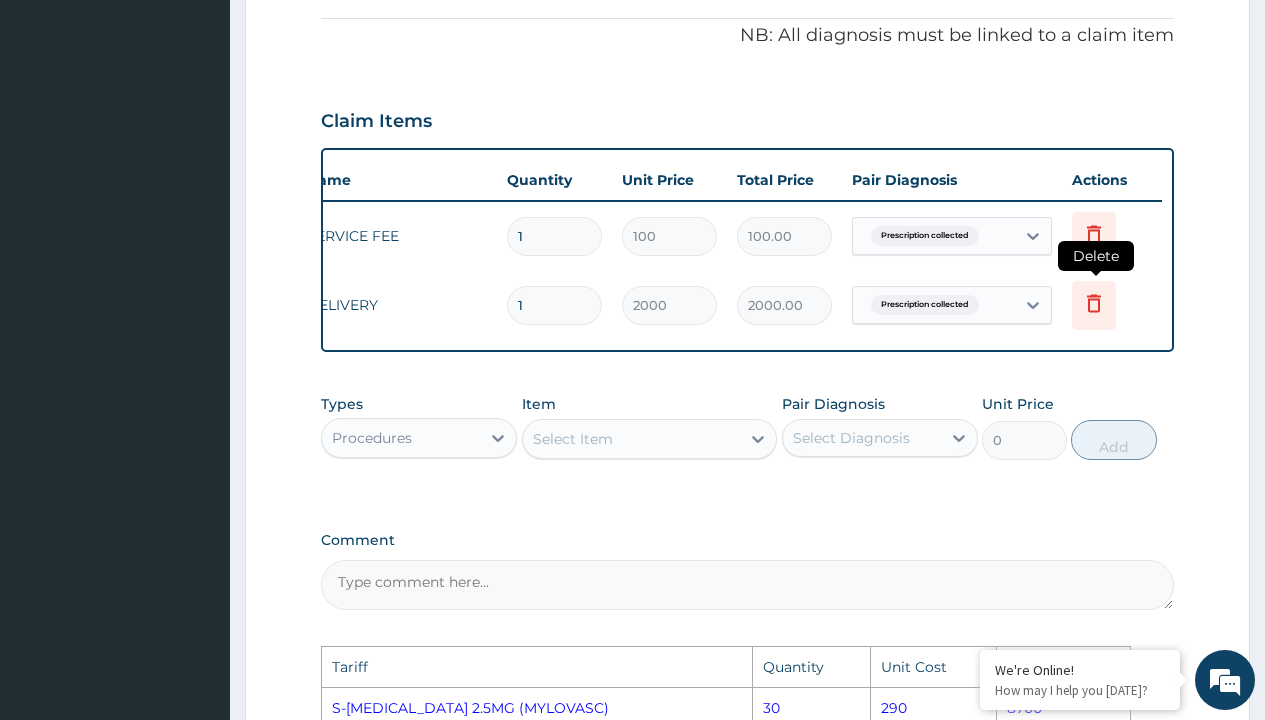 click 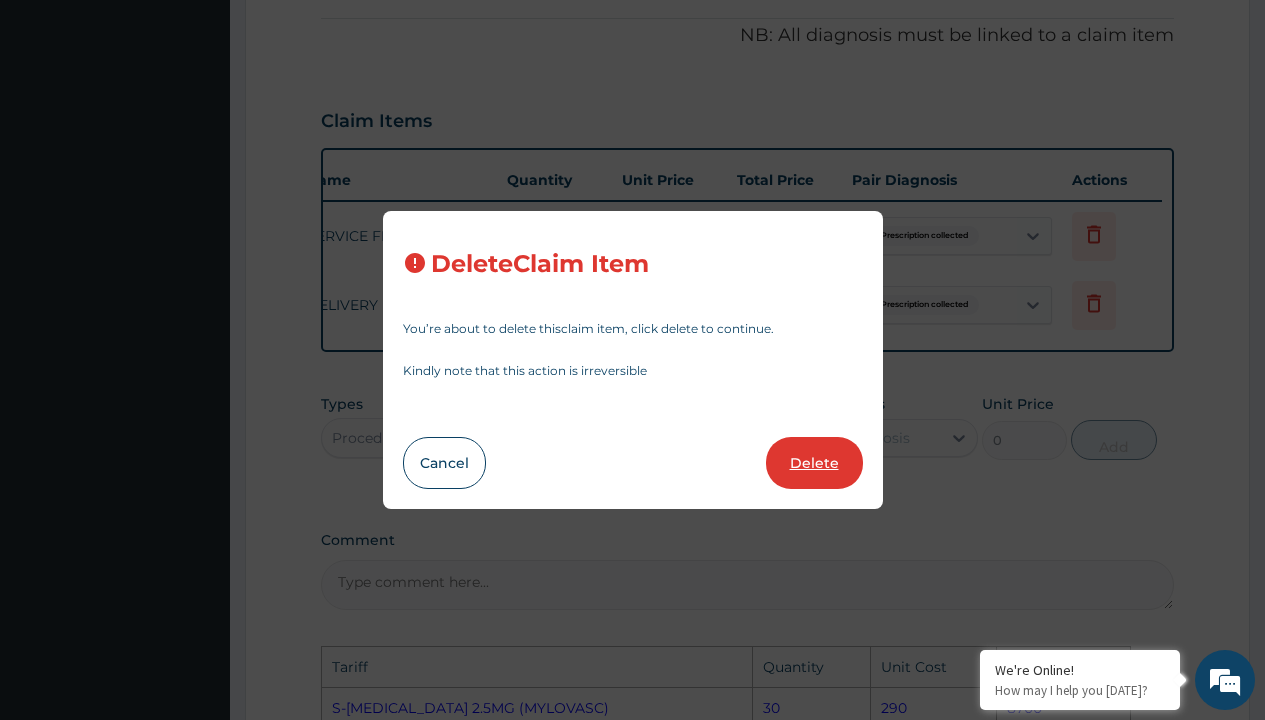 click on "Delete" at bounding box center [814, 463] 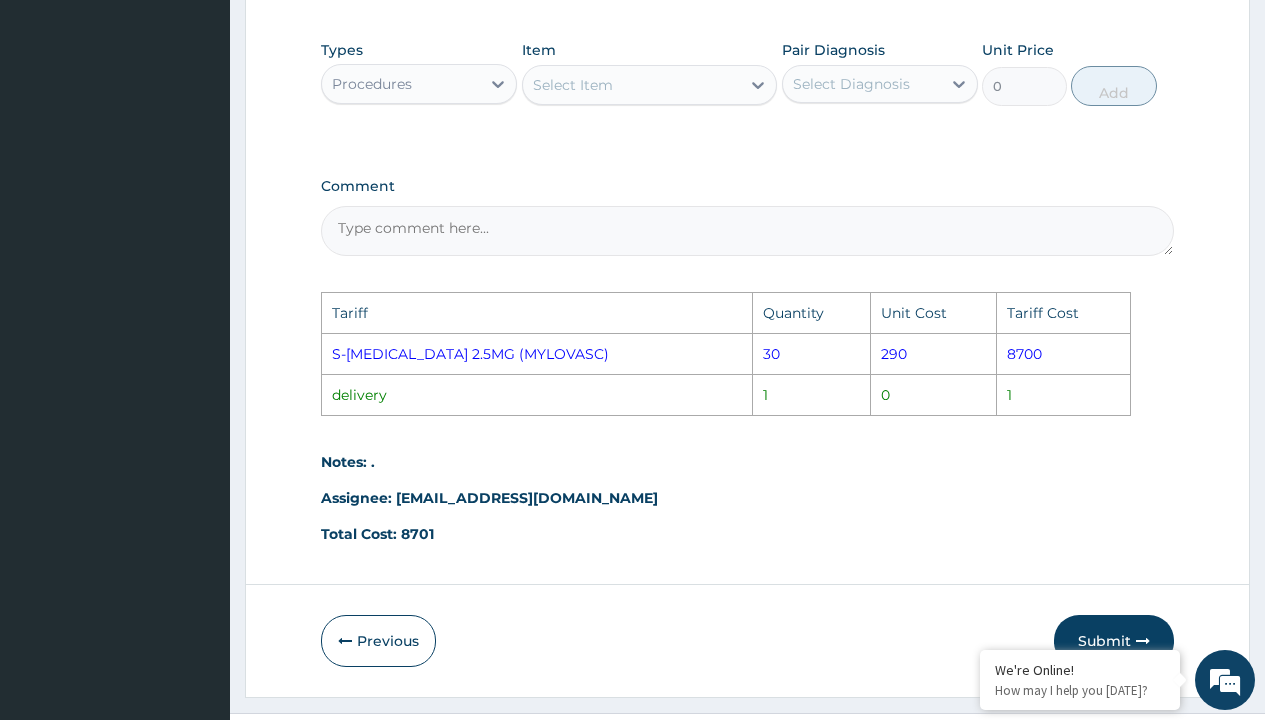 scroll, scrollTop: 889, scrollLeft: 0, axis: vertical 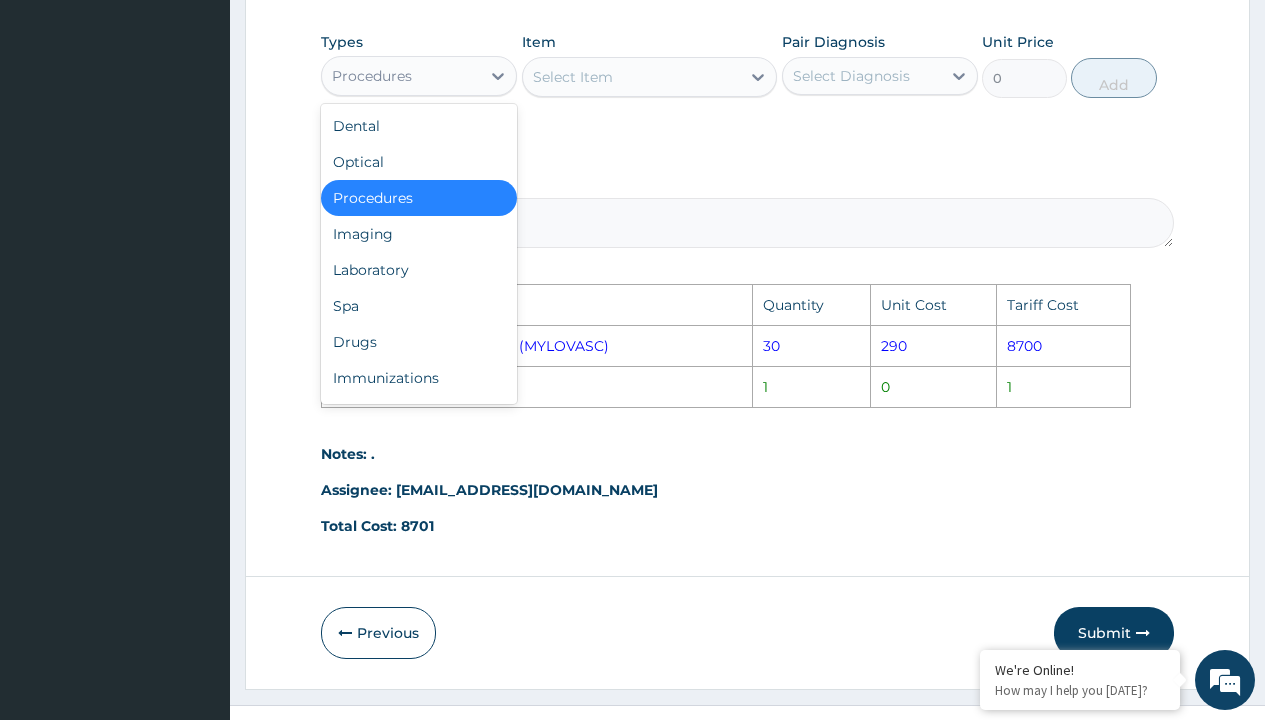 click on "Procedures" at bounding box center (372, 76) 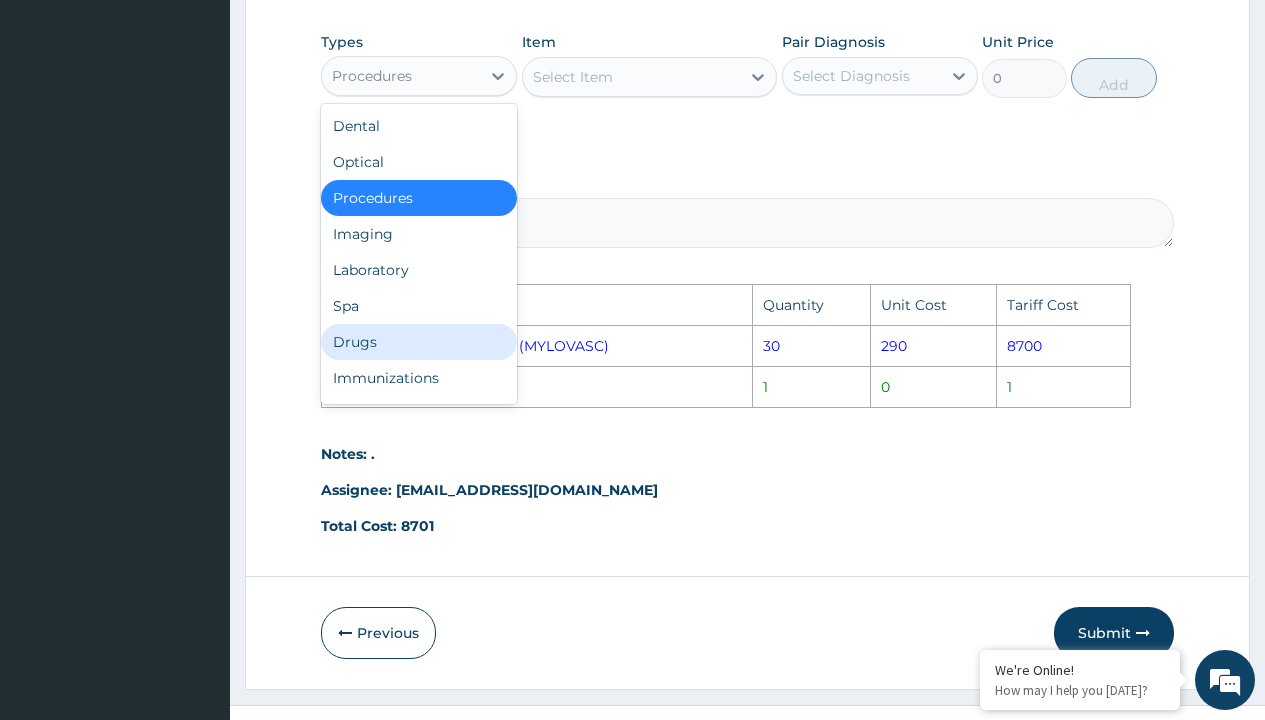 click on "Drugs" at bounding box center [419, 342] 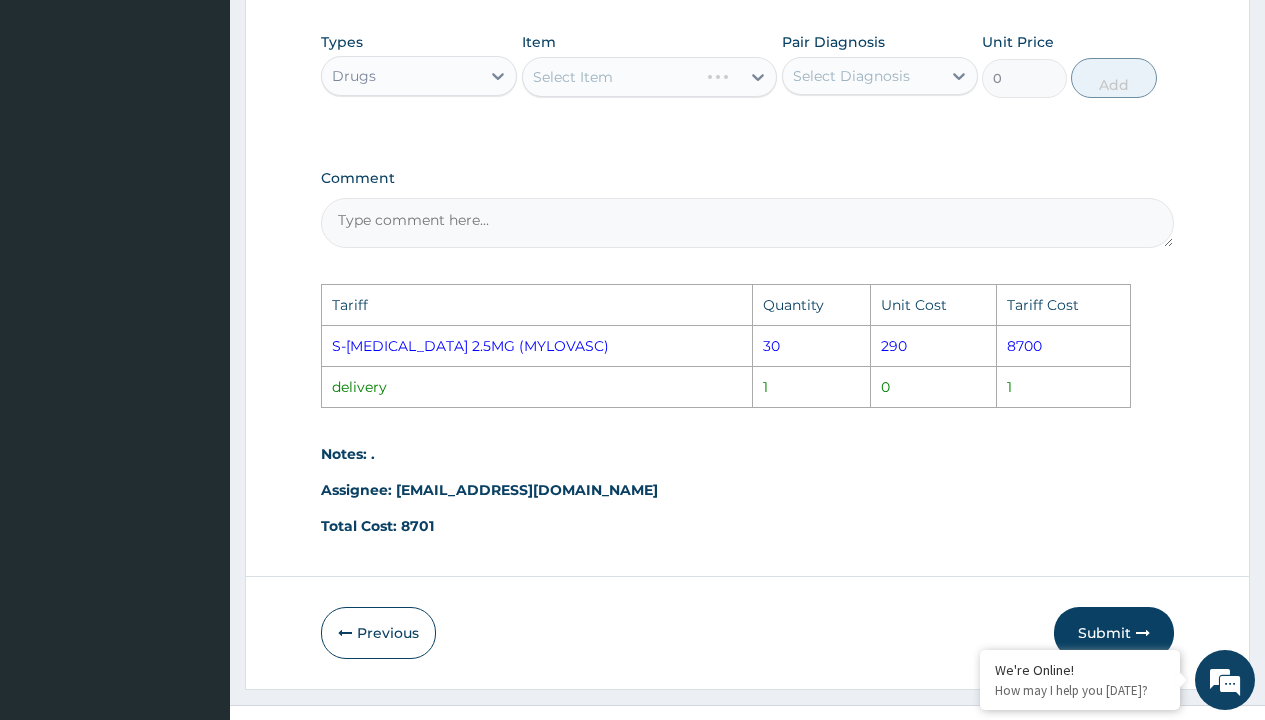 click on "Select Item" at bounding box center [650, 77] 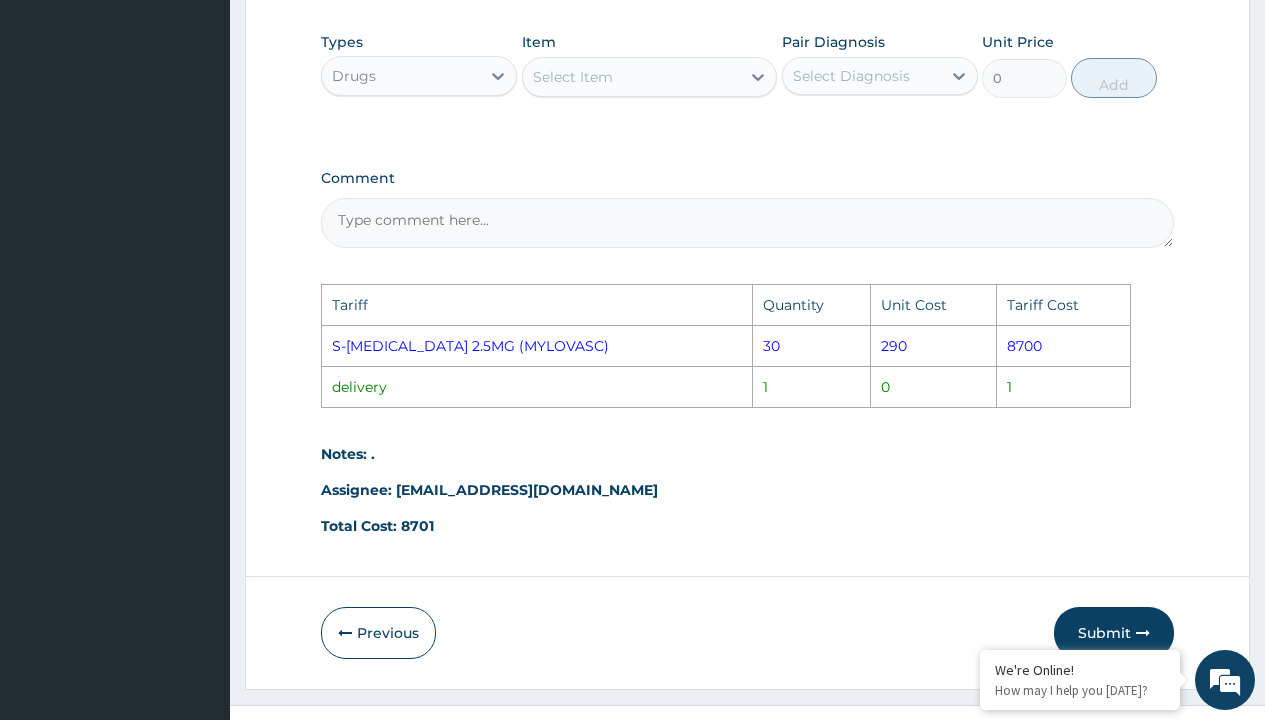 click on "Select Item" at bounding box center (632, 77) 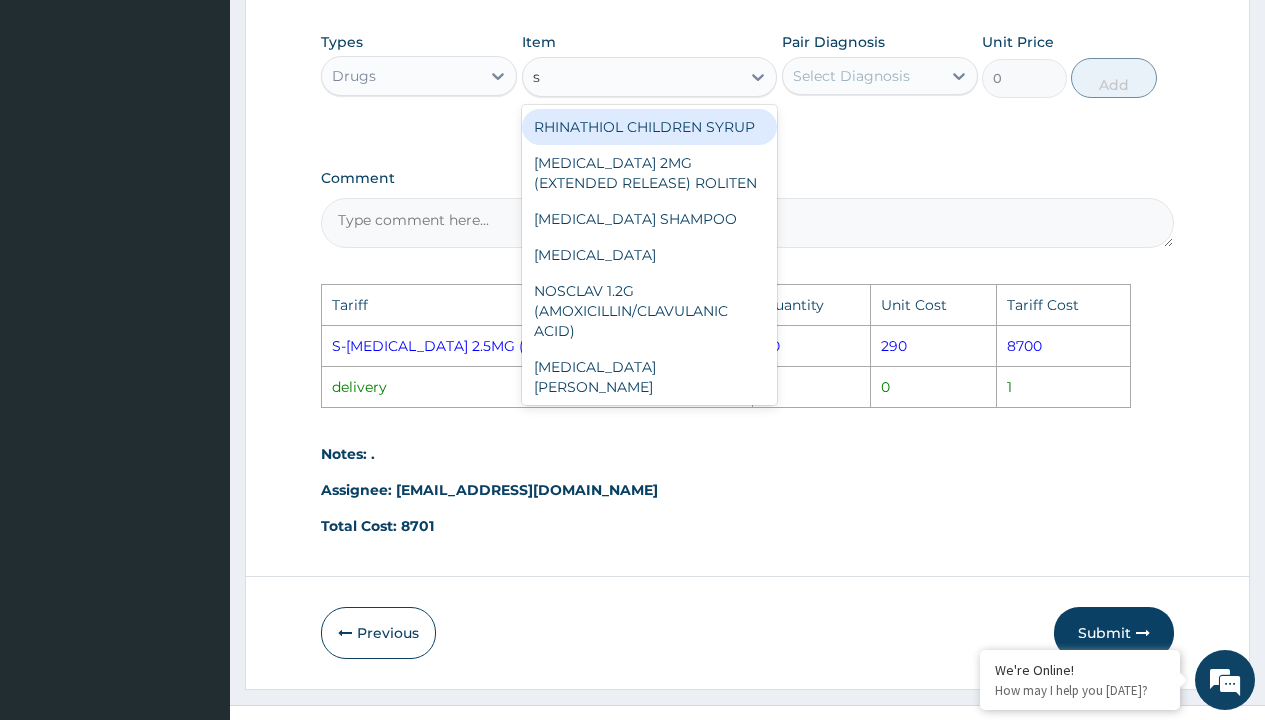 type on "s-" 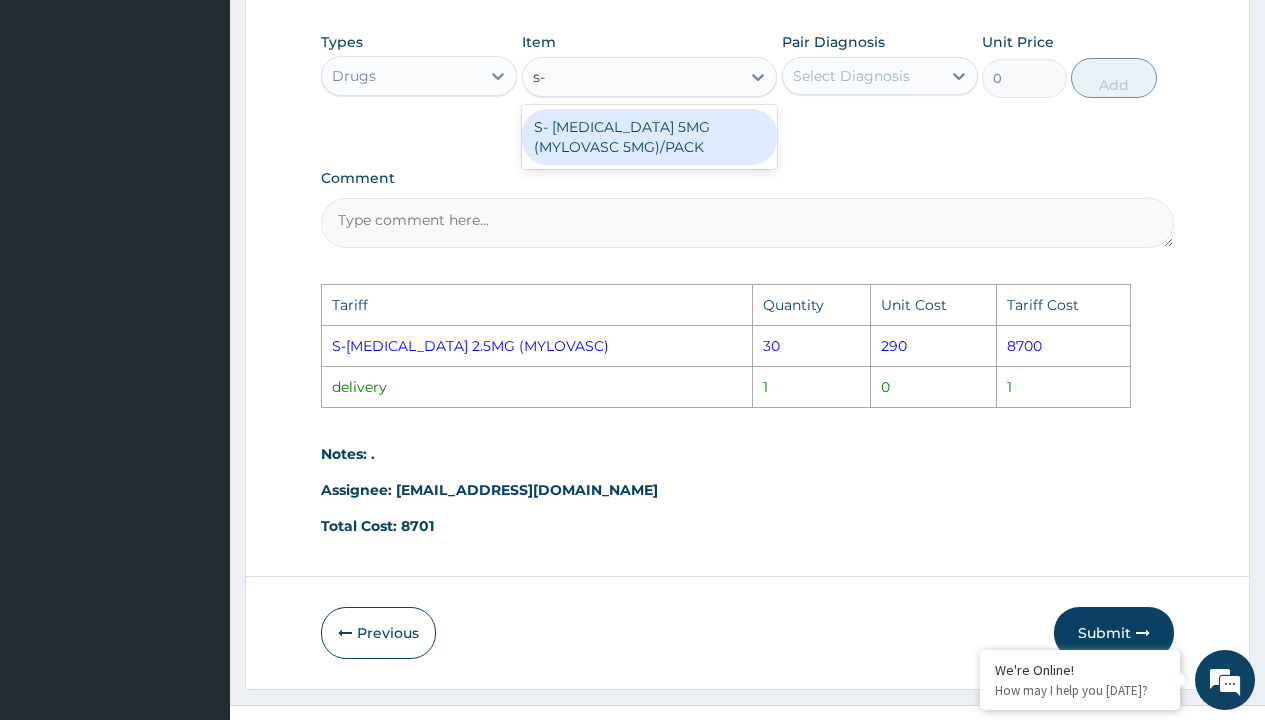 click on "S- [MEDICAL_DATA] 5MG (MYLOVASC 5MG)/PACK" at bounding box center (650, 137) 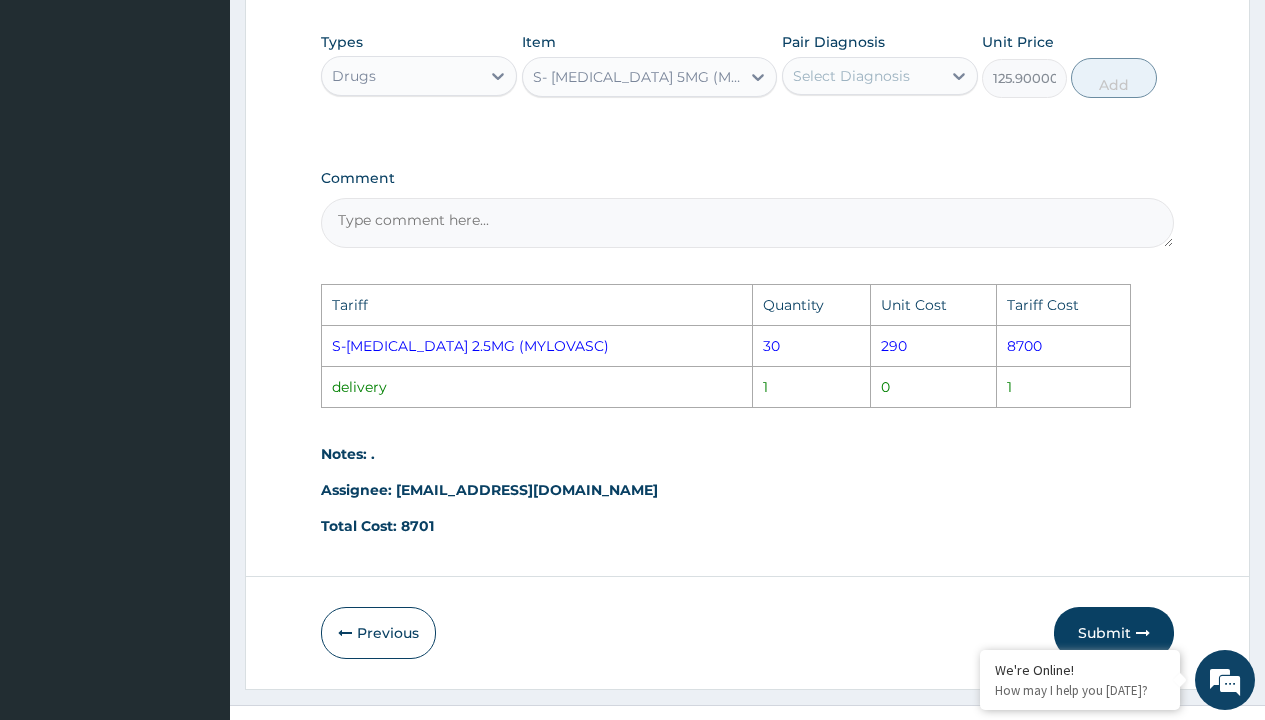 click on "Select Diagnosis" at bounding box center (851, 76) 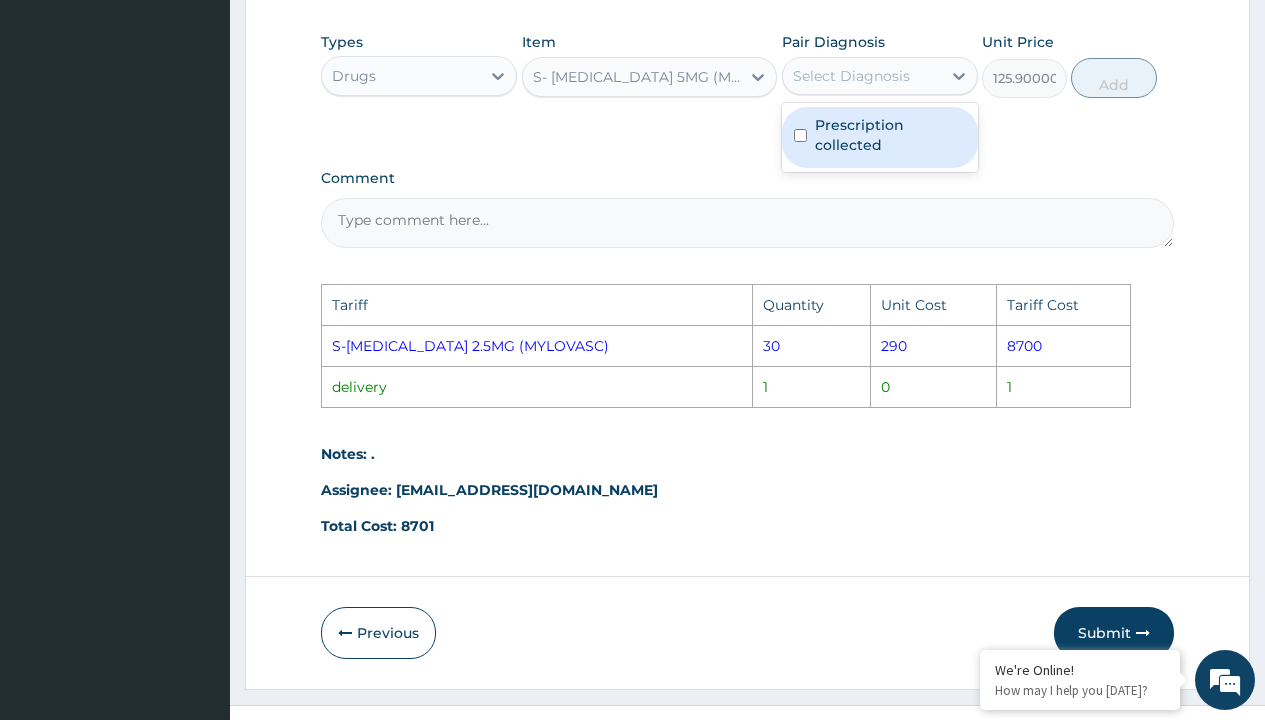 click on "Prescription collected" at bounding box center (890, 135) 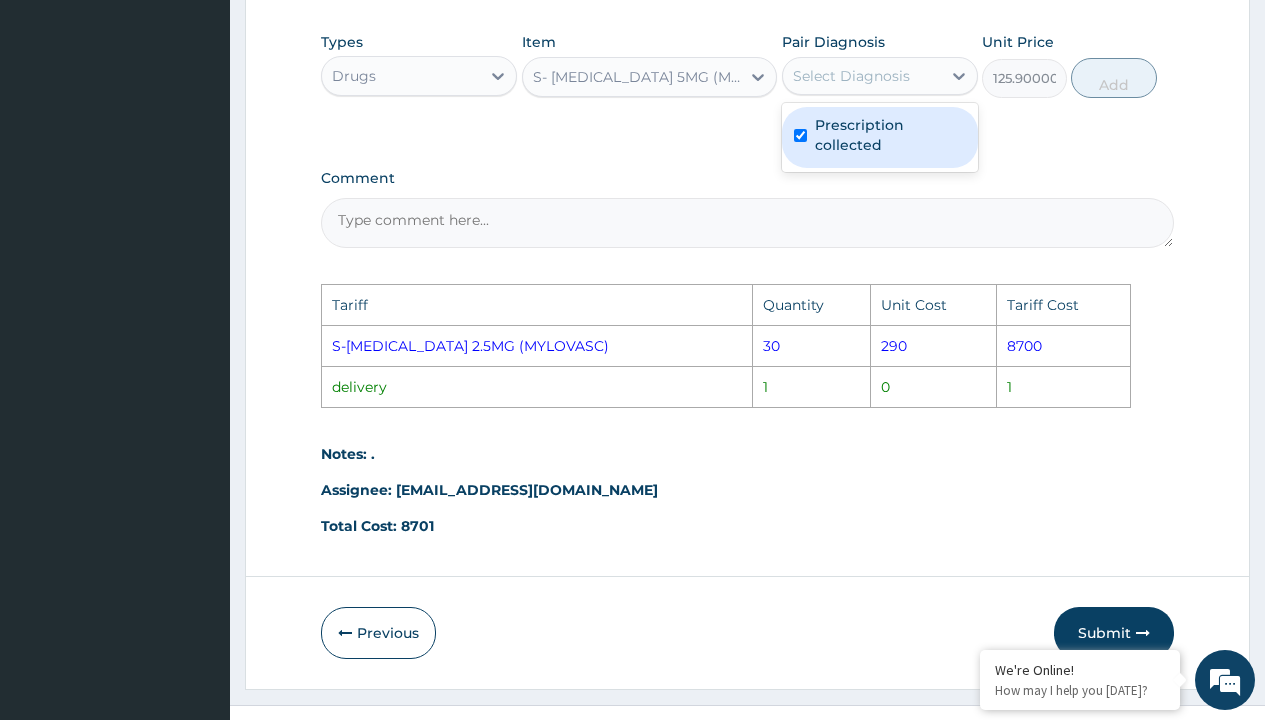 checkbox on "true" 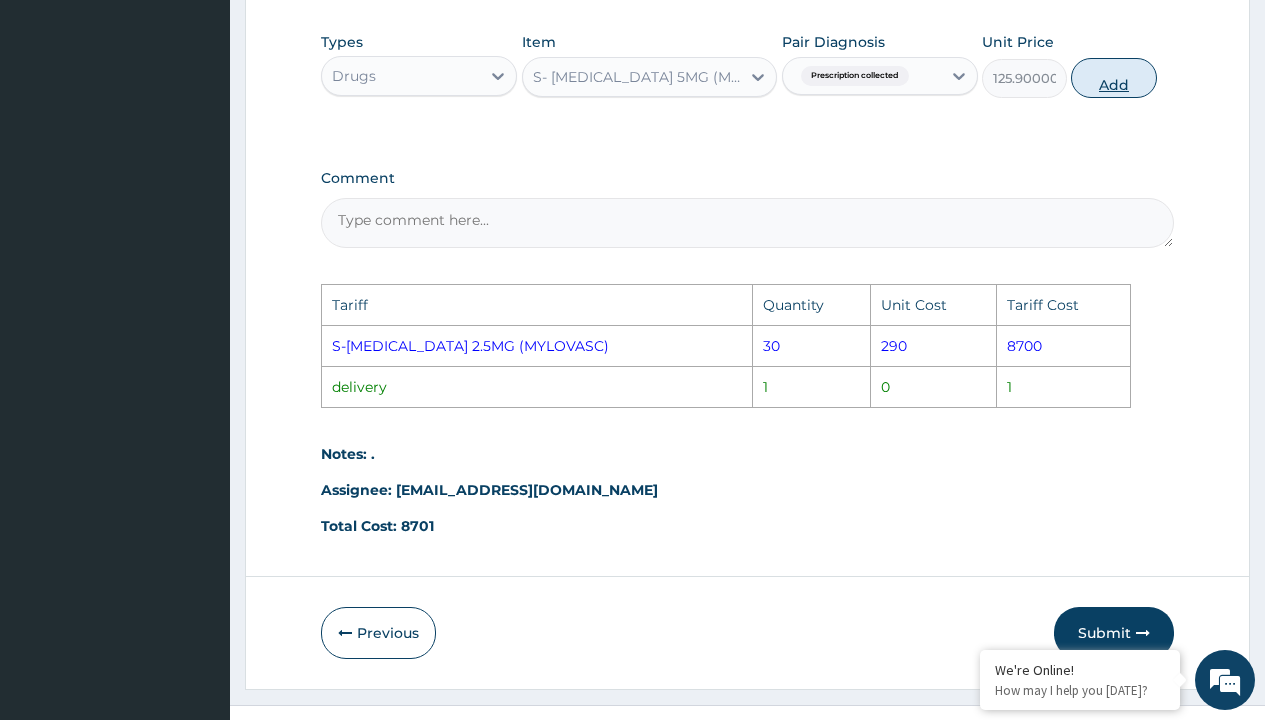 click on "Add" at bounding box center (1113, 78) 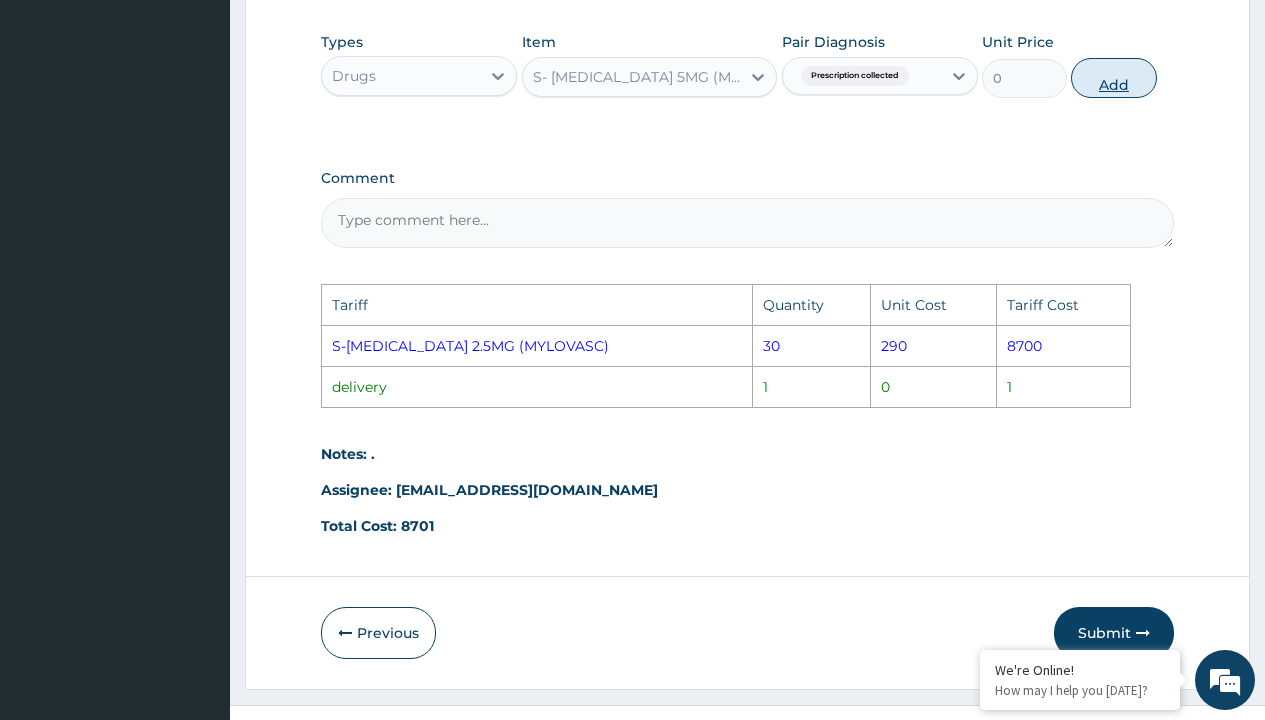 scroll, scrollTop: 882, scrollLeft: 0, axis: vertical 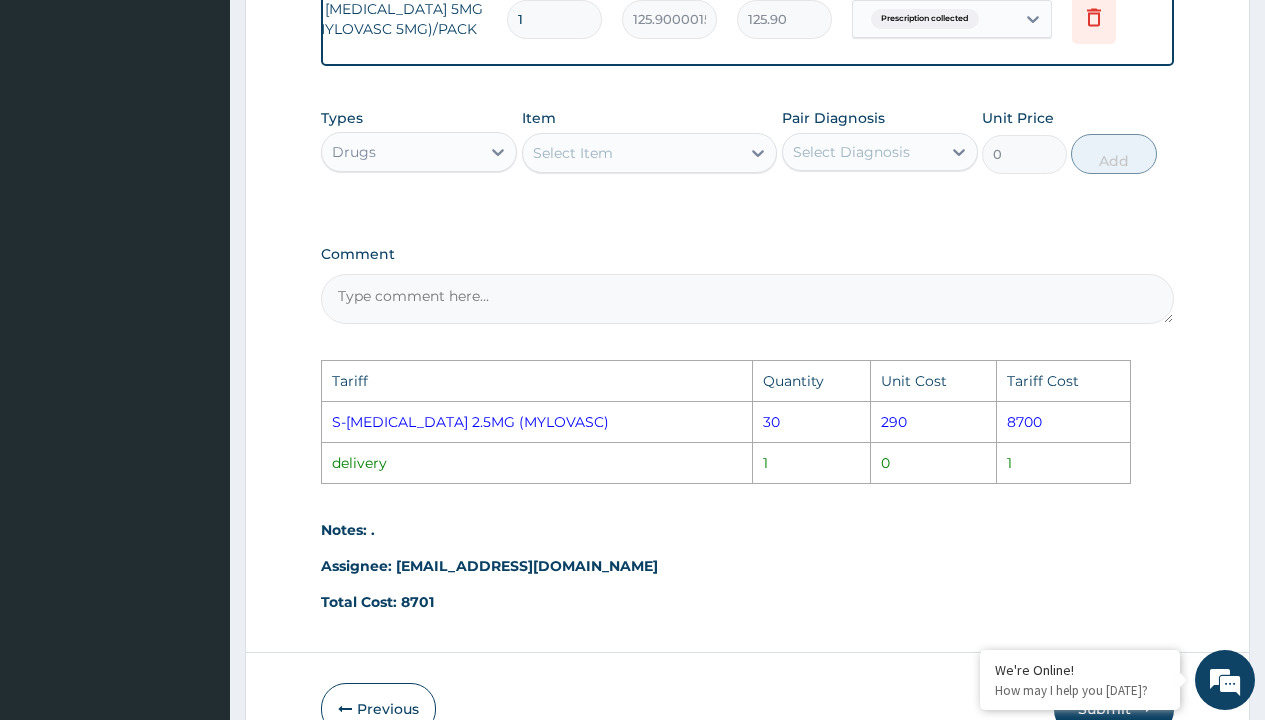 type 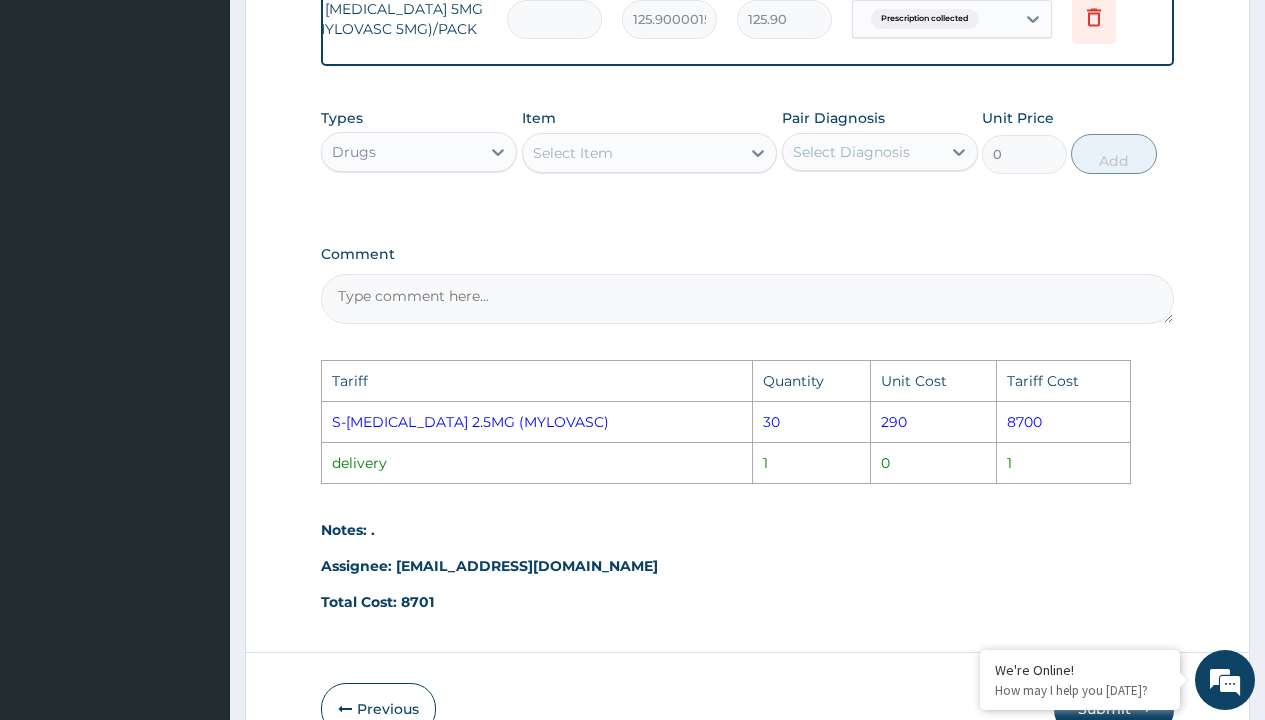 type on "0.00" 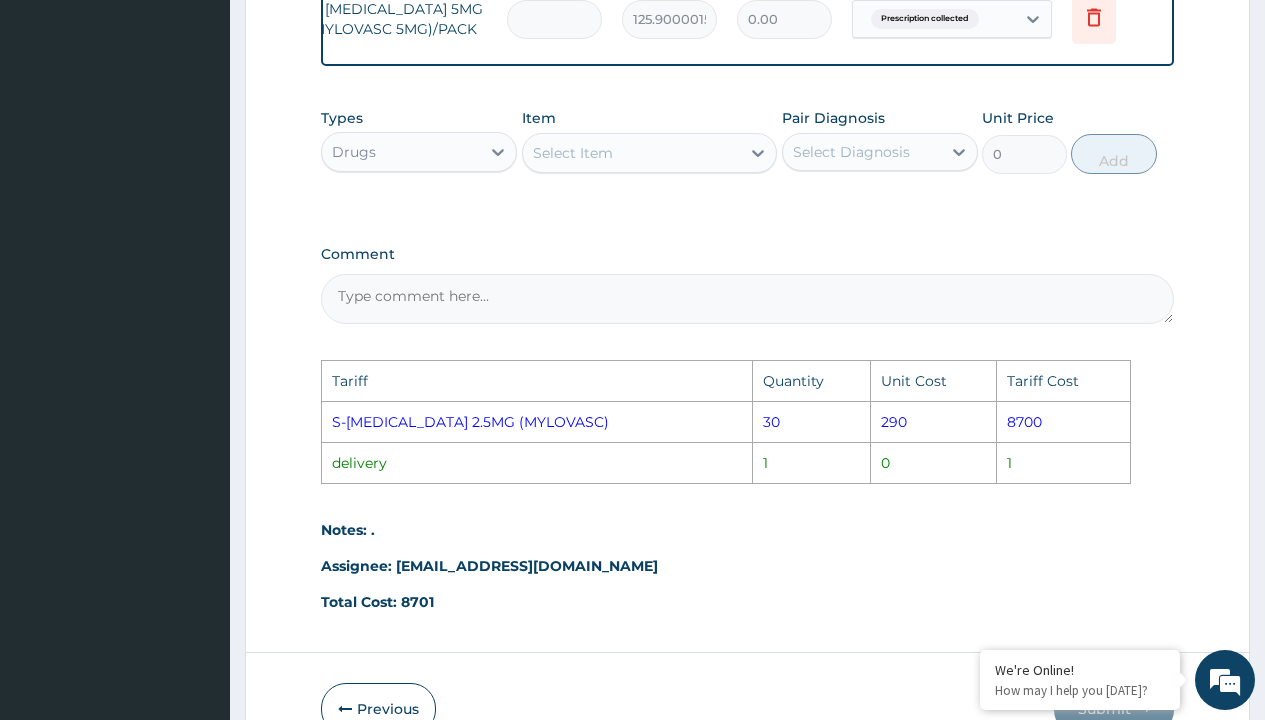 type on "5" 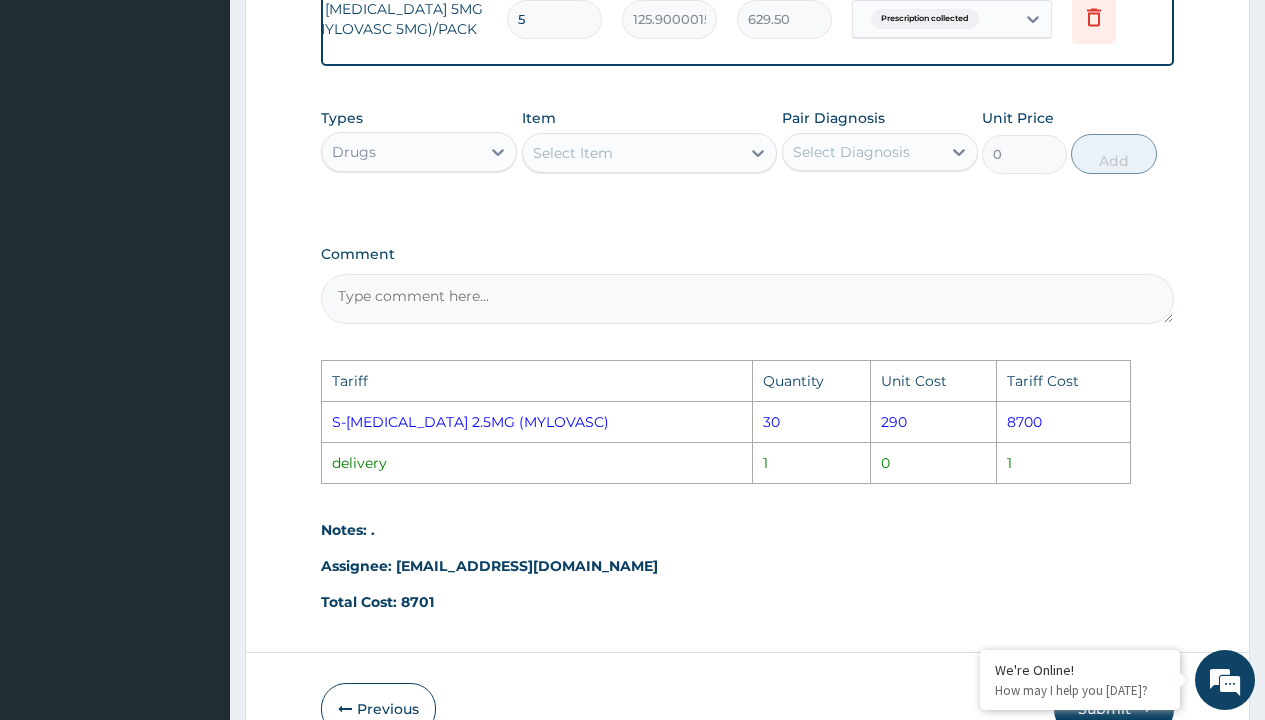type on "50" 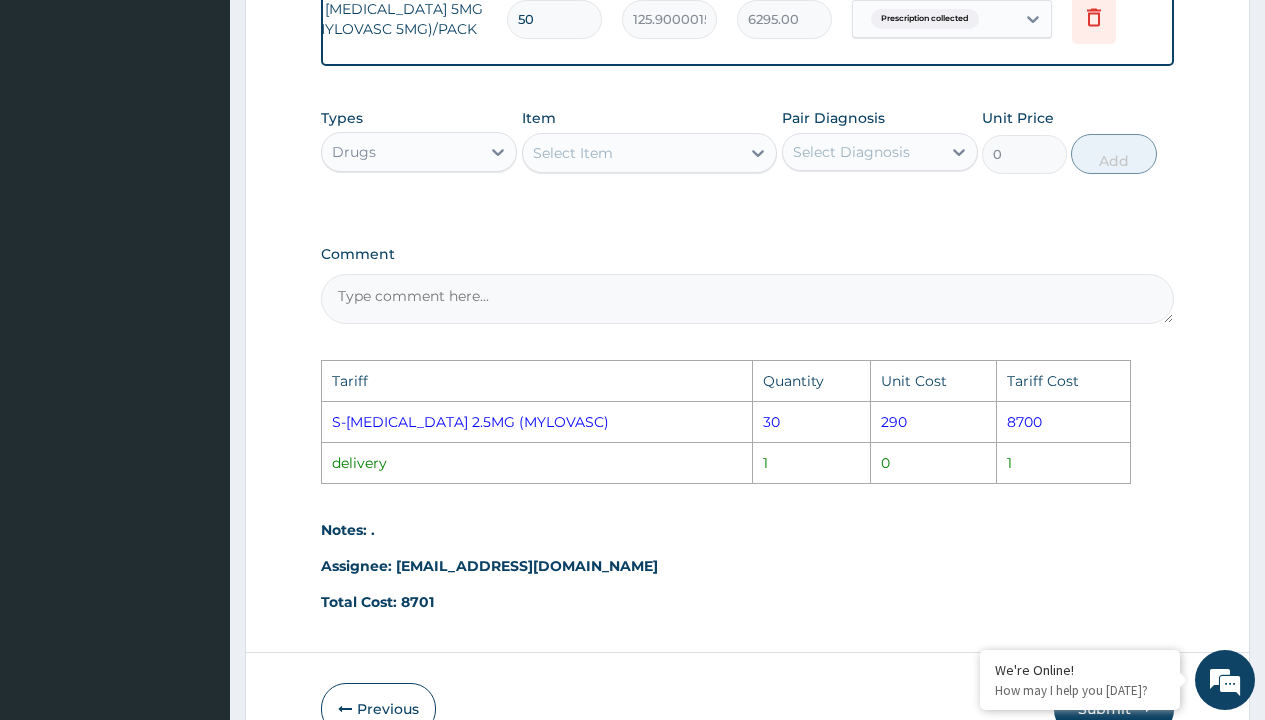 type on "5" 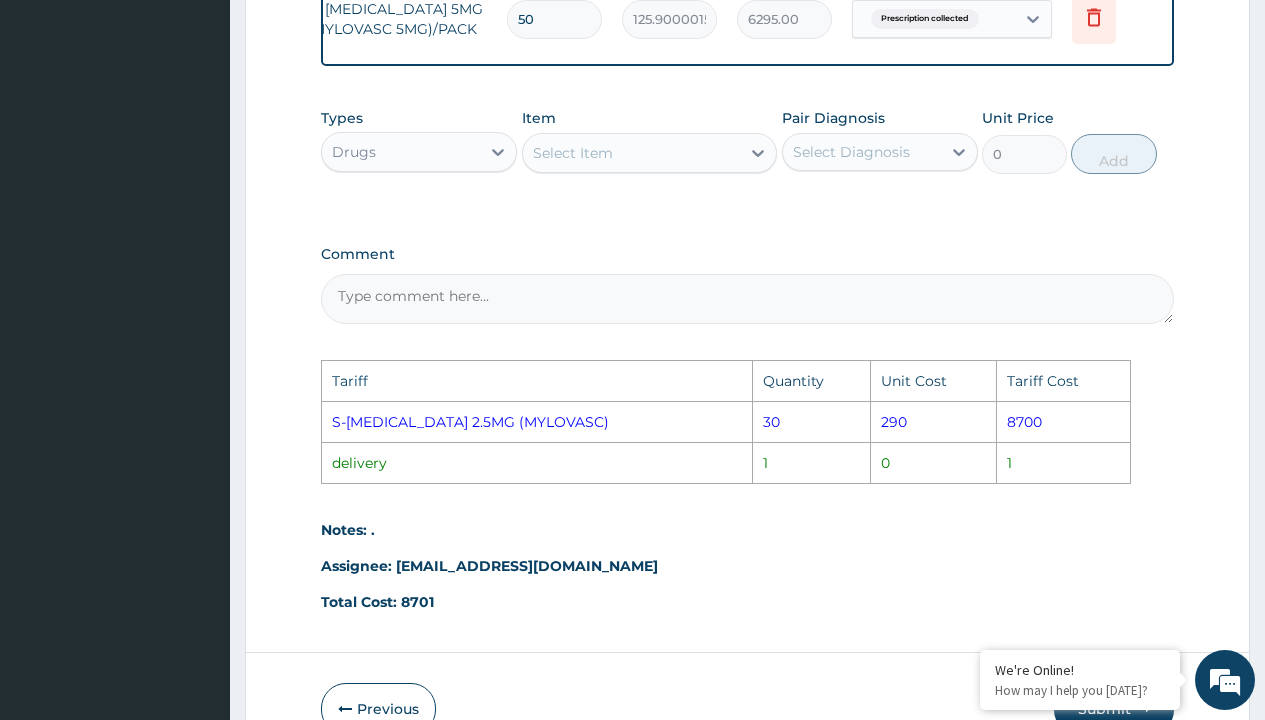 type on "629.50" 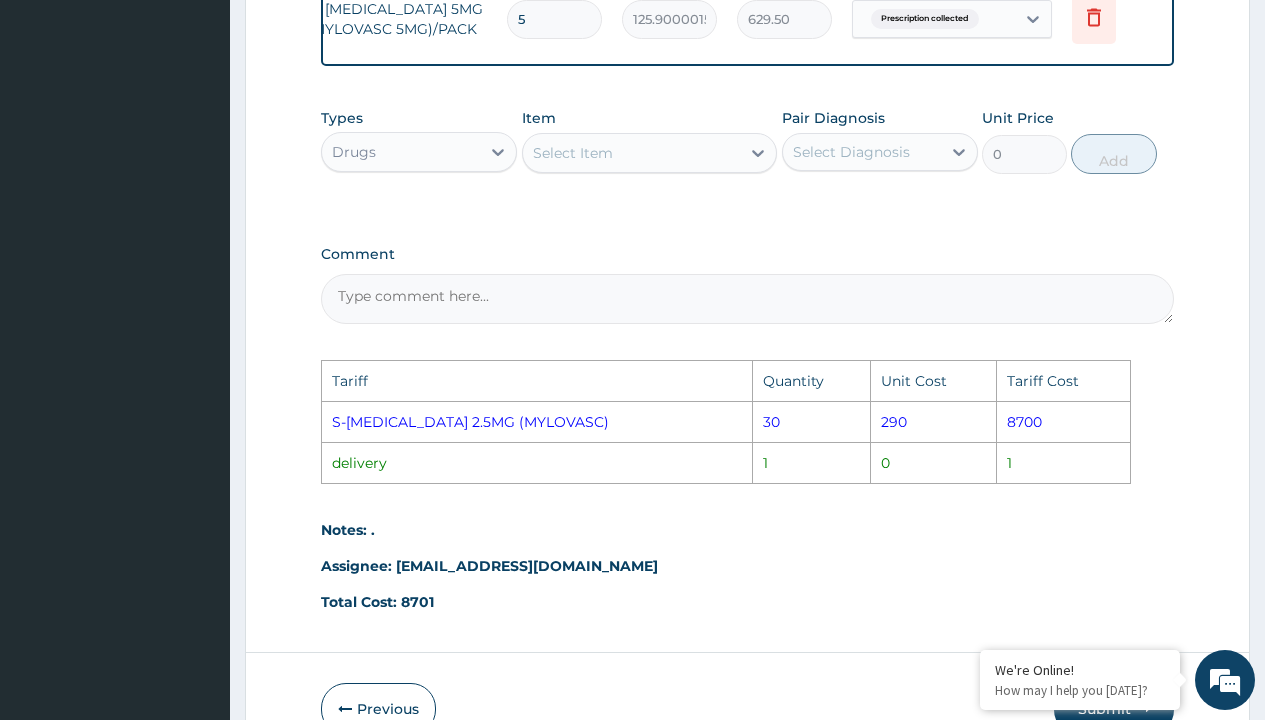 type 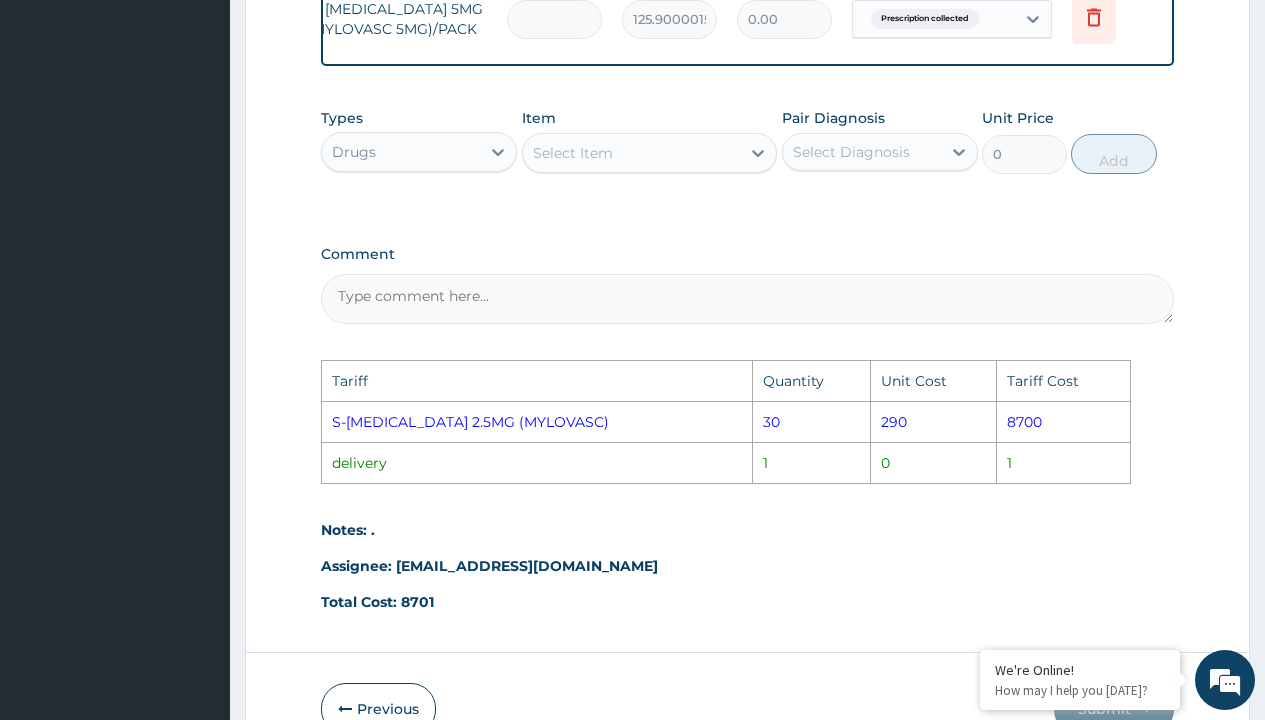 type on "6" 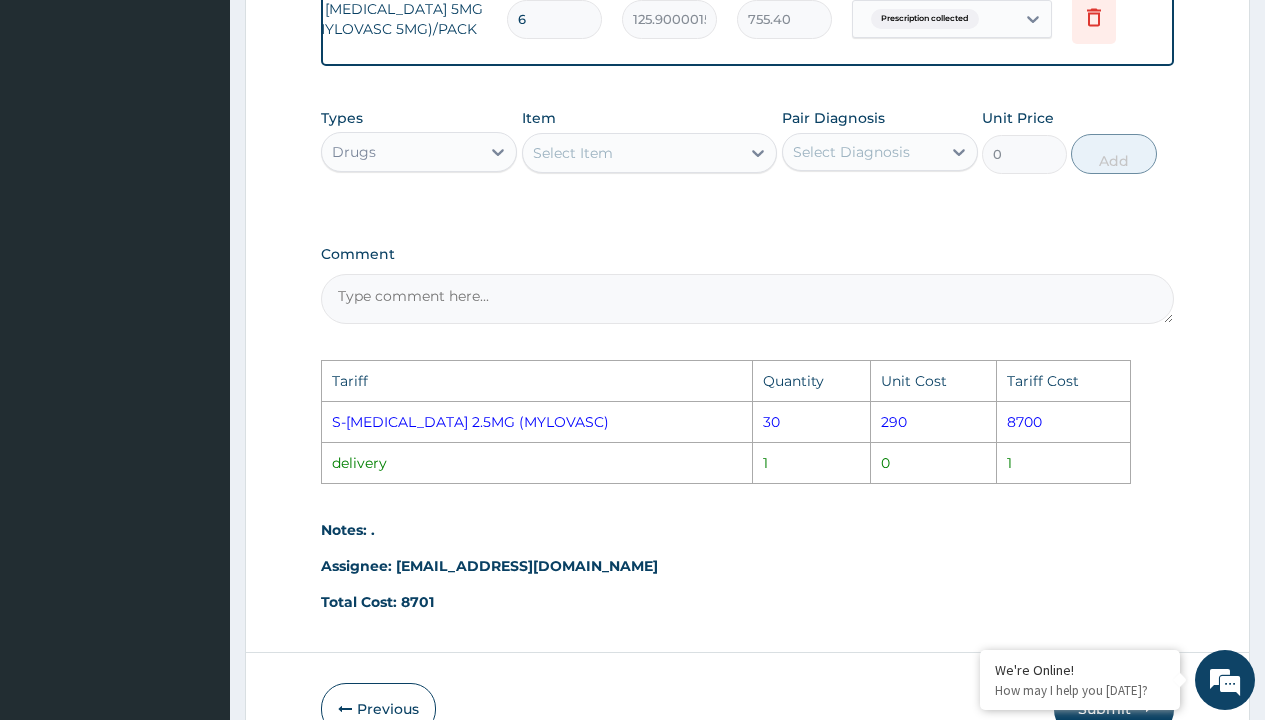 type on "60" 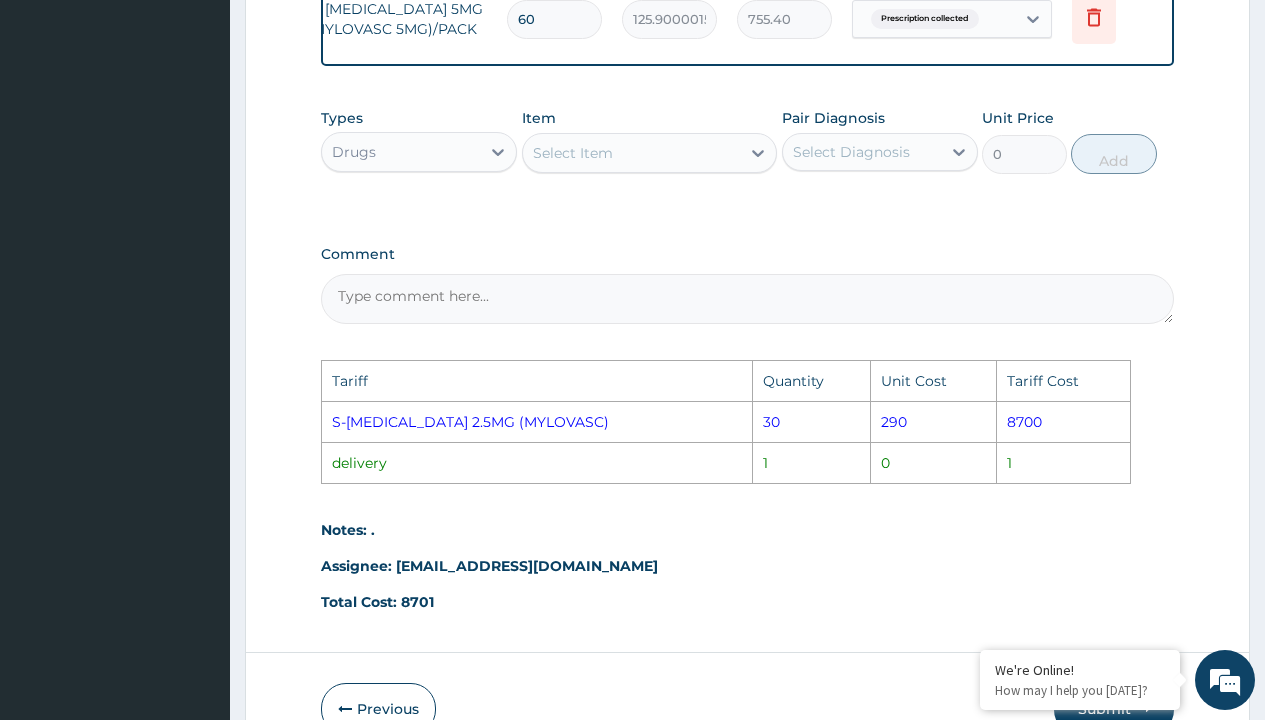 type on "7554.00" 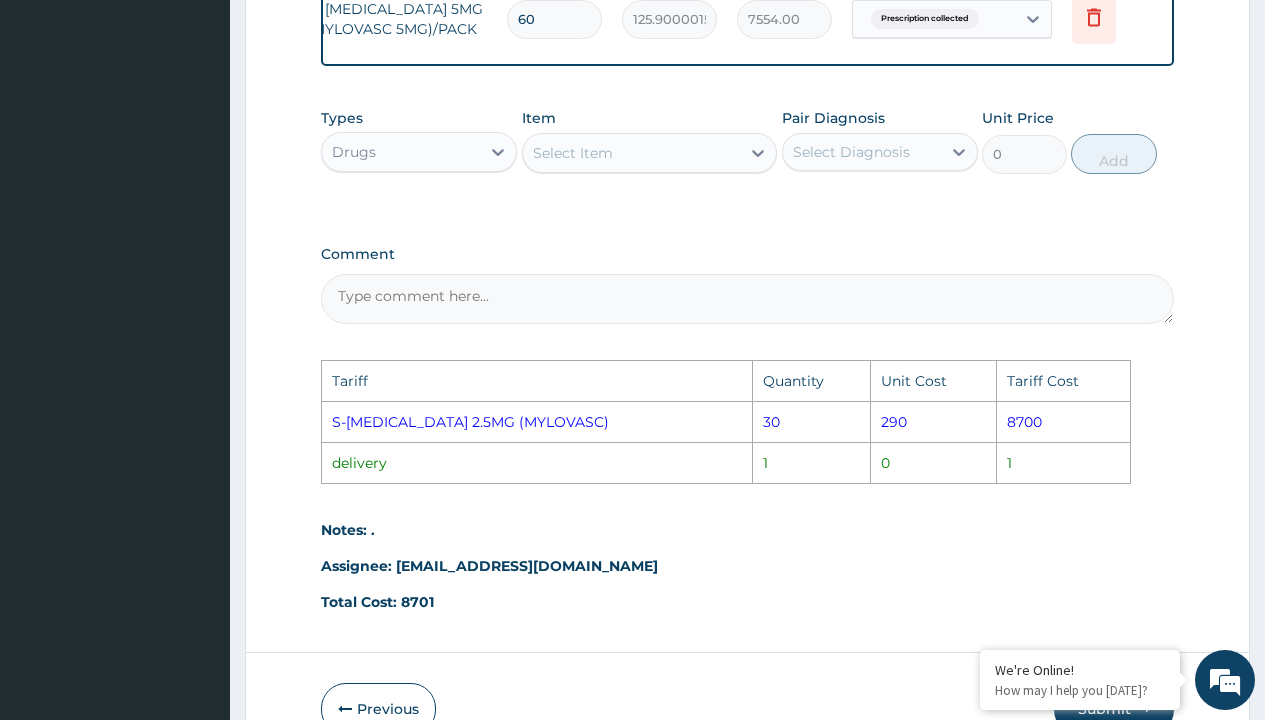 type on "6" 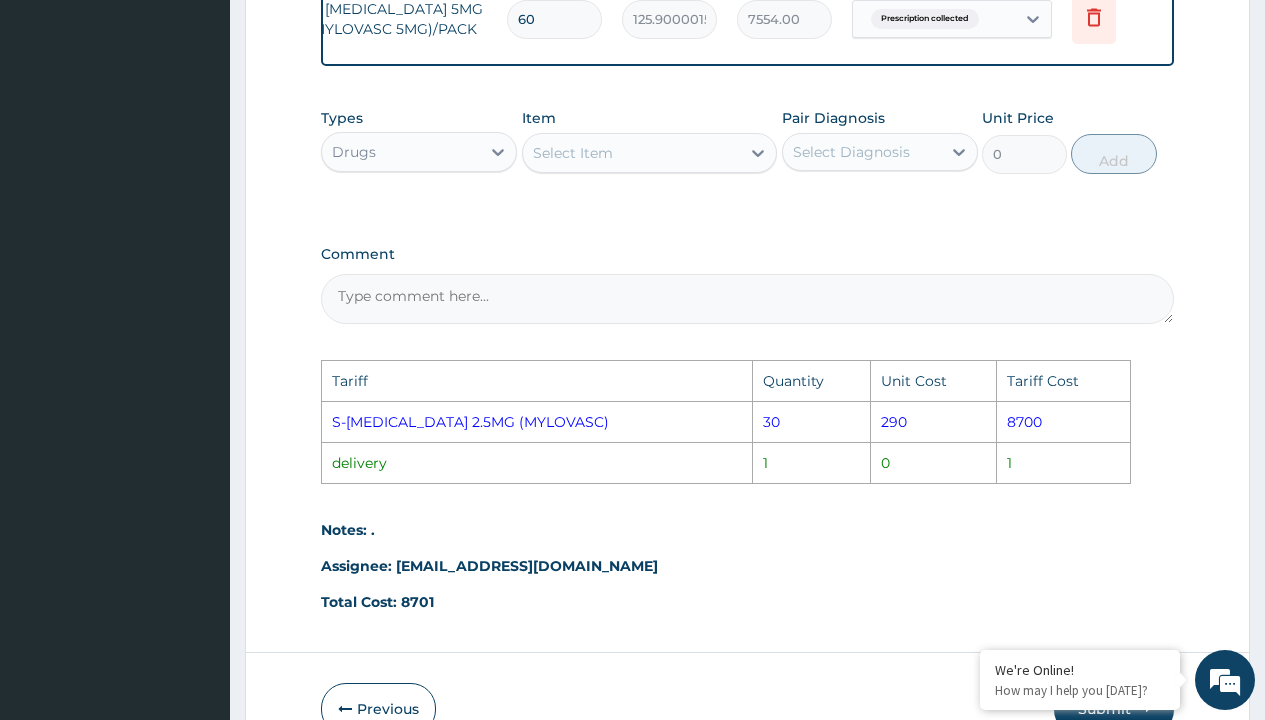 type on "755.40" 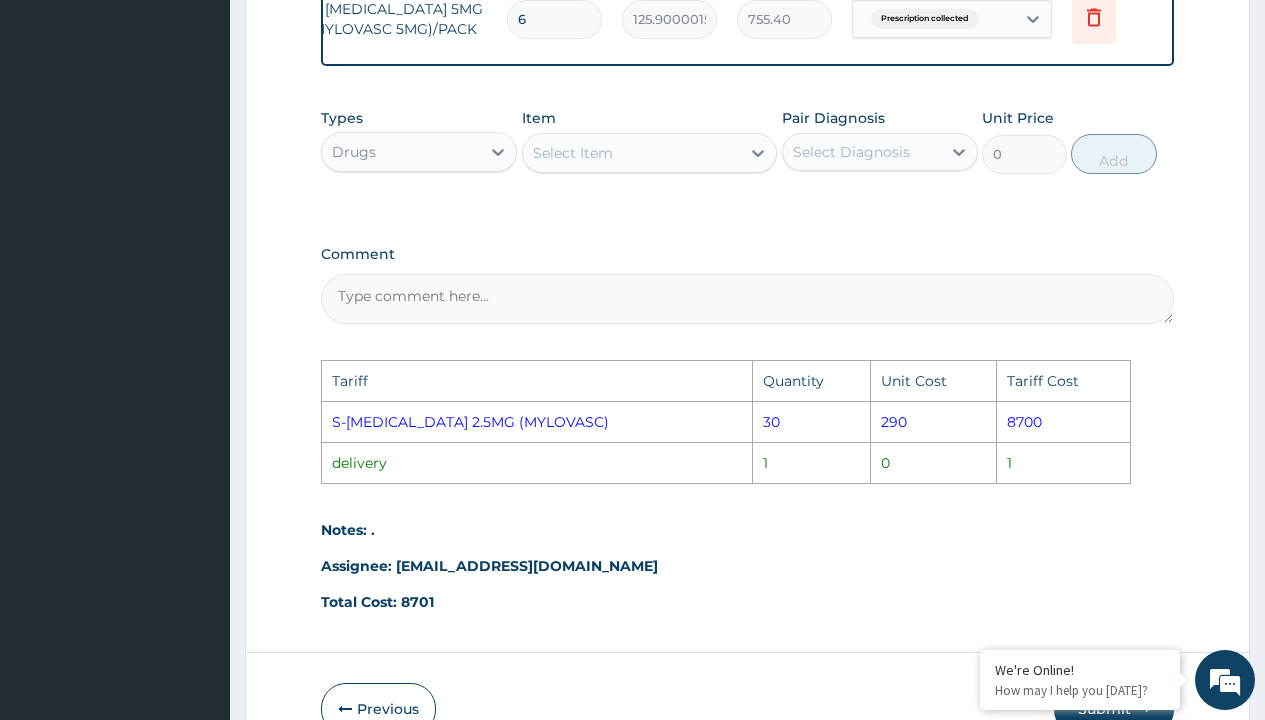 type on "65" 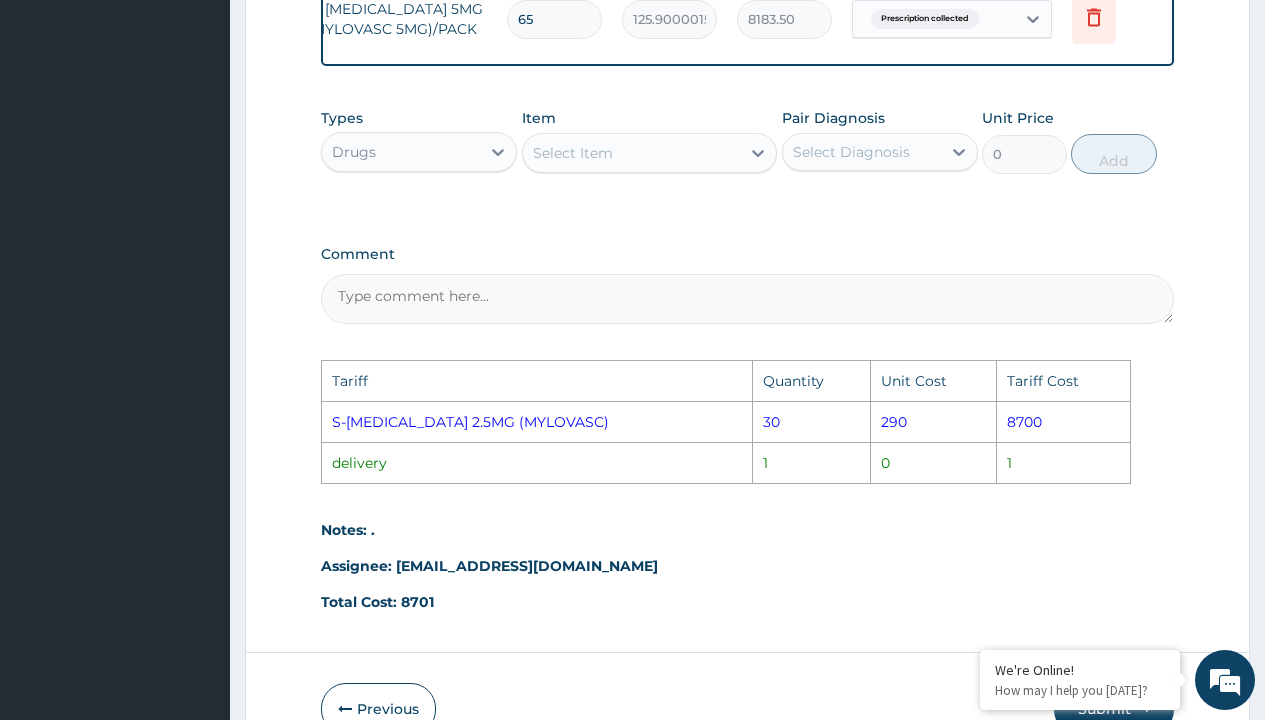 type on "6" 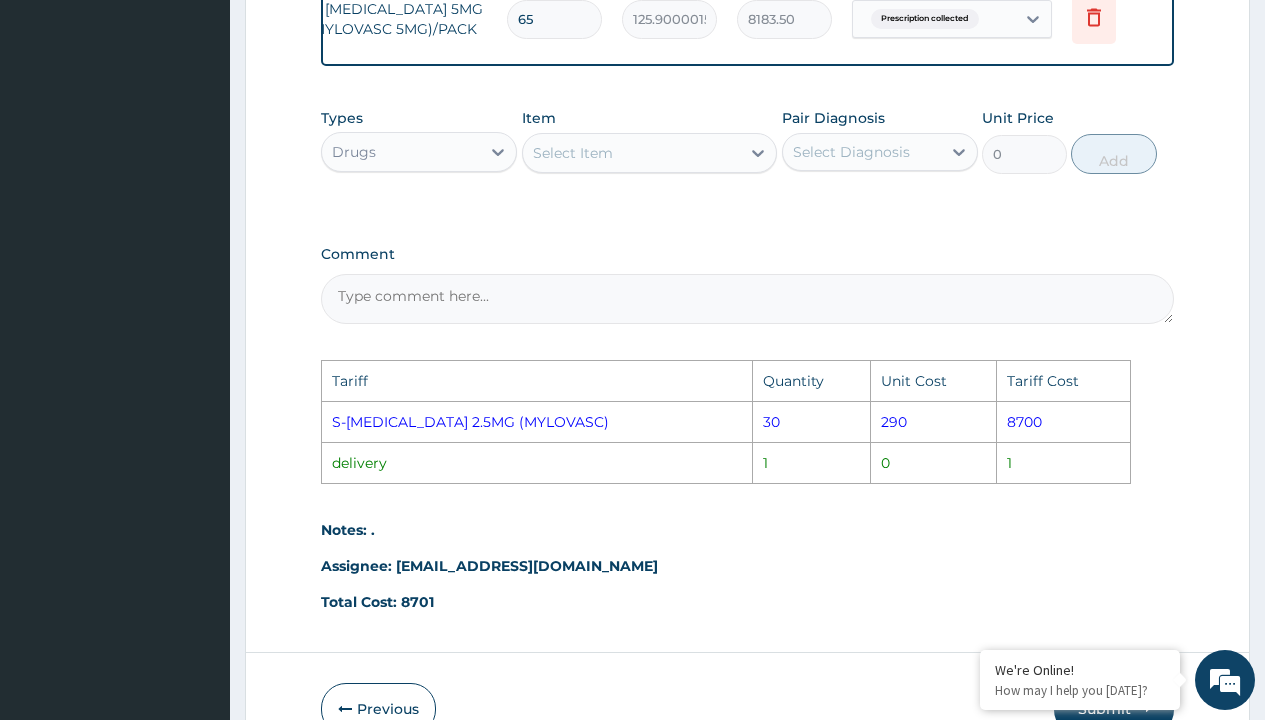 type on "755.40" 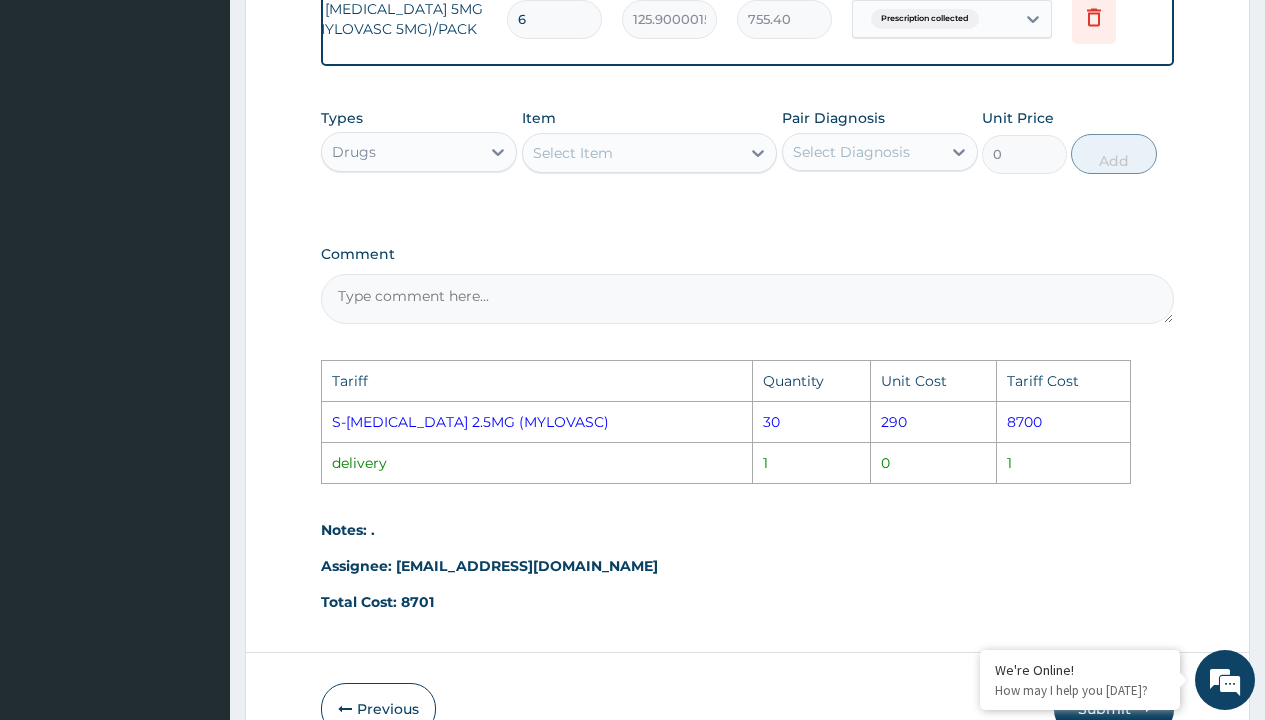 type 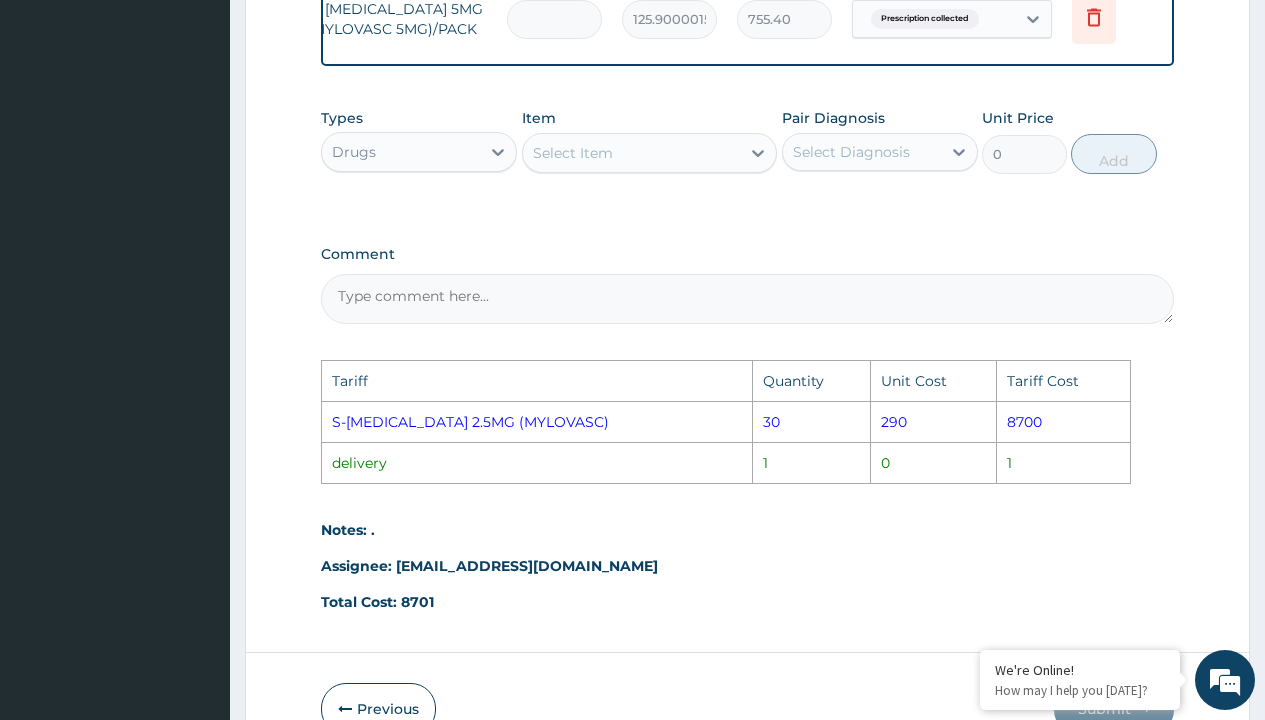 type on "0.00" 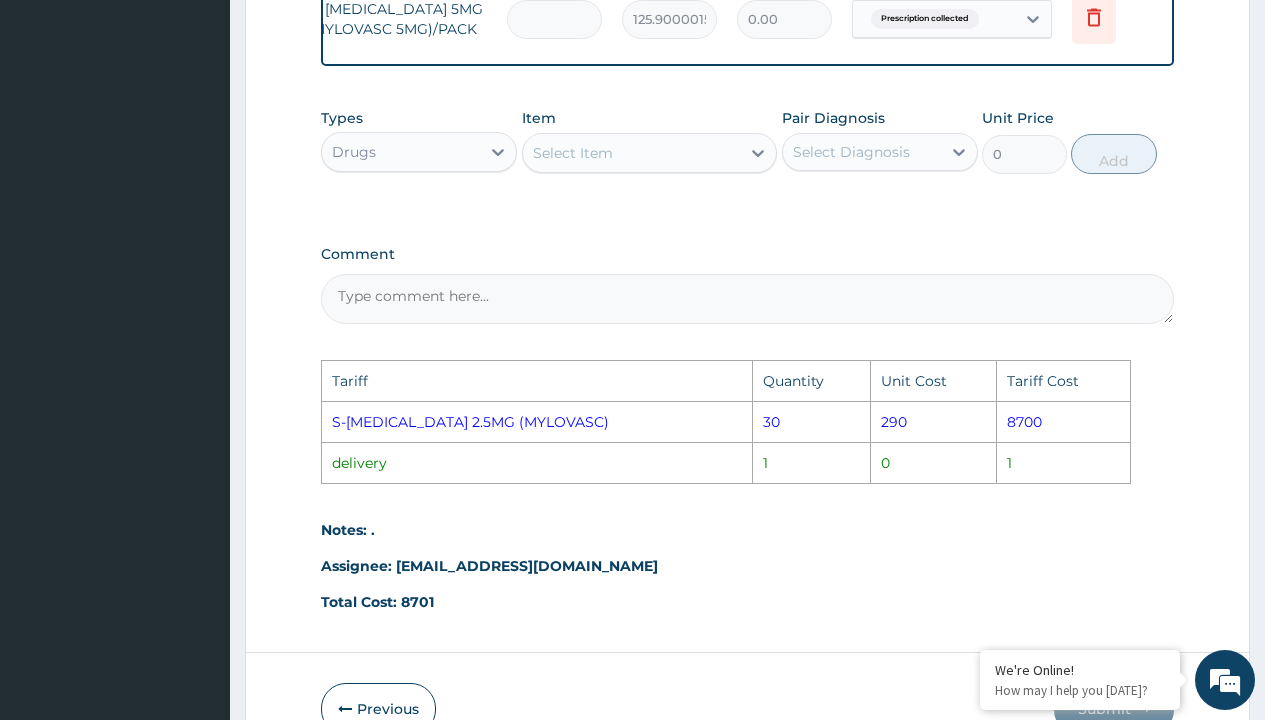 type on "7" 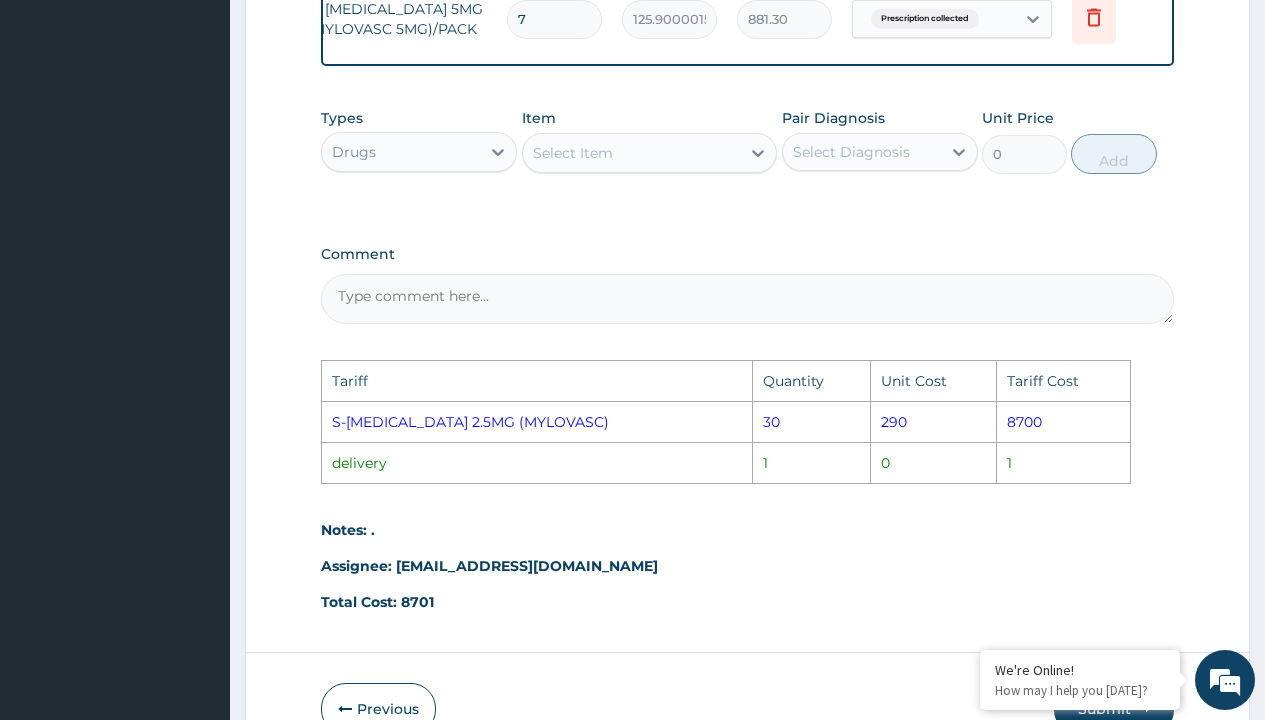type on "70" 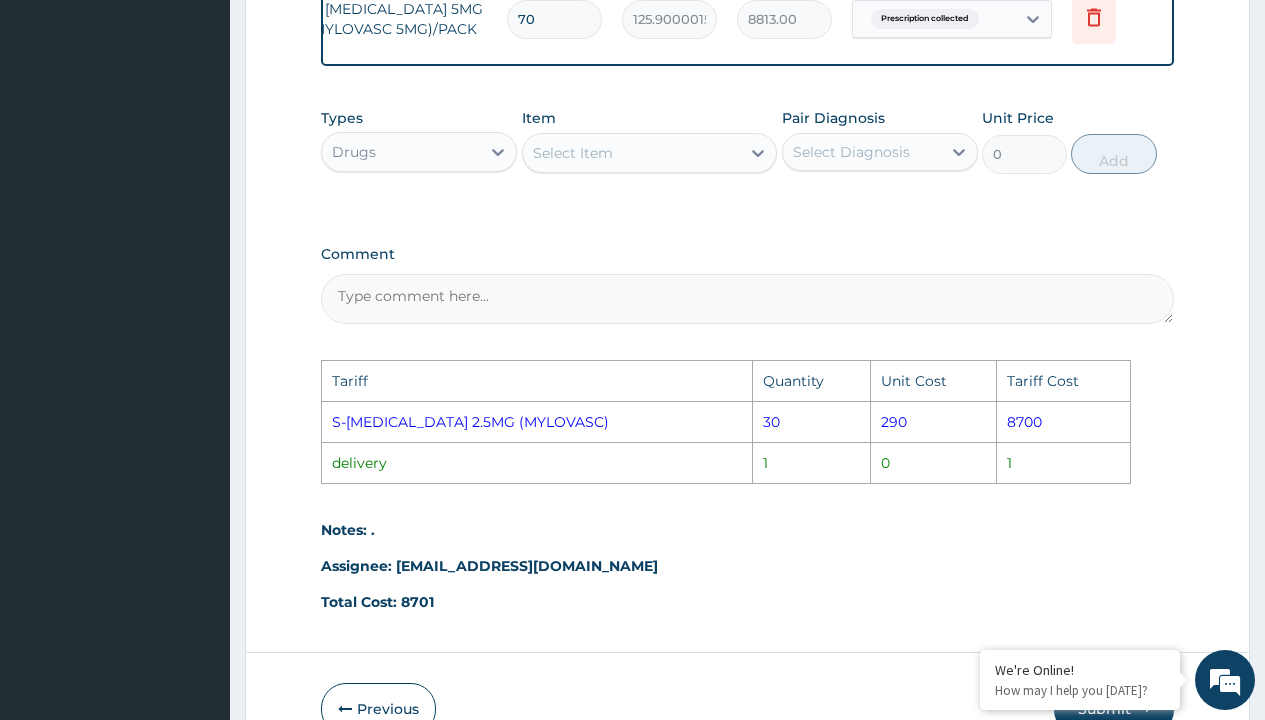 type on "7" 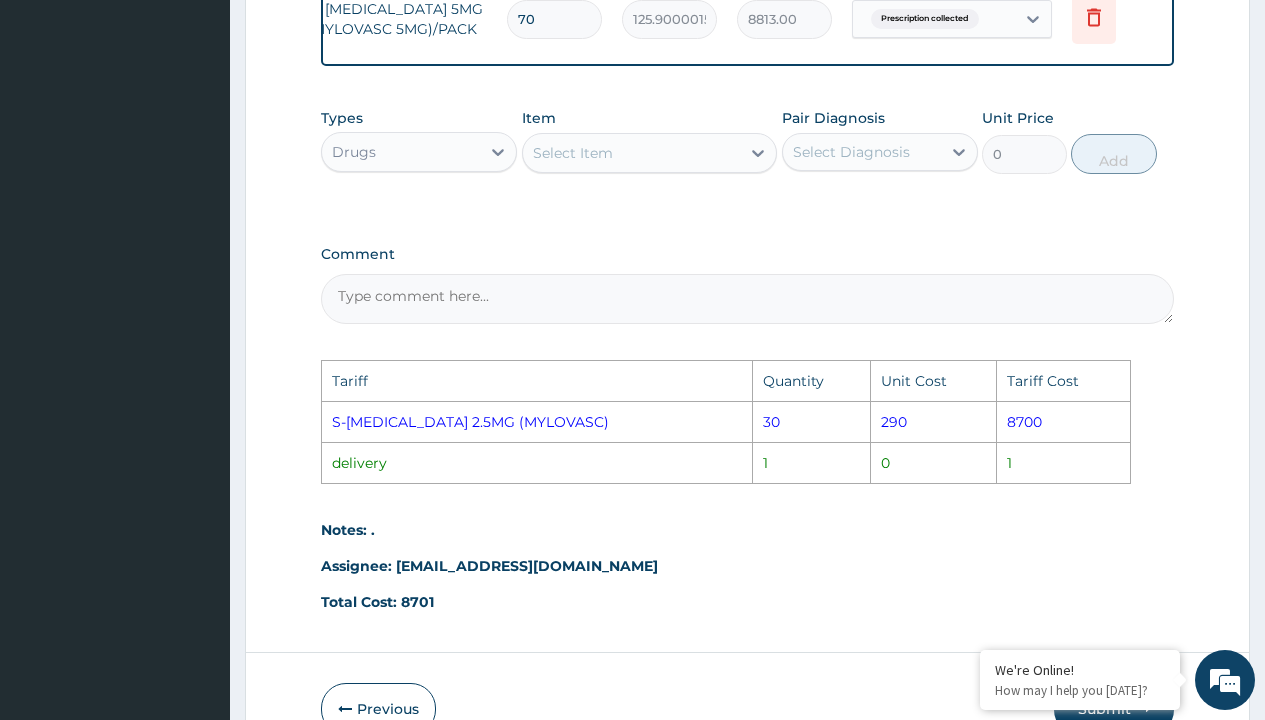 type on "881.30" 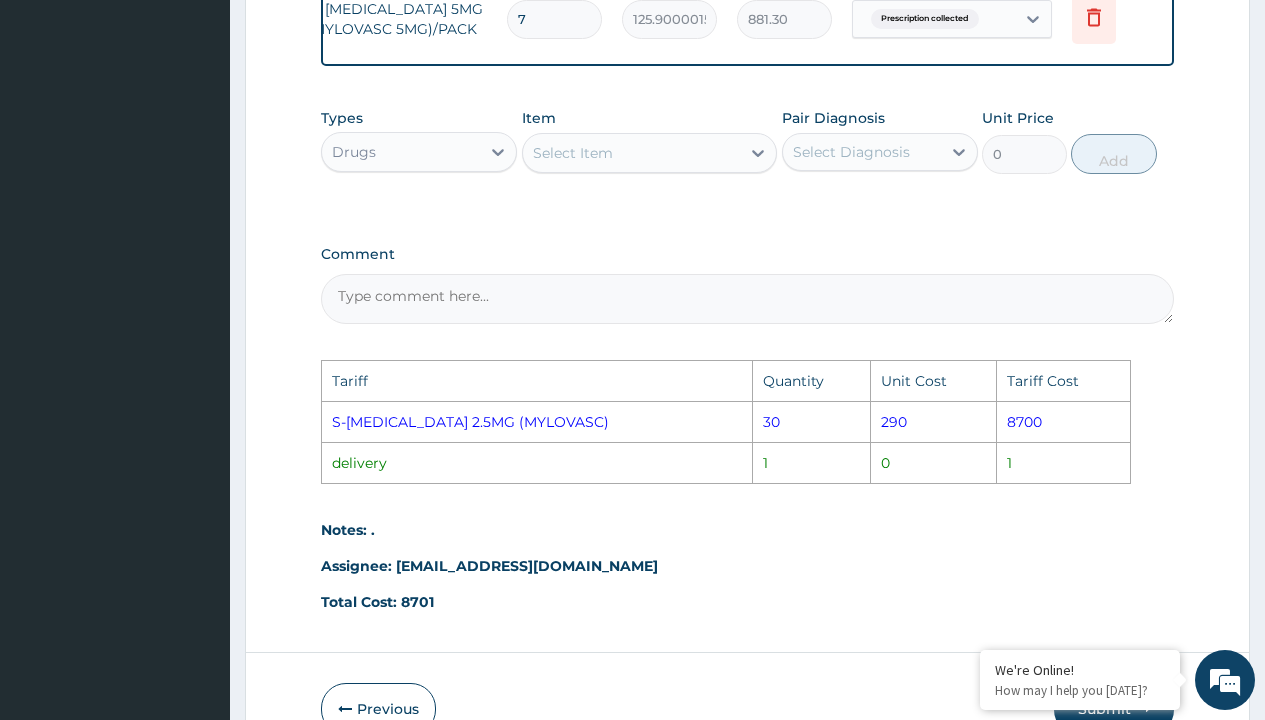 type 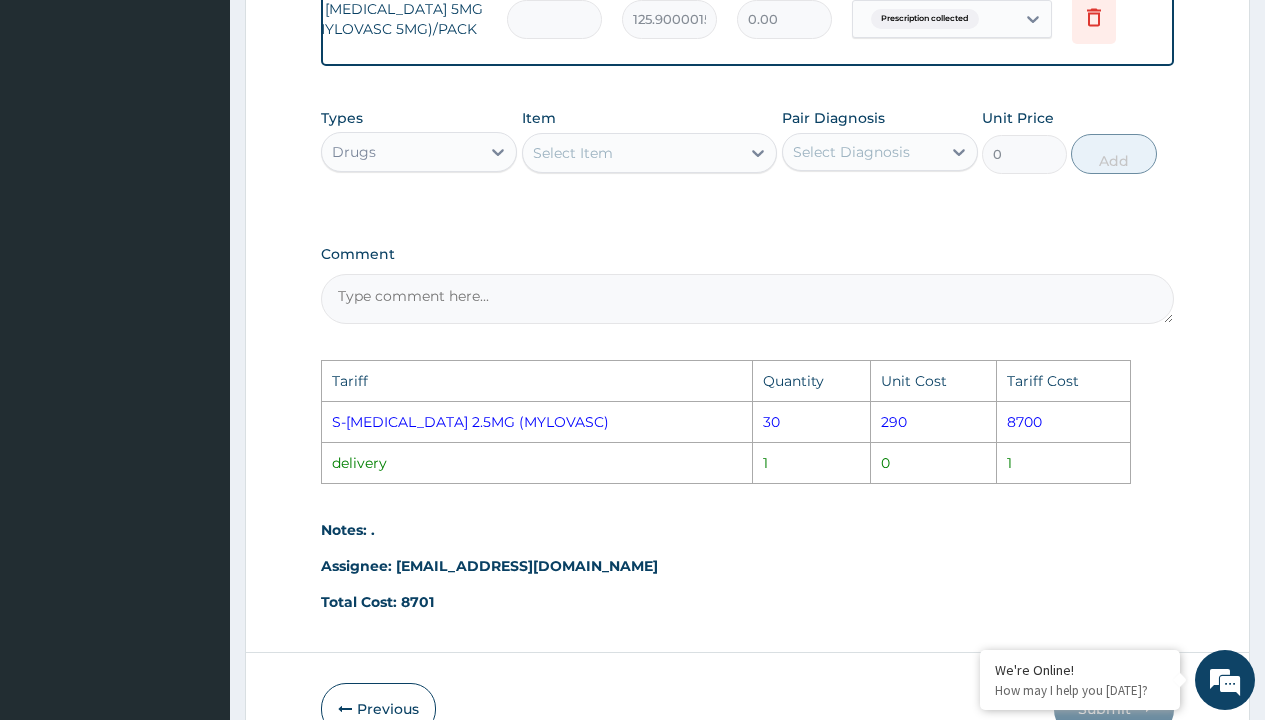 type on "6" 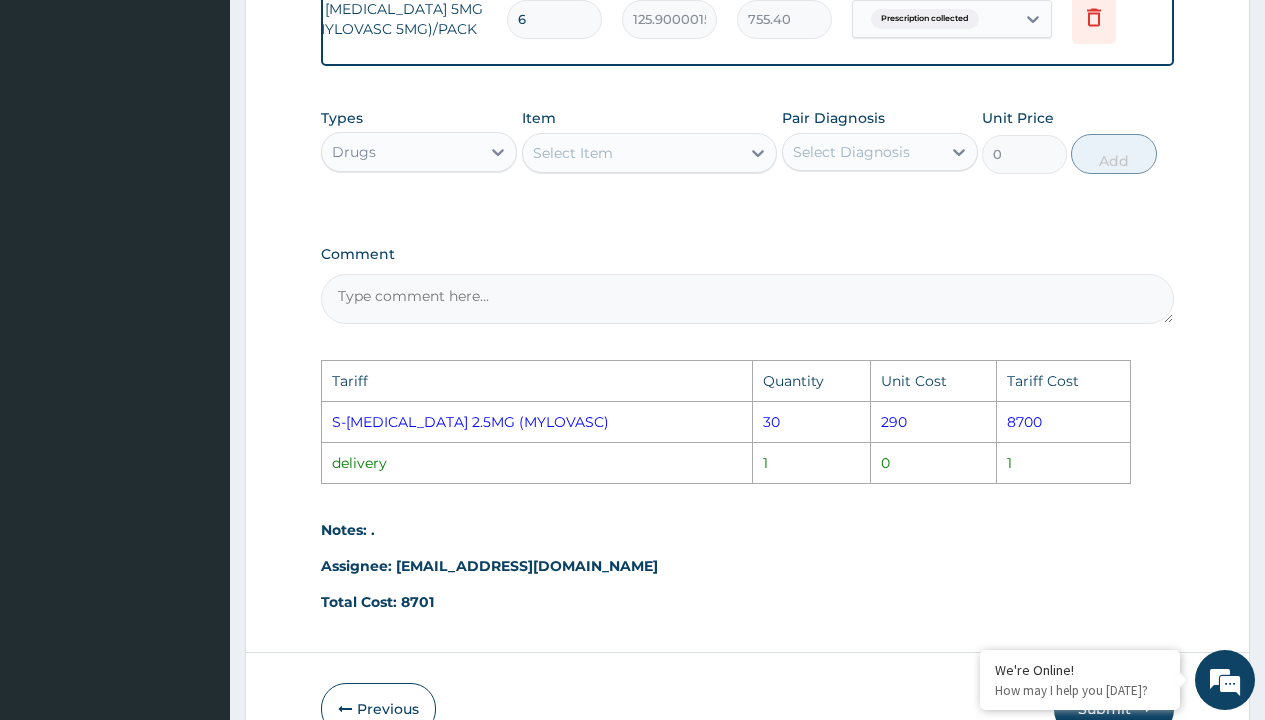 type on "69" 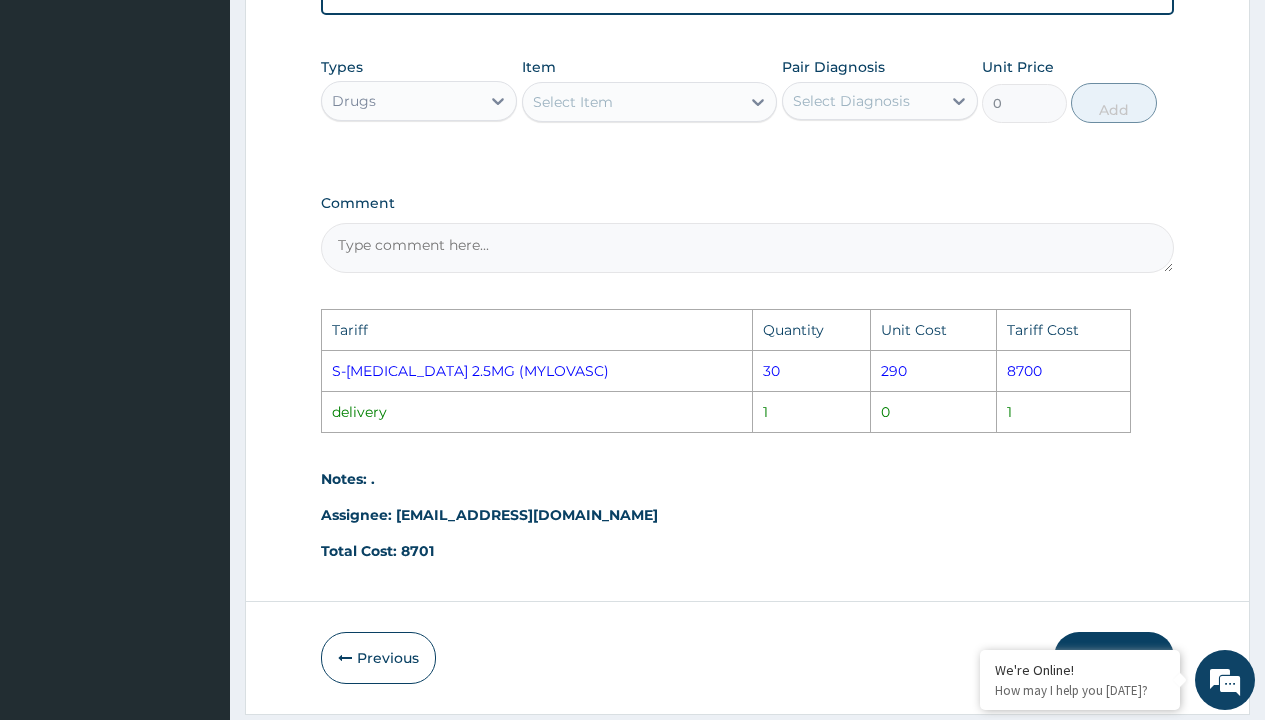 scroll, scrollTop: 1009, scrollLeft: 0, axis: vertical 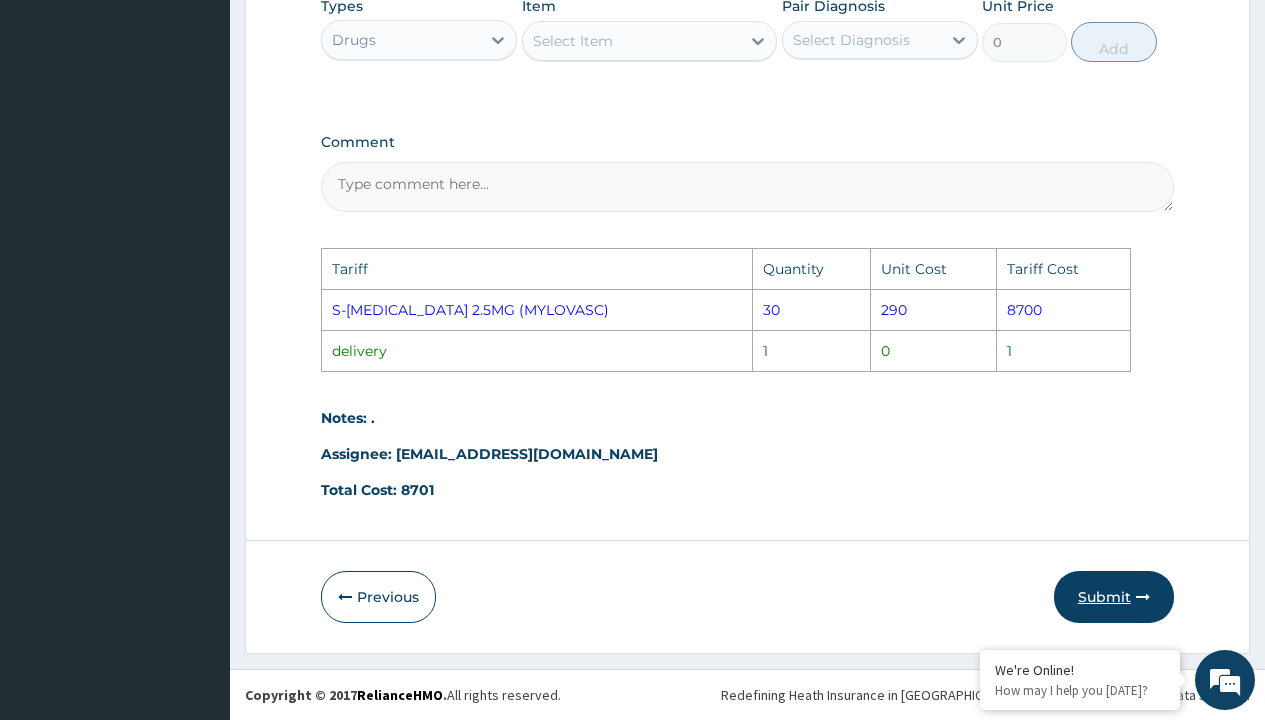 type on "69" 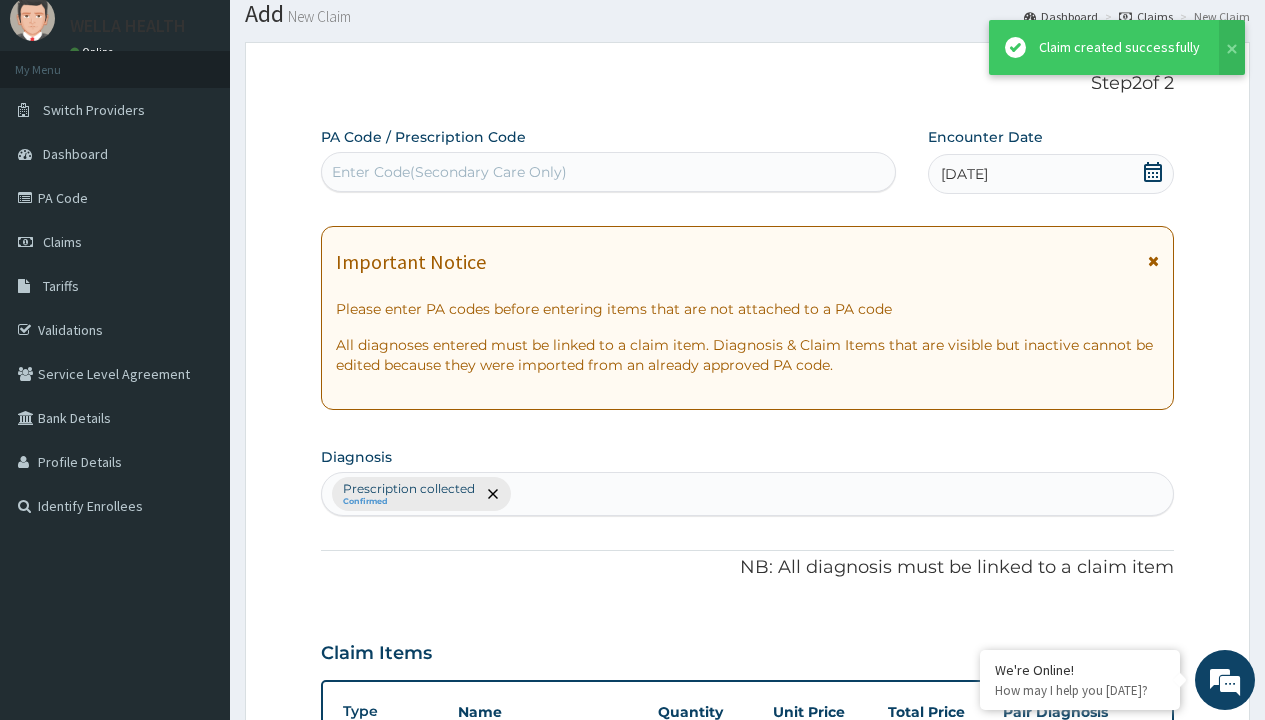 scroll, scrollTop: 711, scrollLeft: 0, axis: vertical 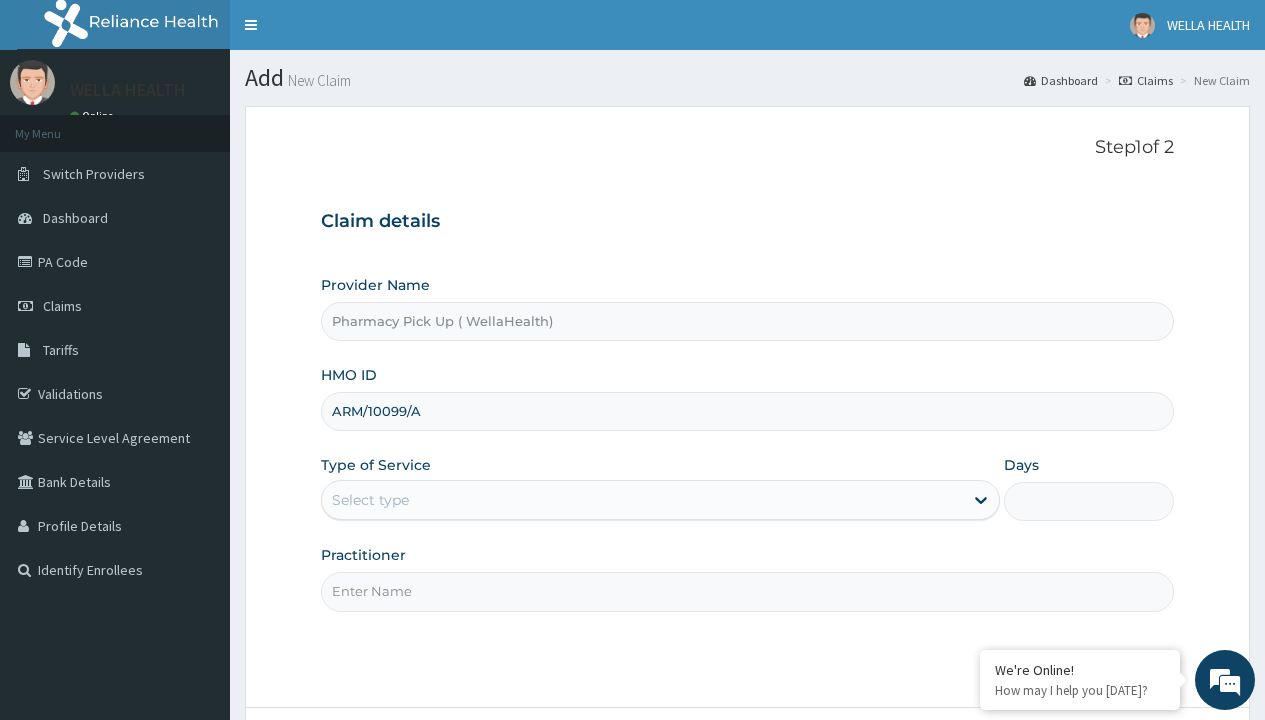 type on "ARM/10099/A" 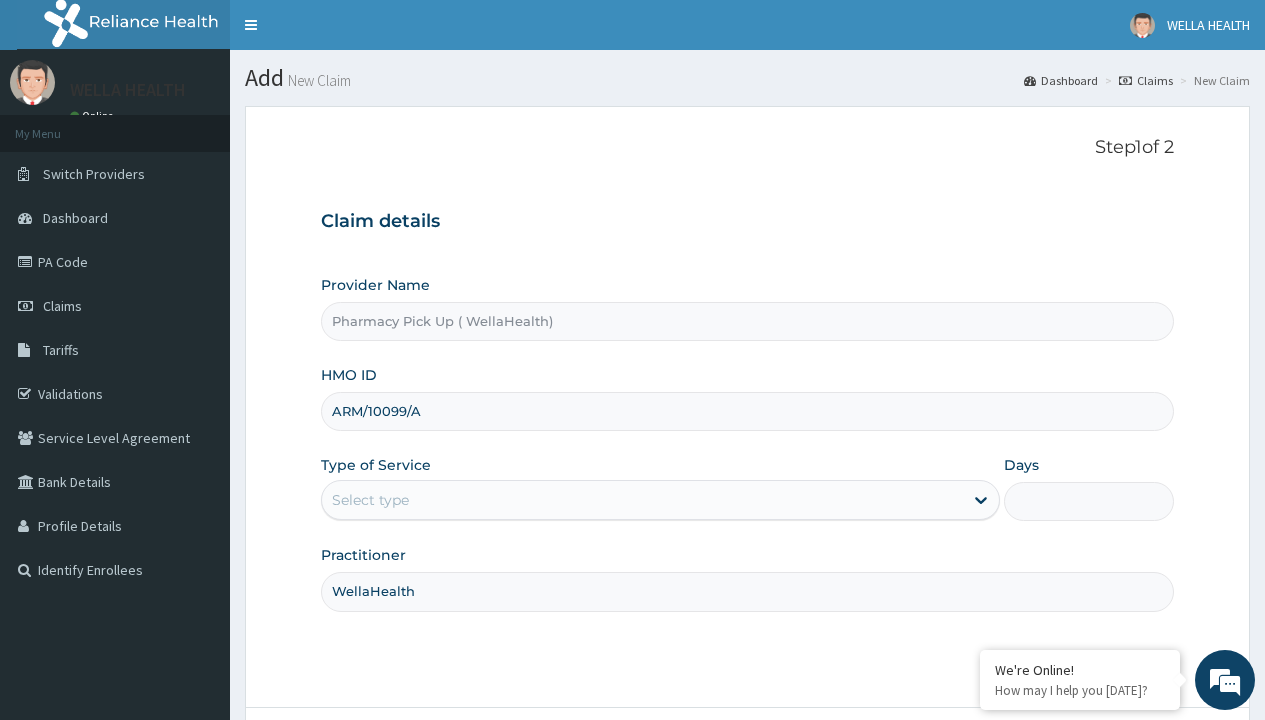 type on "WellaHealth" 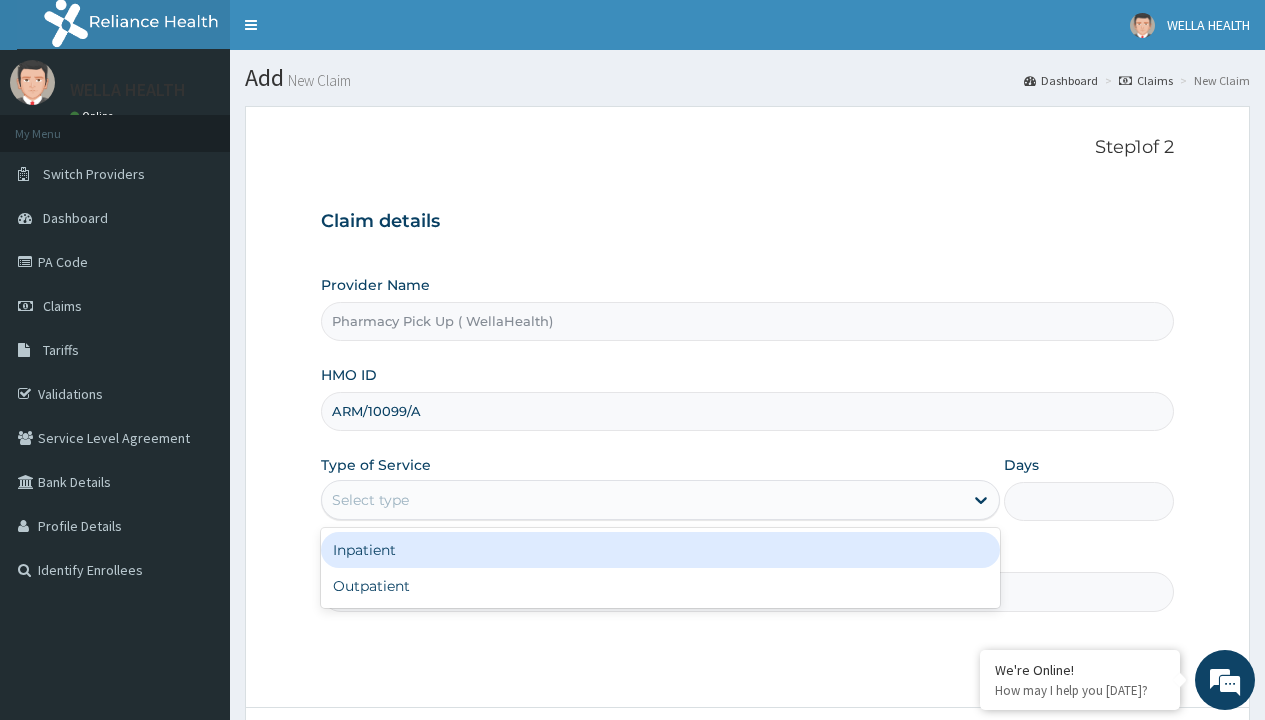 click on "Outpatient" at bounding box center (660, 586) 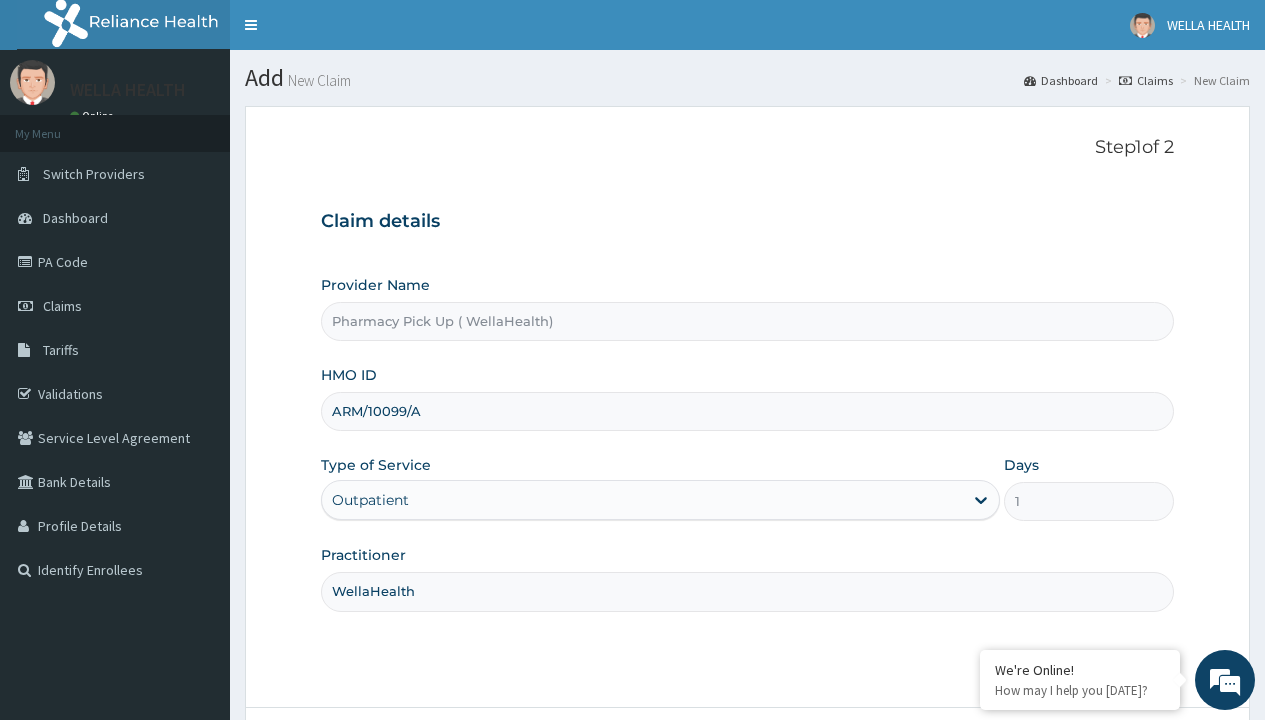 click on "Next" at bounding box center (1123, 764) 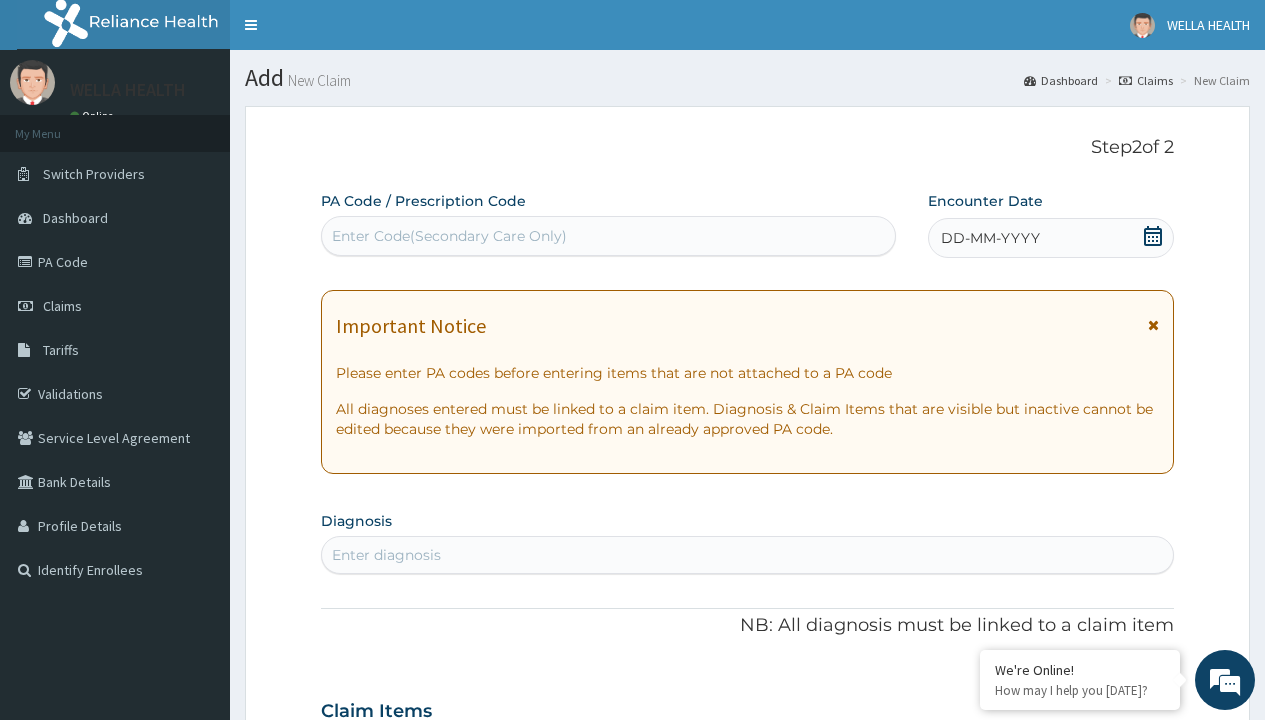 scroll, scrollTop: 167, scrollLeft: 0, axis: vertical 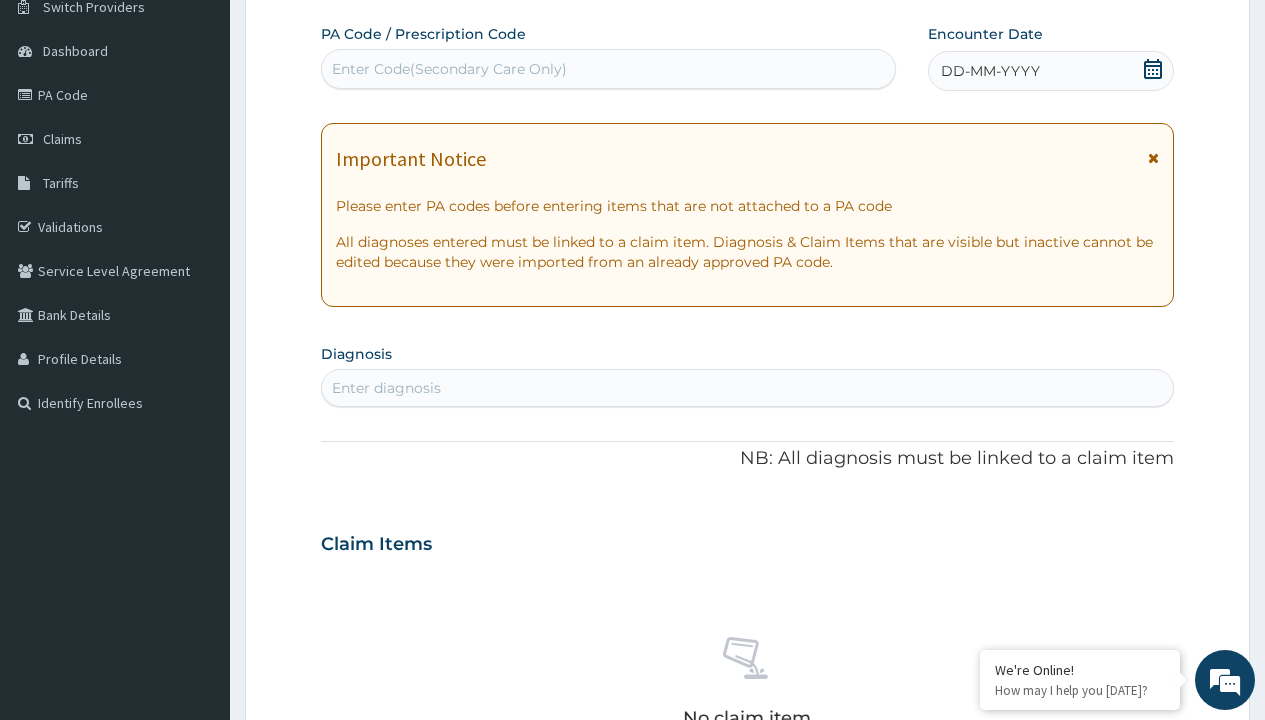 click on "DD-MM-YYYY" at bounding box center [990, 71] 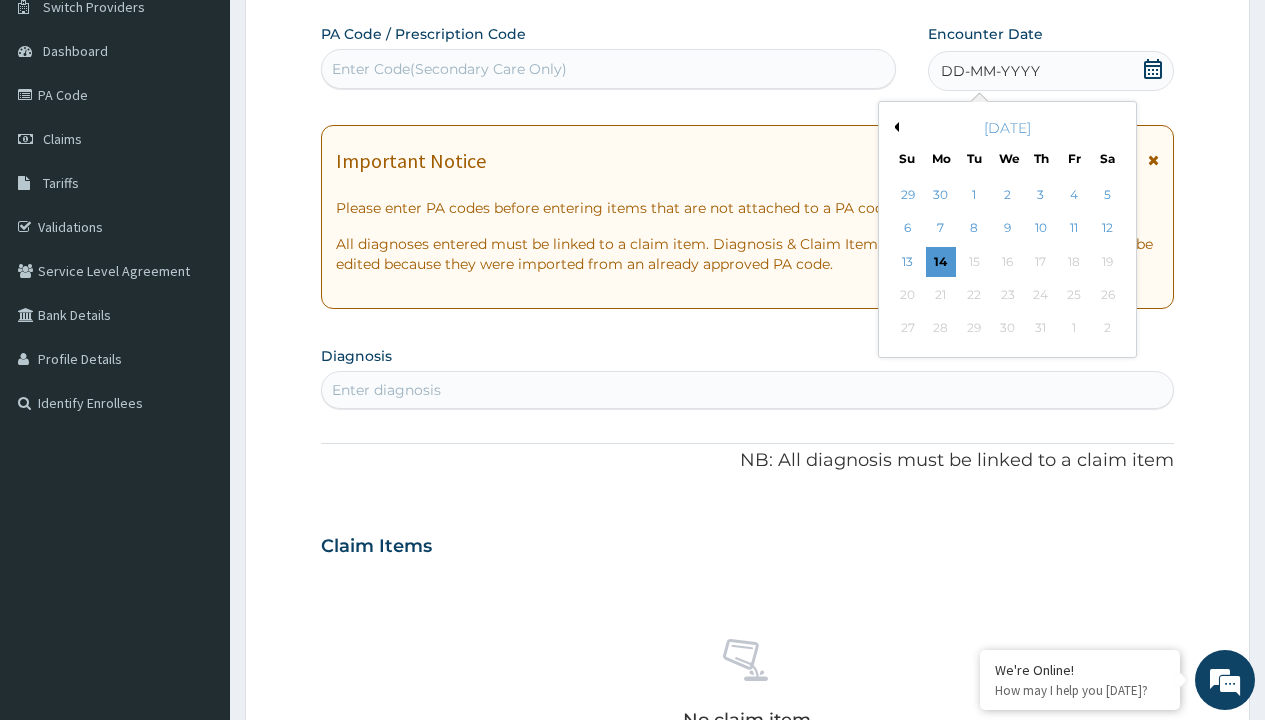 click on "Previous Month" at bounding box center (894, 127) 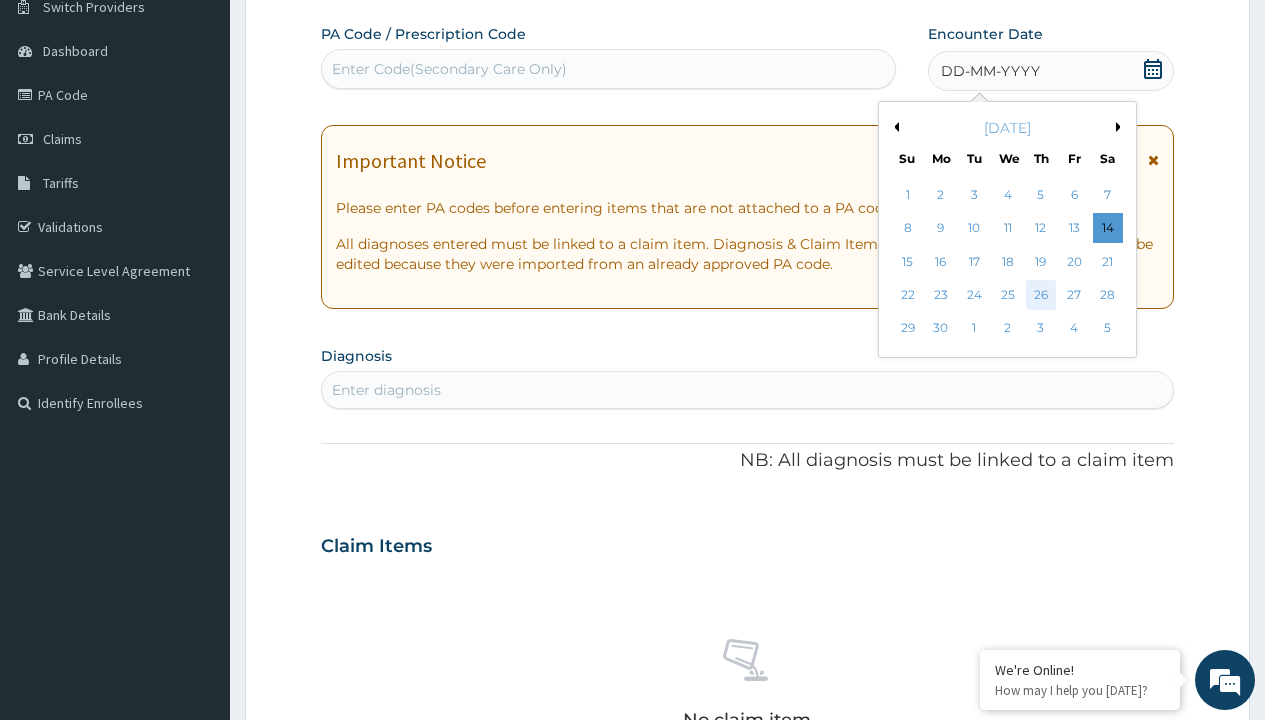 click on "26" at bounding box center [1041, 295] 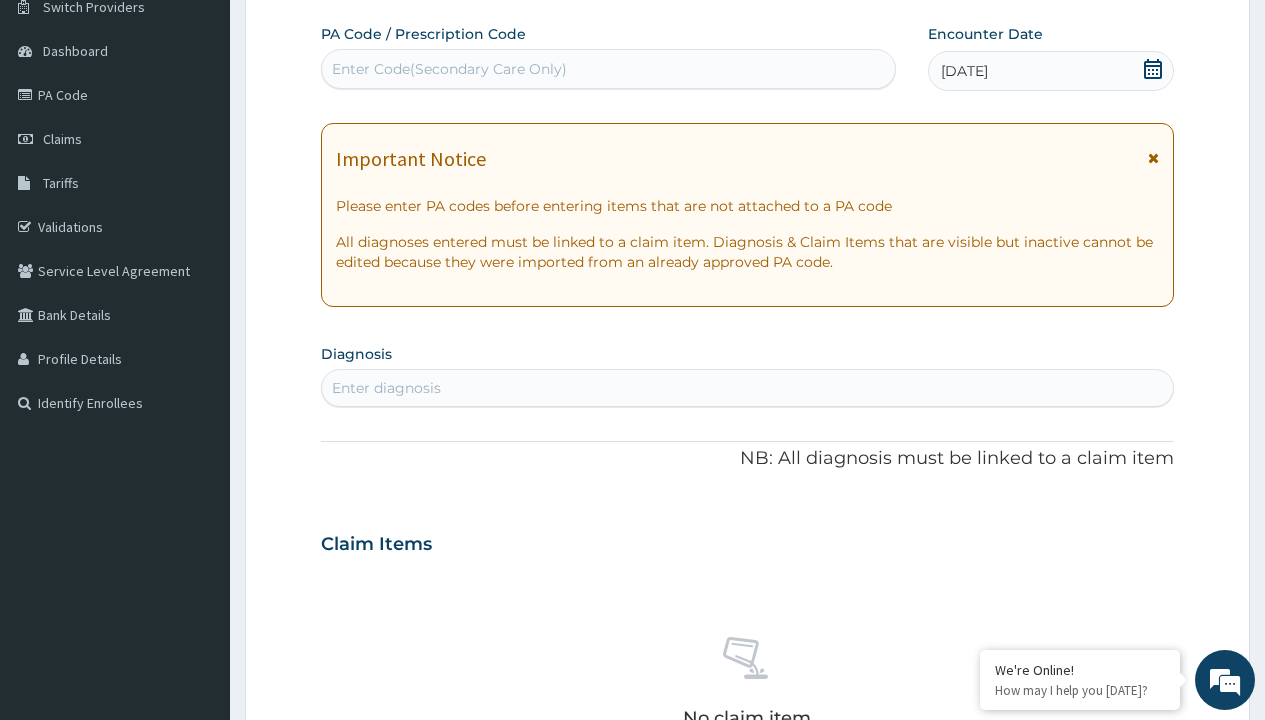 click on "Enter diagnosis" at bounding box center [386, 388] 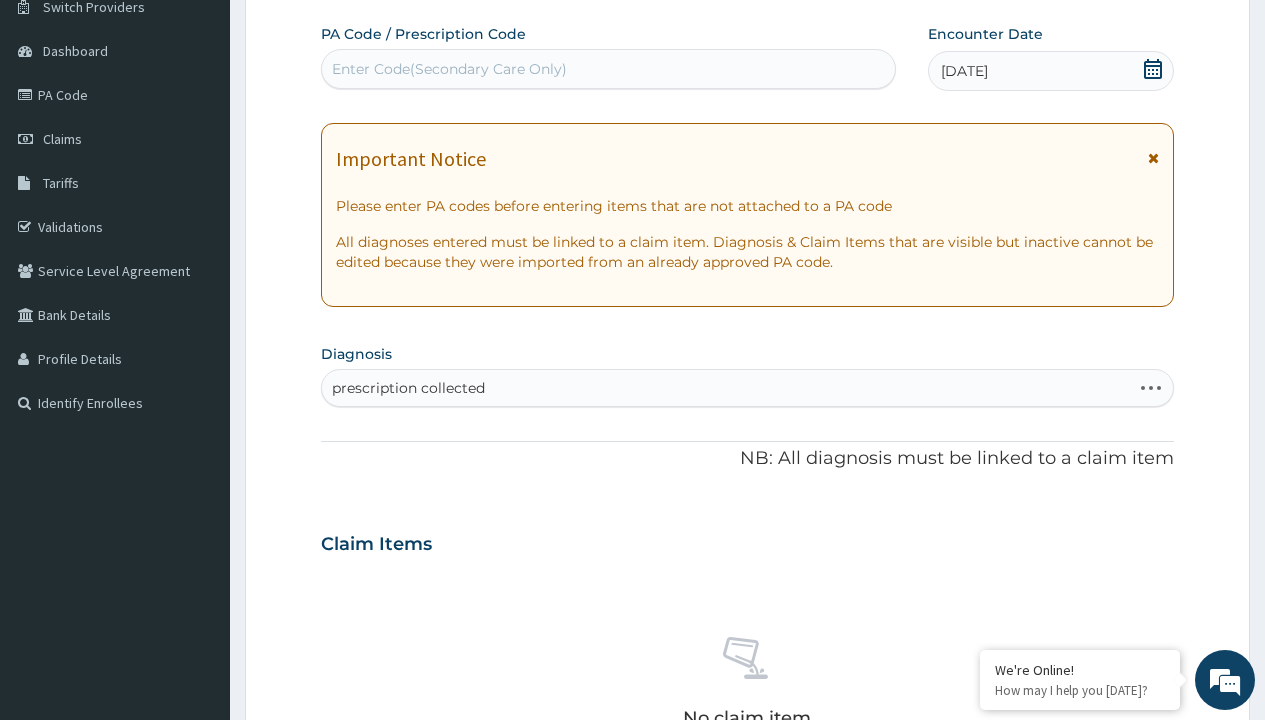 scroll, scrollTop: 0, scrollLeft: 0, axis: both 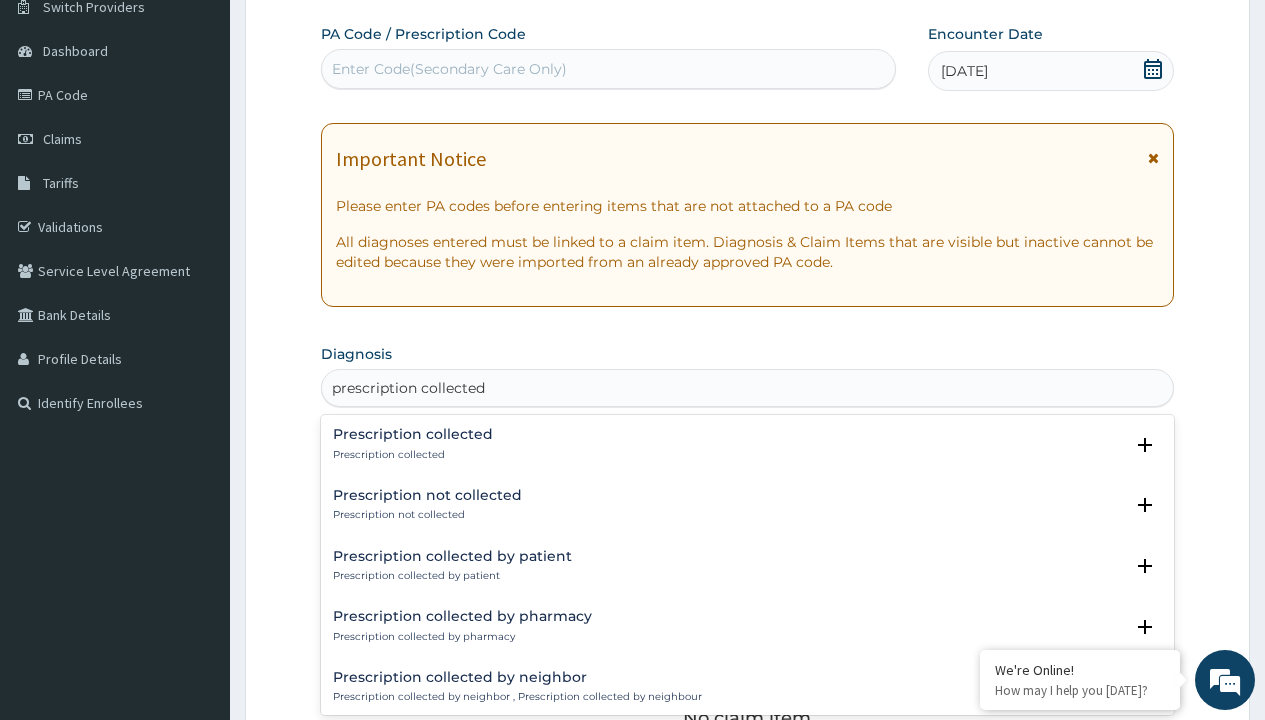 click on "Prescription collected" at bounding box center (413, 455) 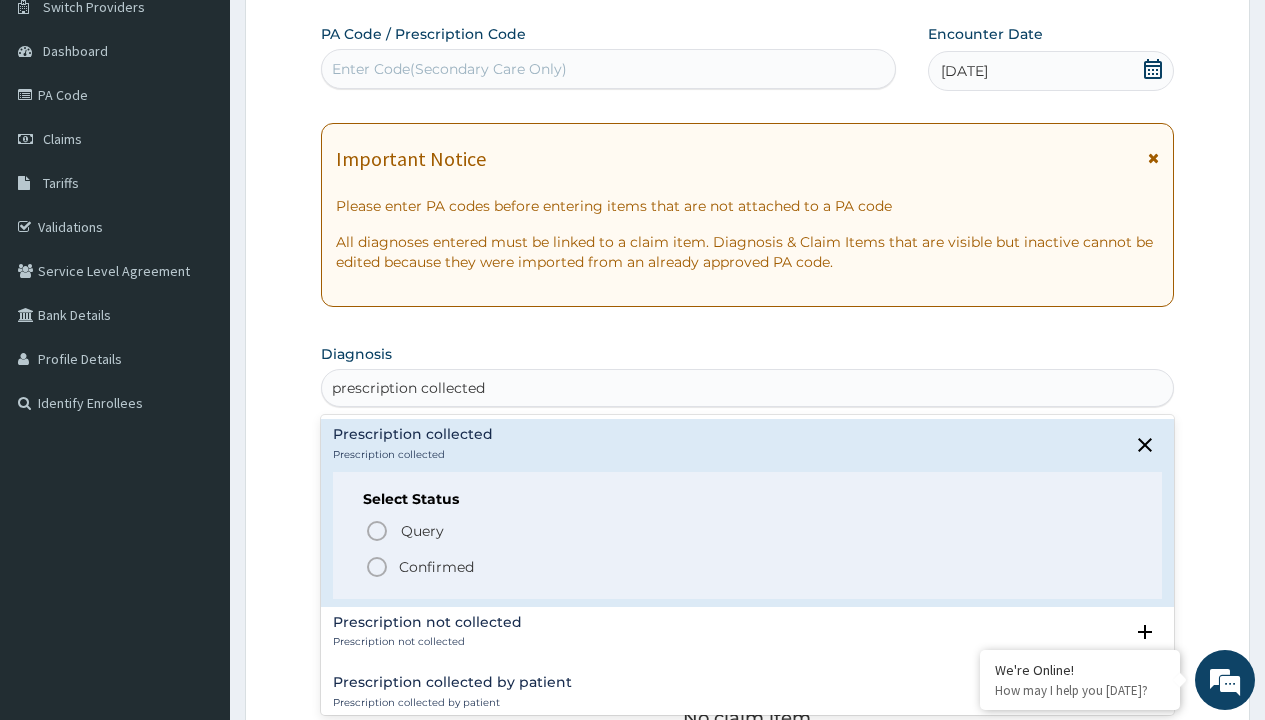 click on "Confirmed" at bounding box center [436, 567] 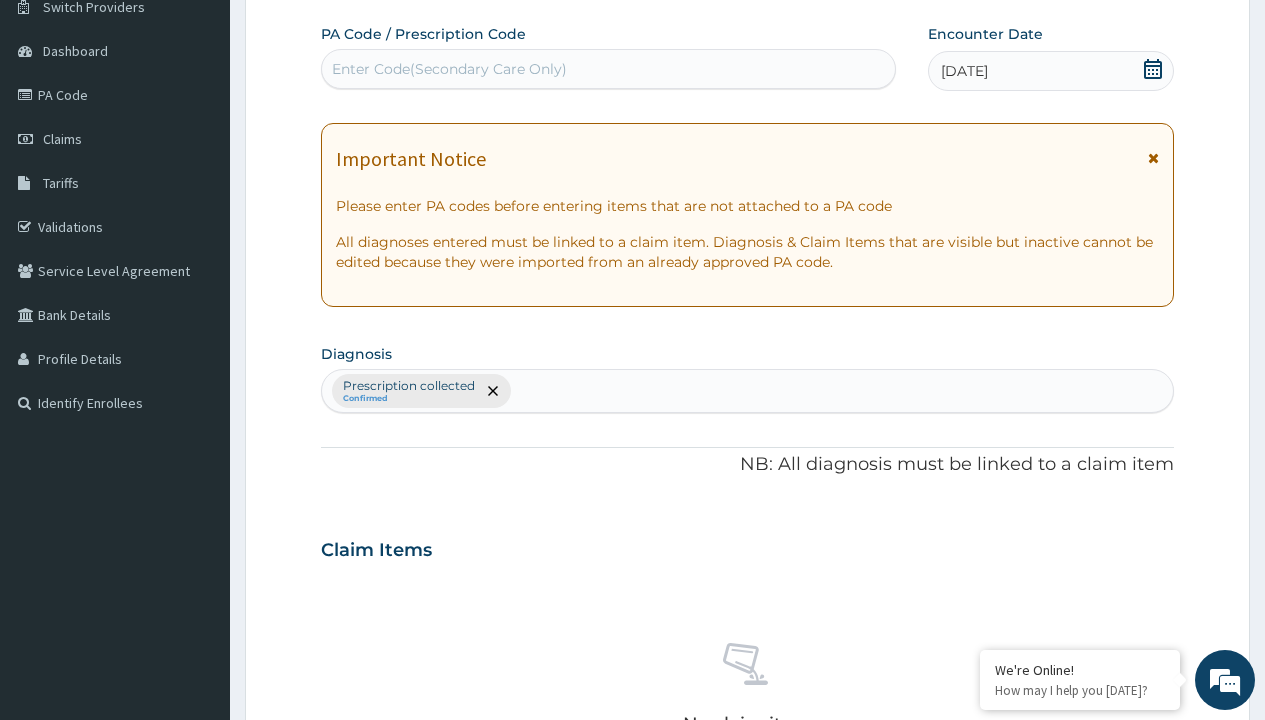 click on "Select Type" at bounding box center [372, 893] 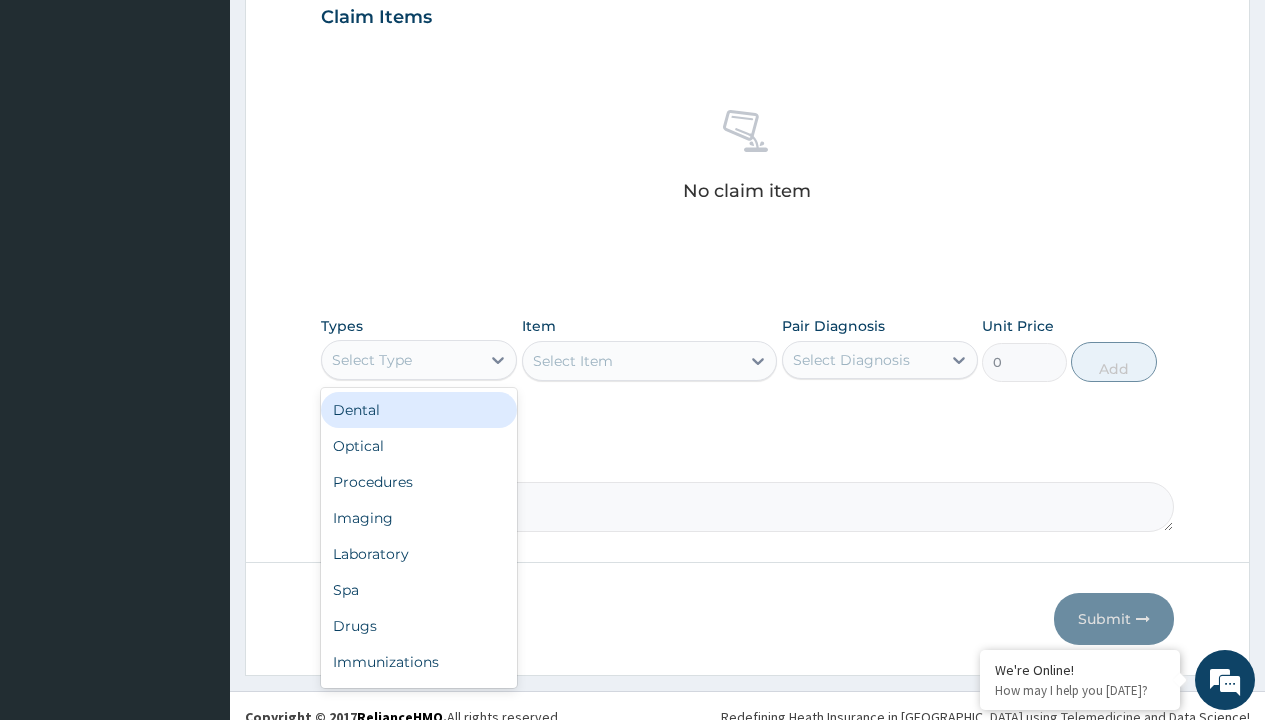 type on "procedures" 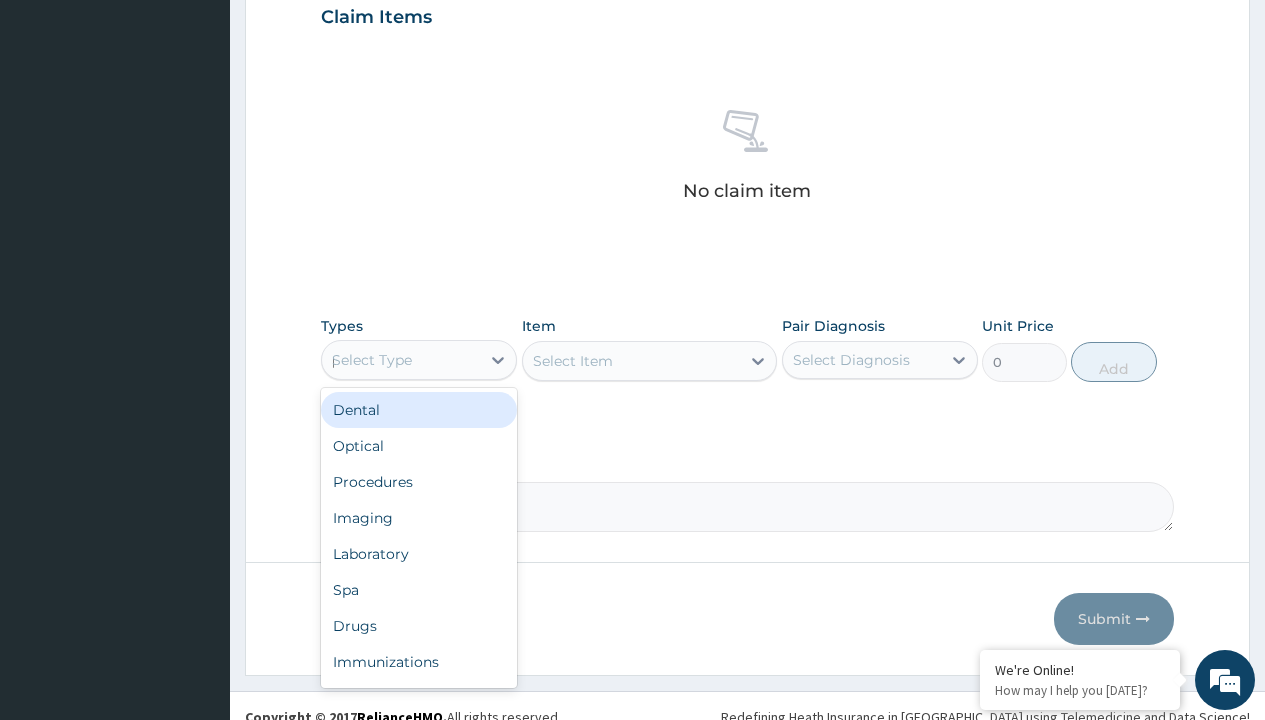 scroll, scrollTop: 0, scrollLeft: 0, axis: both 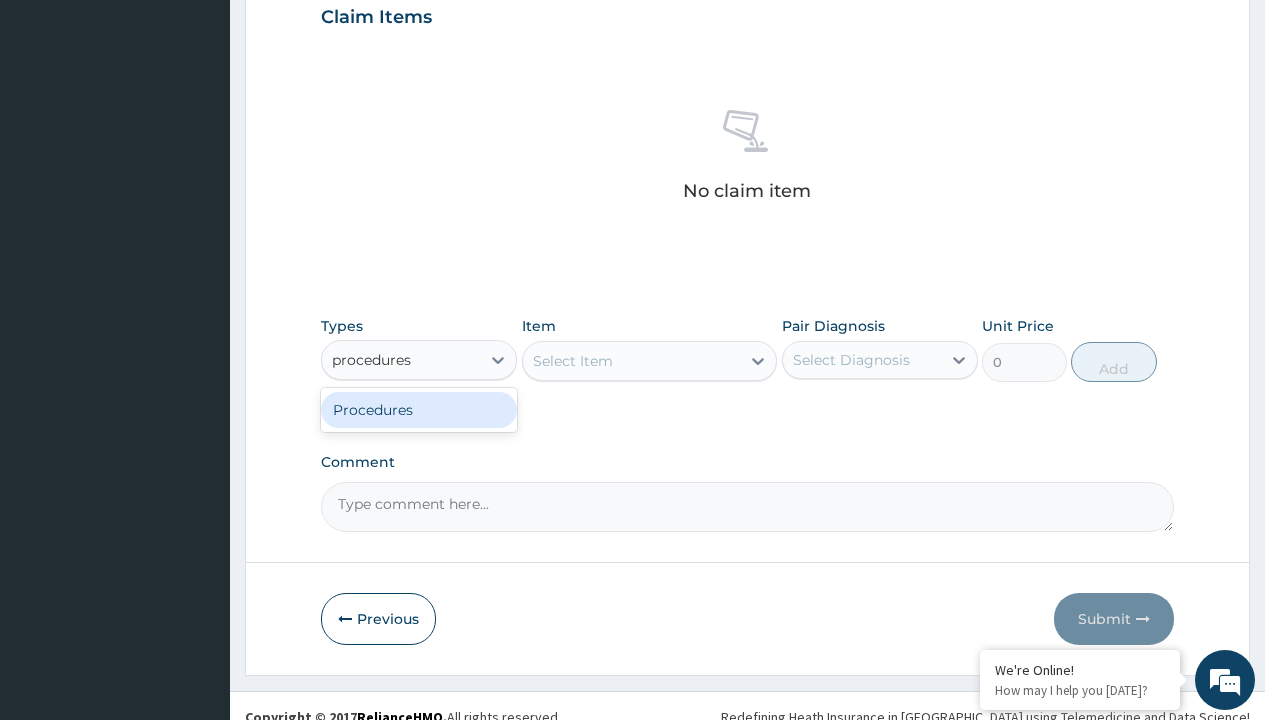 click on "Procedures" at bounding box center (419, 410) 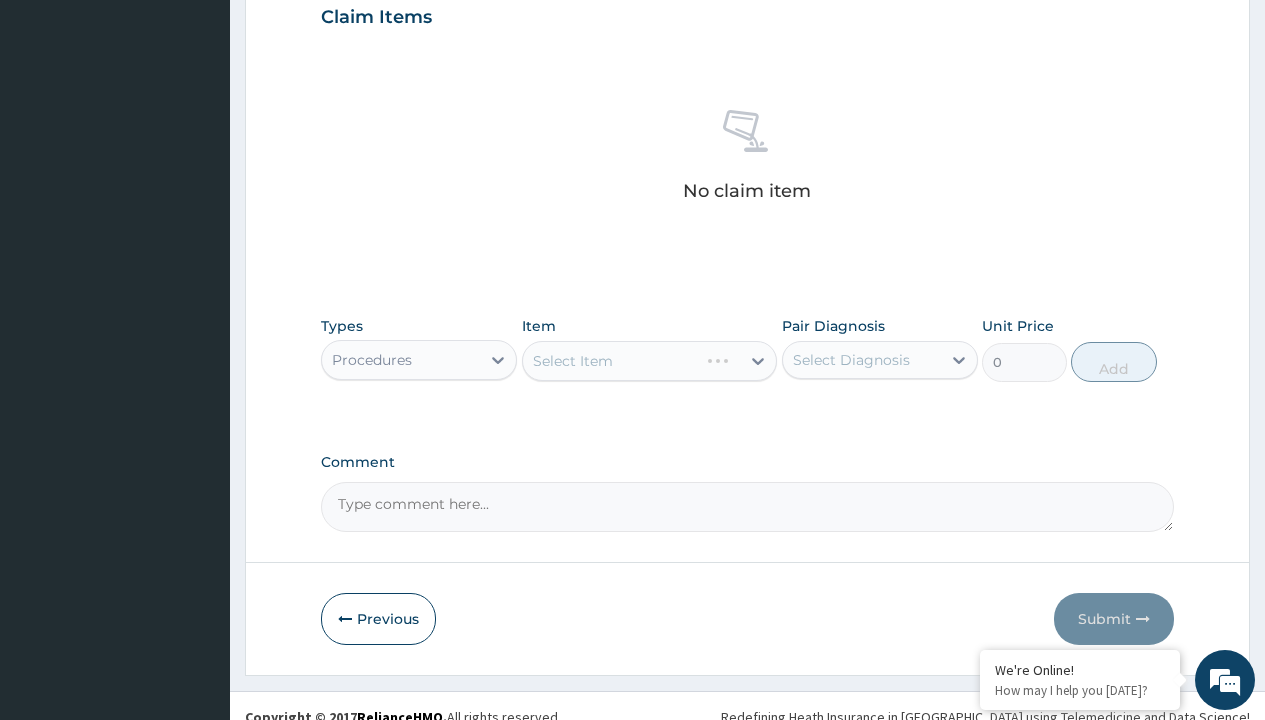 click on "Select Item" at bounding box center [650, 361] 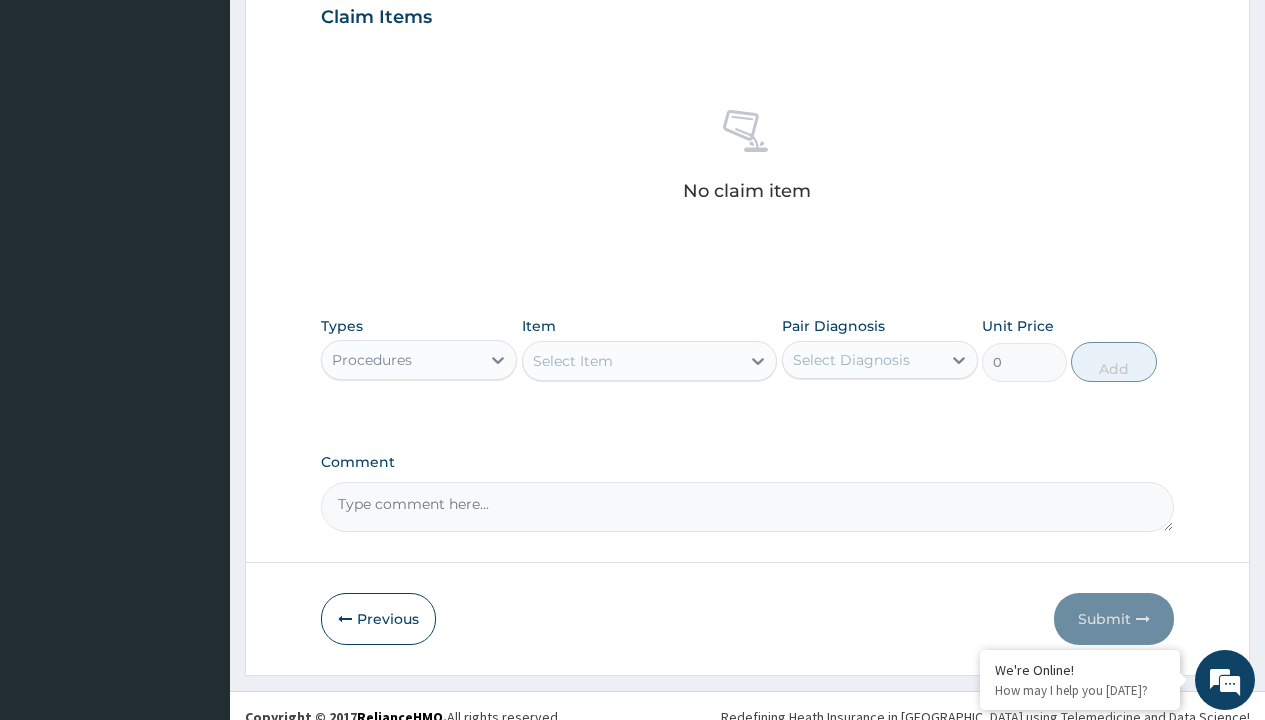 type on "service fee" 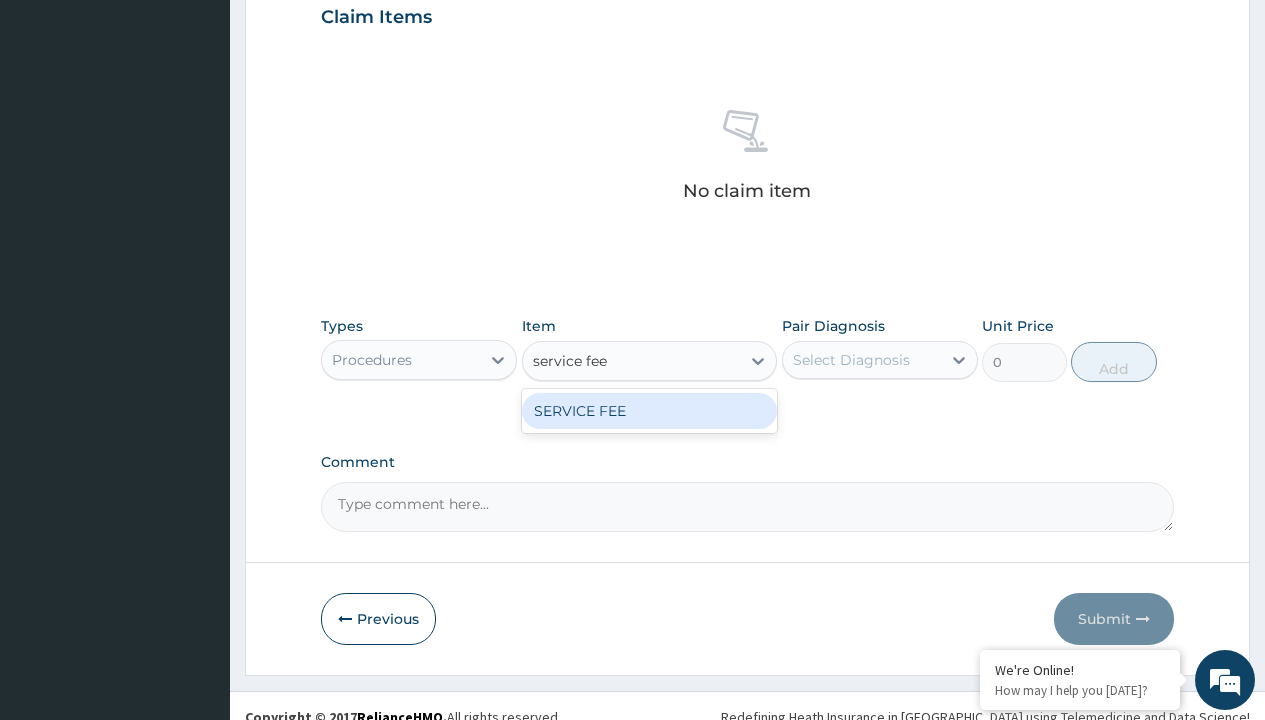 scroll, scrollTop: 0, scrollLeft: 0, axis: both 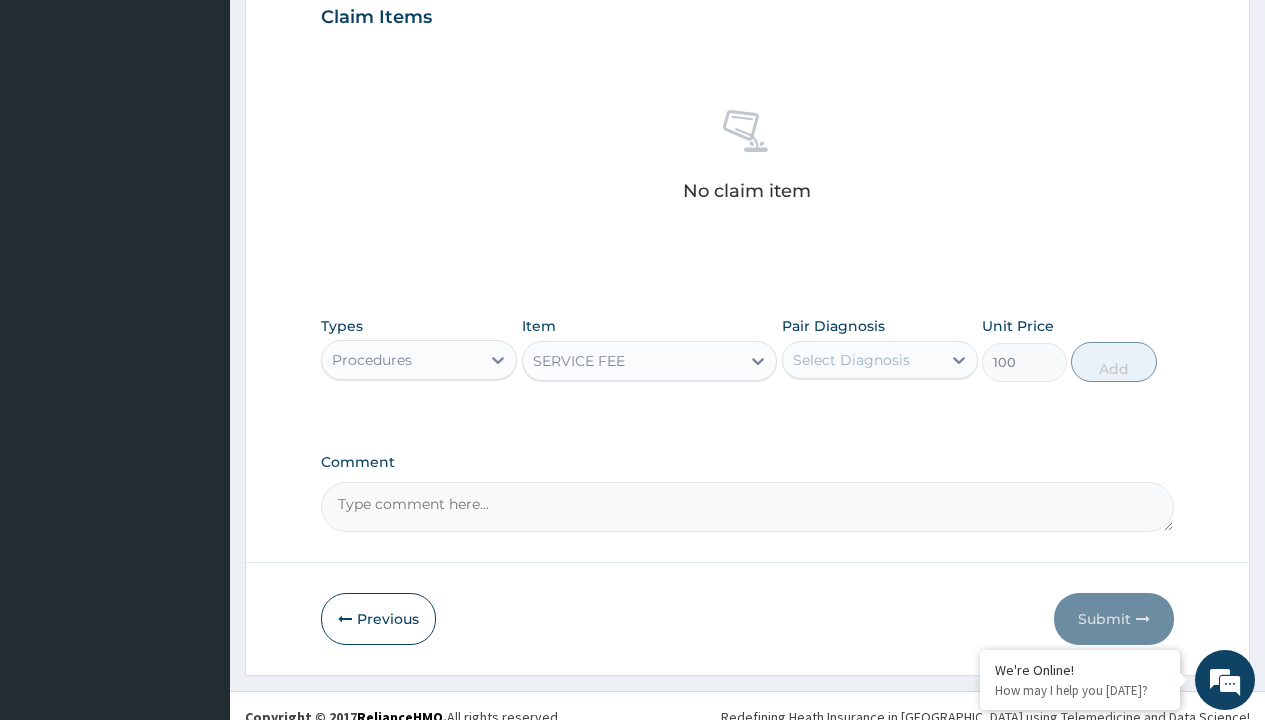 click on "Prescription collected" at bounding box center [409, -147] 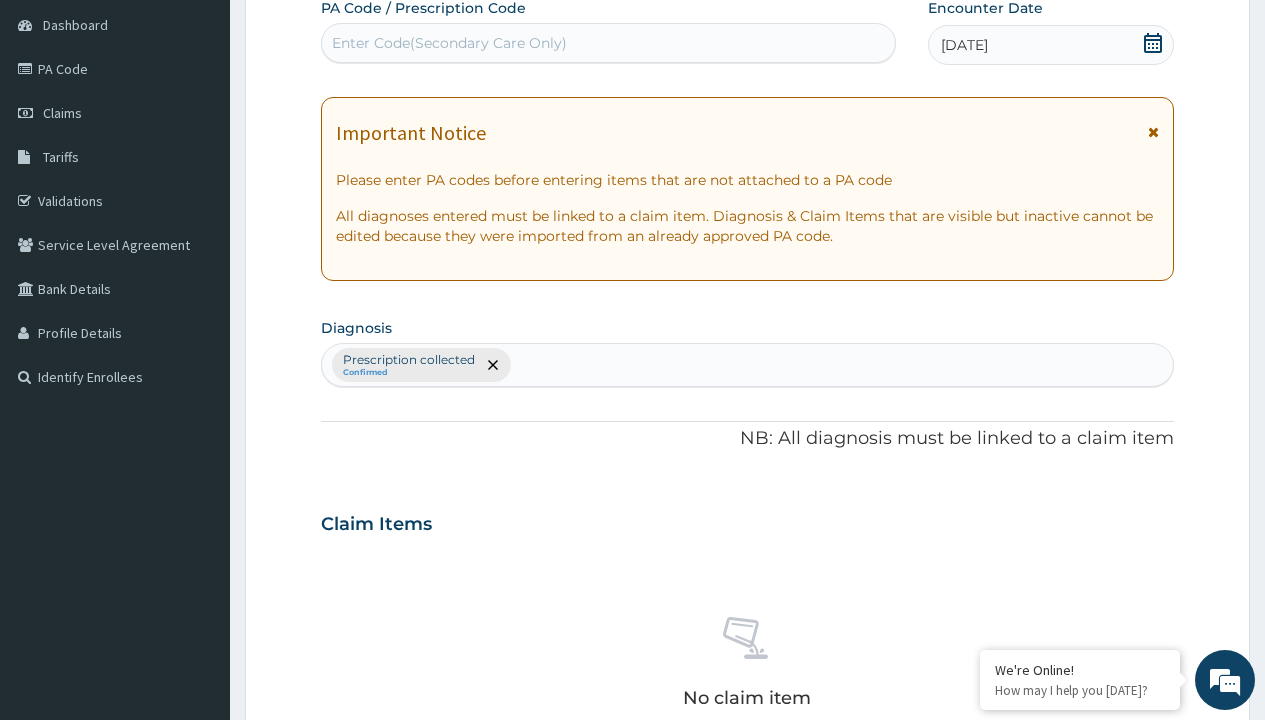 type on "prescription collected" 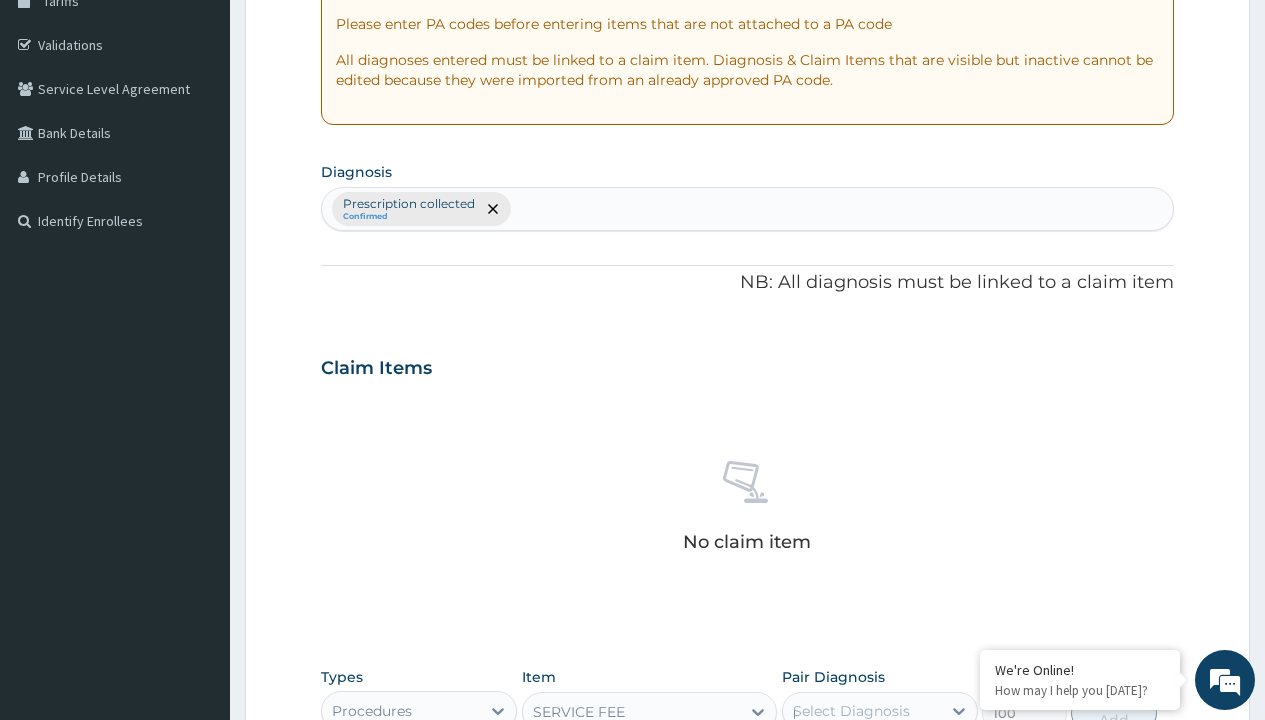 scroll, scrollTop: 0, scrollLeft: 0, axis: both 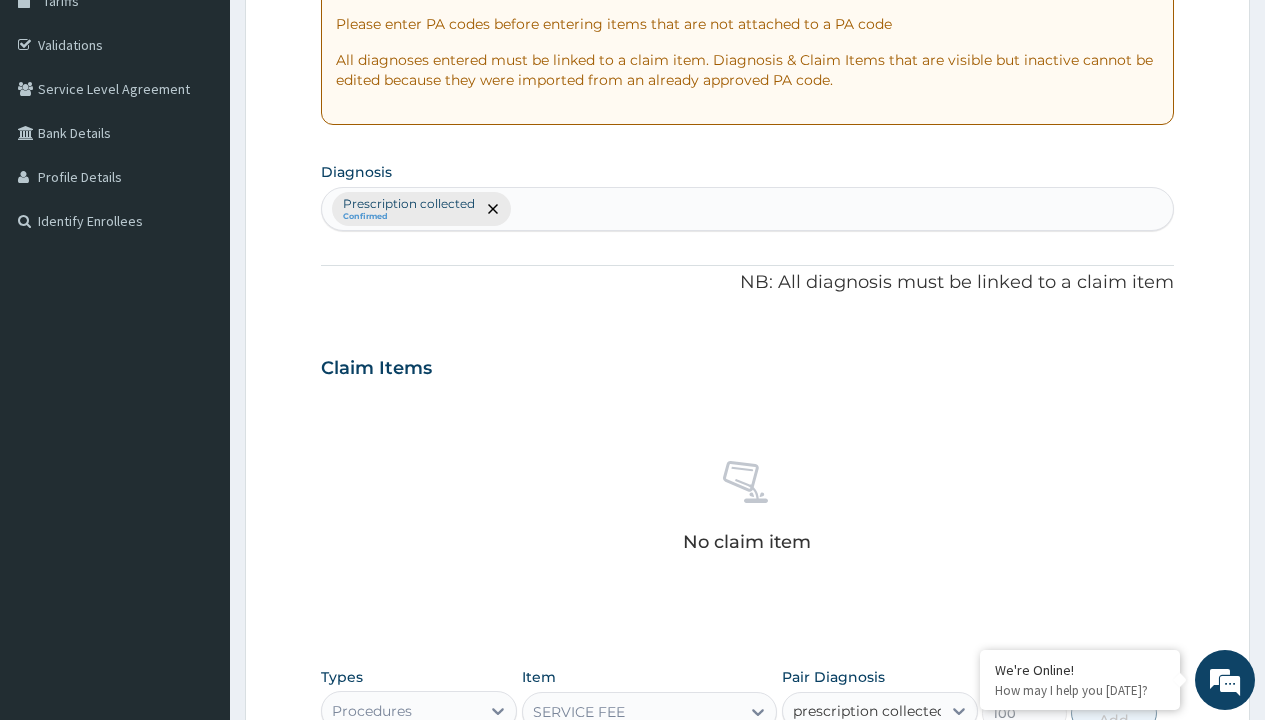 click on "Prescription collected" at bounding box center [890, 770] 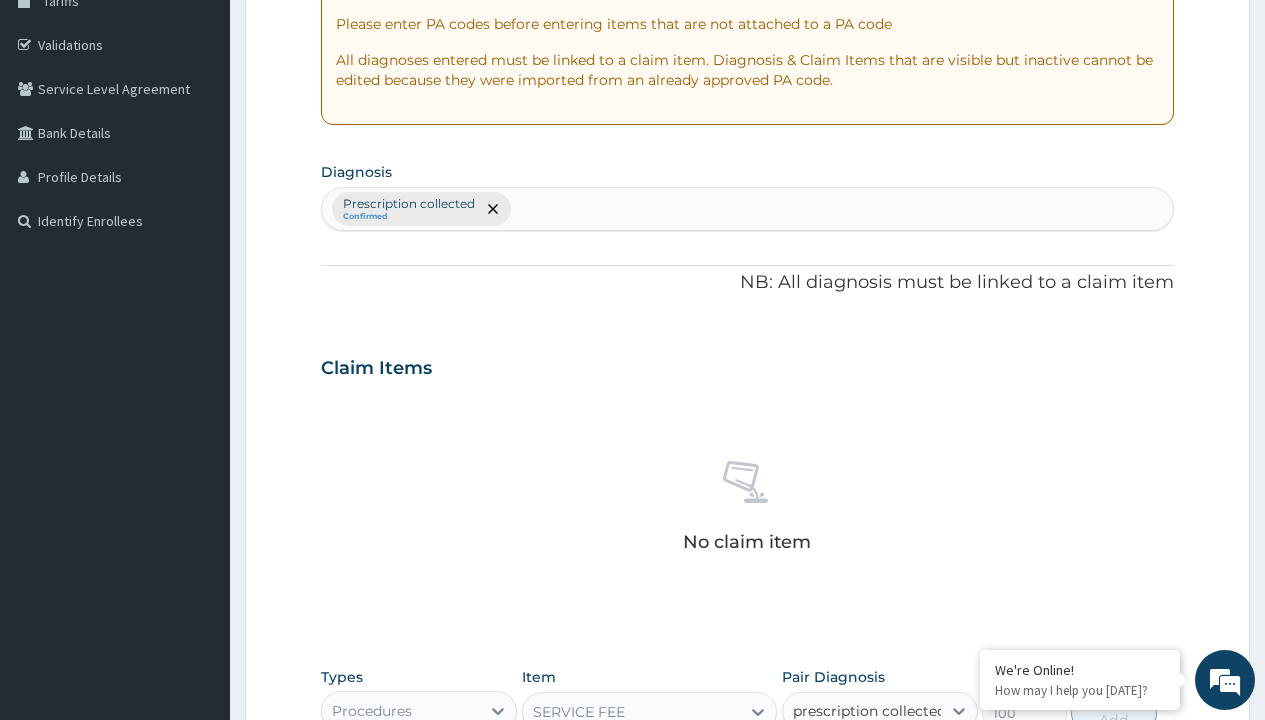 type 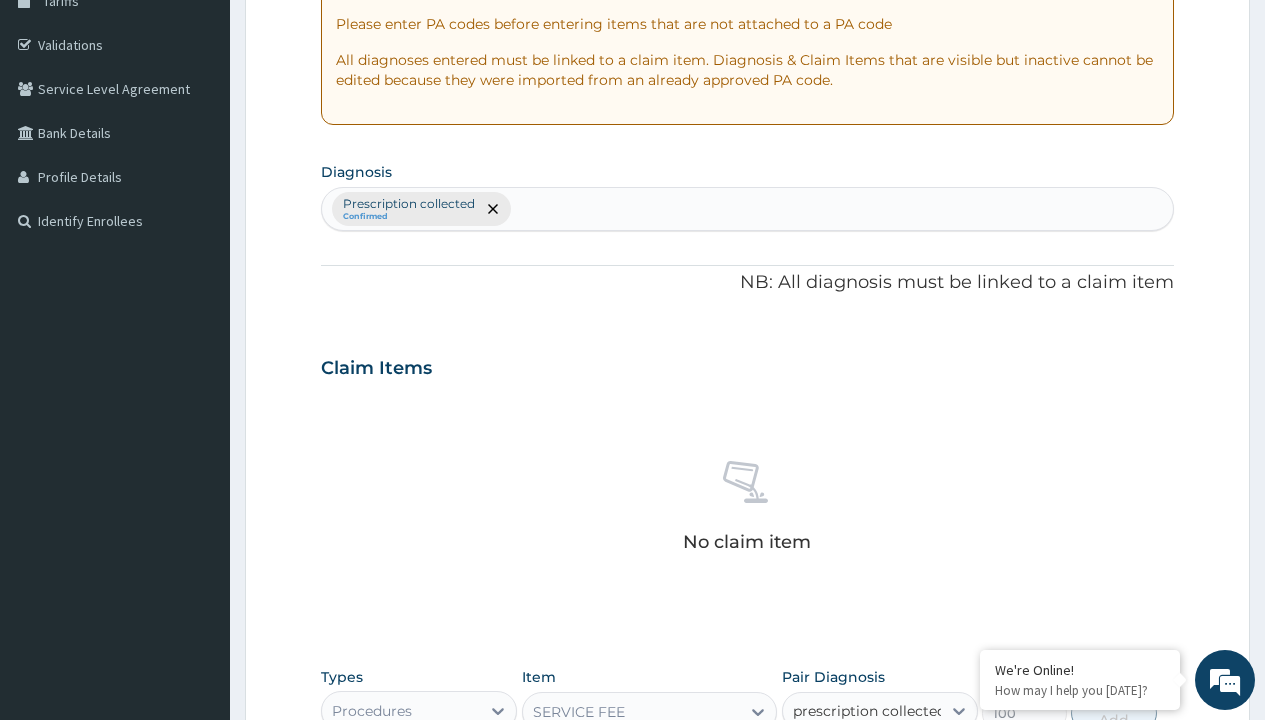 checkbox on "true" 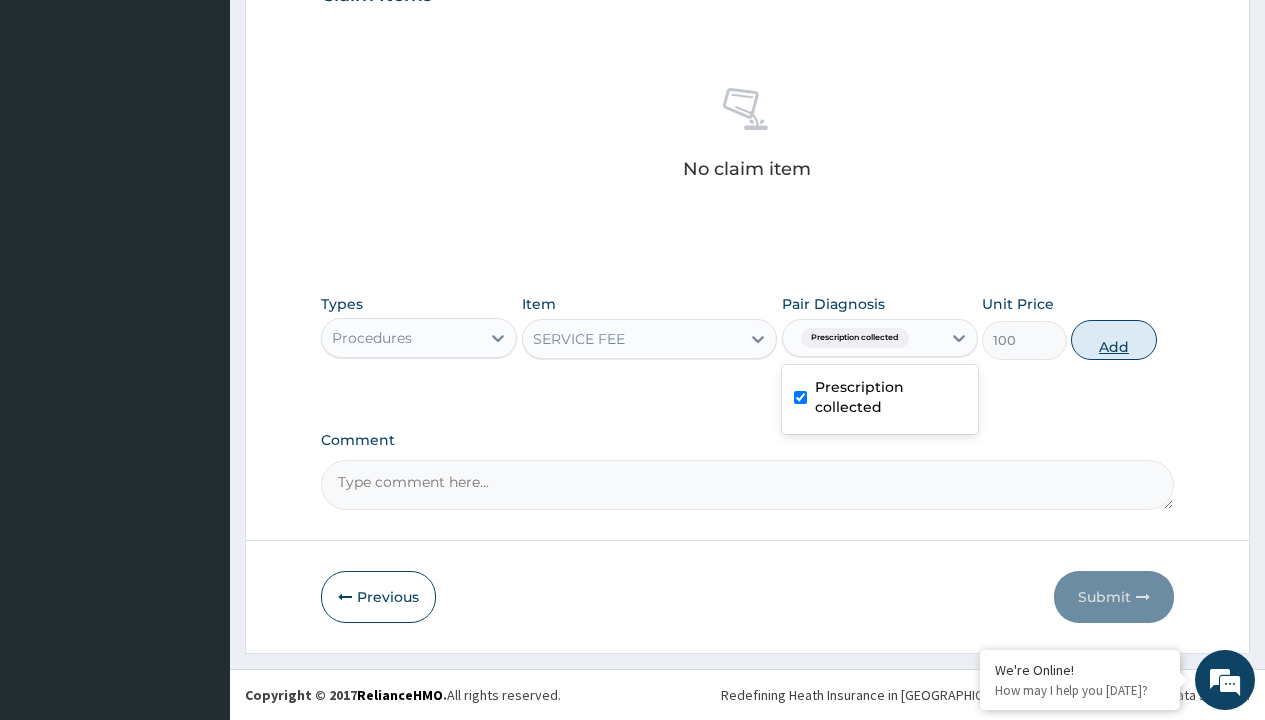 click on "Add" at bounding box center (1113, 340) 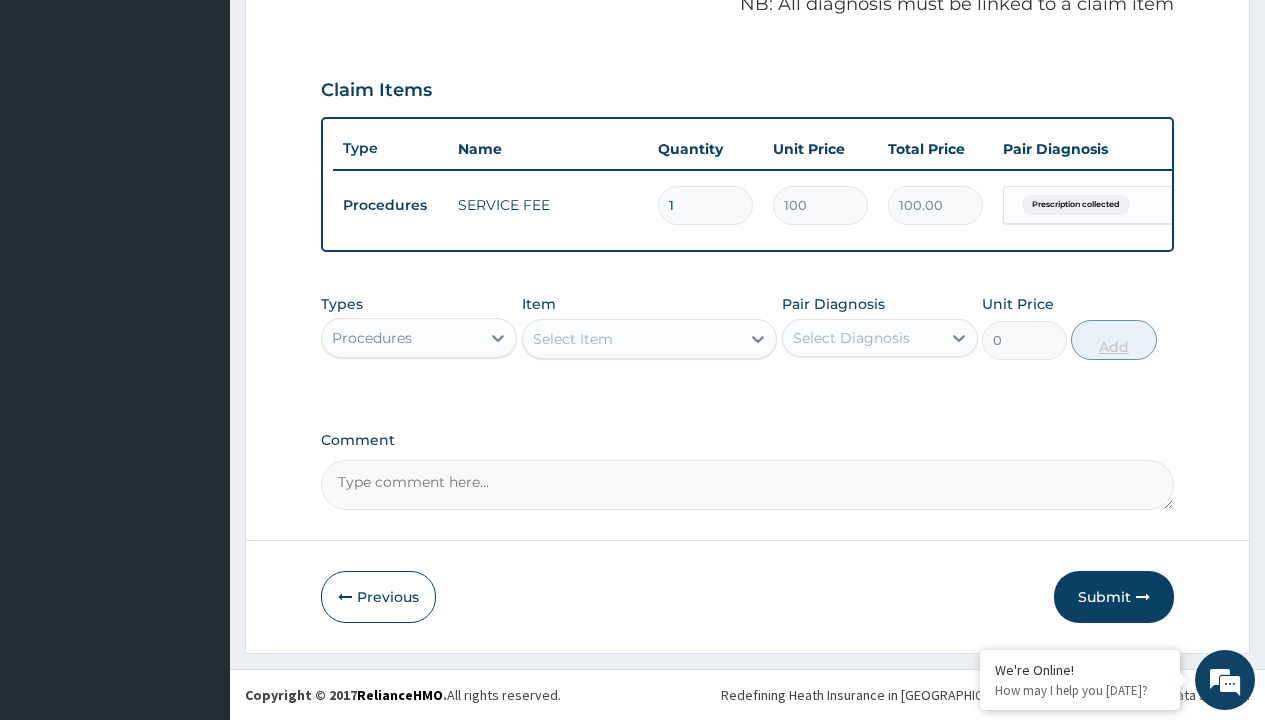scroll, scrollTop: 642, scrollLeft: 0, axis: vertical 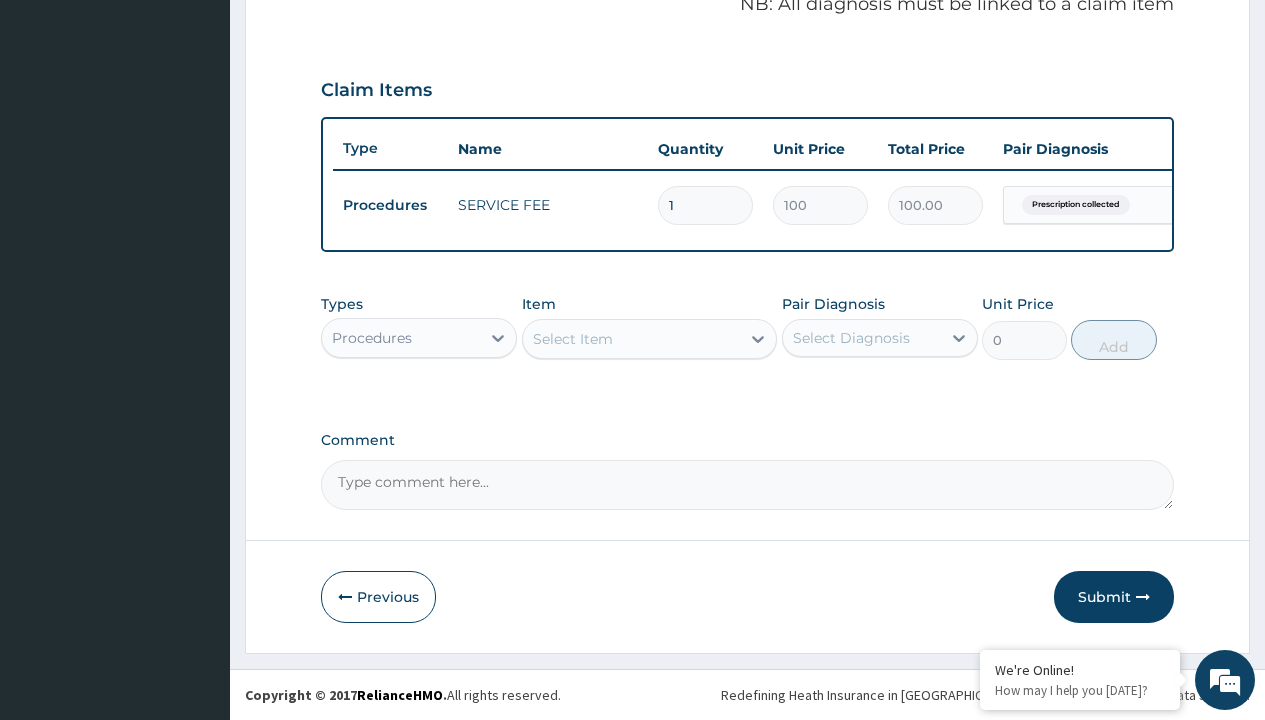 click on "Procedures" at bounding box center [372, 338] 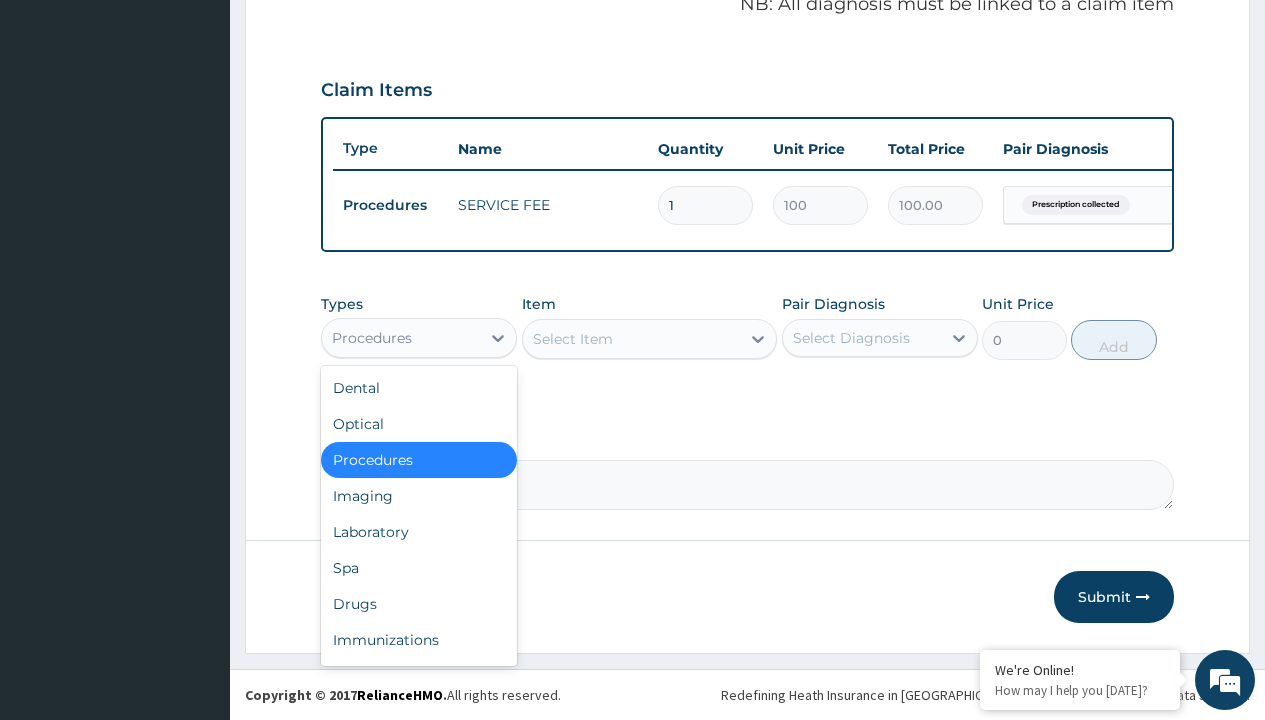 type on "drugs" 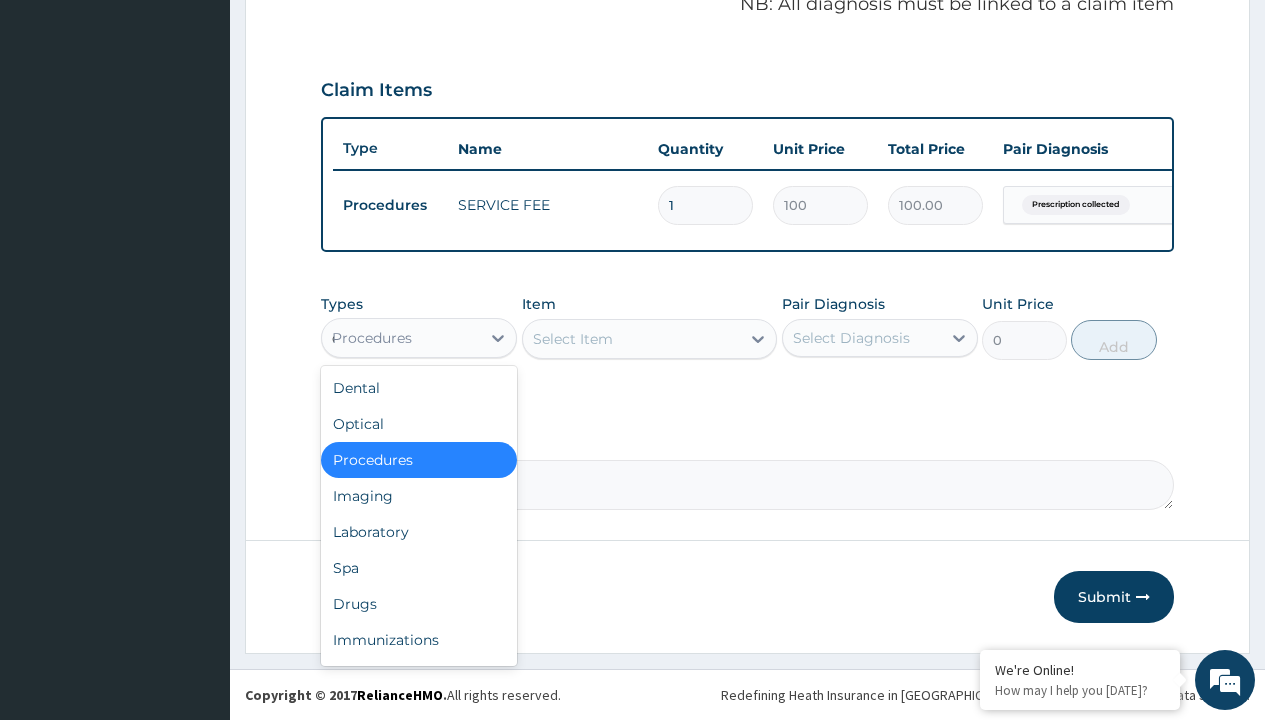 scroll, scrollTop: 0, scrollLeft: 0, axis: both 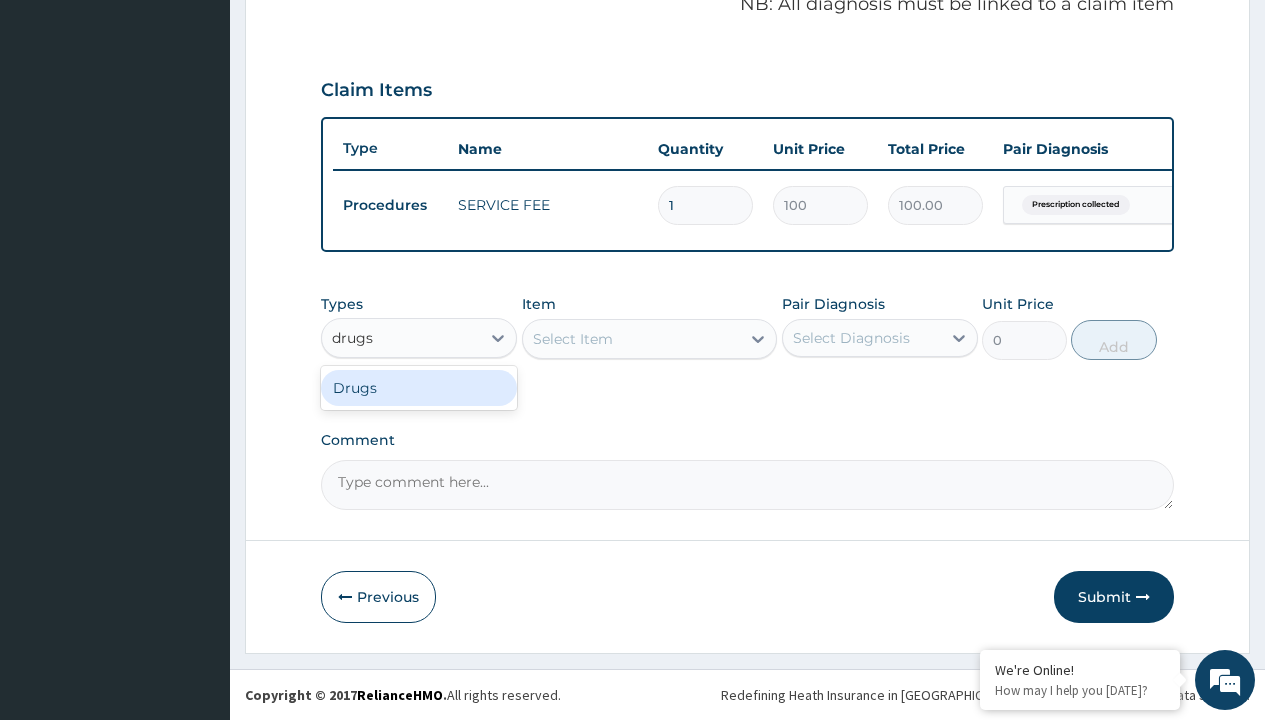 click on "Drugs" at bounding box center (419, 388) 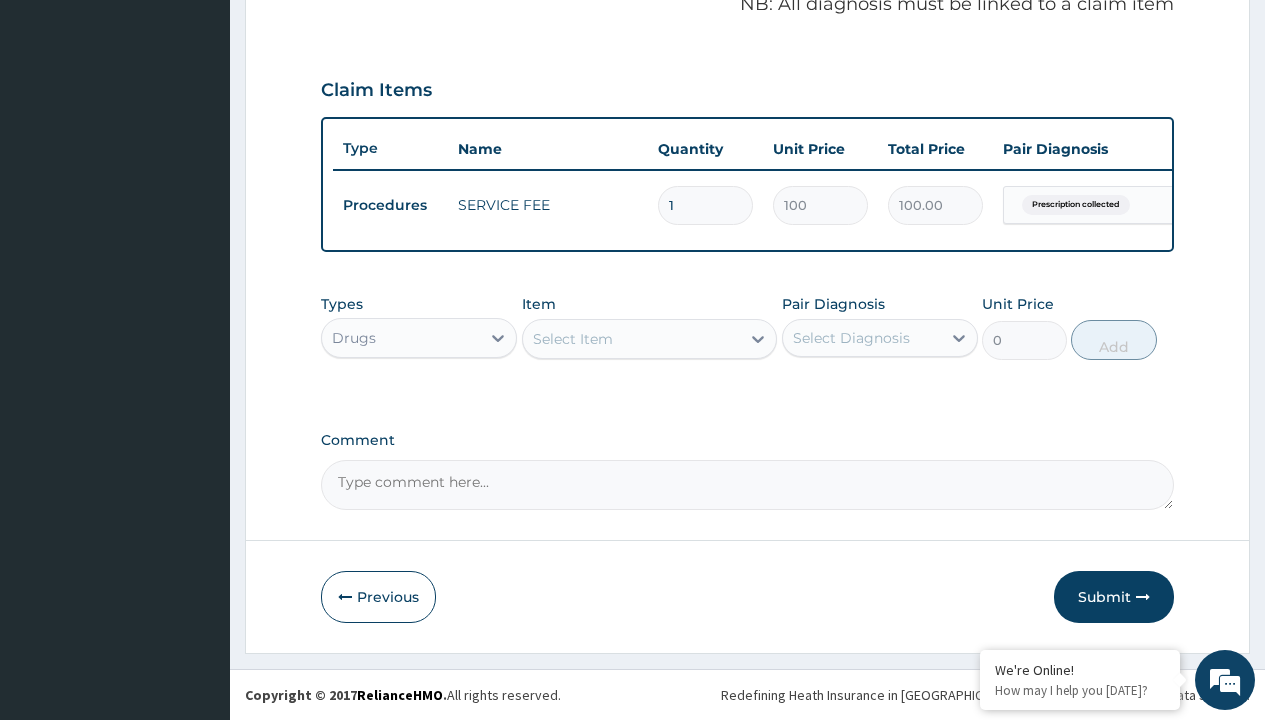 click on "Select Item" at bounding box center (573, 339) 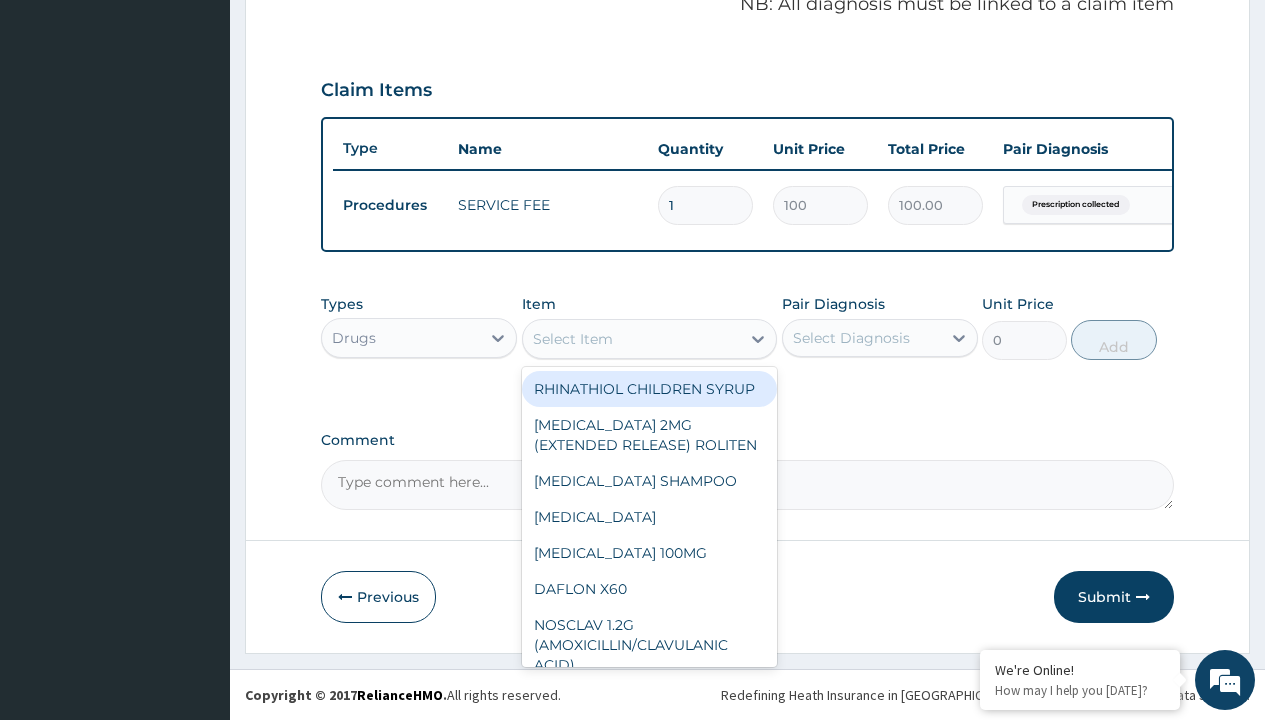 type on "daflon x60" 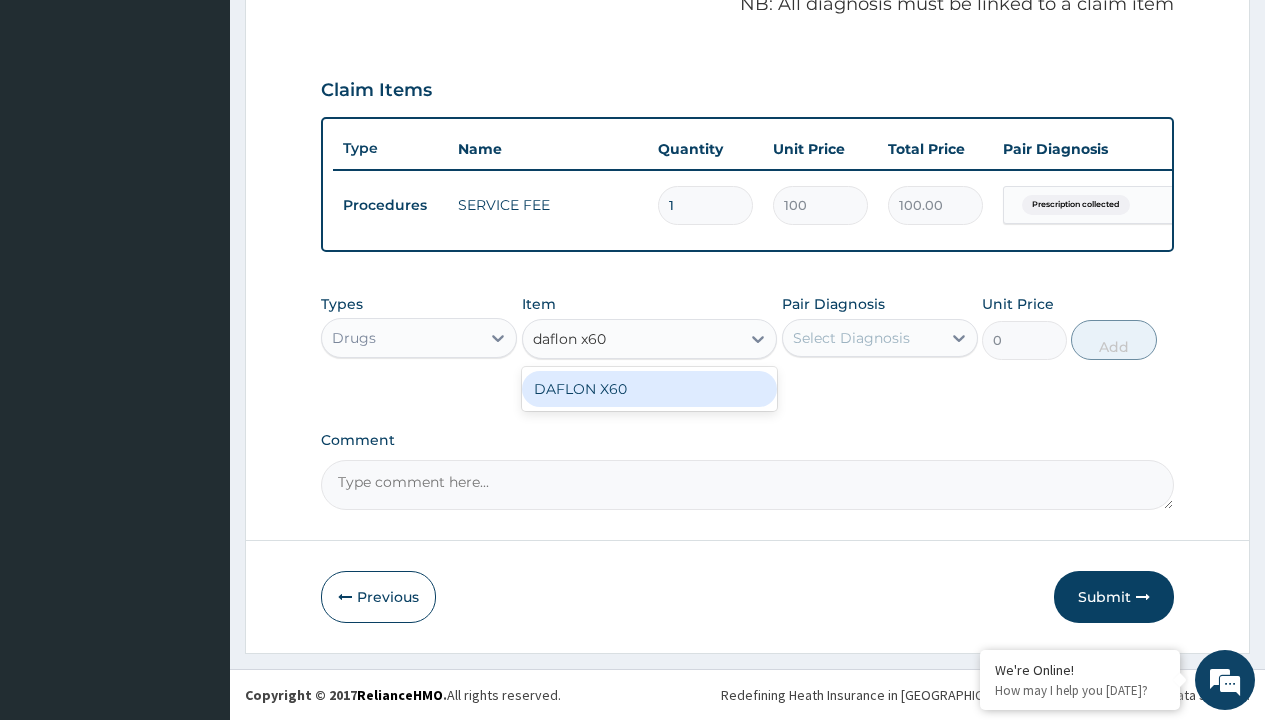 scroll, scrollTop: 0, scrollLeft: 0, axis: both 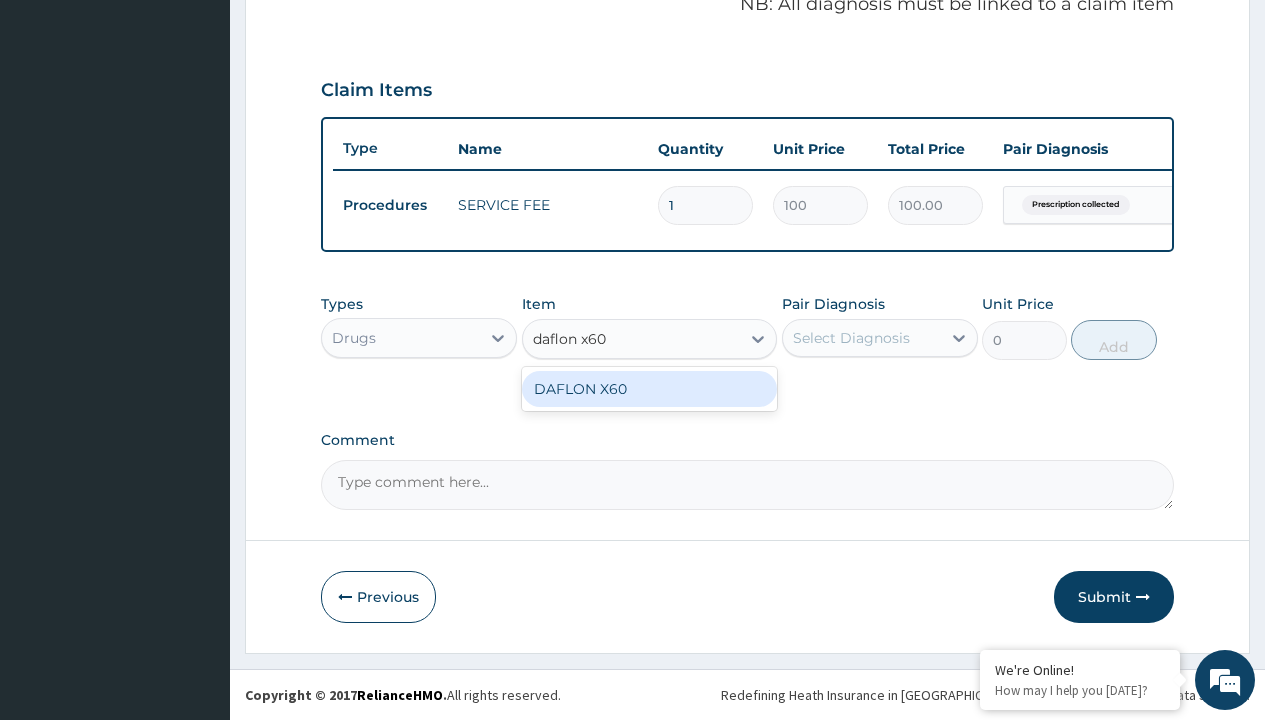 click on "DAFLON X60" at bounding box center [650, 389] 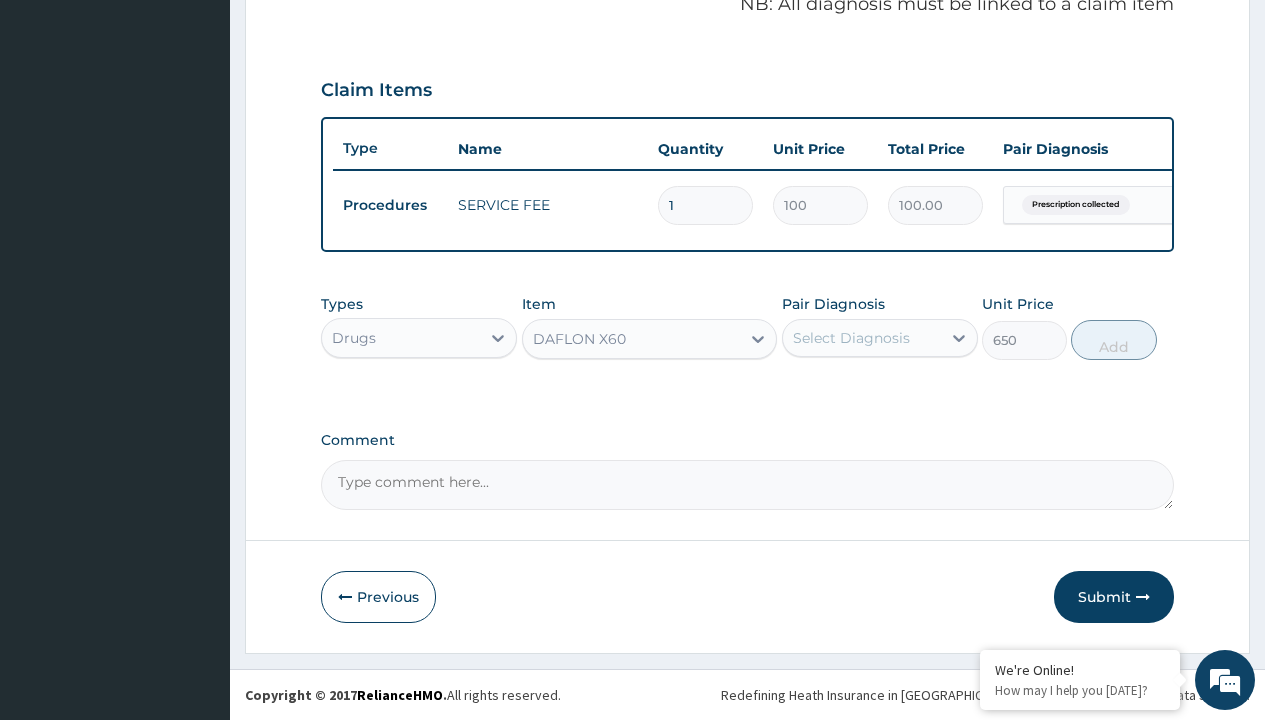 click on "Prescription collected" at bounding box center [409, -74] 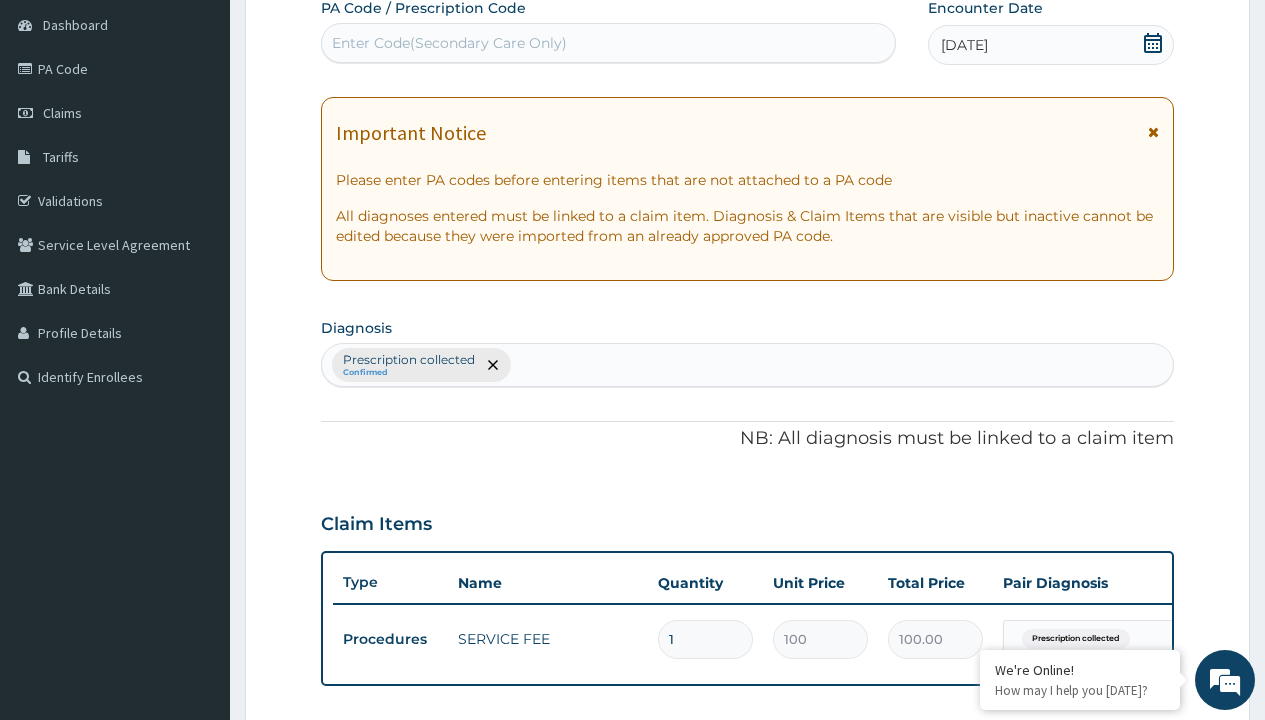 type on "prescription collected" 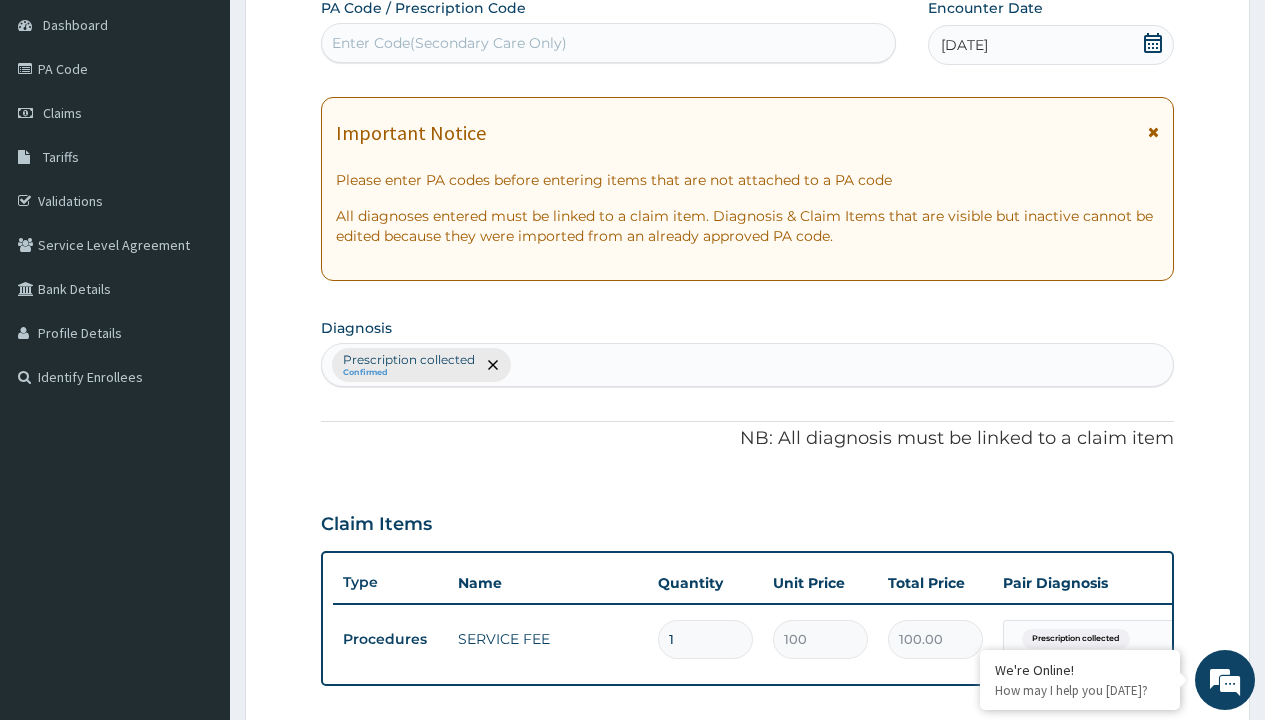 scroll, scrollTop: 0, scrollLeft: 0, axis: both 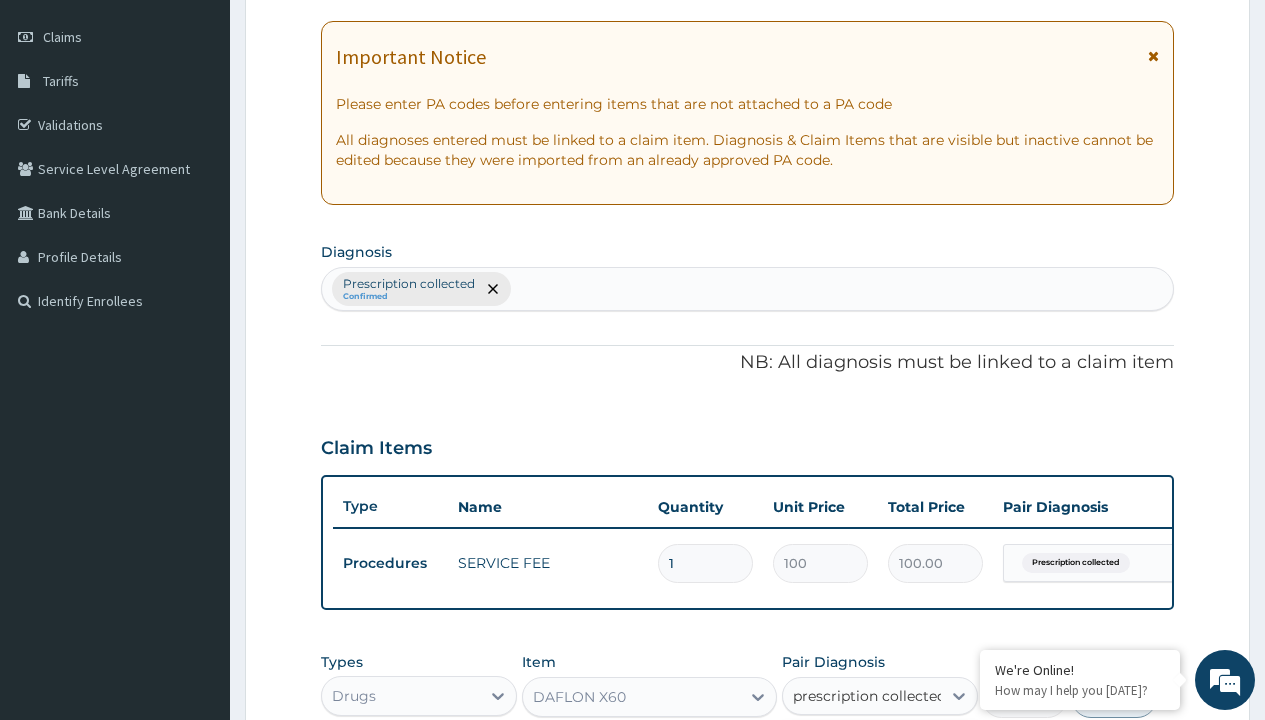 click on "Prescription collected" at bounding box center [890, 755] 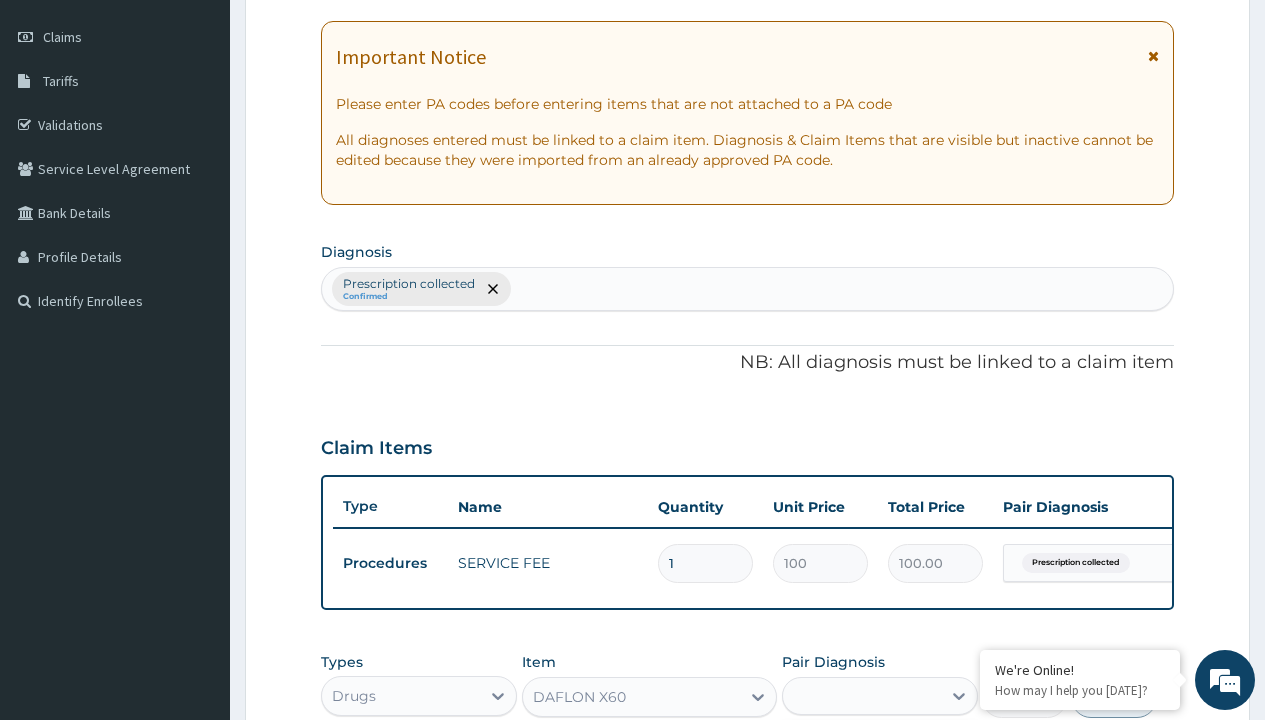 scroll, scrollTop: 642, scrollLeft: 0, axis: vertical 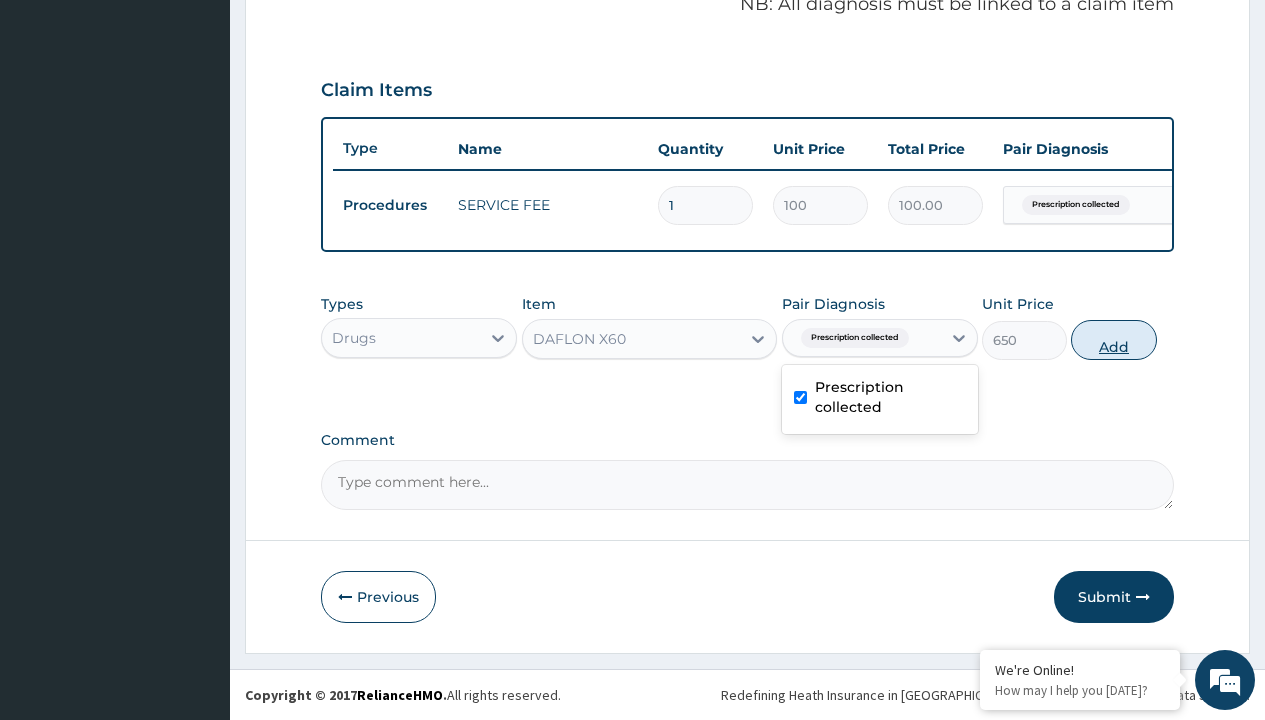 click on "Add" at bounding box center (1113, 340) 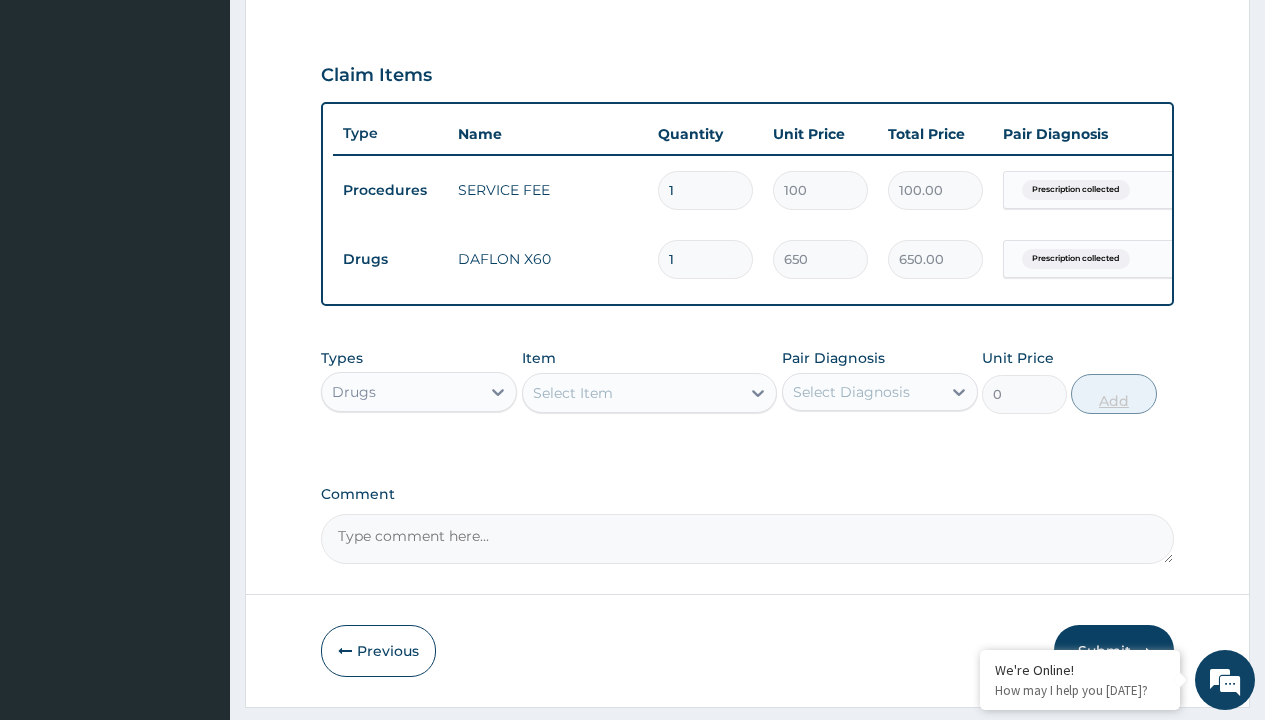 type on "20" 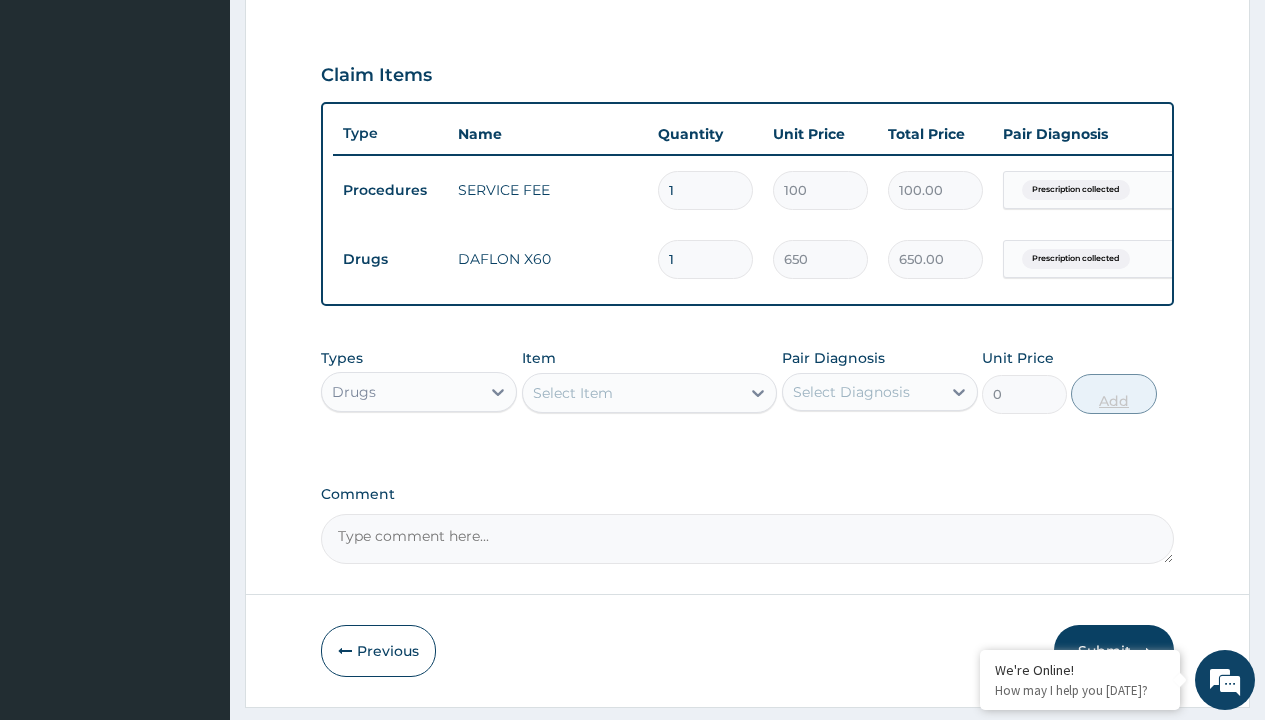 type on "13000.00" 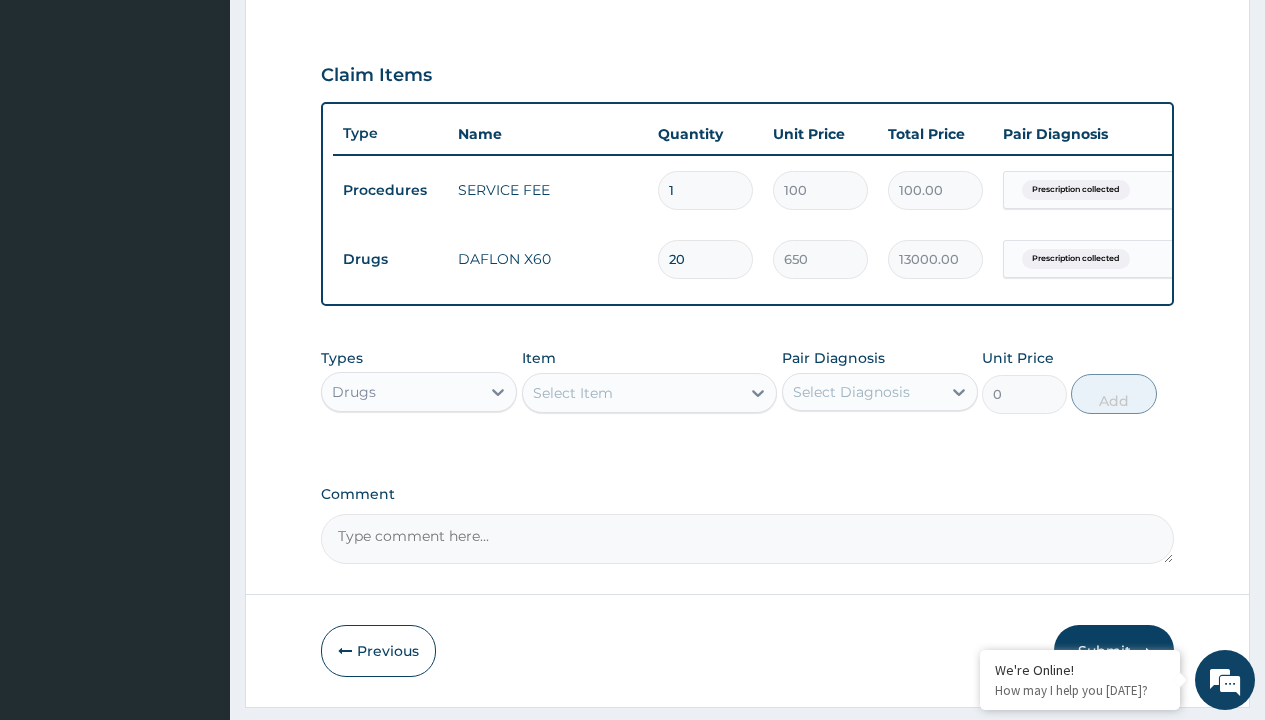 type on "20" 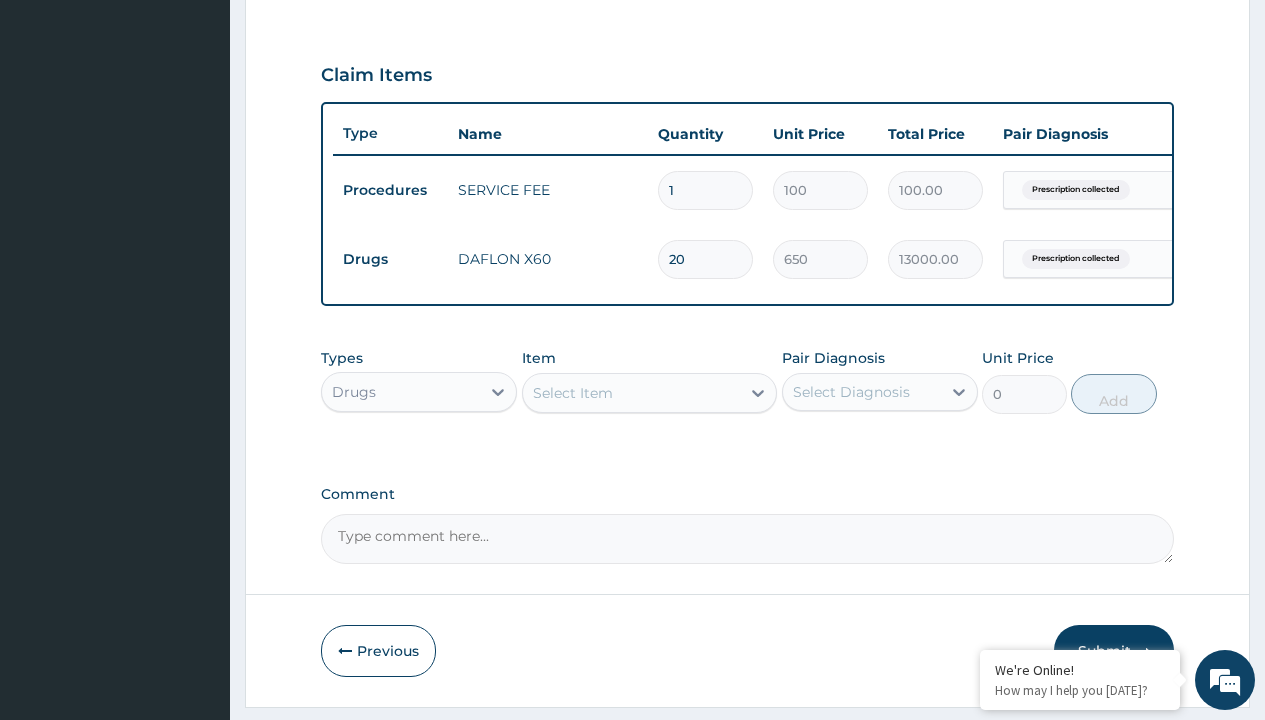 click on "Drugs" at bounding box center (390, 259) 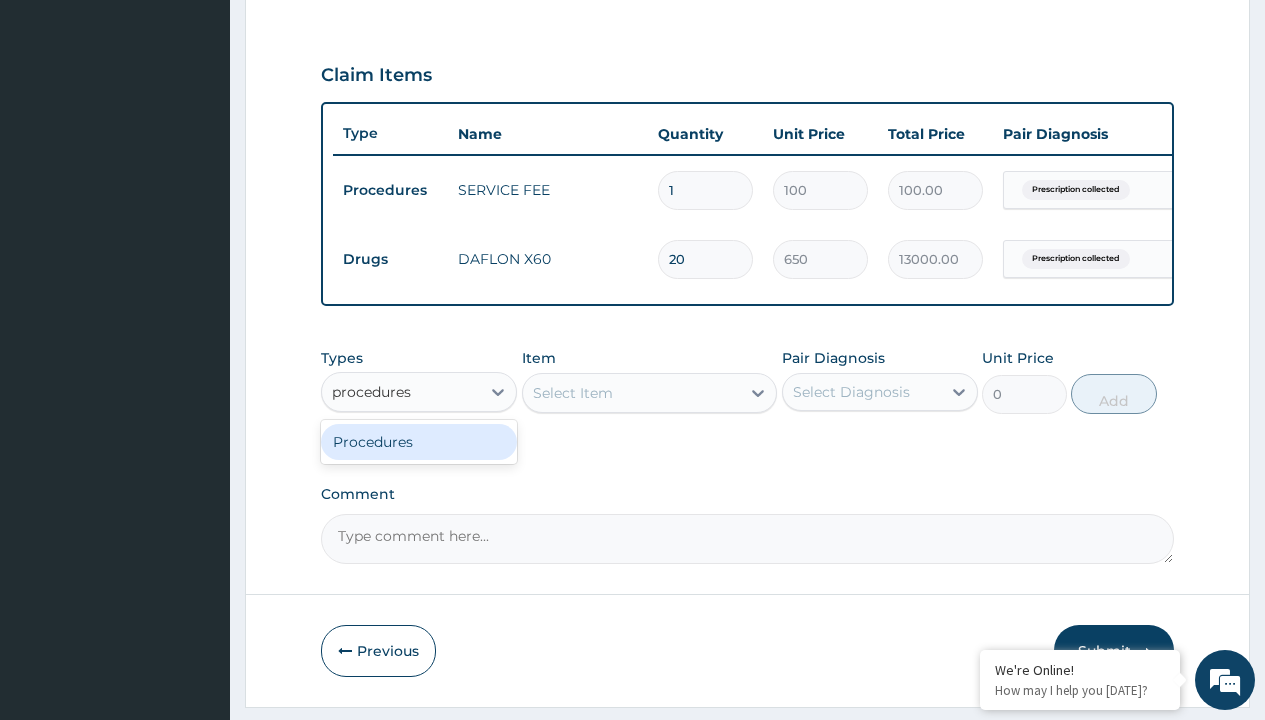 scroll, scrollTop: 0, scrollLeft: 0, axis: both 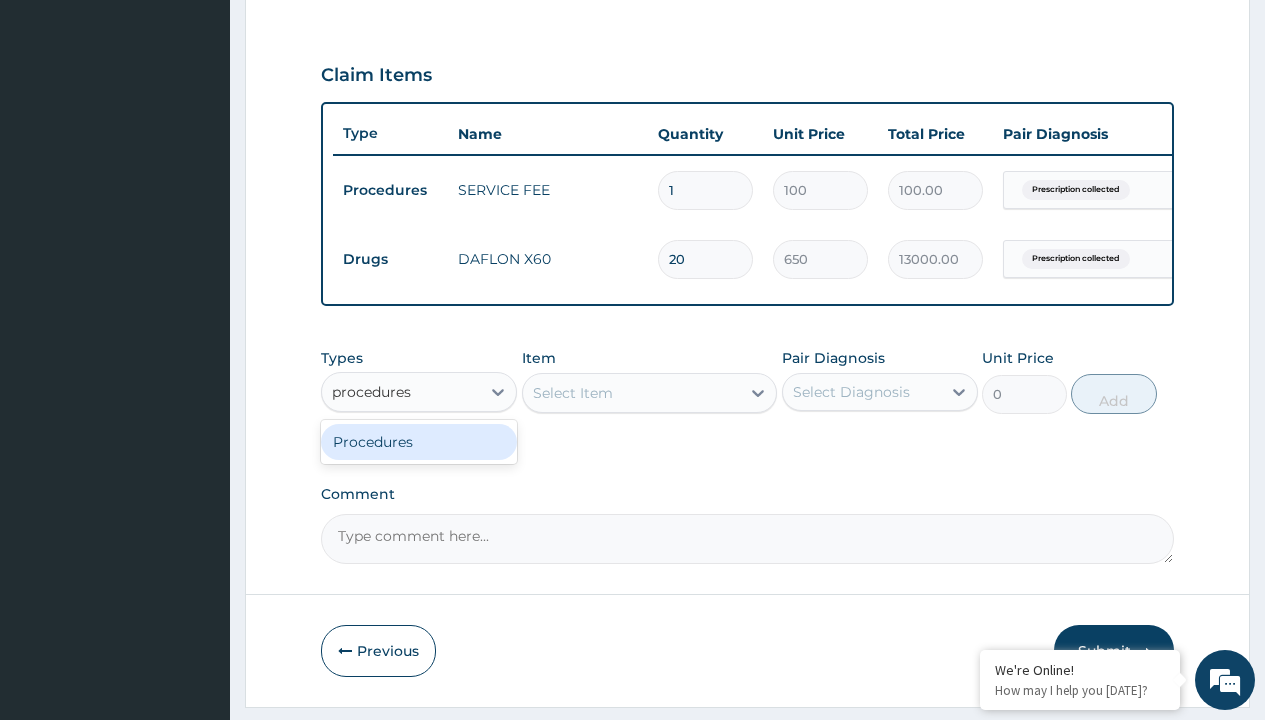 click on "Procedures" at bounding box center [419, 442] 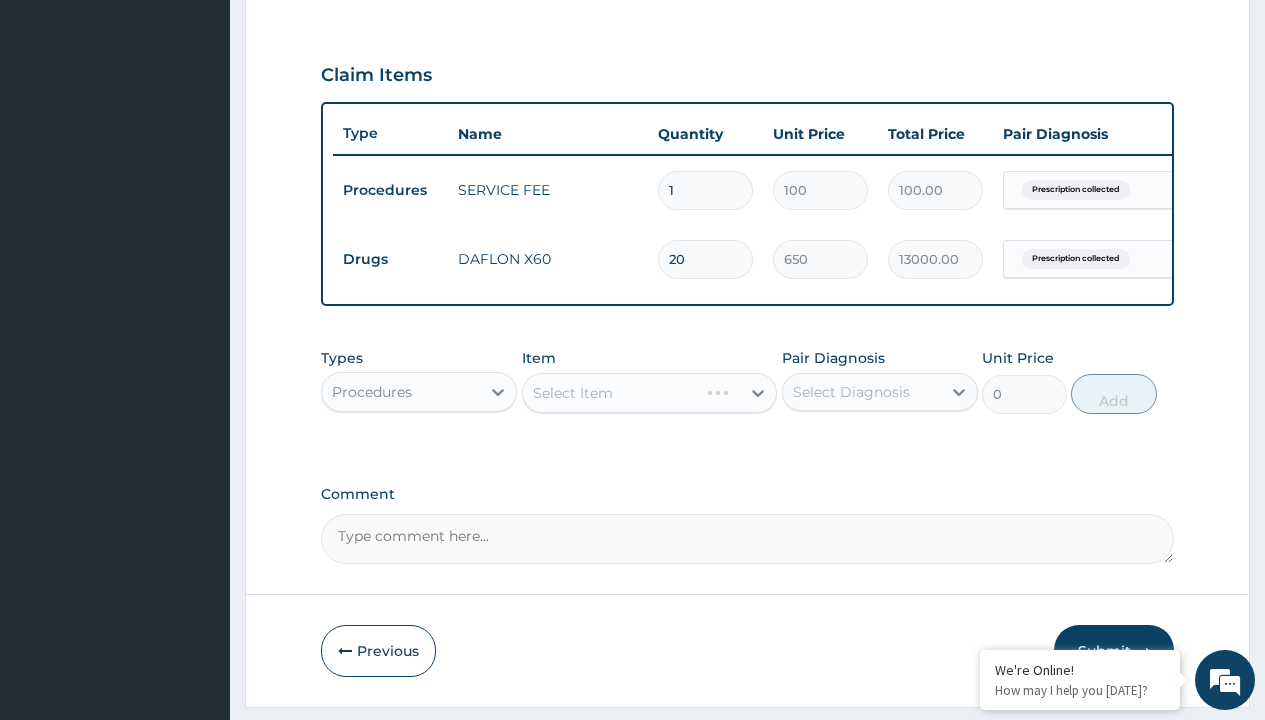 click on "Select Item" at bounding box center (573, 393) 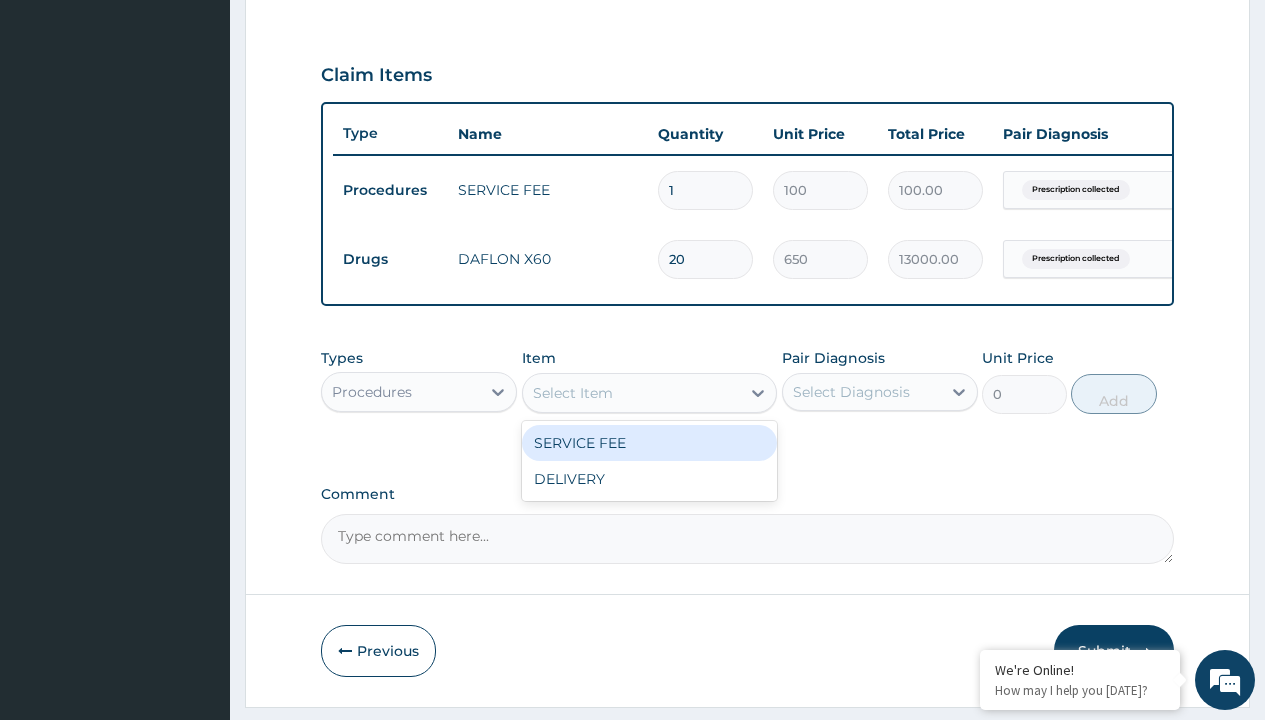 type on "delivery" 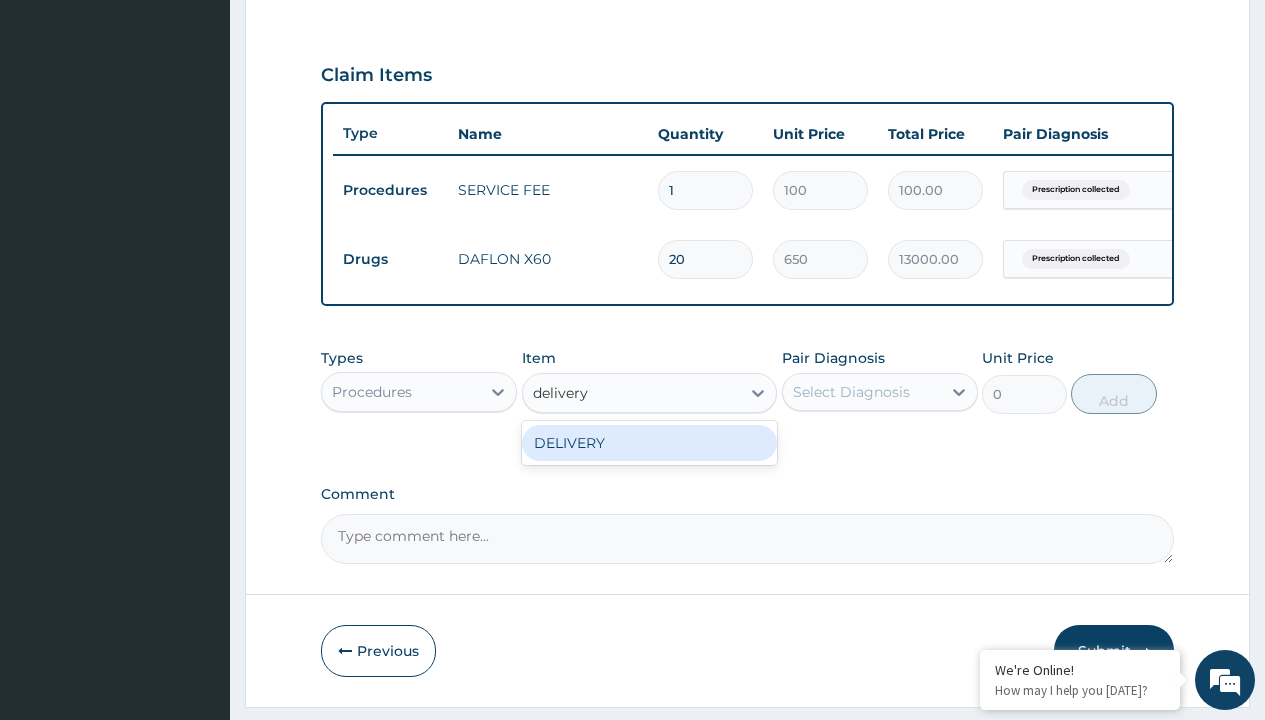 scroll, scrollTop: 0, scrollLeft: 0, axis: both 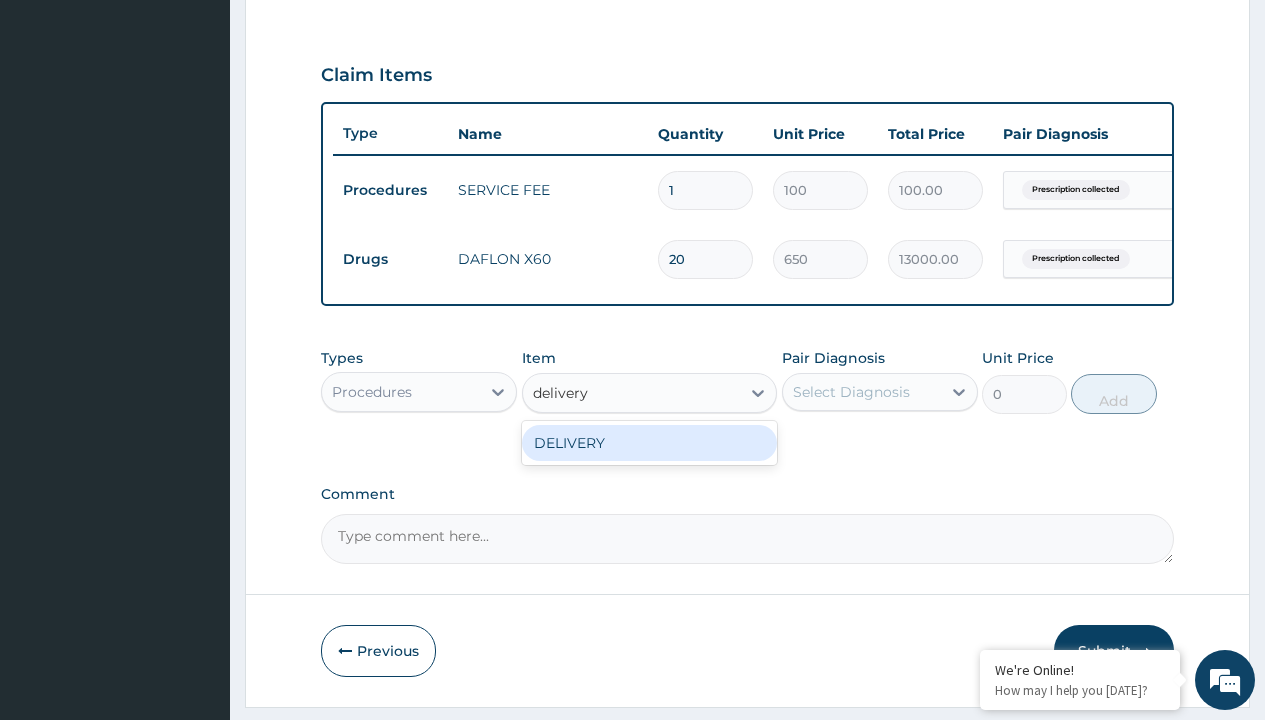 click on "DELIVERY" at bounding box center [650, 443] 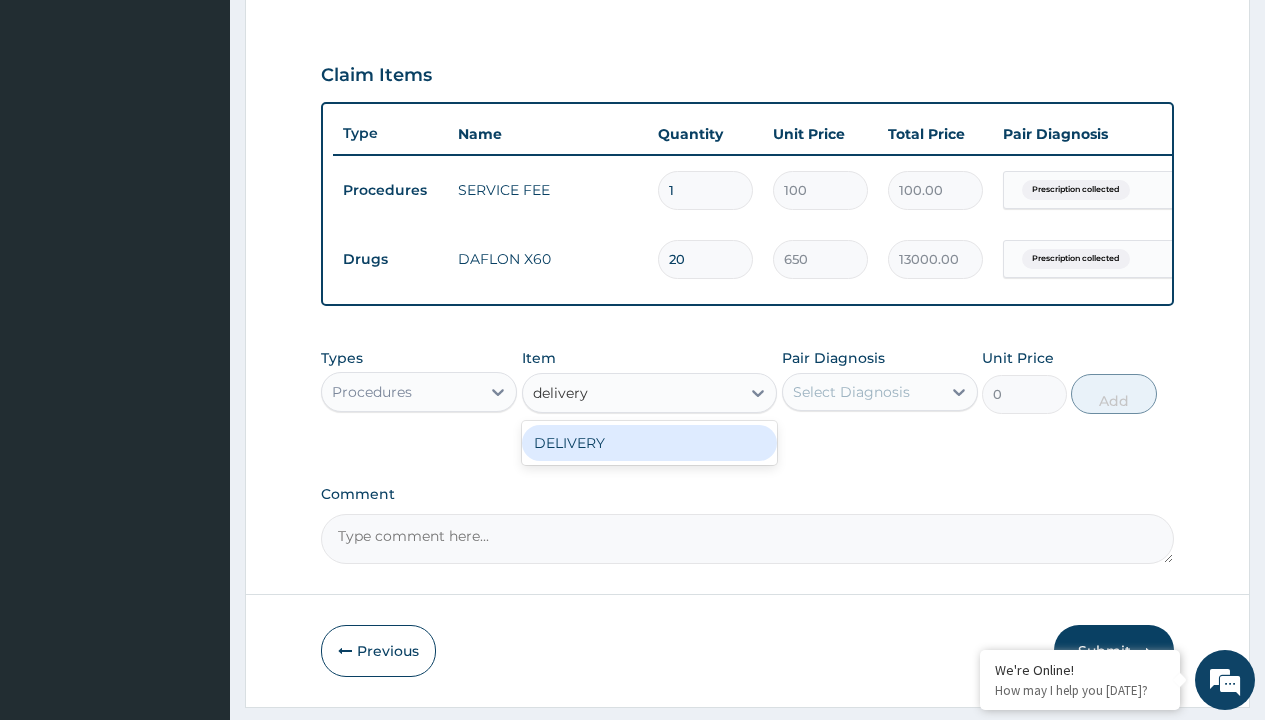 type 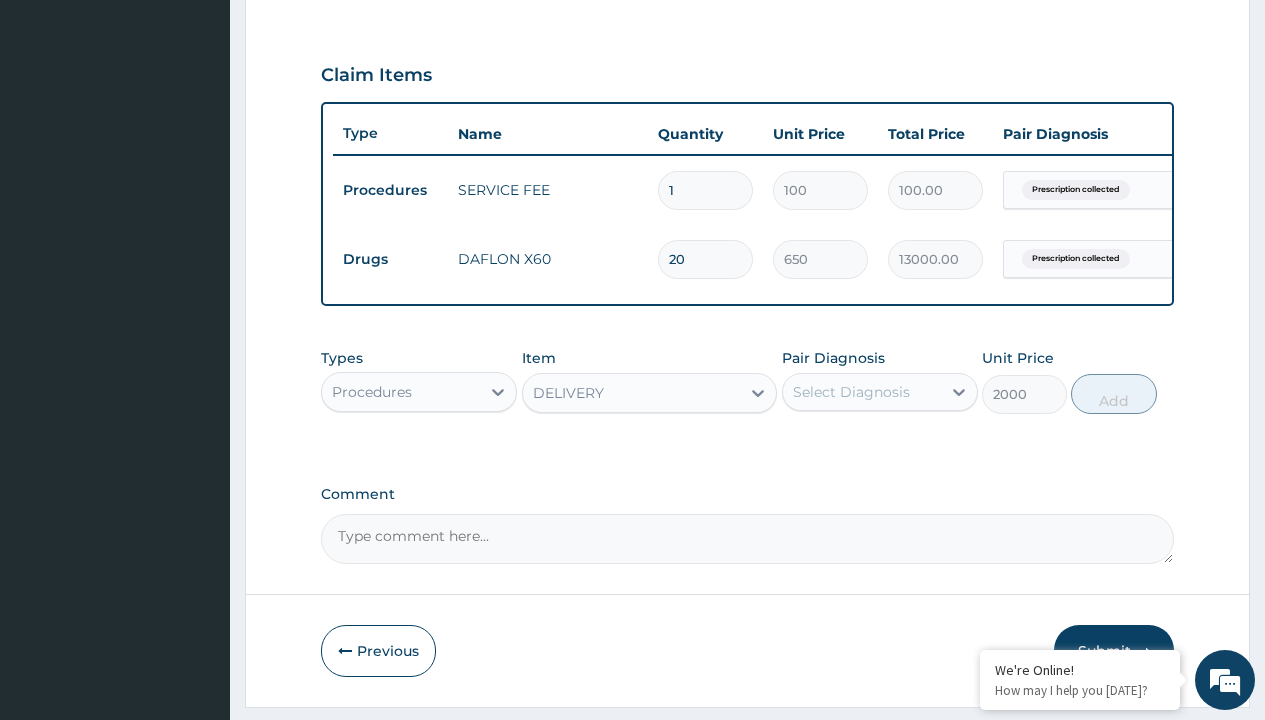 click on "Prescription collected" at bounding box center (409, -89) 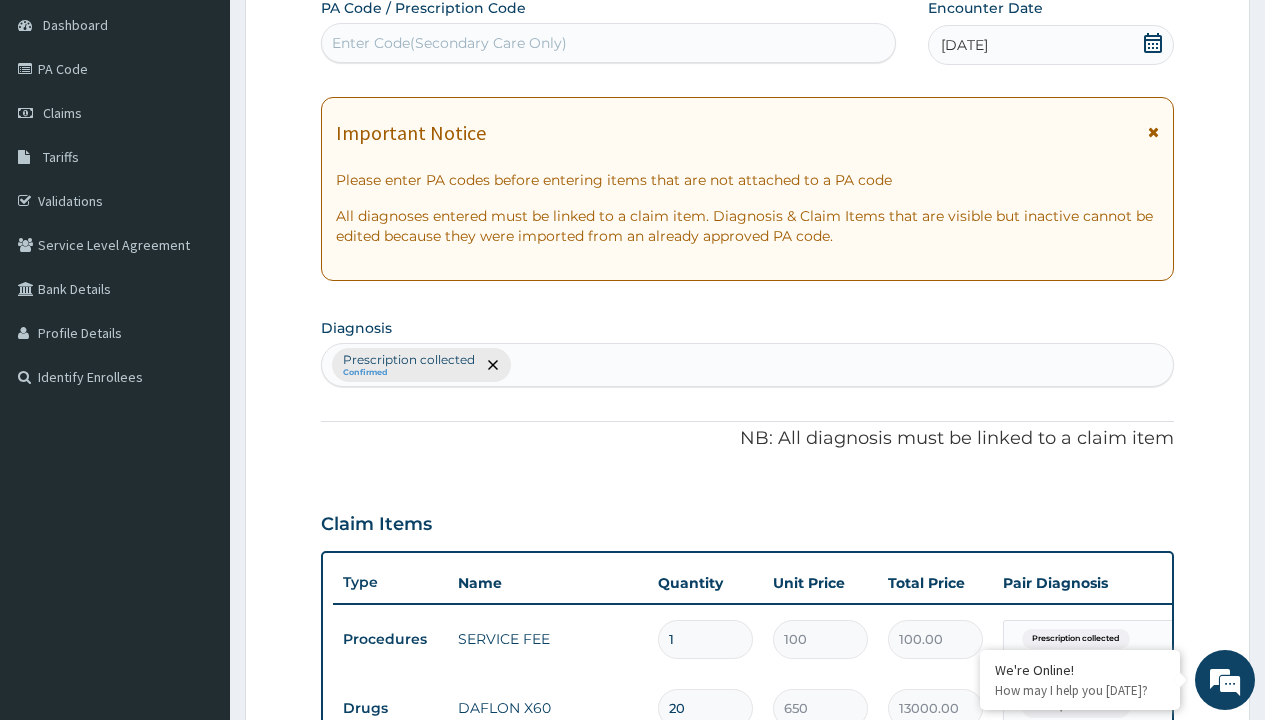 type on "prescription collected" 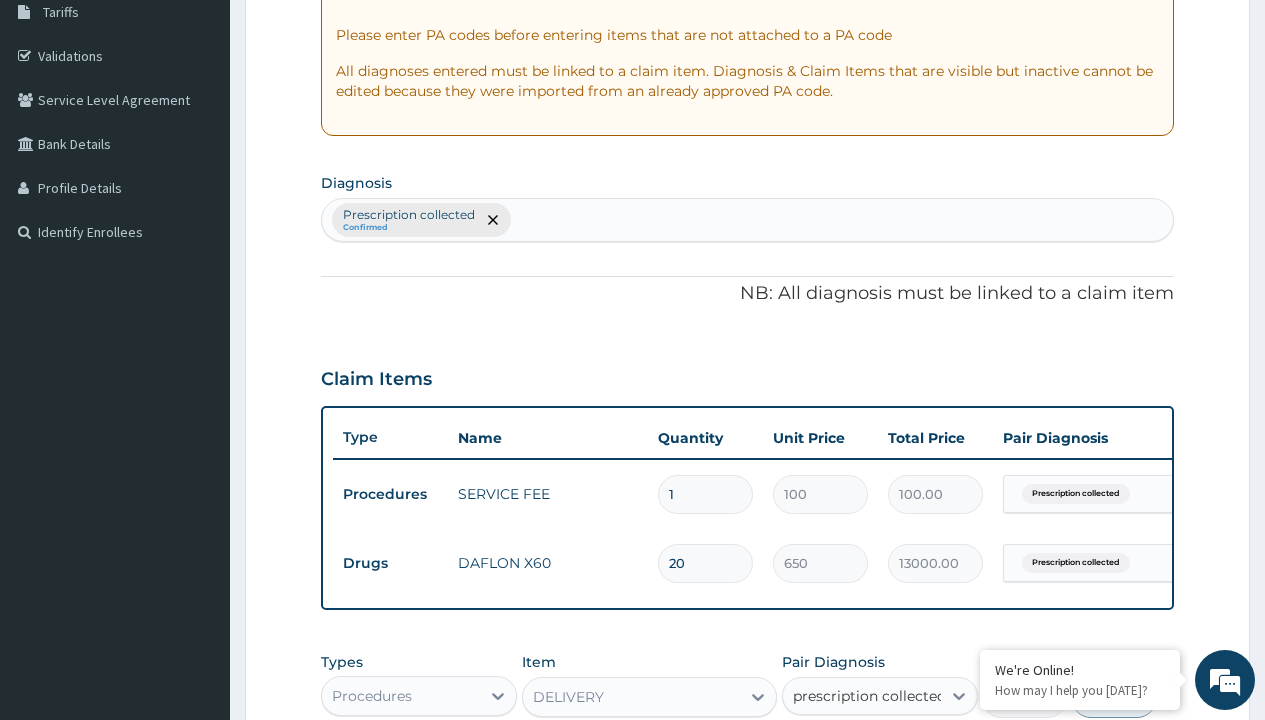 scroll, scrollTop: 0, scrollLeft: 0, axis: both 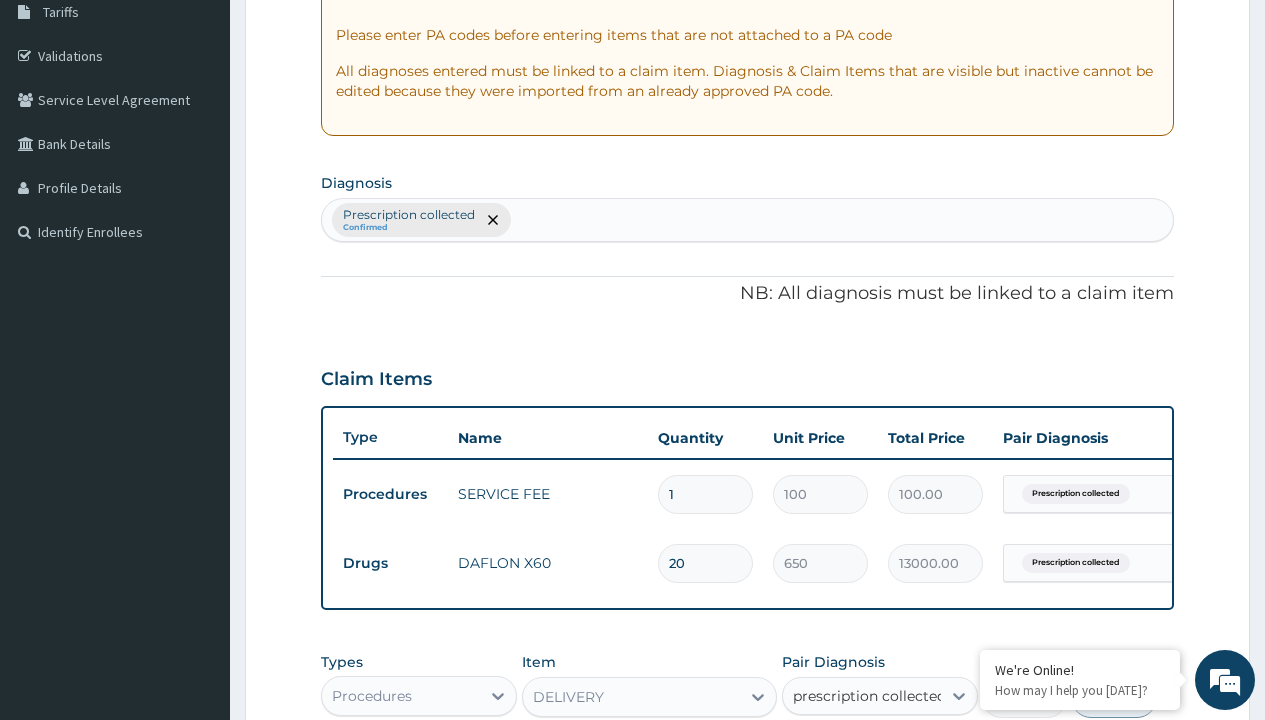 type 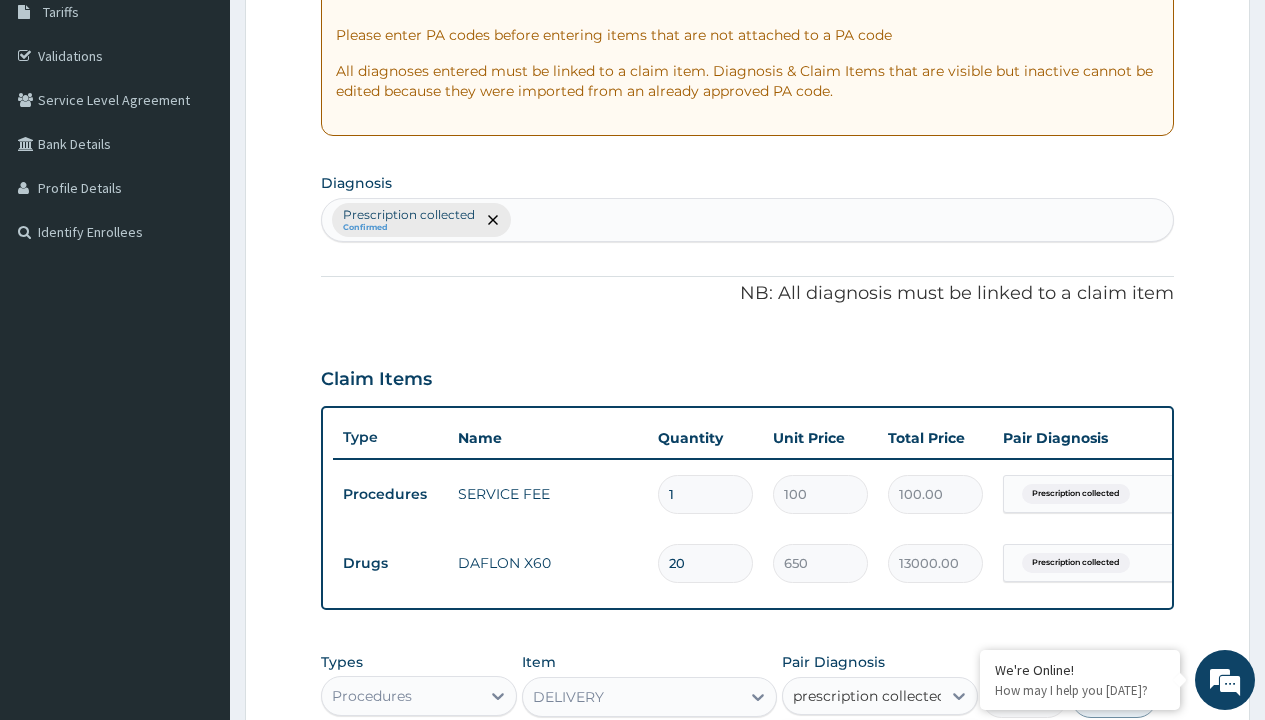 checkbox on "true" 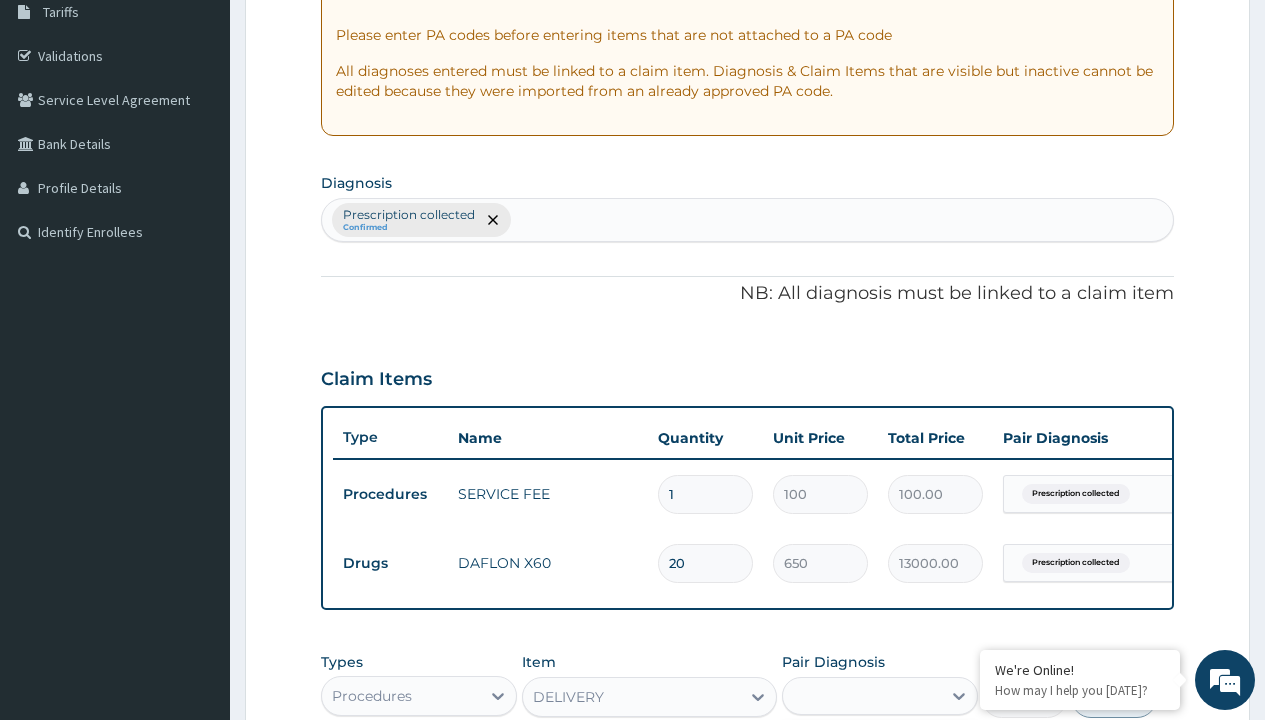 scroll, scrollTop: 711, scrollLeft: 0, axis: vertical 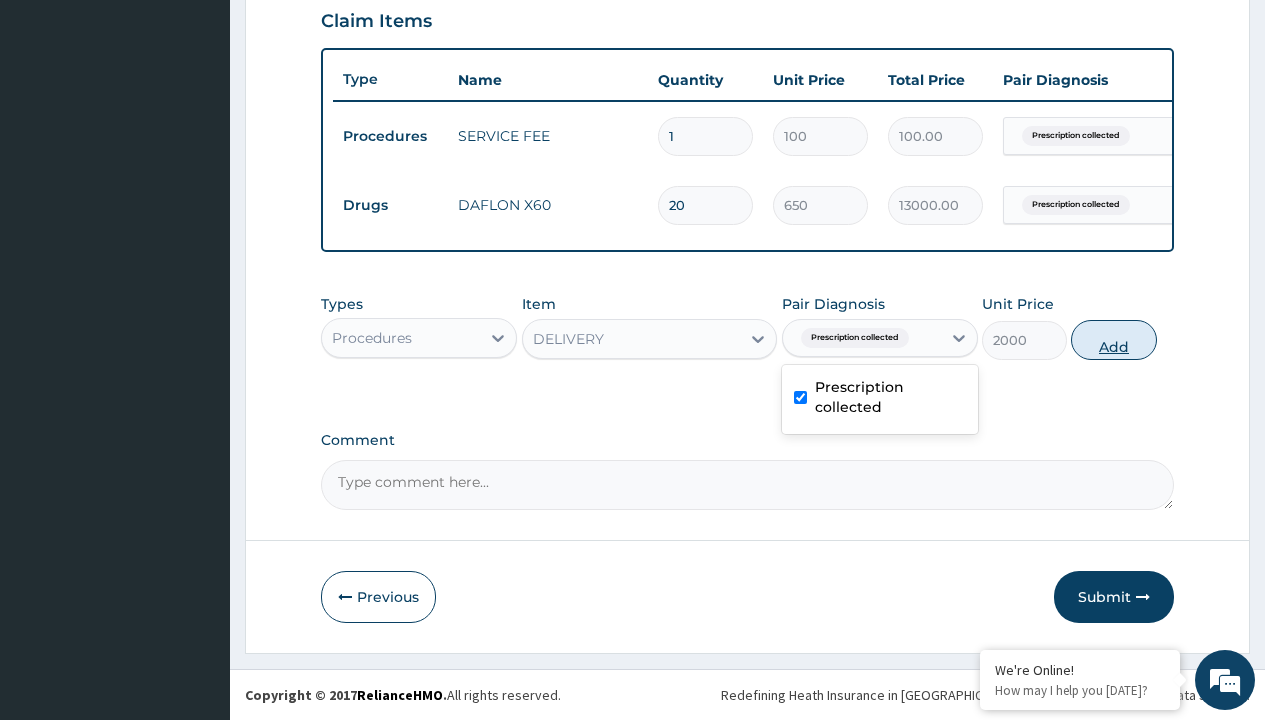 click on "Add" at bounding box center (1113, 340) 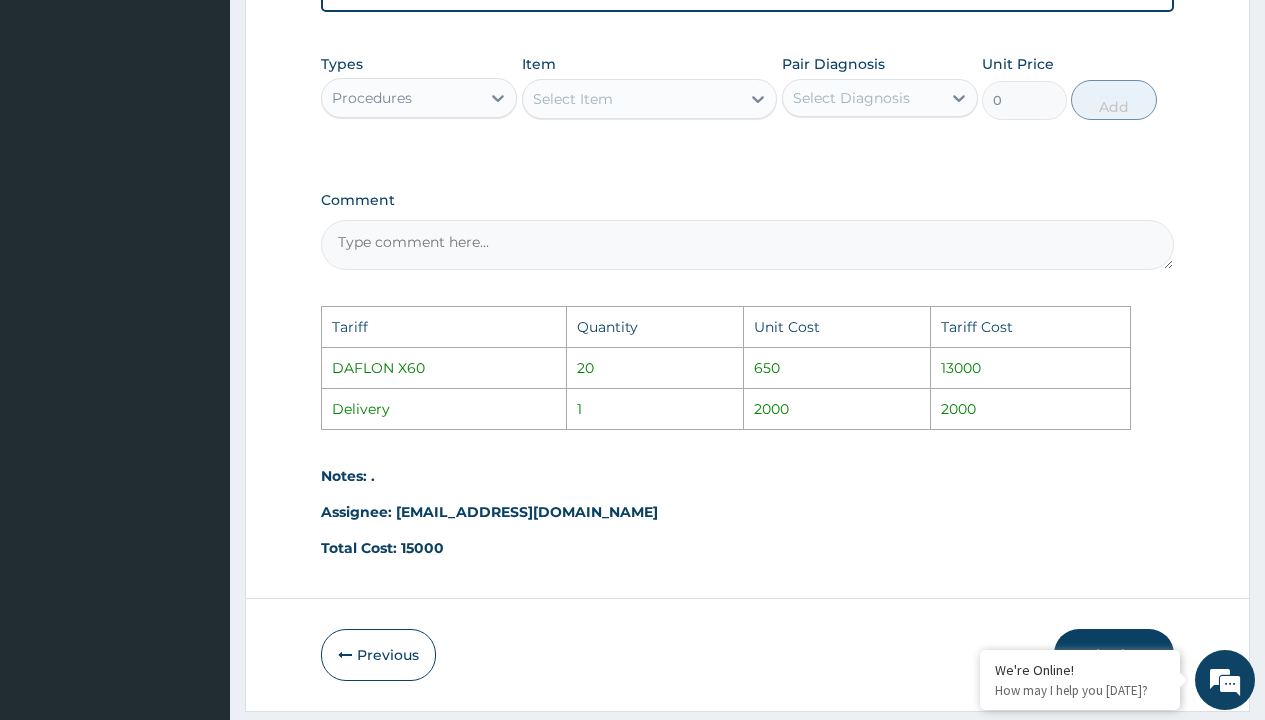 scroll, scrollTop: 1078, scrollLeft: 0, axis: vertical 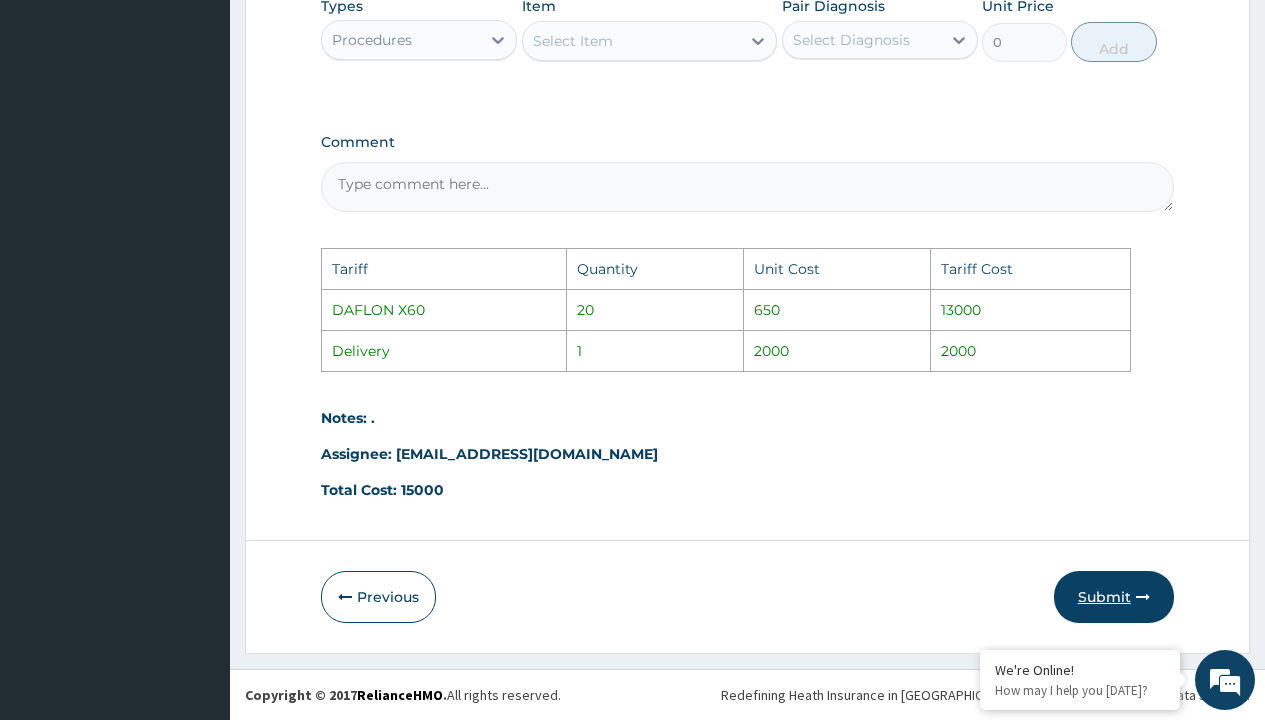click on "Submit" at bounding box center [1114, 597] 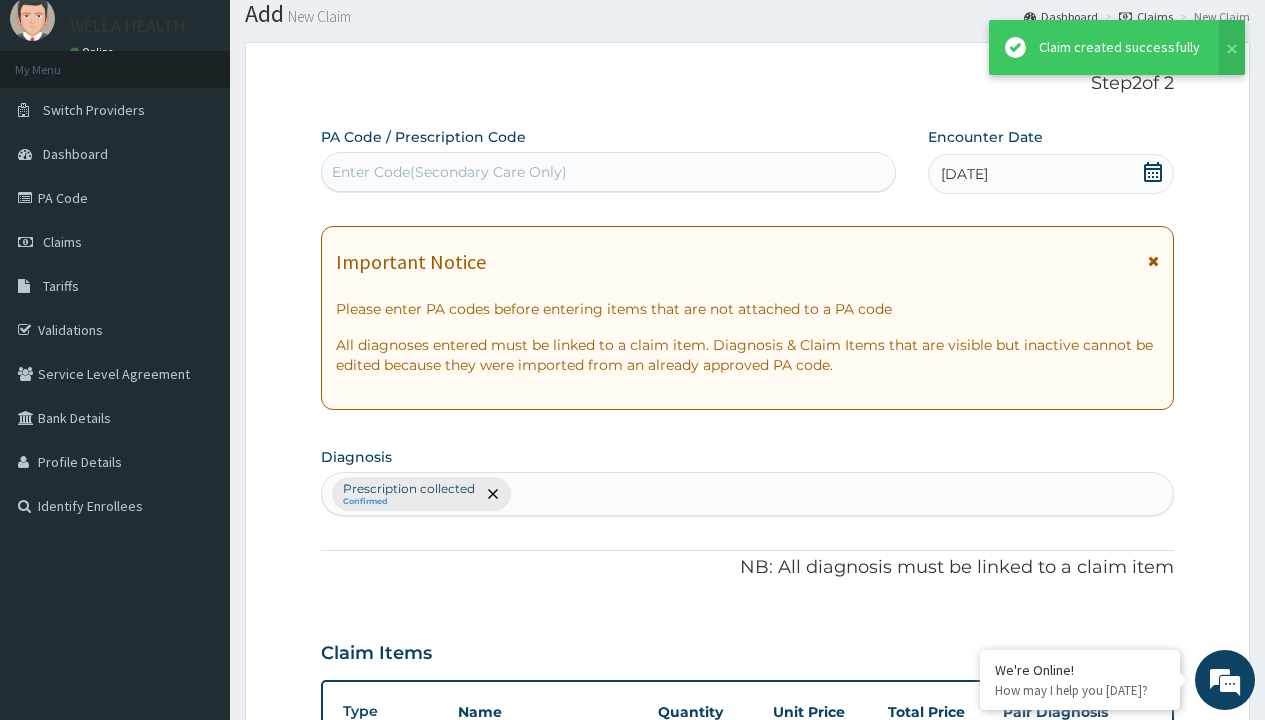 scroll, scrollTop: 780, scrollLeft: 0, axis: vertical 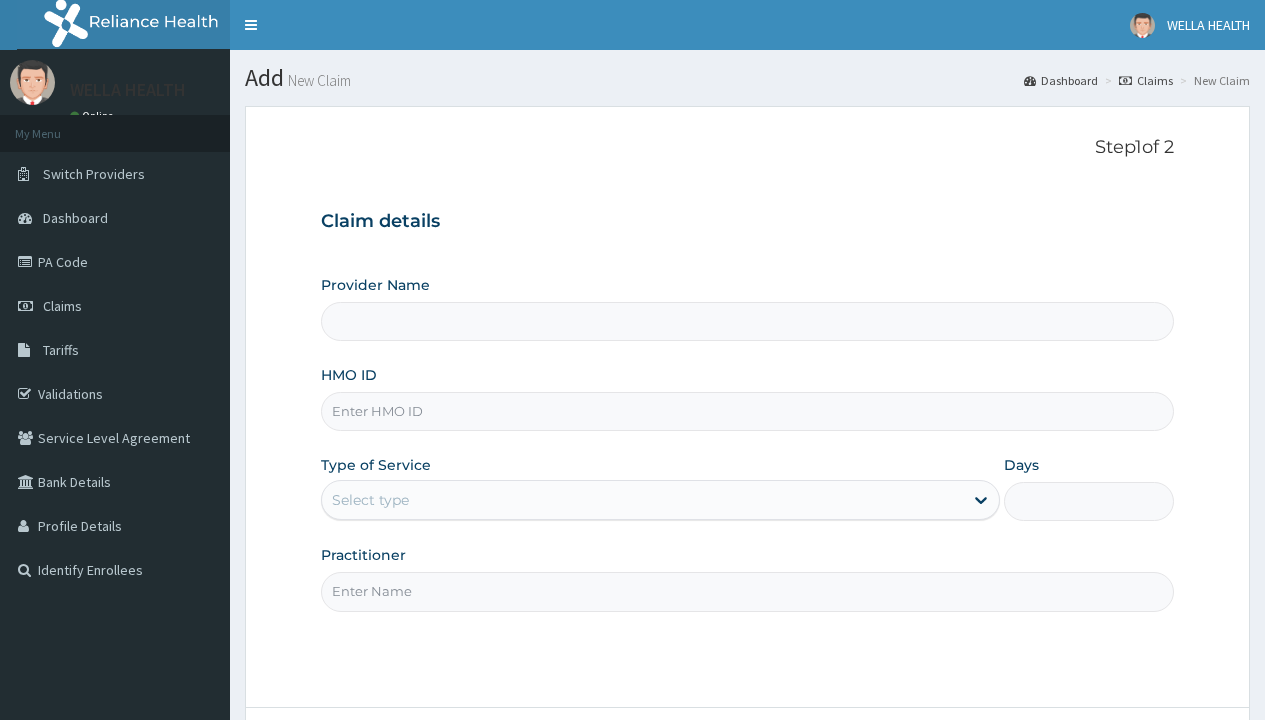 type on "Pharmacy Pick Up ( WellaHealth)" 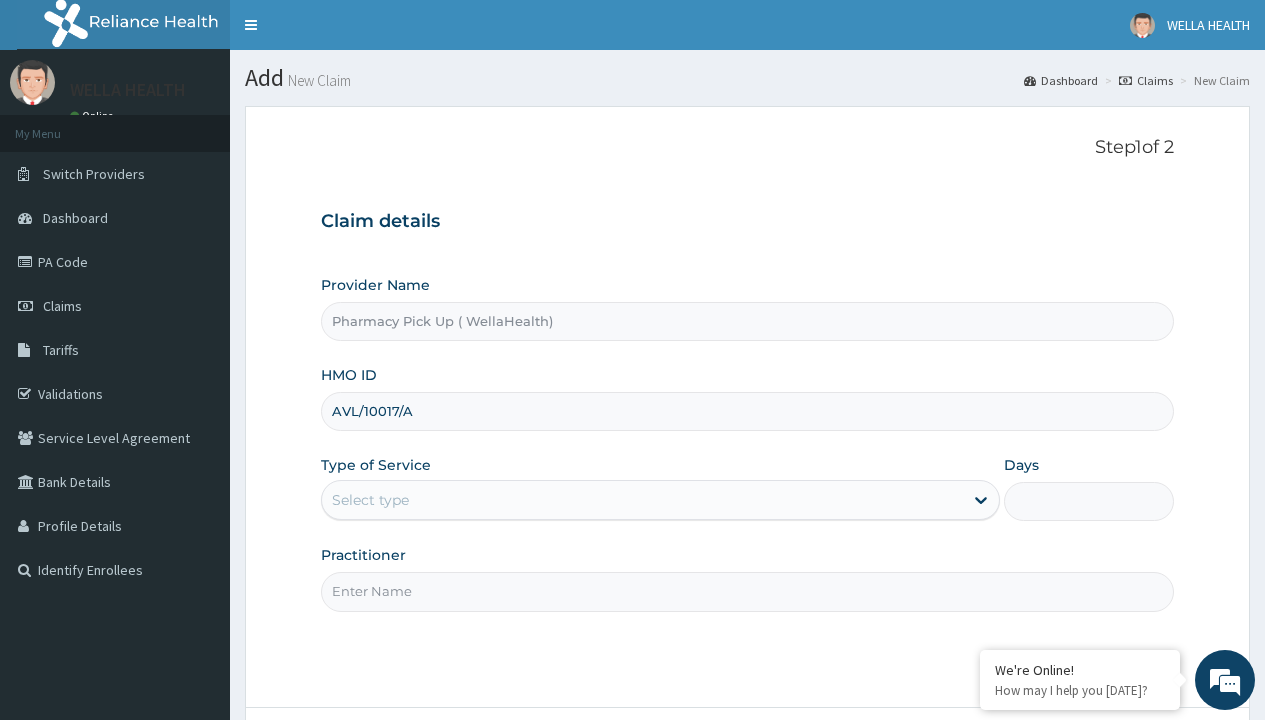 type on "AVL/10017/A" 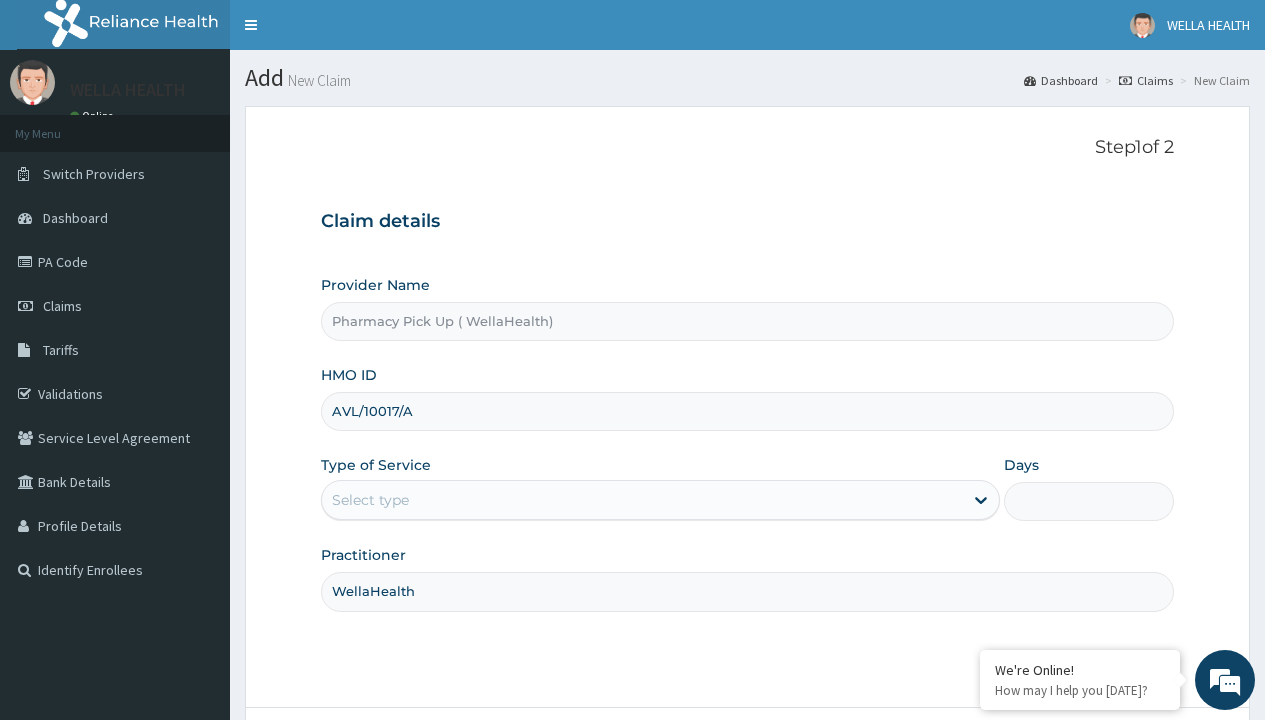 scroll, scrollTop: 0, scrollLeft: 0, axis: both 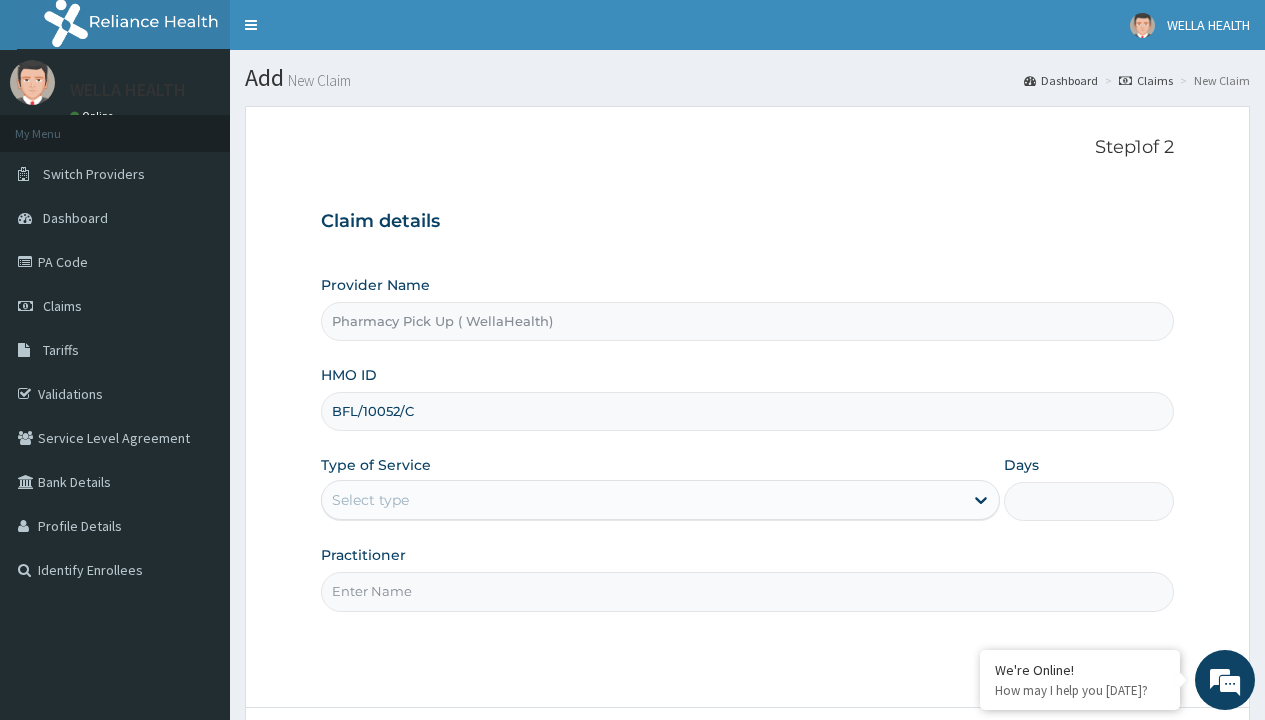 type on "BFL/10052/C" 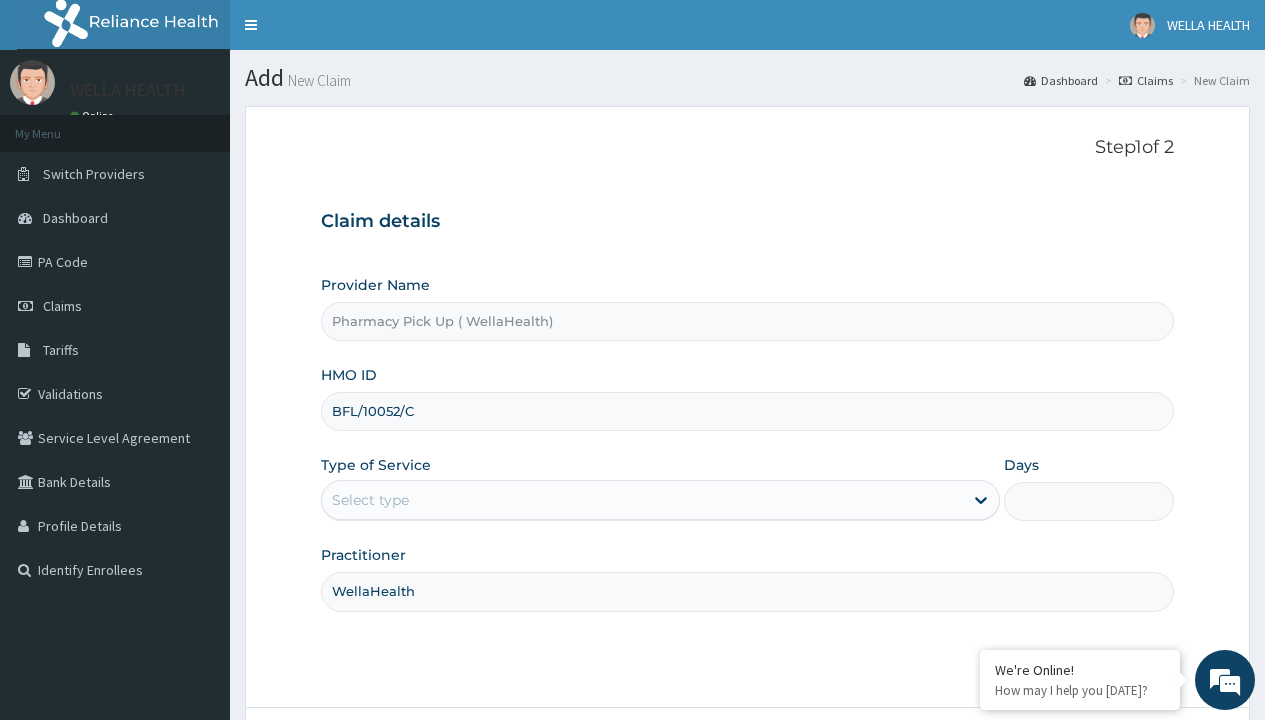 type on "WellaHealth" 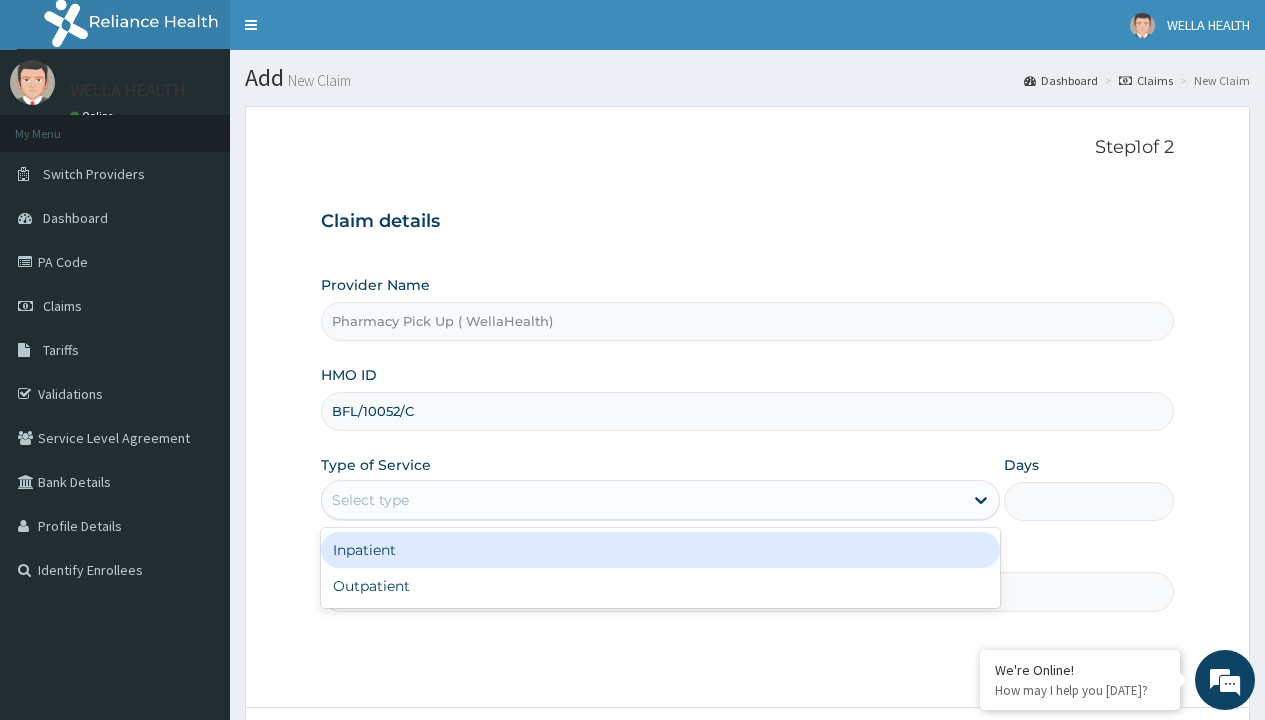 click on "Outpatient" at bounding box center [660, 586] 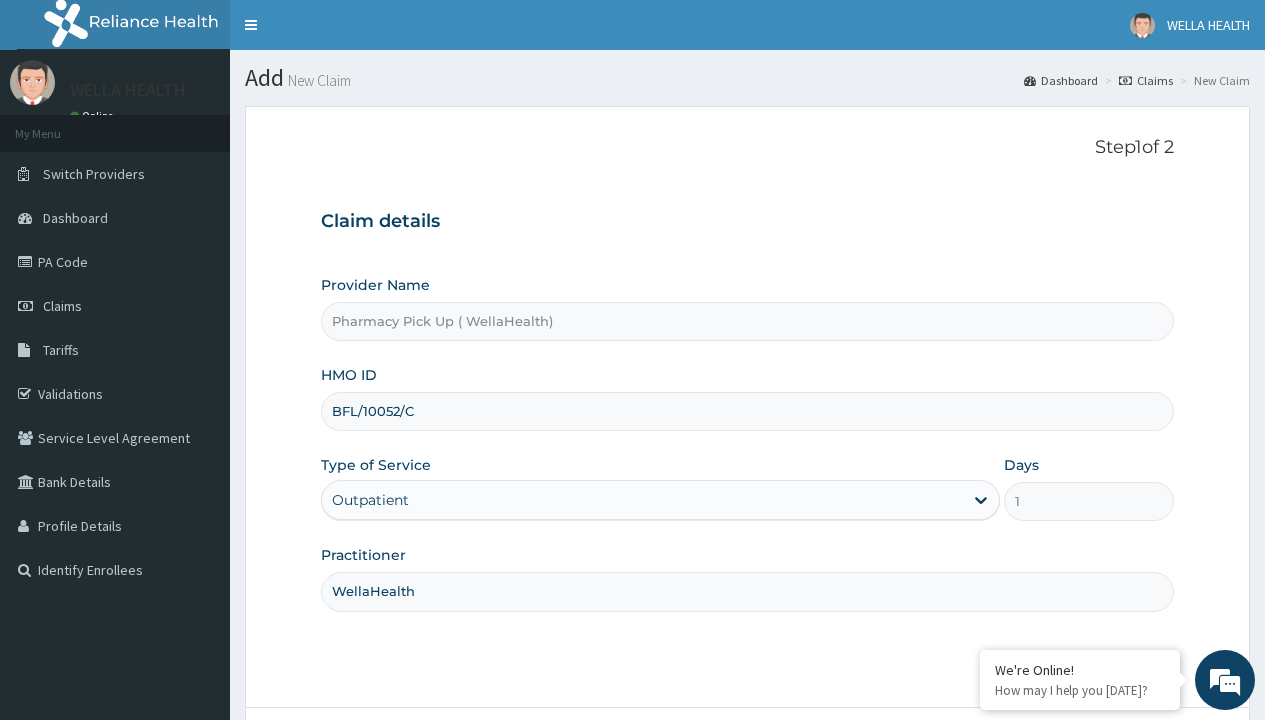 click on "Next" at bounding box center (1123, 764) 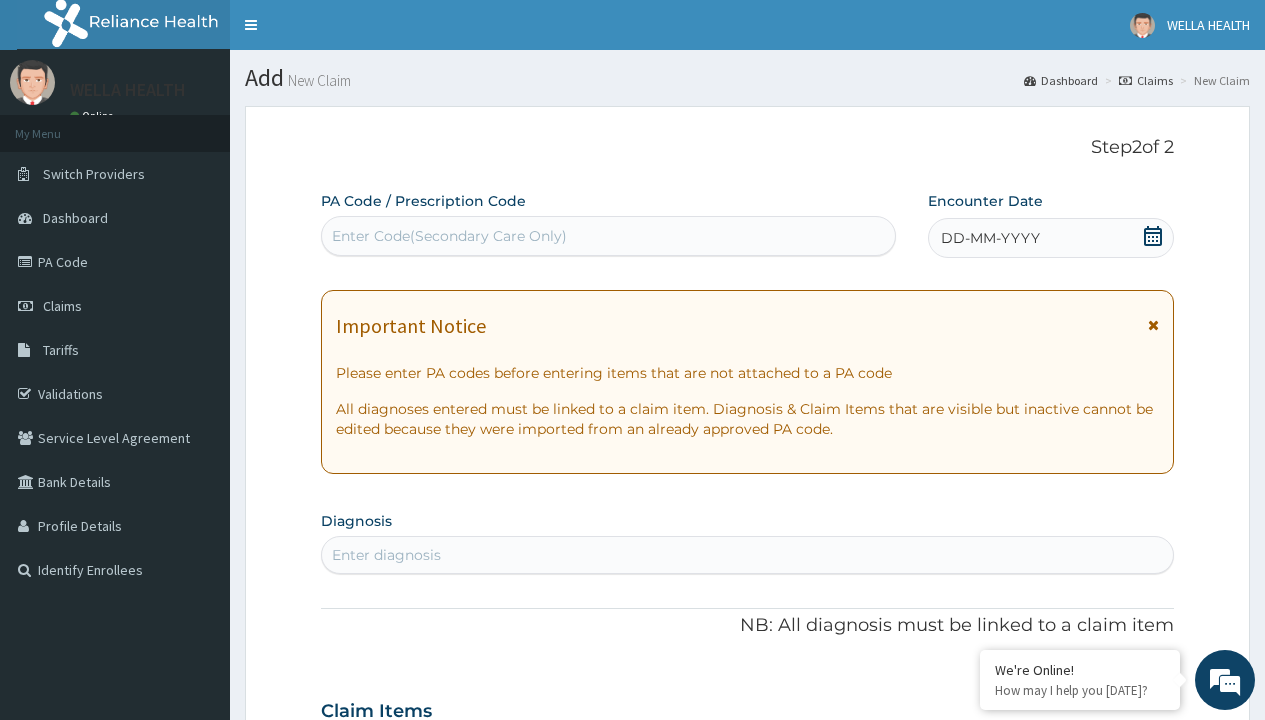 scroll, scrollTop: 167, scrollLeft: 0, axis: vertical 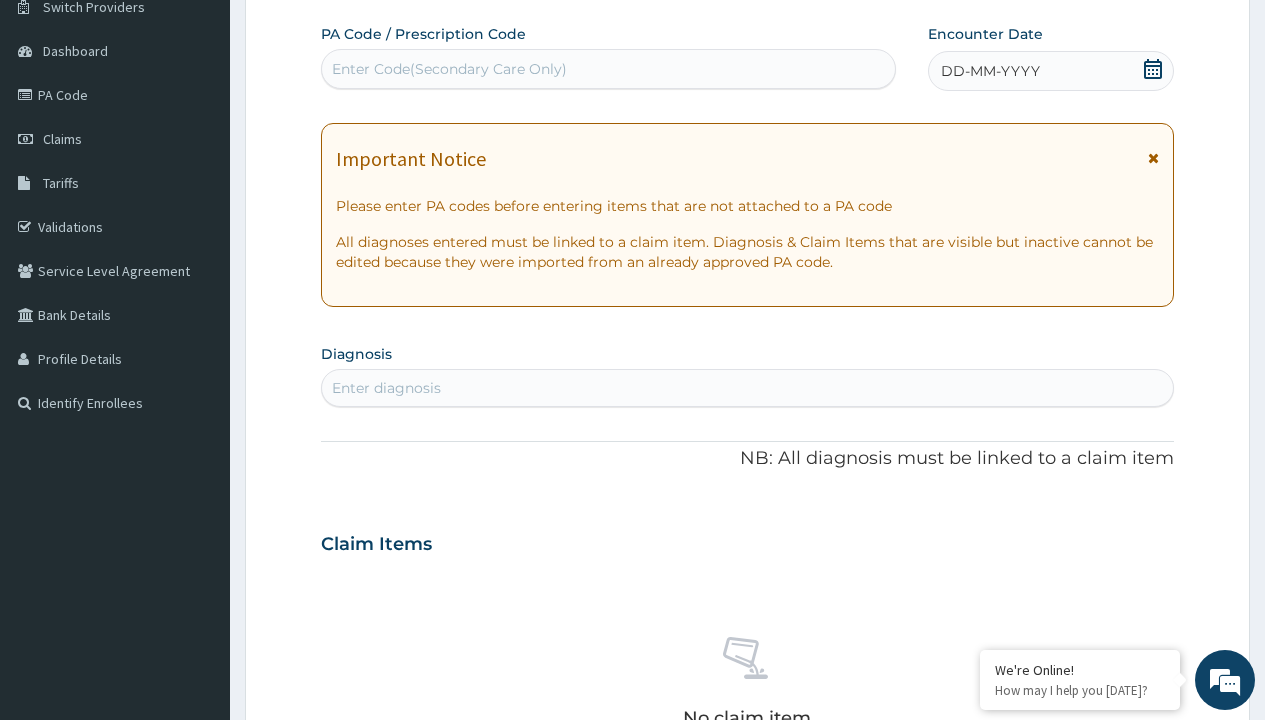 click on "DD-MM-YYYY" at bounding box center [990, 71] 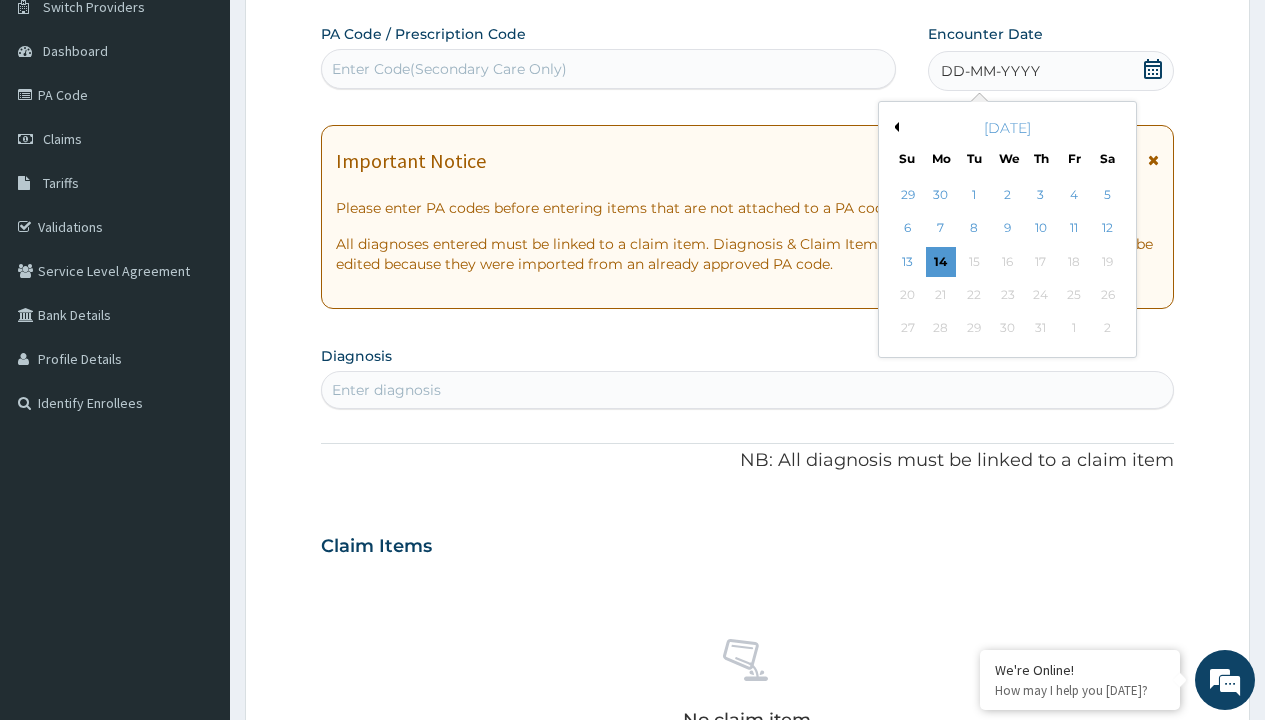 click on "Previous Month" at bounding box center (894, 127) 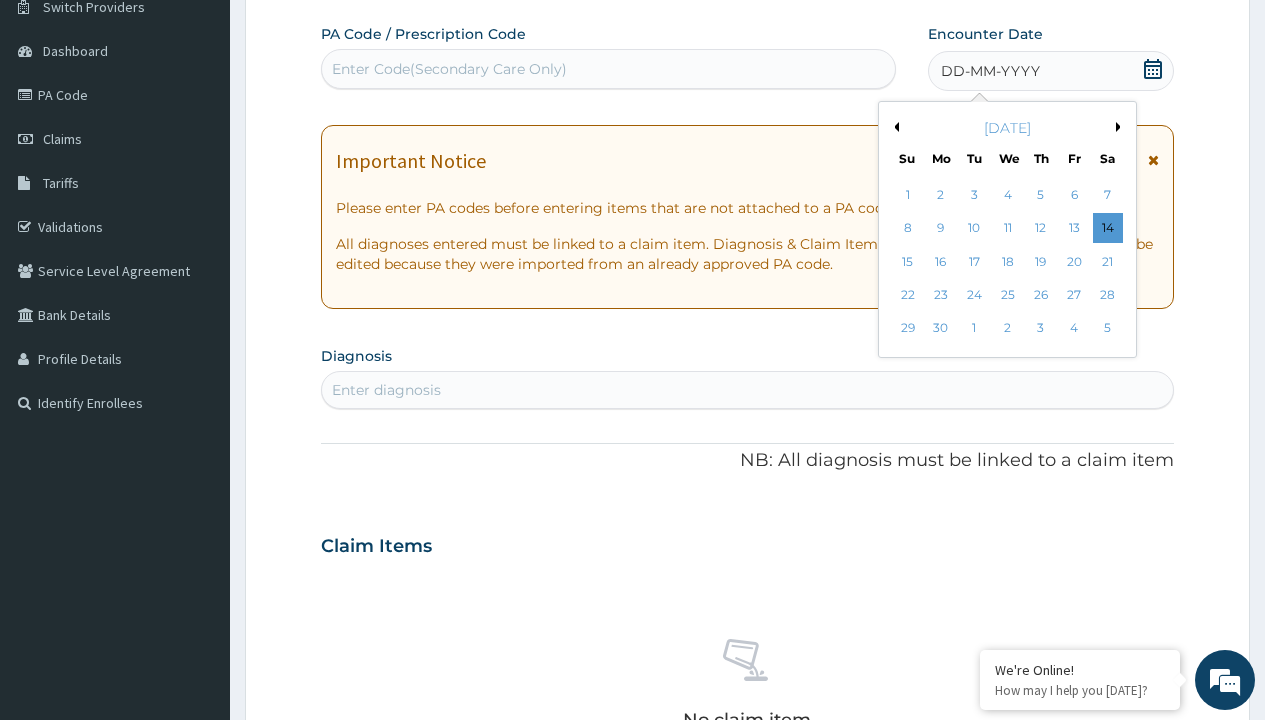scroll, scrollTop: 0, scrollLeft: 0, axis: both 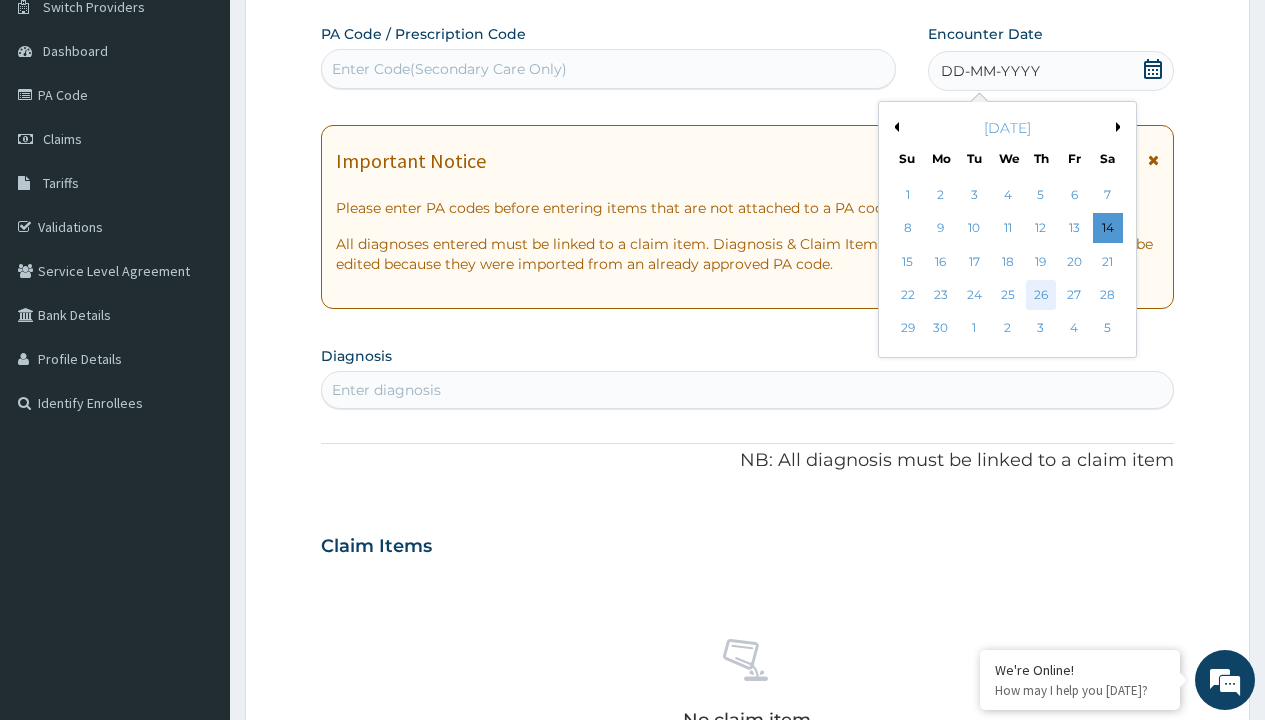 click on "26" at bounding box center [1041, 295] 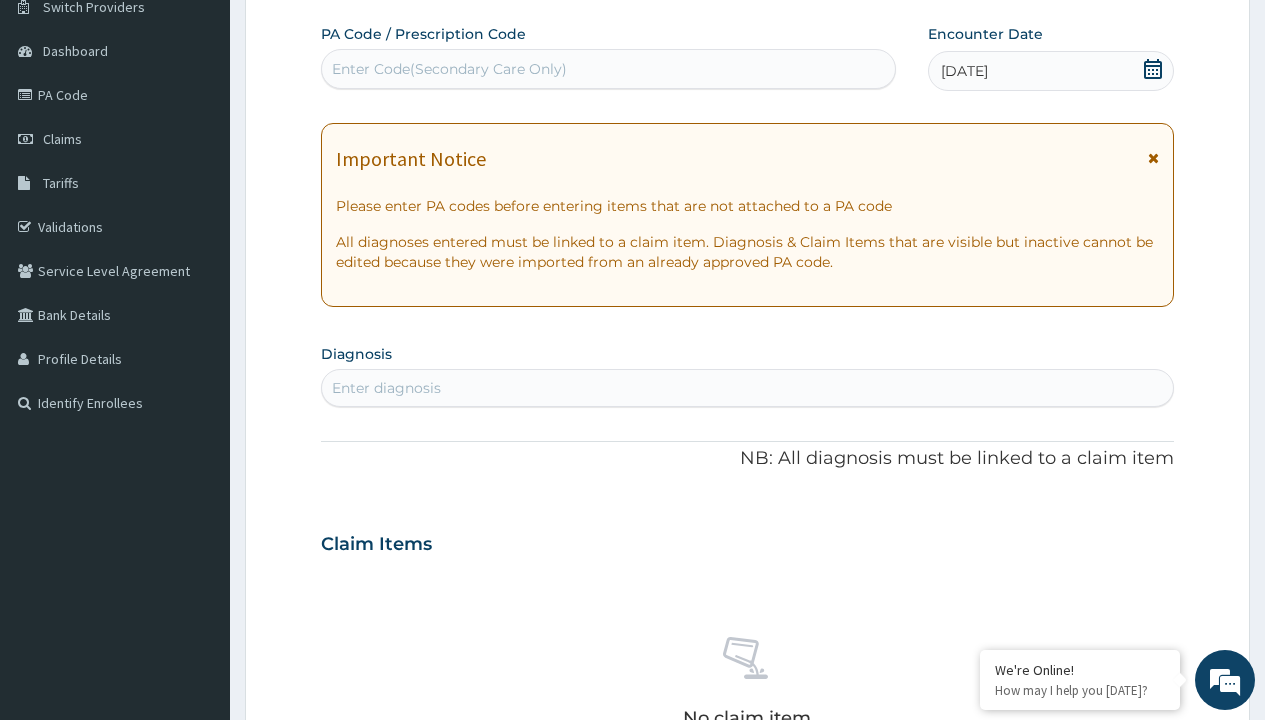 click on "Enter diagnosis" at bounding box center [386, 388] 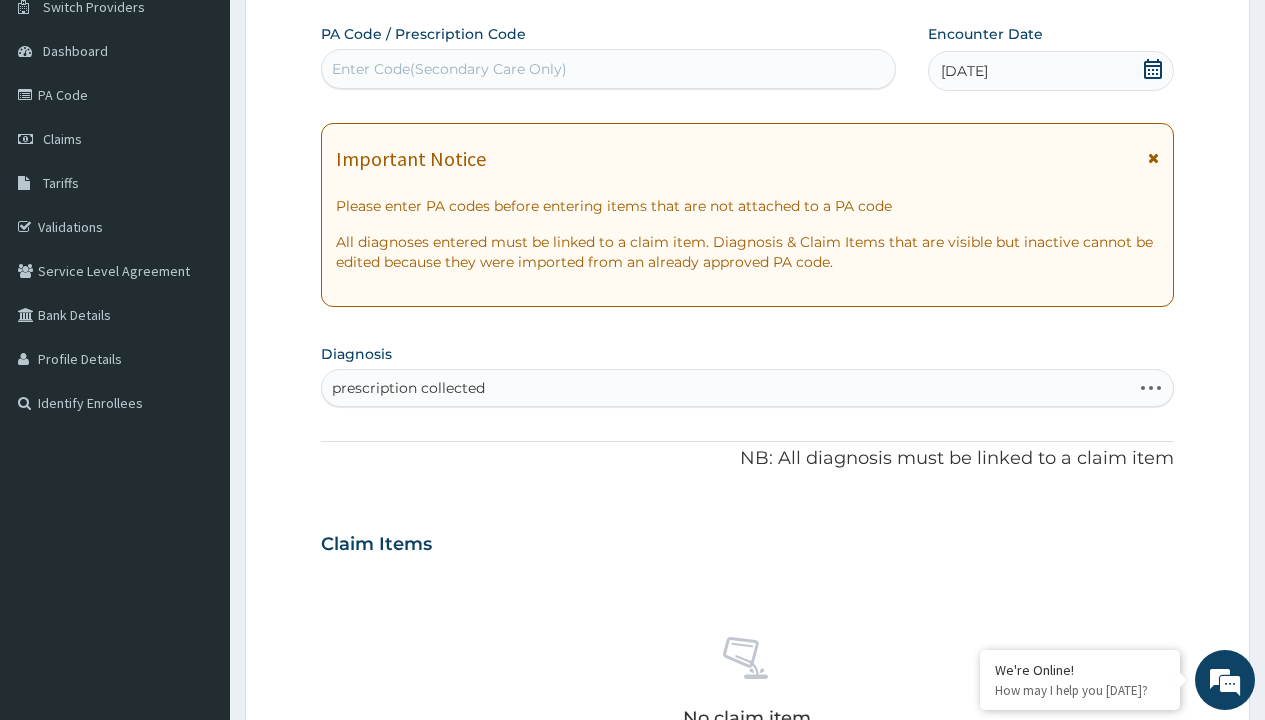 scroll, scrollTop: 0, scrollLeft: 0, axis: both 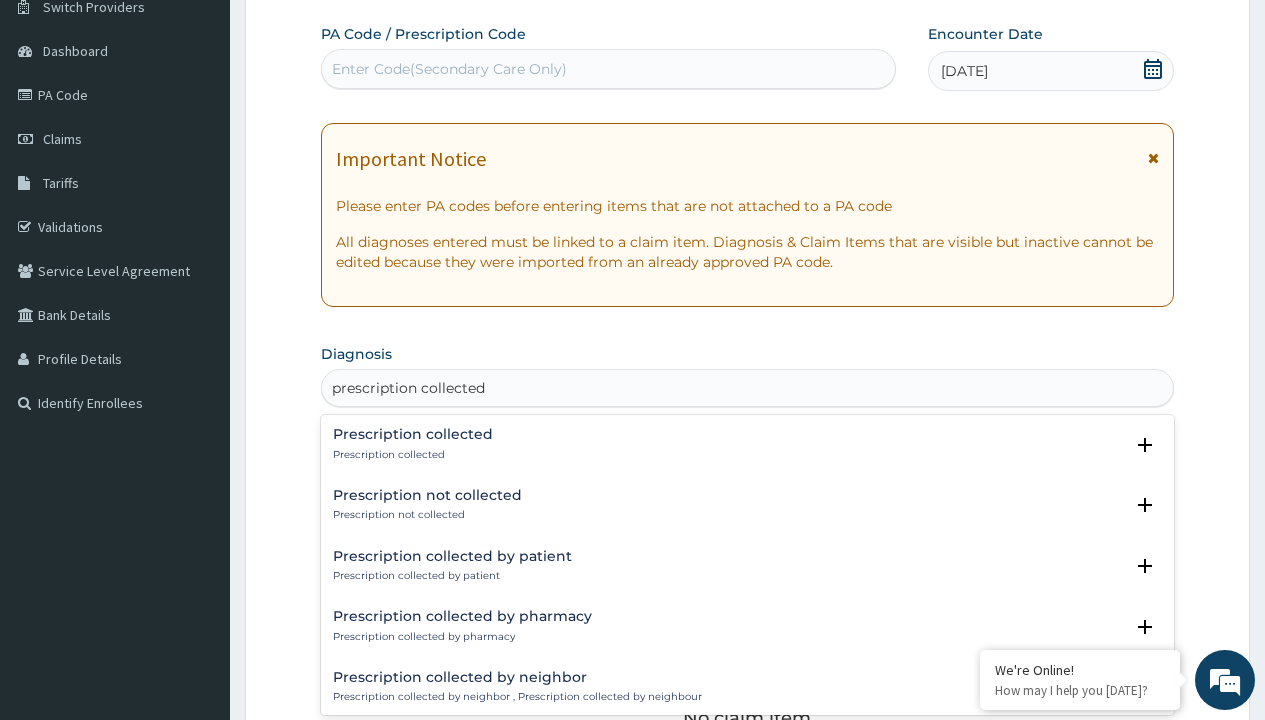 click on "Prescription collected" at bounding box center (413, 455) 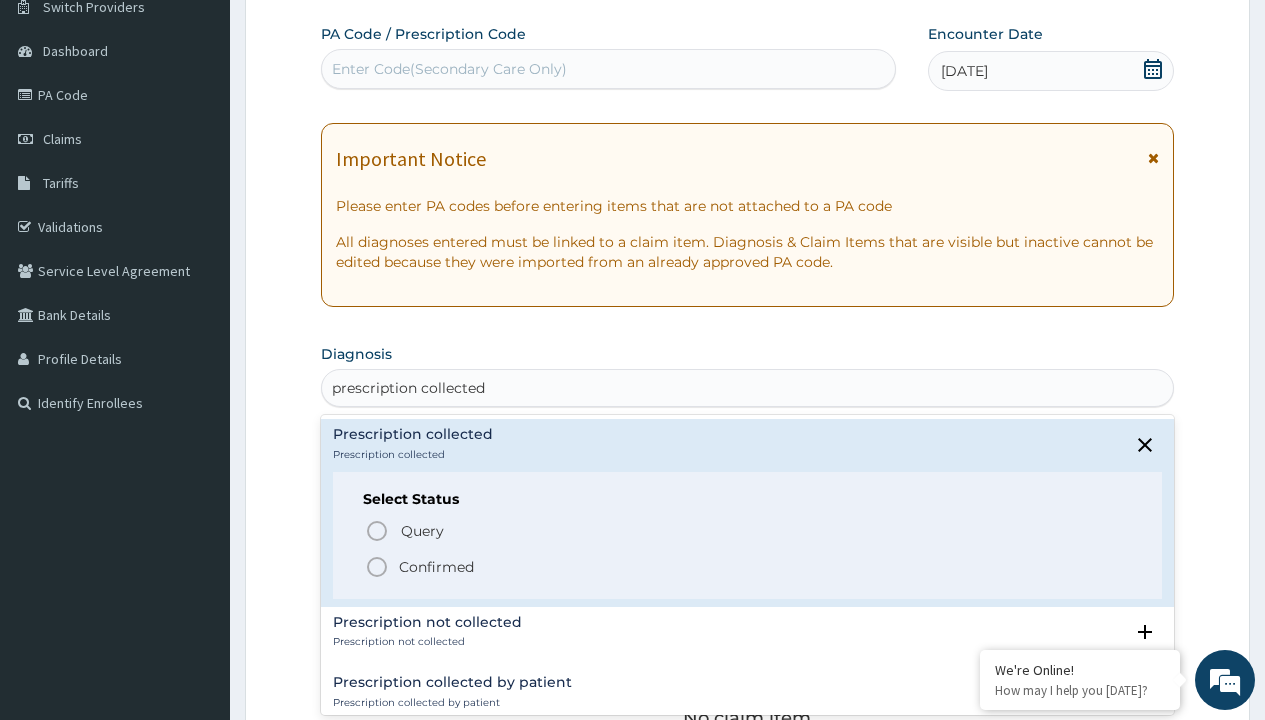click on "Confirmed" at bounding box center (436, 567) 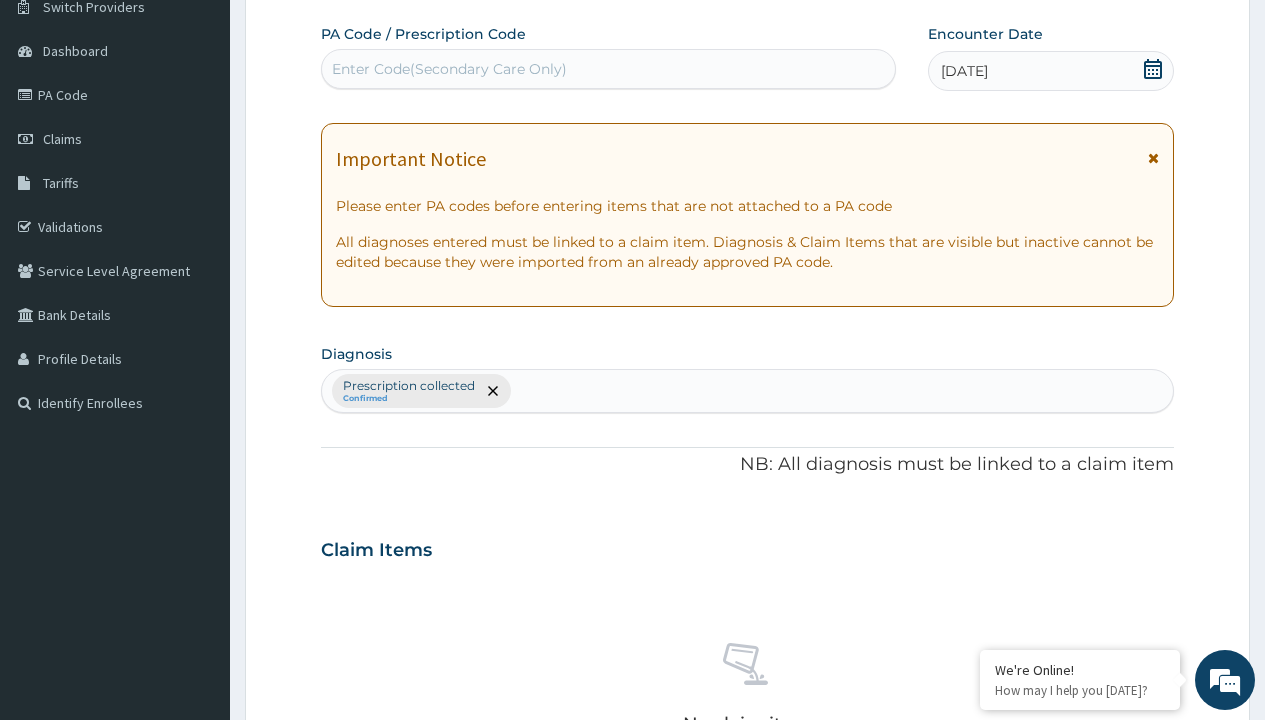 click on "Select Type" at bounding box center [372, 893] 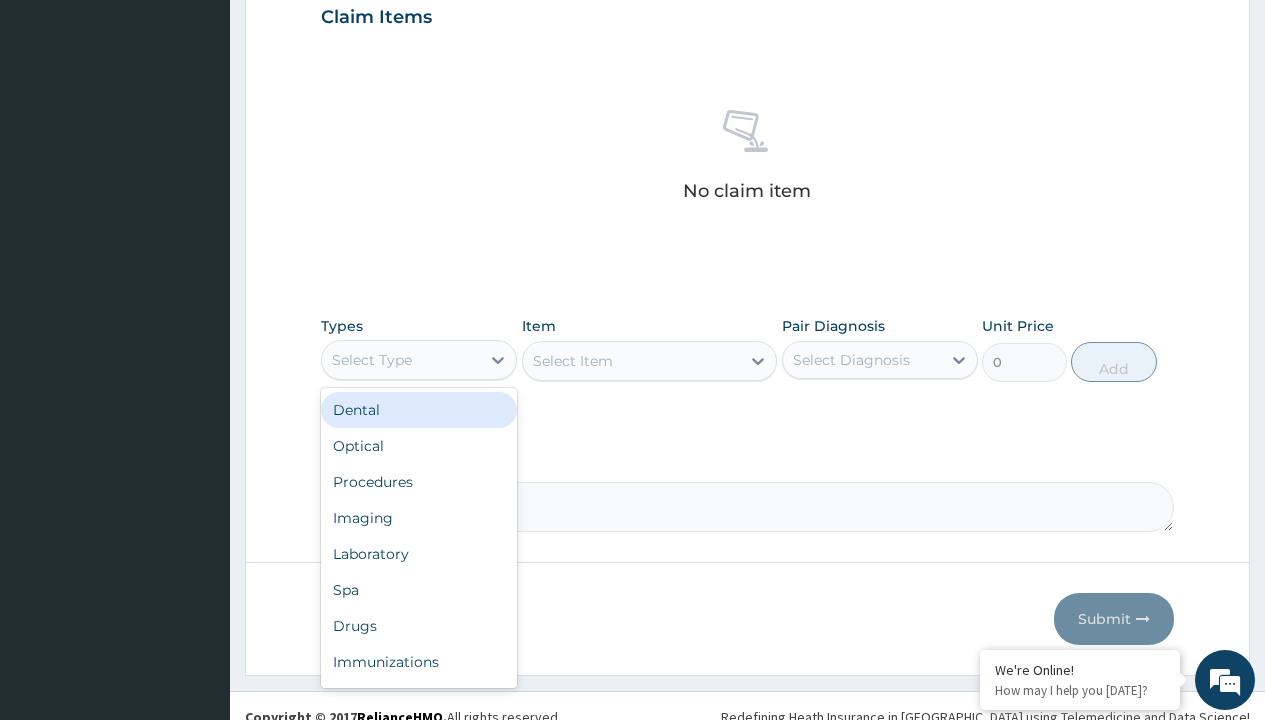type on "procedures" 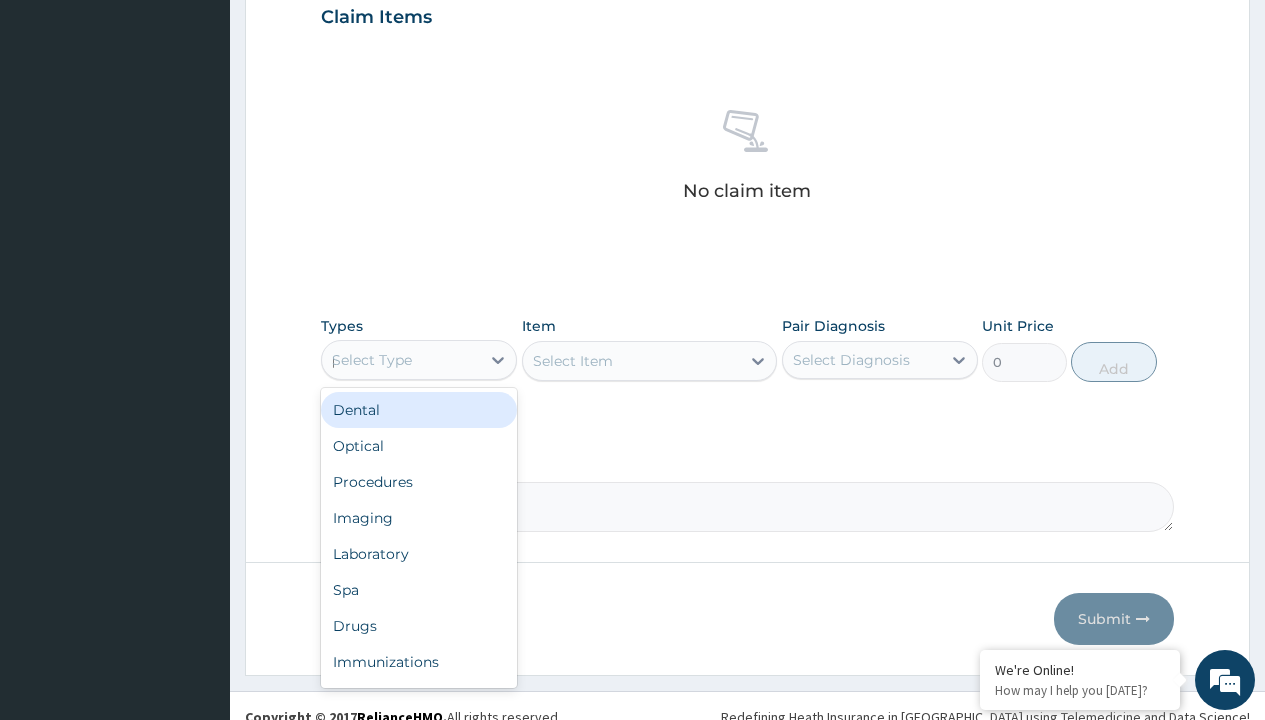 scroll, scrollTop: 0, scrollLeft: 0, axis: both 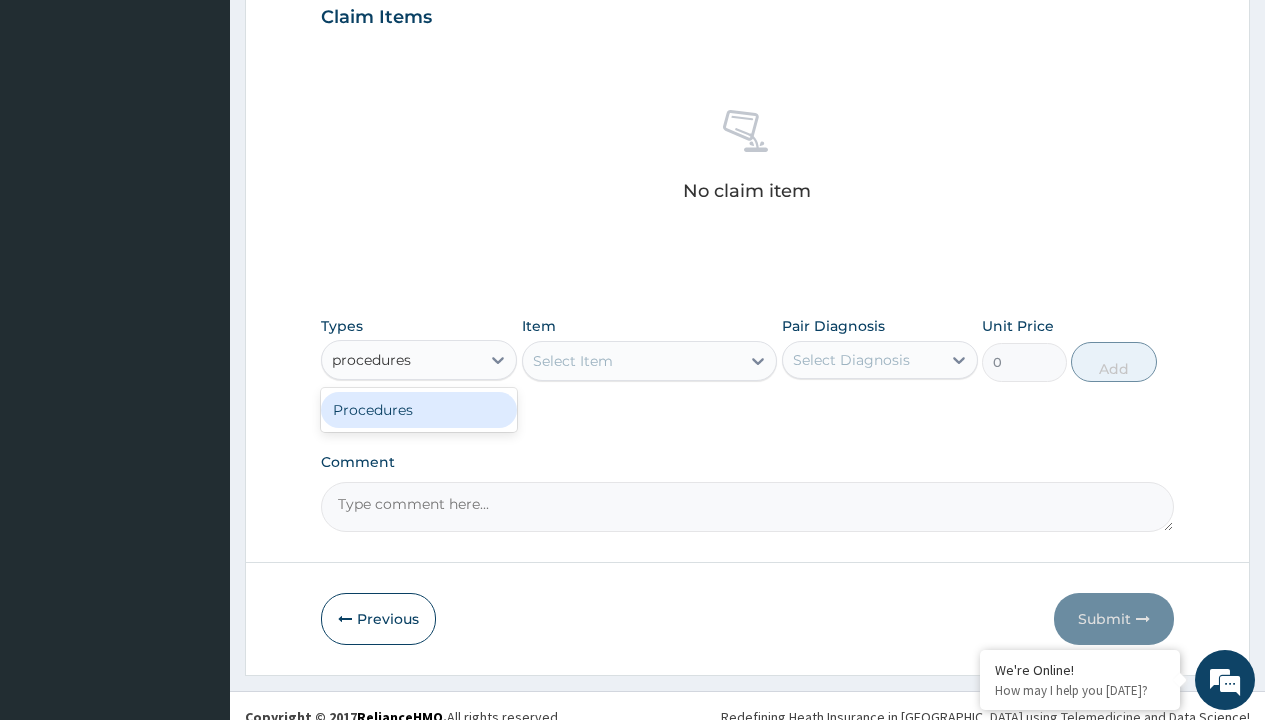 click on "Procedures" at bounding box center (419, 410) 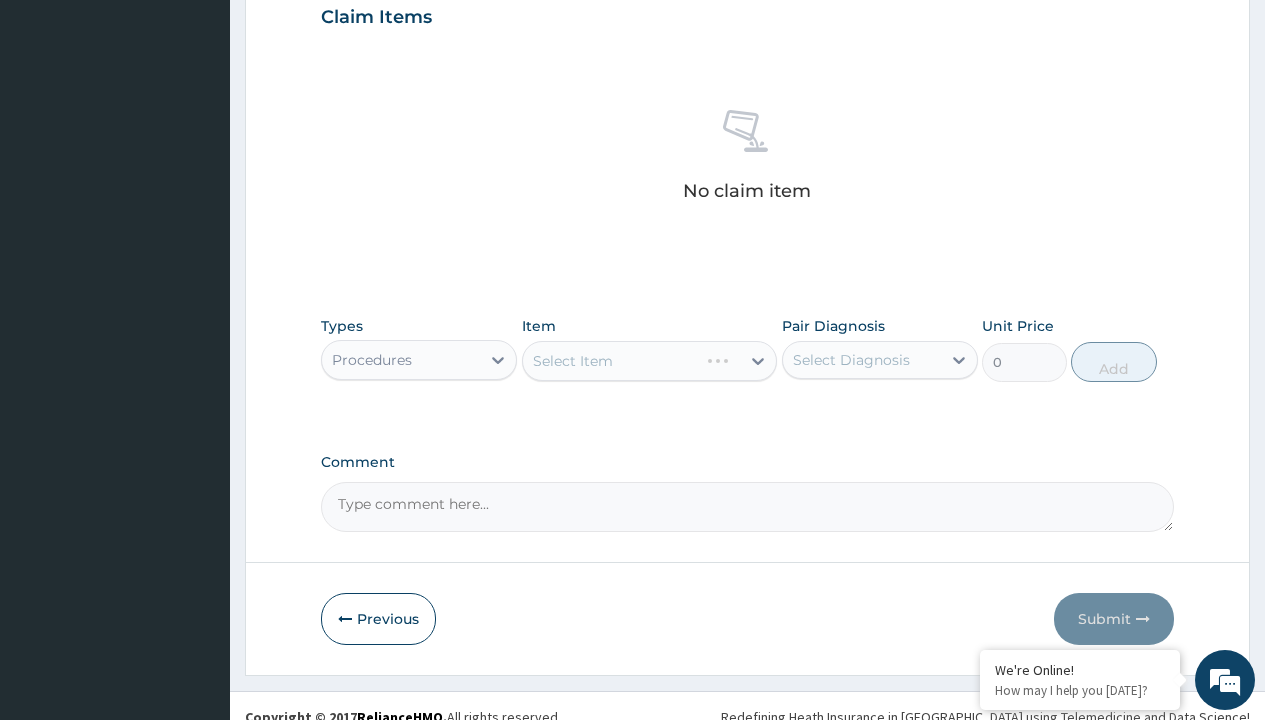 click on "Select Item" at bounding box center (650, 361) 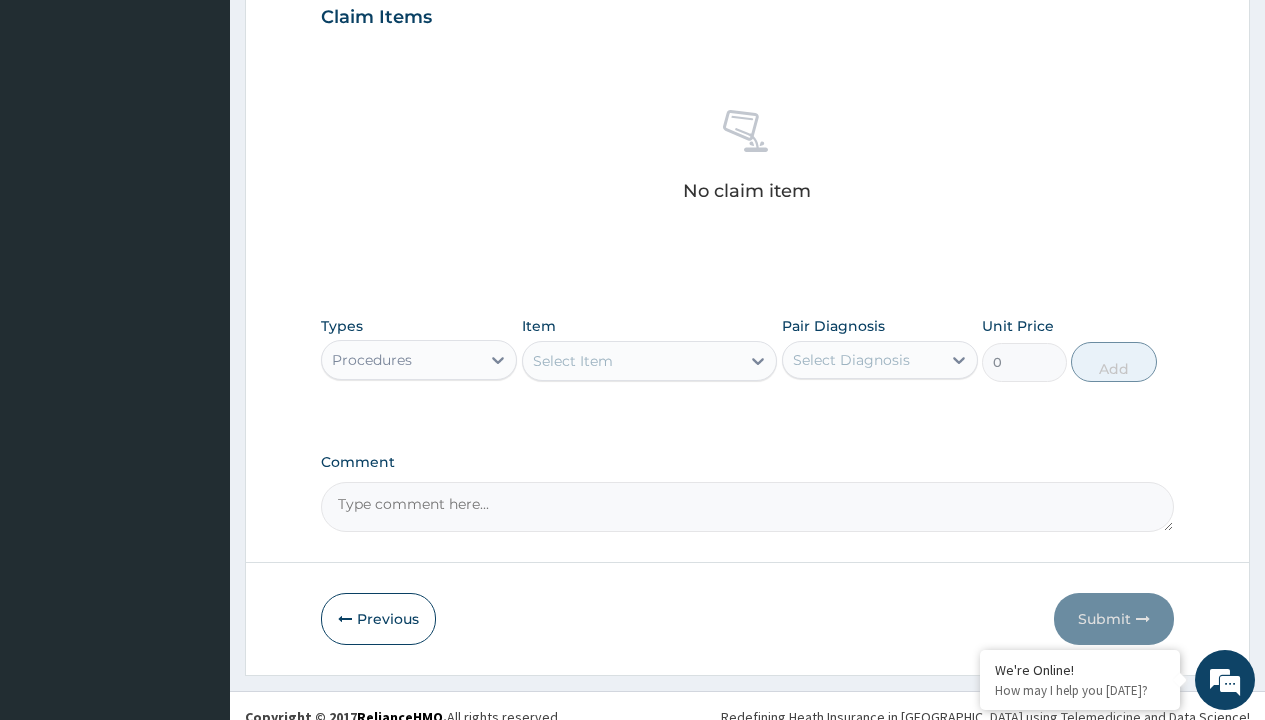 type on "service fee" 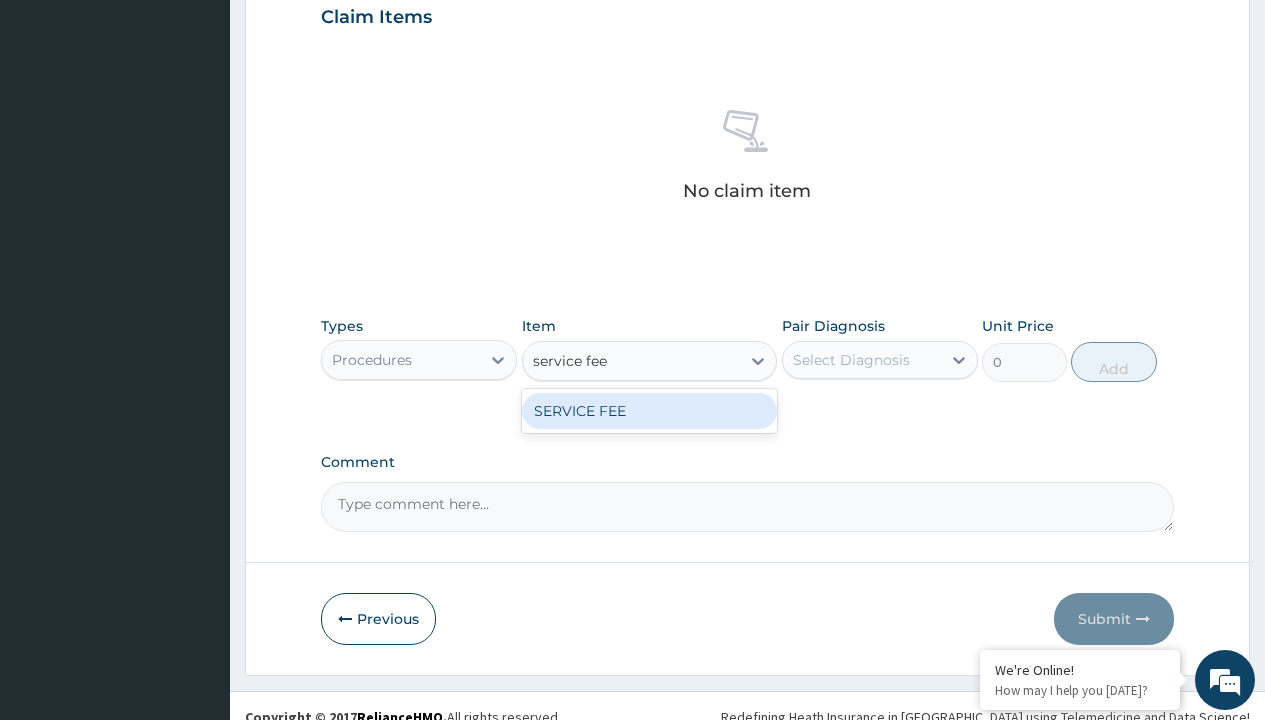 scroll, scrollTop: 0, scrollLeft: 0, axis: both 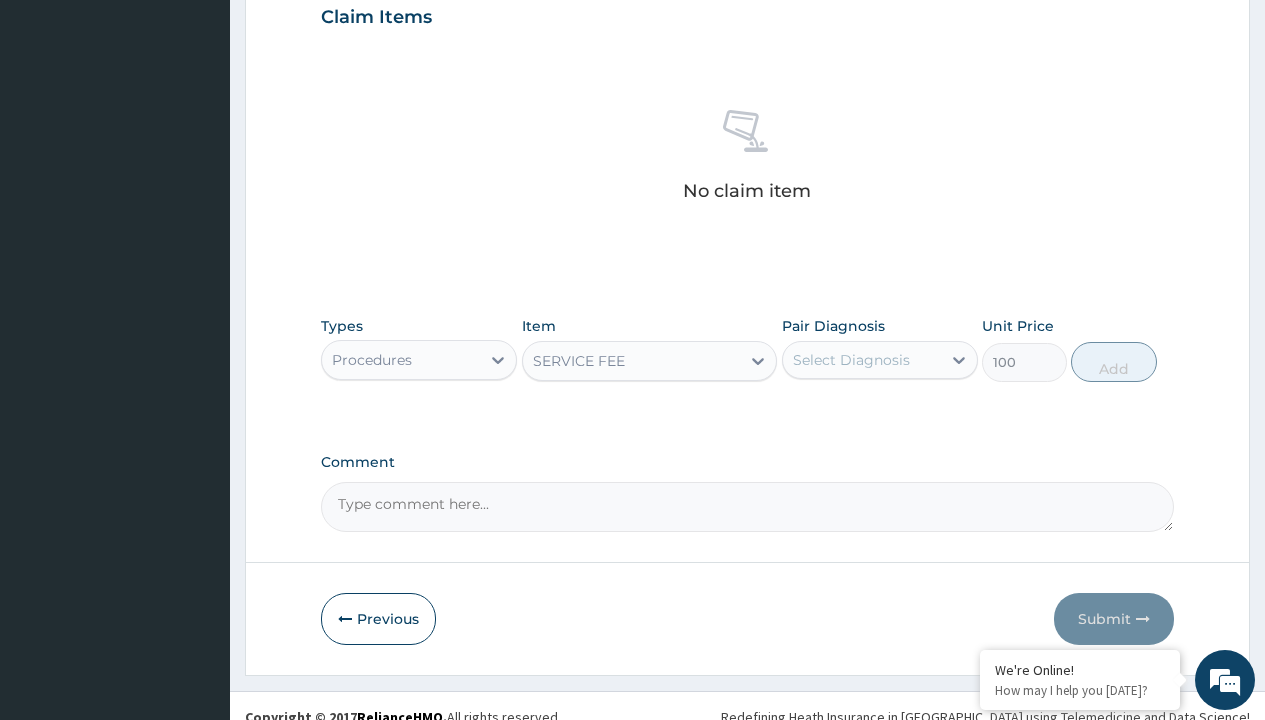 click on "Prescription collected" at bounding box center (409, -147) 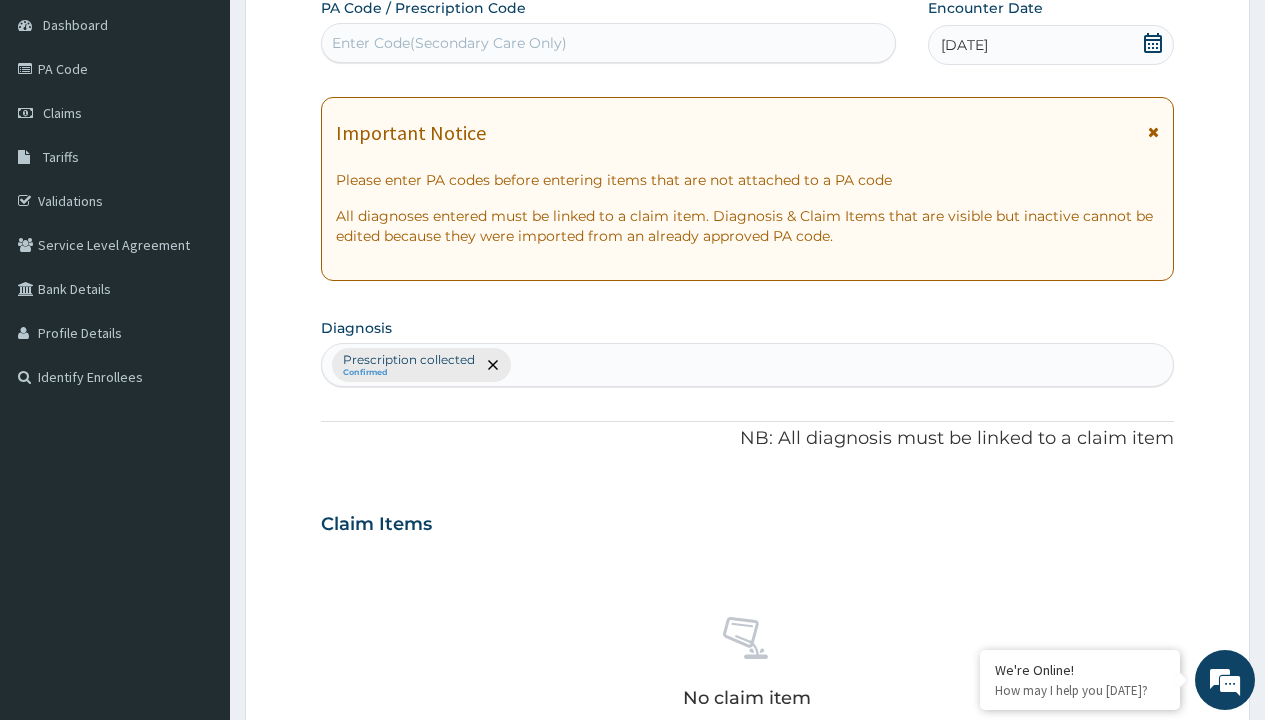 type on "prescription collected" 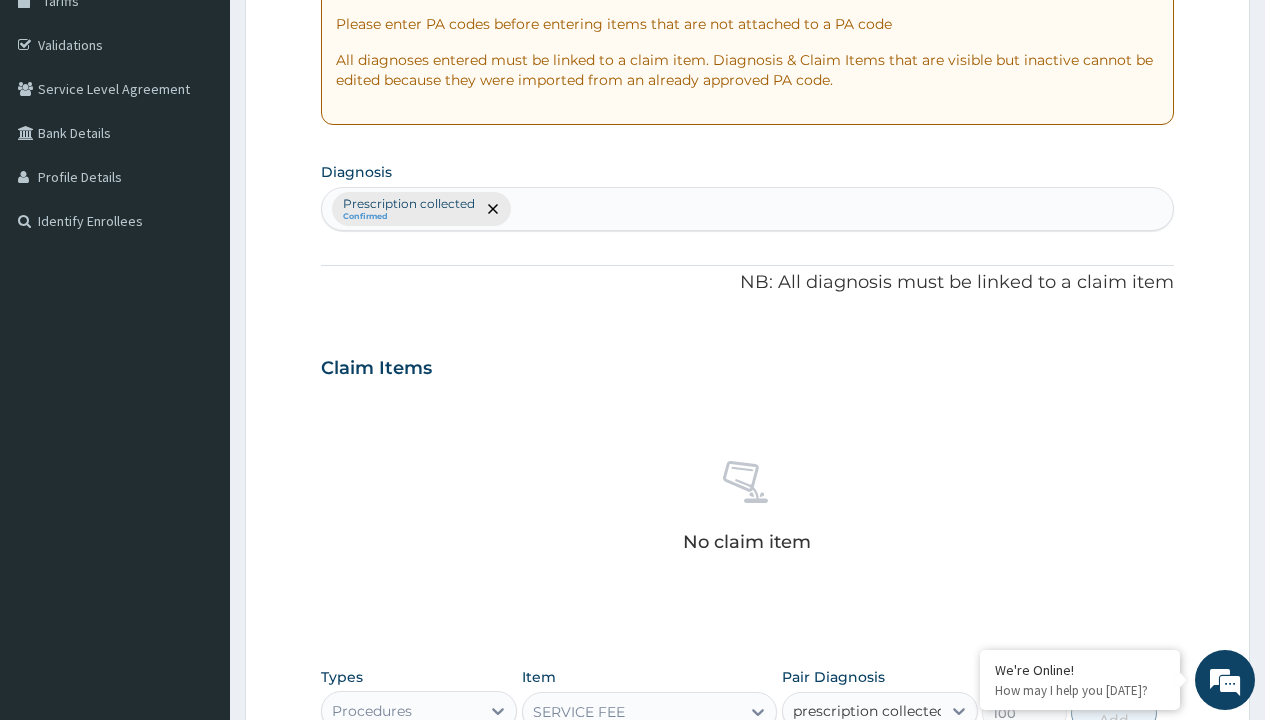 scroll, scrollTop: 0, scrollLeft: 0, axis: both 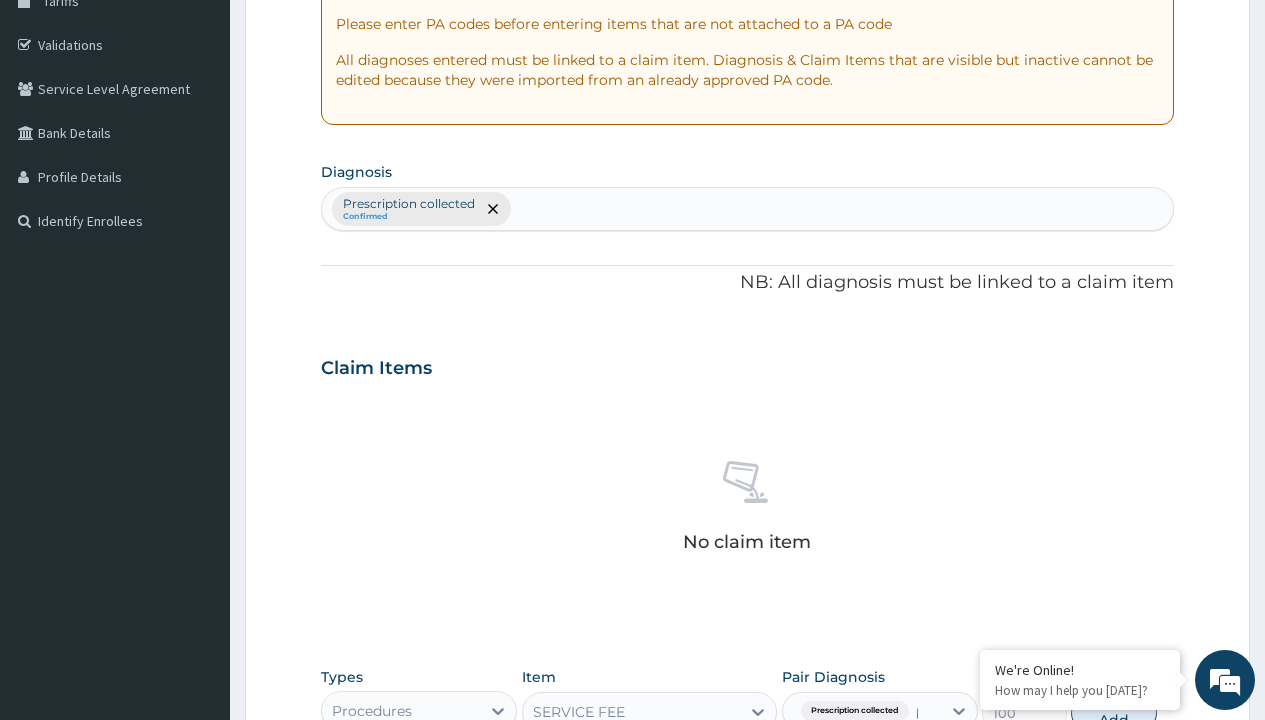 type 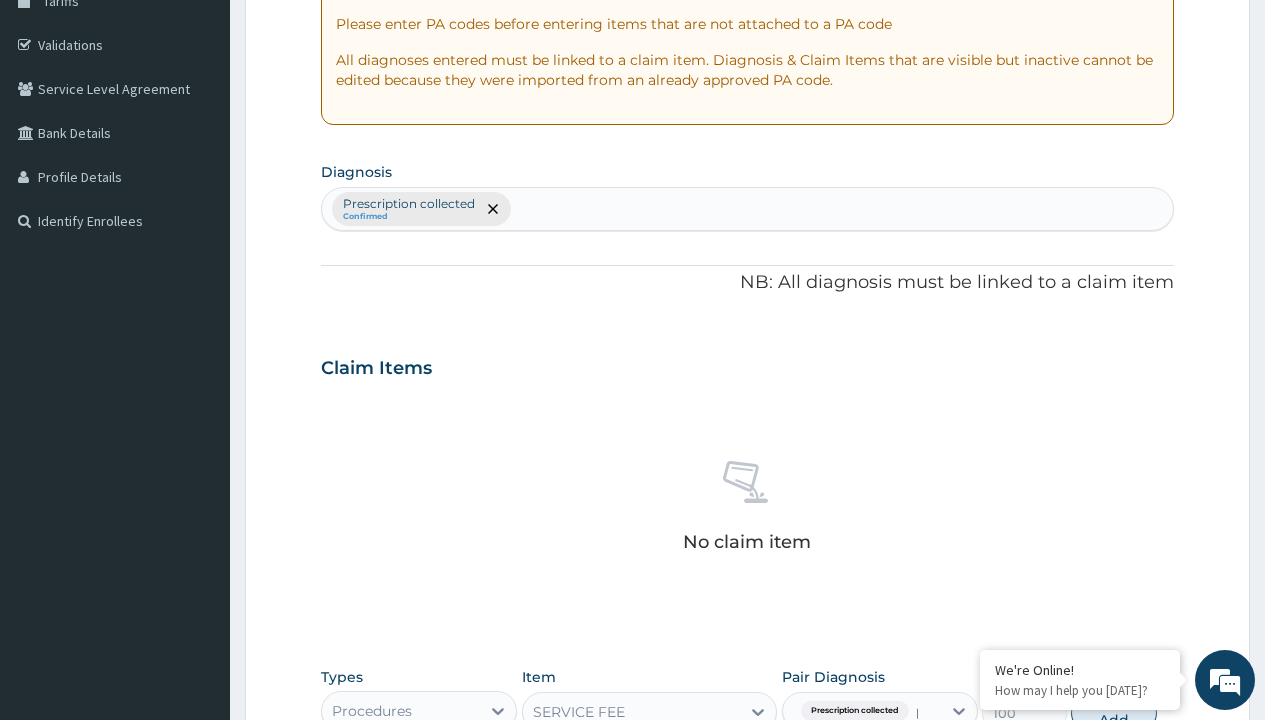 checkbox on "true" 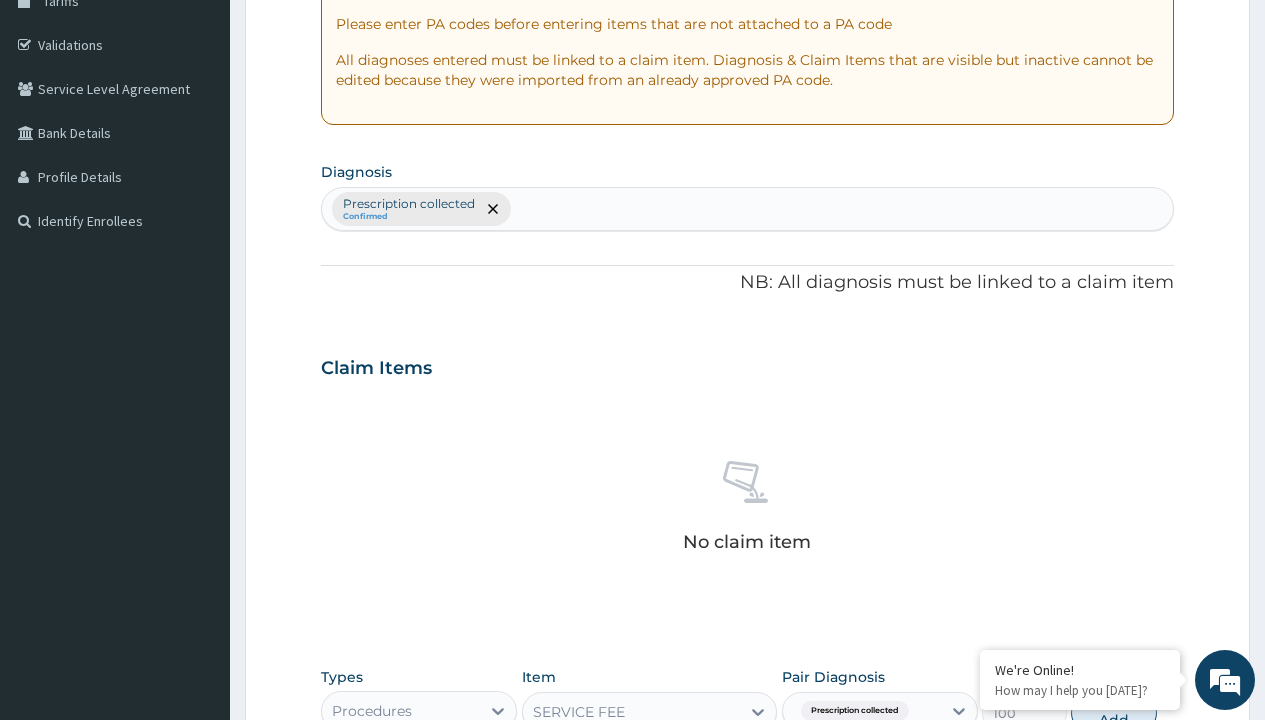 scroll, scrollTop: 722, scrollLeft: 0, axis: vertical 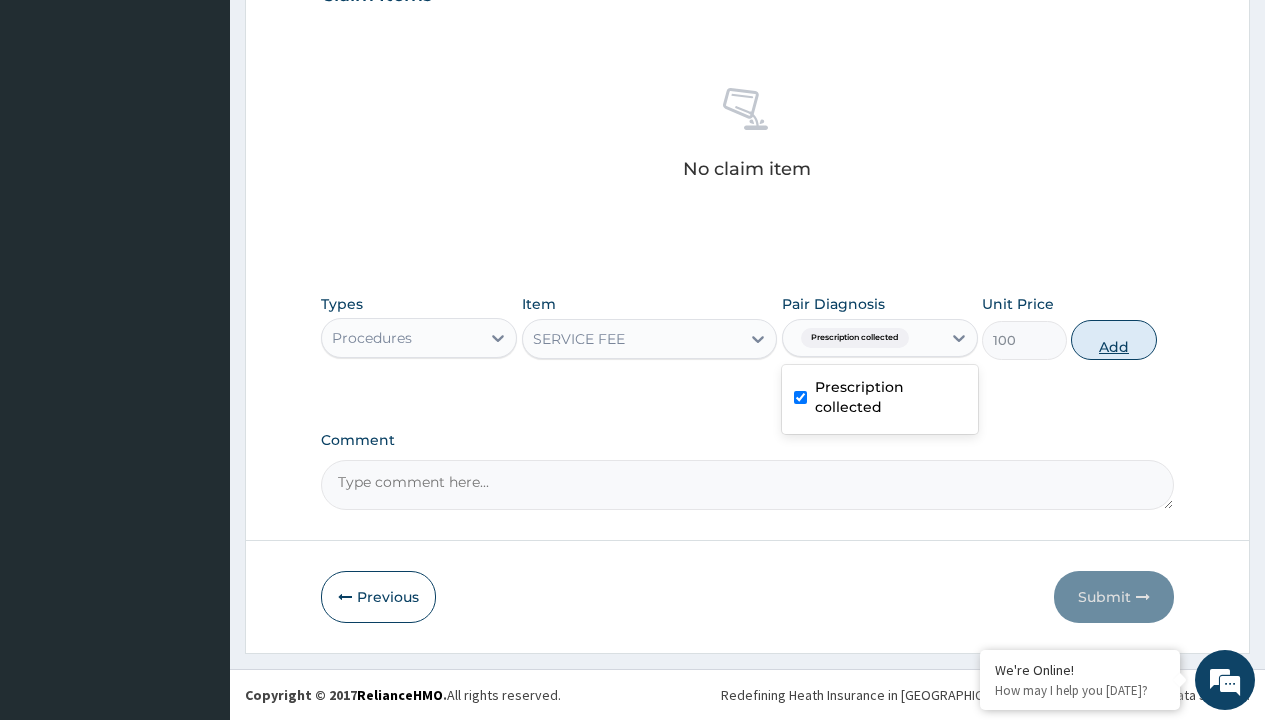 click on "Add" at bounding box center [1113, 340] 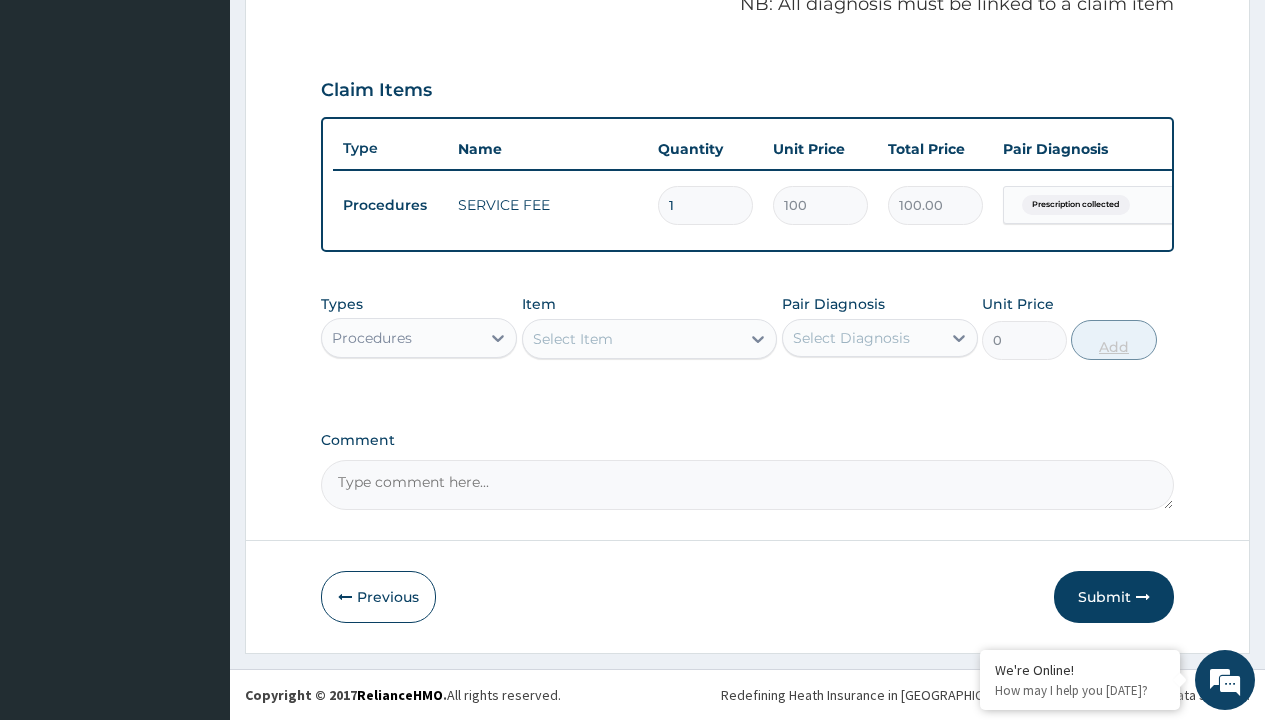 scroll, scrollTop: 642, scrollLeft: 0, axis: vertical 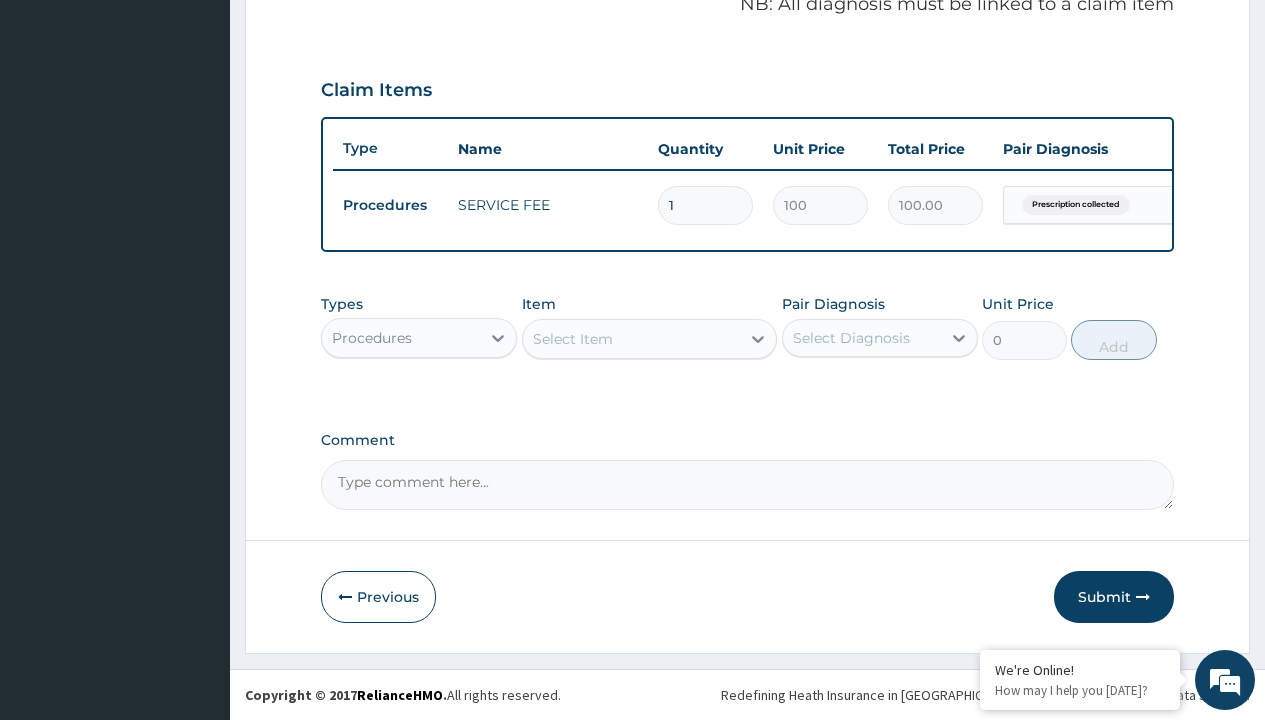 click on "Procedures" at bounding box center [372, 338] 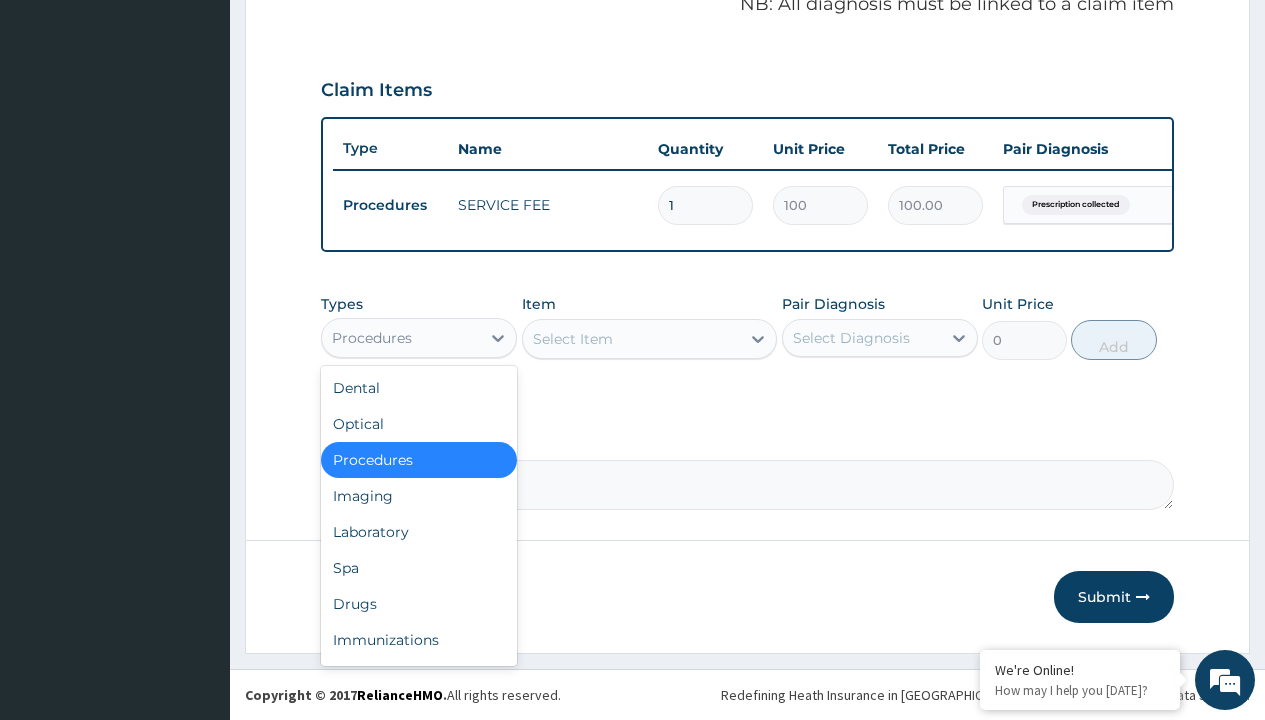 type on "drugs" 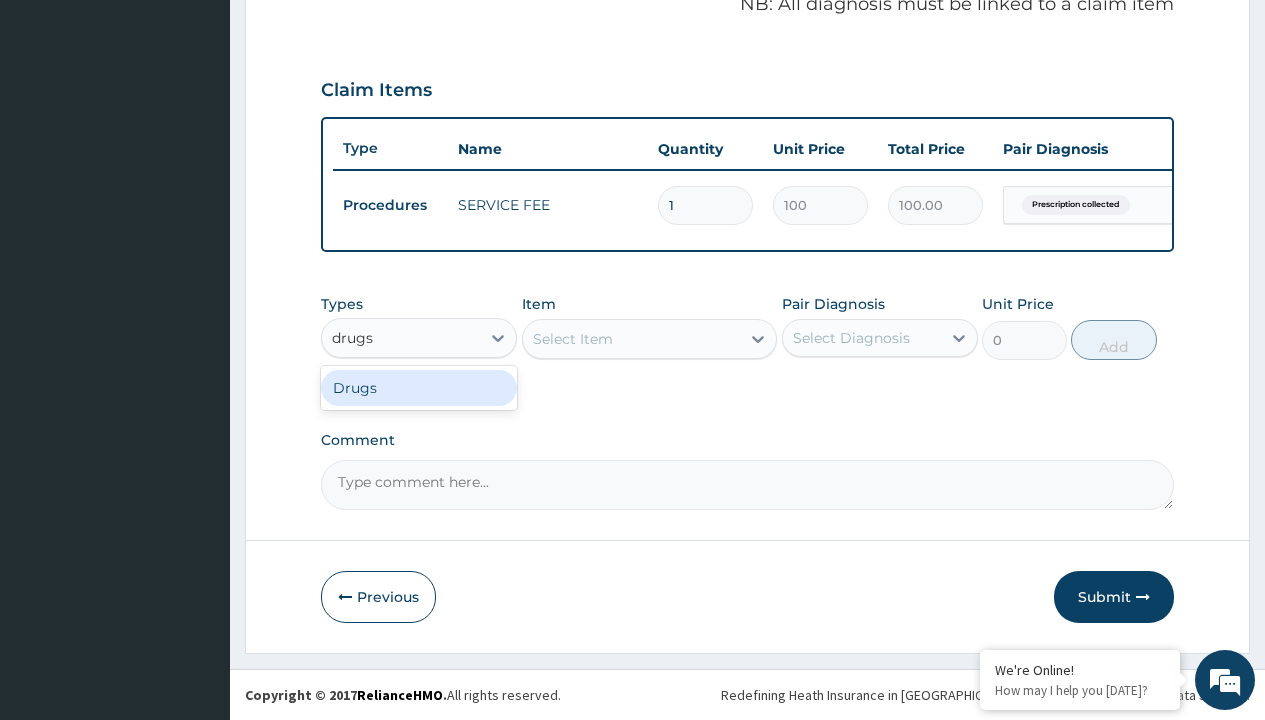 scroll, scrollTop: 0, scrollLeft: 0, axis: both 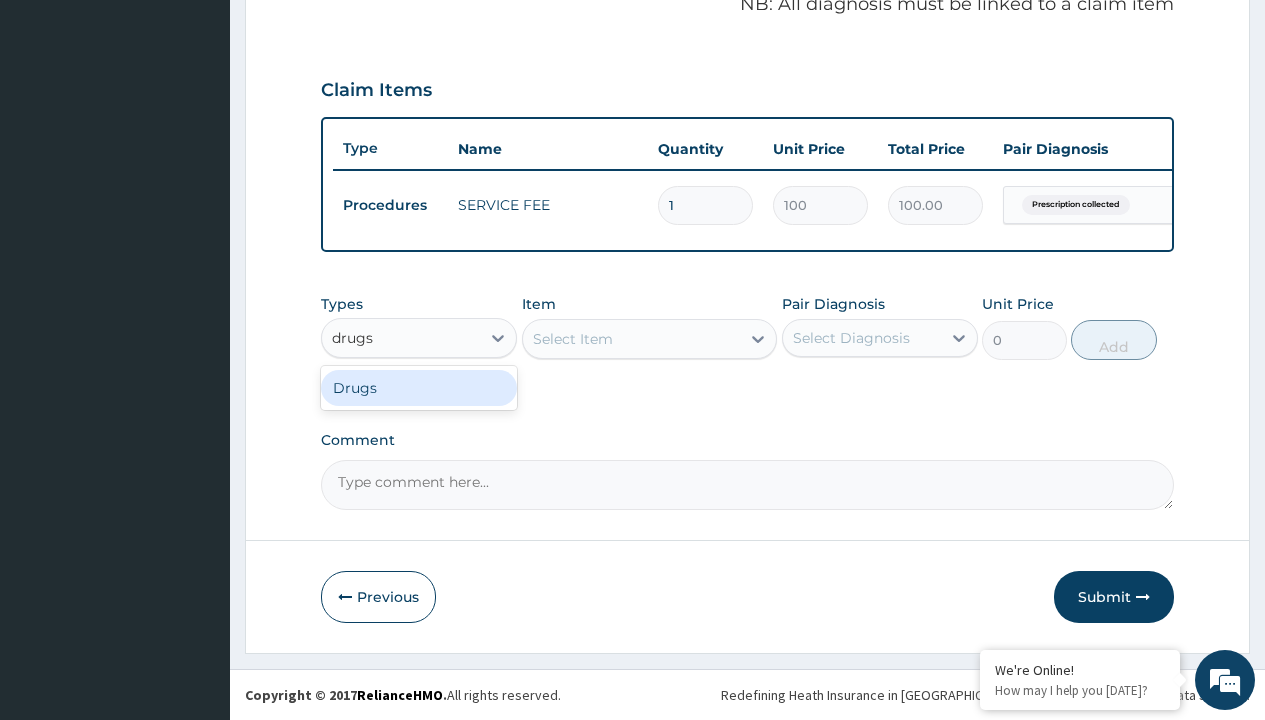 click on "Drugs" at bounding box center [419, 388] 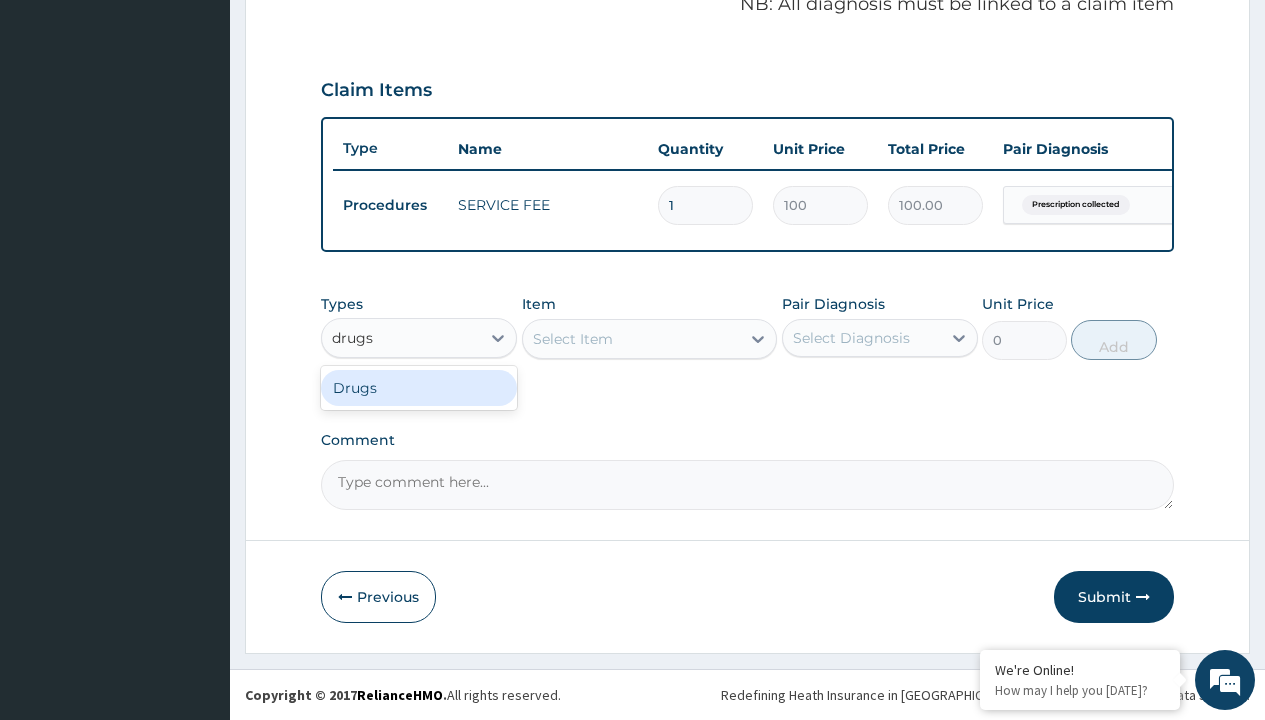 type 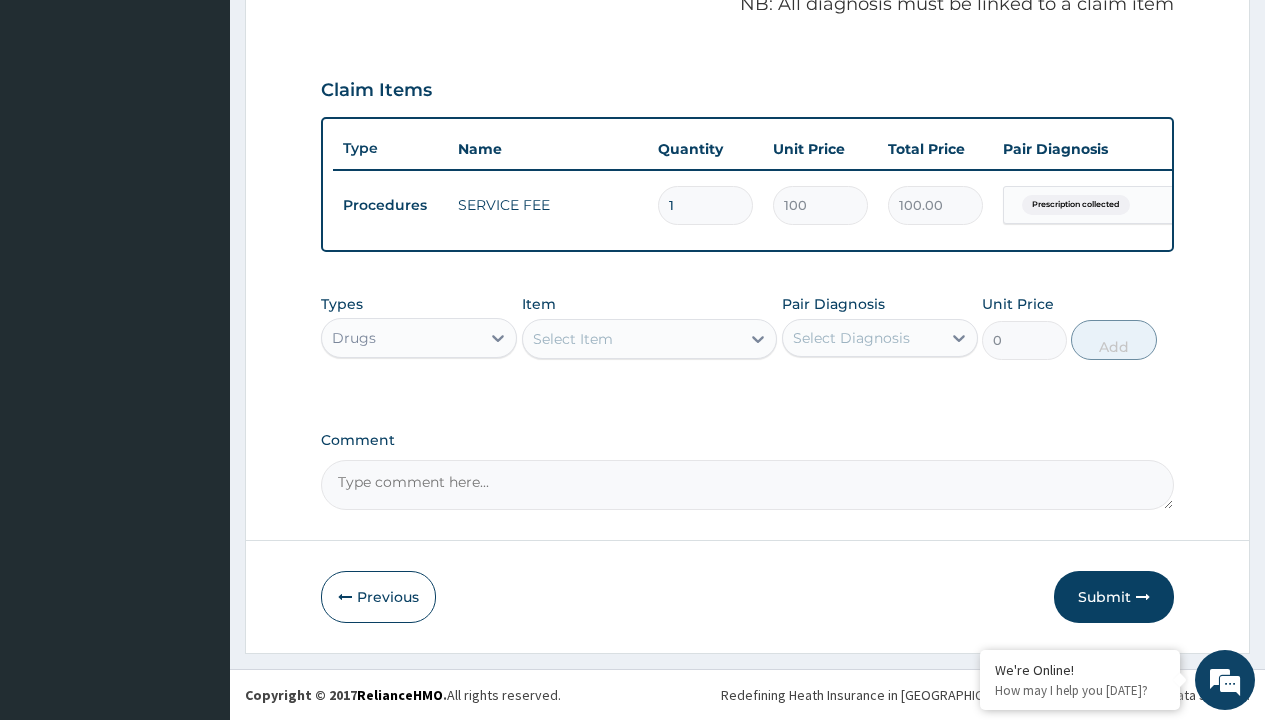 click on "Select Item" at bounding box center [573, 339] 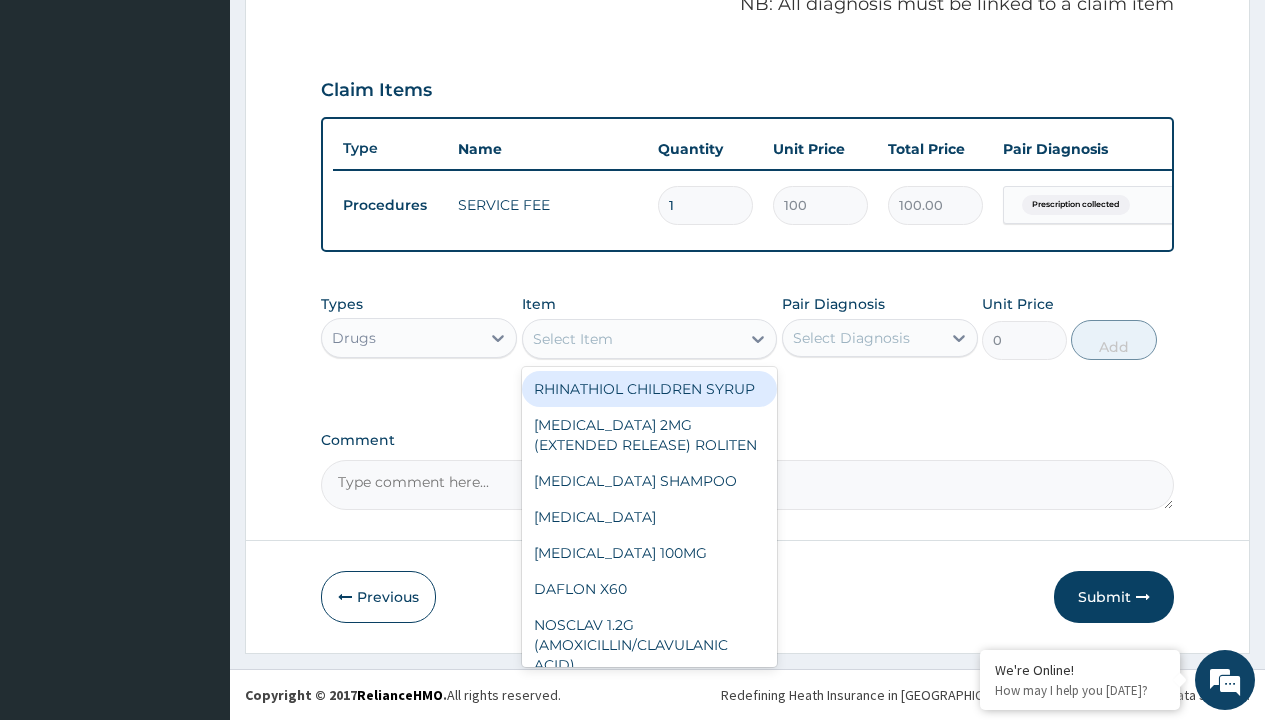 type on "carbamazepine (tegretol) 200mg x 60" 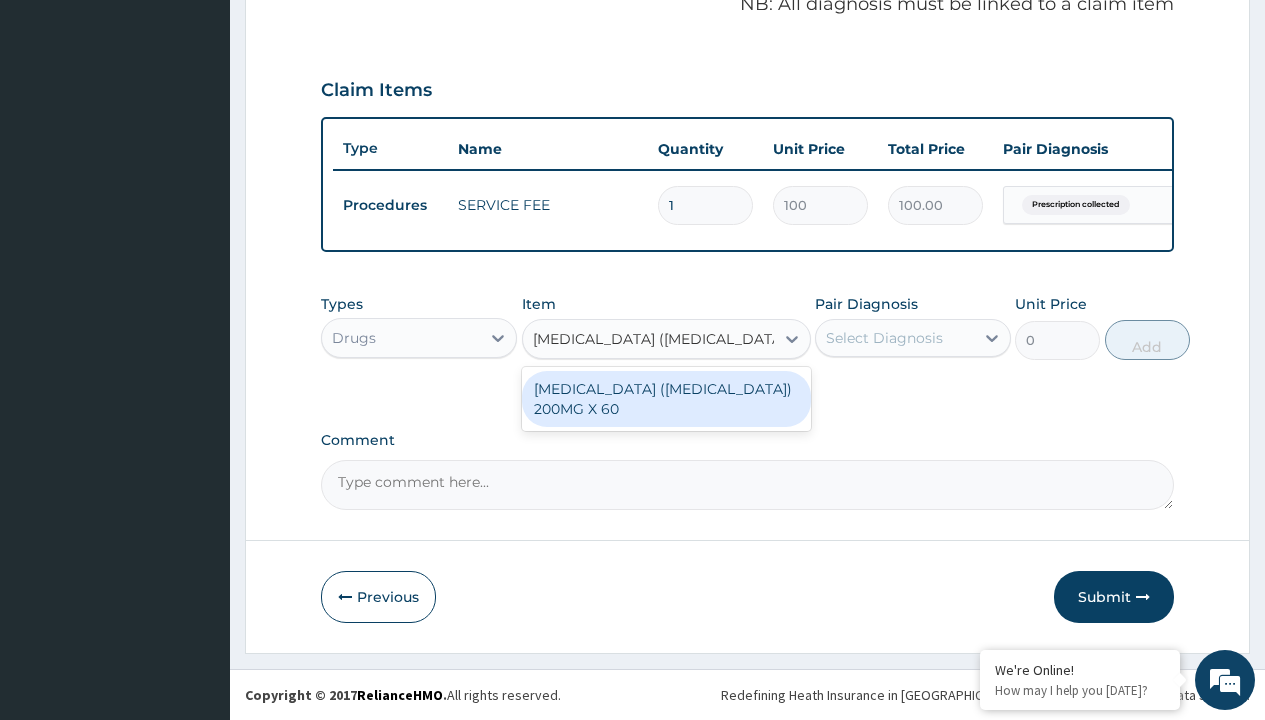 scroll, scrollTop: 0, scrollLeft: 0, axis: both 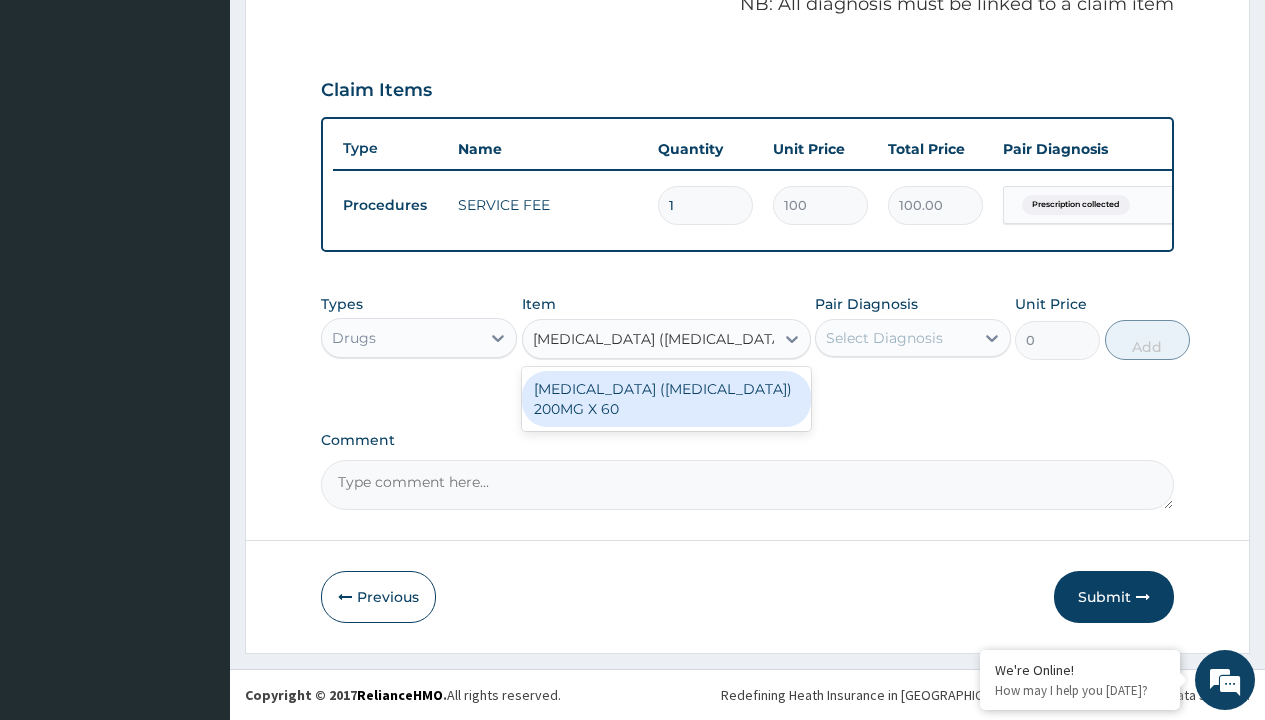 click on "[MEDICAL_DATA] ([MEDICAL_DATA]) 200MG X 60" at bounding box center [666, 399] 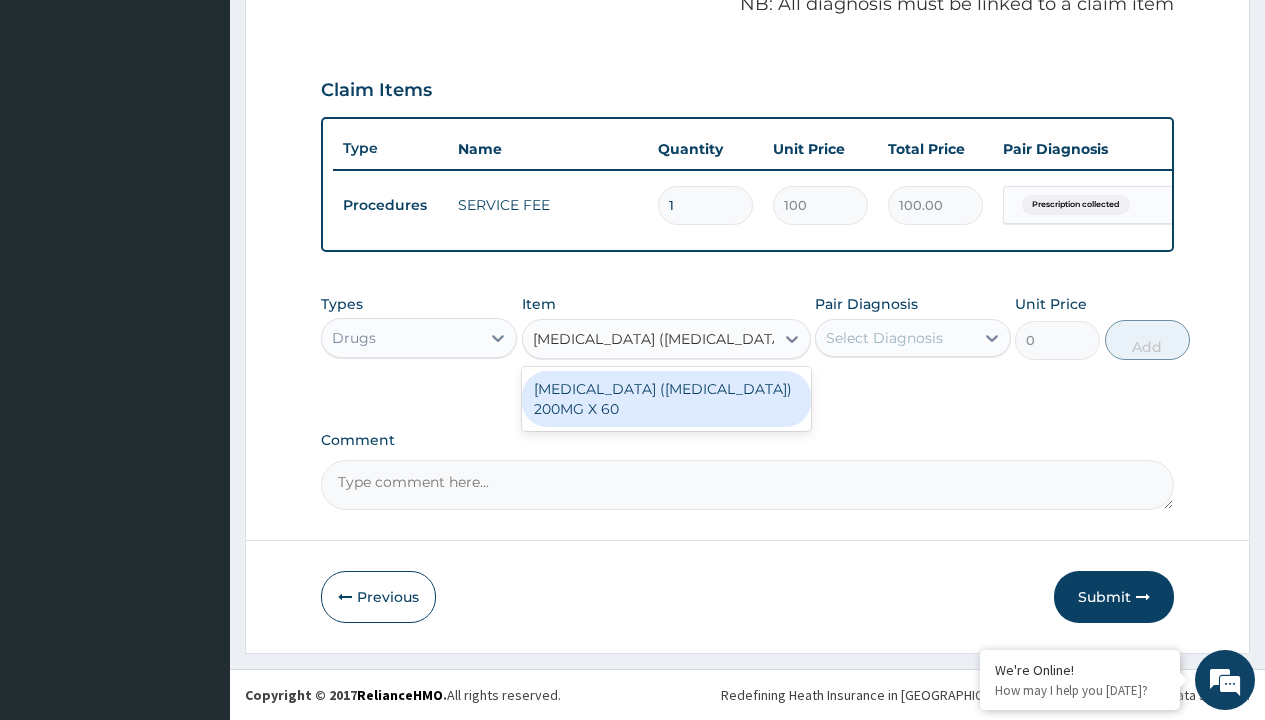 type 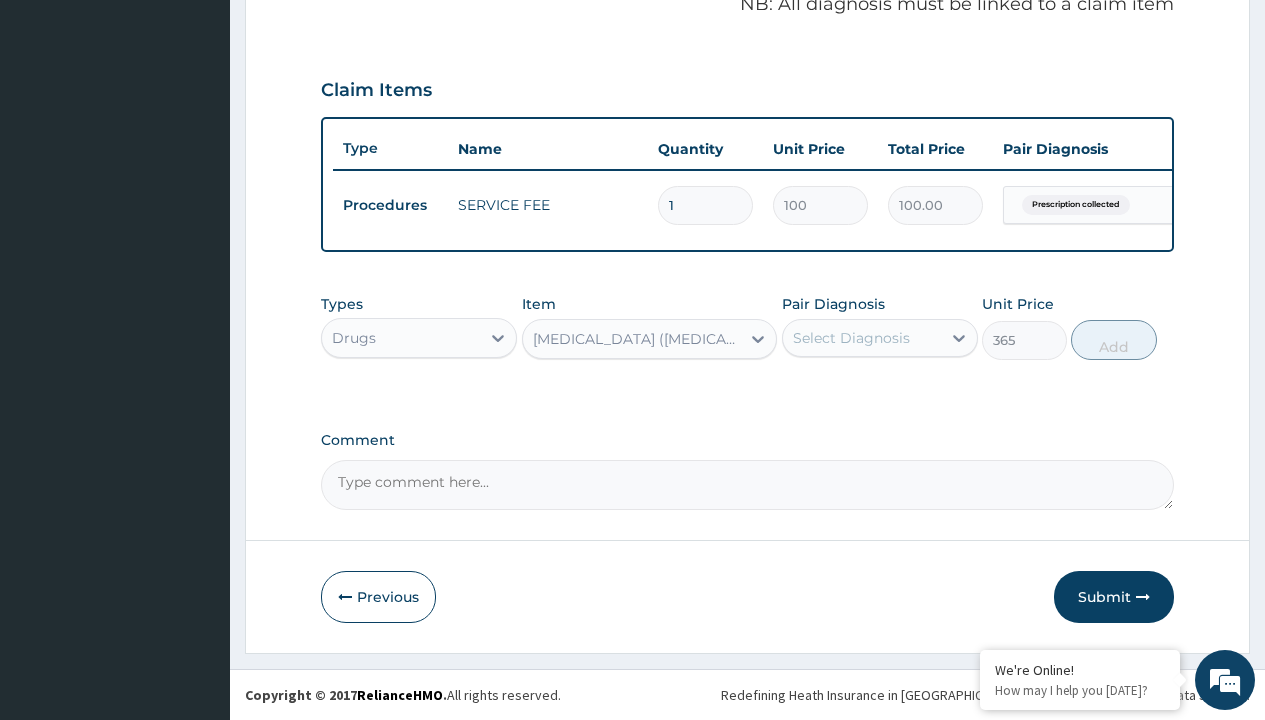 scroll, scrollTop: 193, scrollLeft: 0, axis: vertical 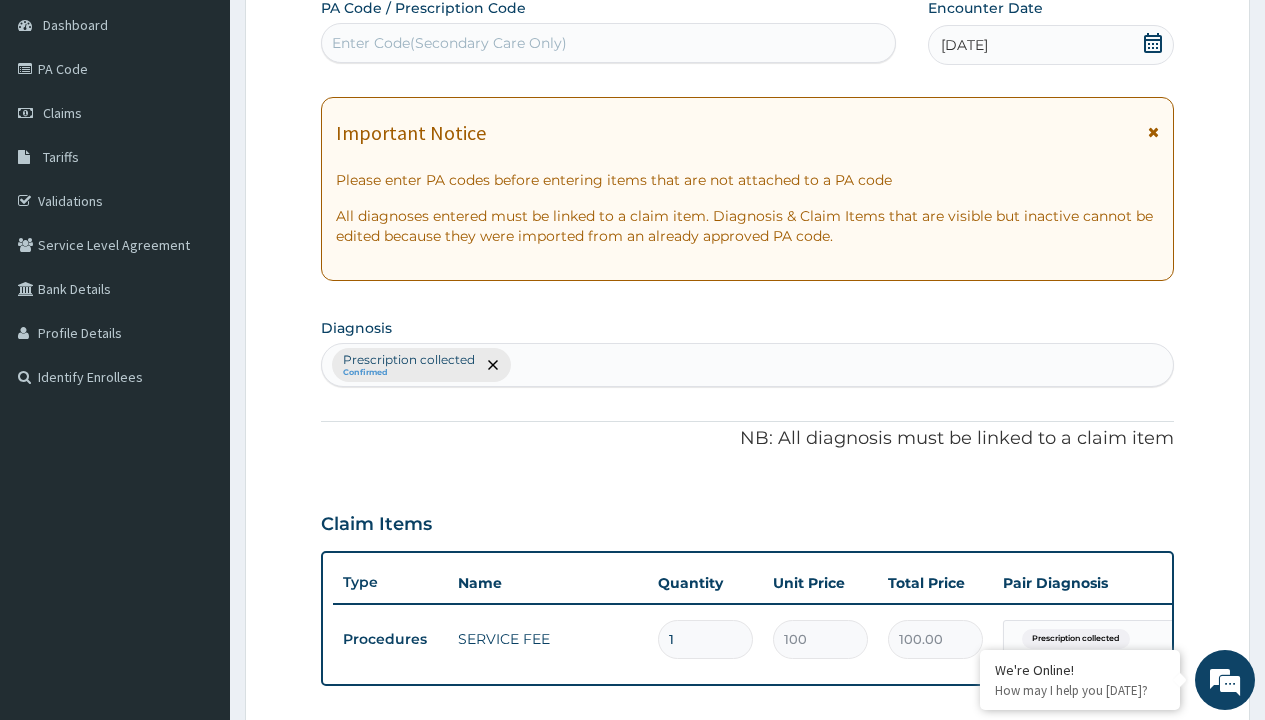 click on "Prescription collected" at bounding box center [409, 360] 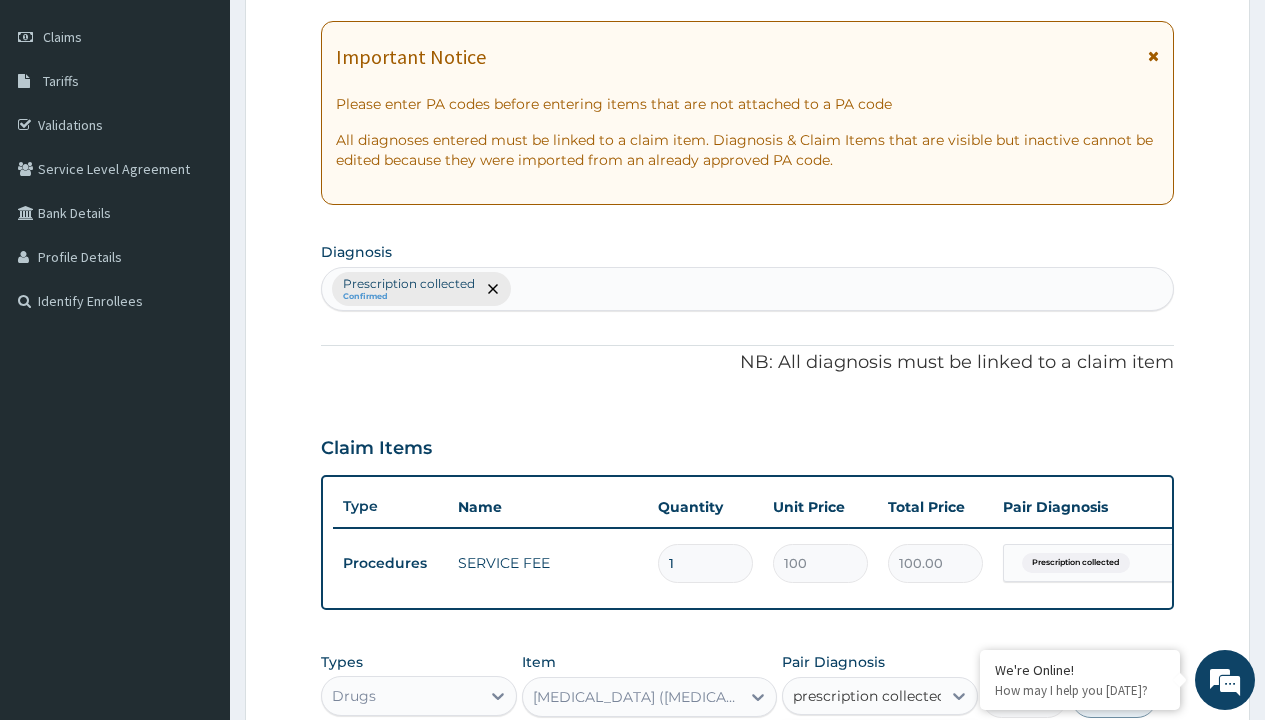 scroll, scrollTop: 0, scrollLeft: 0, axis: both 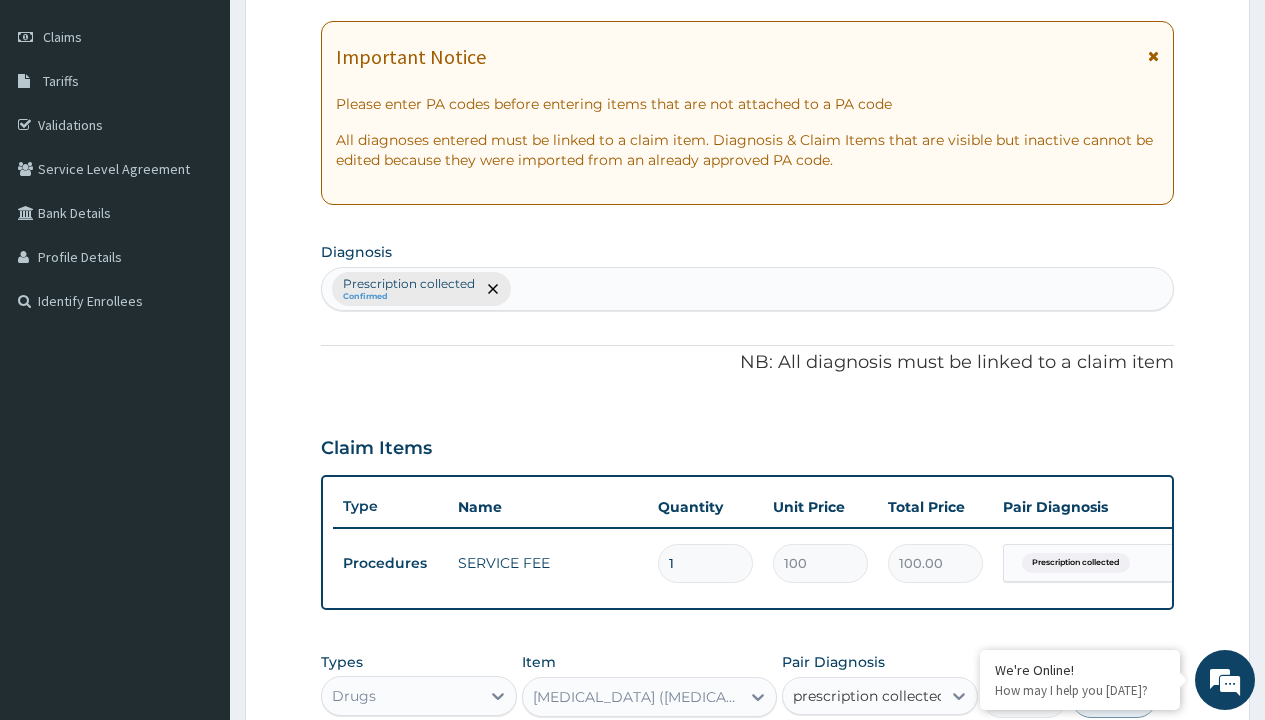 click on "Prescription collected" at bounding box center (890, 755) 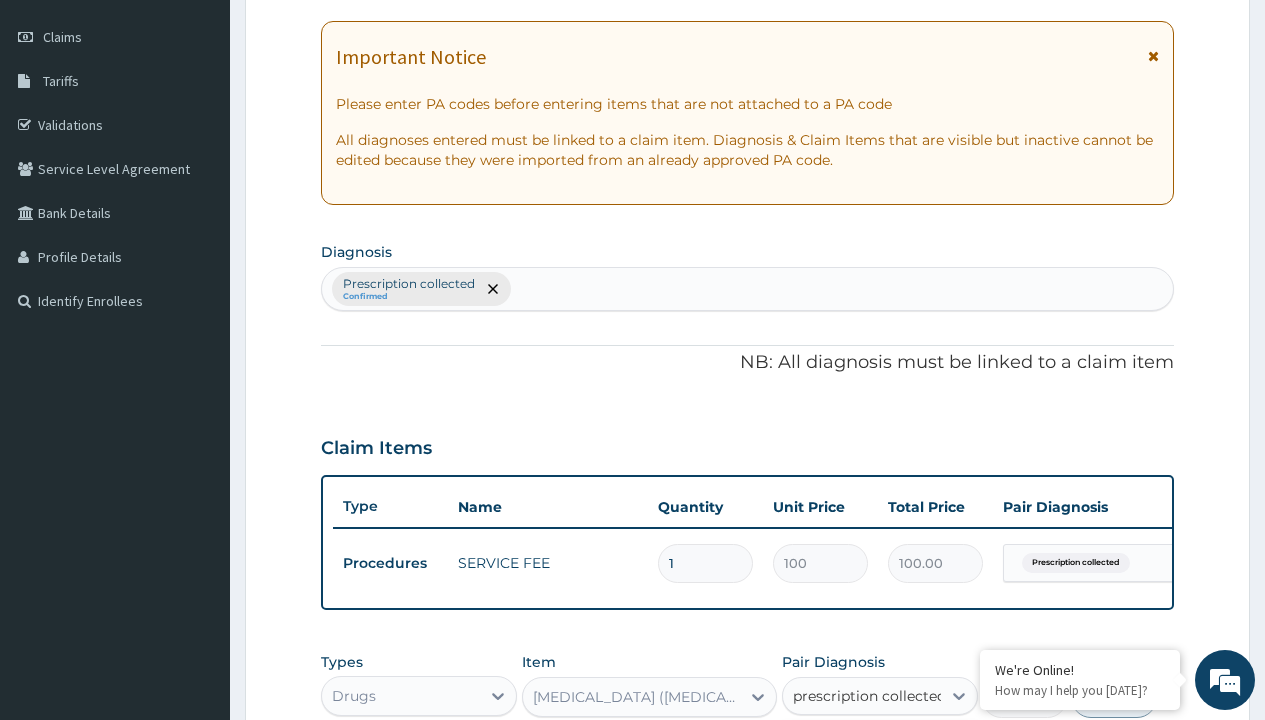 type 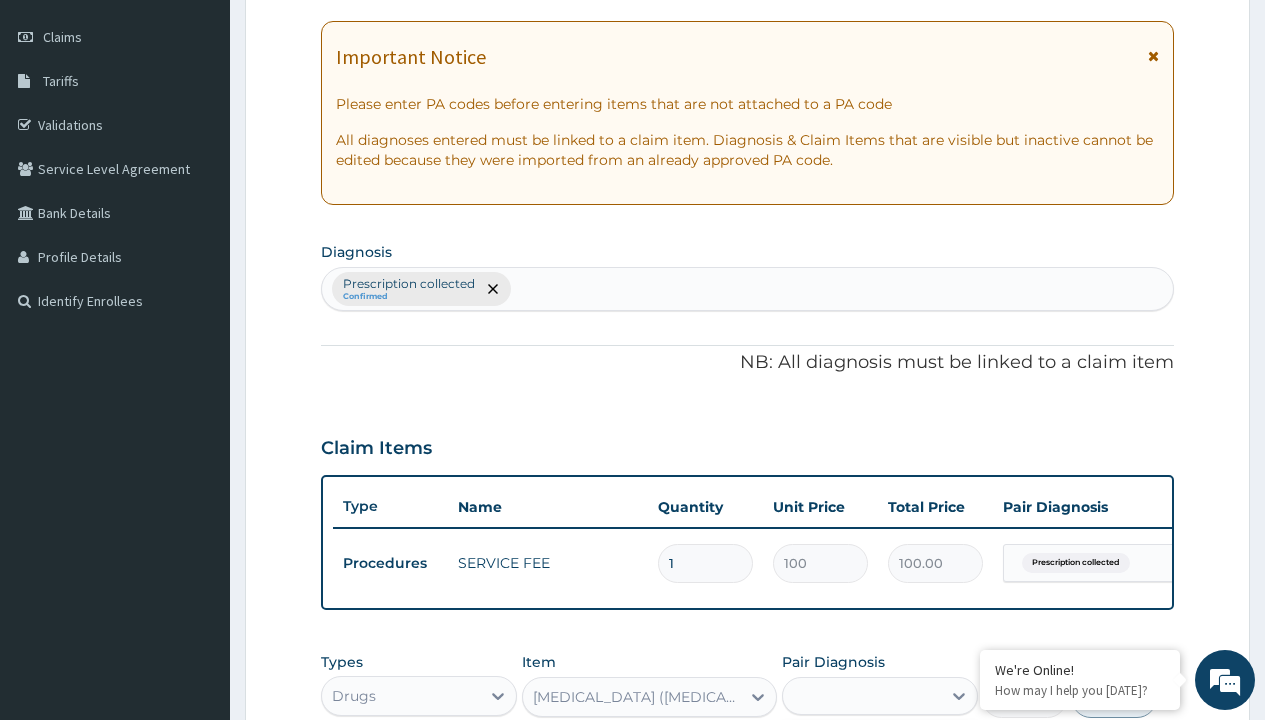 checkbox on "true" 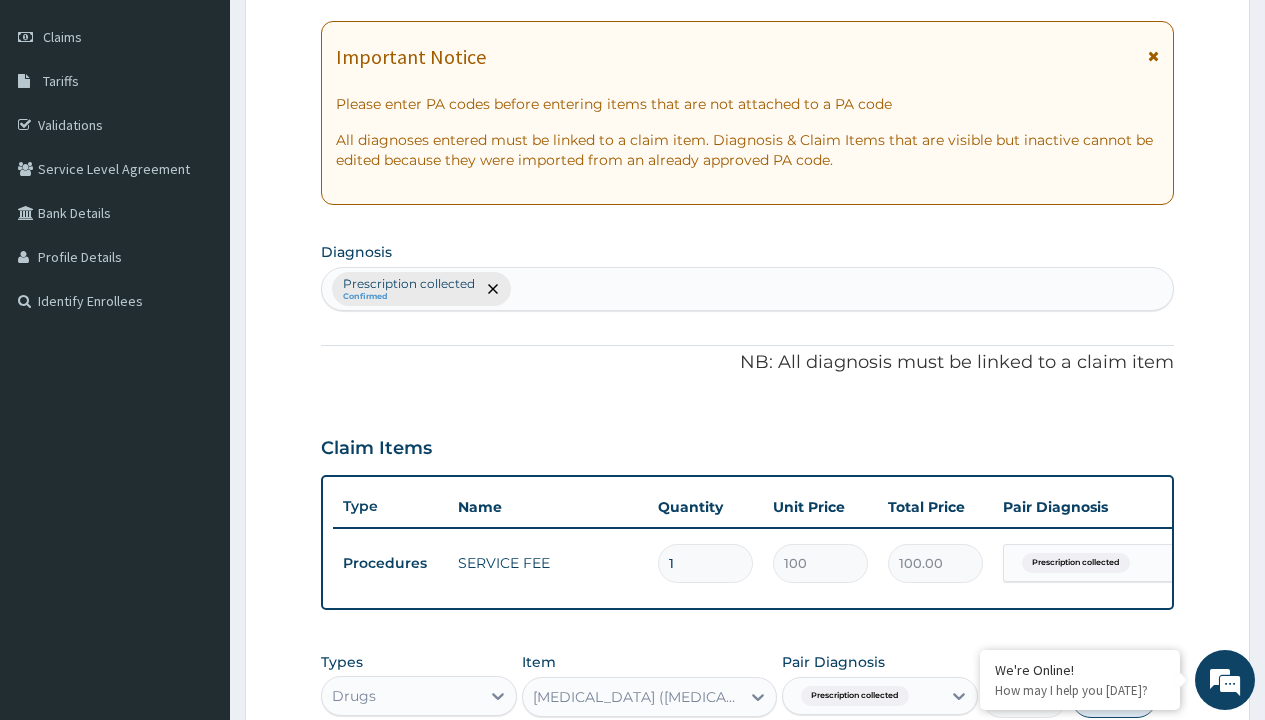 scroll, scrollTop: 642, scrollLeft: 0, axis: vertical 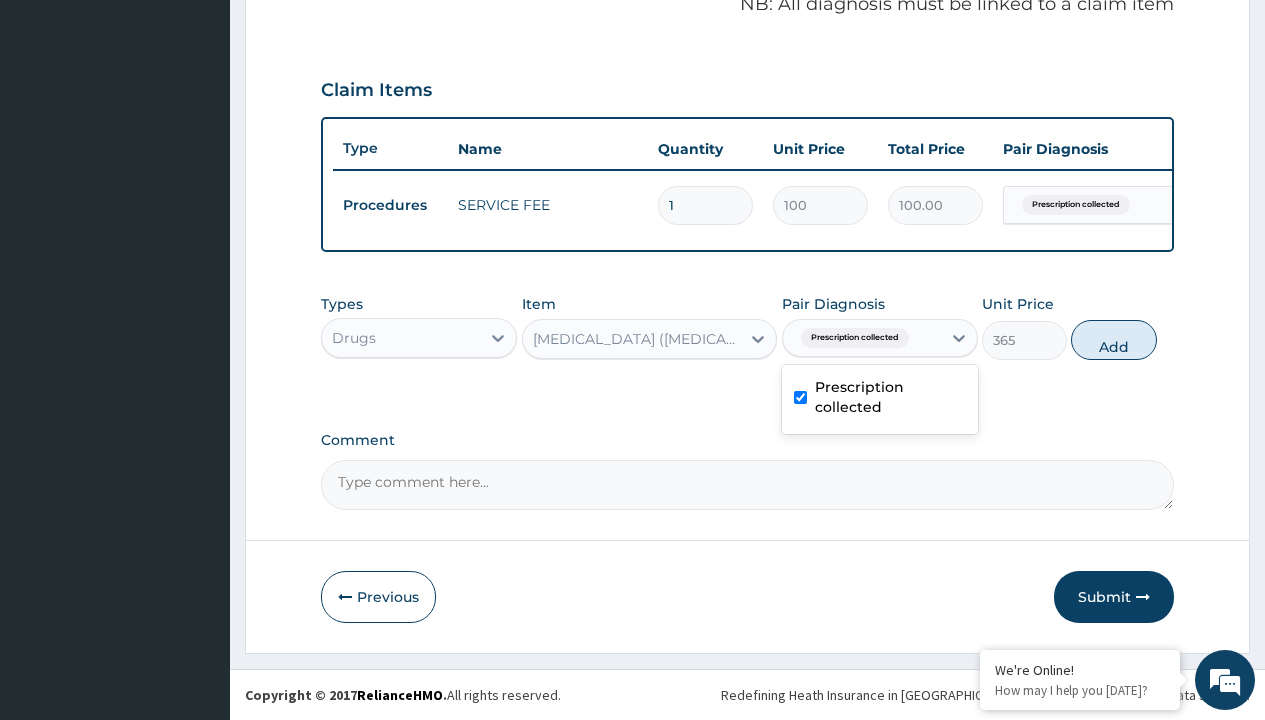 click on "Add" at bounding box center (1113, 340) 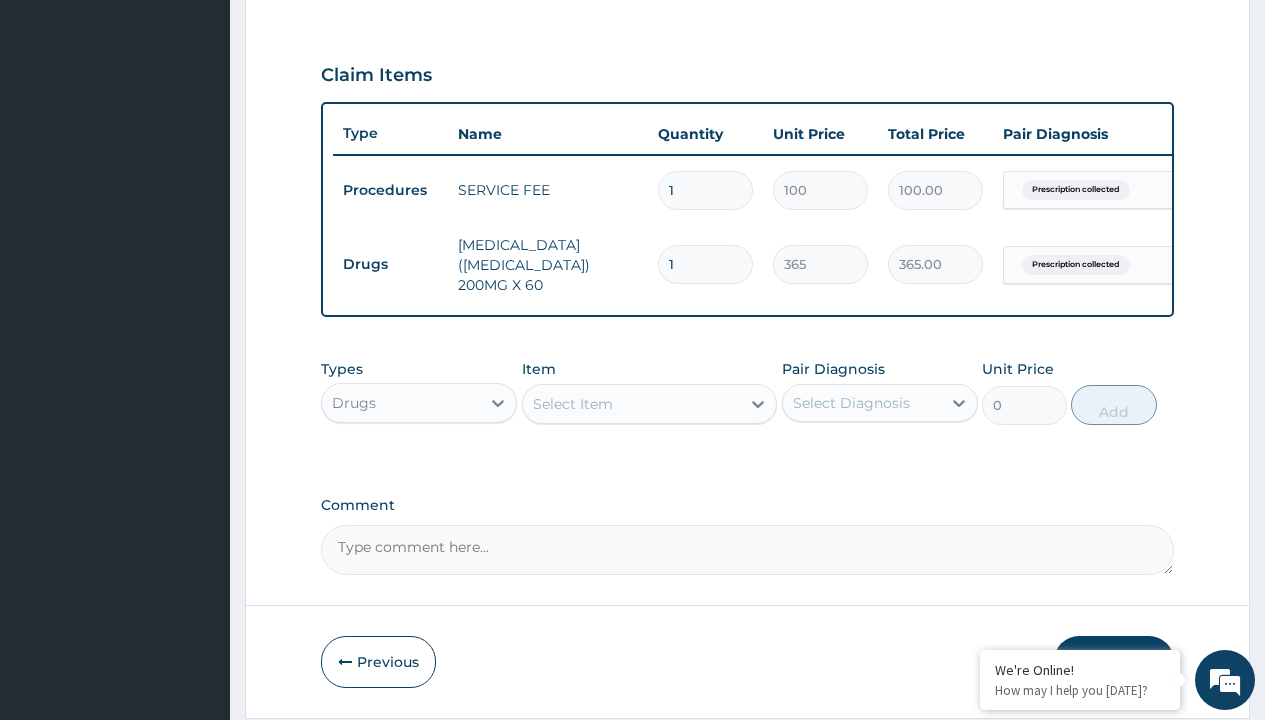 type on "60" 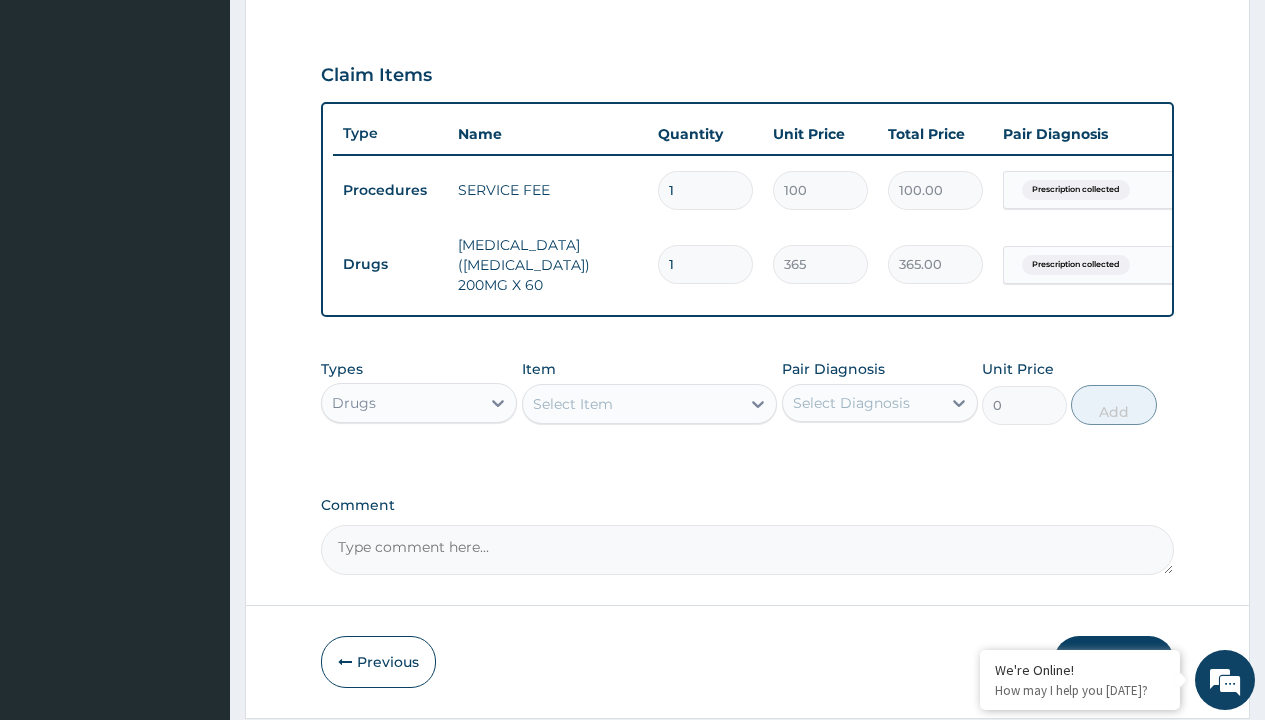 type on "21900.00" 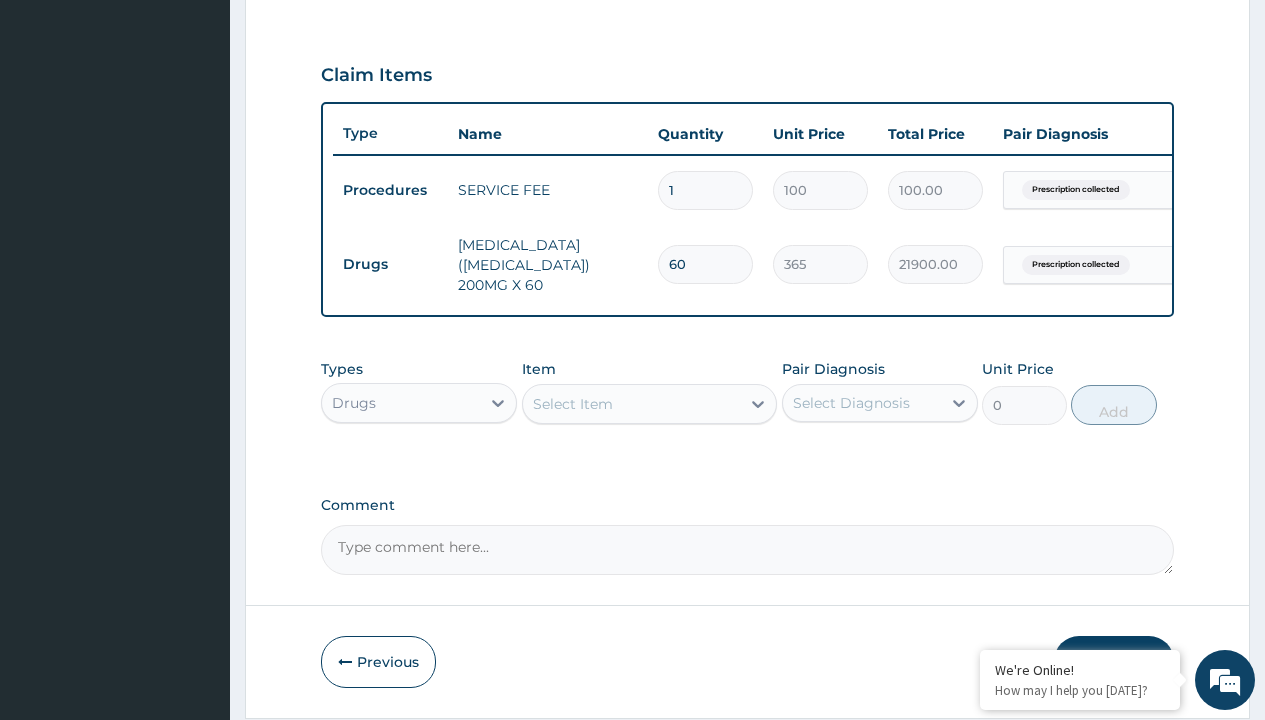 type on "60" 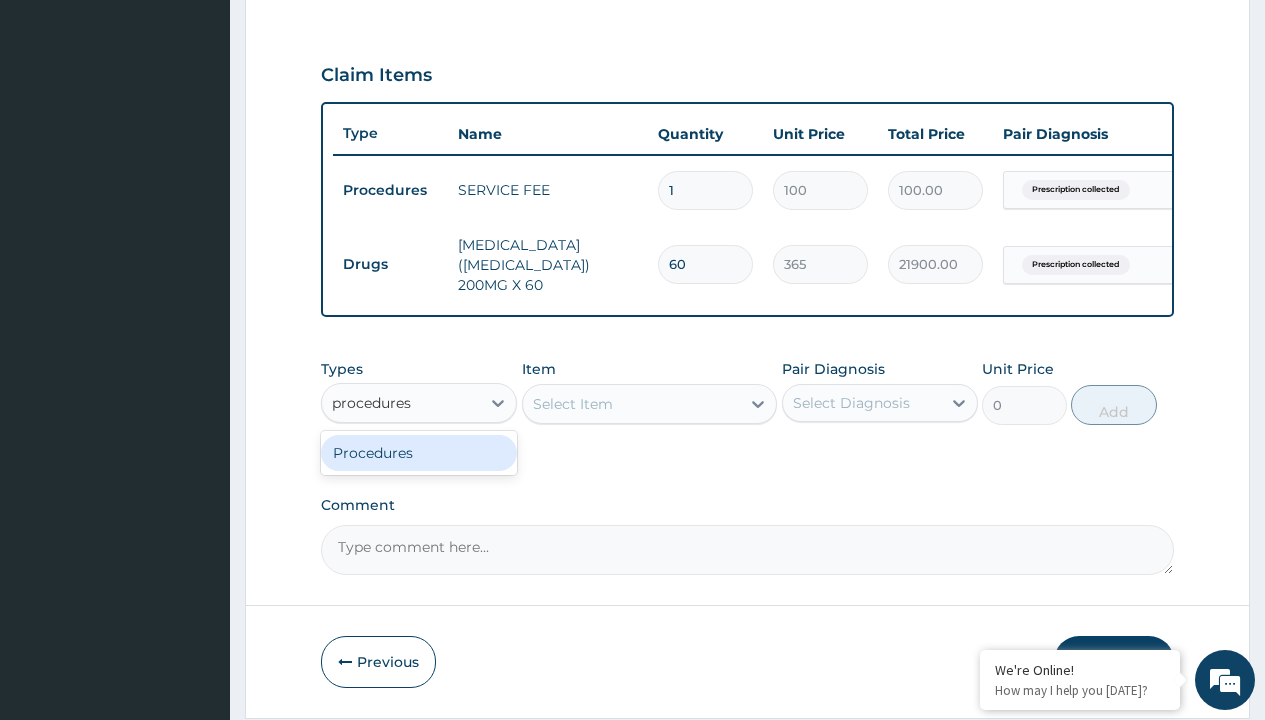 type on "procedures" 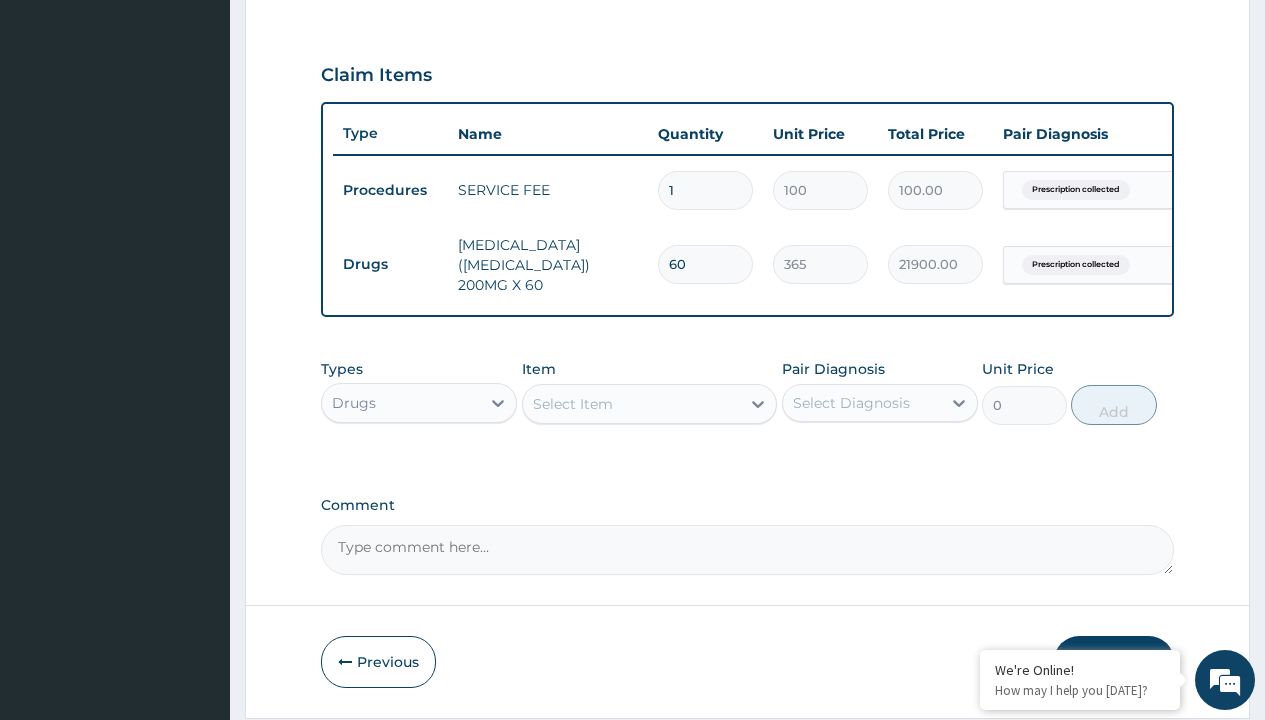 type on "procedures" 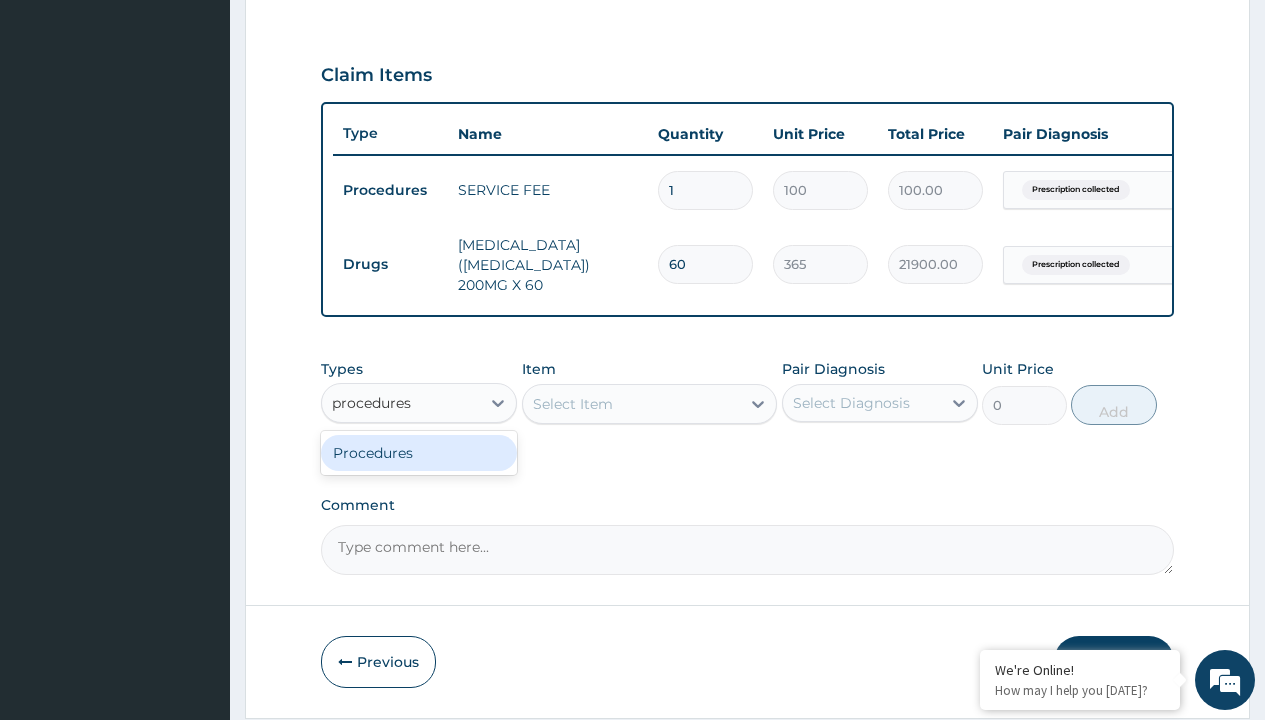 scroll, scrollTop: 0, scrollLeft: 0, axis: both 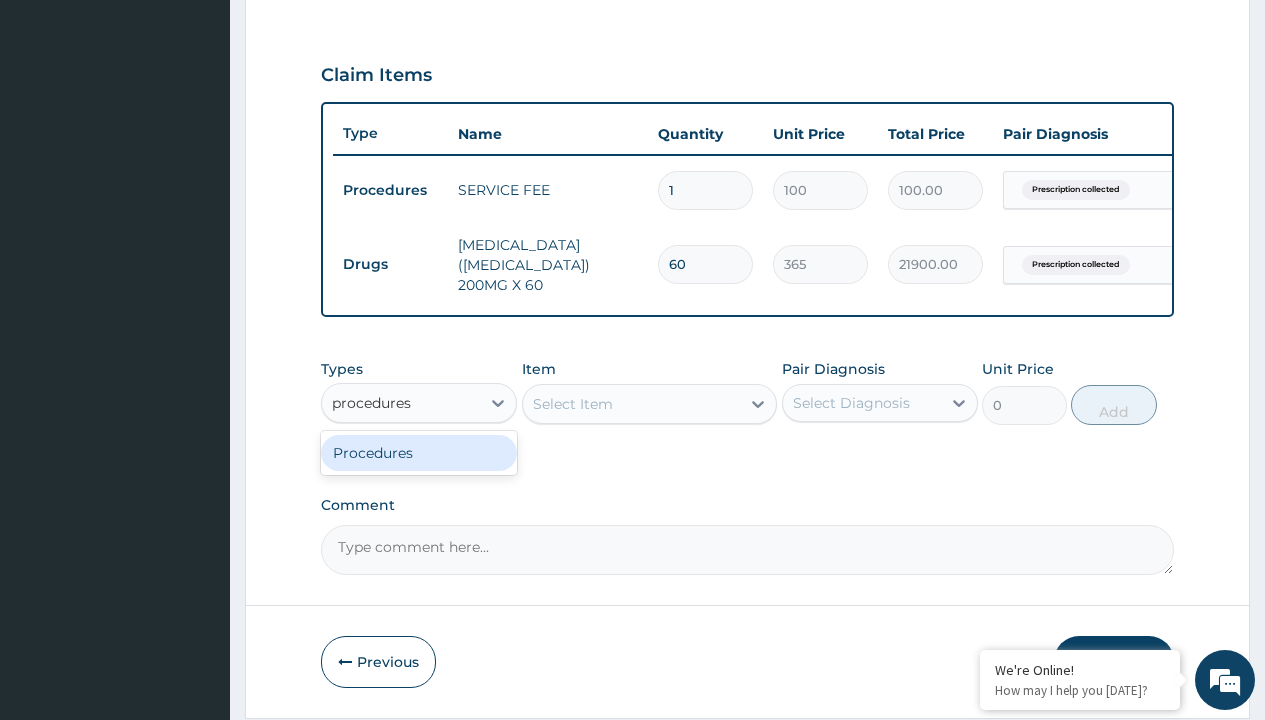 click on "Procedures" at bounding box center (419, 453) 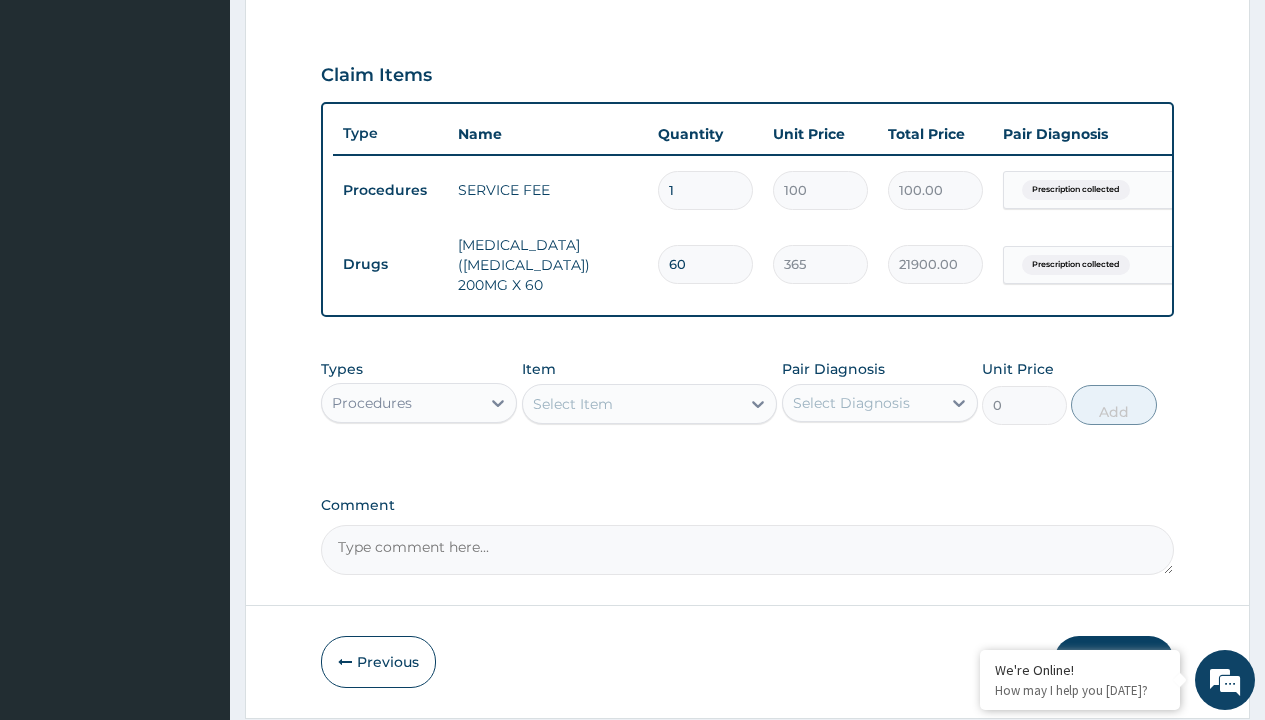 click on "Select Item" at bounding box center [573, 404] 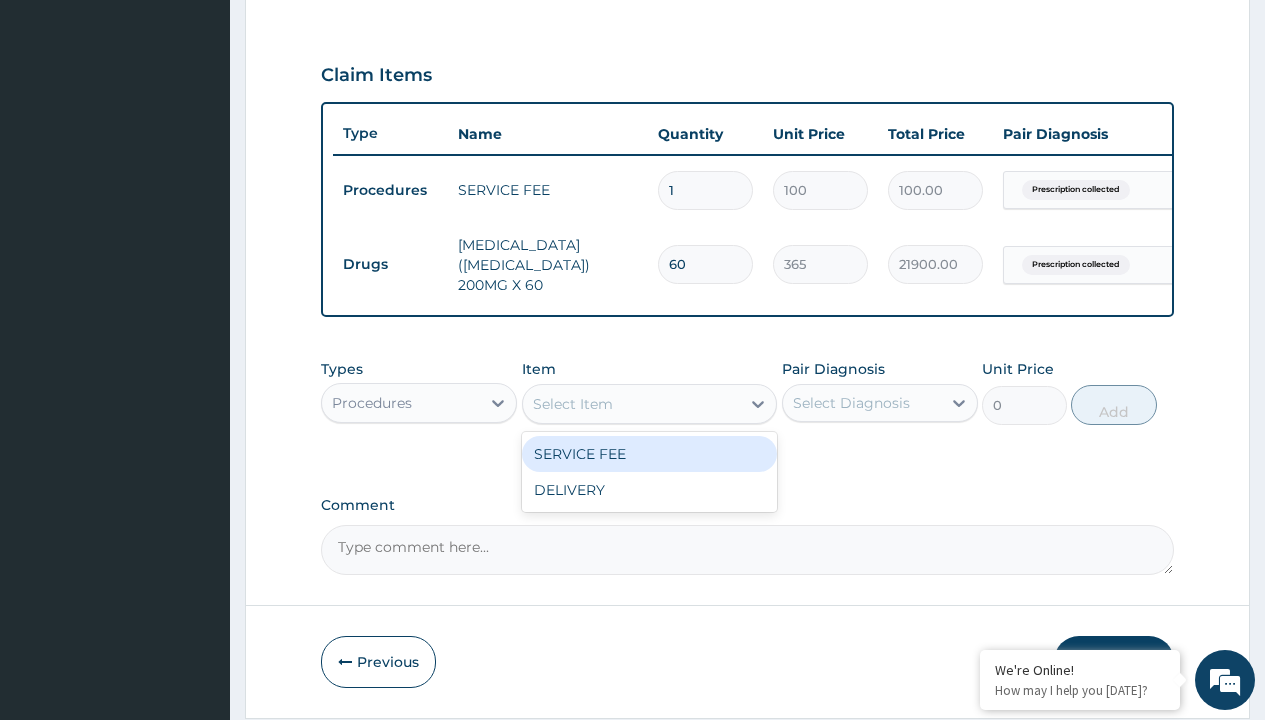 type on "delivery" 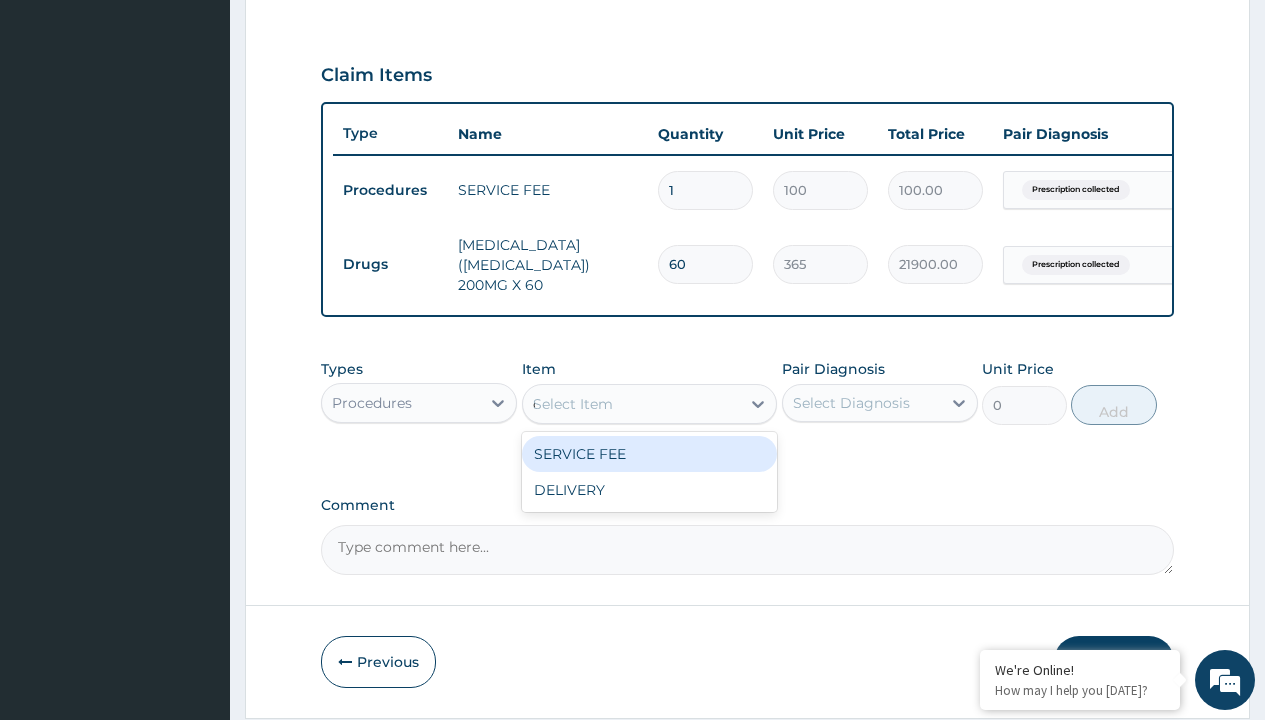 scroll, scrollTop: 0, scrollLeft: 0, axis: both 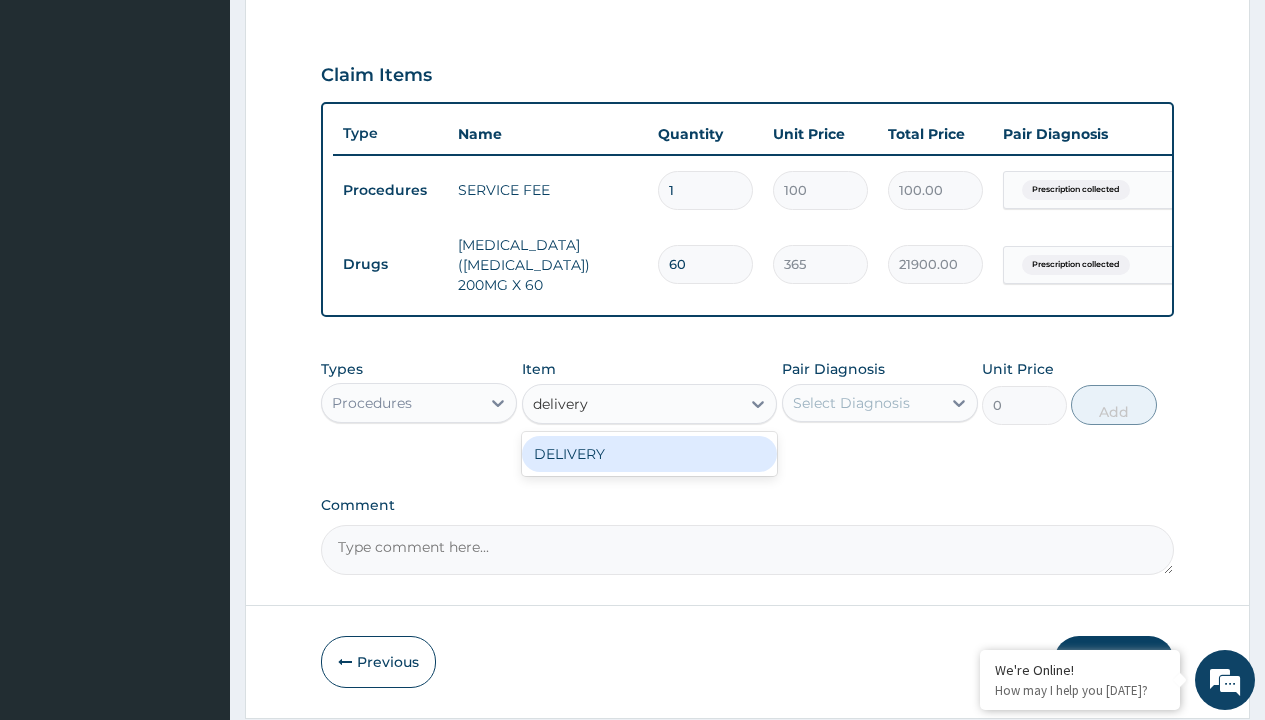 click on "DELIVERY" at bounding box center [650, 454] 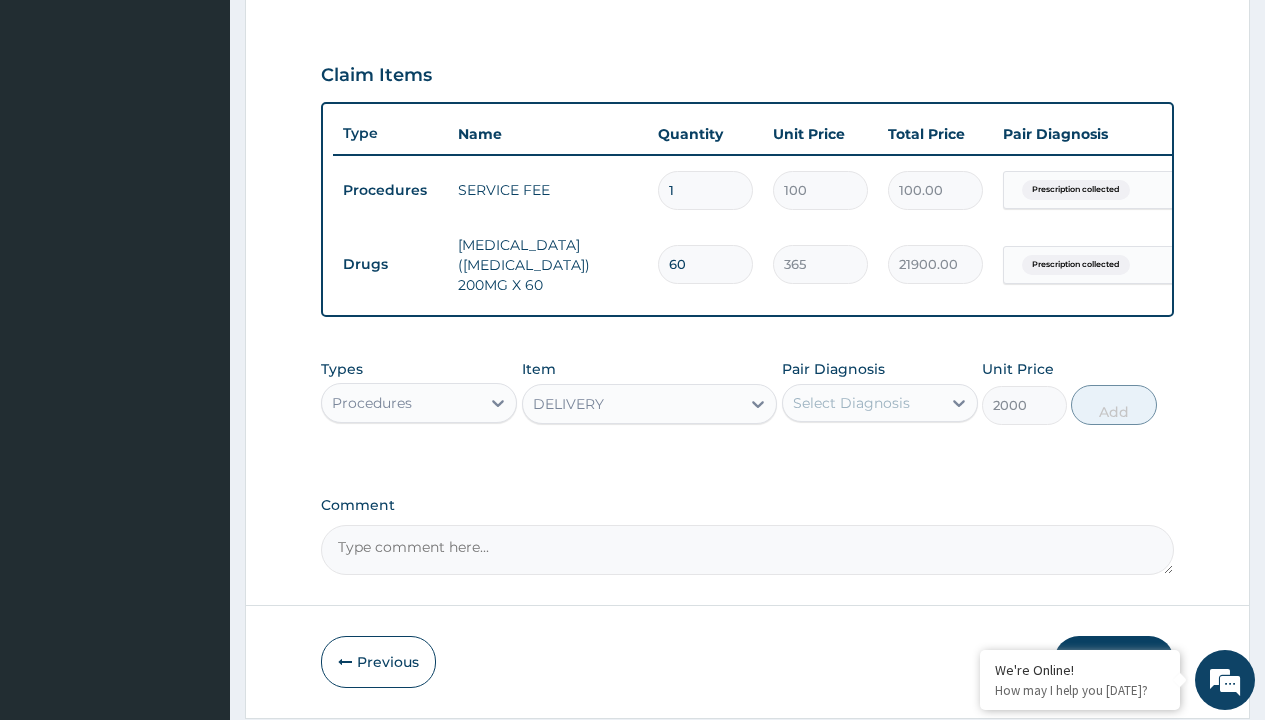 click on "Prescription collected" at bounding box center [409, -89] 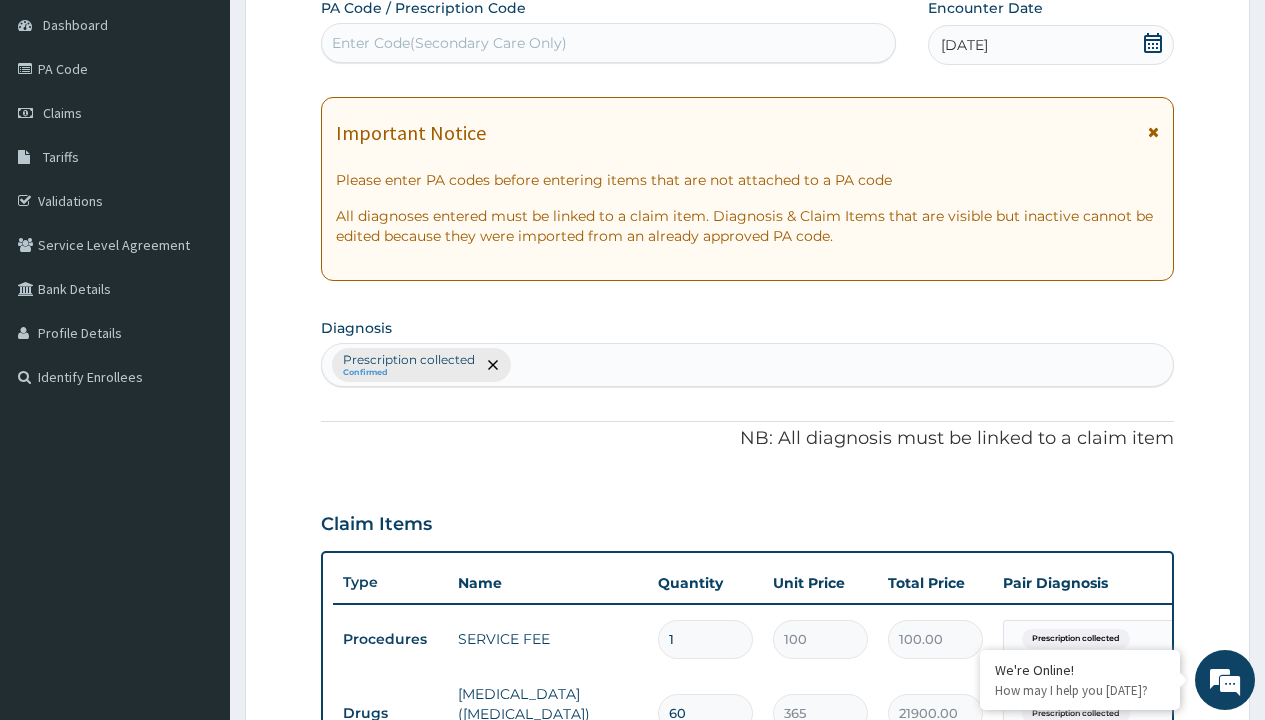 type on "prescription collected" 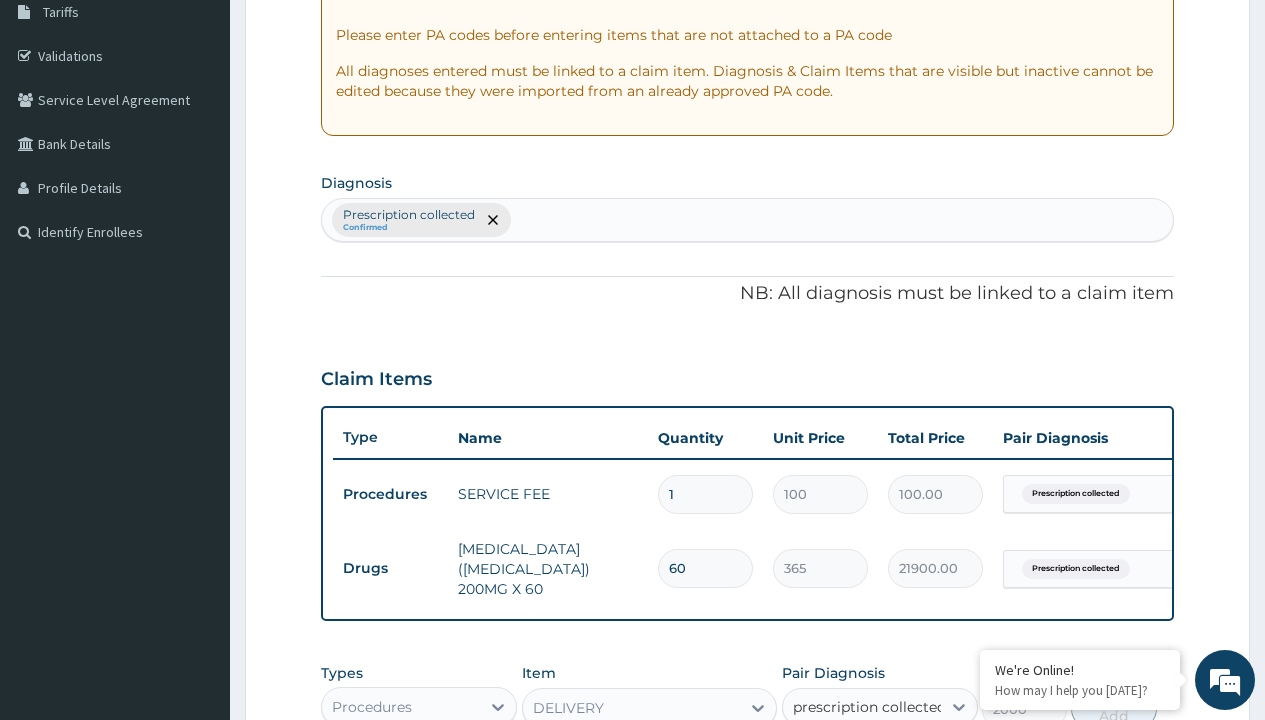 scroll, scrollTop: 0, scrollLeft: 0, axis: both 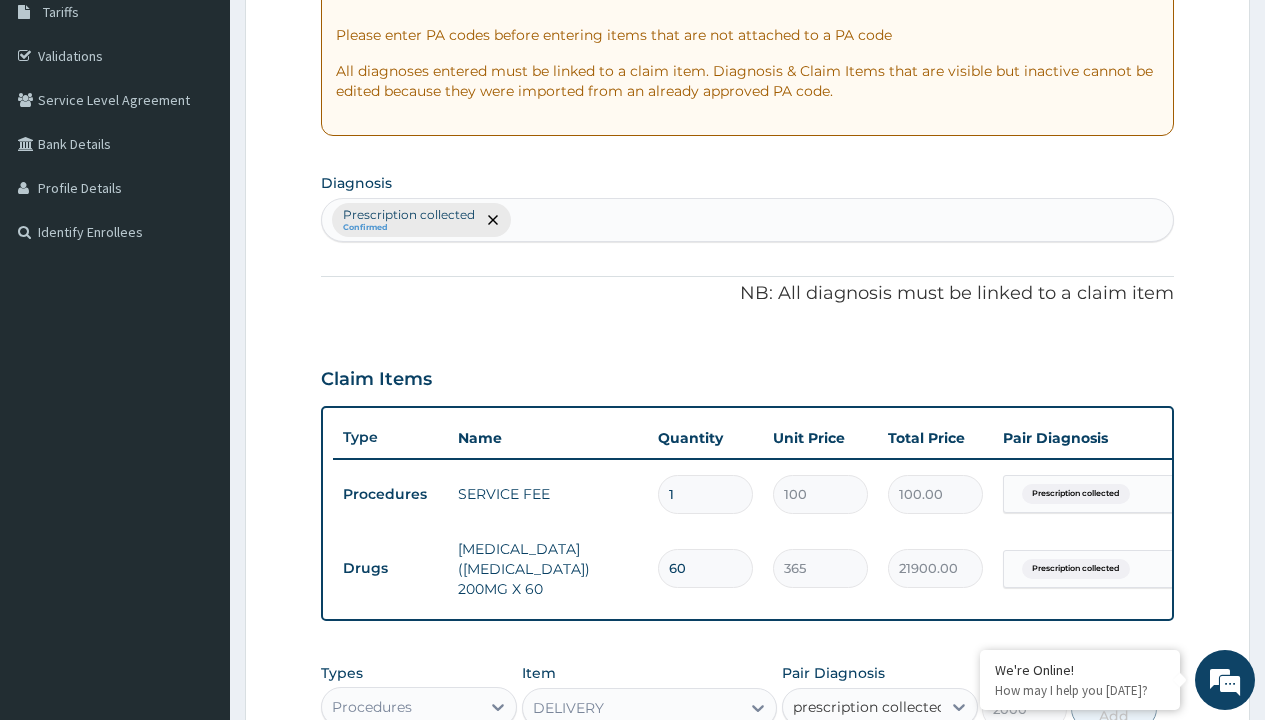 click on "Prescription collected" at bounding box center [890, 766] 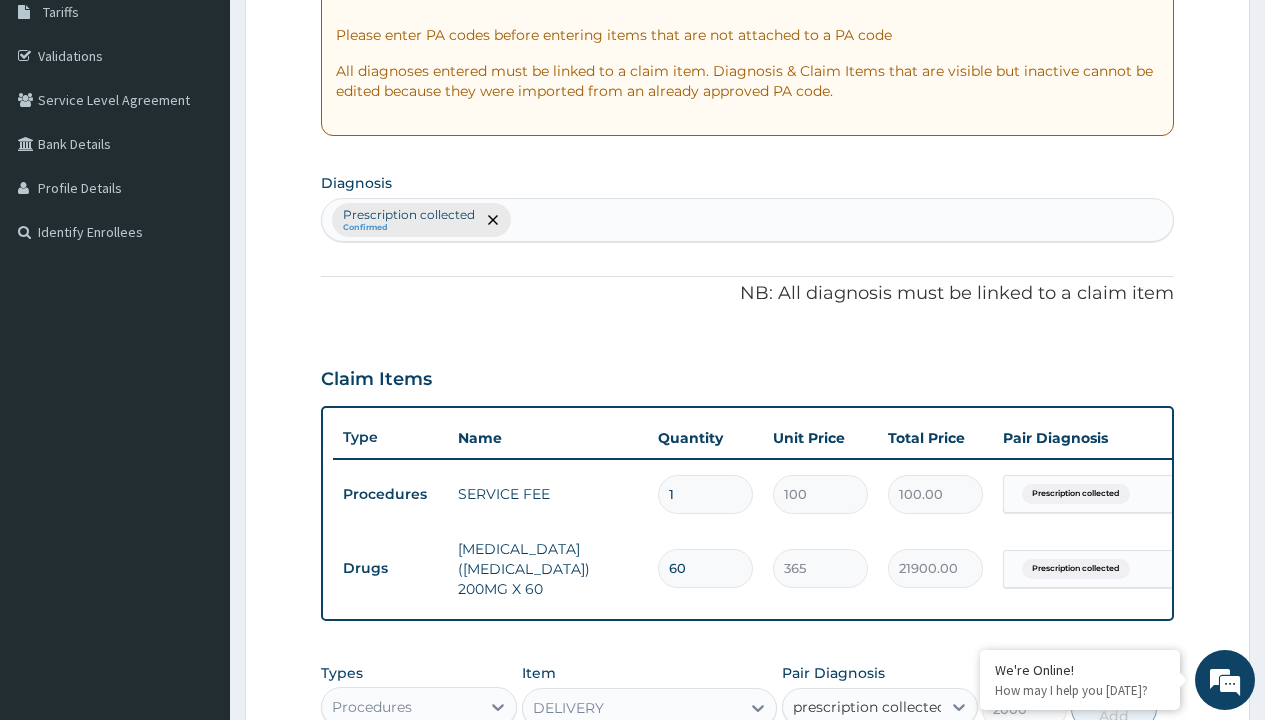 type 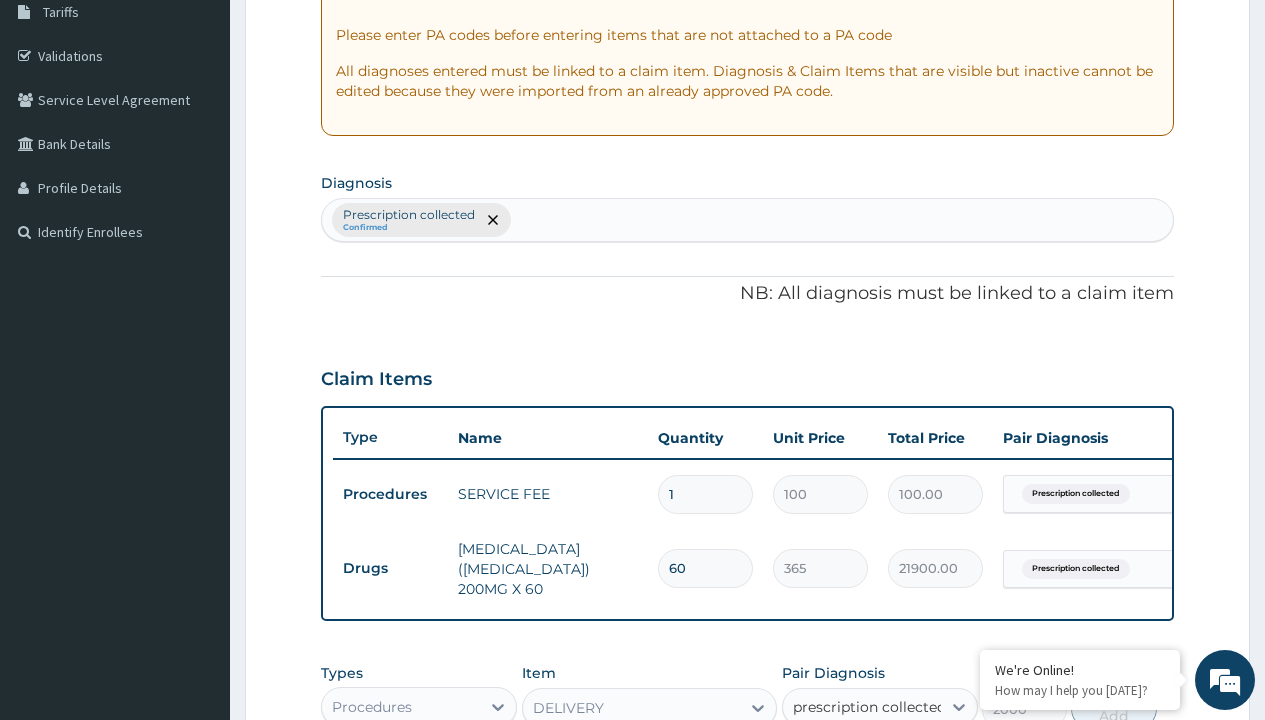 checkbox on "true" 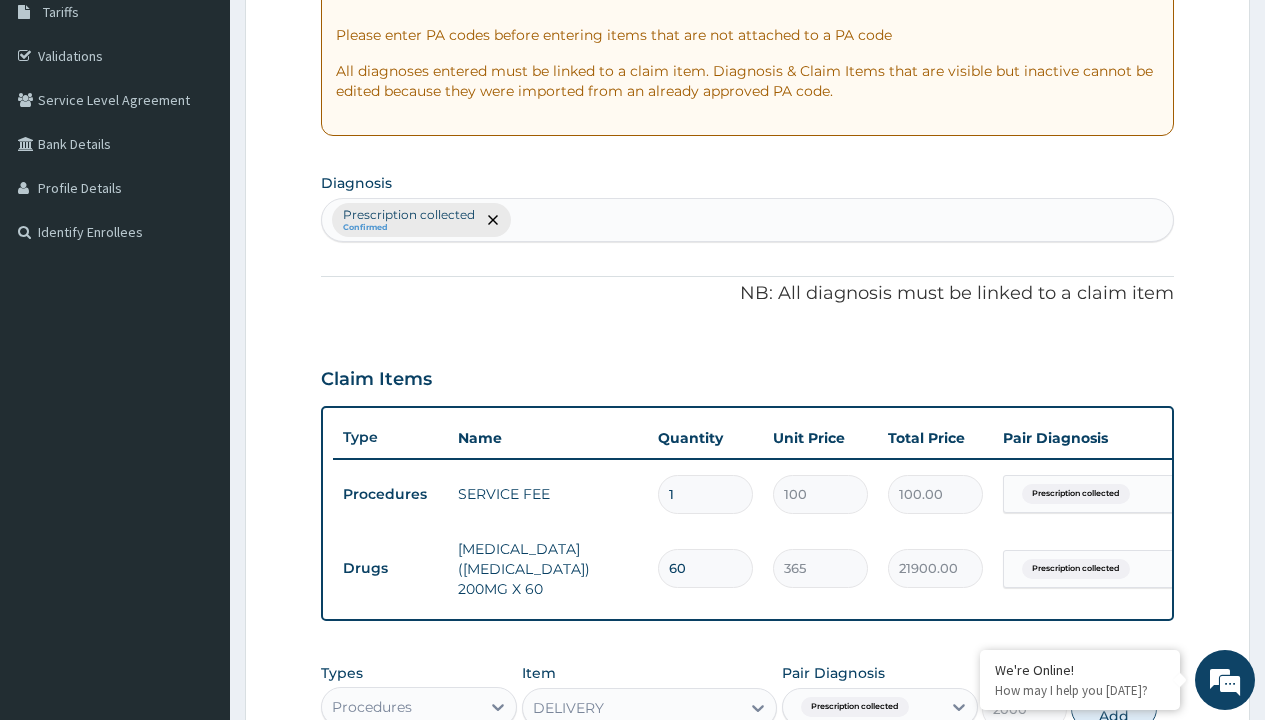scroll, scrollTop: 711, scrollLeft: 0, axis: vertical 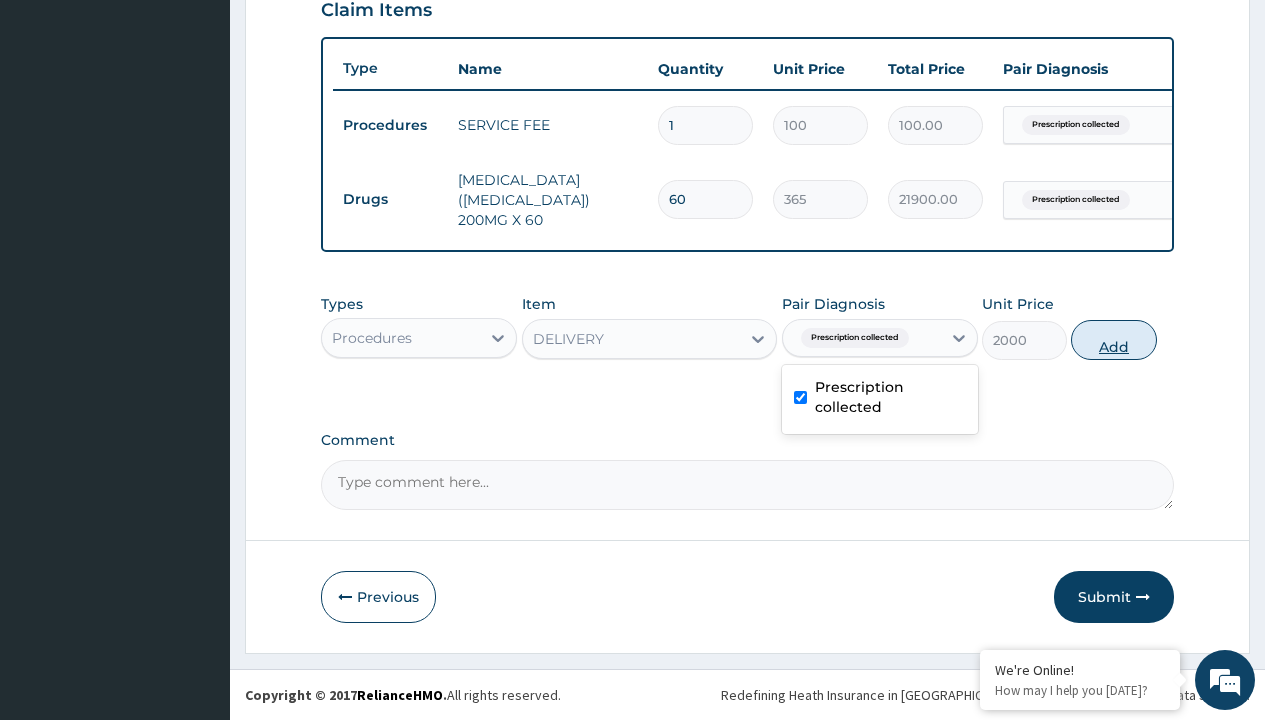 click on "Add" at bounding box center (1113, 340) 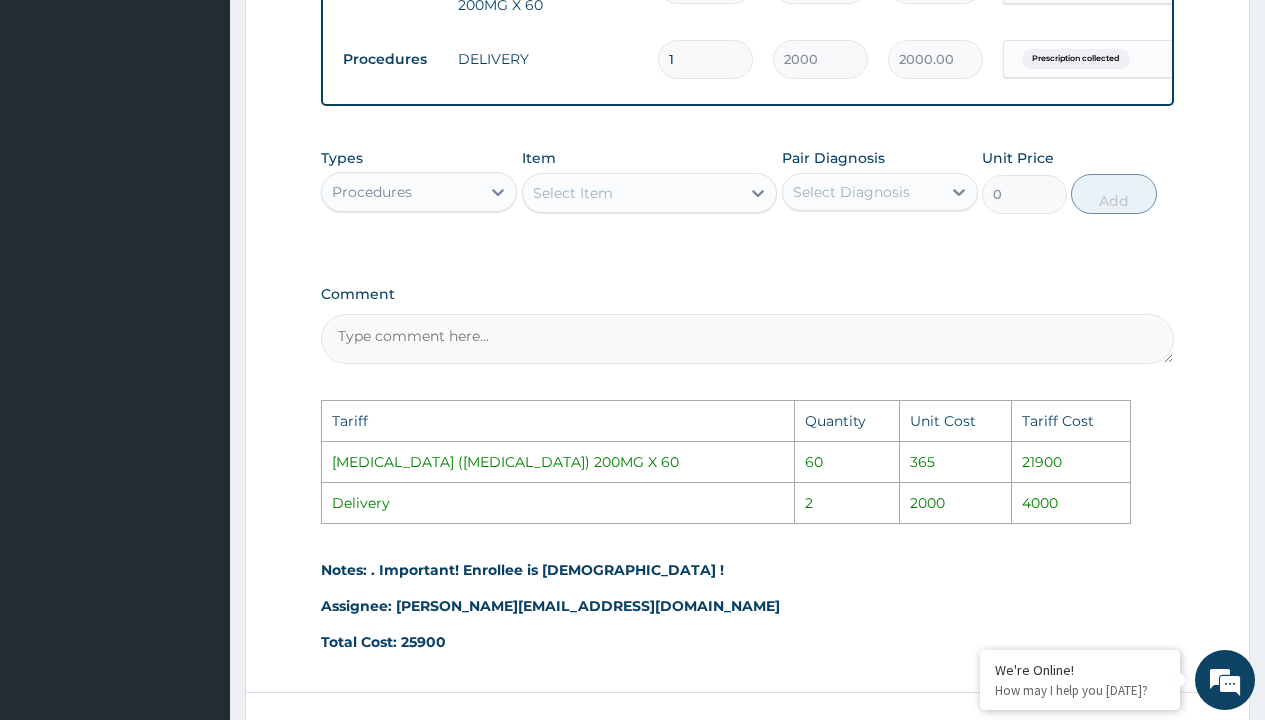 scroll, scrollTop: 921, scrollLeft: 0, axis: vertical 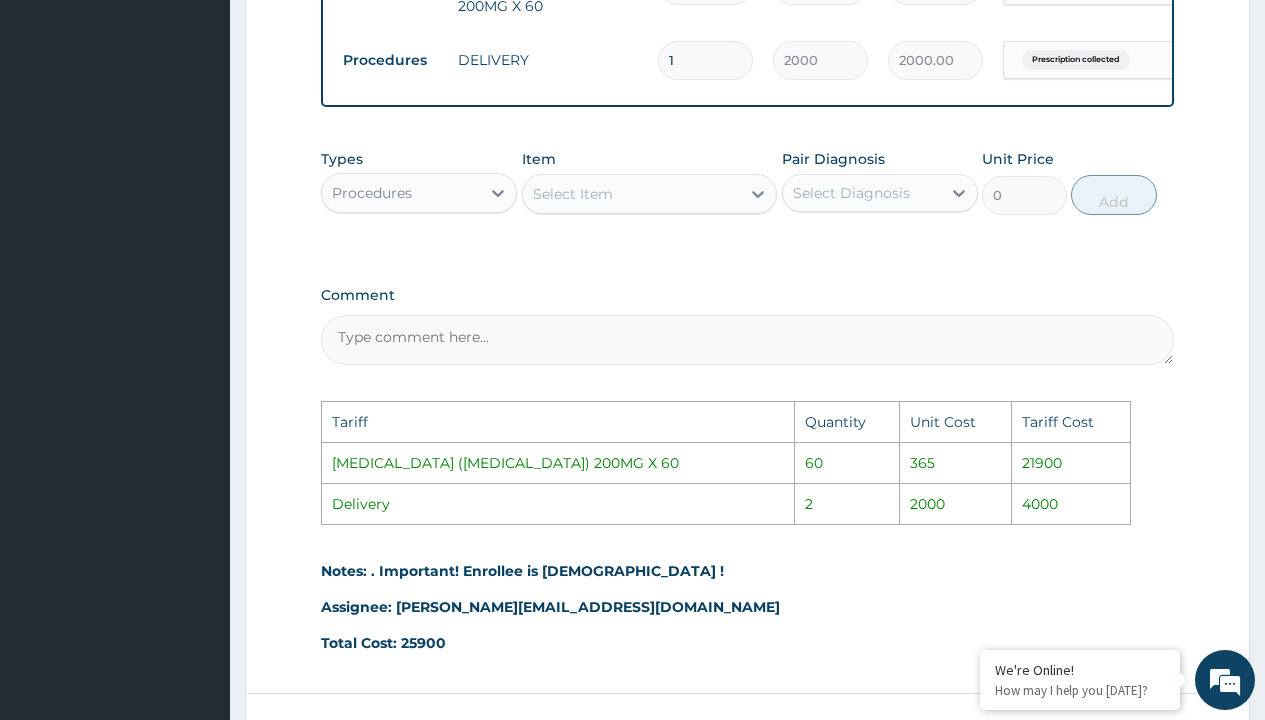 type 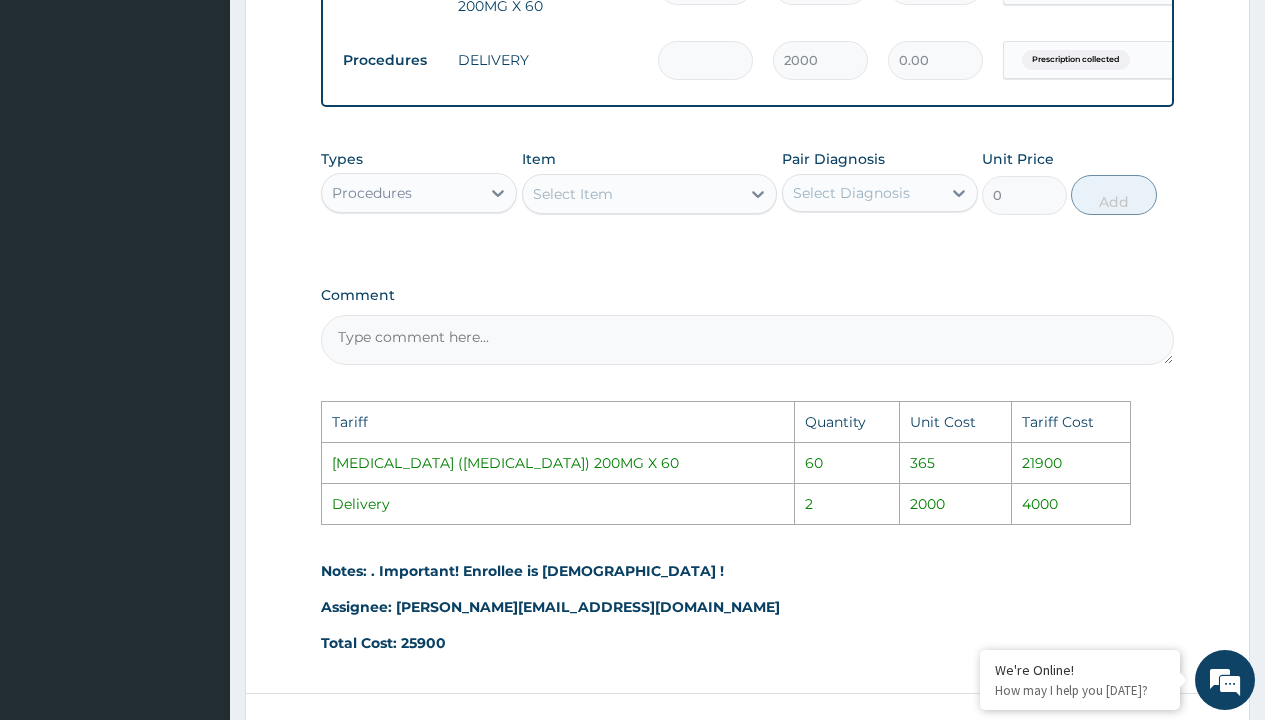 type on "2" 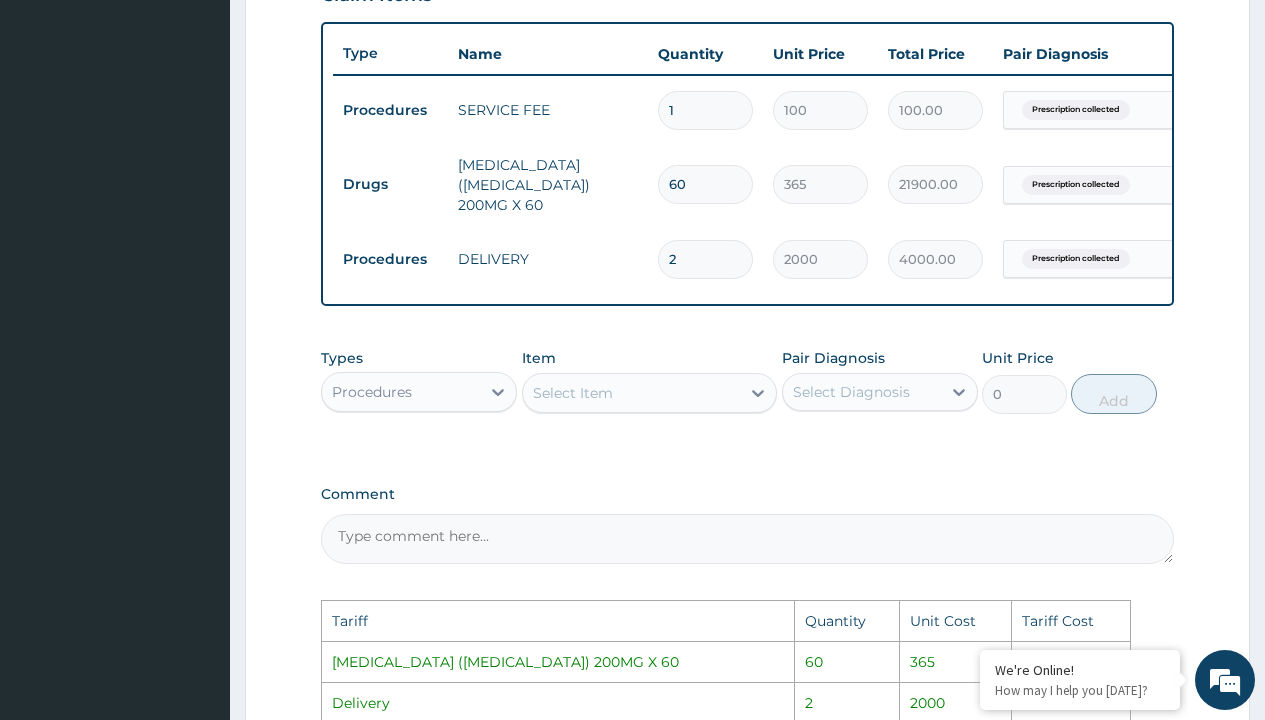 scroll, scrollTop: 1078, scrollLeft: 0, axis: vertical 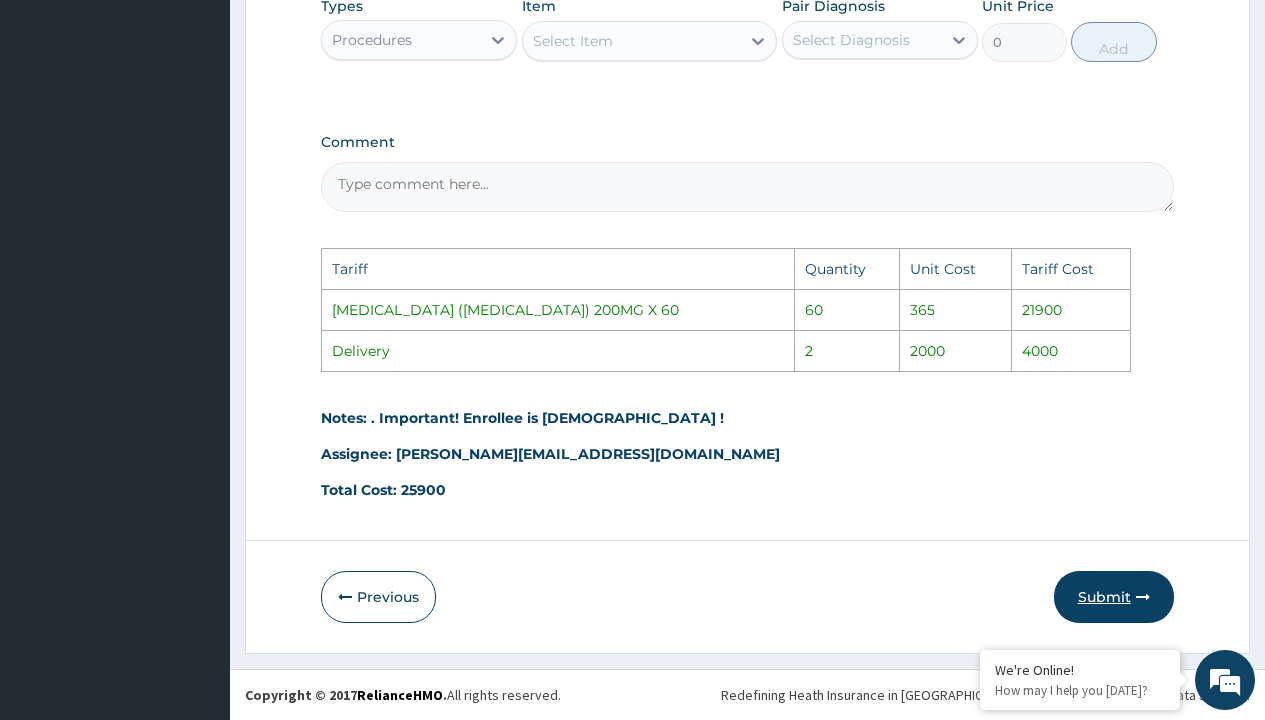 type on "2" 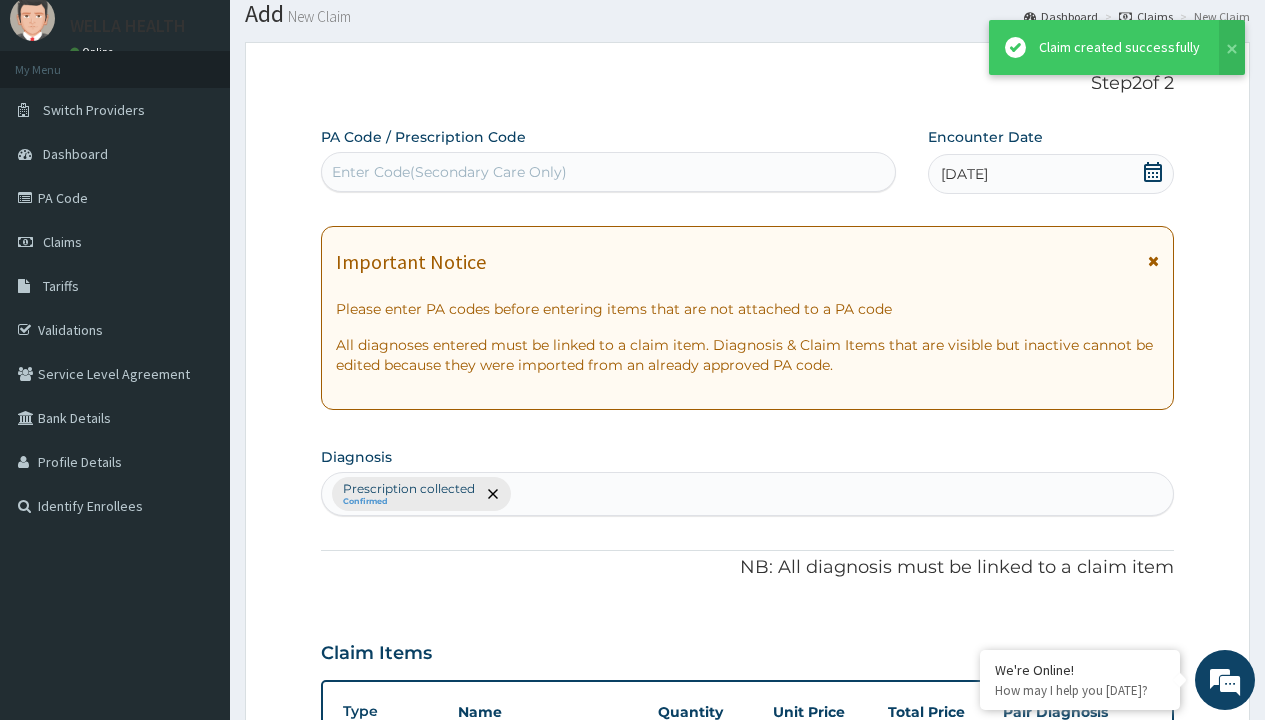 scroll, scrollTop: 780, scrollLeft: 0, axis: vertical 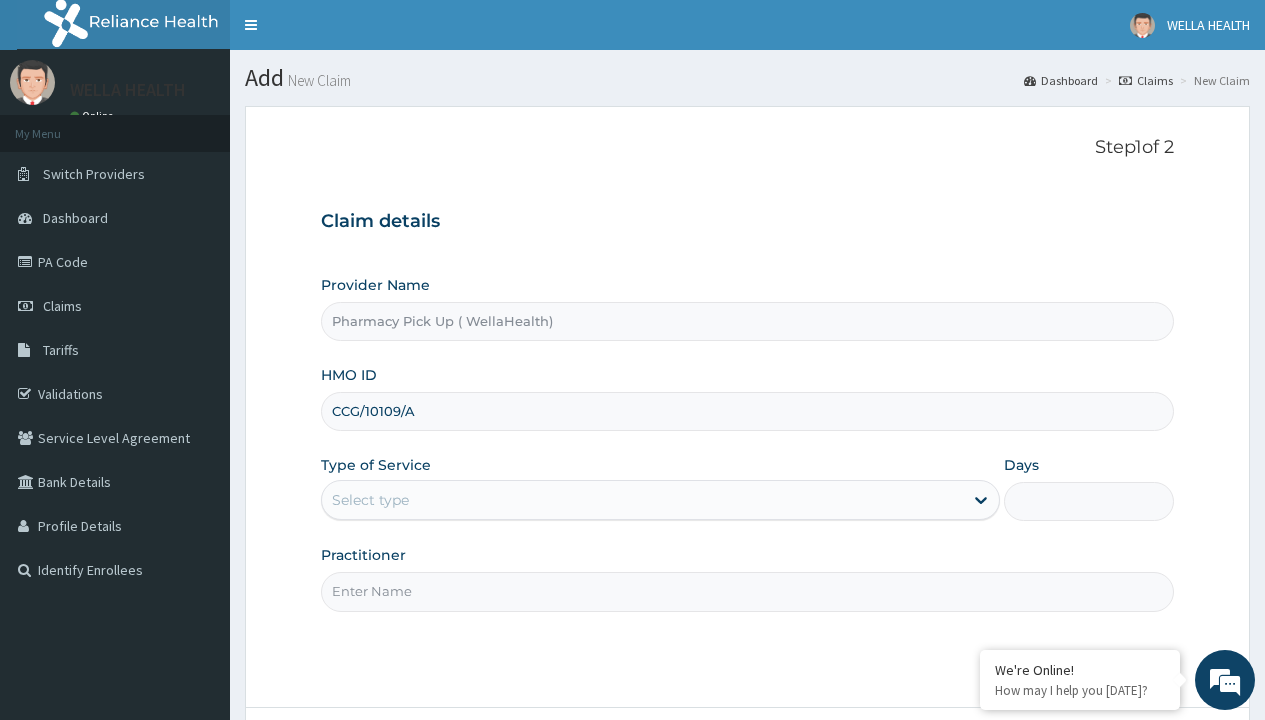 type on "CCG/10109/A" 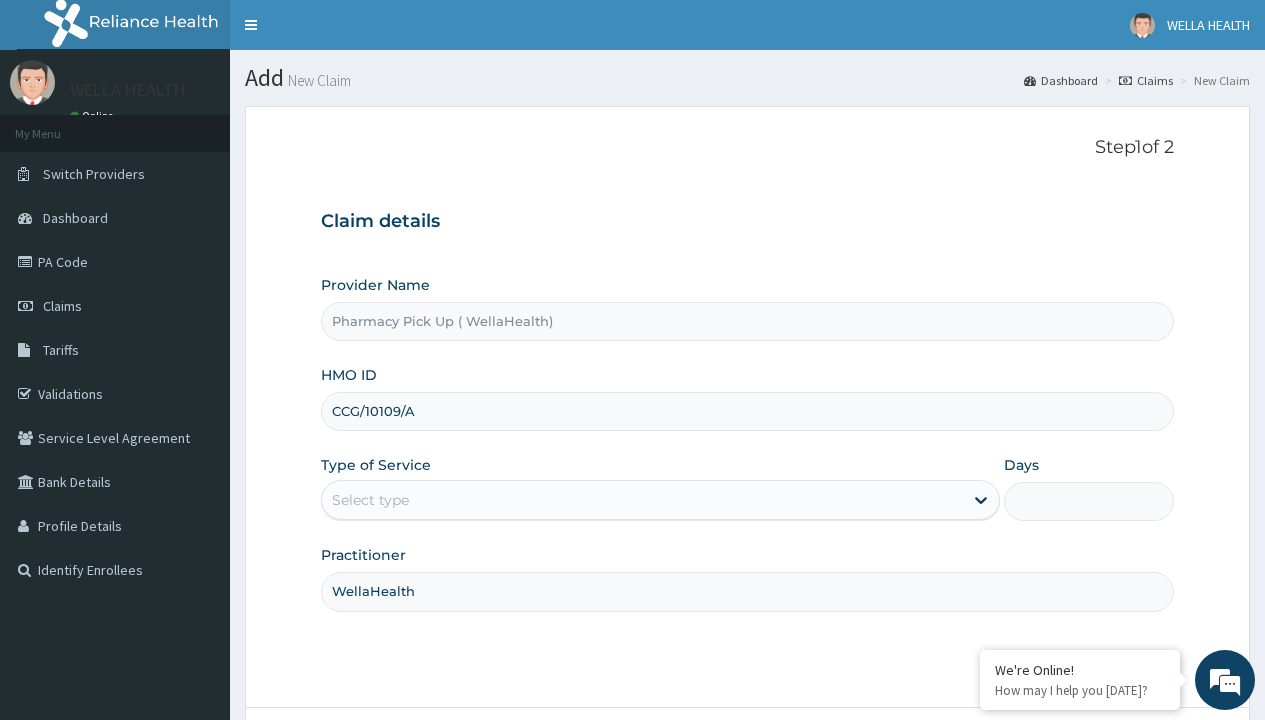 type on "WellaHealth" 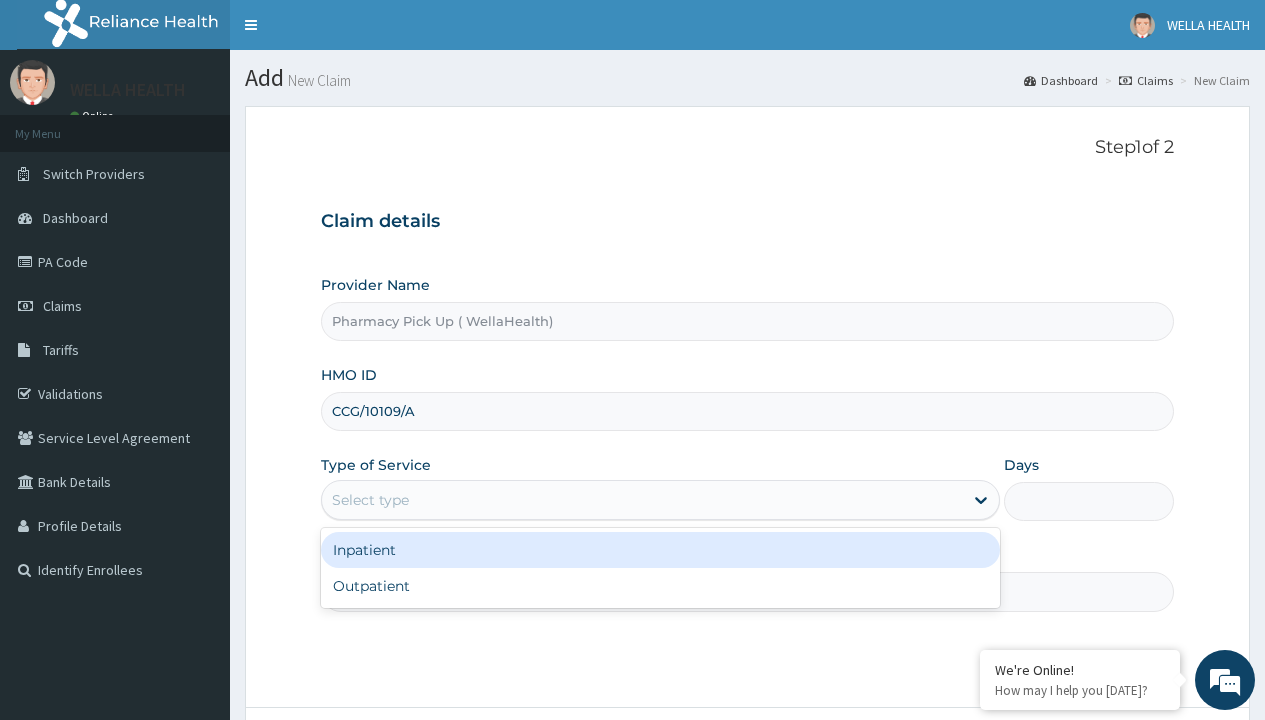 click on "Outpatient" at bounding box center [660, 586] 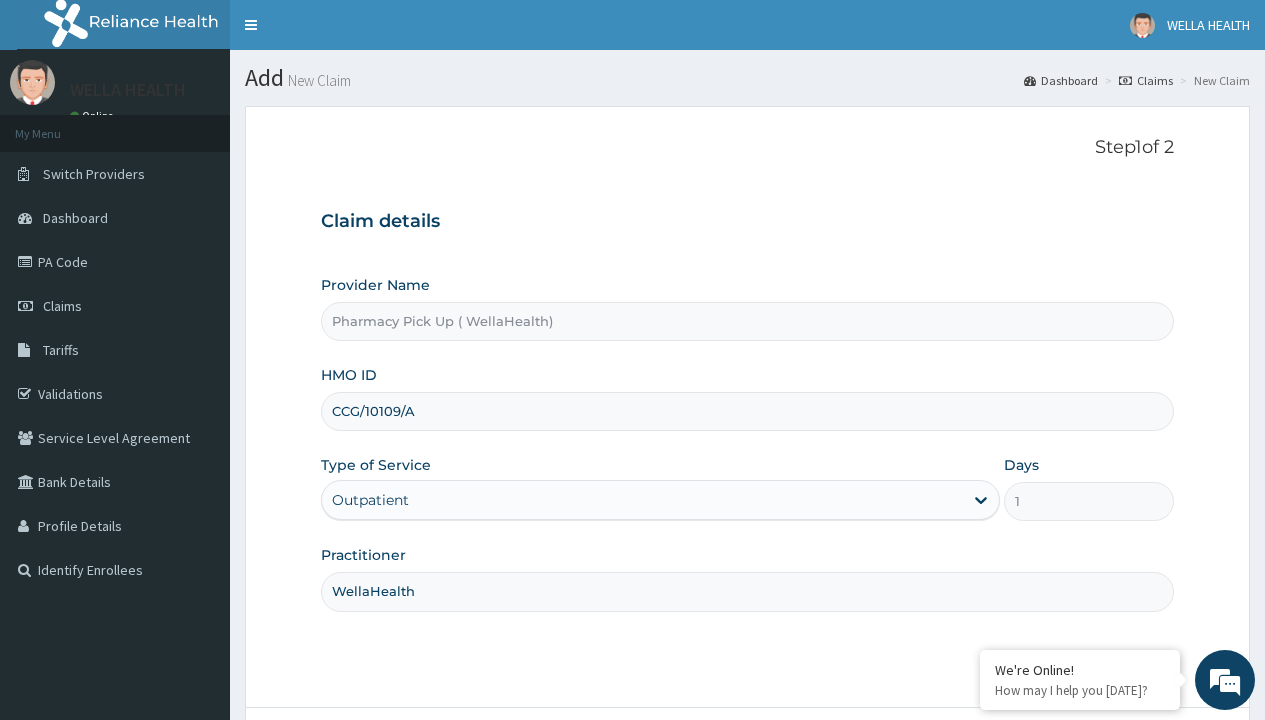 scroll, scrollTop: 0, scrollLeft: 0, axis: both 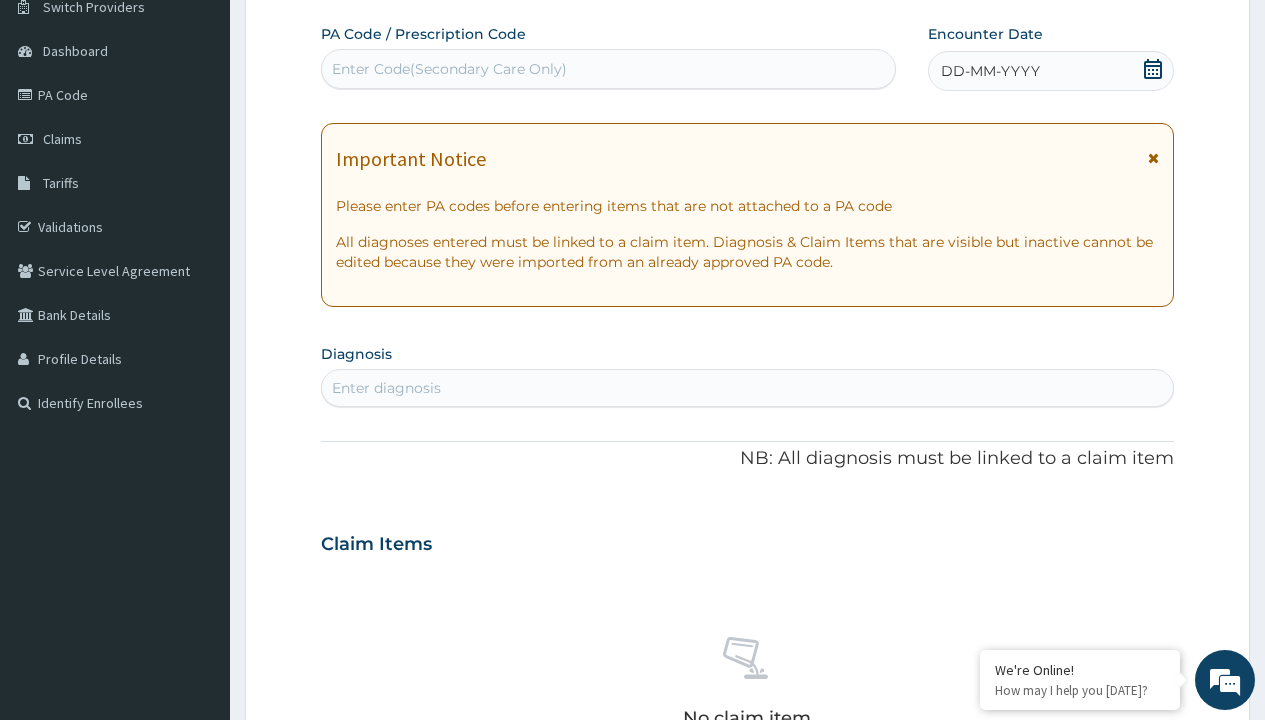 click on "DD-MM-YYYY" at bounding box center [990, 71] 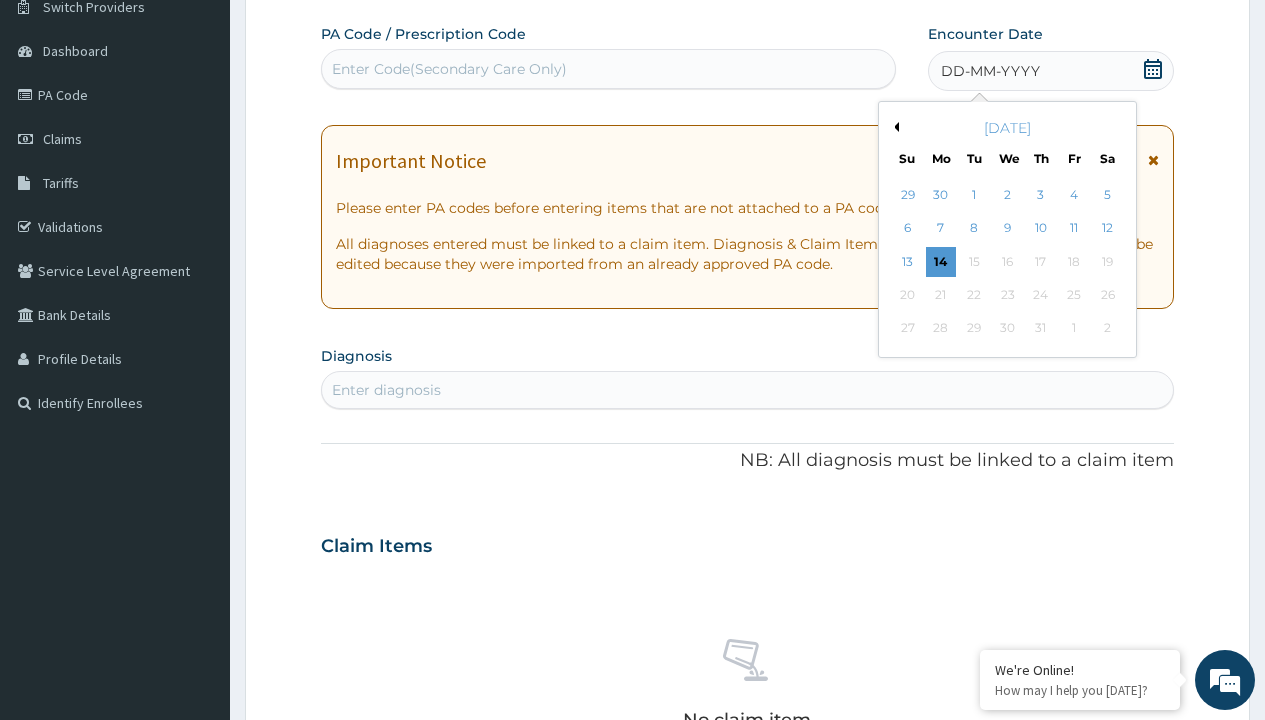 click on "Previous Month" at bounding box center [894, 127] 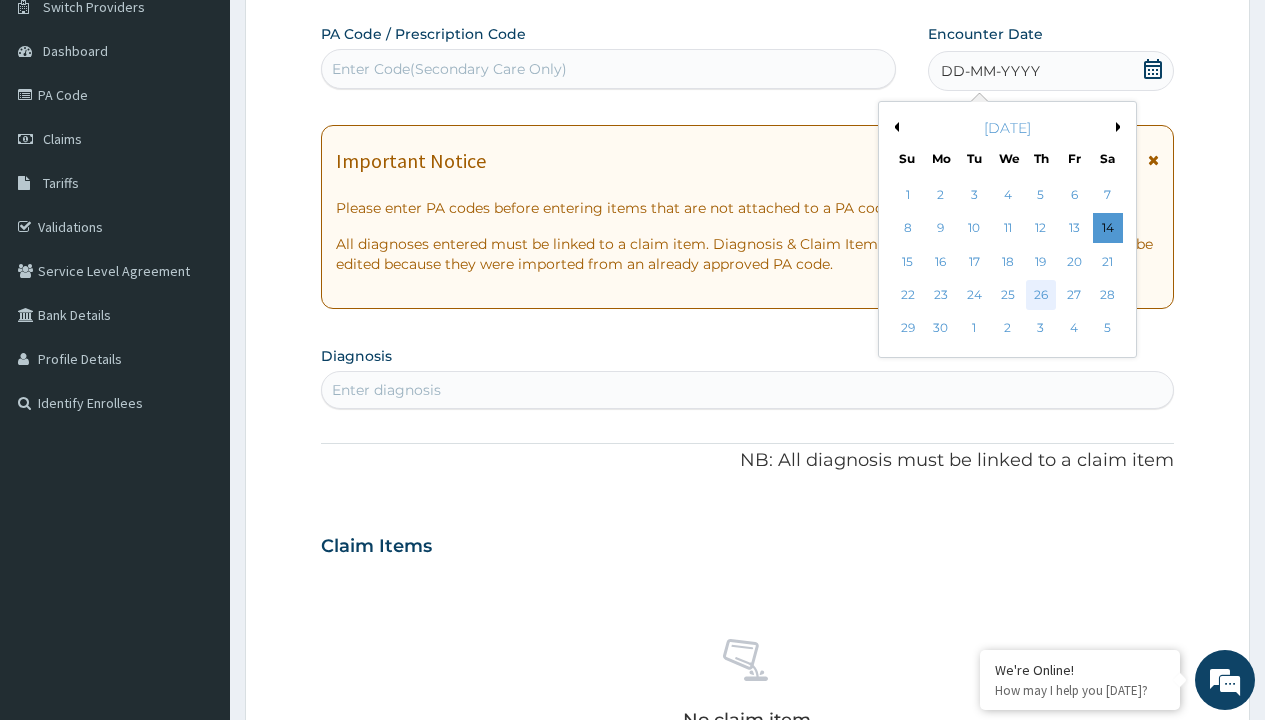 click on "26" at bounding box center [1041, 295] 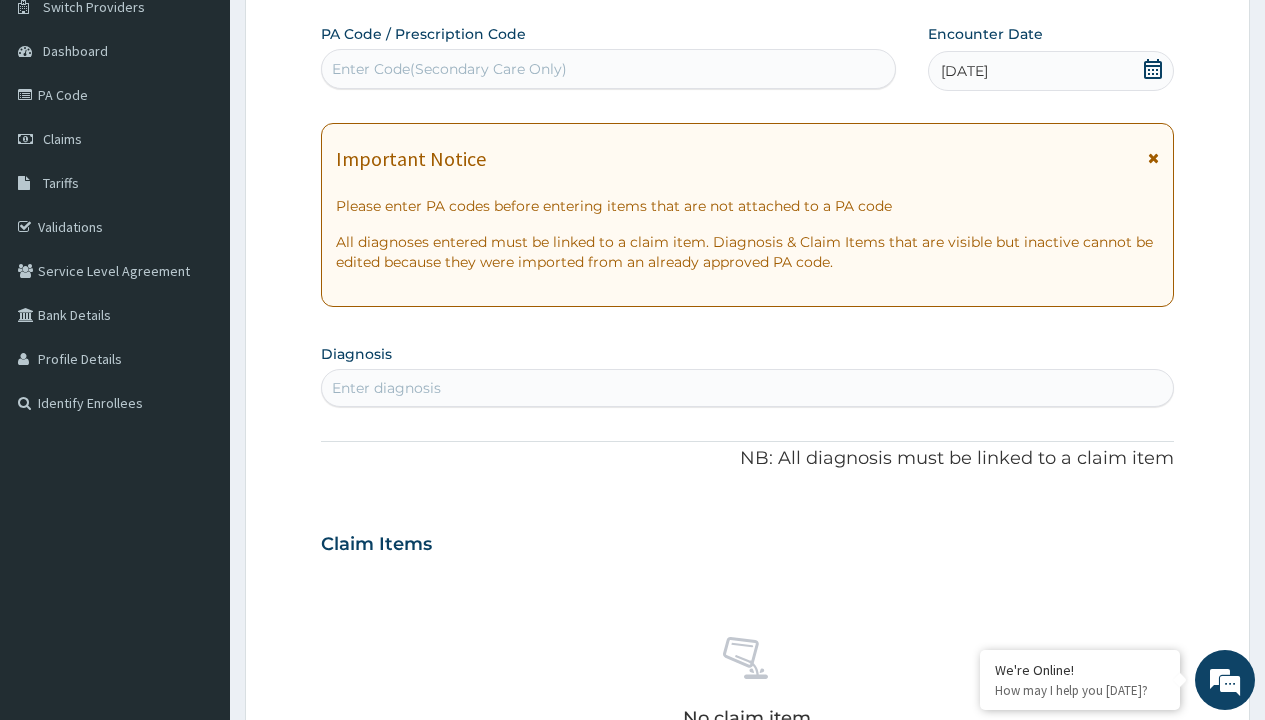 click on "Enter diagnosis" at bounding box center (386, 388) 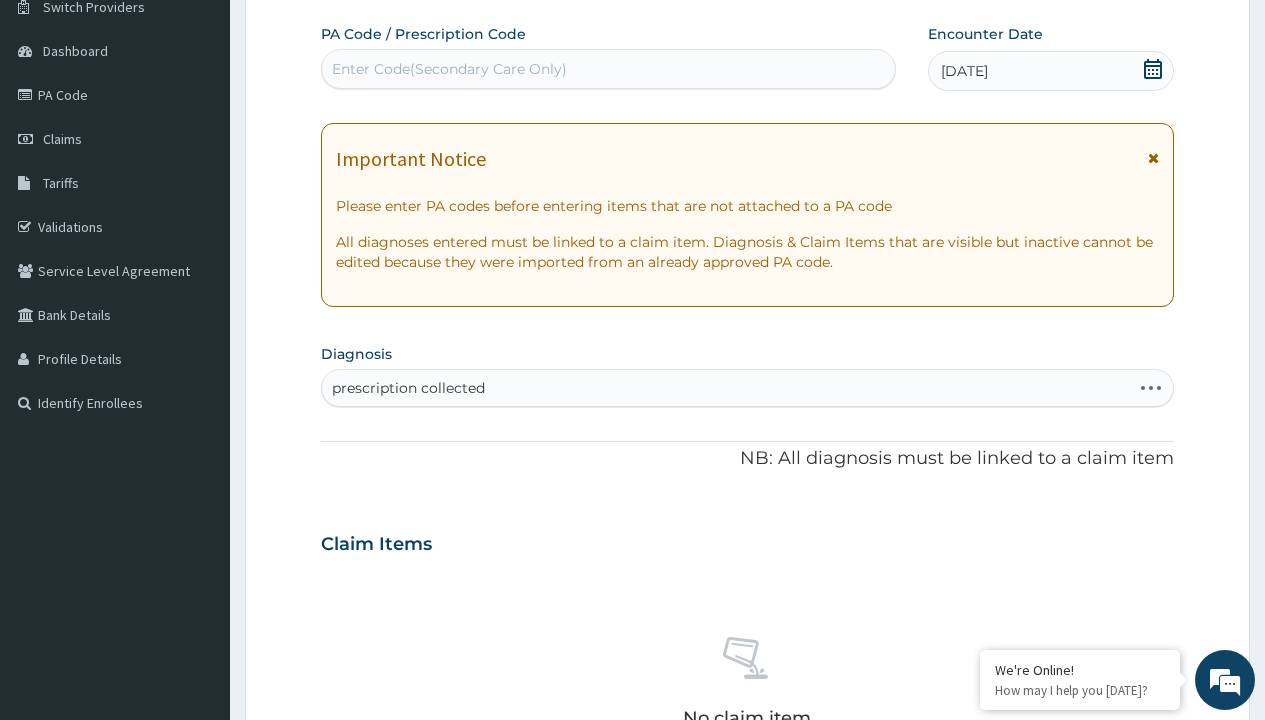 scroll, scrollTop: 0, scrollLeft: 0, axis: both 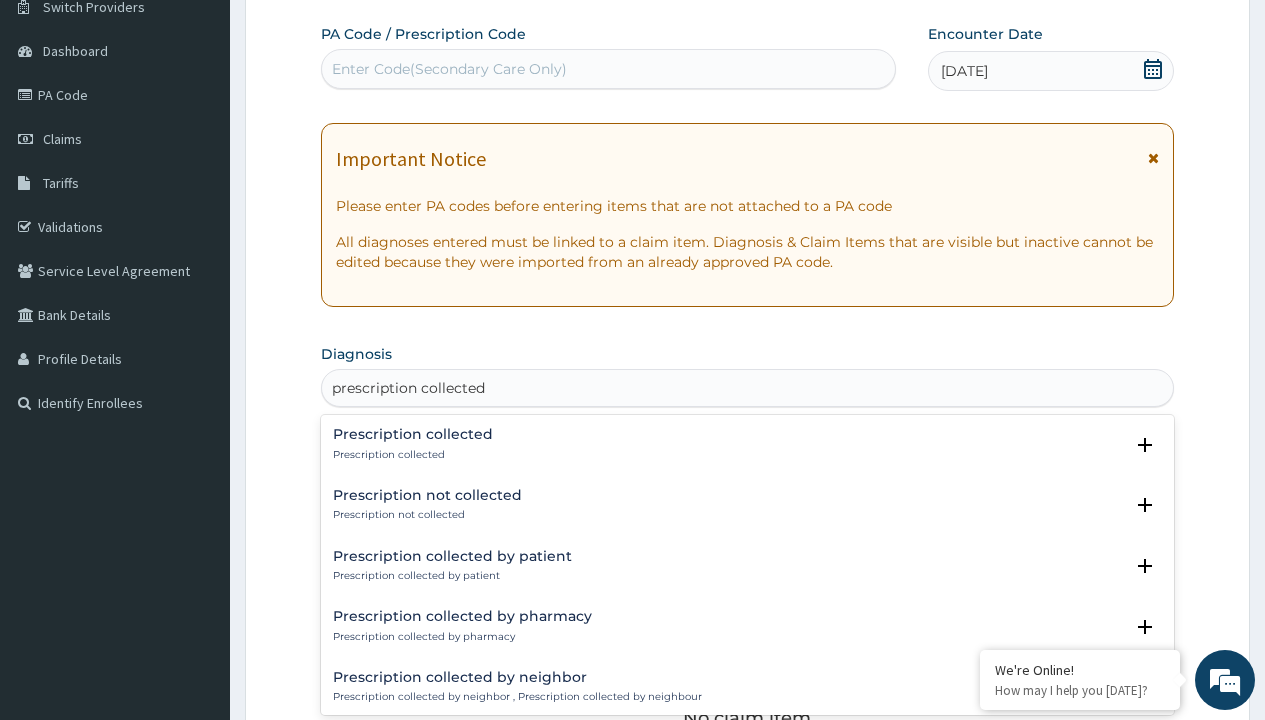 click on "Prescription collected" at bounding box center [413, 455] 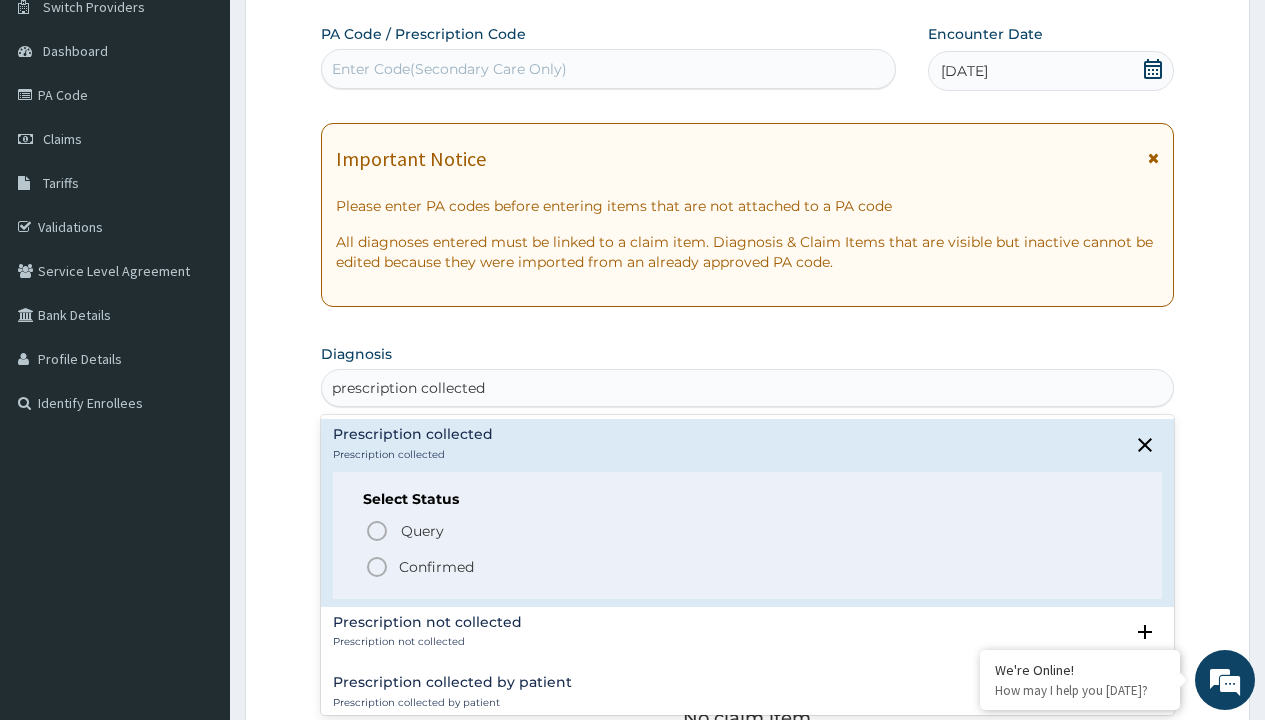 click on "Confirmed" at bounding box center [436, 567] 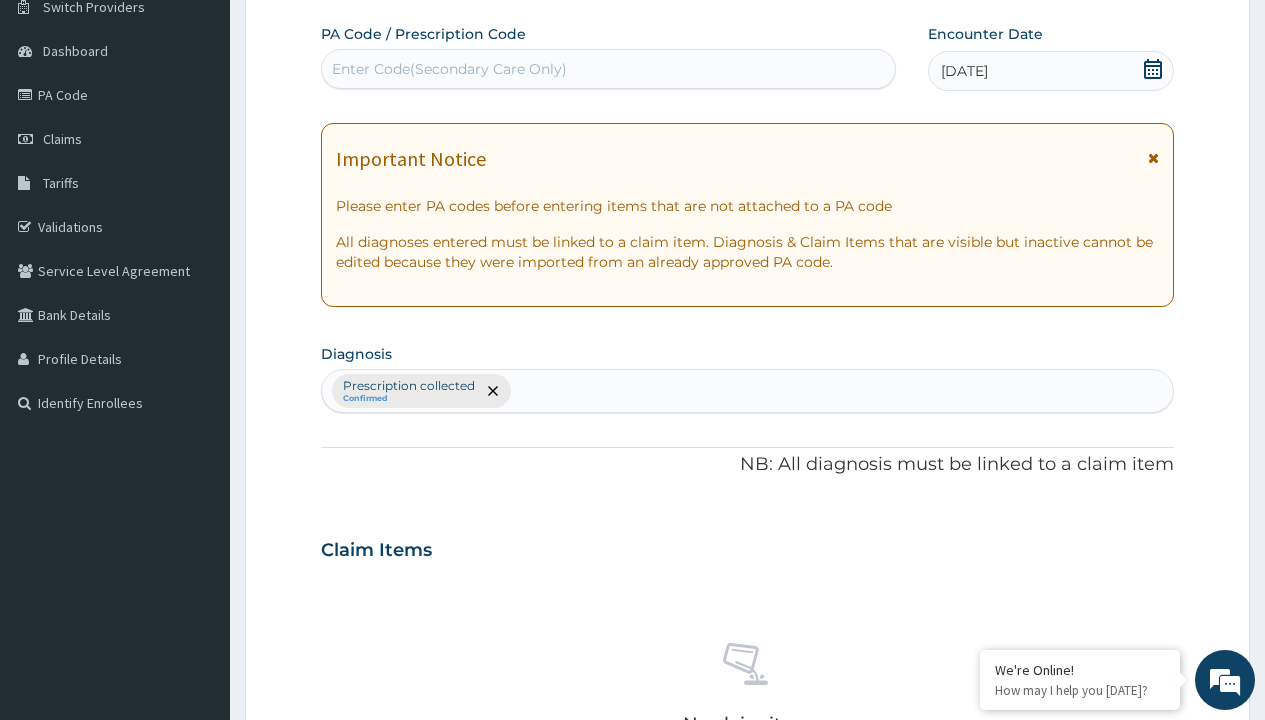 click on "Select Type" at bounding box center (372, 893) 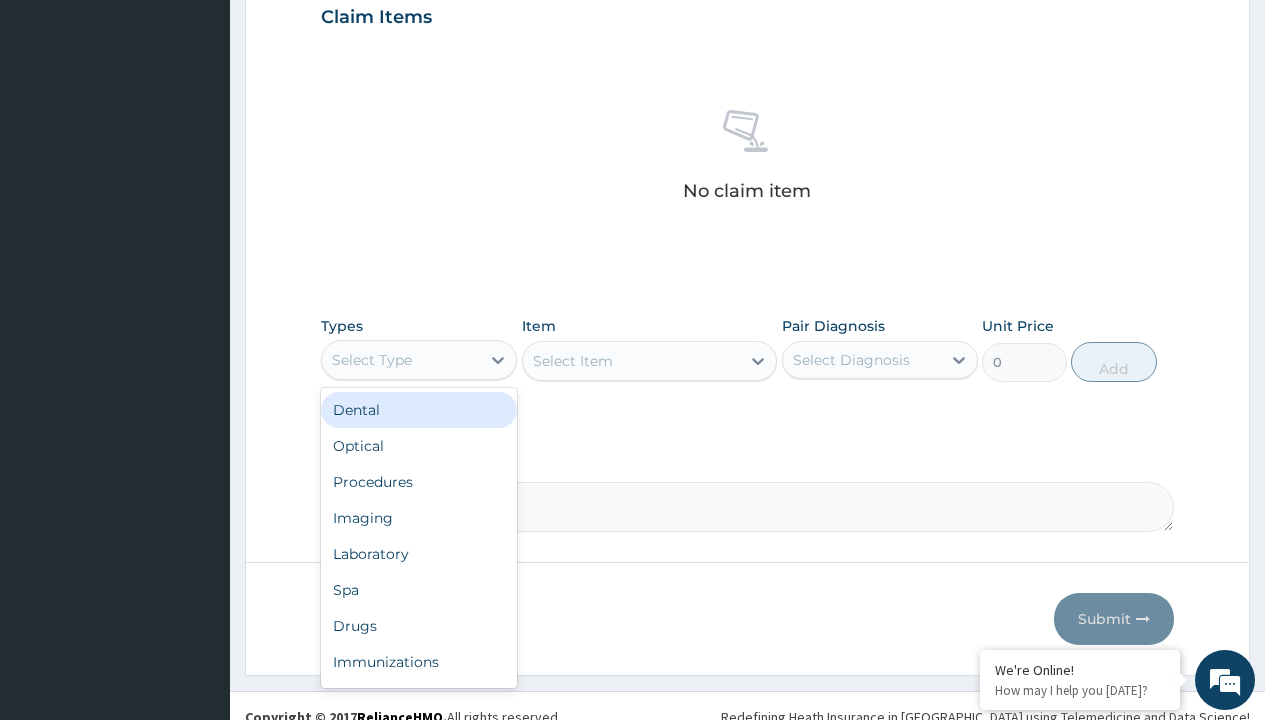 type on "procedures" 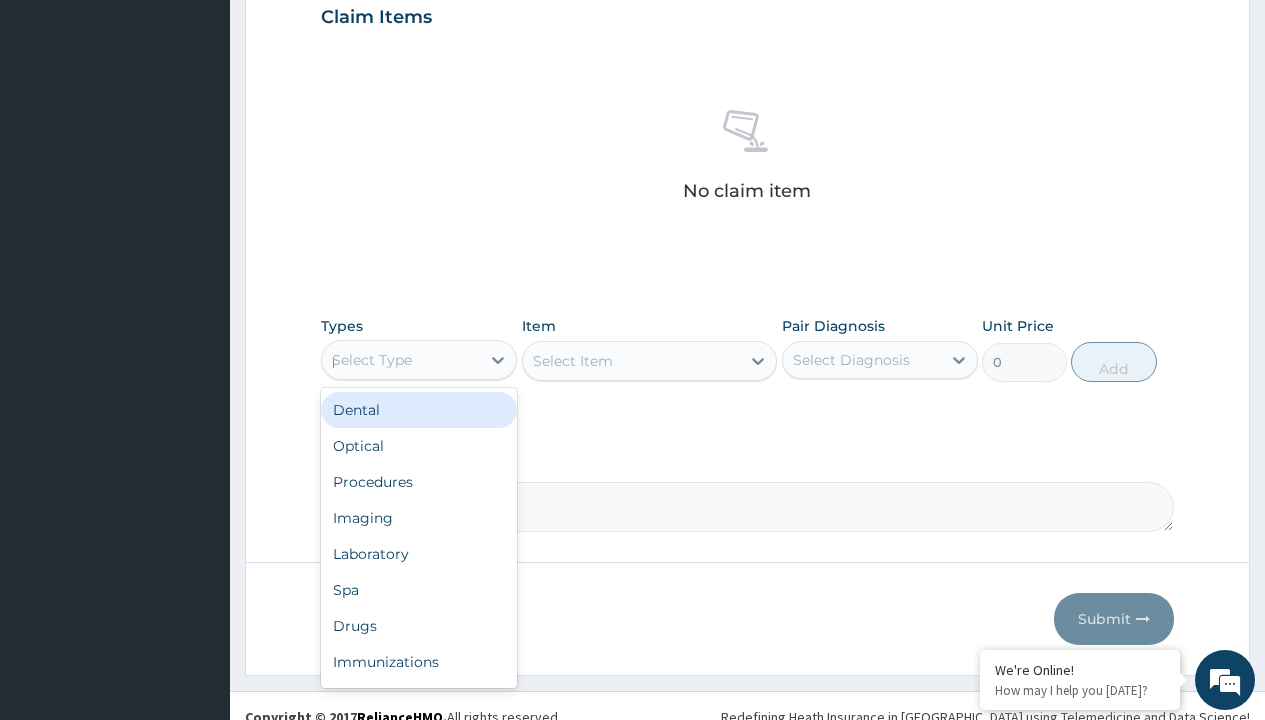 scroll, scrollTop: 0, scrollLeft: 0, axis: both 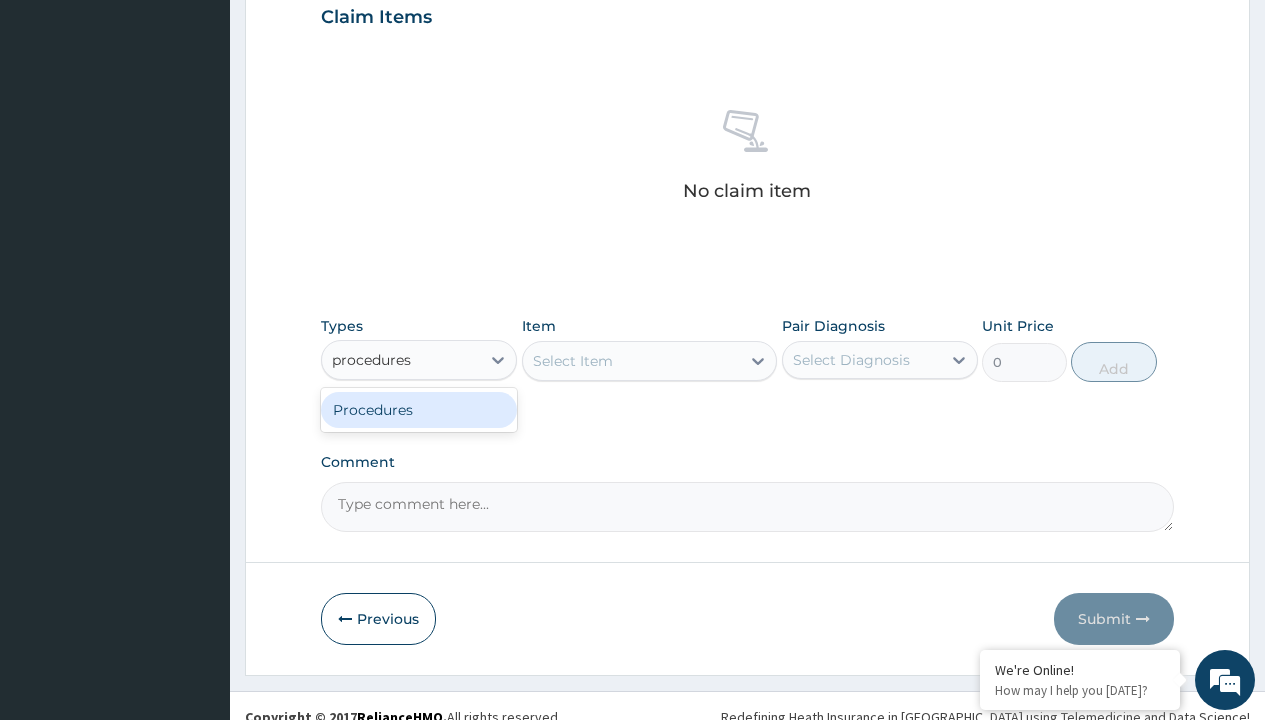 click on "Procedures" at bounding box center [419, 410] 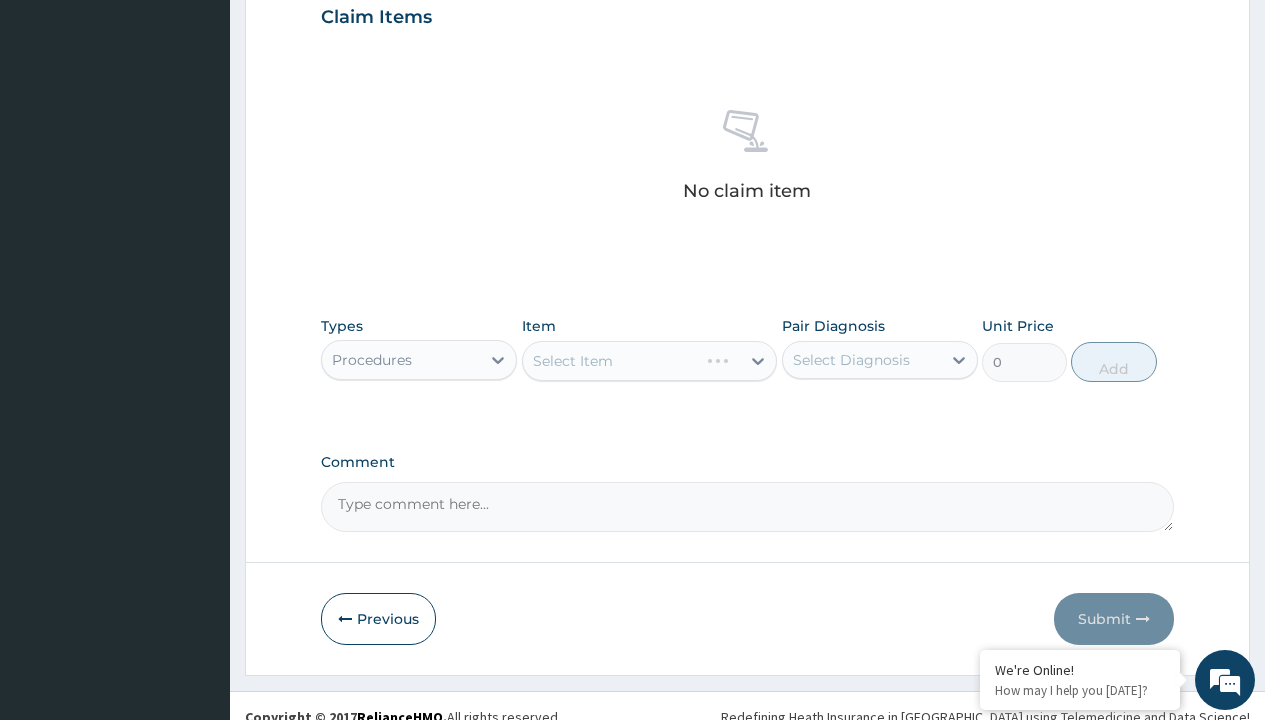 click on "Select Item" at bounding box center (650, 361) 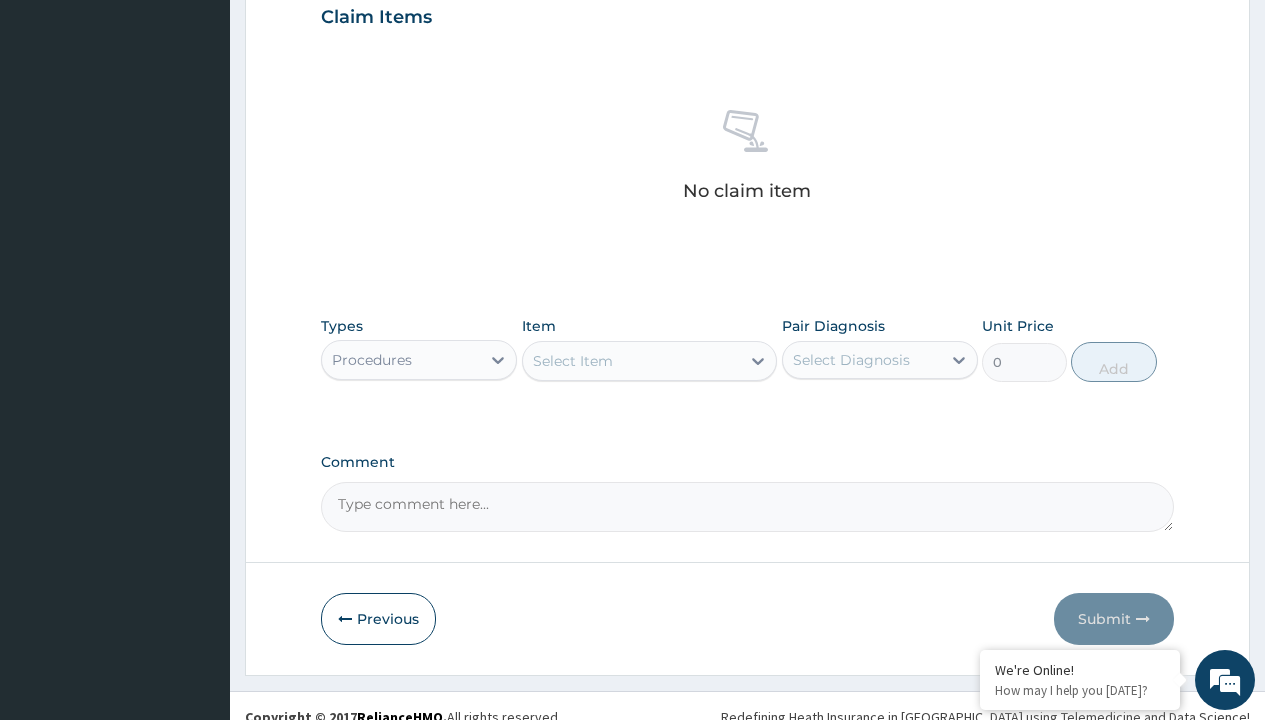 type on "service fee" 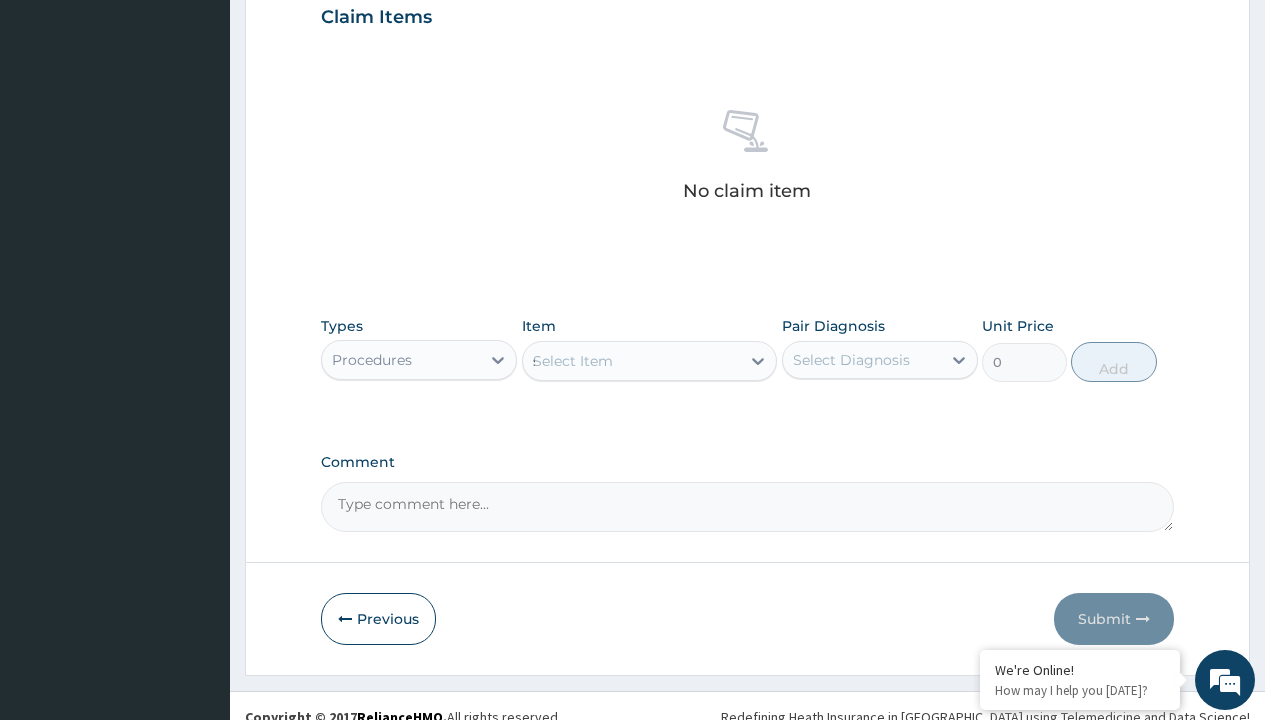 scroll, scrollTop: 0, scrollLeft: 0, axis: both 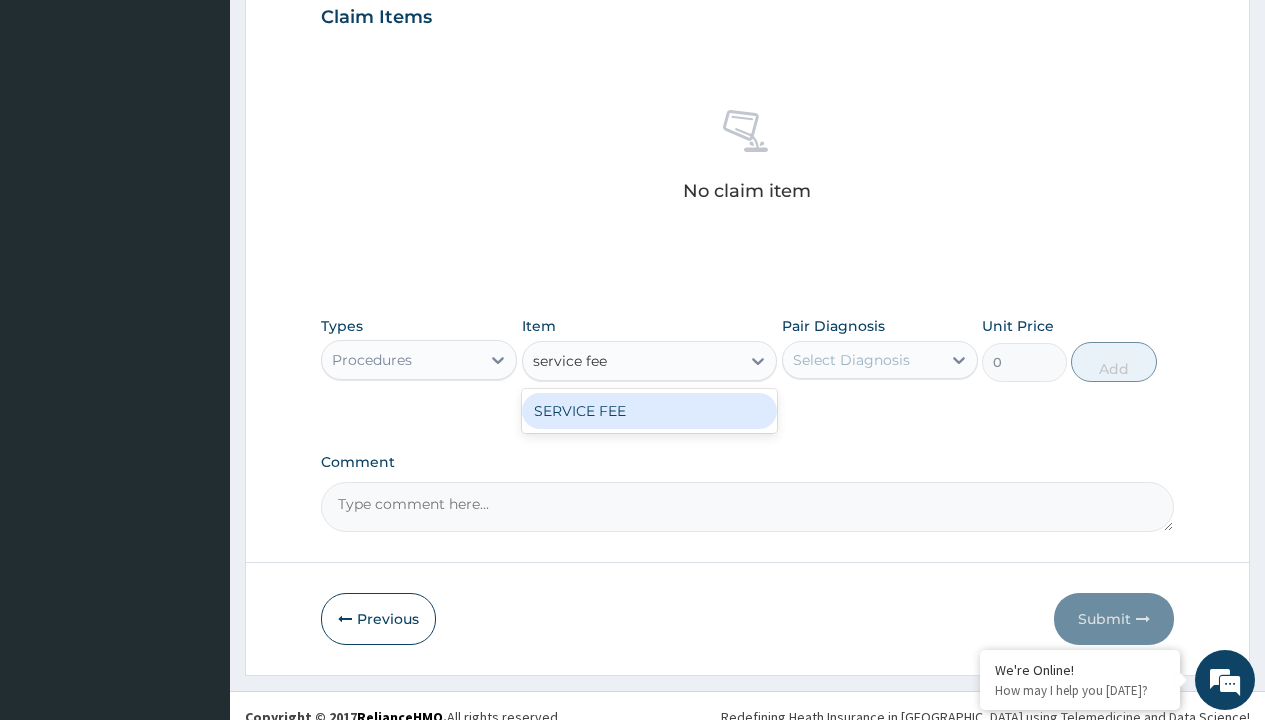 click on "SERVICE FEE" at bounding box center (650, 411) 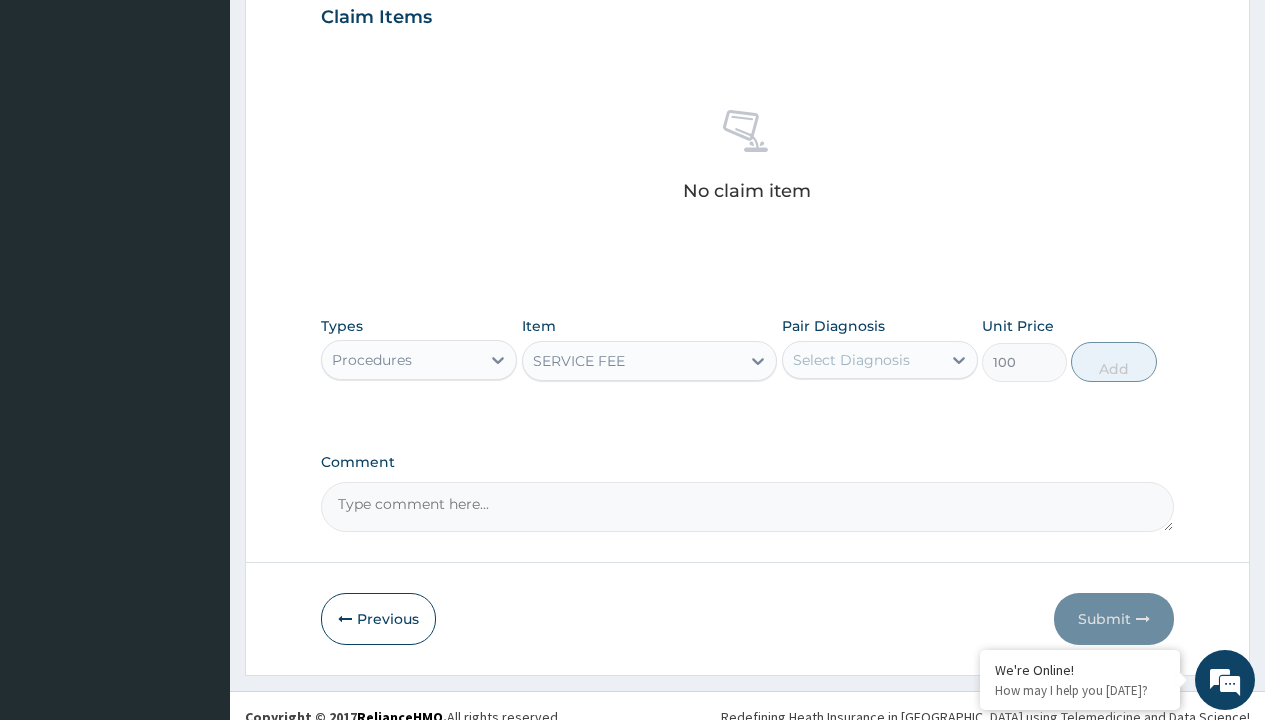 click on "Prescription collected" at bounding box center (409, -147) 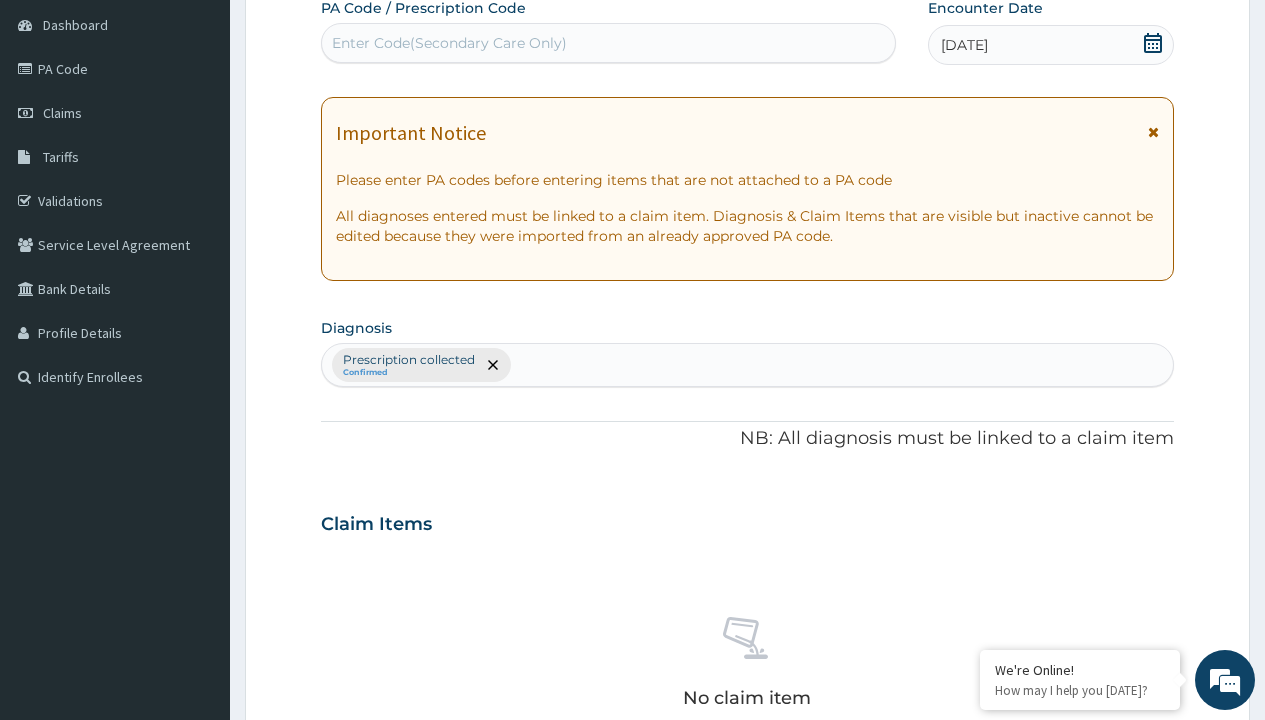 type on "prescription collected" 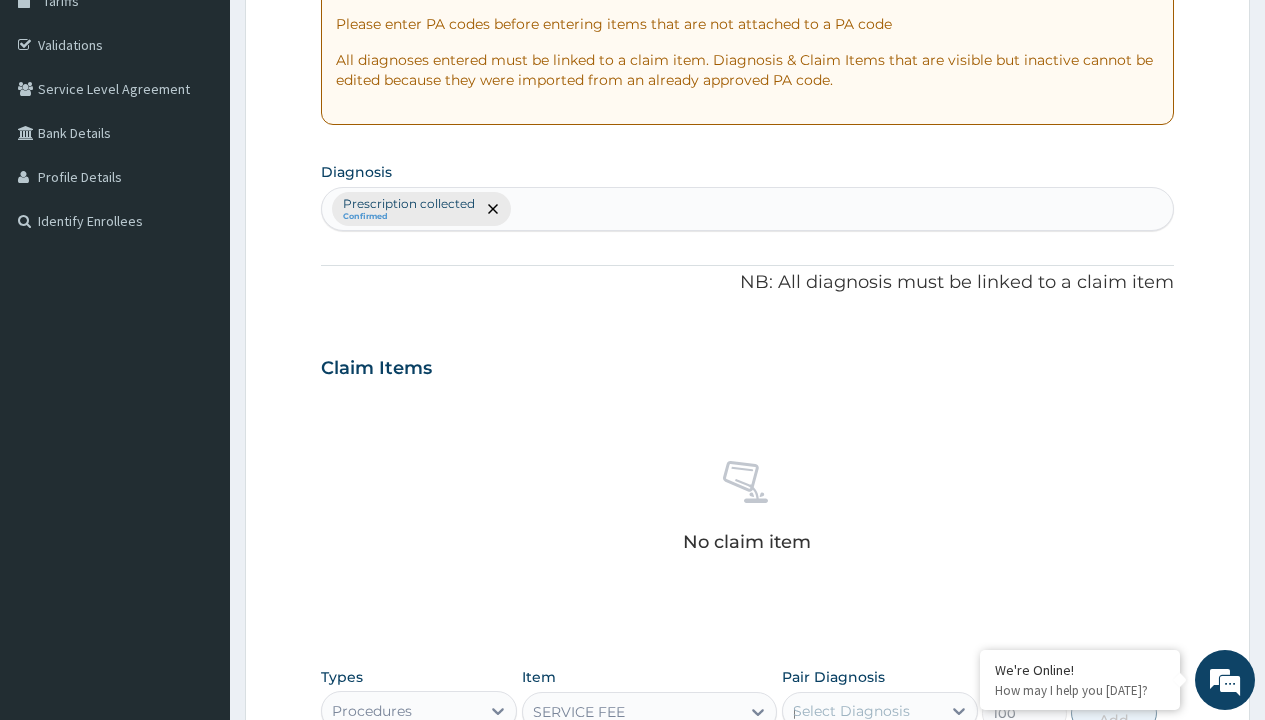 scroll, scrollTop: 0, scrollLeft: 0, axis: both 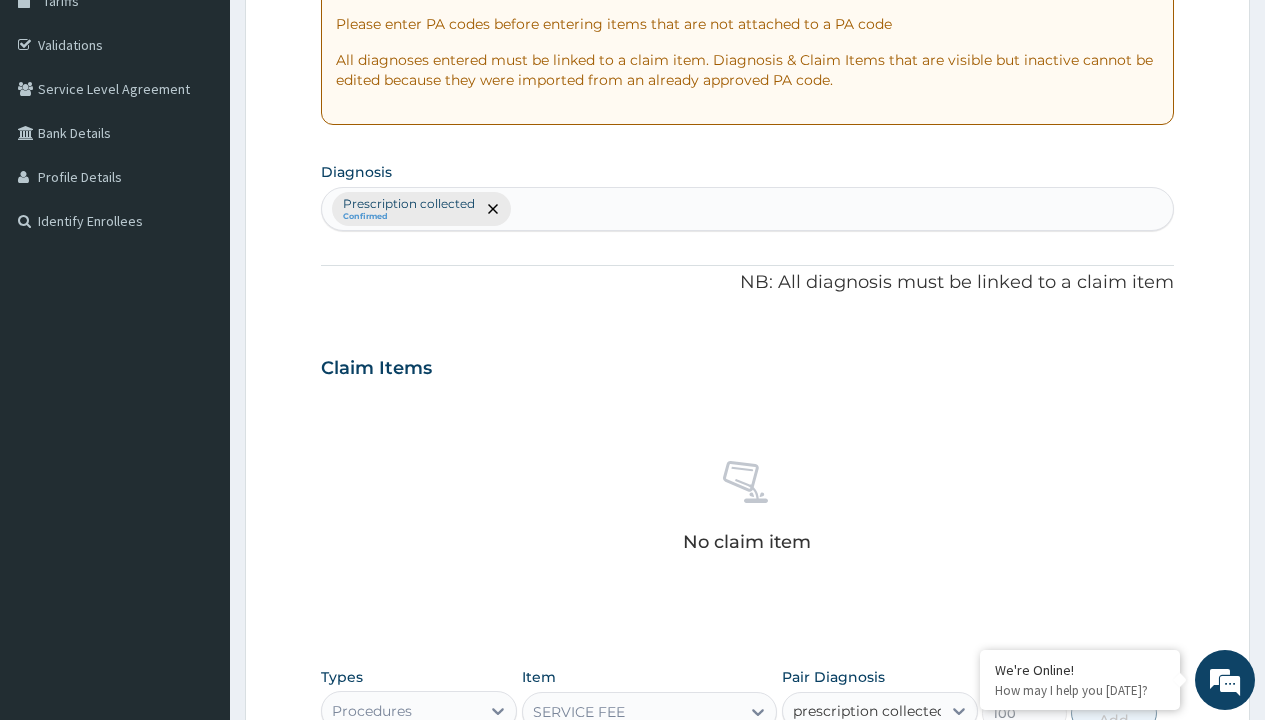 click on "Prescription collected" at bounding box center (890, 770) 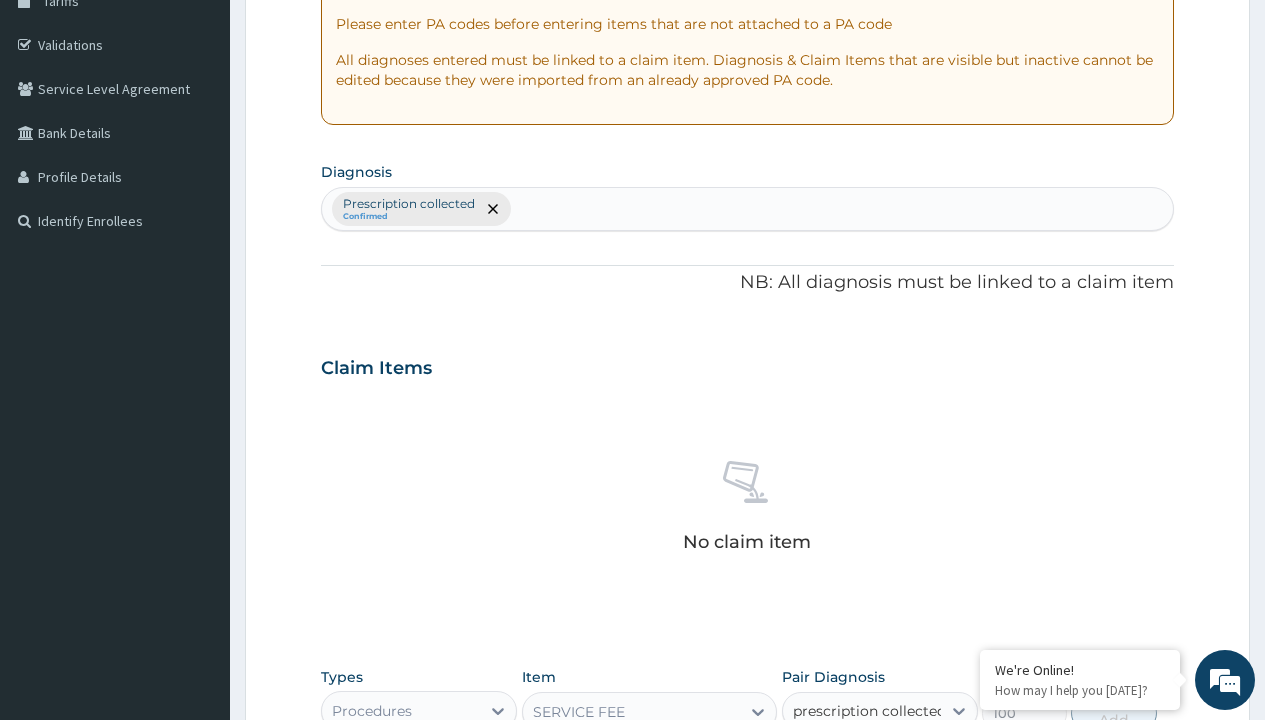 type 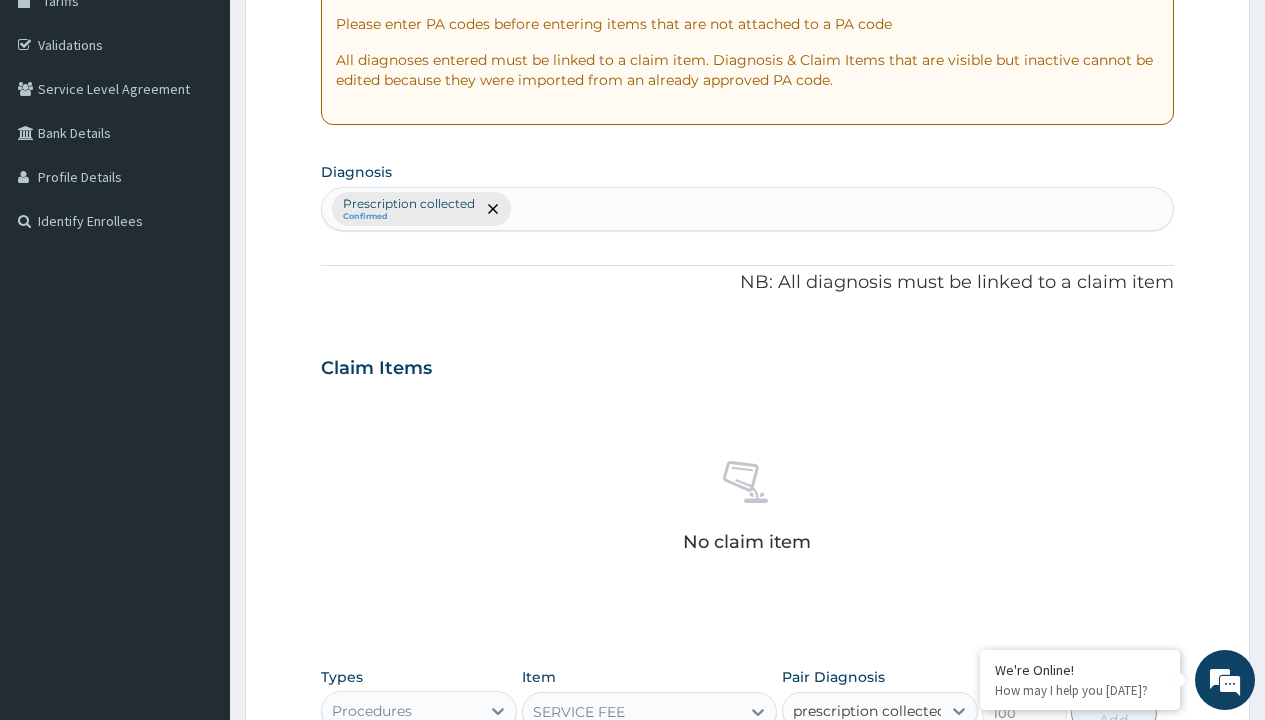 checkbox on "true" 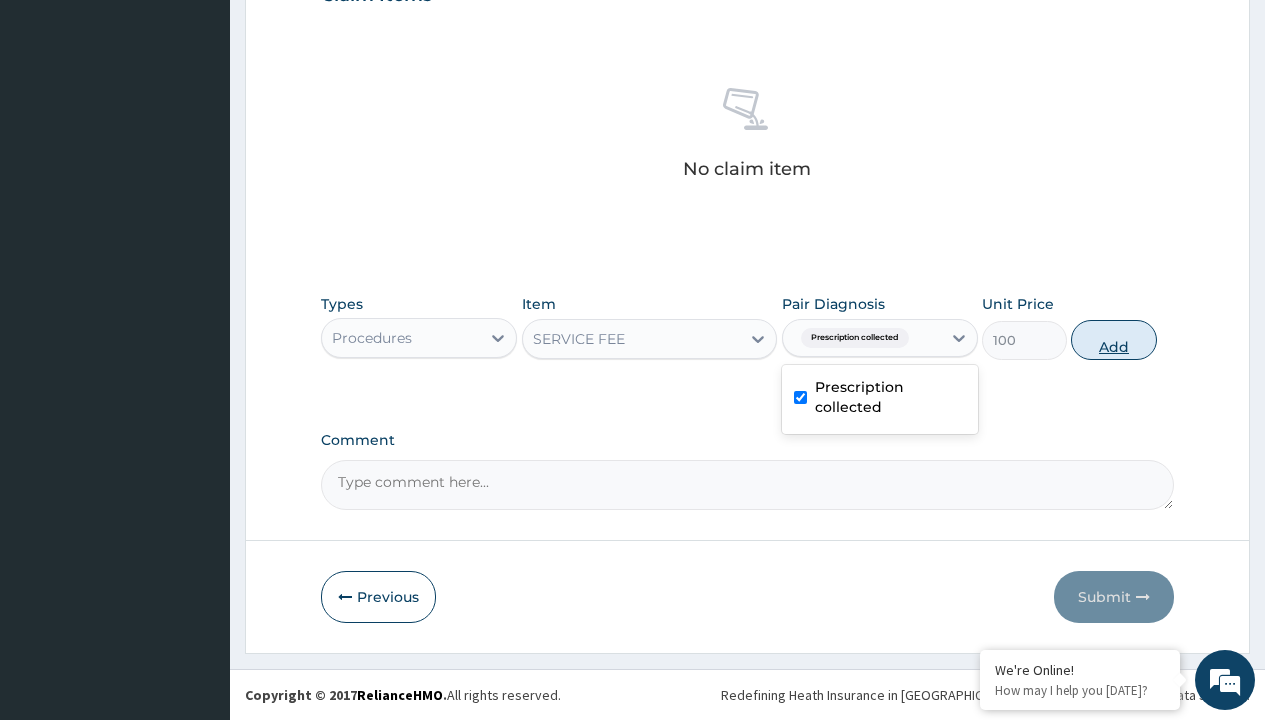 click on "Add" at bounding box center [1113, 340] 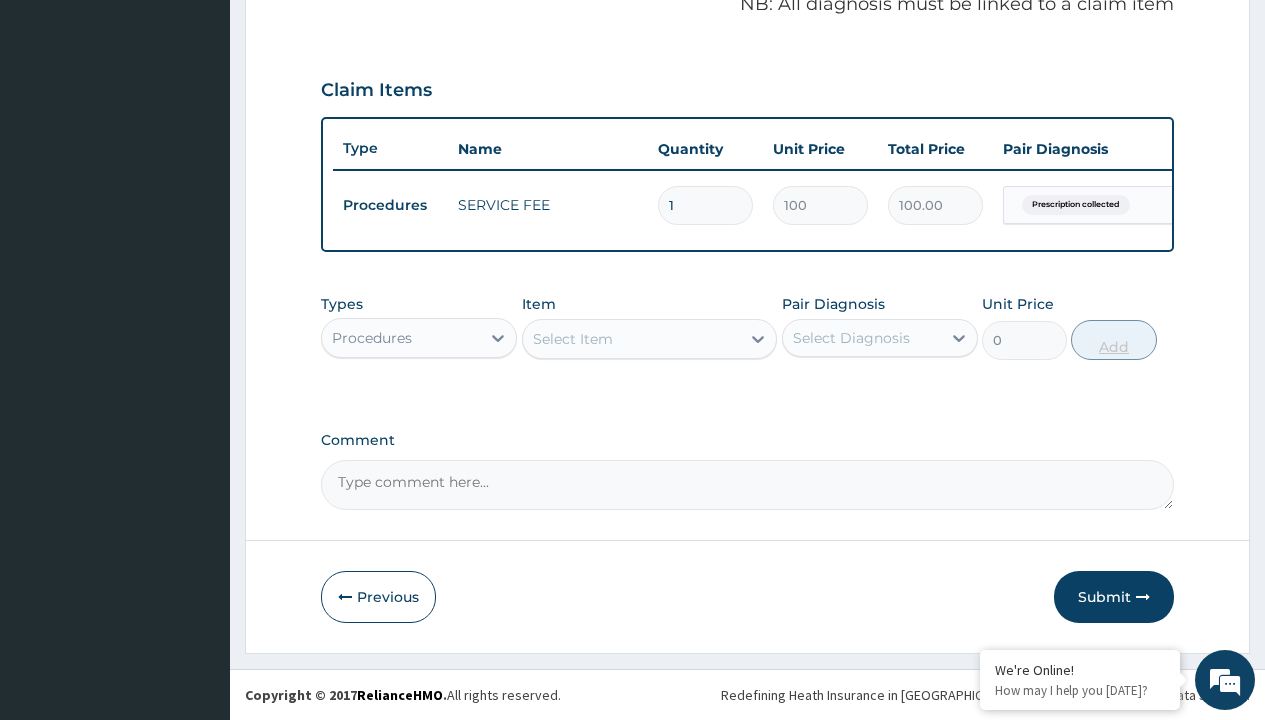 scroll, scrollTop: 642, scrollLeft: 0, axis: vertical 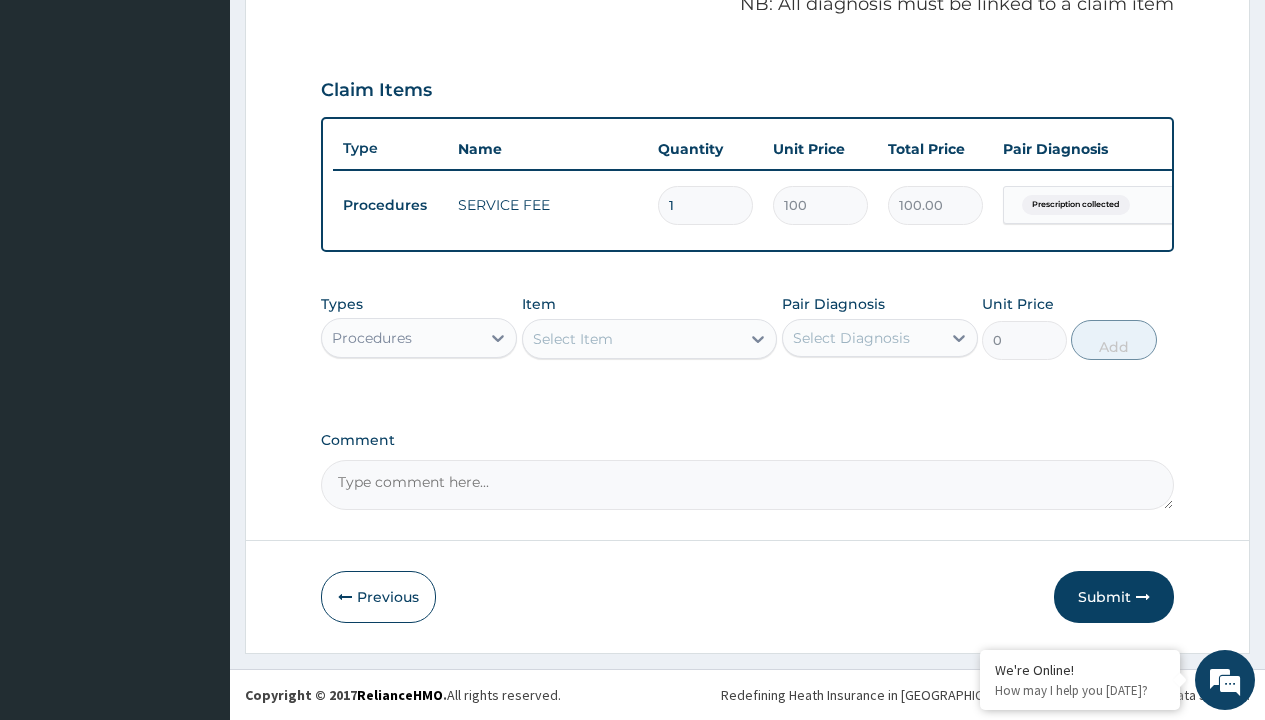 click on "Procedures" at bounding box center (372, 338) 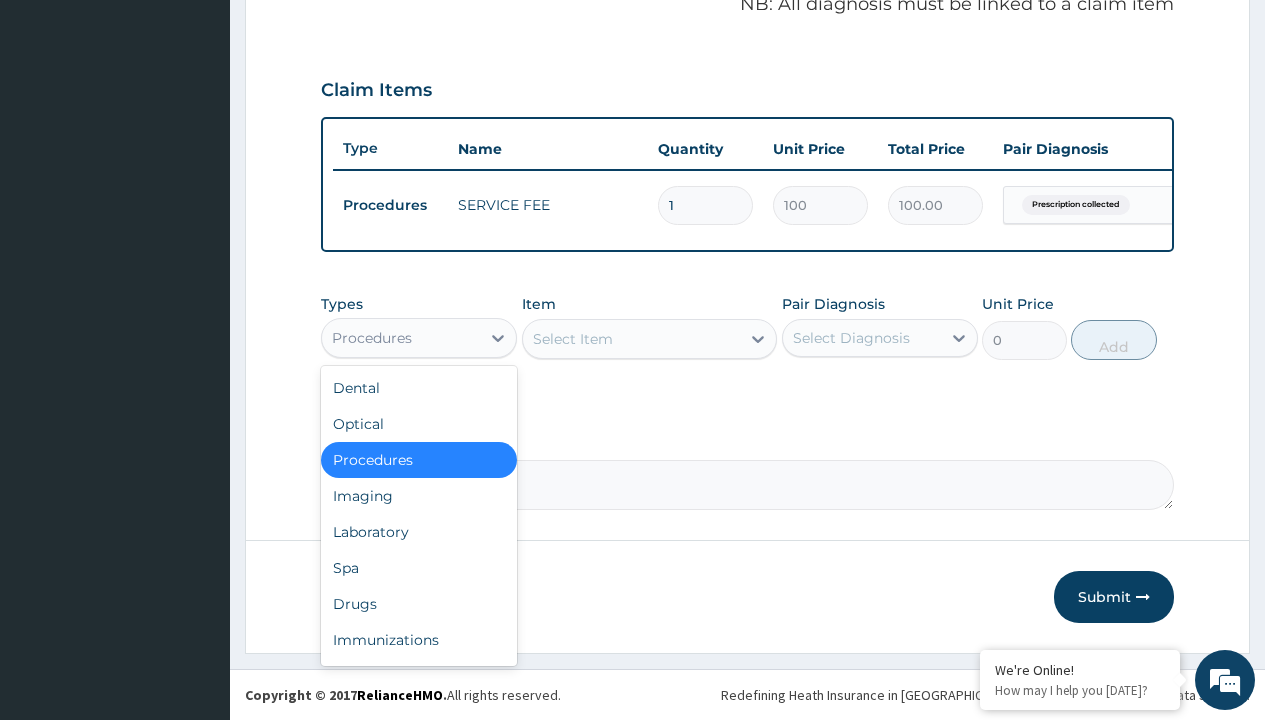 type on "drugs" 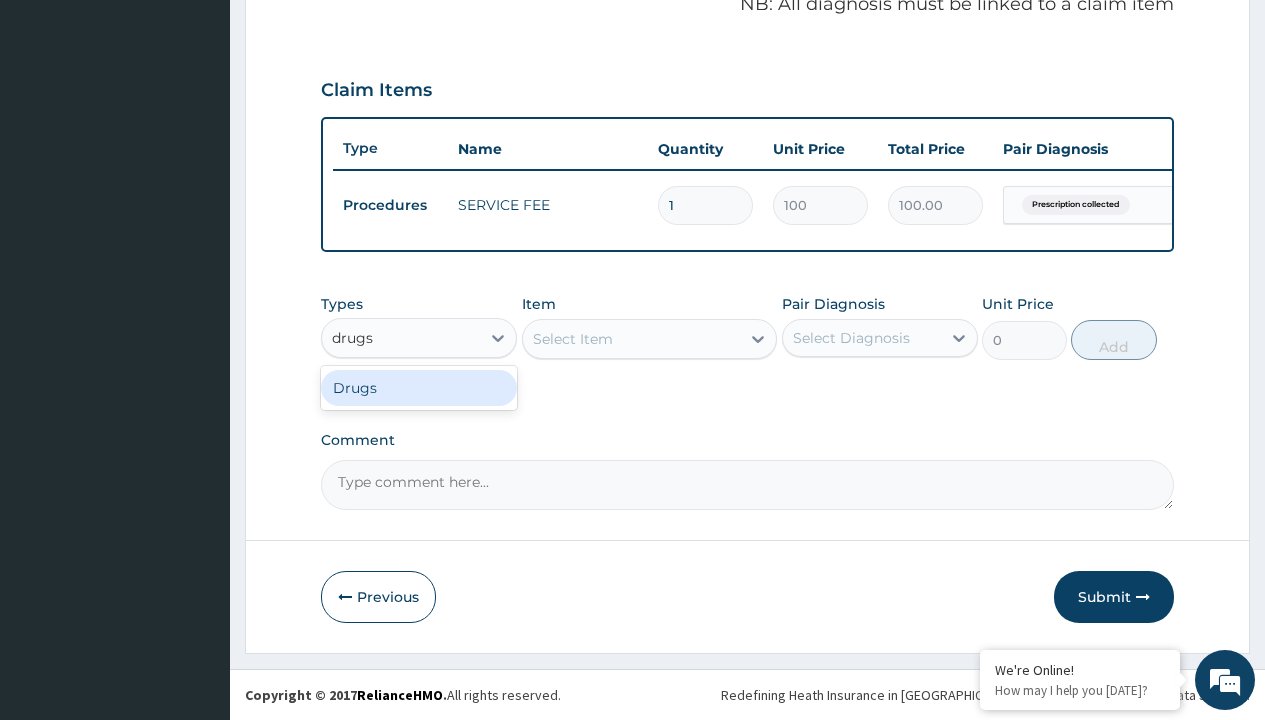 scroll, scrollTop: 0, scrollLeft: 0, axis: both 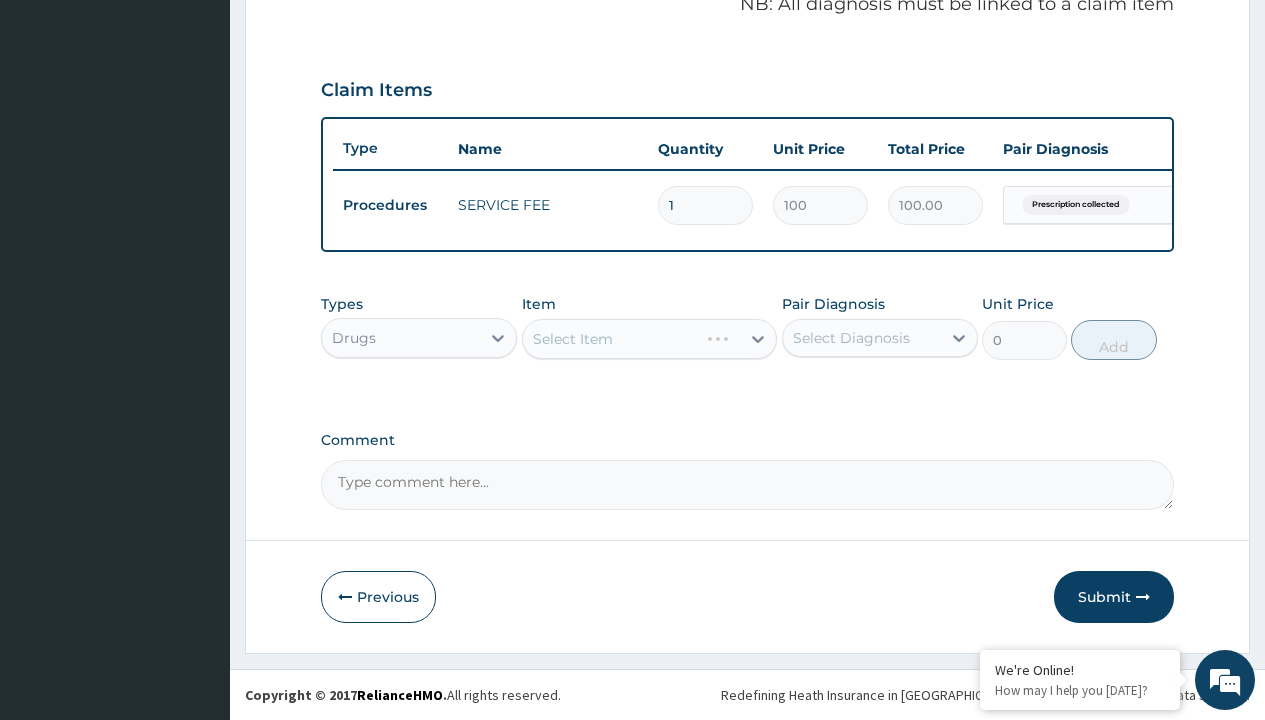 click on "Select Item" at bounding box center [573, 339] 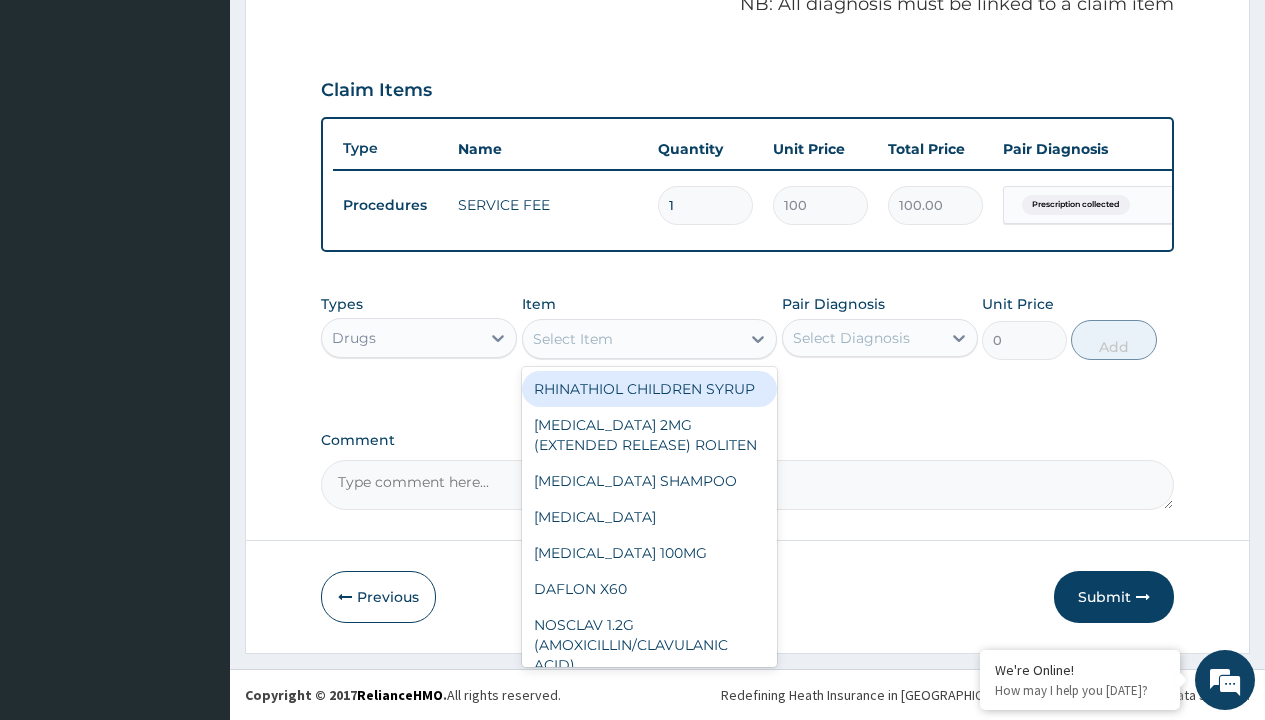 type on "[MEDICAL_DATA] [MEDICAL_DATA] 10/160mg (valvas 10/160mg) x30" 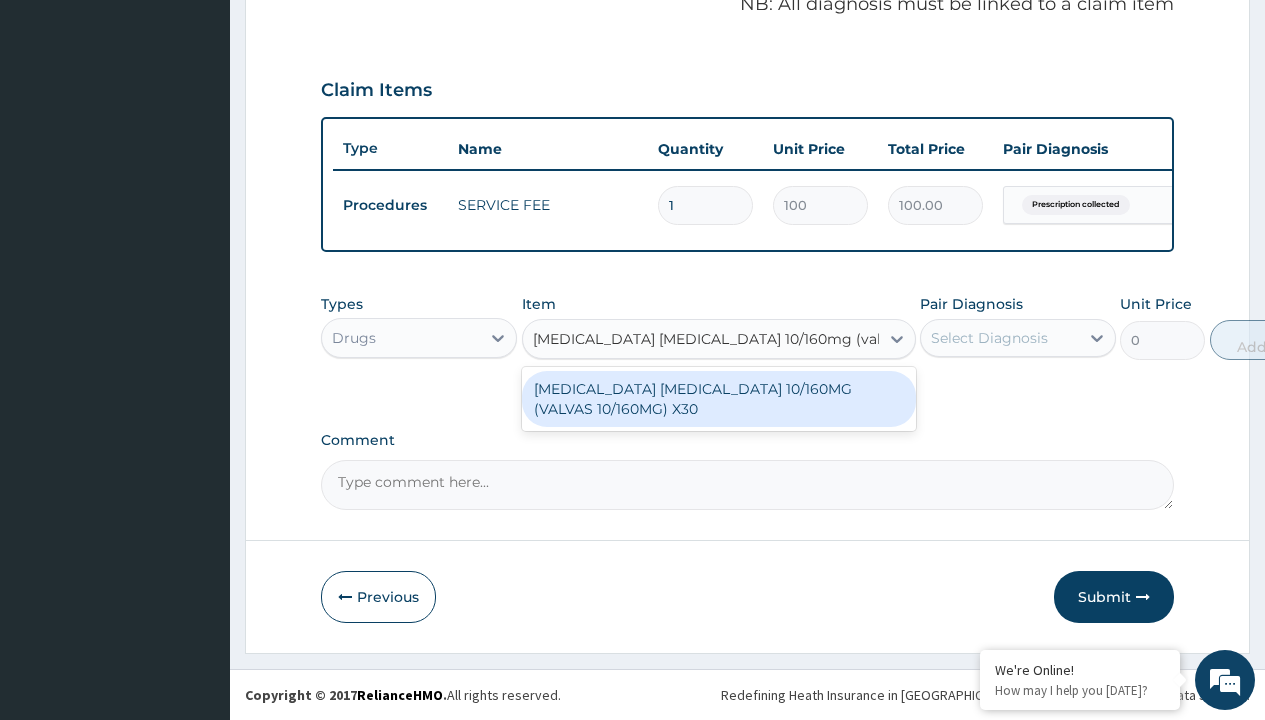scroll, scrollTop: 0, scrollLeft: 0, axis: both 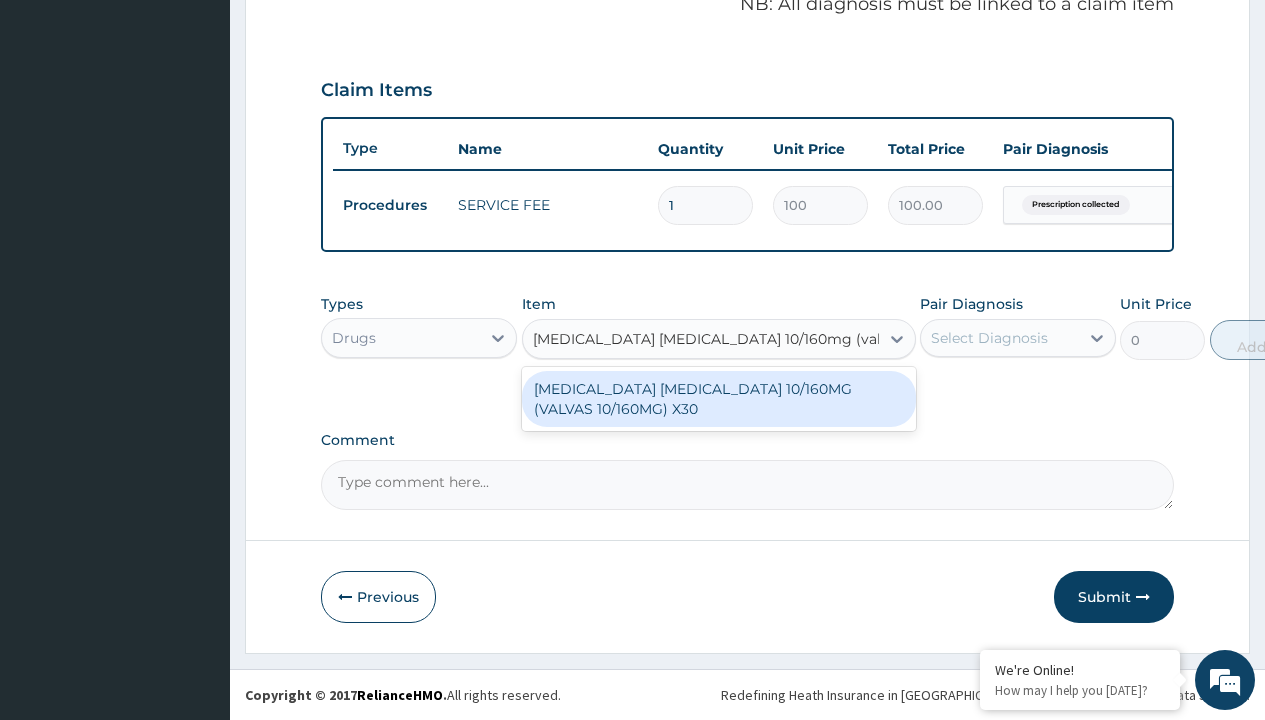 click on "[MEDICAL_DATA] [MEDICAL_DATA] 10/160MG (VALVAS 10/160MG) X30" at bounding box center (719, 399) 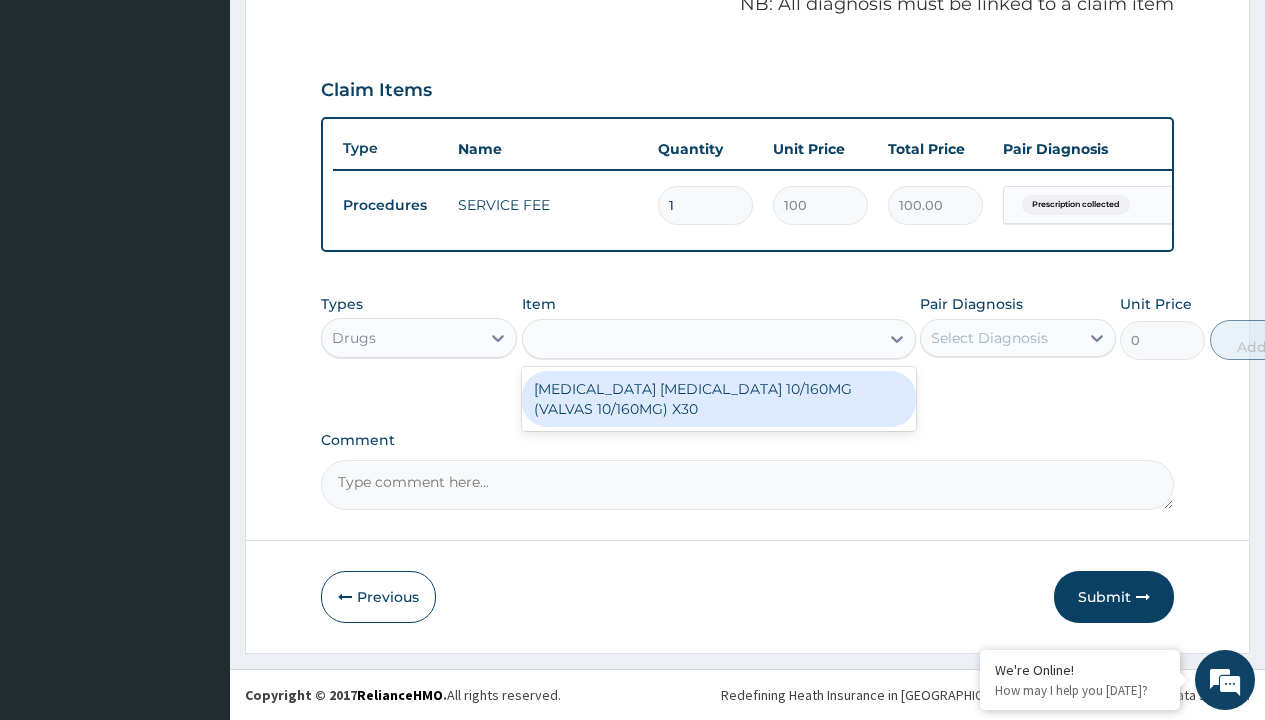 type on "658.2999877929688" 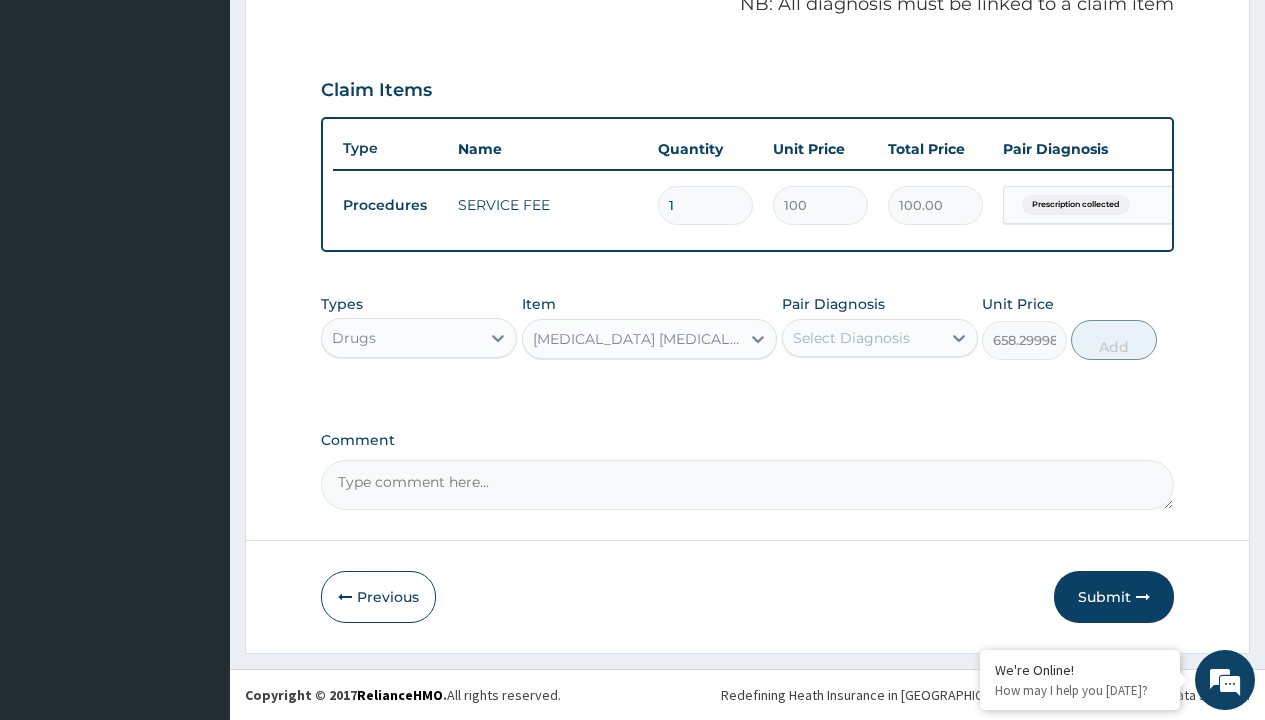 scroll, scrollTop: 193, scrollLeft: 0, axis: vertical 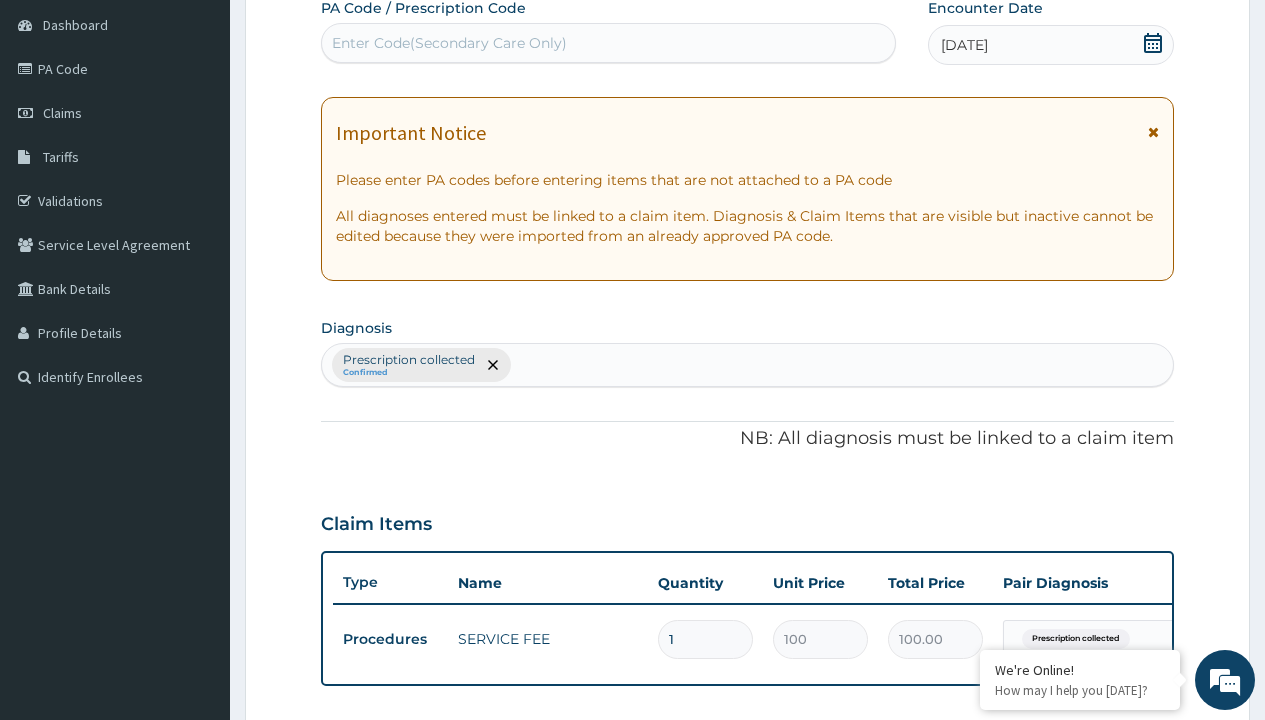 click on "Prescription collected" at bounding box center (409, 360) 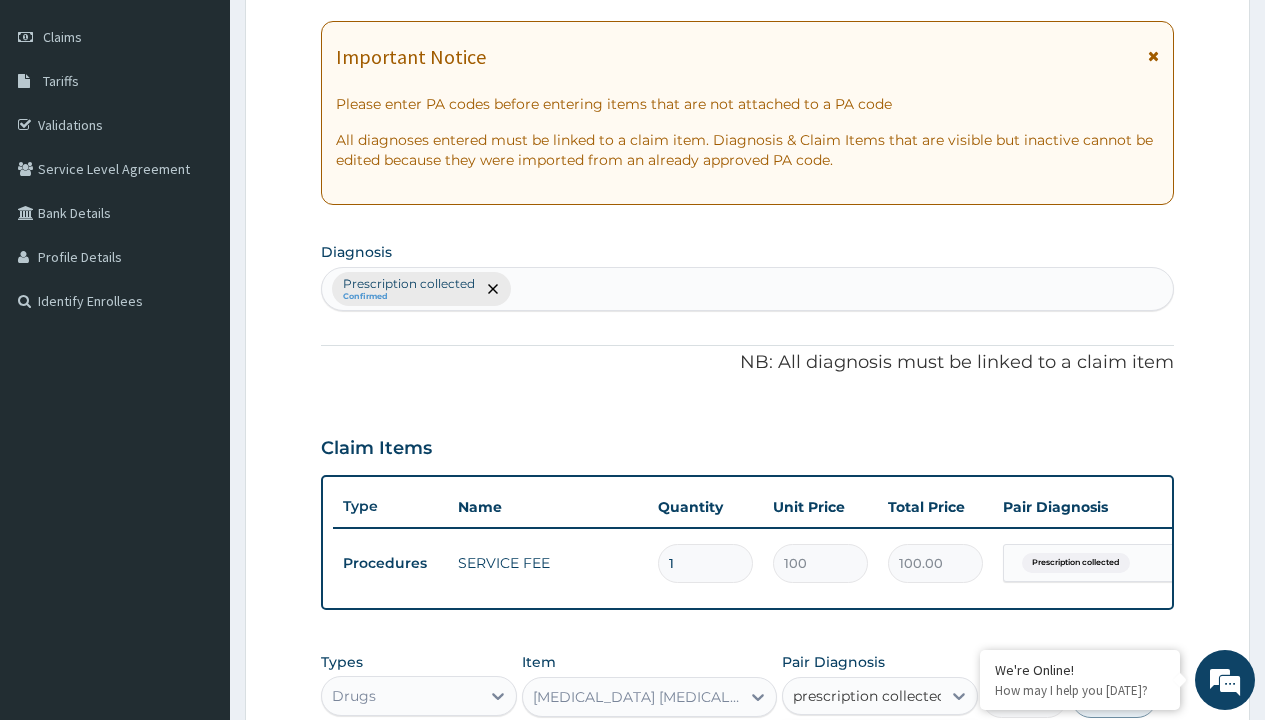 click on "Prescription collected" at bounding box center [890, 755] 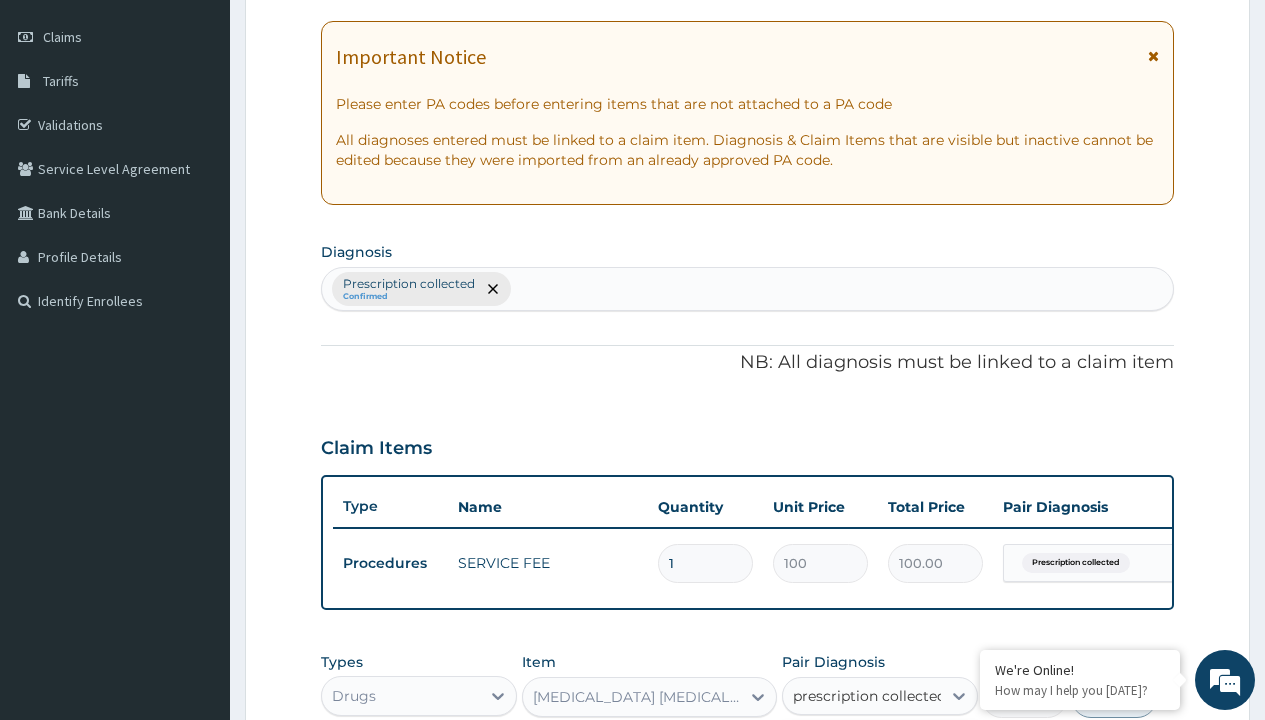 type 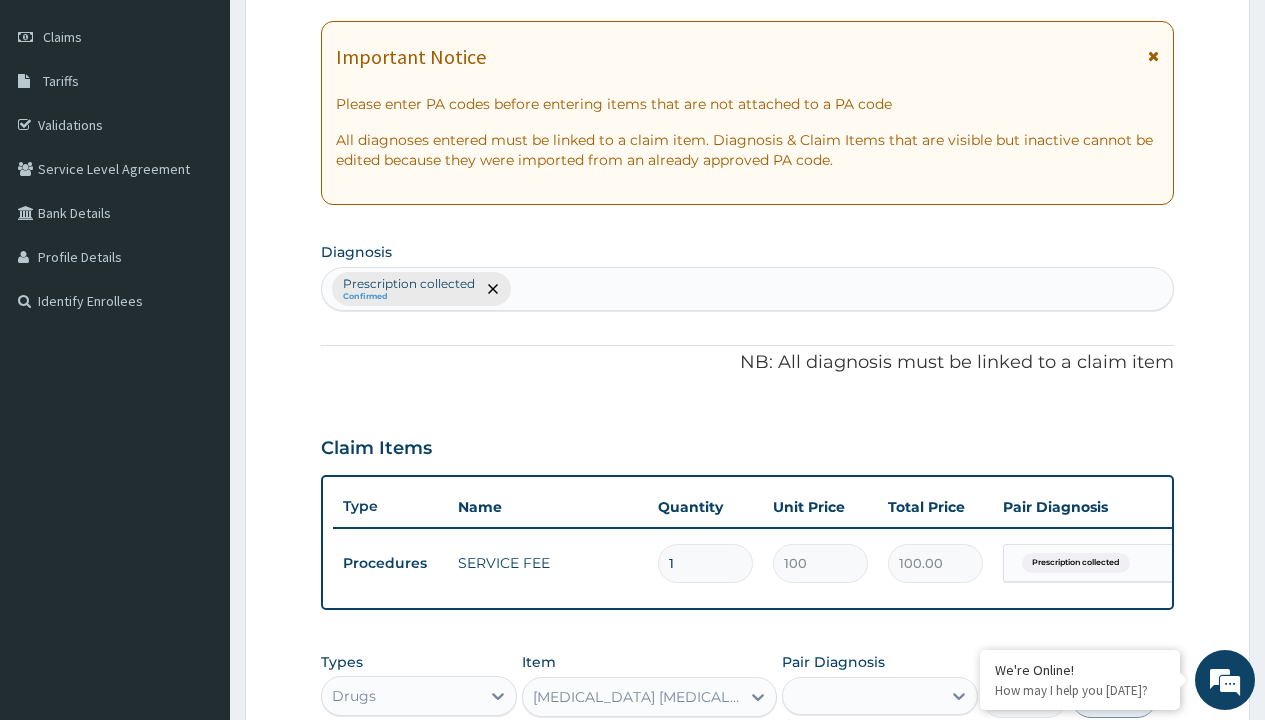 scroll, scrollTop: 642, scrollLeft: 0, axis: vertical 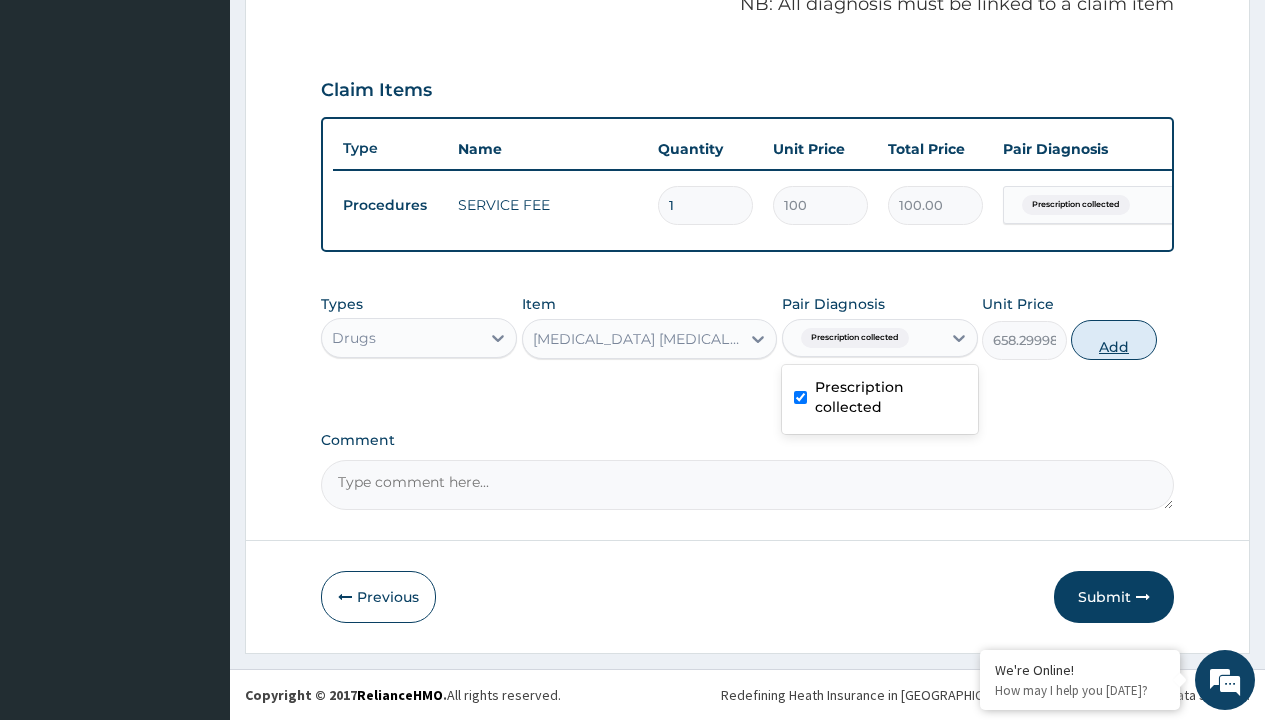 click on "Add" at bounding box center [1113, 340] 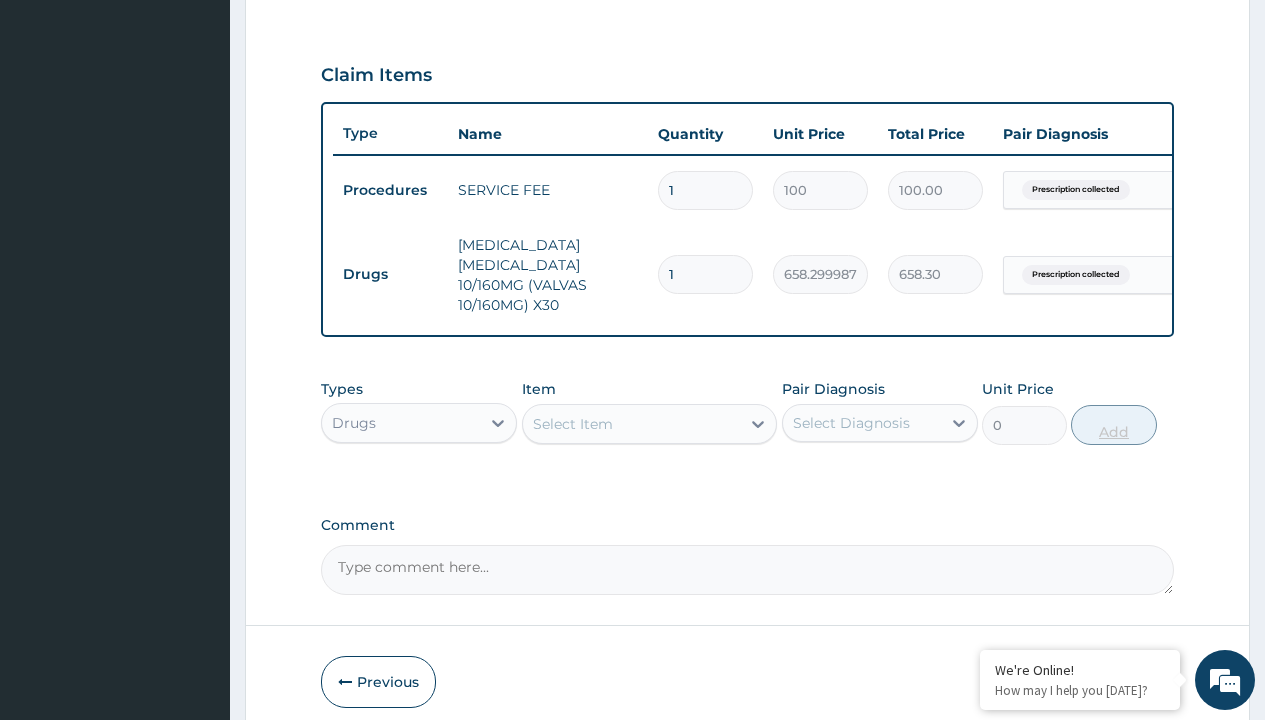 type on "30" 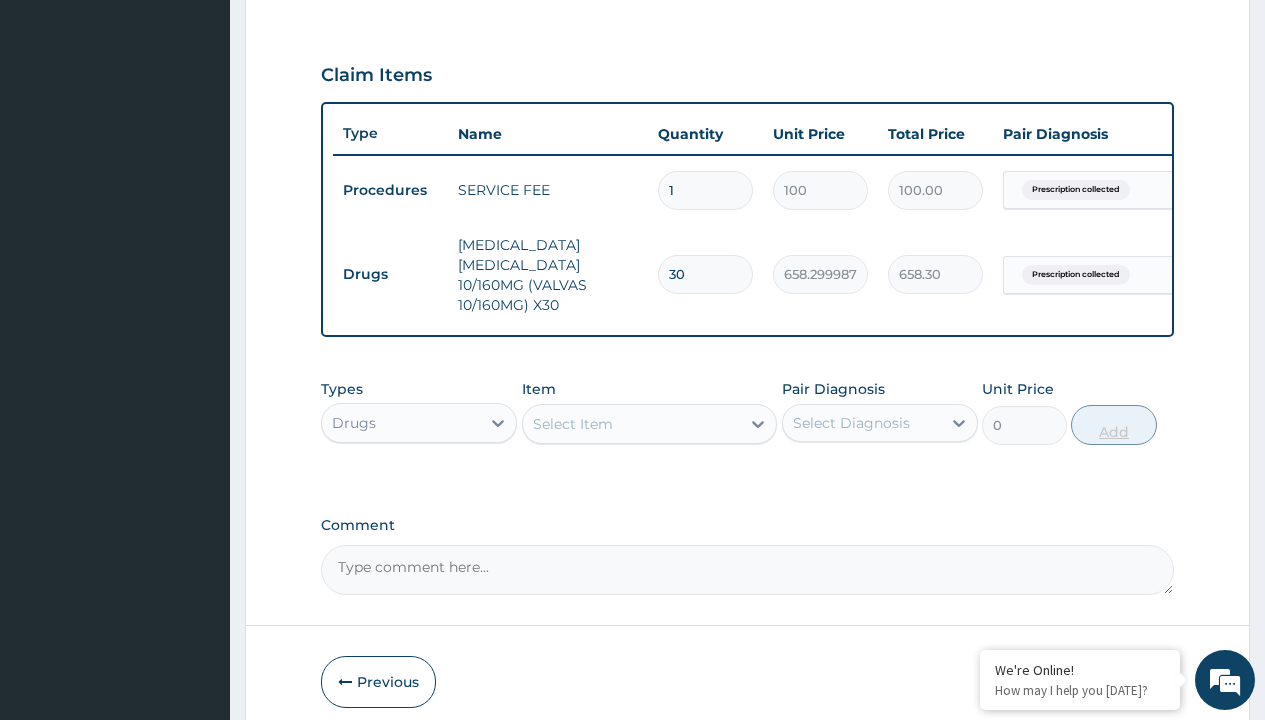 type on "19749.00" 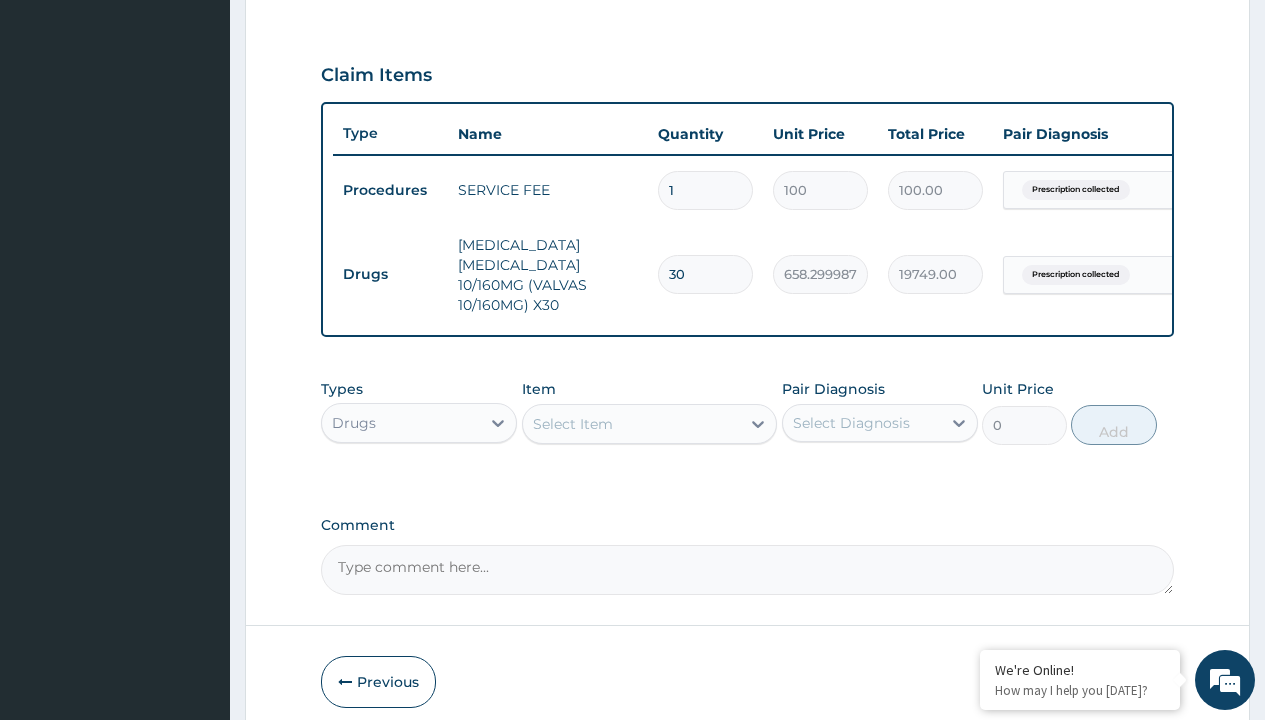 type on "30" 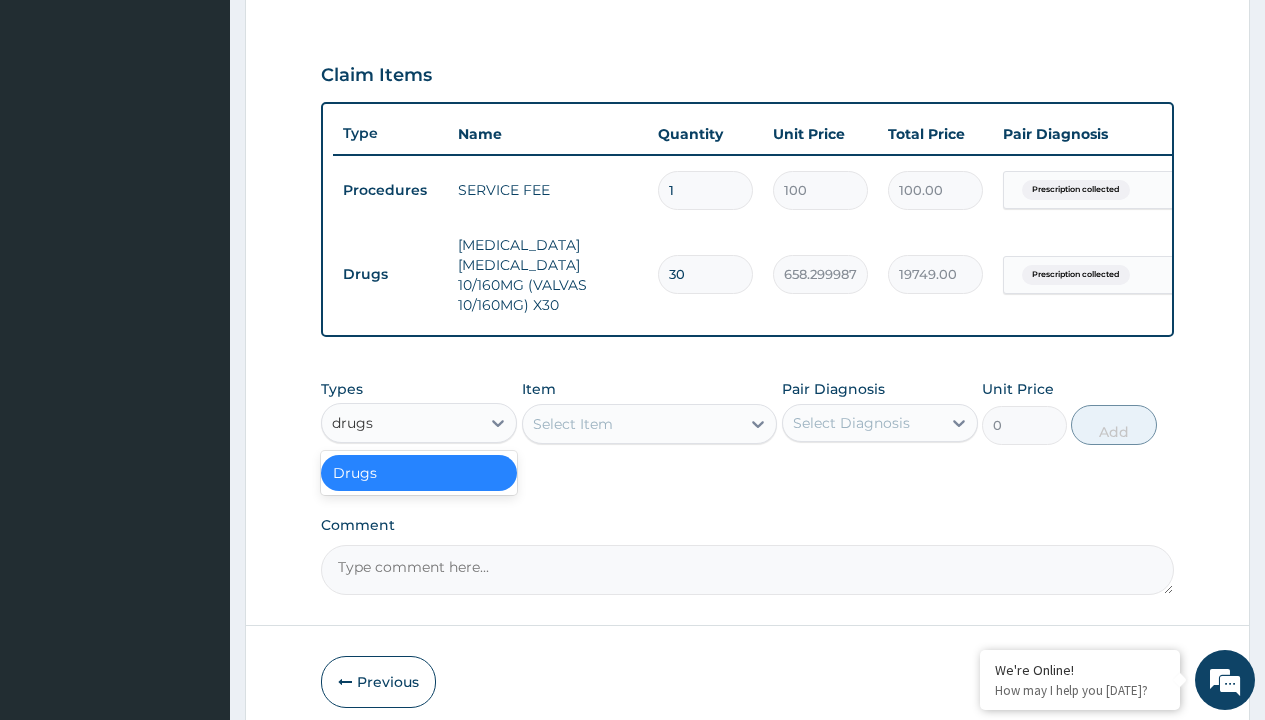 click on "Drugs" at bounding box center (419, 473) 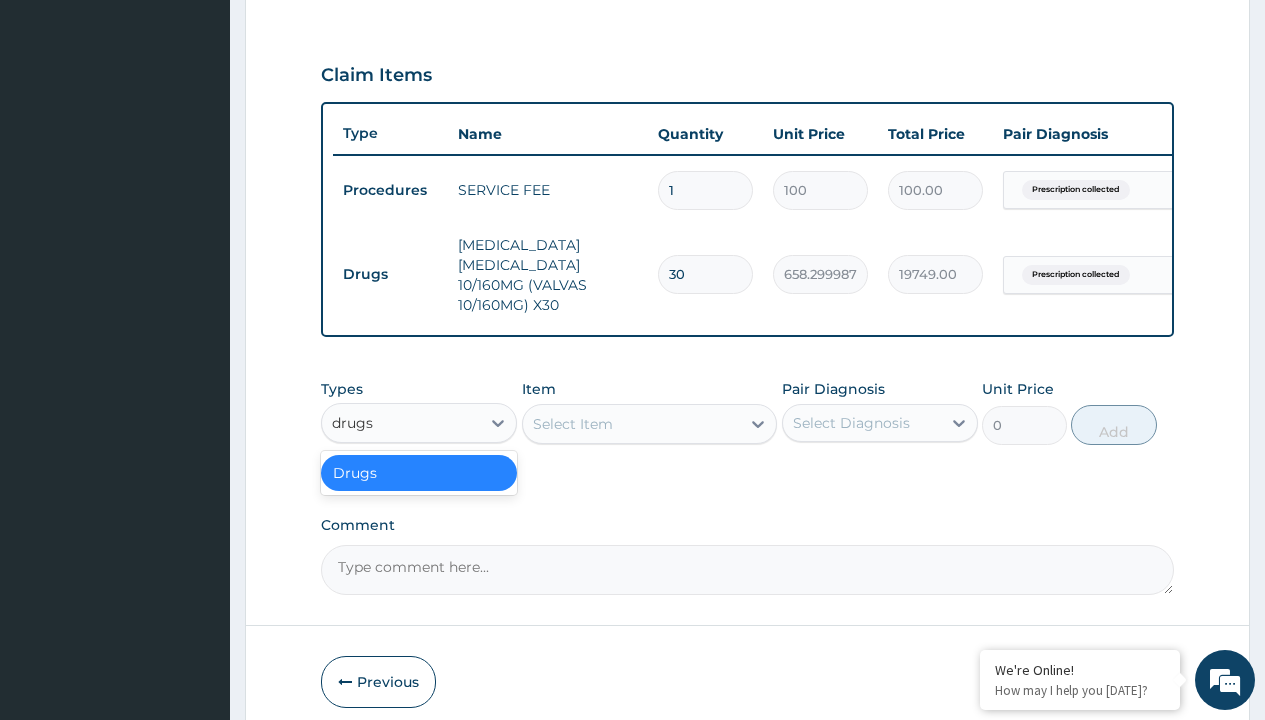 type 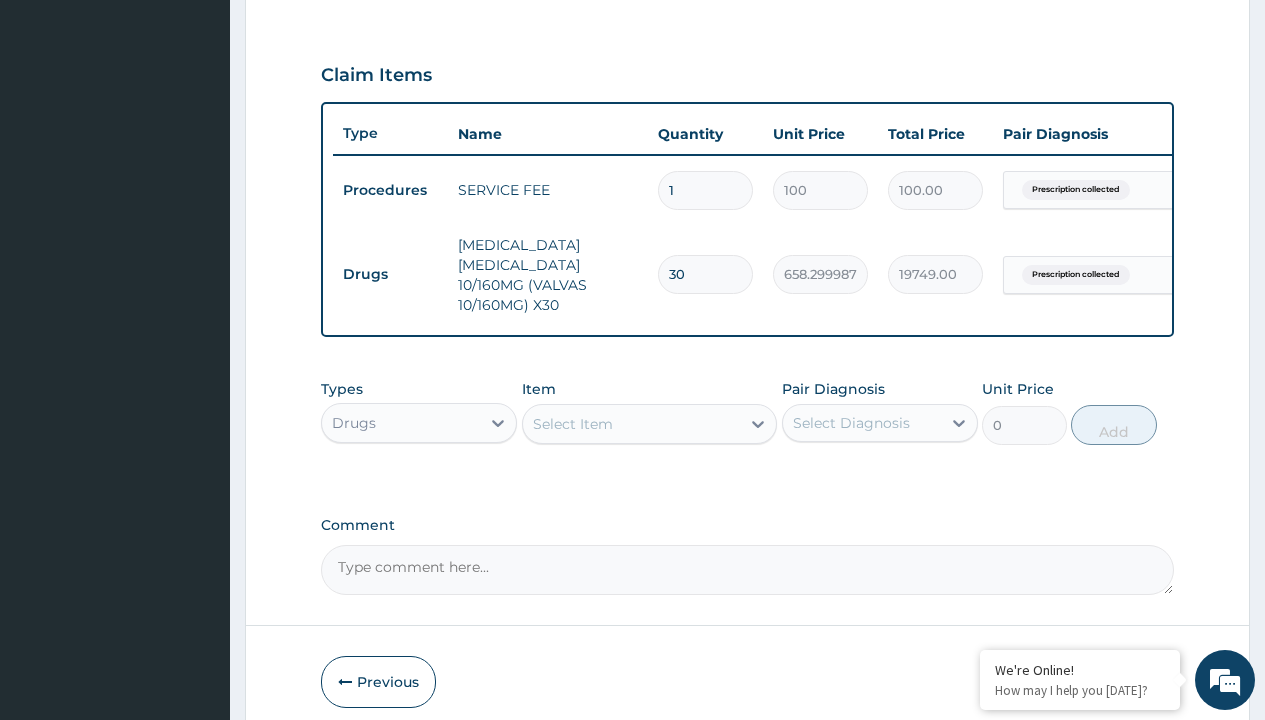 click on "Select Item" at bounding box center [573, 424] 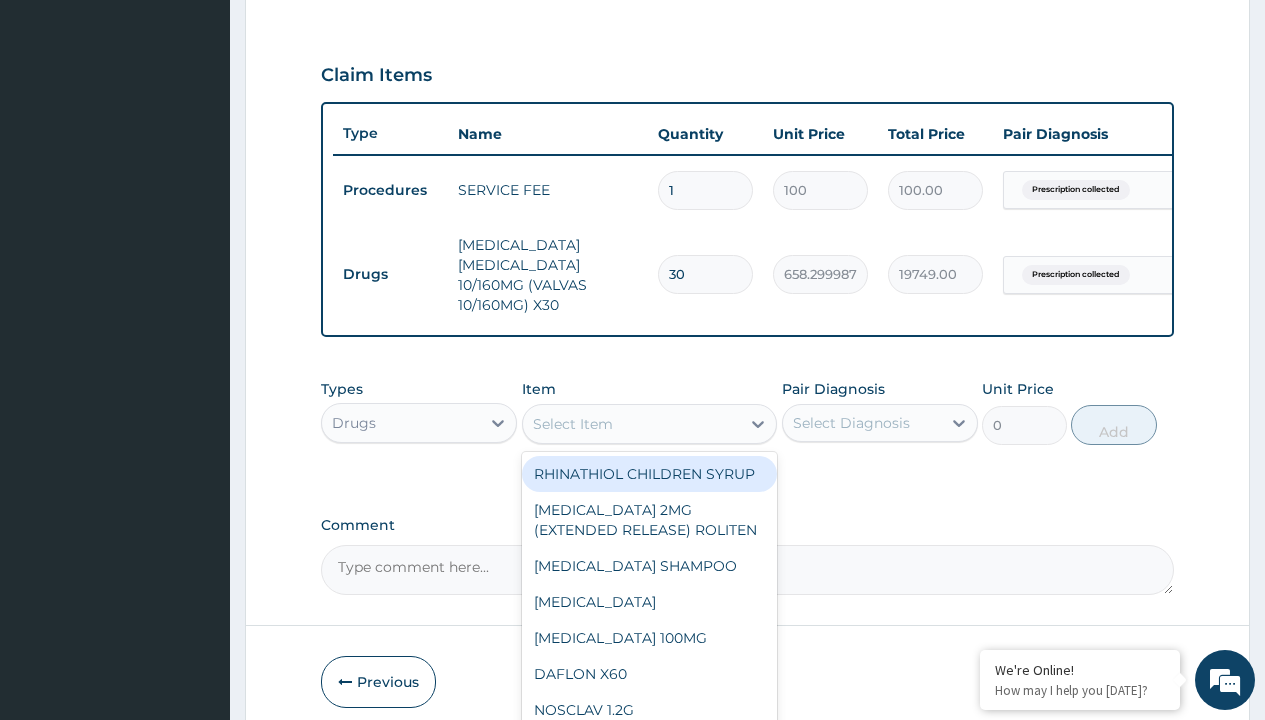 type on "xarelto 20mg by 14 tabs" 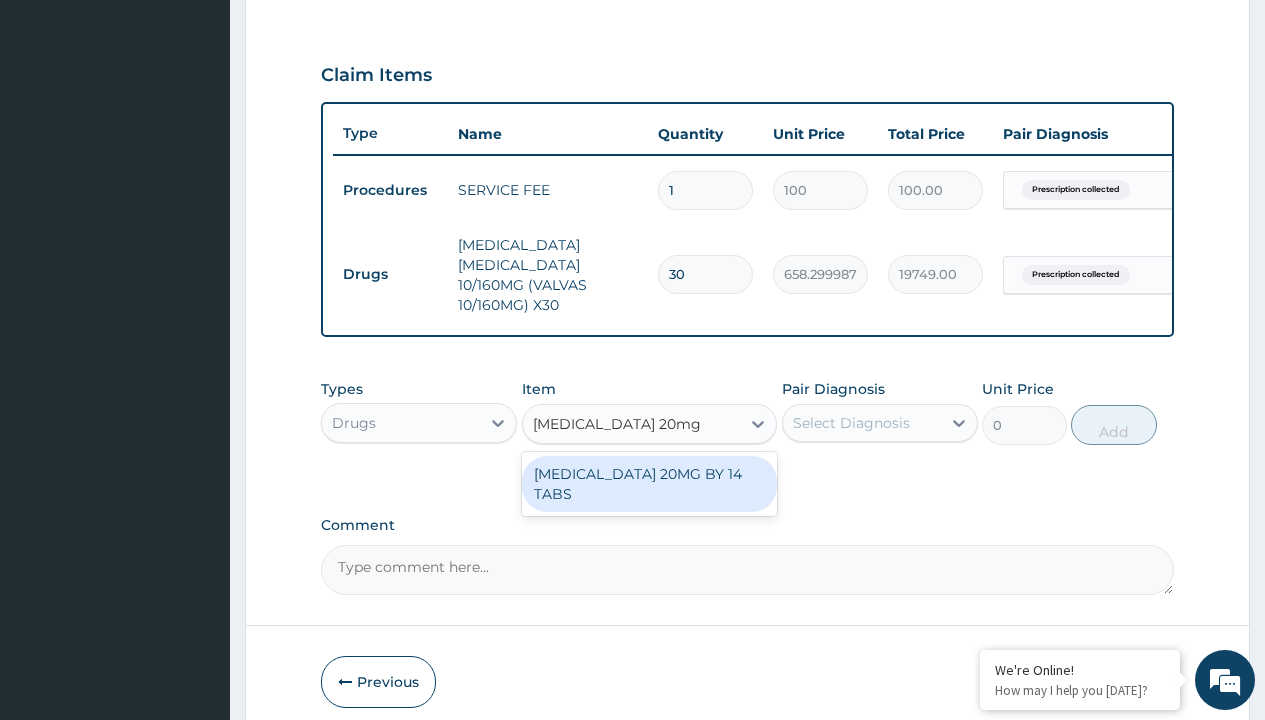 scroll, scrollTop: 0, scrollLeft: 0, axis: both 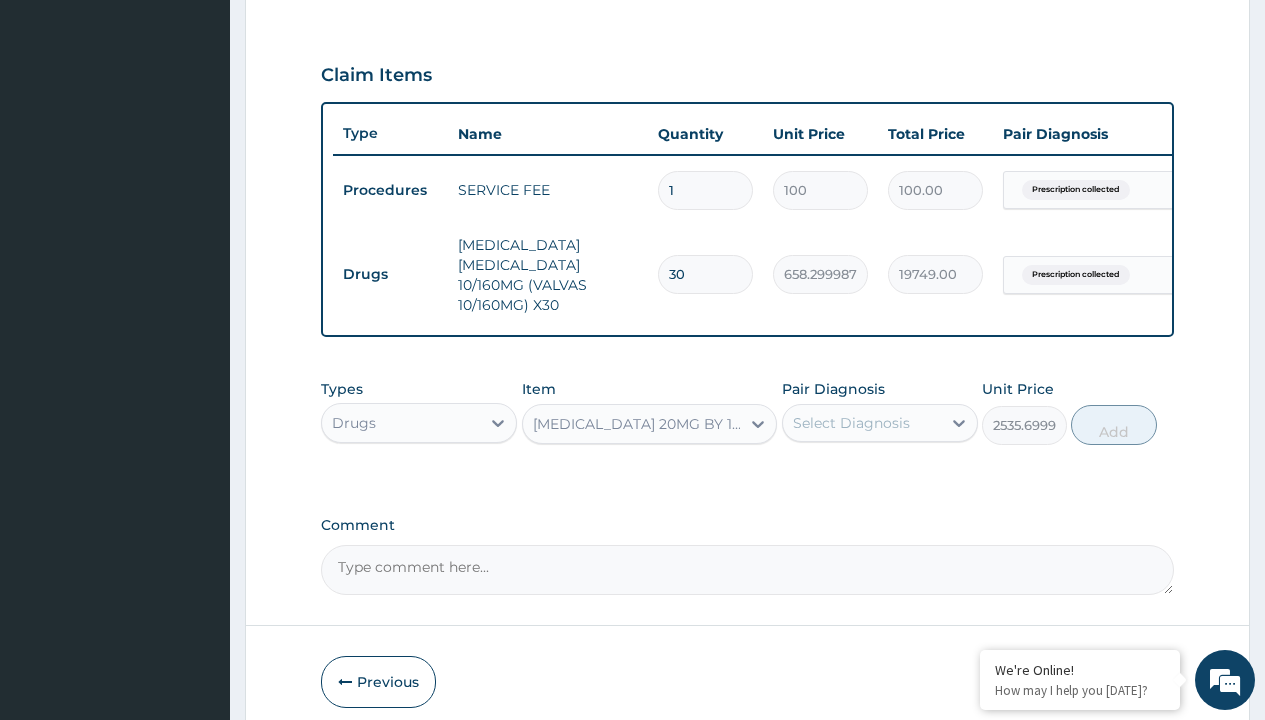 click on "Prescription collected" at bounding box center (409, -89) 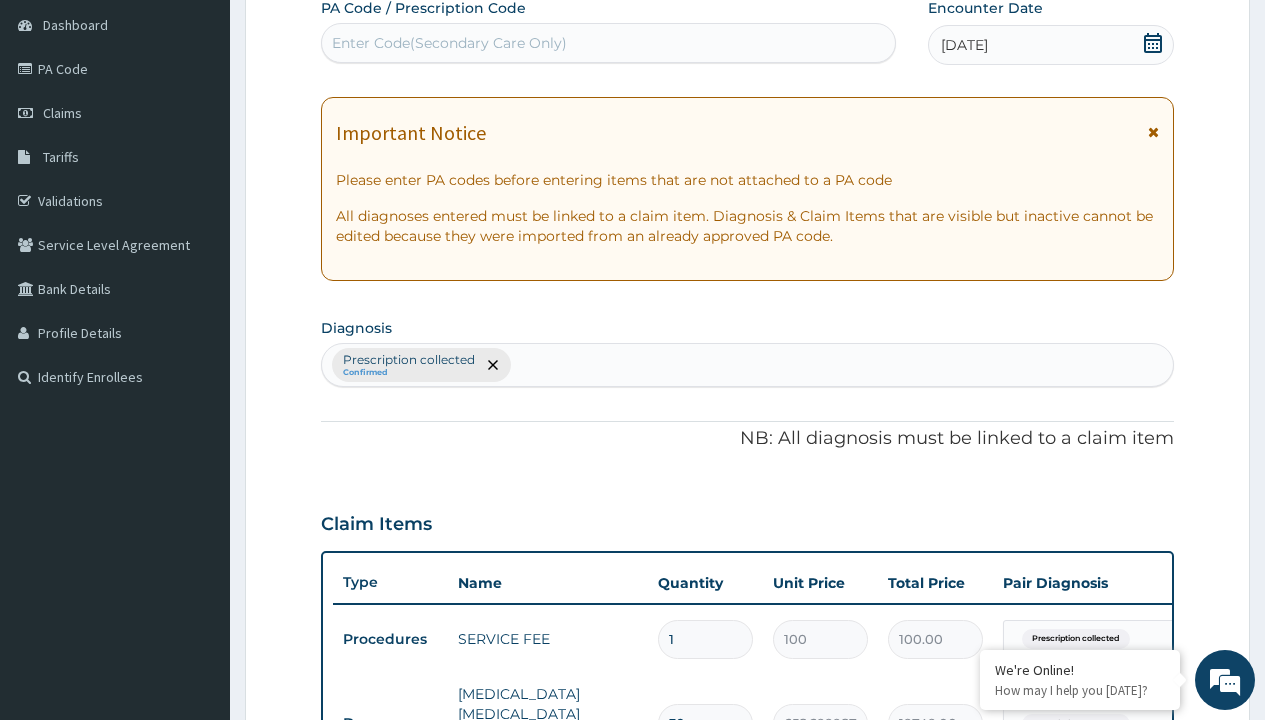 type on "prescription collected" 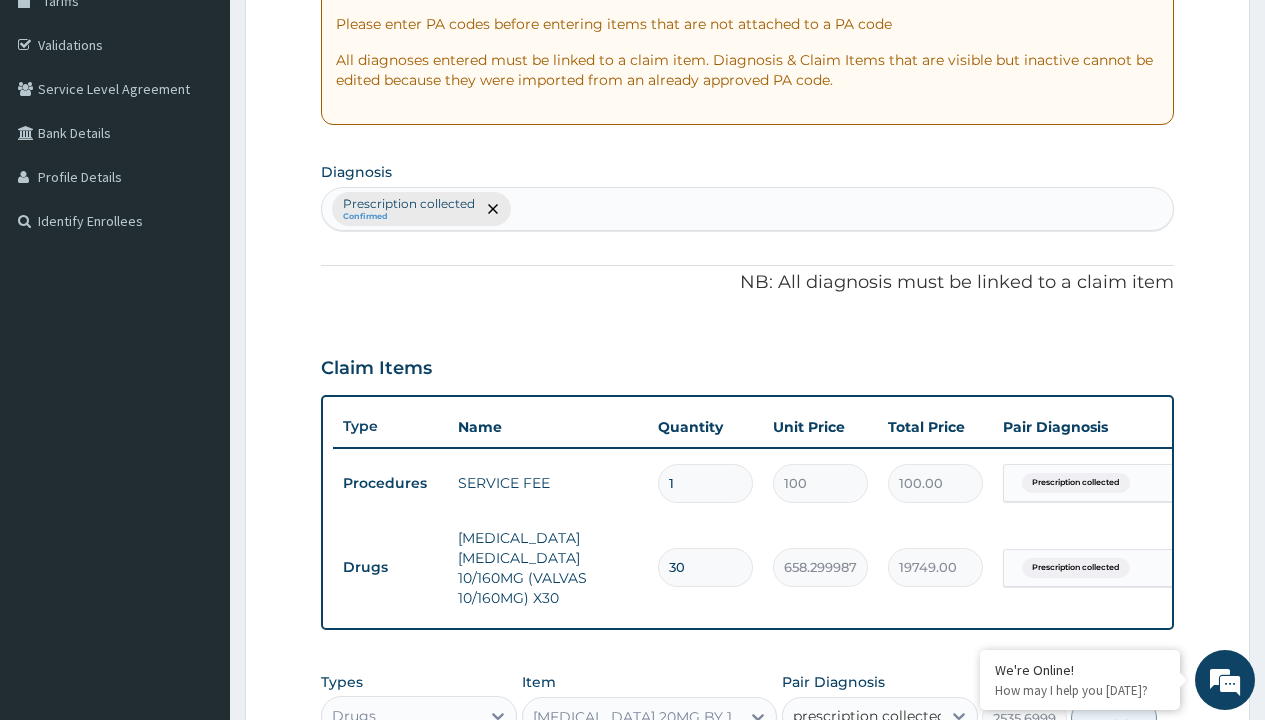 click on "Prescription collected" at bounding box center [890, 775] 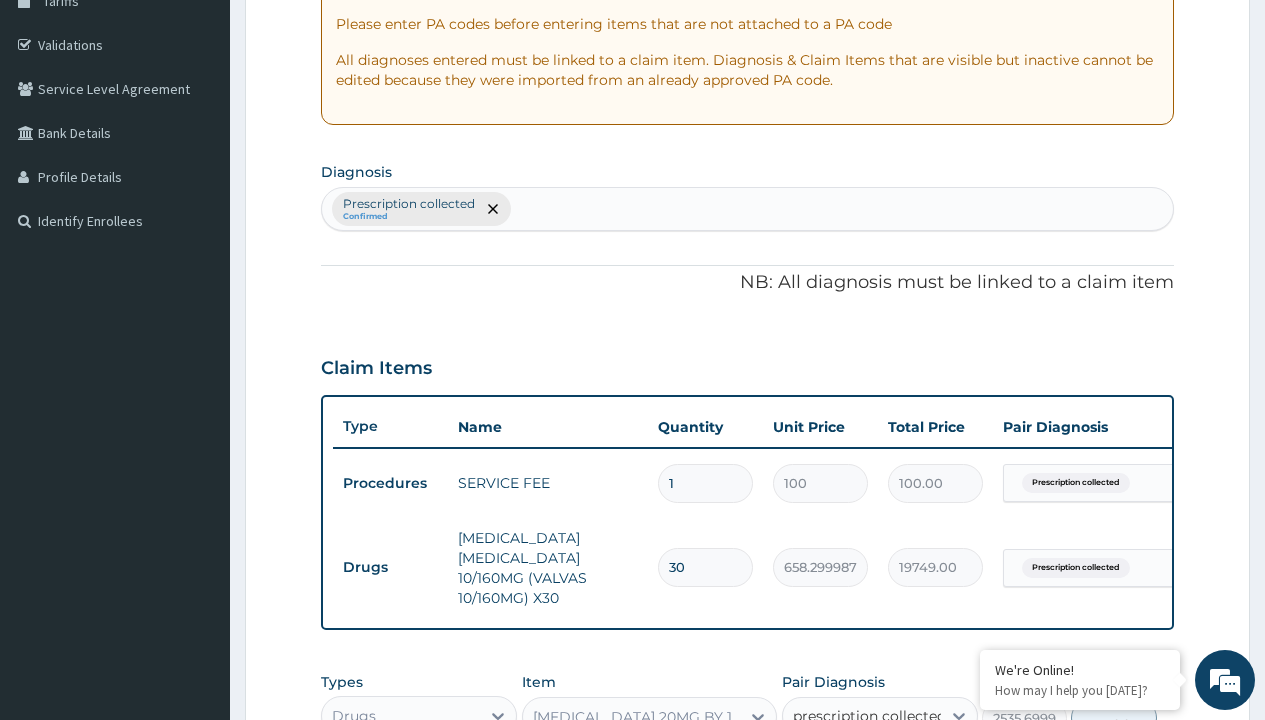 type 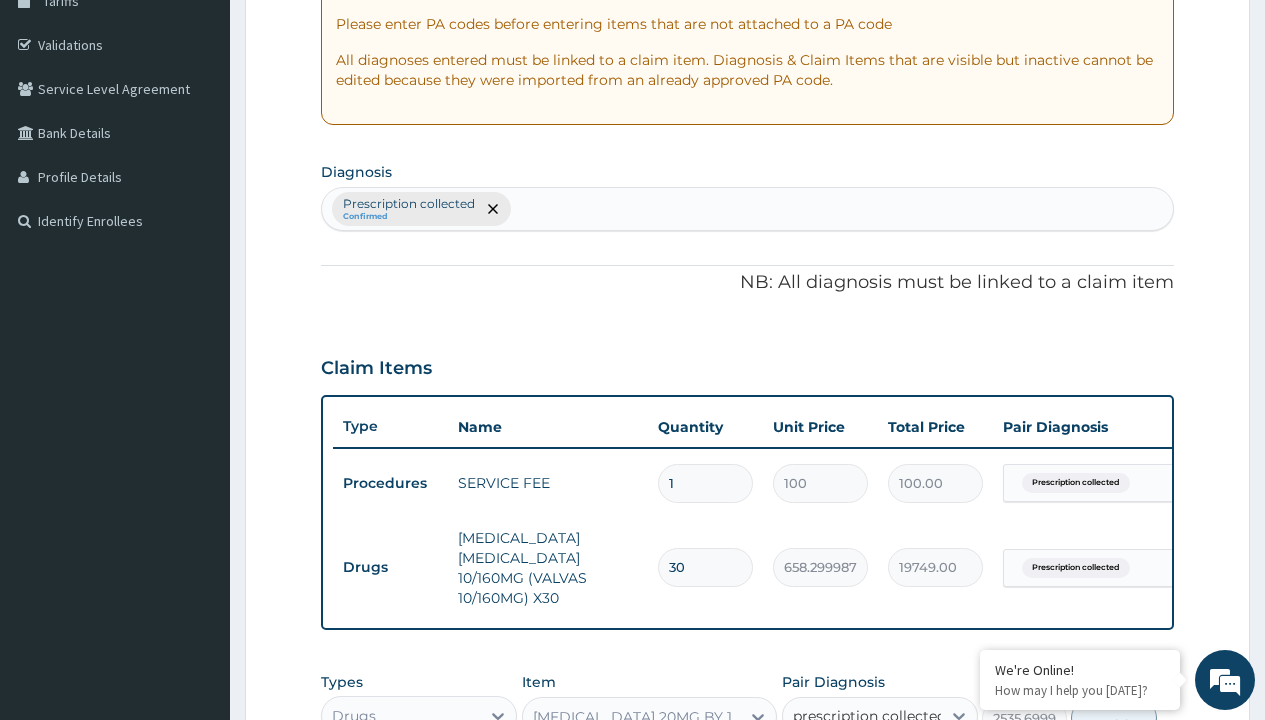 checkbox on "true" 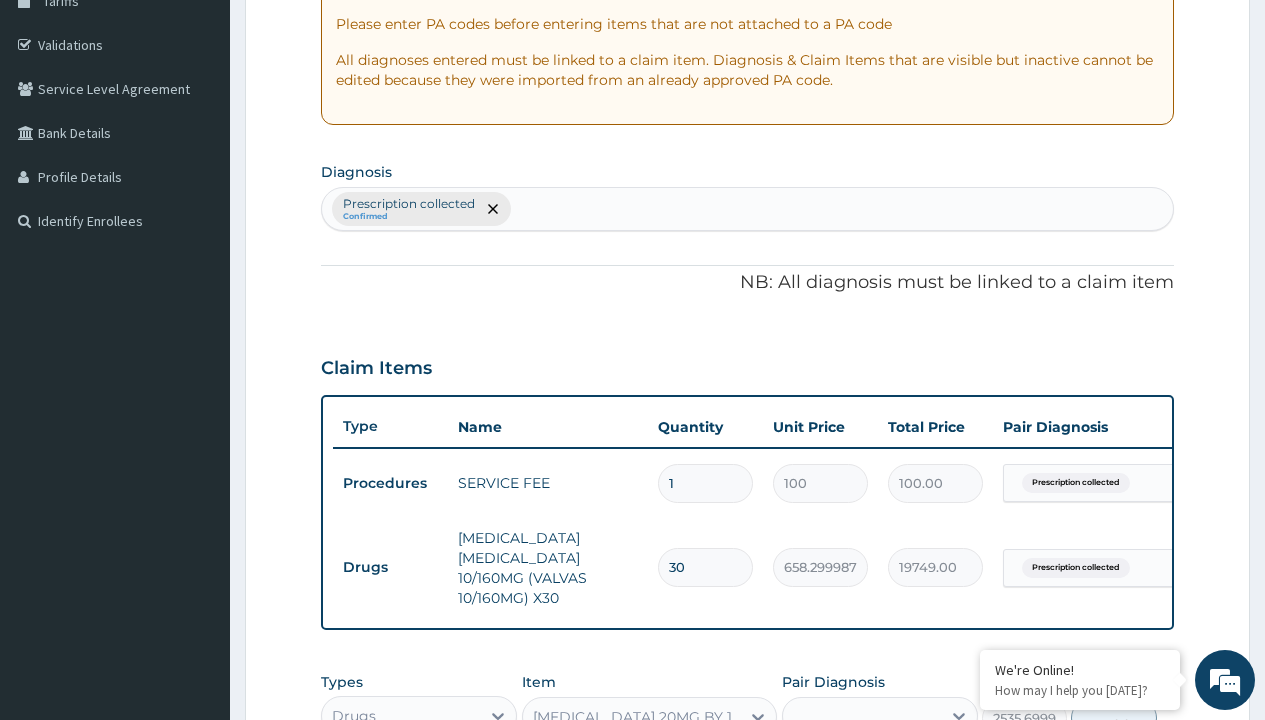 scroll, scrollTop: 722, scrollLeft: 0, axis: vertical 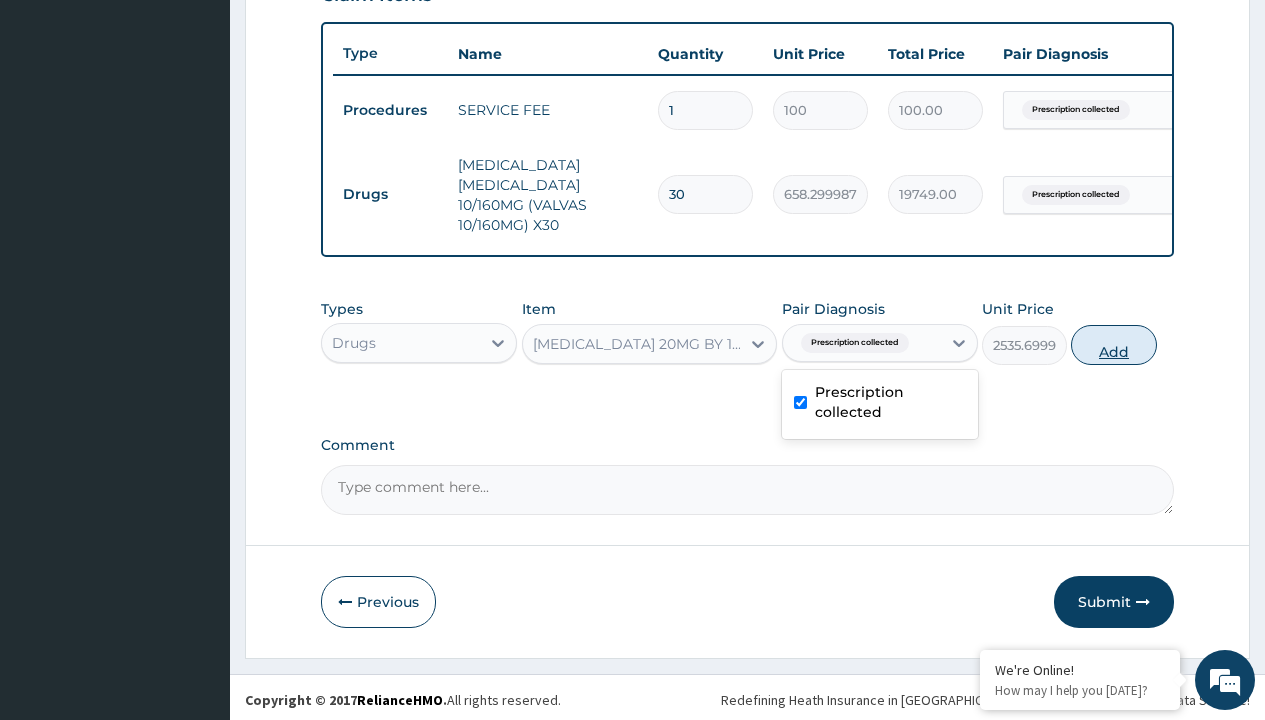 click on "Add" at bounding box center (1113, 345) 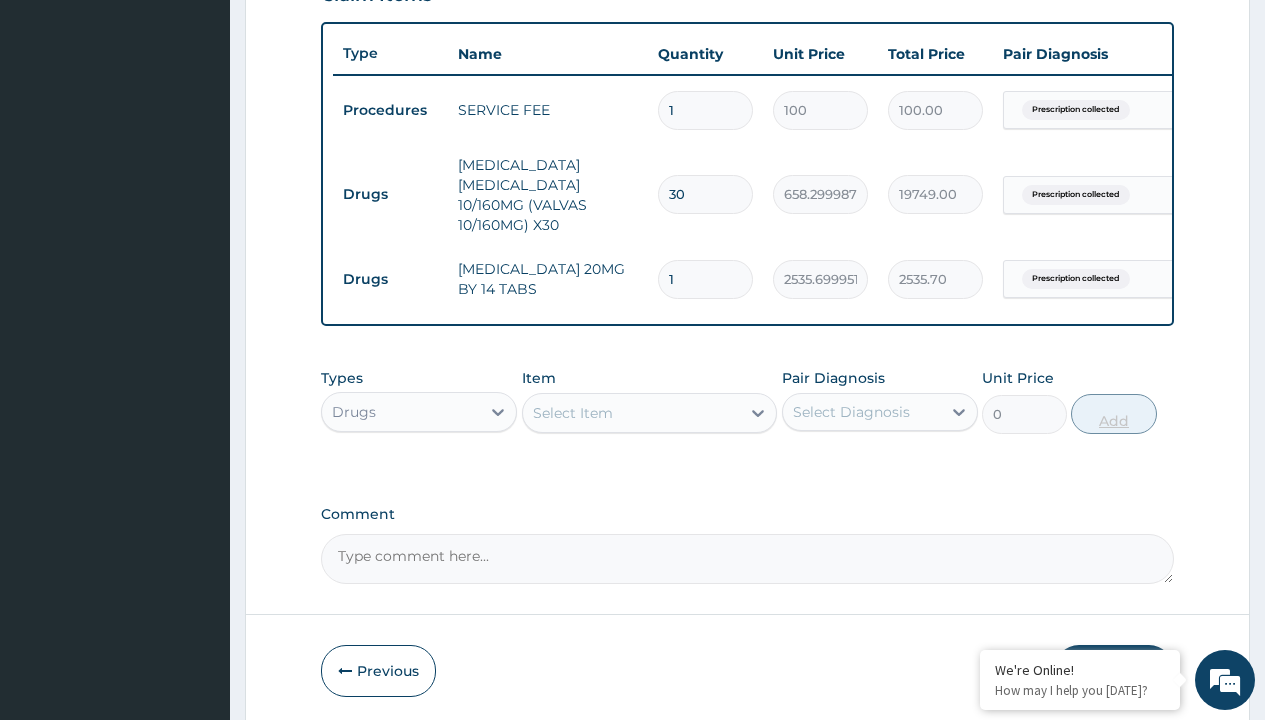 type on "28" 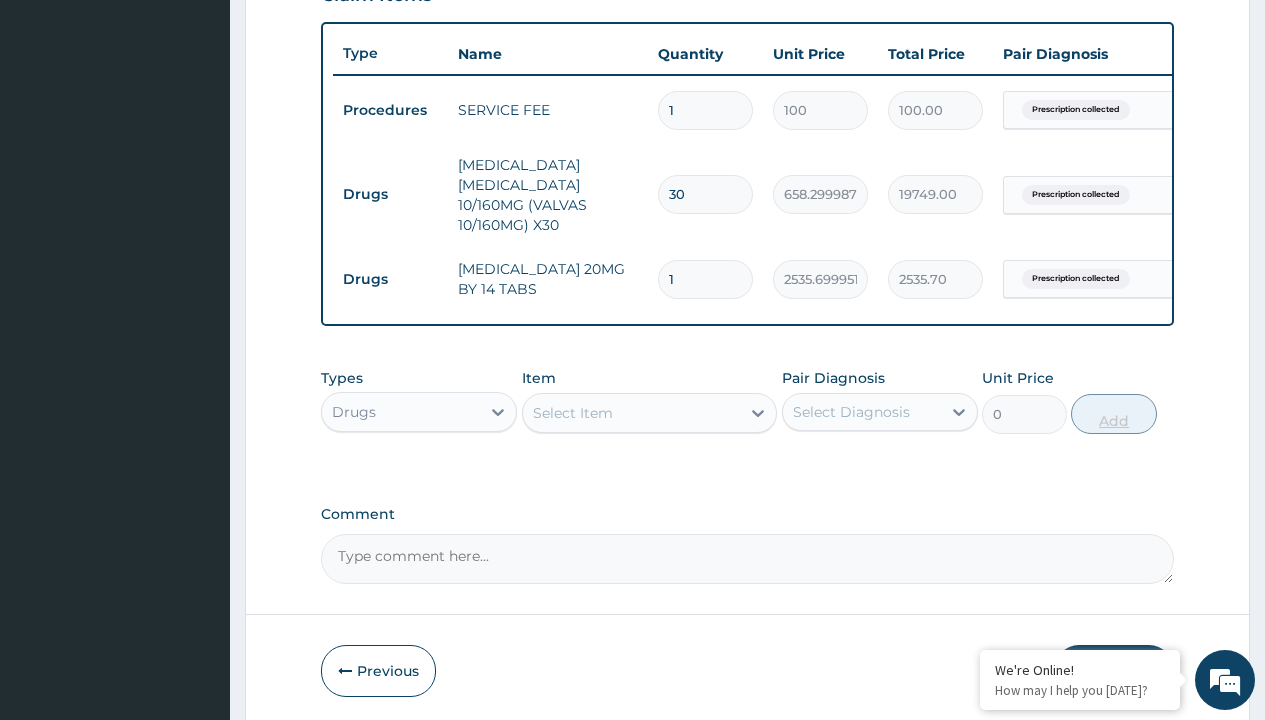 type on "70999.60" 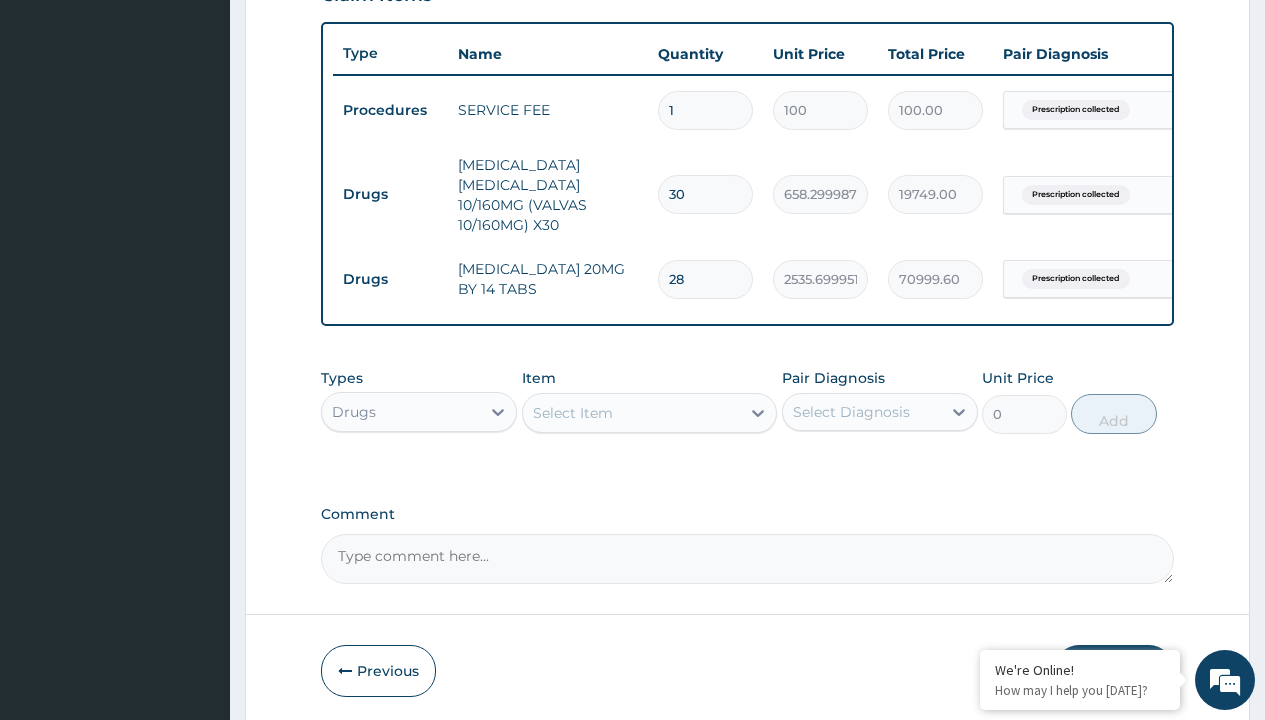 type on "28" 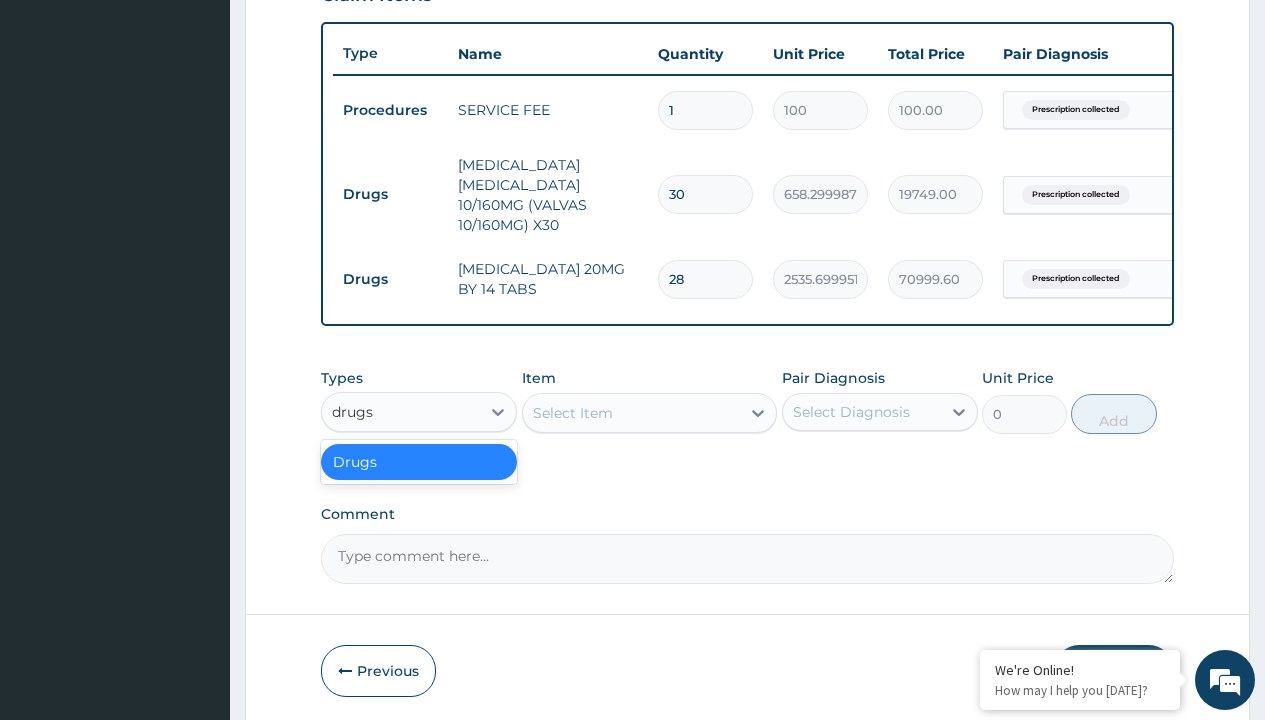 scroll, scrollTop: 0, scrollLeft: 0, axis: both 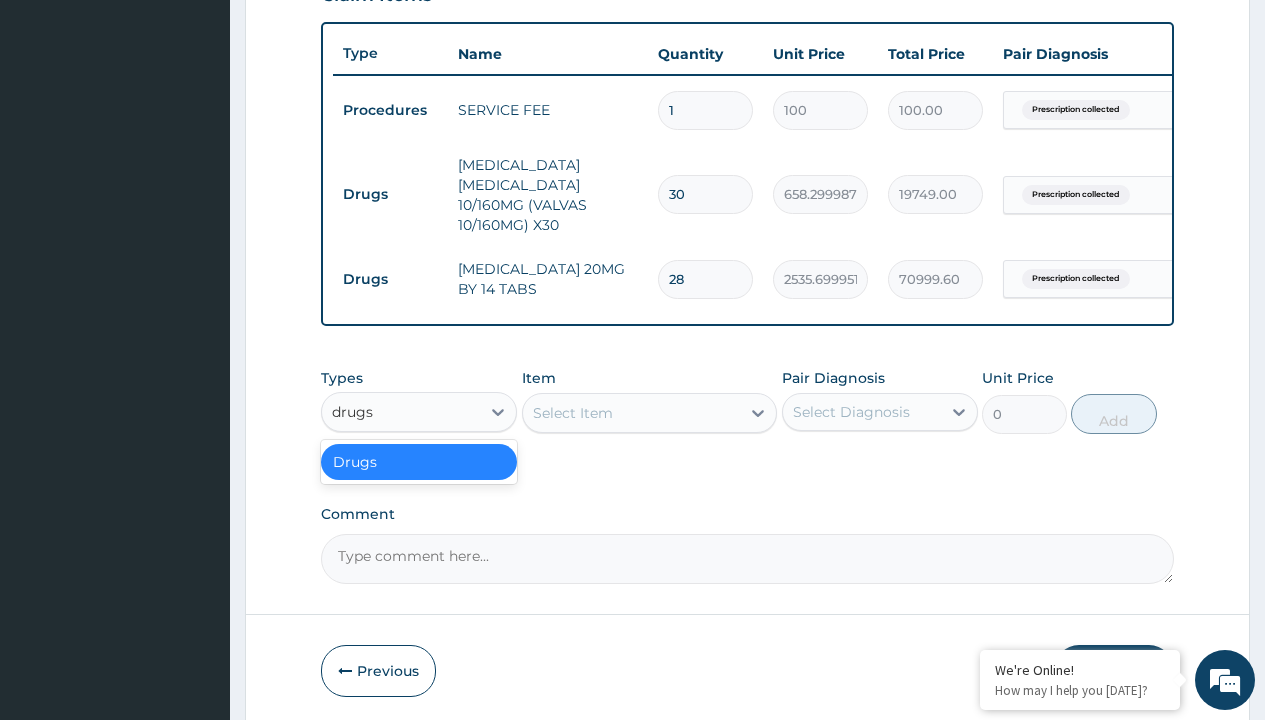 click on "Drugs" at bounding box center (419, 462) 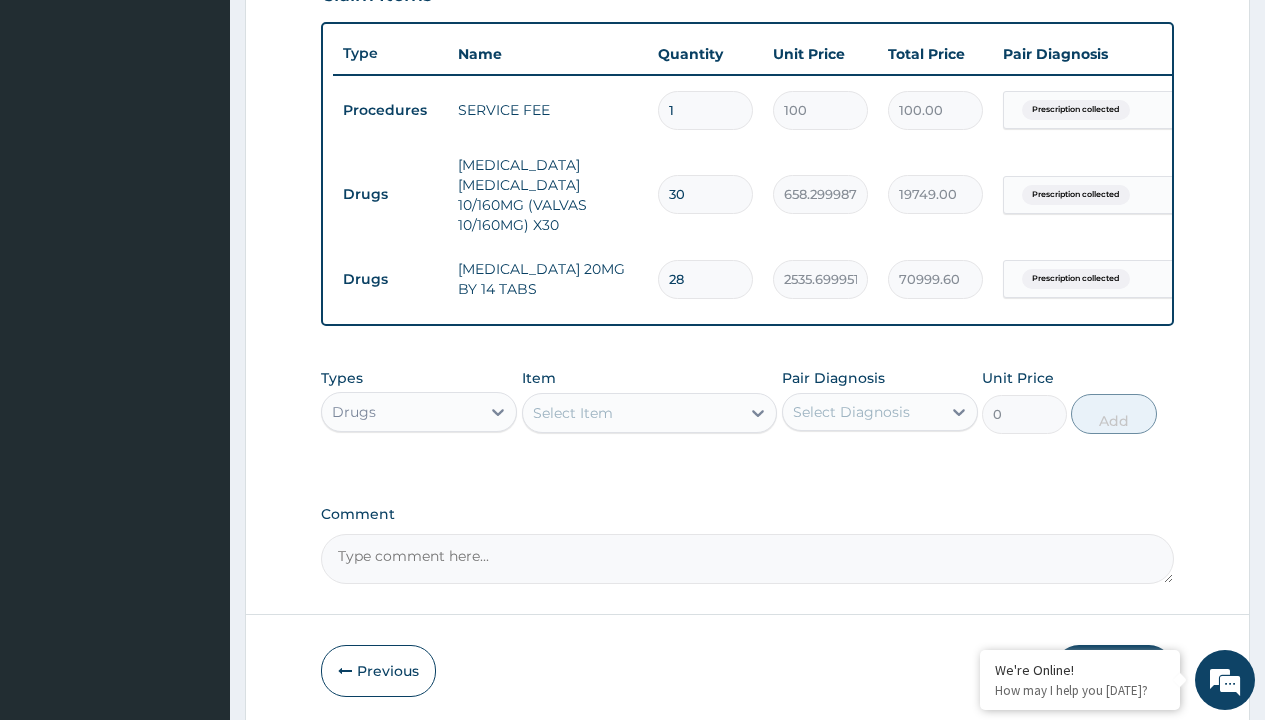click on "Select Item" at bounding box center (573, 413) 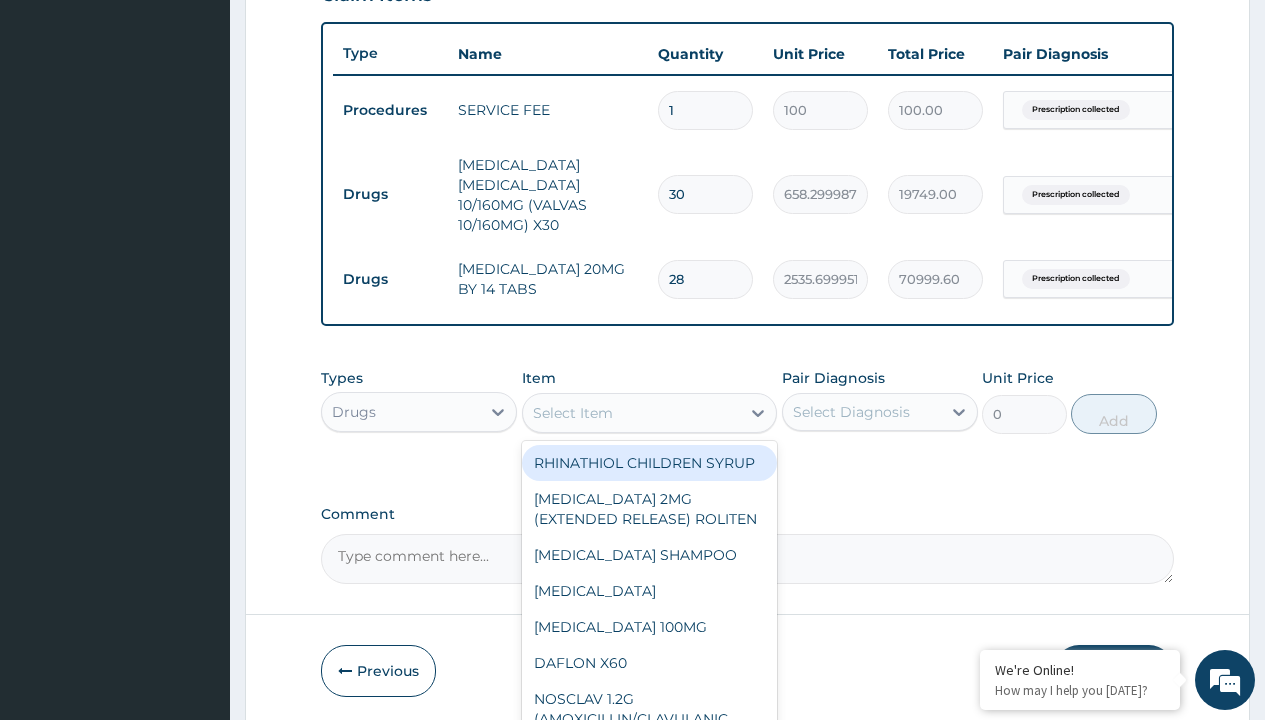 type on "bisoprolol 5mg concor/pack" 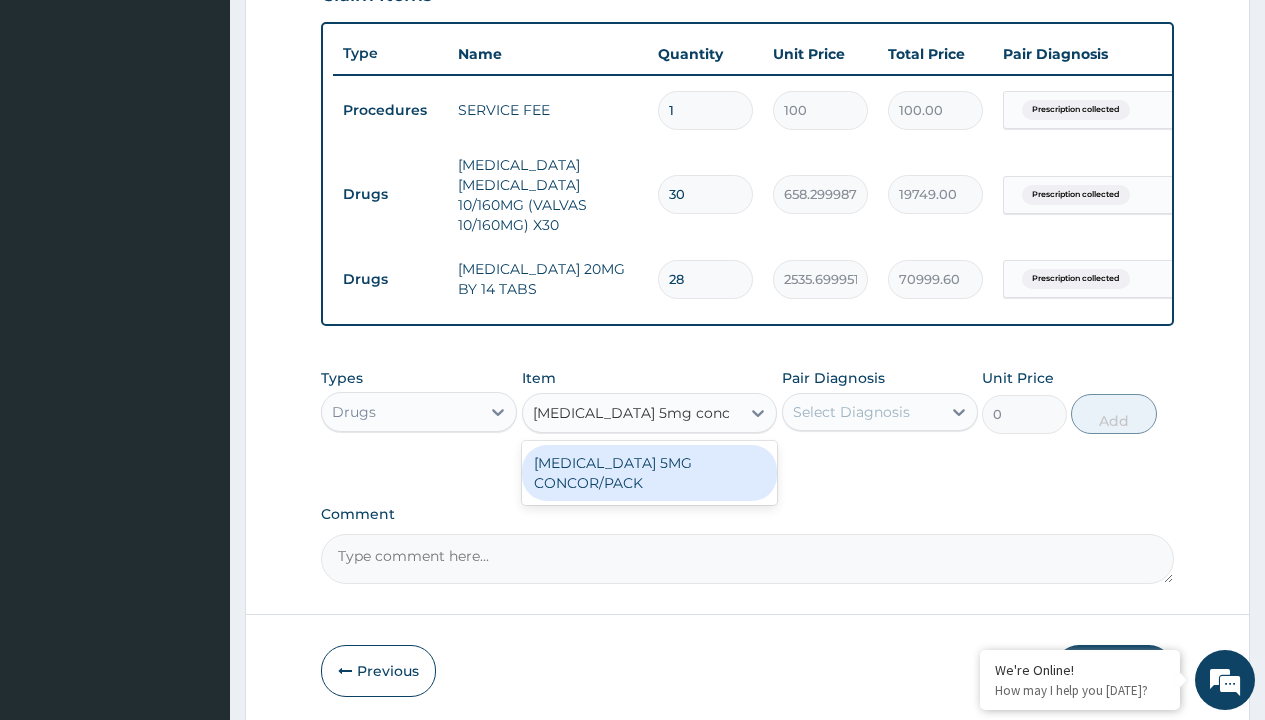 scroll, scrollTop: 0, scrollLeft: 0, axis: both 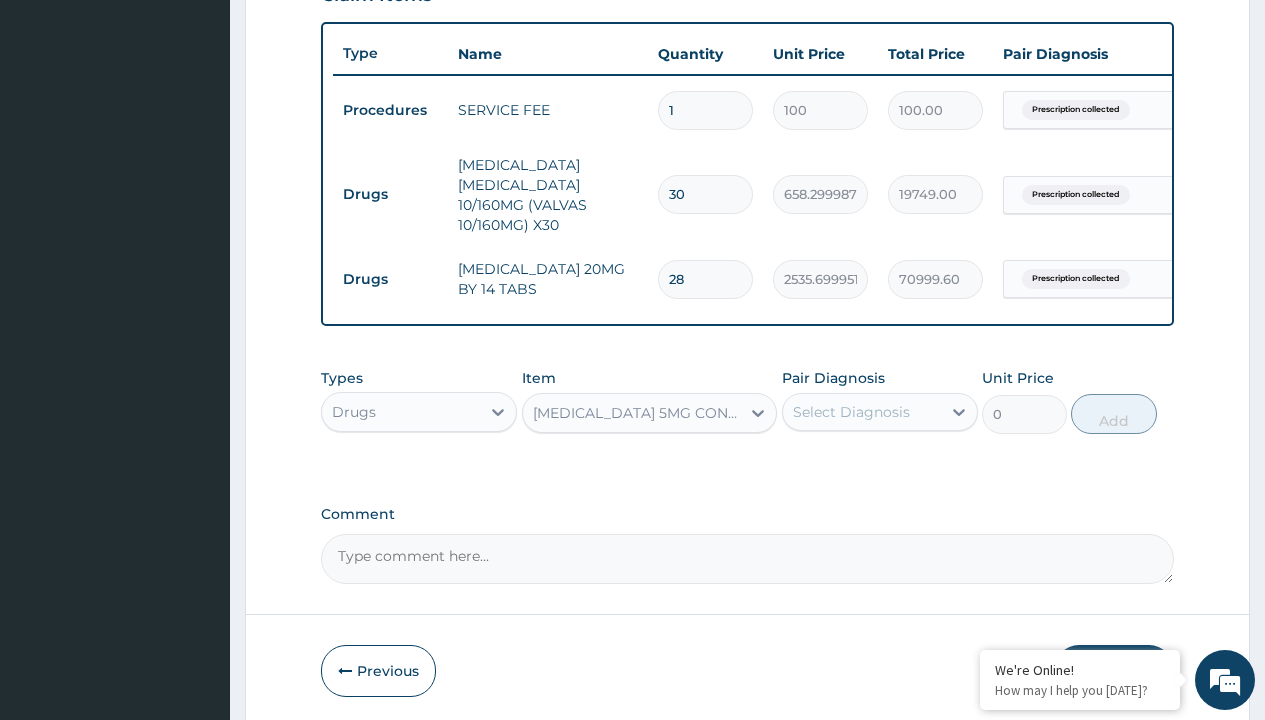 type 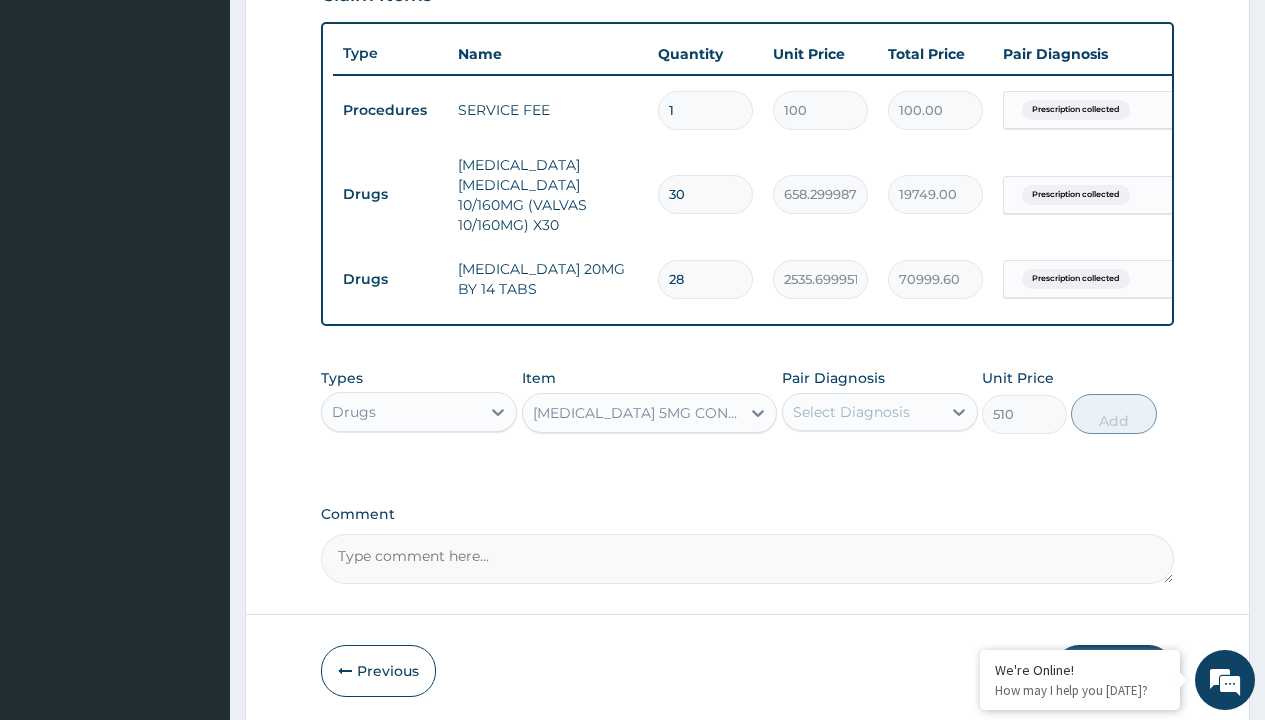 click on "Prescription collected" at bounding box center (409, -169) 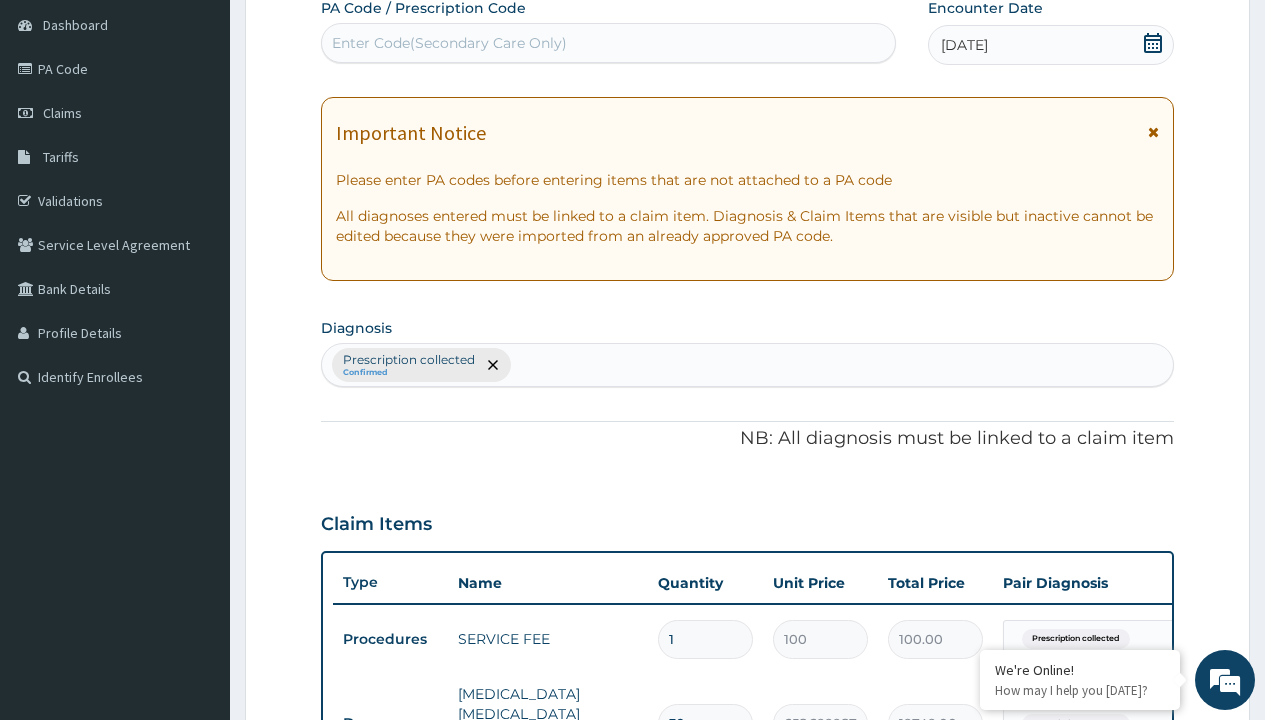 type on "prescription collected" 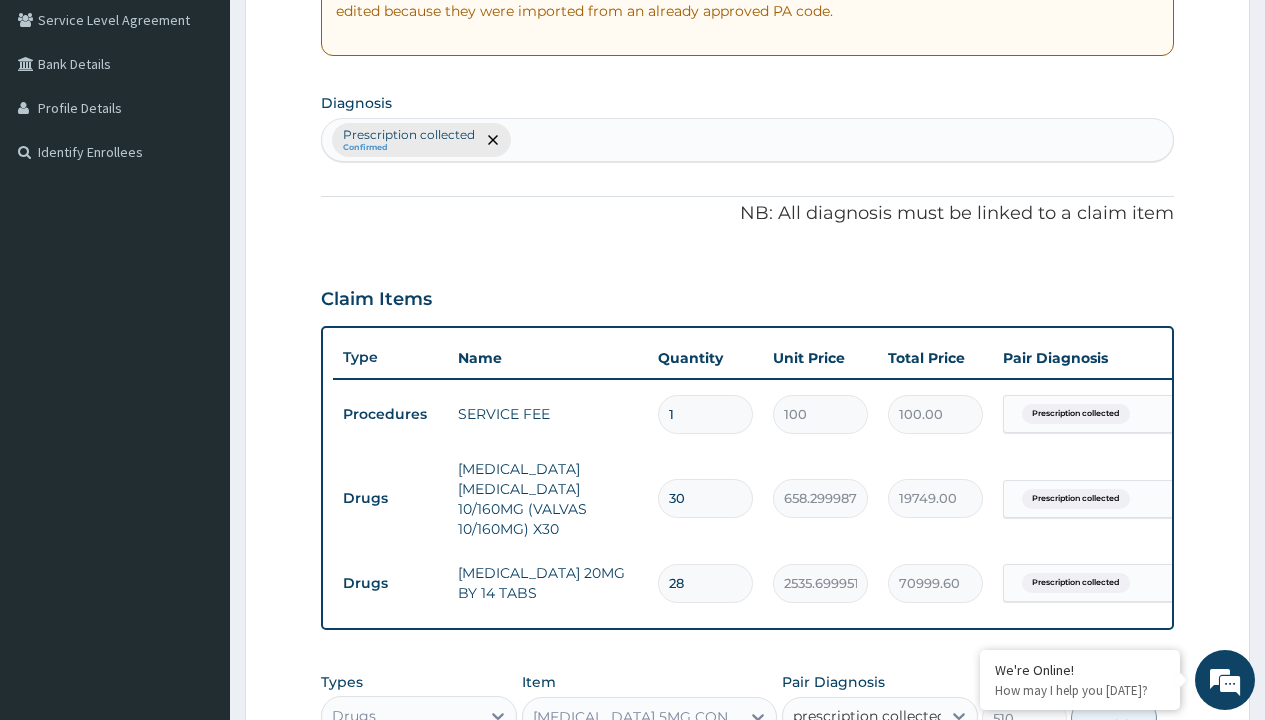 scroll, scrollTop: 0, scrollLeft: 0, axis: both 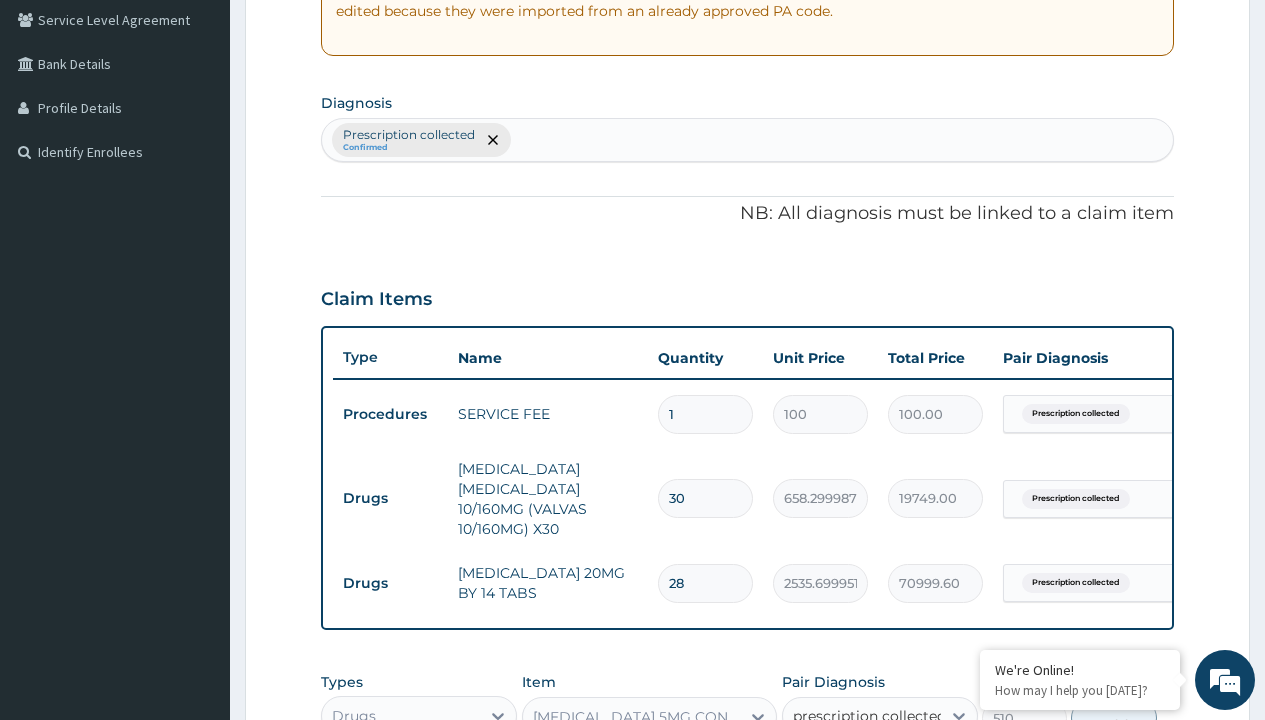 type 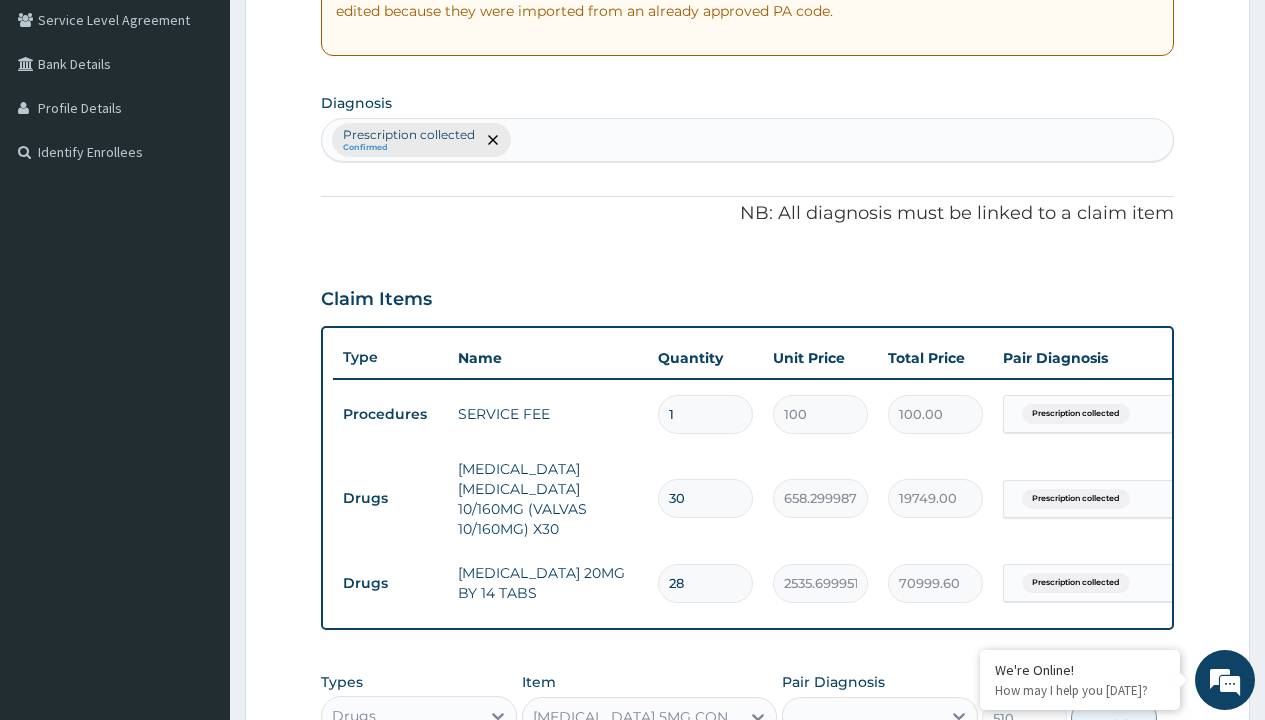 checkbox on "true" 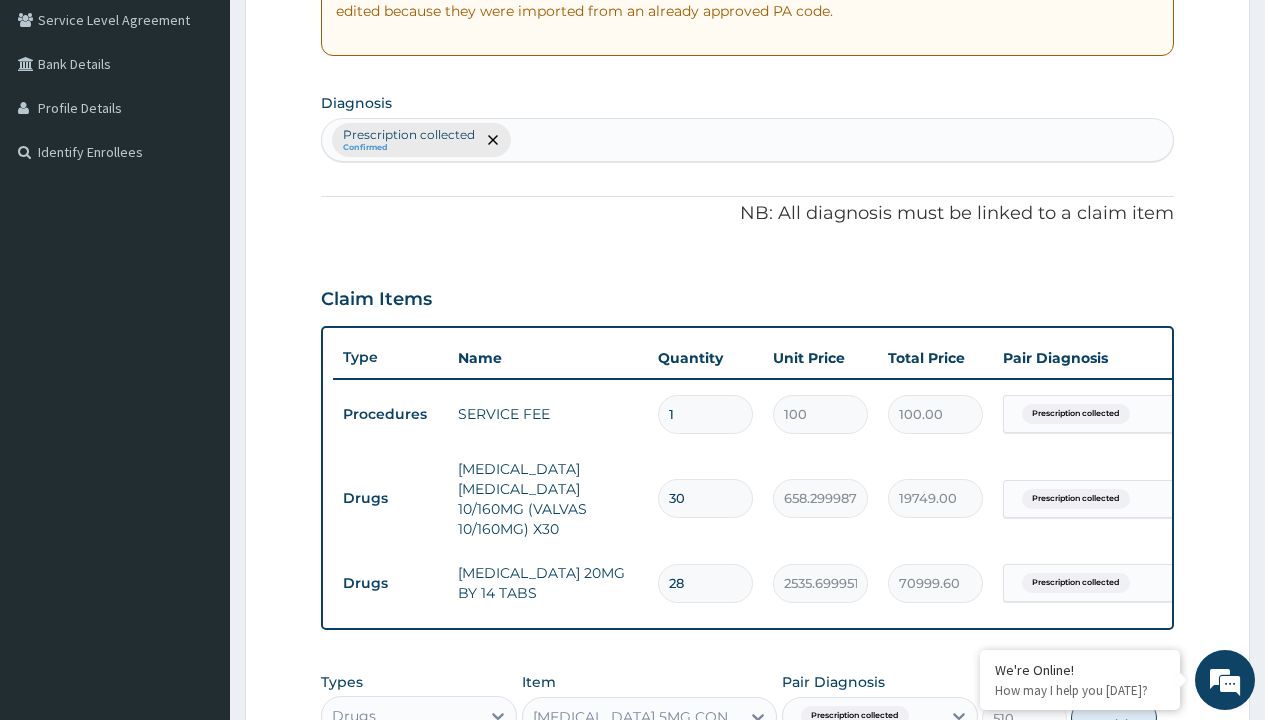 scroll, scrollTop: 791, scrollLeft: 0, axis: vertical 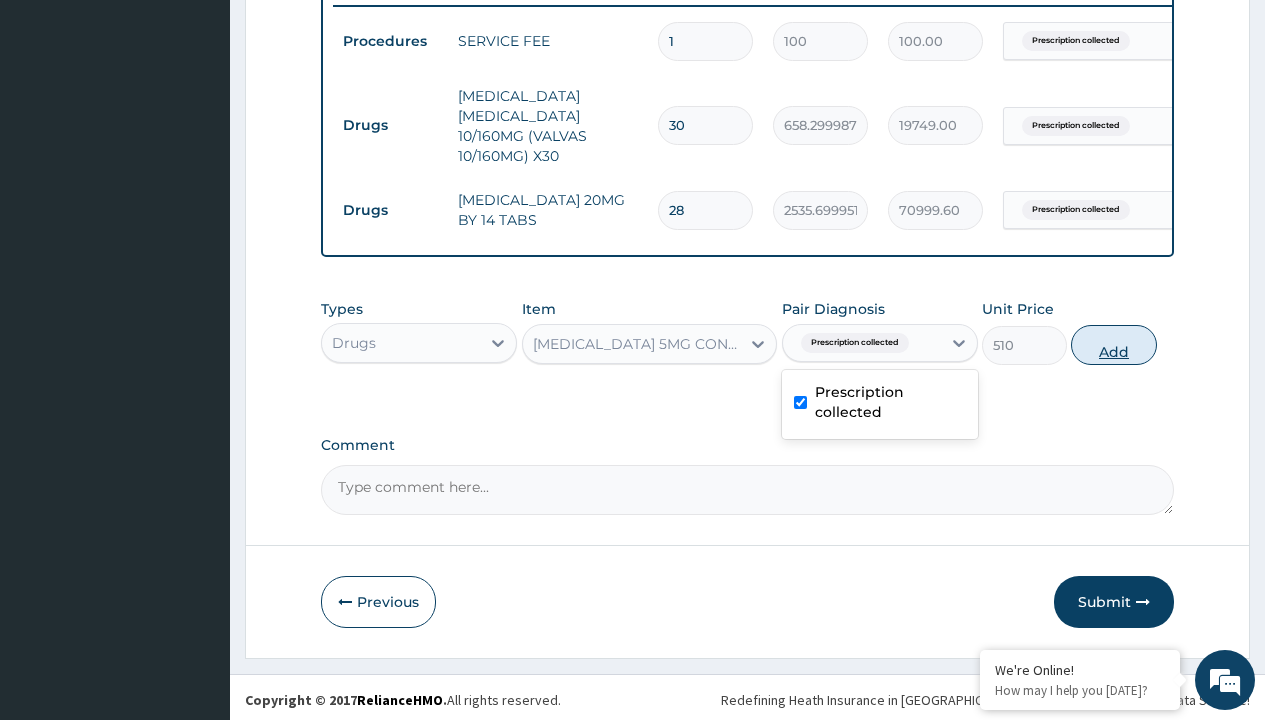 click on "Add" at bounding box center [1113, 345] 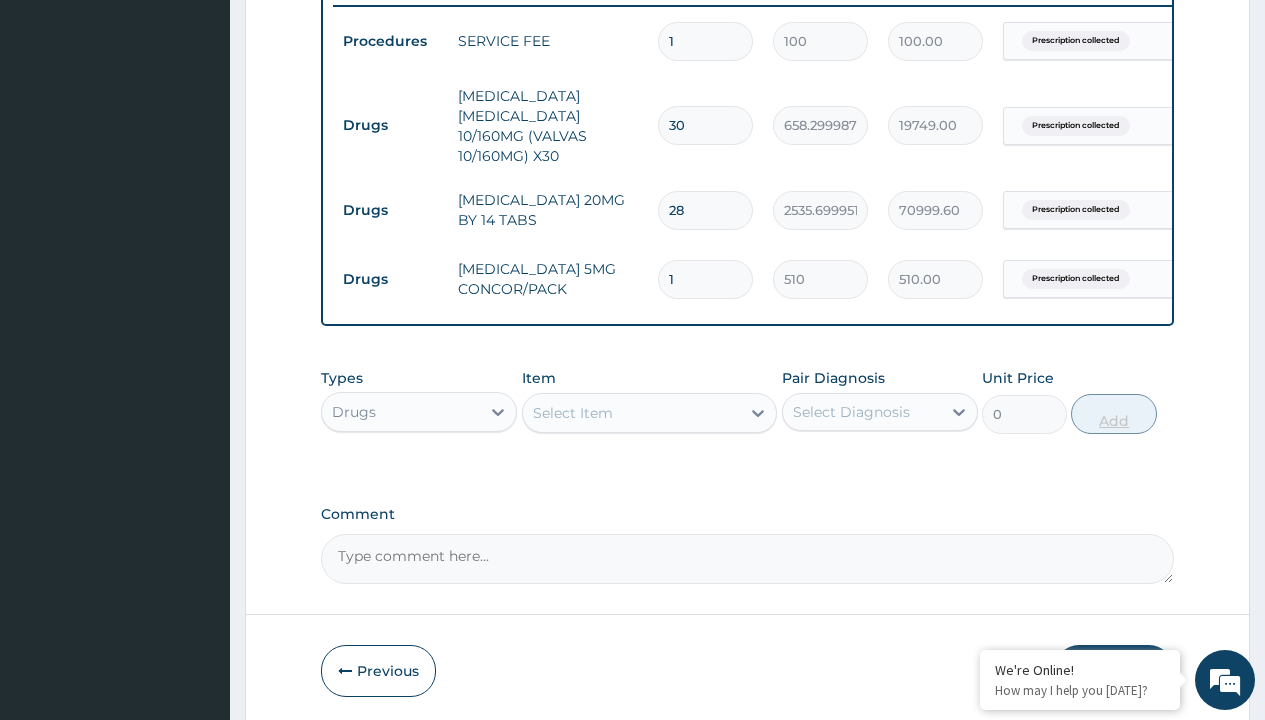 type on "30" 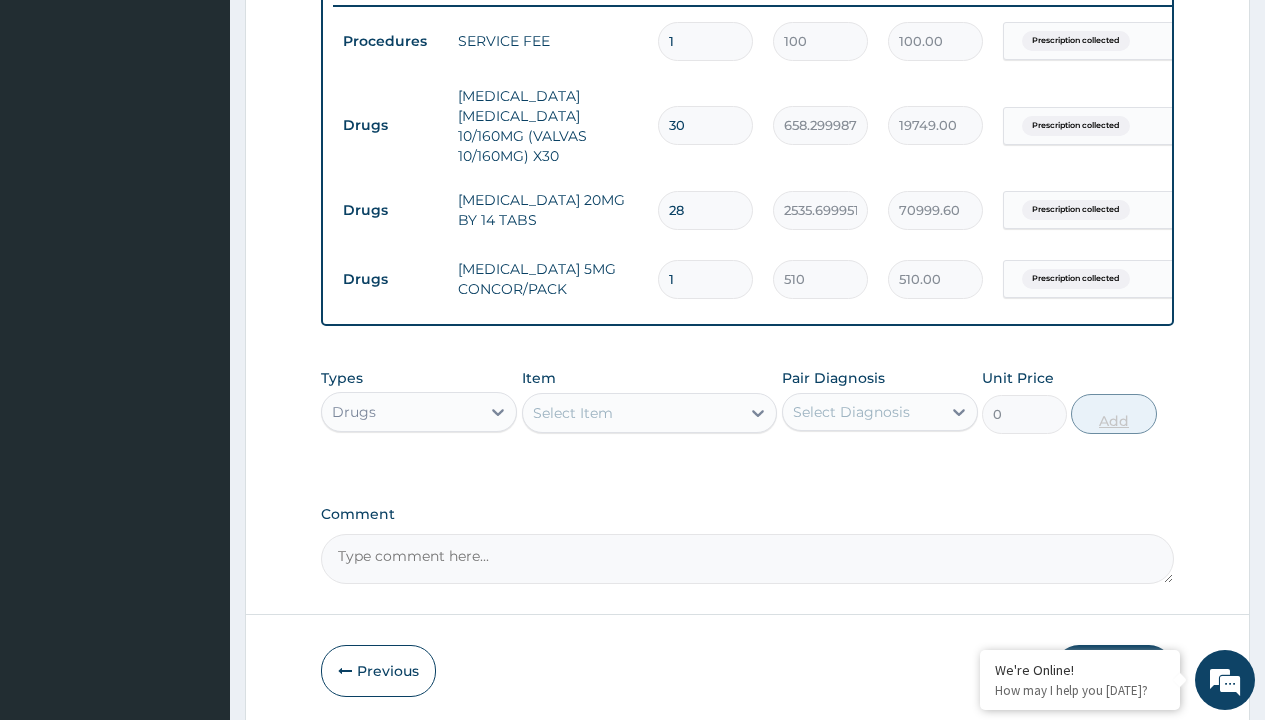 type on "15300.00" 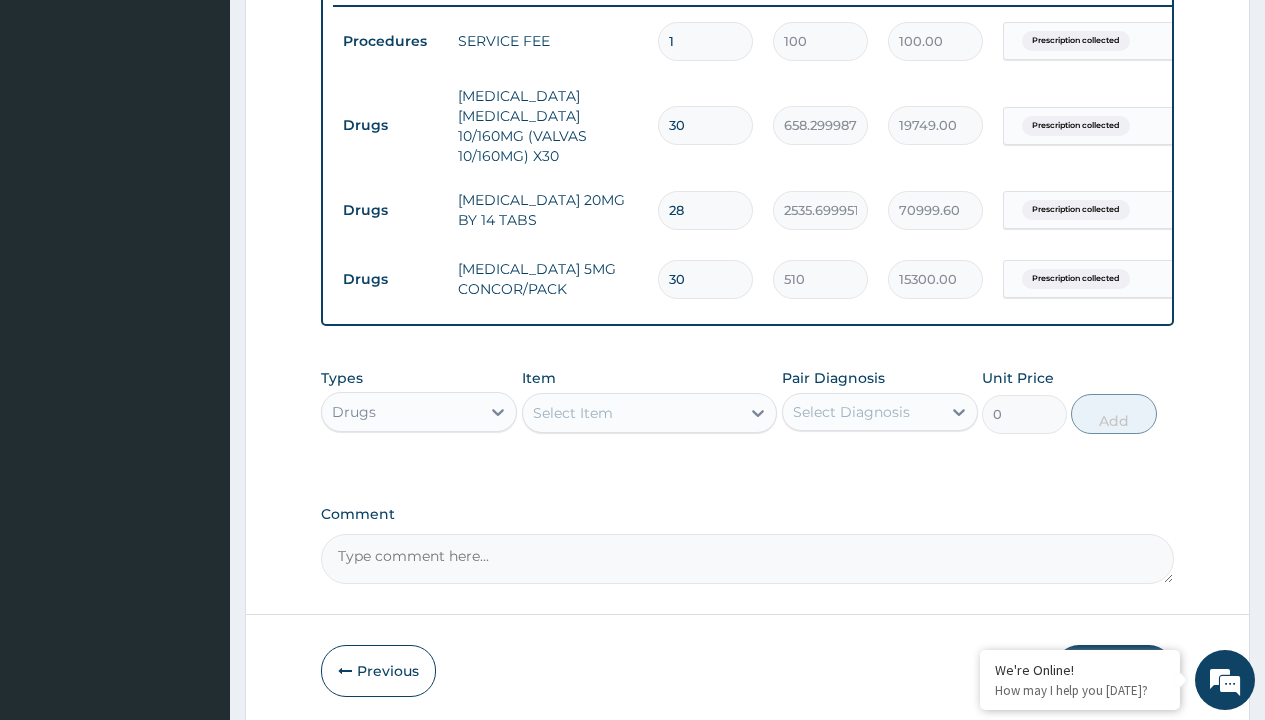 type on "30" 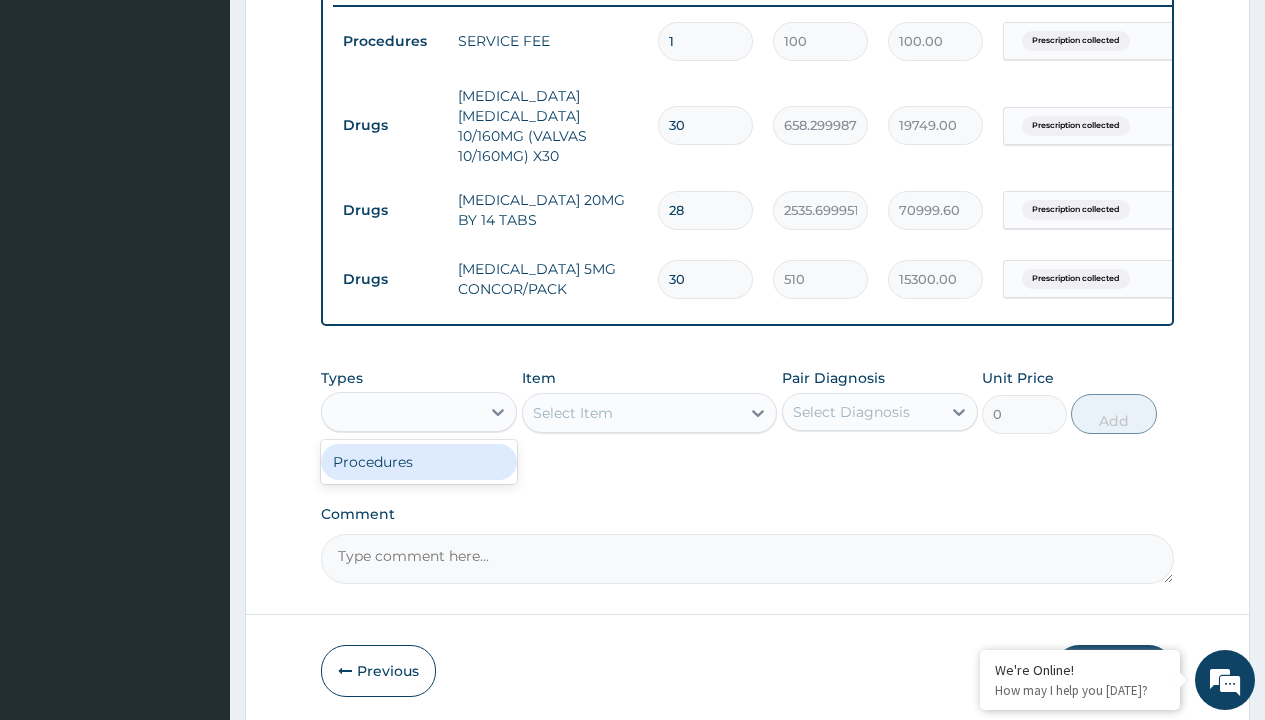 type on "procedures" 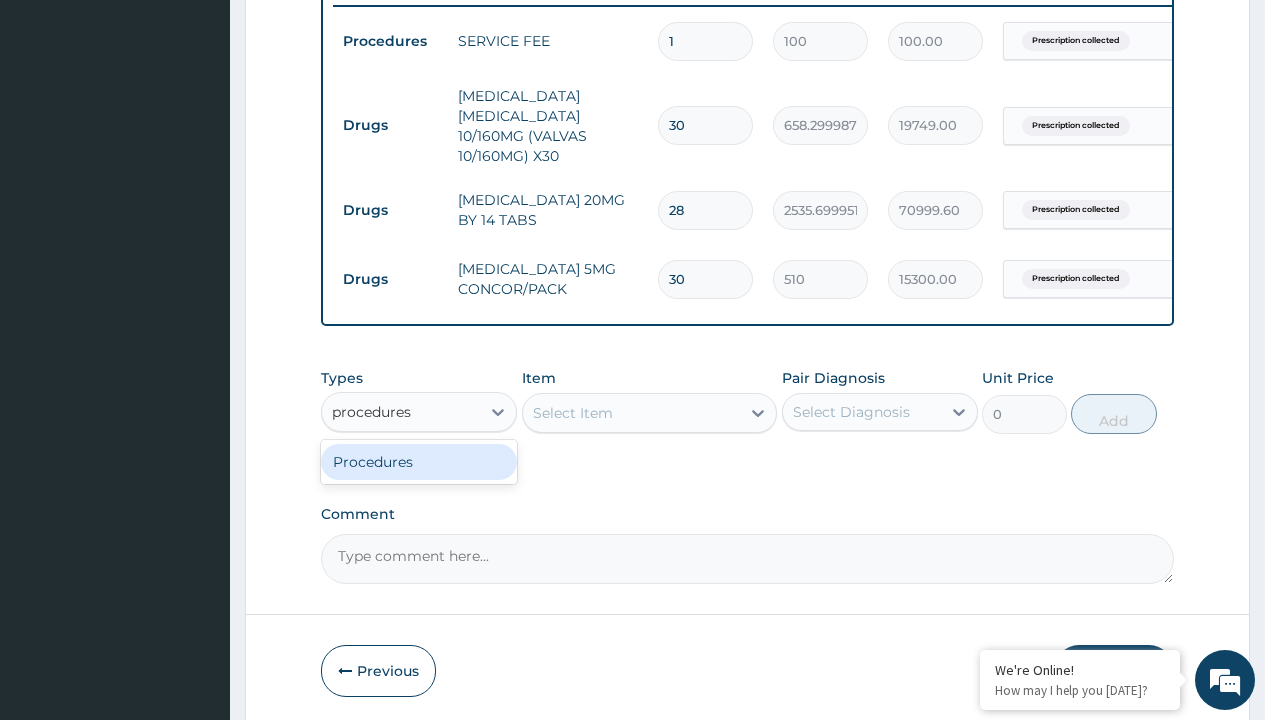 scroll, scrollTop: 0, scrollLeft: 0, axis: both 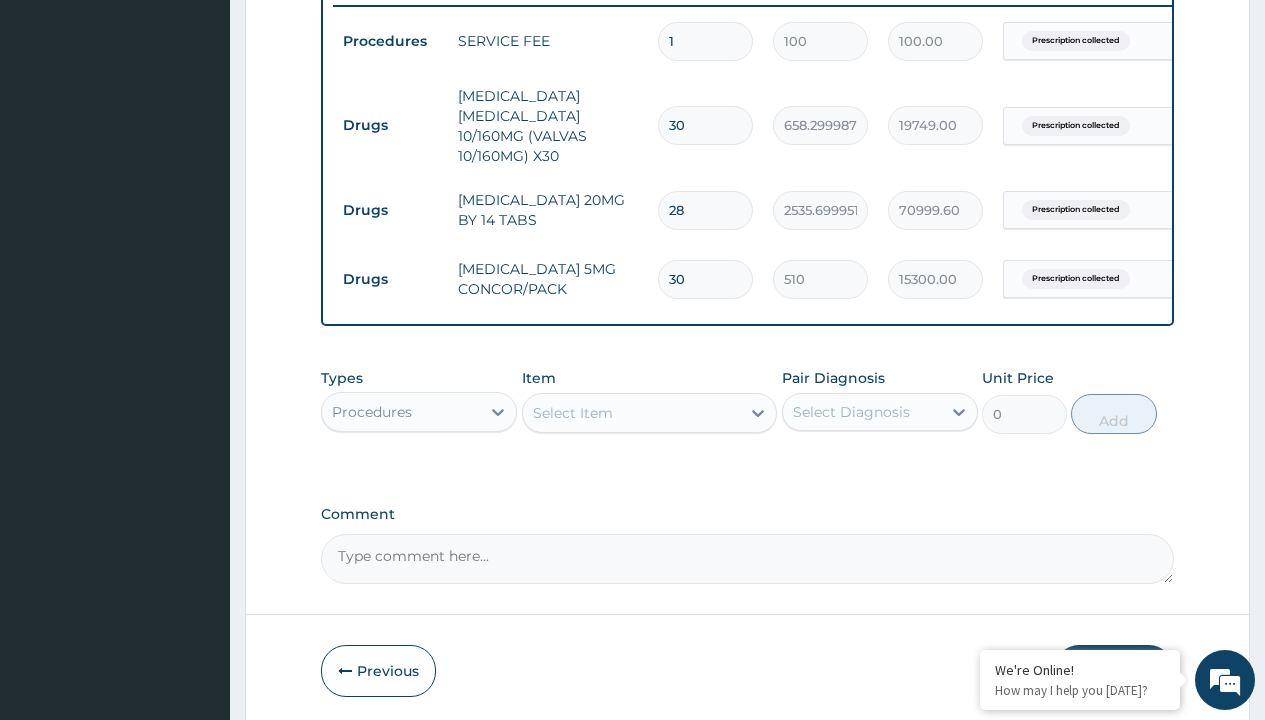 click on "Select Item" at bounding box center (573, 413) 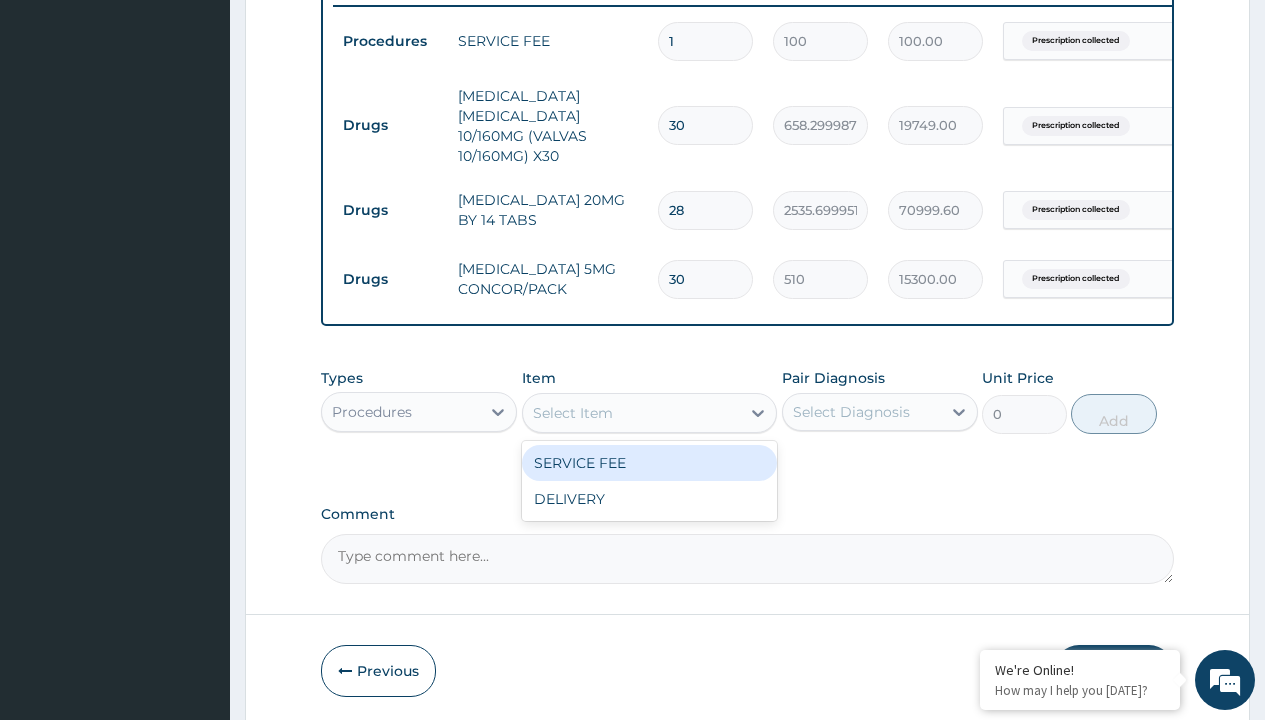 type on "delivery" 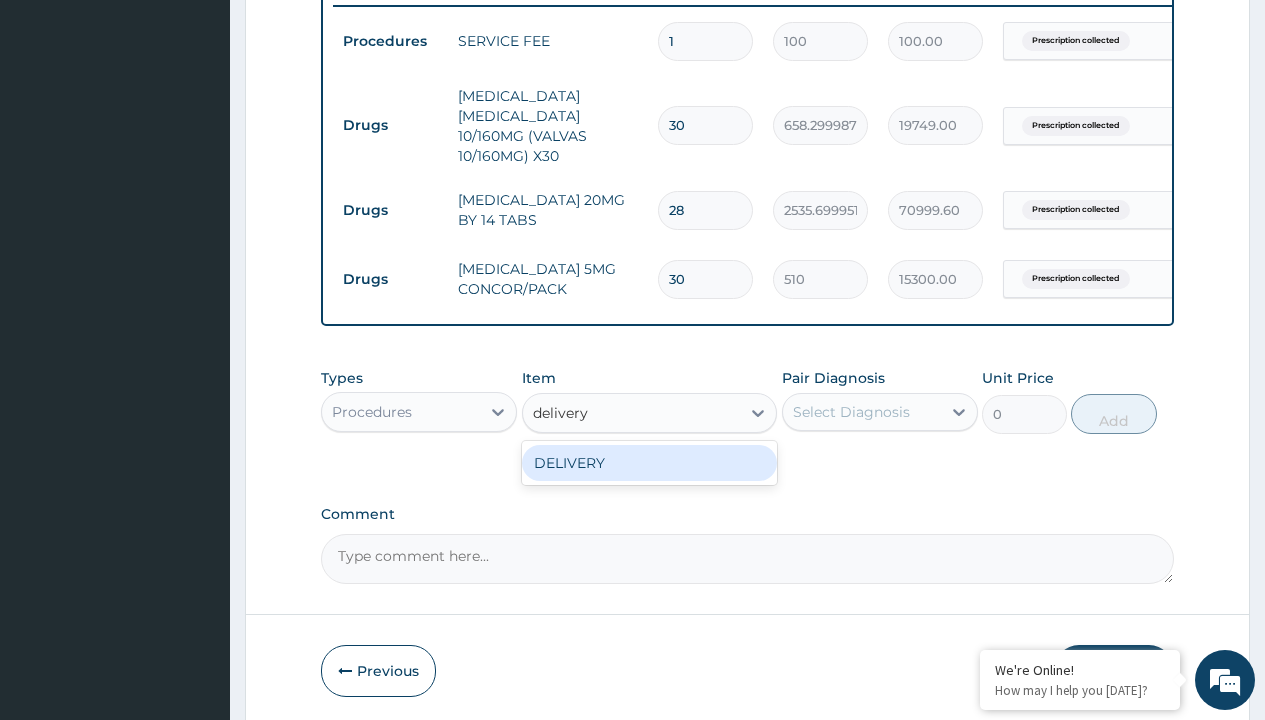 scroll, scrollTop: 0, scrollLeft: 0, axis: both 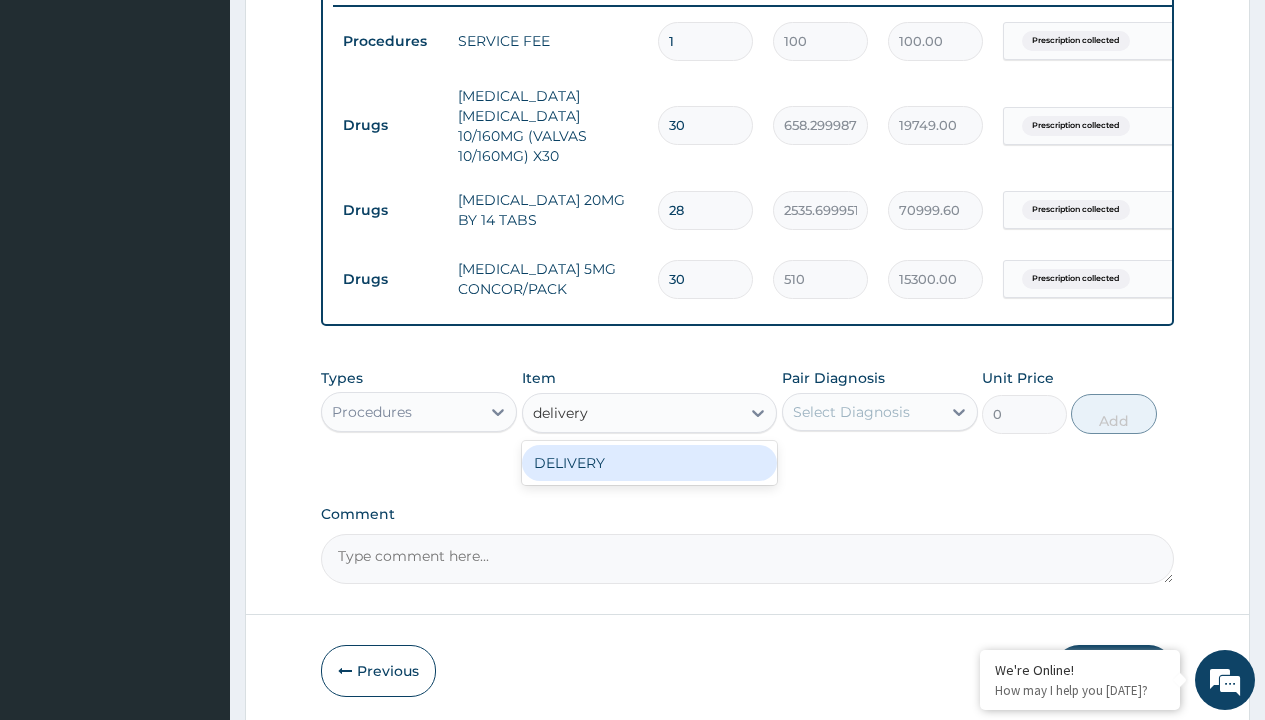 click on "DELIVERY" at bounding box center [650, 463] 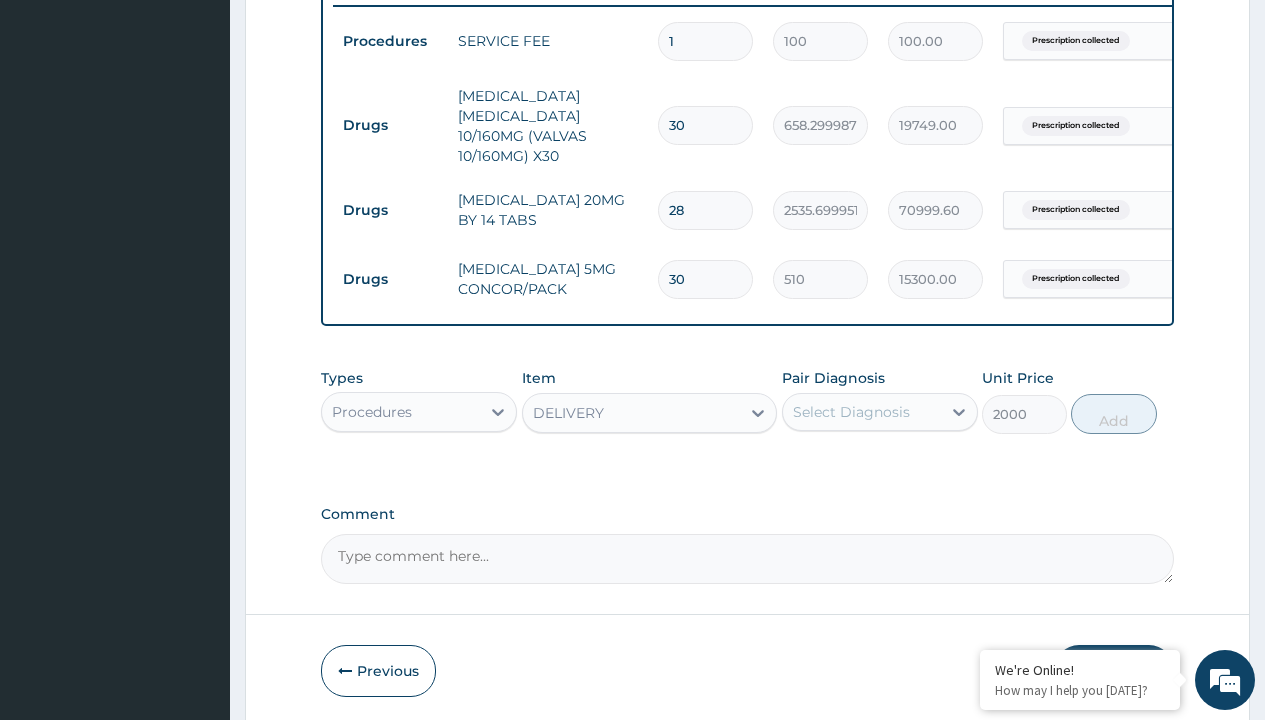 click on "Prescription collected" at bounding box center (409, -238) 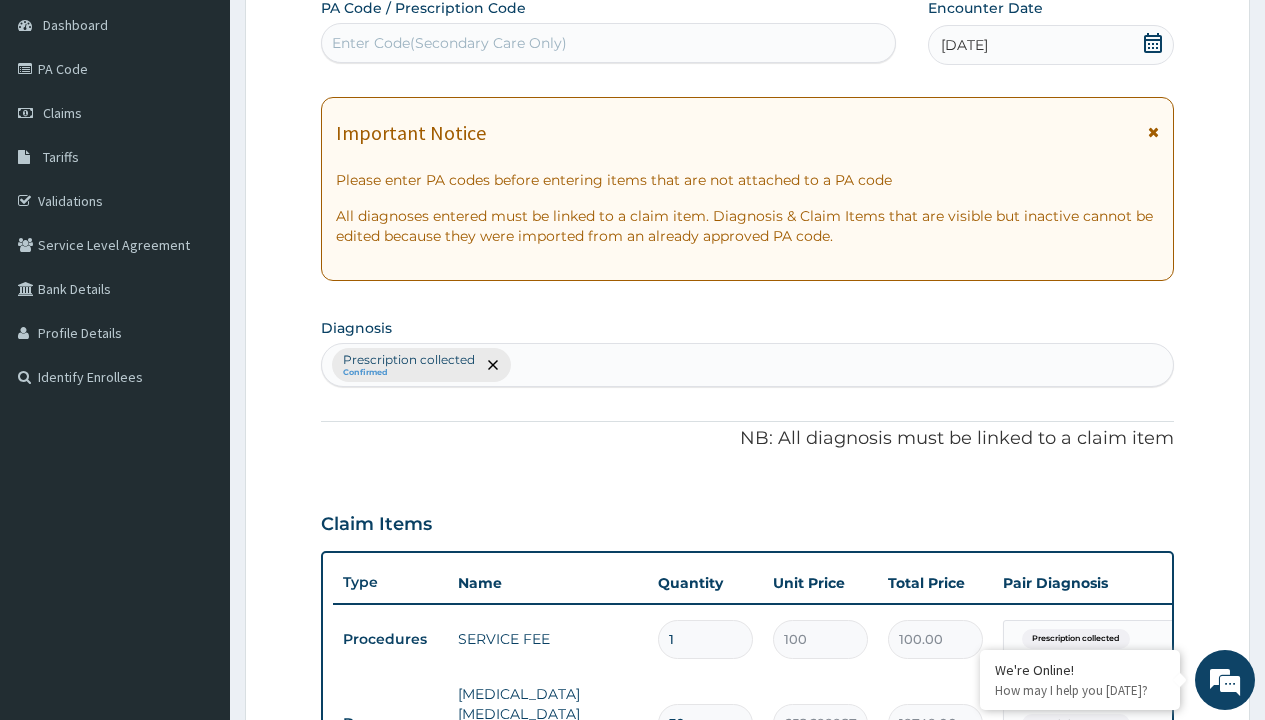 type on "prescription collected" 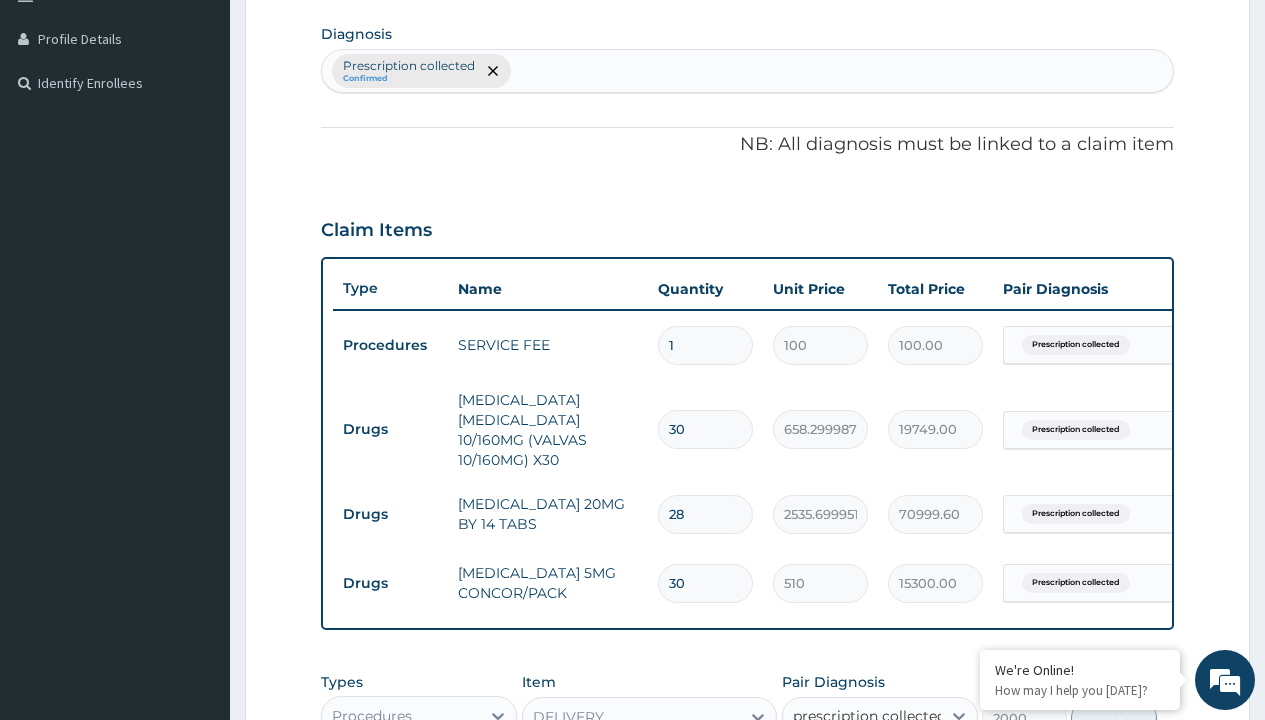 scroll, scrollTop: 0, scrollLeft: 0, axis: both 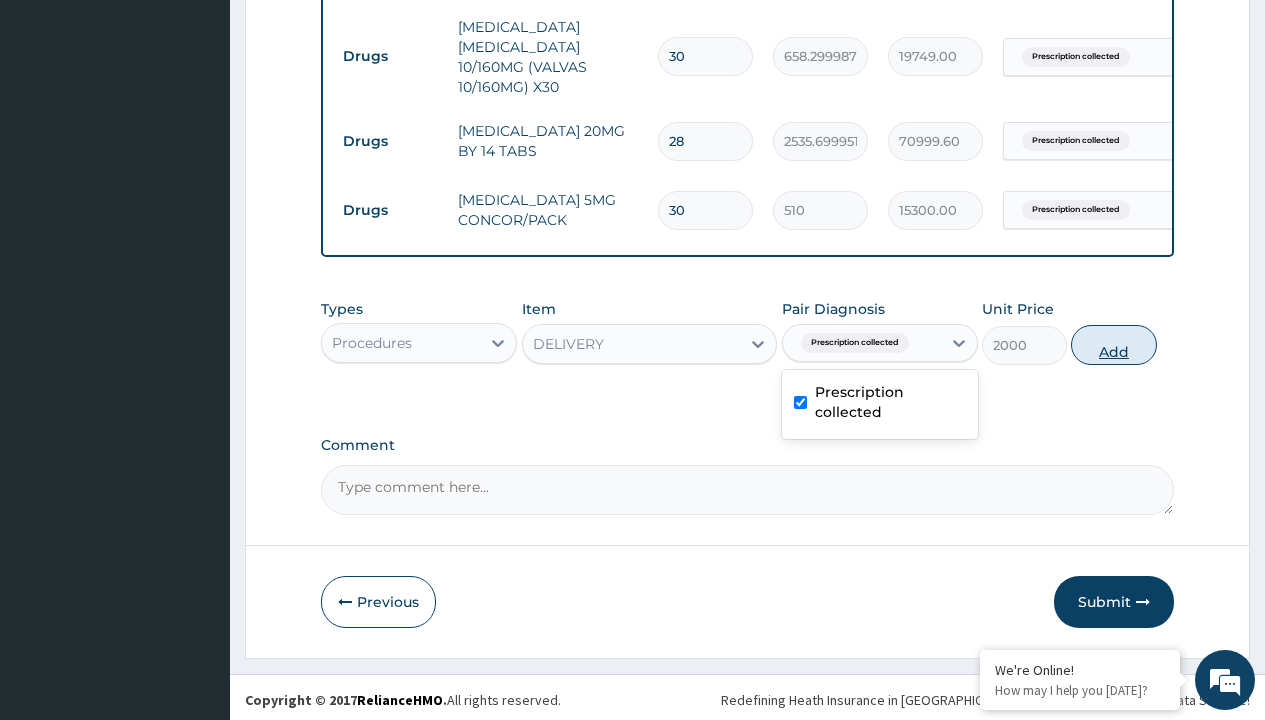 click on "Add" at bounding box center [1113, 345] 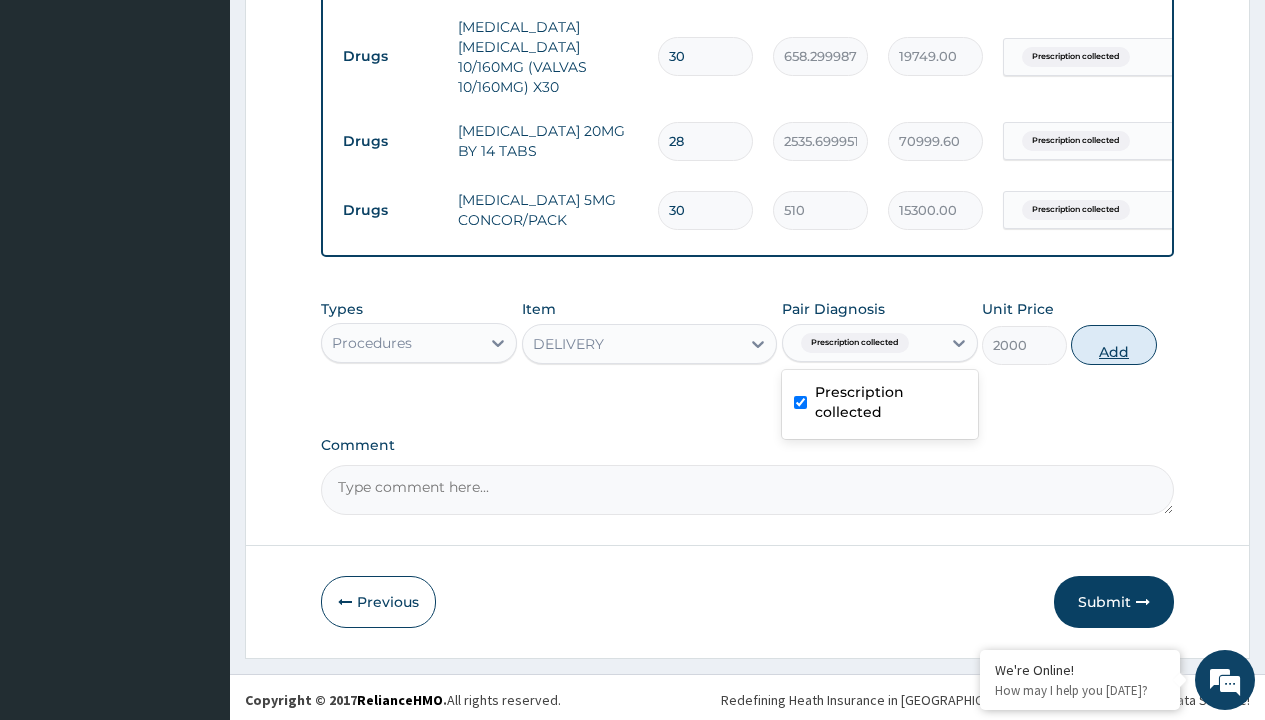 type on "0" 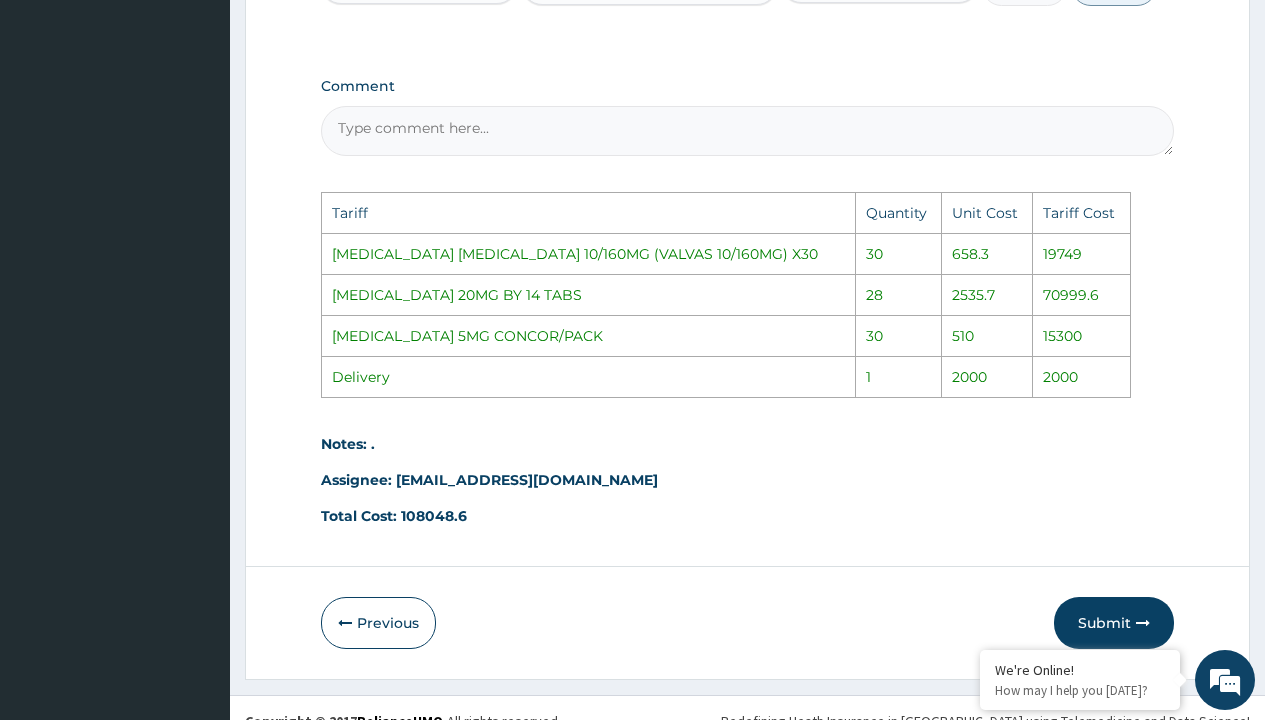 scroll, scrollTop: 1309, scrollLeft: 0, axis: vertical 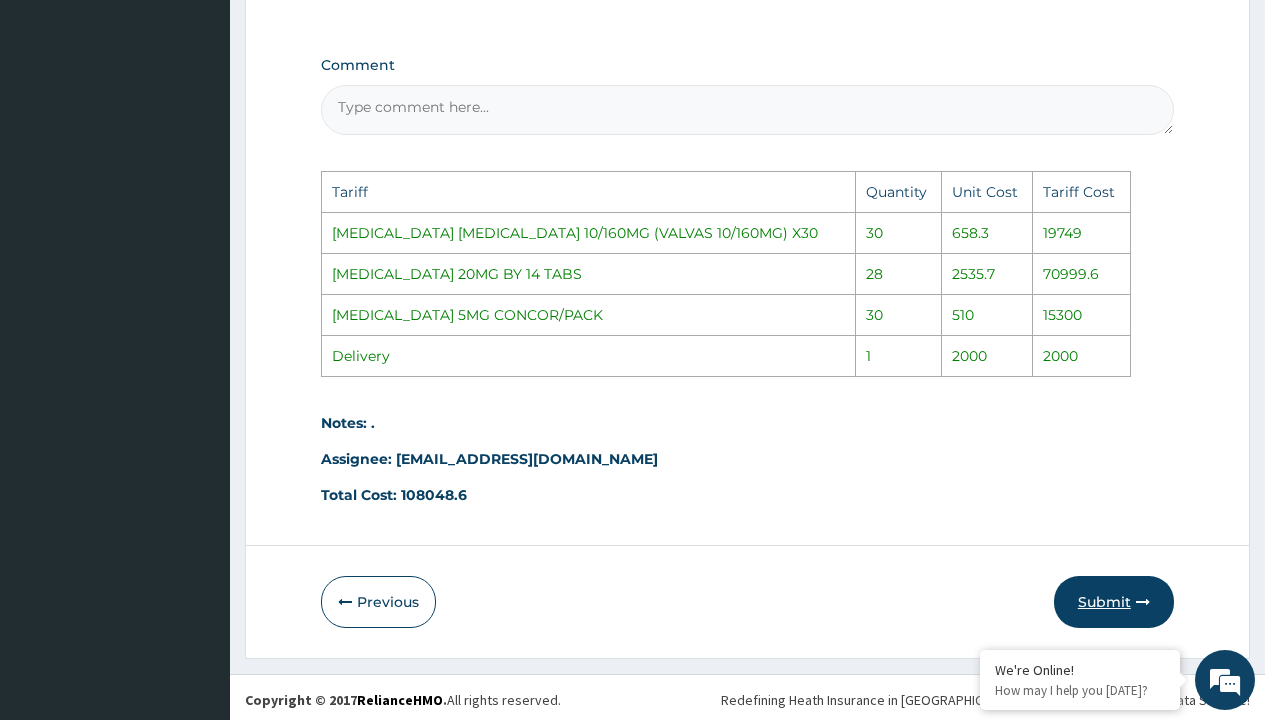click on "Submit" at bounding box center [1114, 602] 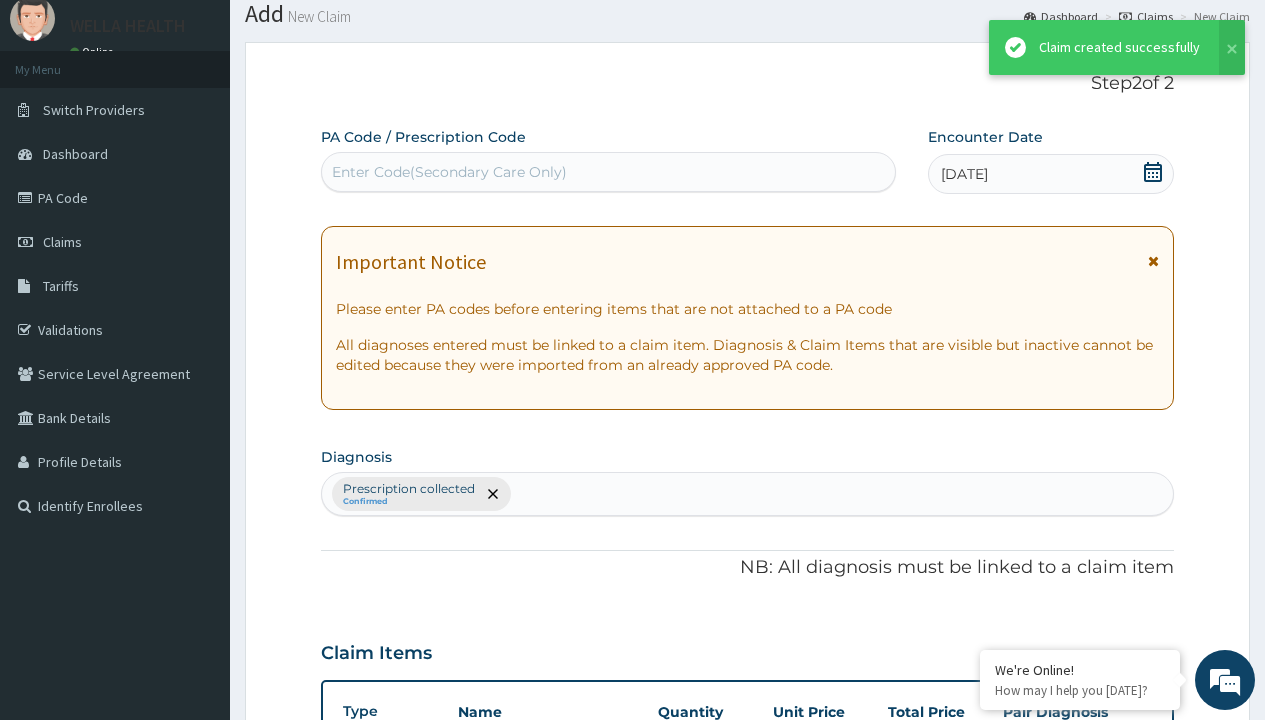 scroll, scrollTop: 929, scrollLeft: 0, axis: vertical 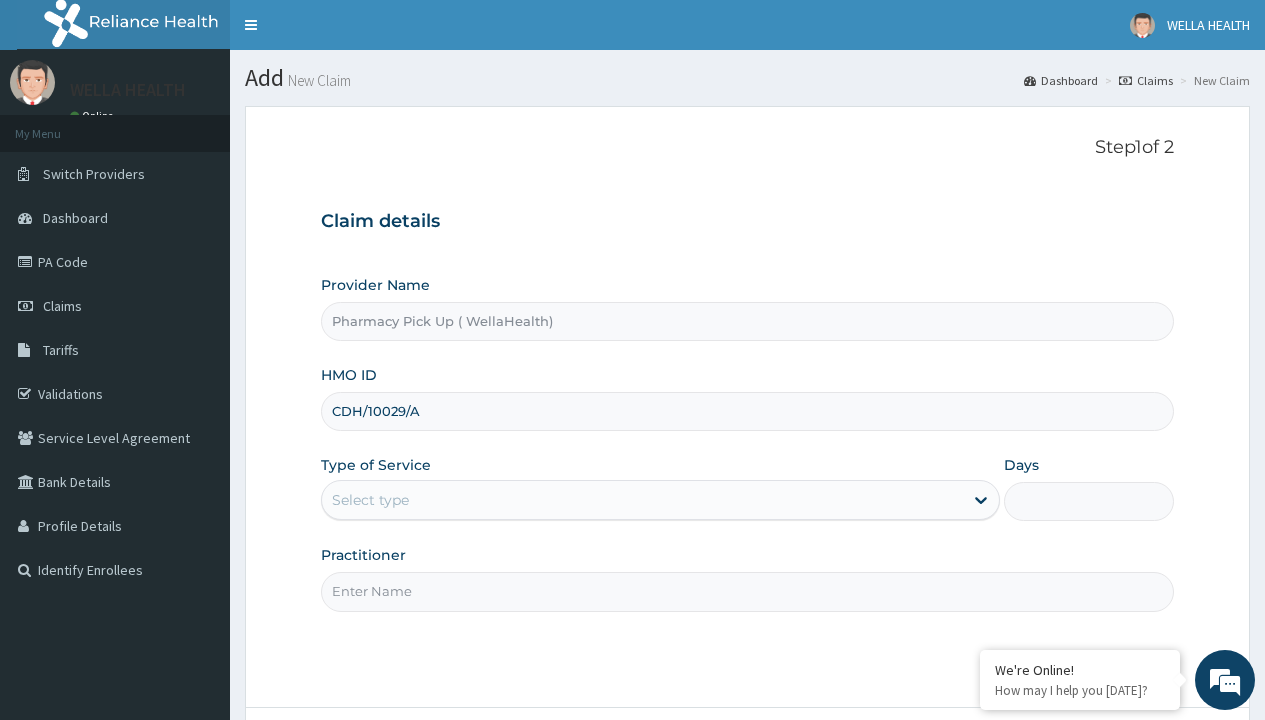 type on "CDH/10029/A" 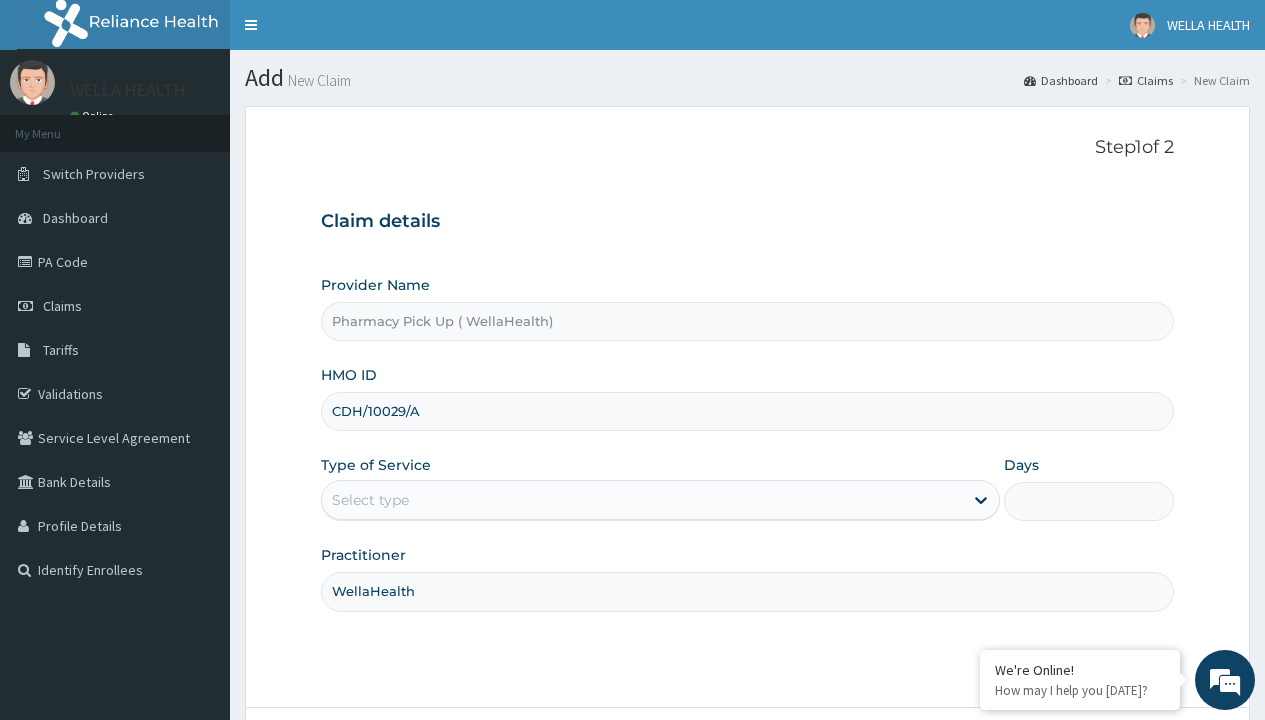 type on "WellaHealth" 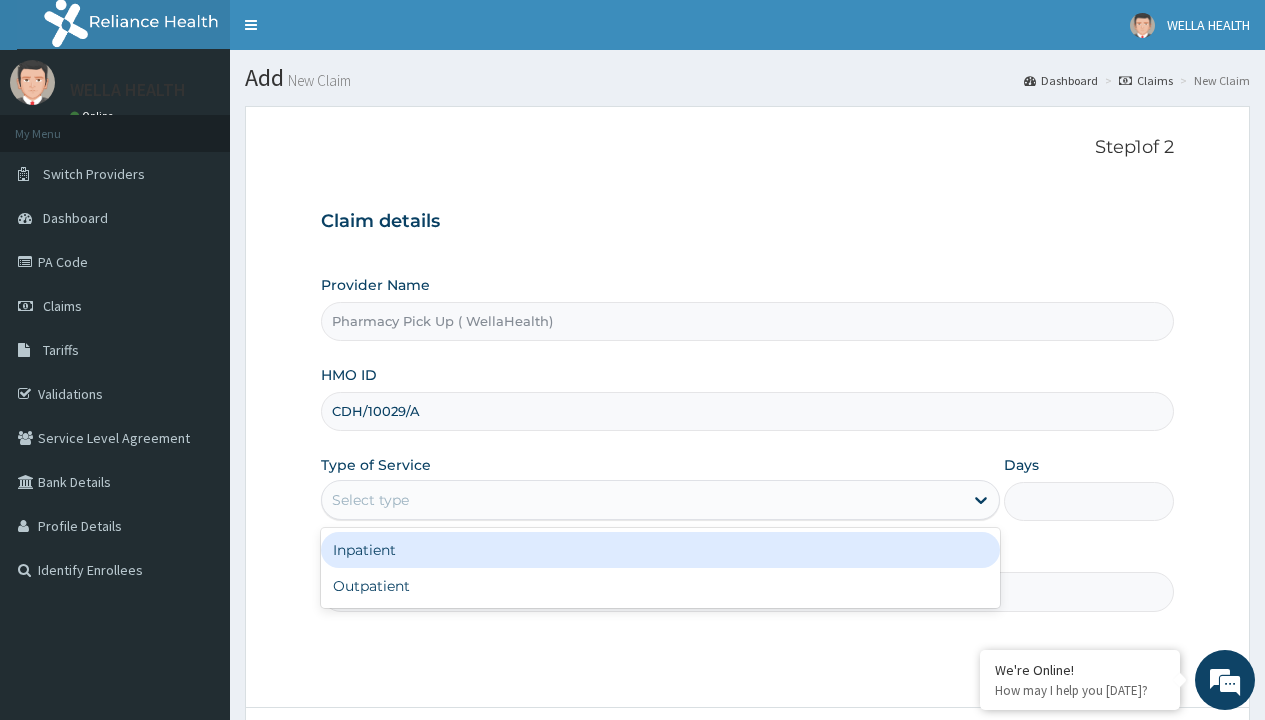 click on "Outpatient" at bounding box center [660, 586] 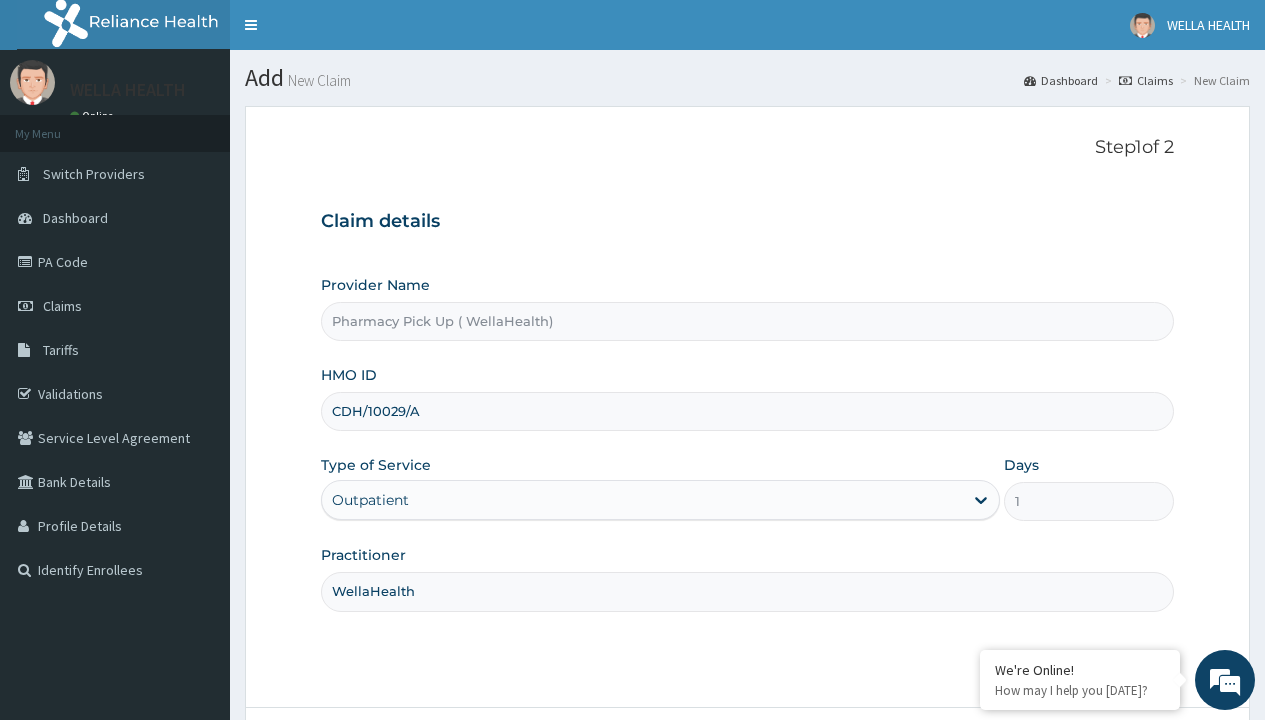 click on "Next" at bounding box center [1123, 764] 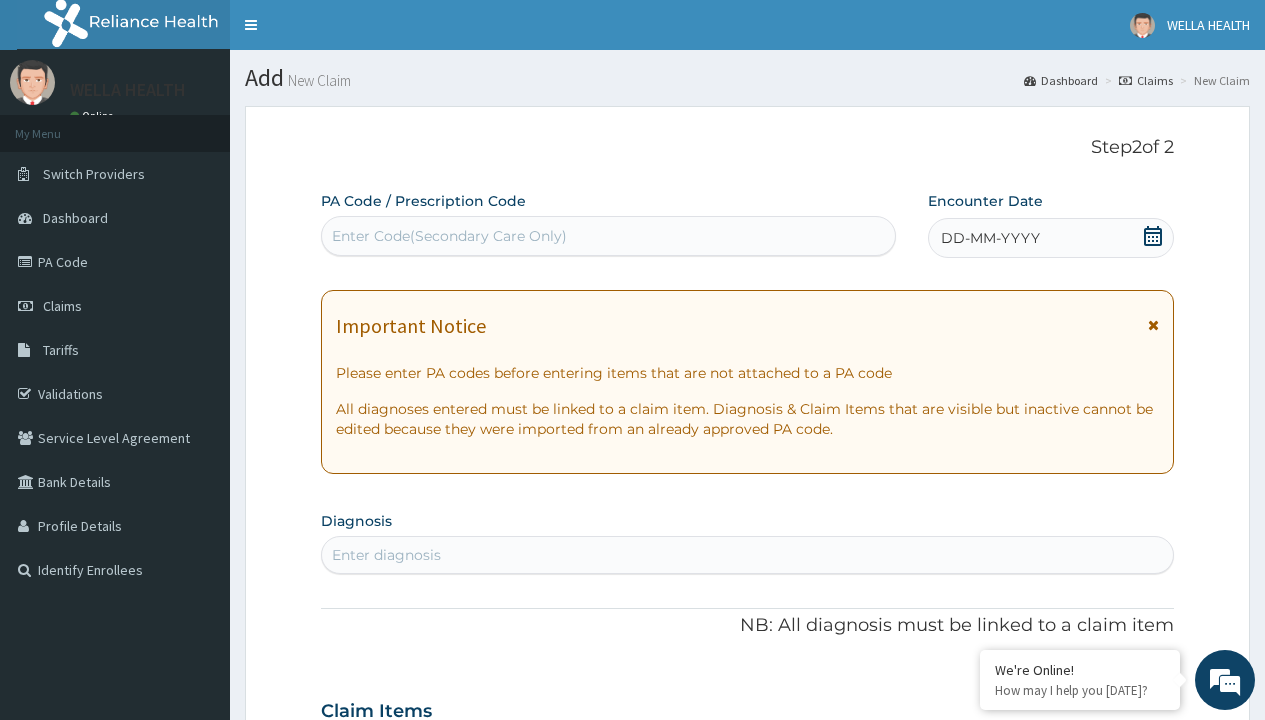 scroll, scrollTop: 167, scrollLeft: 0, axis: vertical 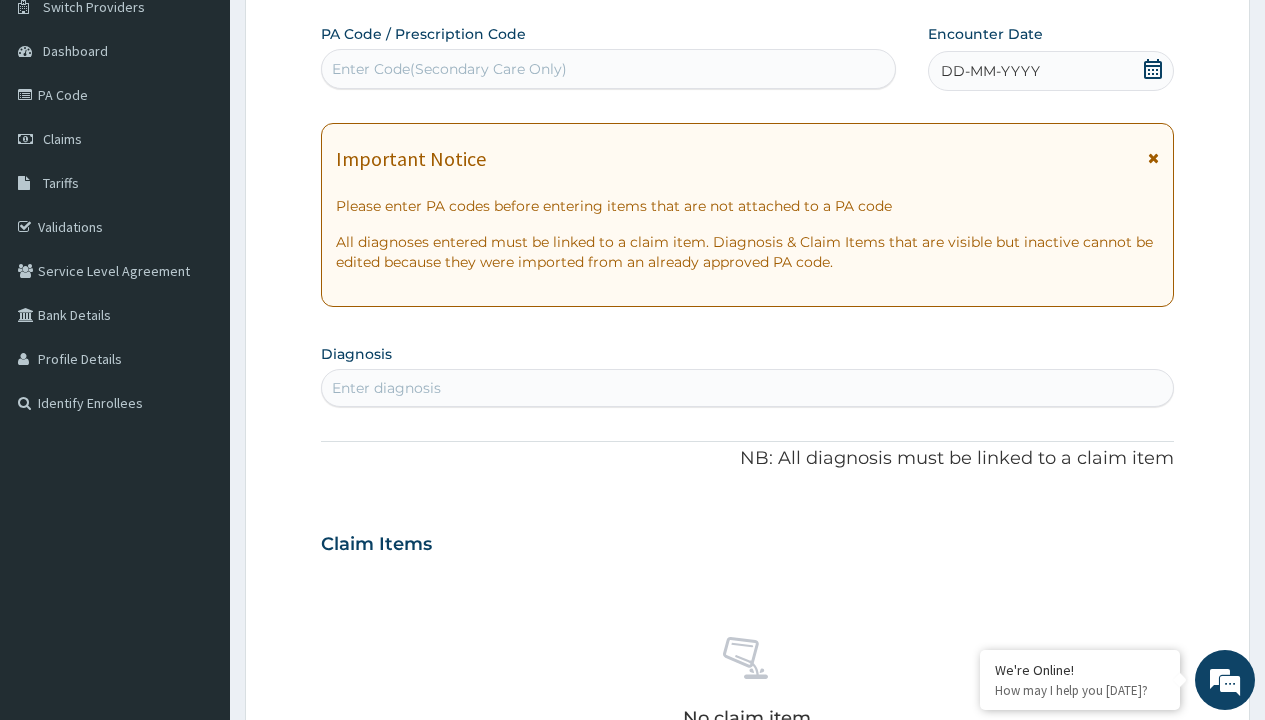 click on "DD-MM-YYYY" at bounding box center [990, 71] 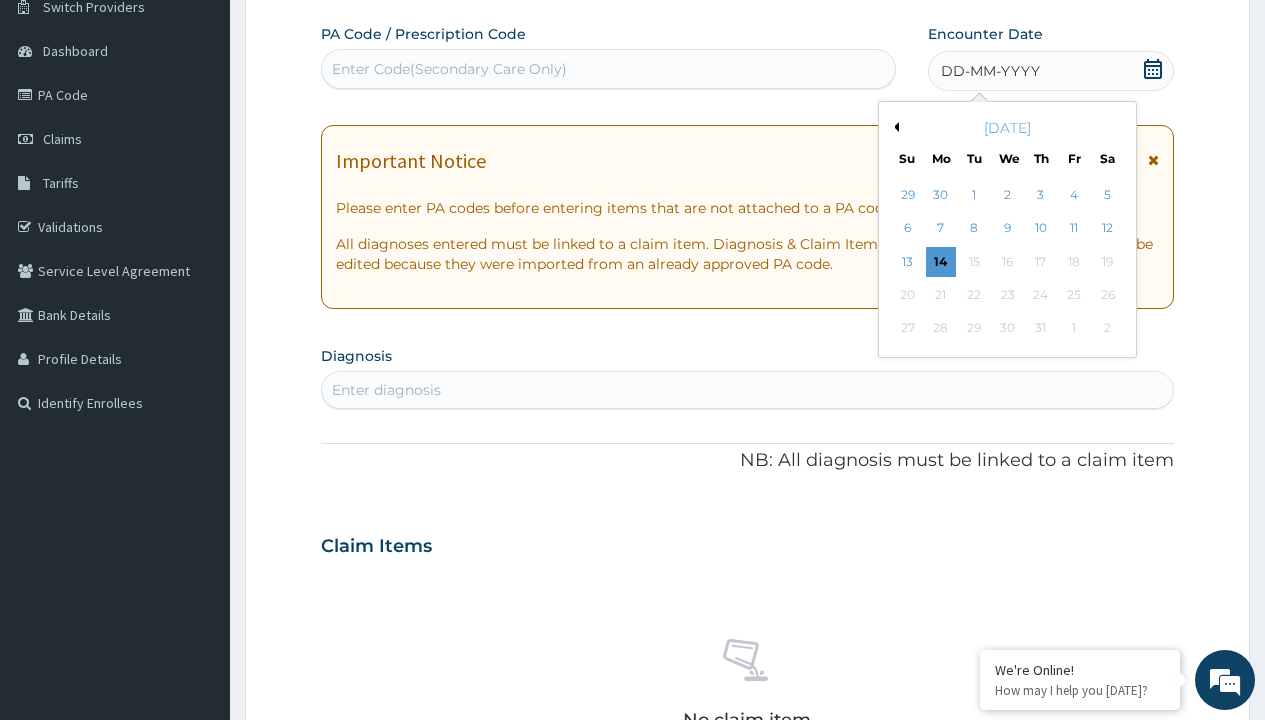 click on "Previous Month" at bounding box center [894, 127] 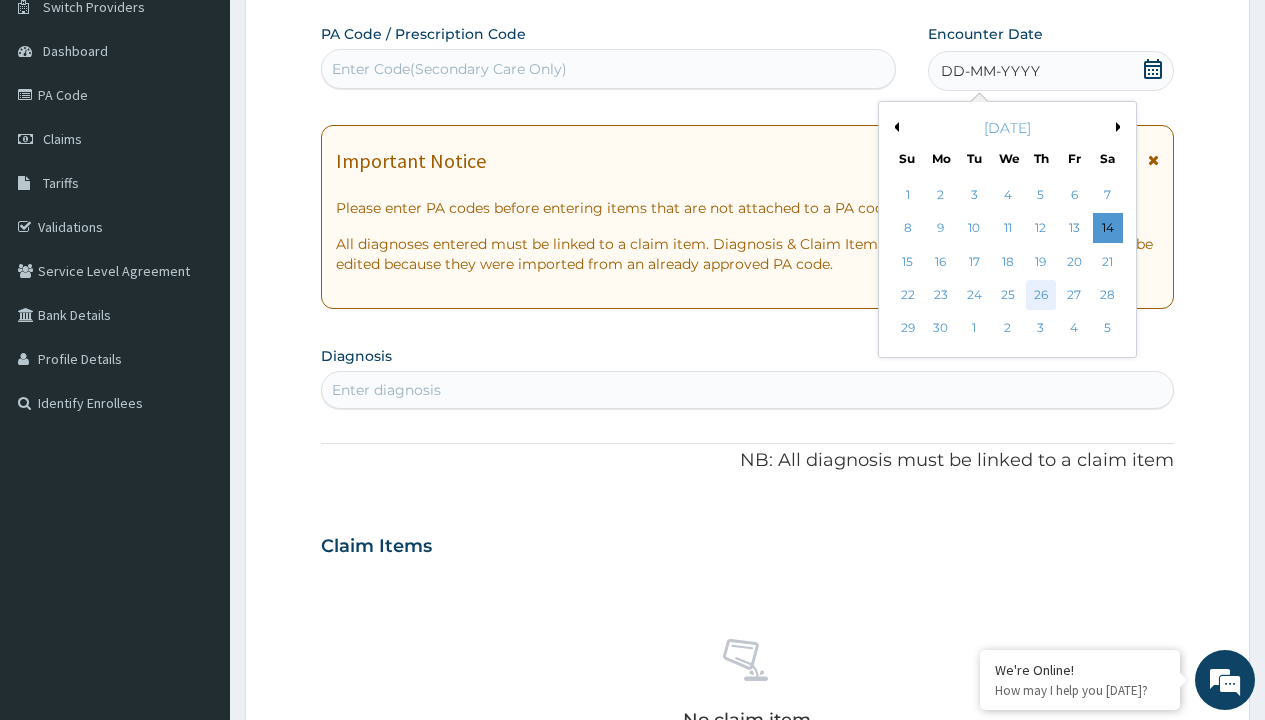 click on "26" at bounding box center (1041, 295) 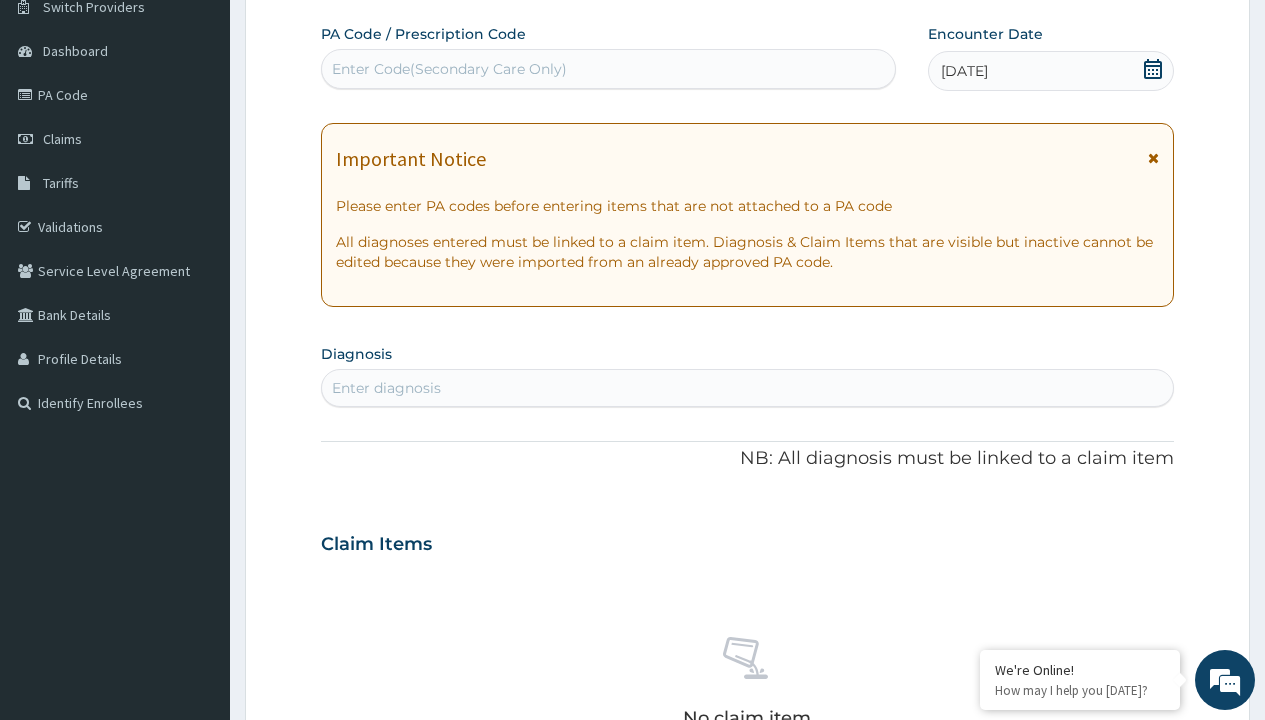 scroll, scrollTop: 0, scrollLeft: 0, axis: both 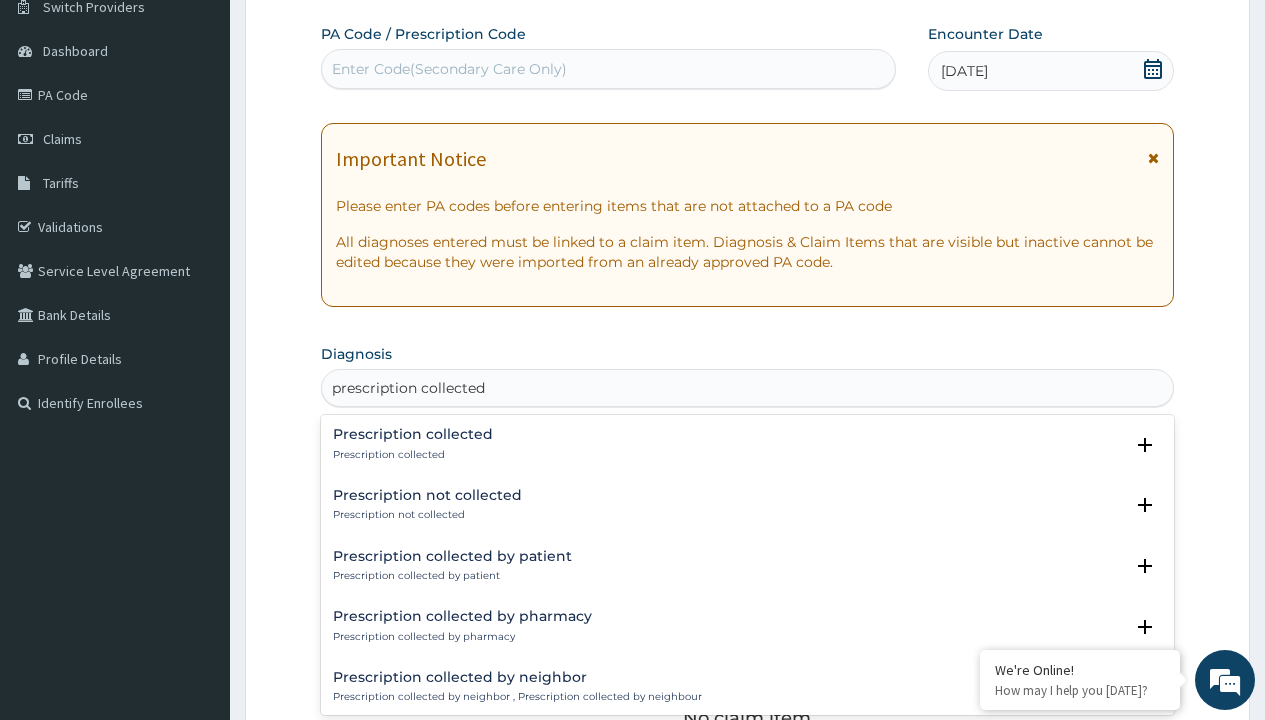 click on "Prescription collected" at bounding box center (413, 455) 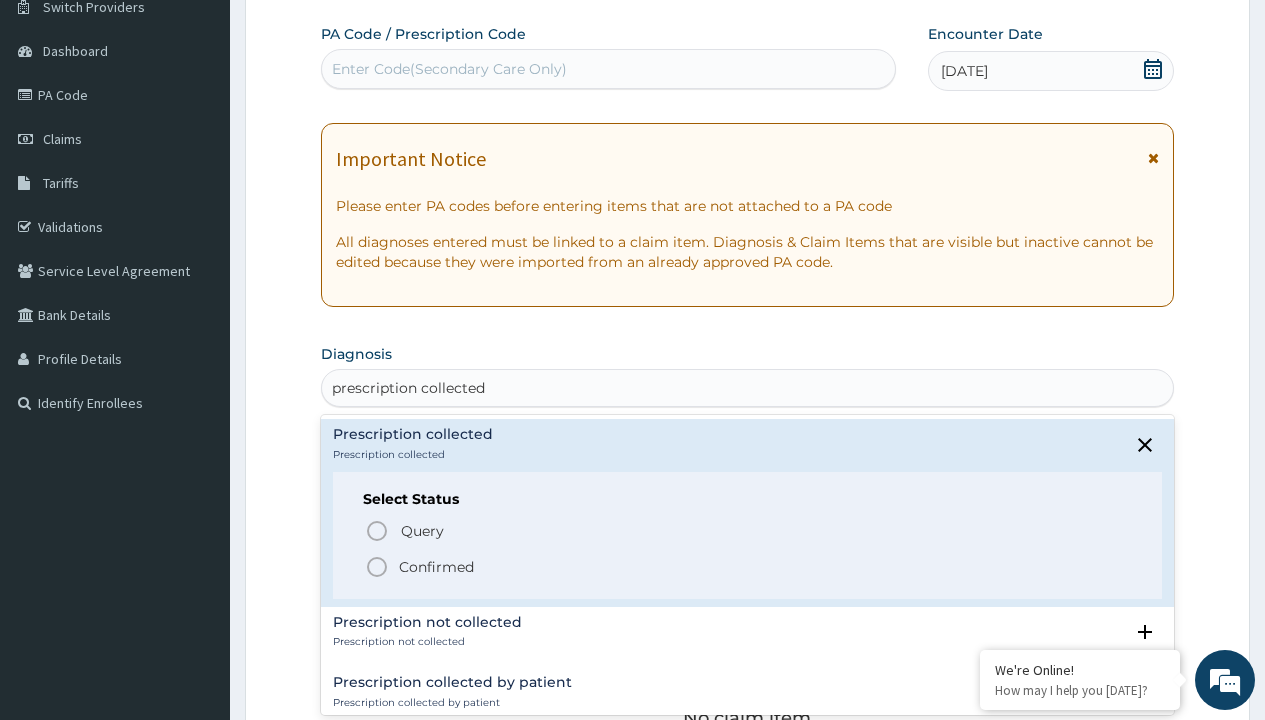 click on "Confirmed" at bounding box center (436, 567) 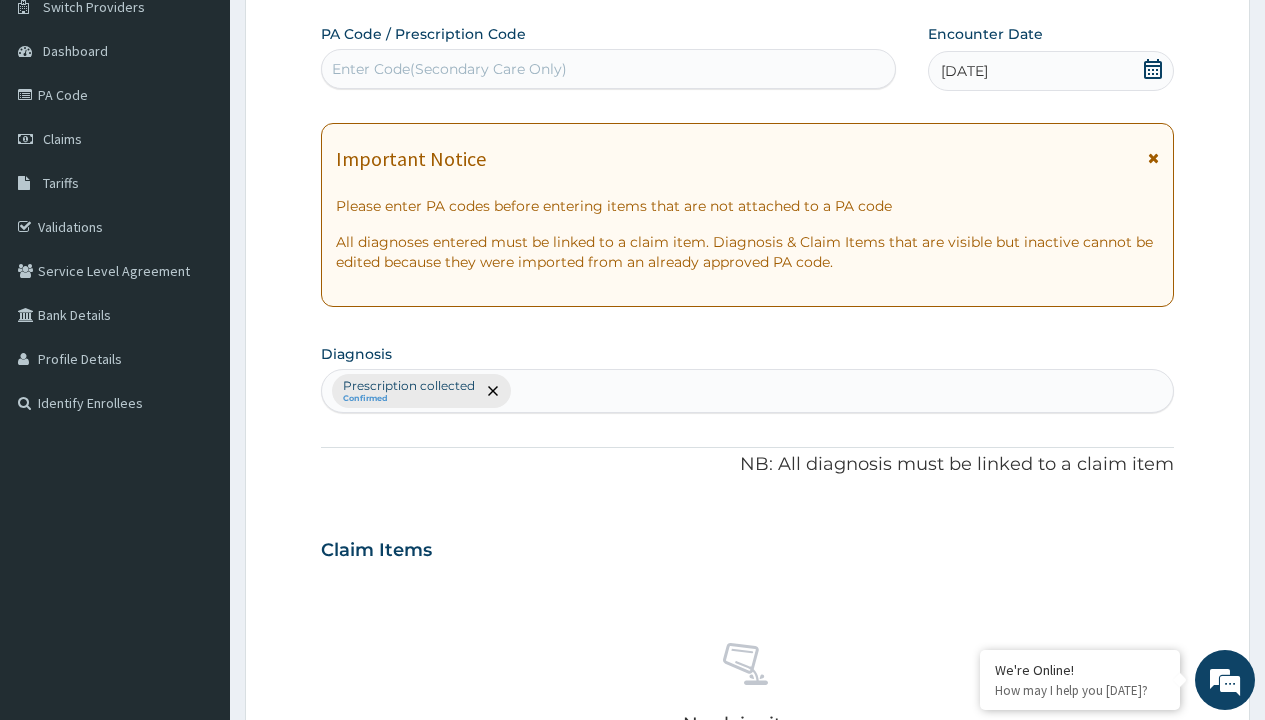 scroll, scrollTop: 700, scrollLeft: 0, axis: vertical 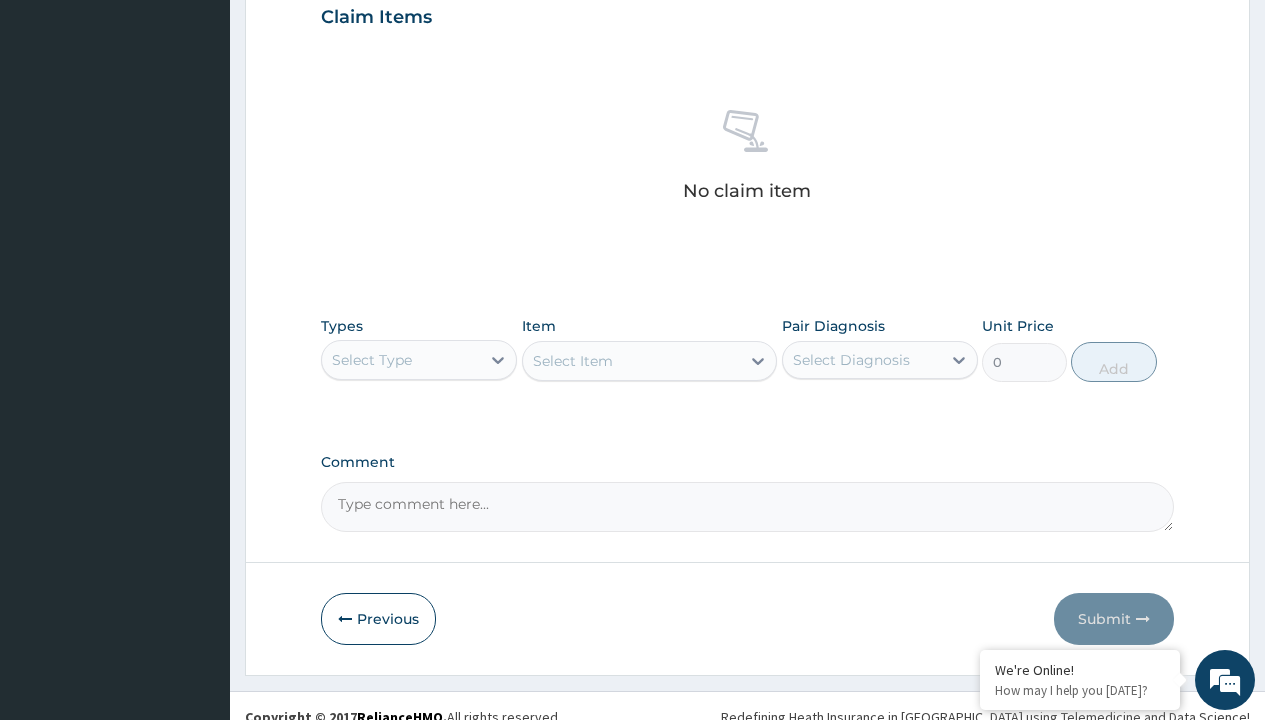 click on "Select Type" at bounding box center (372, 360) 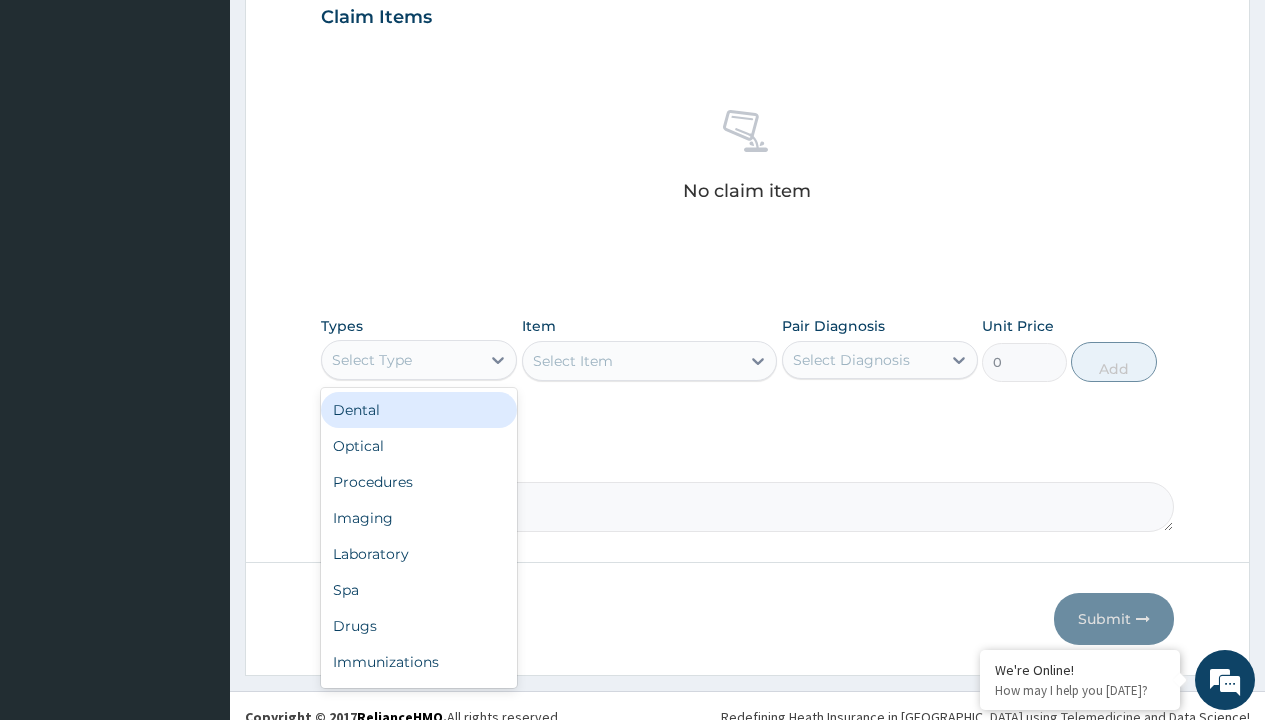 type on "procedures" 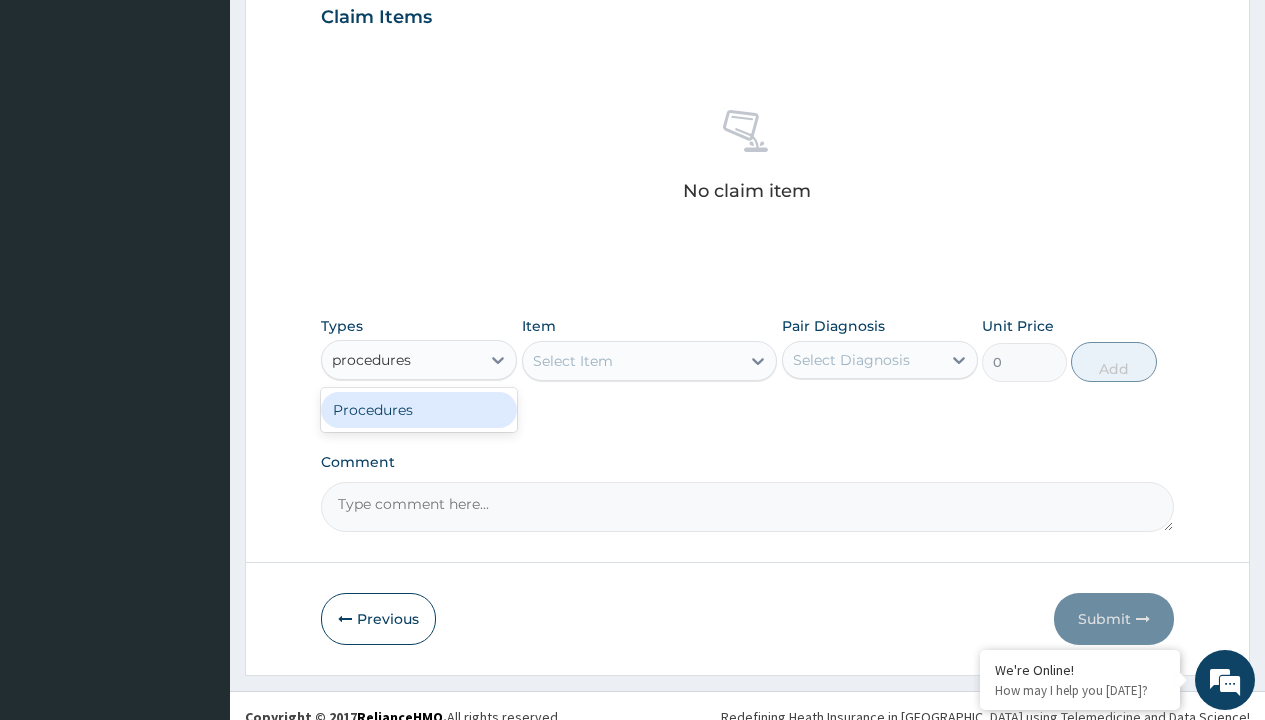 scroll, scrollTop: 0, scrollLeft: 0, axis: both 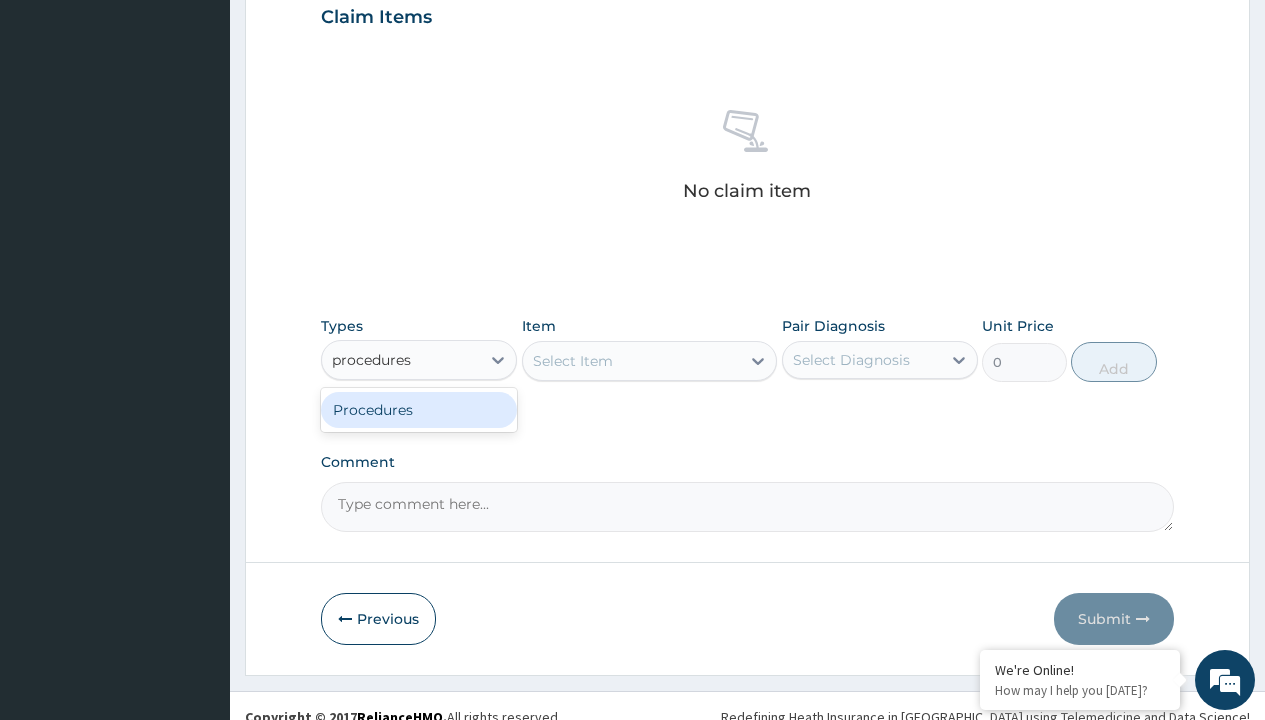 click on "Procedures" at bounding box center (419, 410) 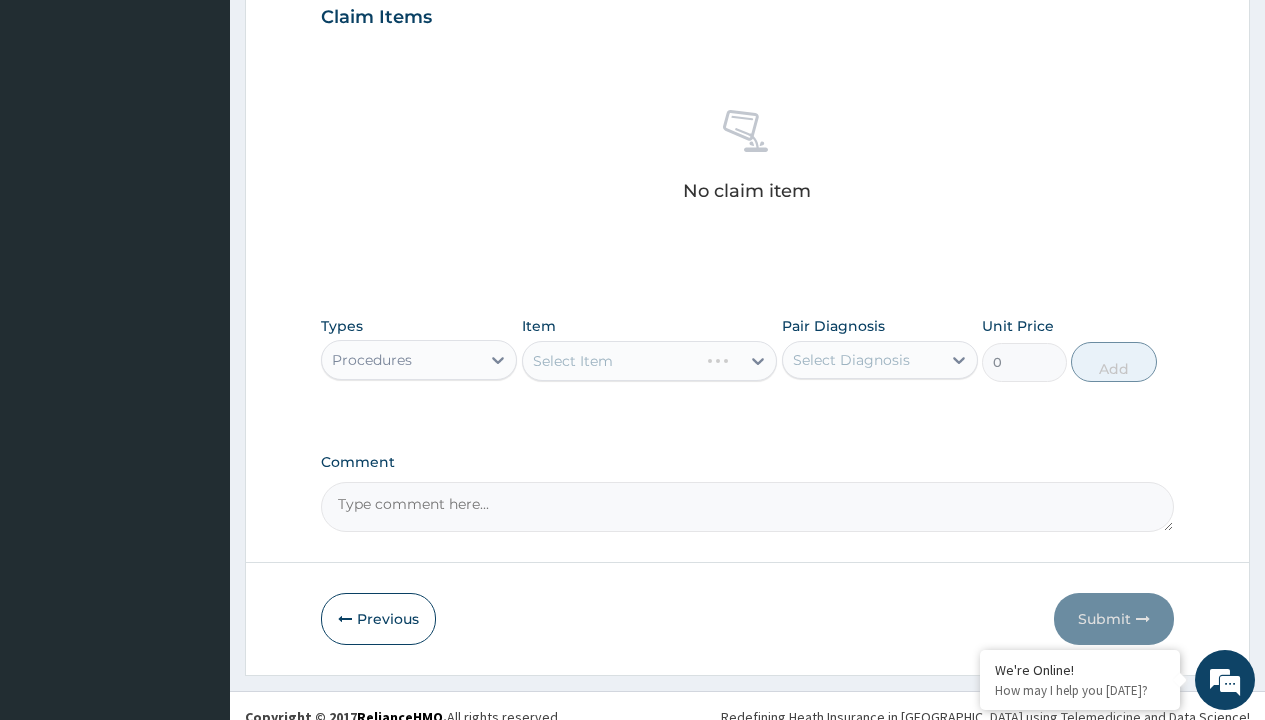 click on "Select Item" at bounding box center (650, 361) 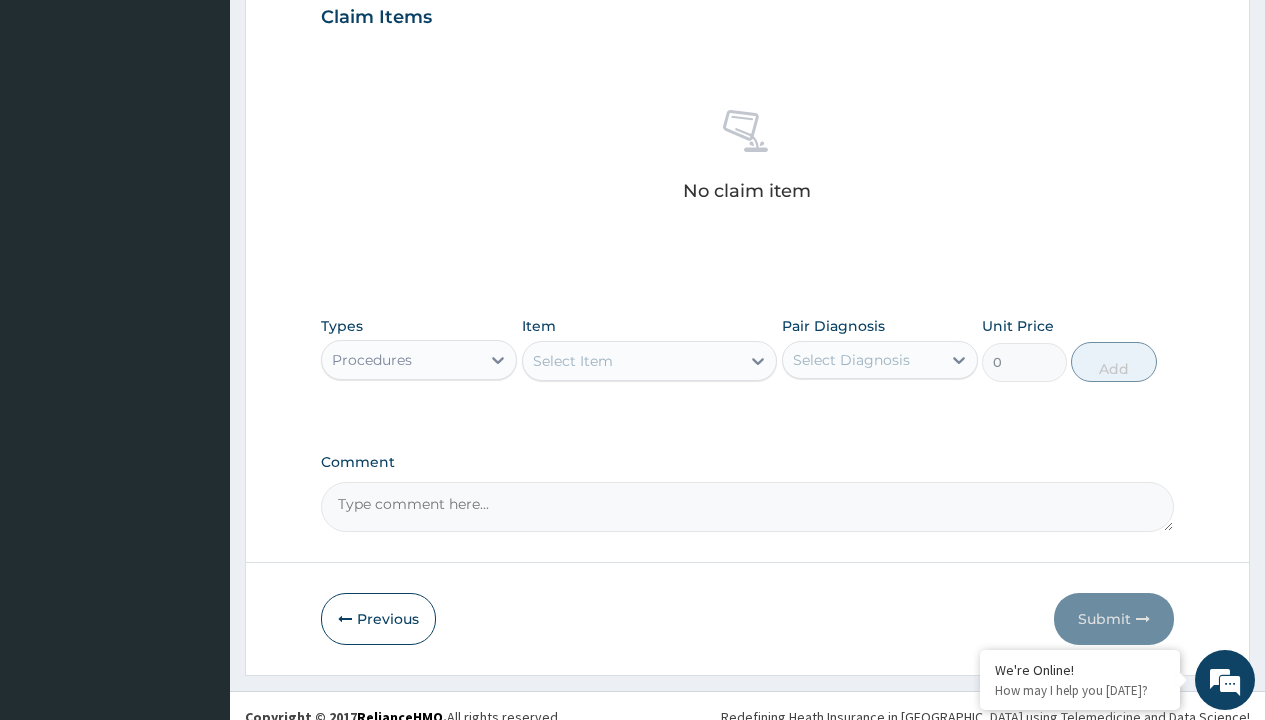 type on "service fee" 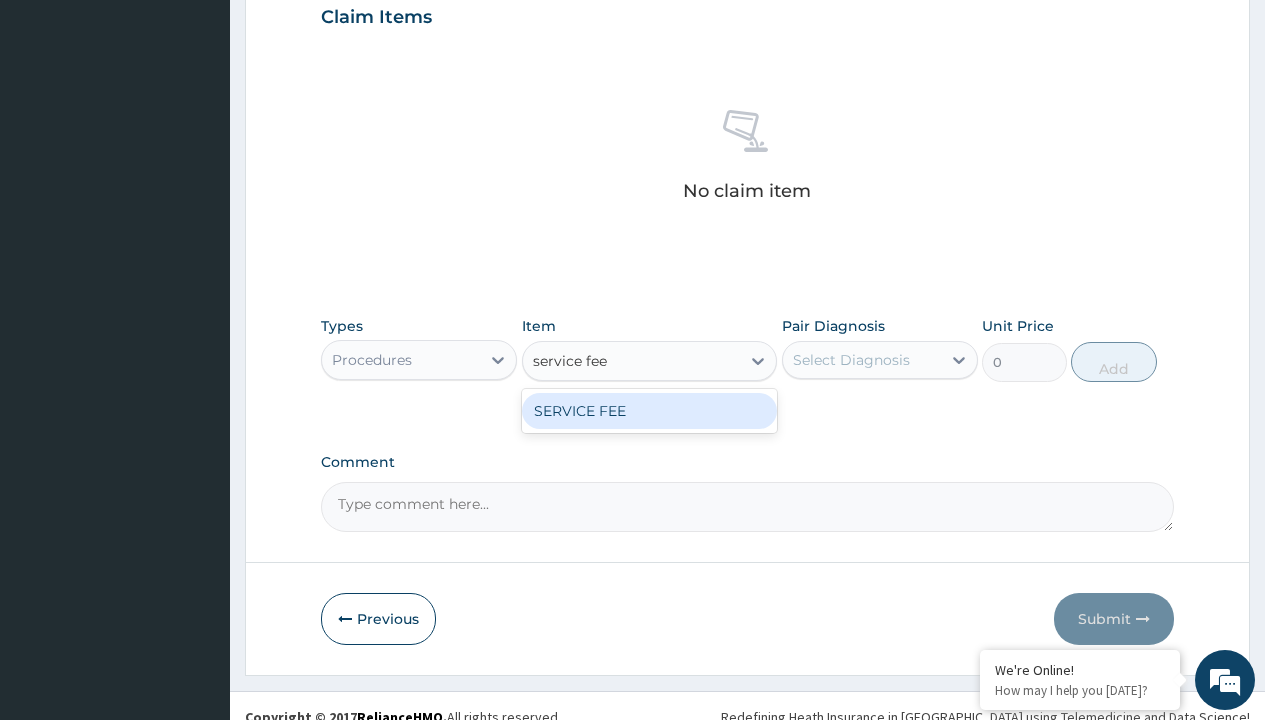 scroll, scrollTop: 0, scrollLeft: 0, axis: both 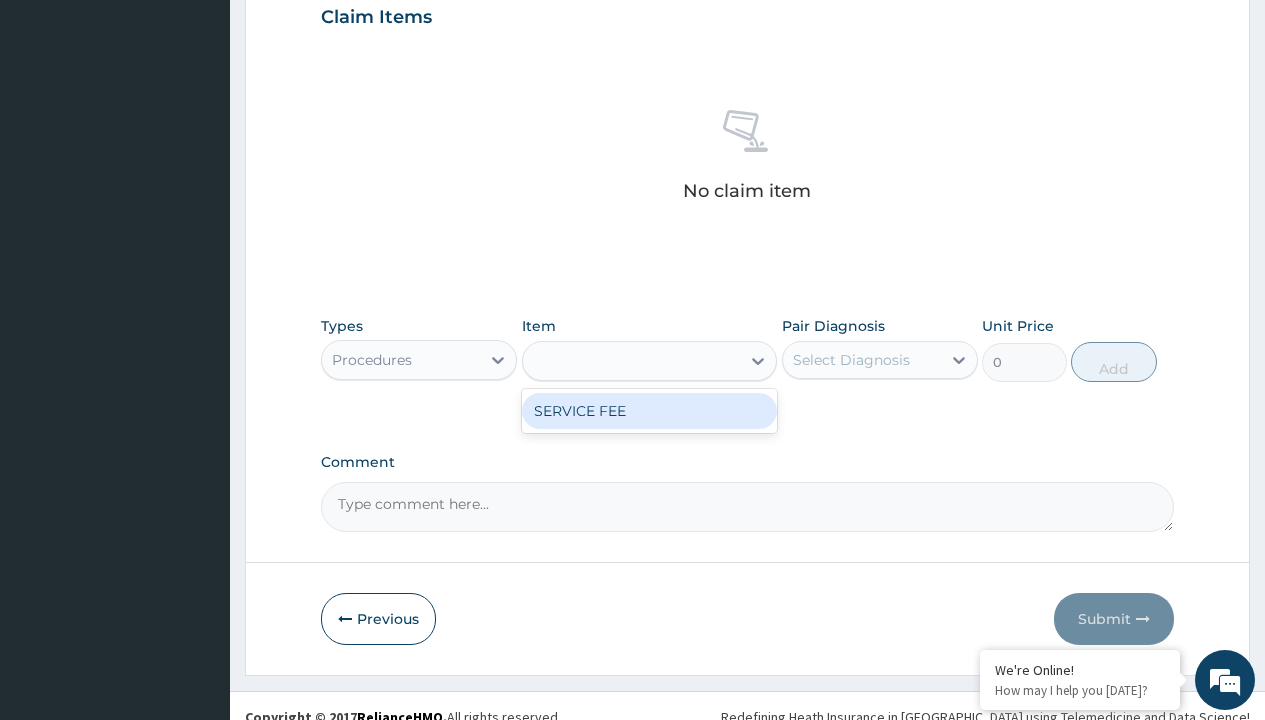 type on "100" 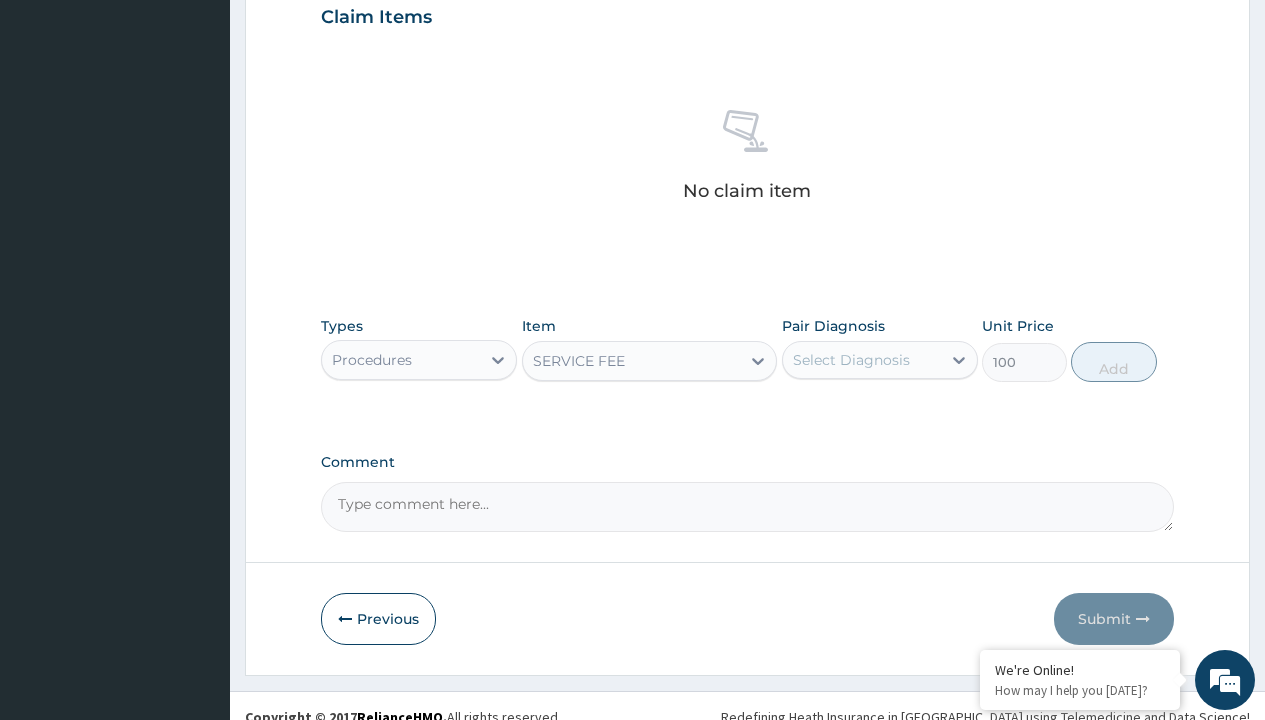 click on "Prescription collected" at bounding box center (409, -147) 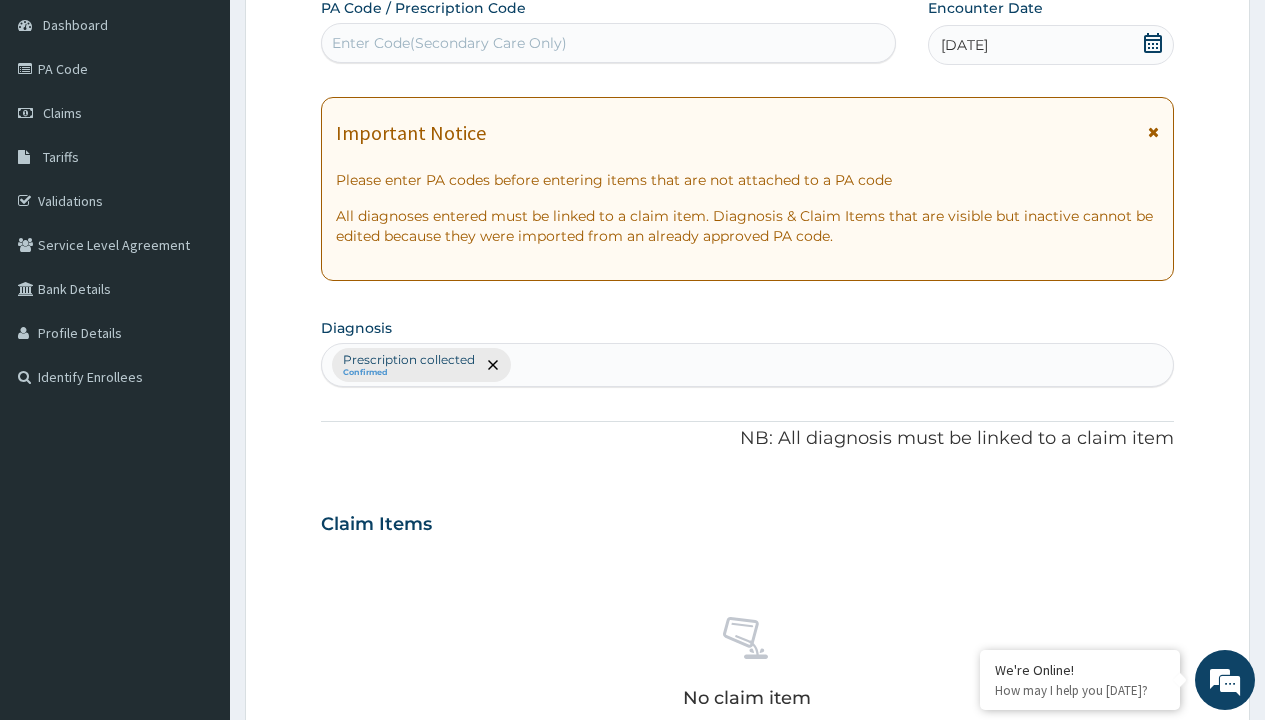 type on "prescription collected" 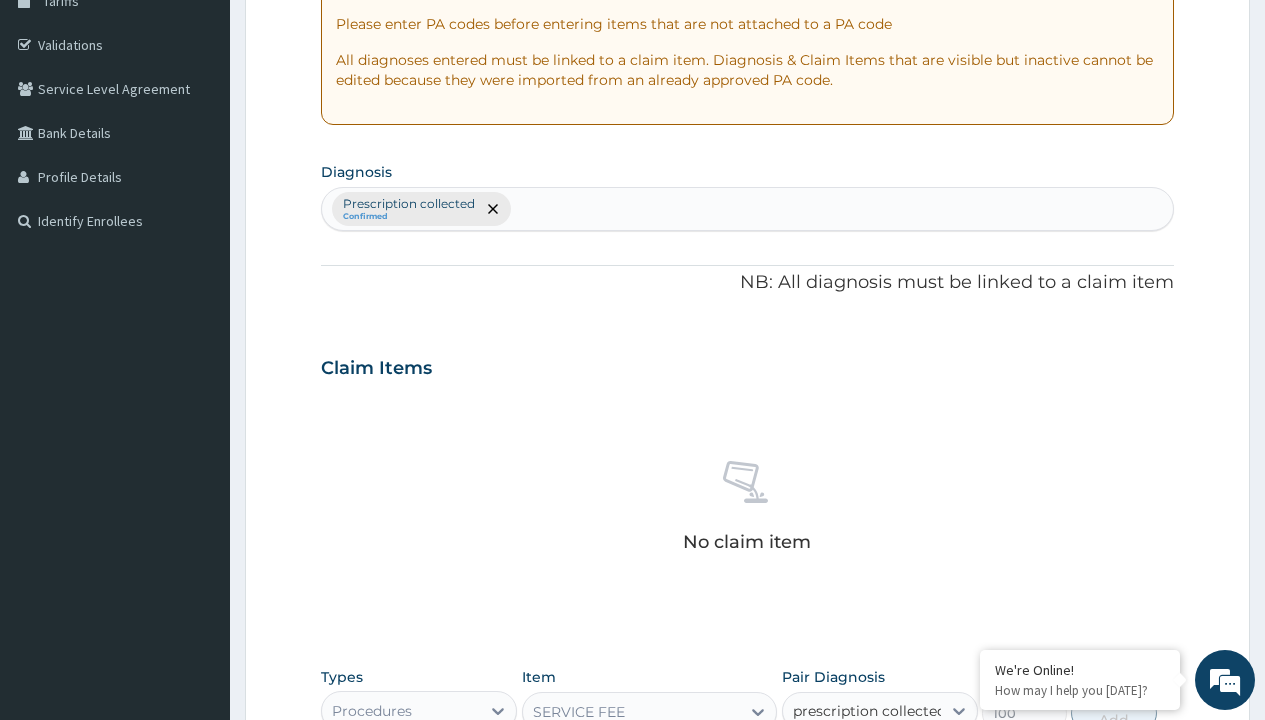 scroll, scrollTop: 0, scrollLeft: 0, axis: both 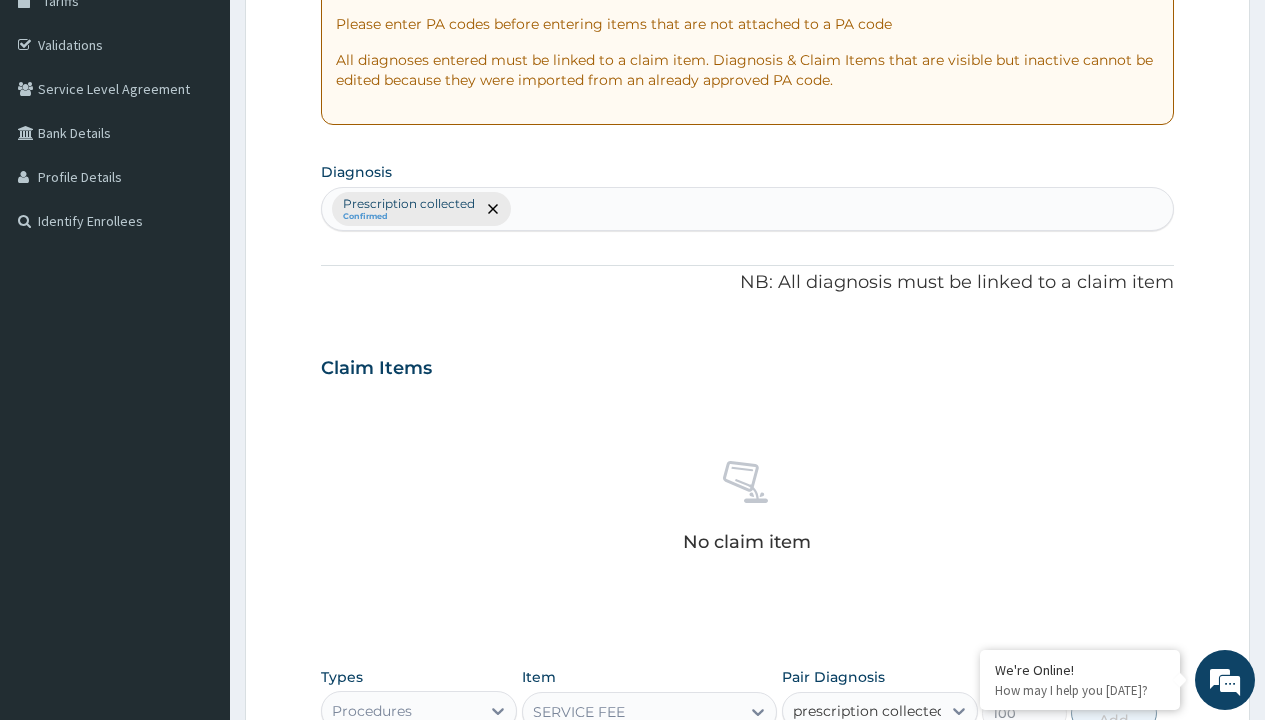 type 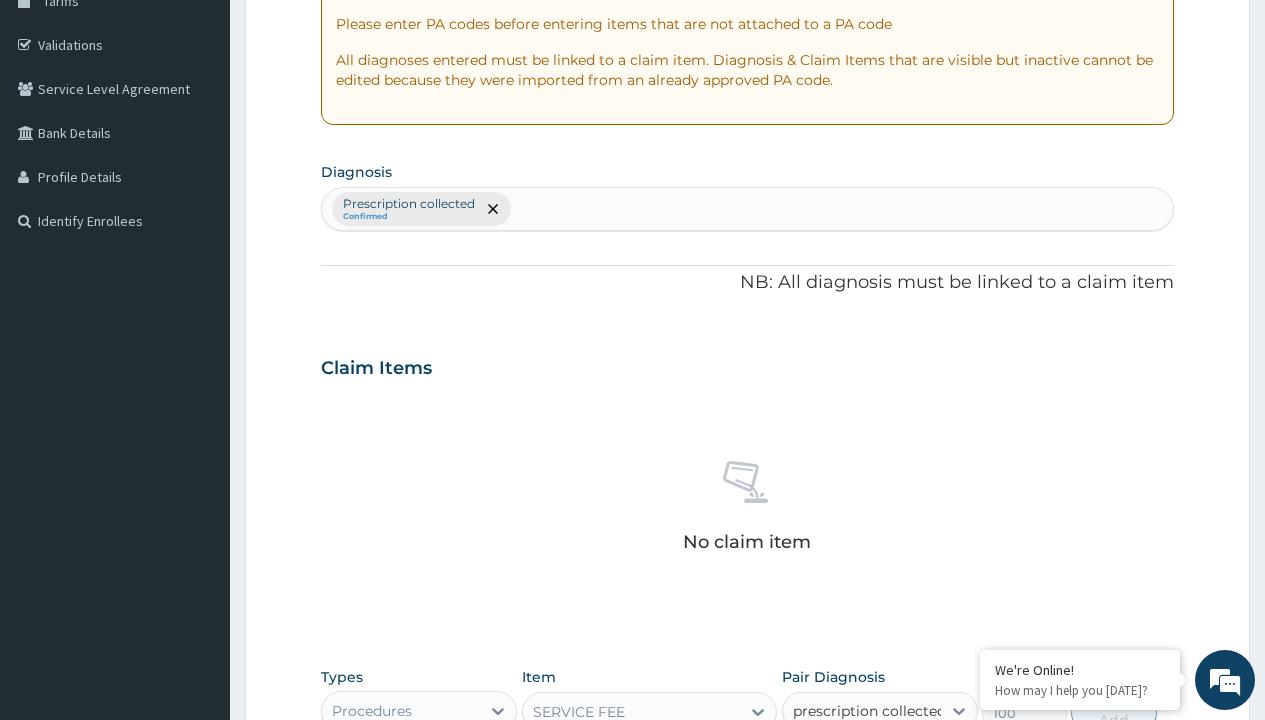 checkbox on "true" 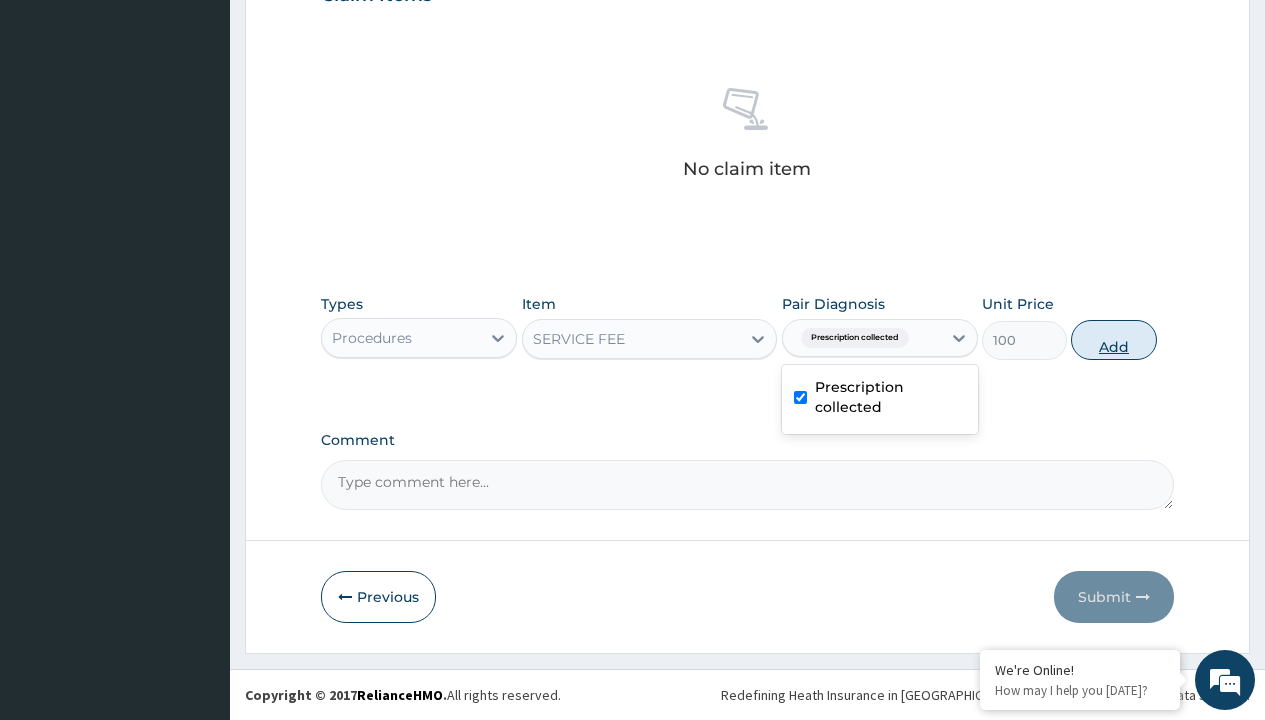 click on "Add" at bounding box center (1113, 340) 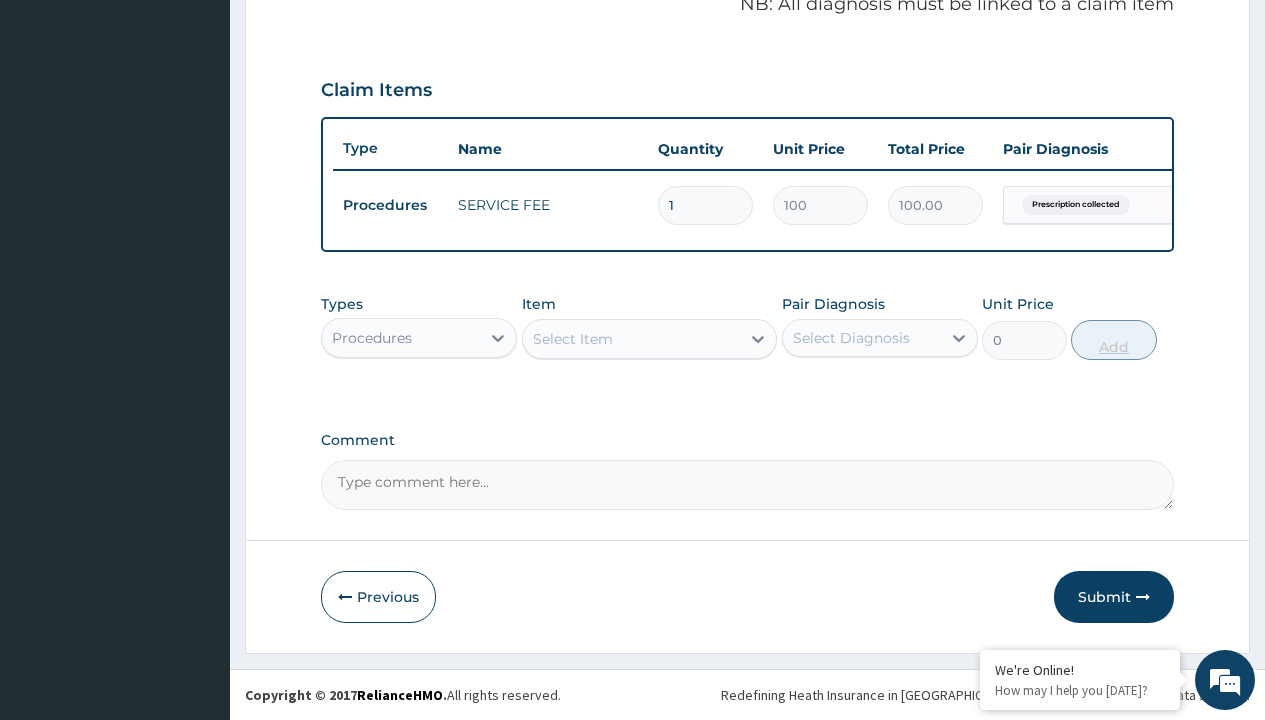 scroll, scrollTop: 642, scrollLeft: 0, axis: vertical 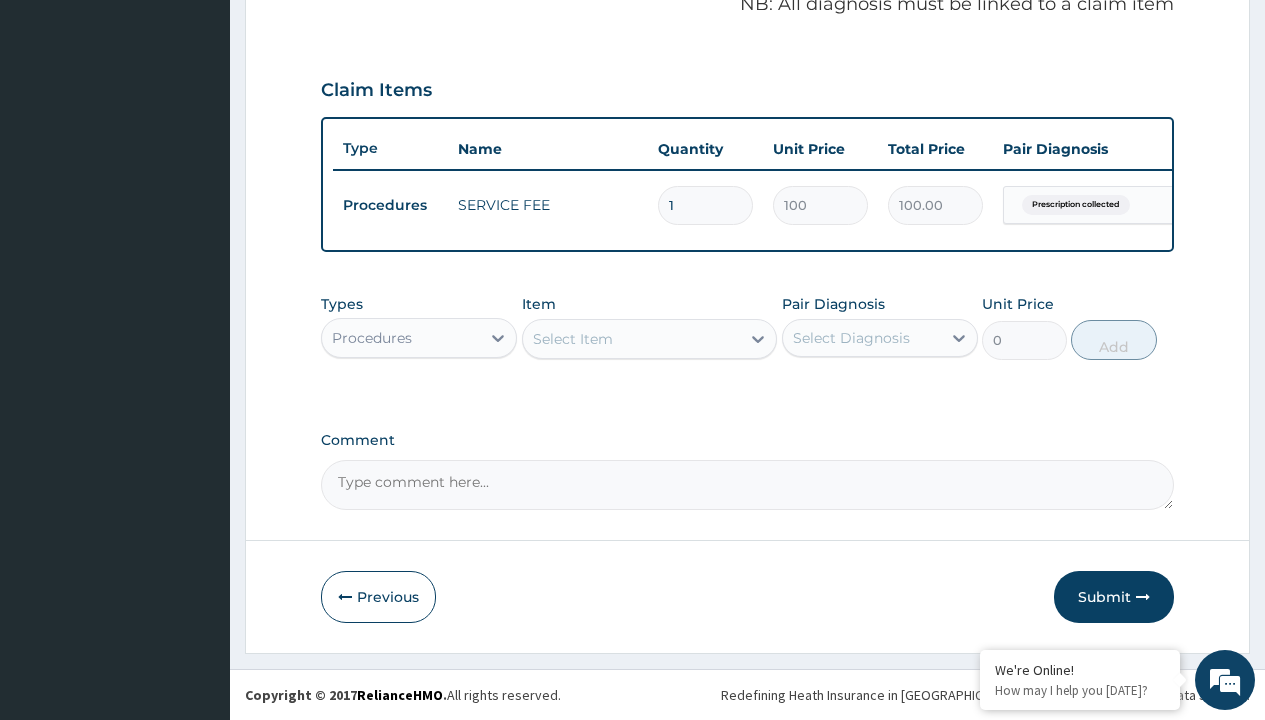 click on "Procedures" at bounding box center (372, 338) 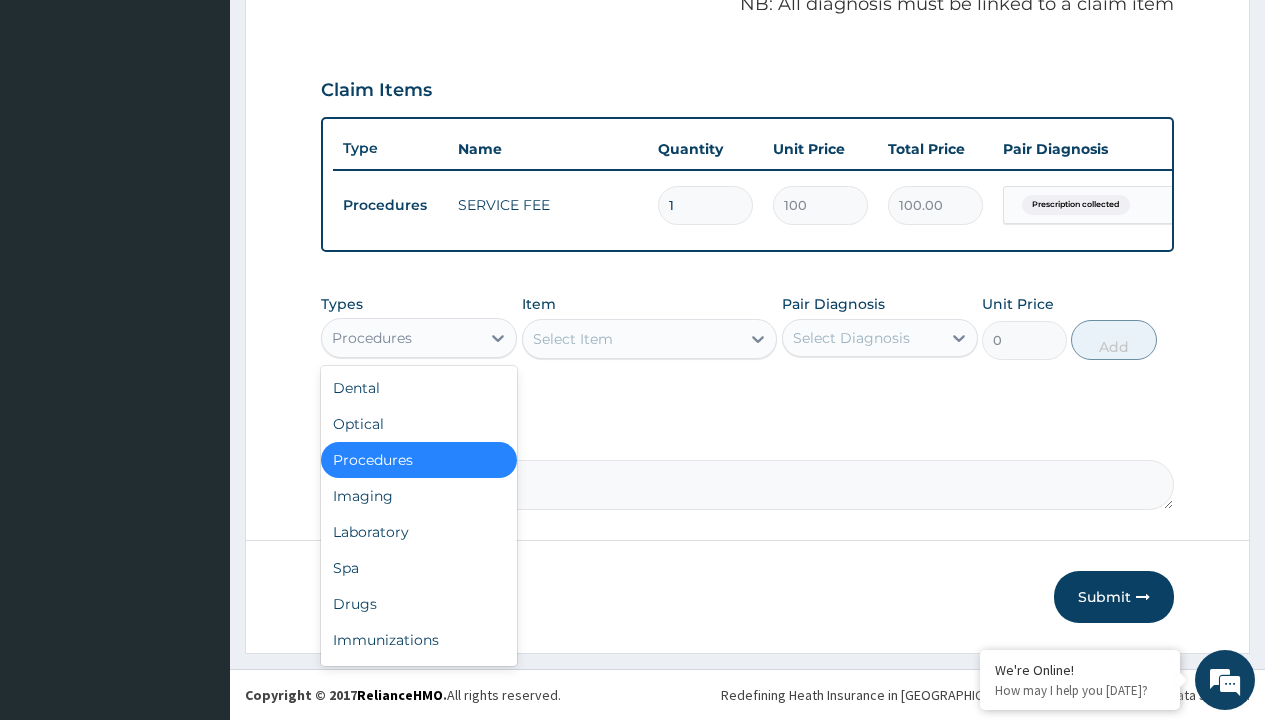 type on "drugs" 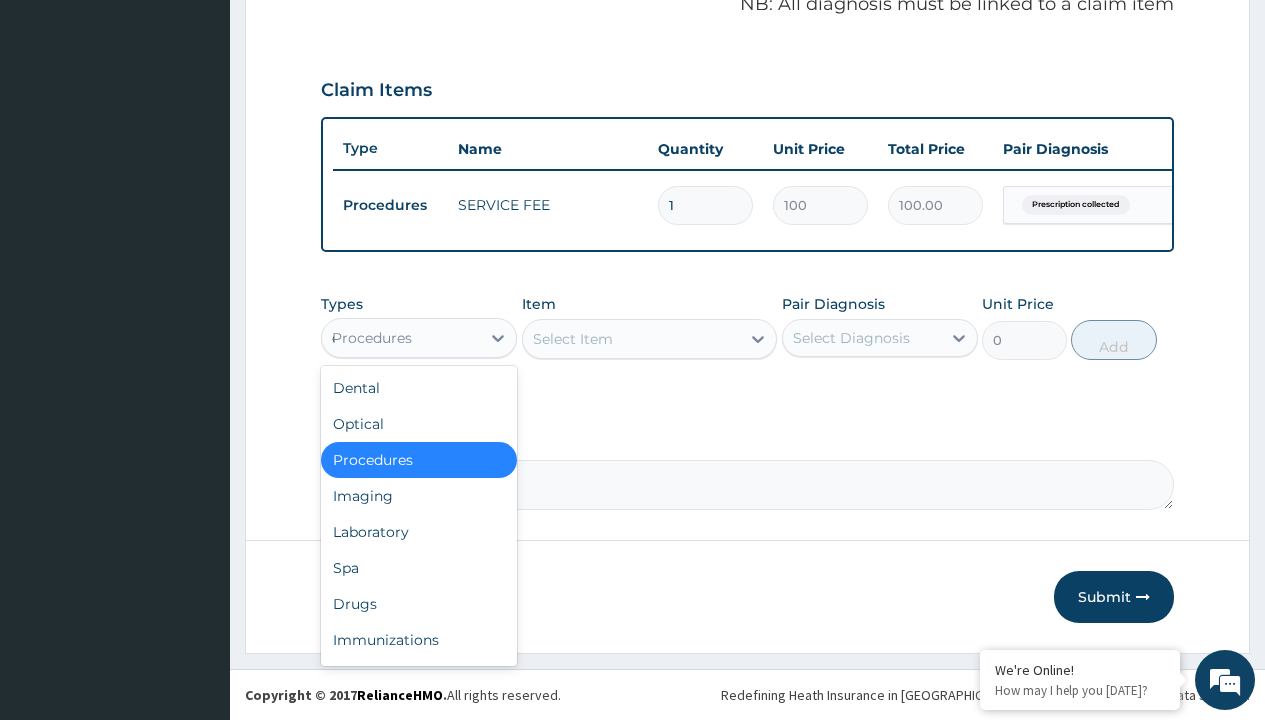 scroll, scrollTop: 0, scrollLeft: 0, axis: both 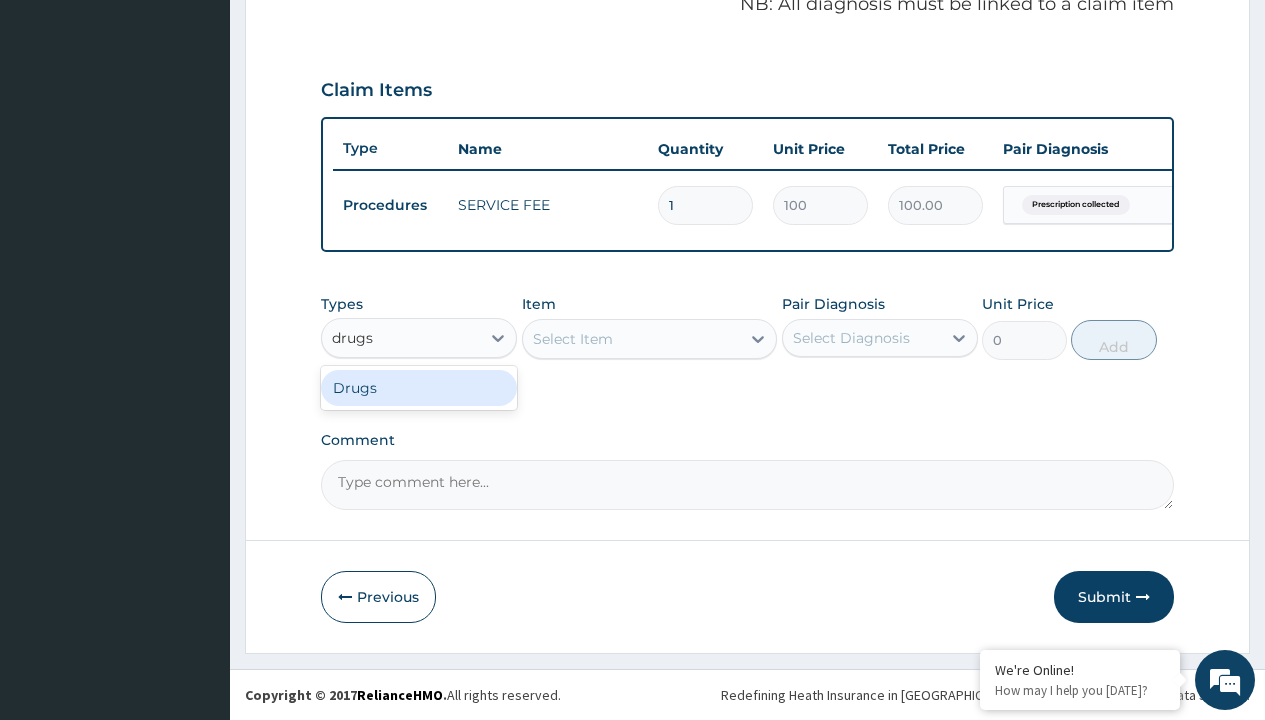 click on "Drugs" at bounding box center [419, 388] 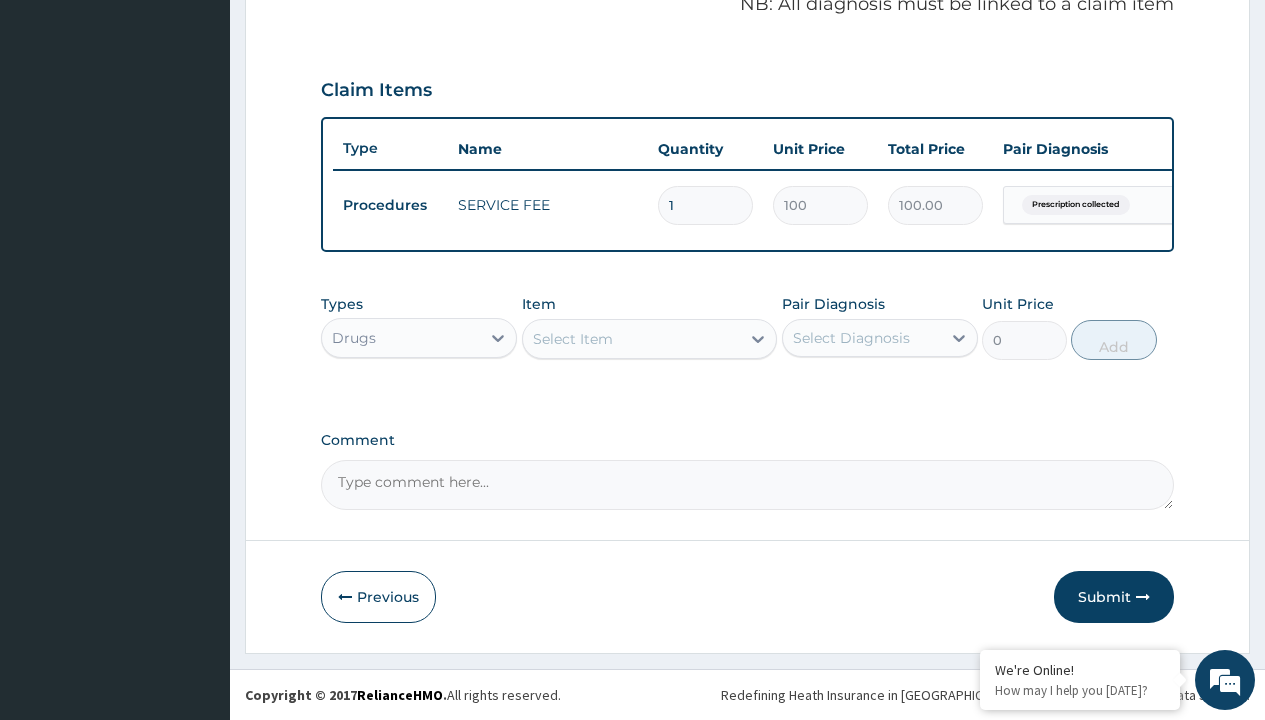 click on "Select Item" at bounding box center (573, 339) 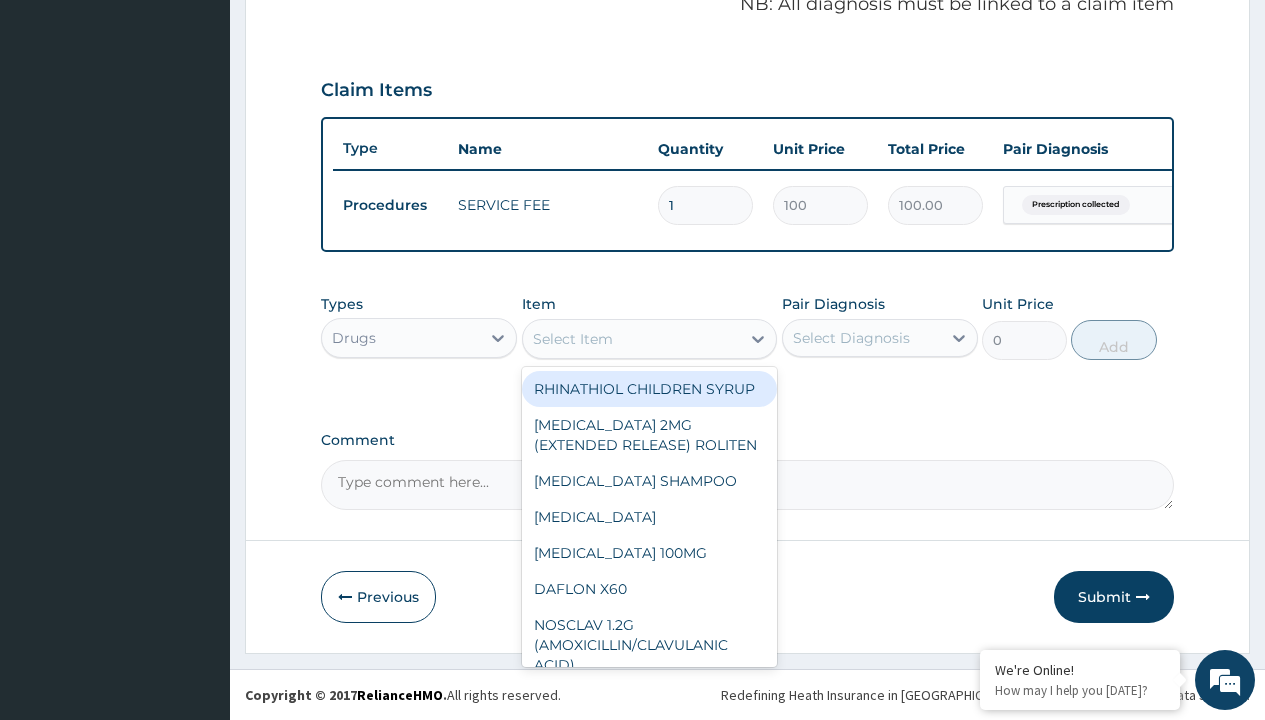 type on "valsartan amlodipine 5/160mg (valvas 5/160mg) x30" 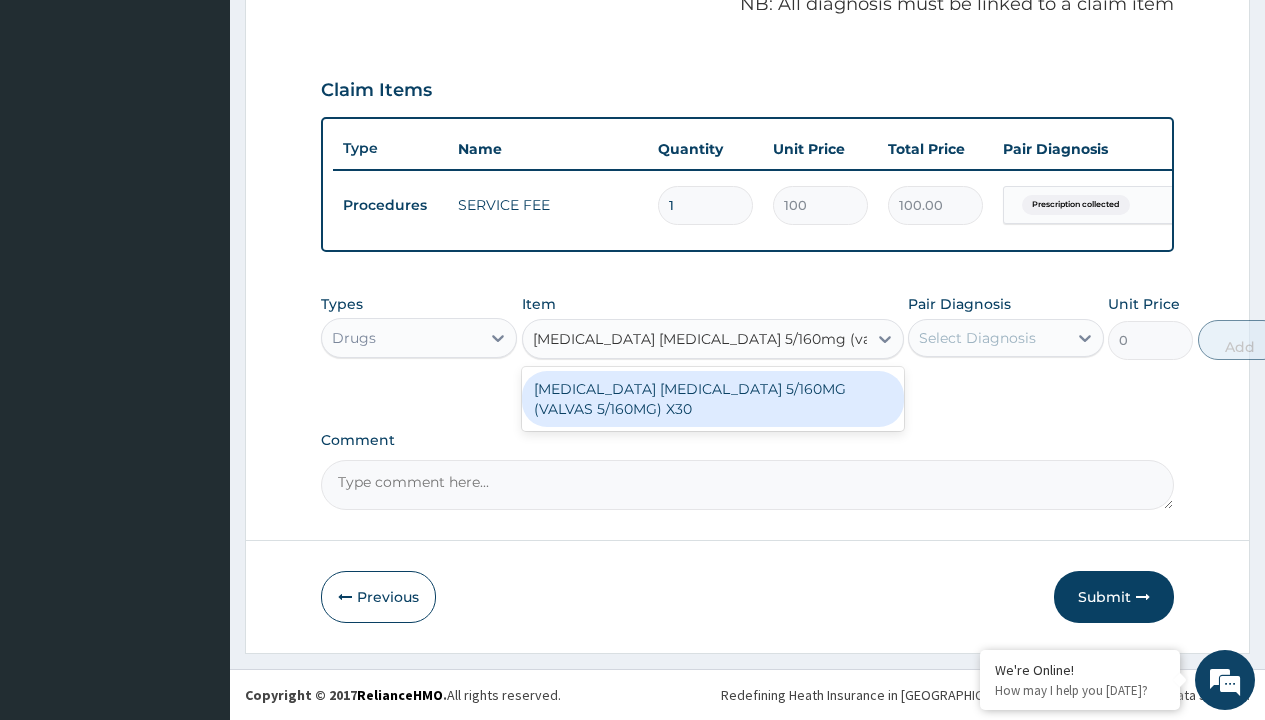 scroll, scrollTop: 0, scrollLeft: 0, axis: both 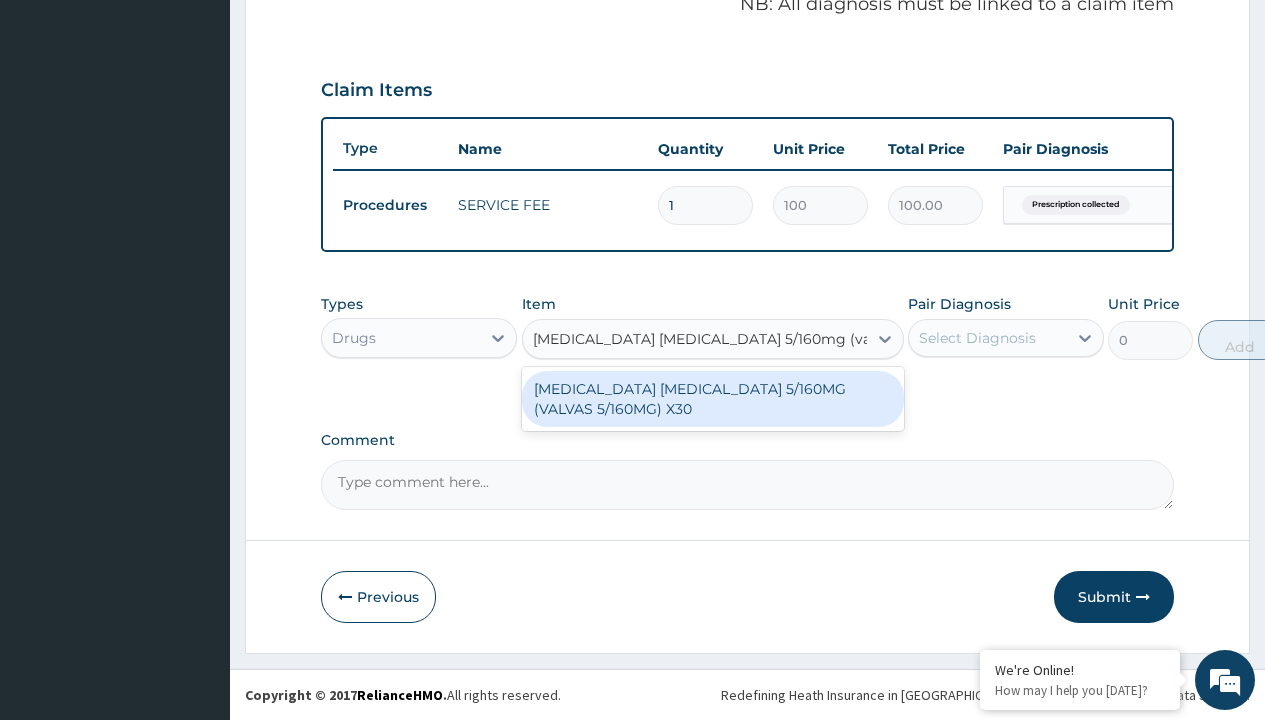 click on "VALSARTAN AMLODIPINE 5/160MG (VALVAS 5/160MG) X30" at bounding box center [713, 399] 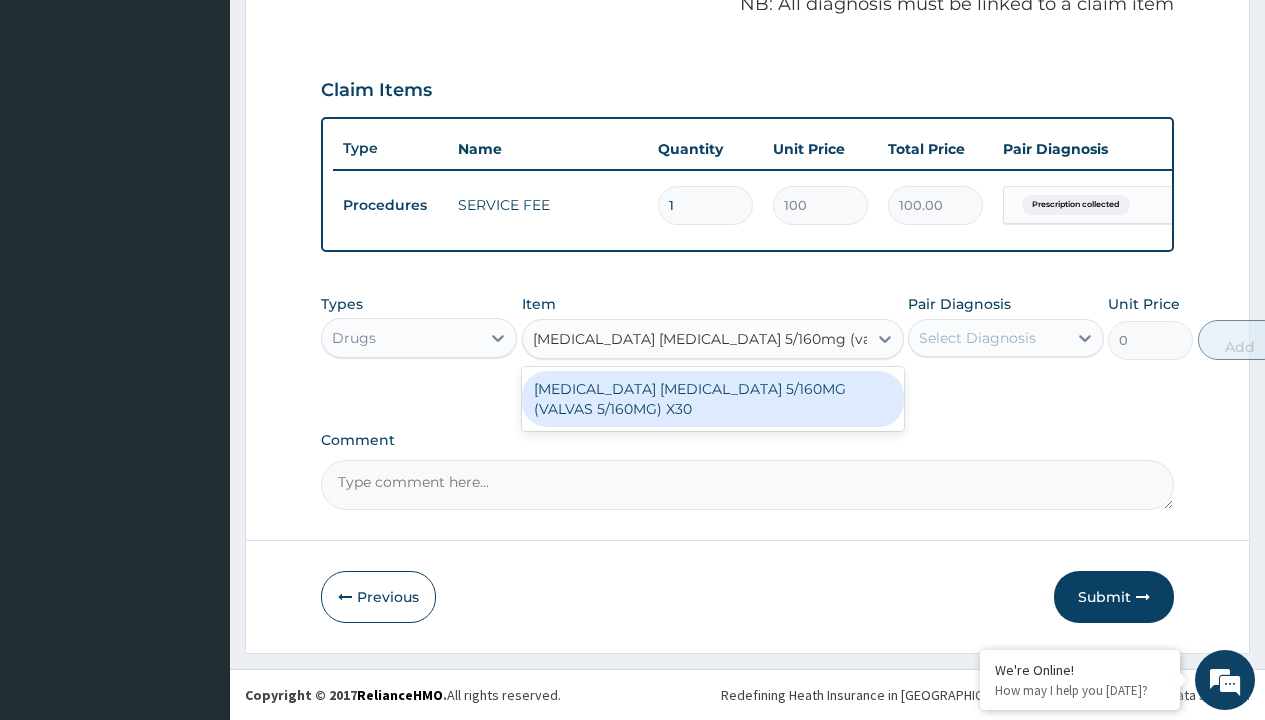 type 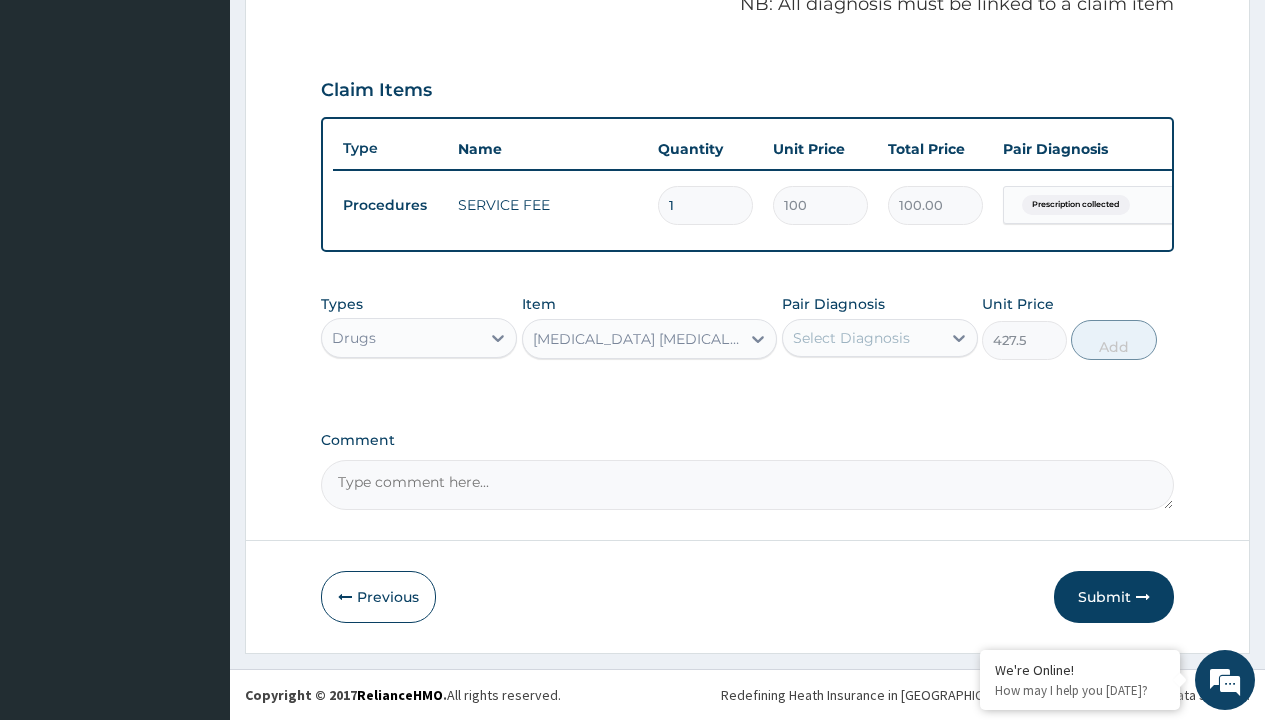 click on "Prescription collected" at bounding box center [409, -74] 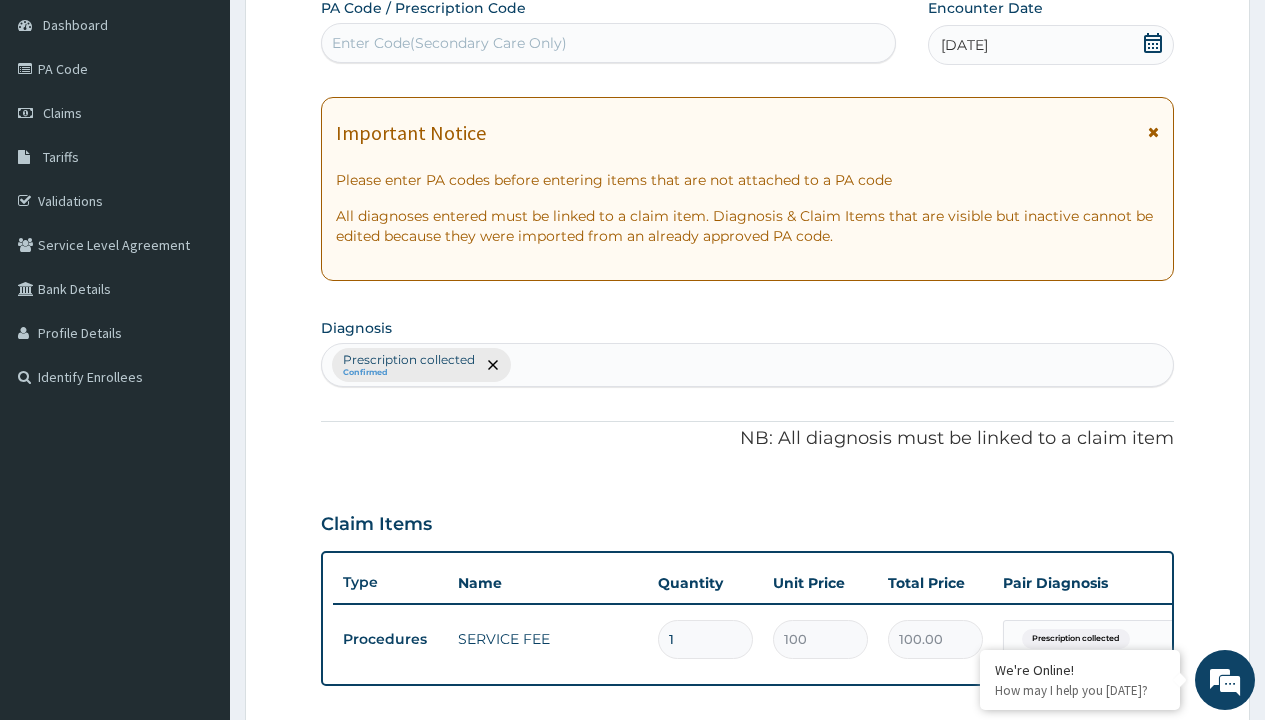 type on "prescription collected" 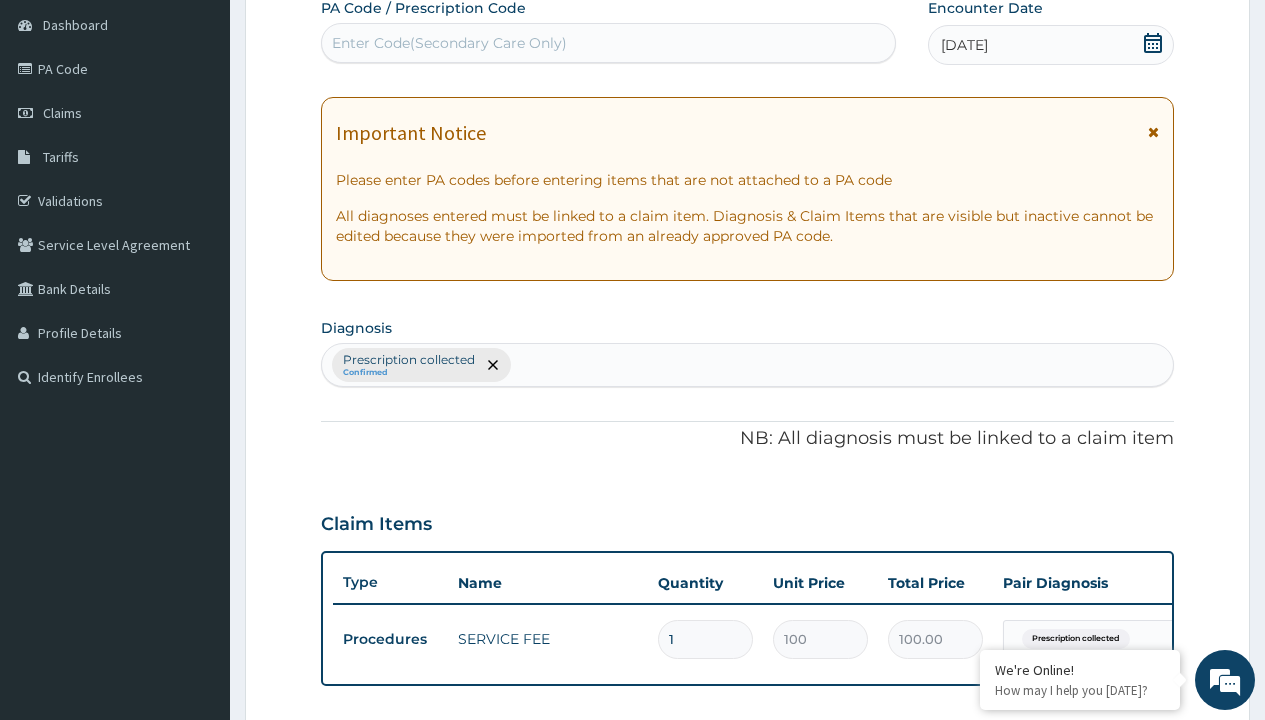 scroll, scrollTop: 269, scrollLeft: 0, axis: vertical 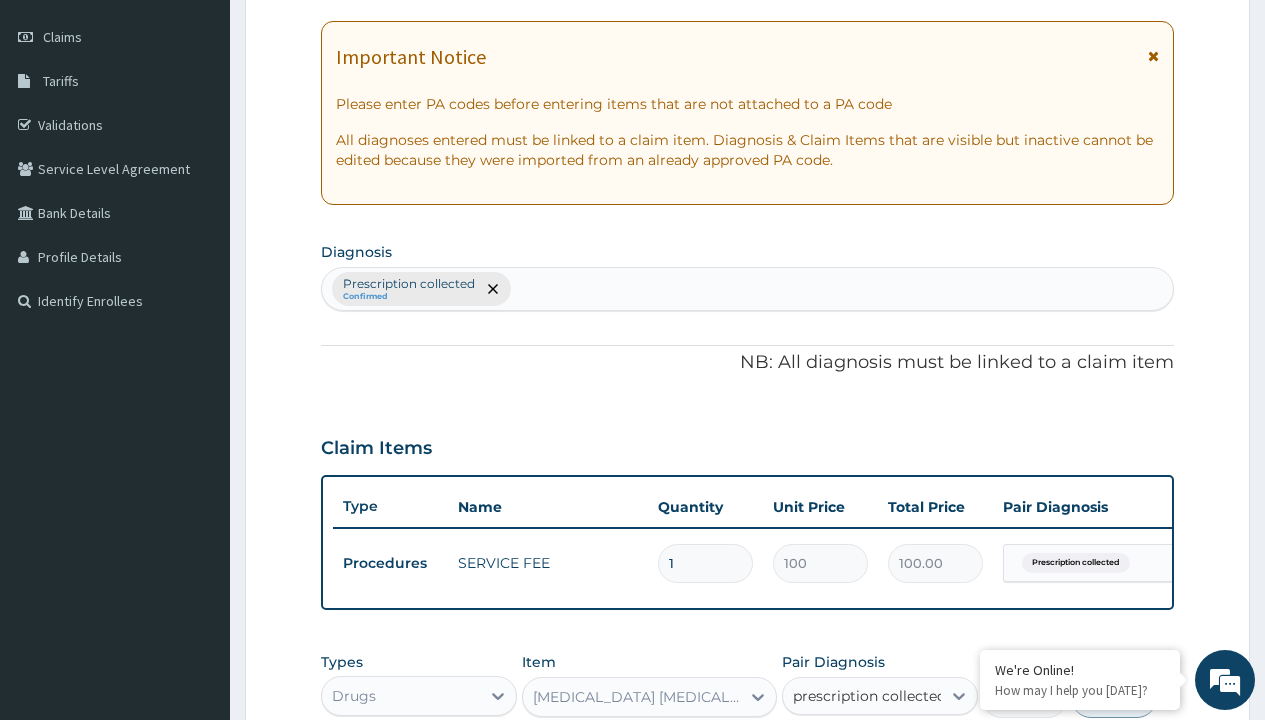 click on "Prescription collected" at bounding box center [890, 755] 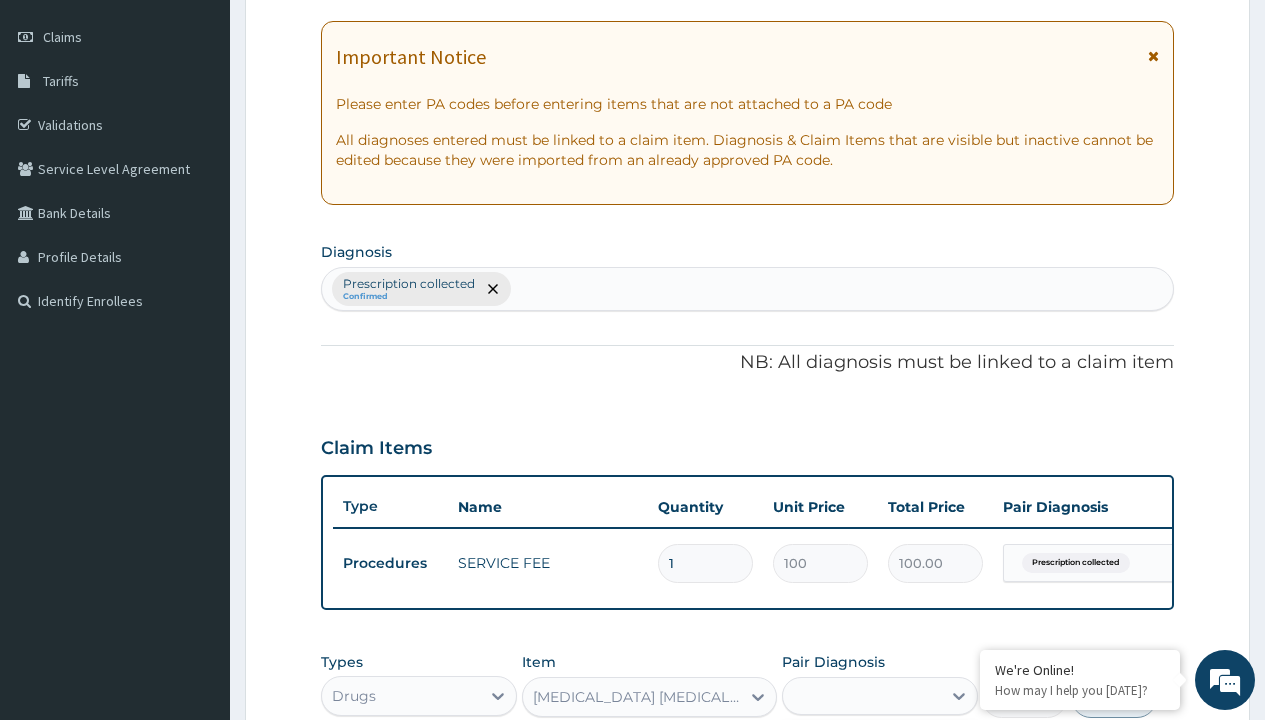 scroll, scrollTop: 642, scrollLeft: 0, axis: vertical 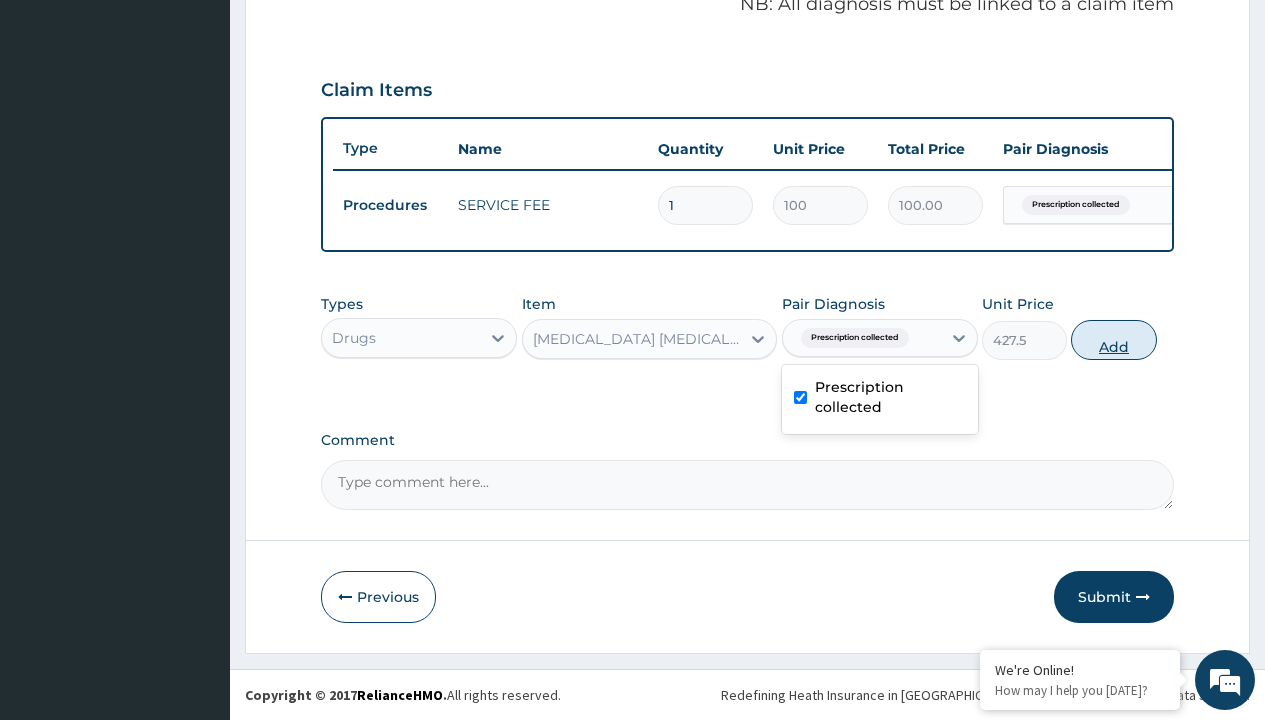 click on "Add" at bounding box center [1113, 340] 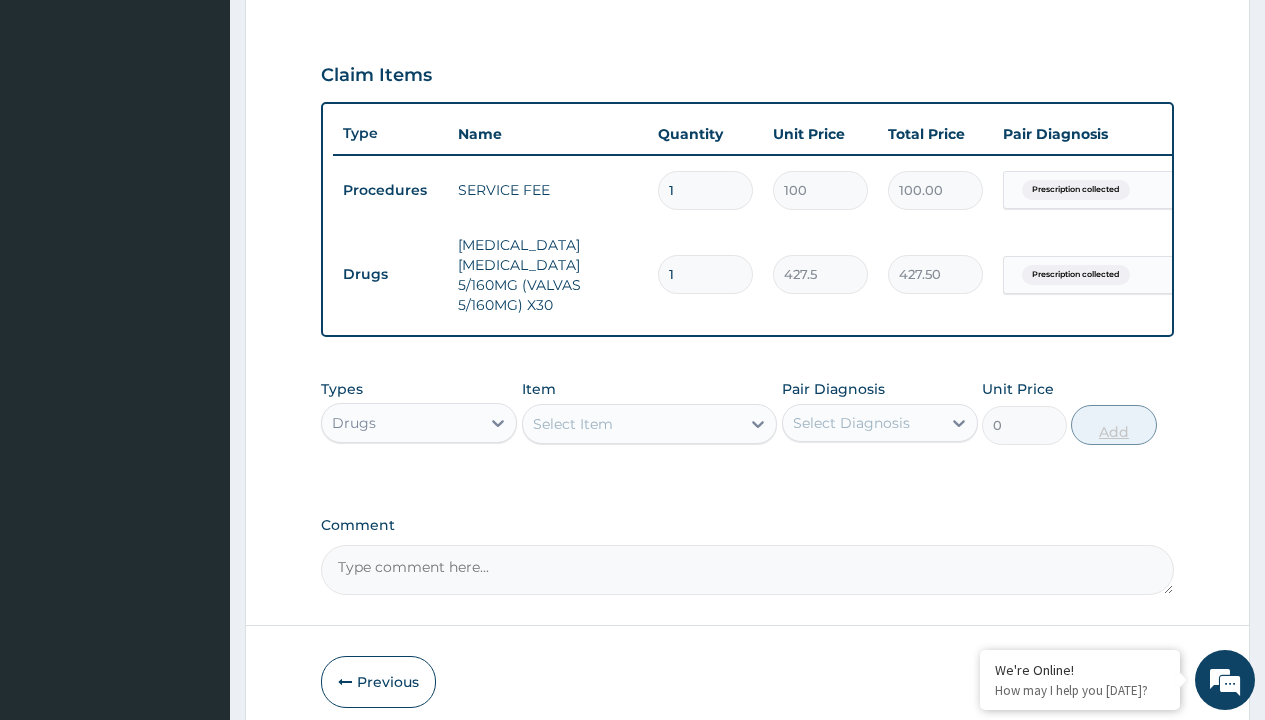 type on "30" 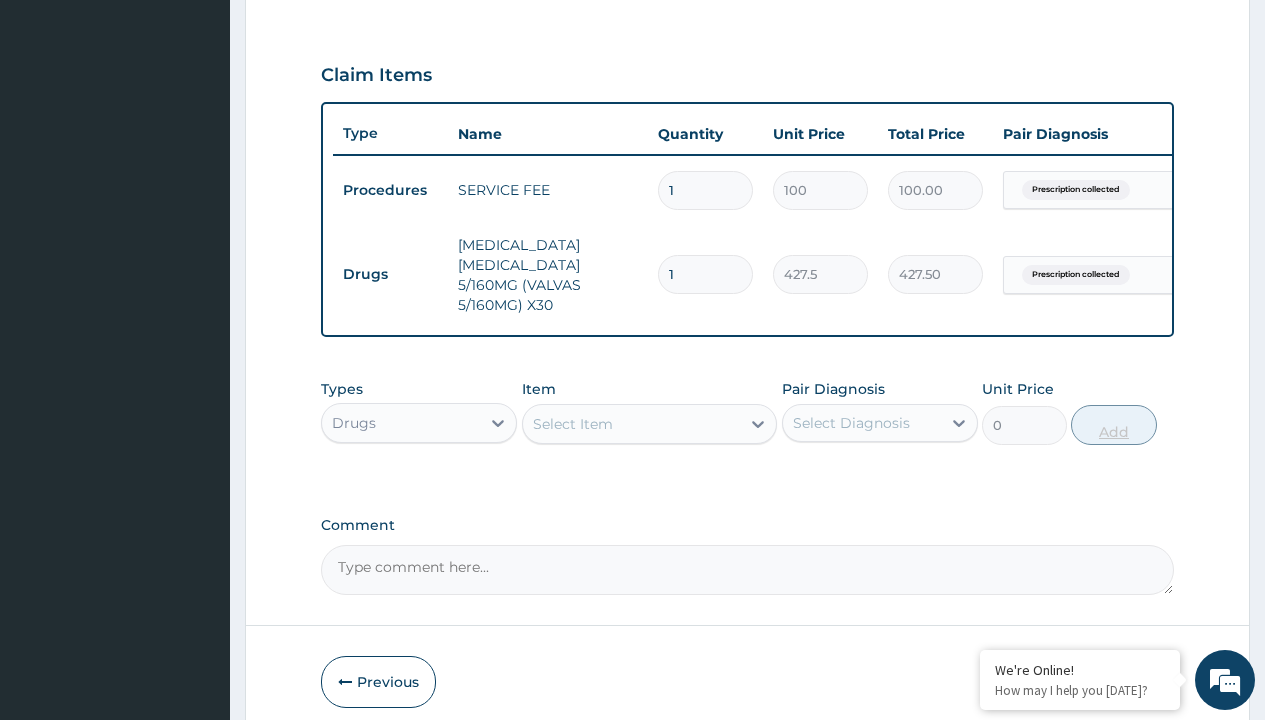 type on "12825.00" 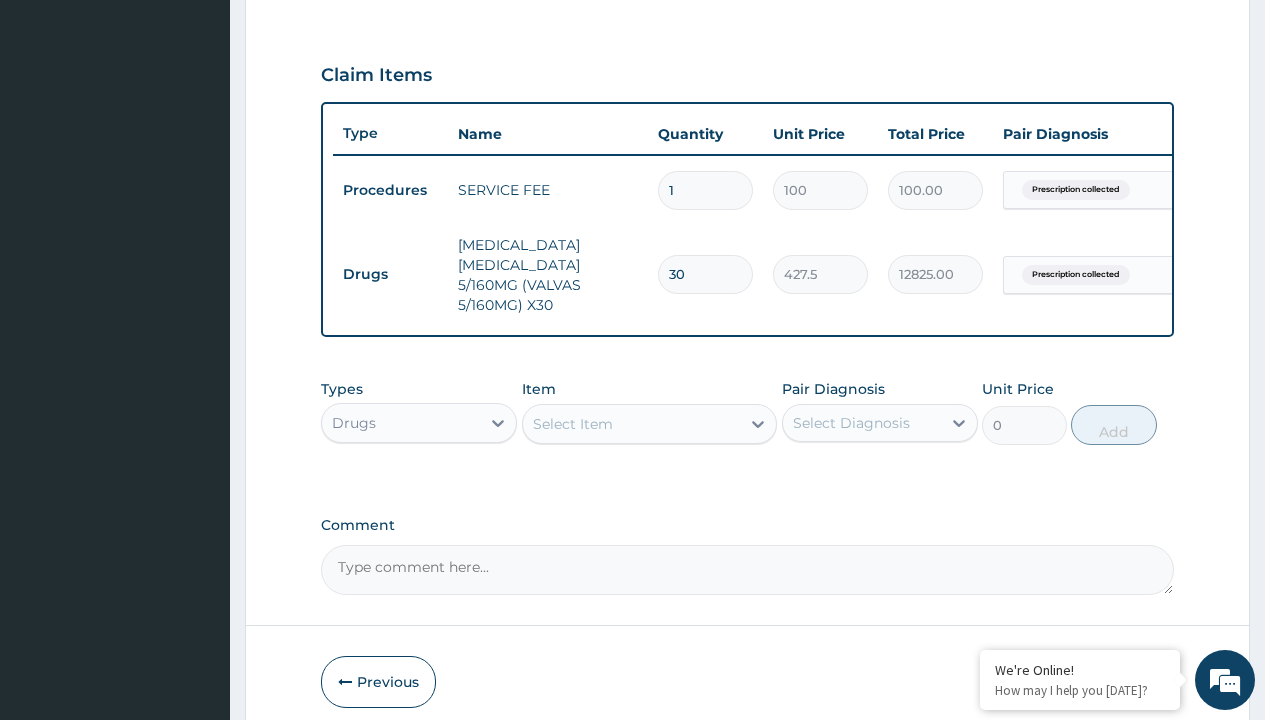 type on "30" 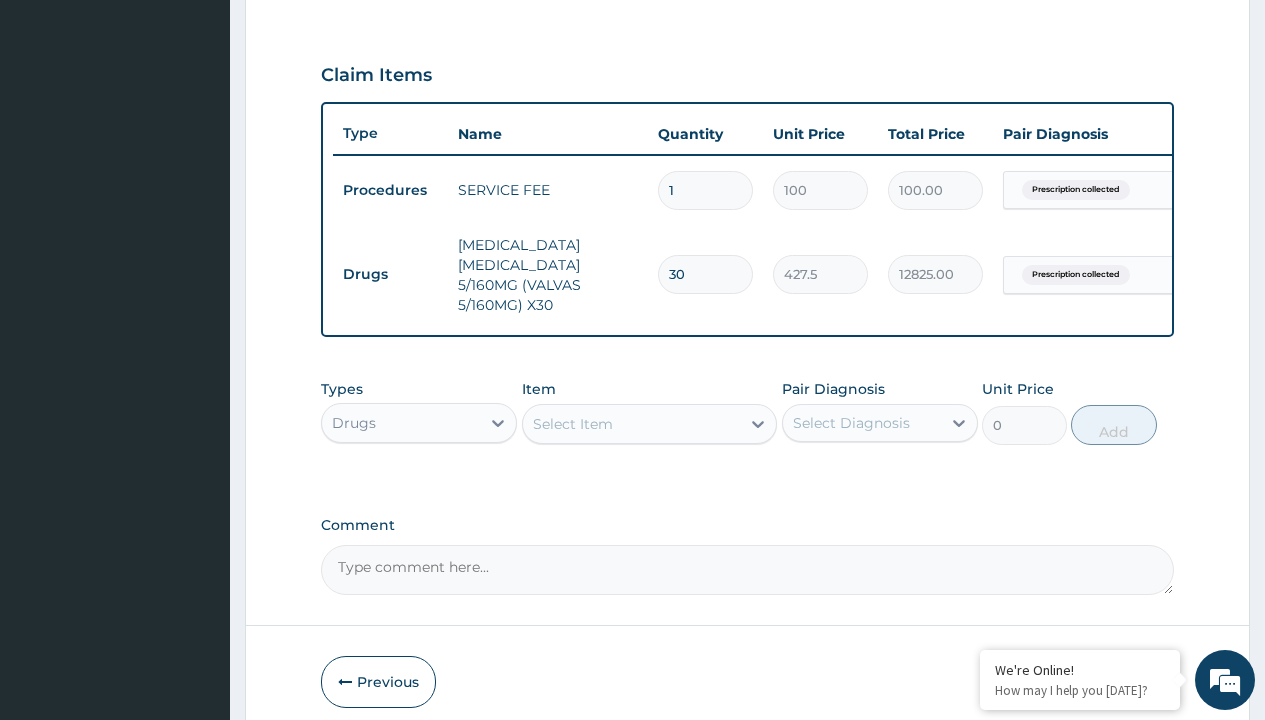 click on "Drugs" at bounding box center (390, 274) 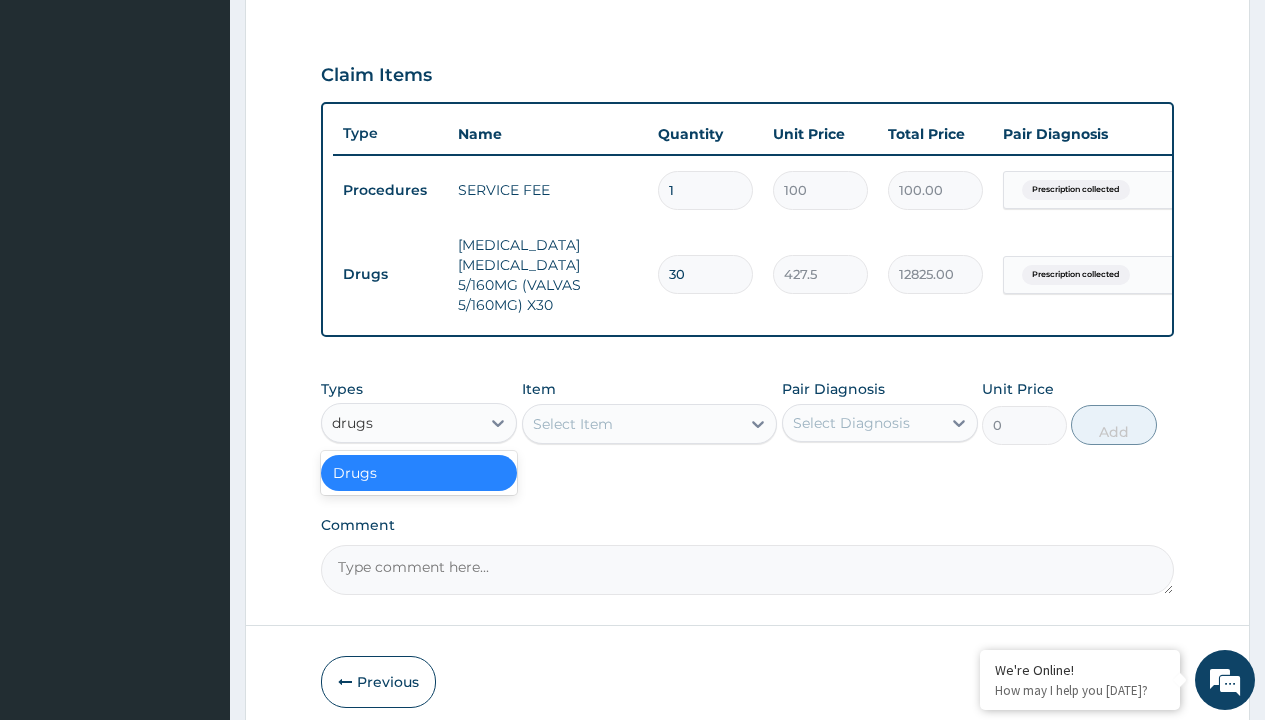 click on "Drugs" at bounding box center [419, 473] 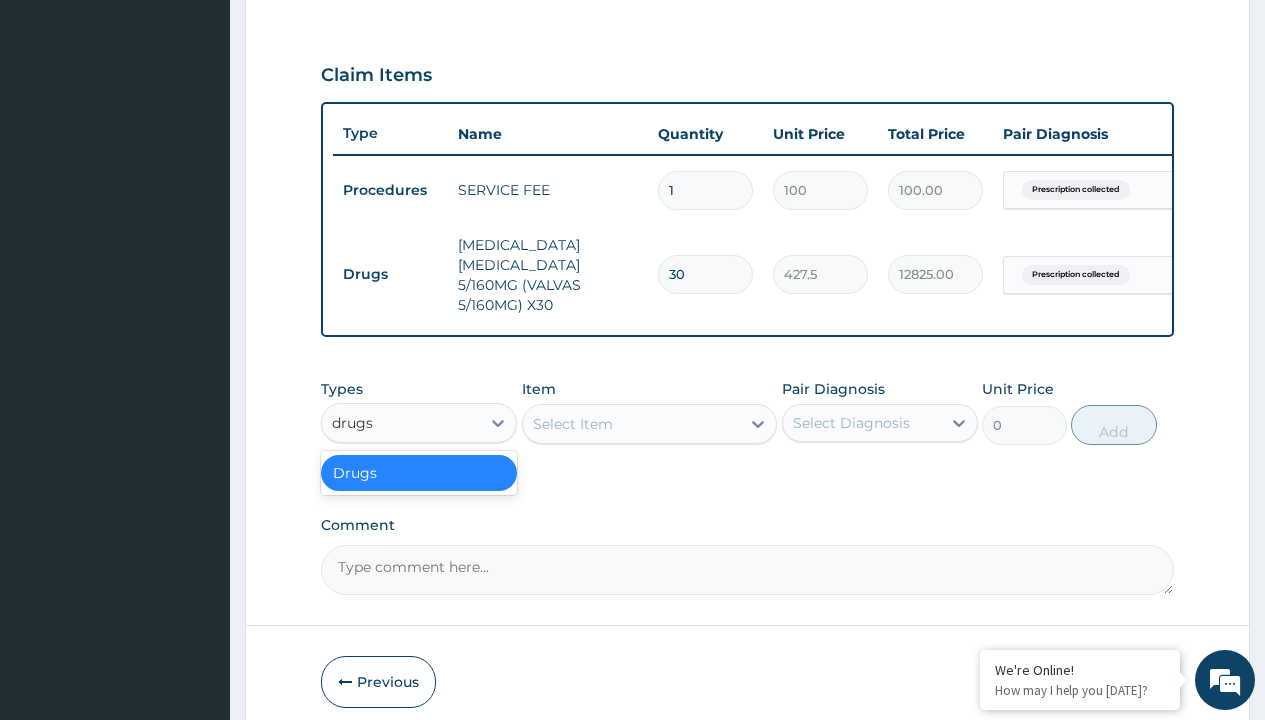 type 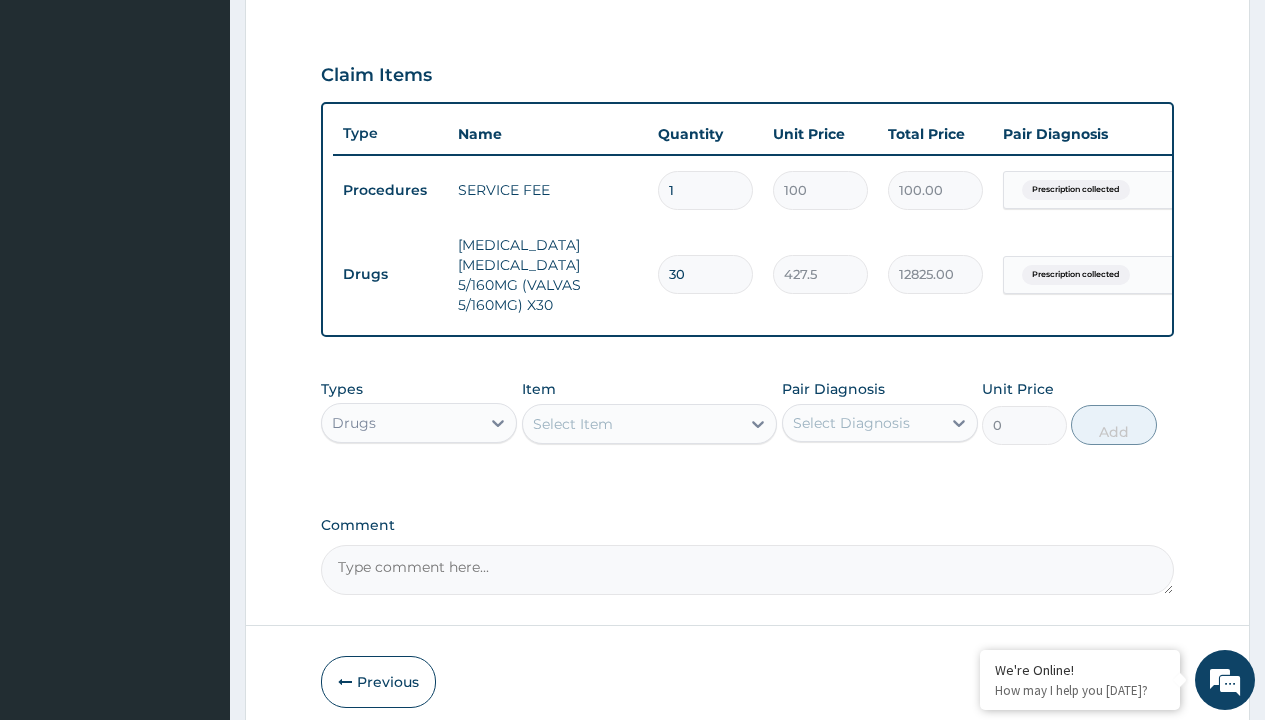 click on "Select Item" at bounding box center [573, 424] 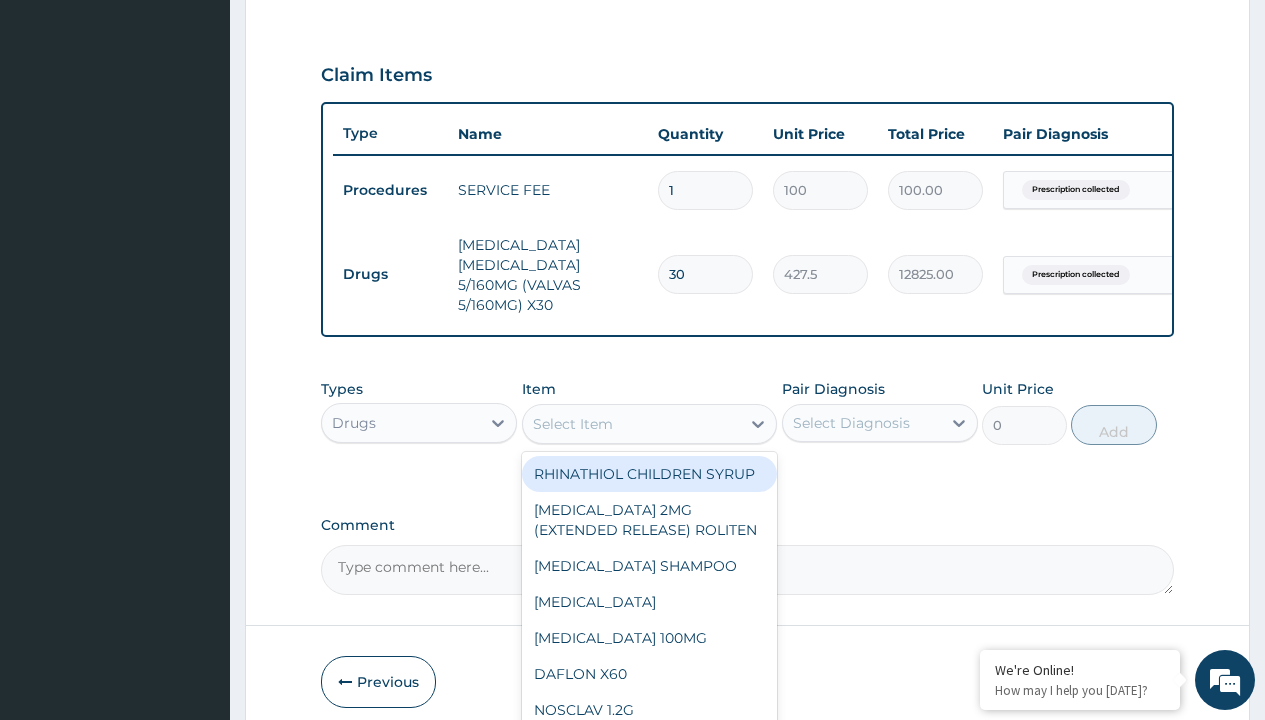 type on "fleming 625mg (amoxicillin/clavulanic acid)/pack" 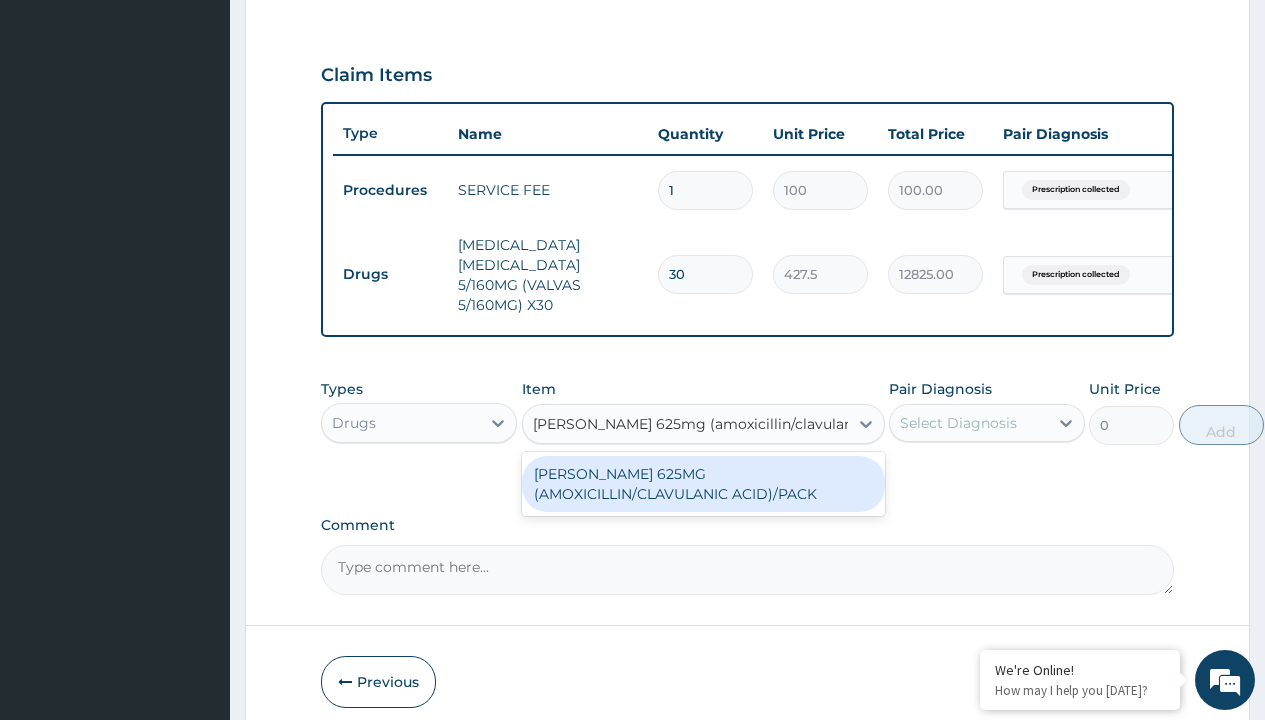 scroll, scrollTop: 0, scrollLeft: 0, axis: both 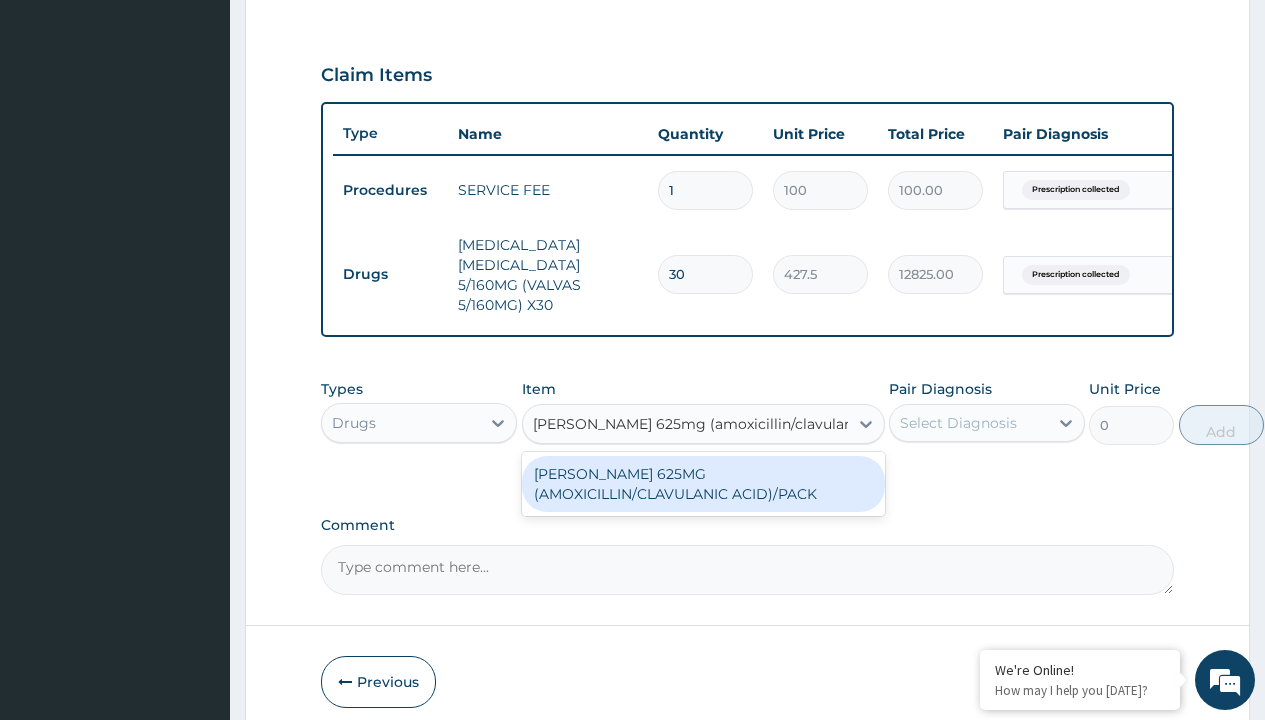 click on "[PERSON_NAME] 625MG (AMOXICILLIN/CLAVULANIC ACID)/PACK" at bounding box center (703, 484) 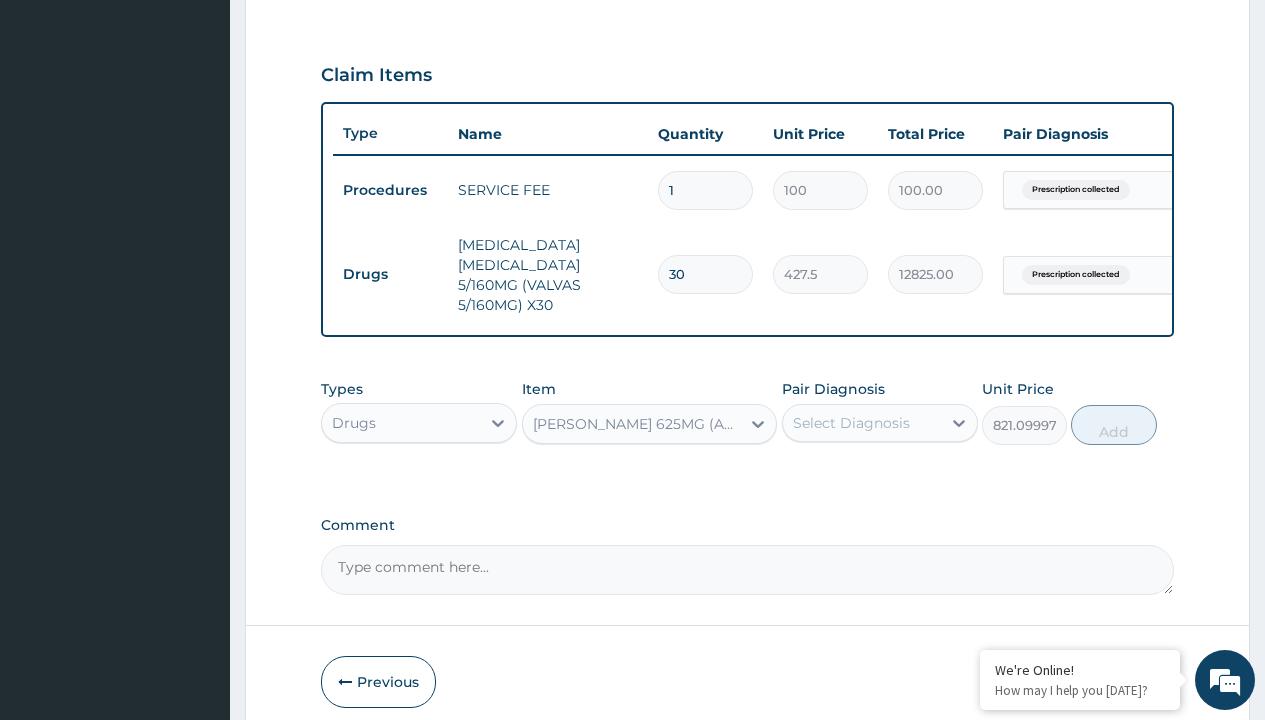 click on "Prescription collected" at bounding box center (409, -89) 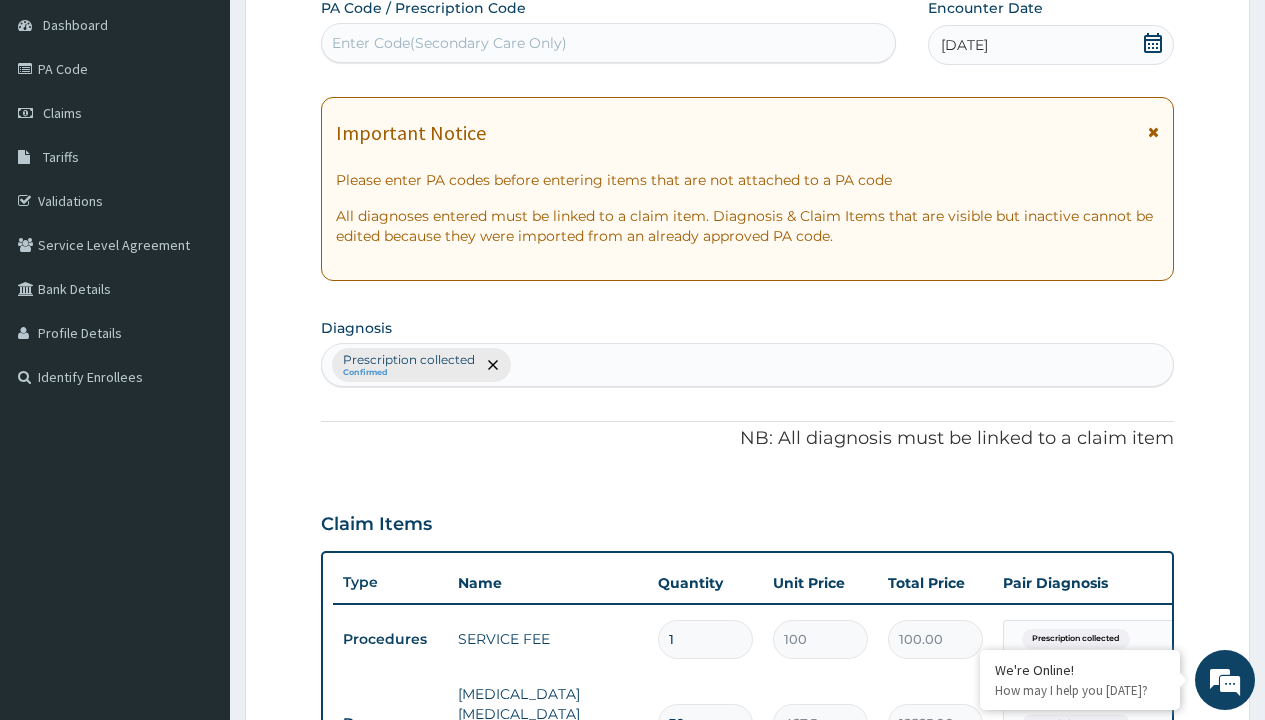 scroll, scrollTop: 349, scrollLeft: 0, axis: vertical 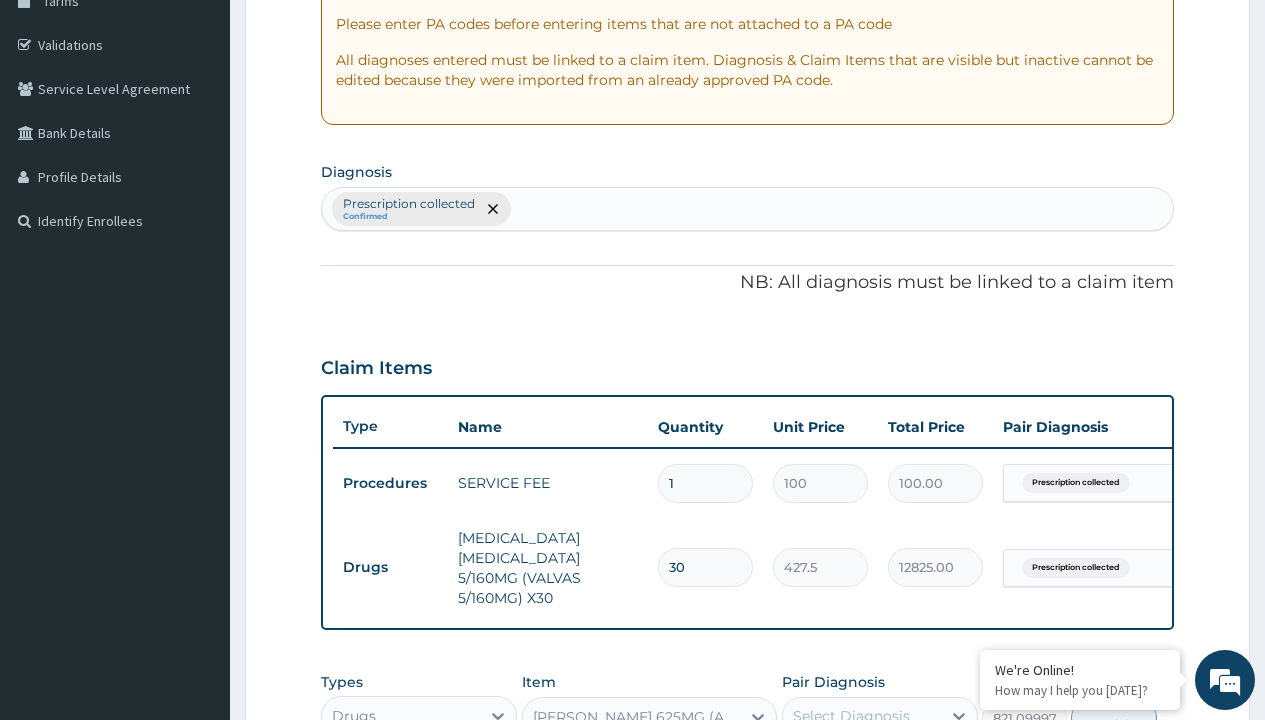 type on "prescription collected" 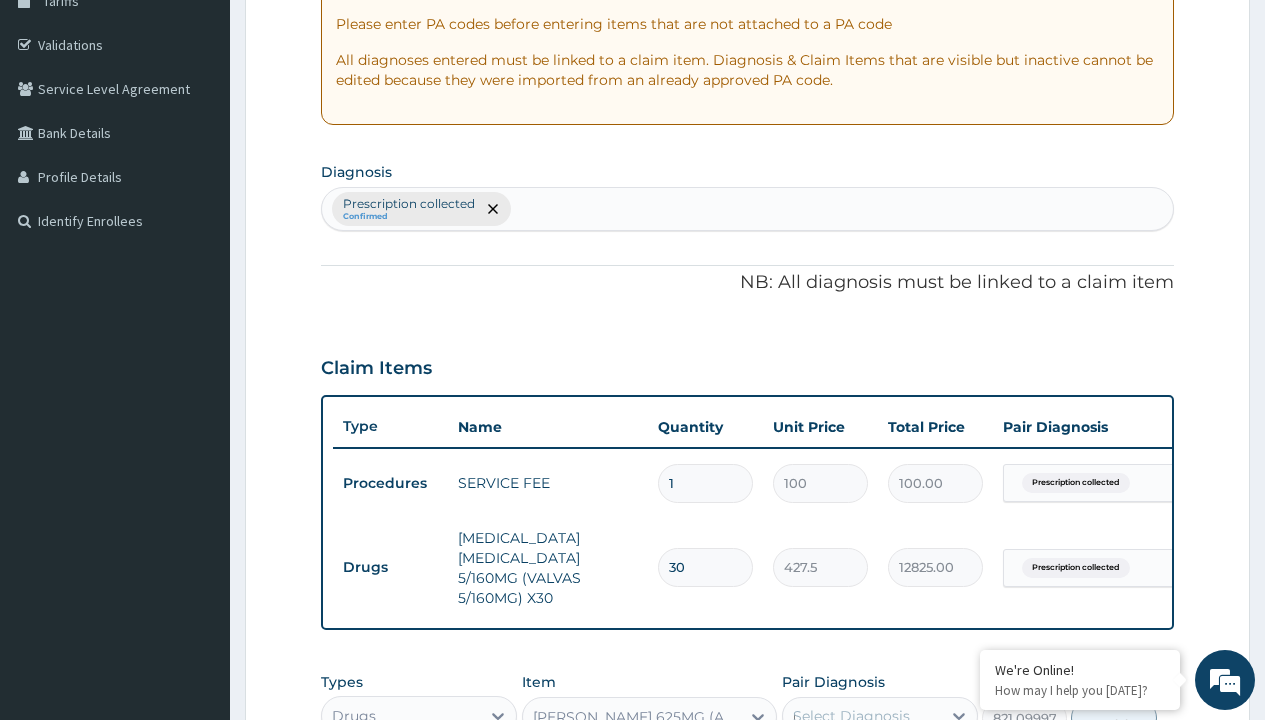 scroll, scrollTop: 0, scrollLeft: 0, axis: both 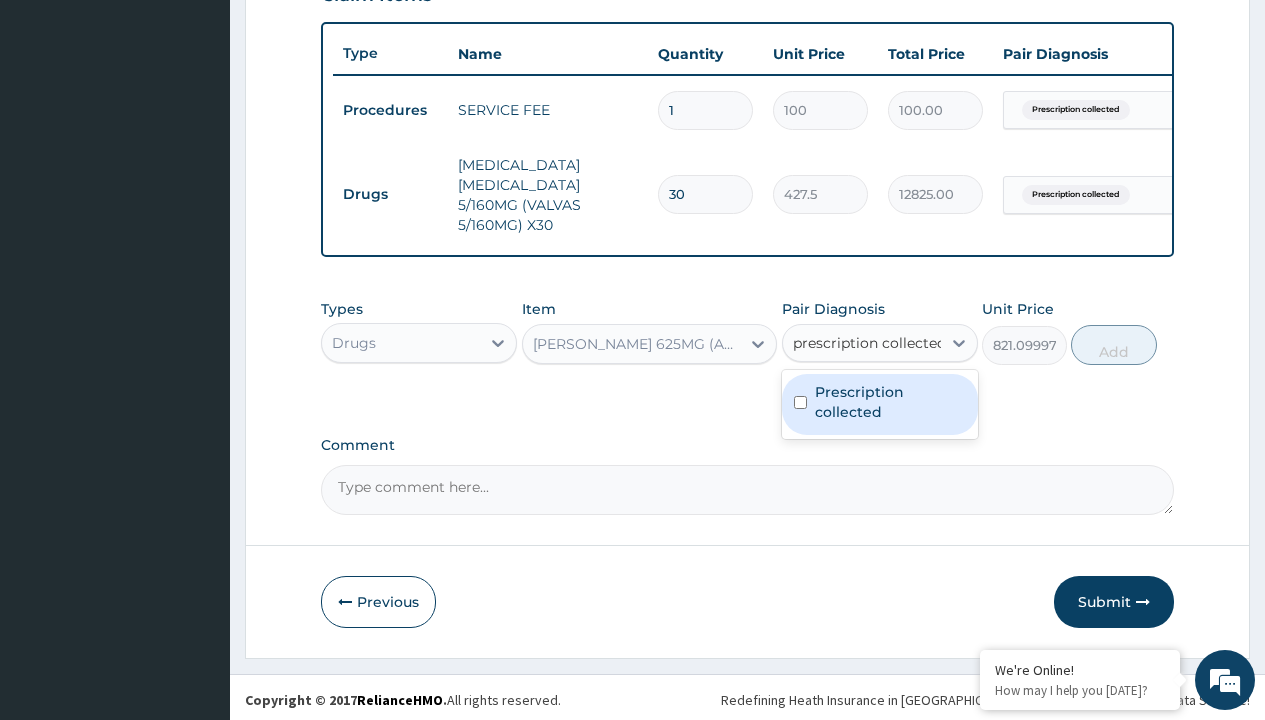 click on "Prescription collected" at bounding box center (890, 402) 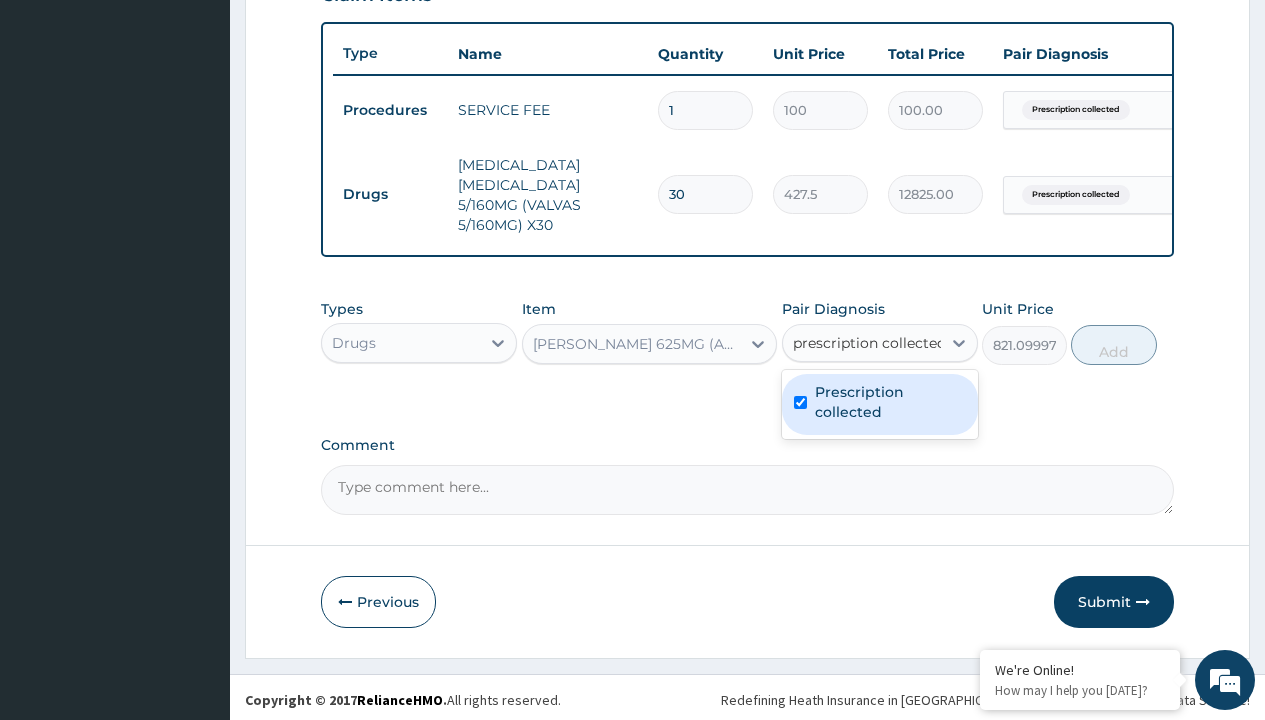 type 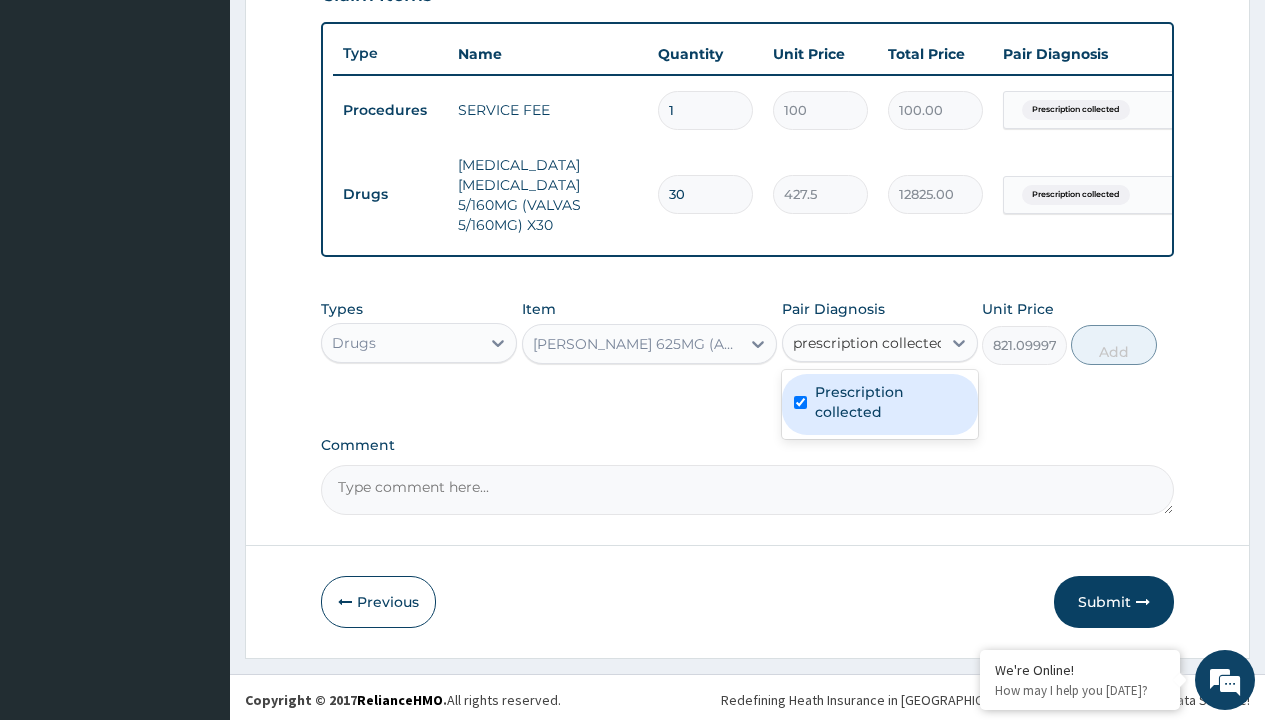 checkbox on "true" 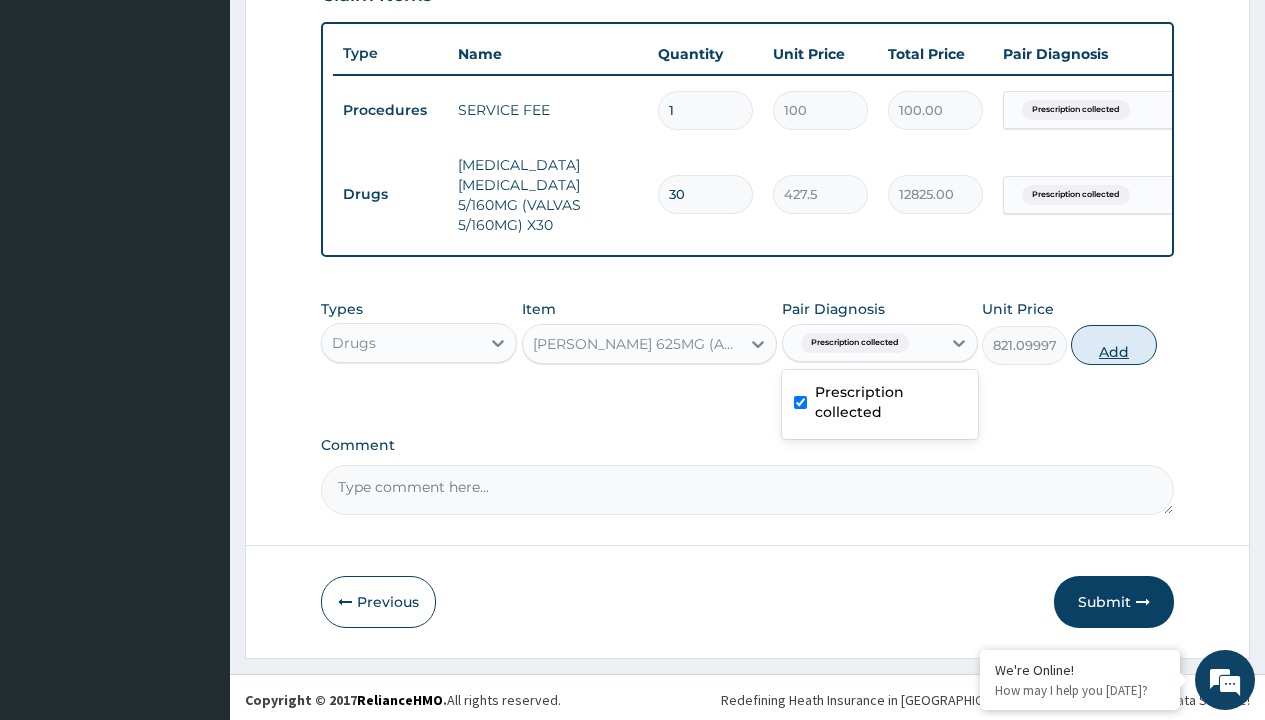 click on "Add" at bounding box center (1113, 345) 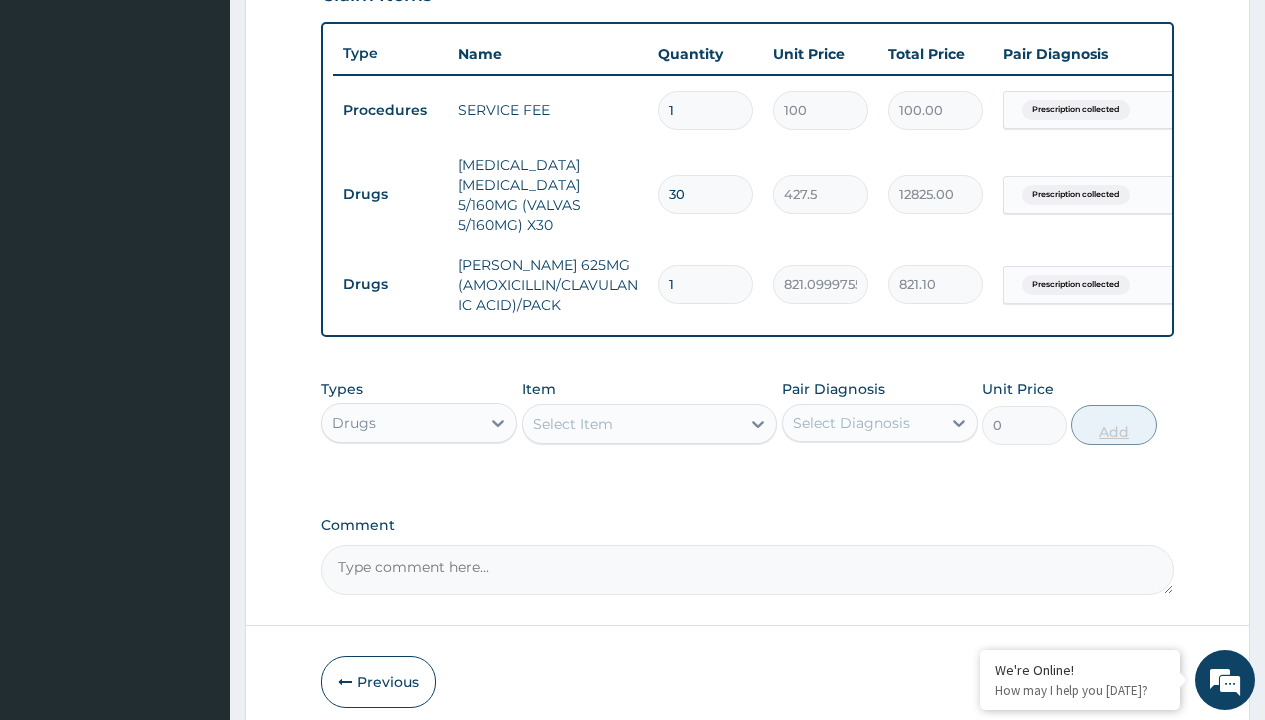 type on "14" 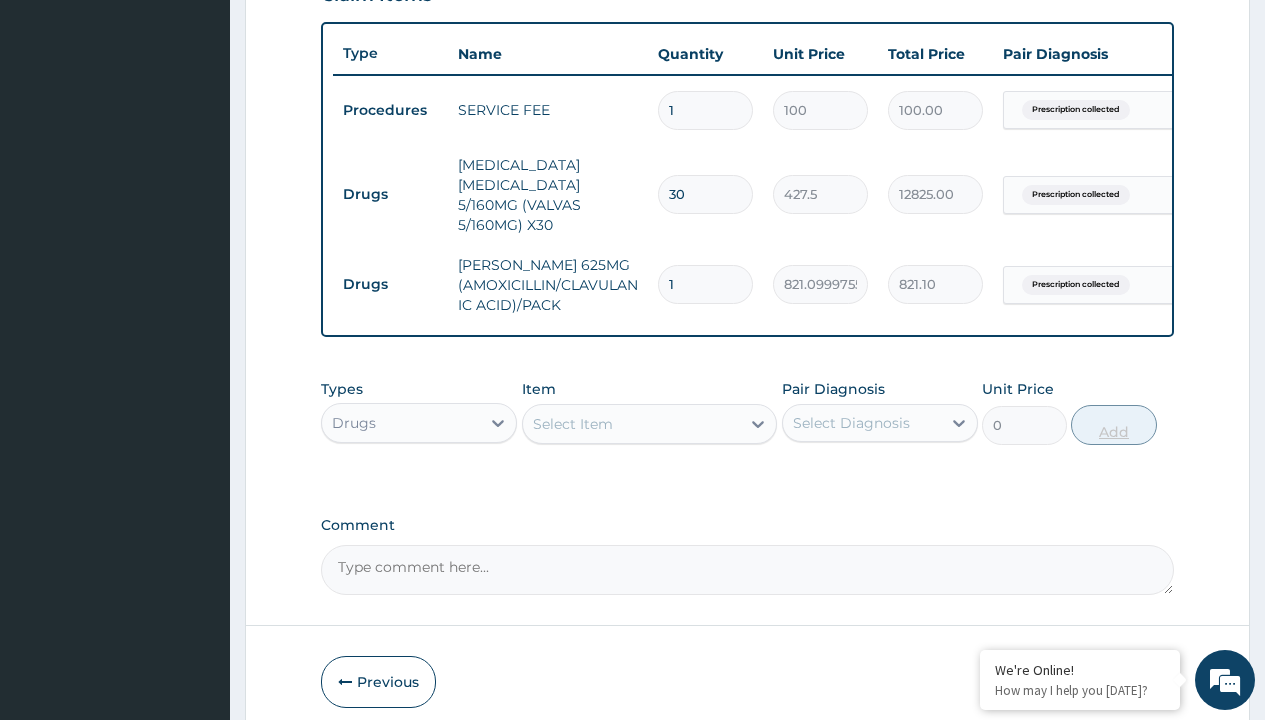 type on "11495.40" 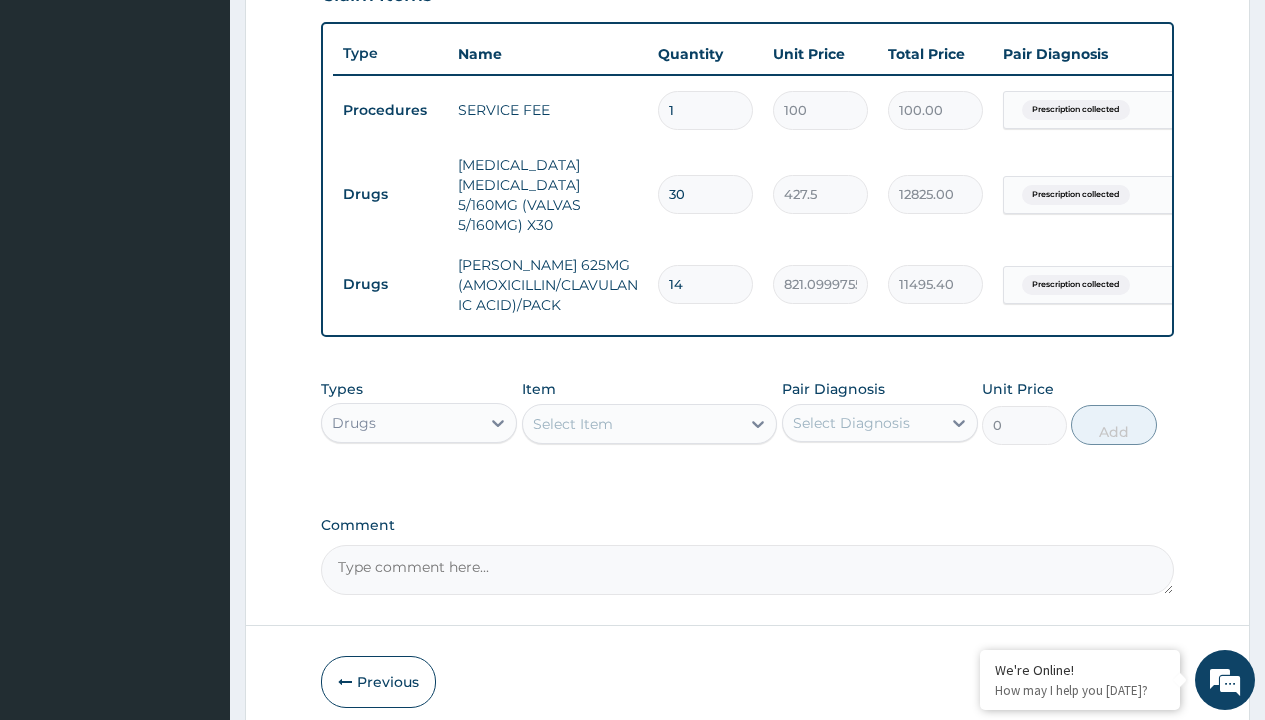 type on "14" 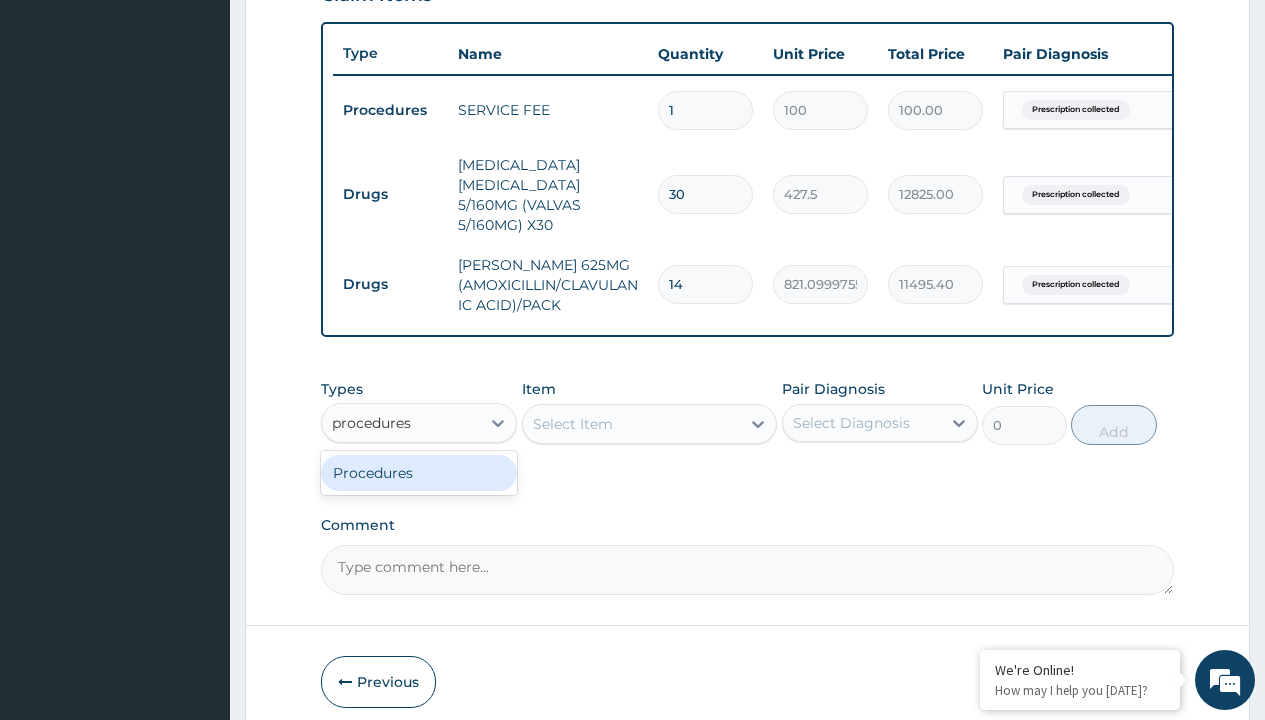 scroll, scrollTop: 0, scrollLeft: 0, axis: both 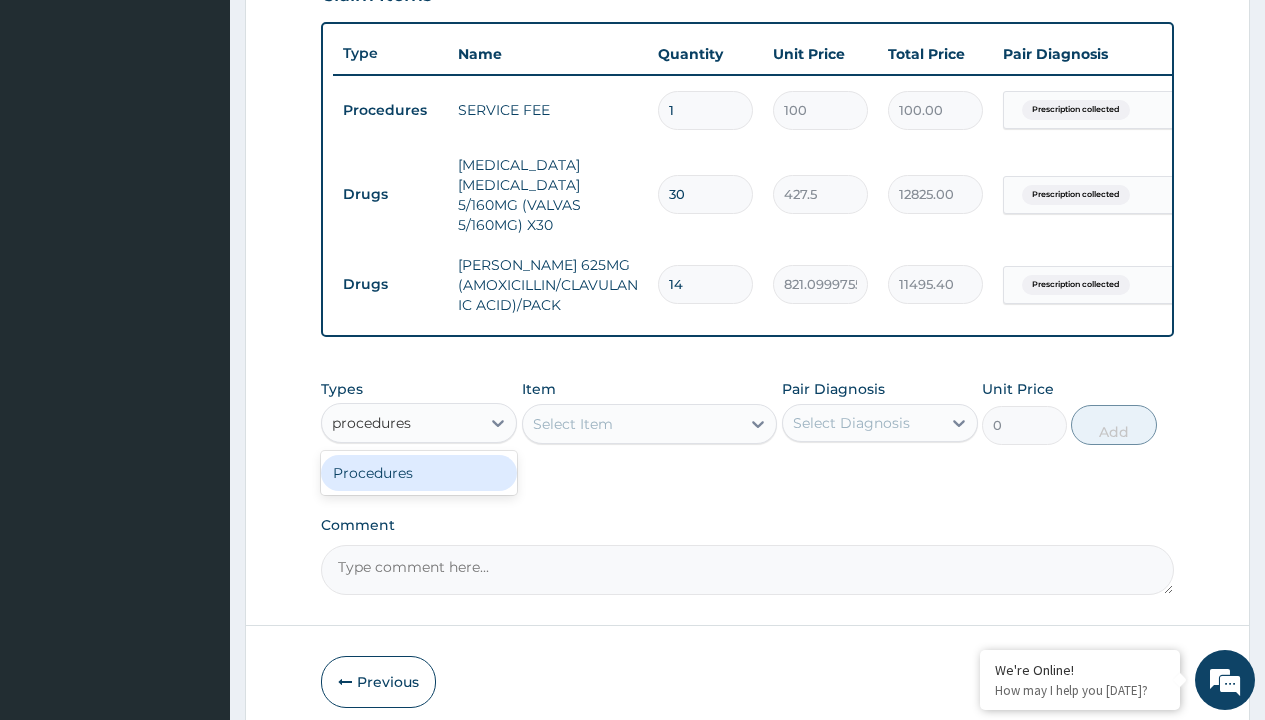 click on "Procedures" at bounding box center [419, 473] 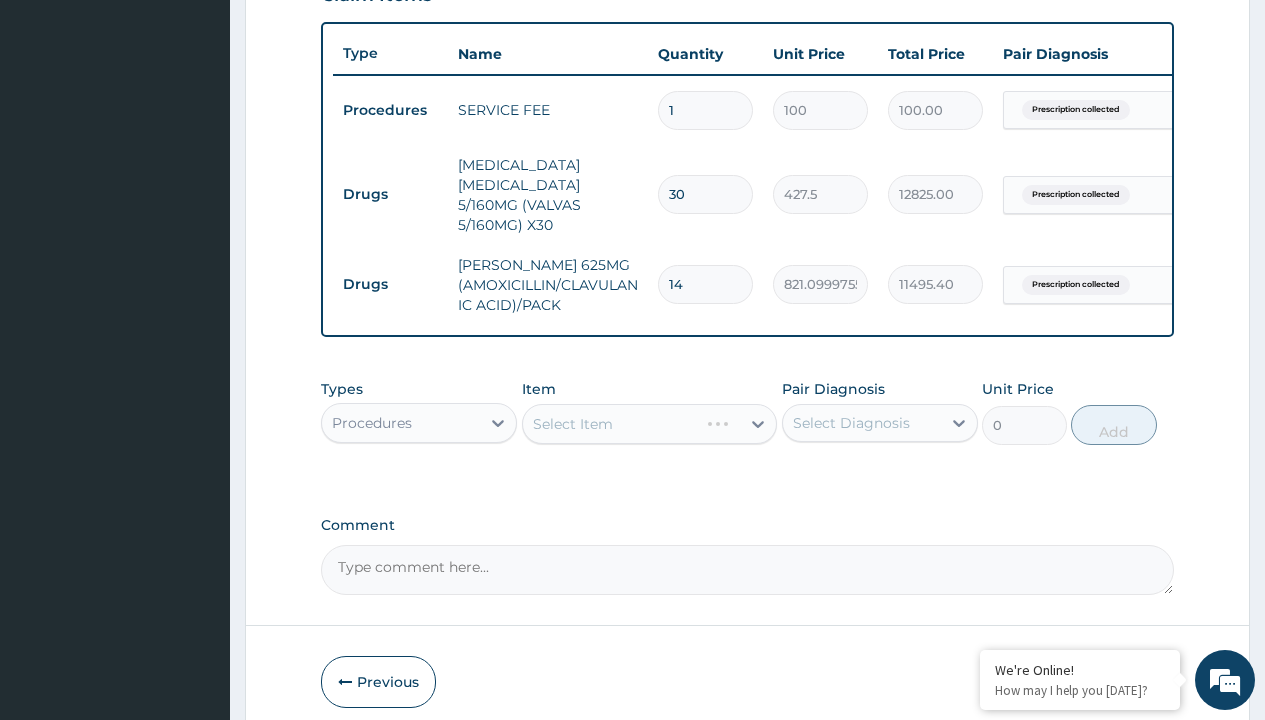 click on "Select Item" at bounding box center (573, 424) 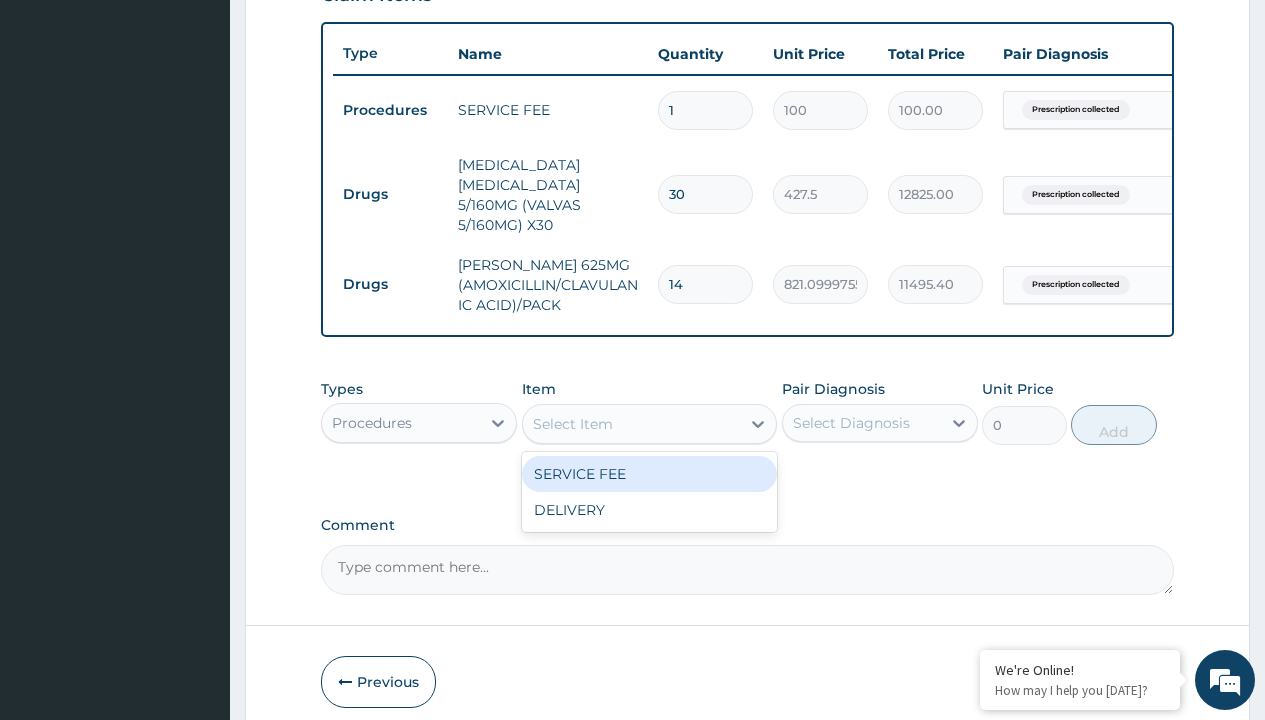 type on "delivery" 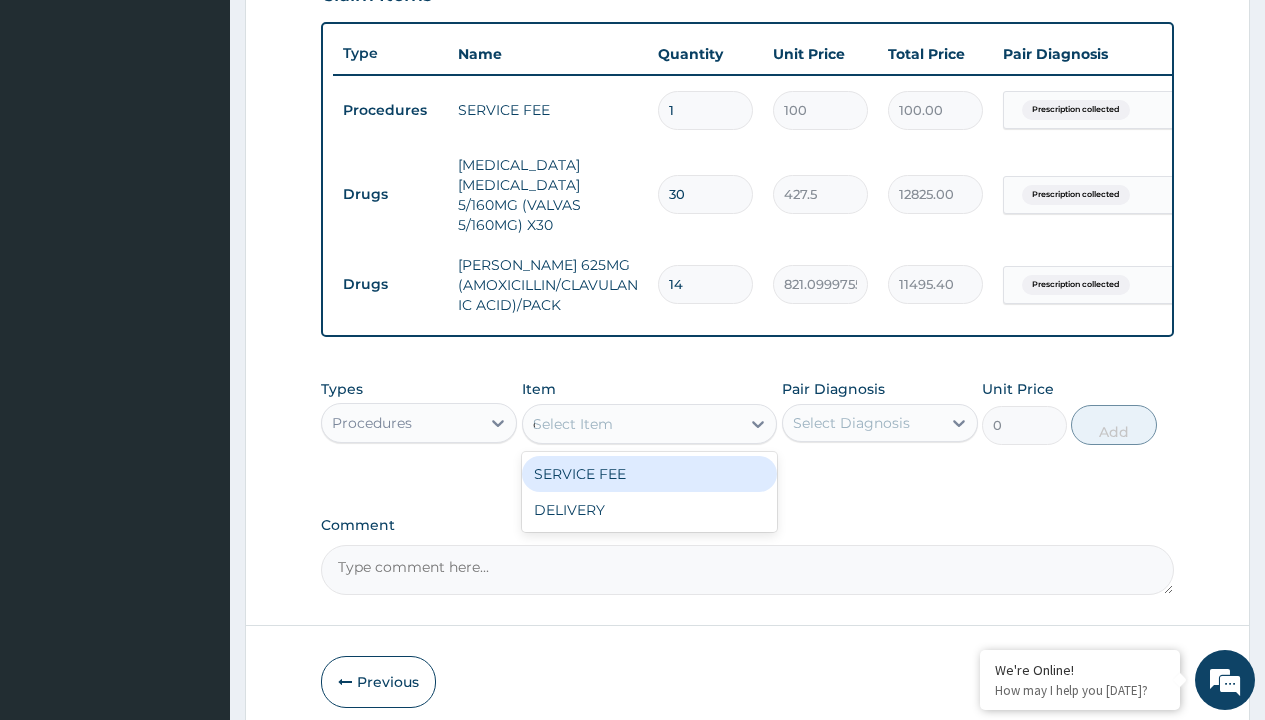 scroll, scrollTop: 0, scrollLeft: 0, axis: both 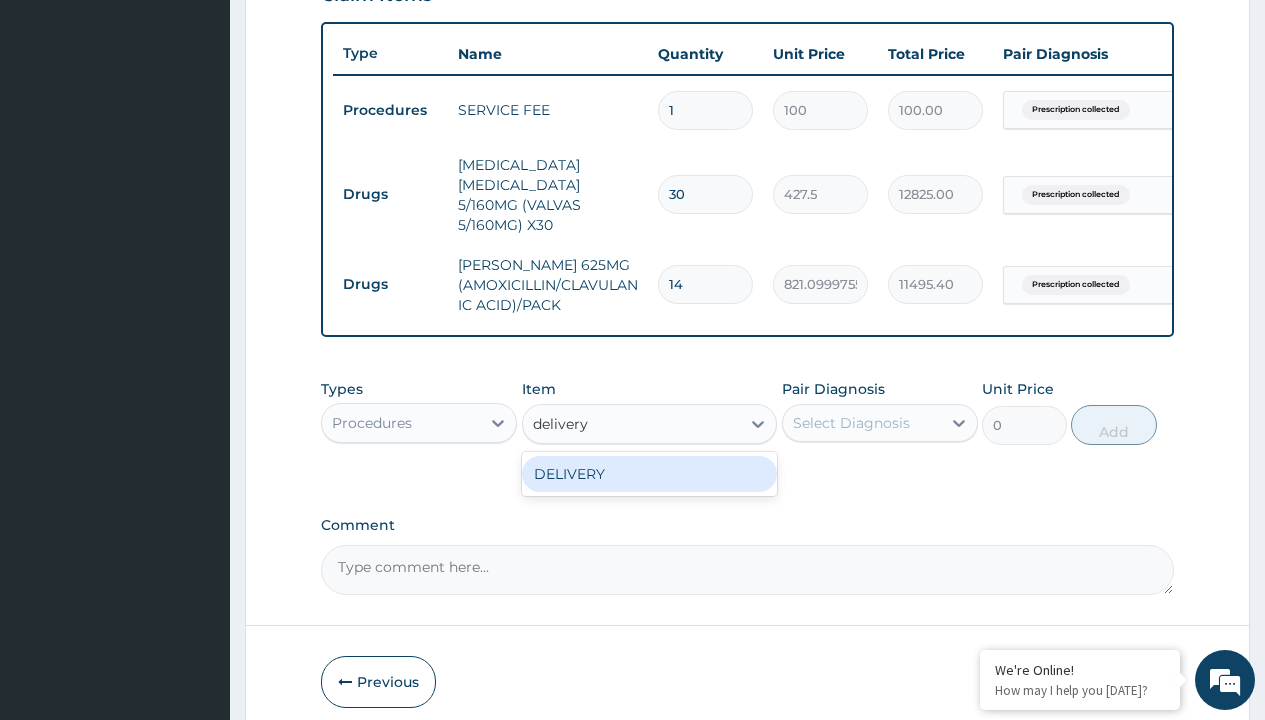 click on "DELIVERY" at bounding box center [650, 474] 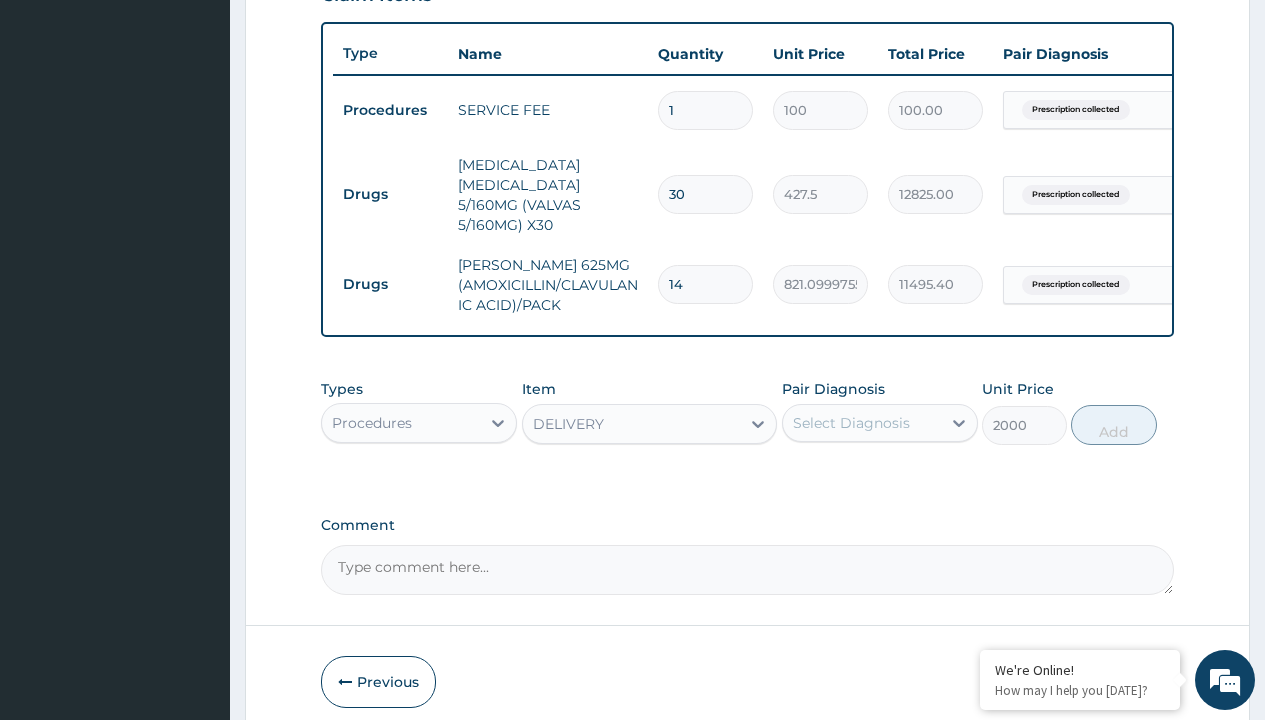 click on "Prescription collected" at bounding box center (409, -169) 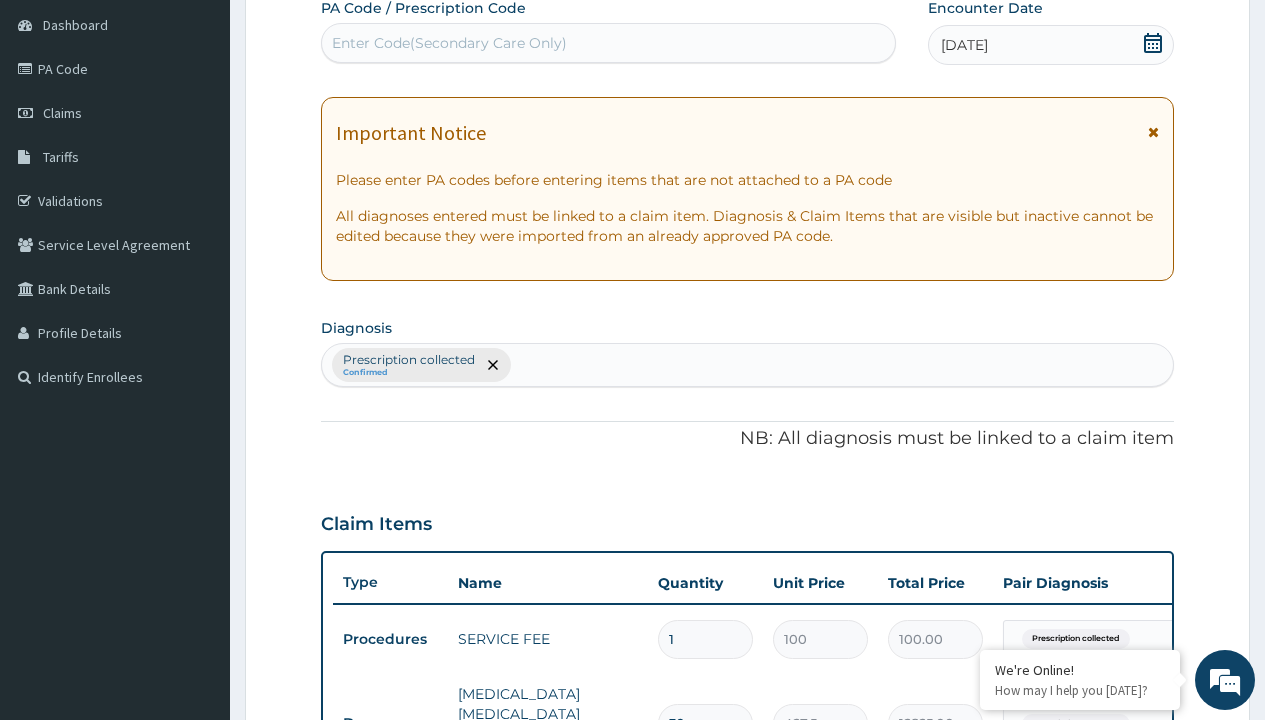 type on "prescription collected" 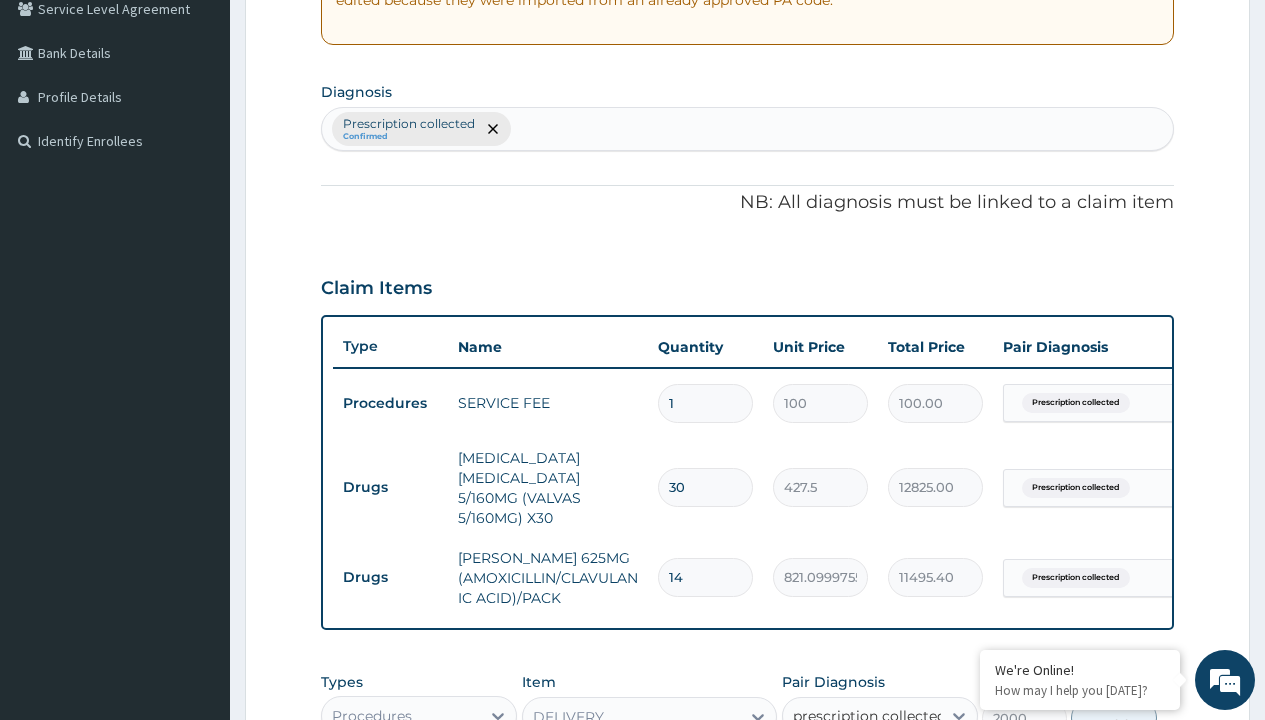 click on "Prescription collected" at bounding box center [890, 775] 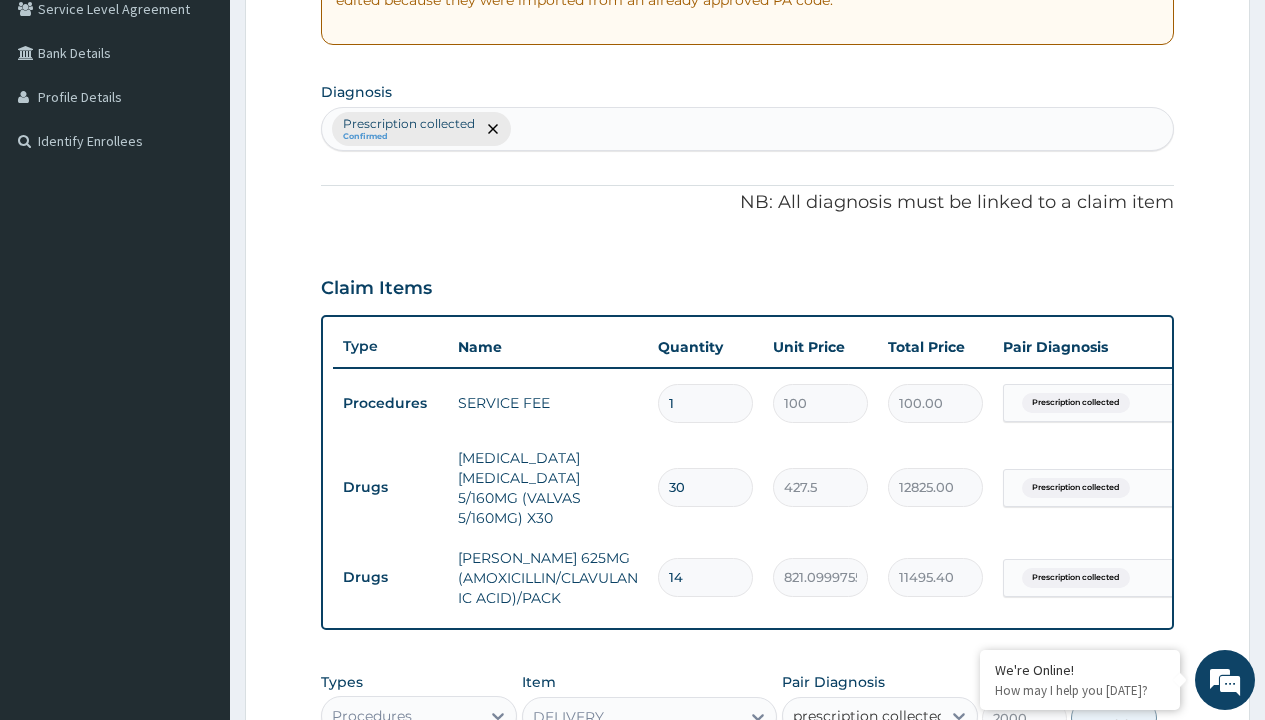 type 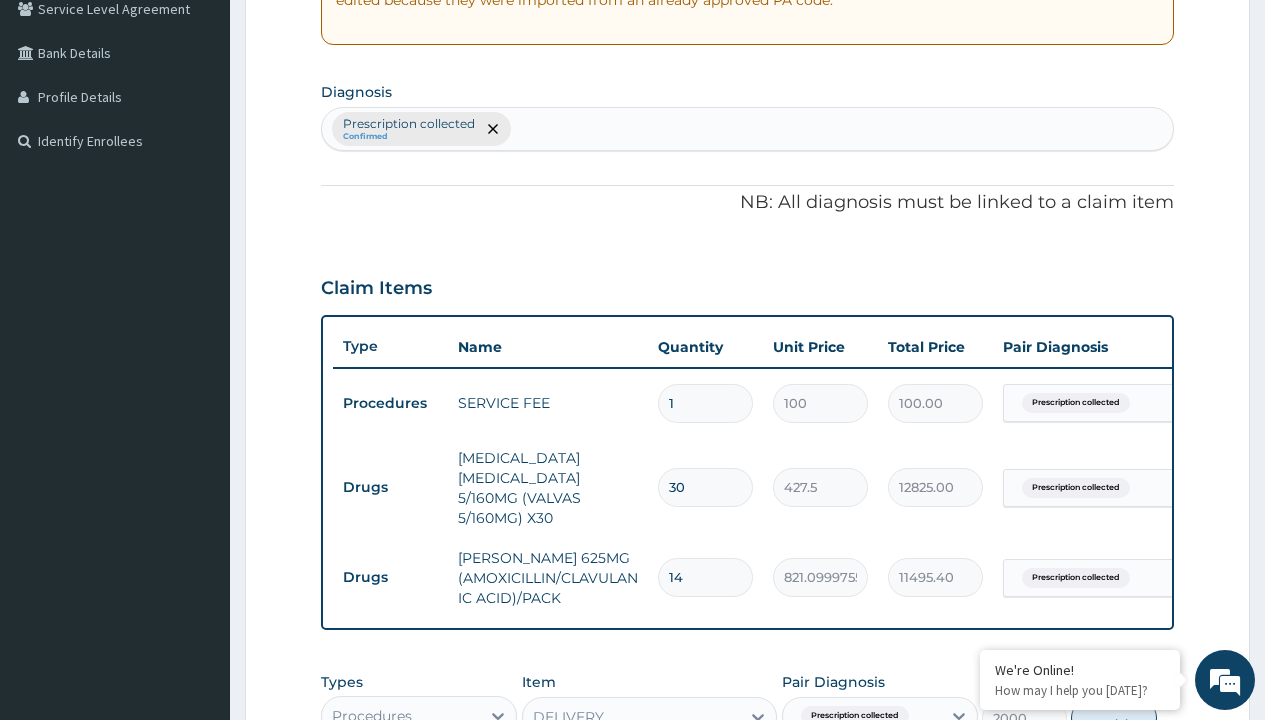 scroll, scrollTop: 802, scrollLeft: 0, axis: vertical 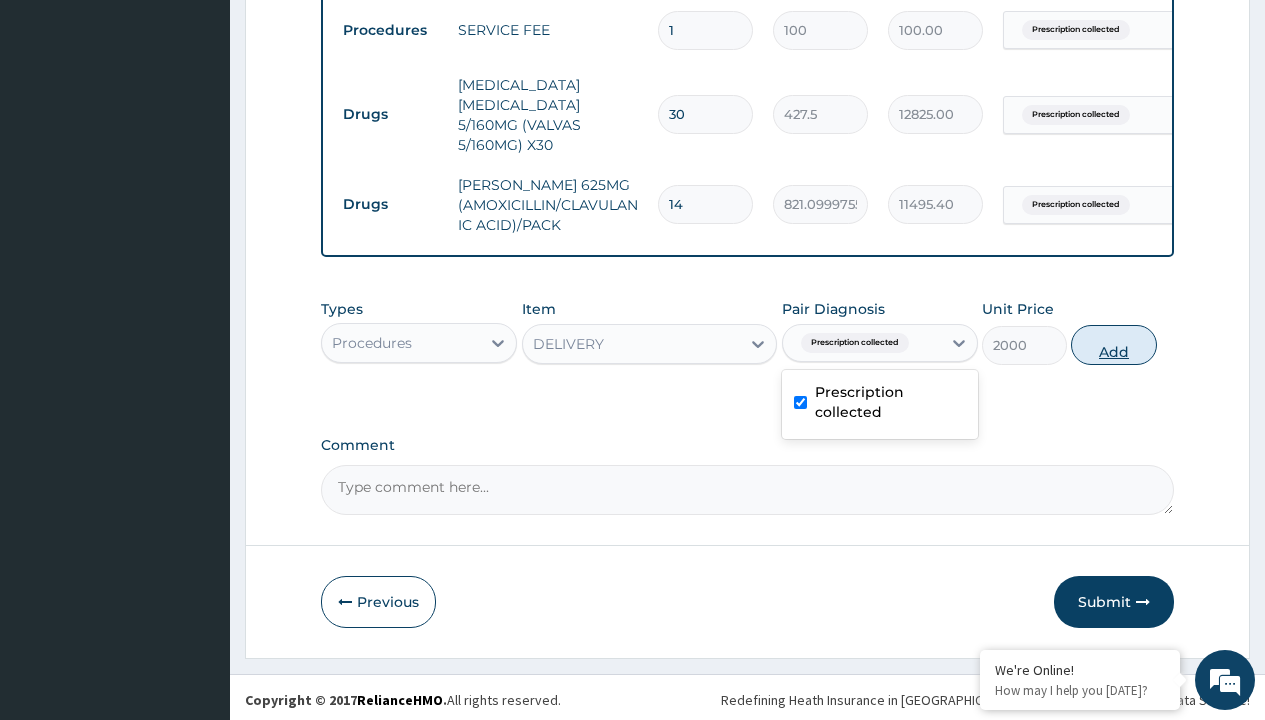 click on "Add" at bounding box center (1113, 345) 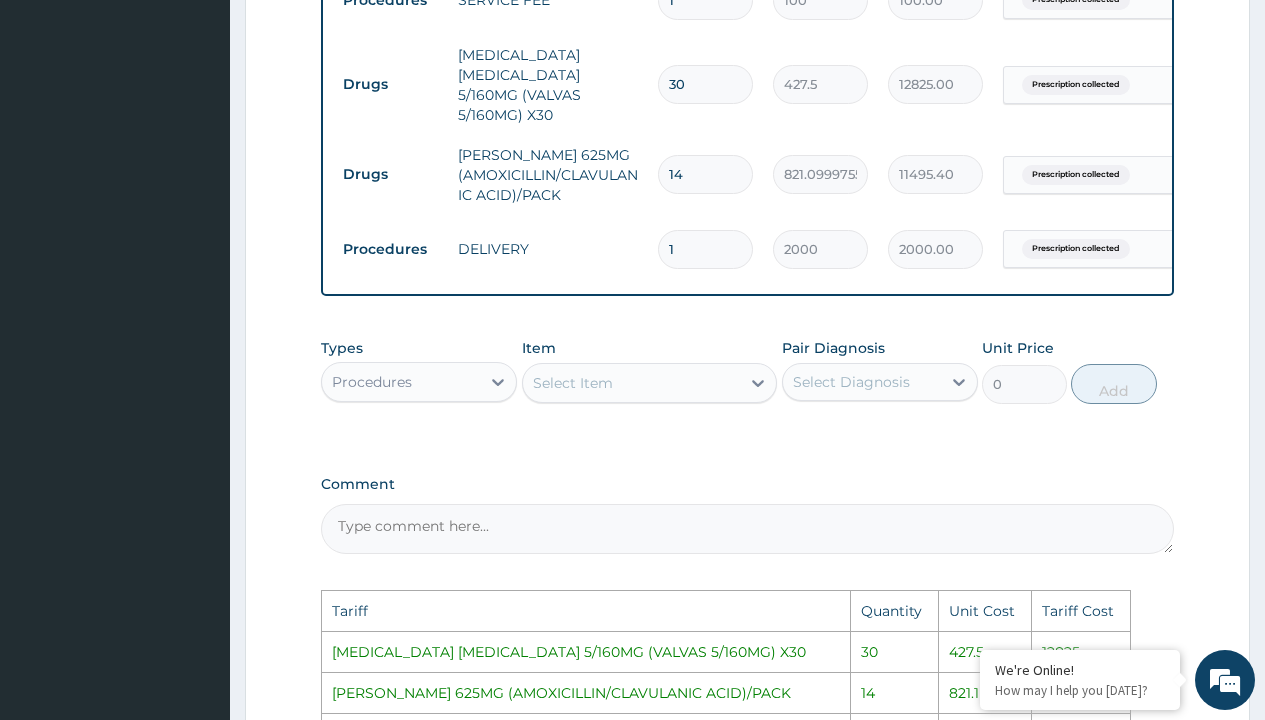 scroll, scrollTop: 1210, scrollLeft: 0, axis: vertical 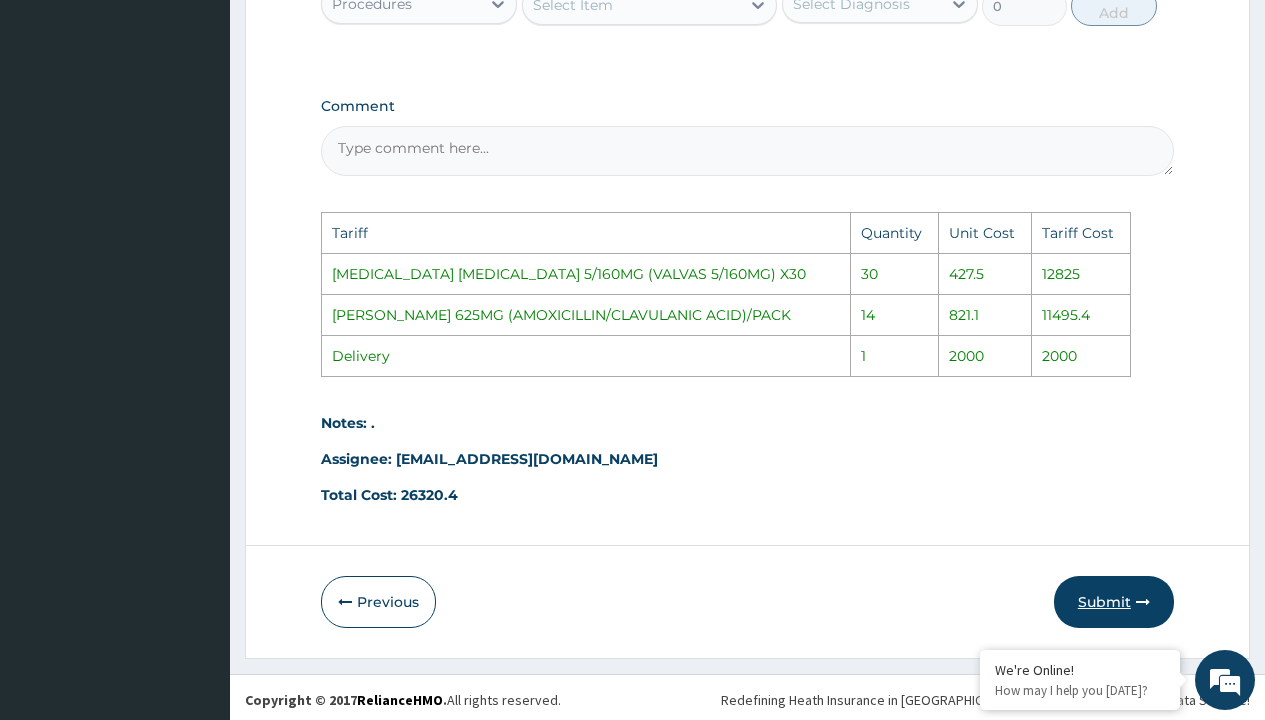 click on "Submit" at bounding box center [1114, 602] 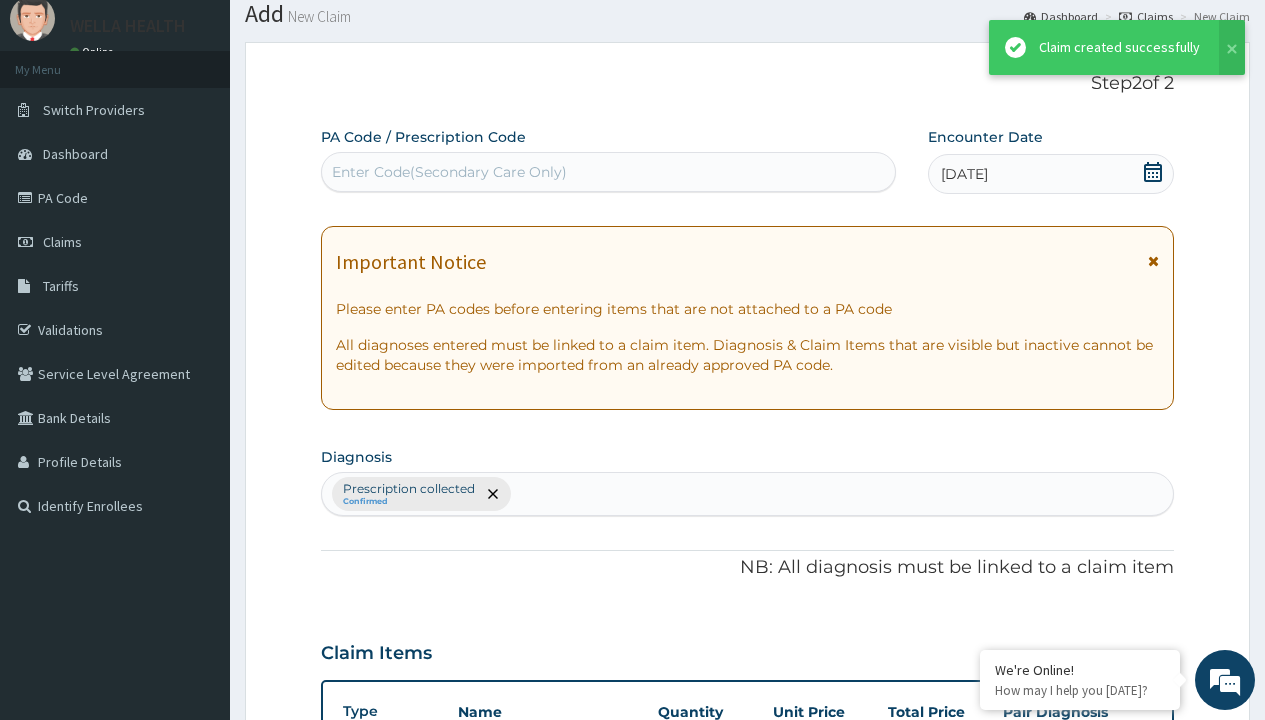 scroll, scrollTop: 871, scrollLeft: 0, axis: vertical 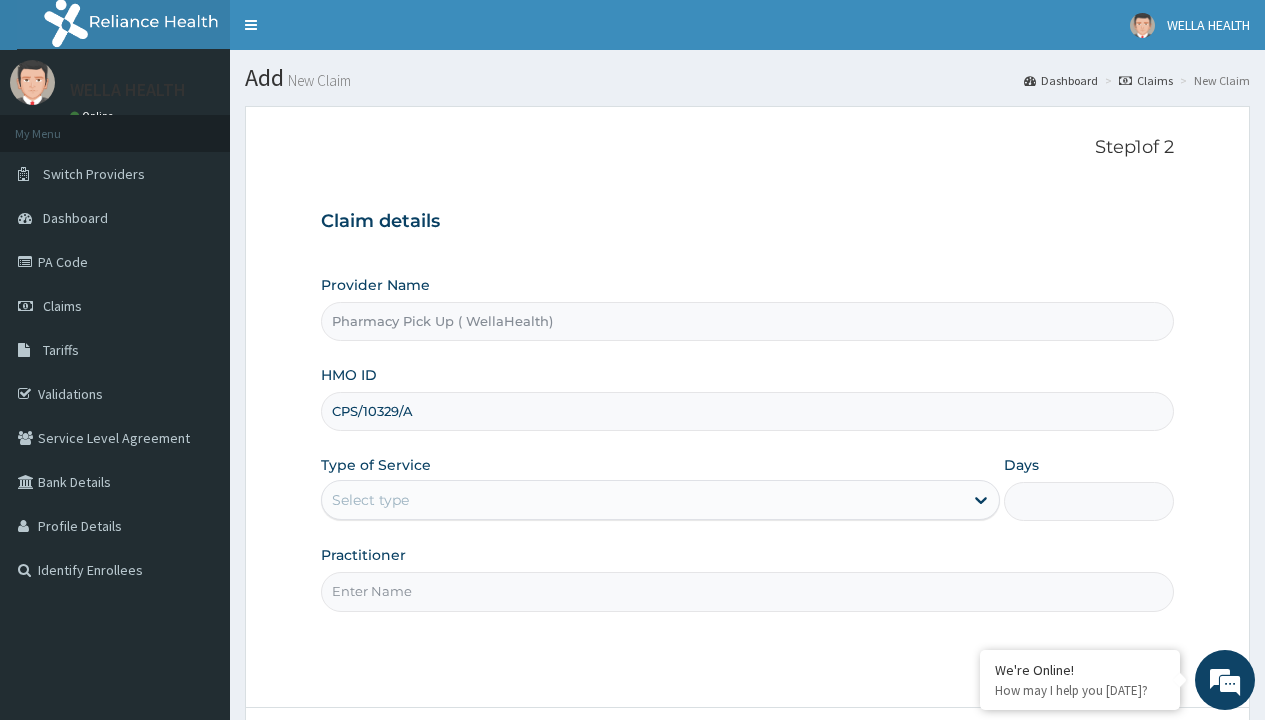 type on "CPS/10329/A" 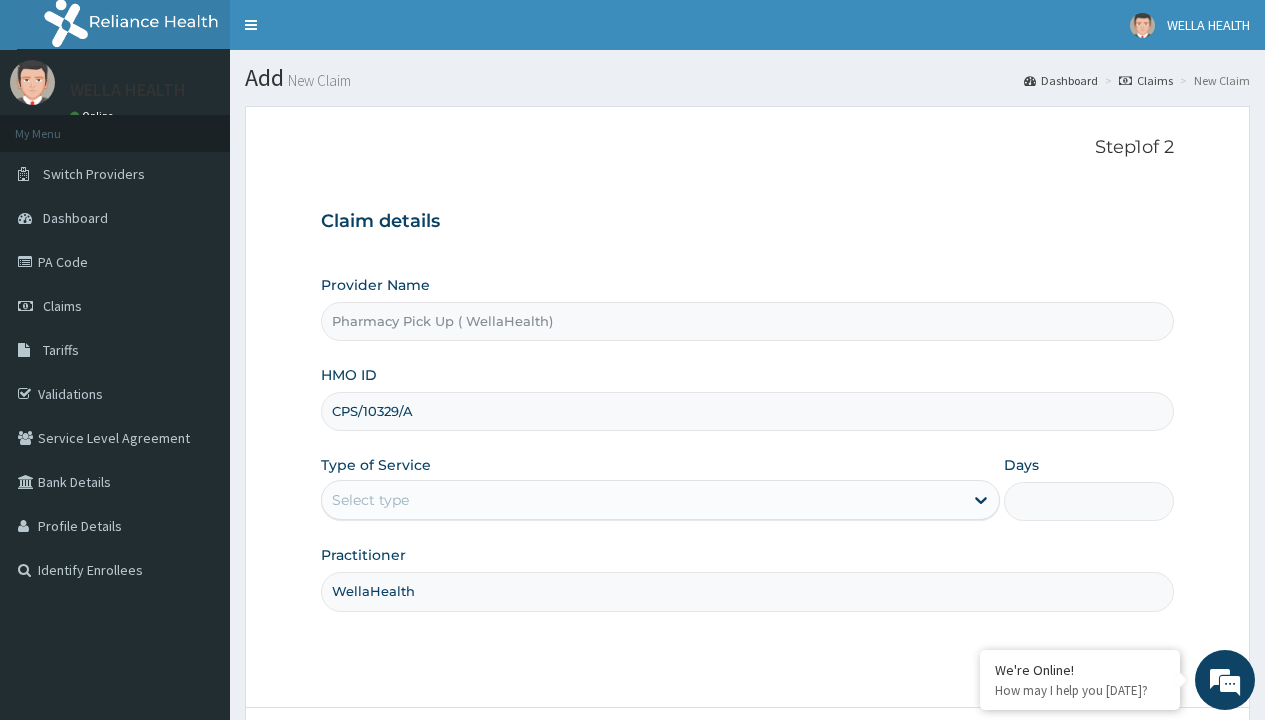 type on "WellaHealth" 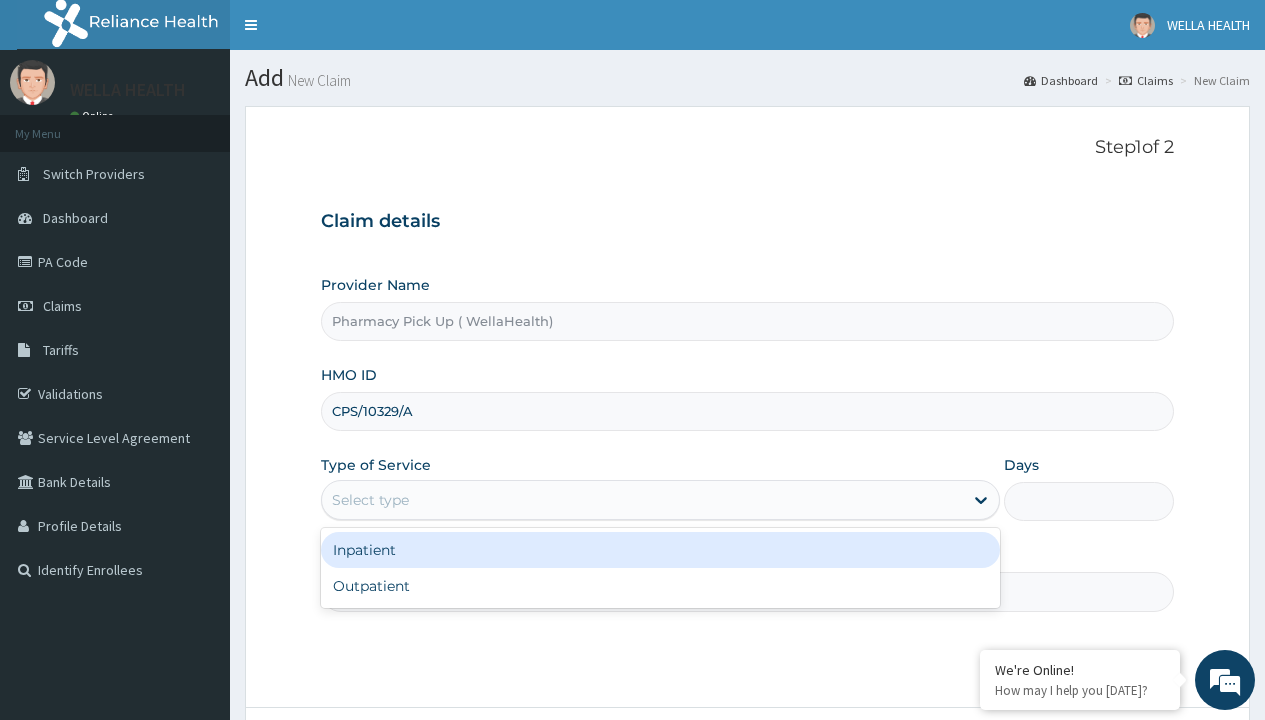 click on "Outpatient" at bounding box center [660, 586] 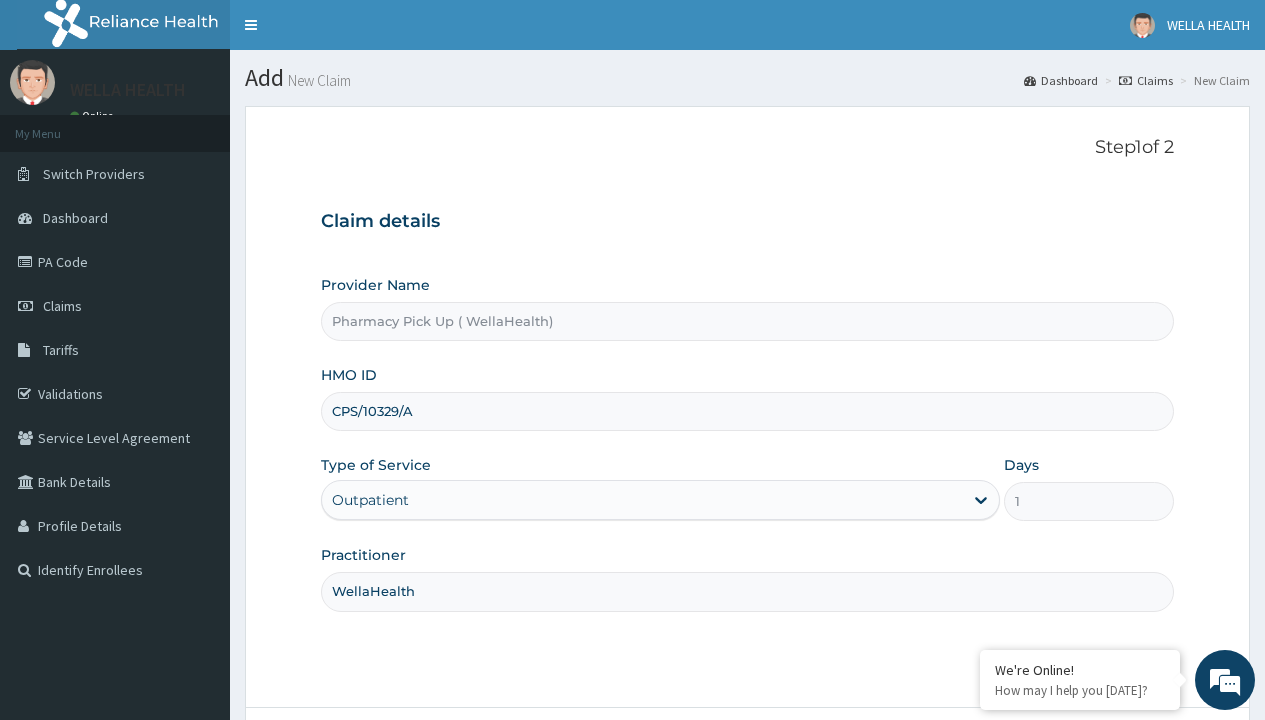 click on "Next" at bounding box center (1123, 764) 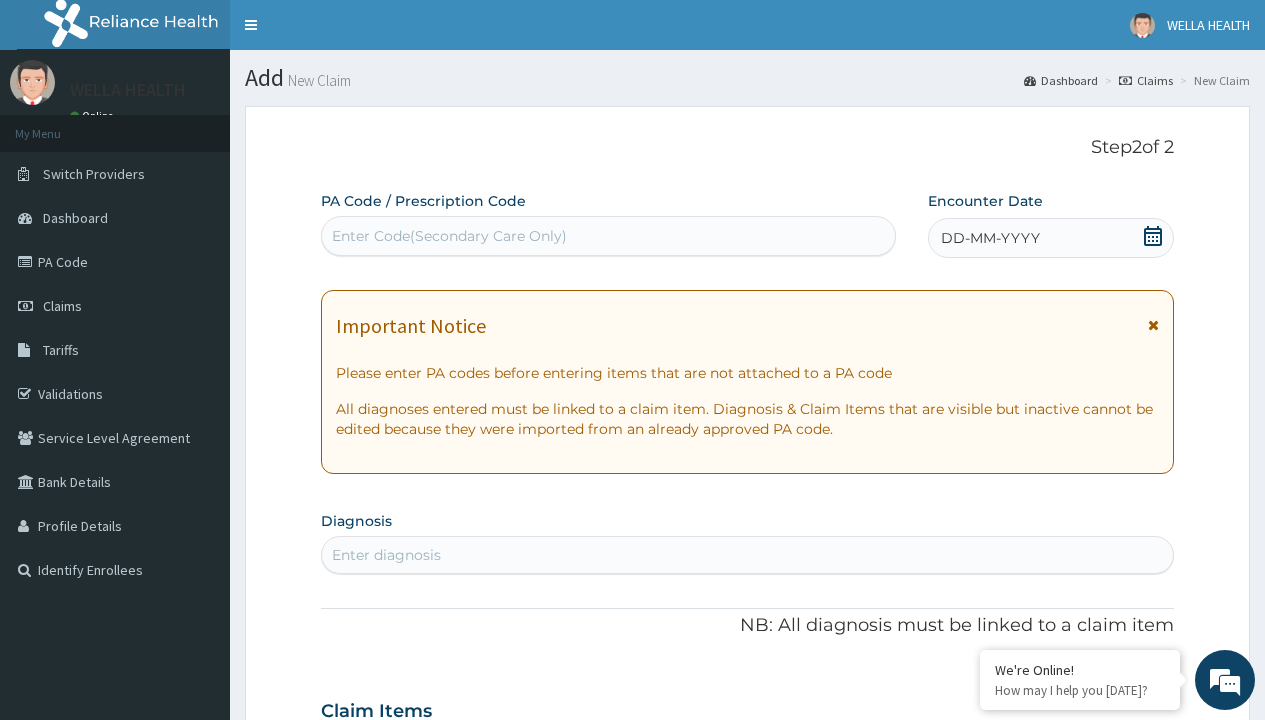scroll, scrollTop: 167, scrollLeft: 0, axis: vertical 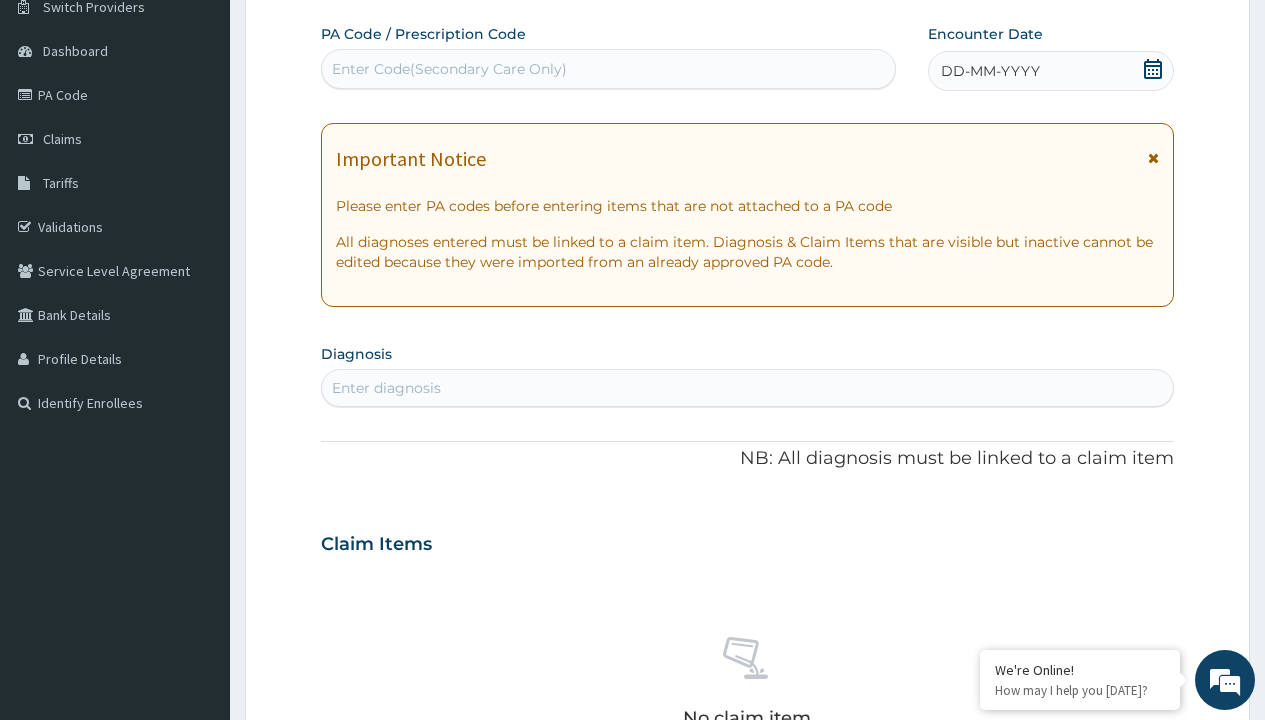 click on "DD-MM-YYYY" at bounding box center [990, 71] 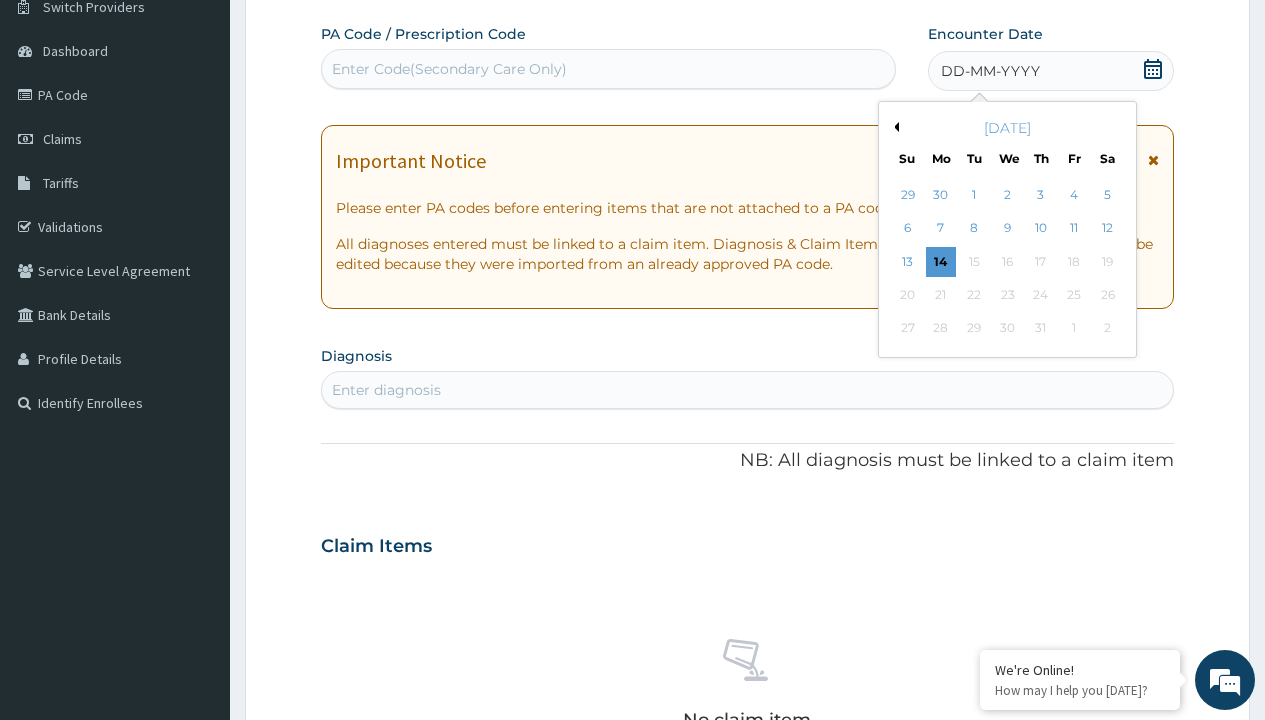 click on "Previous Month" at bounding box center (894, 127) 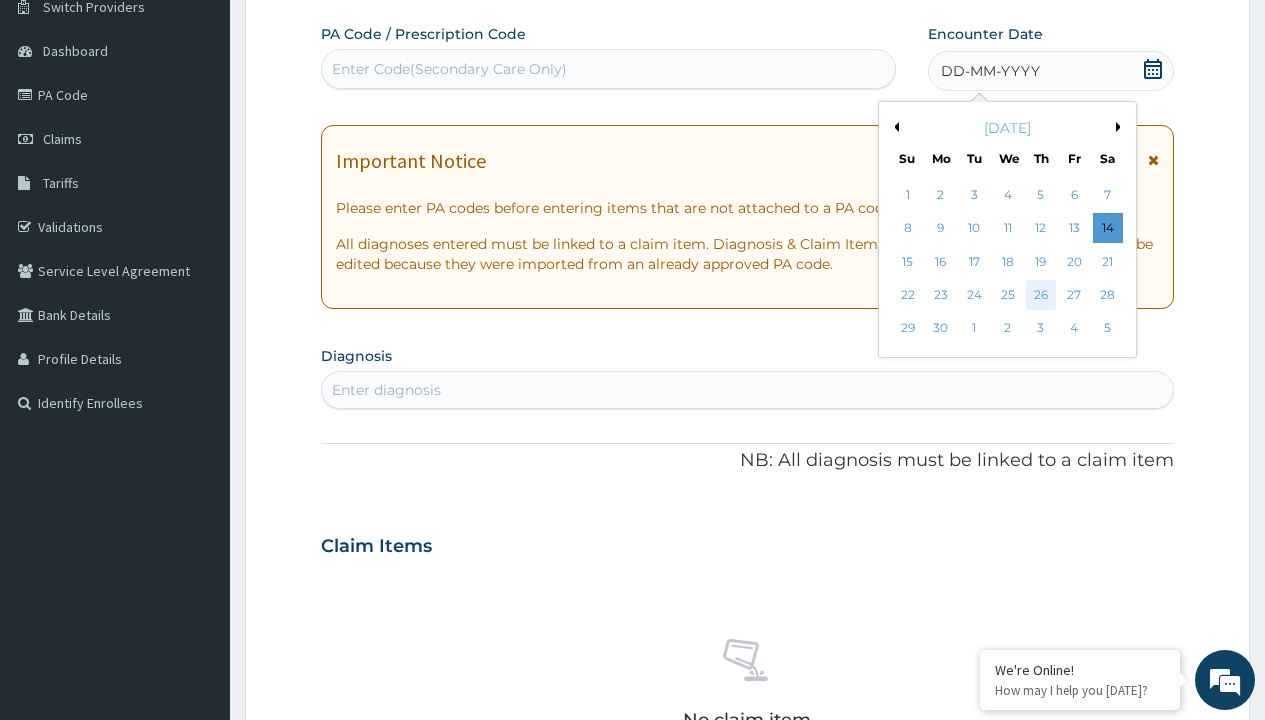 click on "26" at bounding box center [1041, 295] 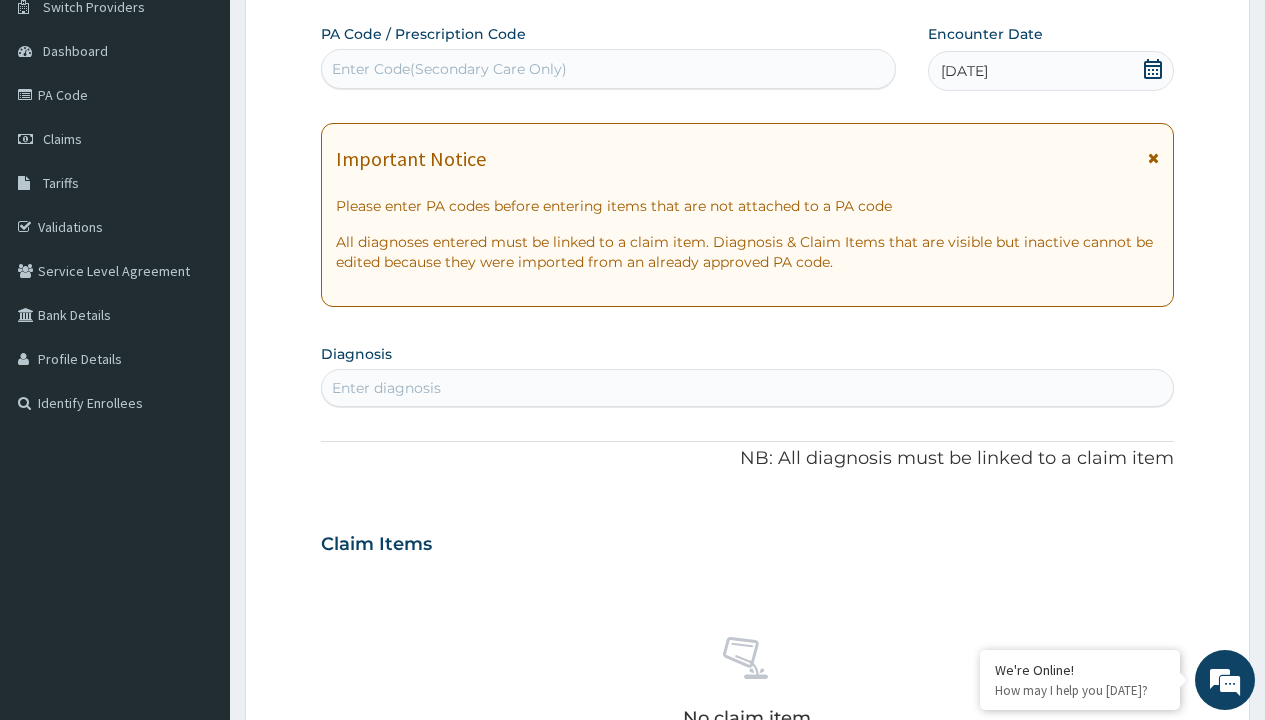 click on "Enter diagnosis" at bounding box center (386, 388) 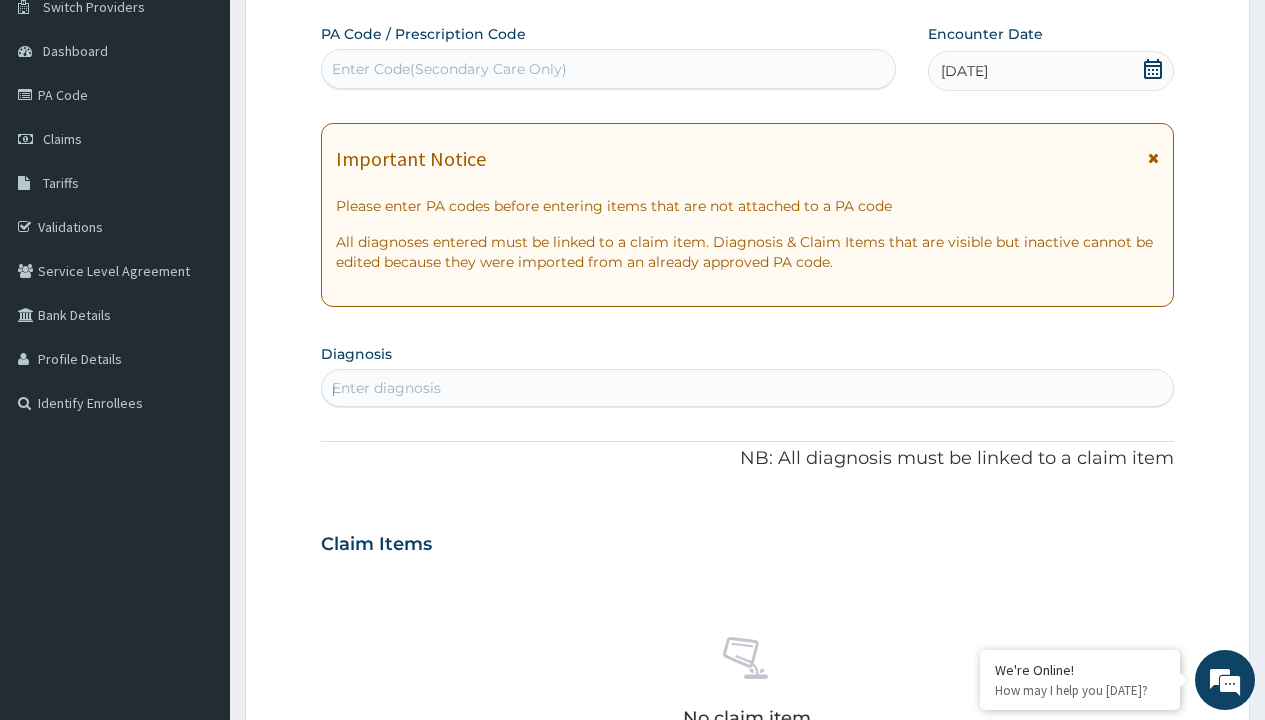 scroll, scrollTop: 0, scrollLeft: 0, axis: both 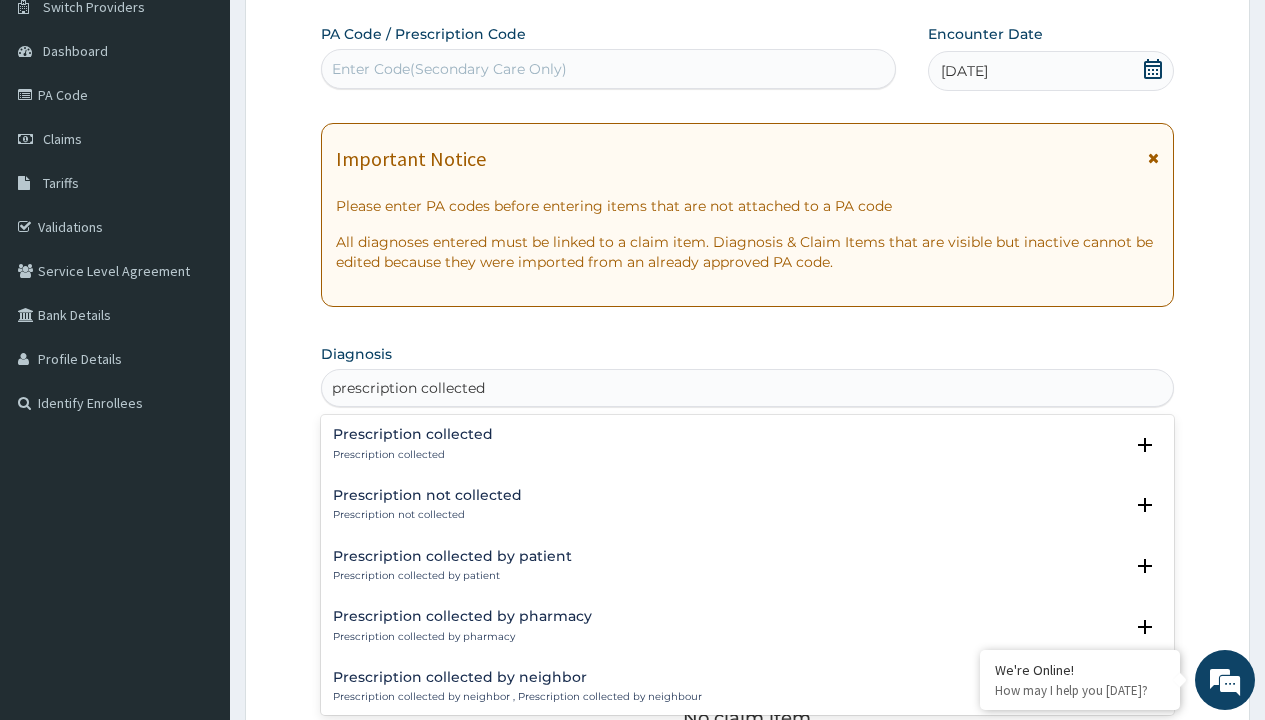 click on "Prescription collected" at bounding box center [413, 455] 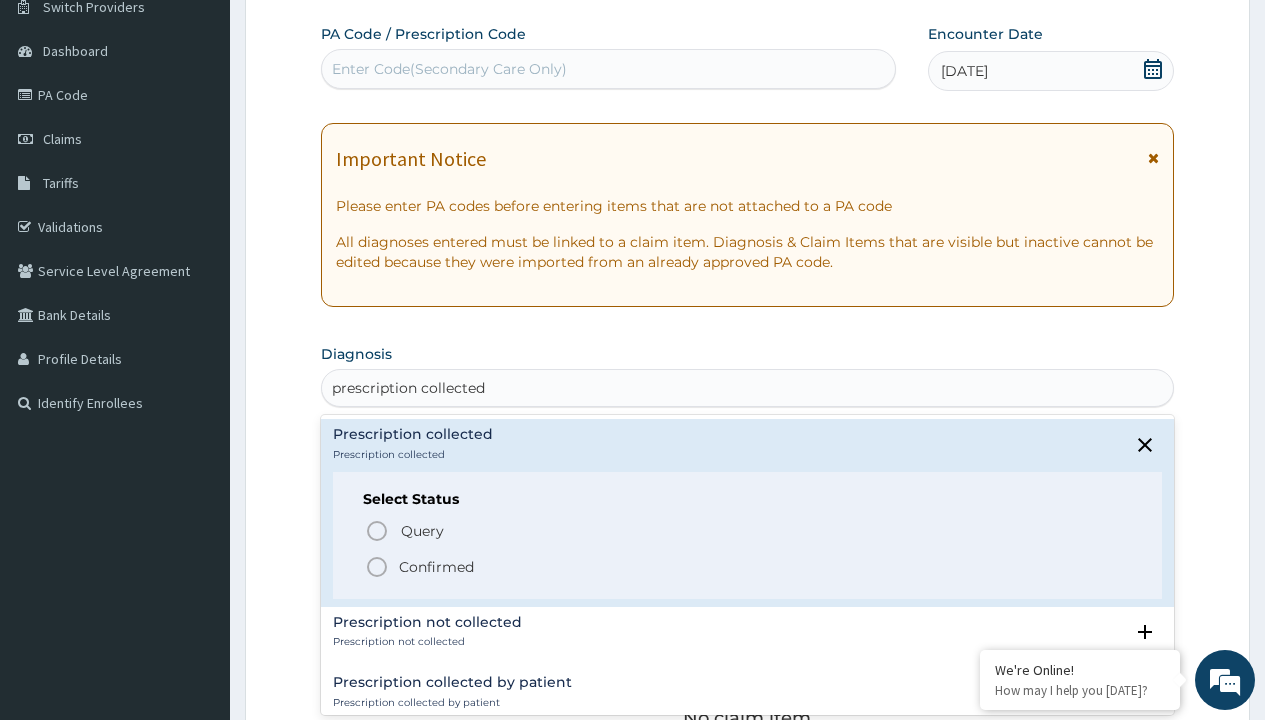 click on "Confirmed" at bounding box center (436, 567) 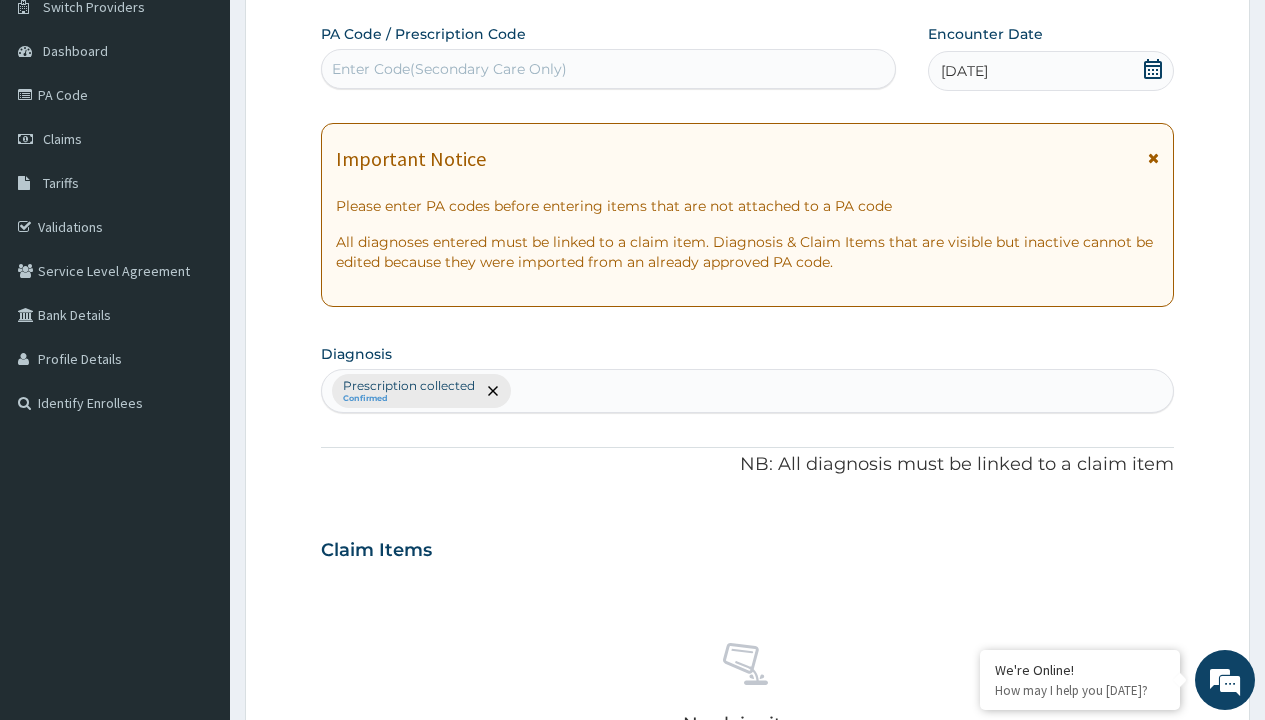 scroll, scrollTop: 700, scrollLeft: 0, axis: vertical 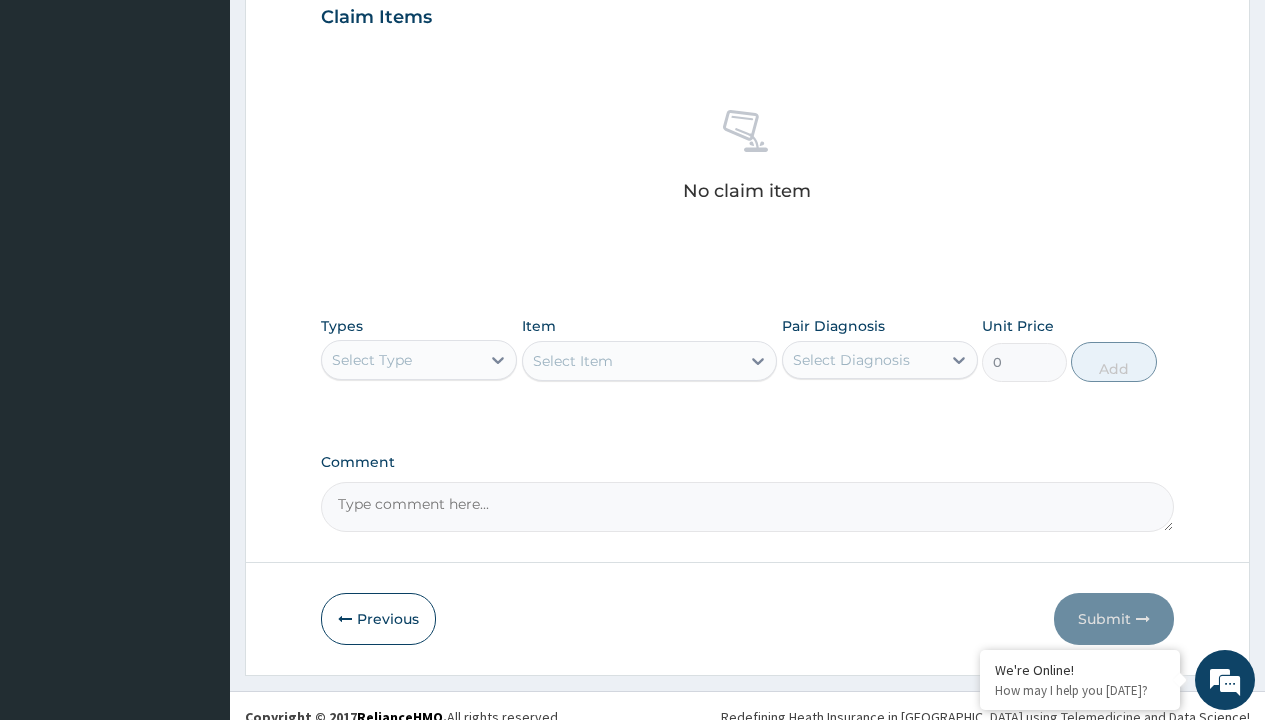 click on "Select Type" at bounding box center [372, 360] 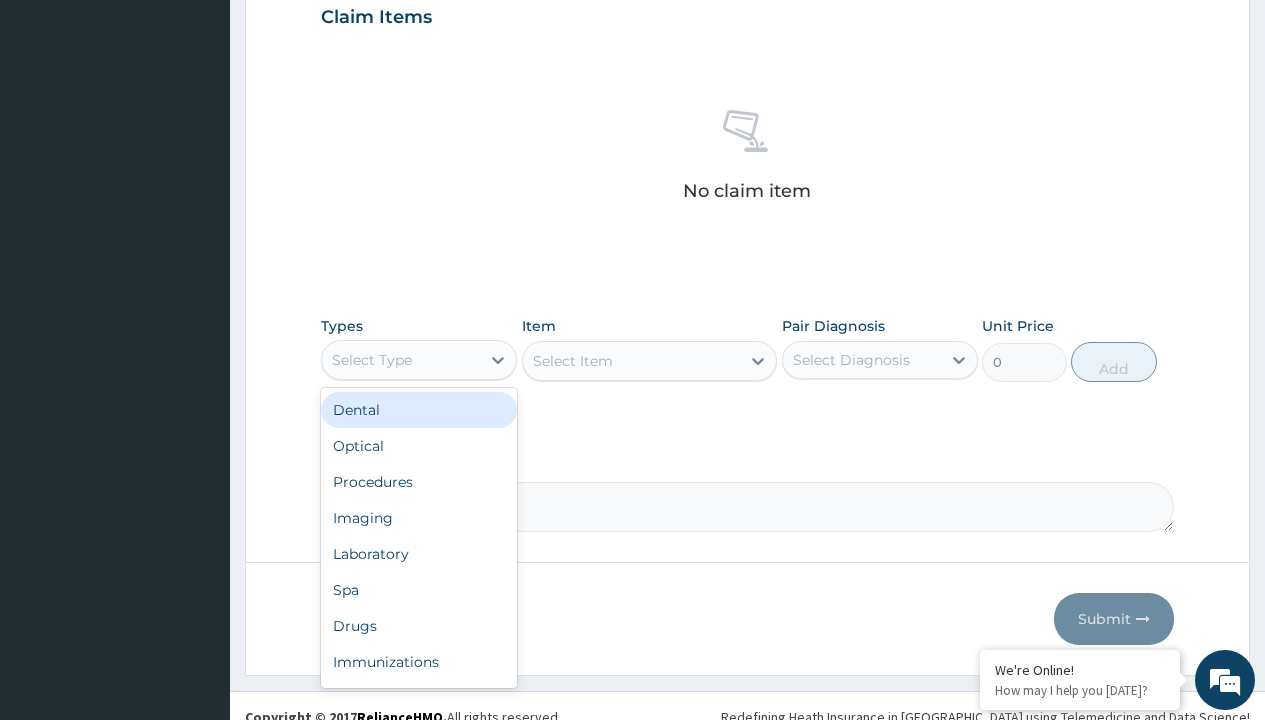 type on "procedures" 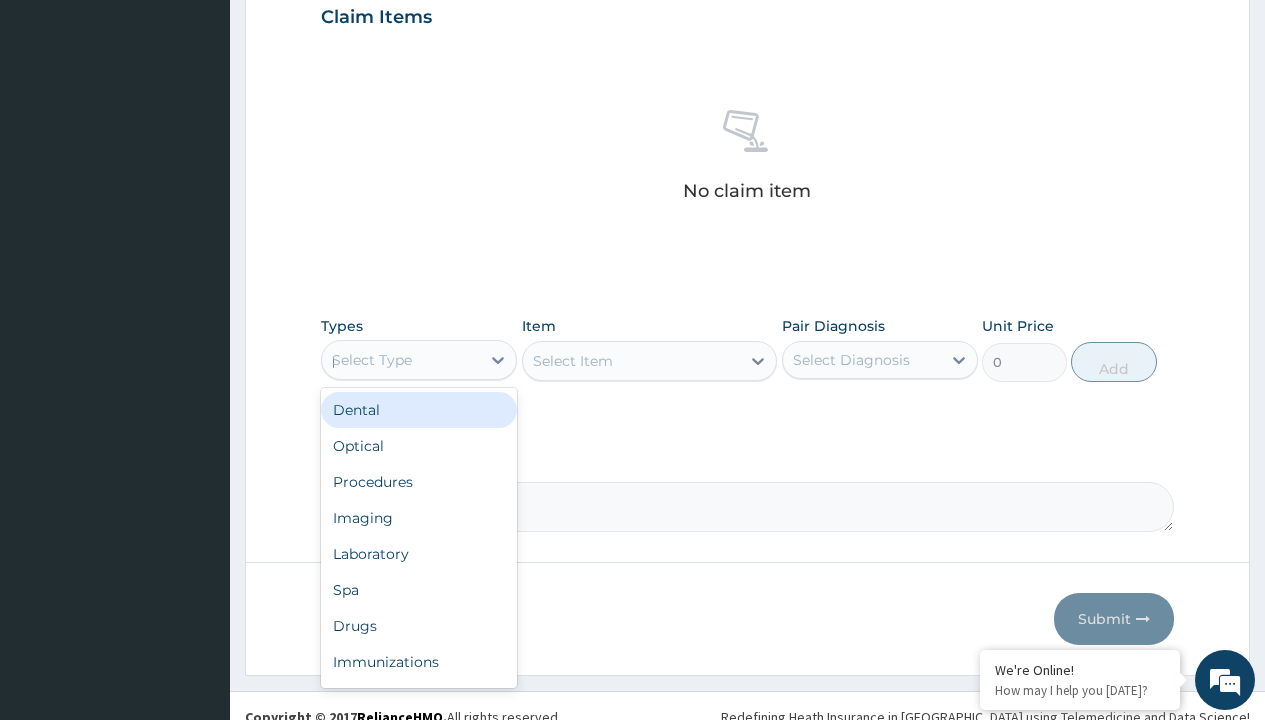 scroll, scrollTop: 0, scrollLeft: 0, axis: both 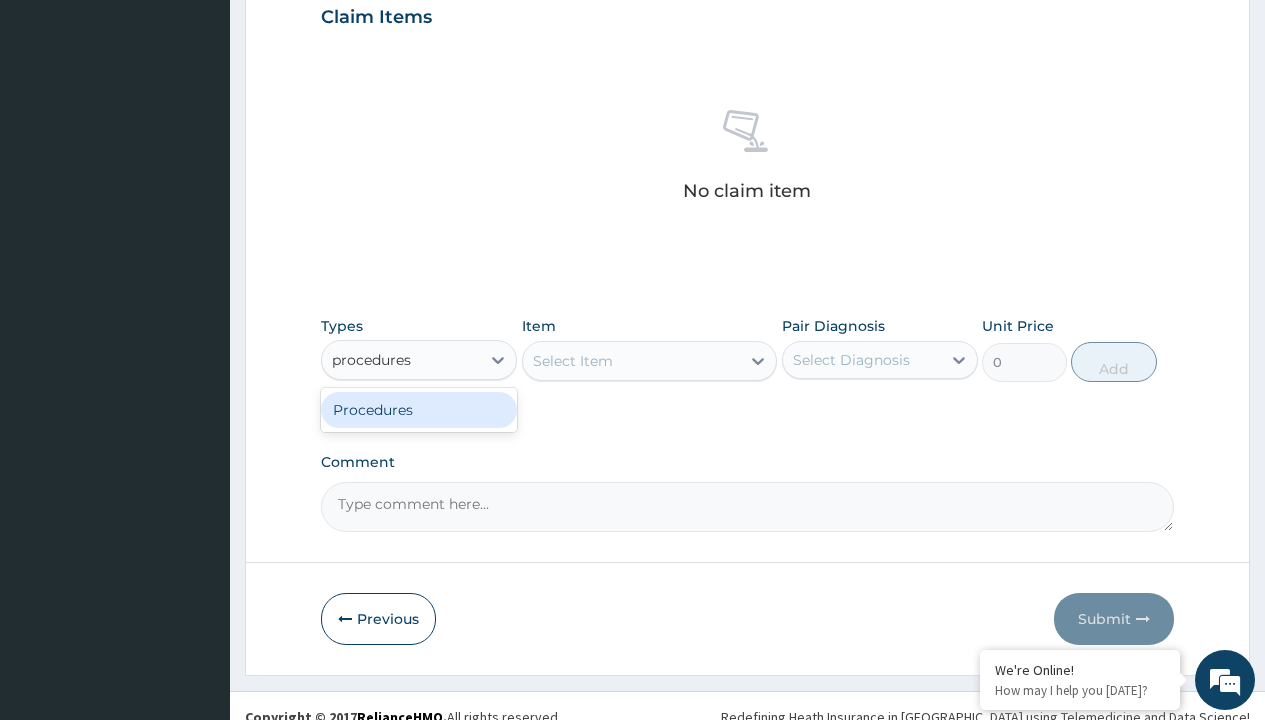 click on "Procedures" at bounding box center [419, 410] 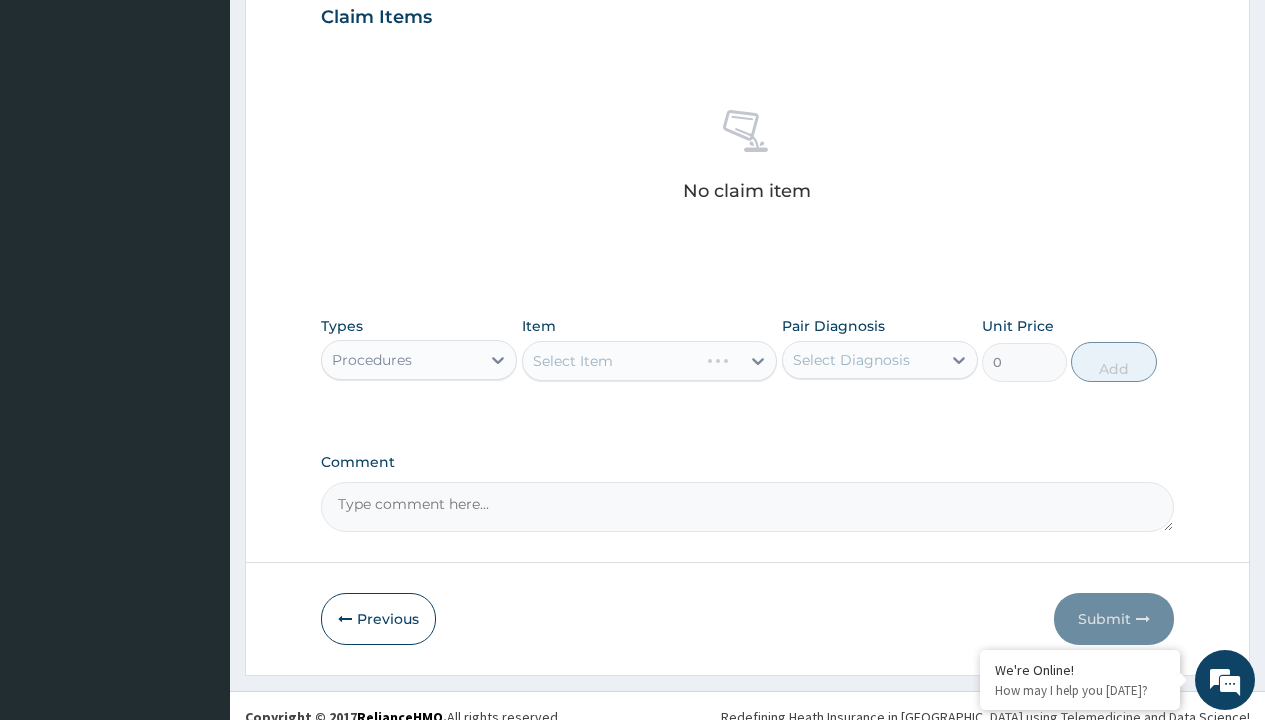 click on "Select Item" at bounding box center (650, 361) 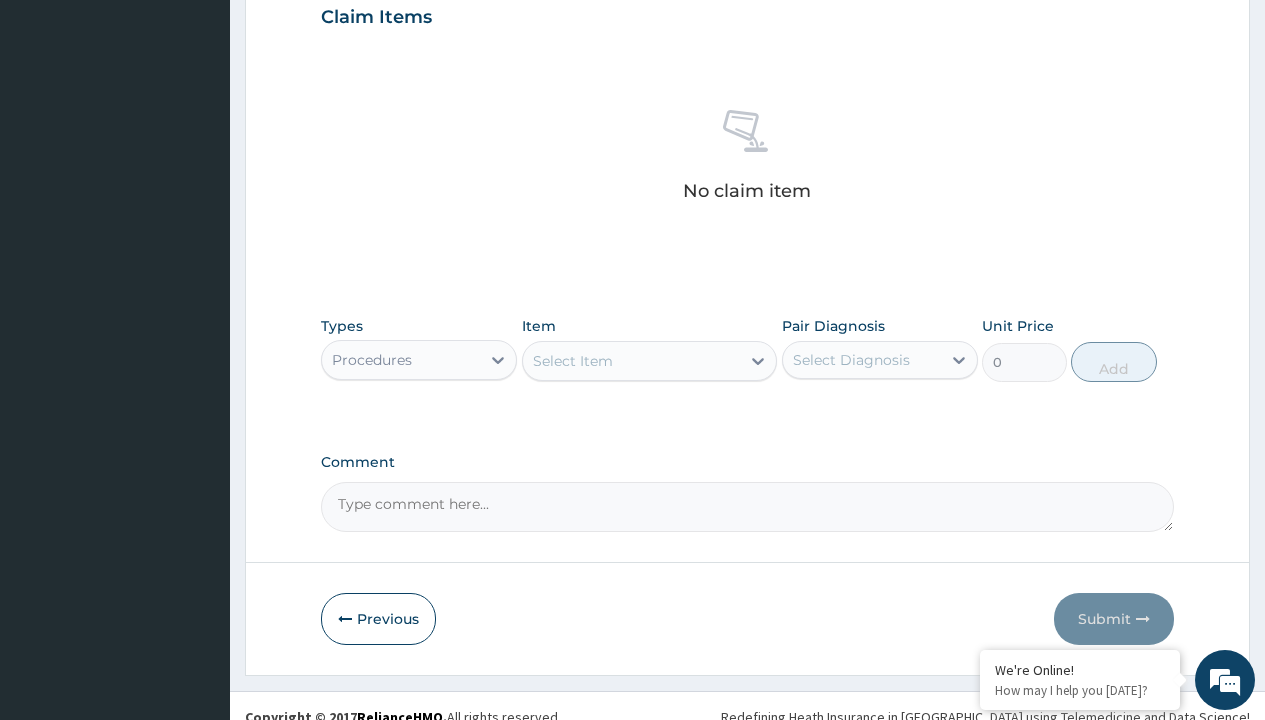 type on "service fee" 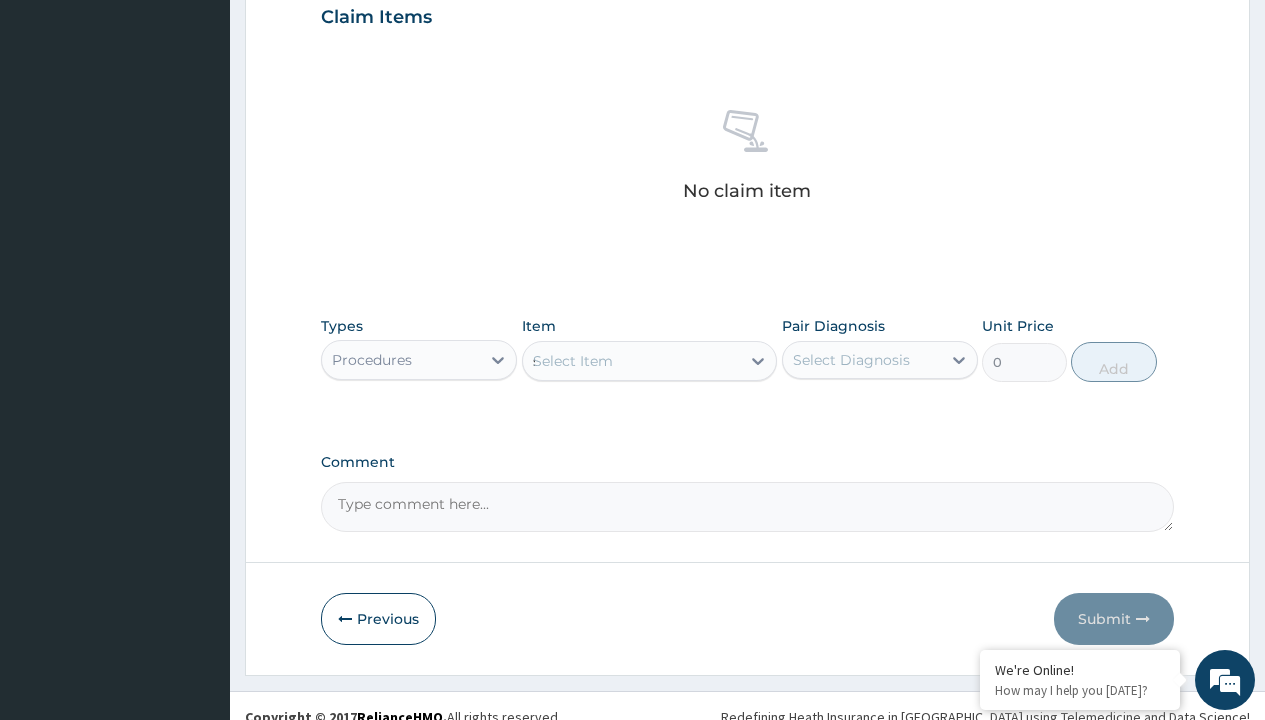 scroll, scrollTop: 0, scrollLeft: 0, axis: both 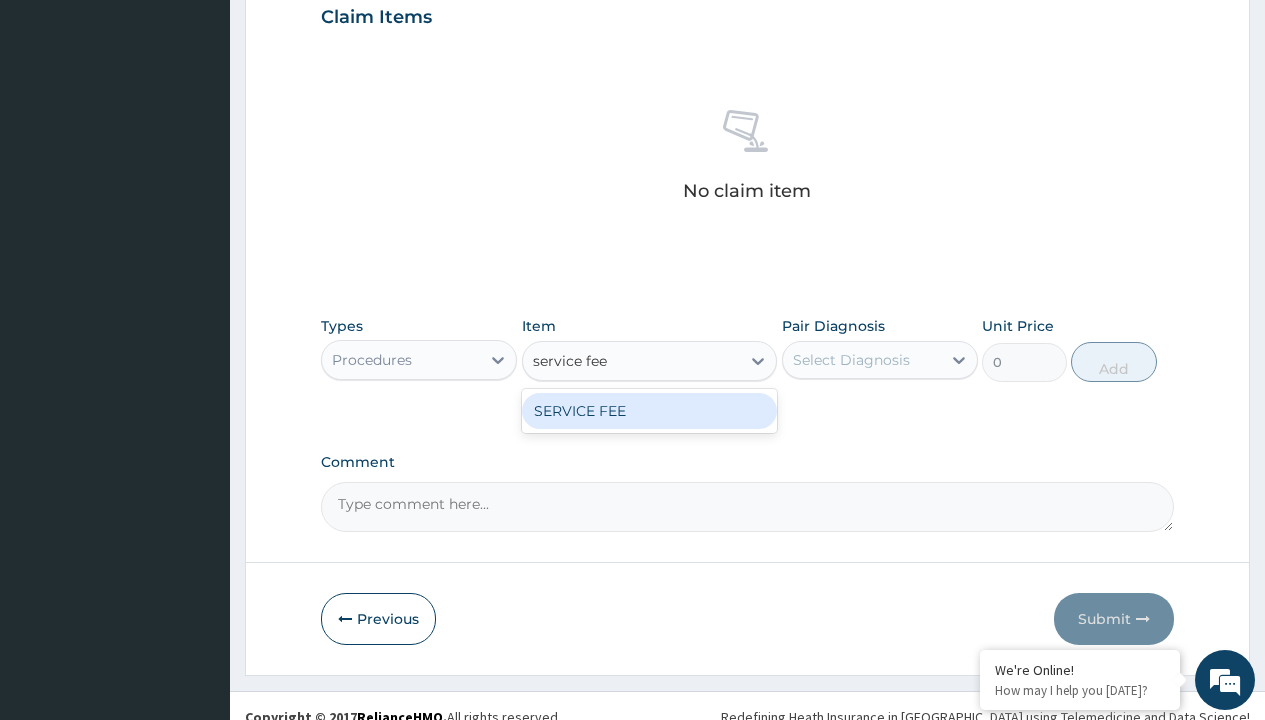 click on "SERVICE FEE" at bounding box center [650, 411] 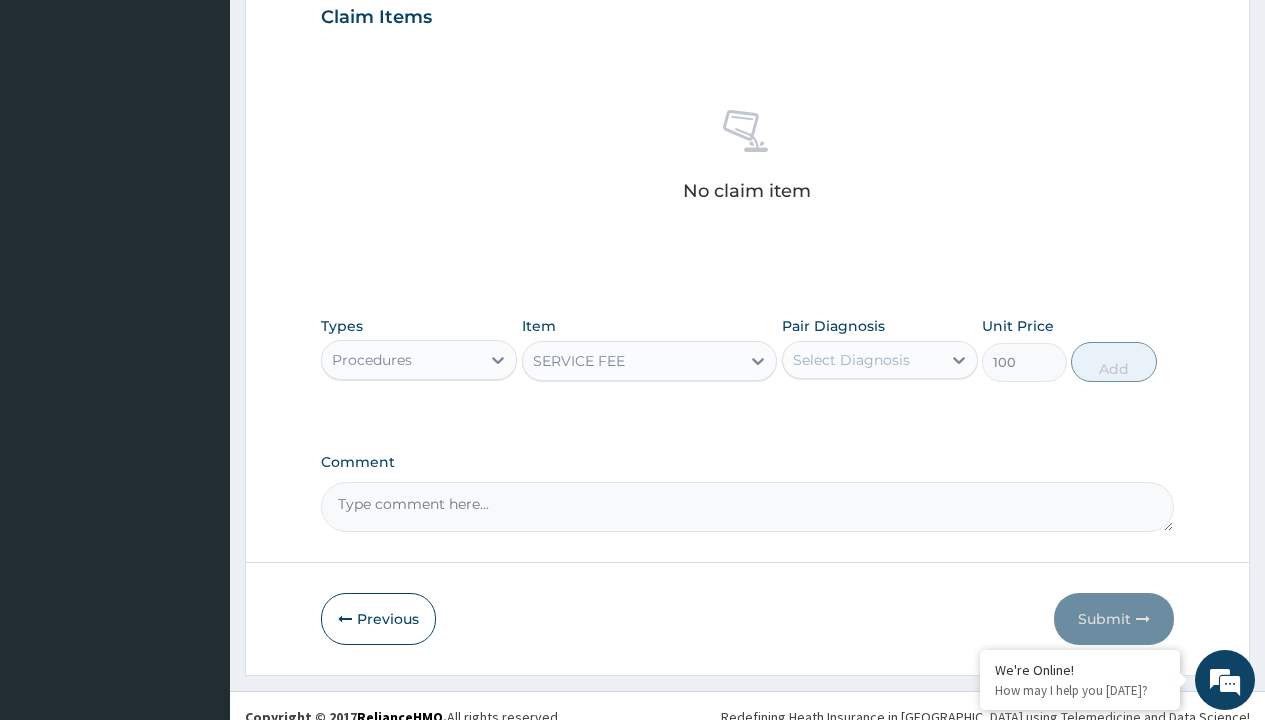 click on "Prescription collected" at bounding box center [409, -147] 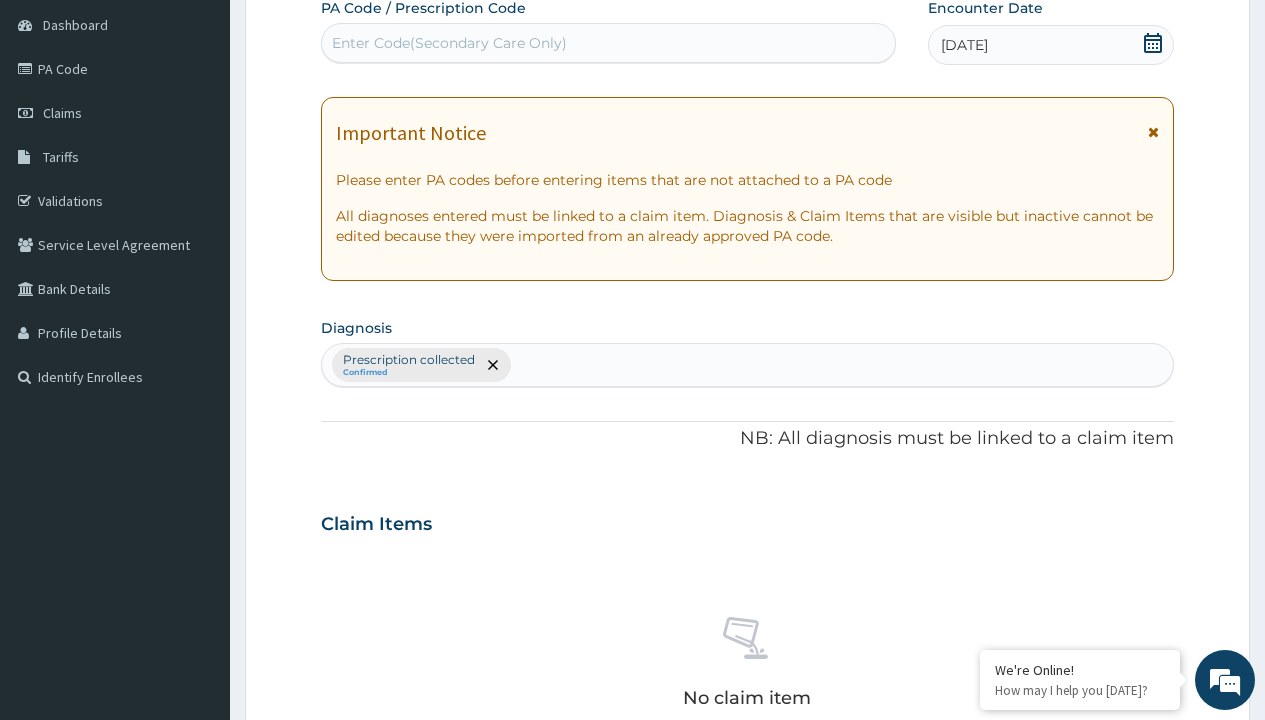 type on "prescription collected" 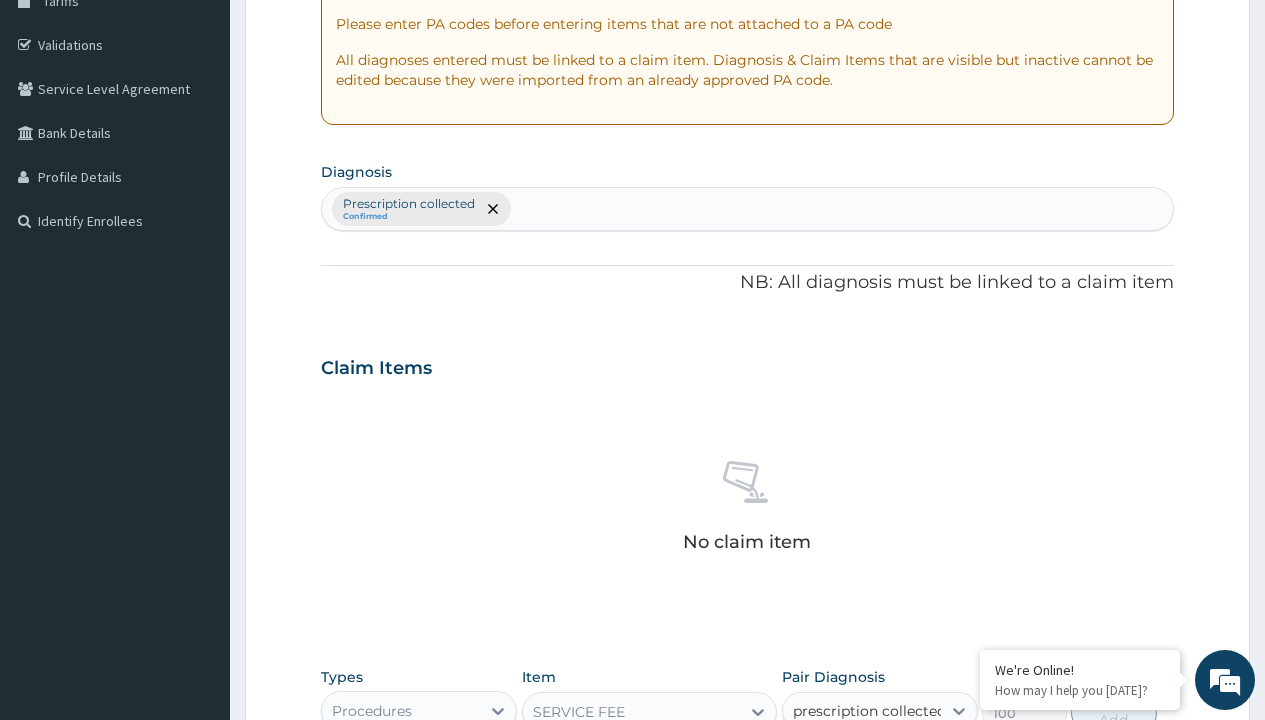click on "Prescription collected" at bounding box center (890, 770) 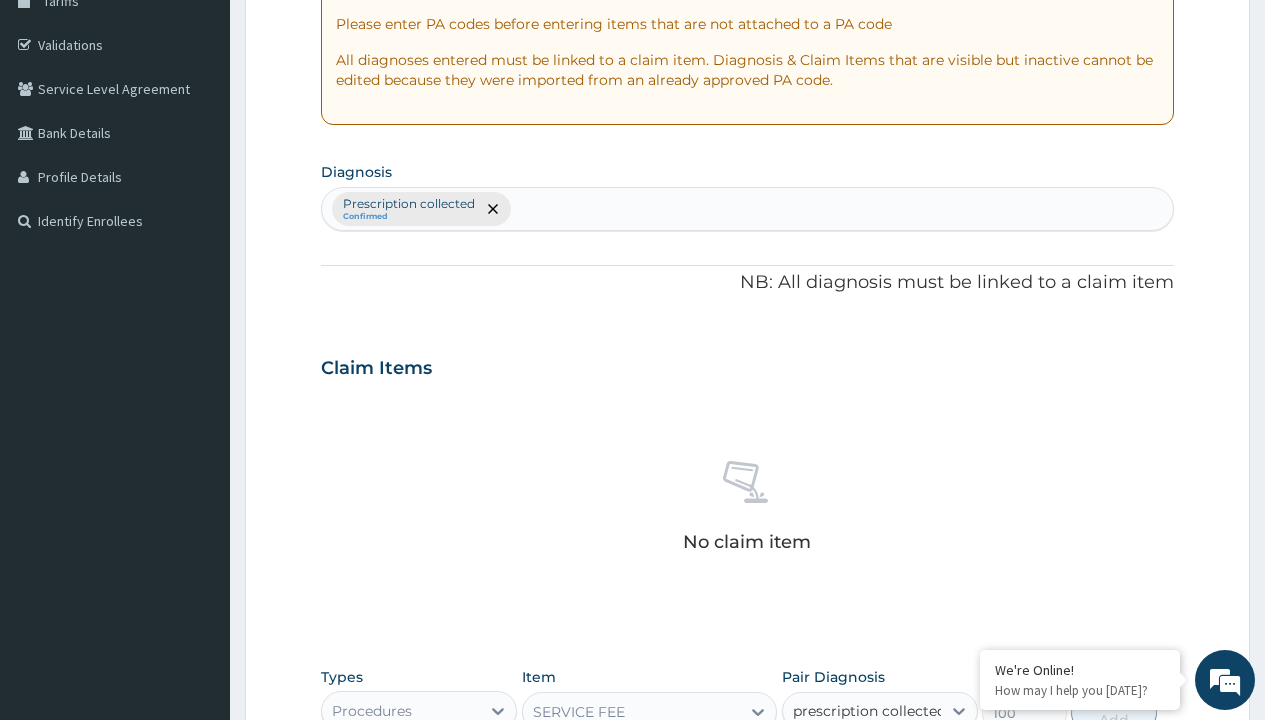 type 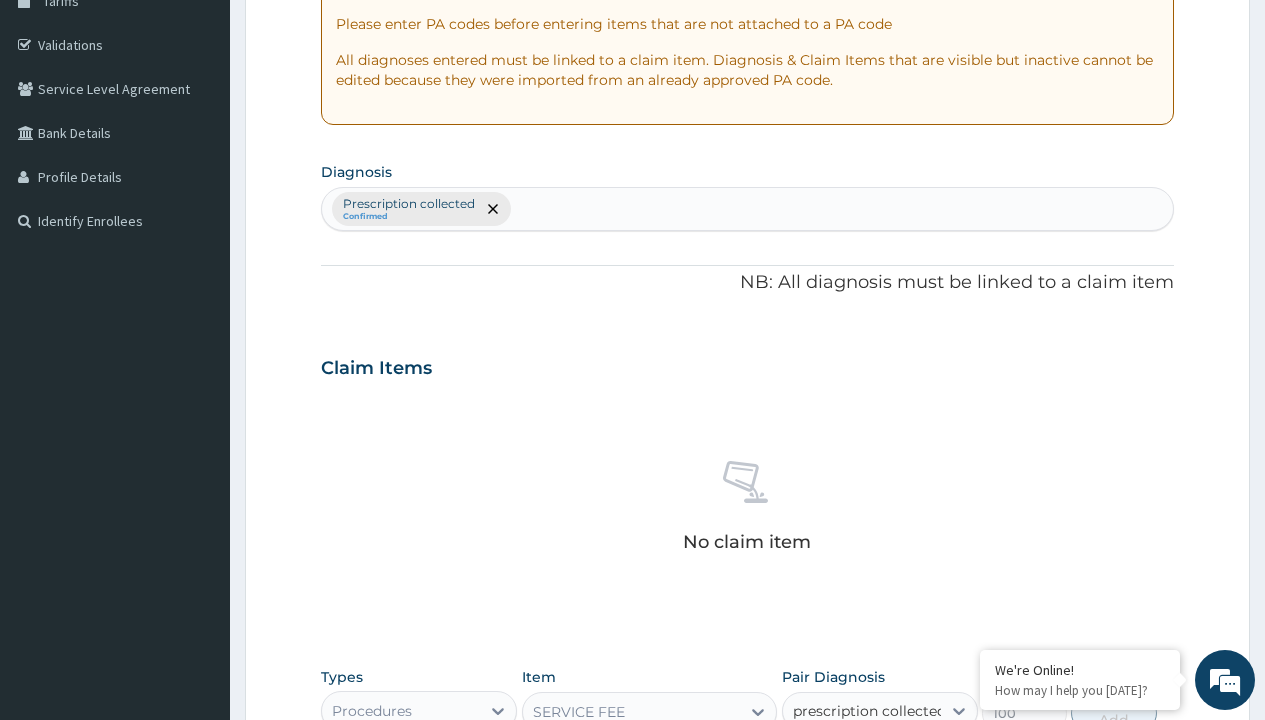 checkbox on "true" 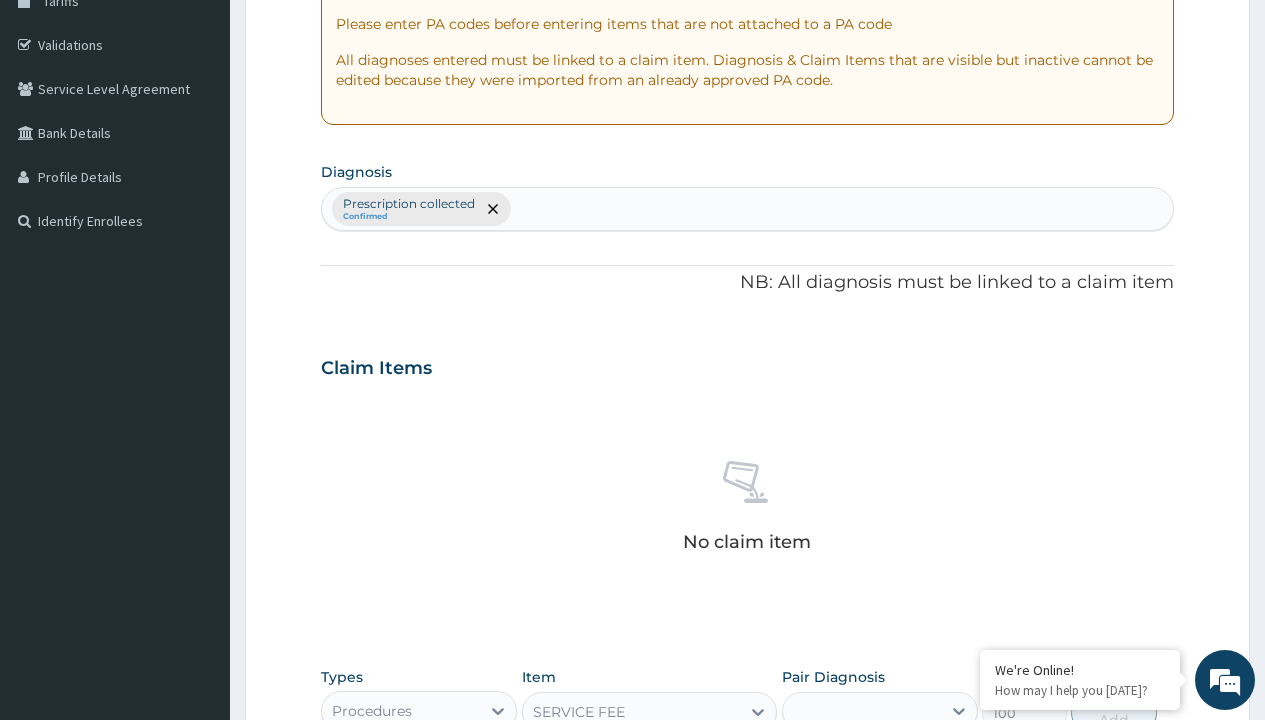 scroll, scrollTop: 722, scrollLeft: 0, axis: vertical 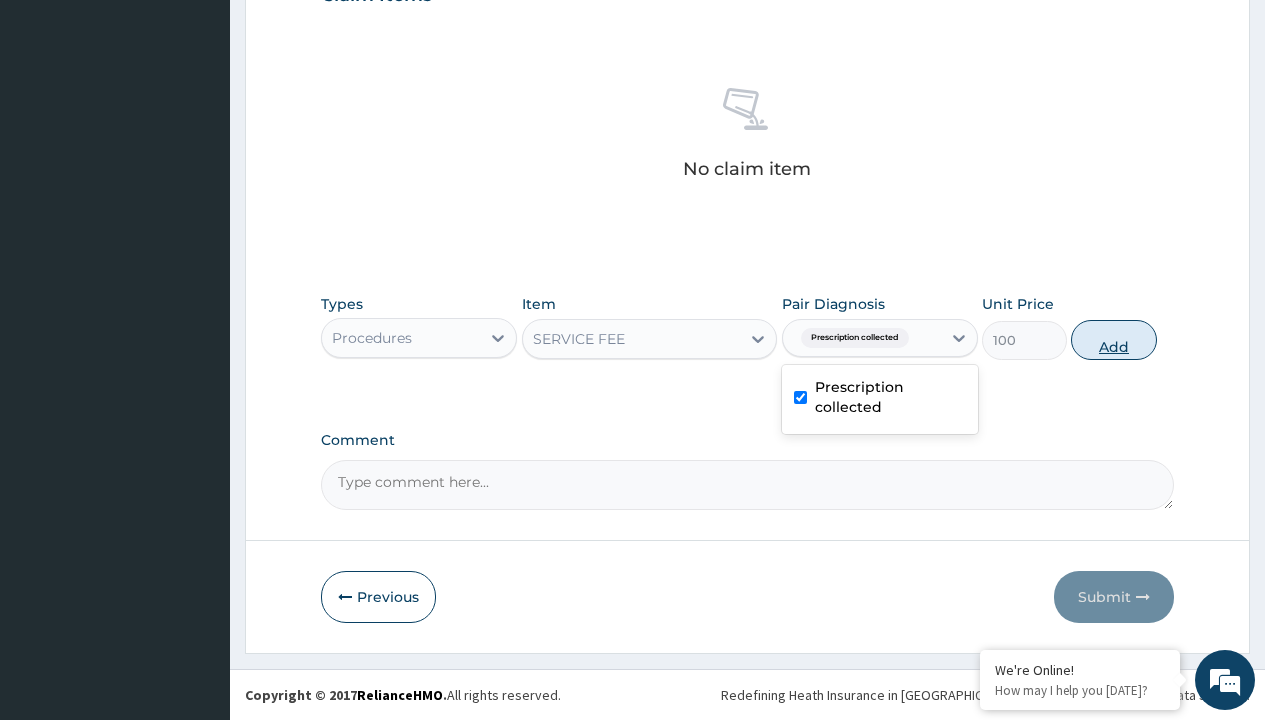 click on "Add" at bounding box center [1113, 340] 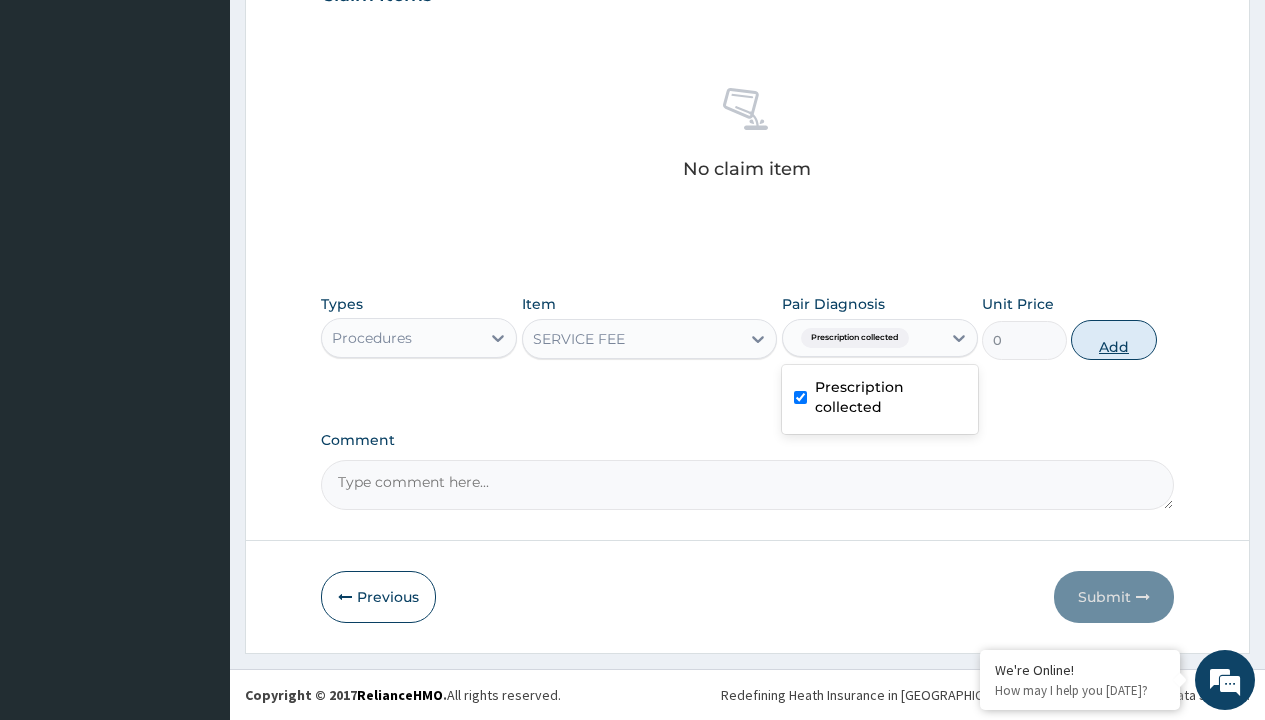 scroll, scrollTop: 642, scrollLeft: 0, axis: vertical 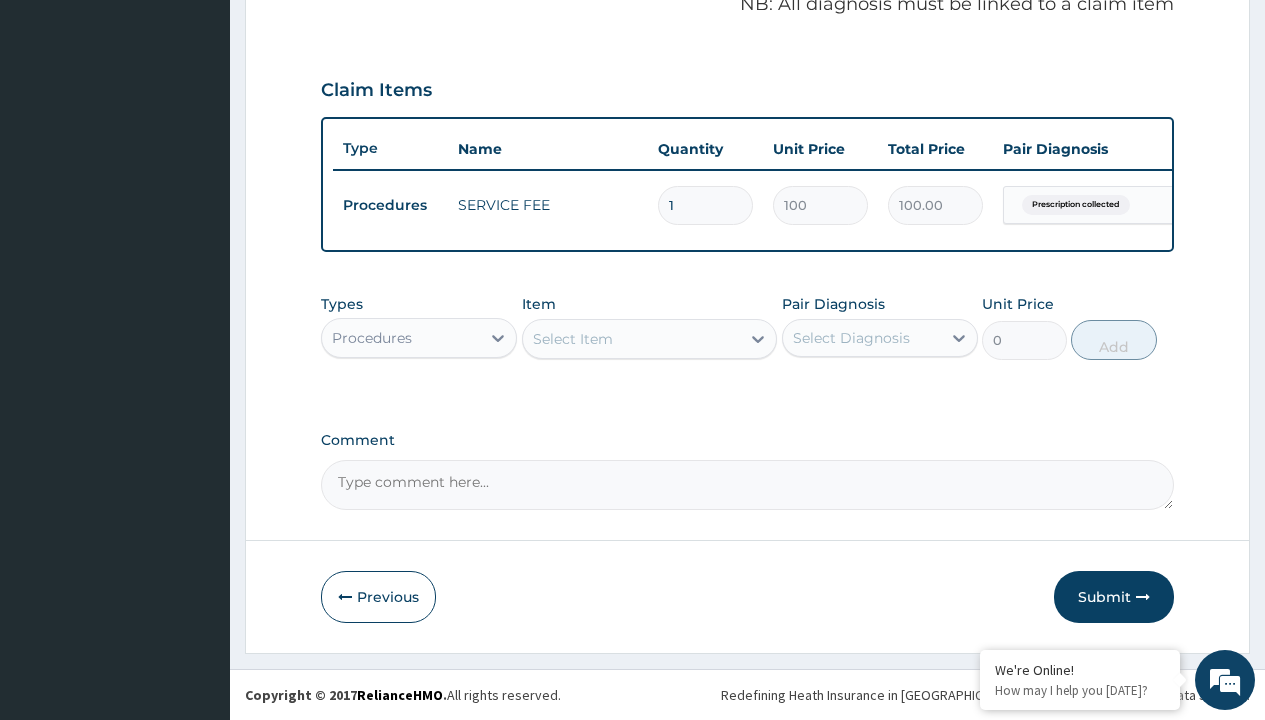 click on "Procedures" at bounding box center (372, 338) 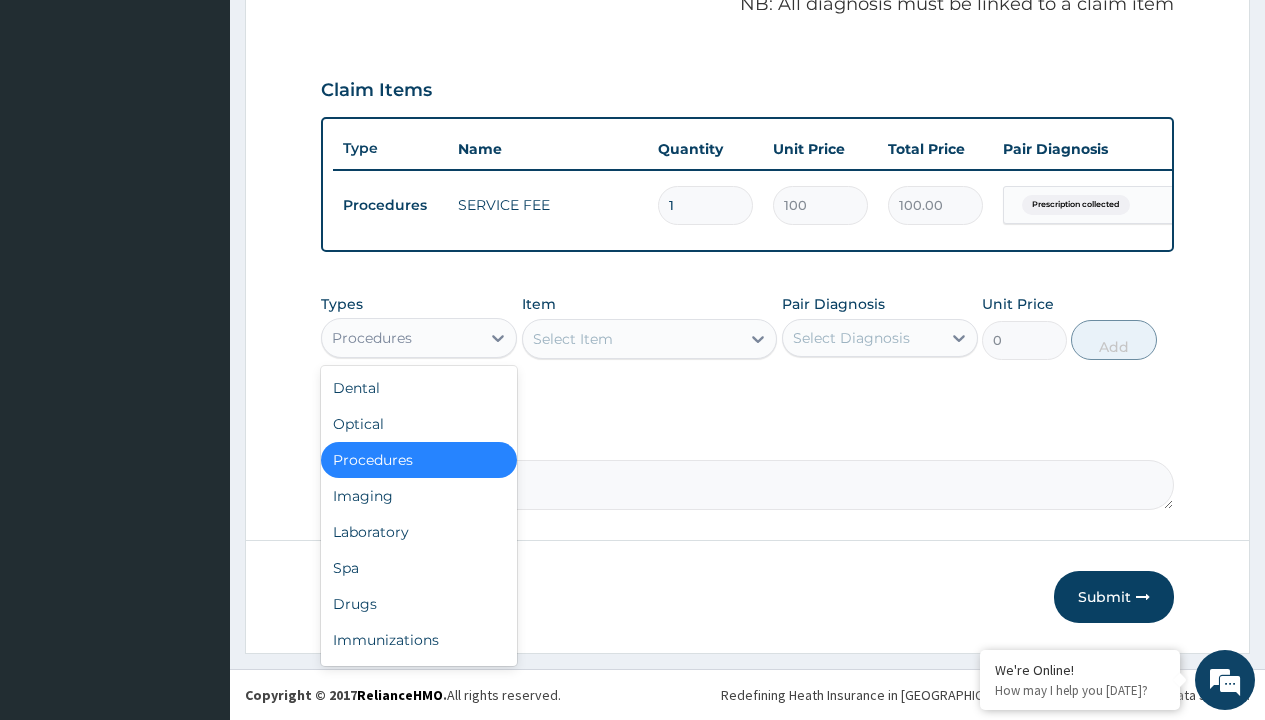 type on "drugs" 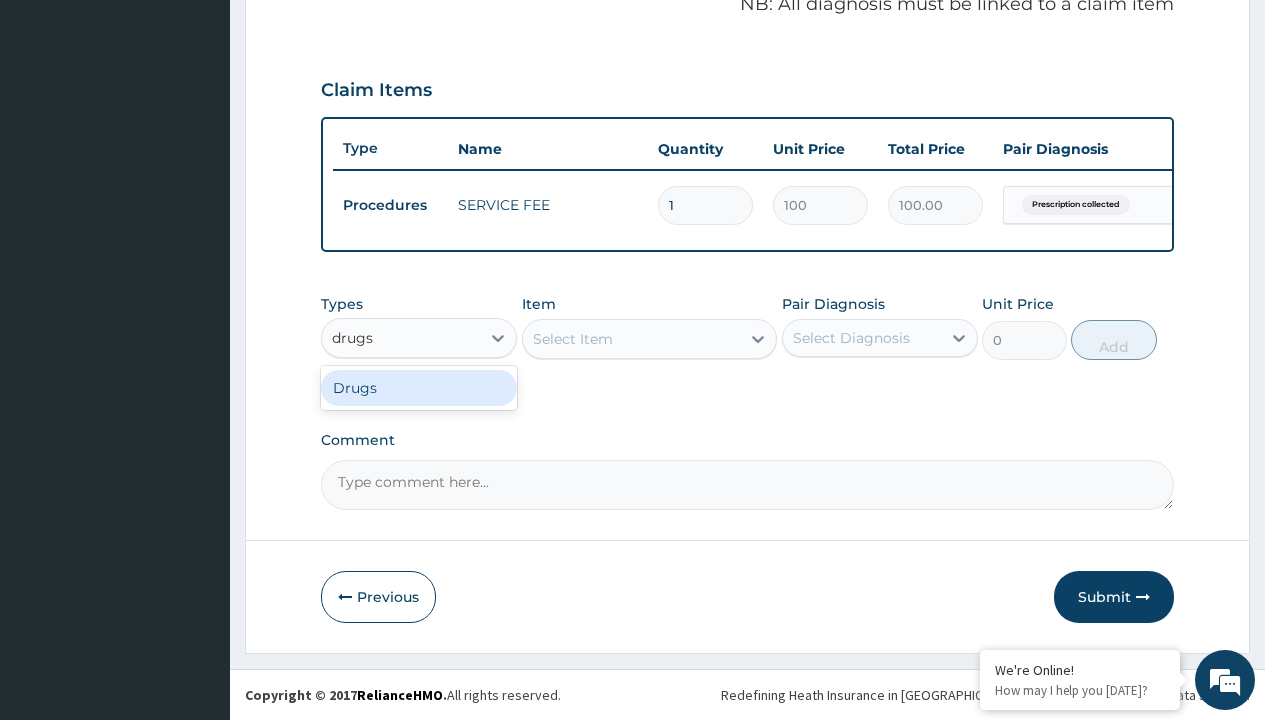scroll, scrollTop: 0, scrollLeft: 0, axis: both 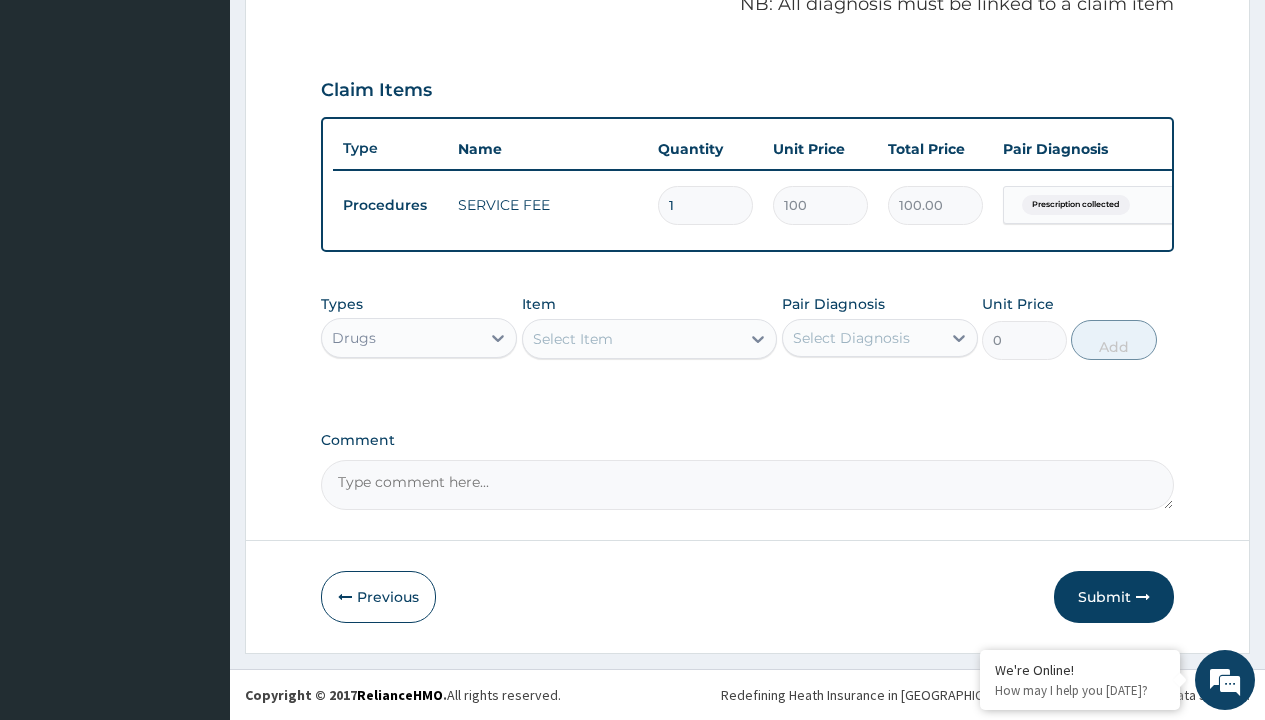 click on "Select Item" at bounding box center [573, 339] 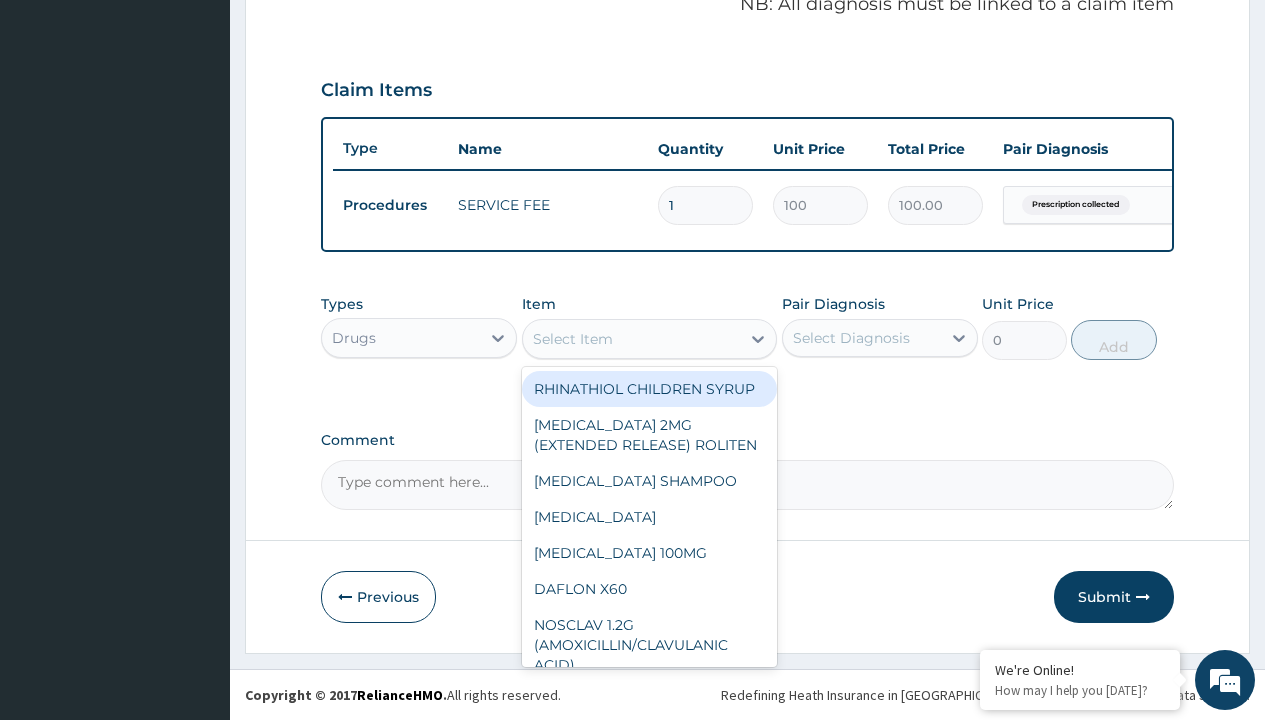 type on "galvus met 50/1000mg vidagliptin/metformin x 60 tabs/pack" 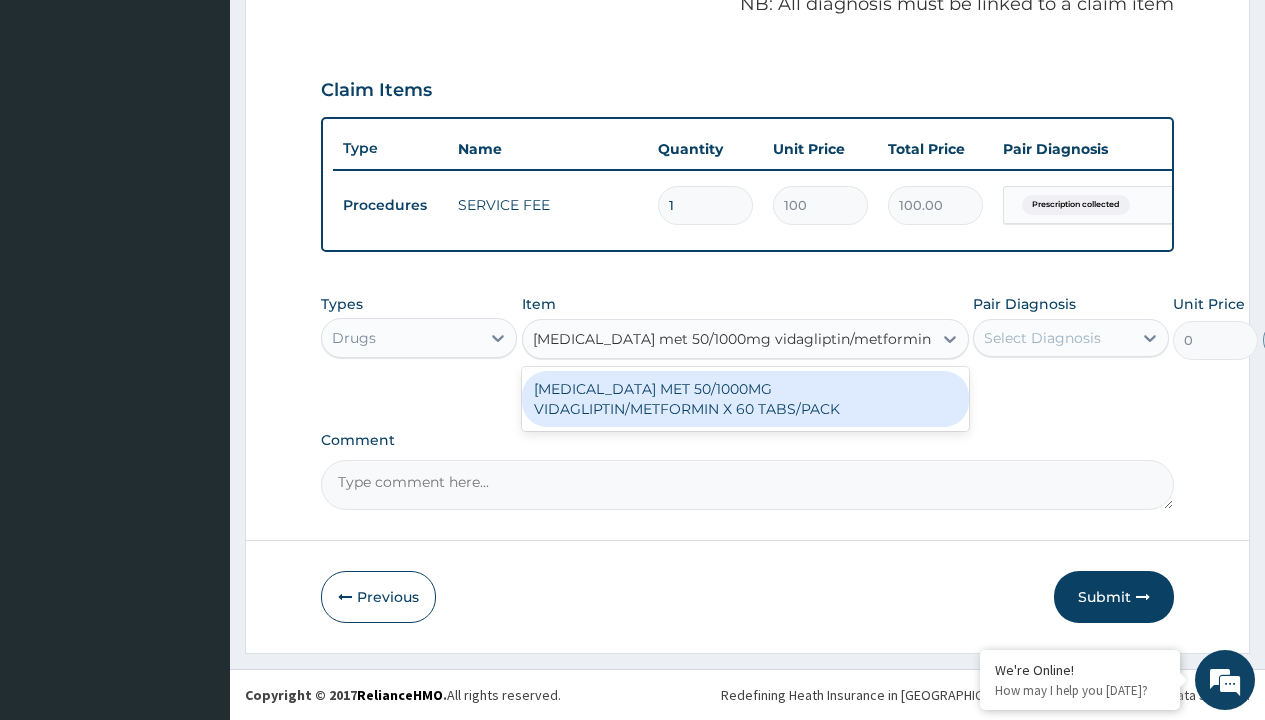 scroll, scrollTop: 0, scrollLeft: 0, axis: both 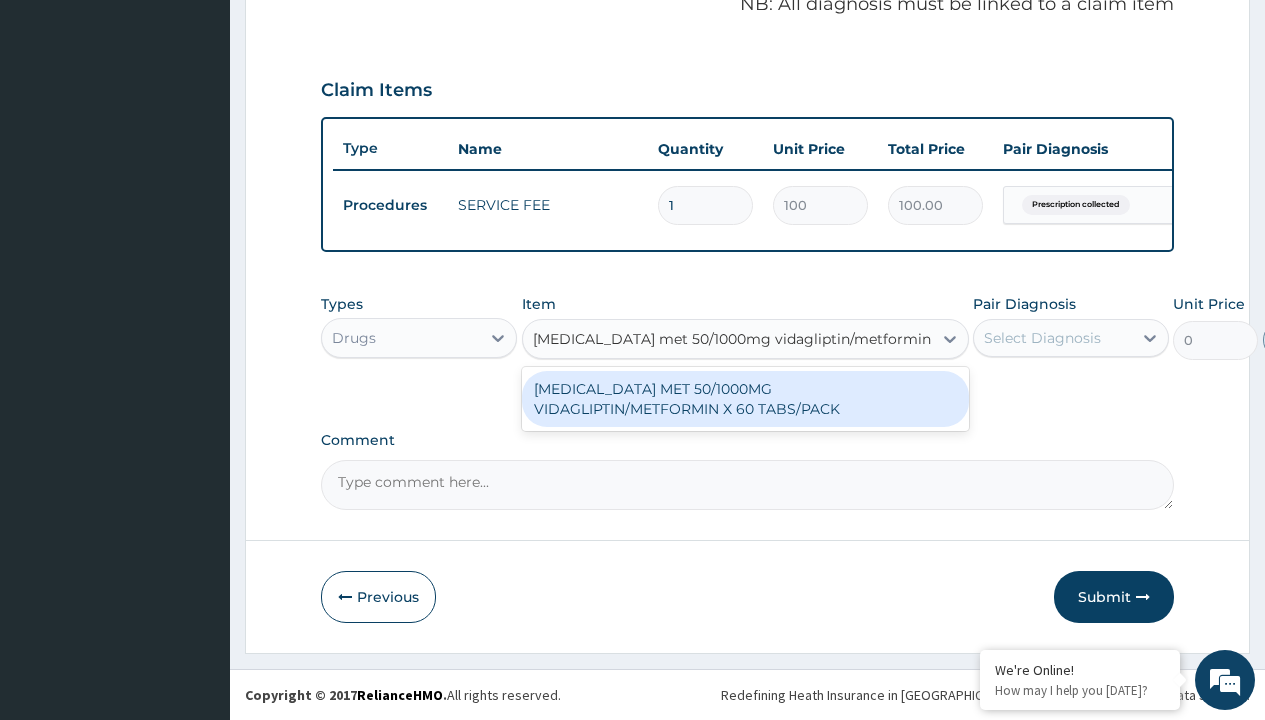 click on "[MEDICAL_DATA] MET 50/1000MG VIDAGLIPTIN/METFORMIN X 60 TABS/PACK" at bounding box center [745, 399] 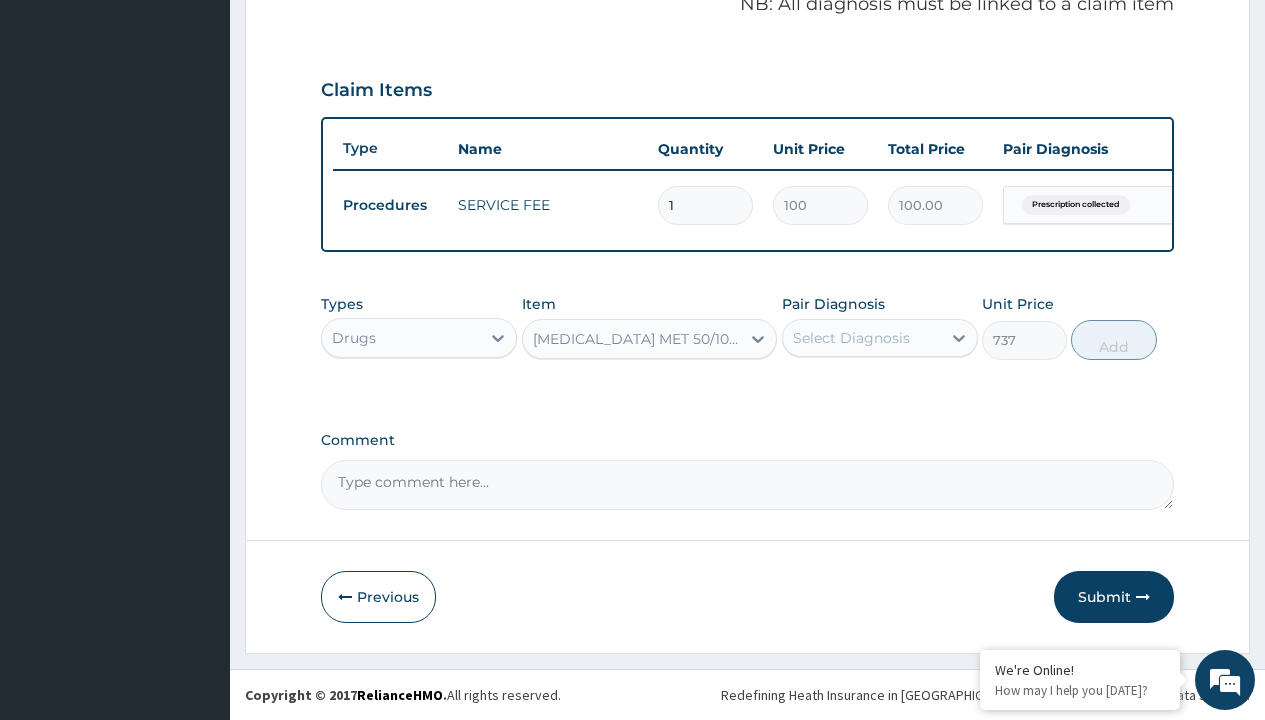 click on "Prescription collected" at bounding box center [409, -74] 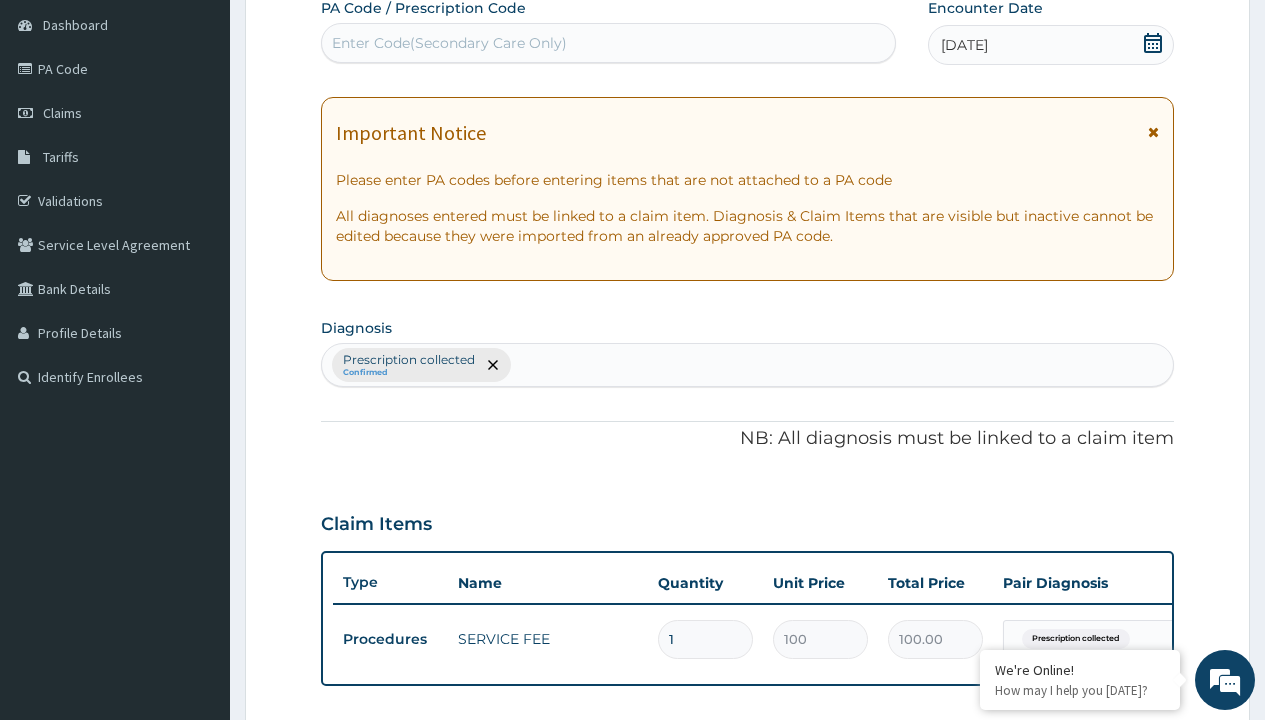 type on "prescription collected" 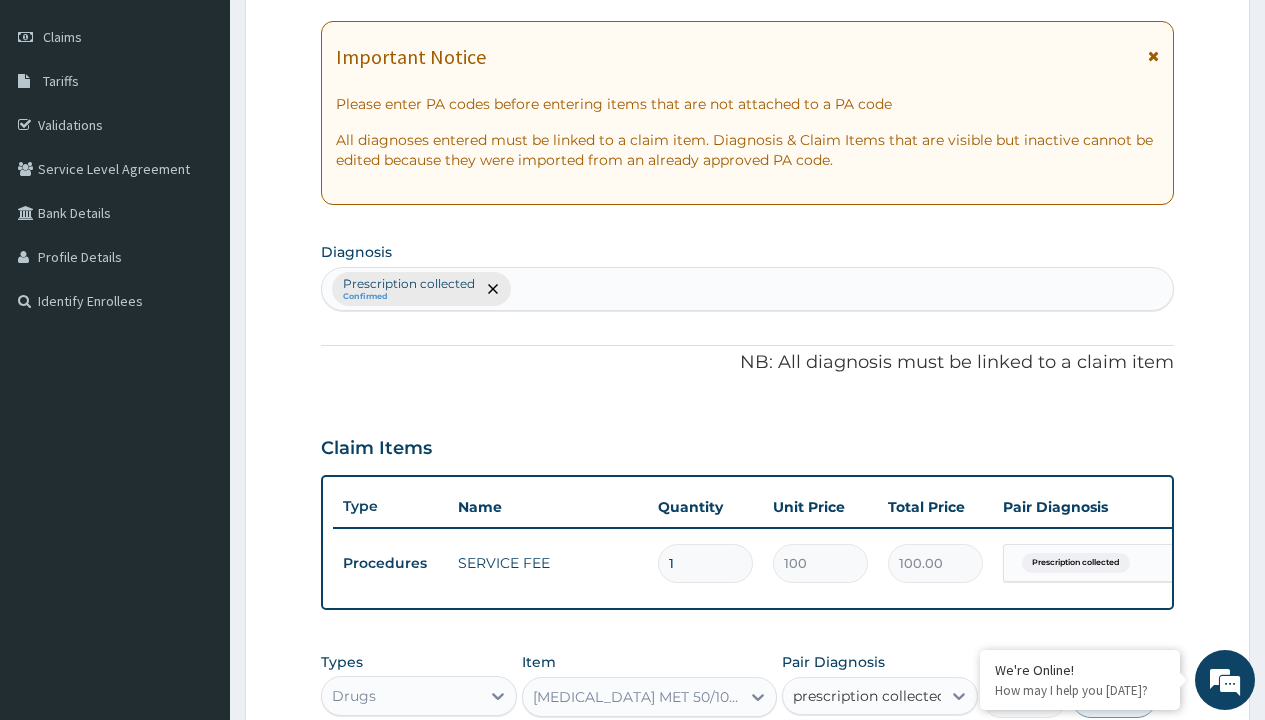 click on "Prescription collected" at bounding box center [890, 755] 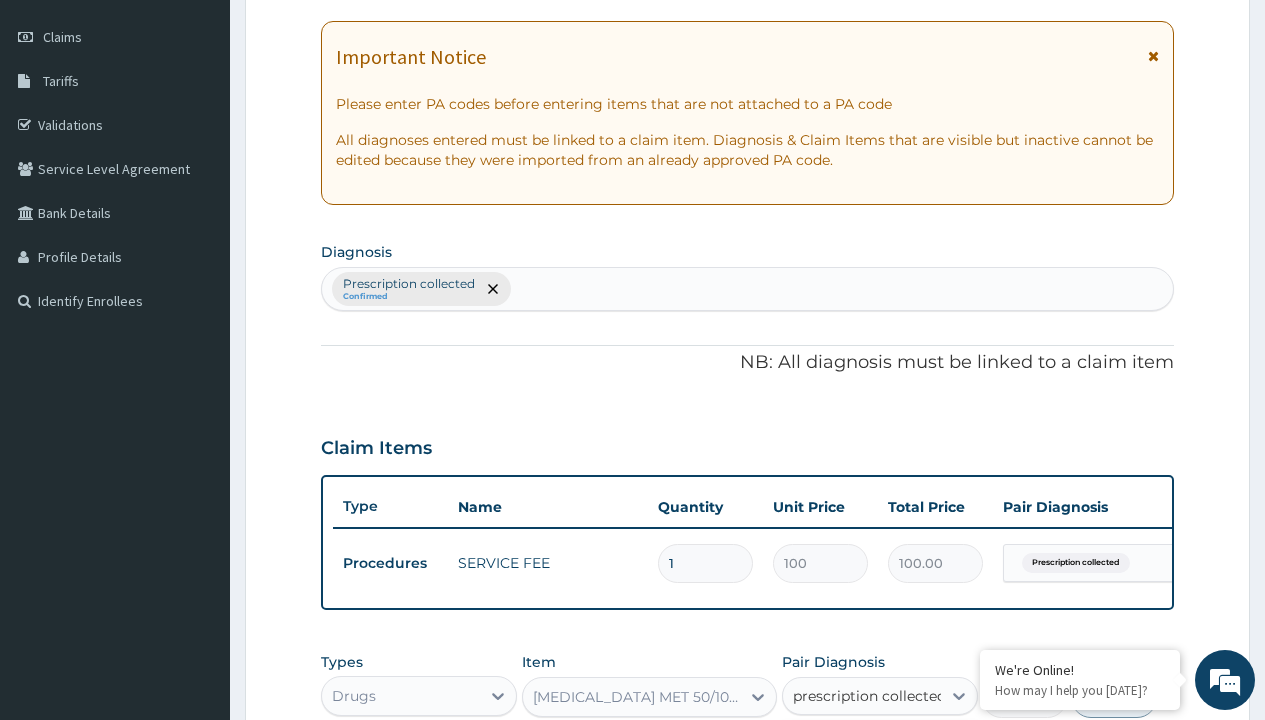 type 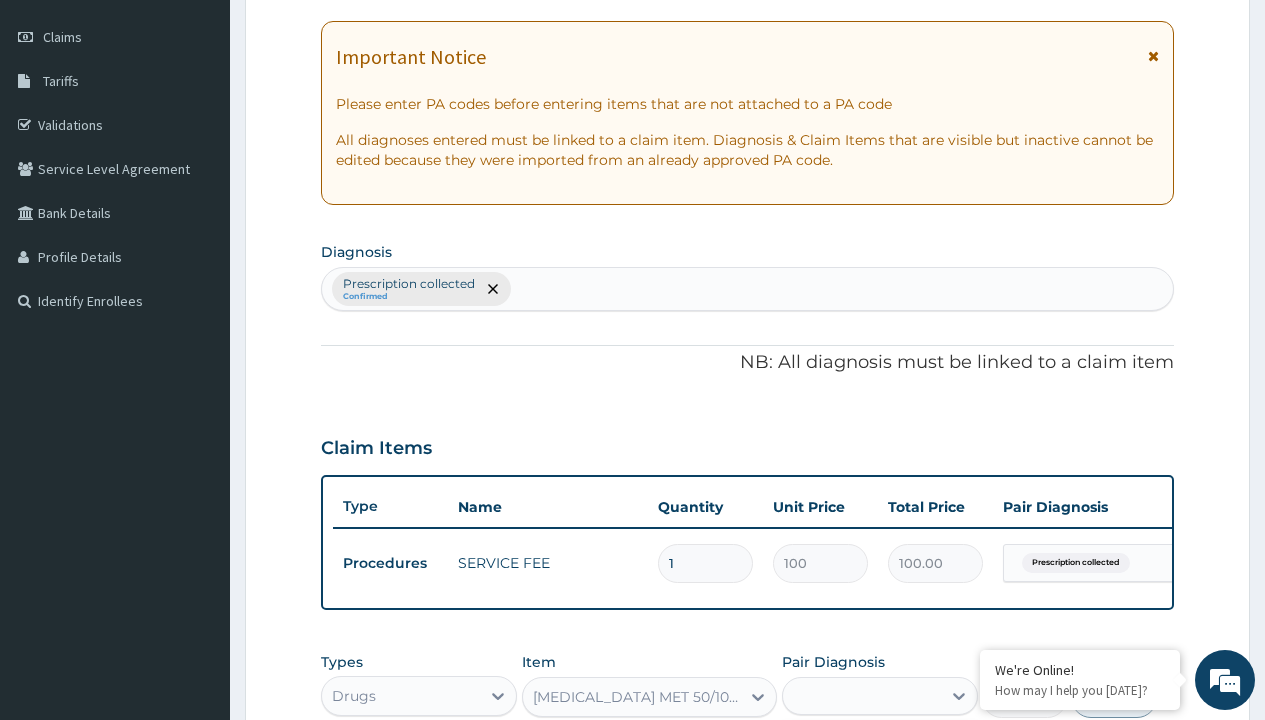 scroll, scrollTop: 642, scrollLeft: 0, axis: vertical 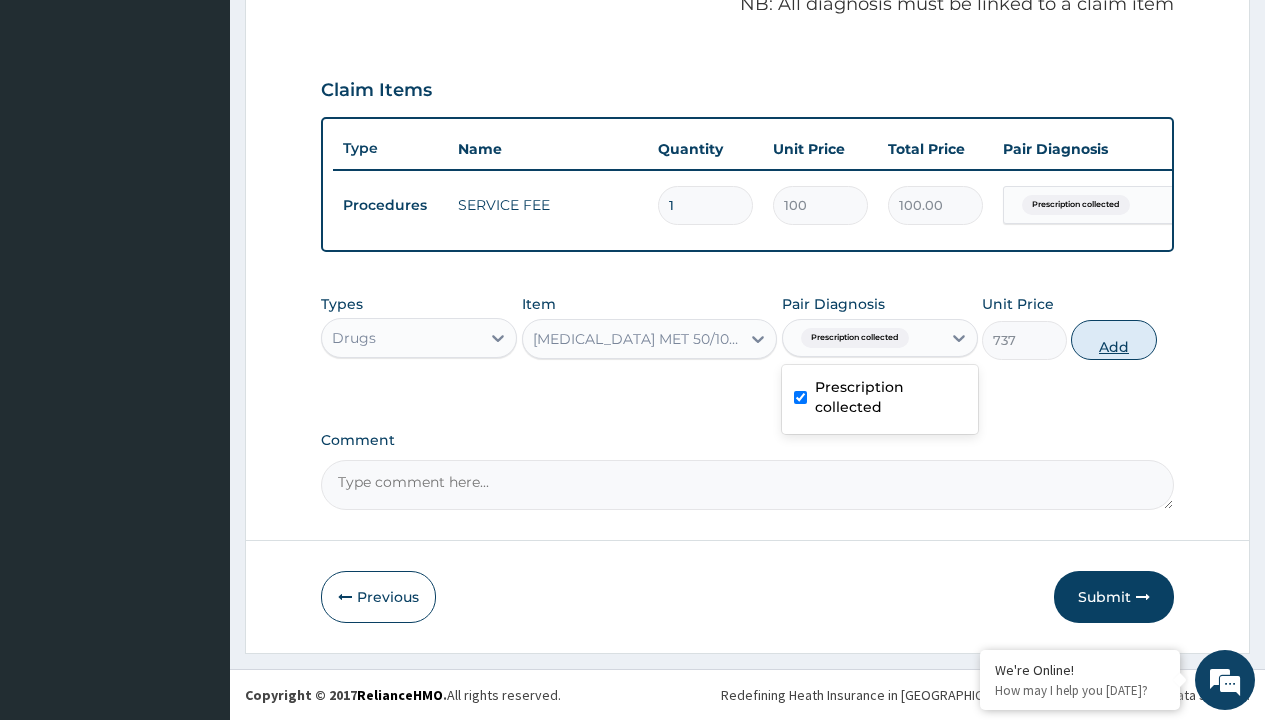 click on "Add" at bounding box center [1113, 340] 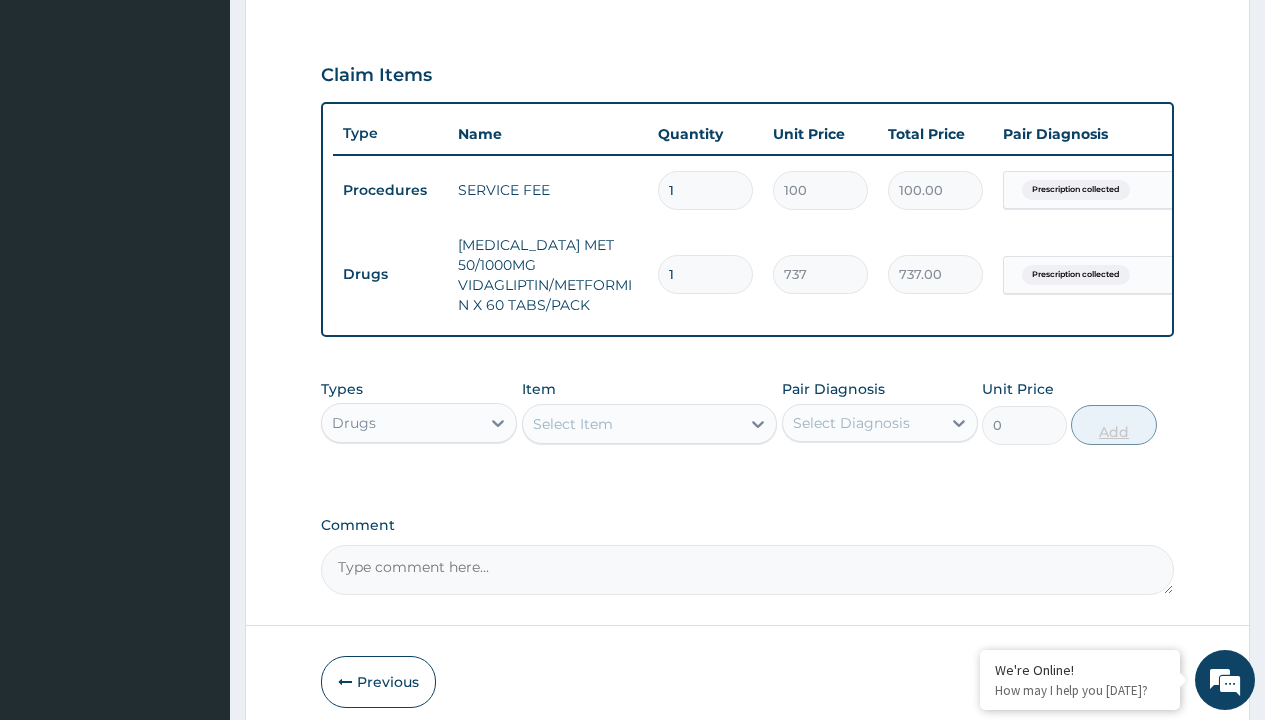 type on "60" 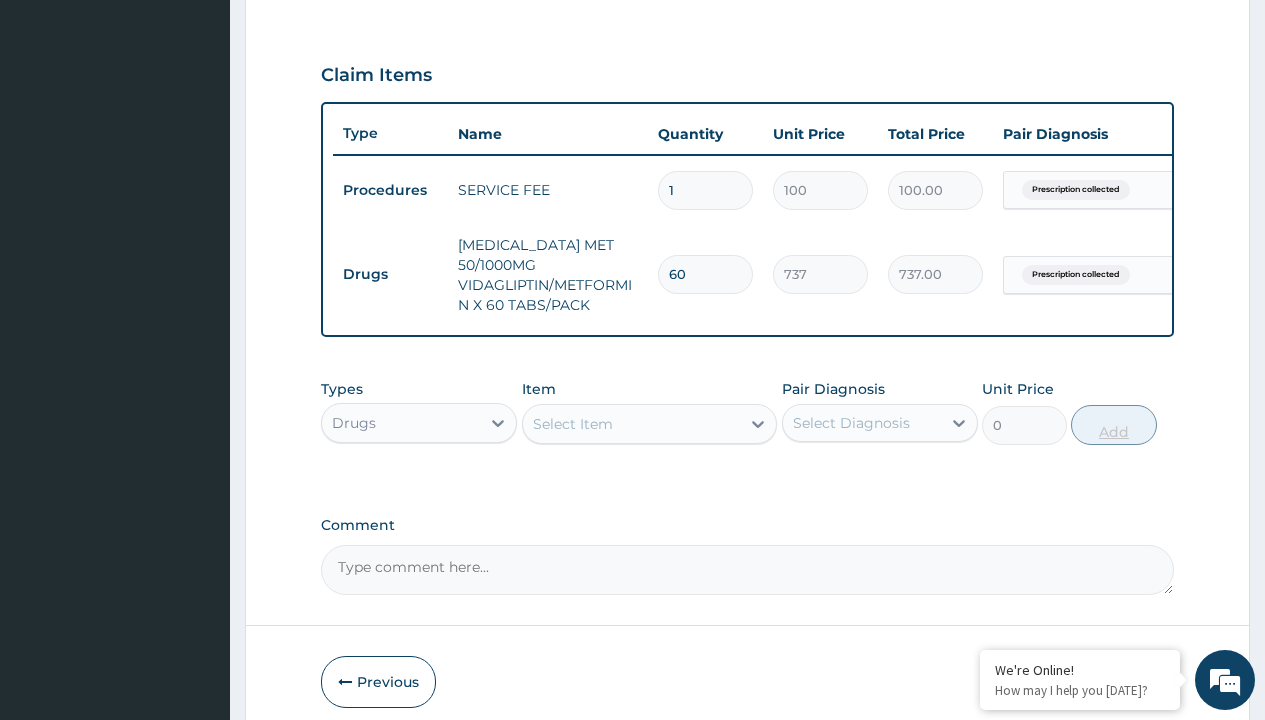 type on "44220.00" 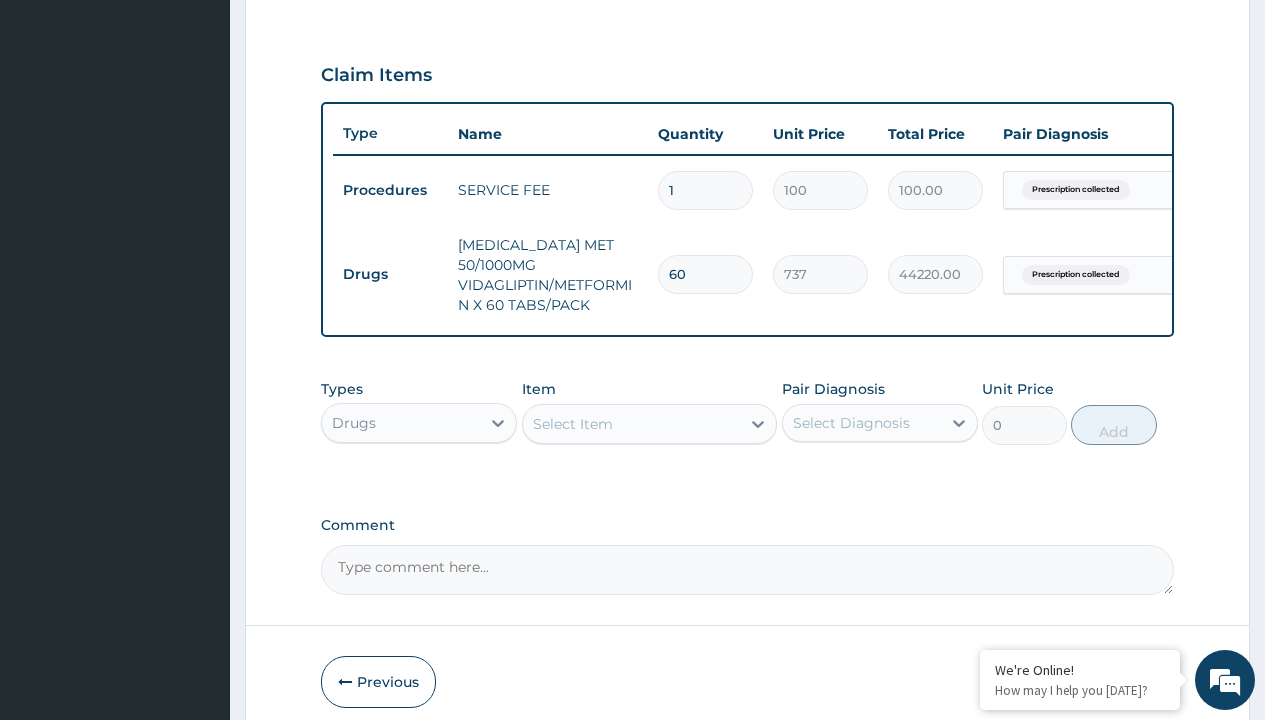 type on "60" 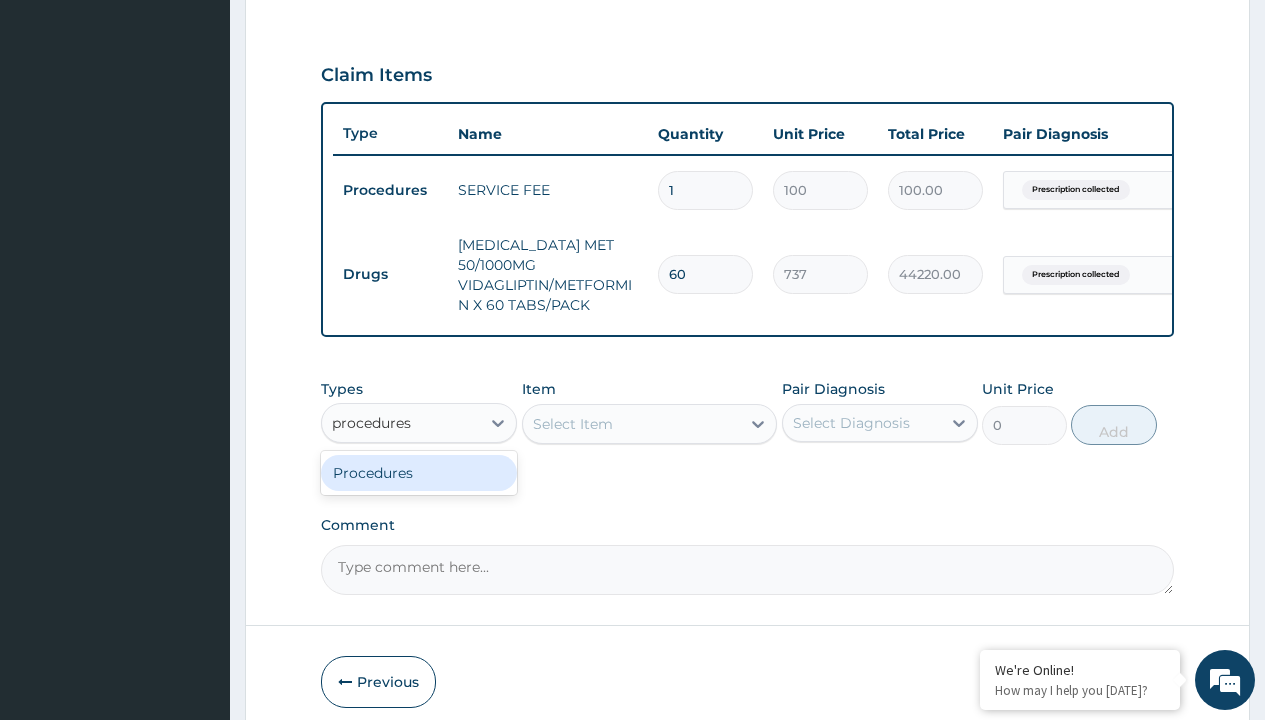 click on "Procedures" at bounding box center [419, 473] 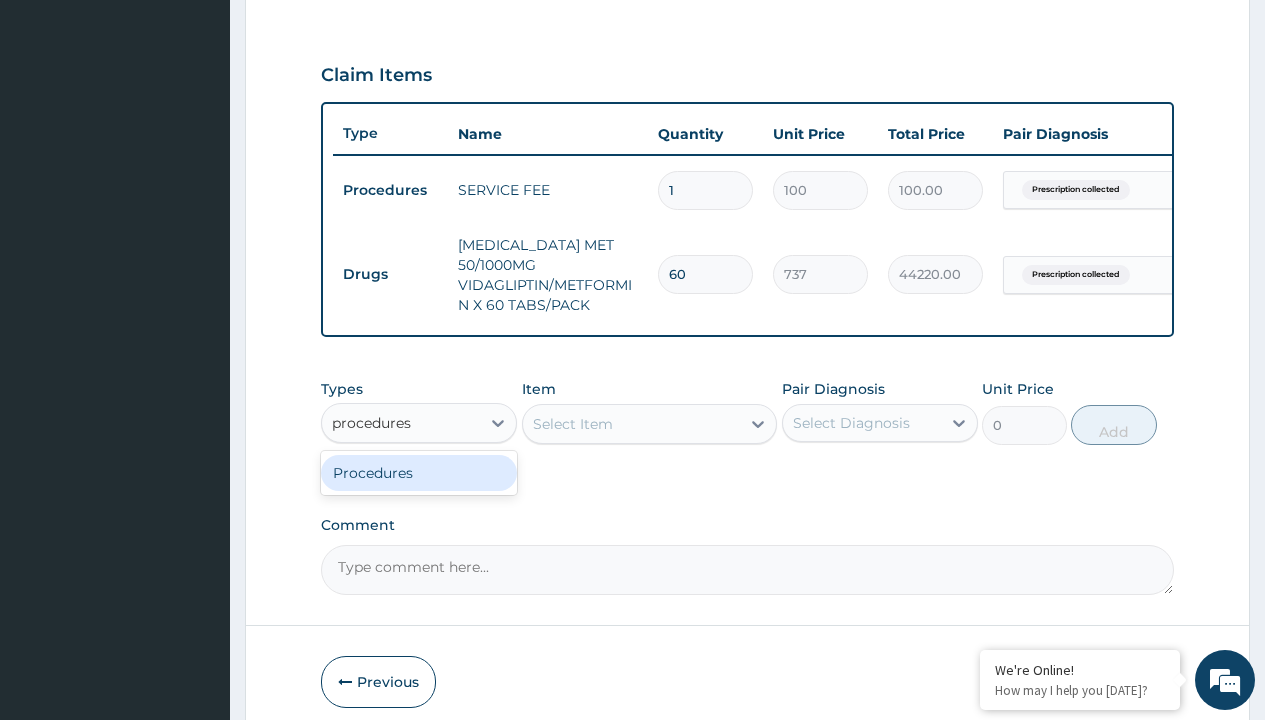 type 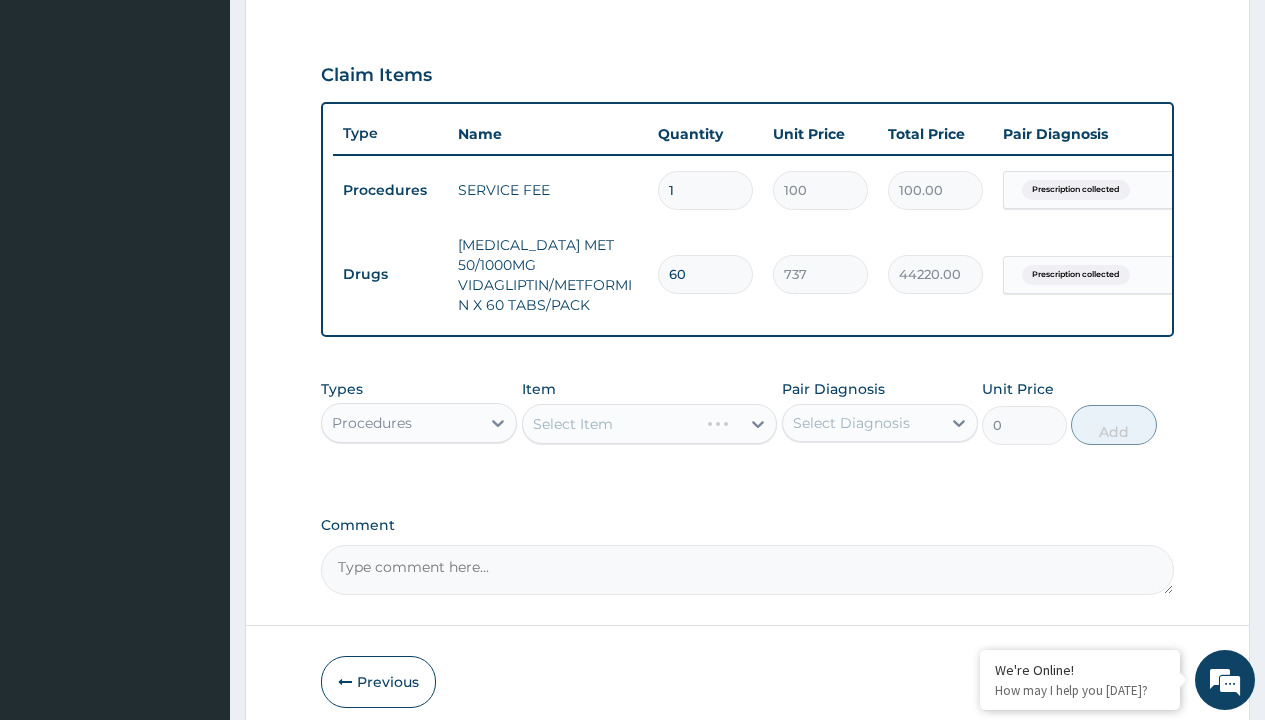click on "Select Item" at bounding box center (573, 424) 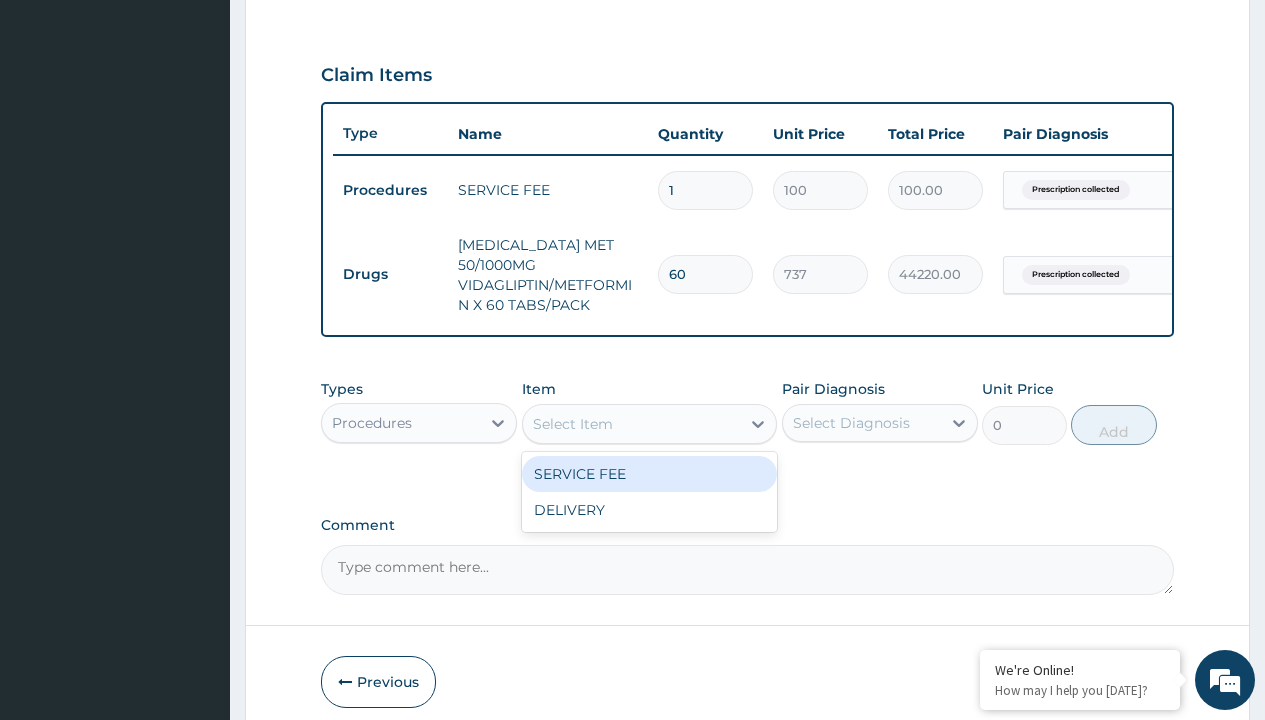 type on "delivery" 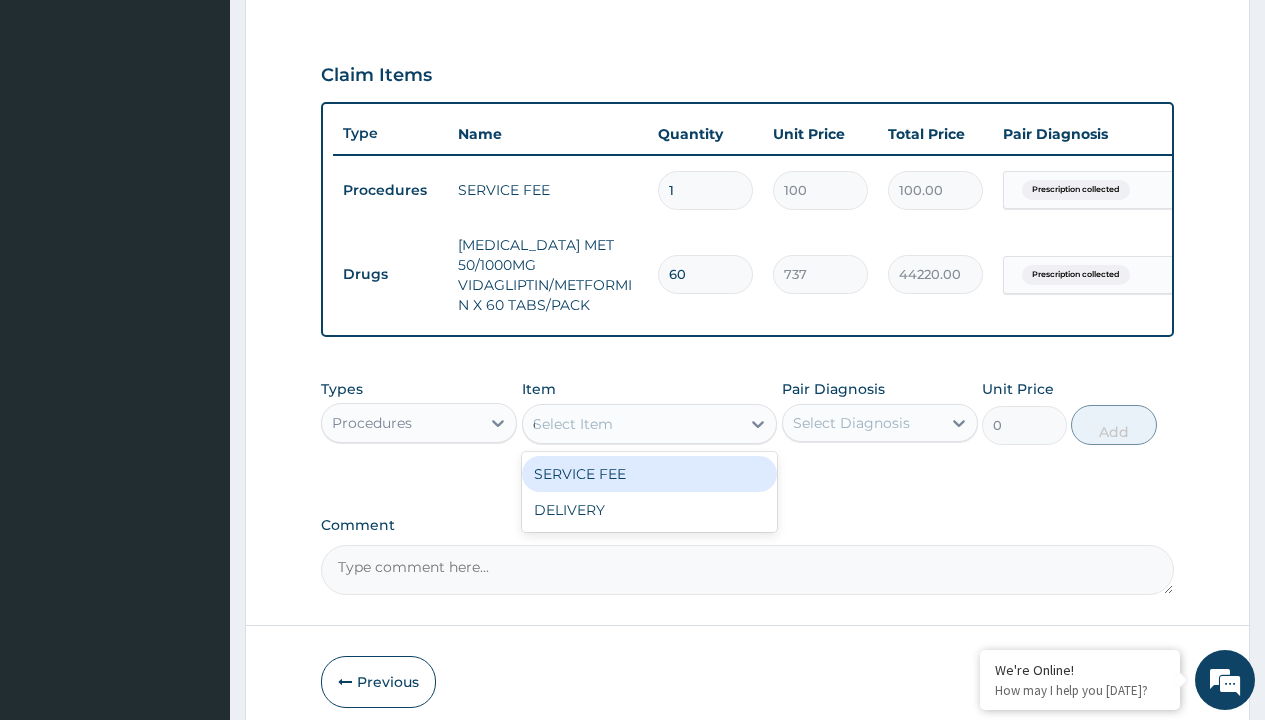 scroll, scrollTop: 0, scrollLeft: 0, axis: both 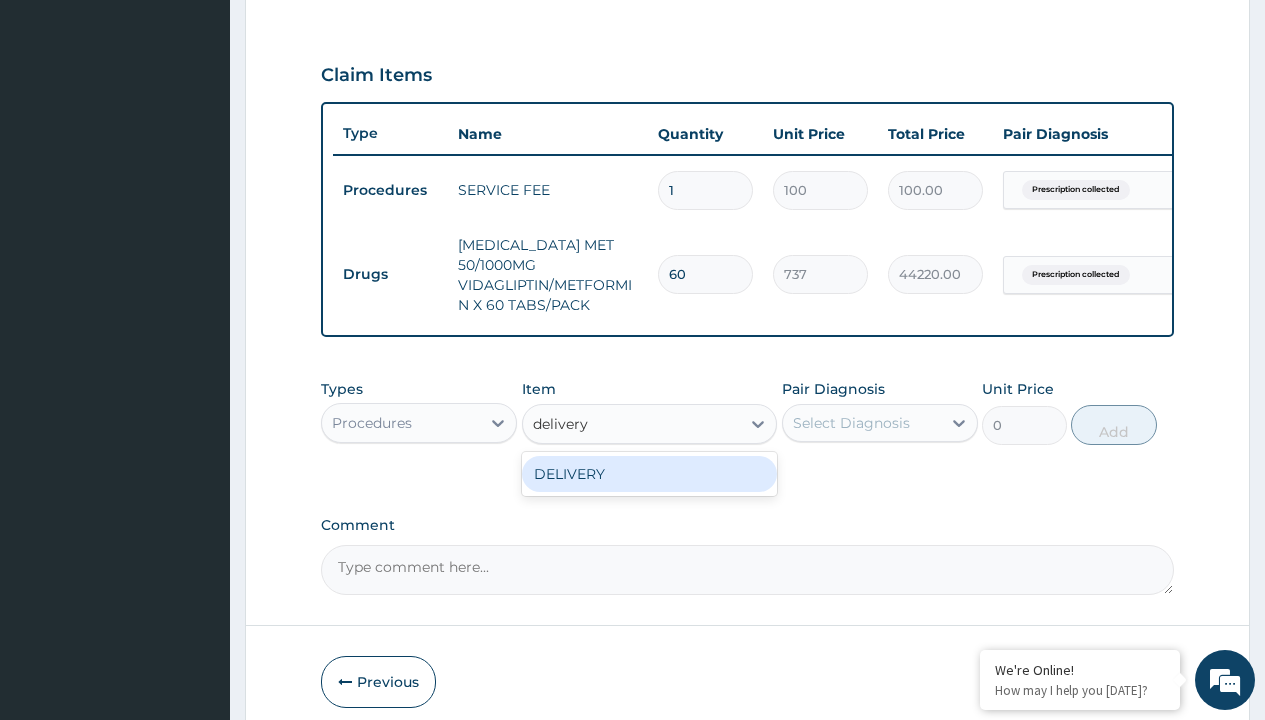 click on "DELIVERY" at bounding box center (650, 474) 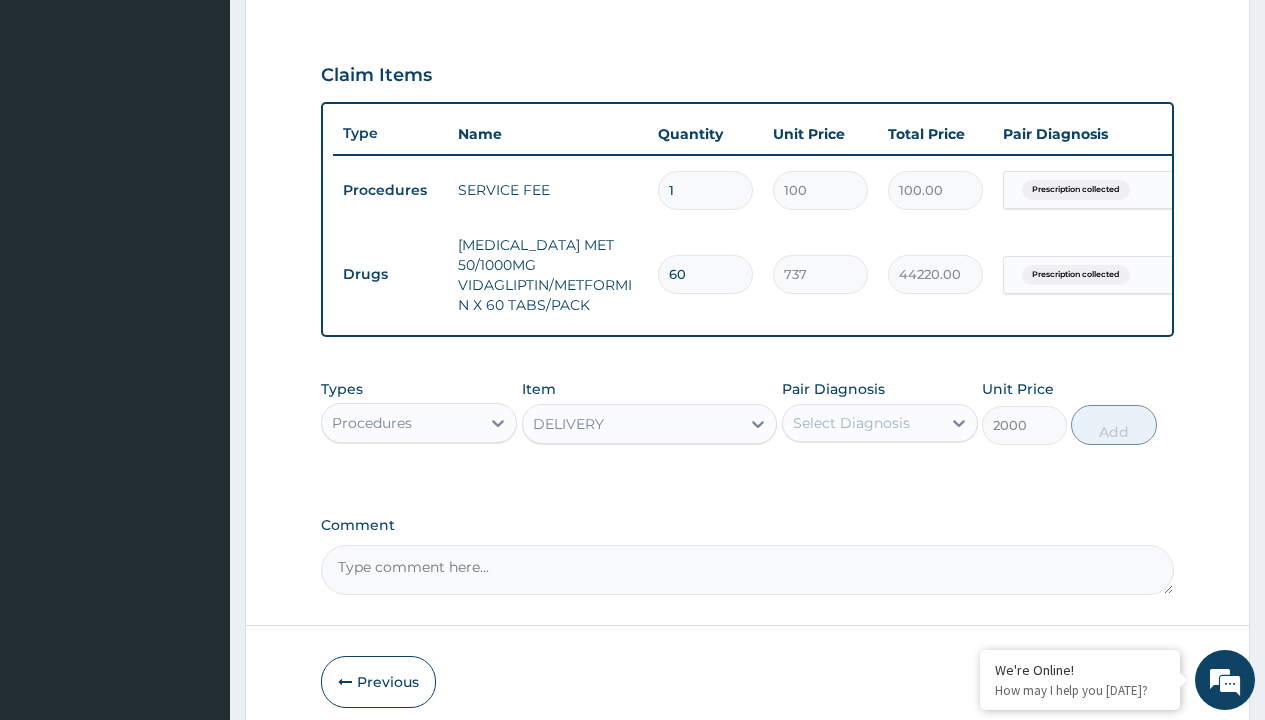 click on "Prescription collected" at bounding box center [409, -89] 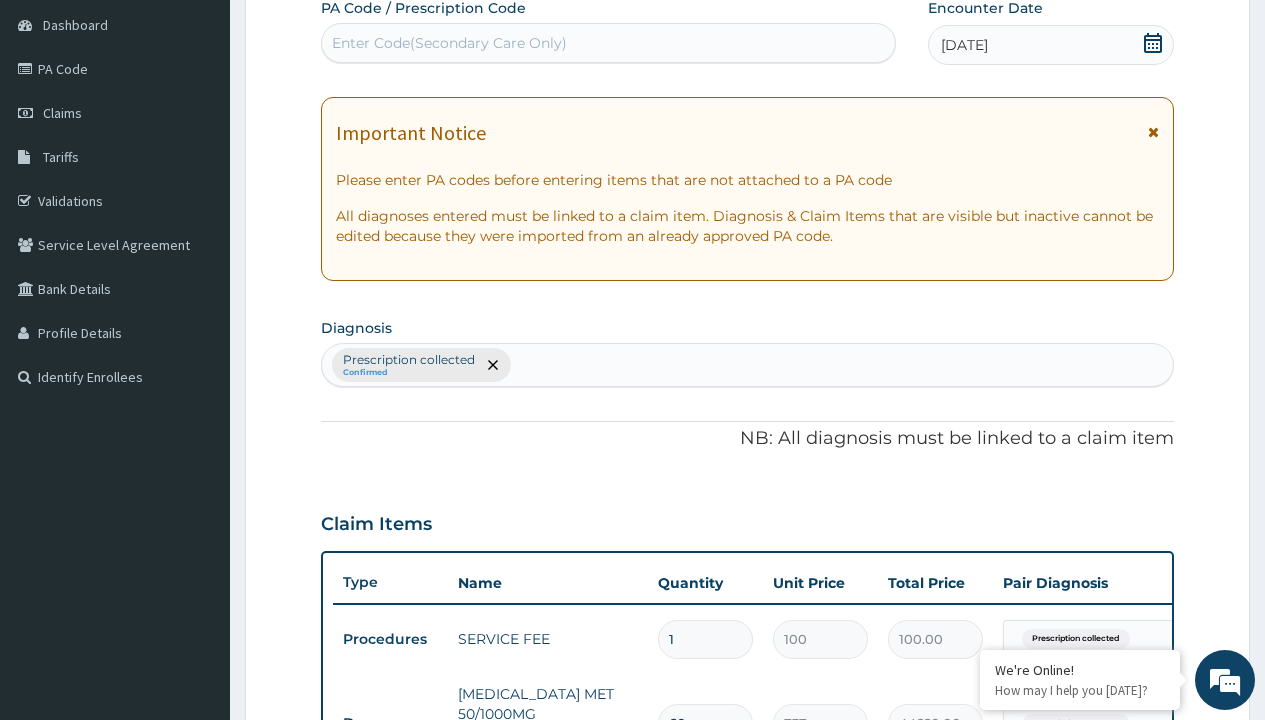 type on "prescription collected" 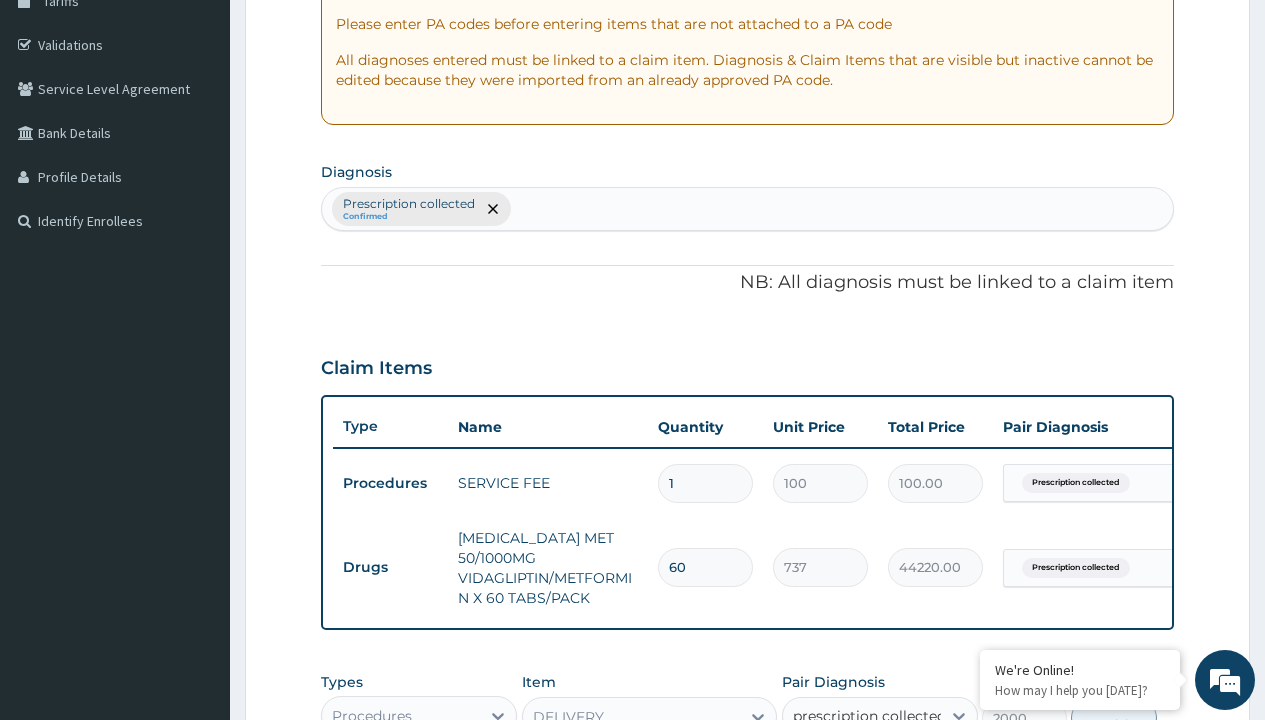 click on "Prescription collected" at bounding box center [890, 775] 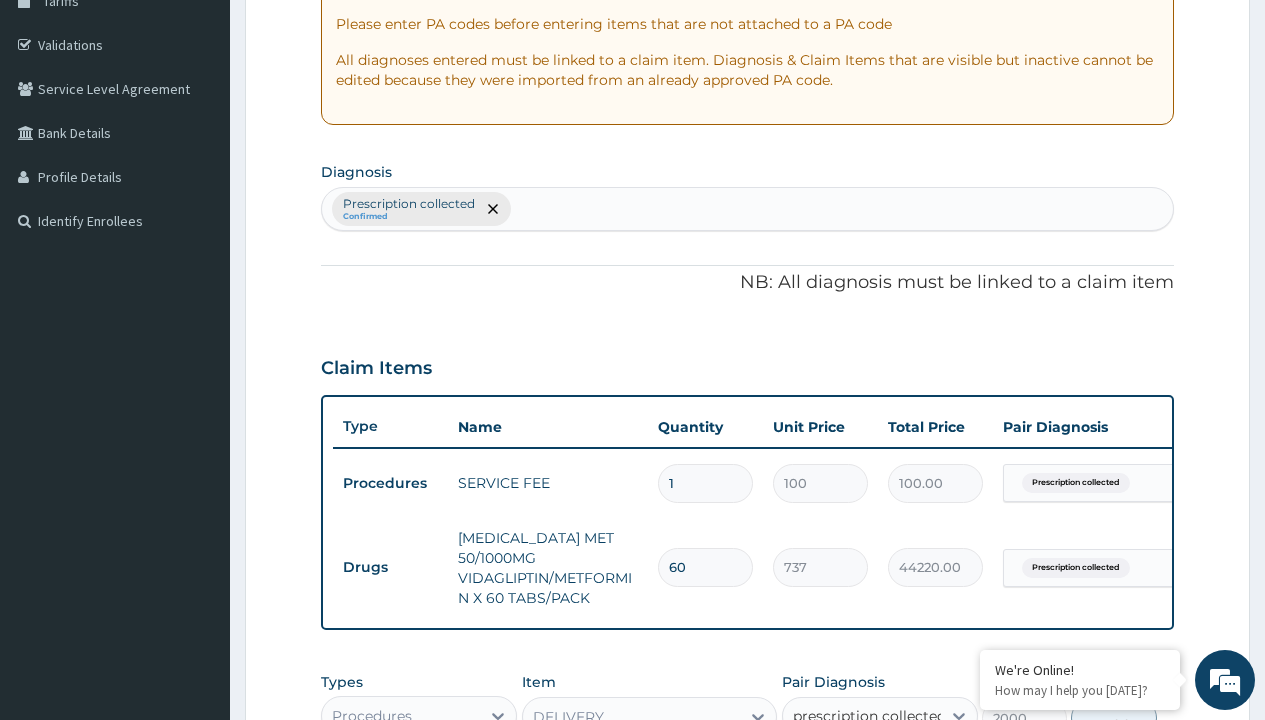 type 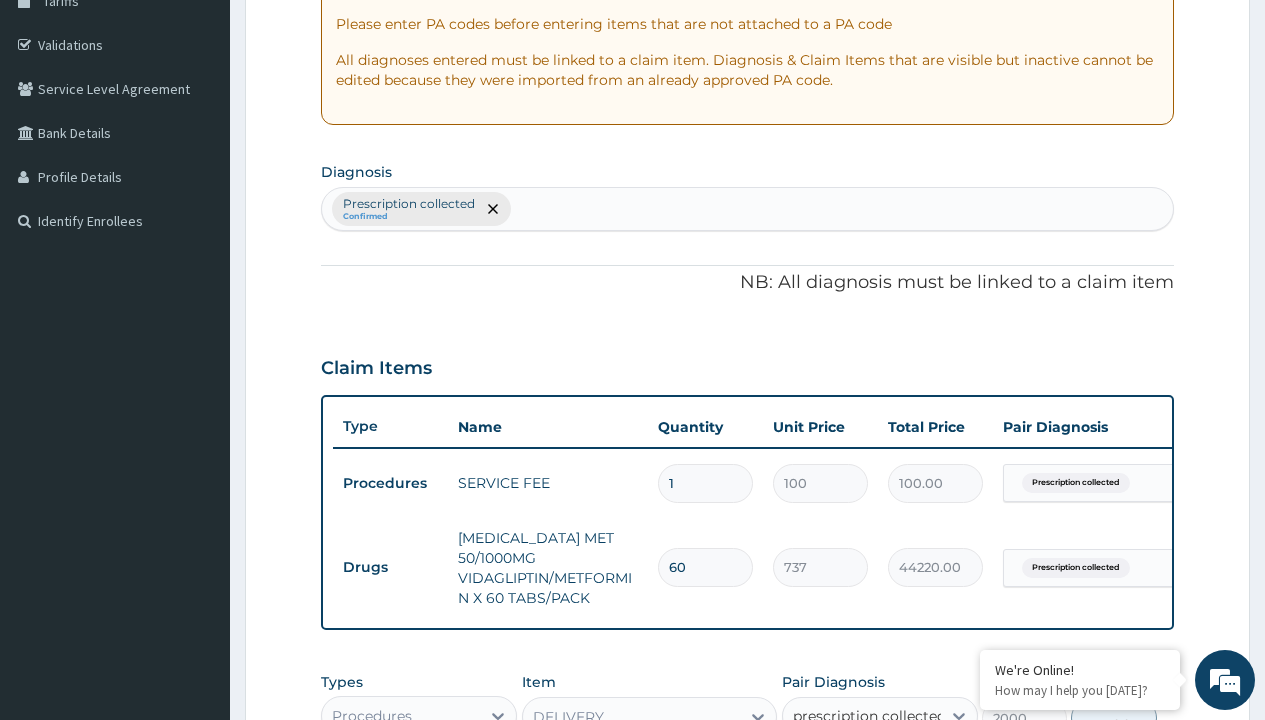 checkbox on "true" 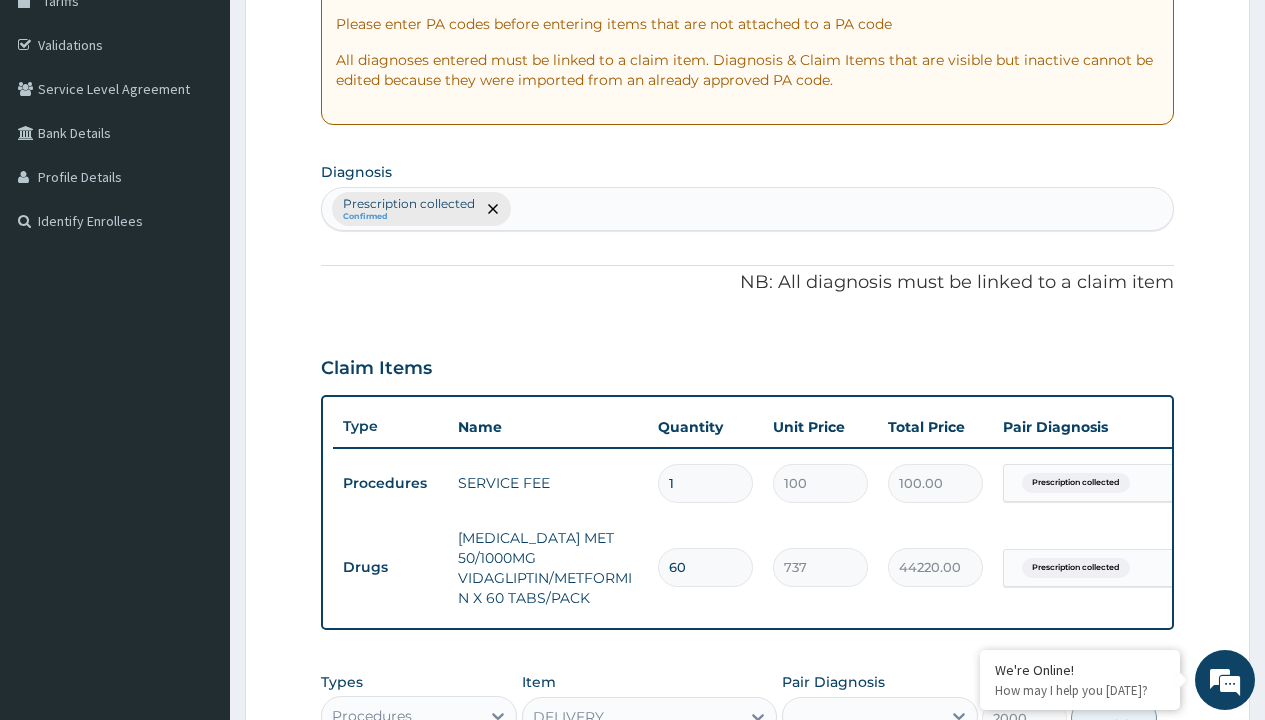 scroll, scrollTop: 722, scrollLeft: 0, axis: vertical 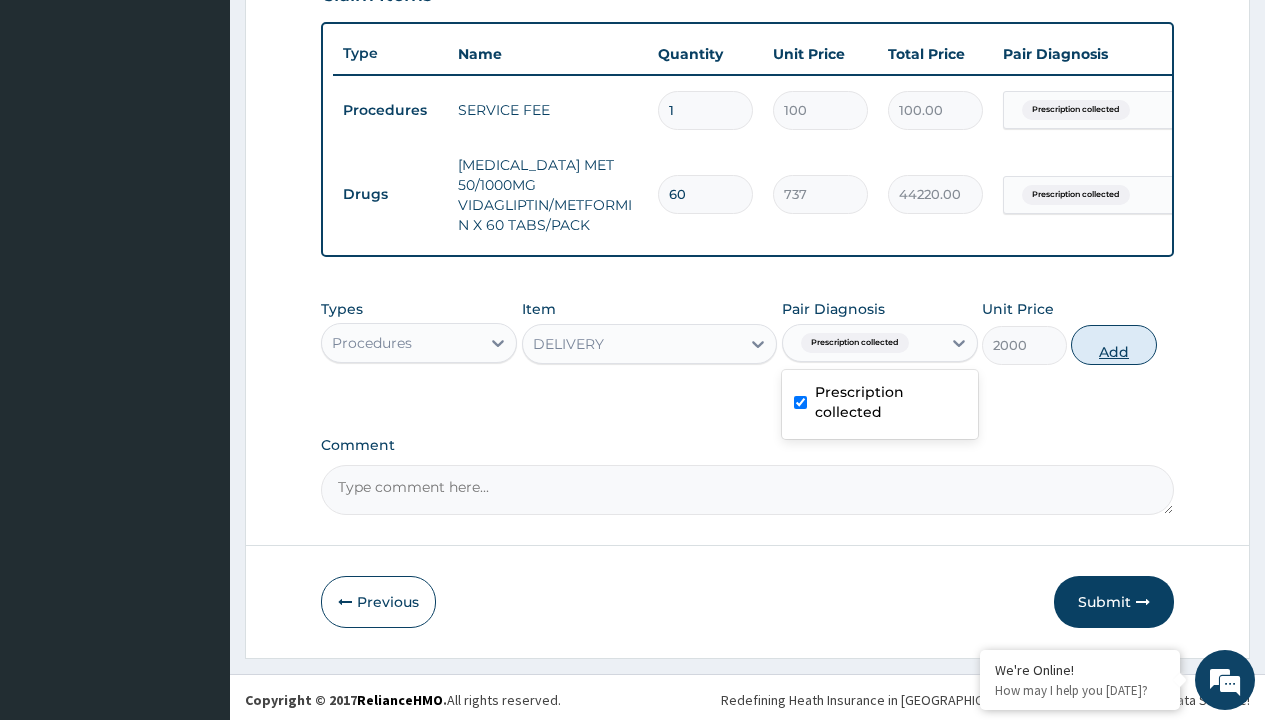 click on "Add" at bounding box center [1113, 345] 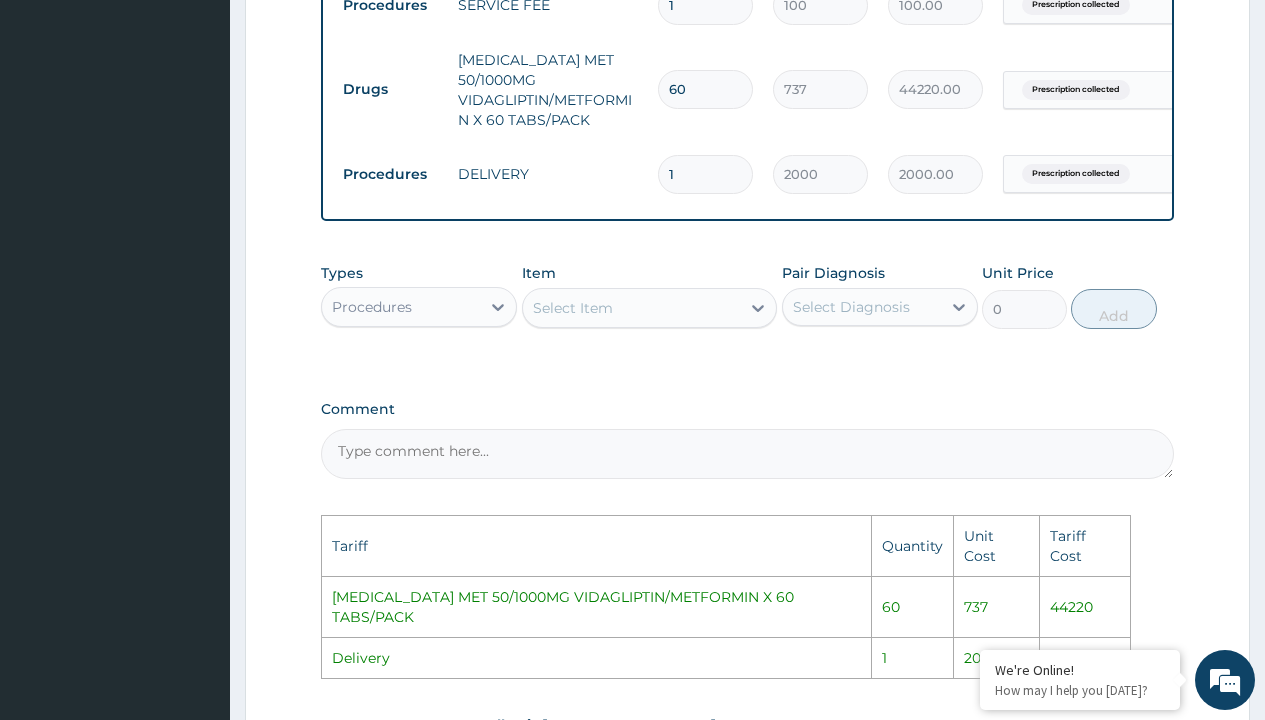 scroll, scrollTop: 1089, scrollLeft: 0, axis: vertical 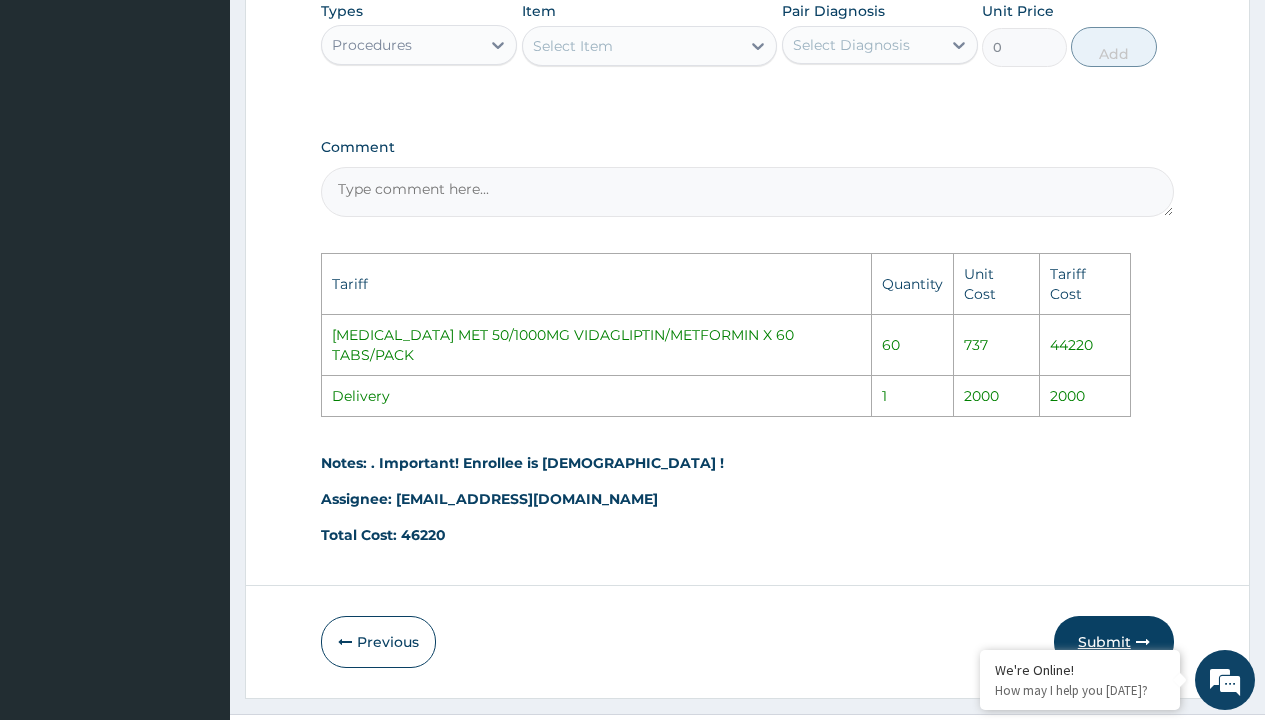 click on "Submit" at bounding box center (1114, 642) 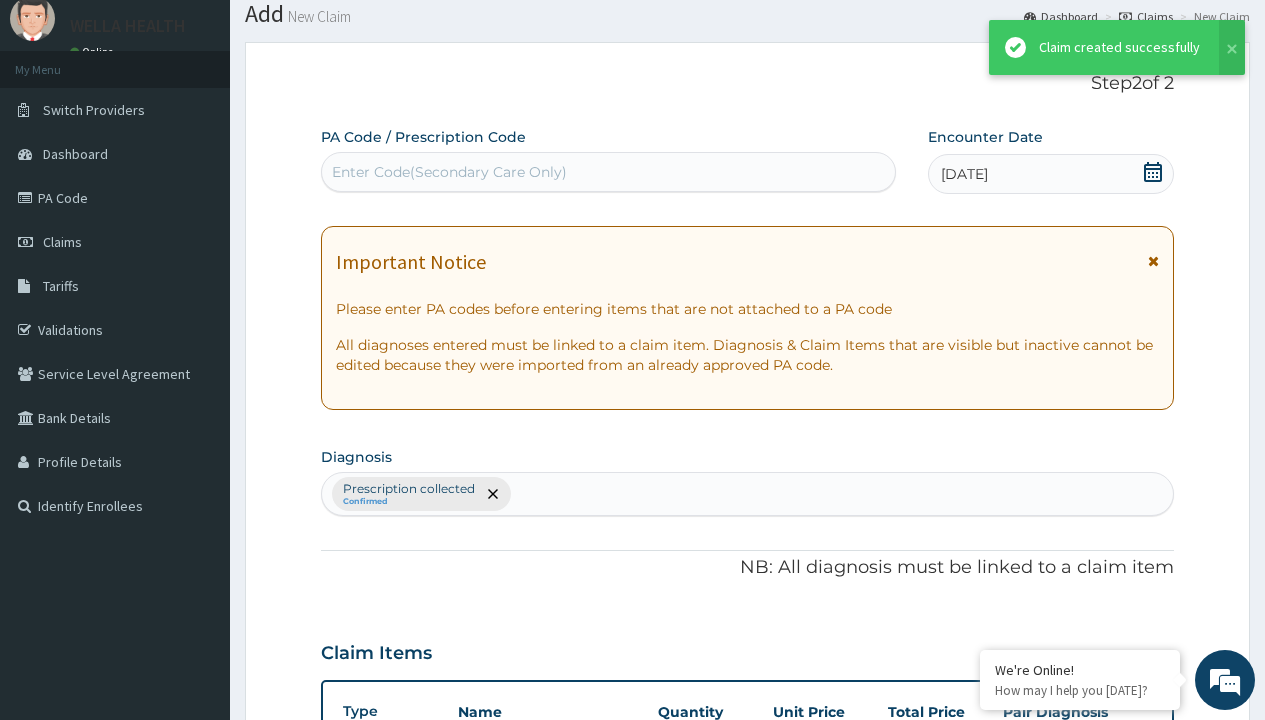 scroll, scrollTop: 791, scrollLeft: 0, axis: vertical 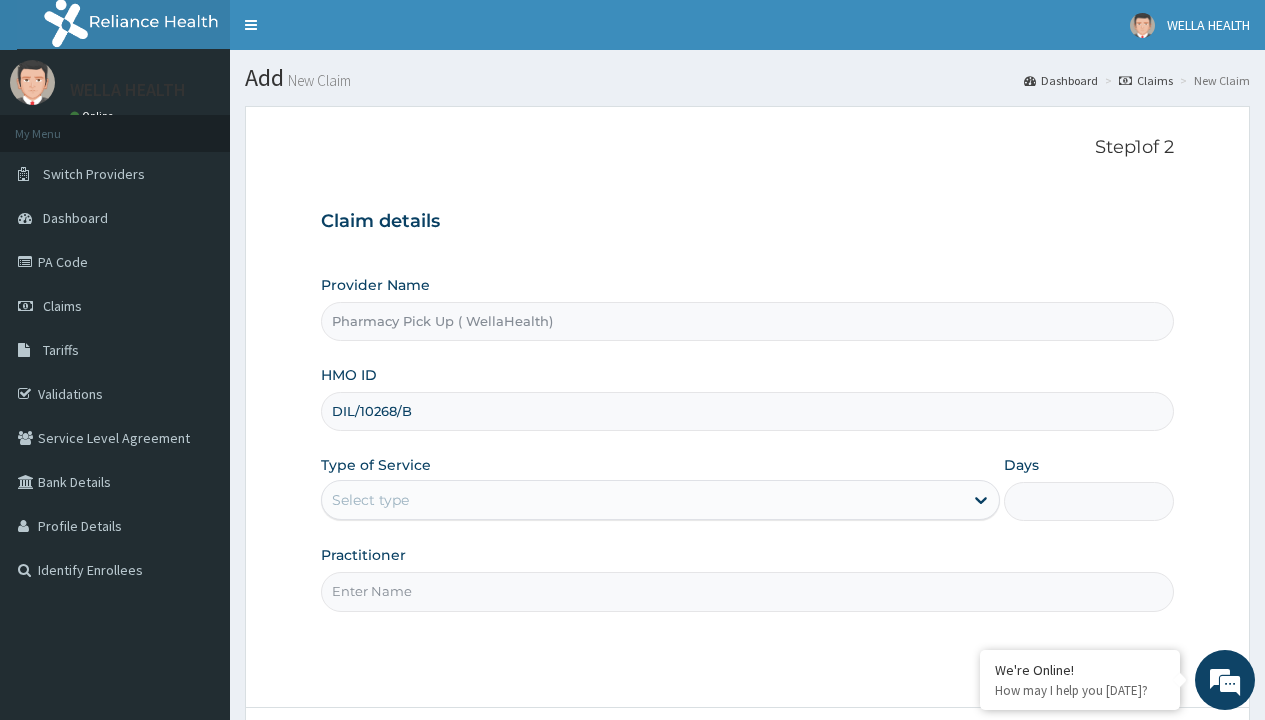 type on "DIL/10268/B" 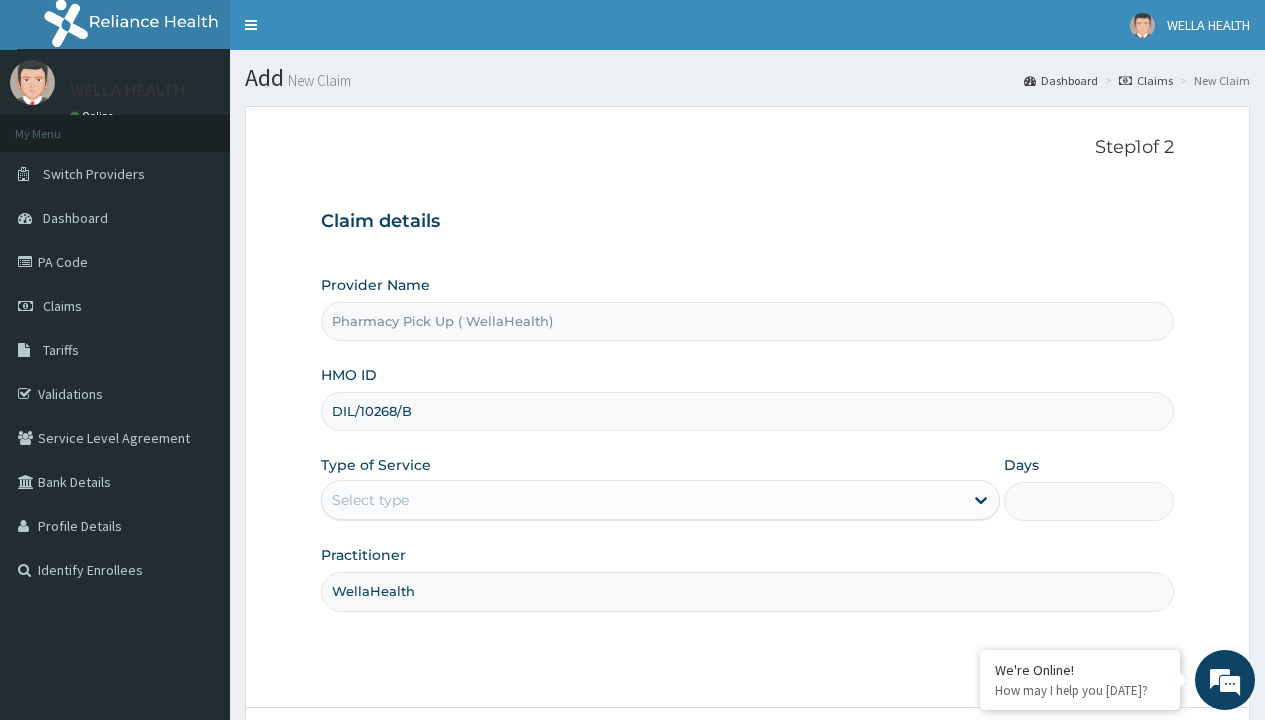 type on "WellaHealth" 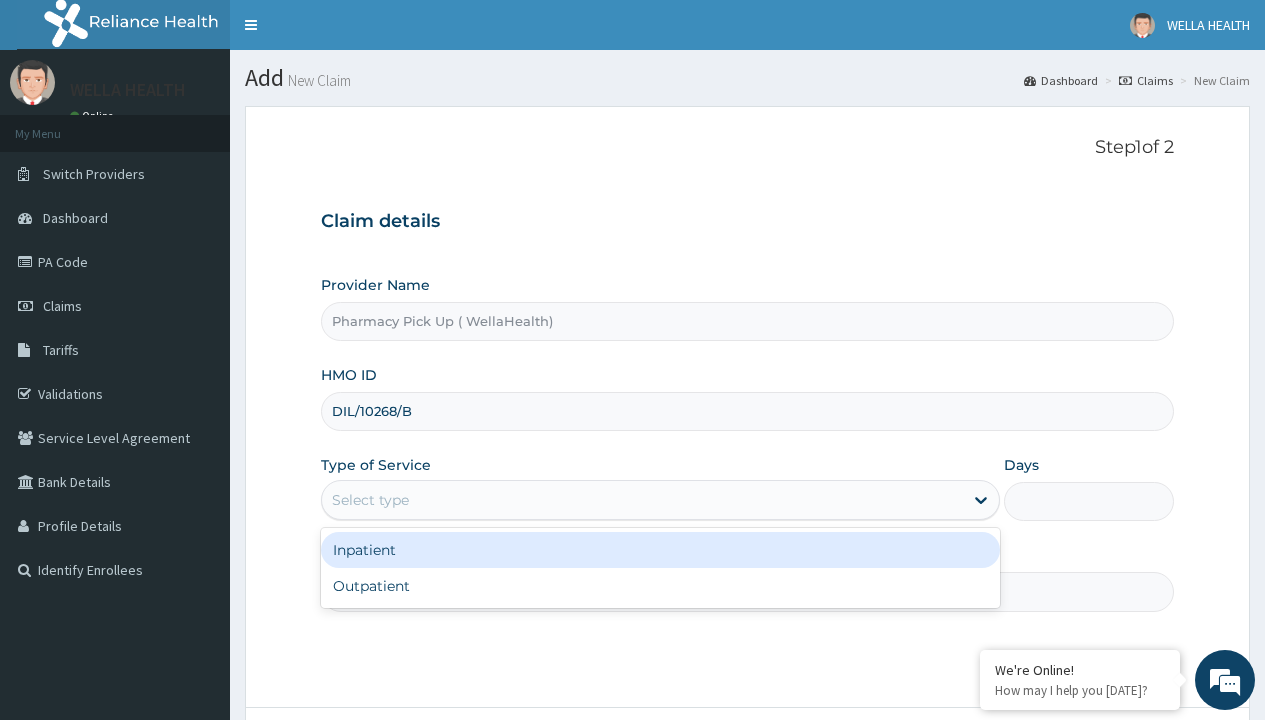 click on "Outpatient" at bounding box center [660, 586] 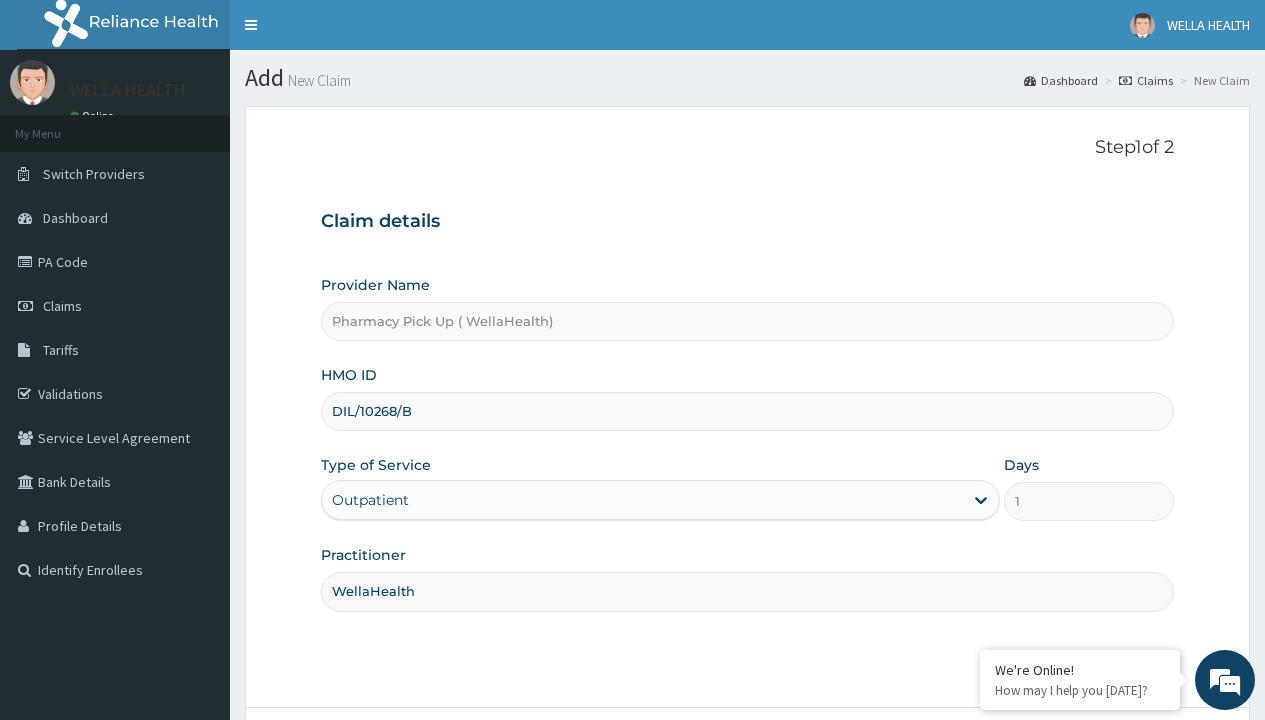 click on "Next" at bounding box center (1123, 764) 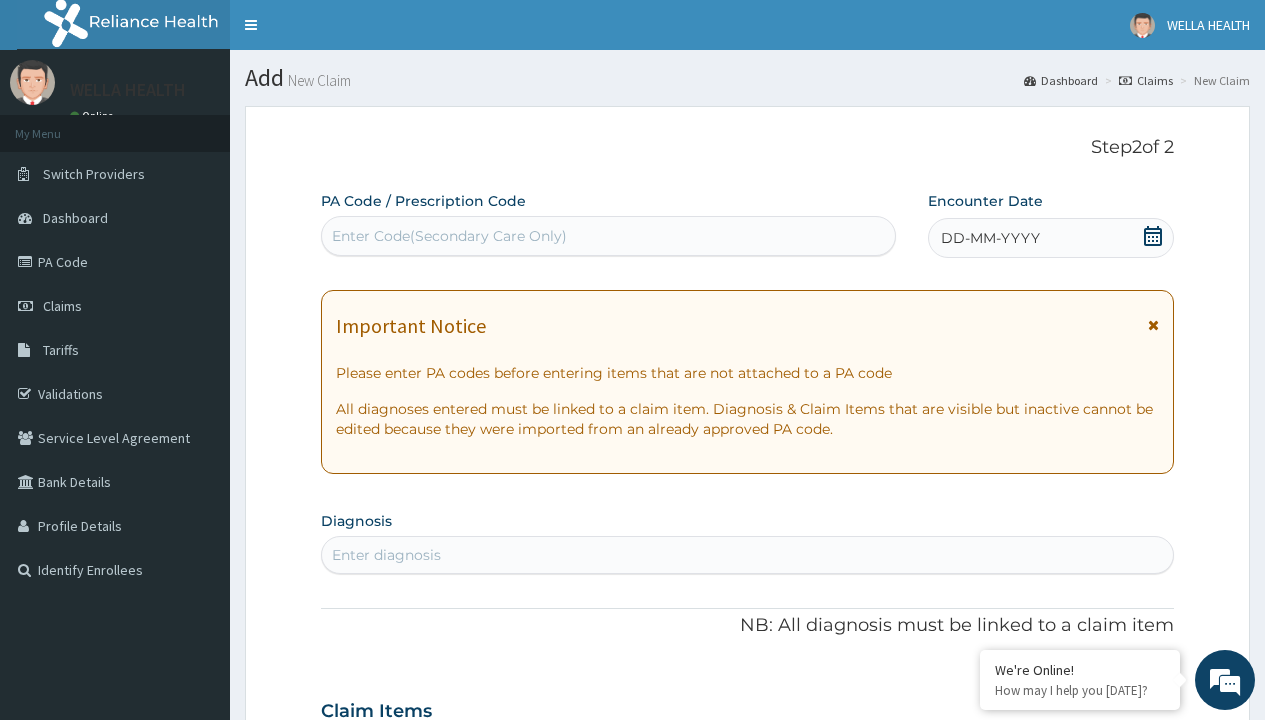 scroll, scrollTop: 167, scrollLeft: 0, axis: vertical 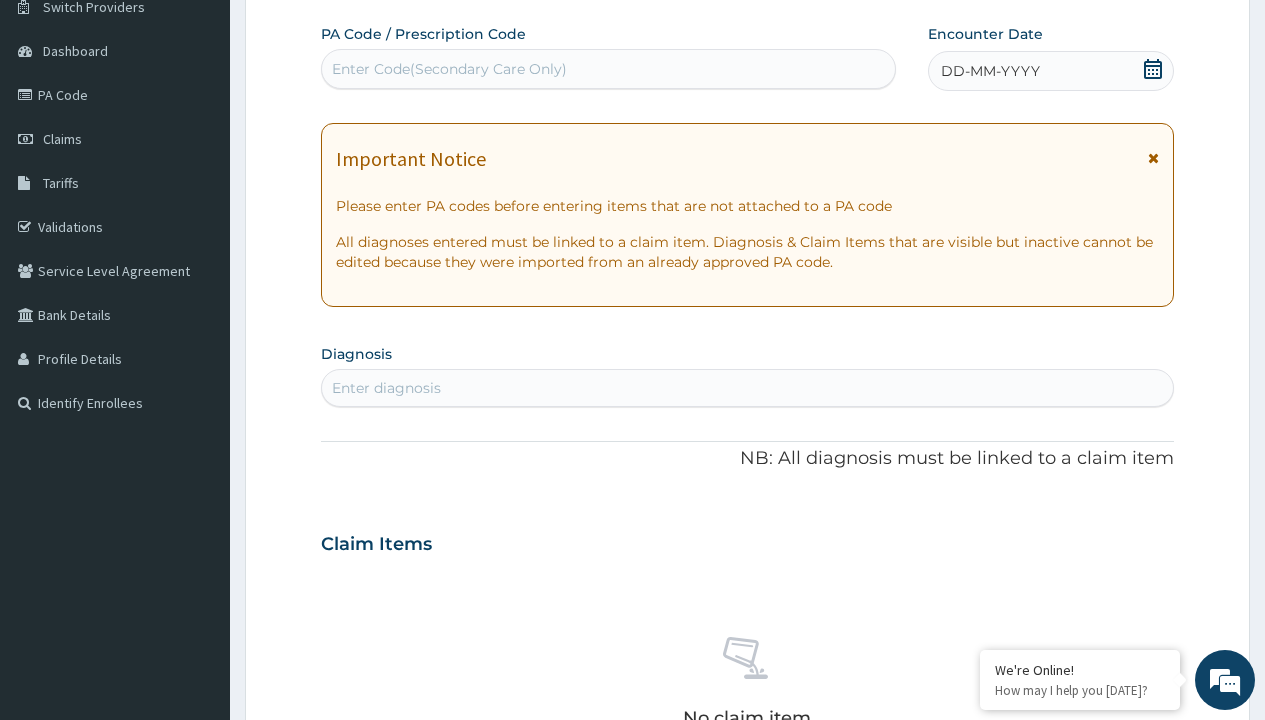 click on "DD-MM-YYYY" at bounding box center [990, 71] 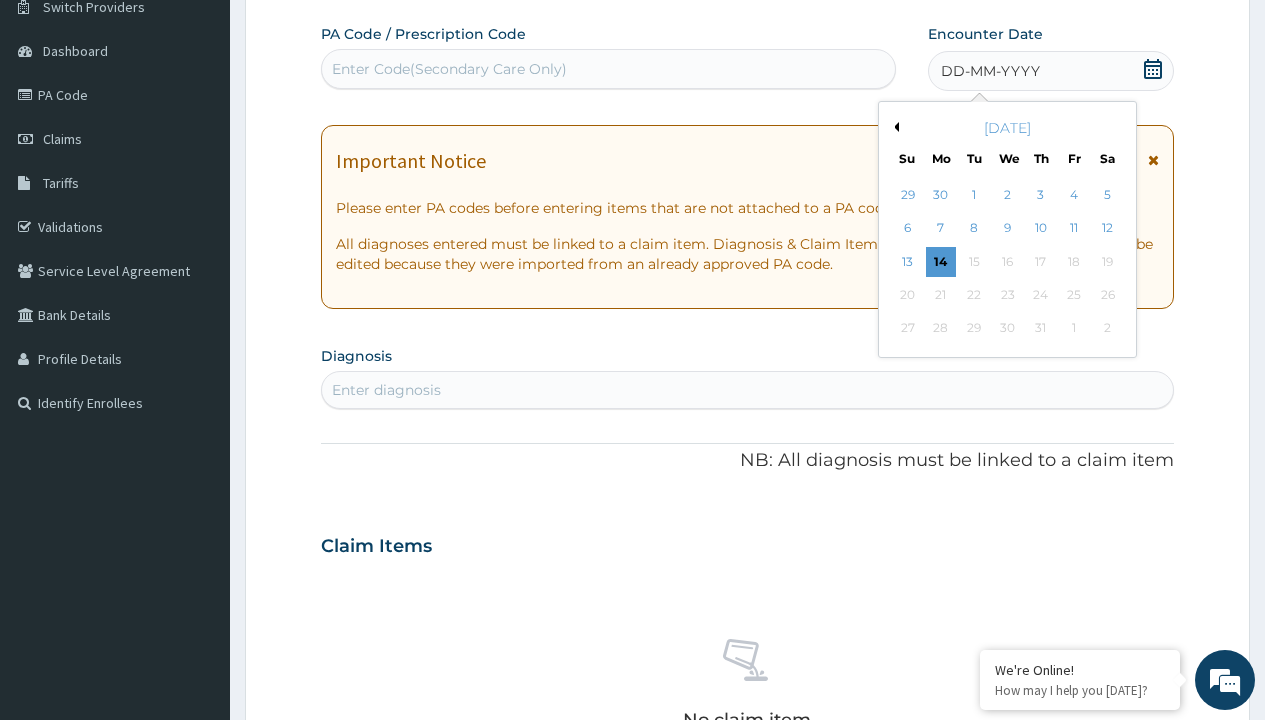 click on "Previous Month" at bounding box center (894, 127) 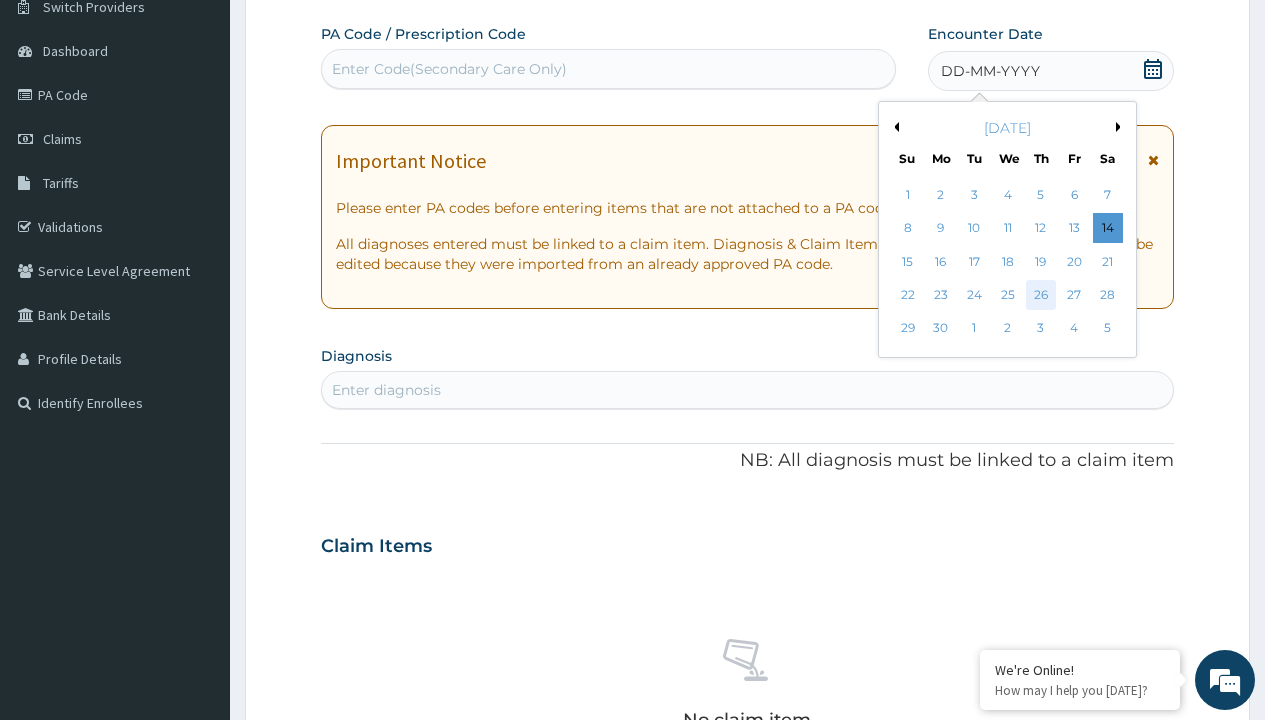 click on "26" at bounding box center (1041, 295) 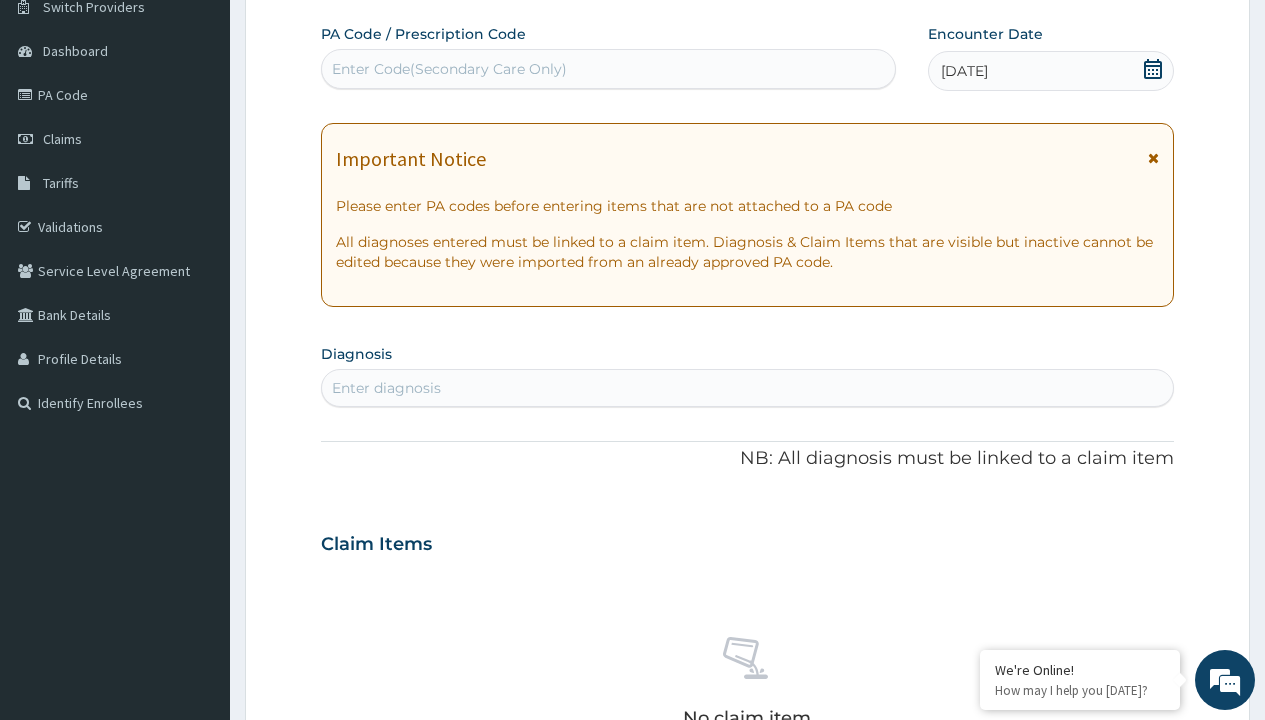 scroll, scrollTop: 0, scrollLeft: 0, axis: both 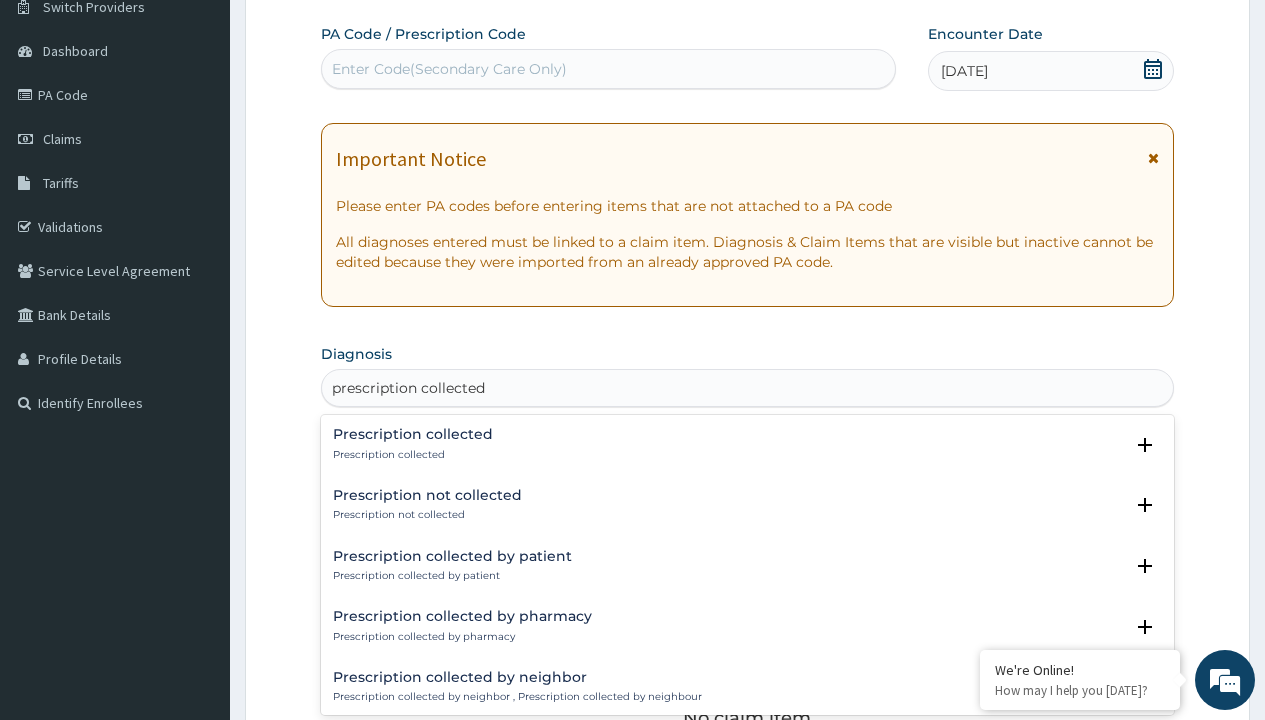 click on "Prescription collected" at bounding box center (413, 455) 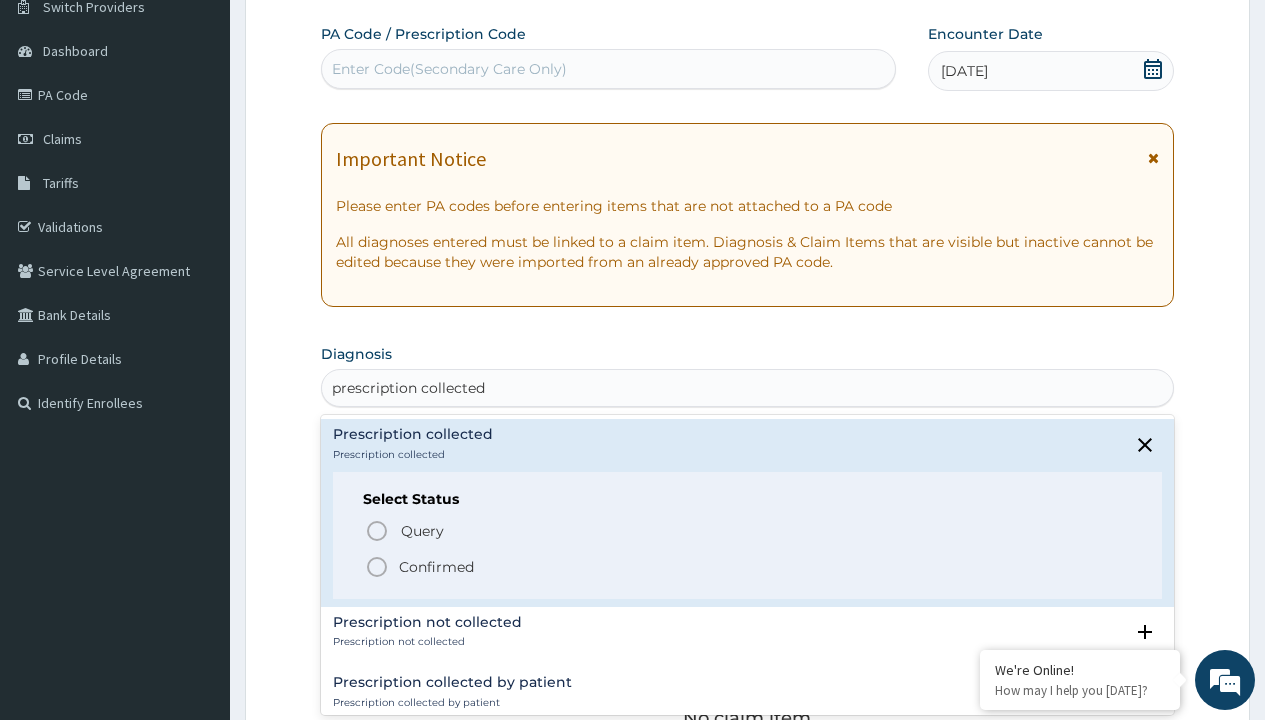 click on "Confirmed" at bounding box center (436, 567) 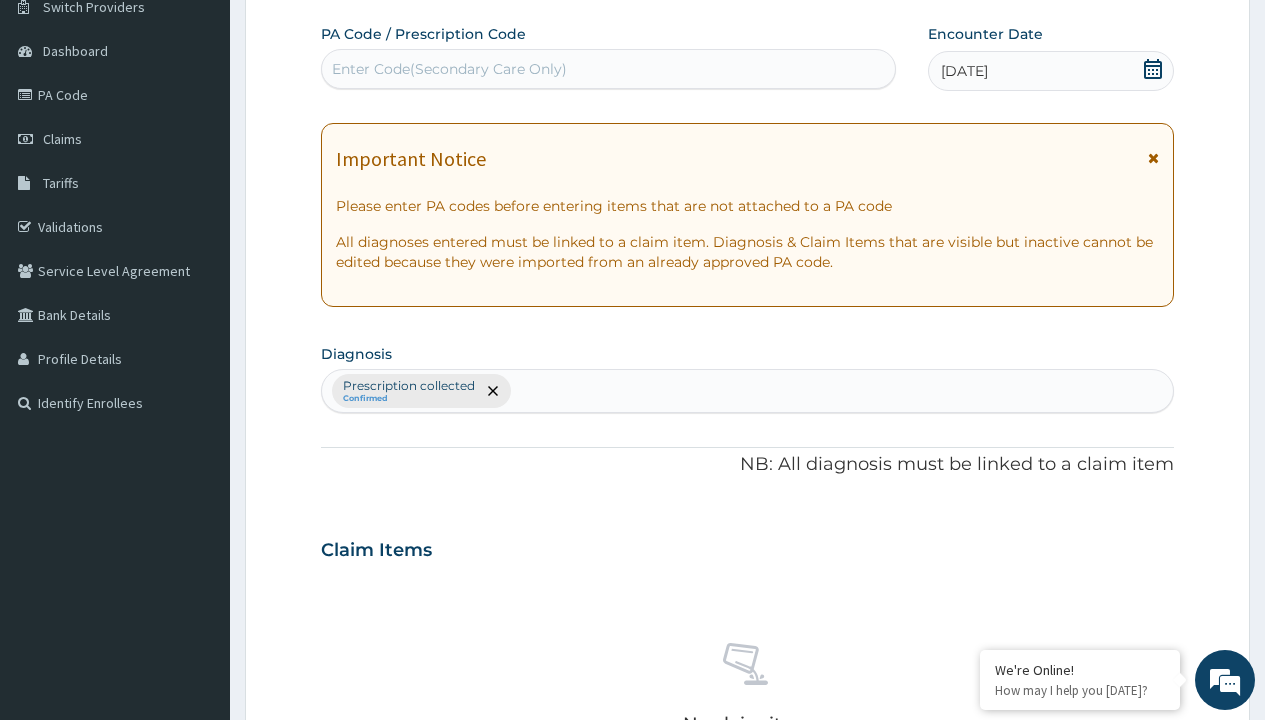 click on "Select Type" at bounding box center (372, 893) 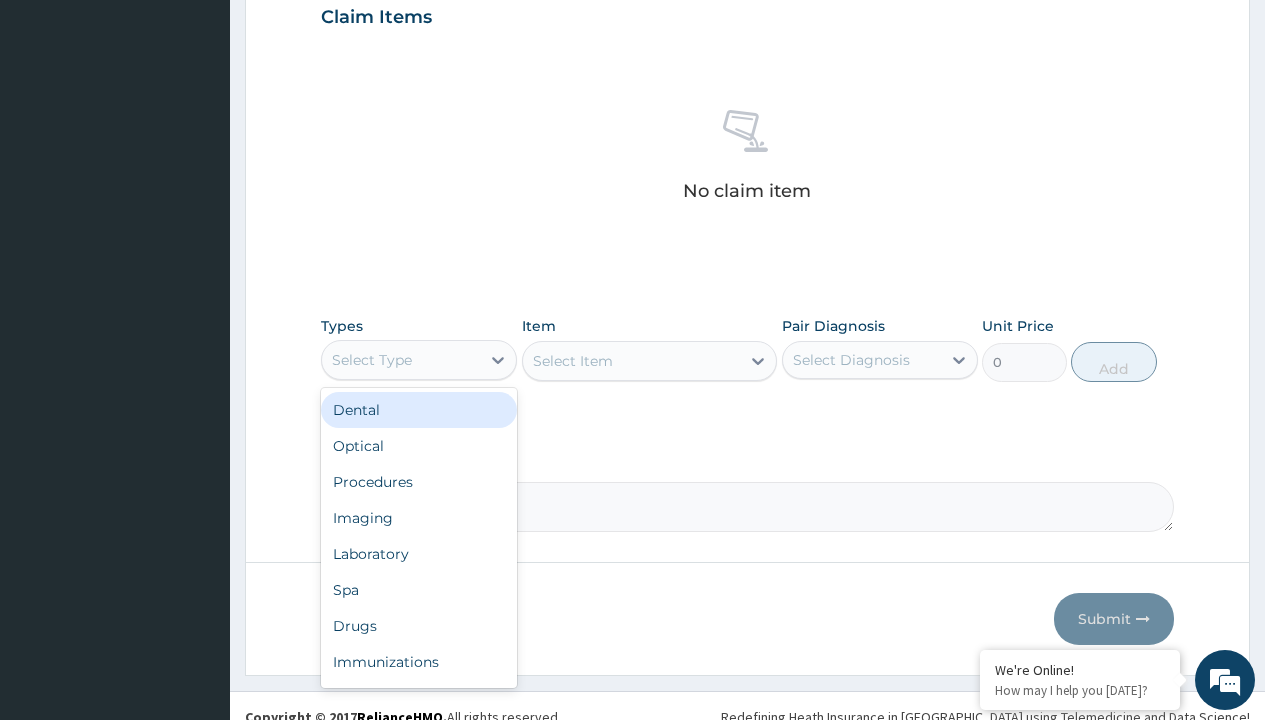 type on "procedures" 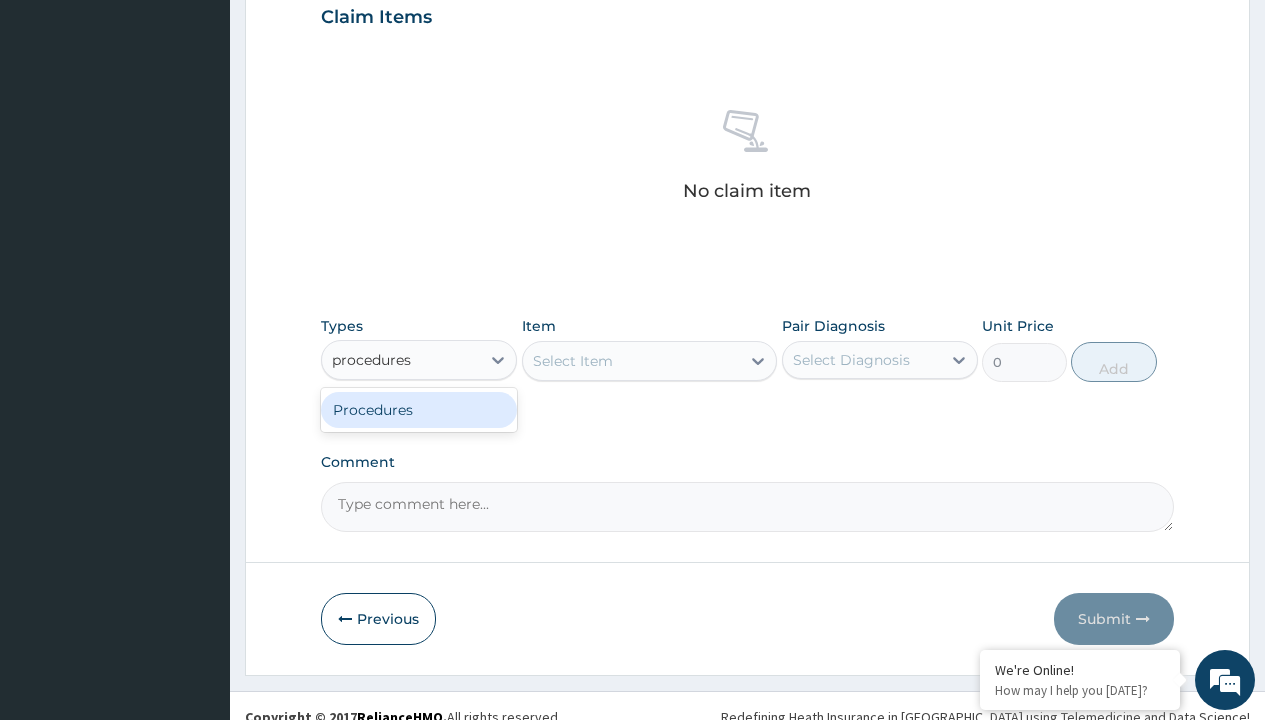 scroll, scrollTop: 0, scrollLeft: 0, axis: both 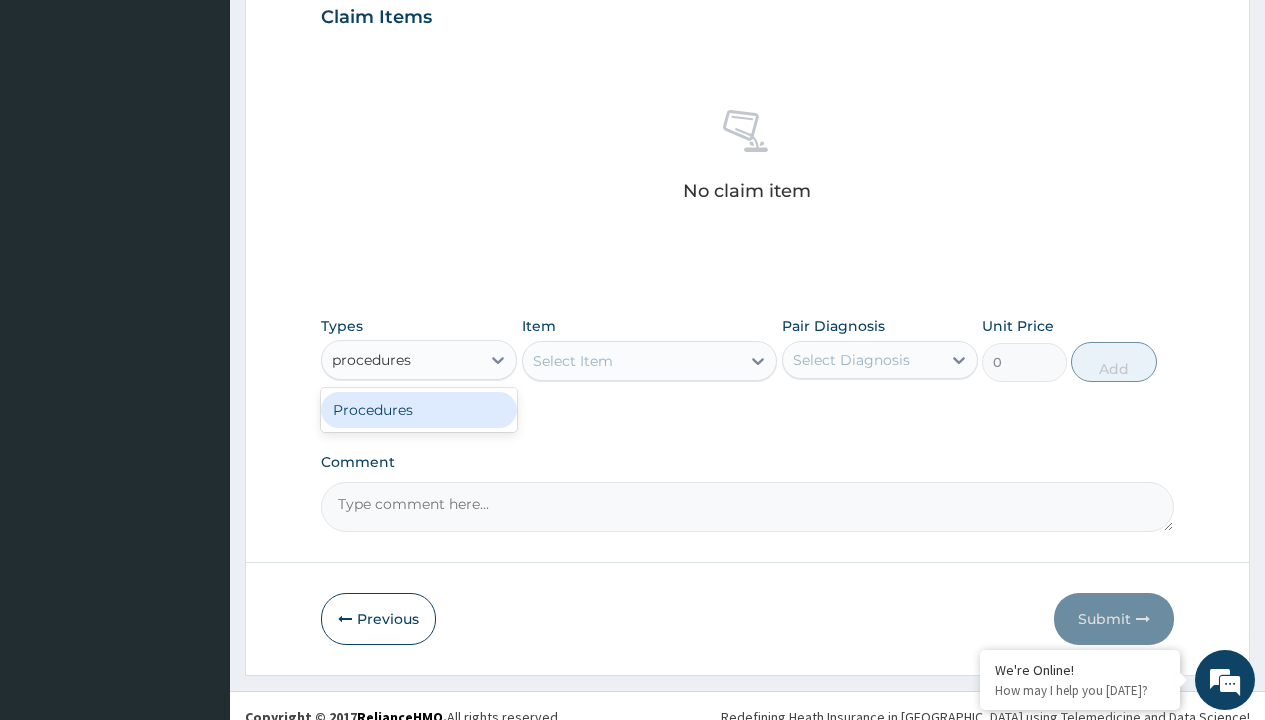 click on "Procedures" at bounding box center [419, 410] 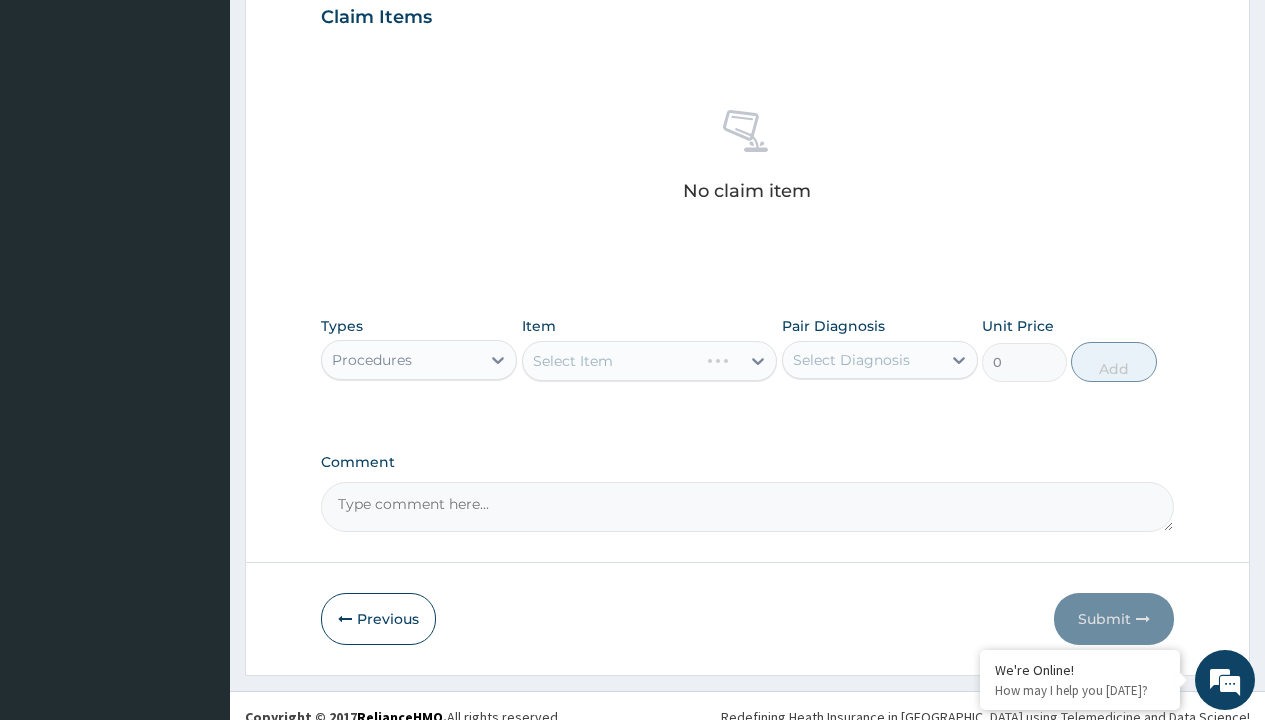 click on "Select Item" at bounding box center [650, 361] 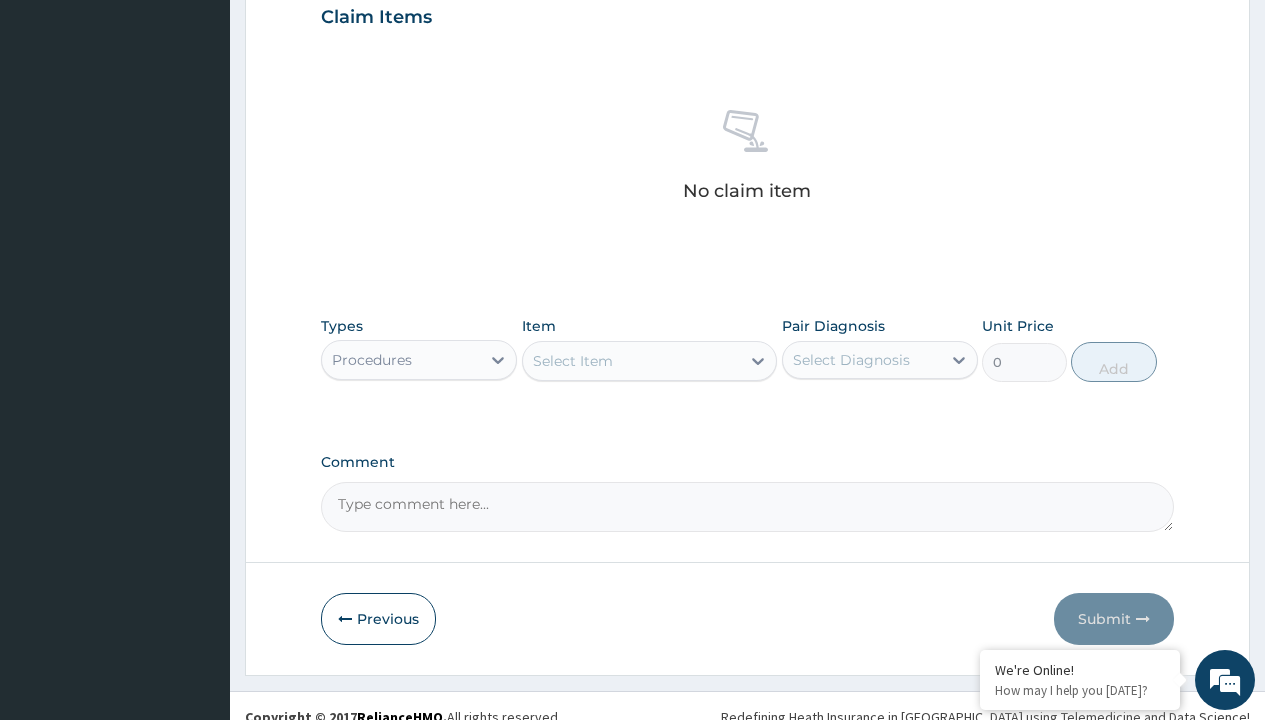 type on "service fee" 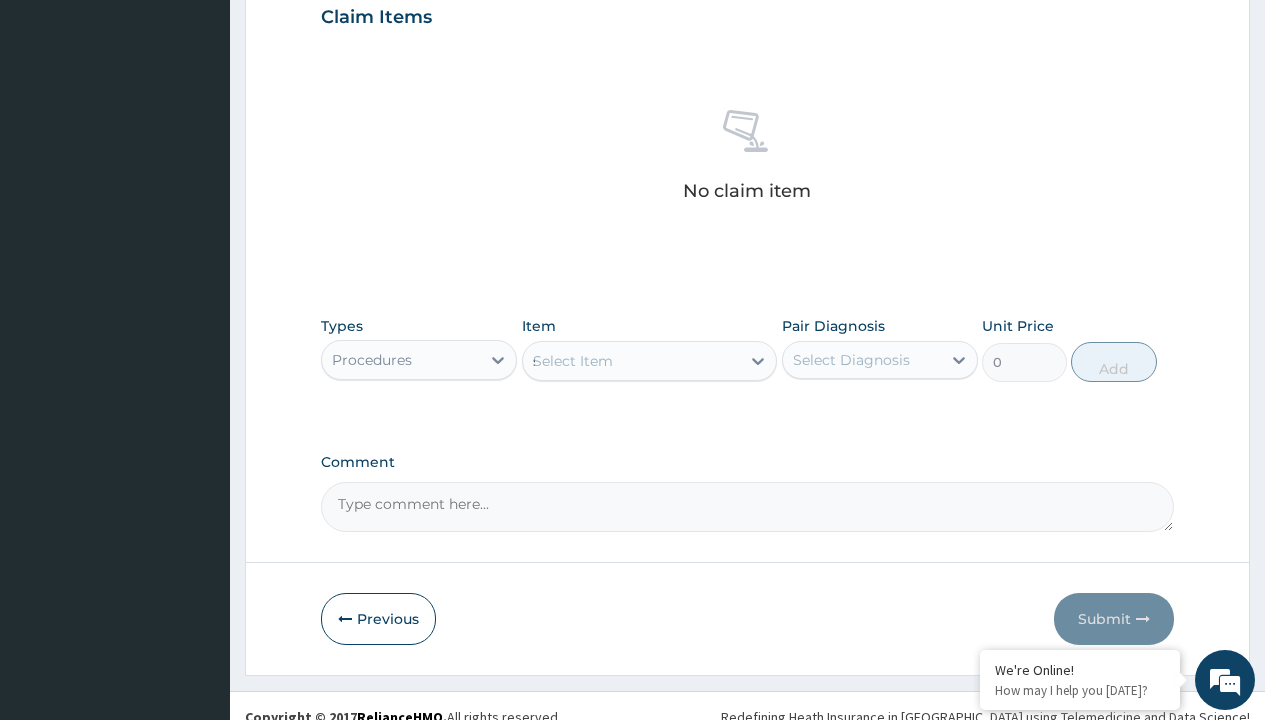 scroll, scrollTop: 0, scrollLeft: 0, axis: both 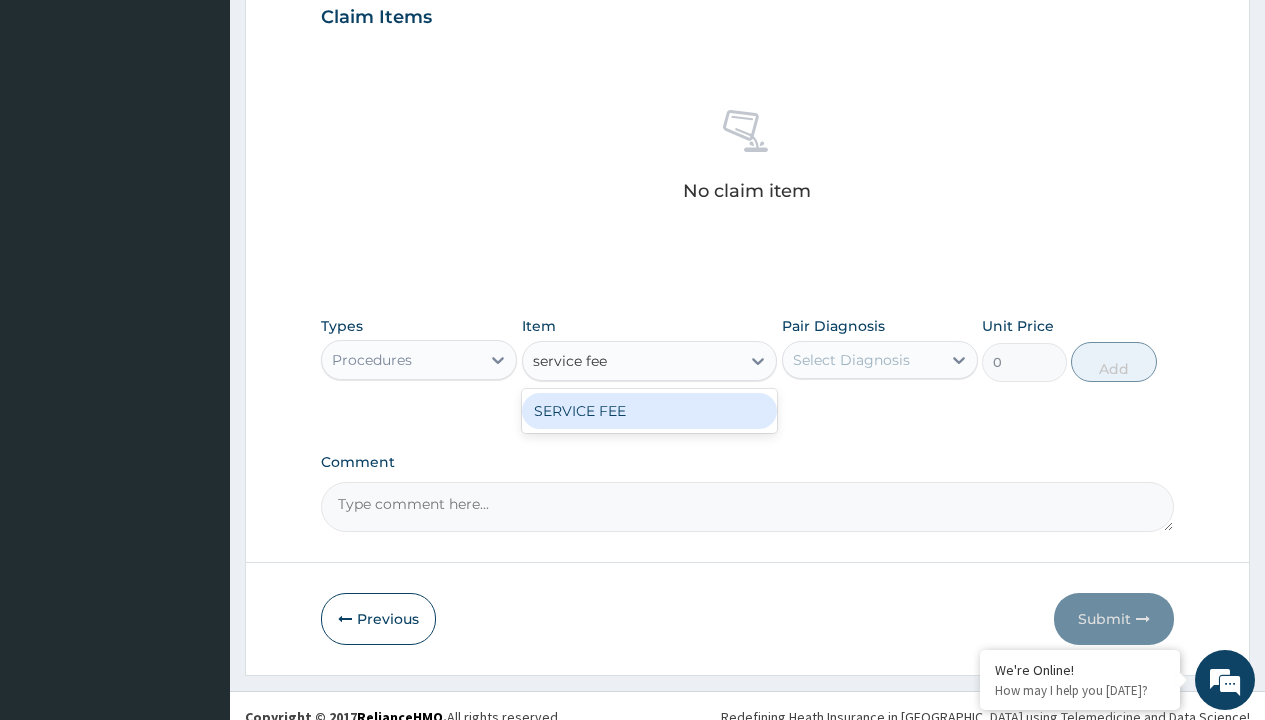 click on "SERVICE FEE" at bounding box center [650, 411] 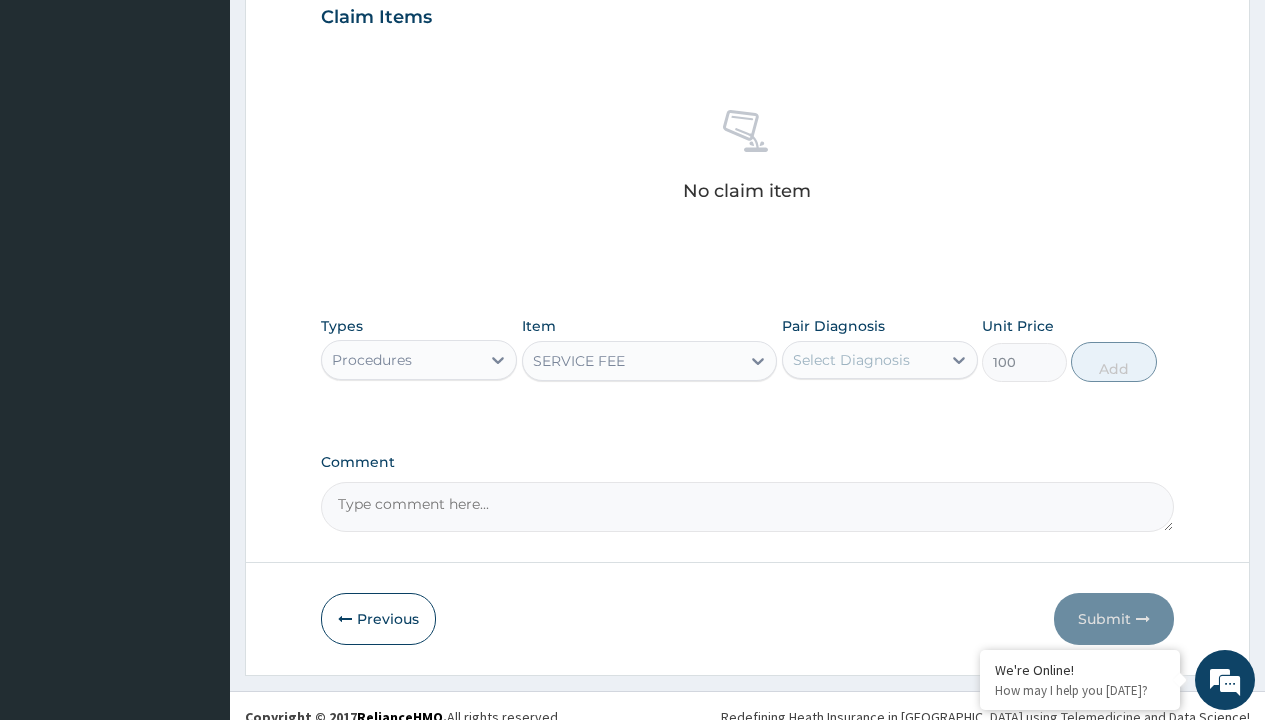 click on "Prescription collected" at bounding box center [409, -147] 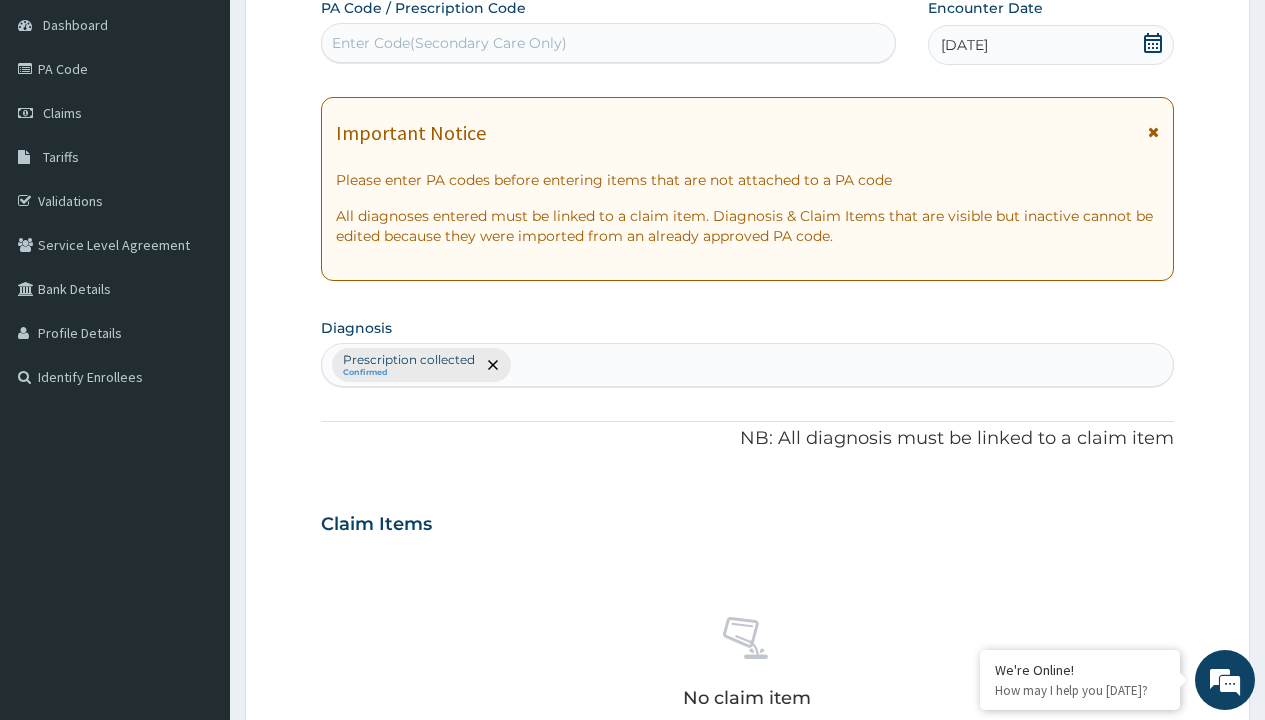 type on "prescription collected" 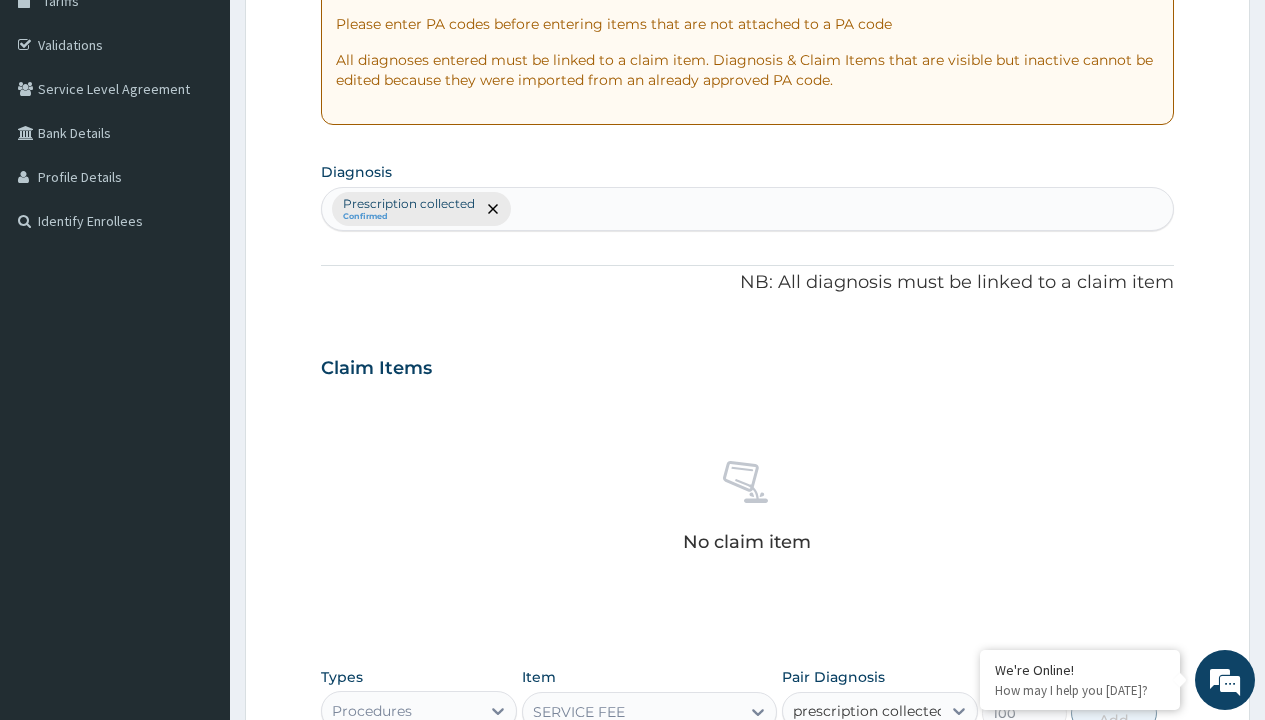 scroll, scrollTop: 0, scrollLeft: 0, axis: both 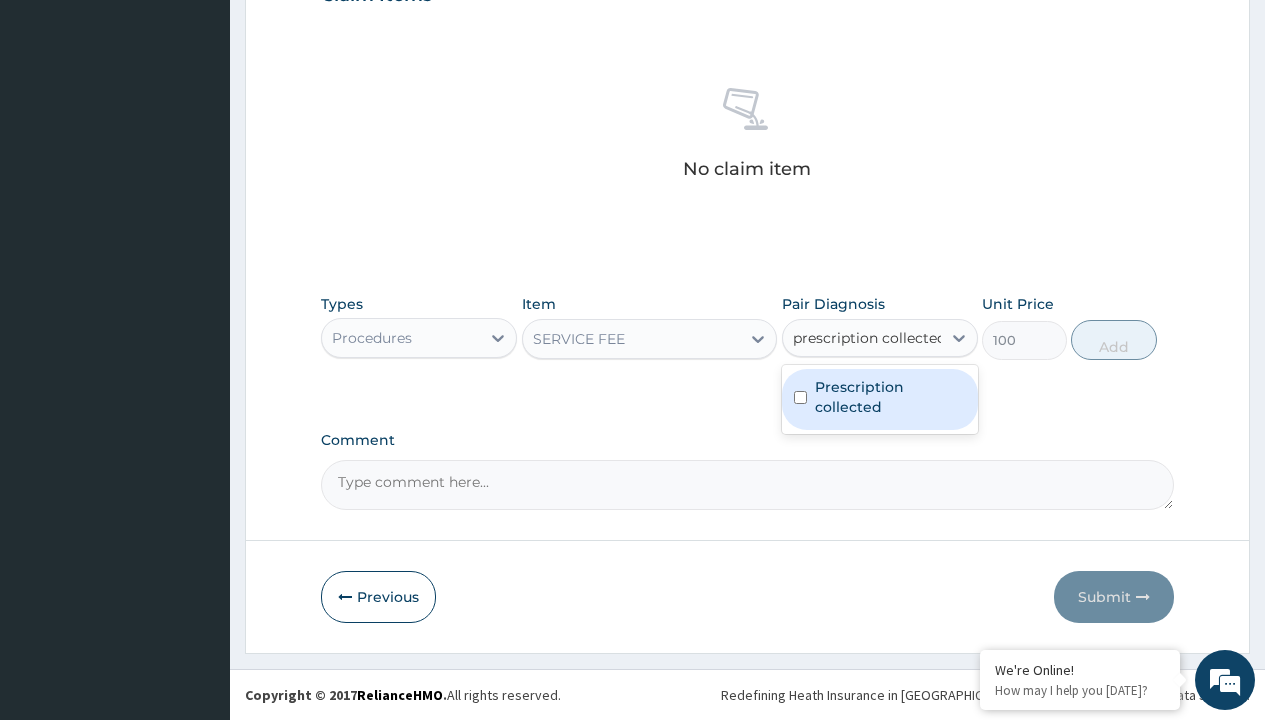 click on "Prescription collected" at bounding box center (890, 397) 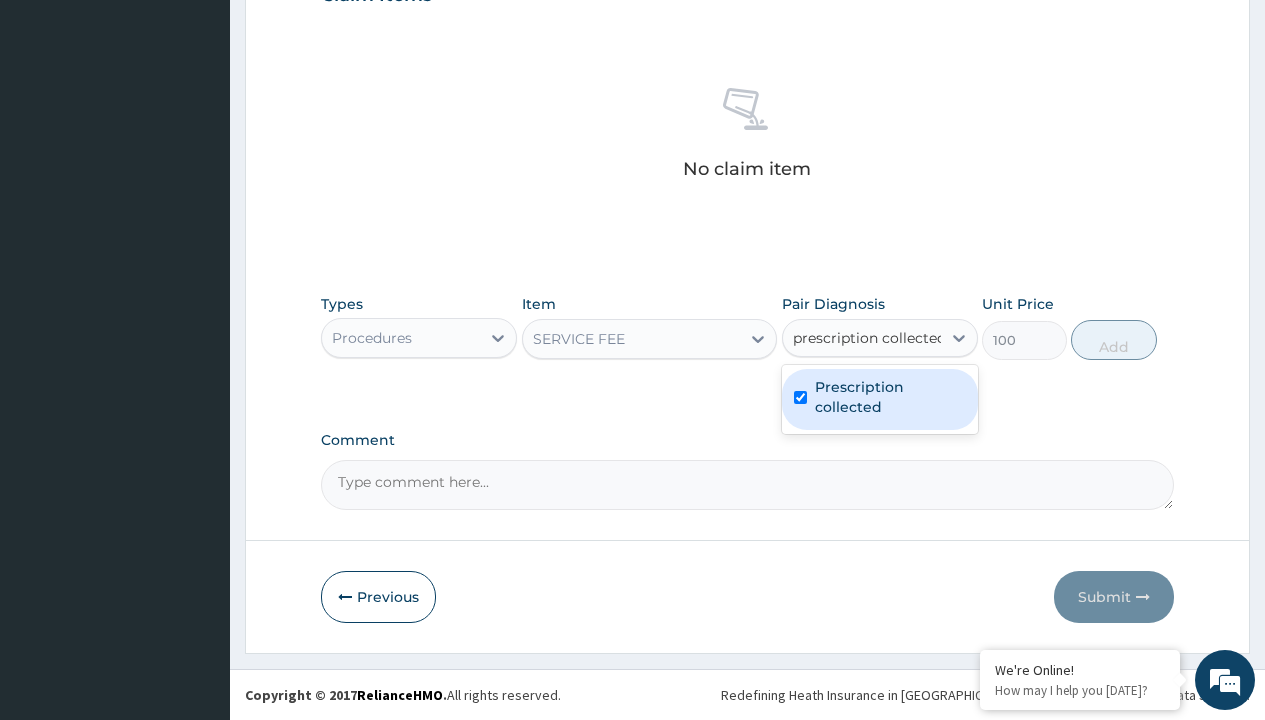 type 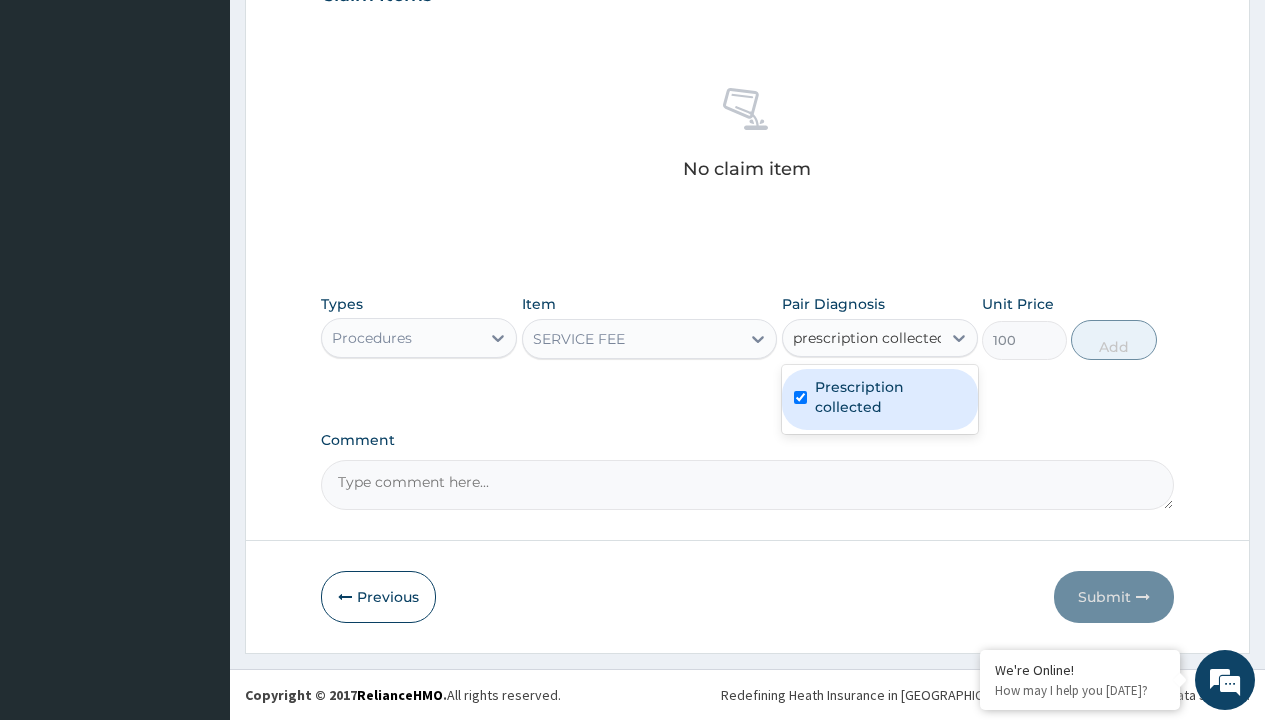 checkbox on "true" 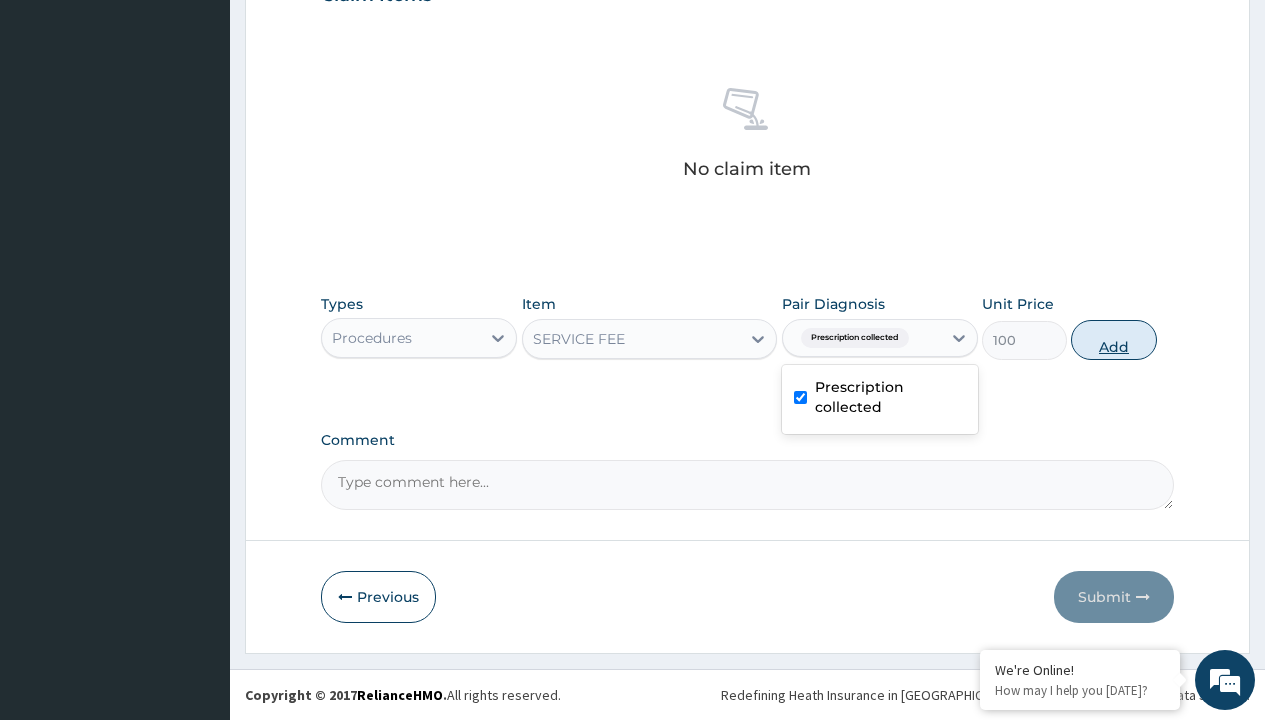 click on "Add" at bounding box center [1113, 340] 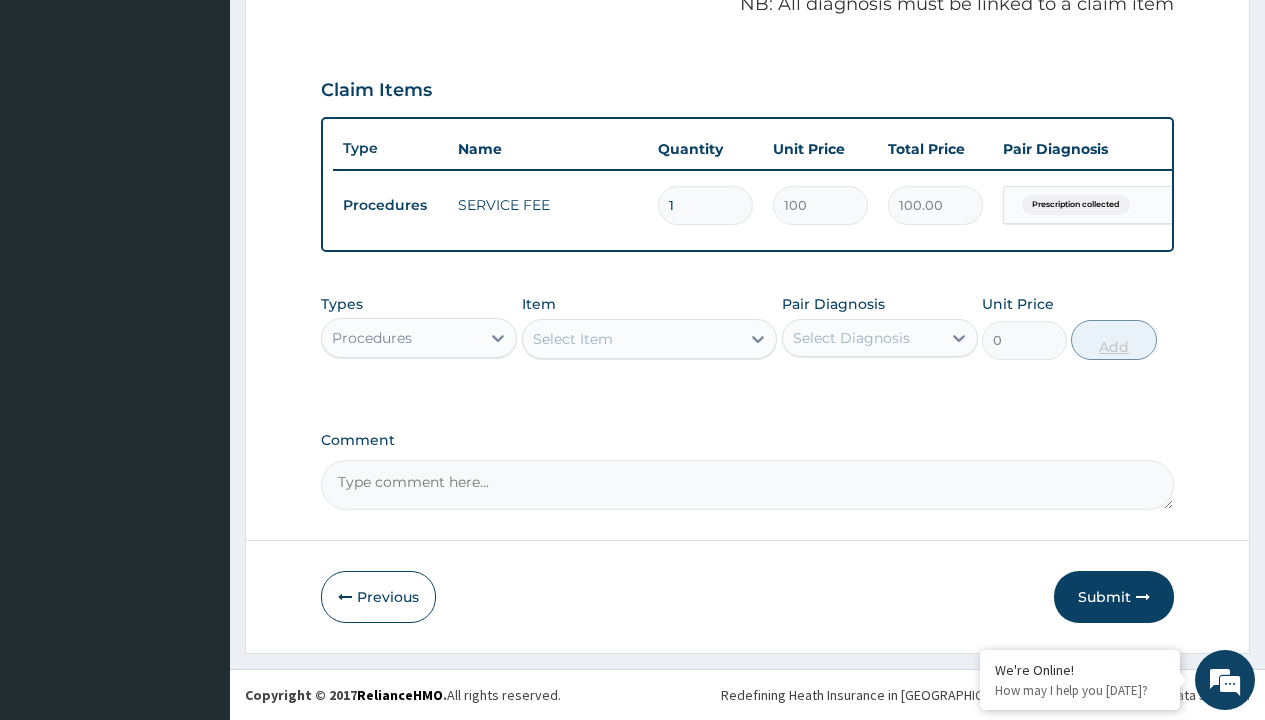 scroll, scrollTop: 642, scrollLeft: 0, axis: vertical 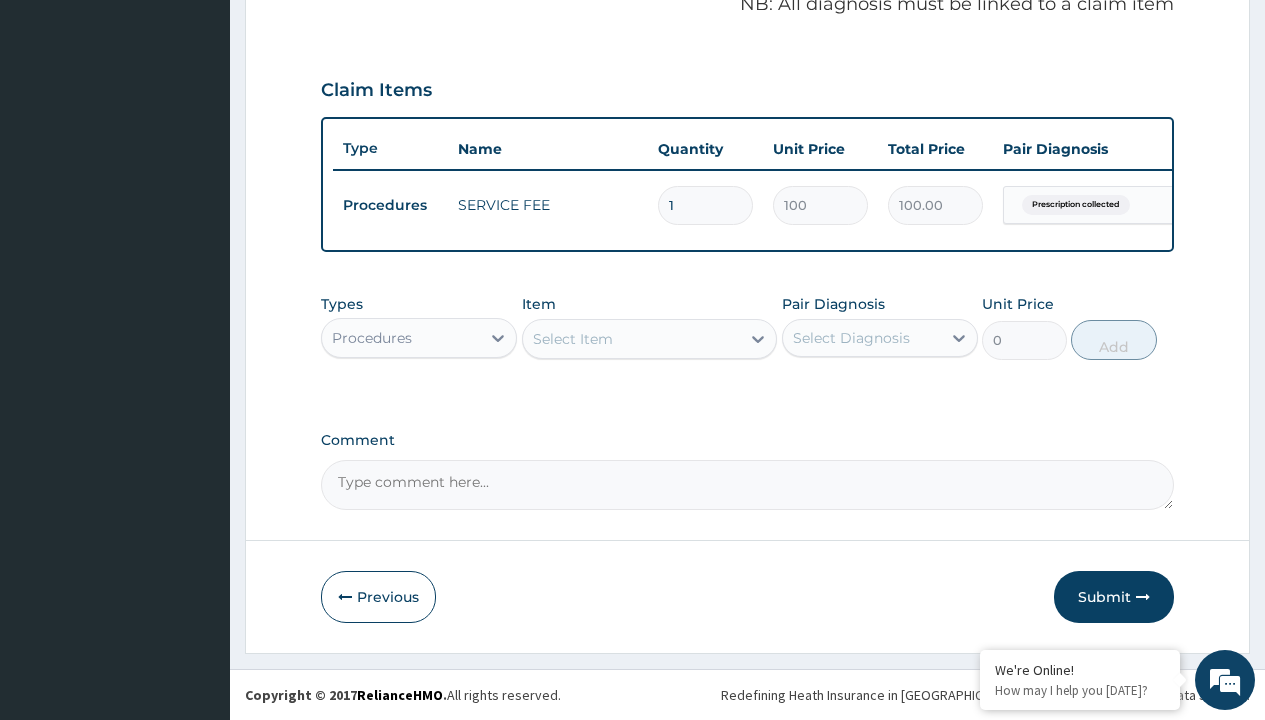 click on "Procedures" at bounding box center (372, 338) 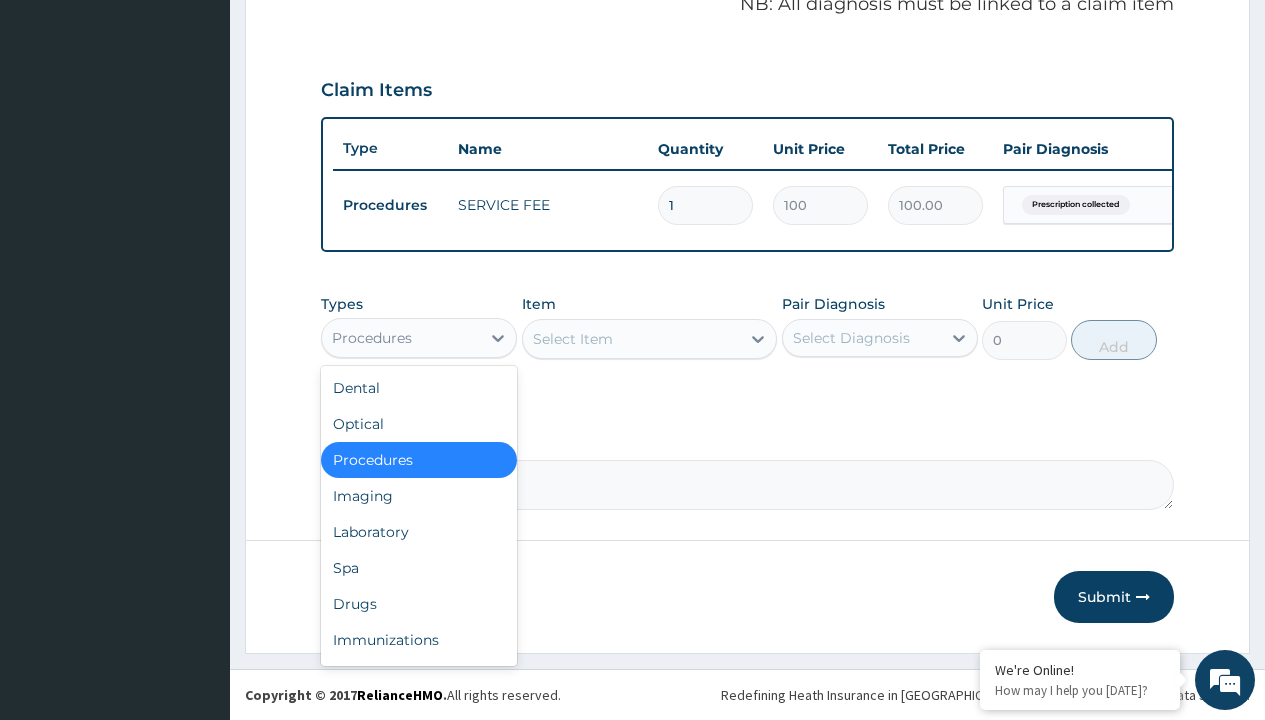 type on "drugs" 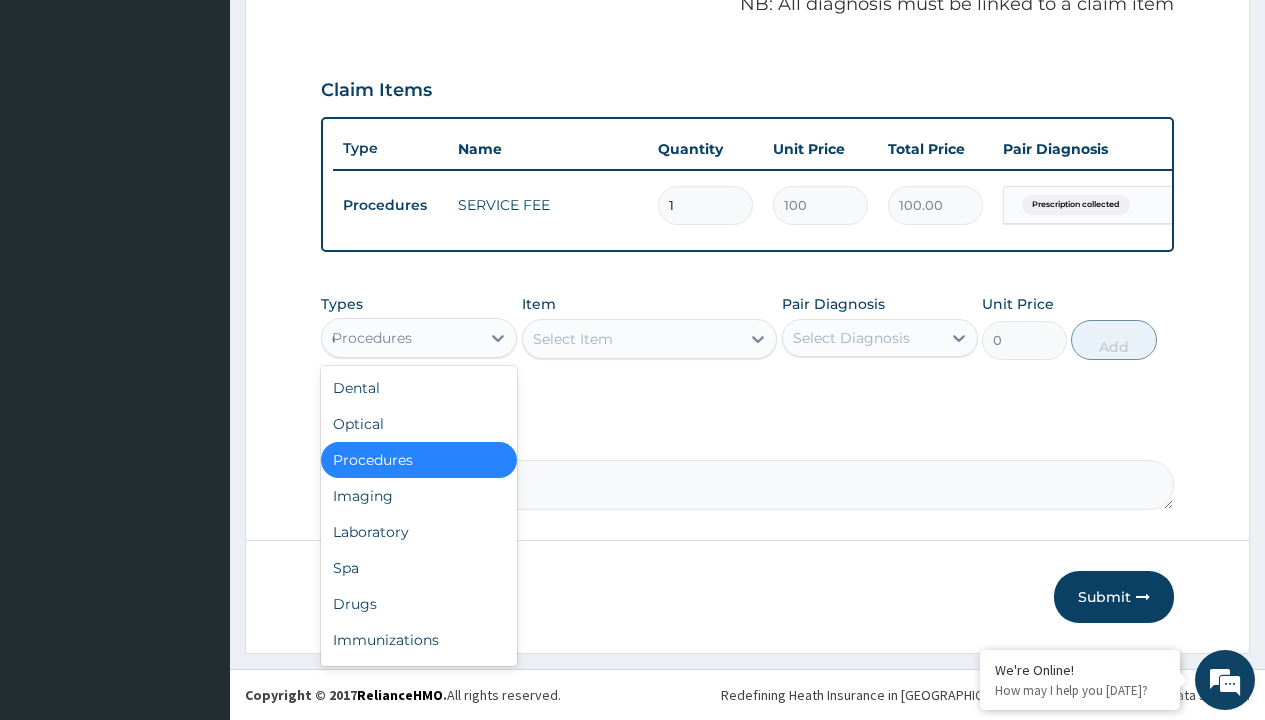 scroll, scrollTop: 0, scrollLeft: 0, axis: both 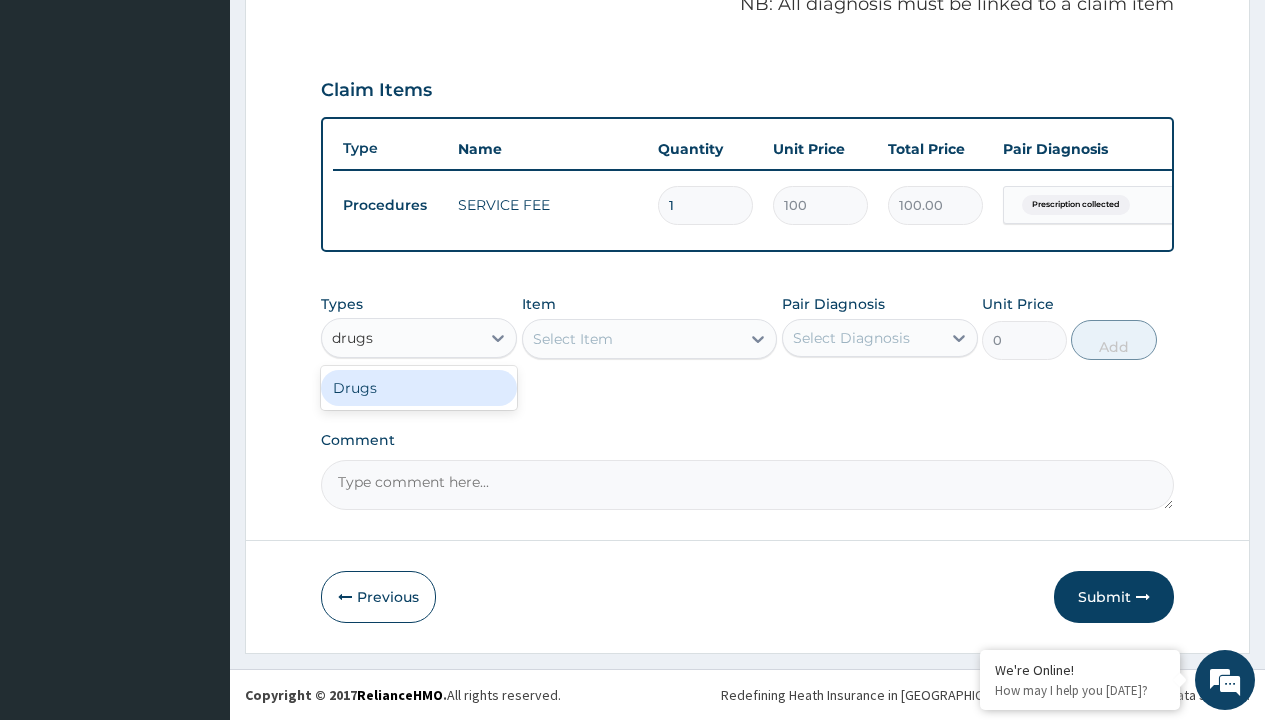 click on "Drugs" at bounding box center [419, 388] 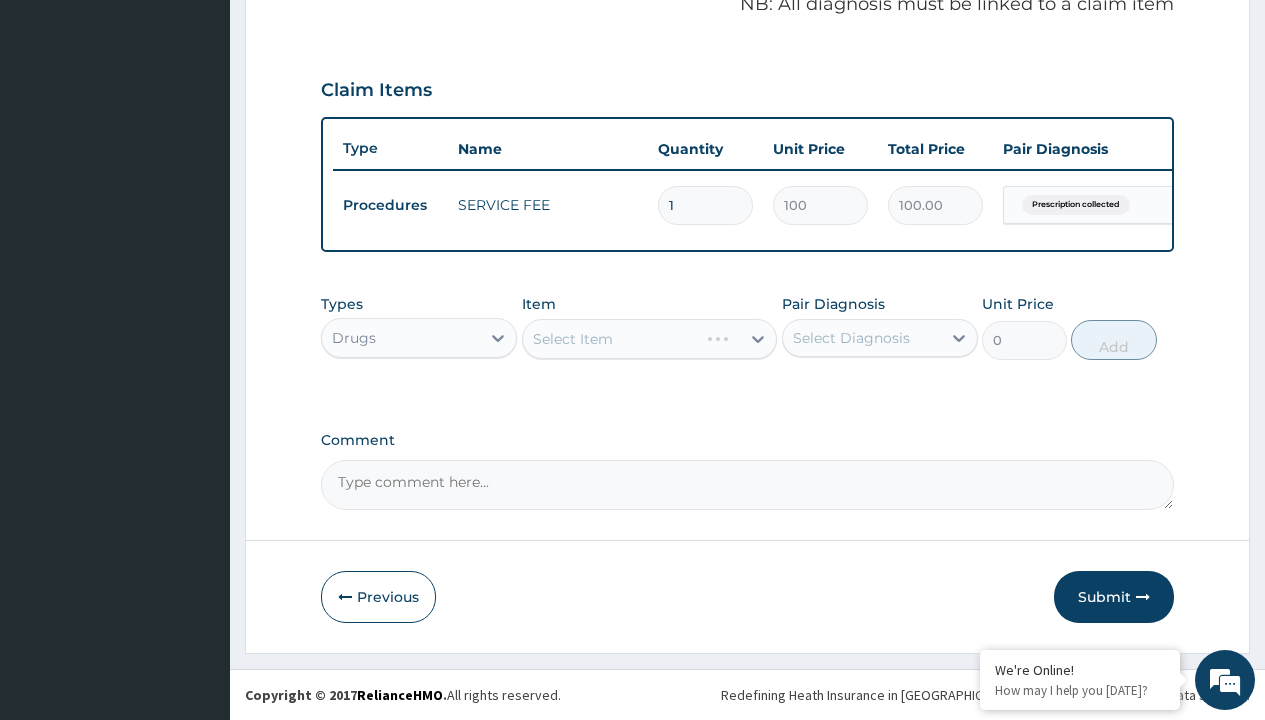 click on "Select Item" at bounding box center (650, 339) 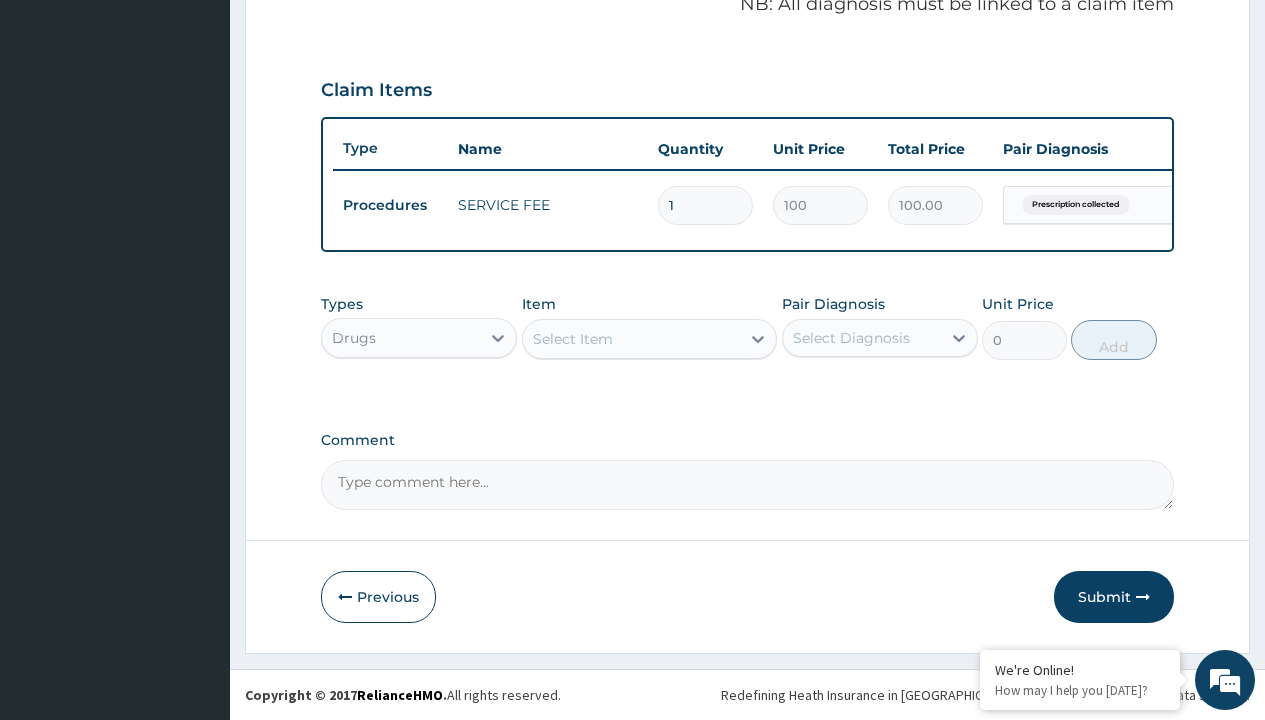 type on "amlodipine 10mg (teva) x28" 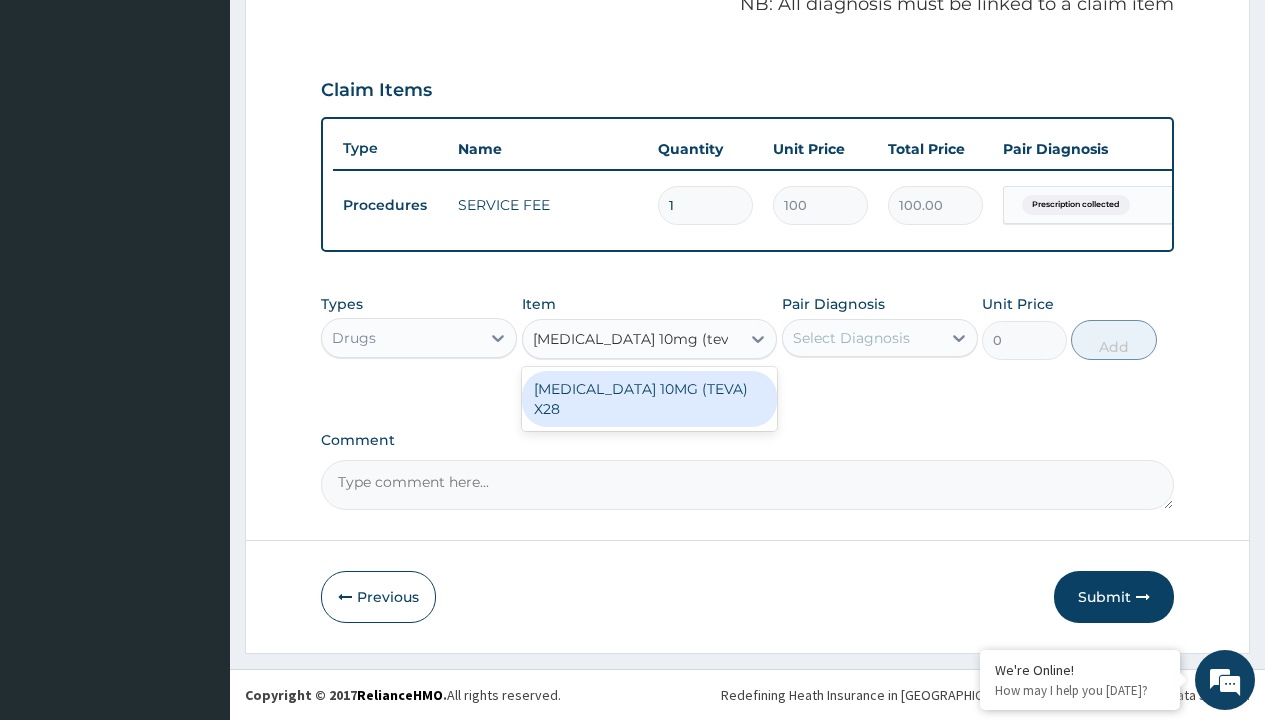 scroll, scrollTop: 0, scrollLeft: 0, axis: both 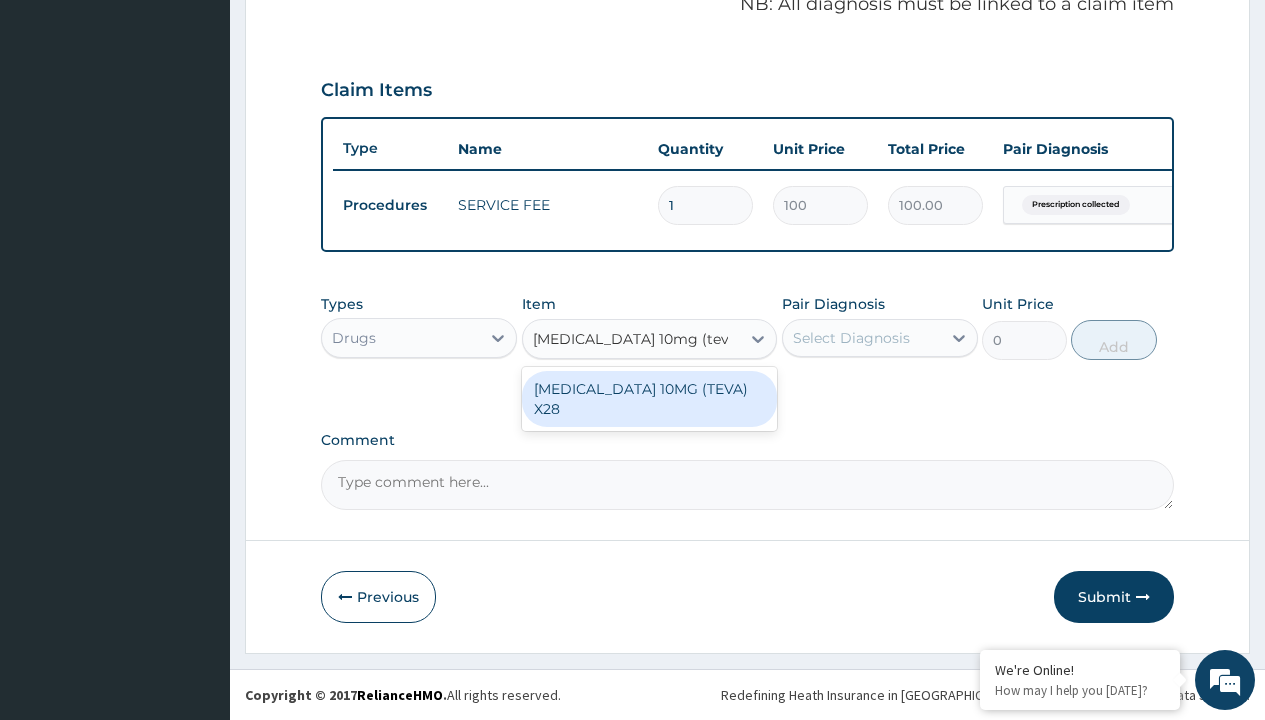 click on "AMLODIPINE 10MG (TEVA) X28" at bounding box center [650, 399] 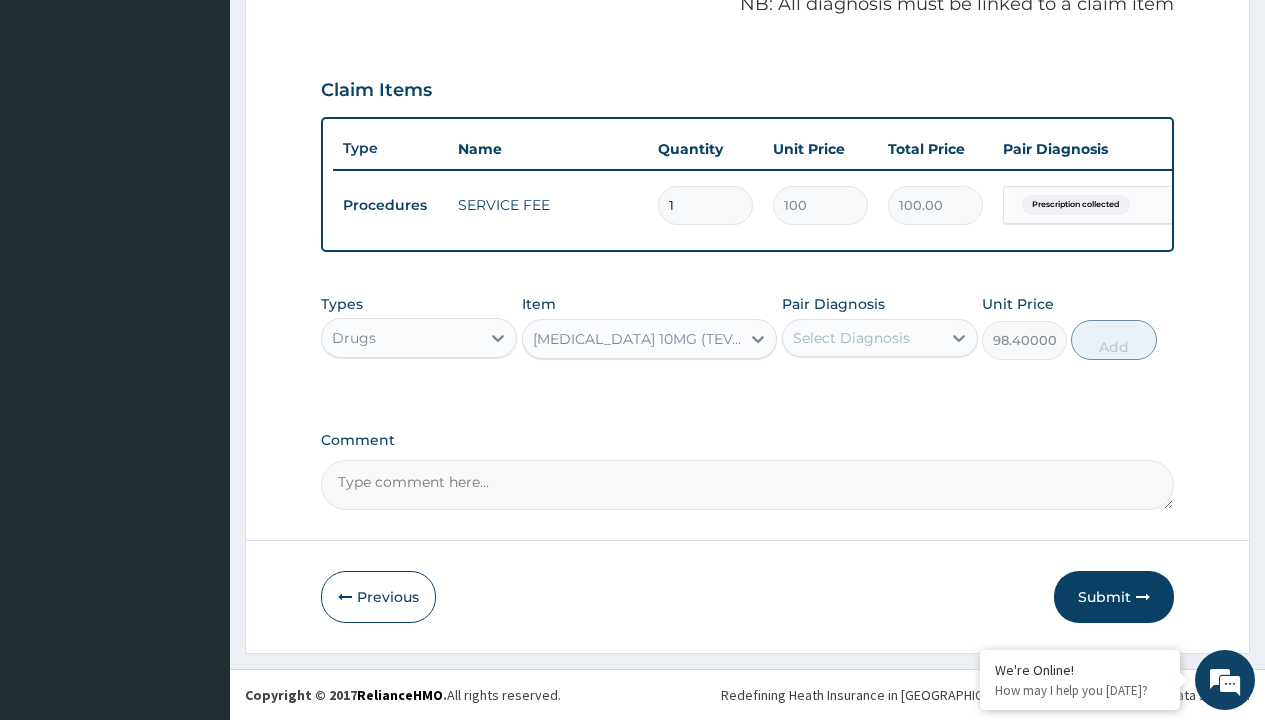 click on "Prescription collected" at bounding box center (409, -74) 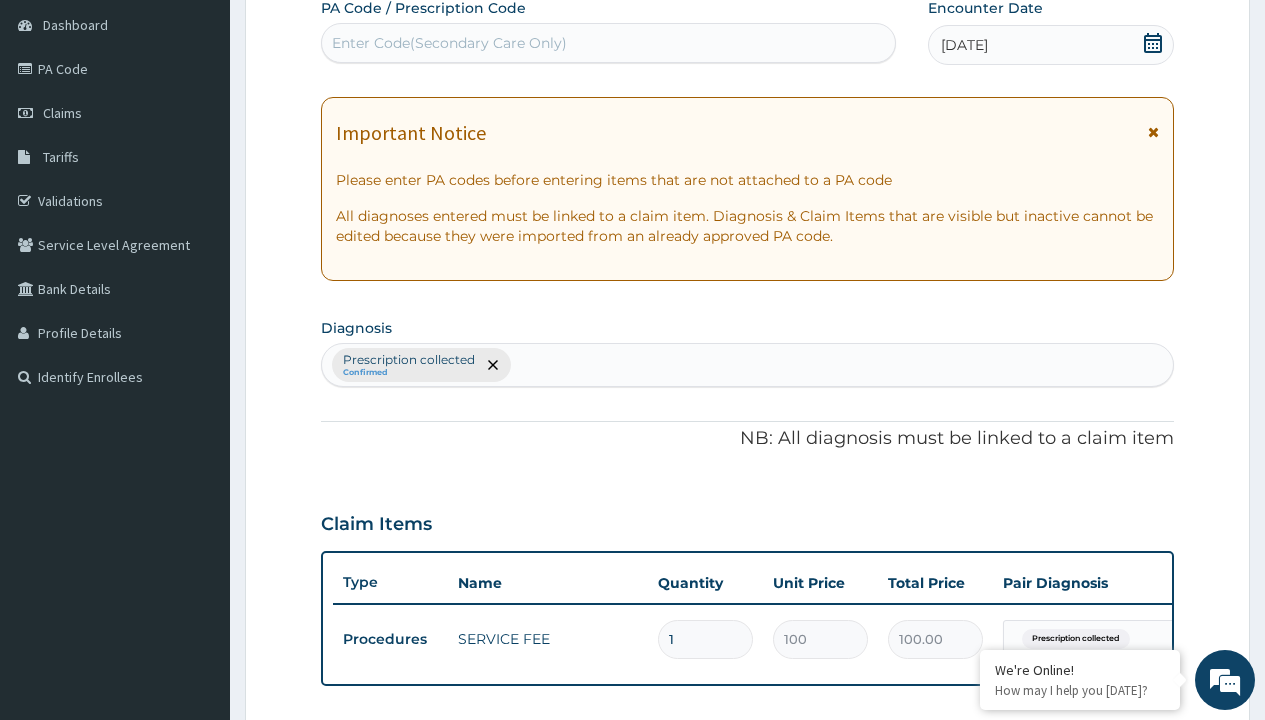 type on "prescription collected" 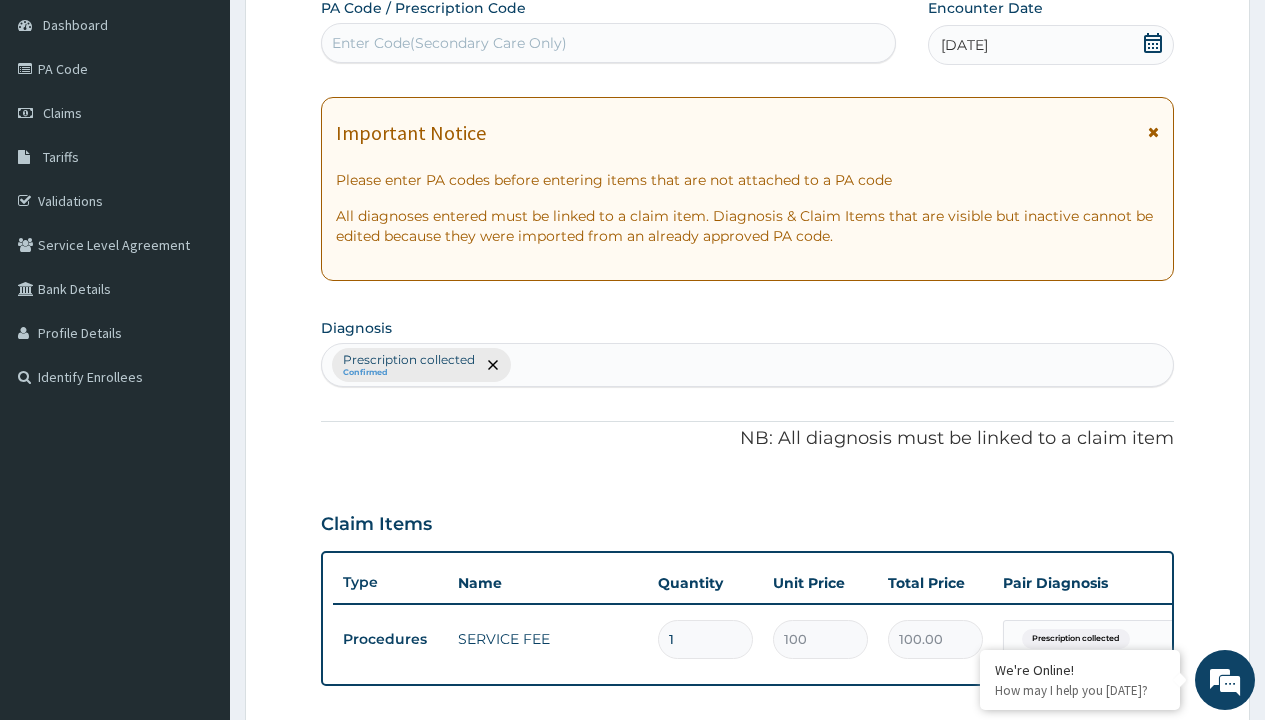 scroll, scrollTop: 269, scrollLeft: 0, axis: vertical 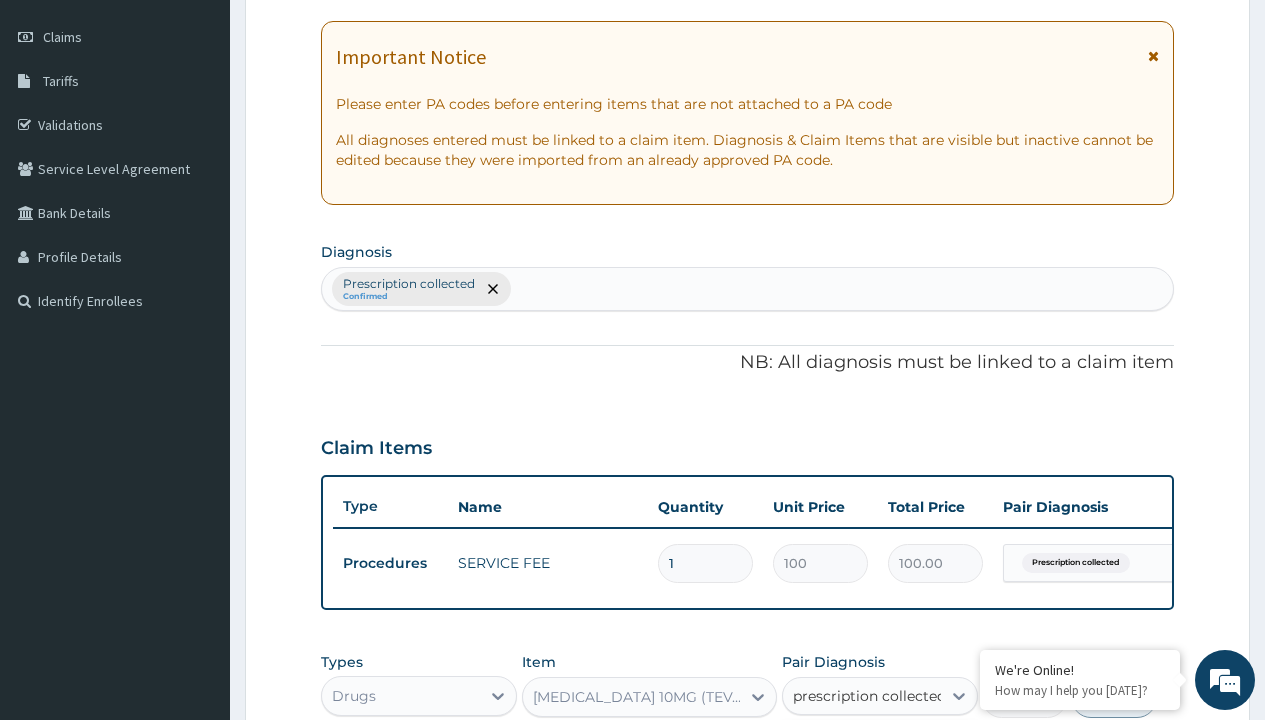 click on "Prescription collected" at bounding box center [890, 755] 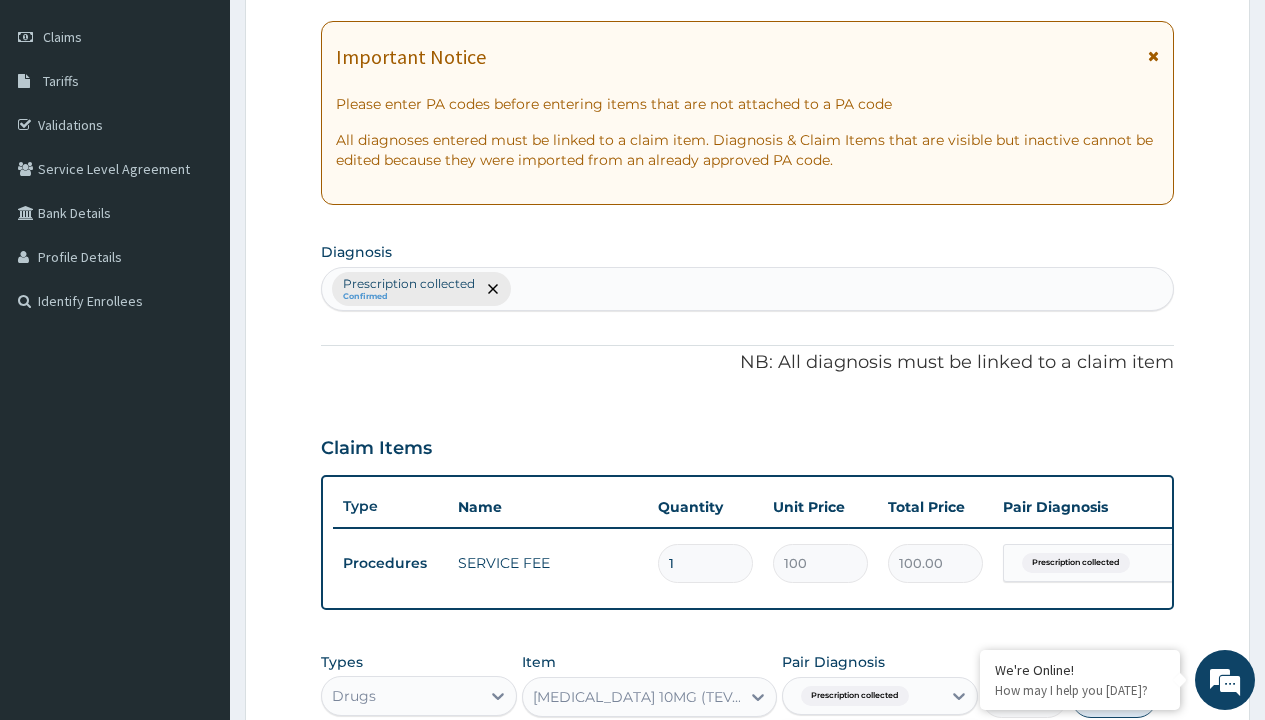 scroll, scrollTop: 642, scrollLeft: 0, axis: vertical 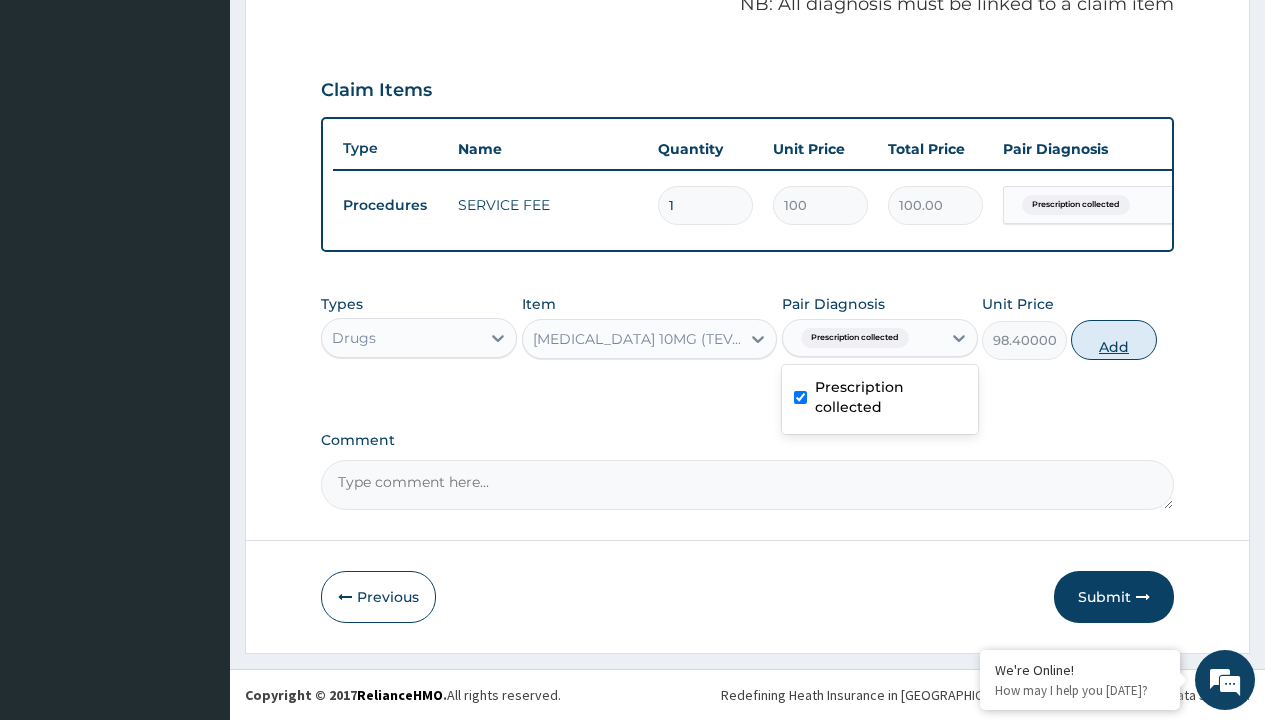 click on "Add" at bounding box center [1113, 340] 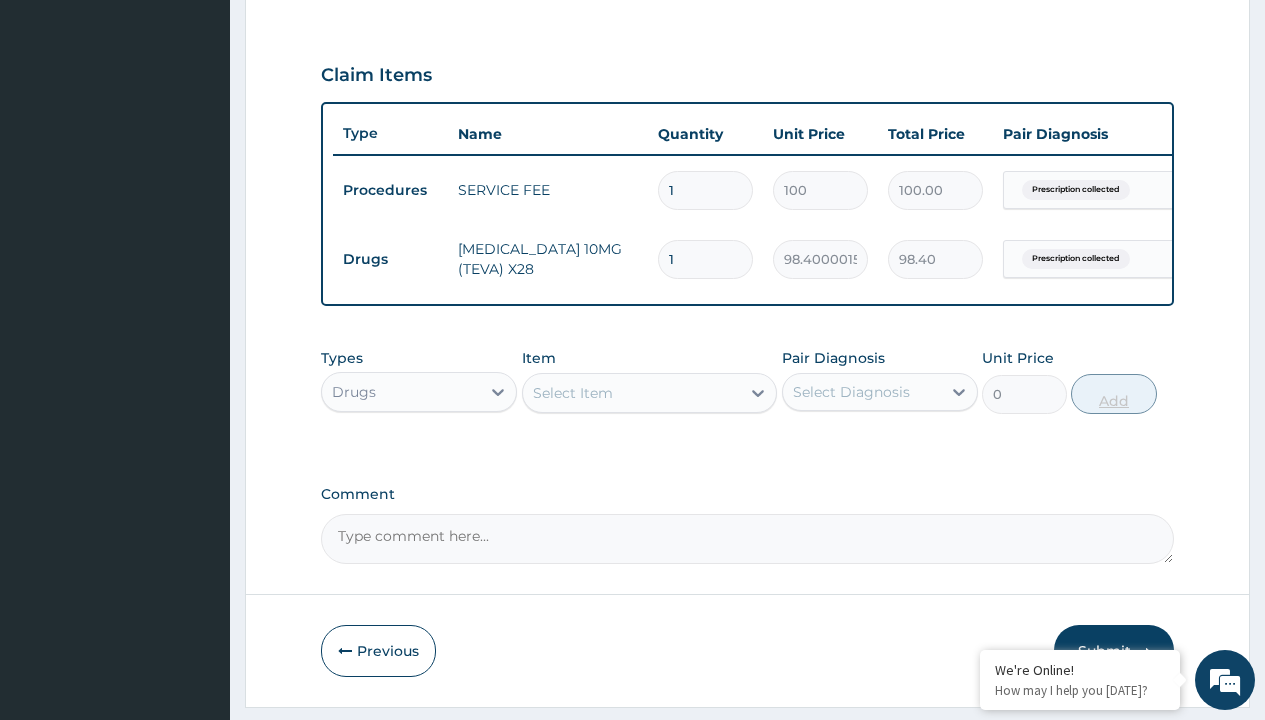 type on "28" 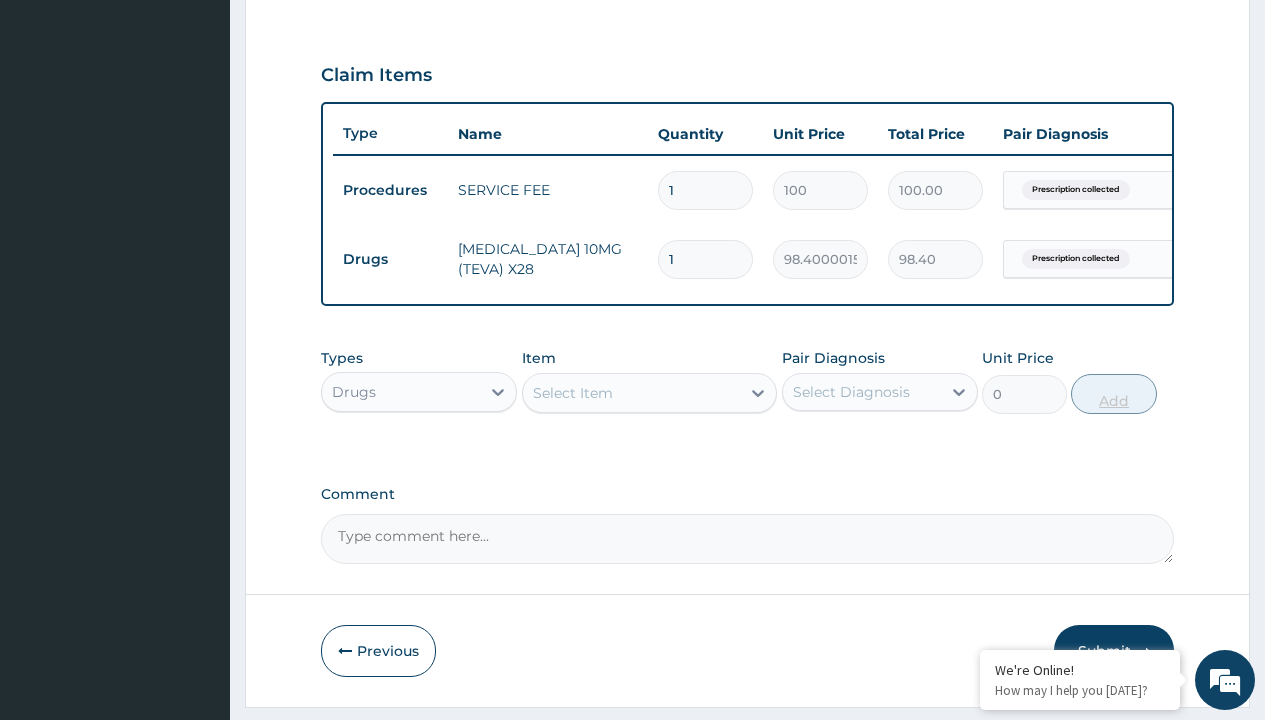 type on "2755.20" 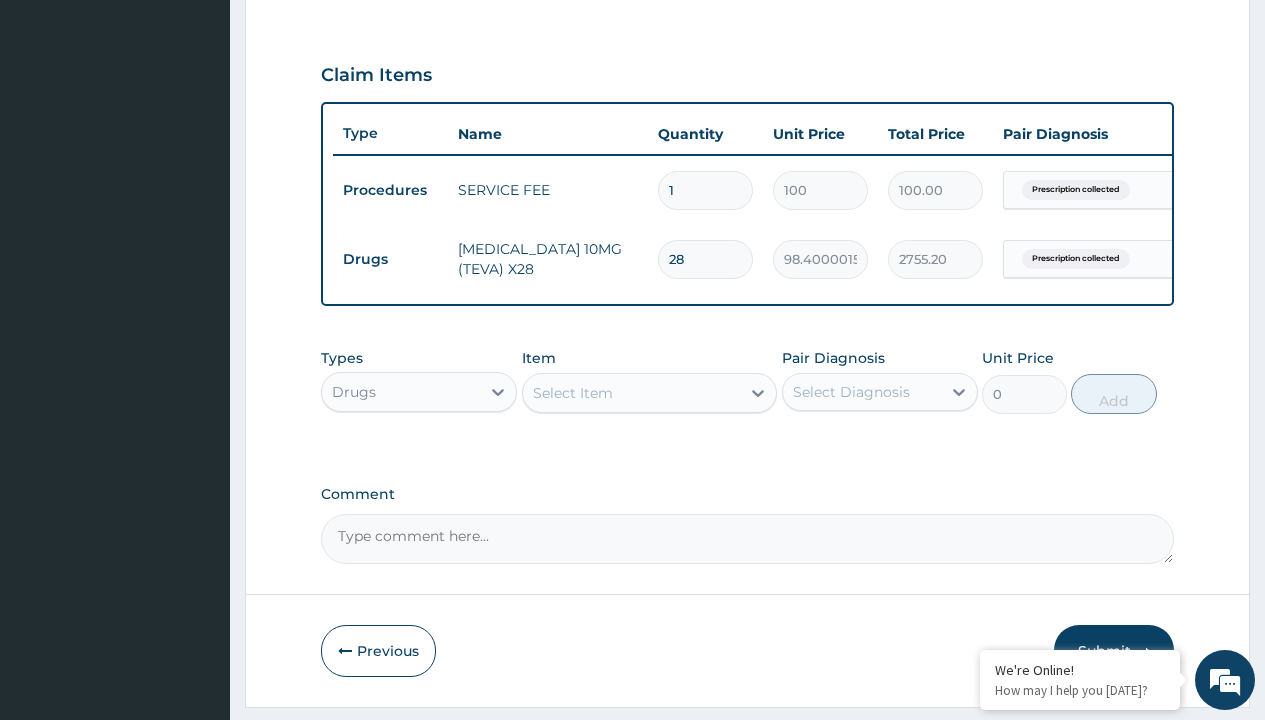 type on "28" 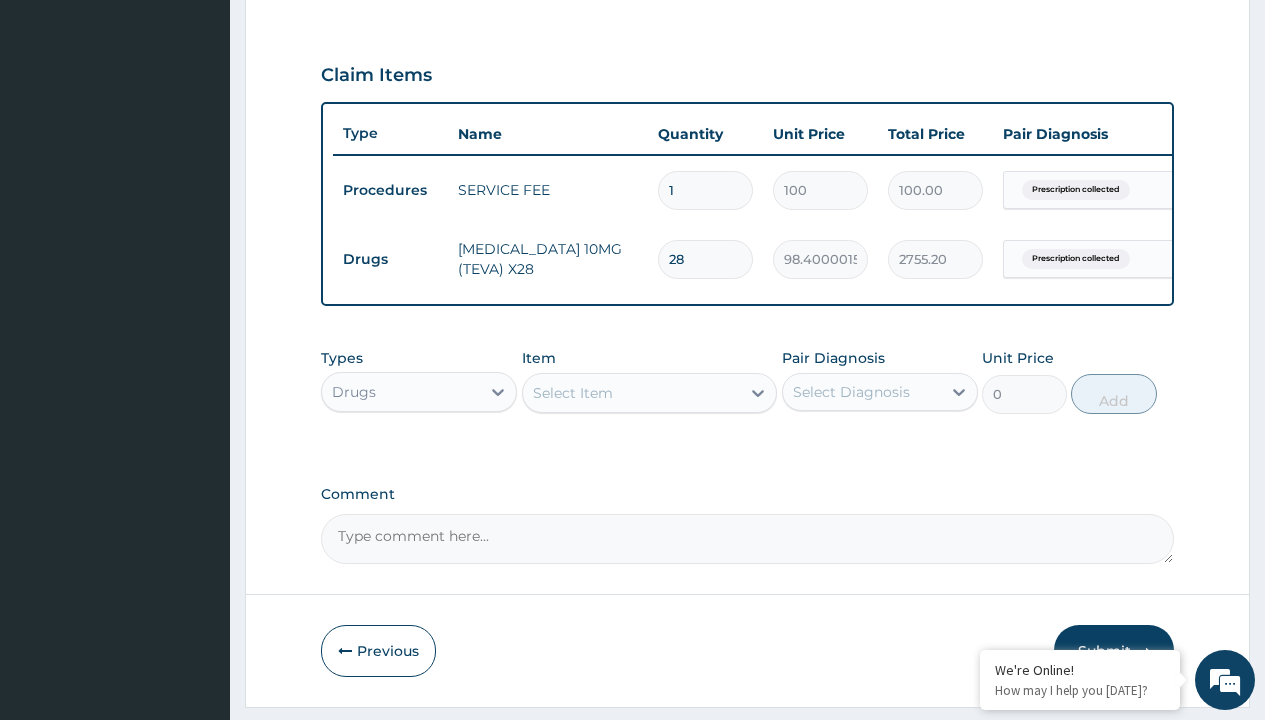 click on "Drugs" at bounding box center (390, 259) 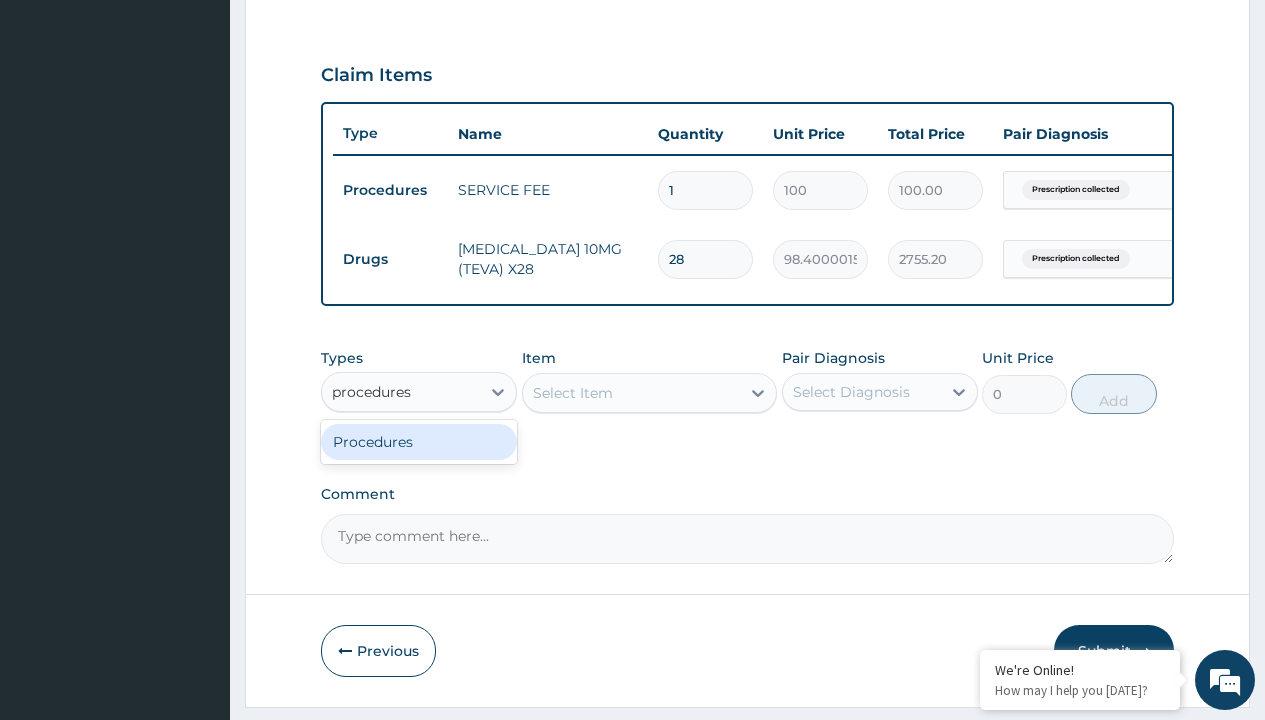 click on "Procedures" at bounding box center [419, 442] 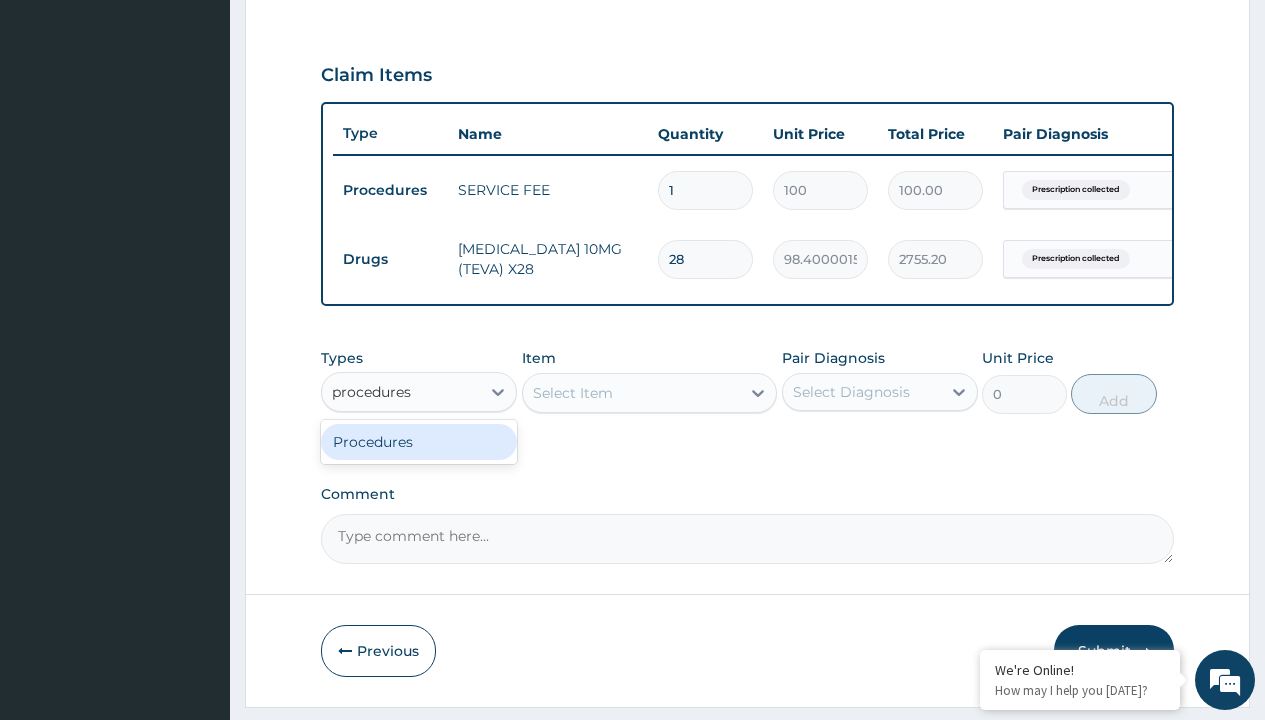 type 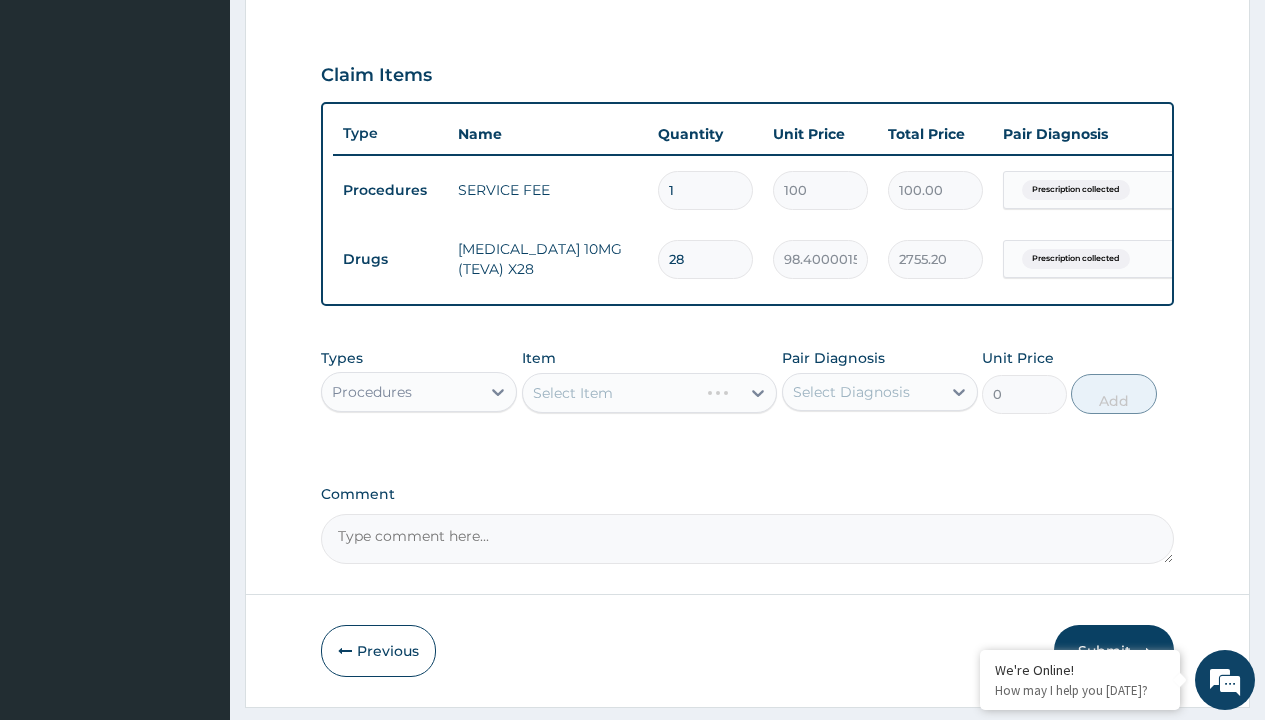 click on "Select Item" at bounding box center [573, 393] 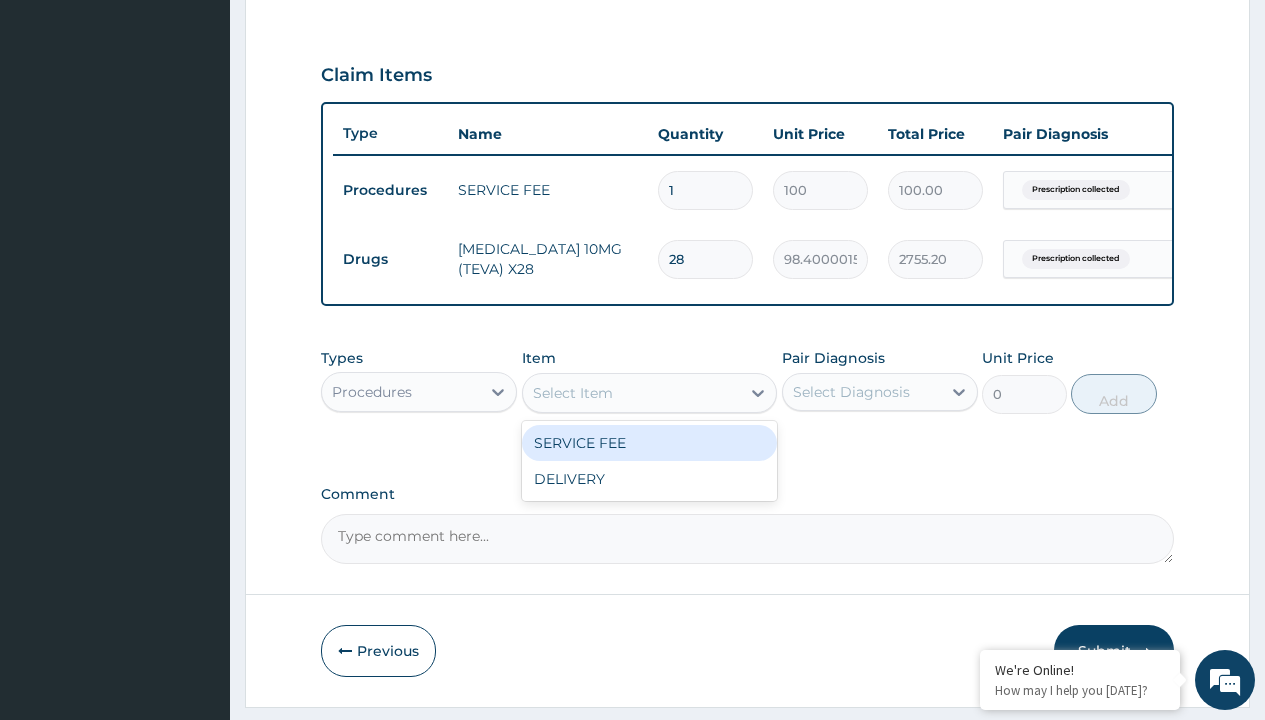 type on "delivery" 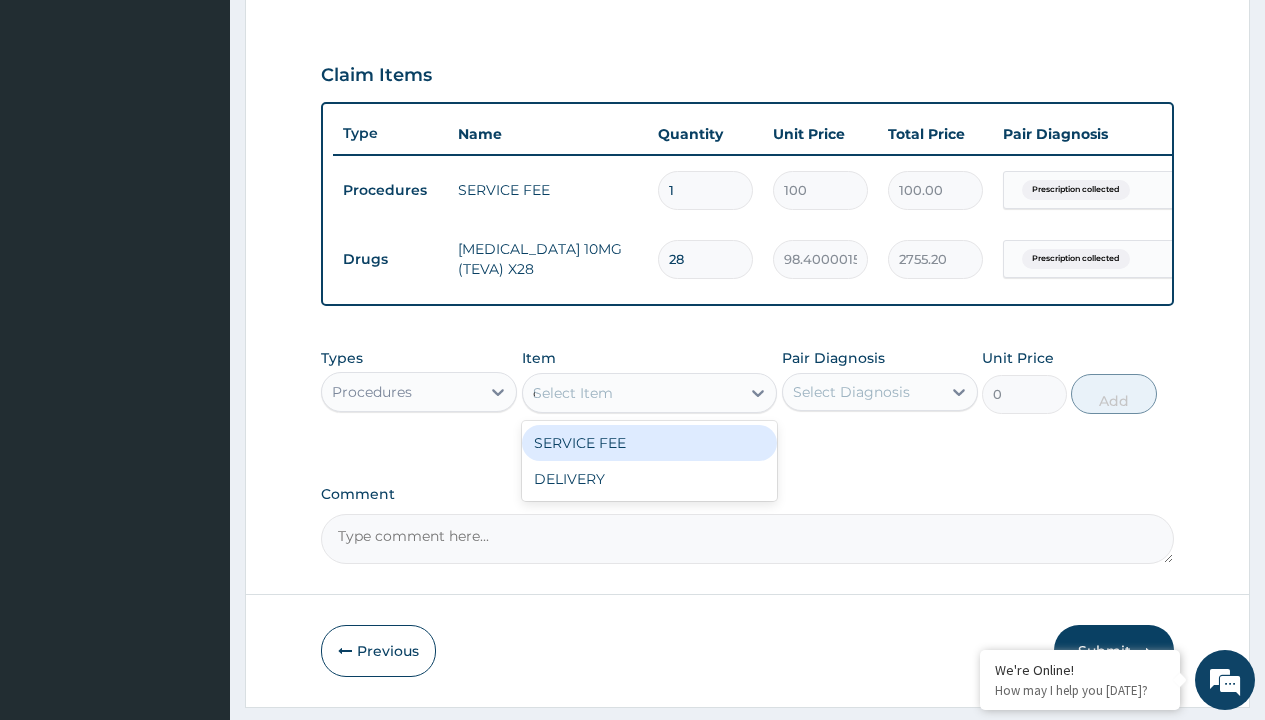 scroll, scrollTop: 0, scrollLeft: 0, axis: both 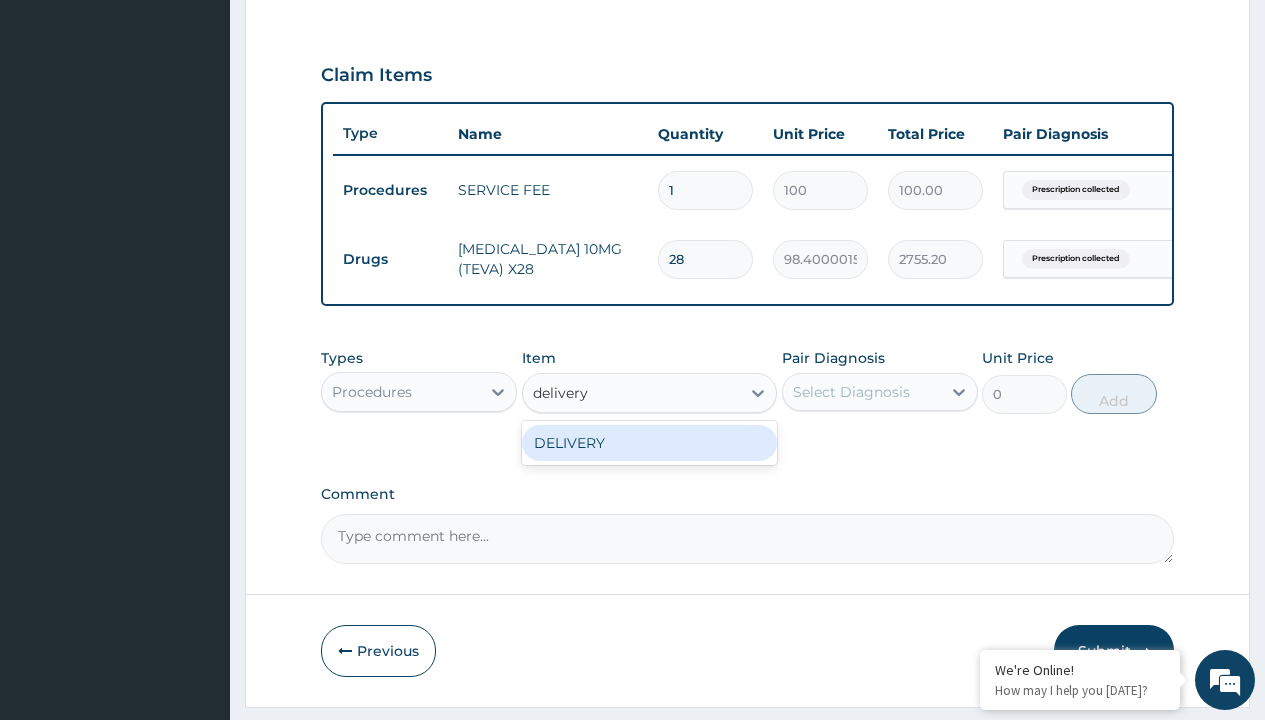 click on "DELIVERY" at bounding box center (650, 443) 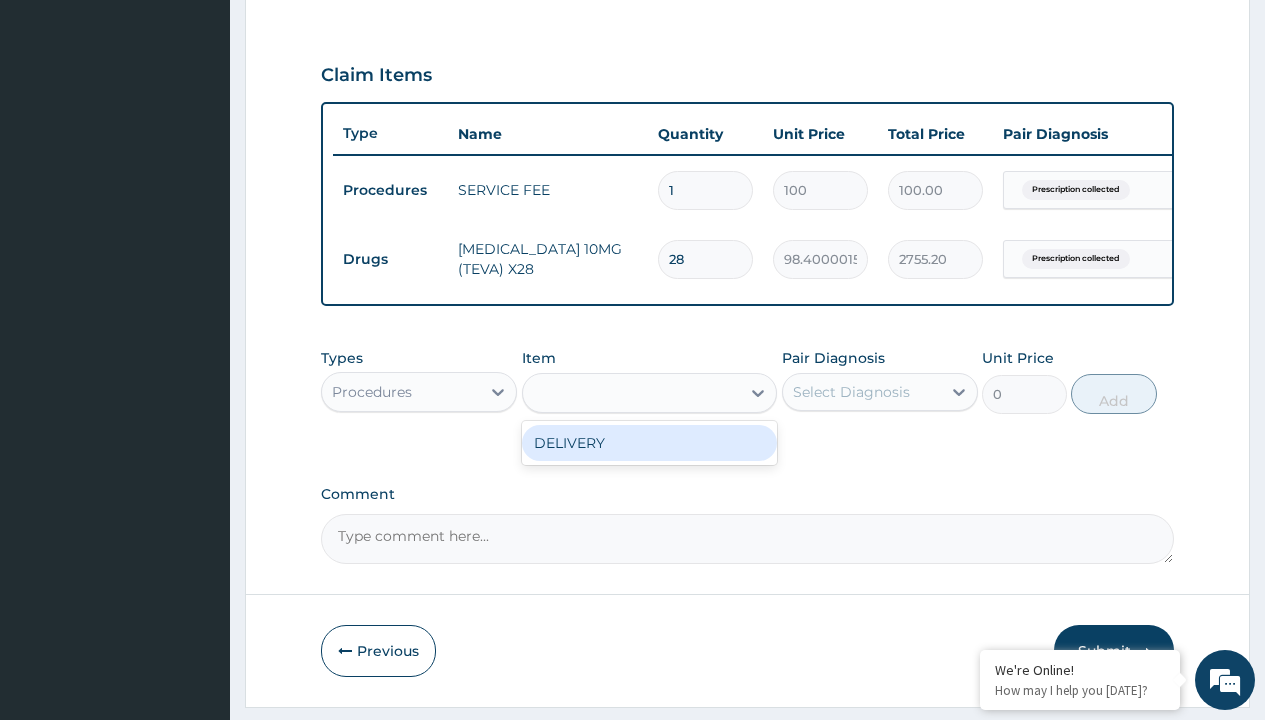 type on "2000" 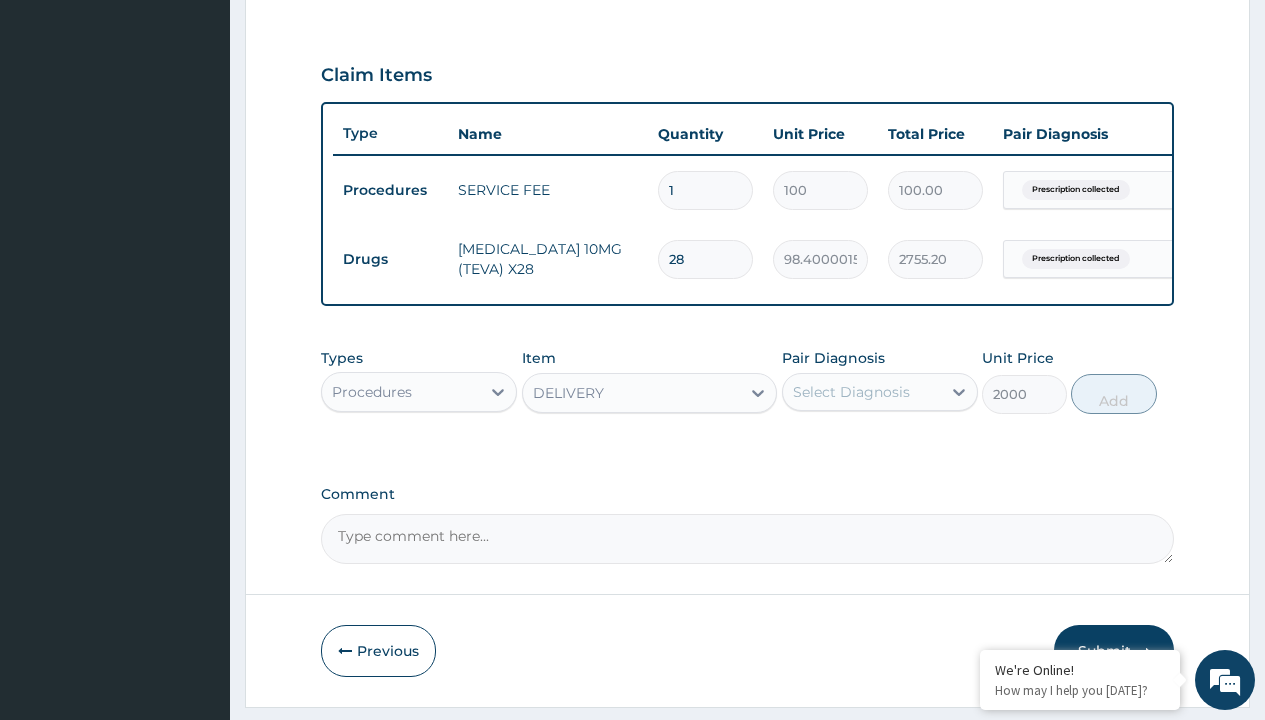 click on "Prescription collected" at bounding box center (409, -89) 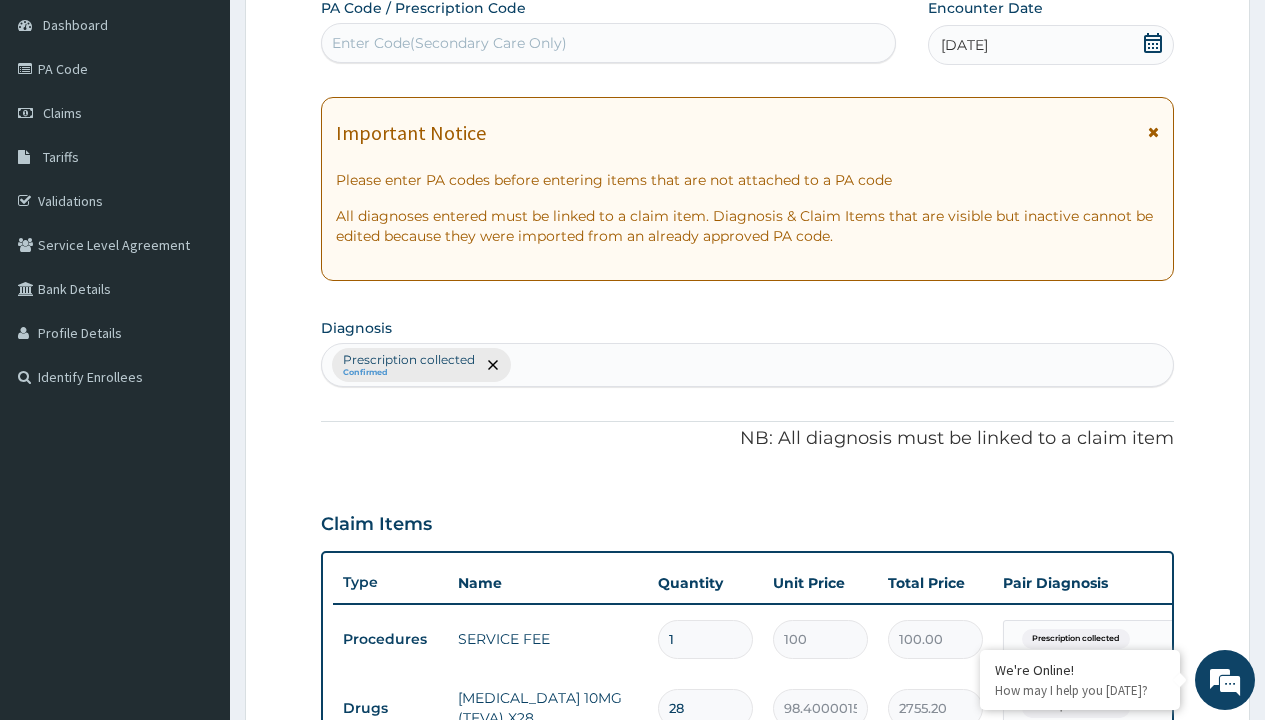 type on "prescription collected" 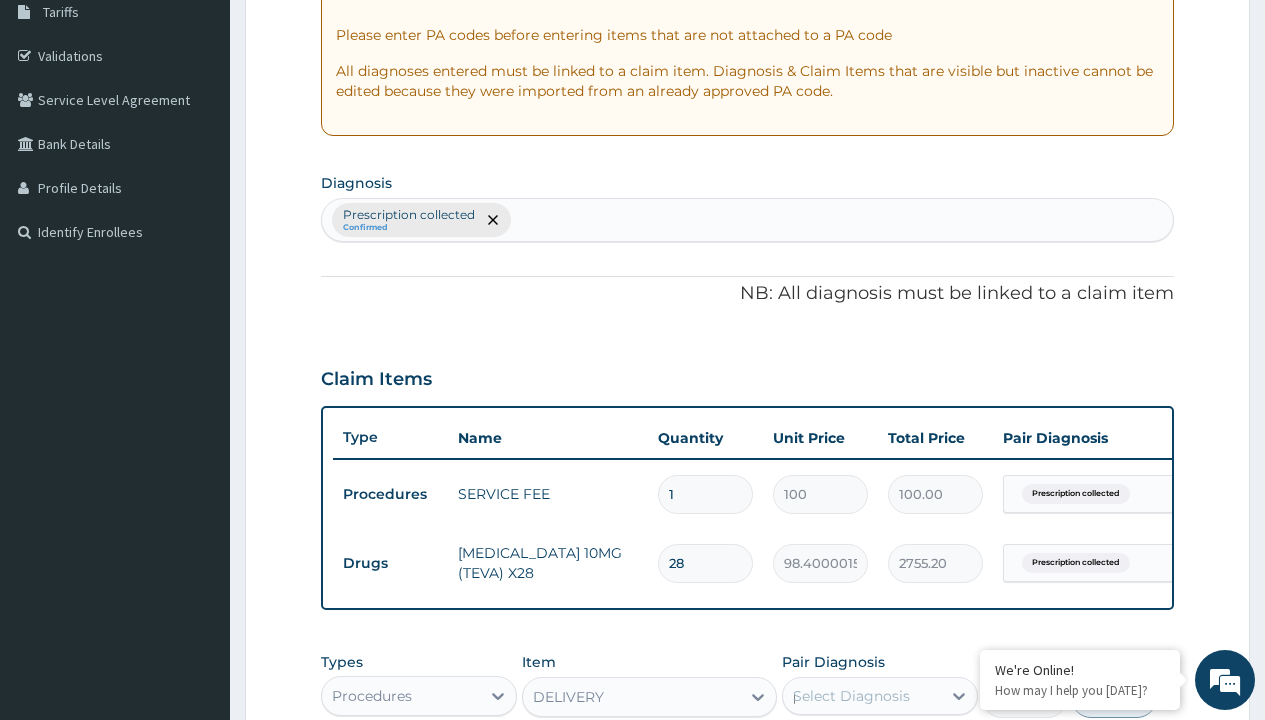 scroll, scrollTop: 0, scrollLeft: 0, axis: both 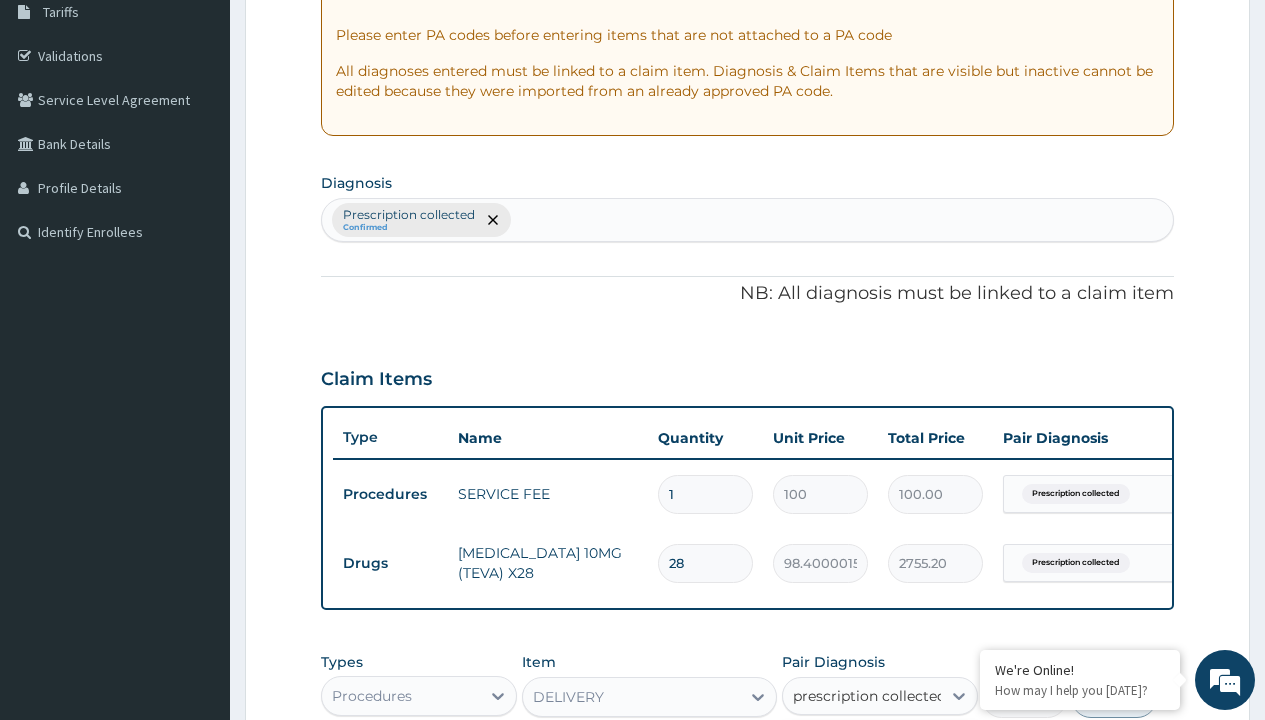 click on "Prescription collected" at bounding box center (890, 755) 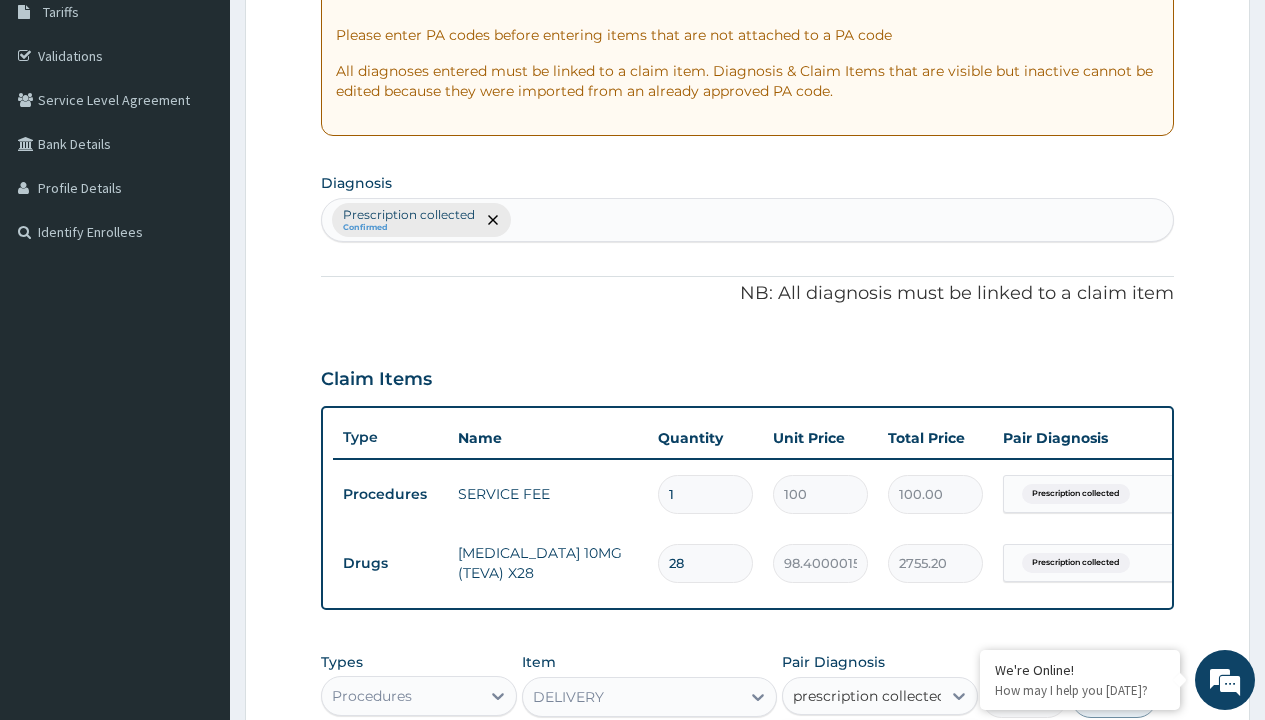 type 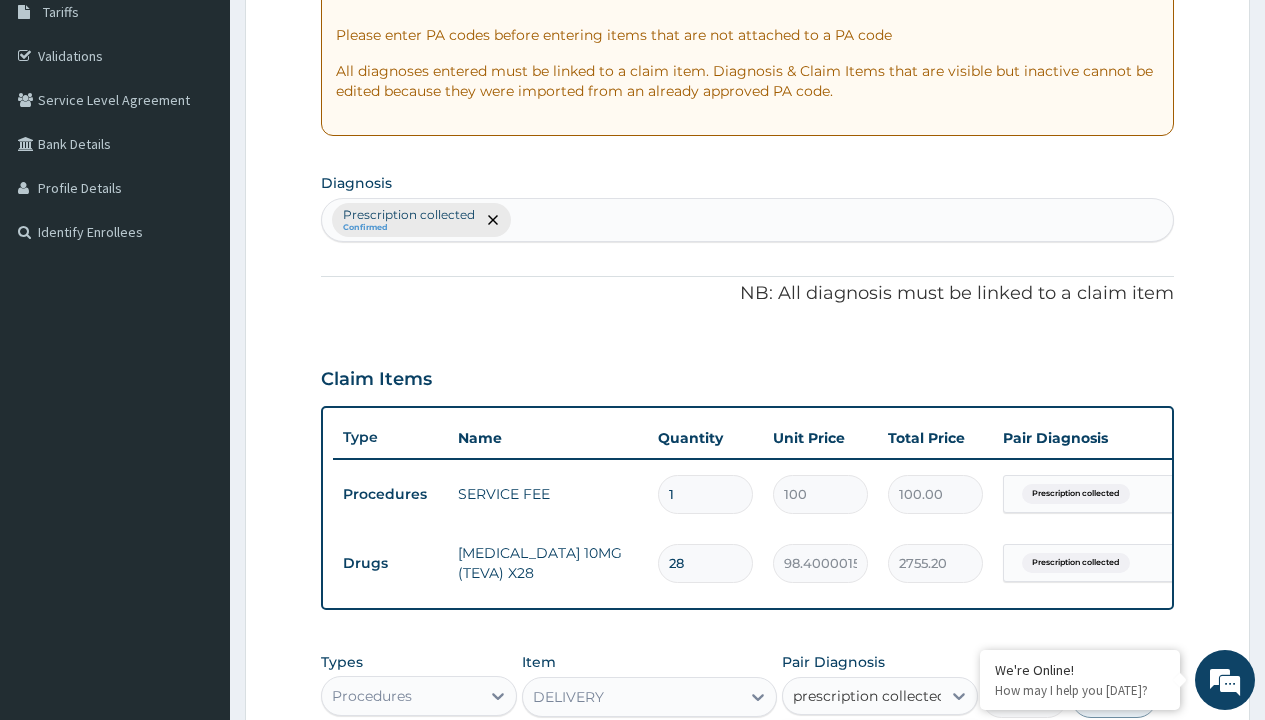 checkbox on "true" 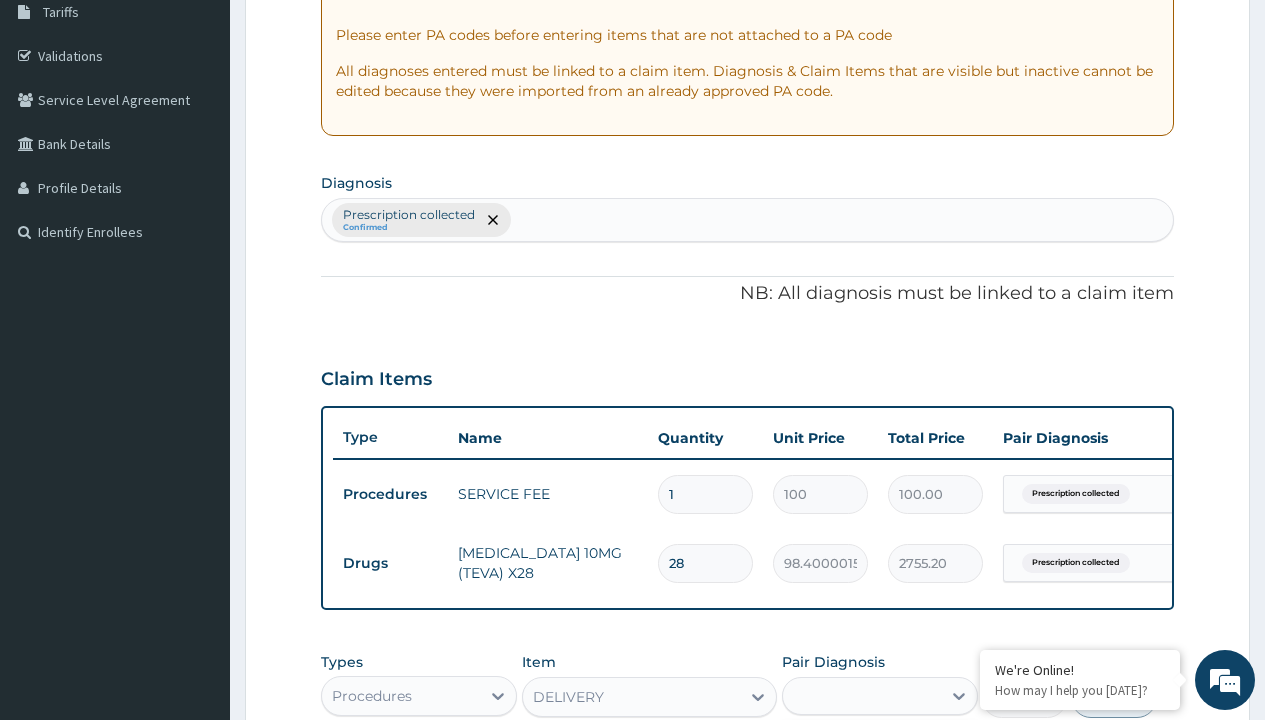scroll, scrollTop: 711, scrollLeft: 0, axis: vertical 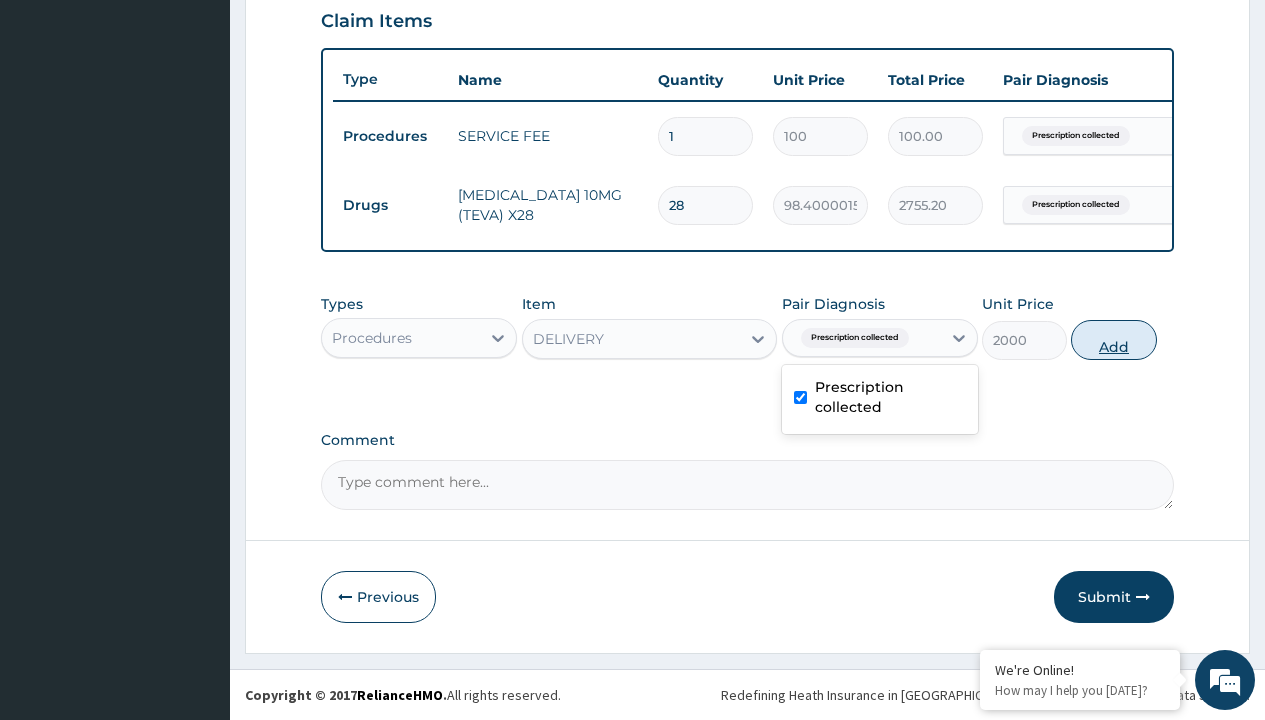click on "Add" at bounding box center [1113, 340] 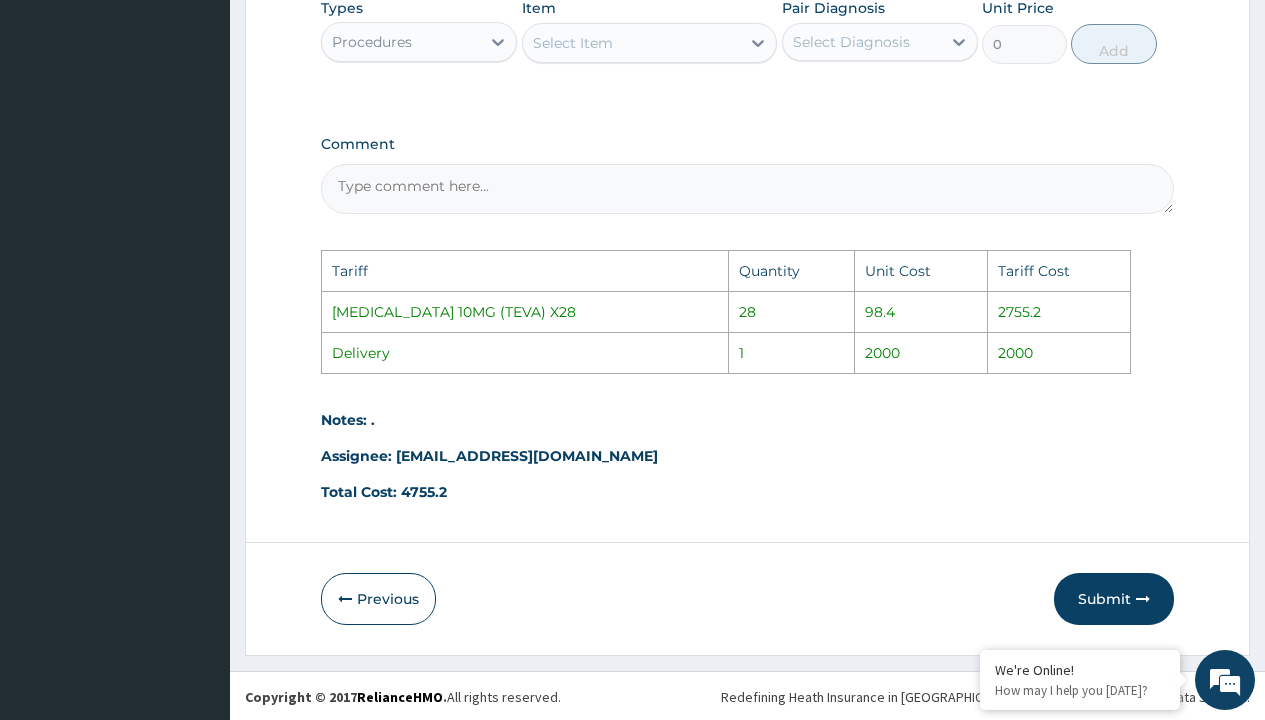 scroll, scrollTop: 1078, scrollLeft: 0, axis: vertical 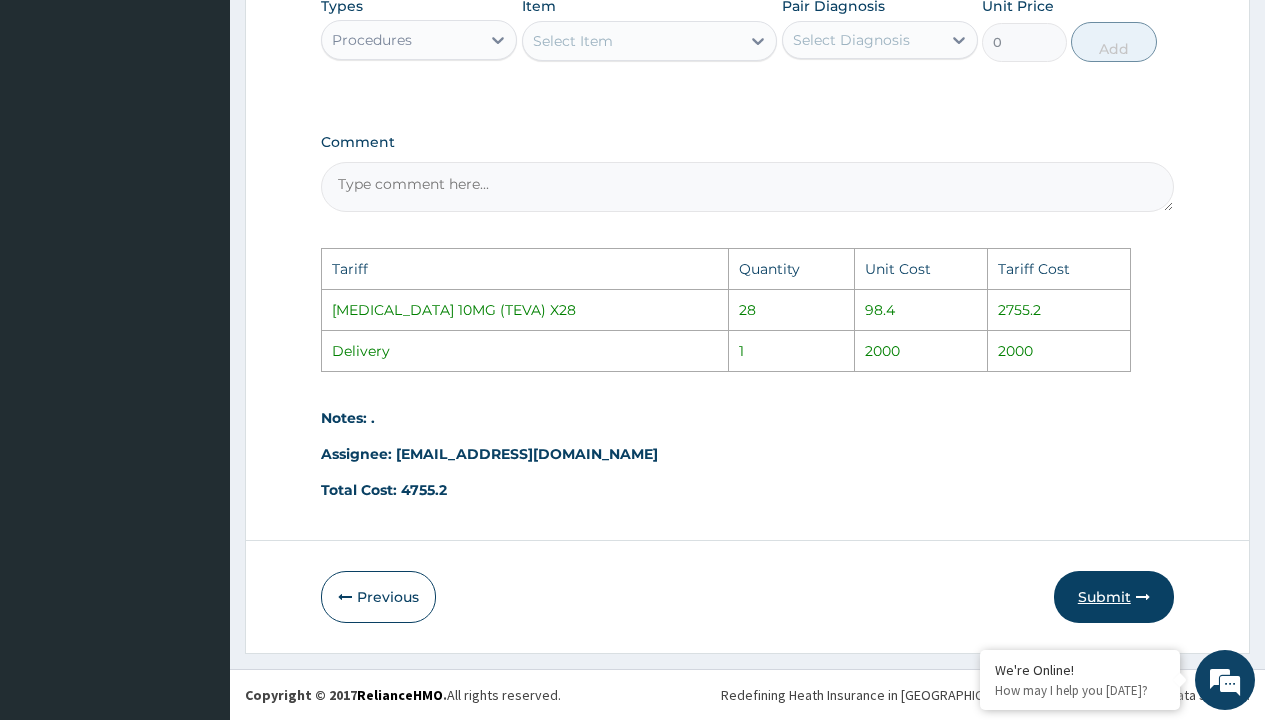 click on "Submit" at bounding box center (1114, 597) 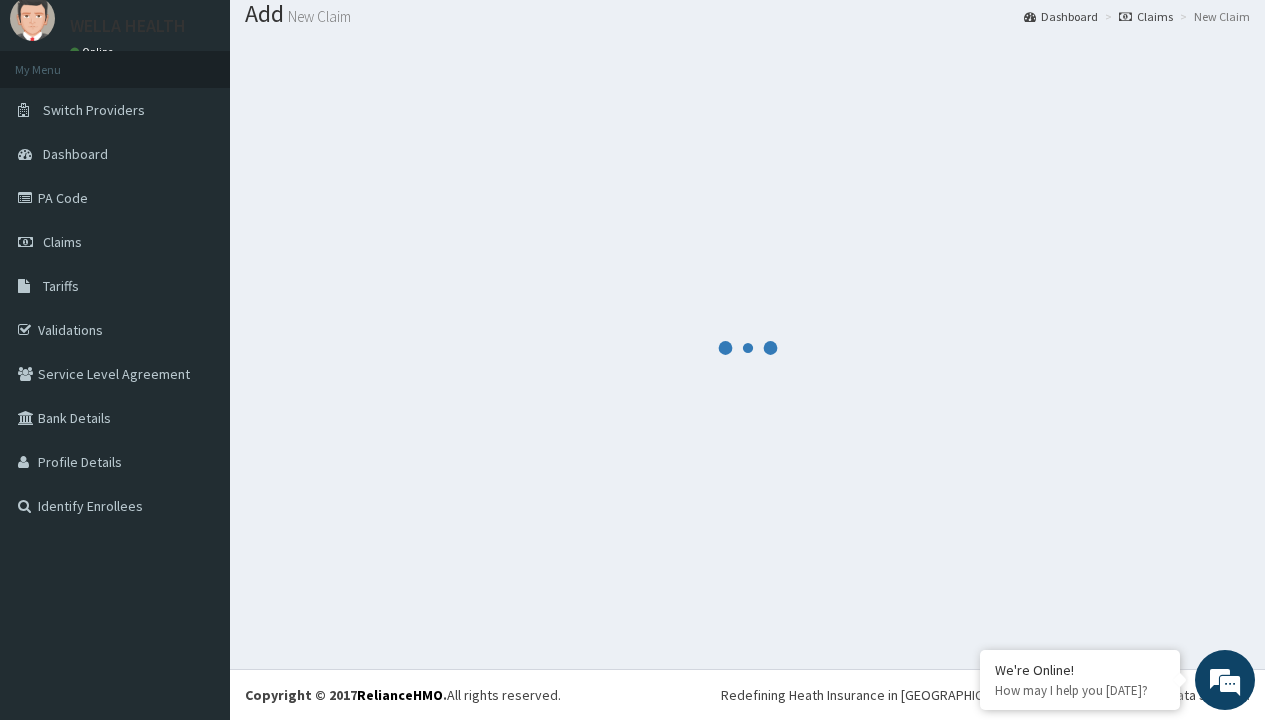 scroll, scrollTop: 780, scrollLeft: 0, axis: vertical 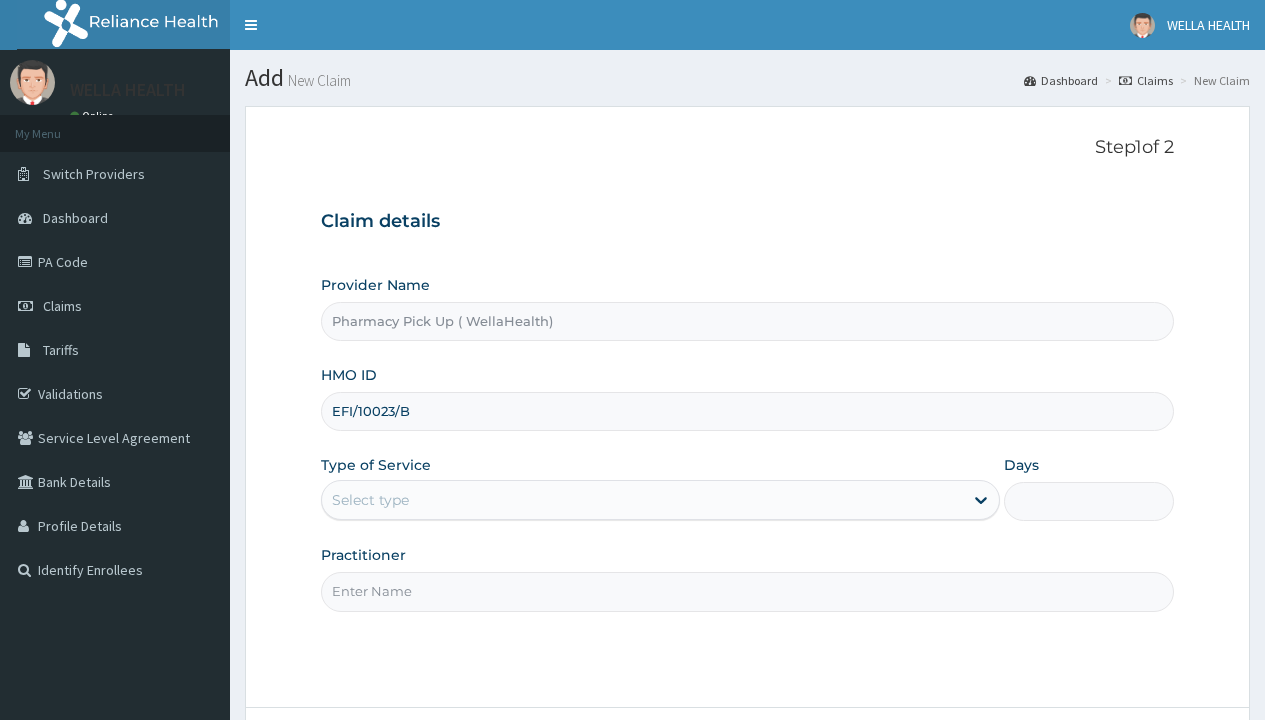 type on "EFI/10023/B" 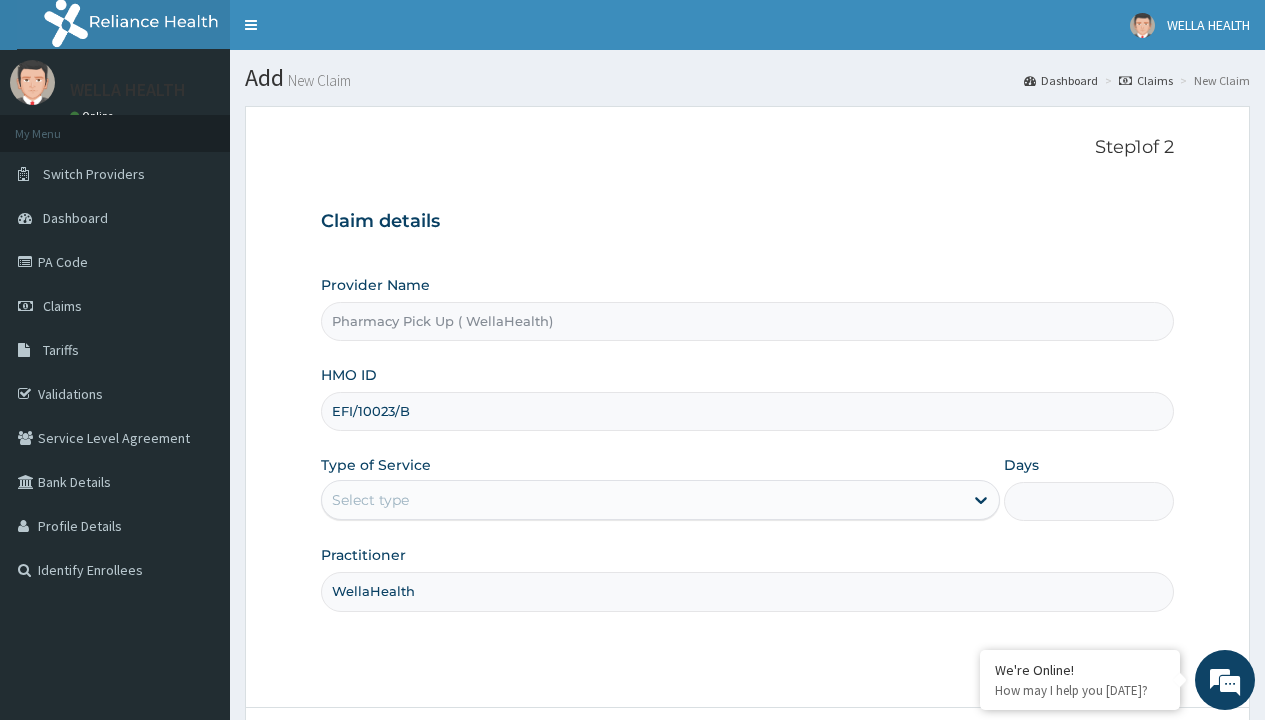 type on "WellaHealth" 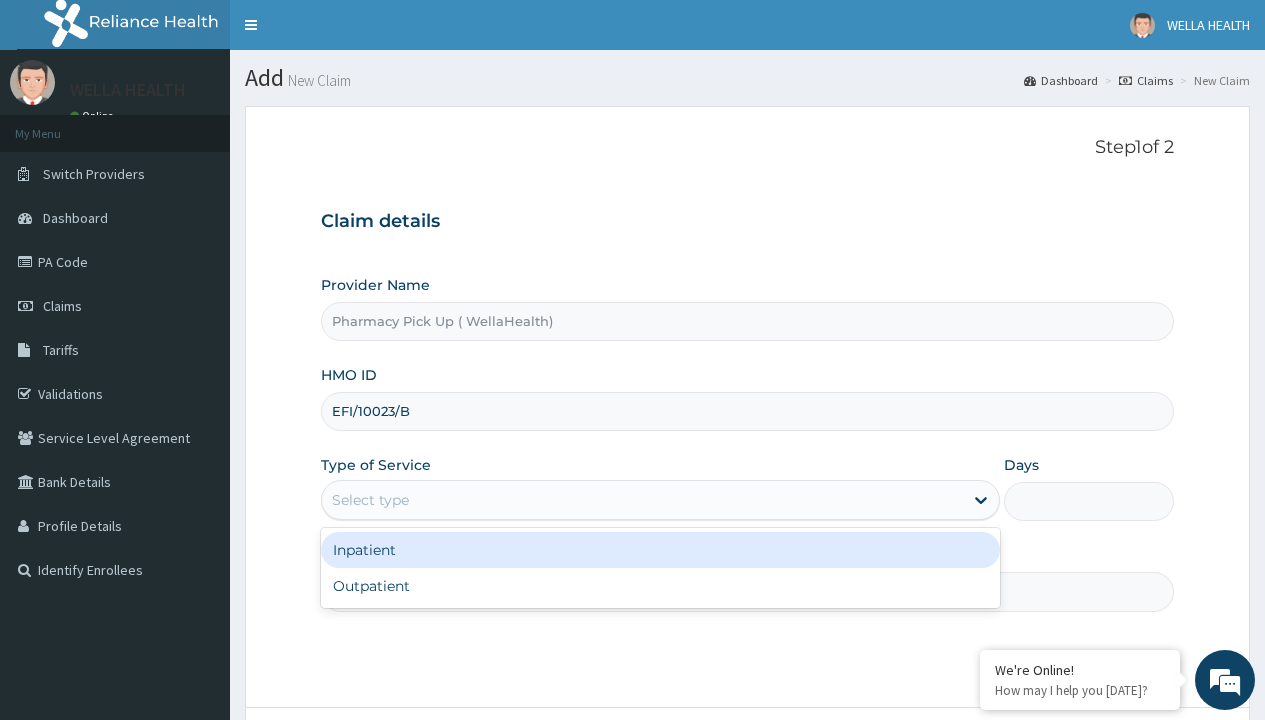 click on "Outpatient" at bounding box center (660, 586) 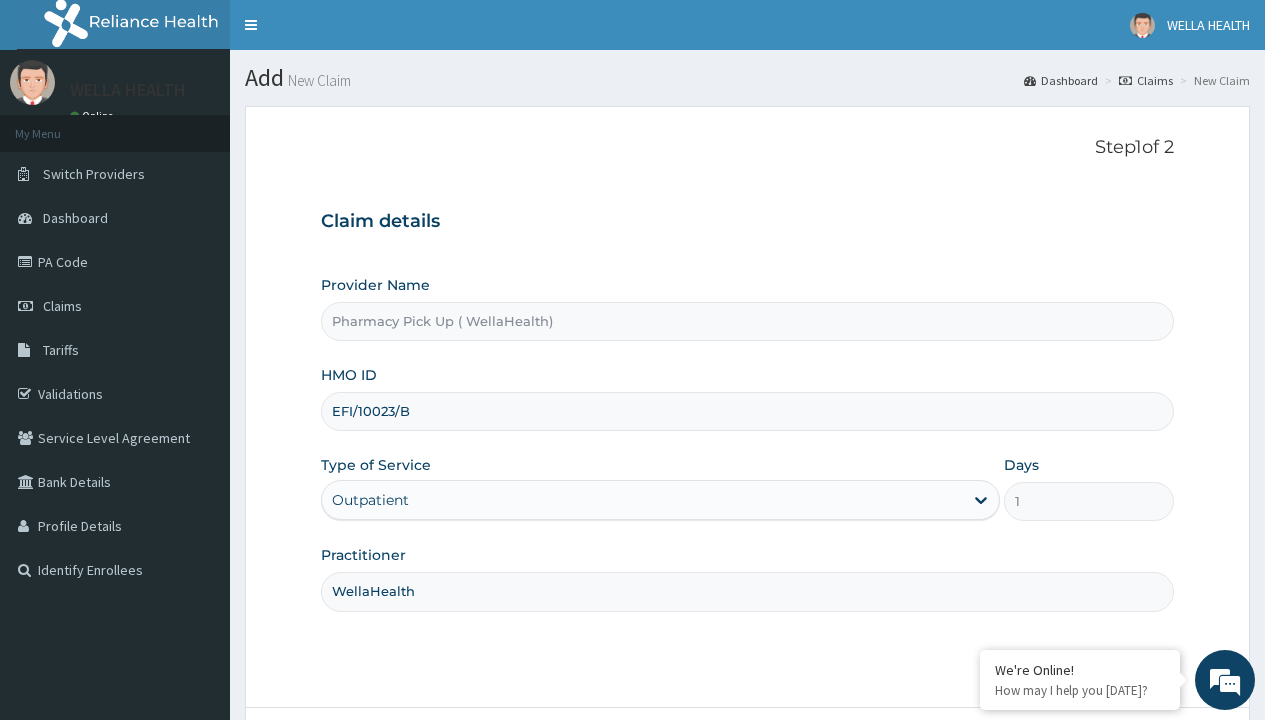 click on "Next" at bounding box center [1123, 764] 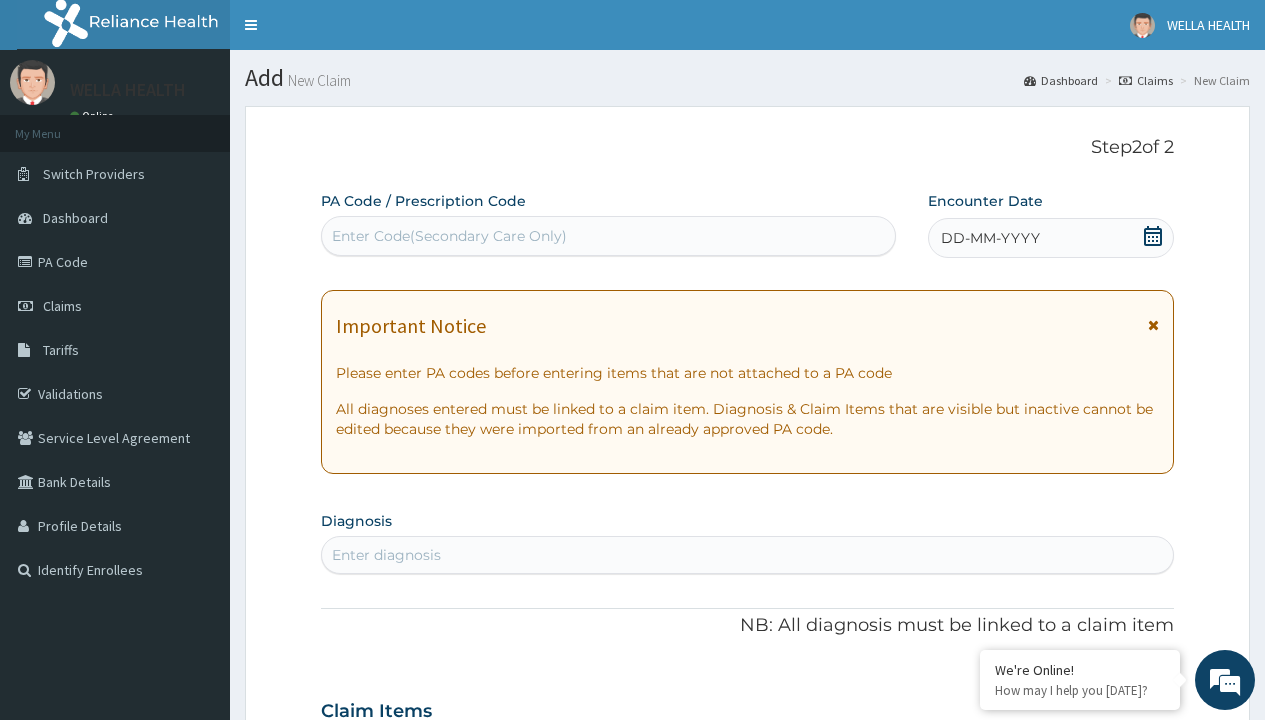 scroll, scrollTop: 167, scrollLeft: 0, axis: vertical 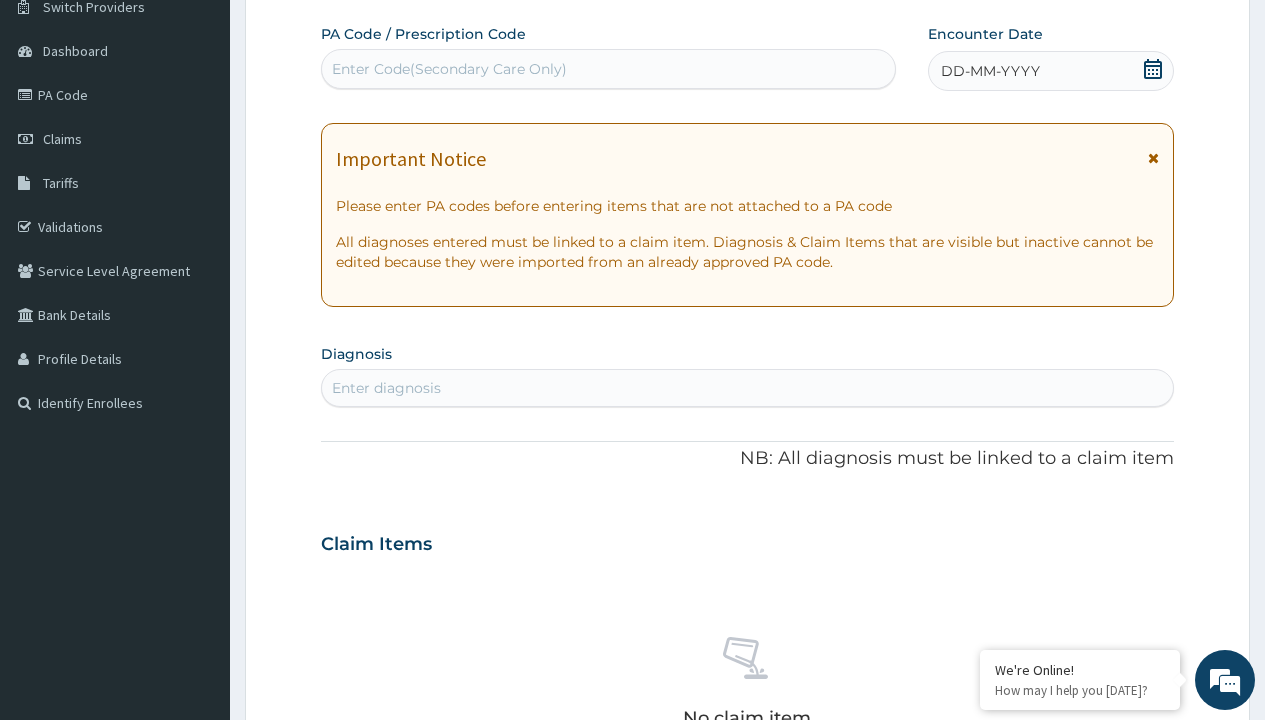 click on "DD-MM-YYYY" at bounding box center [990, 71] 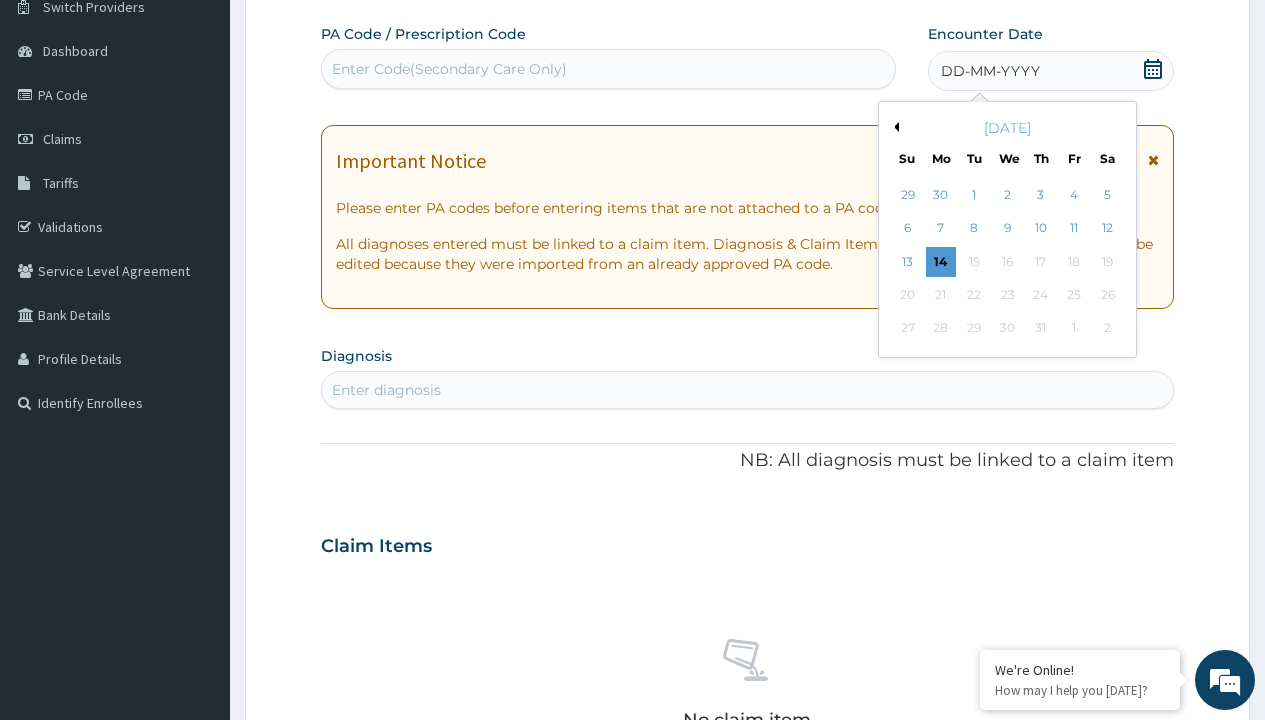 click on "Previous Month" at bounding box center [894, 127] 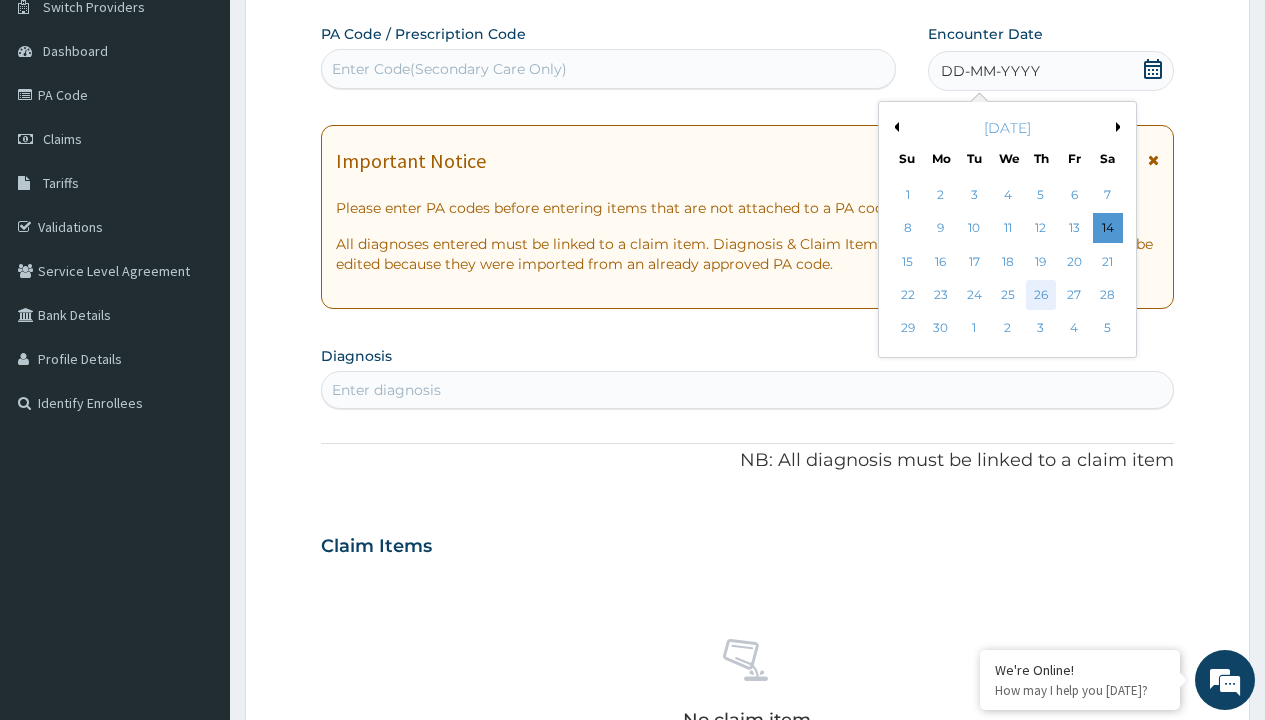 click on "26" at bounding box center [1041, 295] 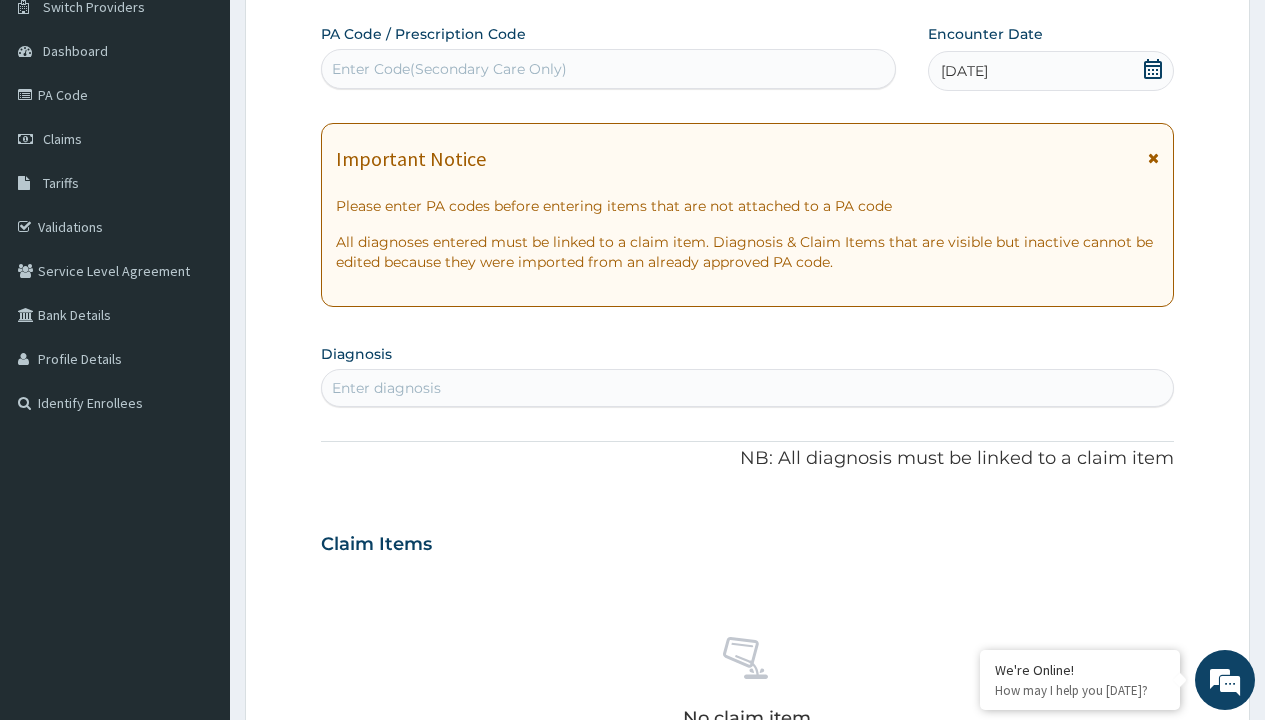 click on "Enter diagnosis" at bounding box center (386, 388) 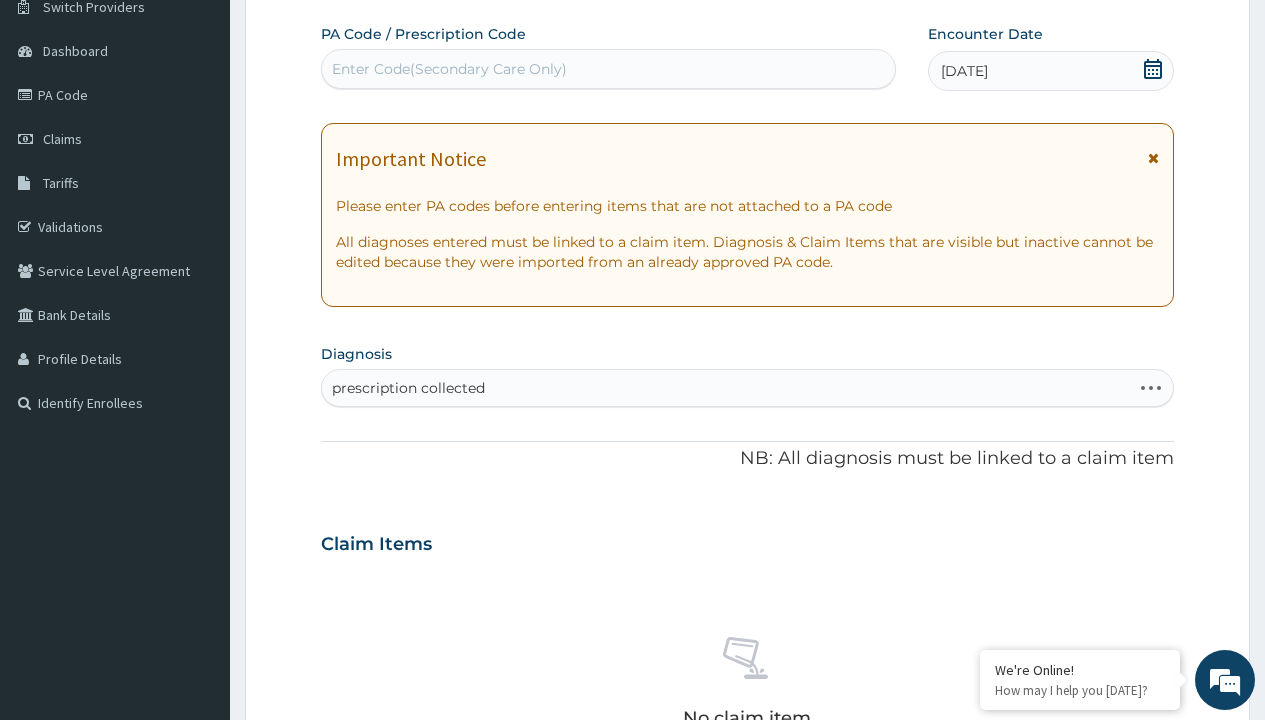 scroll, scrollTop: 0, scrollLeft: 0, axis: both 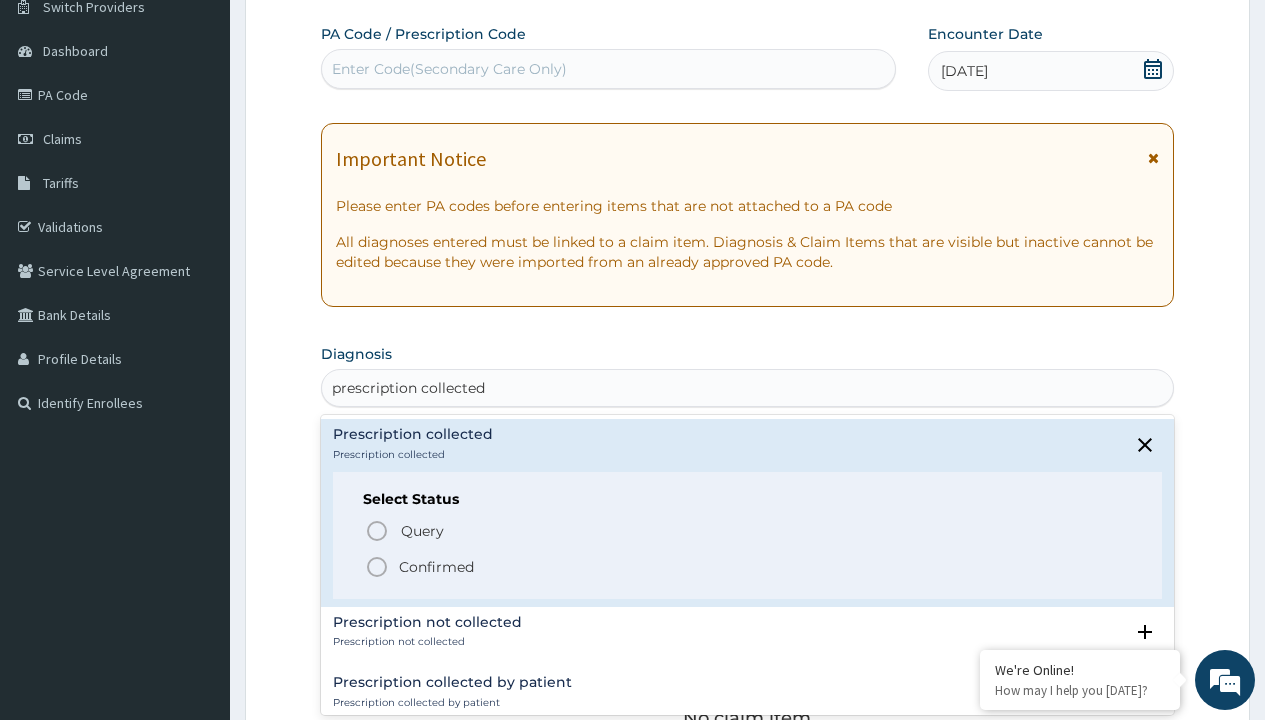 click on "Confirmed" at bounding box center (436, 567) 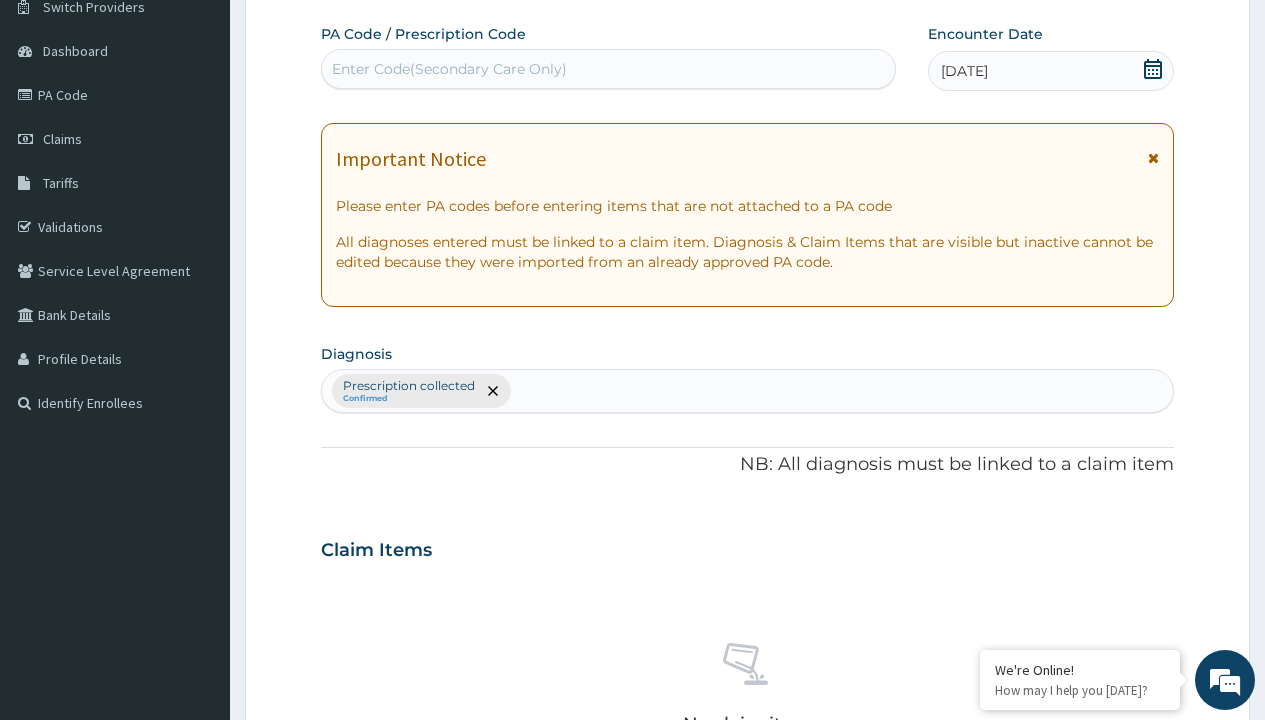 click on "Select Type" at bounding box center (372, 893) 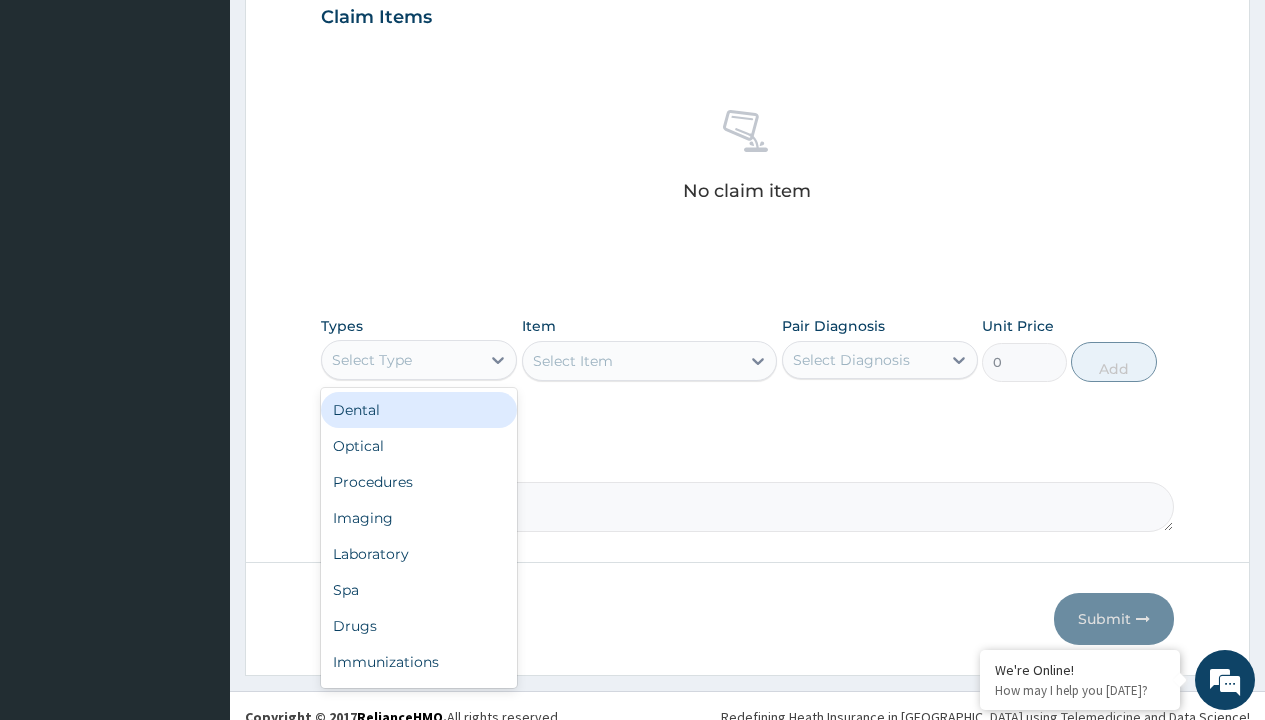 scroll, scrollTop: 0, scrollLeft: 0, axis: both 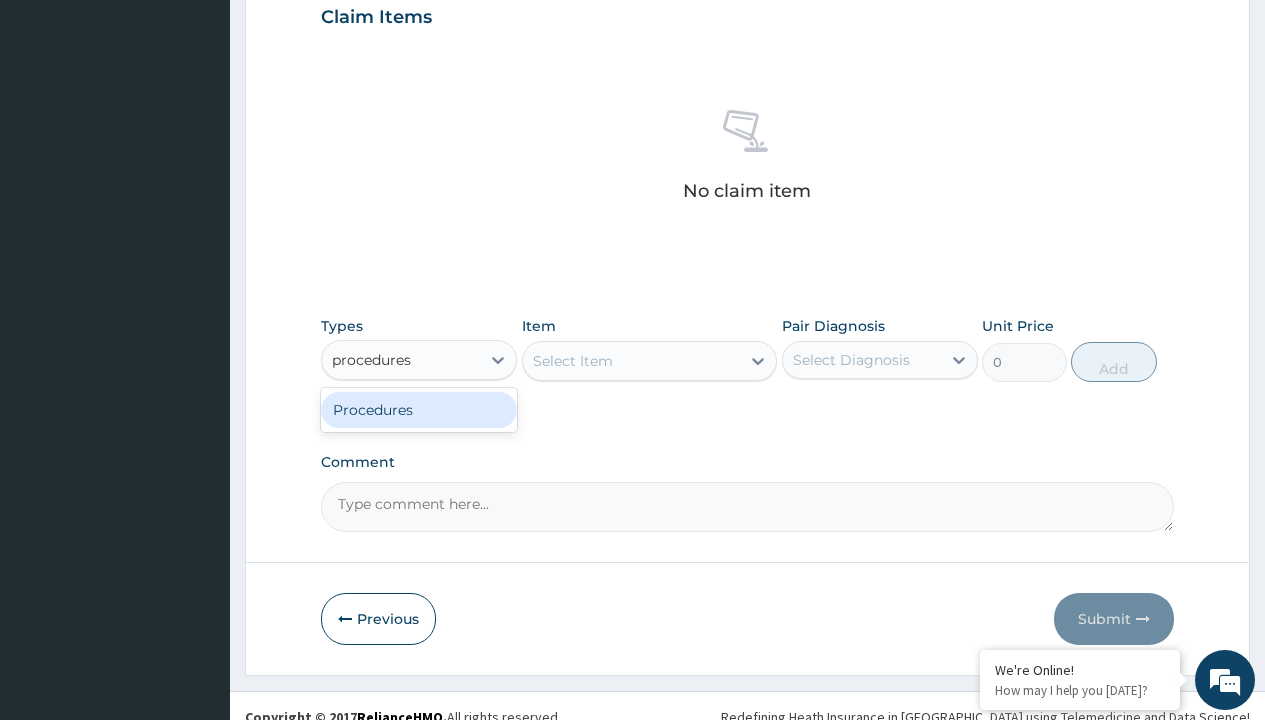click on "Procedures" at bounding box center [419, 410] 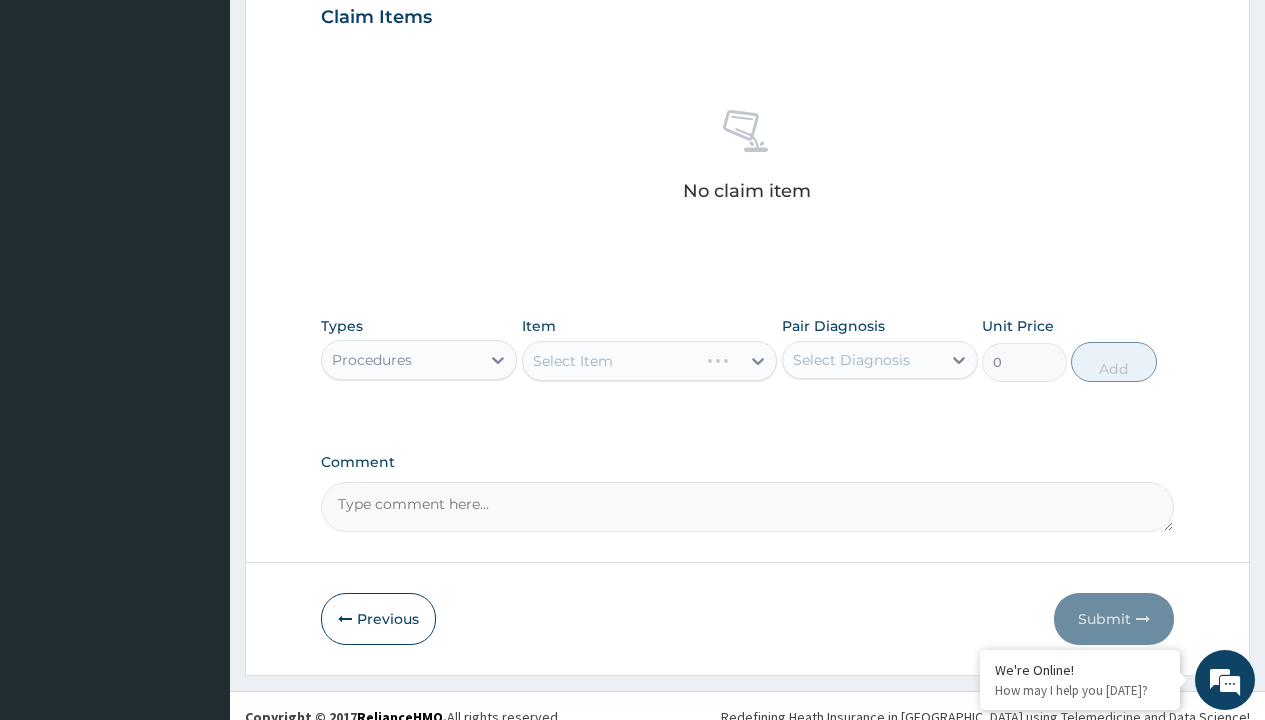 click on "Select Item" at bounding box center [650, 361] 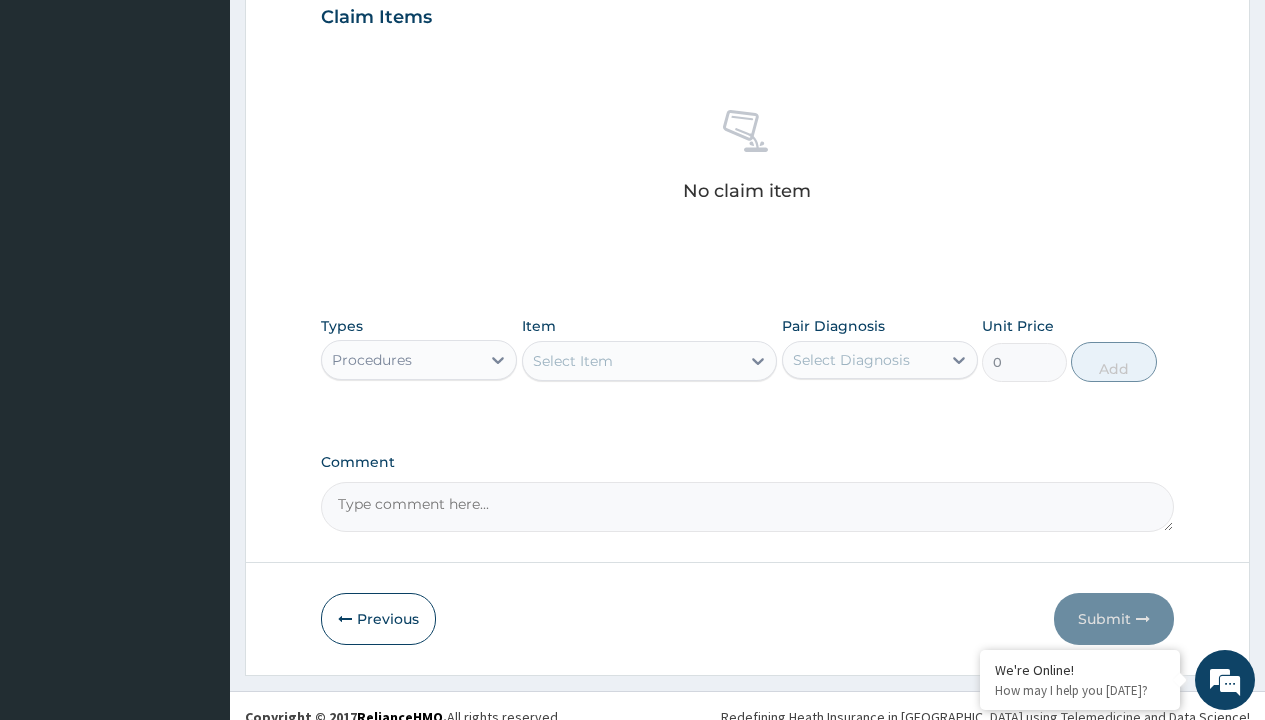 type on "service fee" 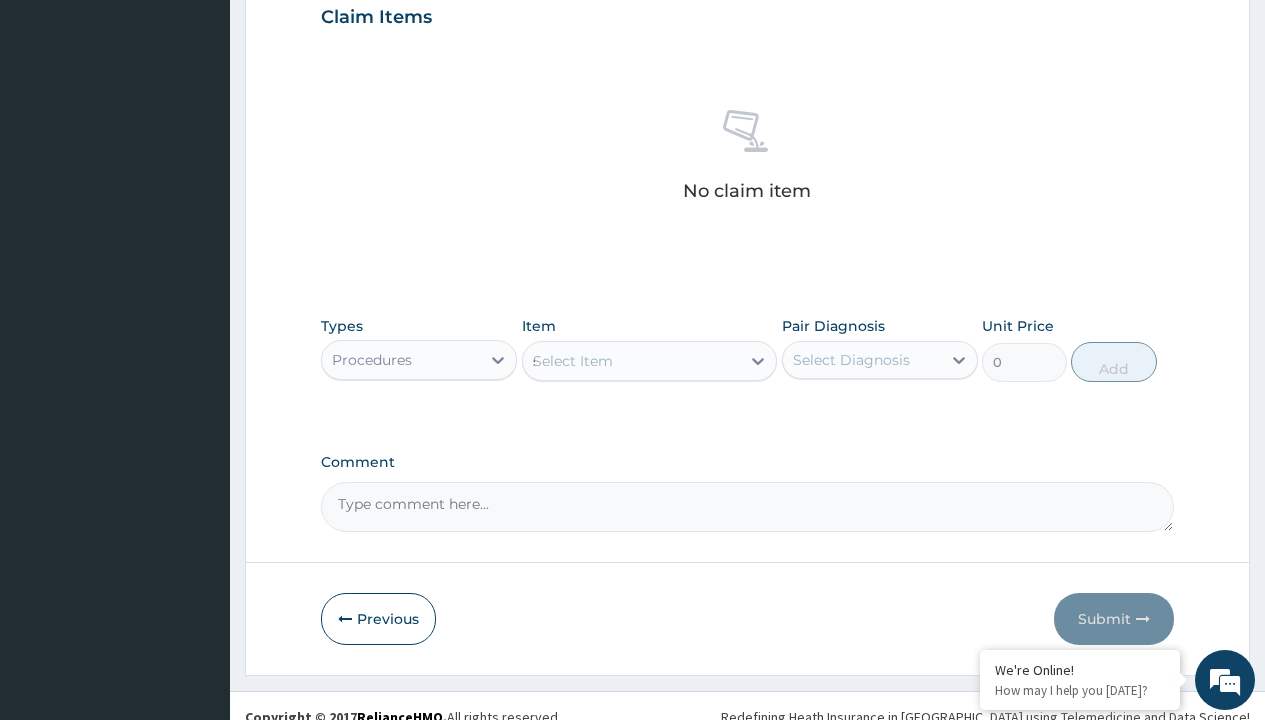scroll, scrollTop: 0, scrollLeft: 0, axis: both 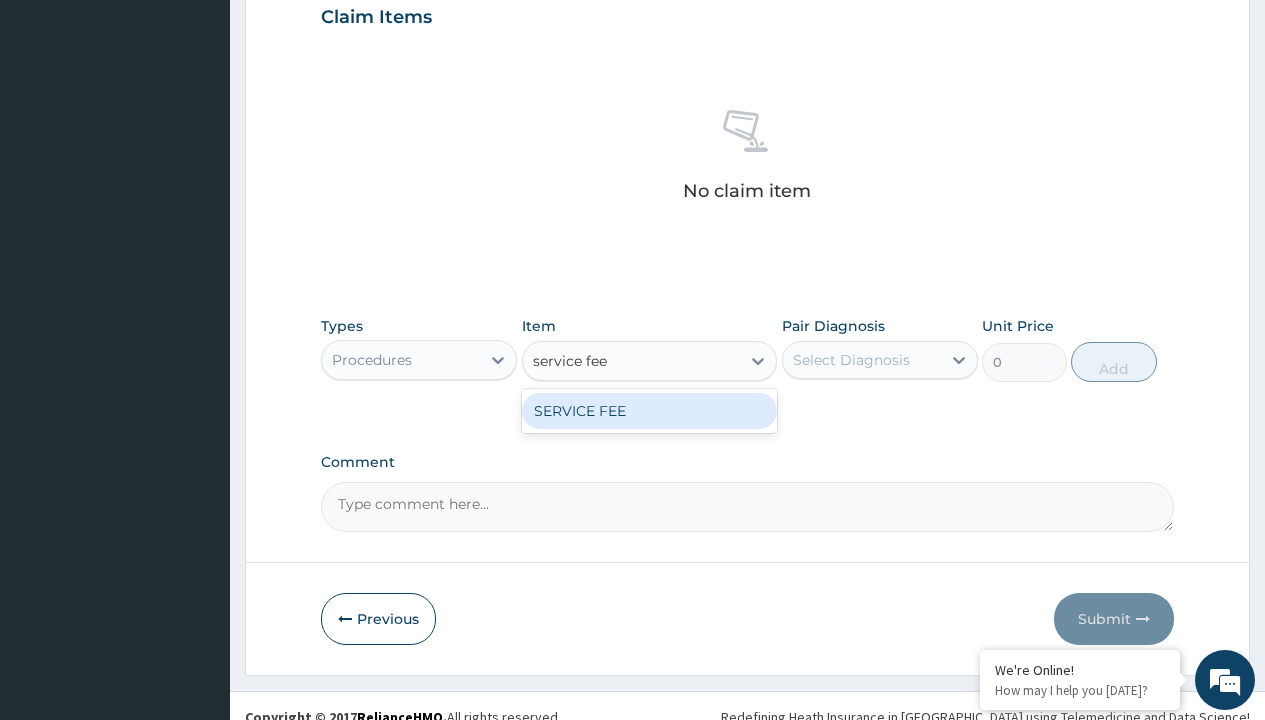 click on "SERVICE FEE" at bounding box center (650, 411) 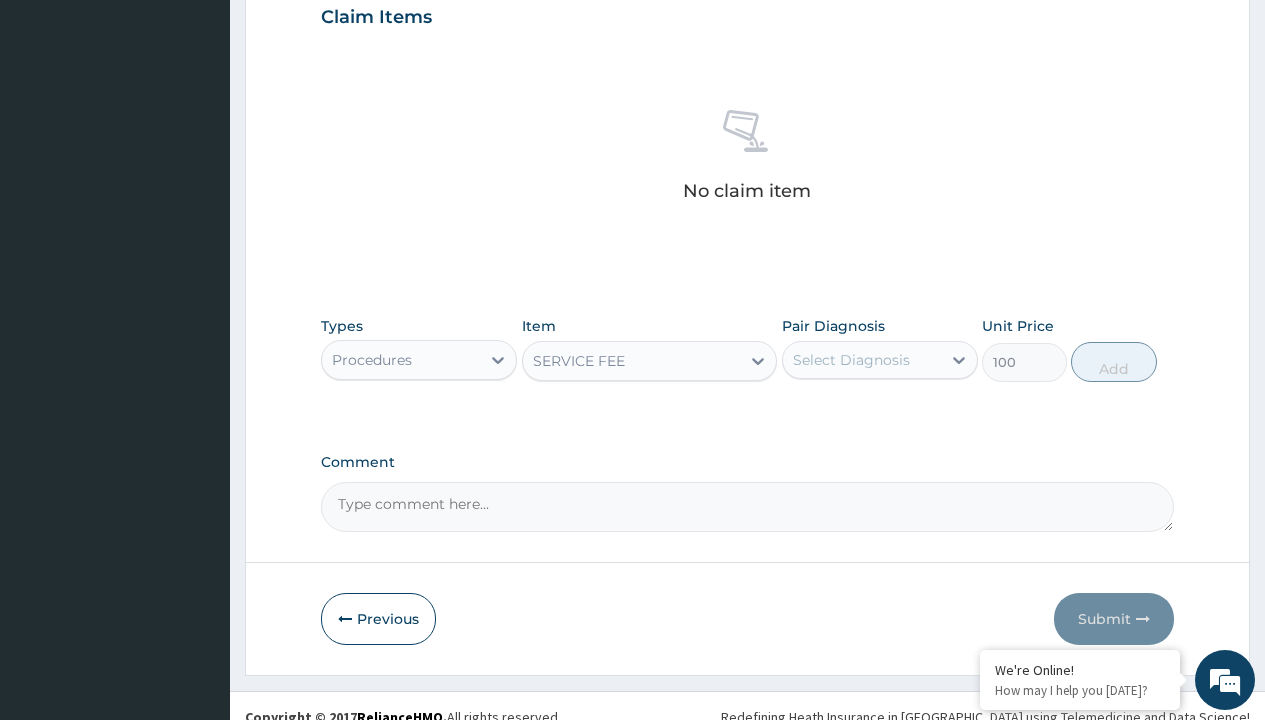 click on "Prescription collected" at bounding box center (409, -147) 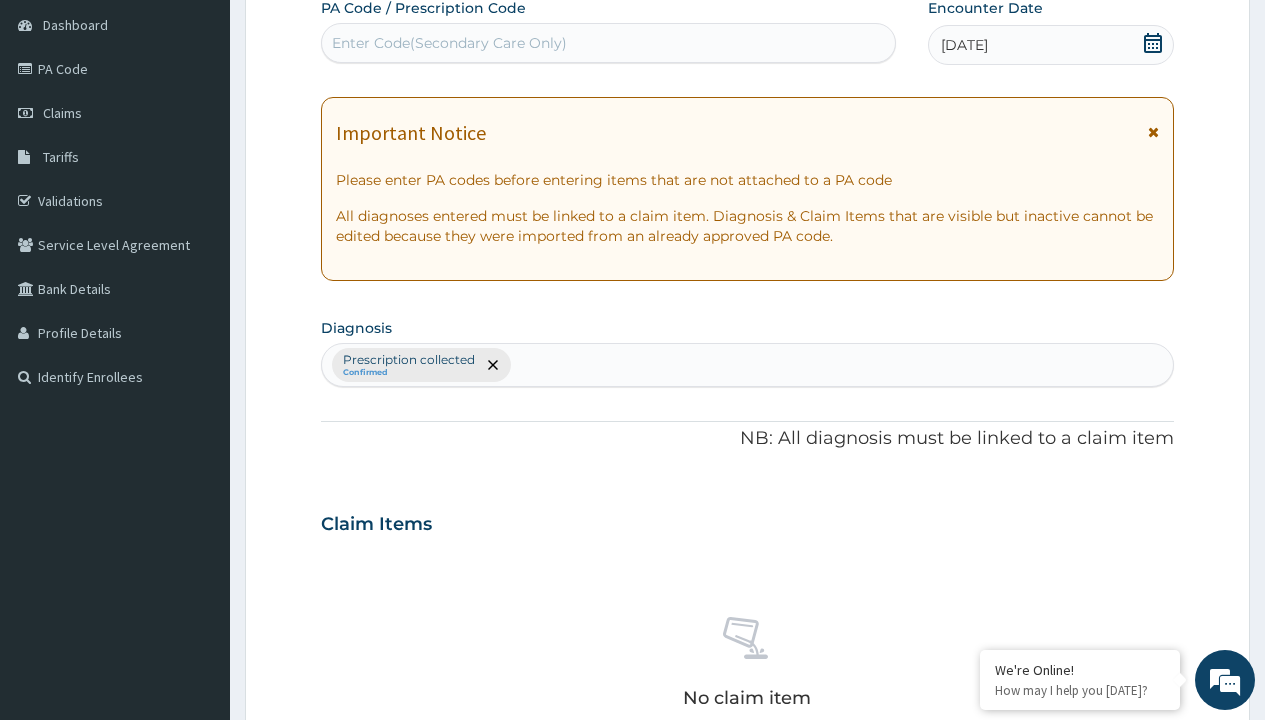 type on "prescription collected" 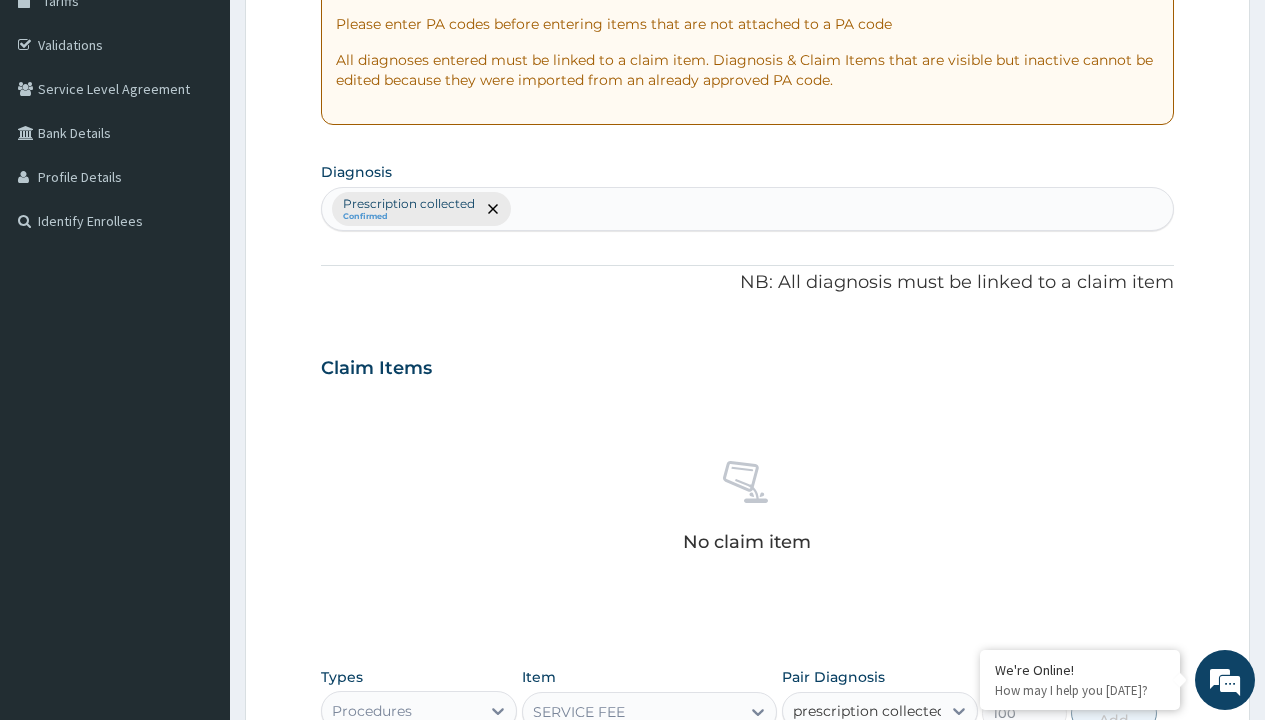 scroll, scrollTop: 0, scrollLeft: 0, axis: both 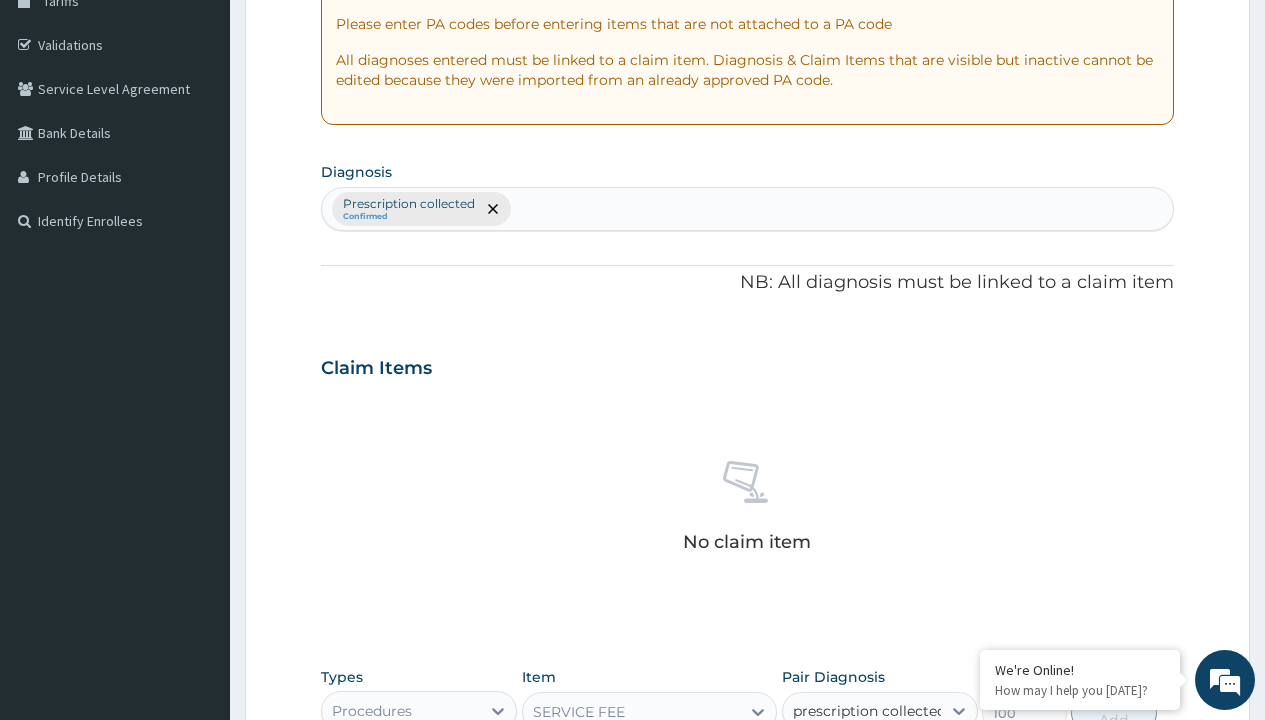 type 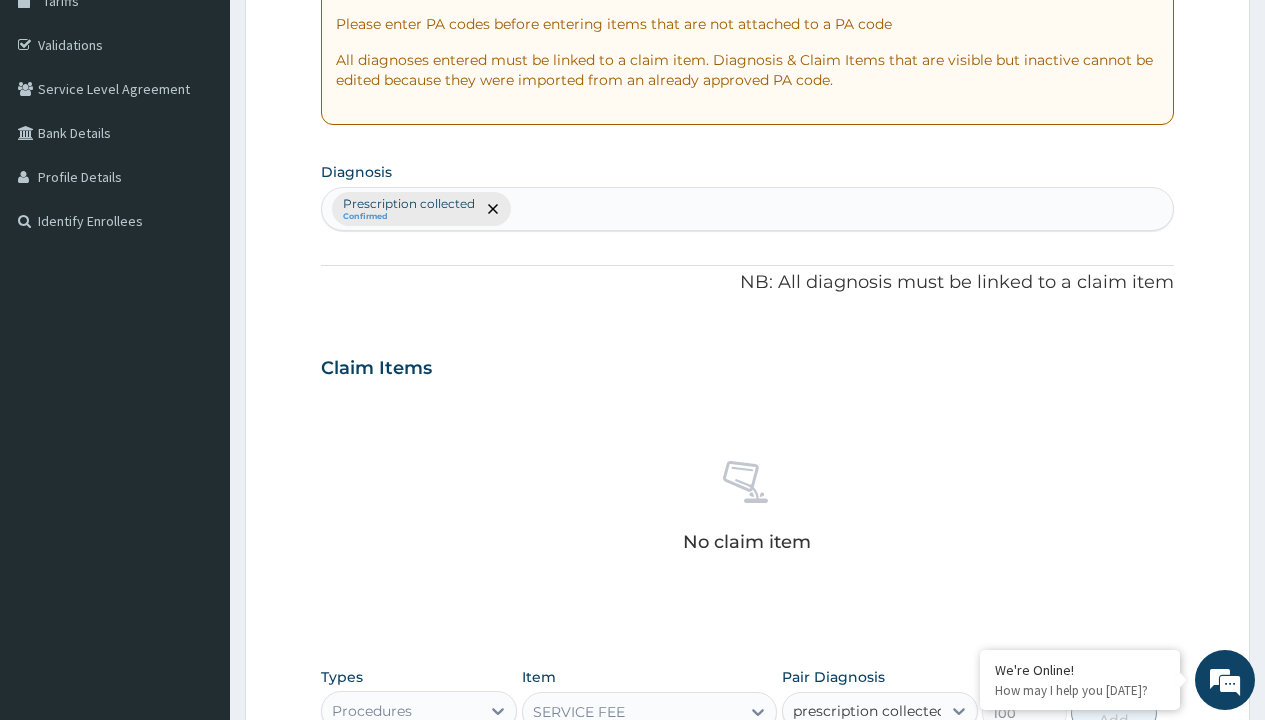 checkbox on "true" 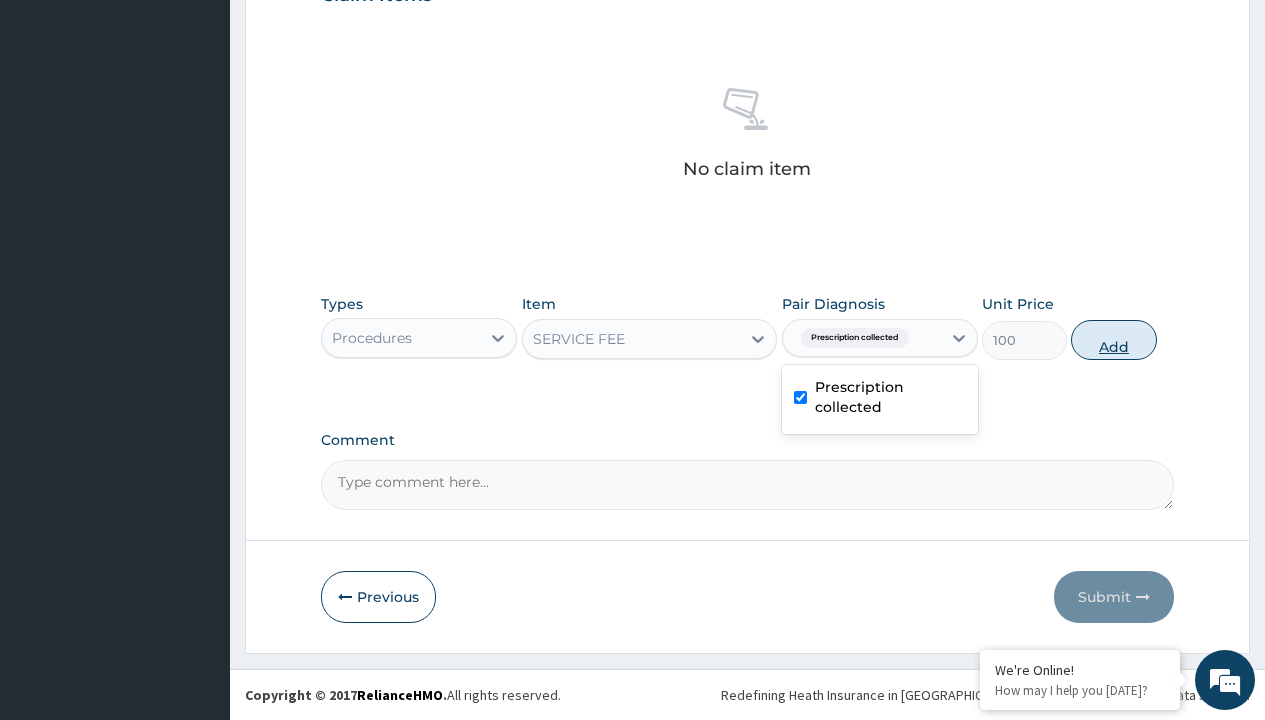 click on "Add" at bounding box center [1113, 340] 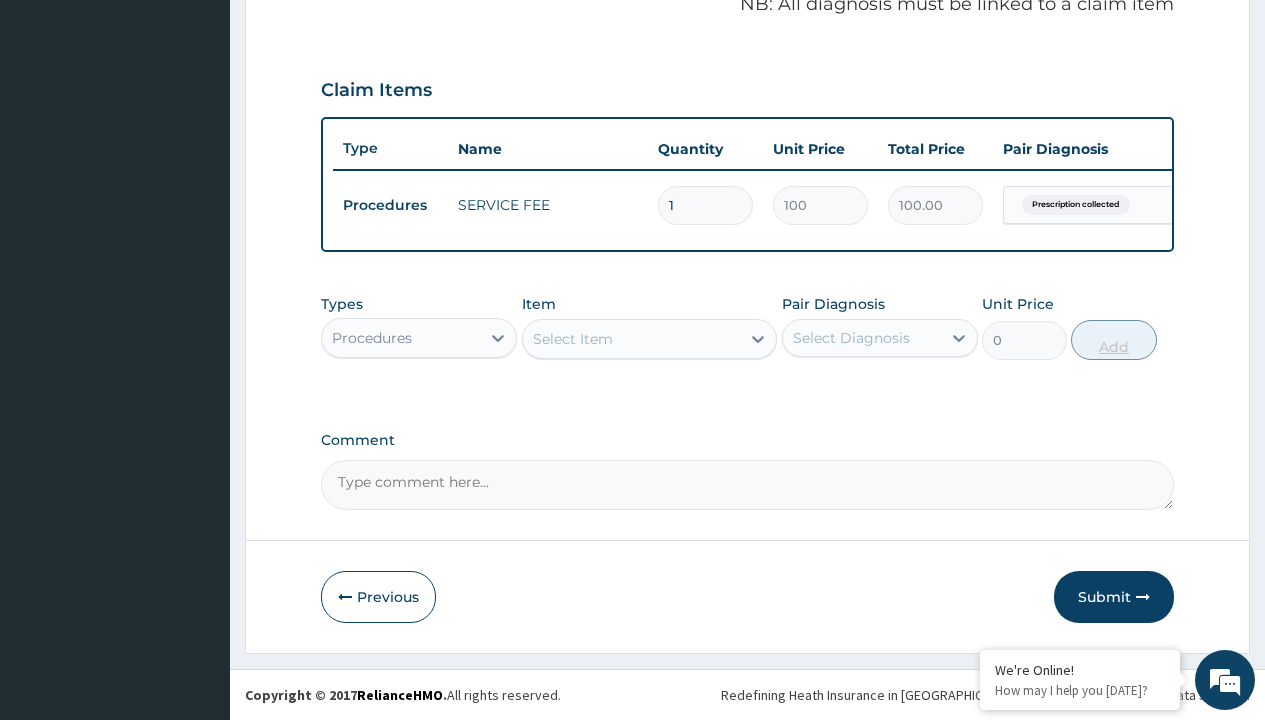 scroll, scrollTop: 642, scrollLeft: 0, axis: vertical 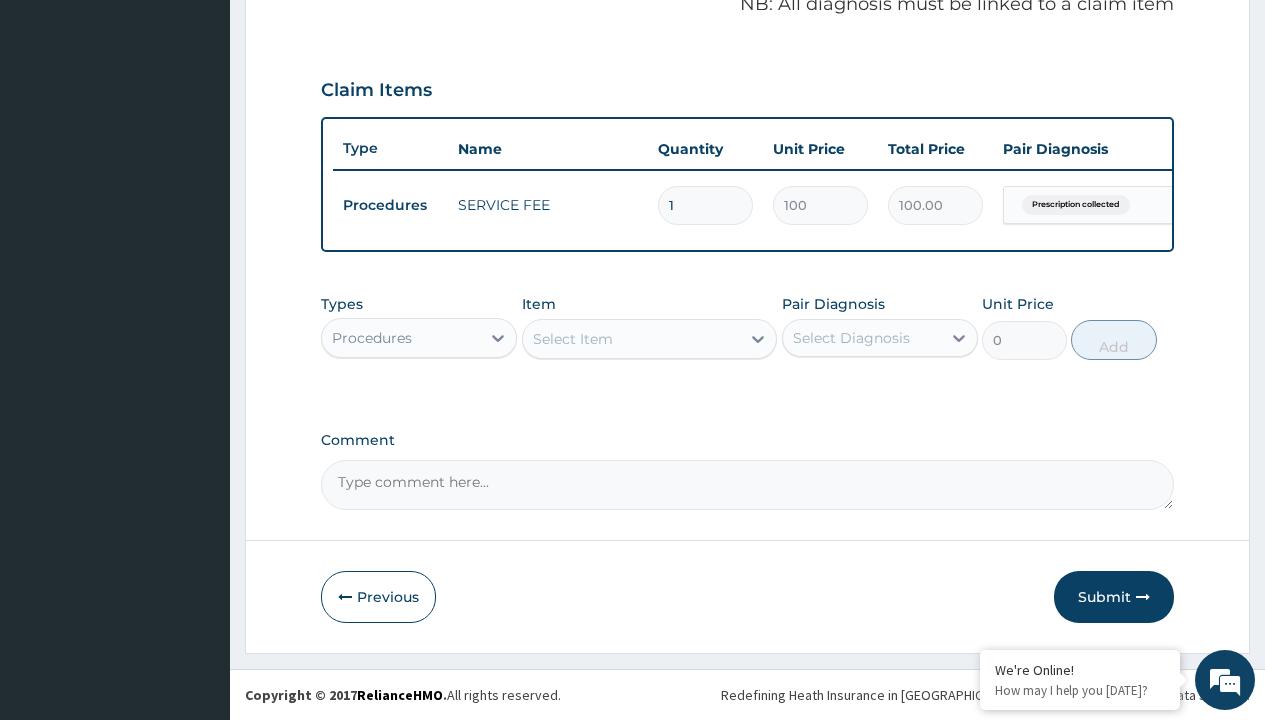 click on "Procedures" at bounding box center [372, 338] 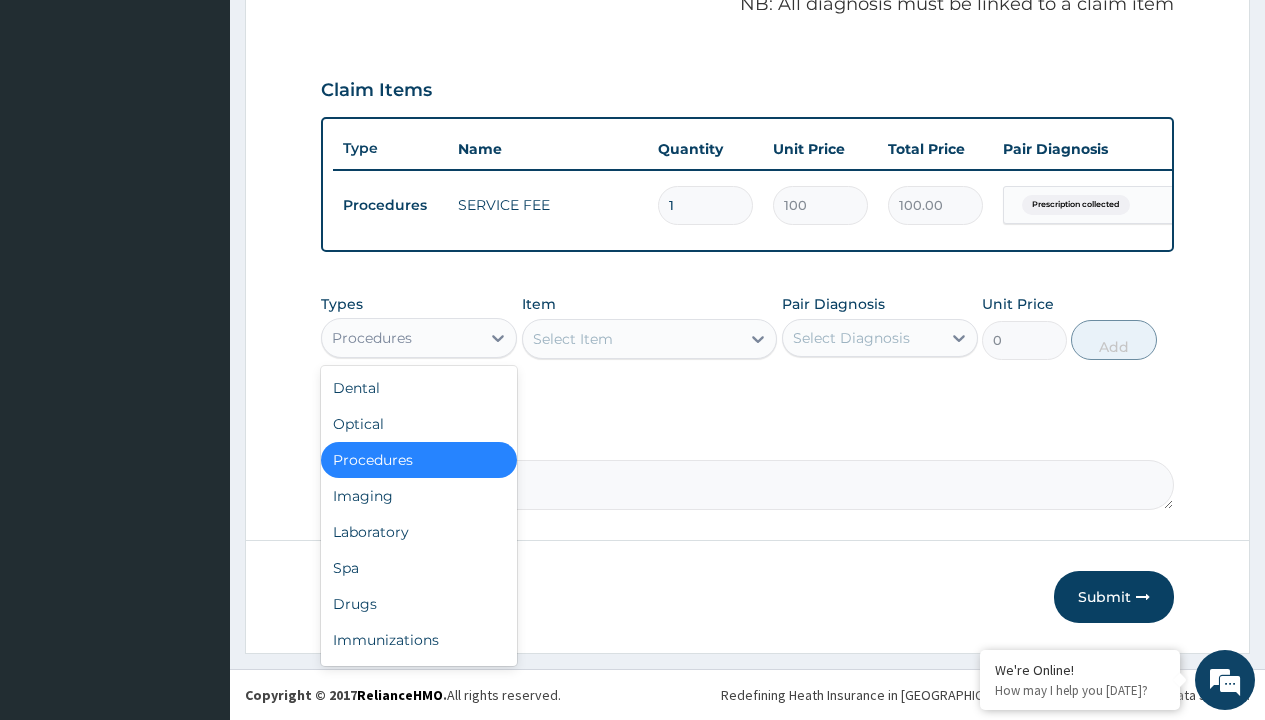 type on "drugs" 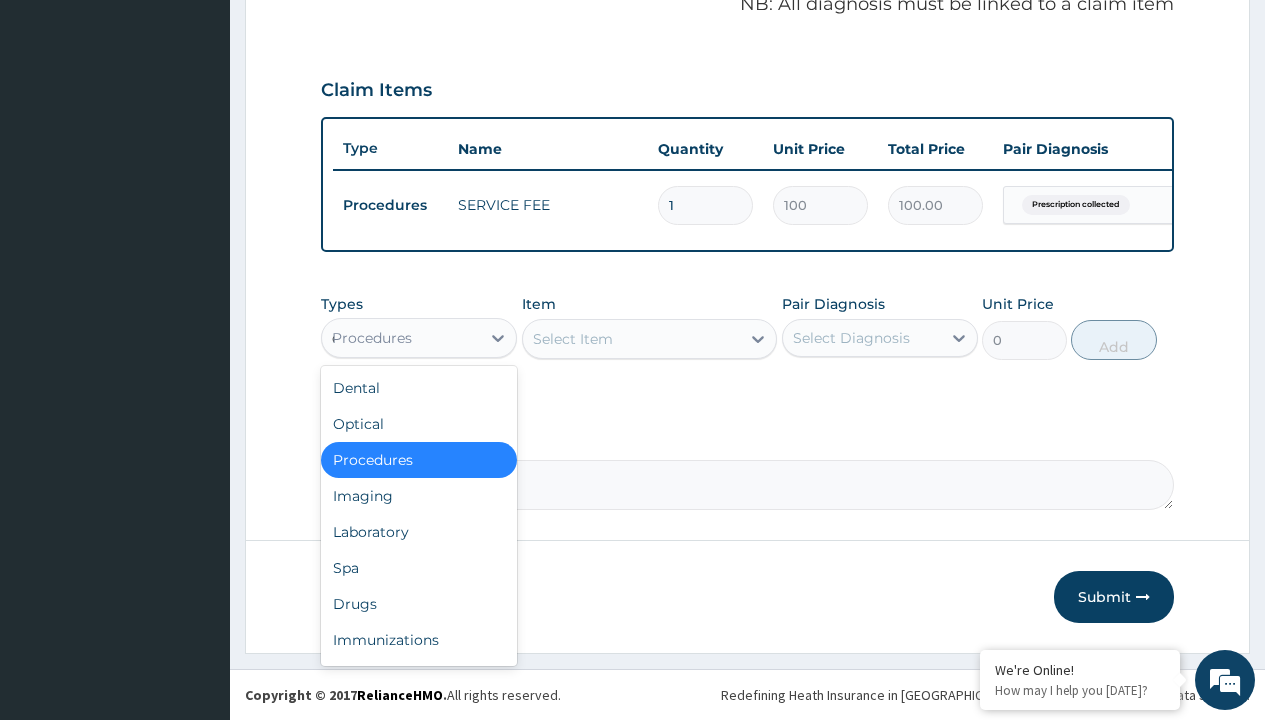 scroll, scrollTop: 0, scrollLeft: 0, axis: both 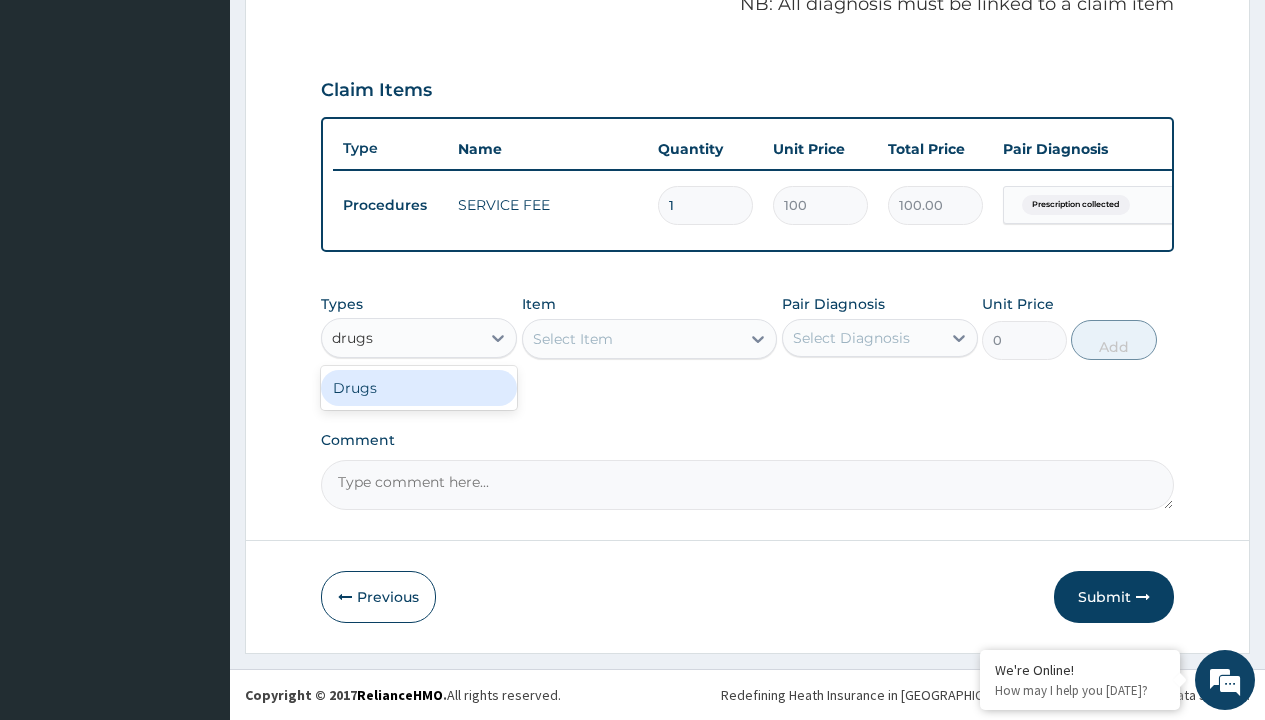 click on "Drugs" at bounding box center [419, 388] 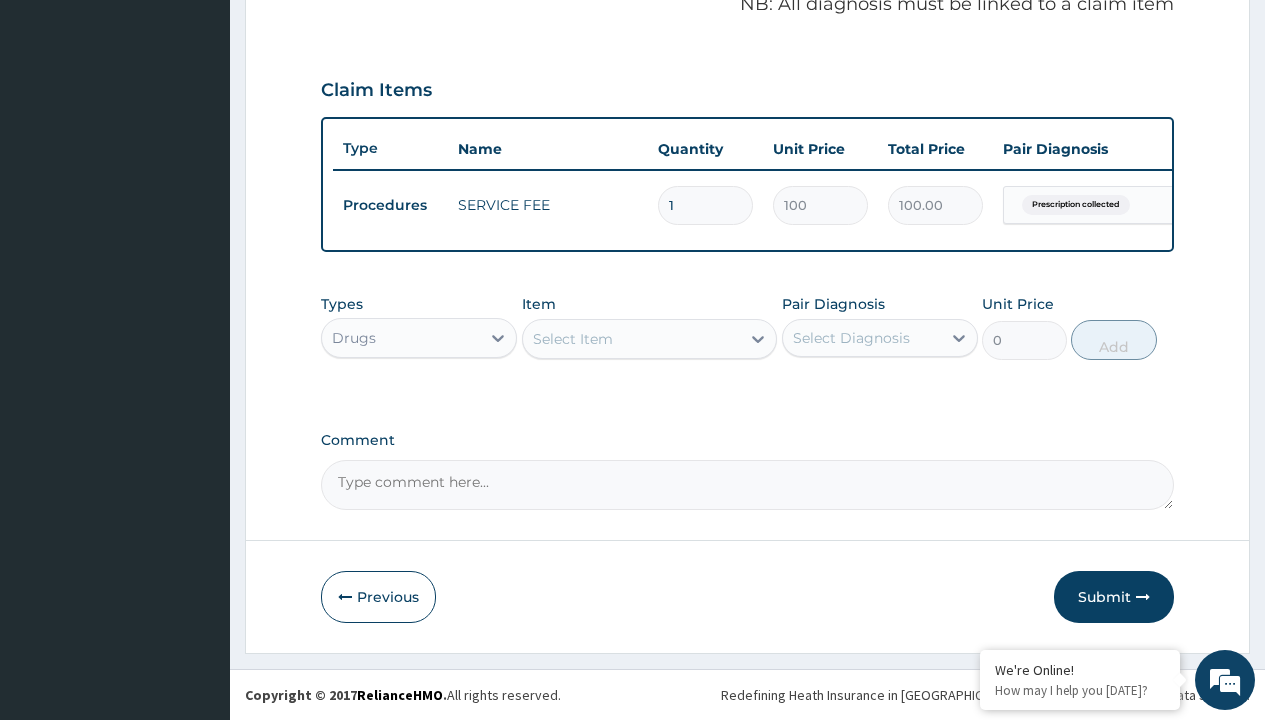 click on "Select Item" at bounding box center (573, 339) 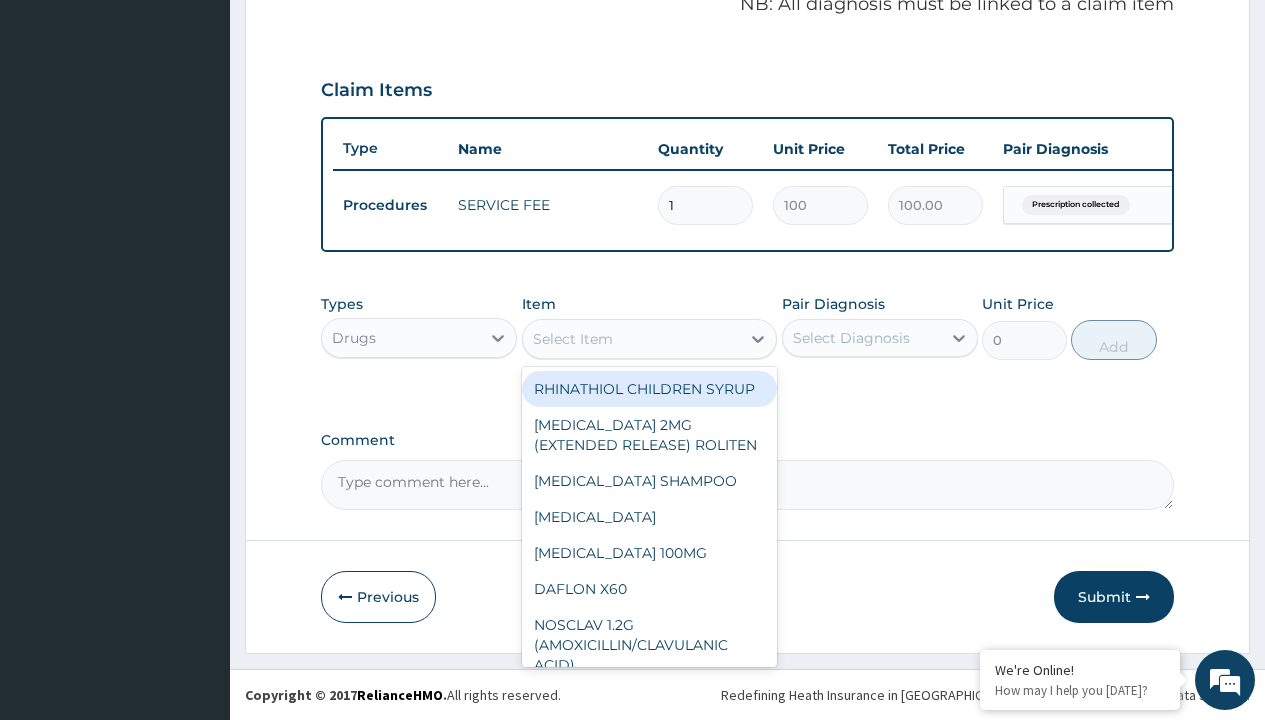 type on "flucloxacillin 500mg x28 caps" 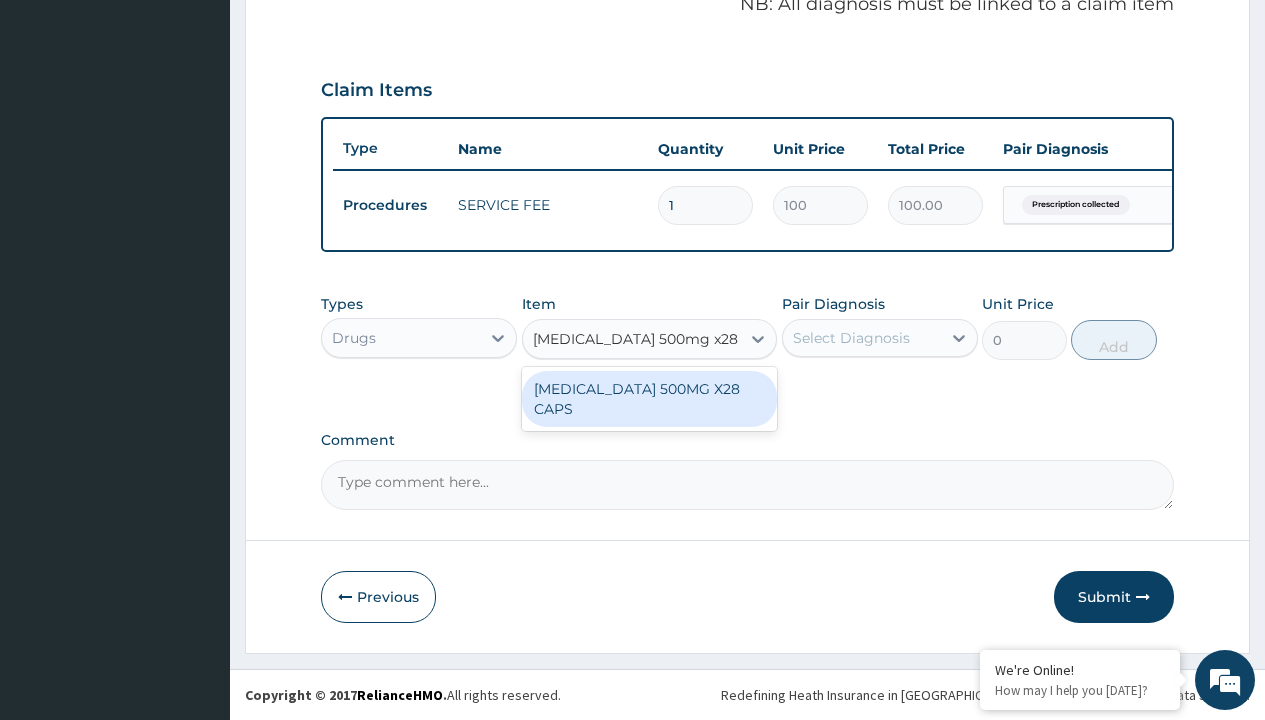 scroll, scrollTop: 0, scrollLeft: 0, axis: both 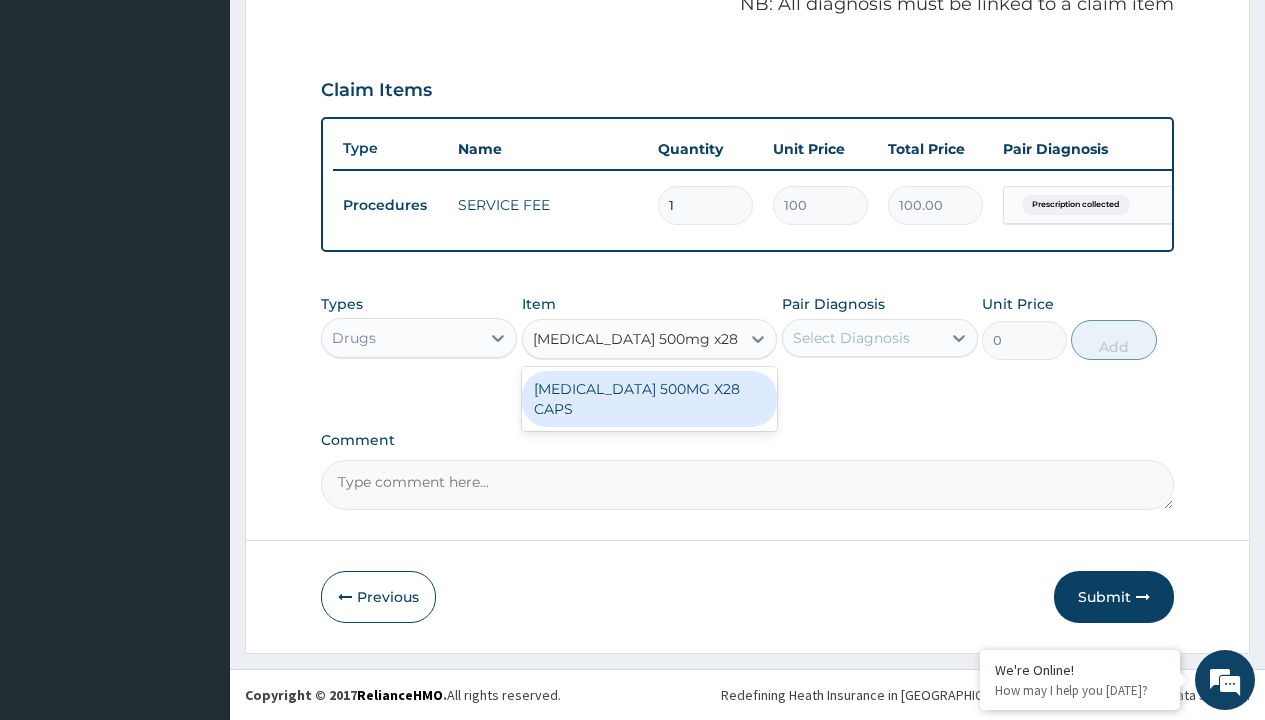 click on "FLUCLOXACILLIN 500MG X28 CAPS" at bounding box center [650, 399] 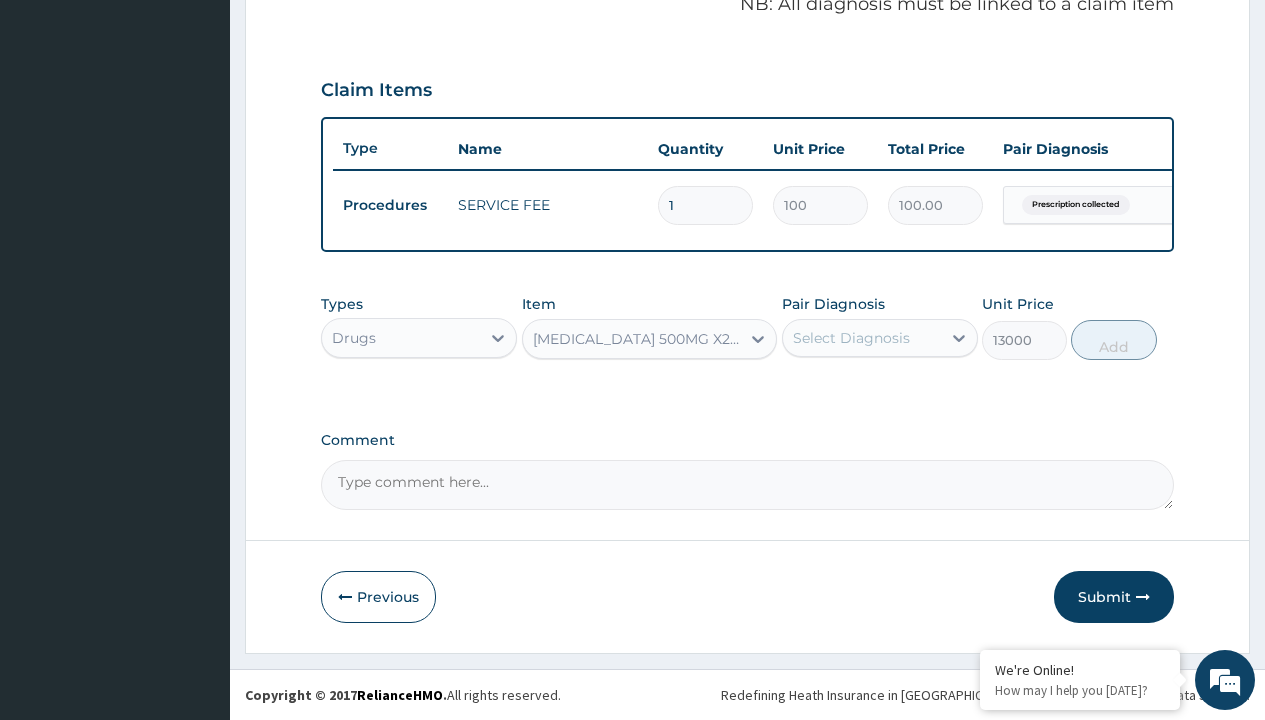 click on "Prescription collected" at bounding box center (409, -74) 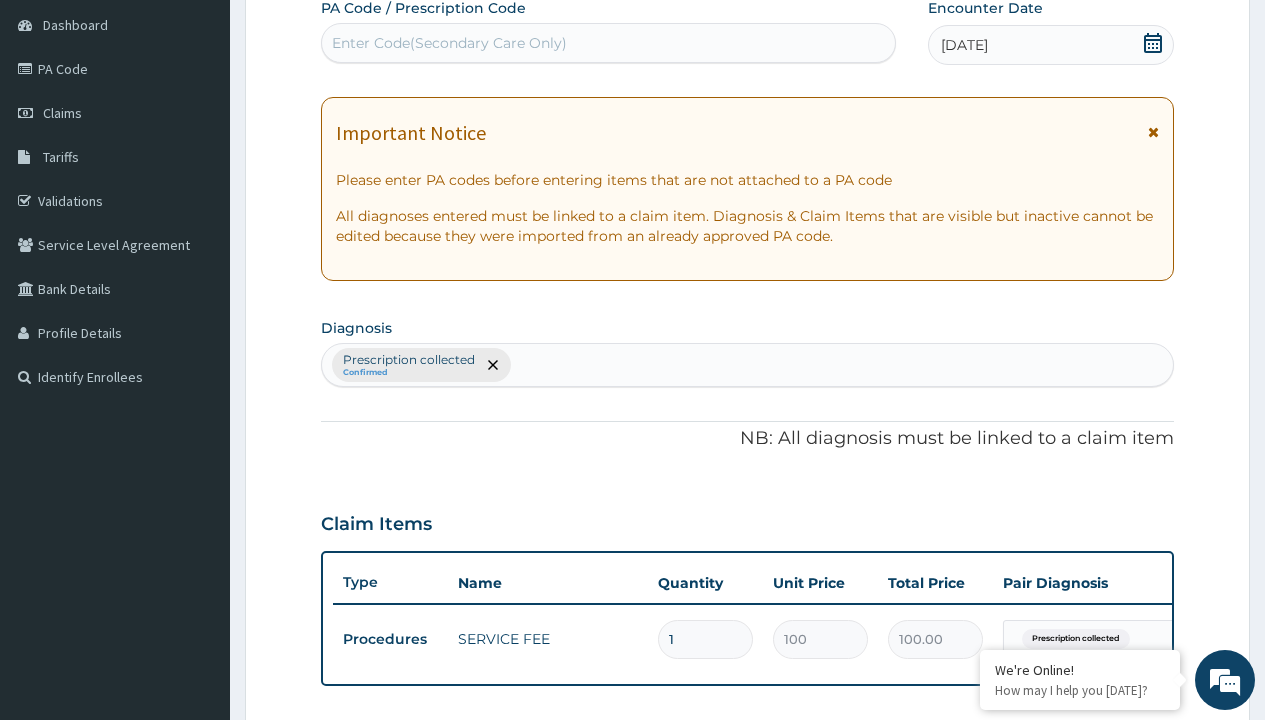 type on "prescription collected" 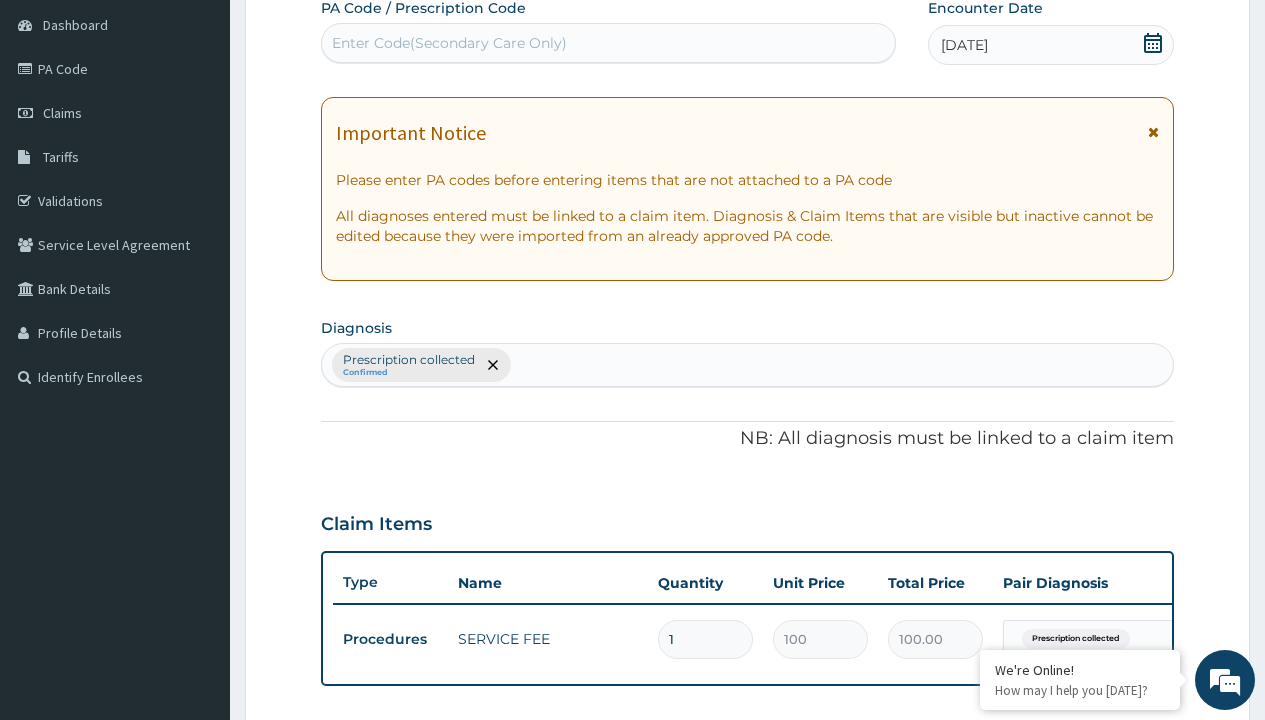 scroll, scrollTop: 0, scrollLeft: 0, axis: both 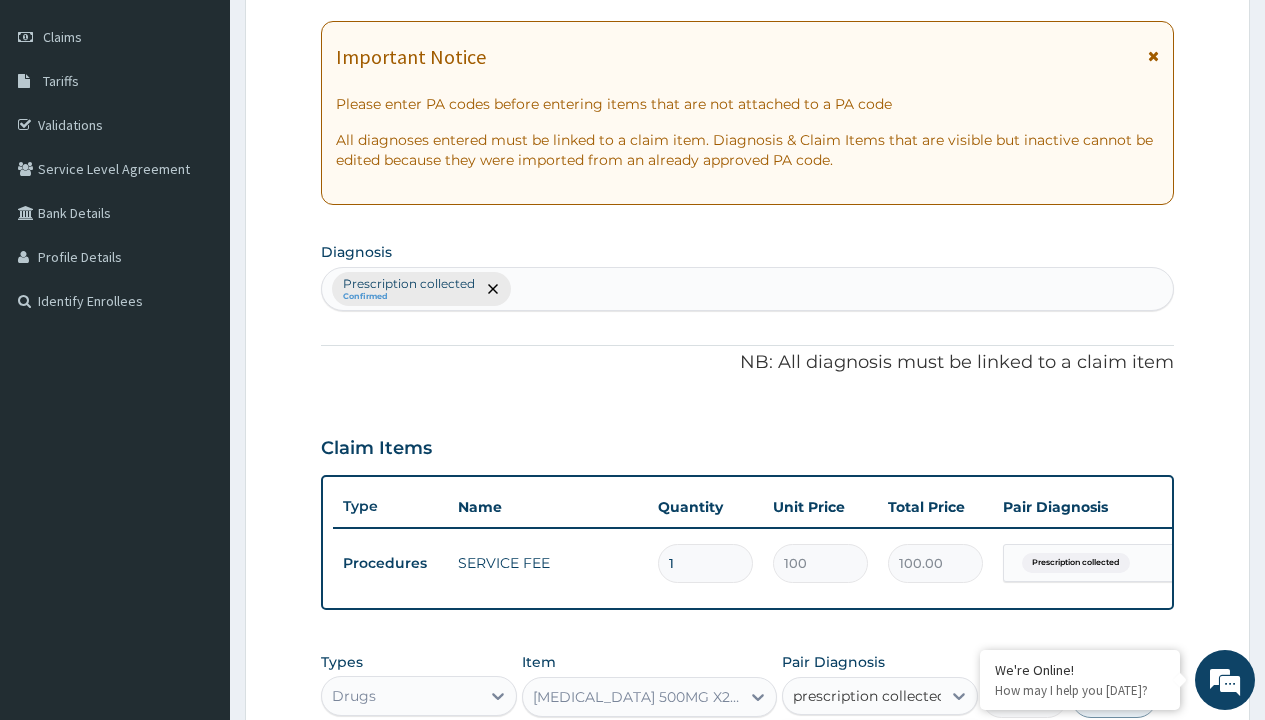 click on "Prescription collected" at bounding box center [890, 755] 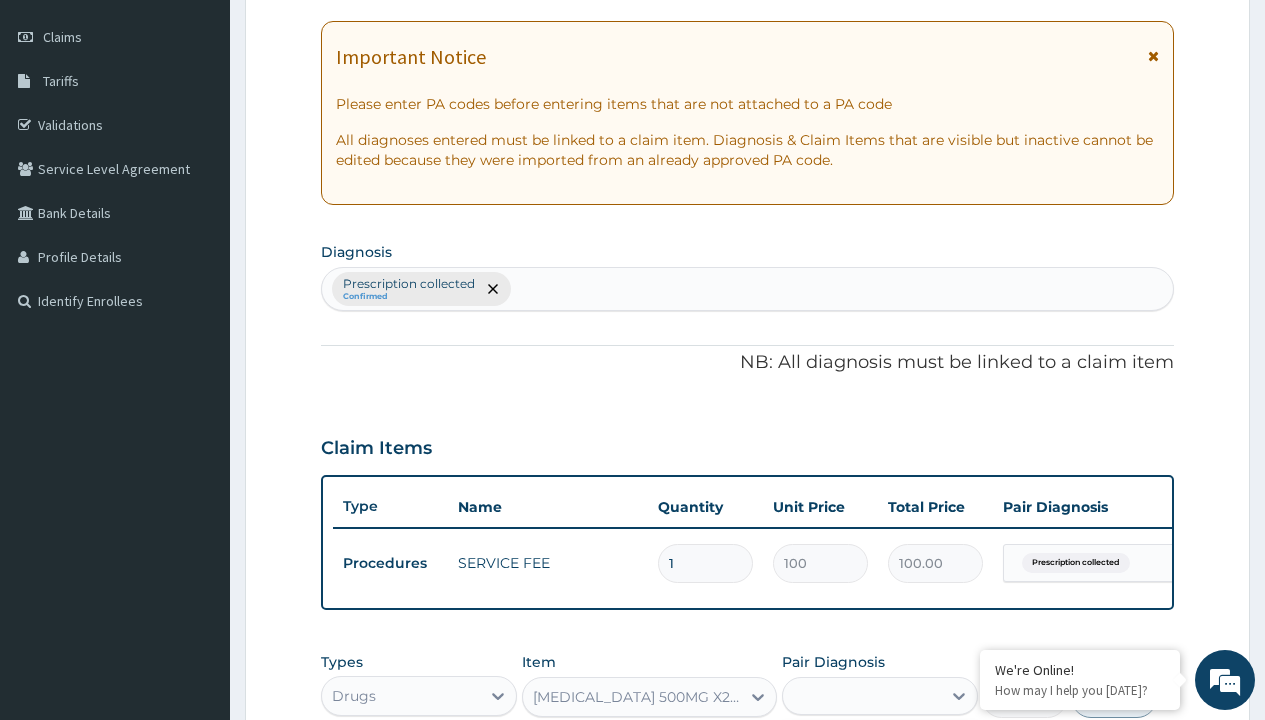 scroll, scrollTop: 642, scrollLeft: 0, axis: vertical 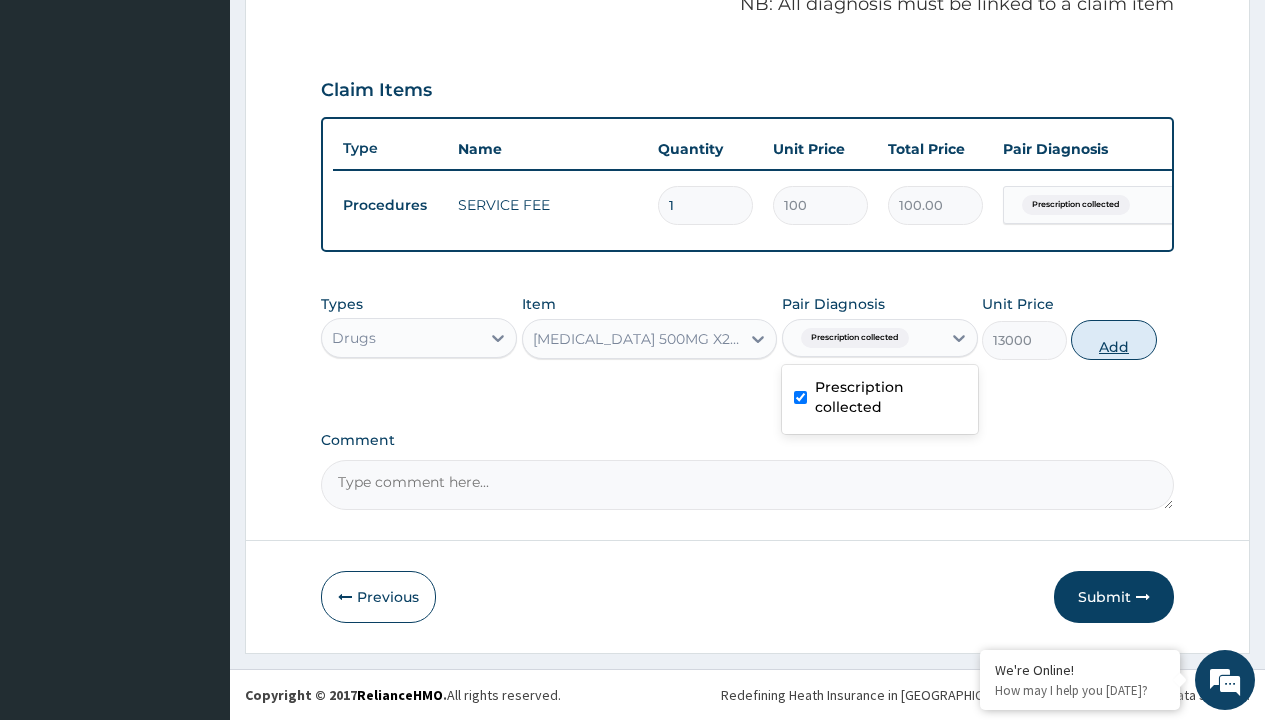 click on "Add" at bounding box center [1113, 340] 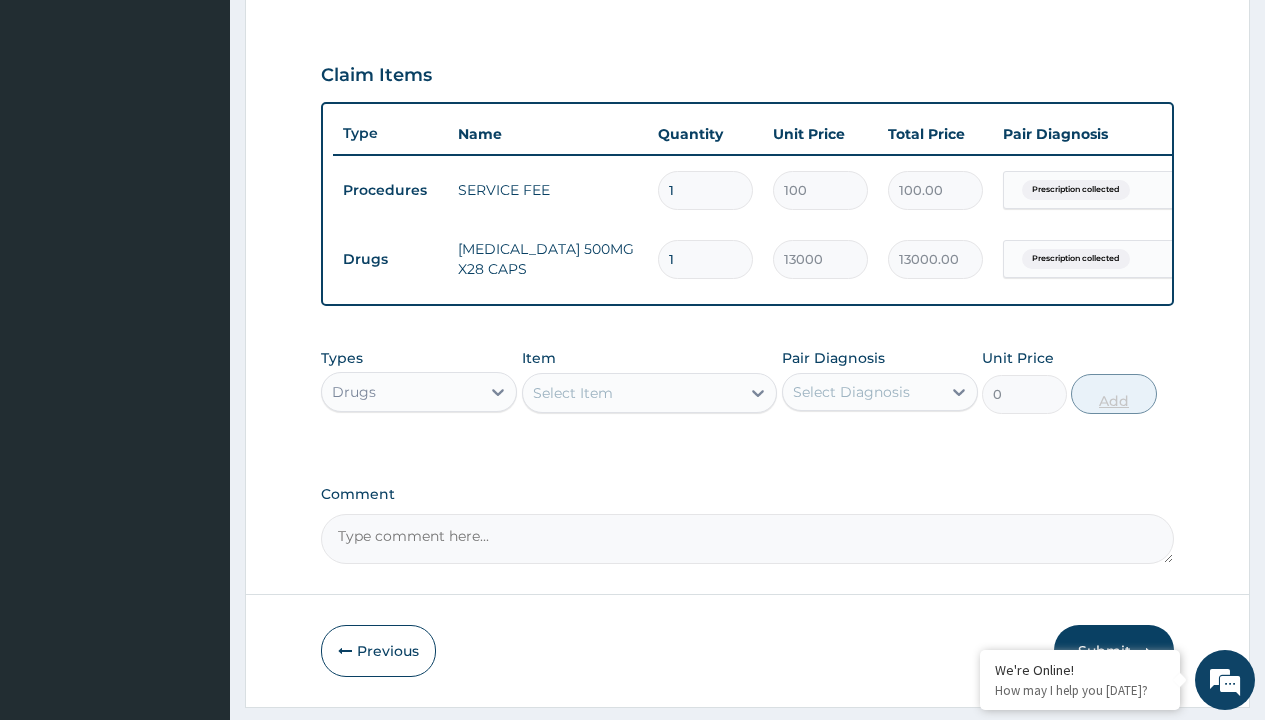 type on "40" 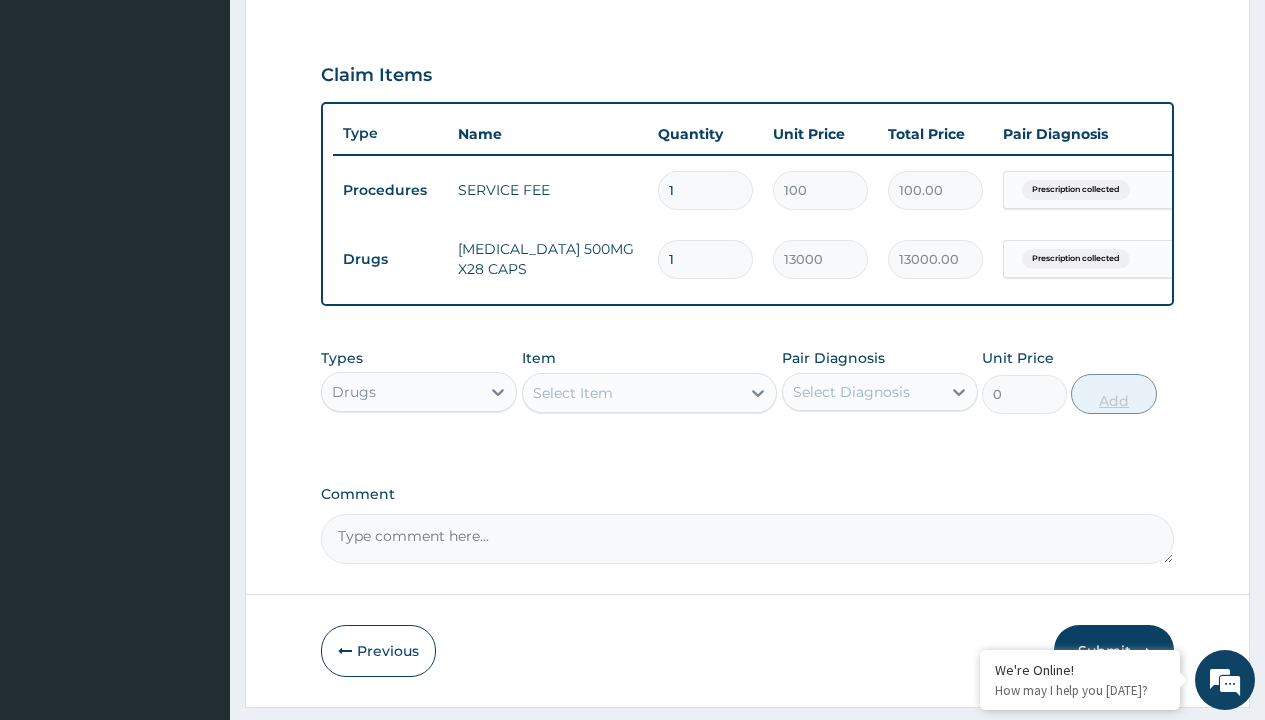 type on "520000.00" 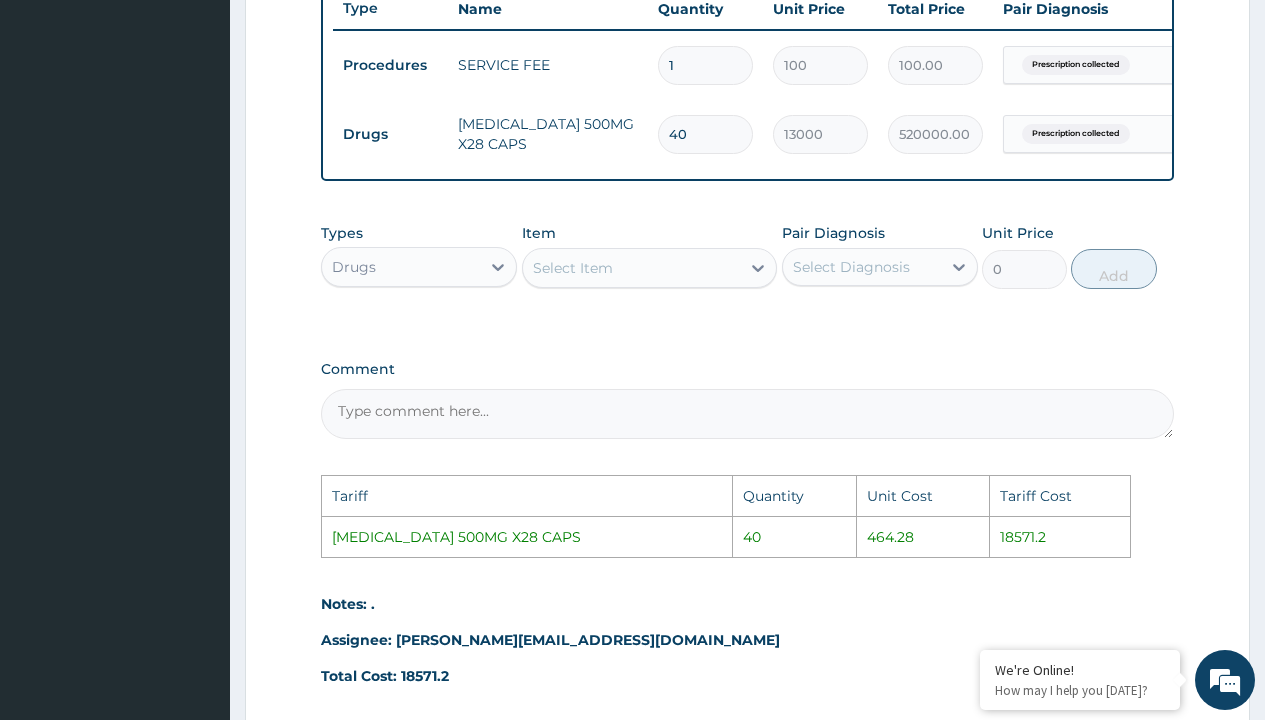 scroll, scrollTop: 795, scrollLeft: 0, axis: vertical 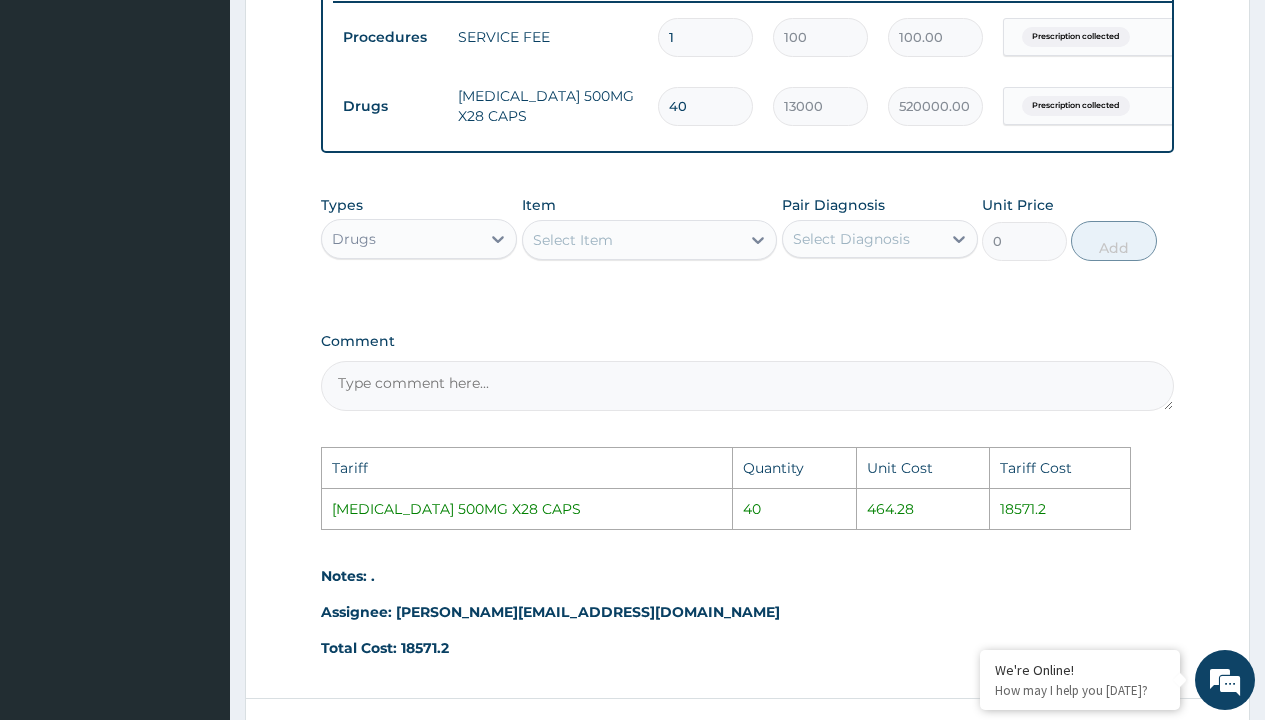 type on "4" 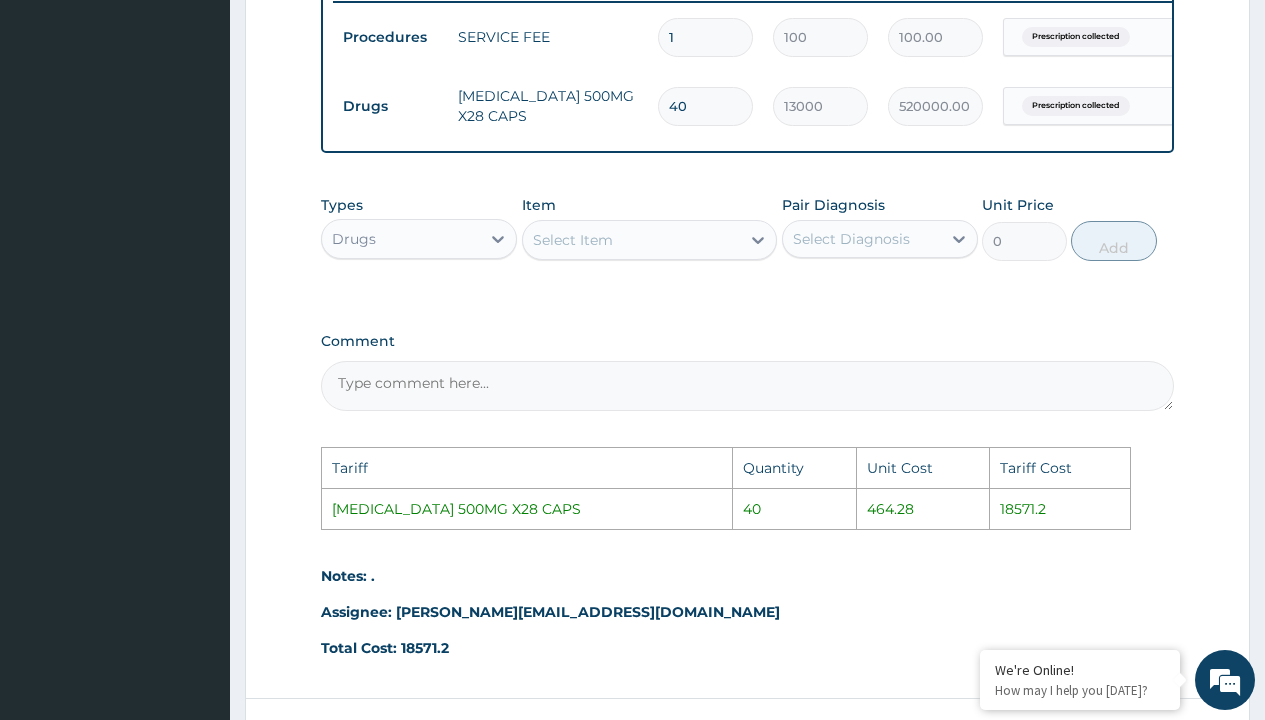 type on "52000.00" 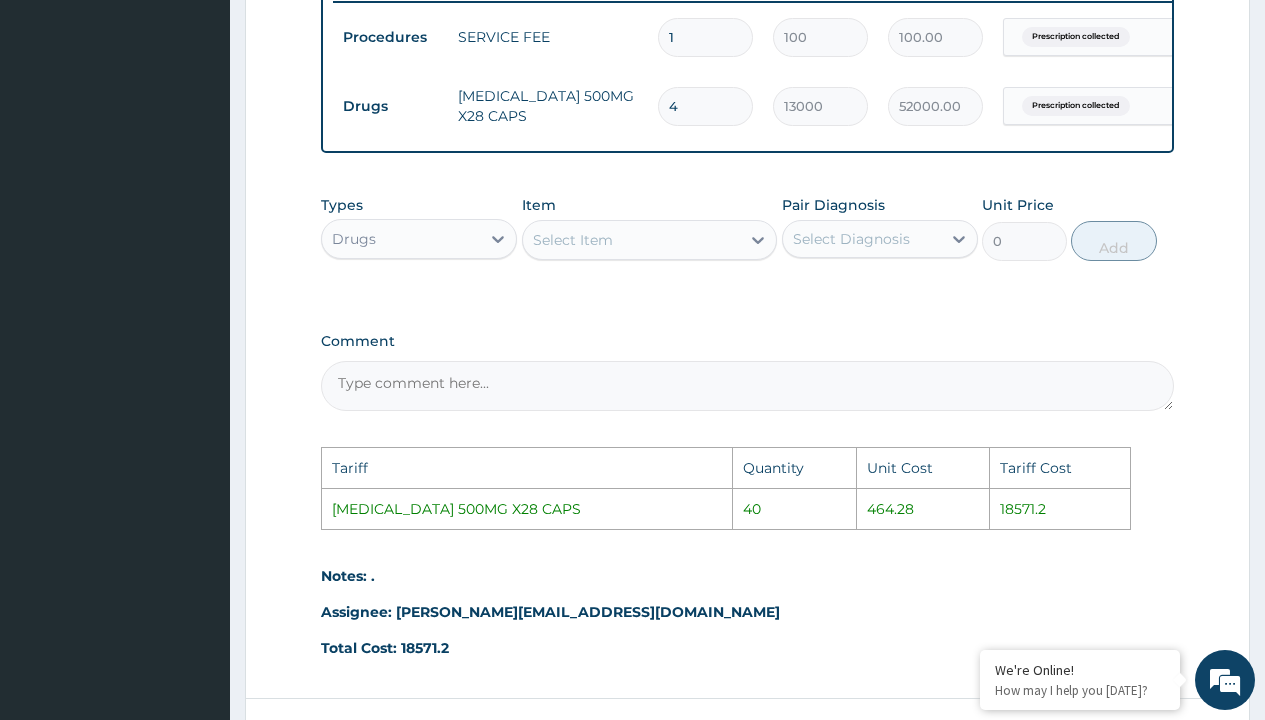 type 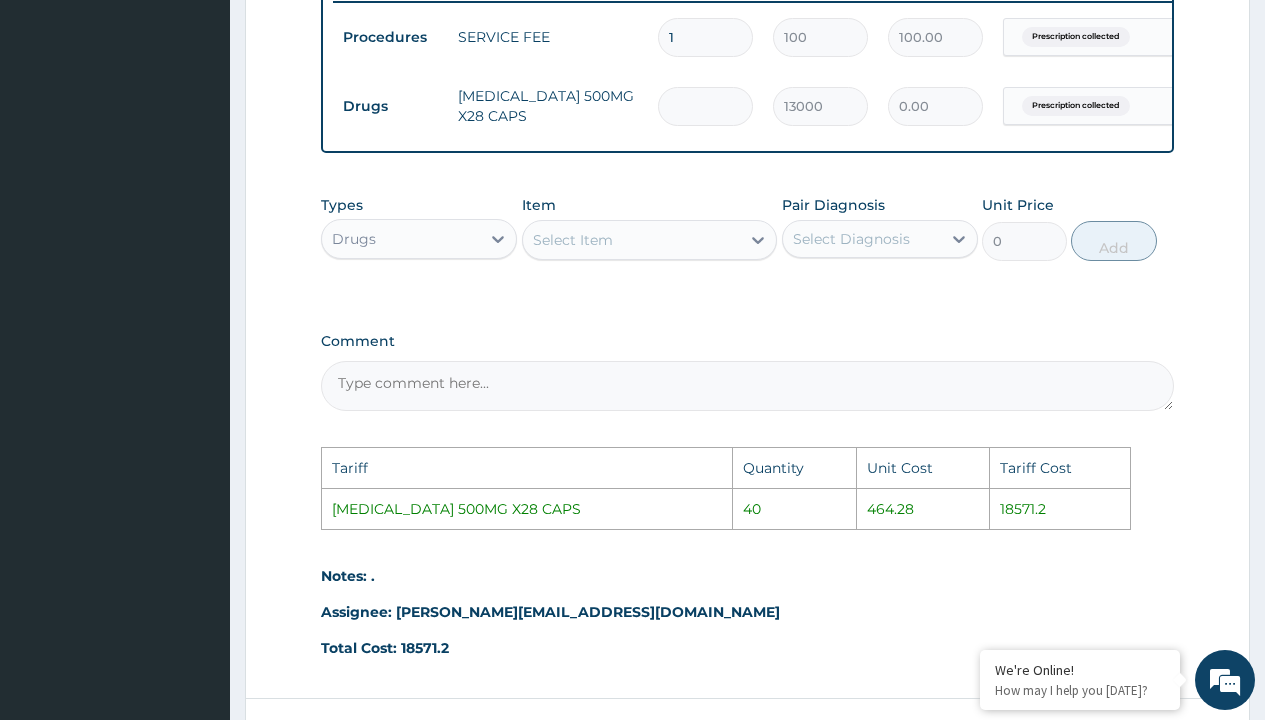 type on "1" 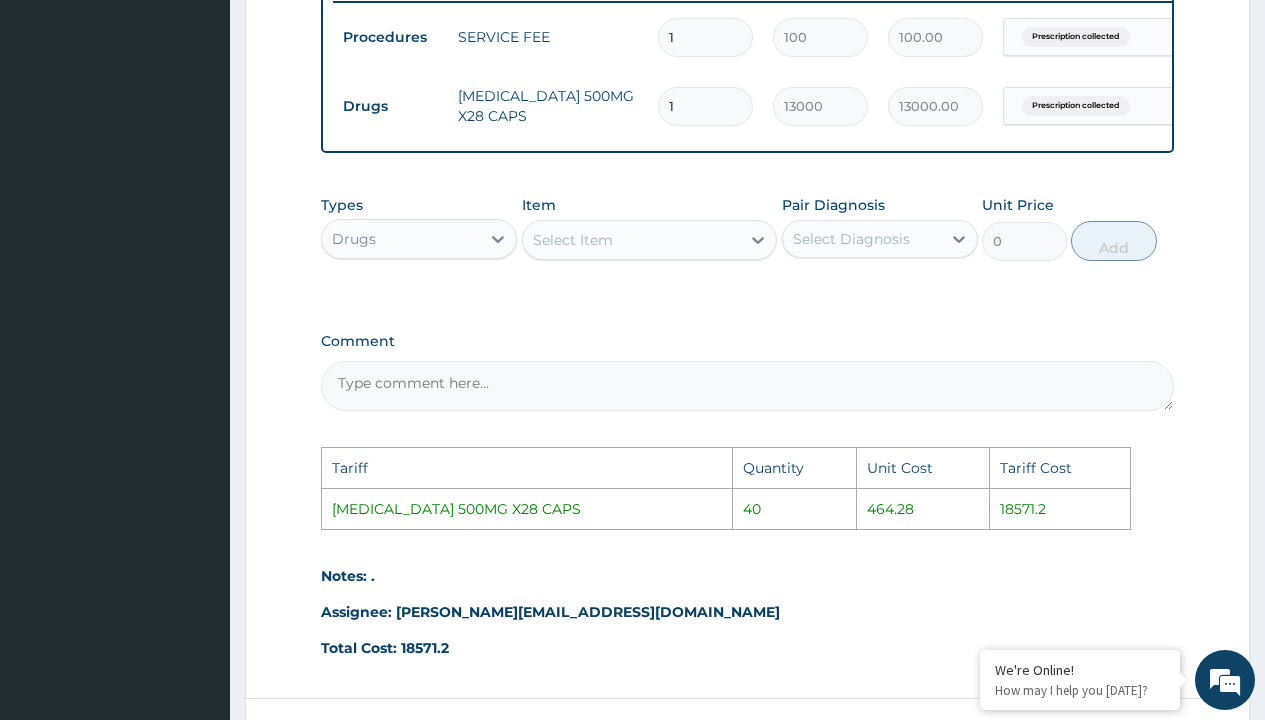 click on "Select Item" at bounding box center (573, 240) 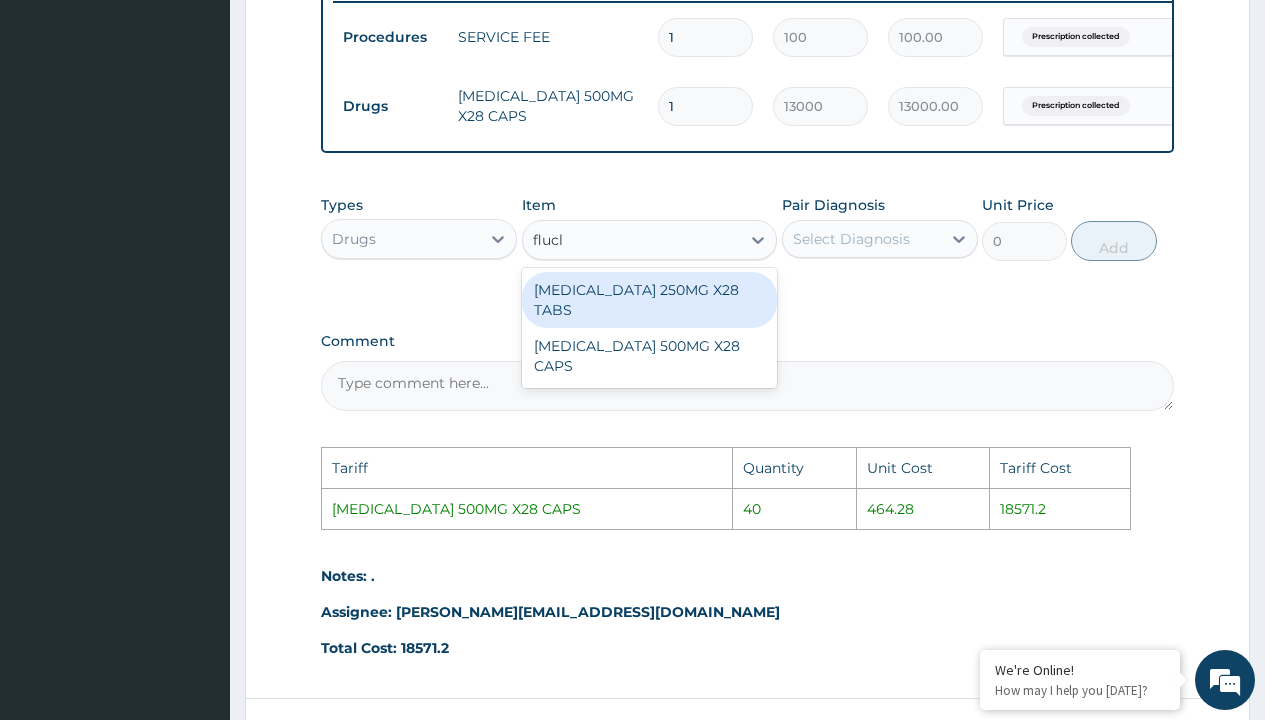 type on "fluclo" 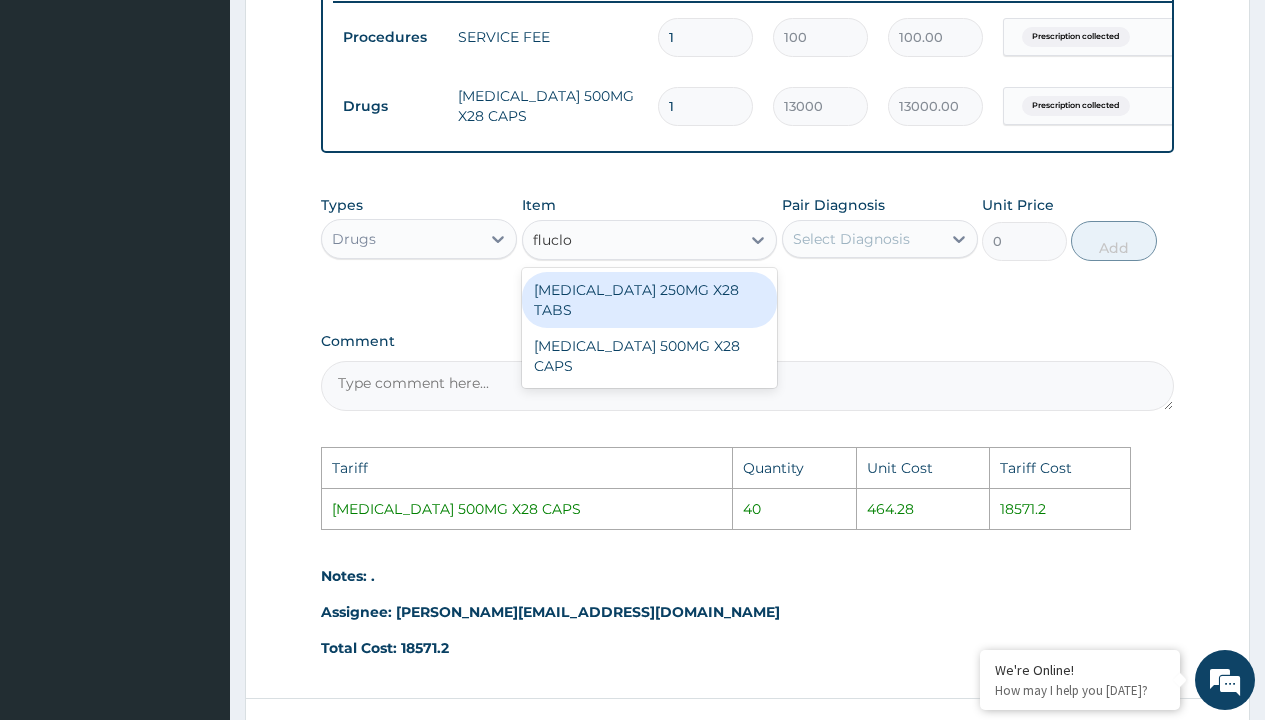 click on "[MEDICAL_DATA] 250MG X28 TABS" at bounding box center (650, 300) 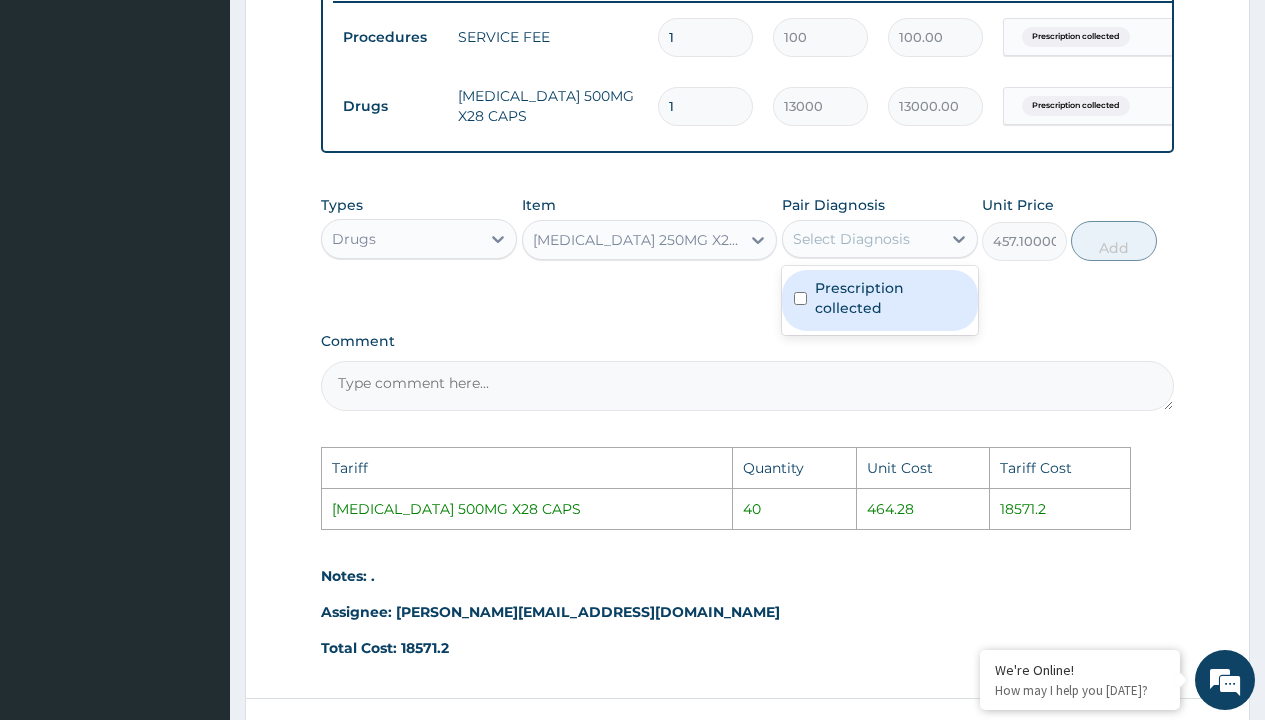 click on "Select Diagnosis" at bounding box center [851, 239] 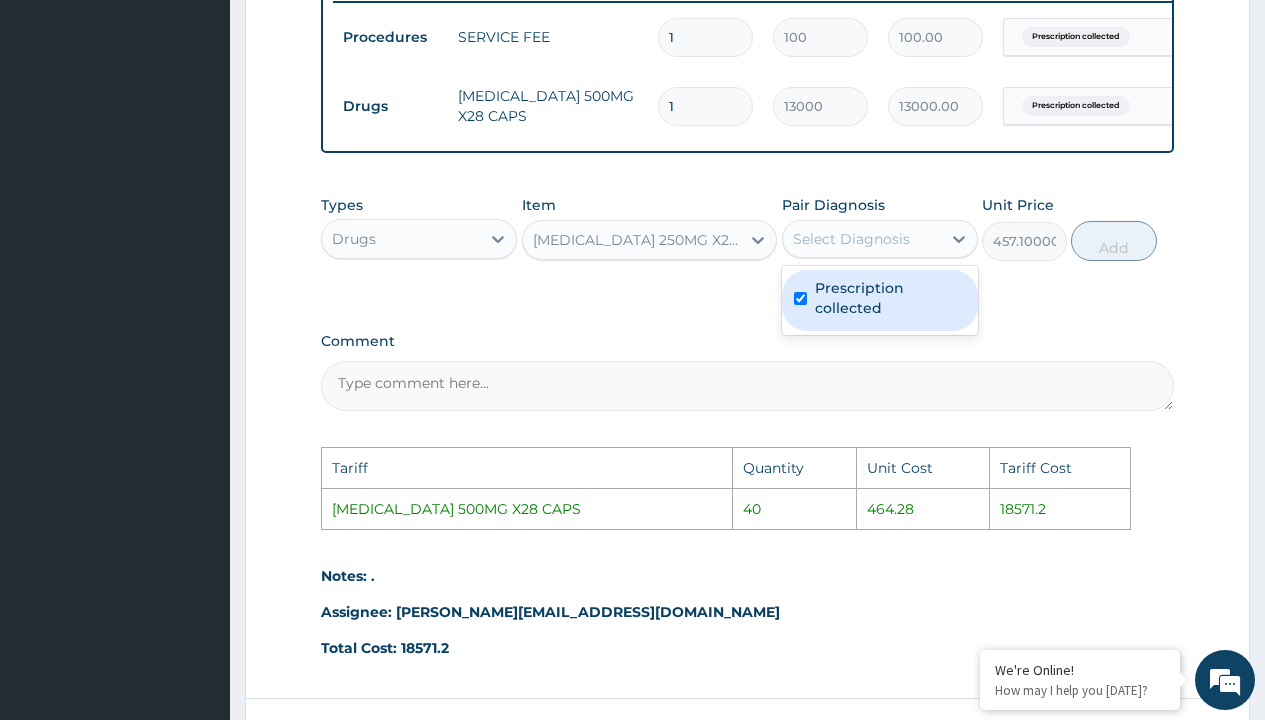 checkbox on "true" 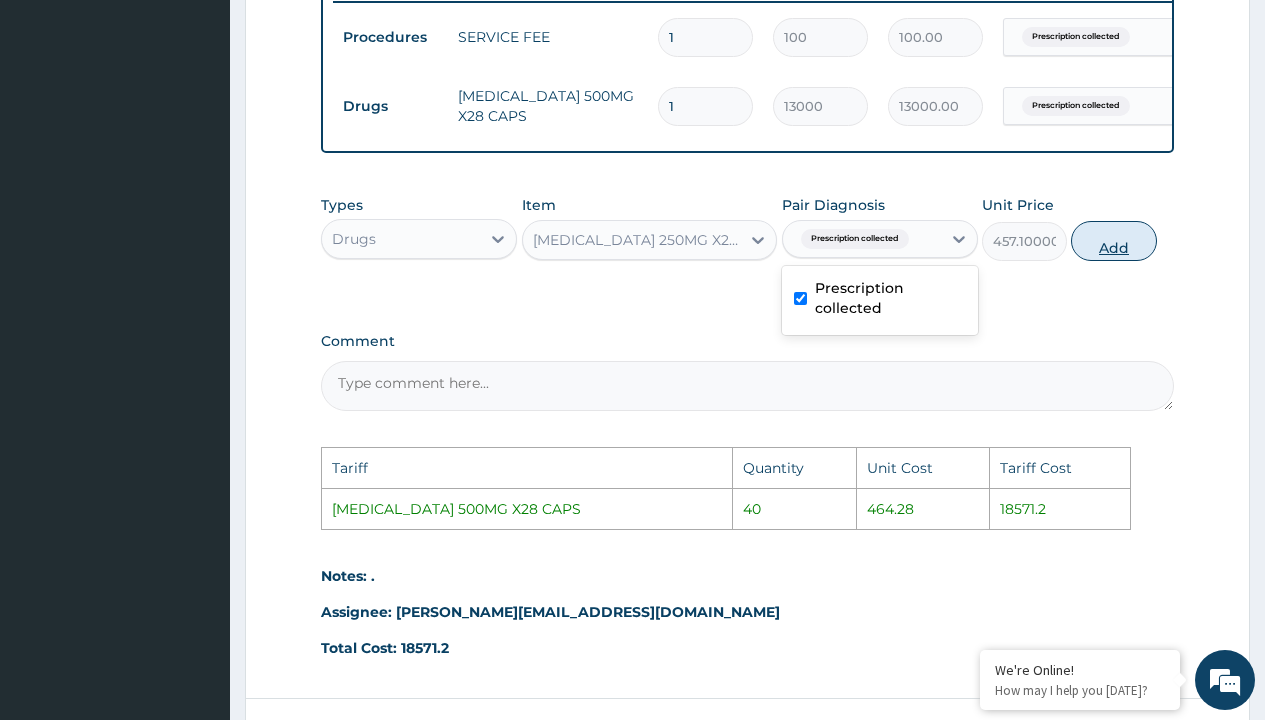 click on "Add" at bounding box center (1113, 241) 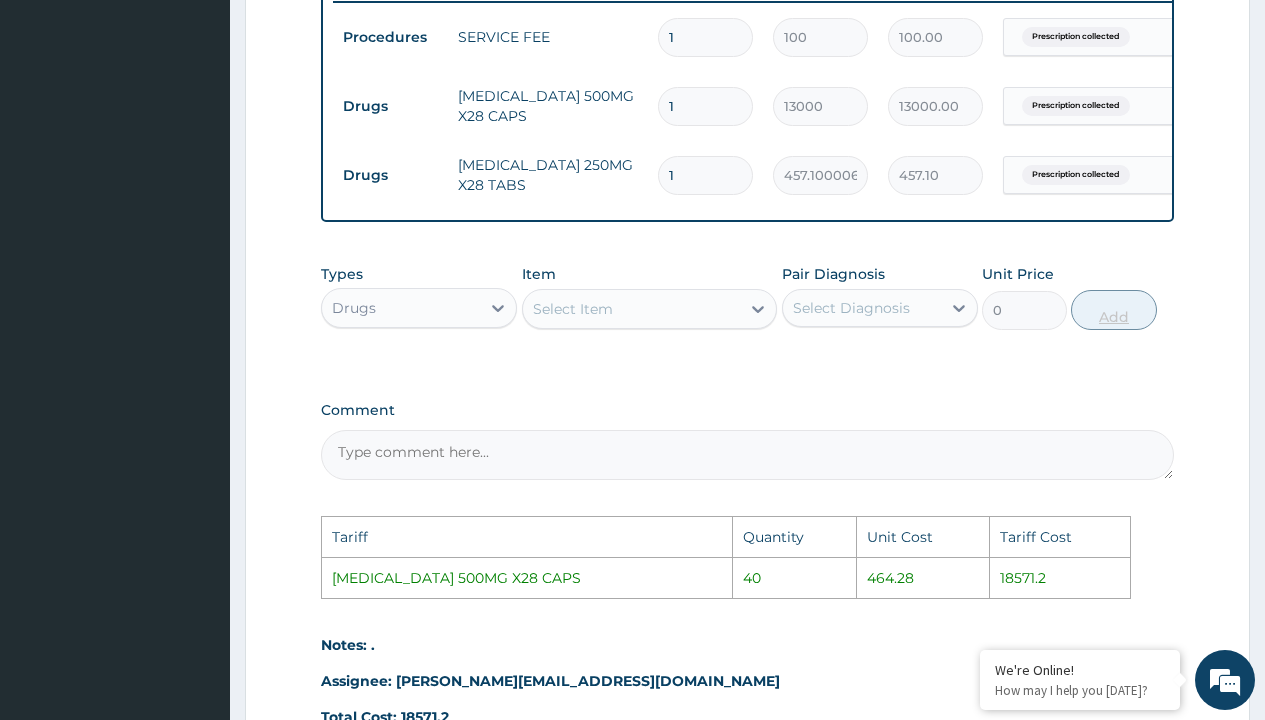 type 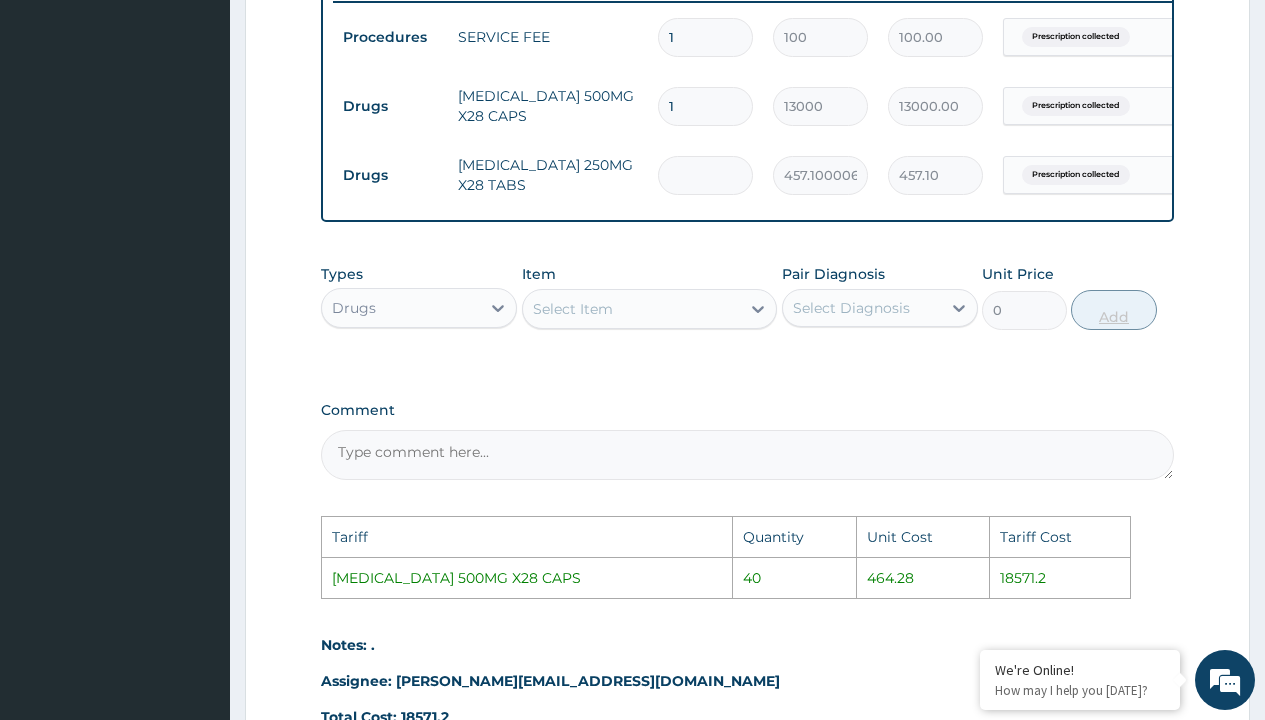 type on "0.00" 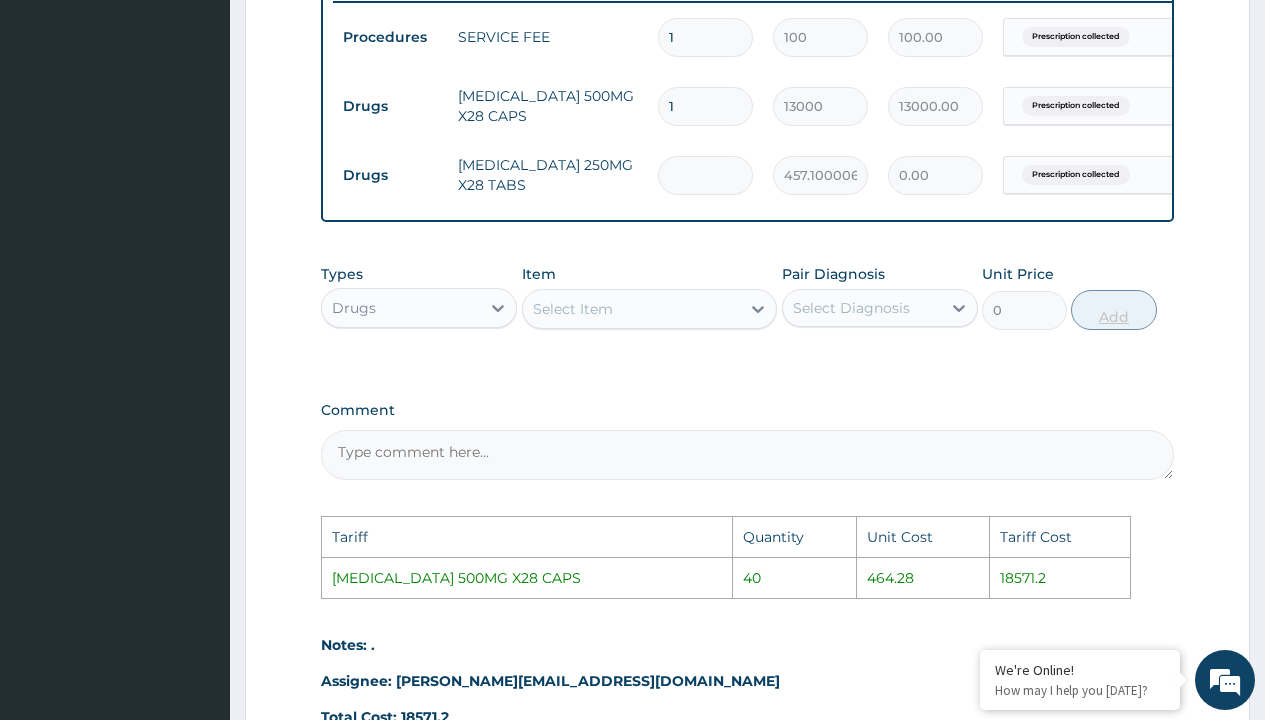 type on "4" 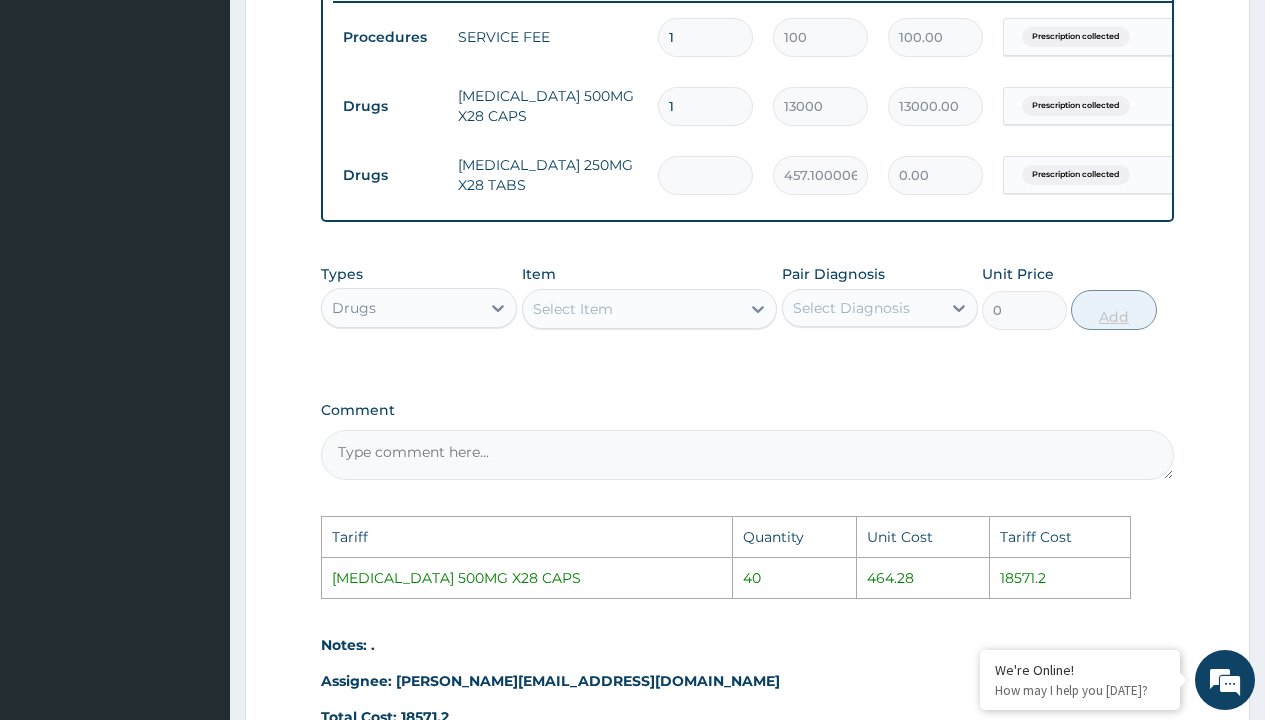 type on "1828.40" 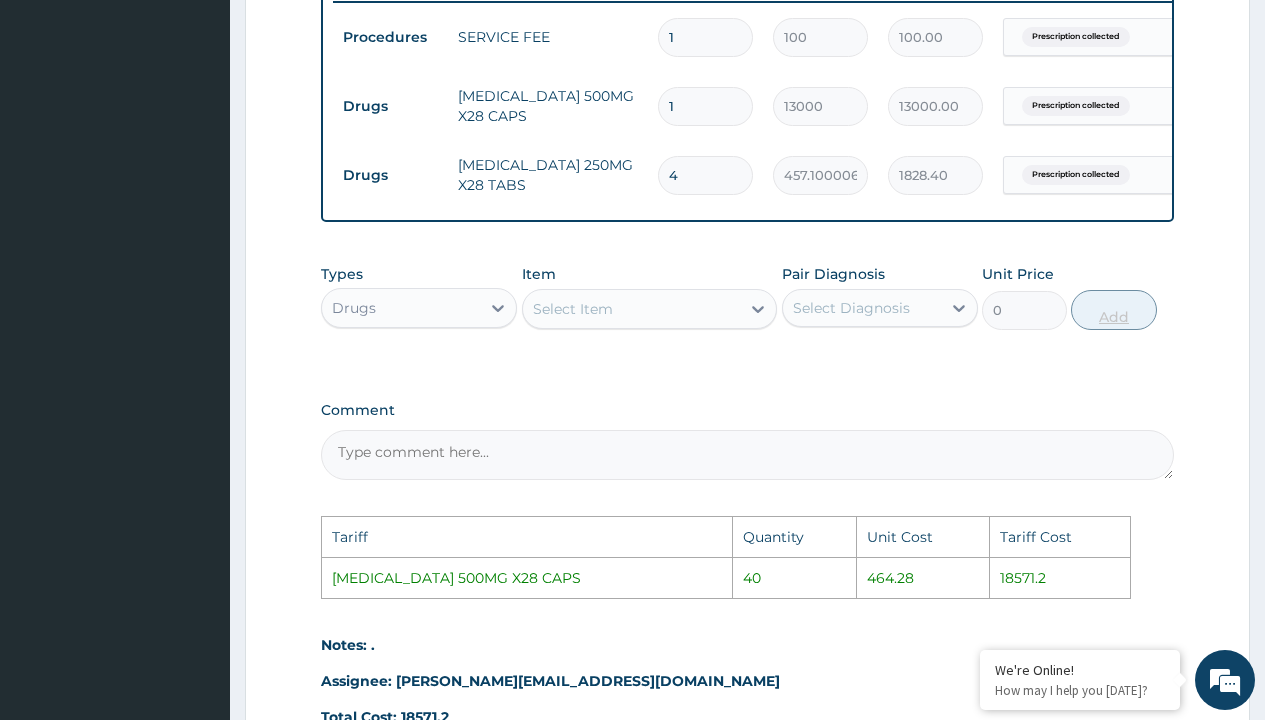 type on "40" 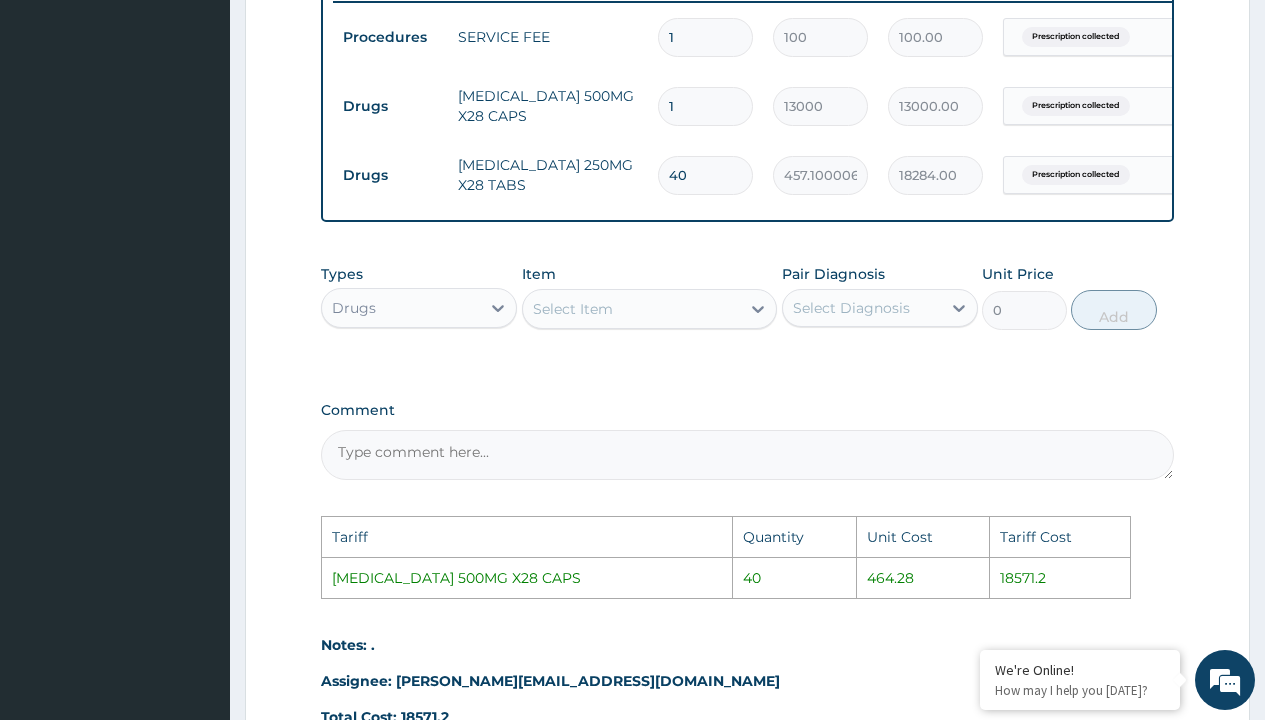 type on "4" 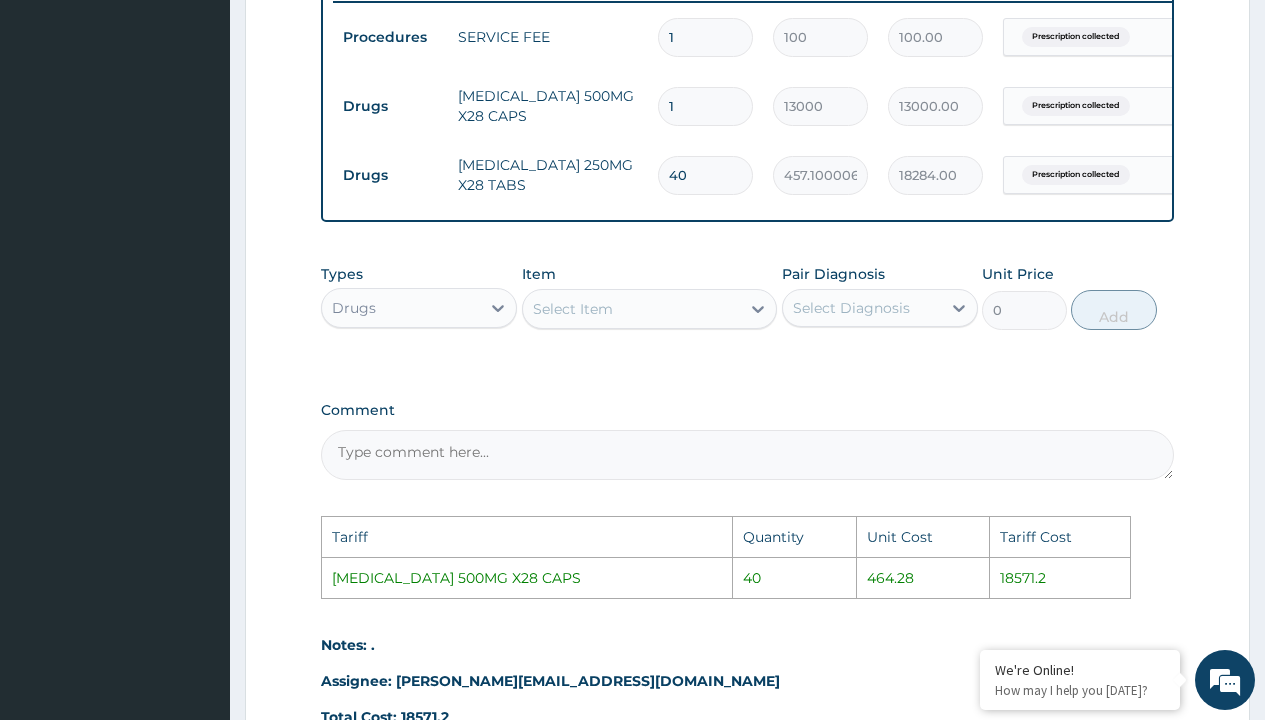 type on "1828.40" 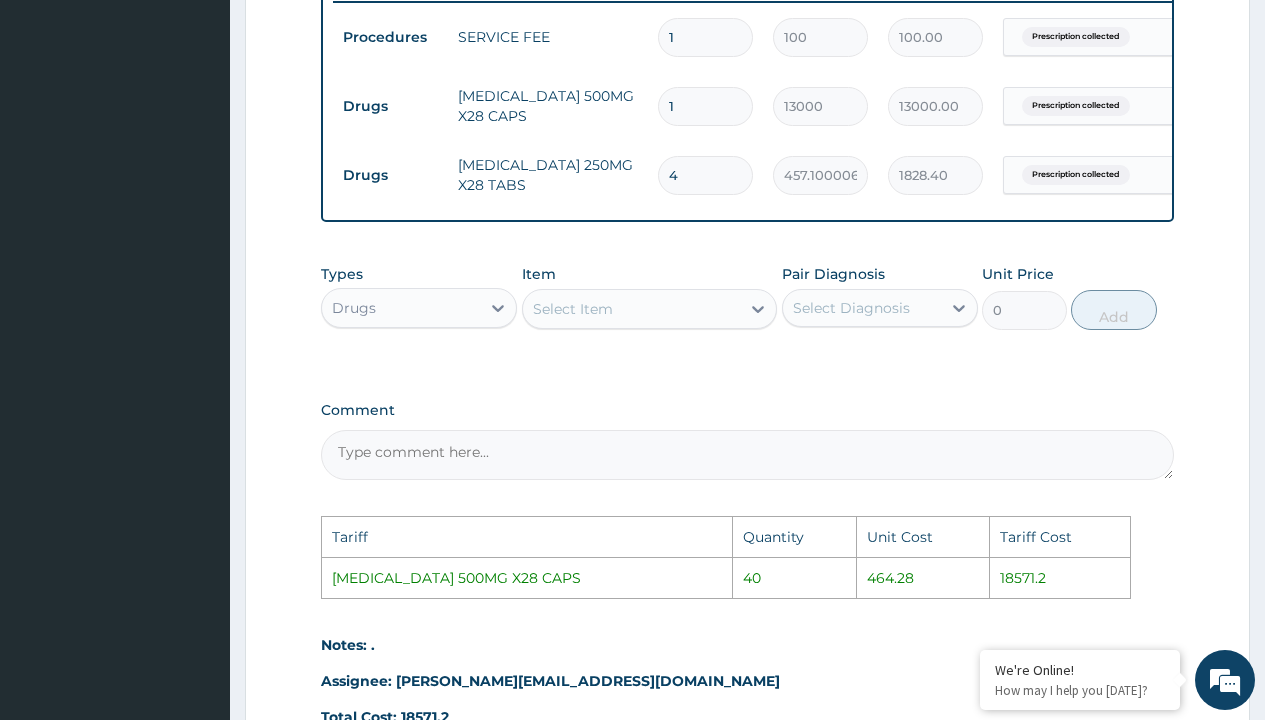 type on "41" 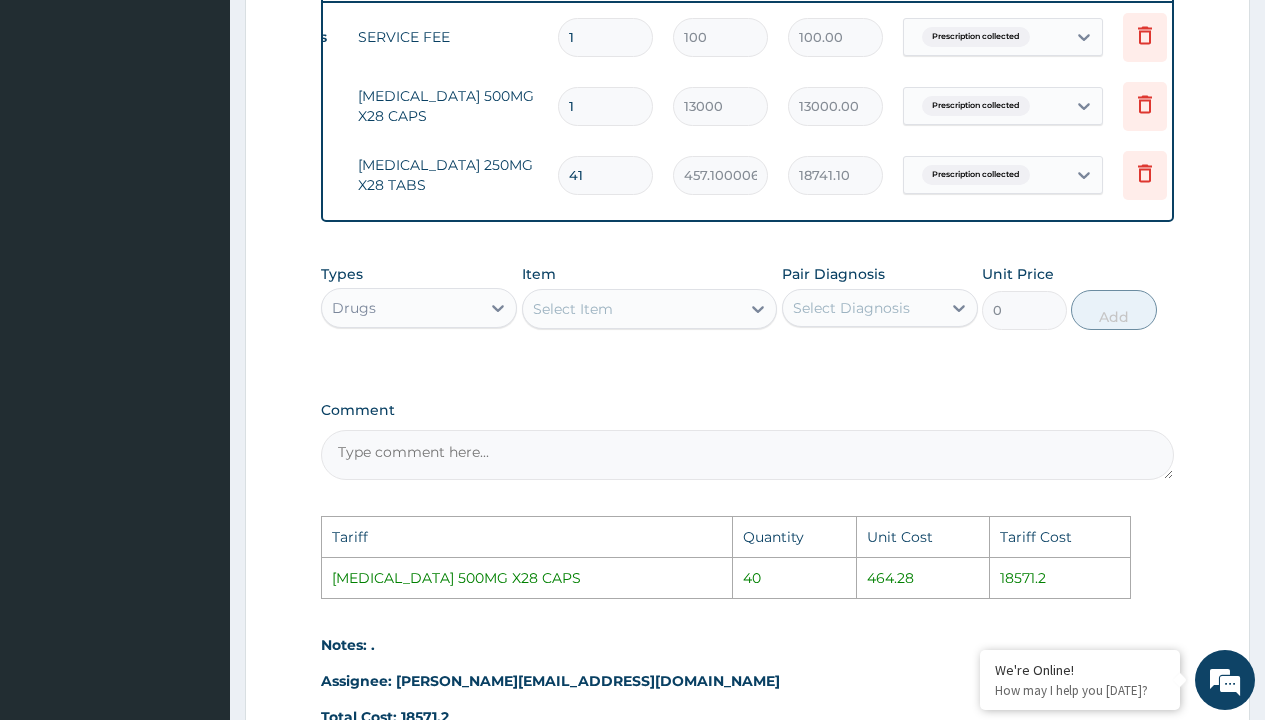 scroll, scrollTop: 0, scrollLeft: 151, axis: horizontal 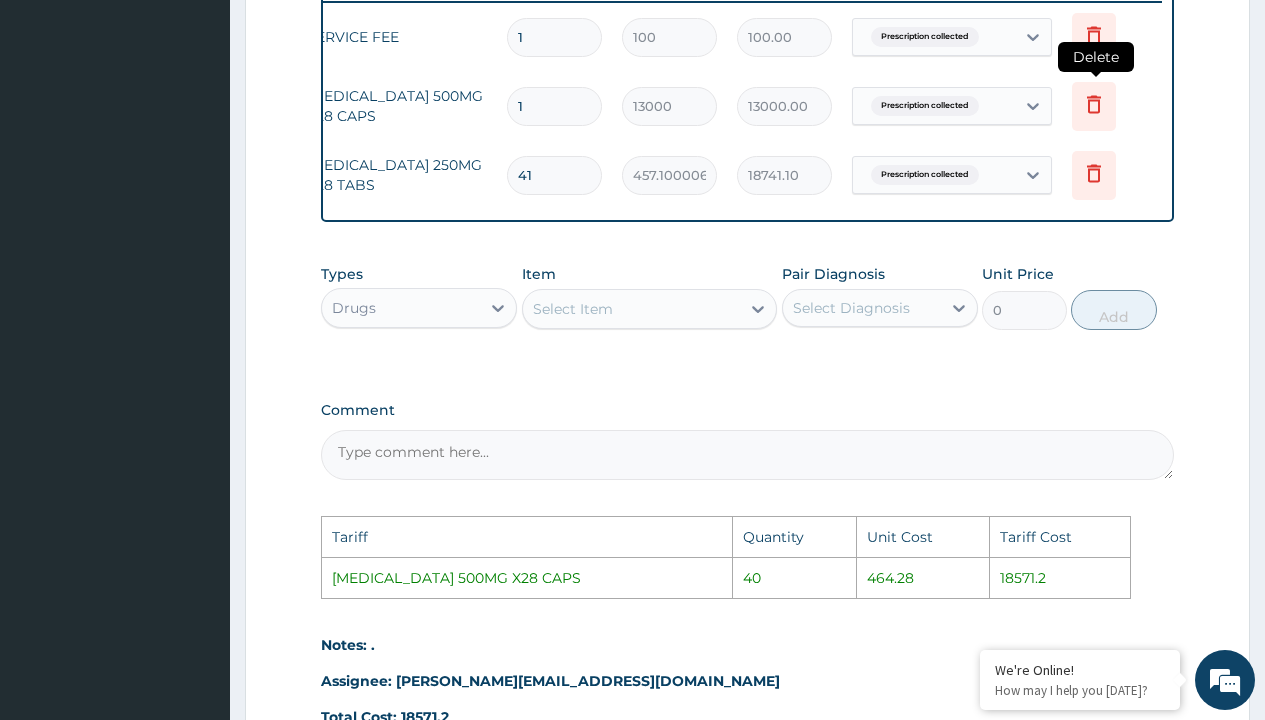type on "41" 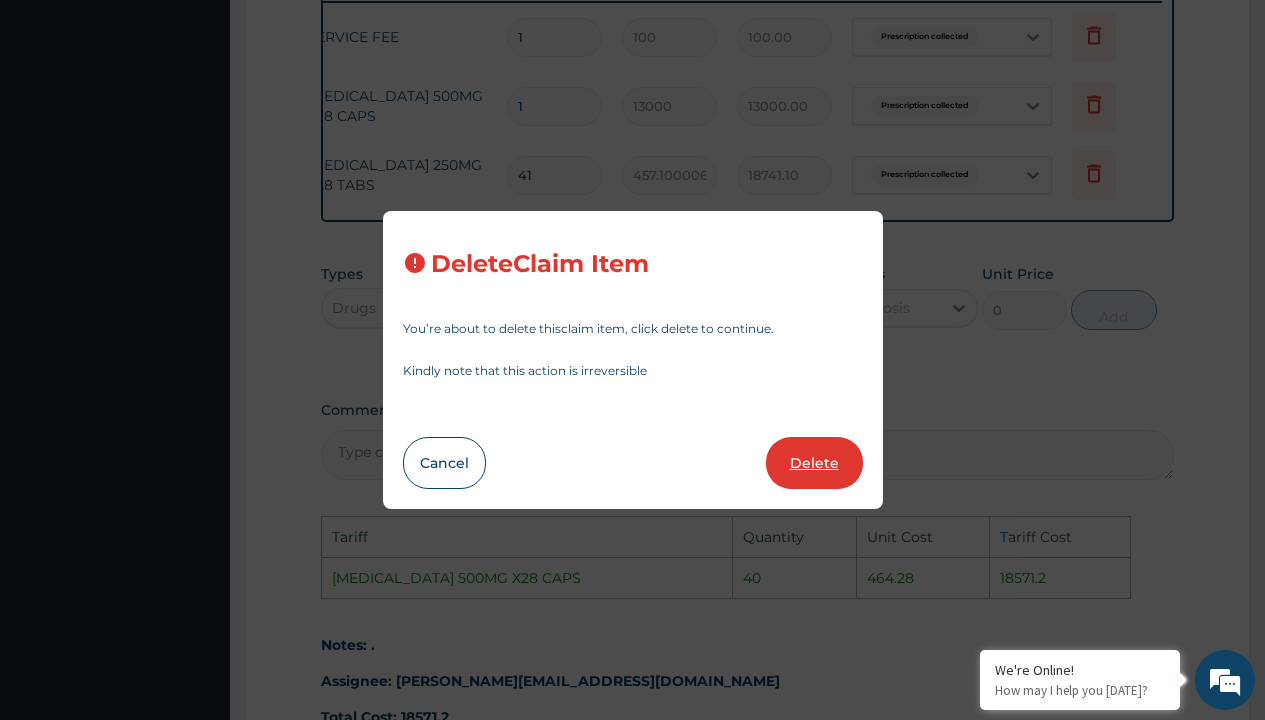 click on "Delete" at bounding box center [814, 463] 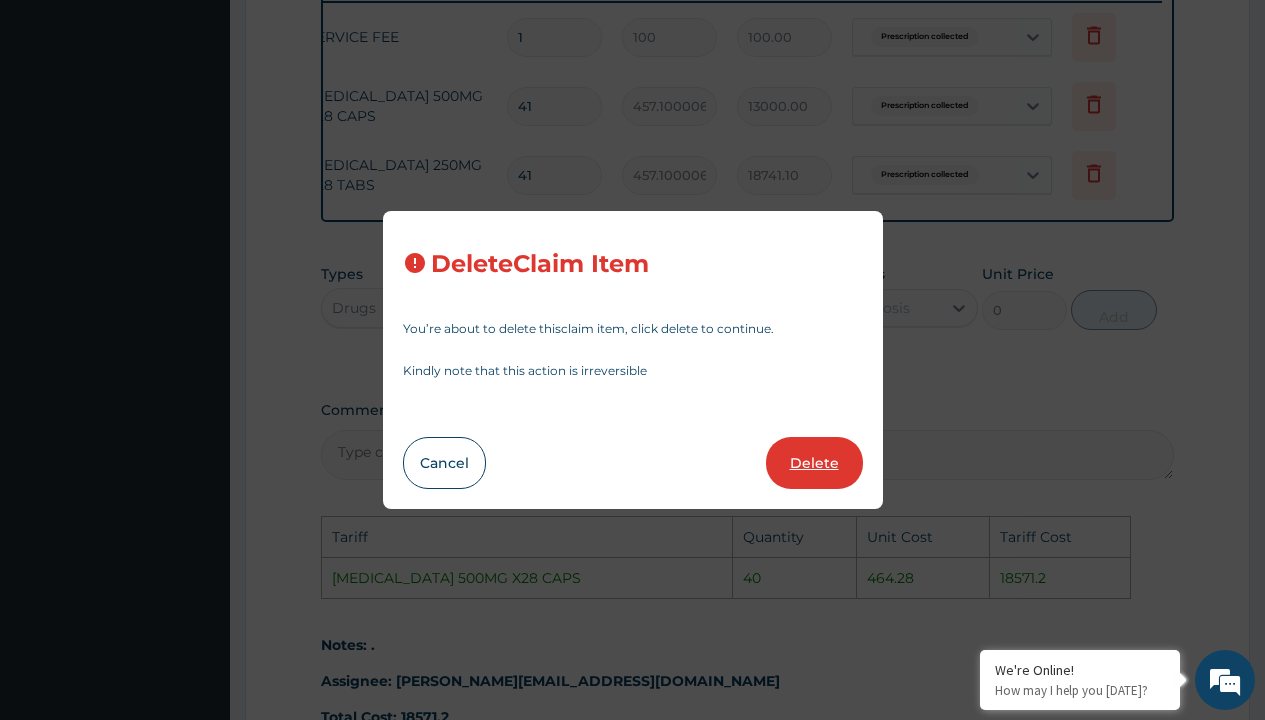 type on "18741.10" 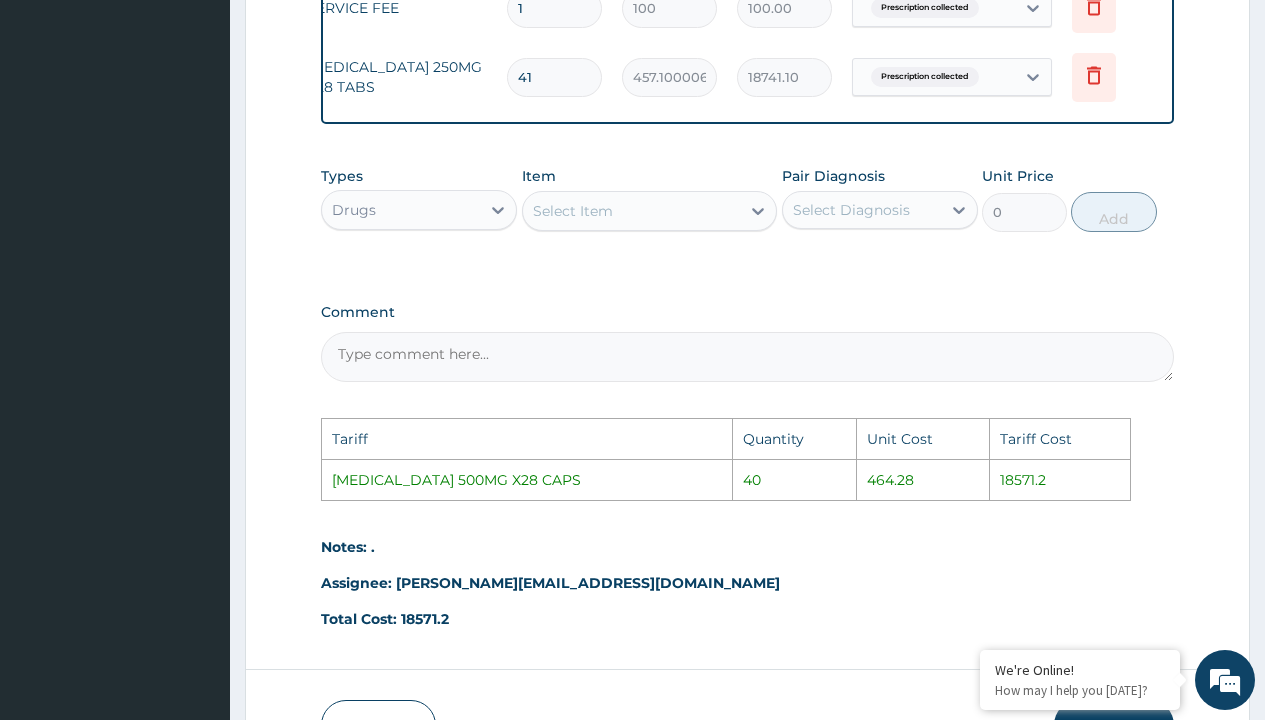 scroll, scrollTop: 968, scrollLeft: 0, axis: vertical 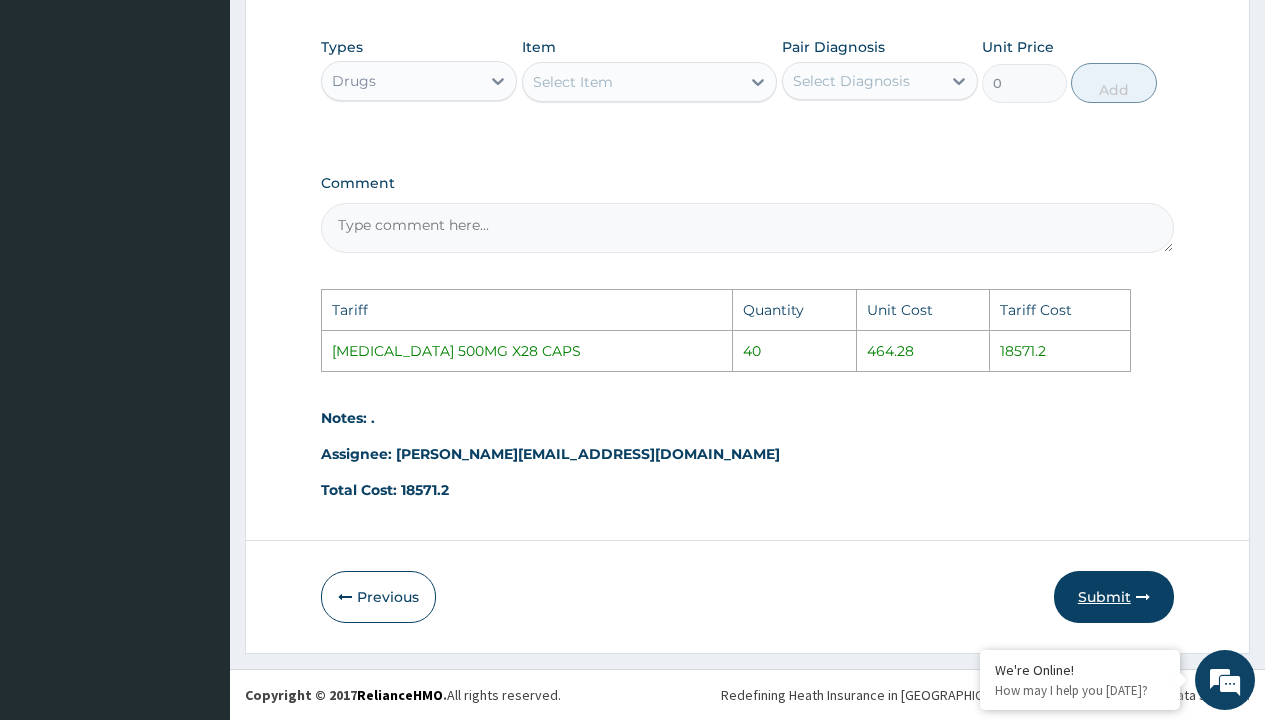 click on "Submit" at bounding box center (1114, 597) 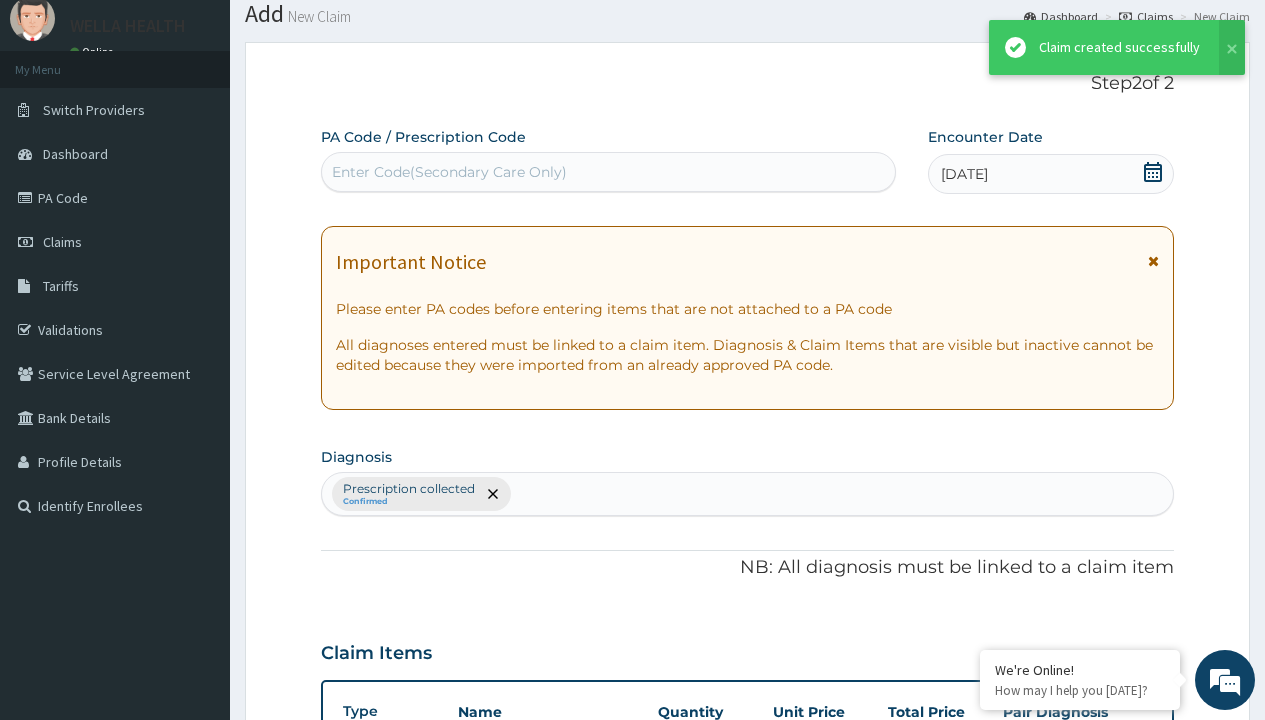scroll, scrollTop: 711, scrollLeft: 0, axis: vertical 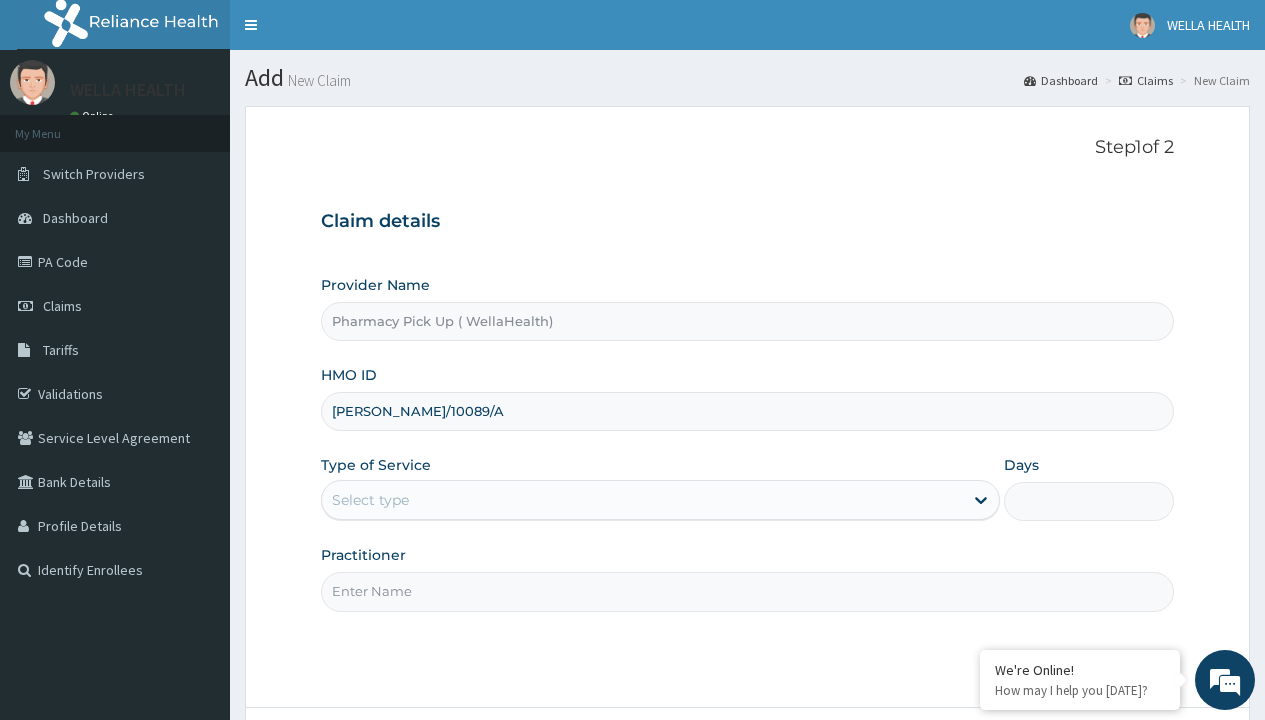 type on "[PERSON_NAME]/10089/A" 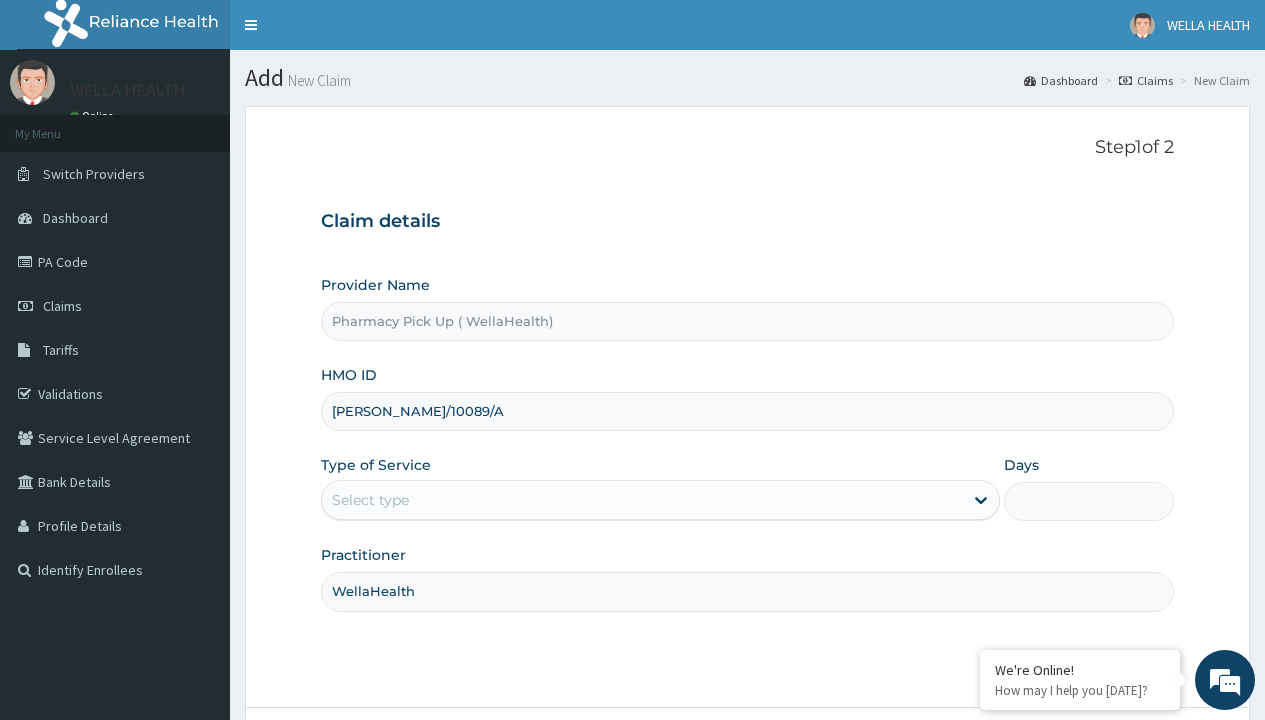 type on "WellaHealth" 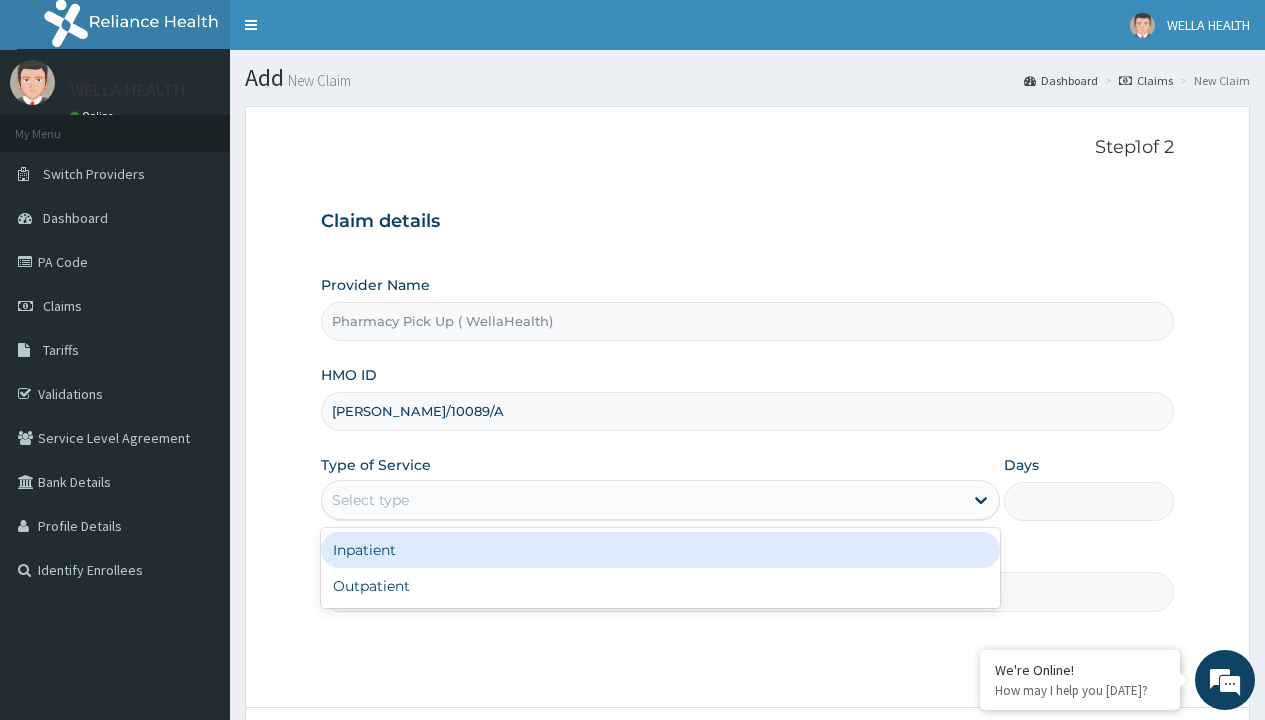 click on "Outpatient" at bounding box center (660, 586) 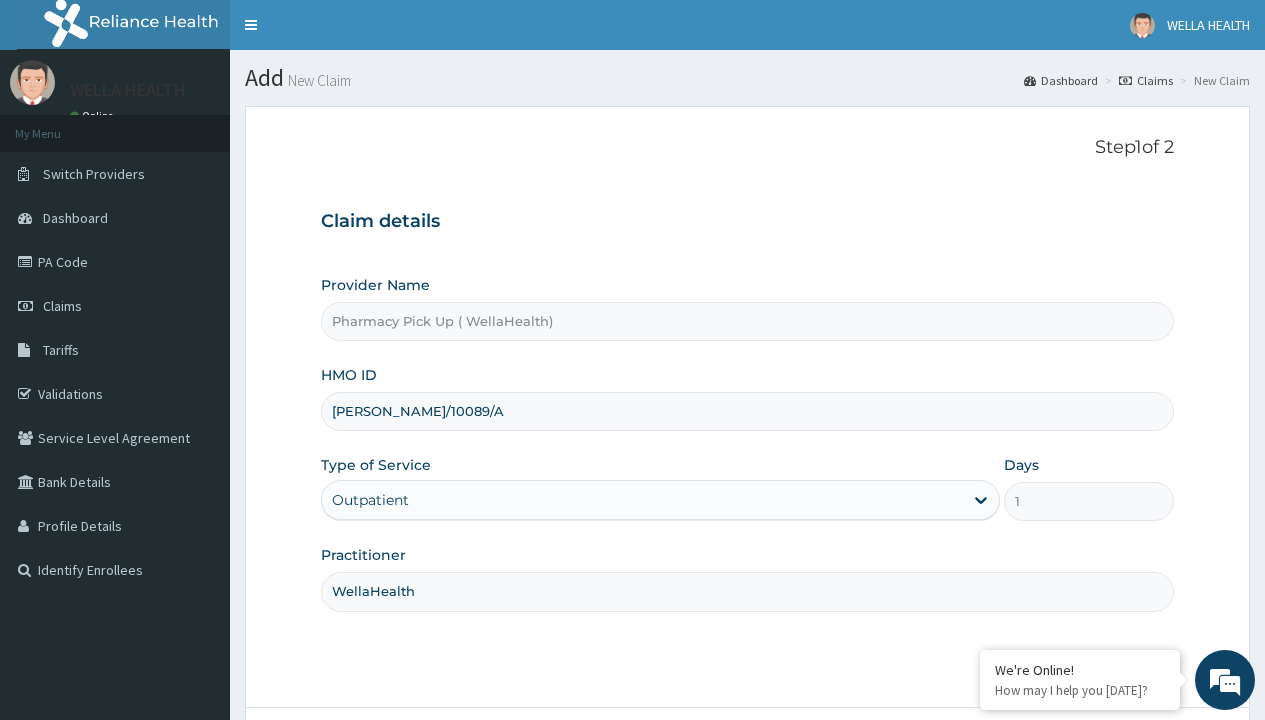 click on "Next" at bounding box center (1123, 764) 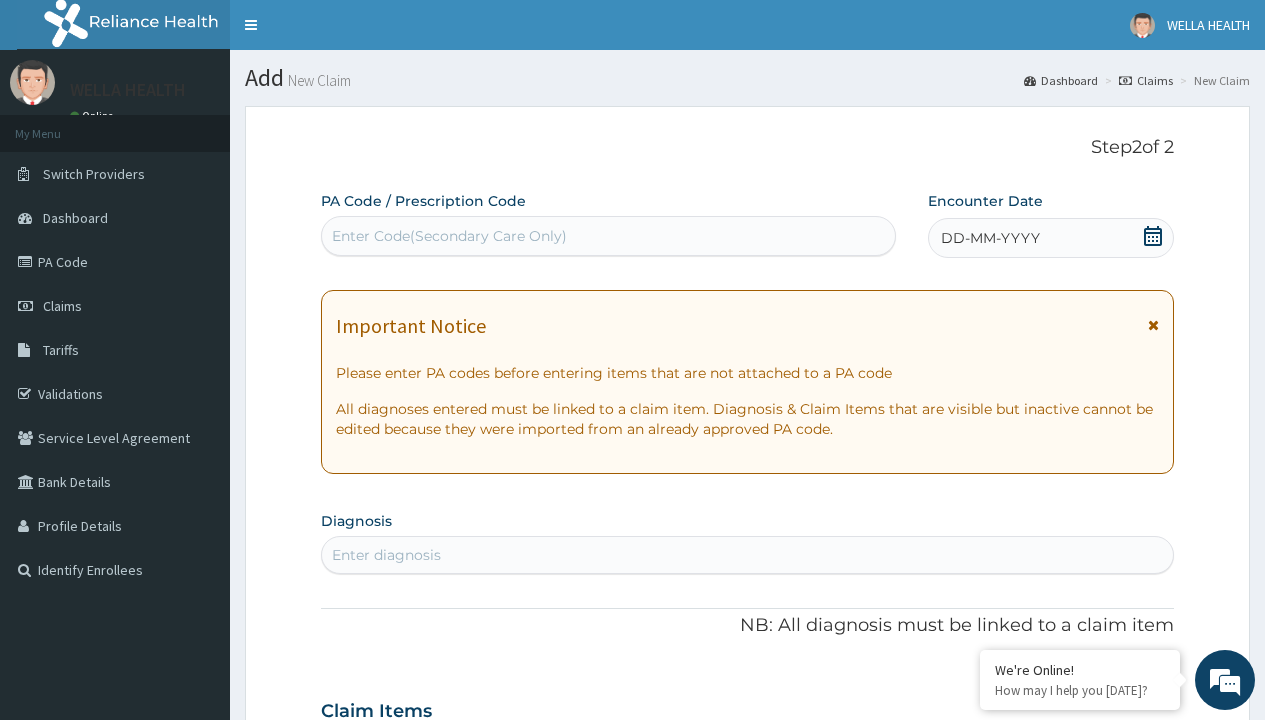 scroll, scrollTop: 167, scrollLeft: 0, axis: vertical 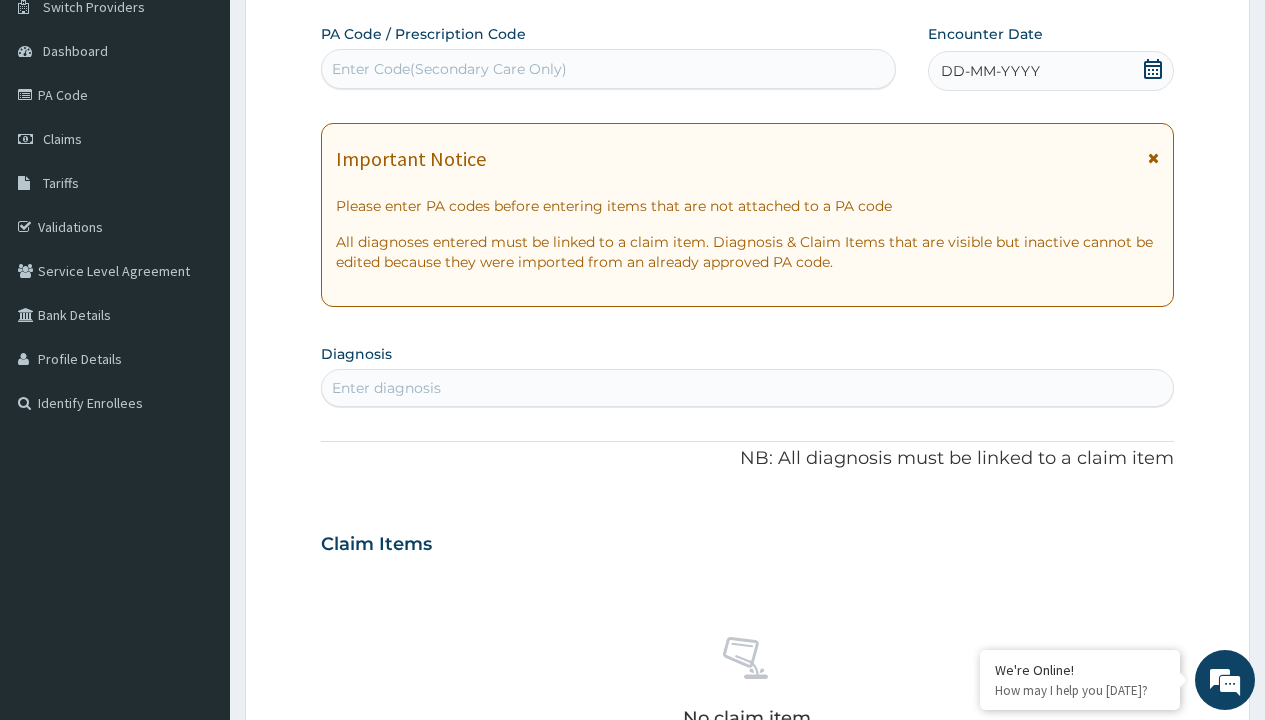 click on "DD-MM-YYYY" at bounding box center [990, 71] 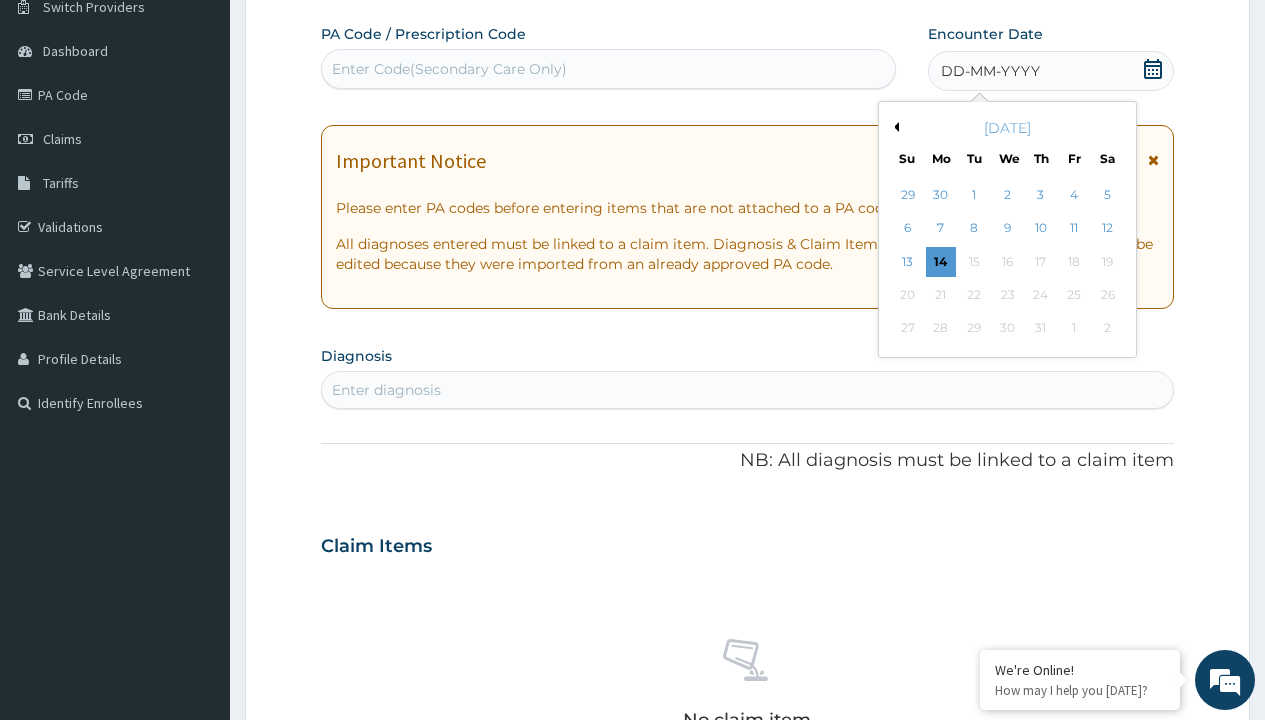 click on "Previous Month" at bounding box center [894, 127] 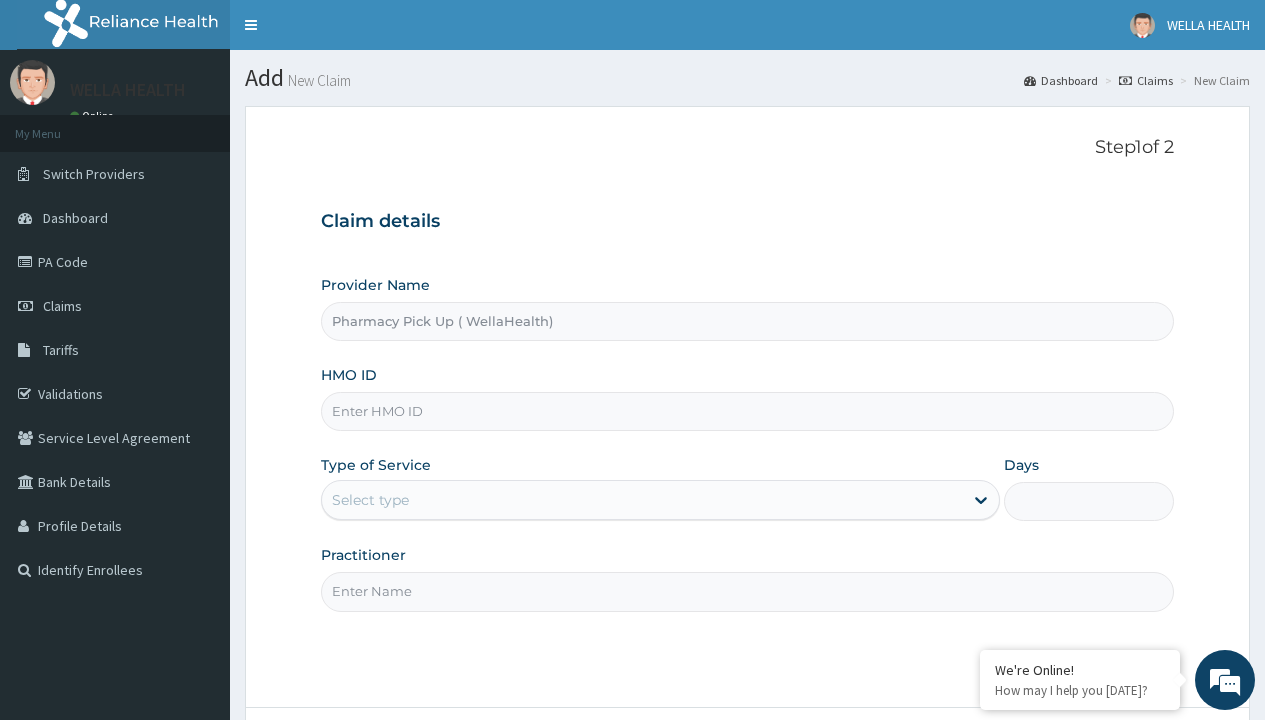 scroll, scrollTop: 0, scrollLeft: 0, axis: both 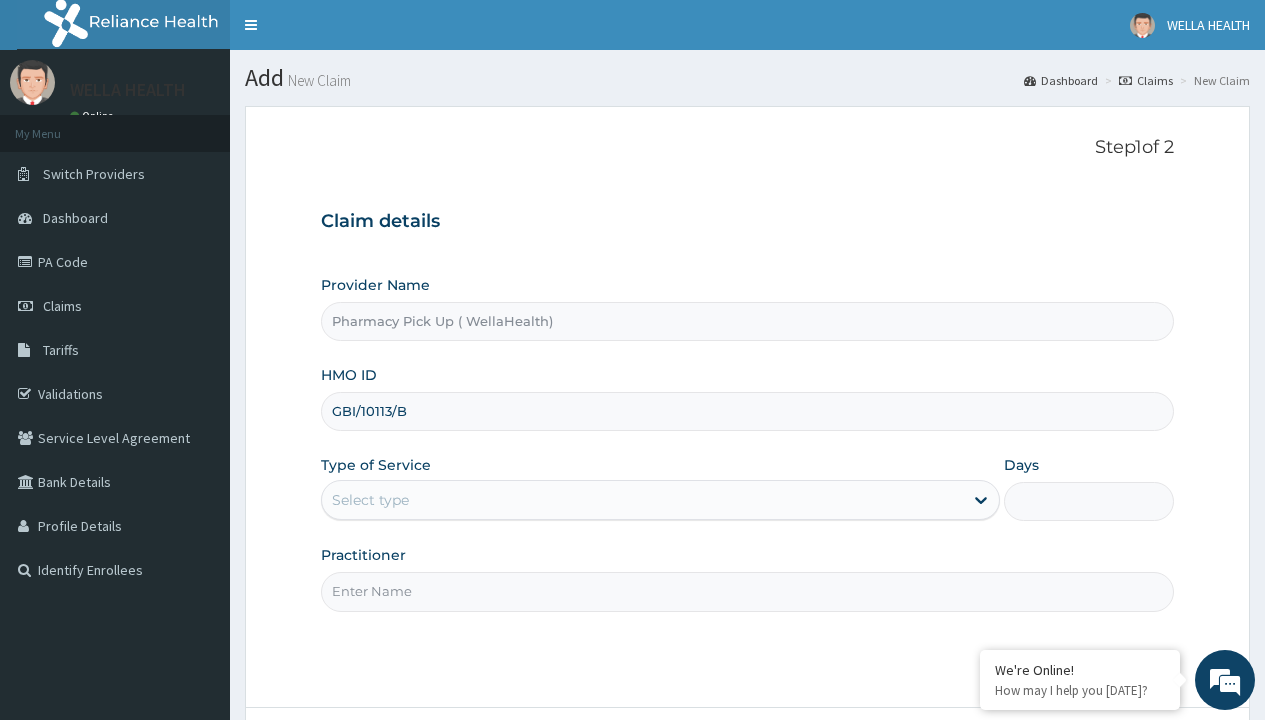 type on "GBI/10113/B" 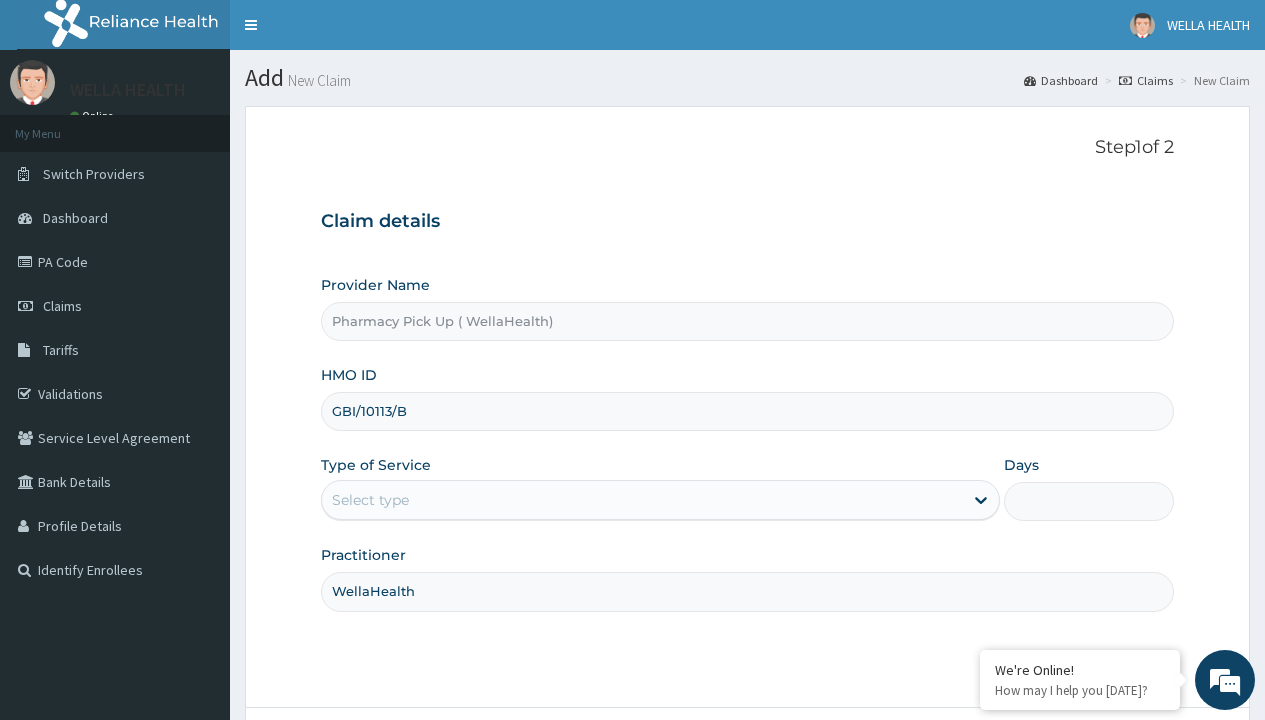 type on "WellaHealth" 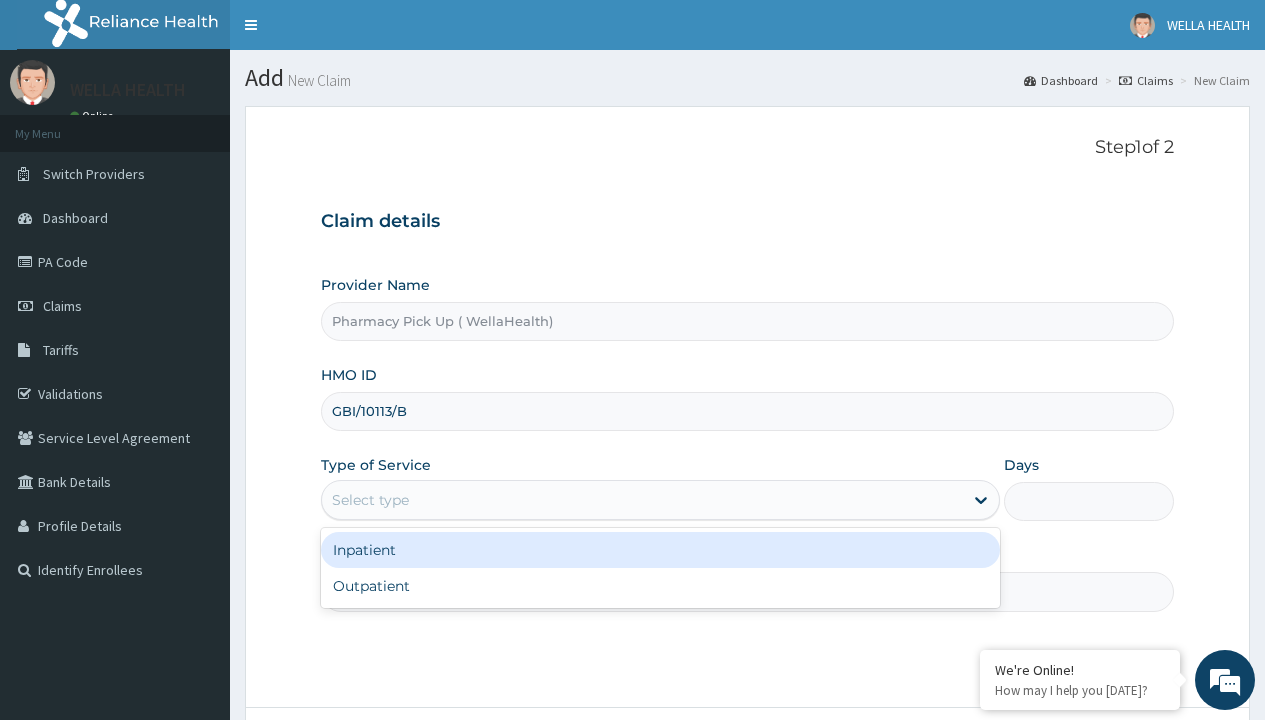 click on "Outpatient" at bounding box center (660, 586) 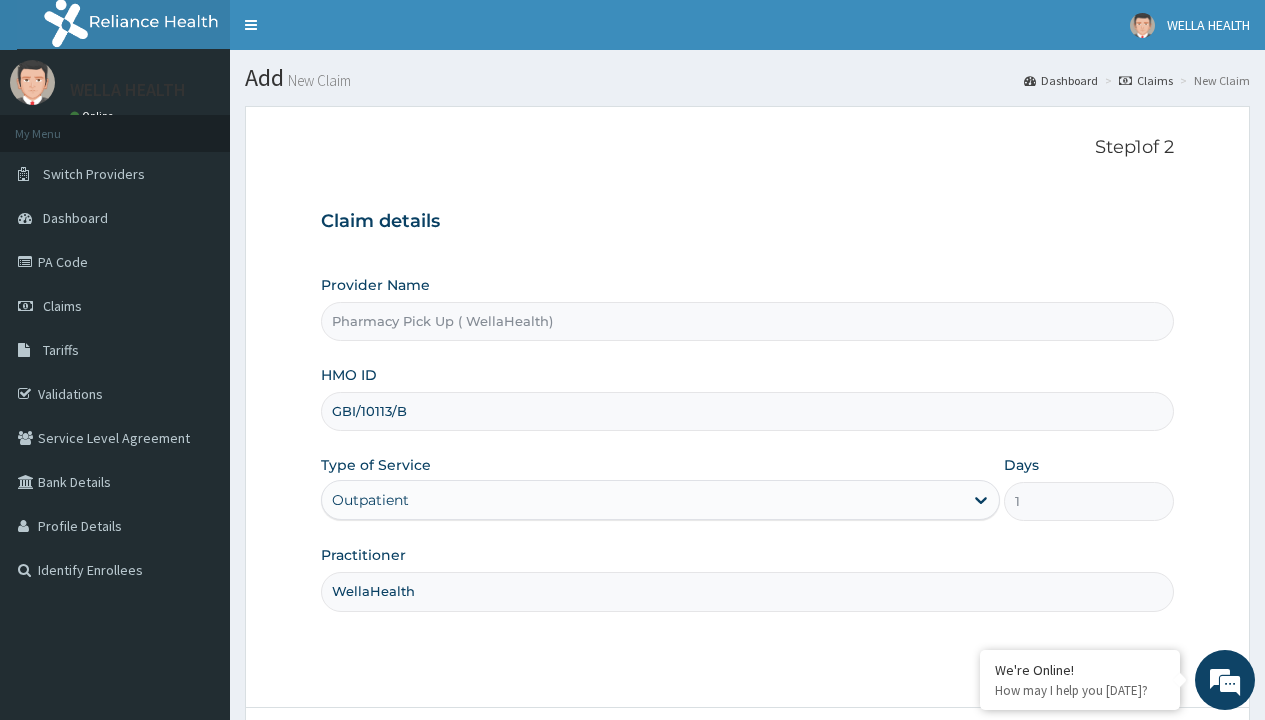 click on "Next" at bounding box center (1123, 764) 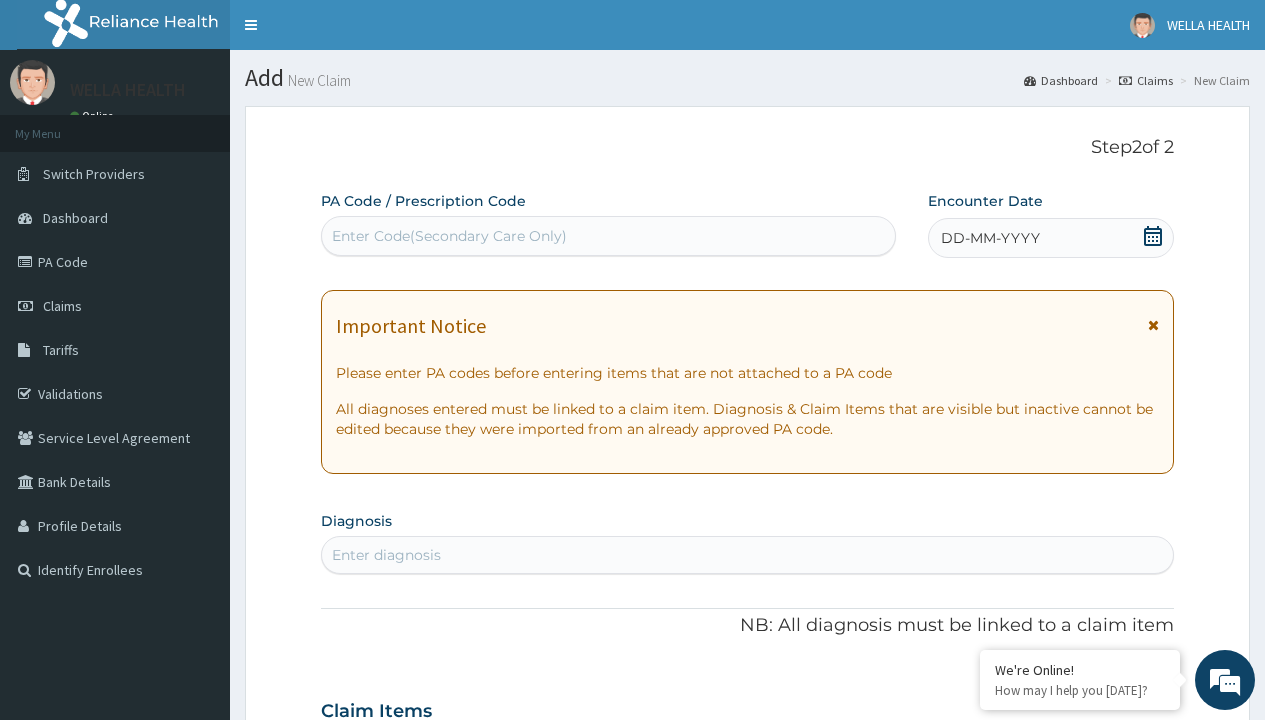 scroll, scrollTop: 167, scrollLeft: 0, axis: vertical 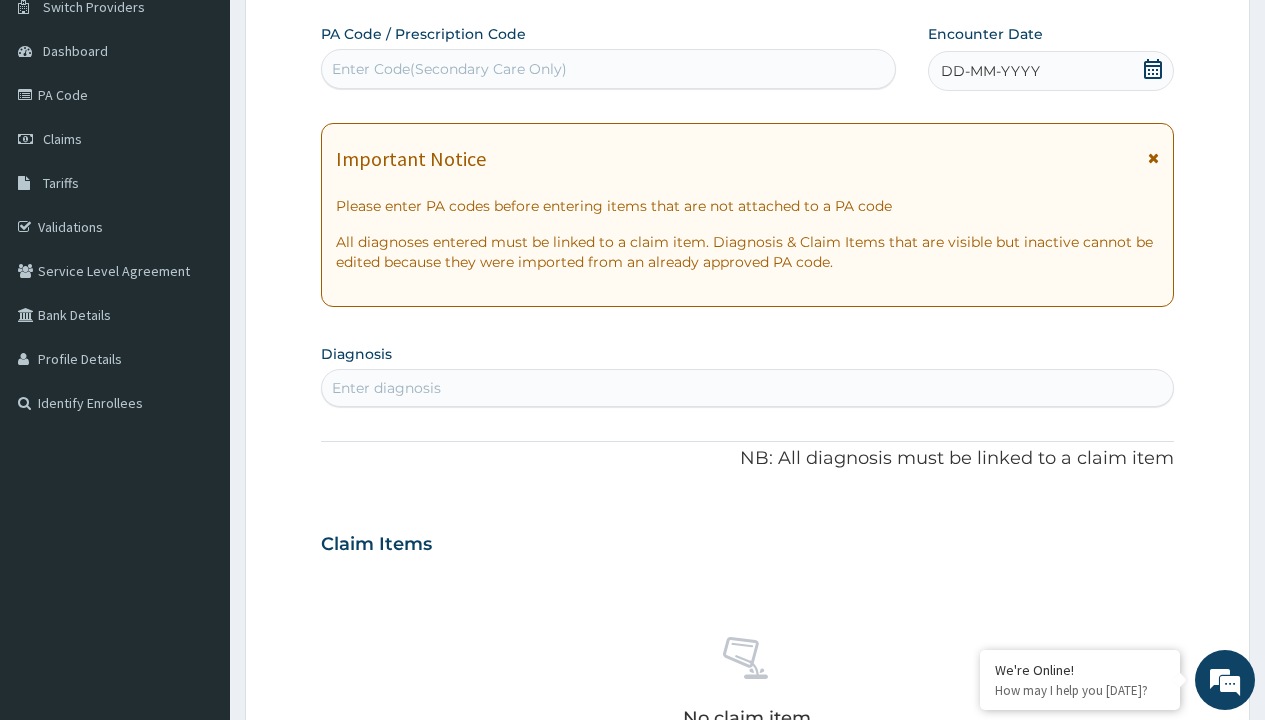 click on "DD-MM-YYYY" at bounding box center [990, 71] 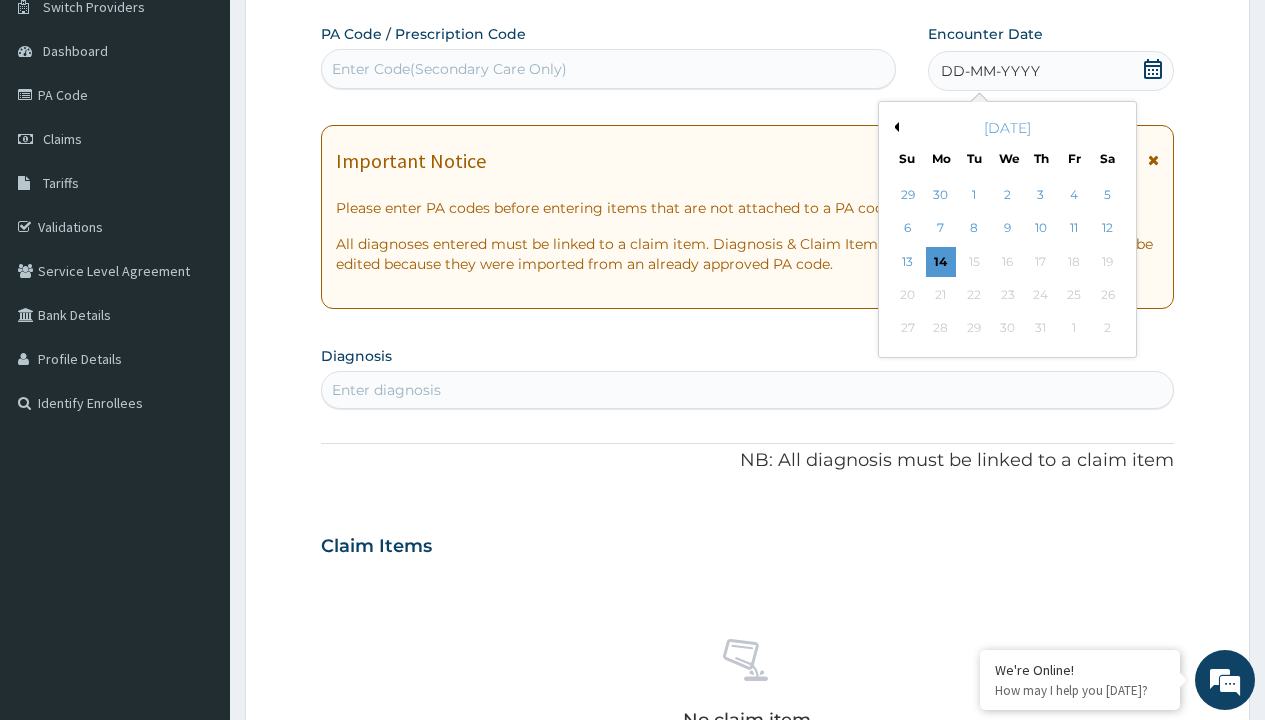 click on "Previous Month" at bounding box center [894, 127] 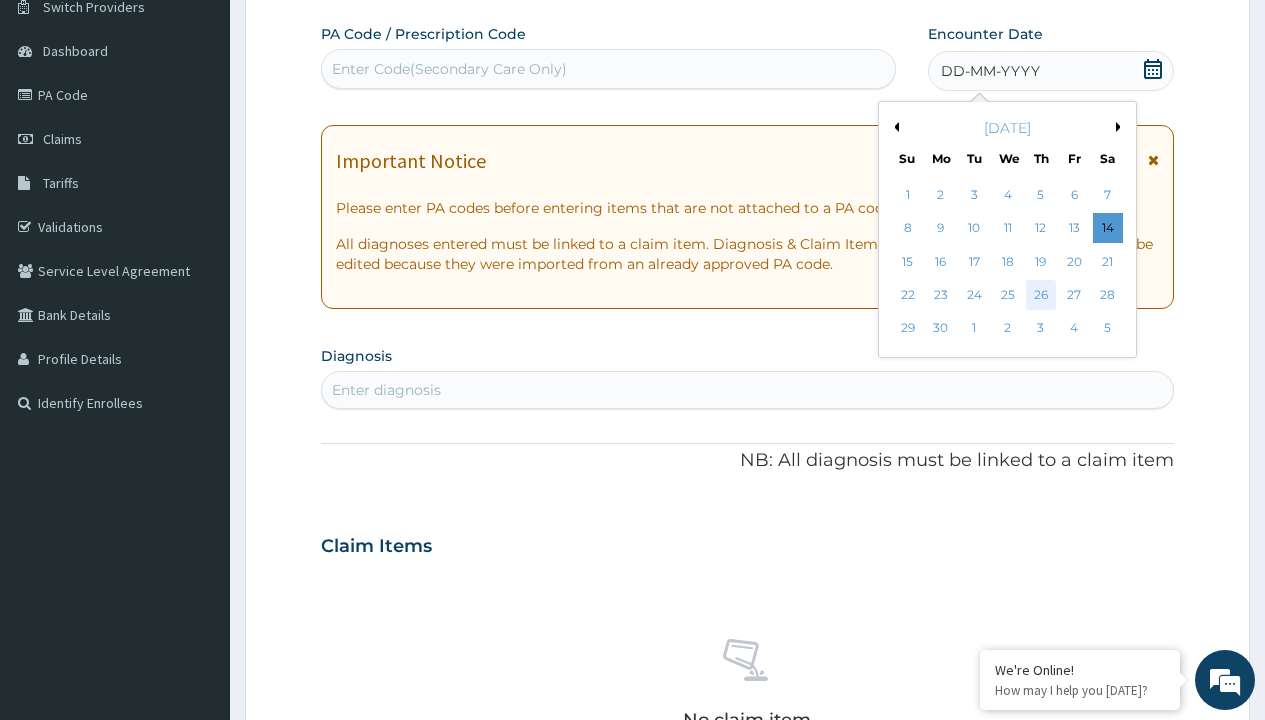 click on "26" at bounding box center [1041, 295] 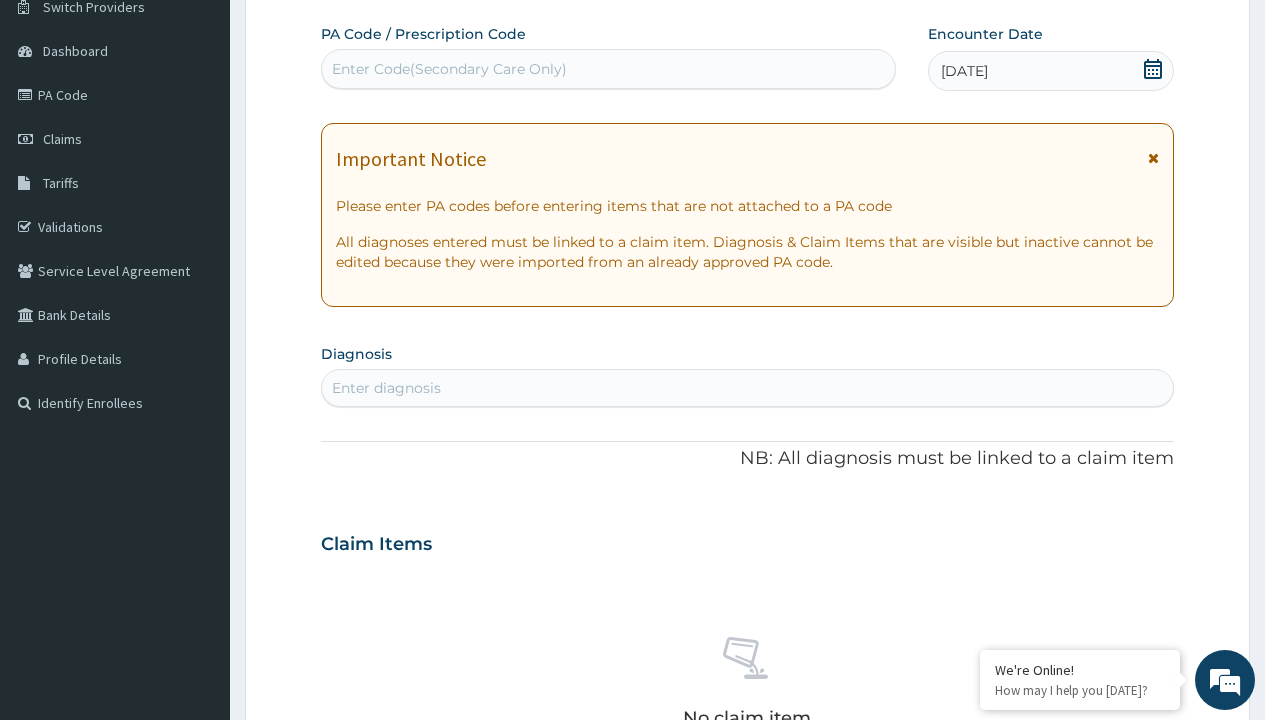 scroll, scrollTop: 0, scrollLeft: 0, axis: both 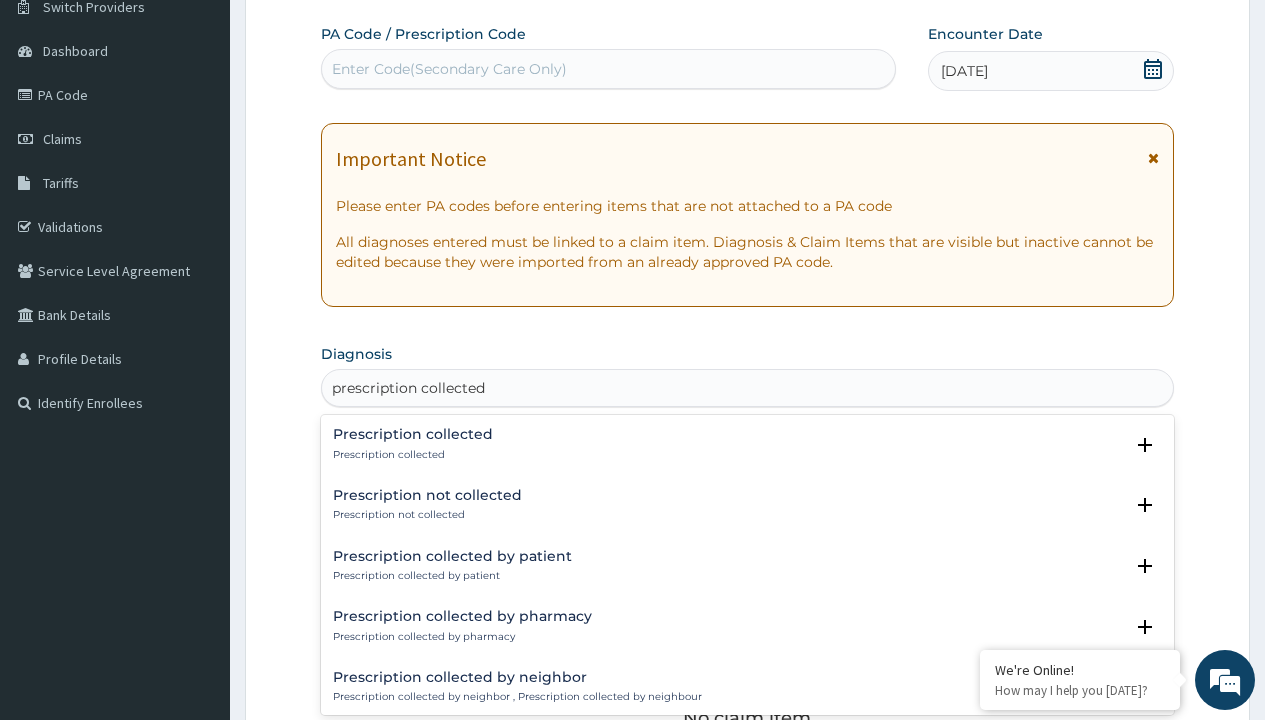 click on "Prescription collected" at bounding box center (413, 455) 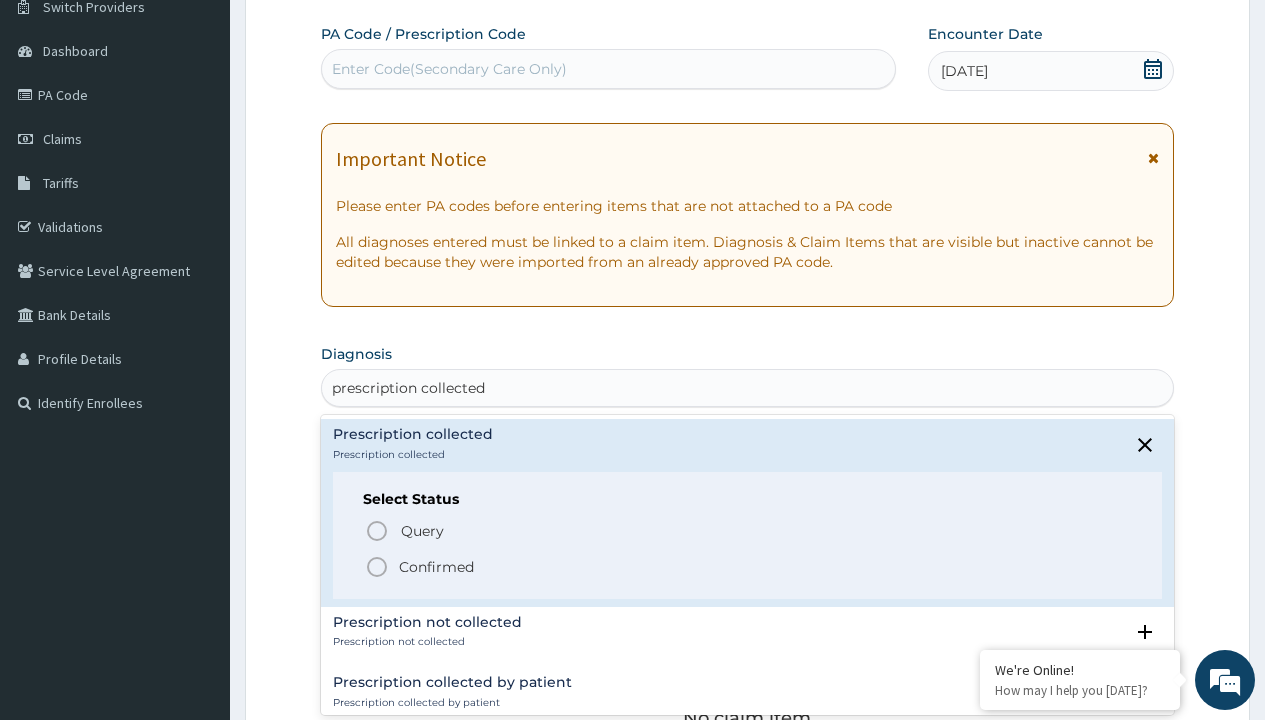 click on "Confirmed" at bounding box center [436, 567] 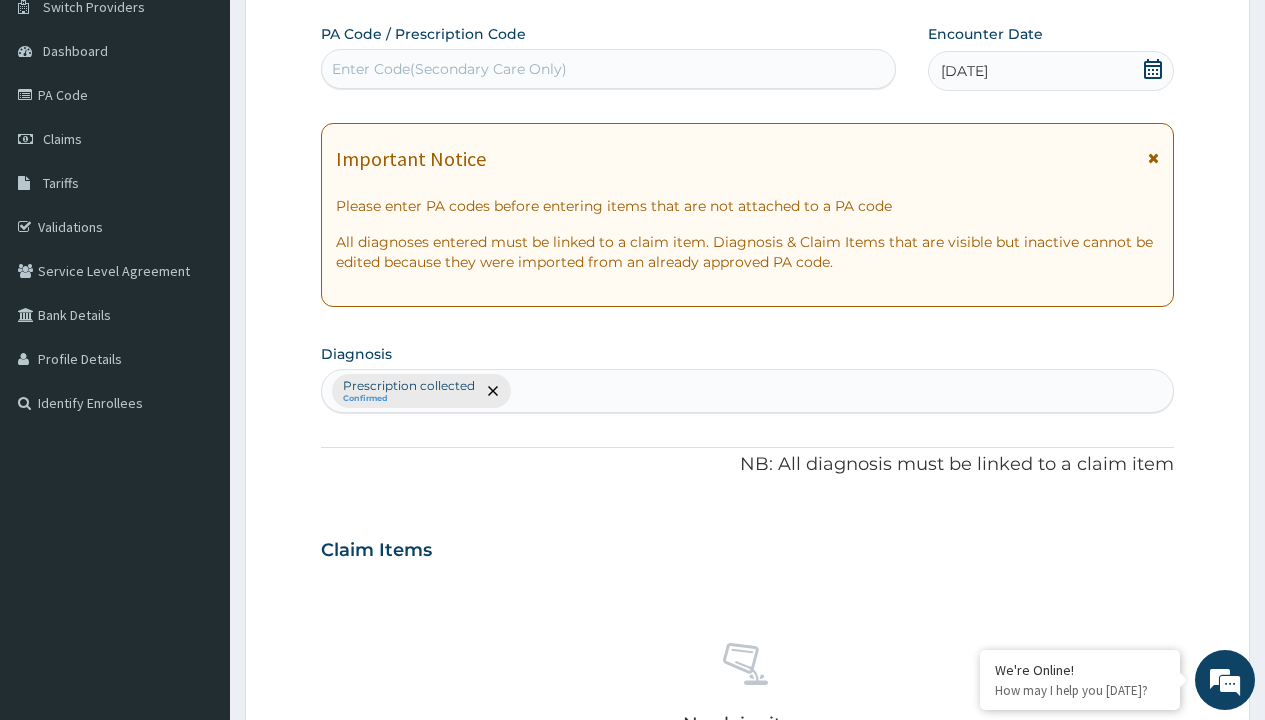 click on "Select Type" at bounding box center [372, 893] 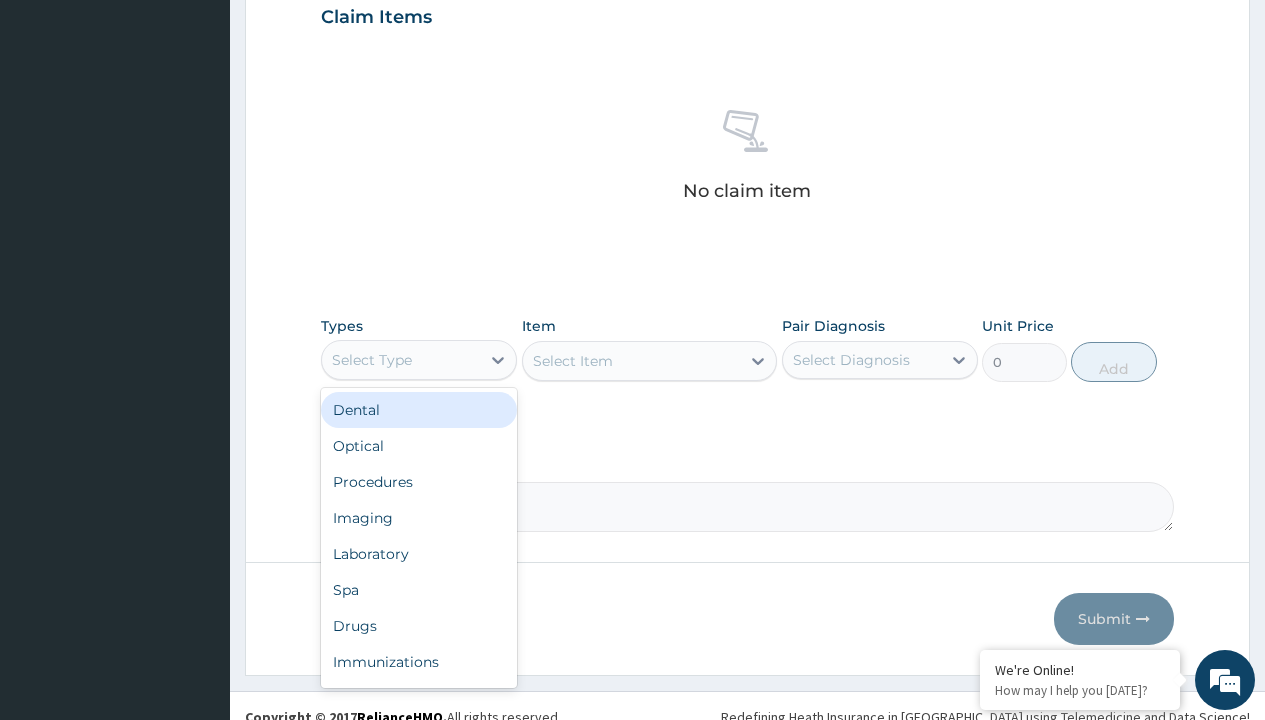 type on "procedures" 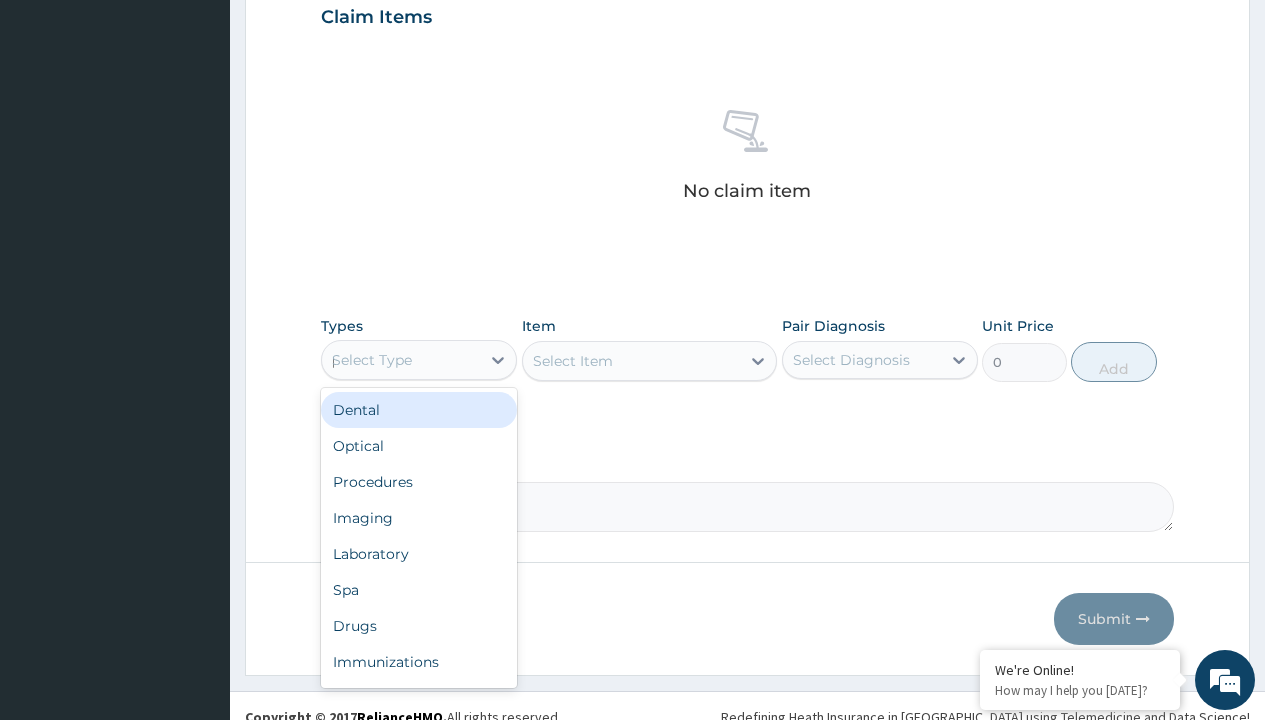 scroll, scrollTop: 0, scrollLeft: 0, axis: both 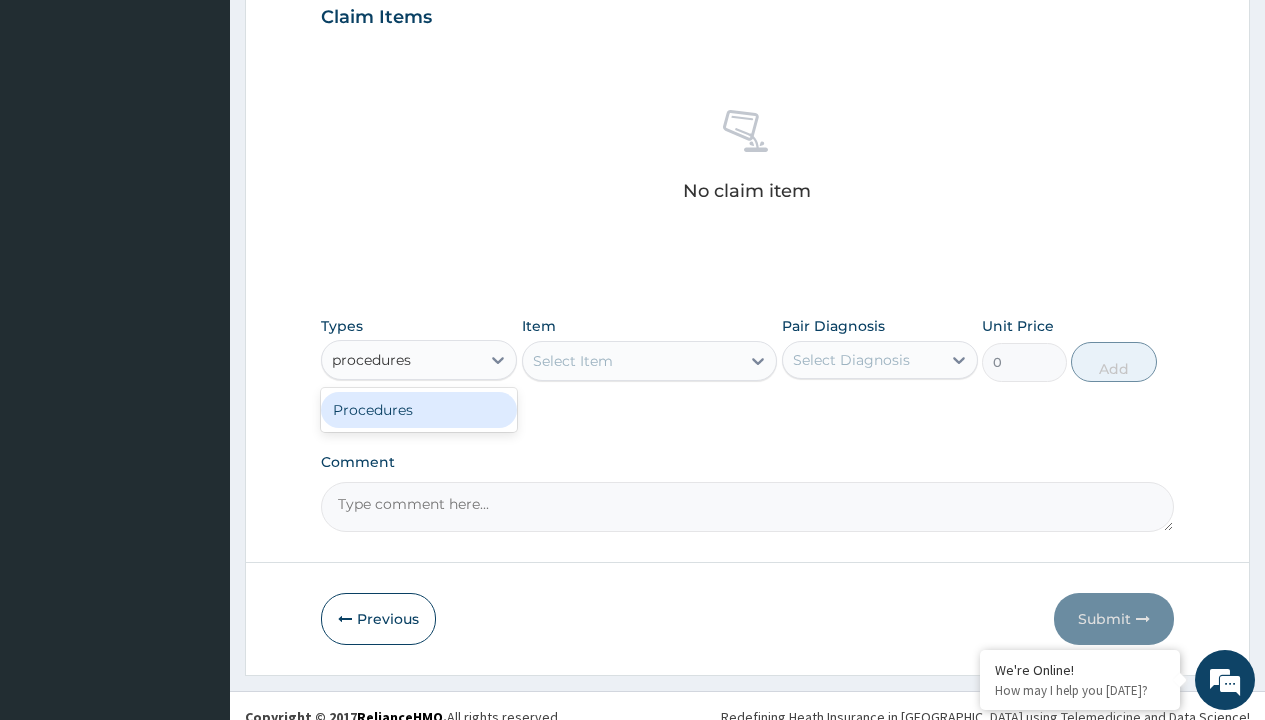 click on "Procedures" at bounding box center [419, 410] 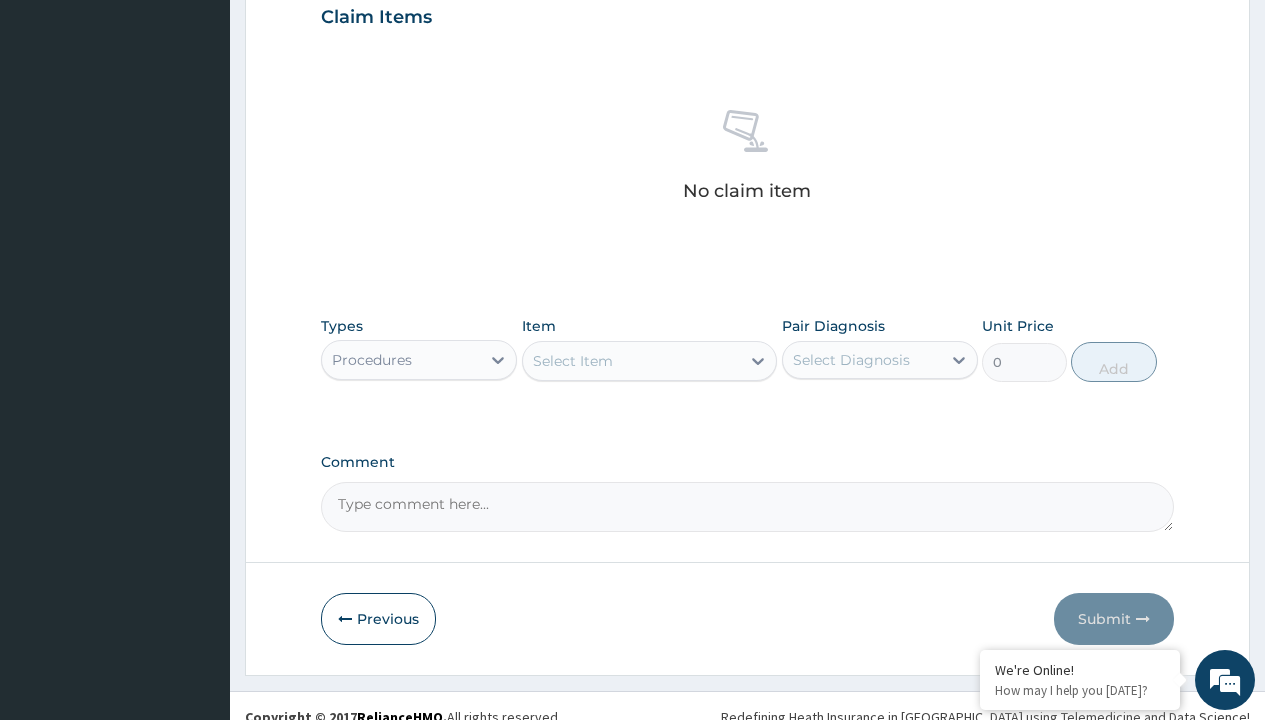 click on "Select Item" at bounding box center [573, 361] 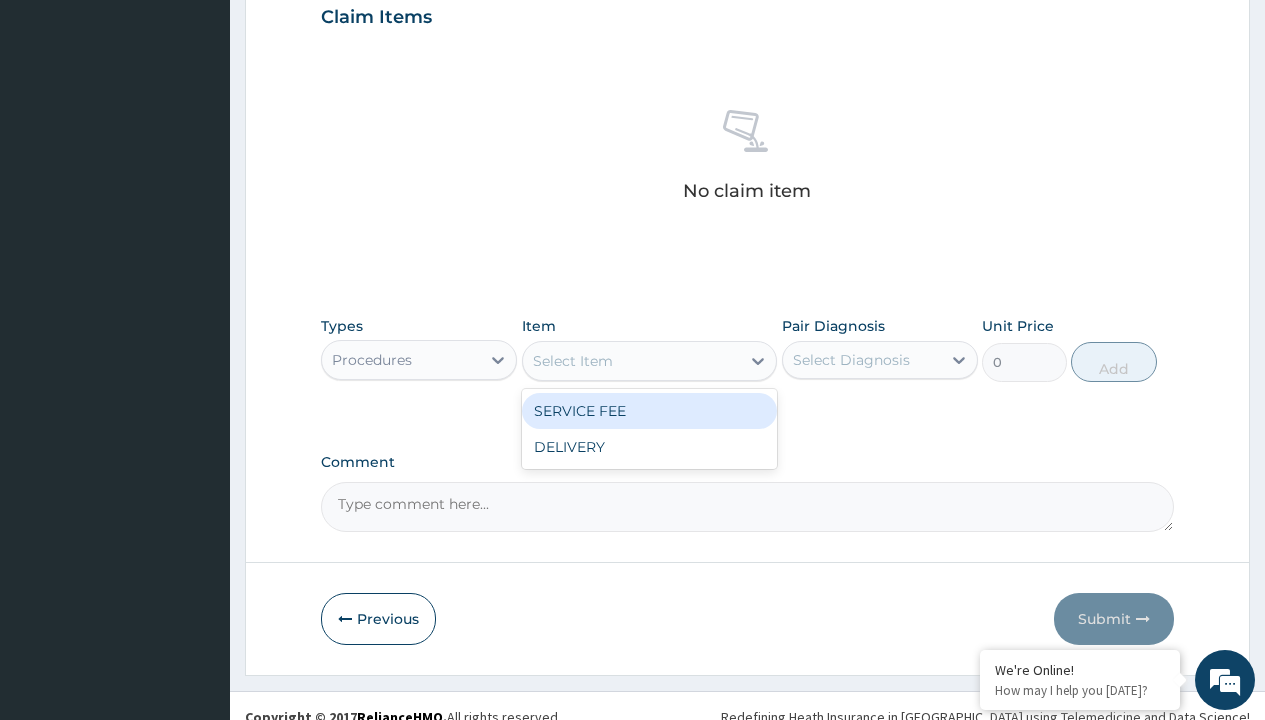 type on "service fee" 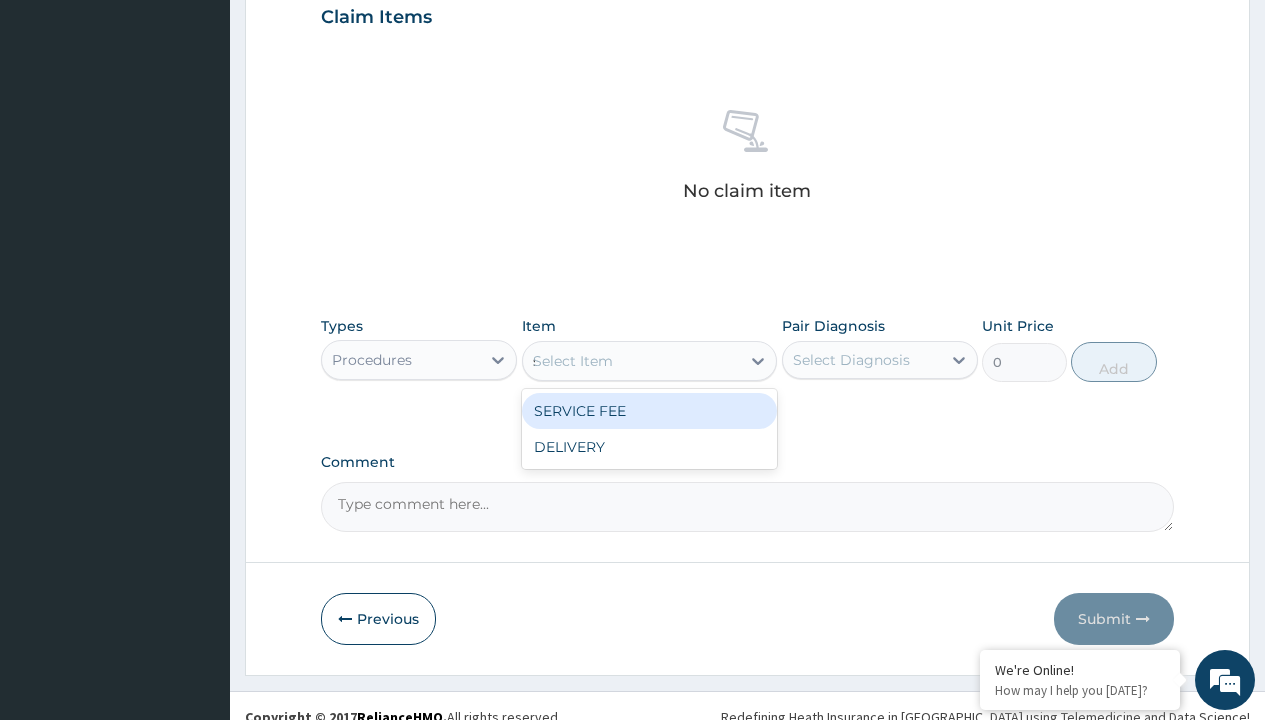 scroll, scrollTop: 0, scrollLeft: 0, axis: both 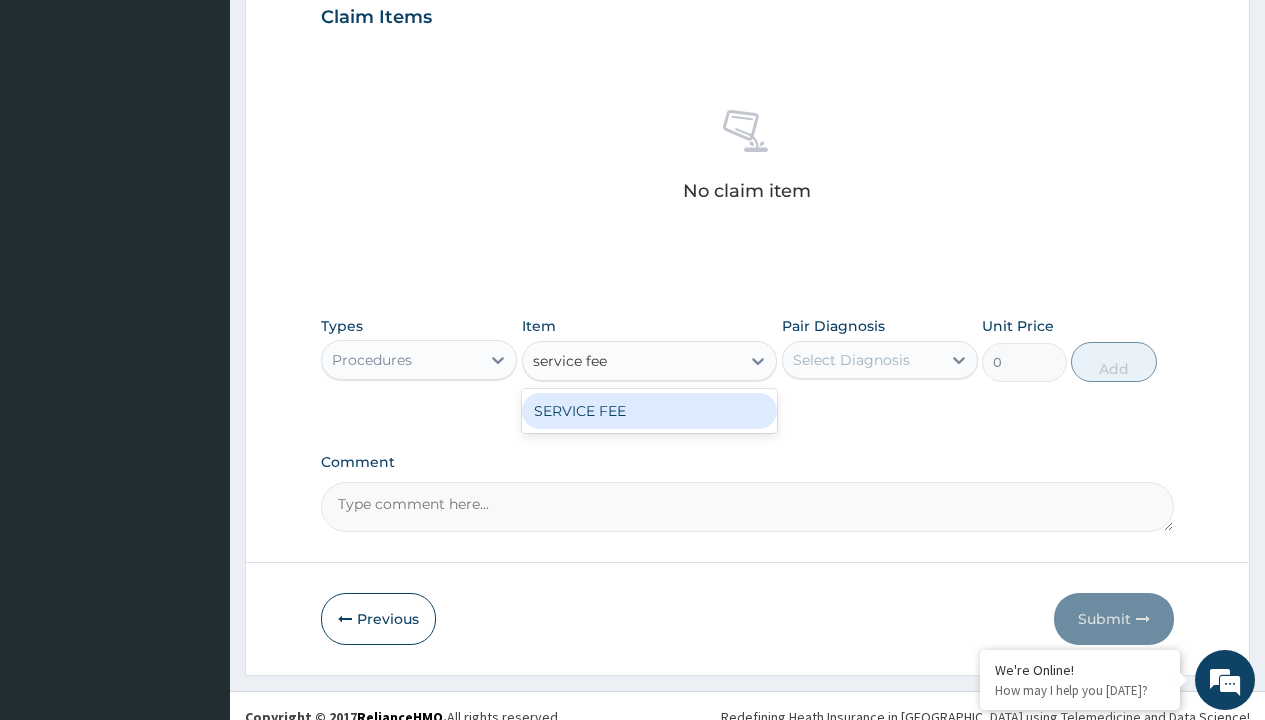 click on "SERVICE FEE" at bounding box center [650, 411] 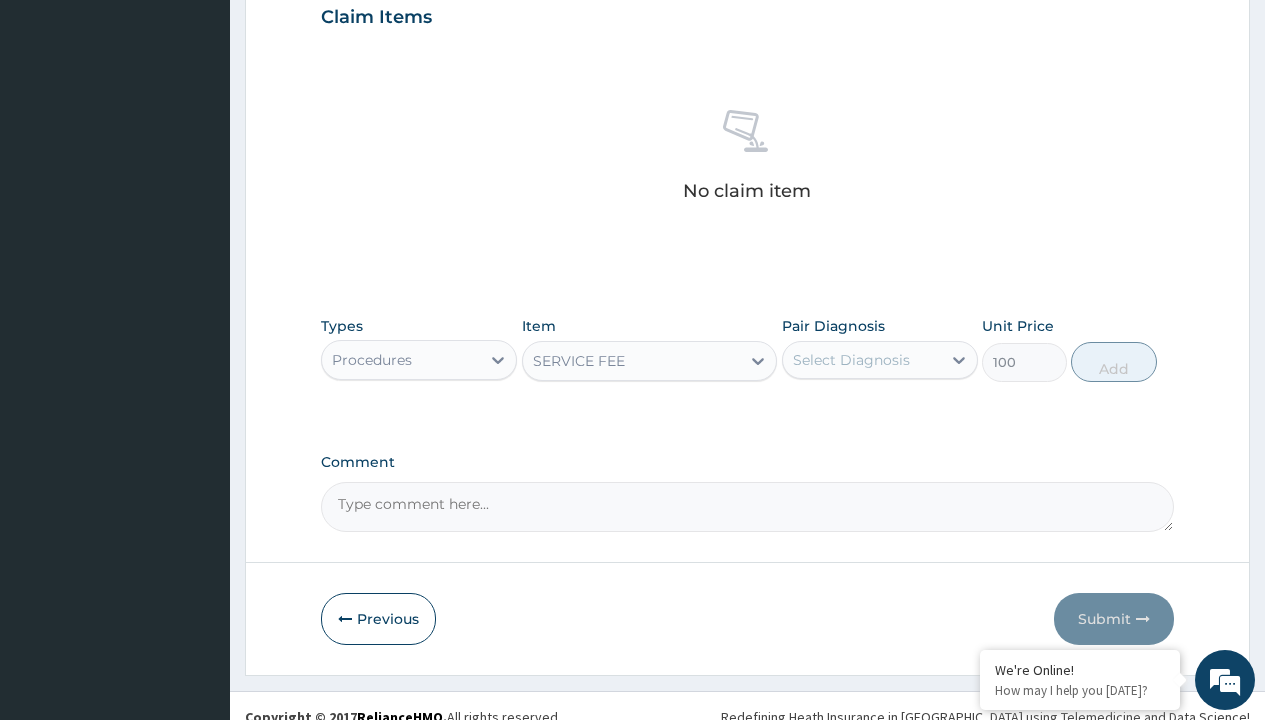 click on "Prescription collected" at bounding box center (409, -147) 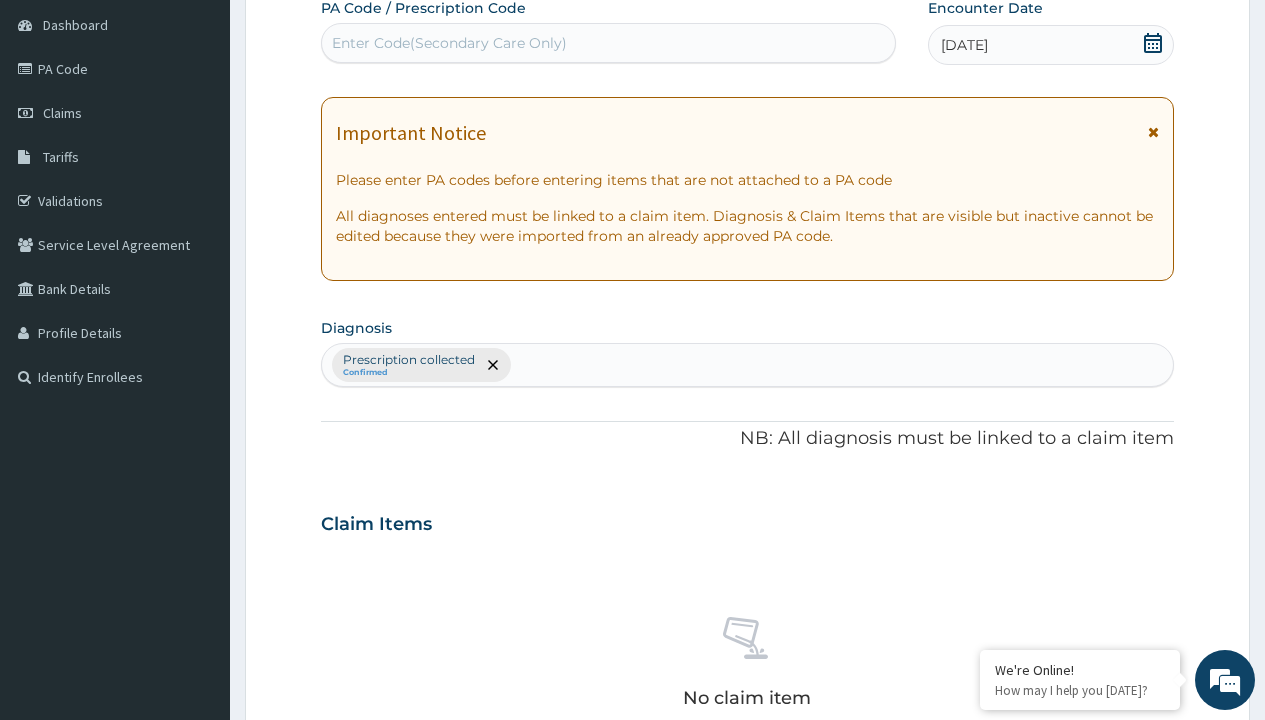 scroll, scrollTop: 349, scrollLeft: 0, axis: vertical 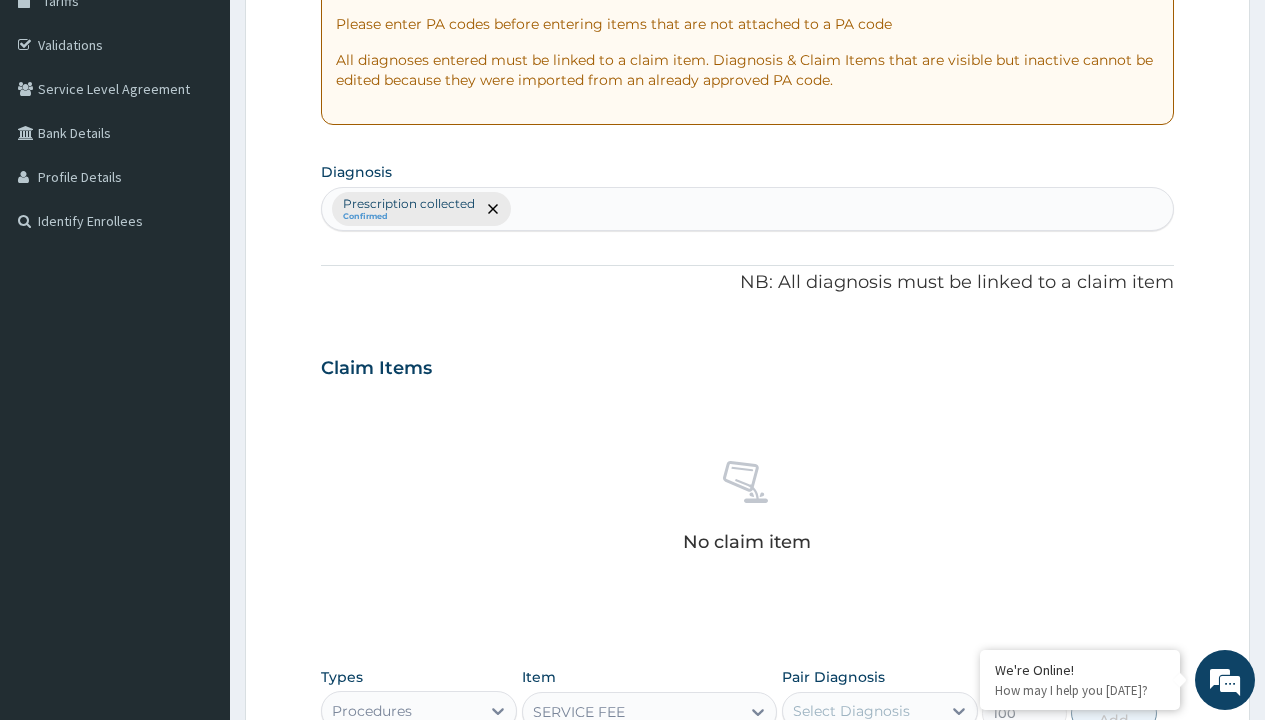 type on "prescription collected" 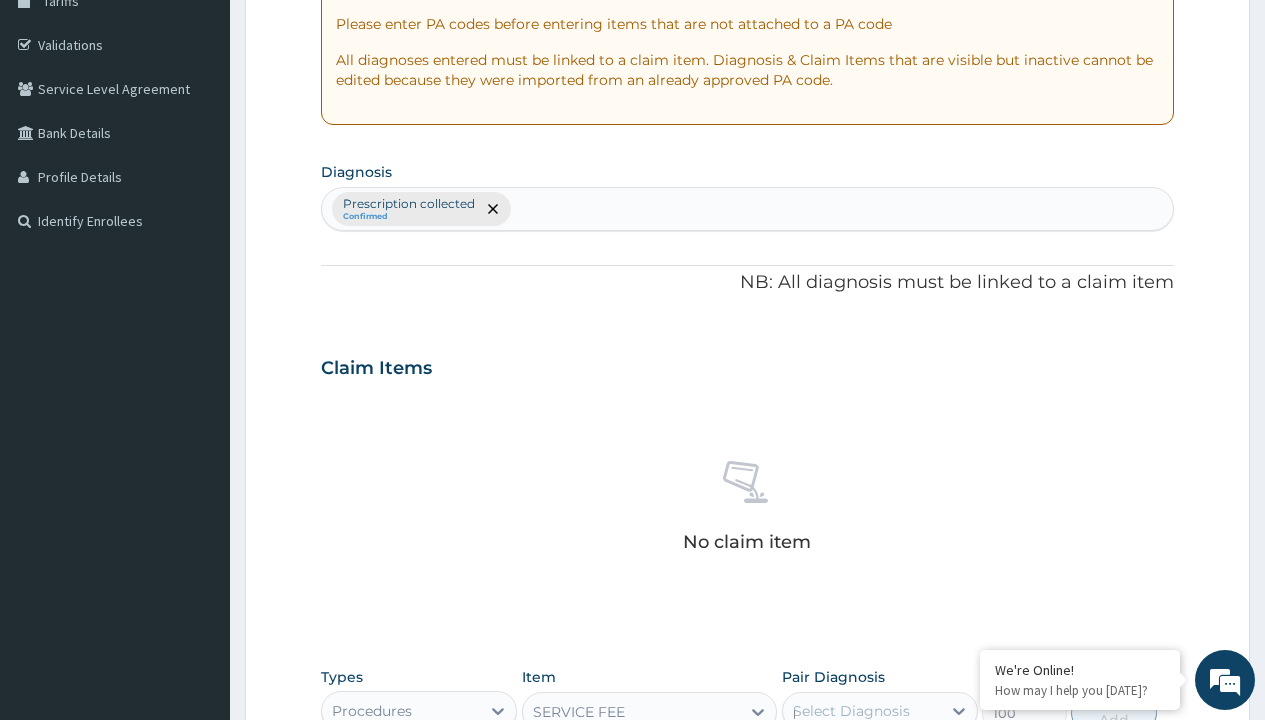scroll, scrollTop: 0, scrollLeft: 0, axis: both 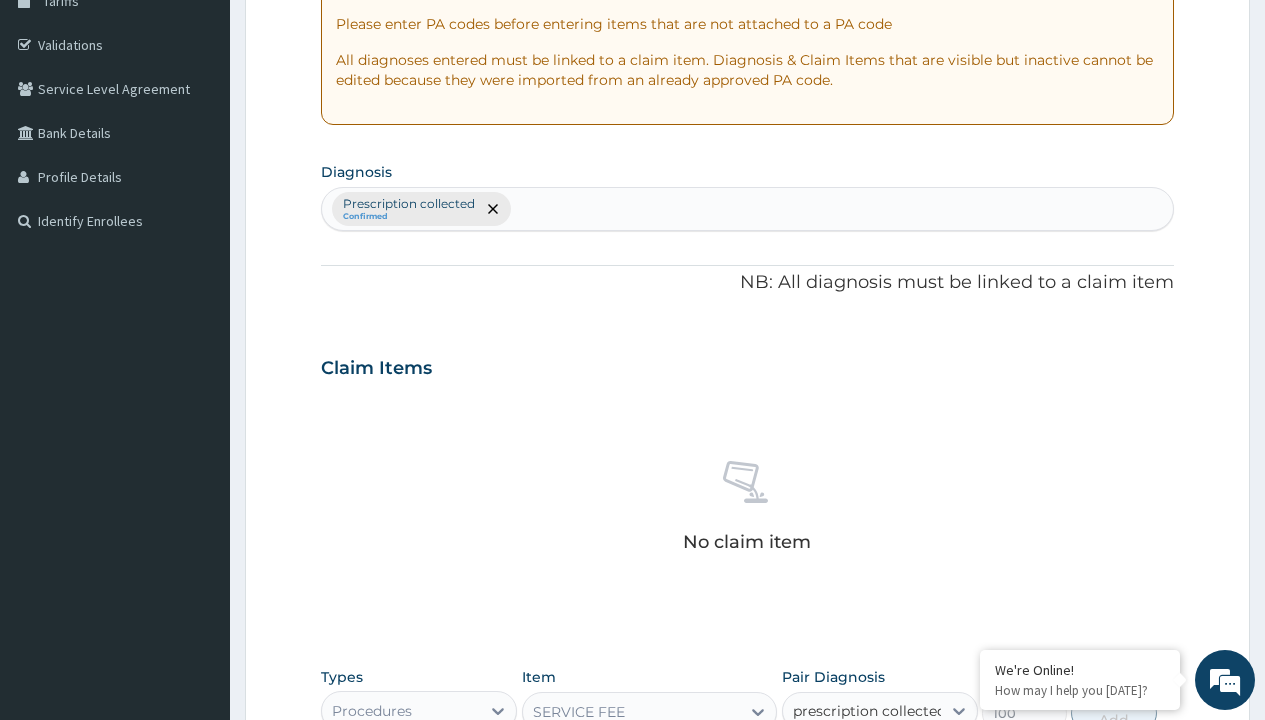 click on "Prescription collected" at bounding box center [890, 770] 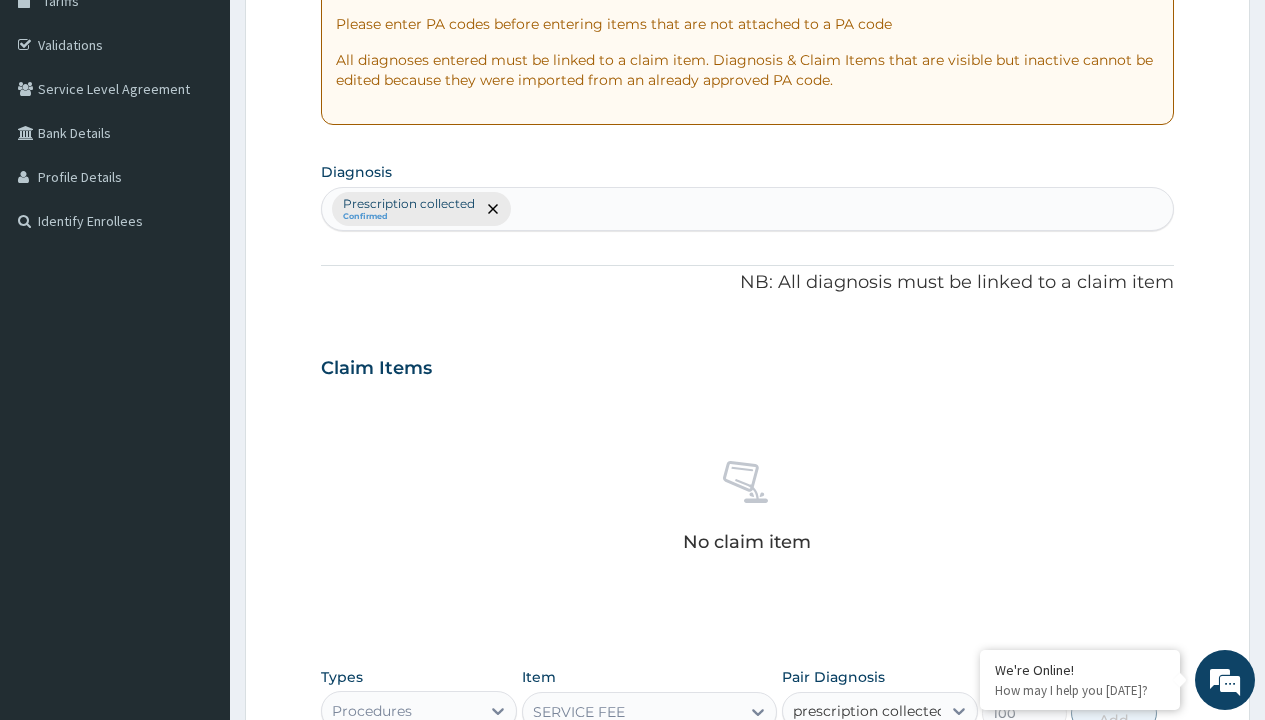 type 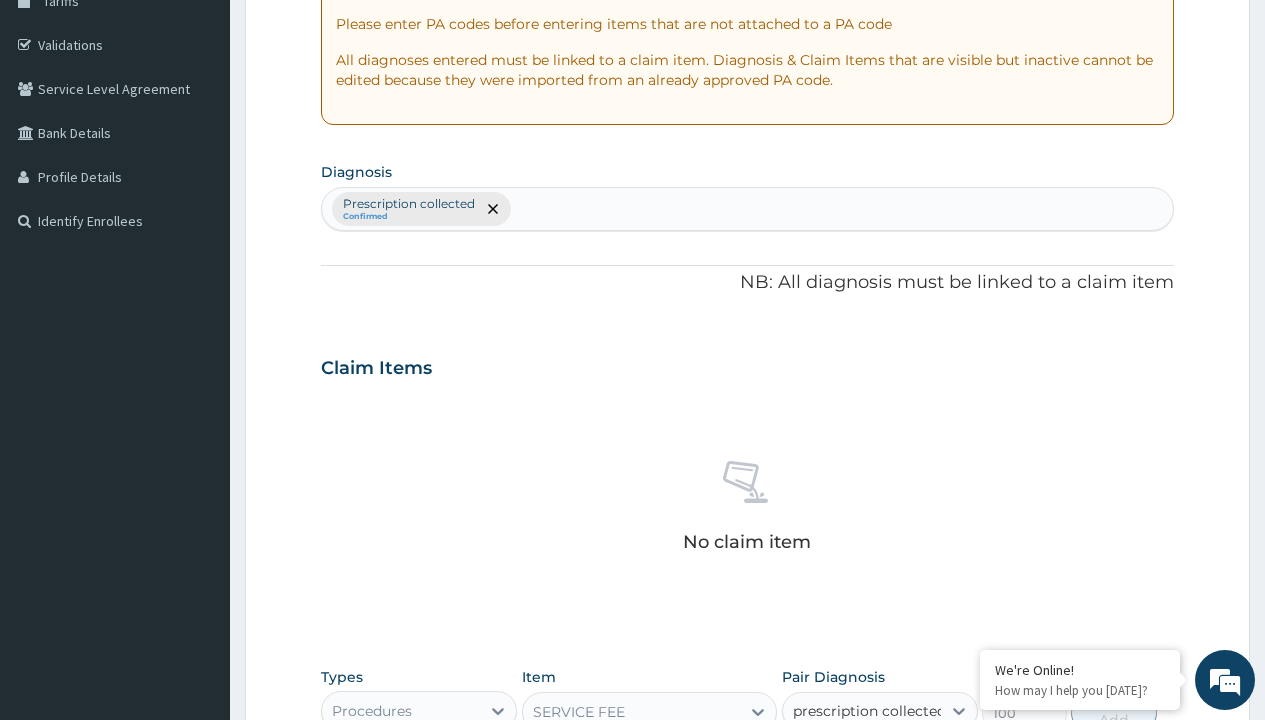 checkbox on "true" 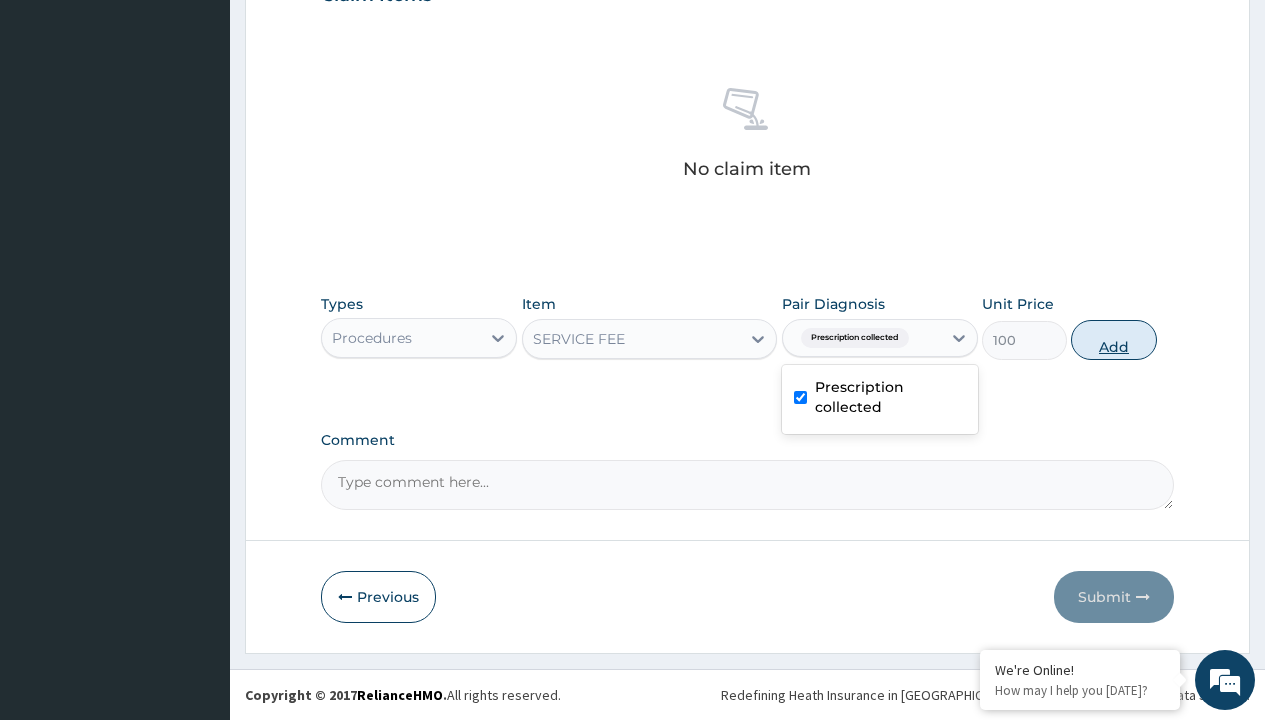 click on "Add" at bounding box center (1113, 340) 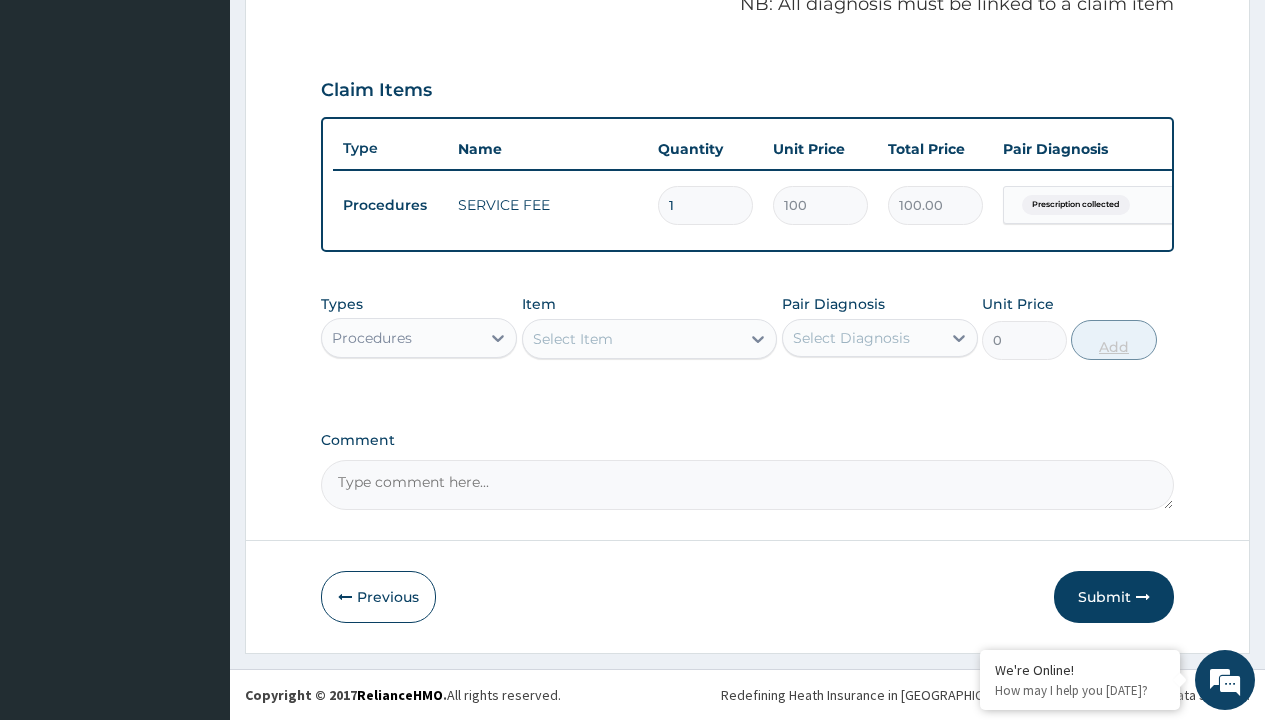 scroll, scrollTop: 642, scrollLeft: 0, axis: vertical 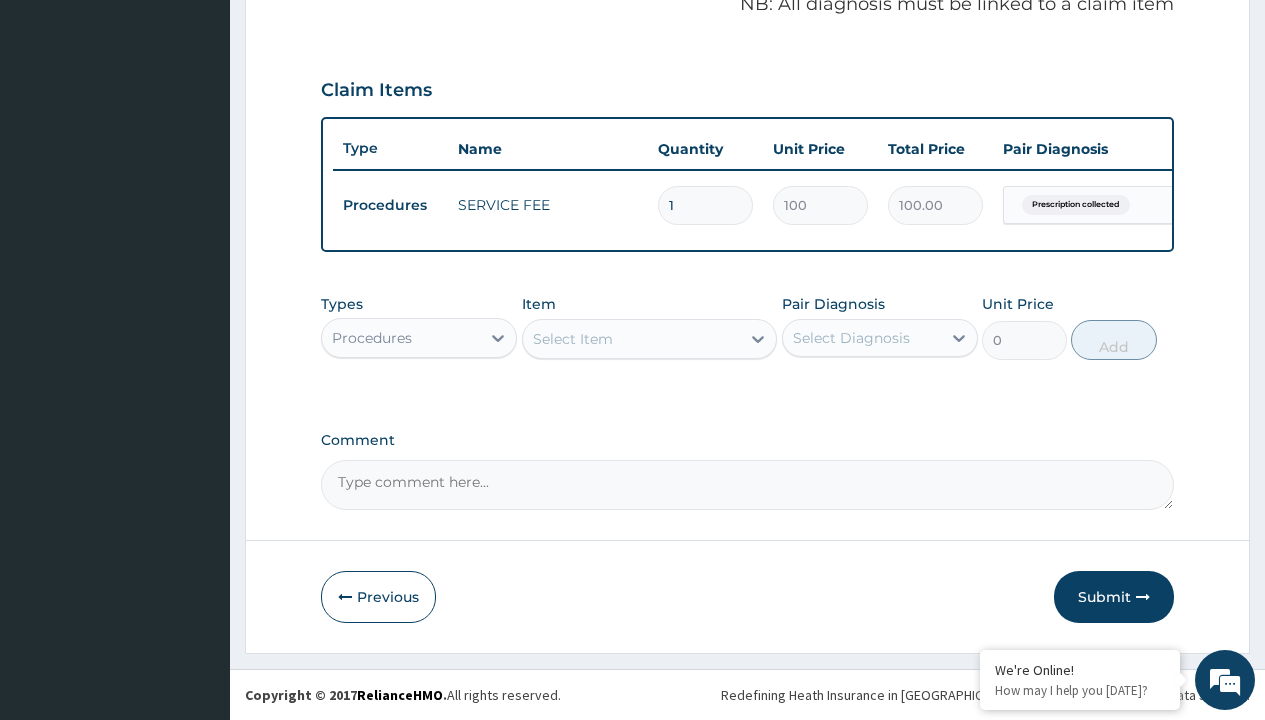 click on "Procedures" at bounding box center (372, 338) 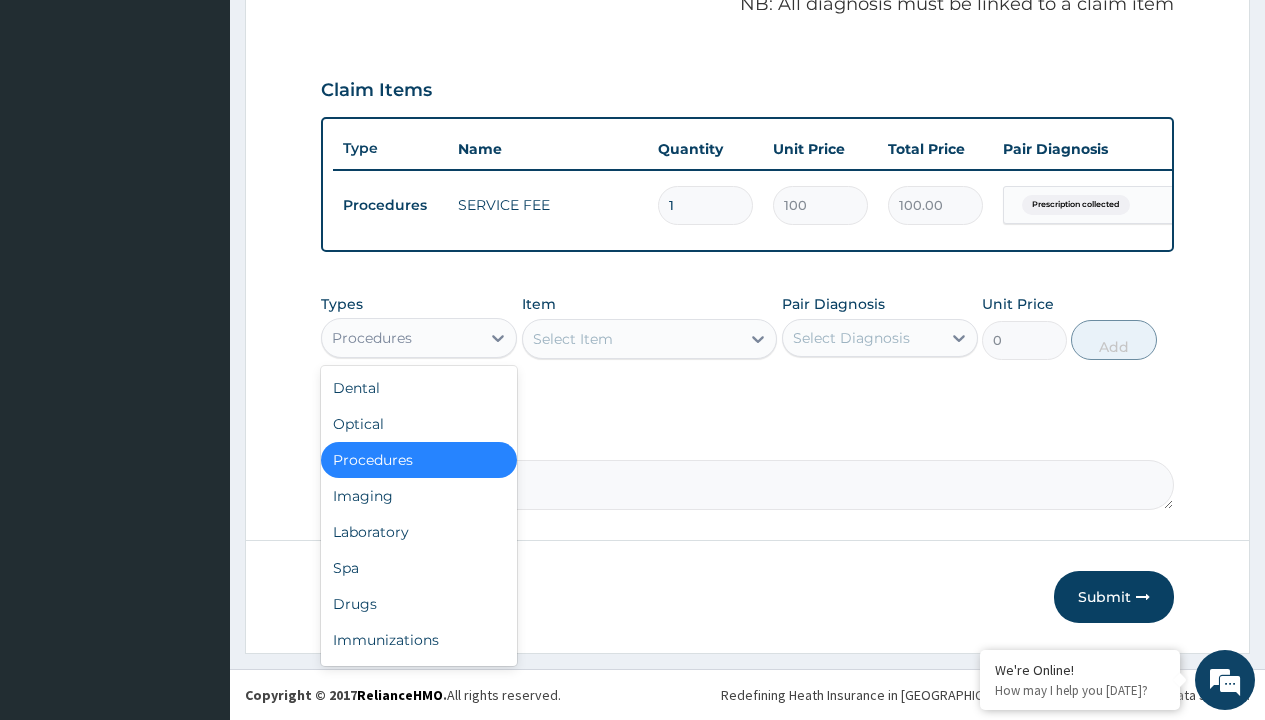 type on "drugs" 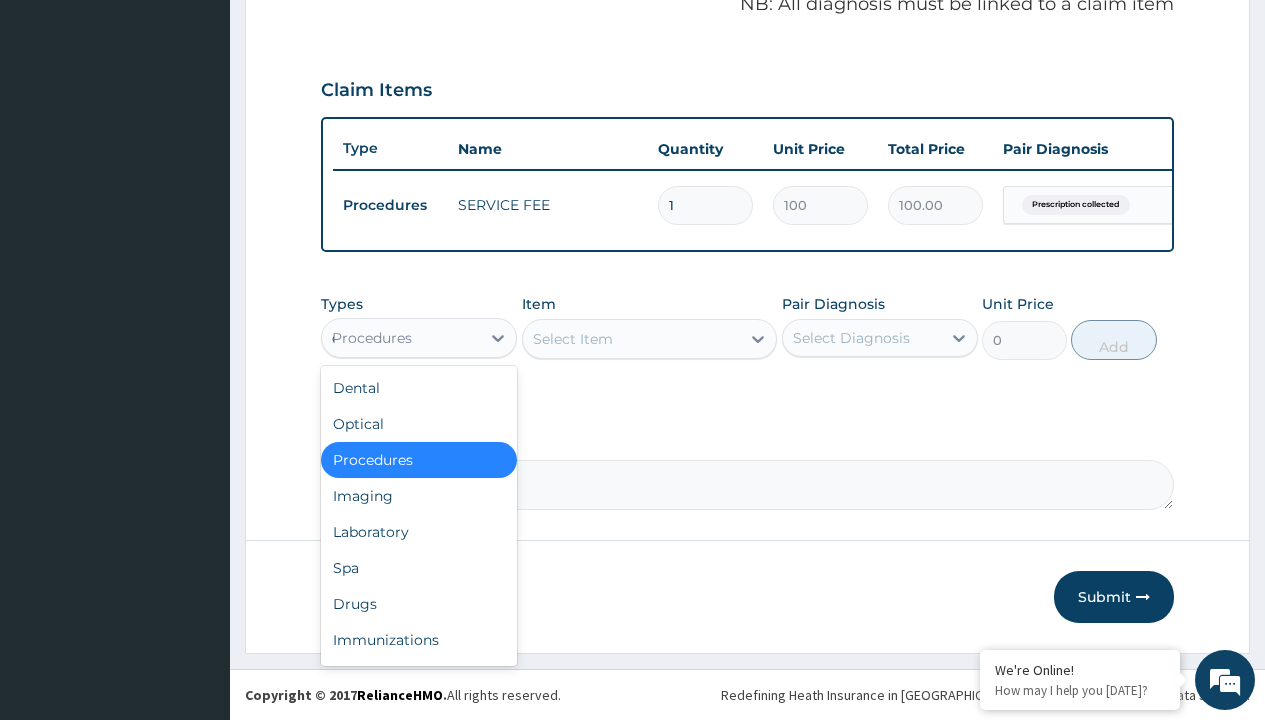 scroll, scrollTop: 0, scrollLeft: 0, axis: both 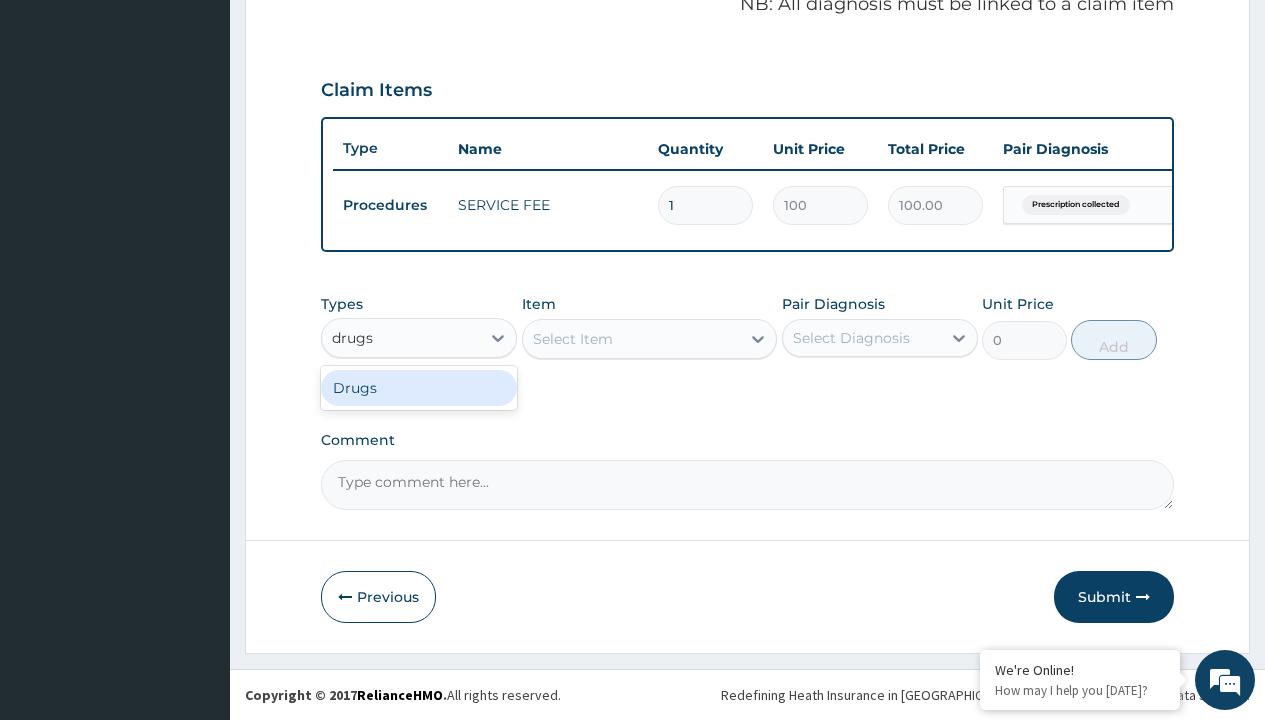 click on "Drugs" at bounding box center (419, 388) 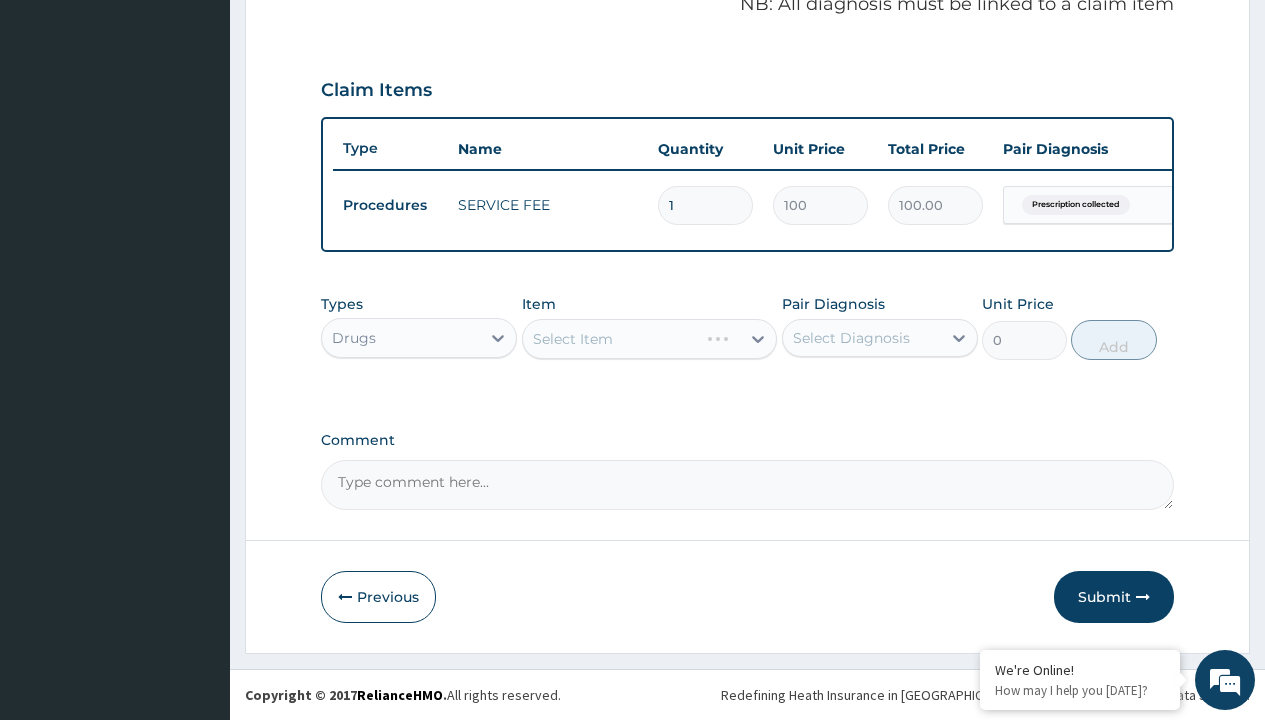 click on "Select Item" at bounding box center [650, 339] 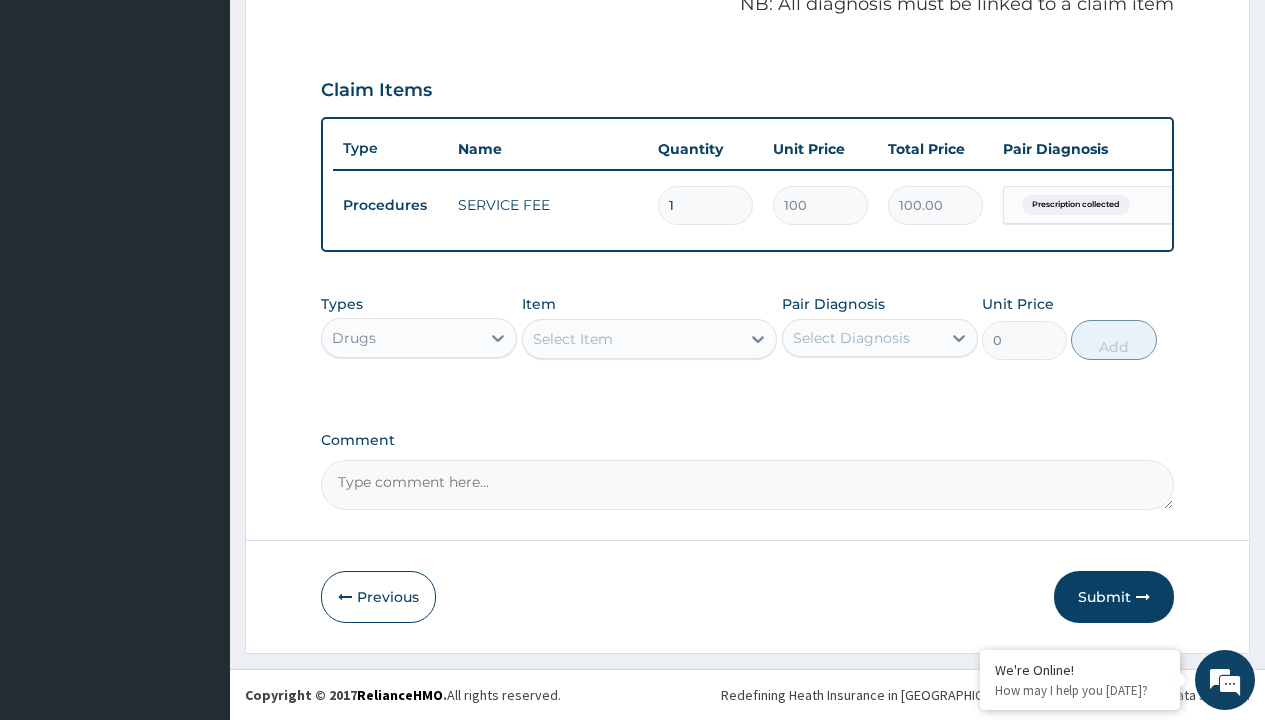 type on "letrozole 2.5mg x 14" 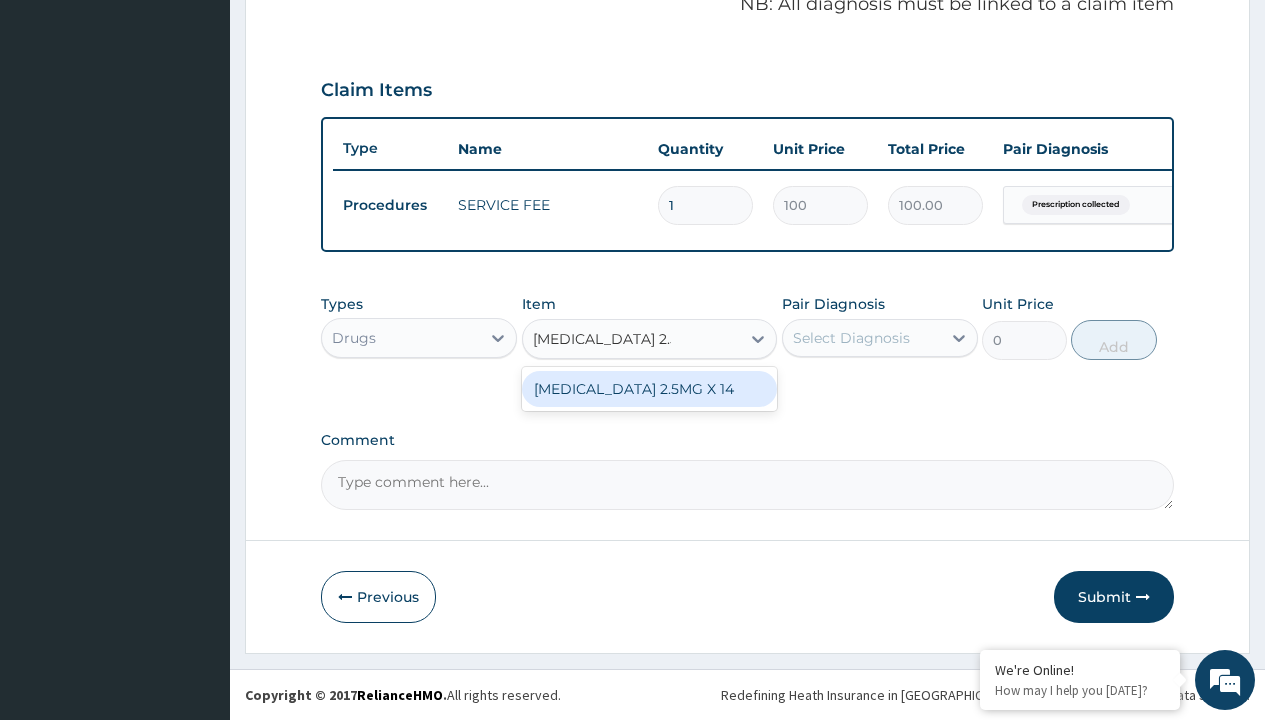 scroll, scrollTop: 0, scrollLeft: 0, axis: both 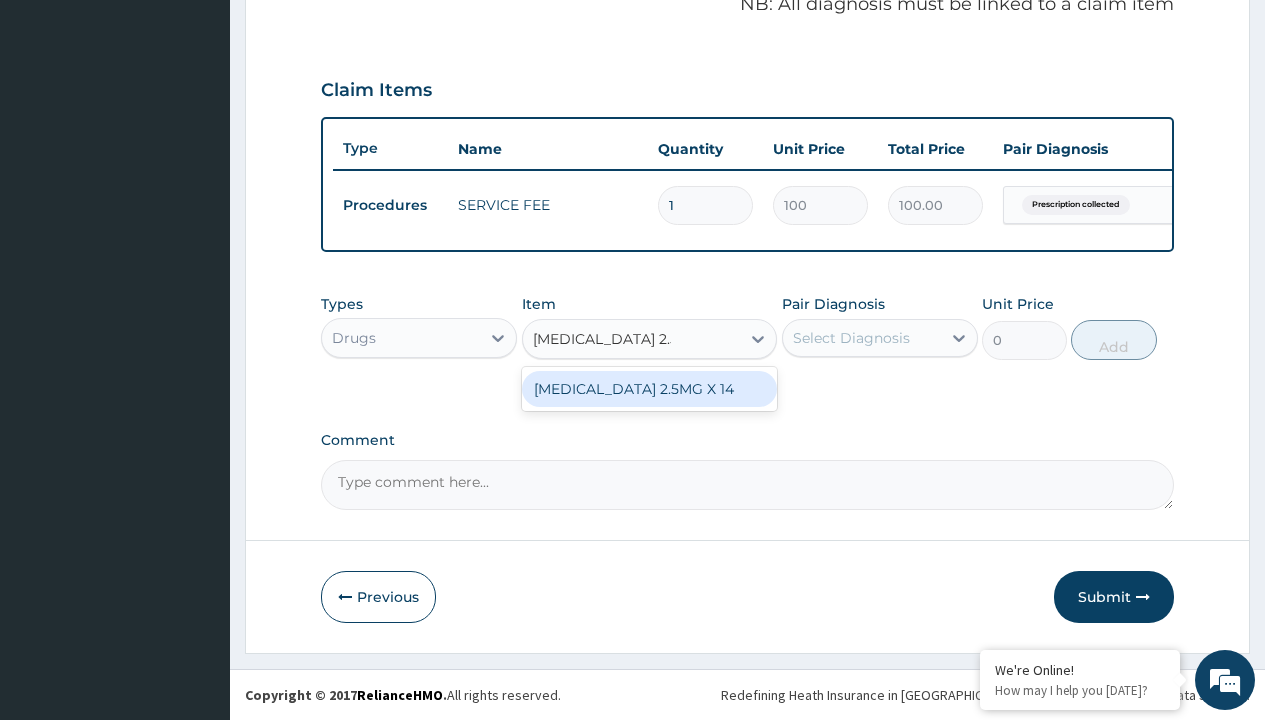 click on "[MEDICAL_DATA] 2.5MG X 14" at bounding box center (650, 389) 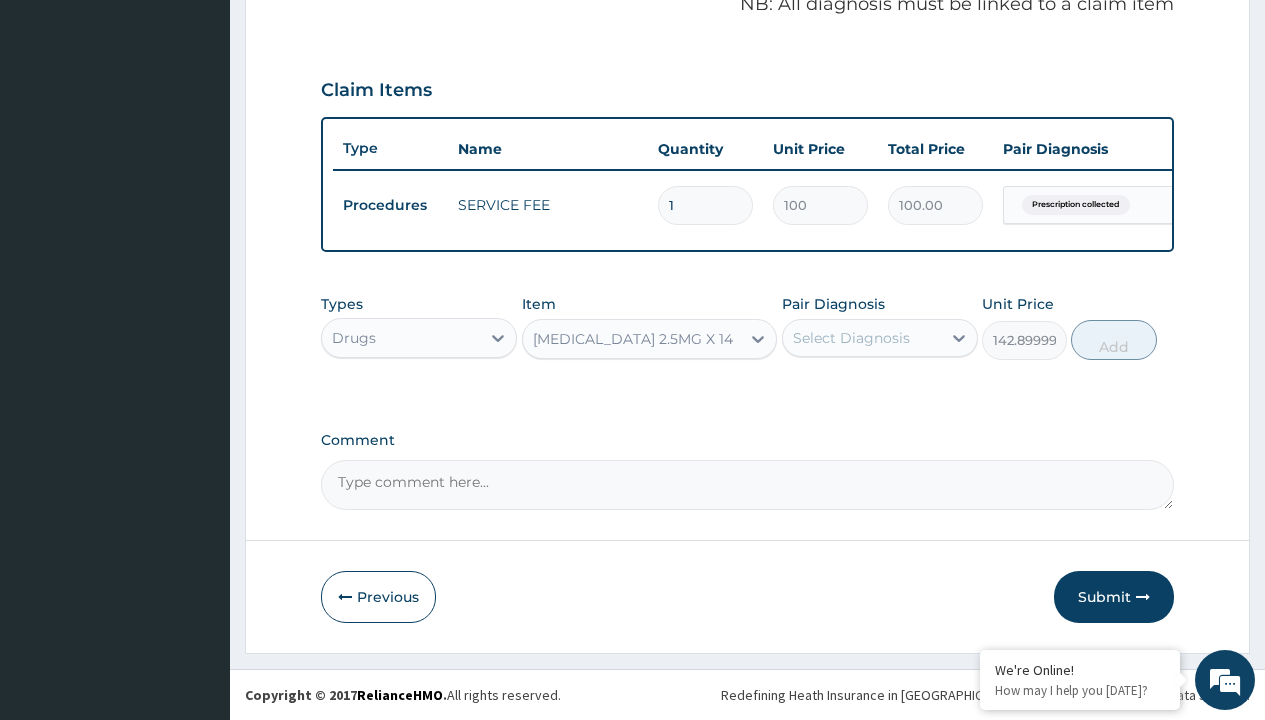 click on "Prescription collected" at bounding box center [409, -74] 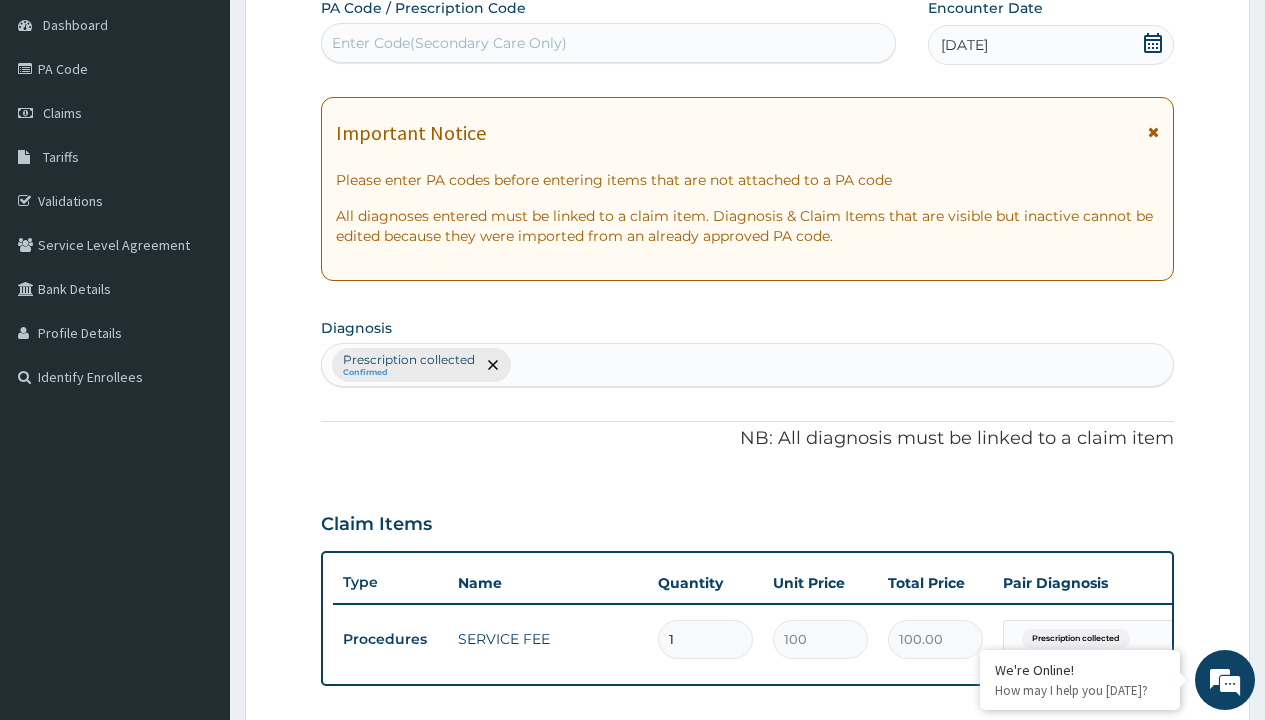 type on "prescription collected" 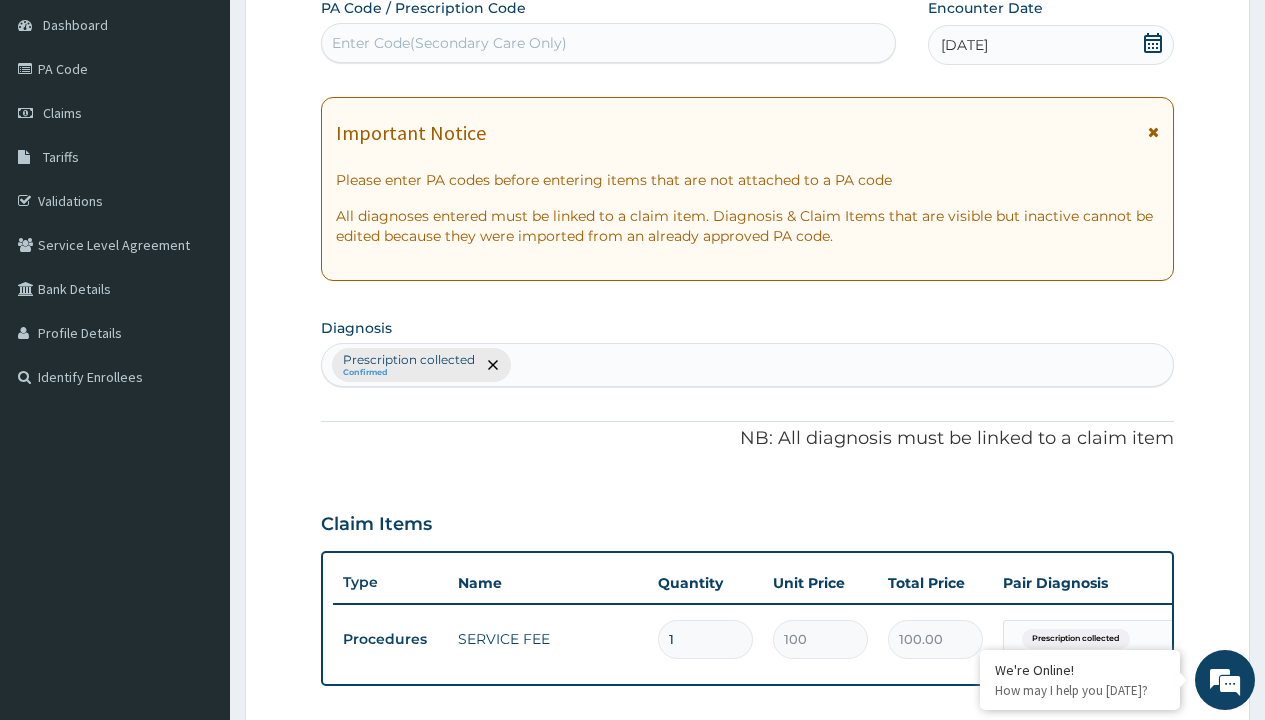 scroll, scrollTop: 0, scrollLeft: 0, axis: both 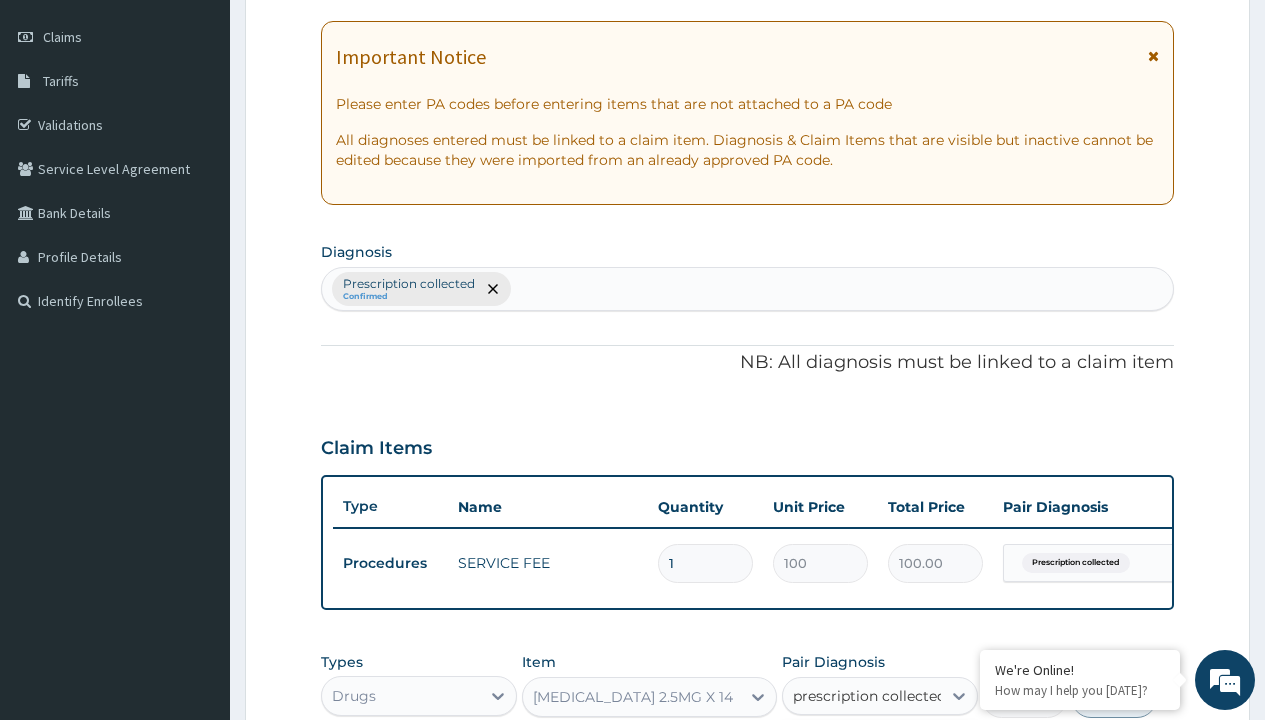 click on "Prescription collected" at bounding box center [890, 755] 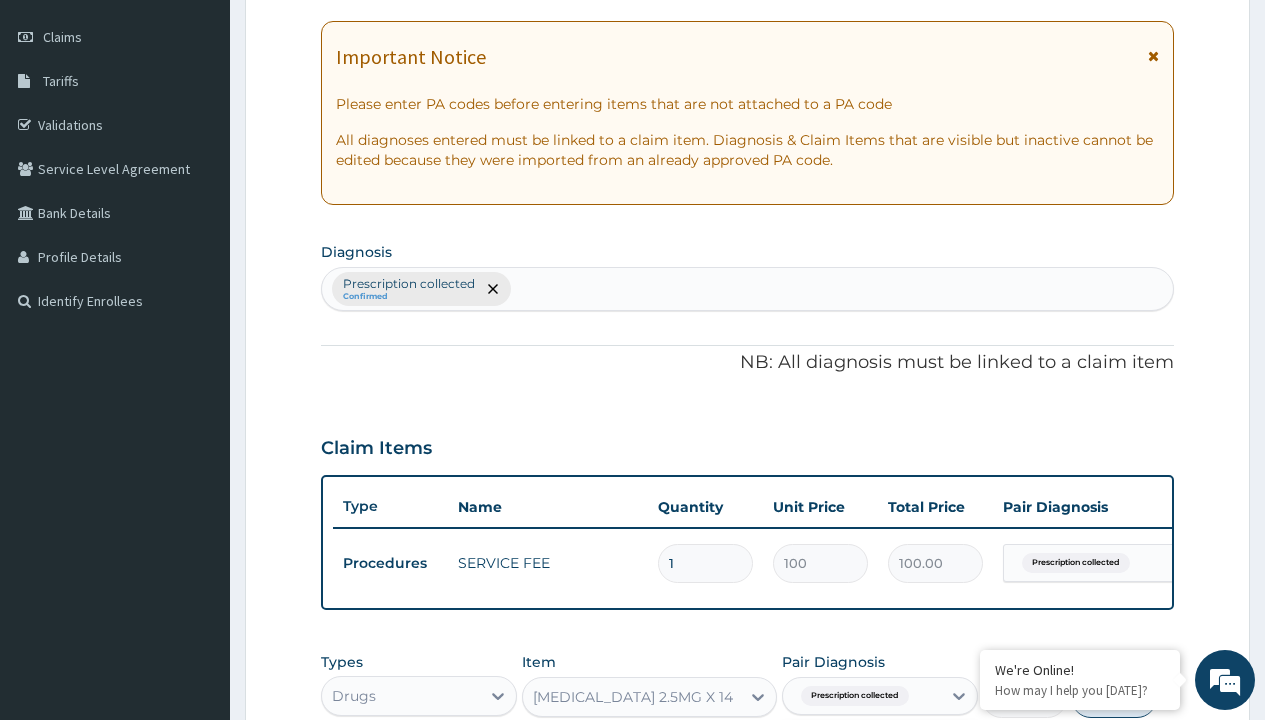 scroll, scrollTop: 642, scrollLeft: 0, axis: vertical 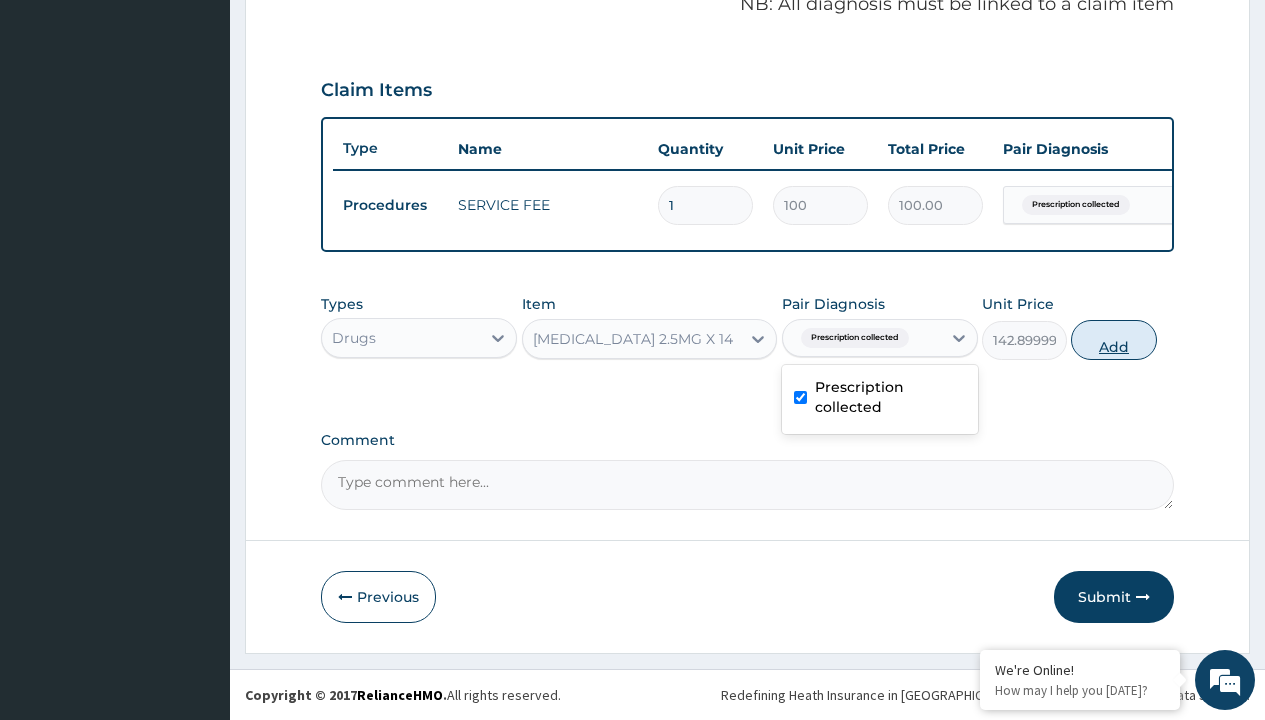 click on "Add" at bounding box center [1113, 340] 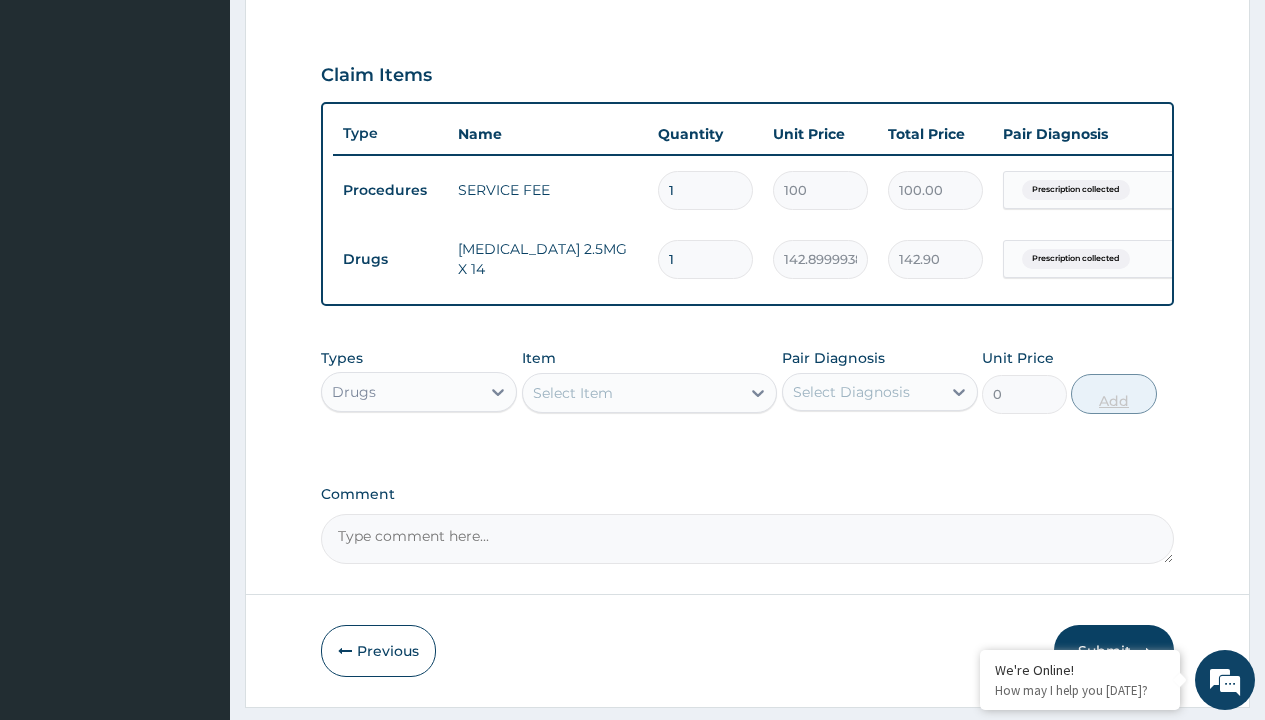 type on "30" 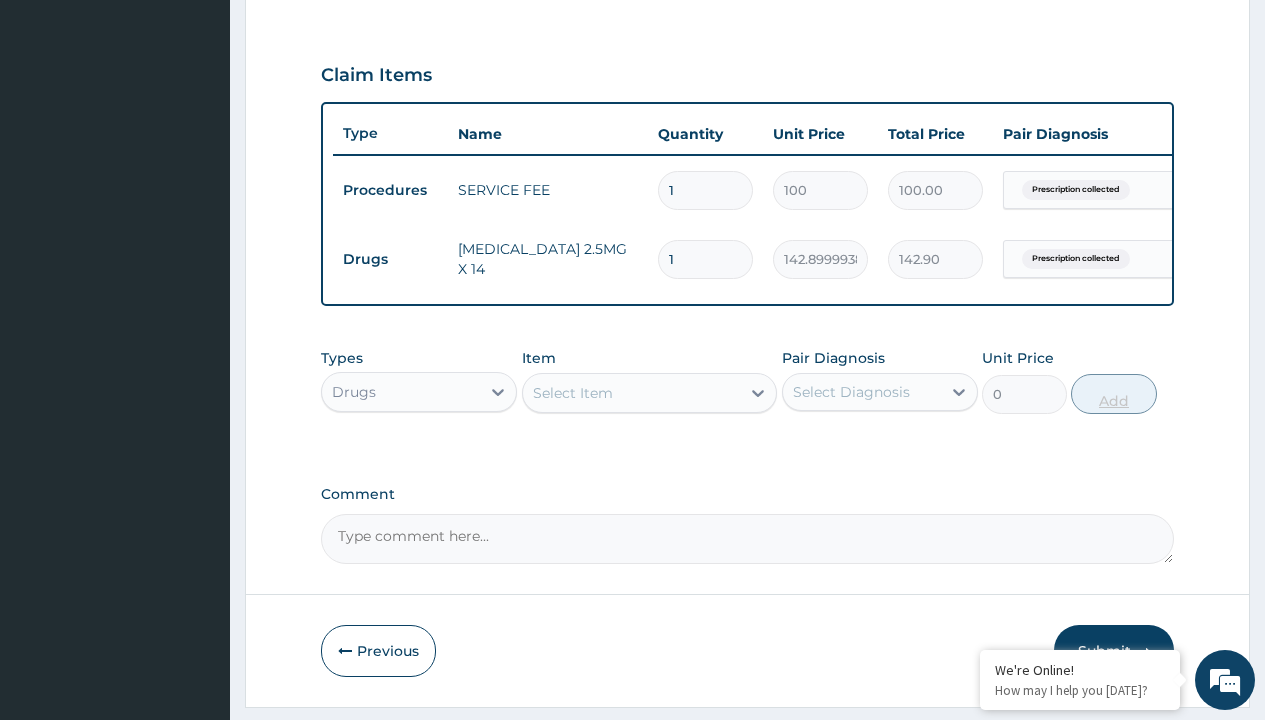 type on "4287.00" 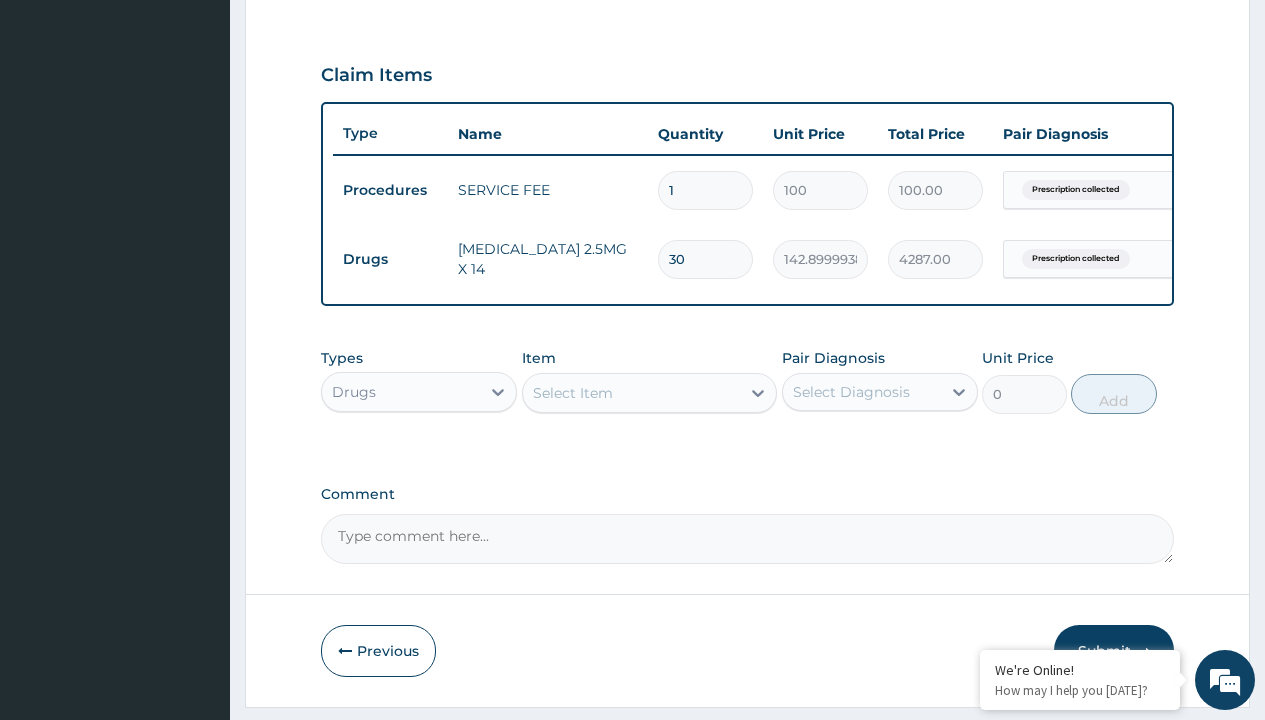 type on "30" 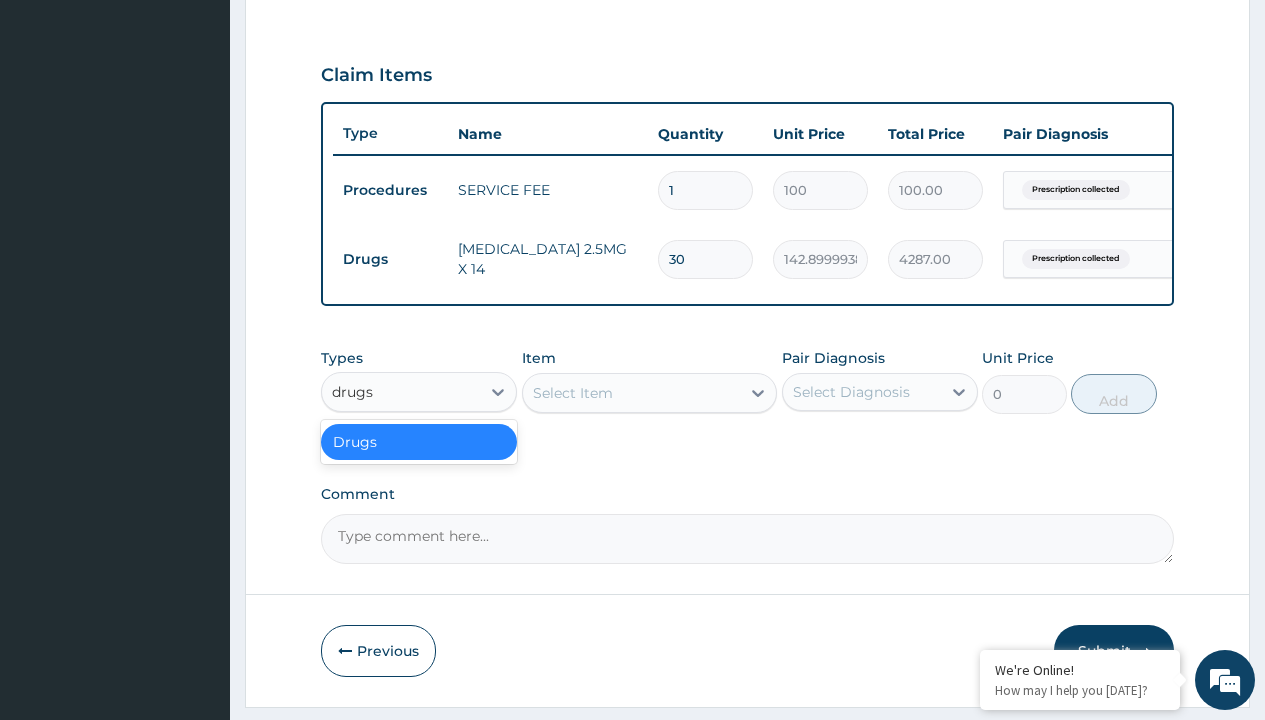 scroll, scrollTop: 0, scrollLeft: 0, axis: both 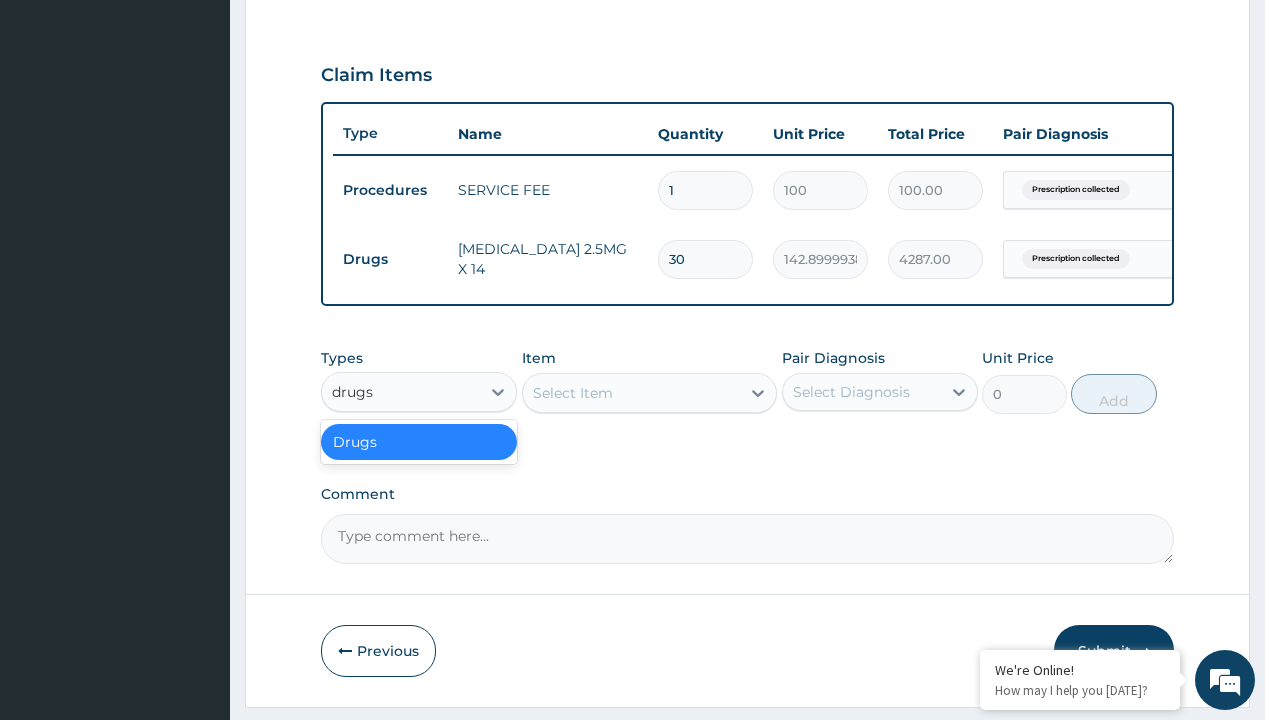 click on "Drugs" at bounding box center [419, 442] 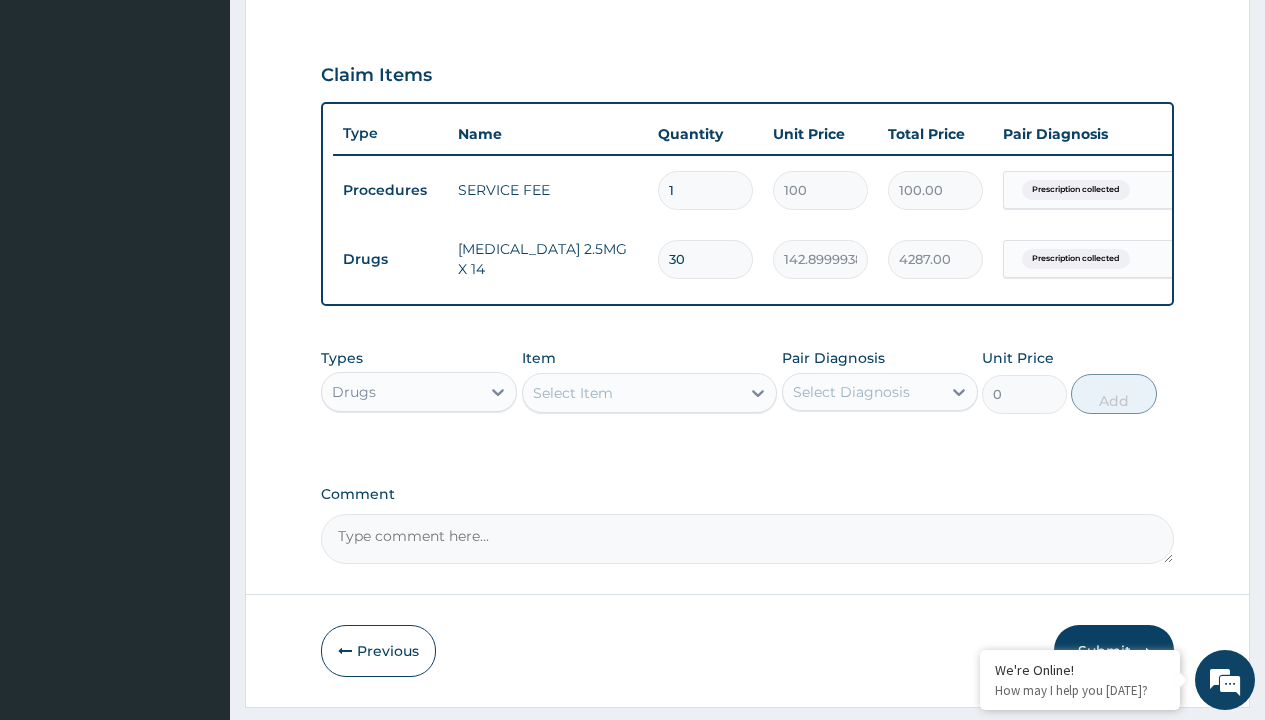 type 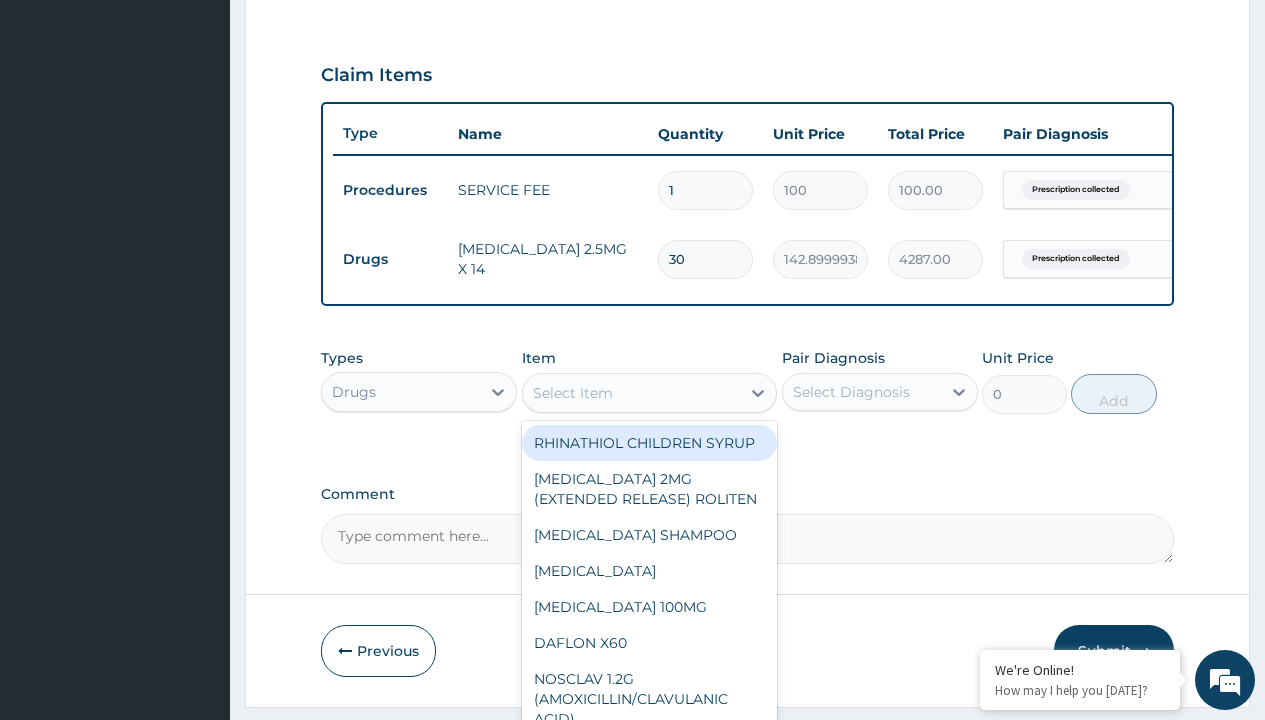 type on "sc zoladex 10.8mg" 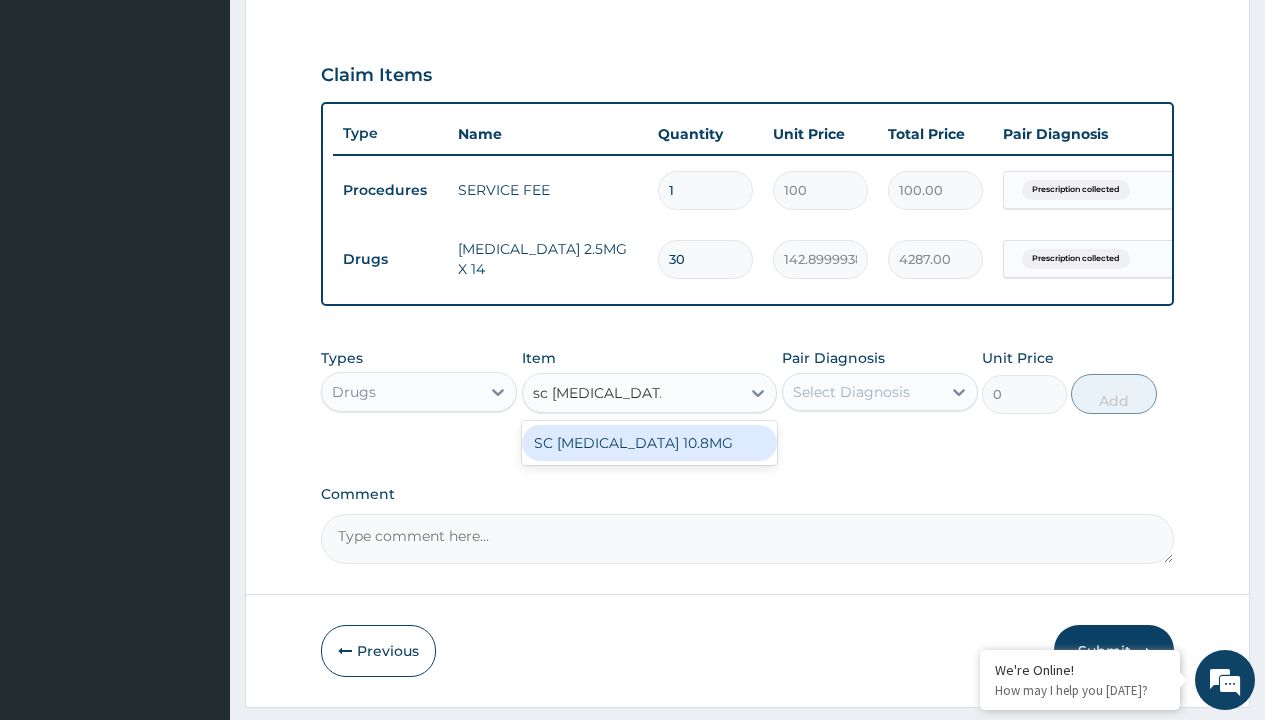 scroll, scrollTop: 0, scrollLeft: 0, axis: both 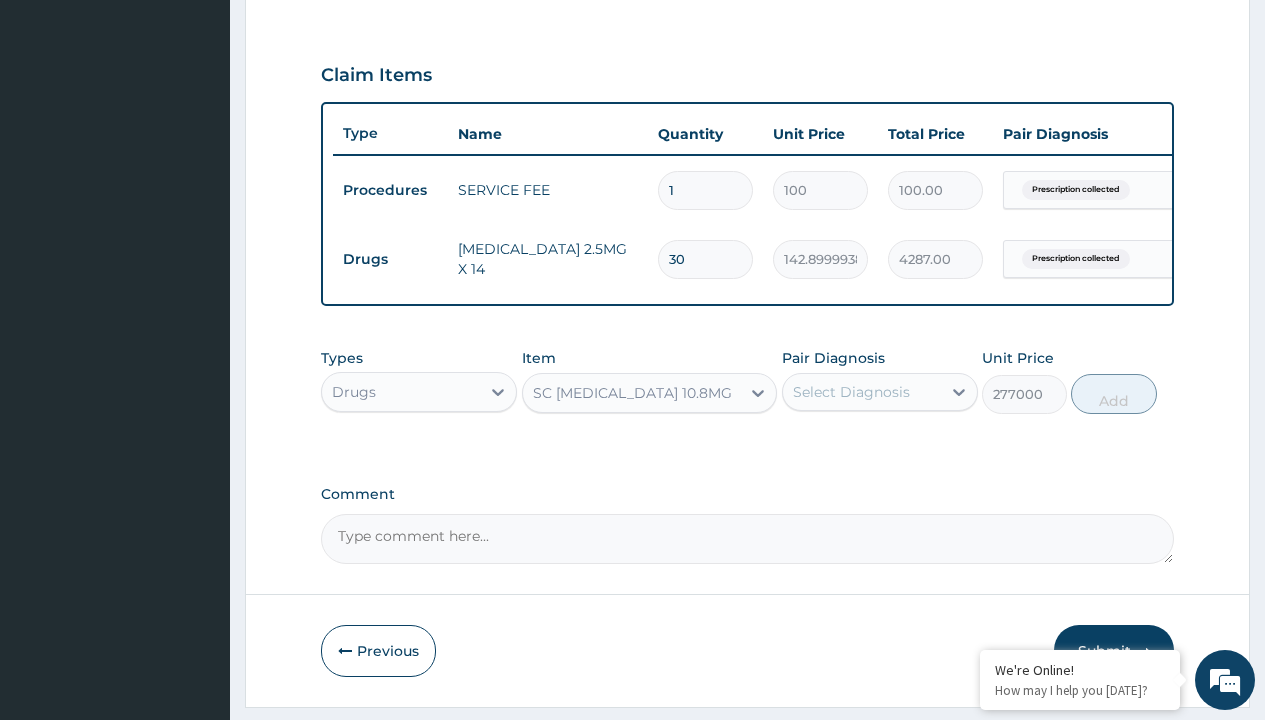 click on "Prescription collected" at bounding box center [409, -89] 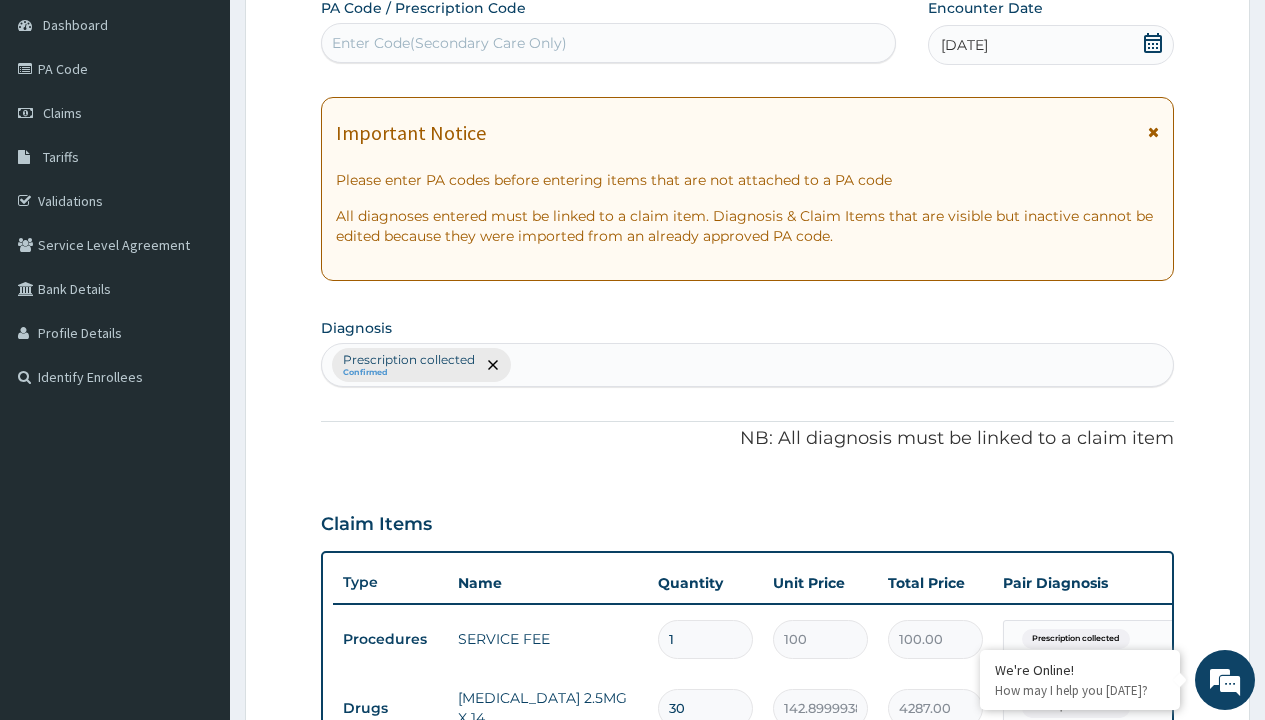 type on "prescription collected" 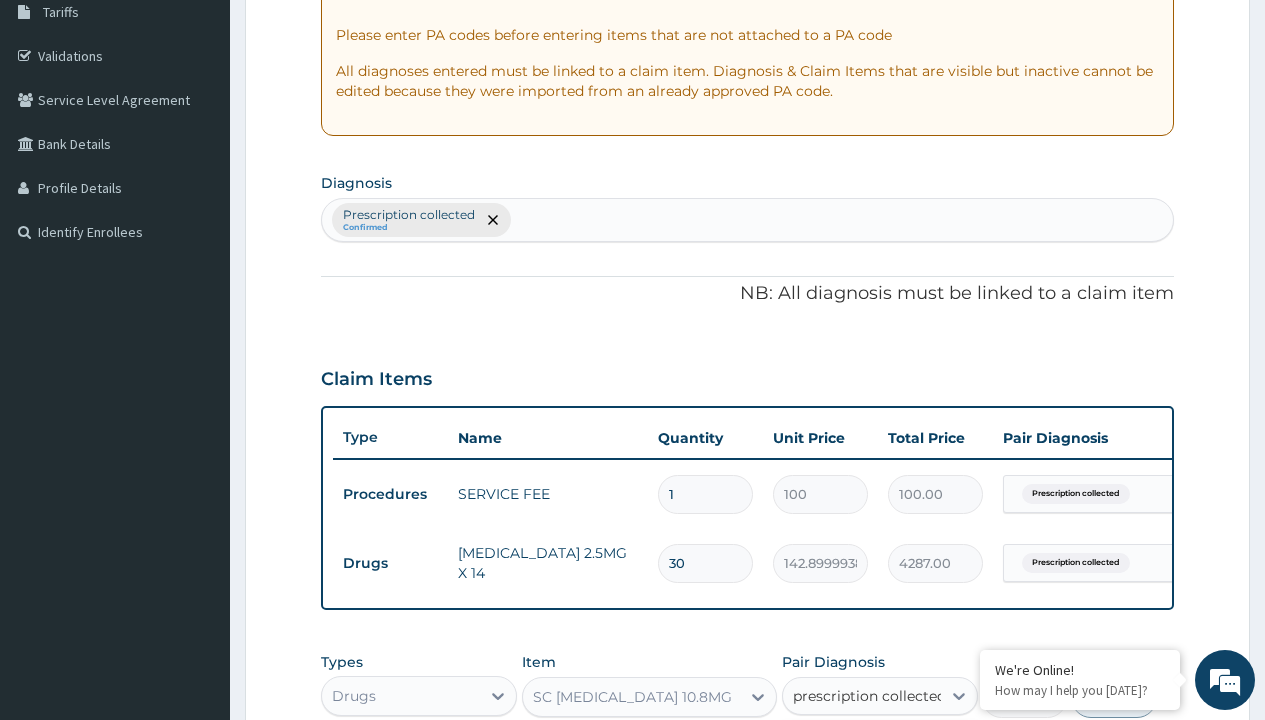 click on "Prescription collected" at bounding box center [890, 755] 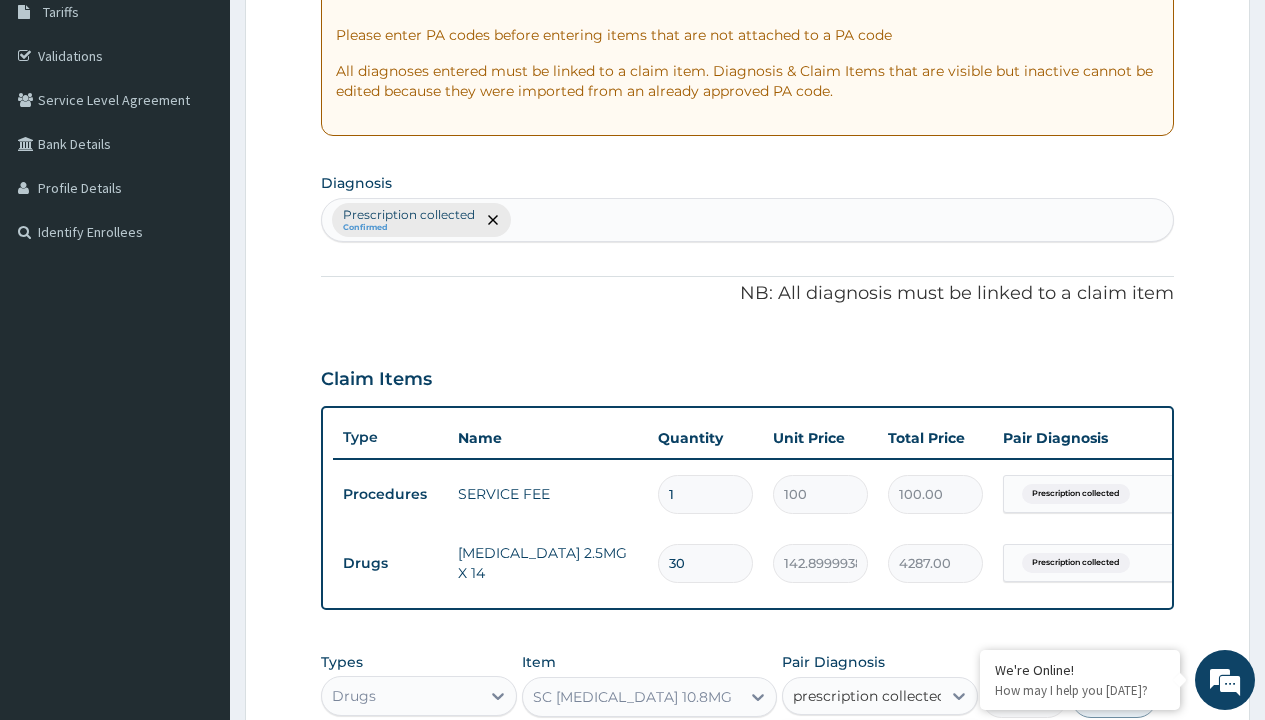 type 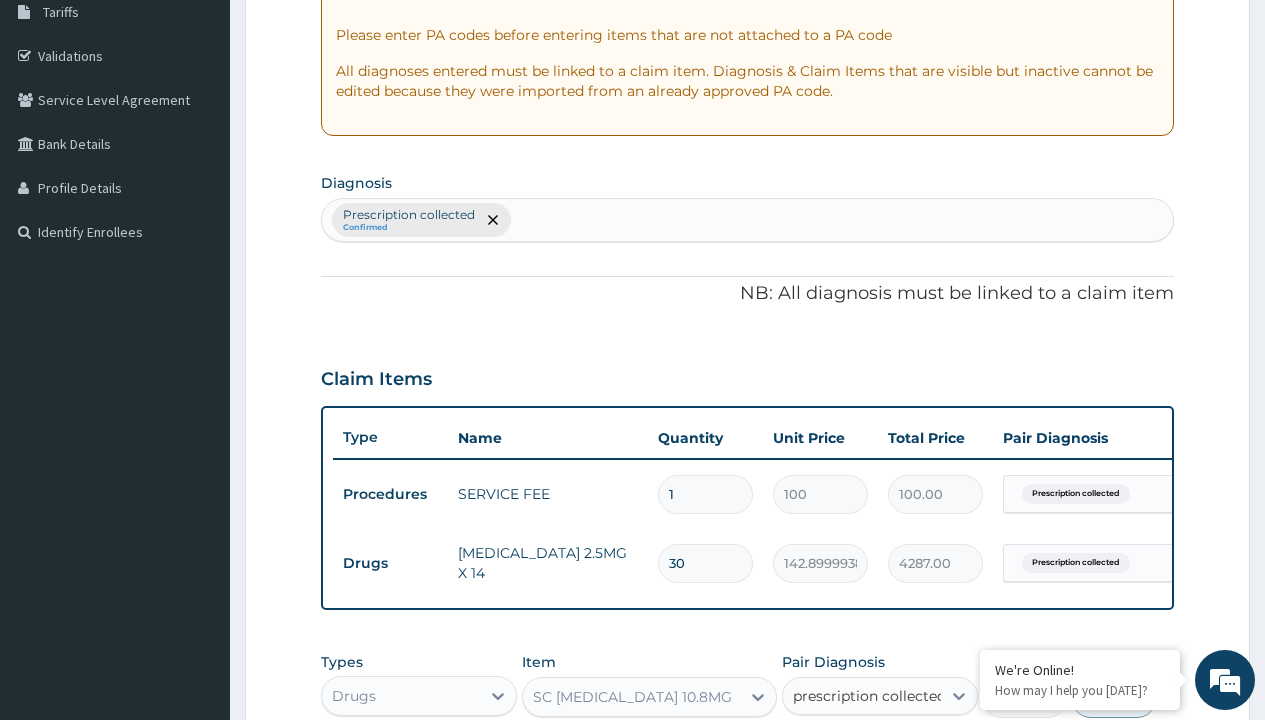 checkbox on "true" 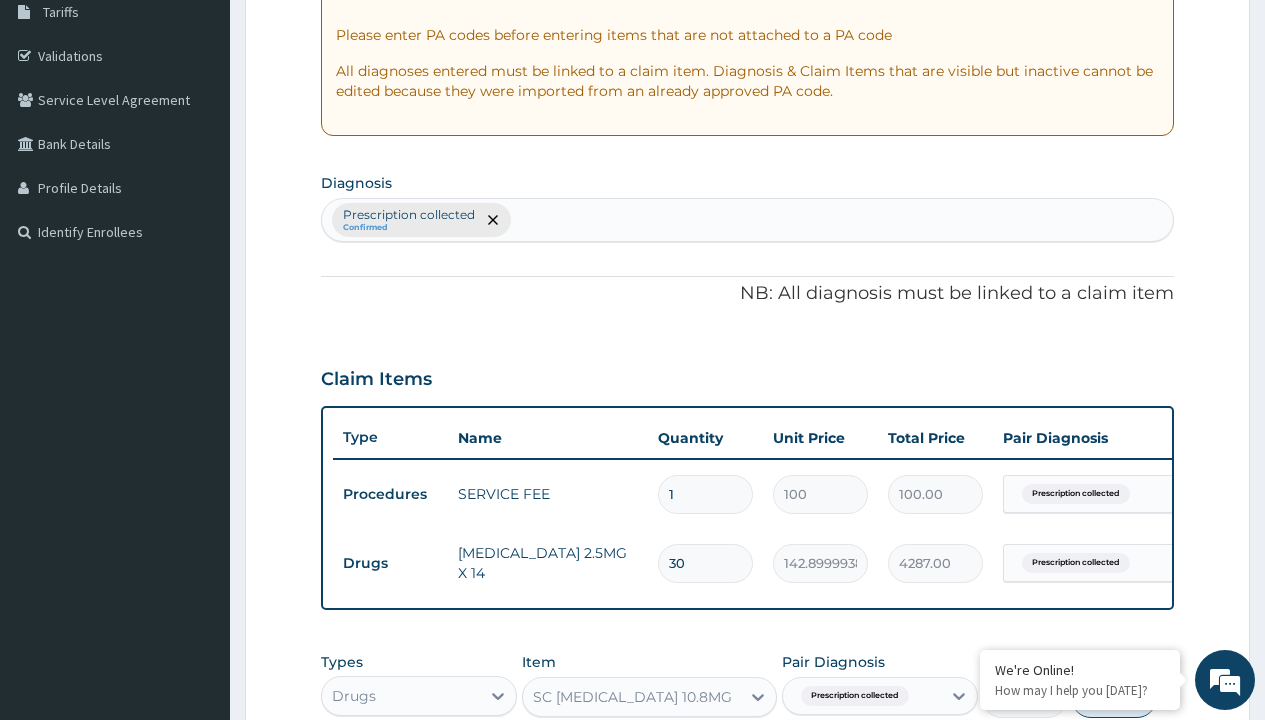 scroll, scrollTop: 711, scrollLeft: 0, axis: vertical 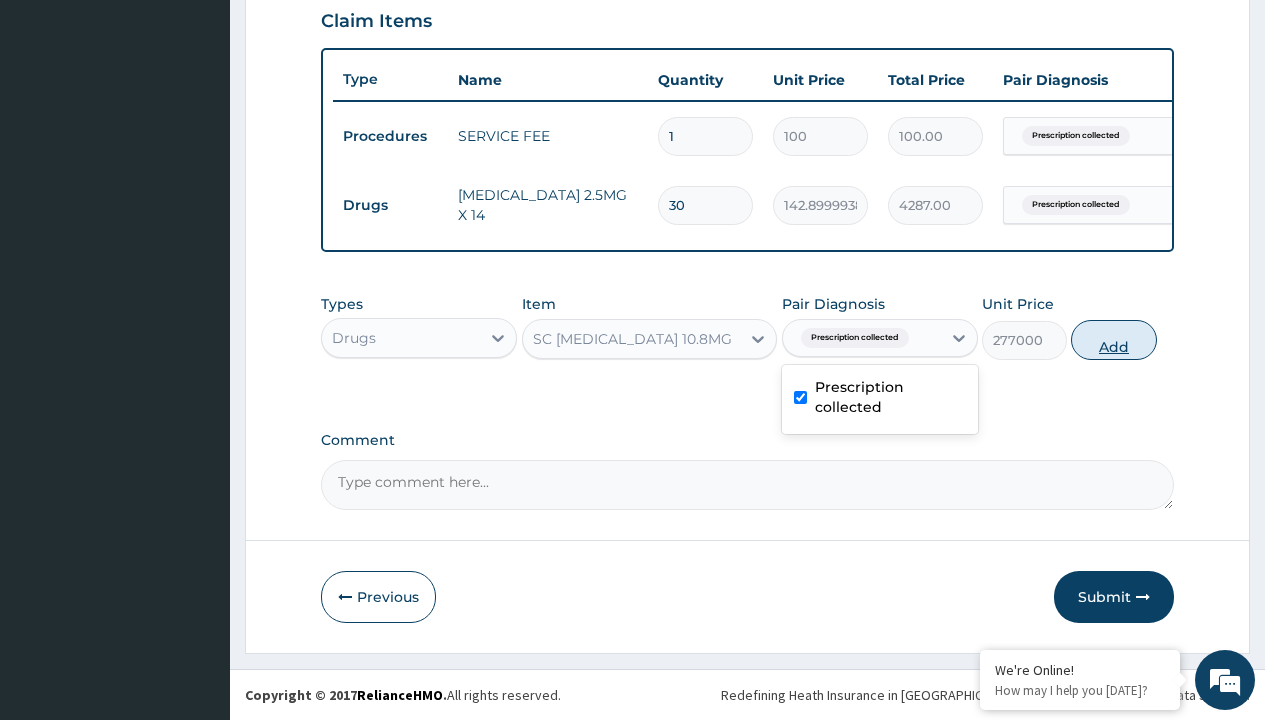 click on "Add" at bounding box center (1113, 340) 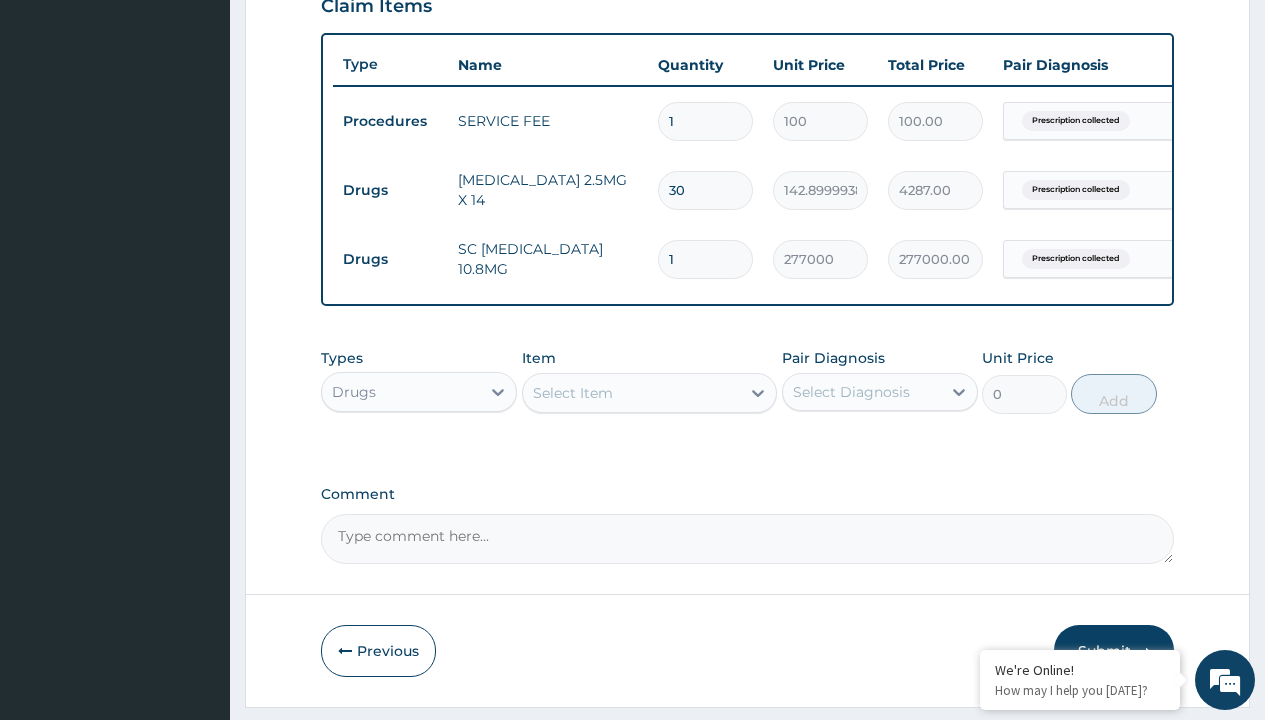 click on "Drugs" at bounding box center (390, 190) 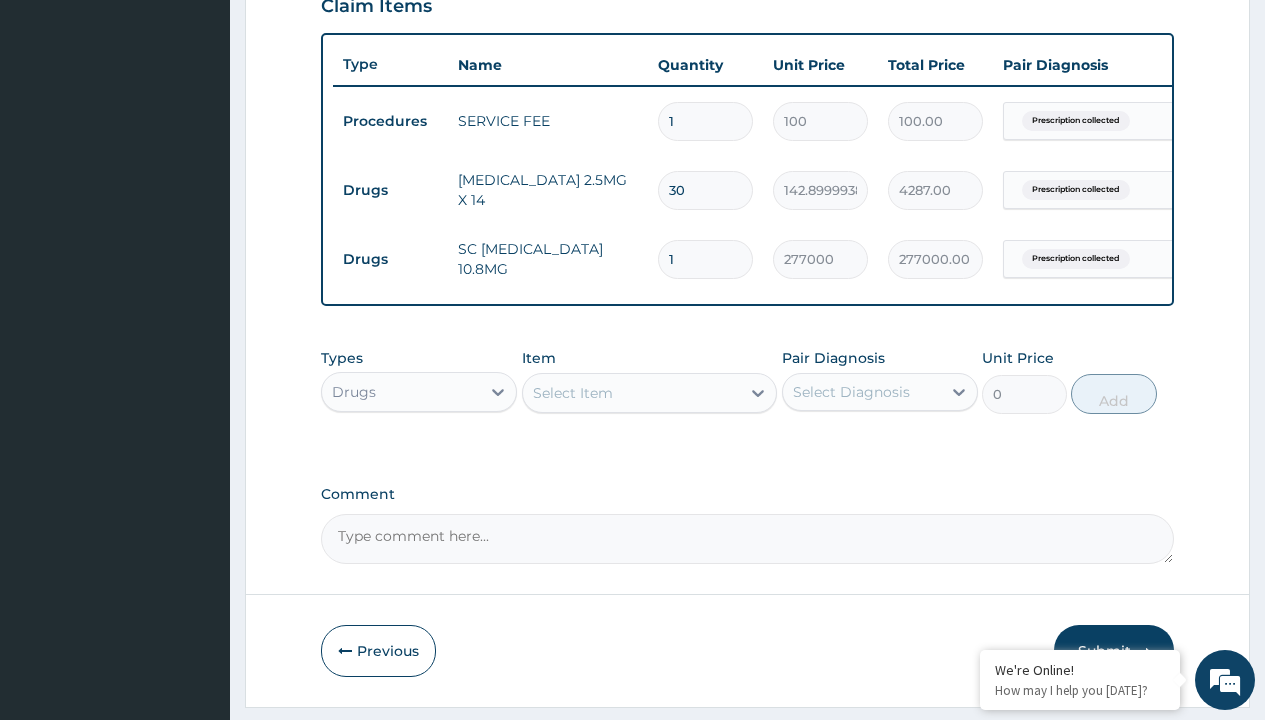 type on "procedures" 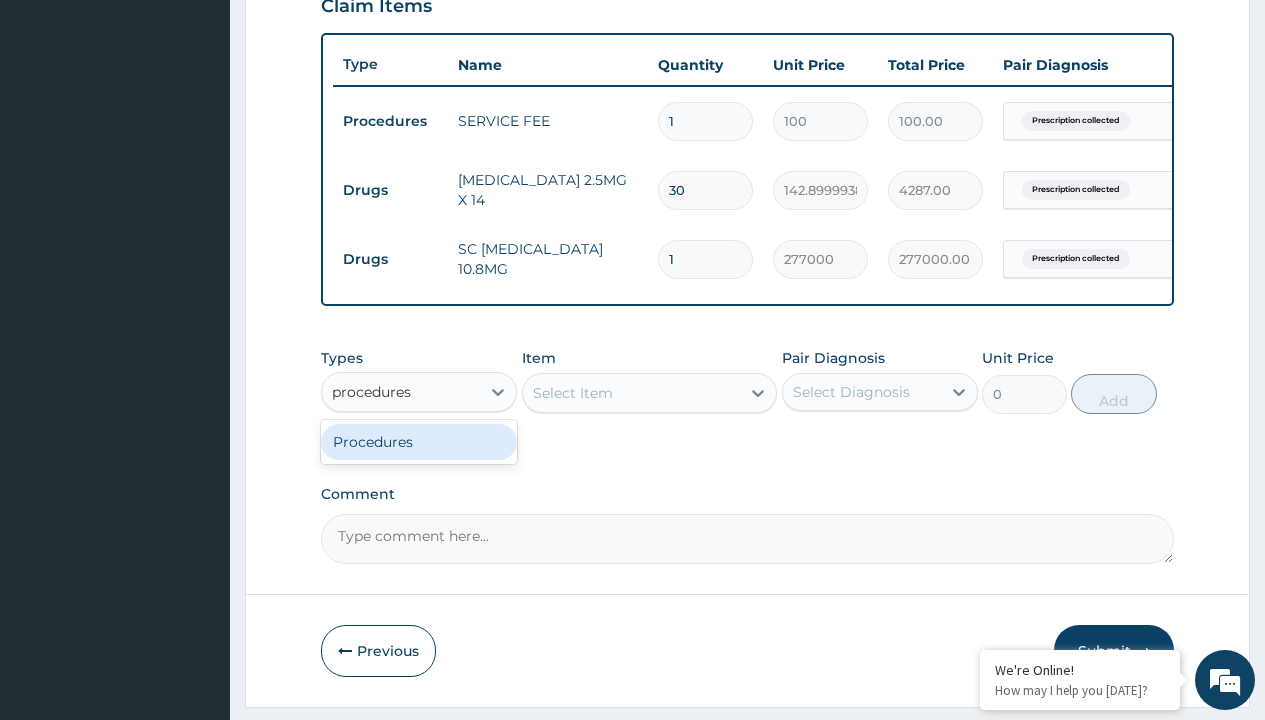 scroll, scrollTop: 0, scrollLeft: 0, axis: both 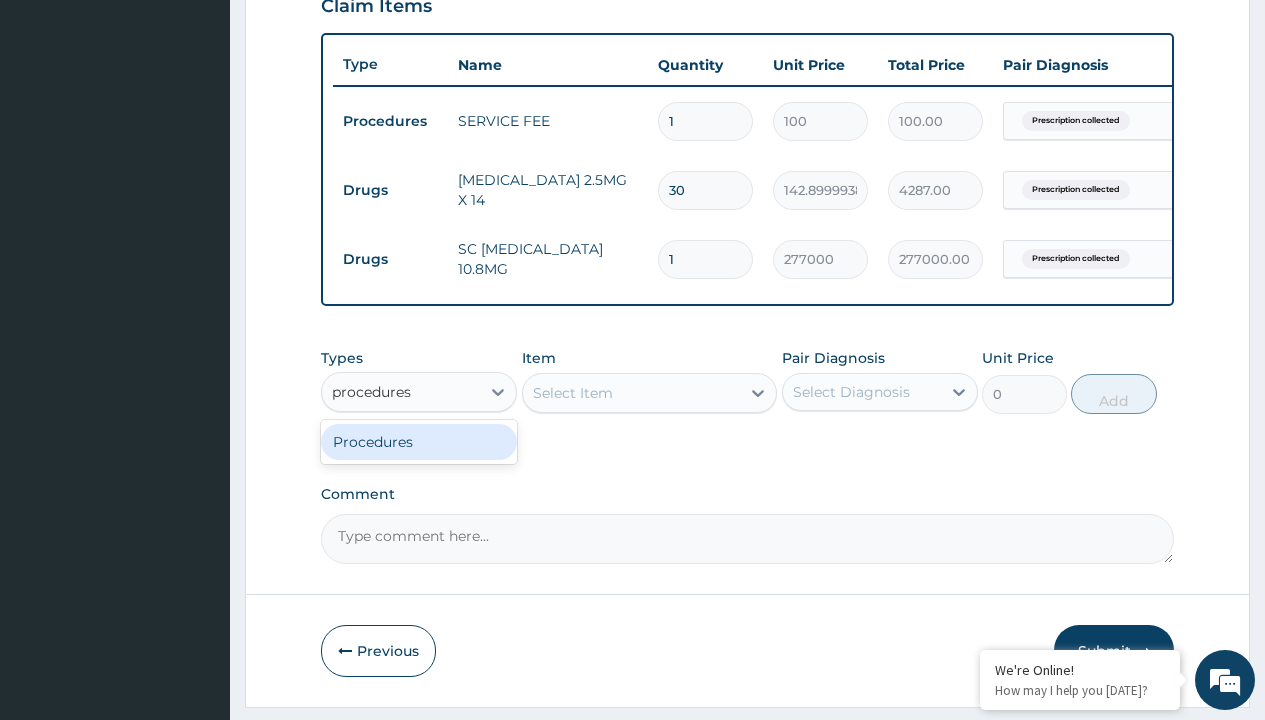 click on "Procedures" at bounding box center [419, 442] 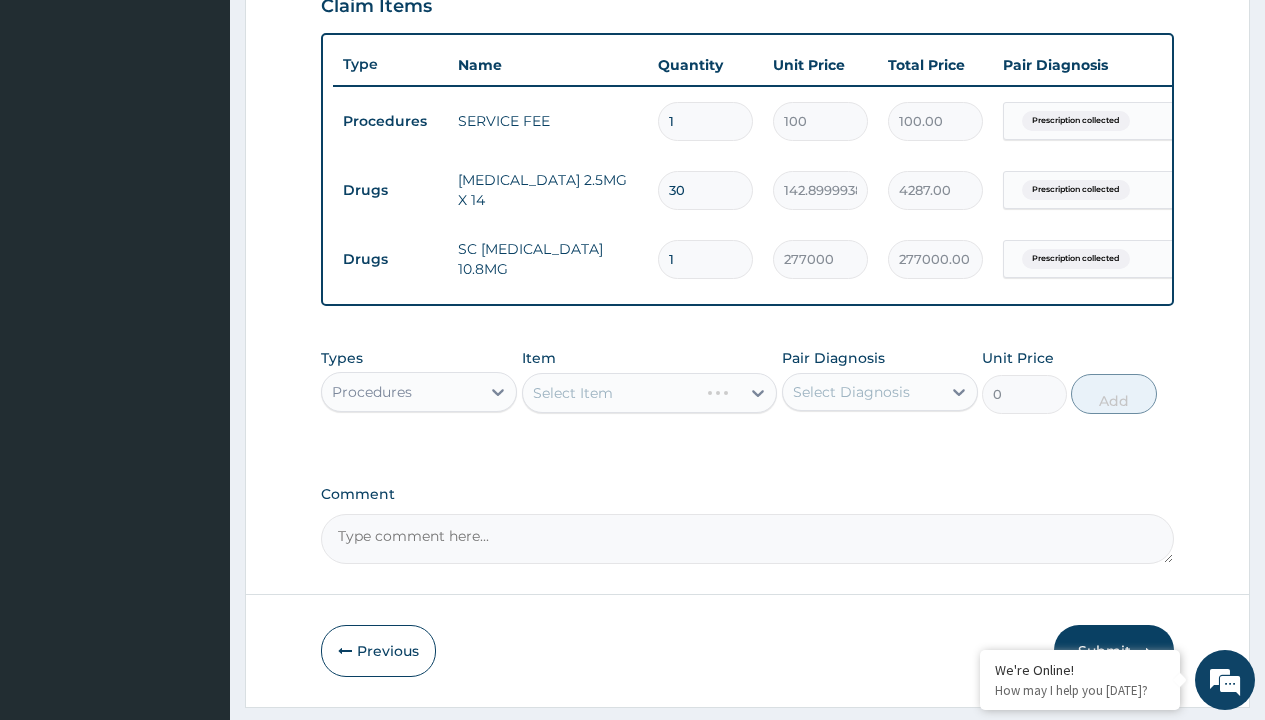 click on "Select Item" at bounding box center [573, 393] 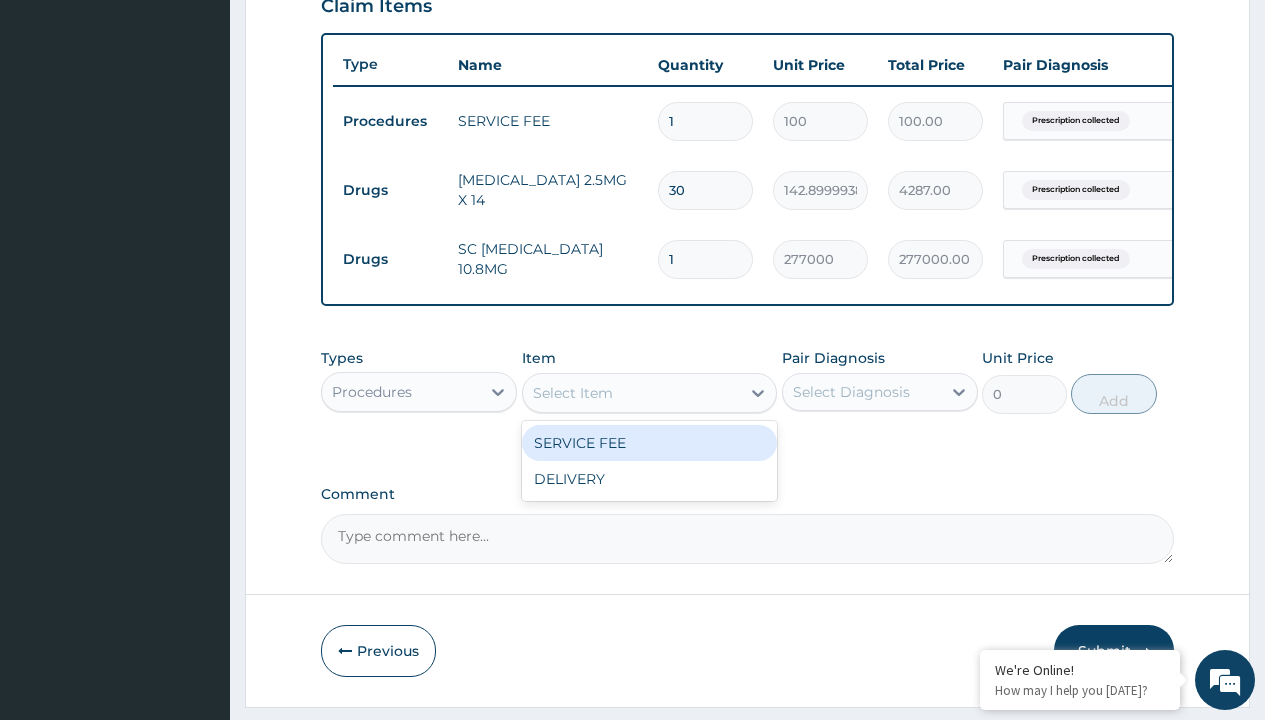type on "delivery" 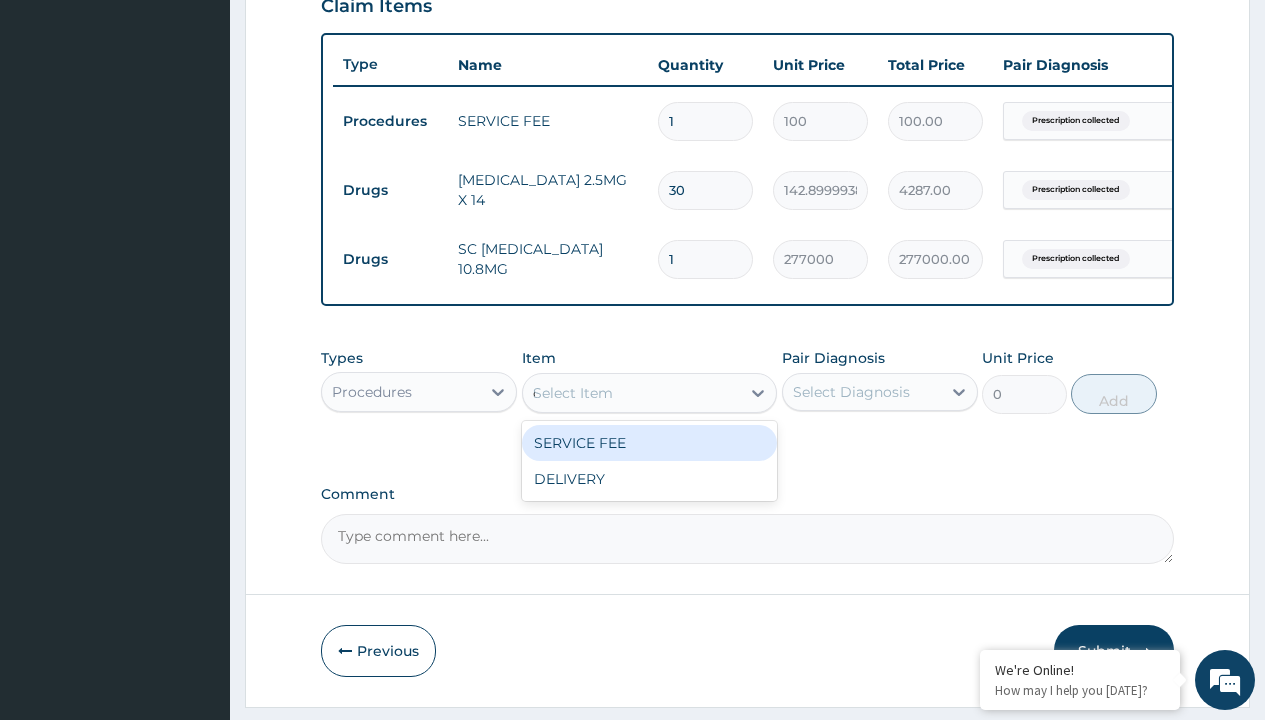 scroll, scrollTop: 0, scrollLeft: 0, axis: both 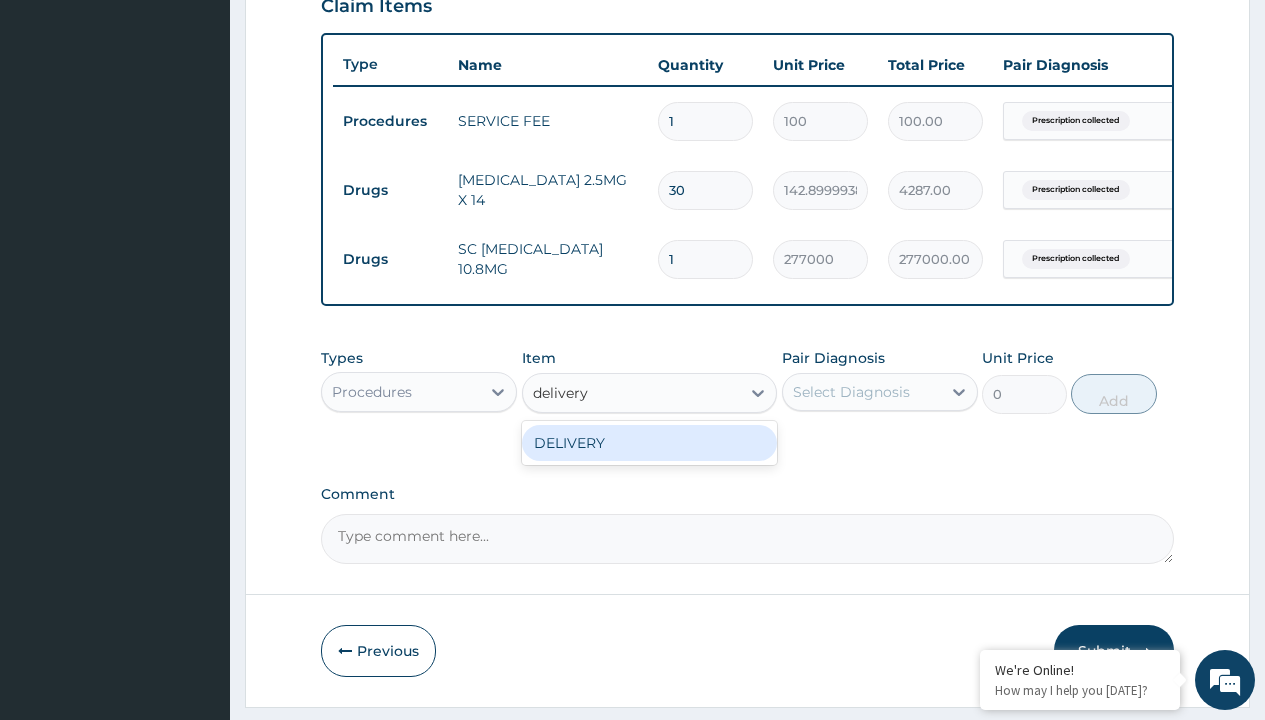 click on "DELIVERY" at bounding box center (650, 443) 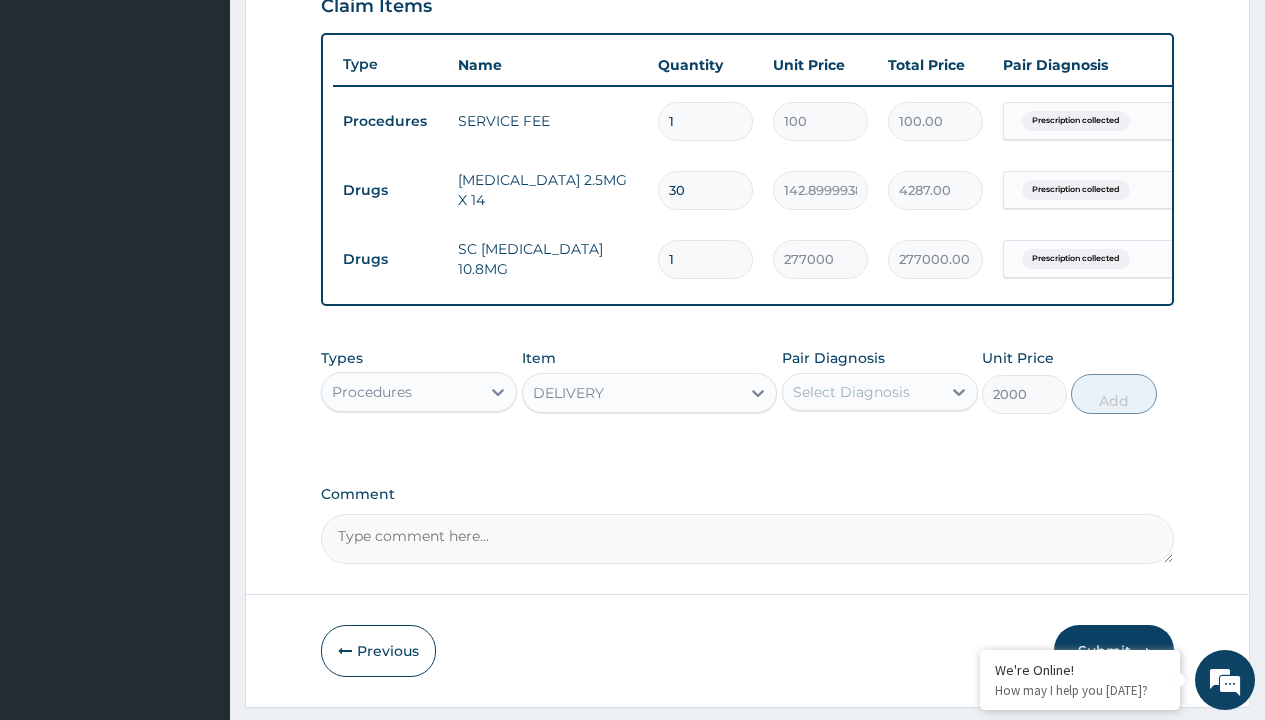 click on "Prescription collected" at bounding box center (409, -158) 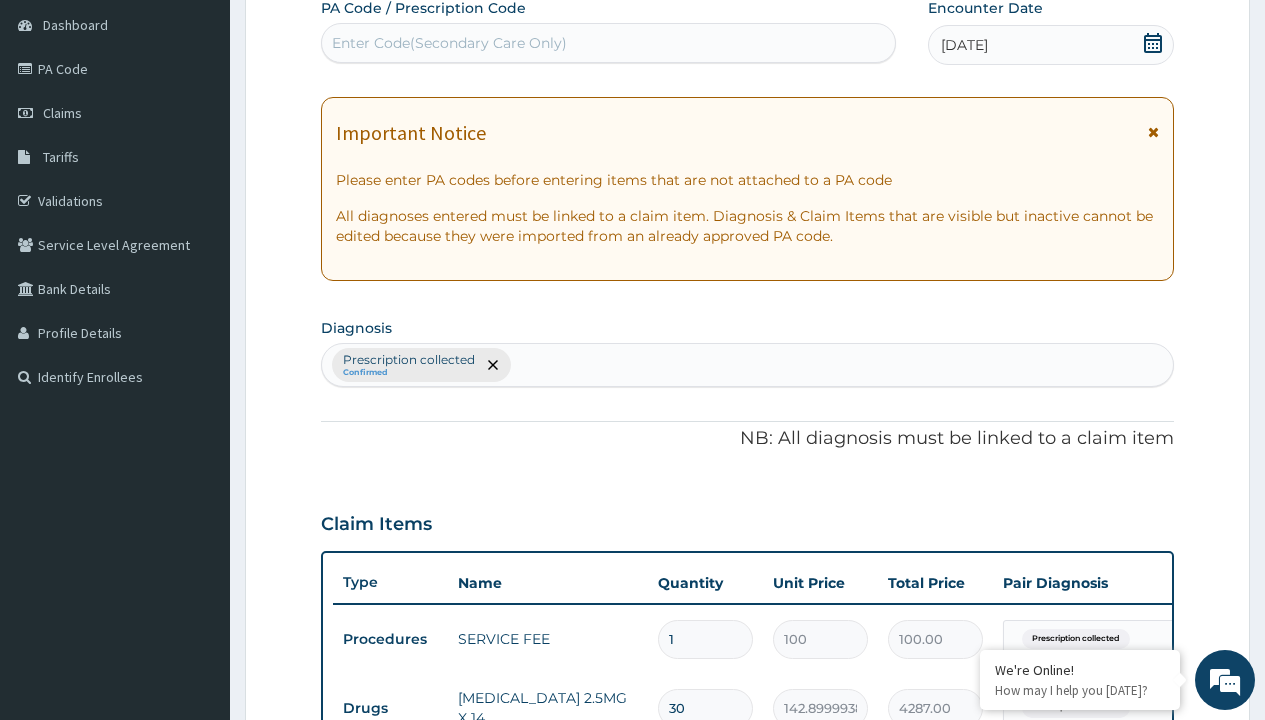 type on "prescription collected" 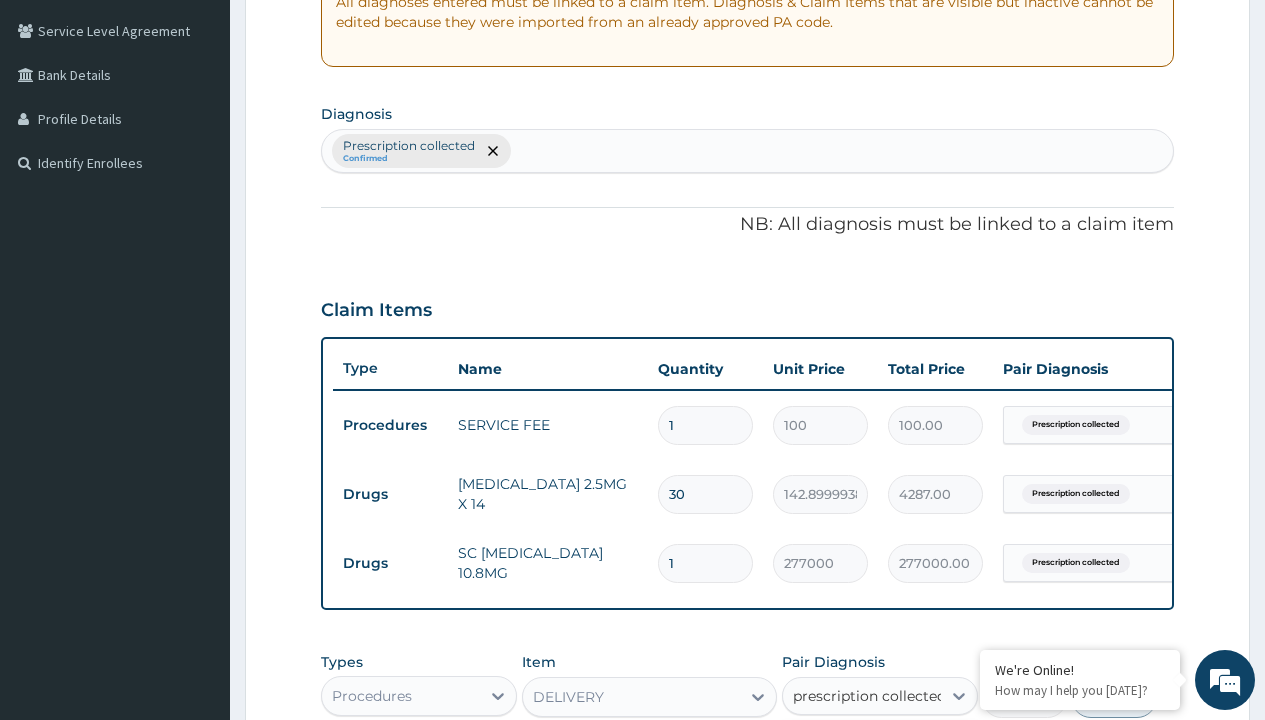 scroll, scrollTop: 0, scrollLeft: 0, axis: both 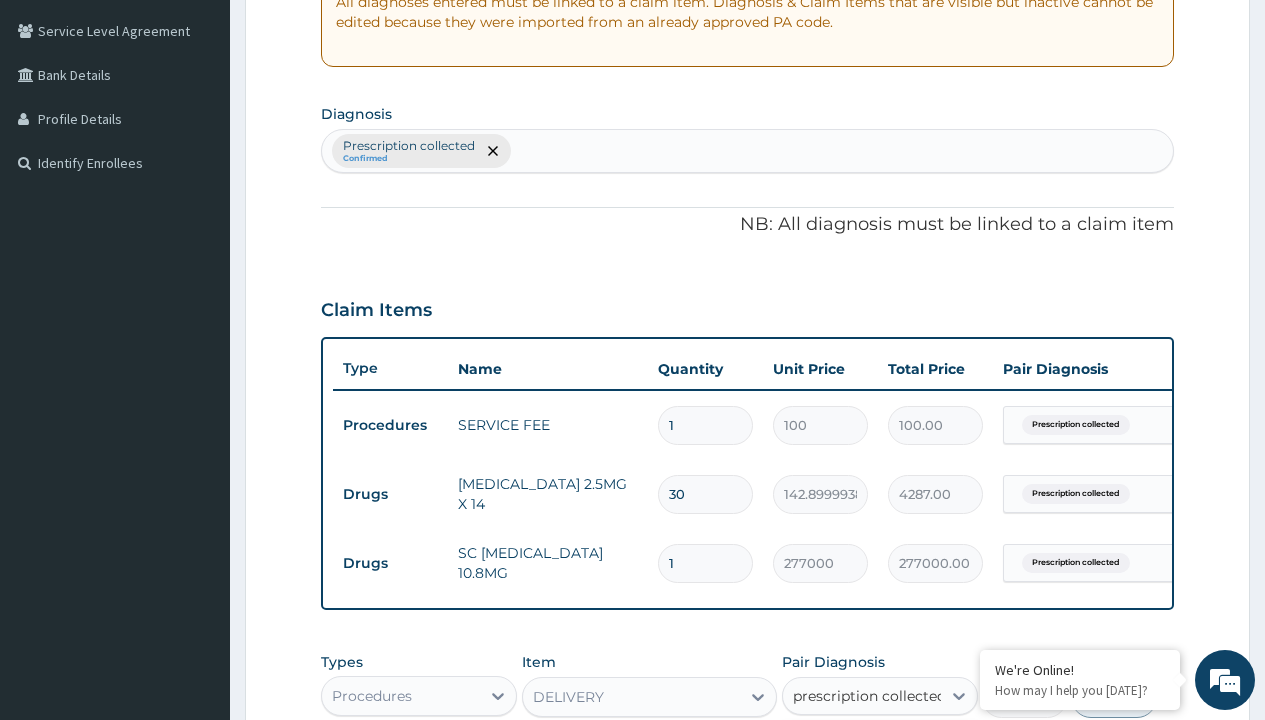 type 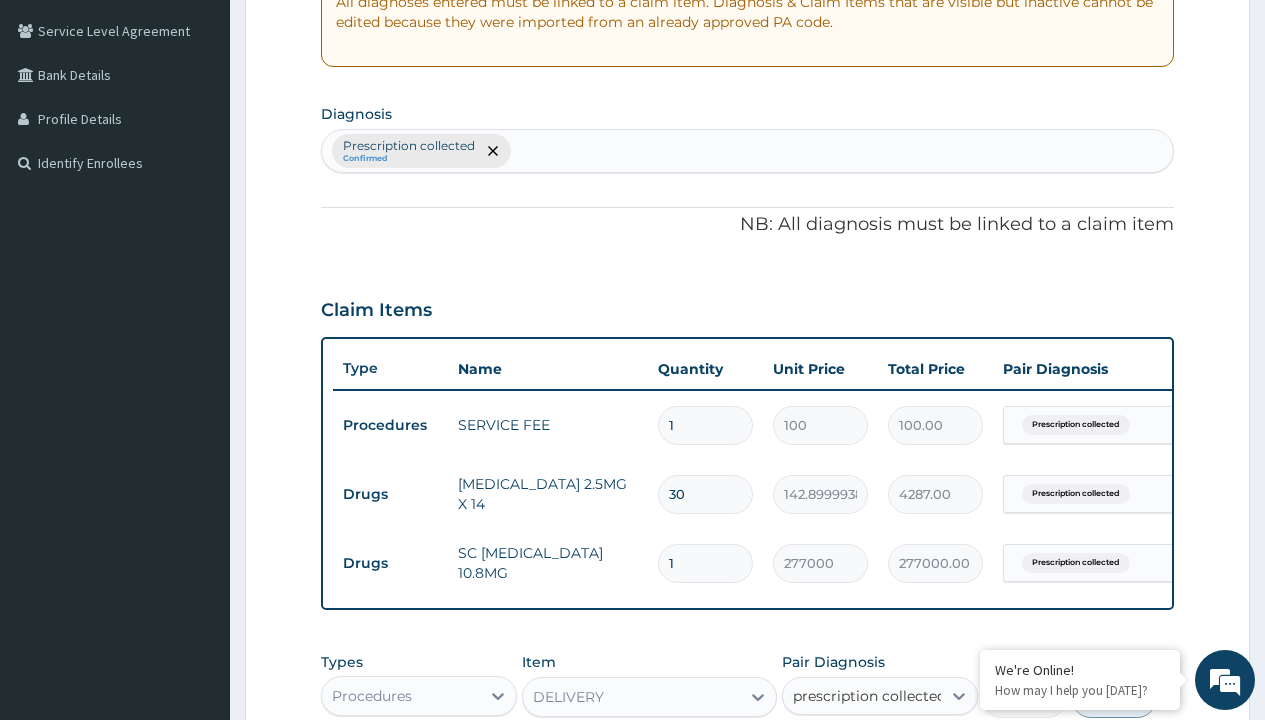 checkbox on "true" 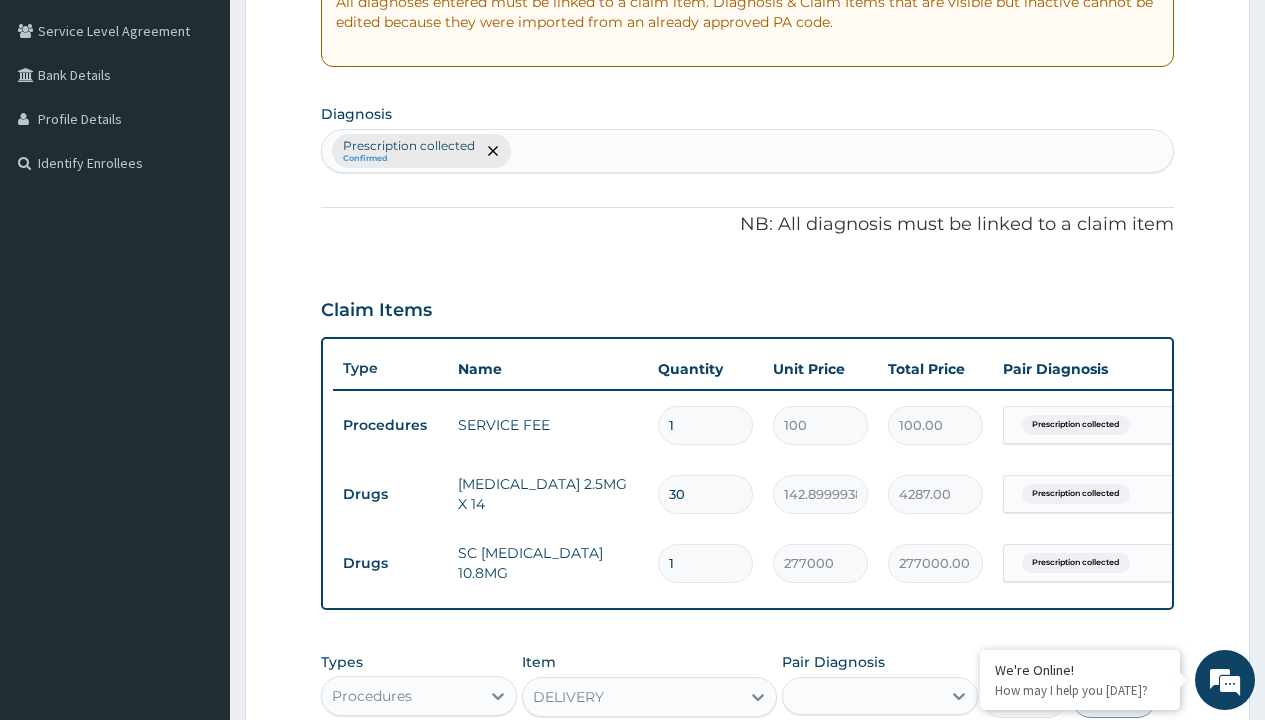 scroll, scrollTop: 780, scrollLeft: 0, axis: vertical 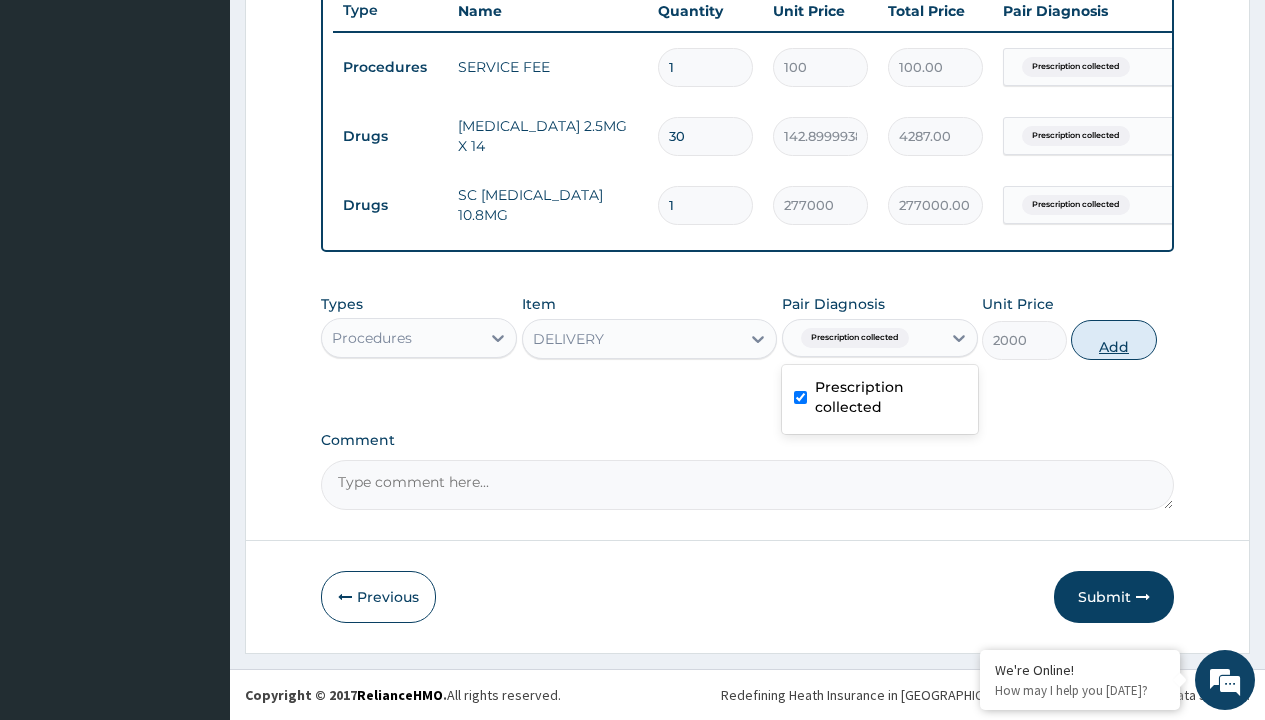 click on "Add" at bounding box center (1113, 340) 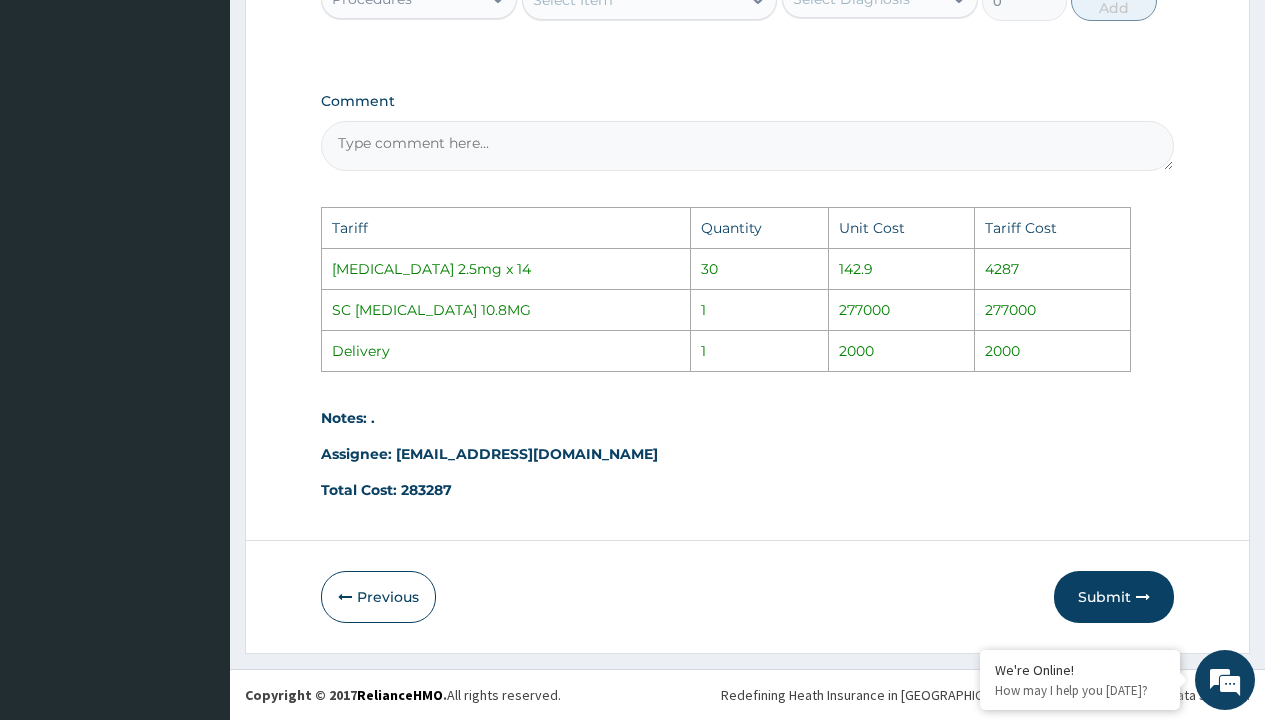 scroll, scrollTop: 1188, scrollLeft: 0, axis: vertical 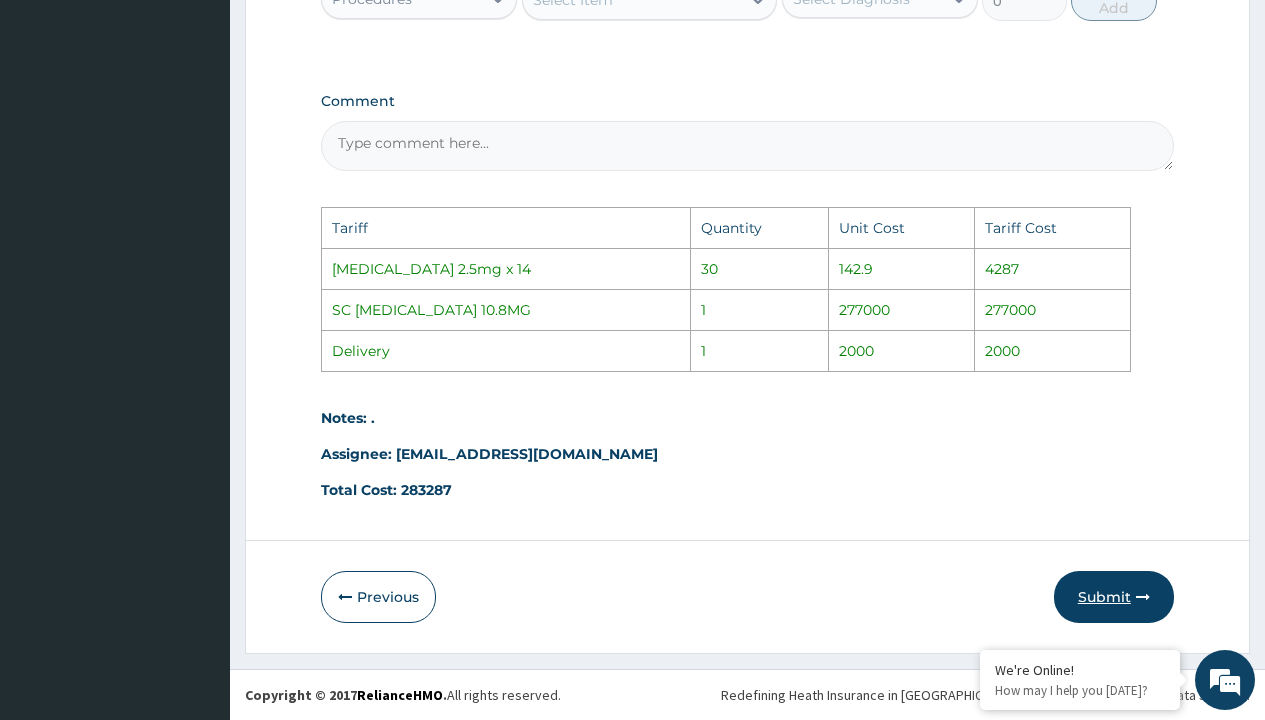 click on "Submit" at bounding box center [1114, 597] 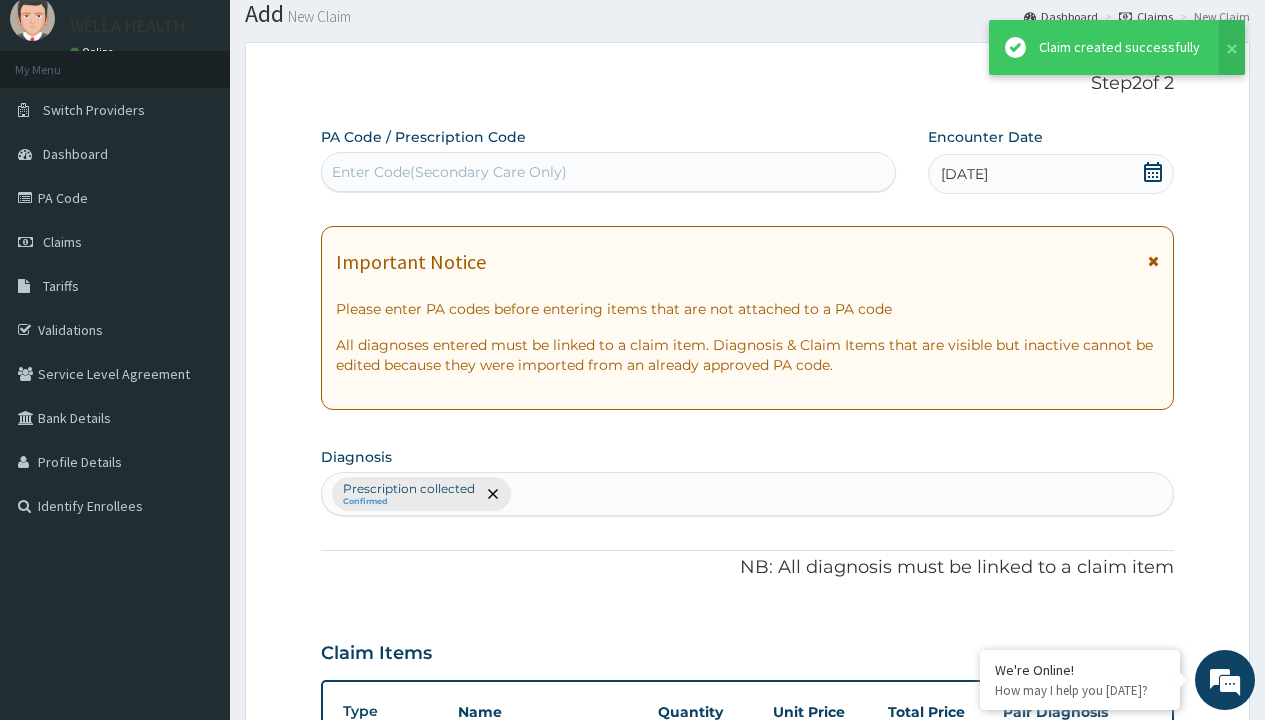 scroll, scrollTop: 849, scrollLeft: 0, axis: vertical 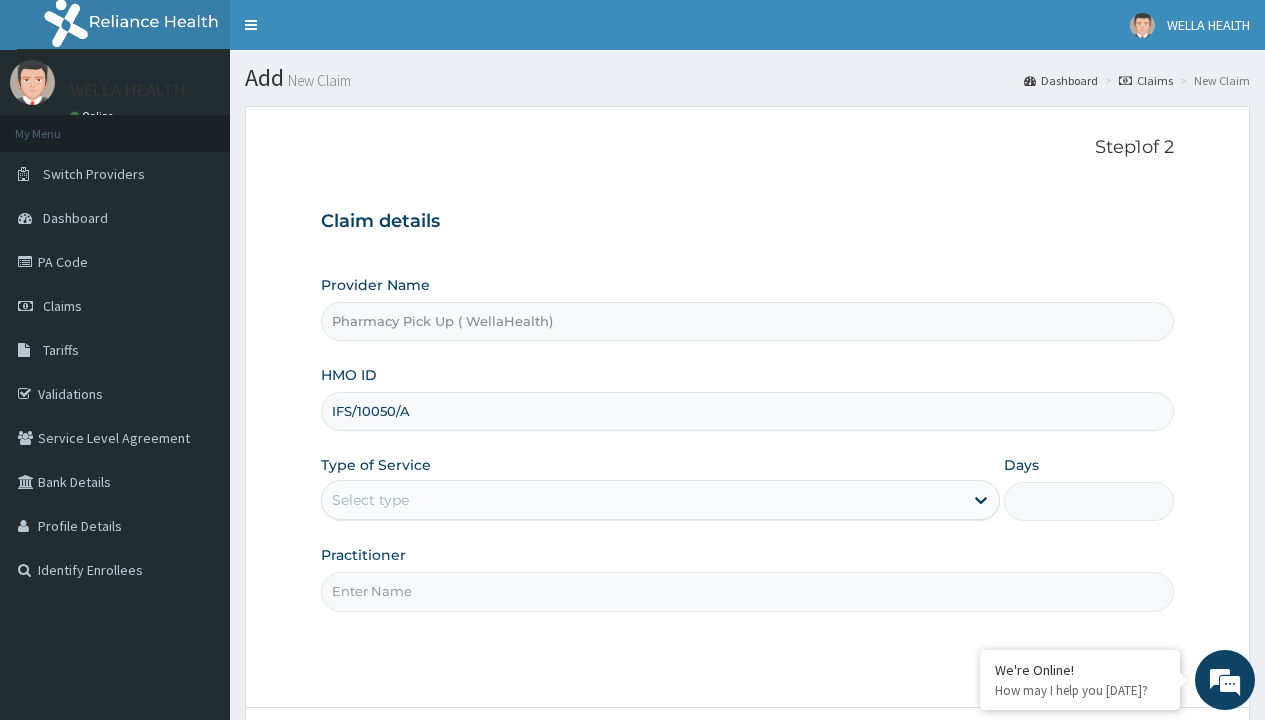 type on "IFS/10050/A" 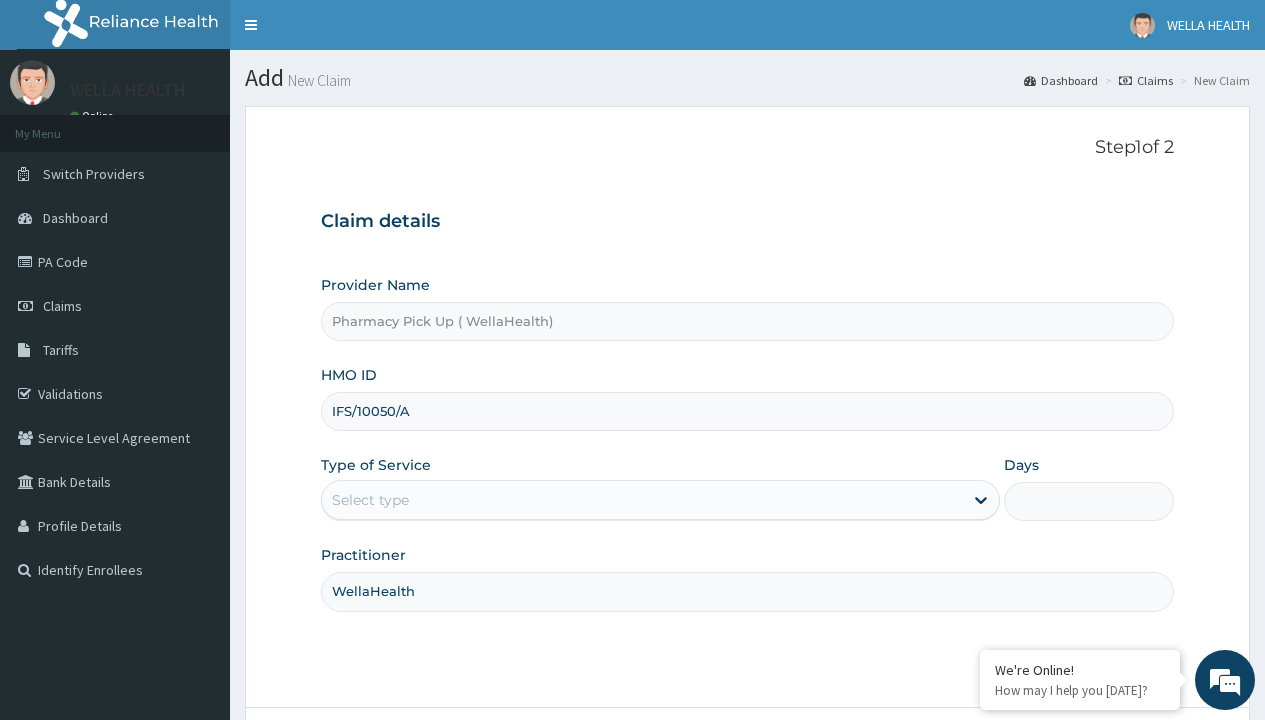 type on "WellaHealth" 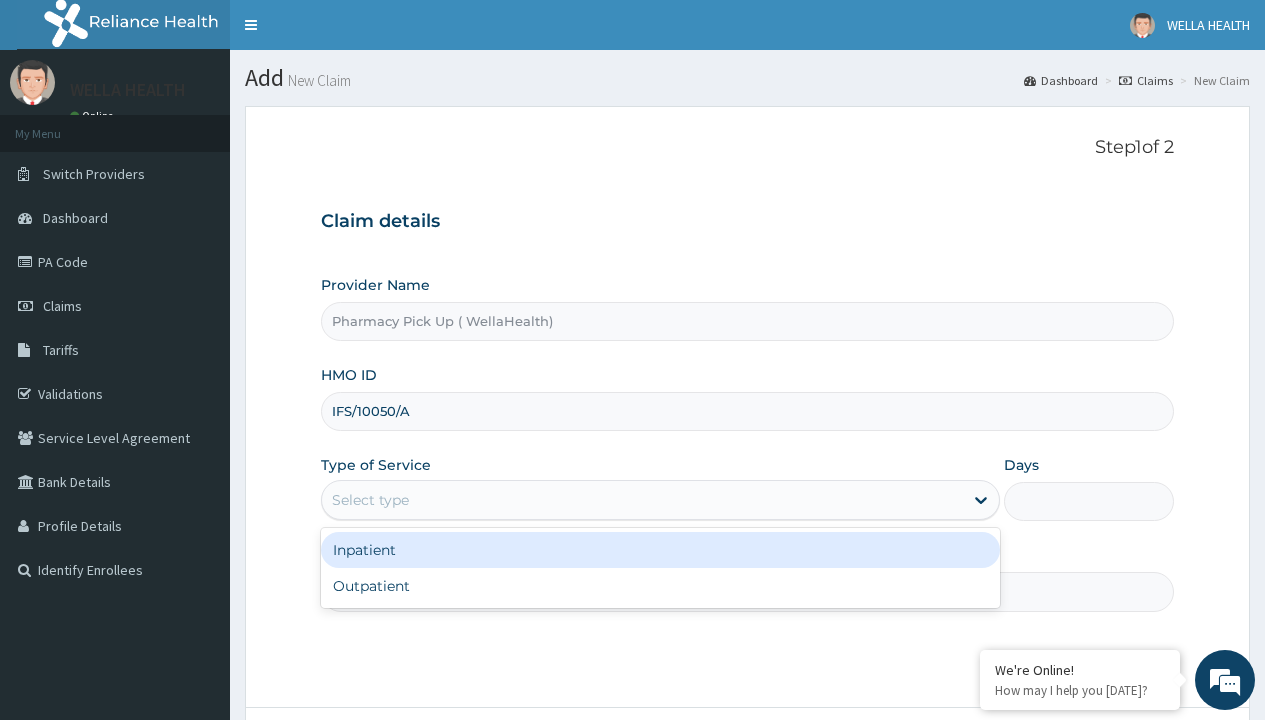click on "Outpatient" at bounding box center [660, 586] 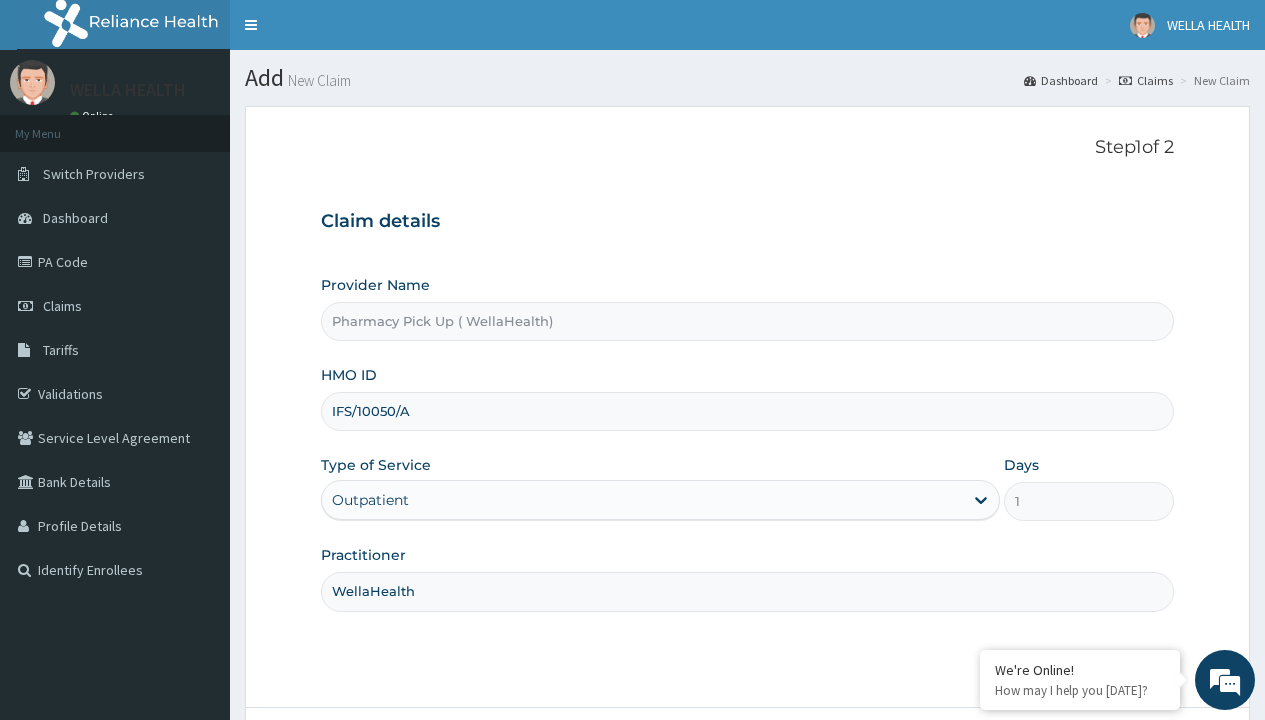 click on "Next" at bounding box center [1123, 764] 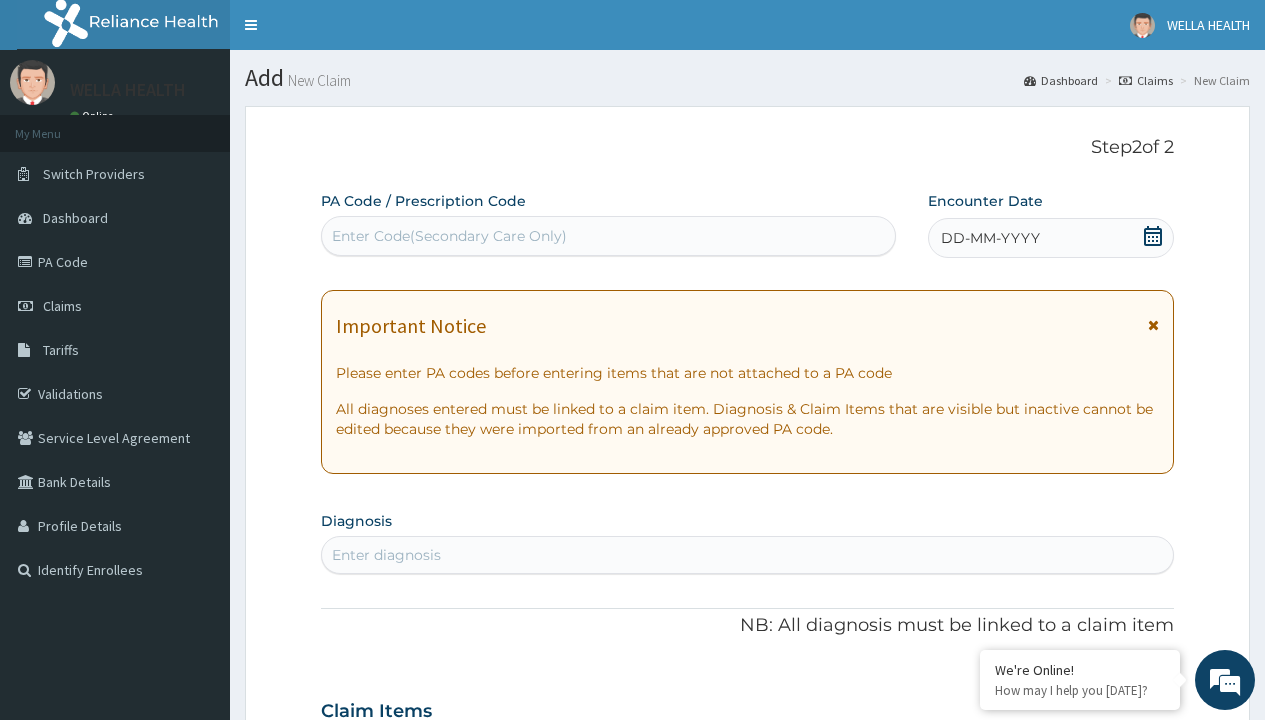 scroll, scrollTop: 167, scrollLeft: 0, axis: vertical 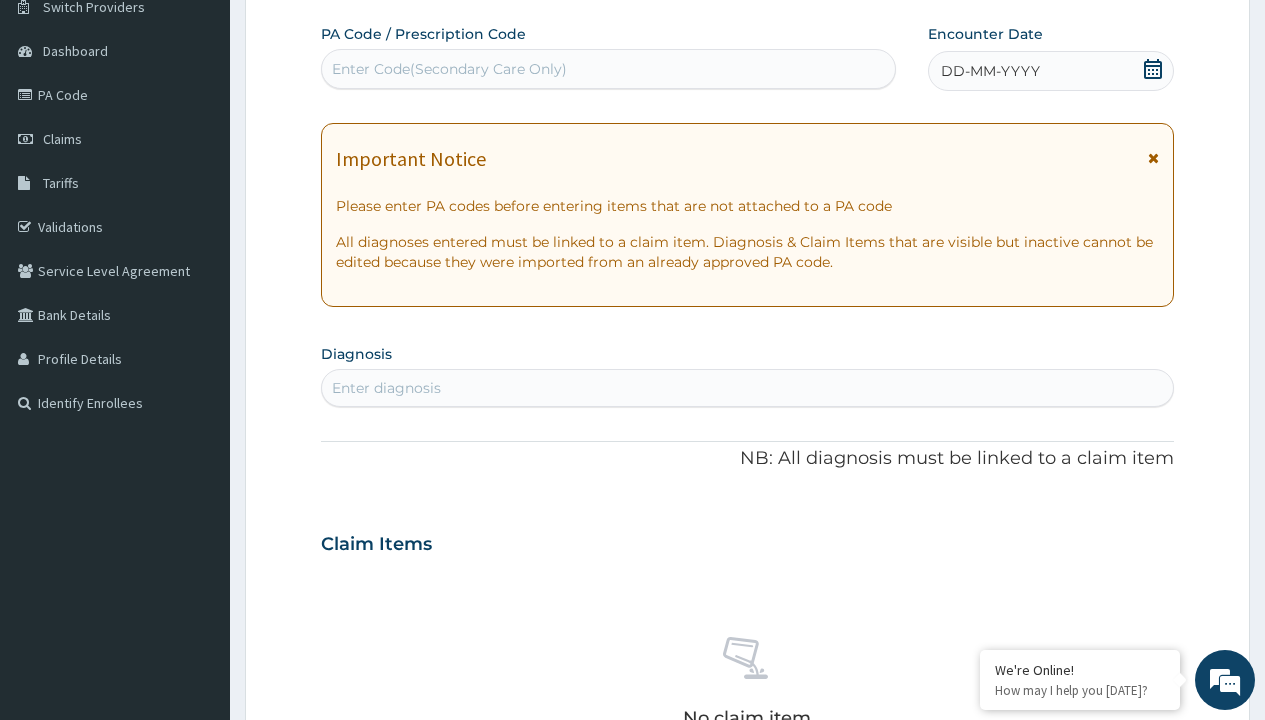 click on "DD-MM-YYYY" at bounding box center [990, 71] 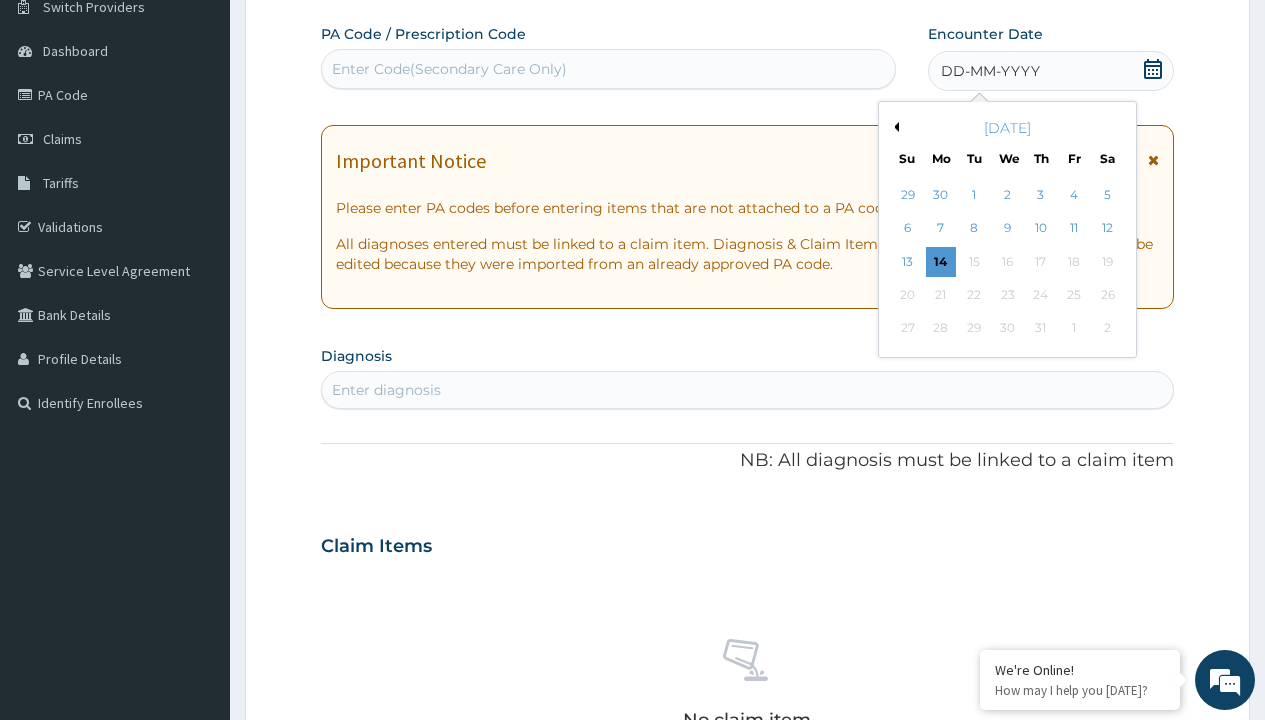 click on "Previous Month" at bounding box center (894, 127) 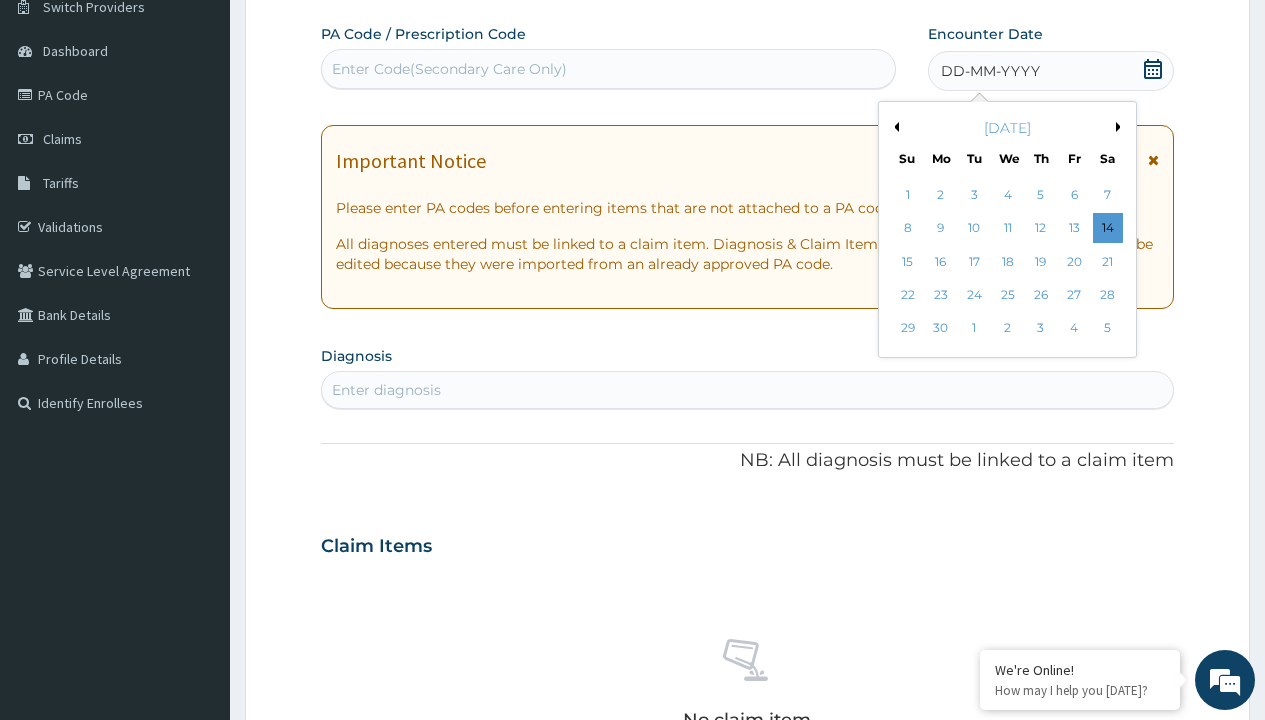 scroll, scrollTop: 0, scrollLeft: 0, axis: both 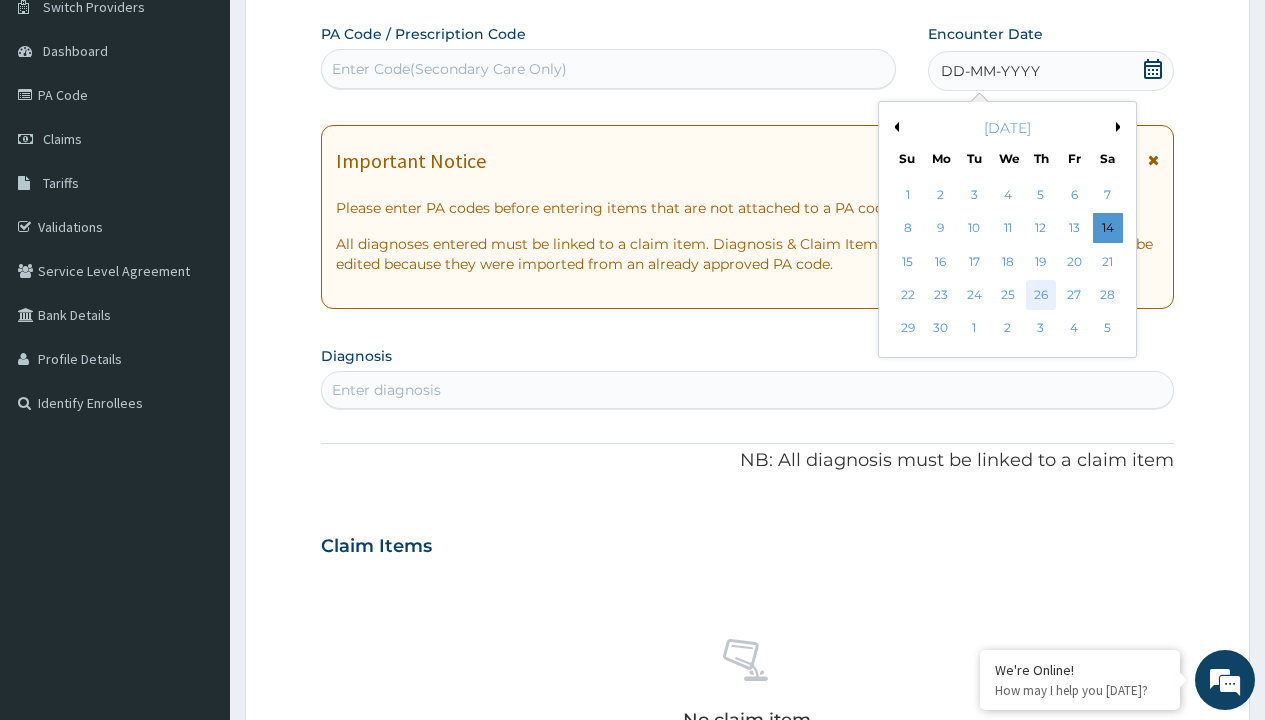 click on "26" at bounding box center [1041, 295] 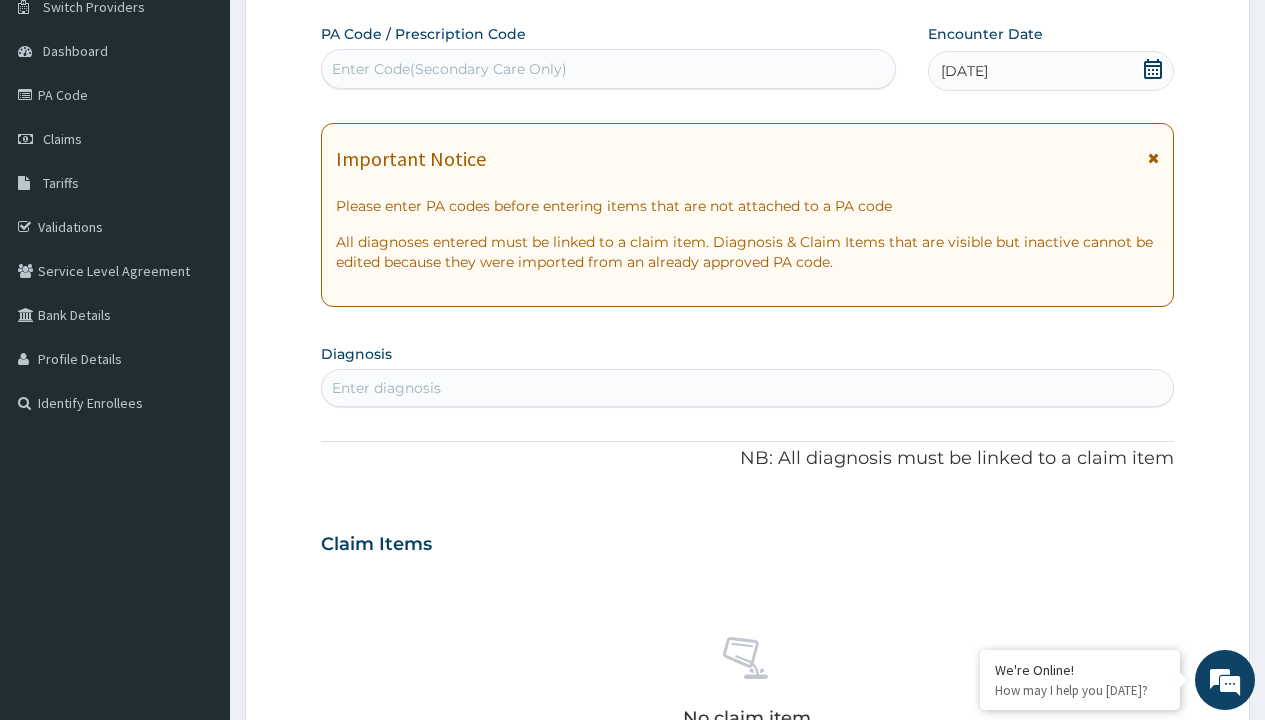 click on "Enter diagnosis" at bounding box center [386, 388] 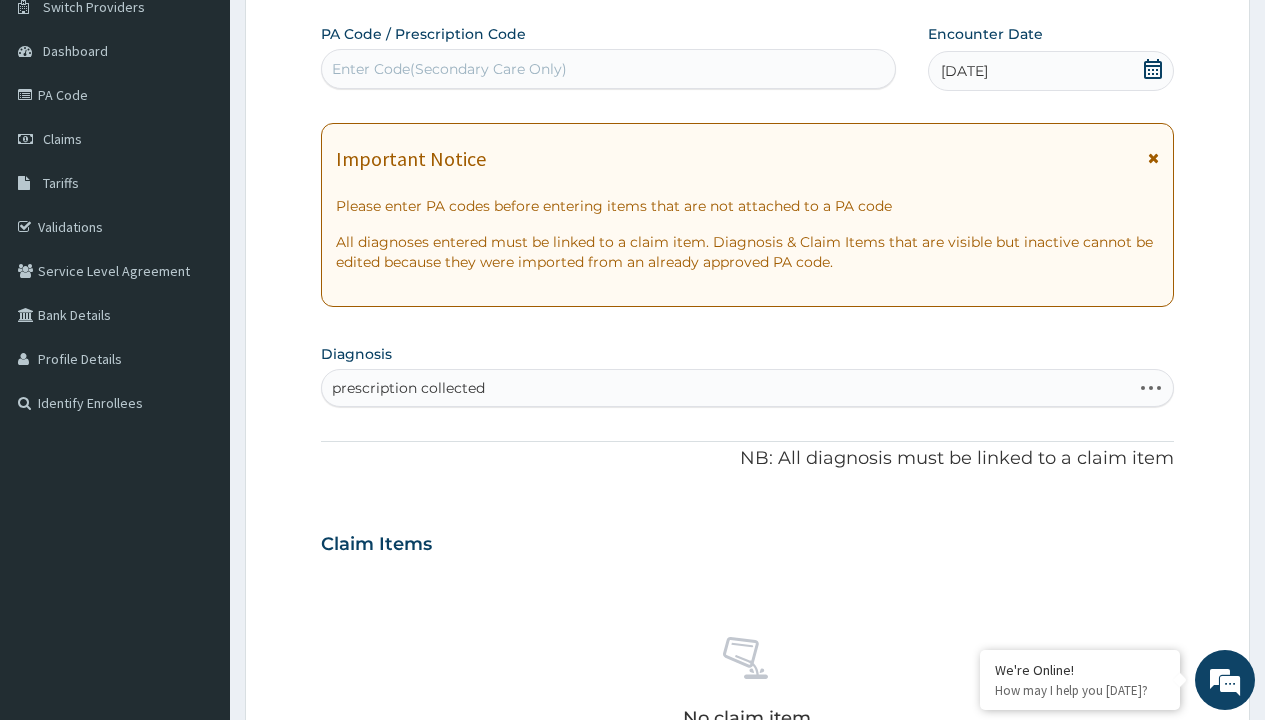 scroll, scrollTop: 0, scrollLeft: 0, axis: both 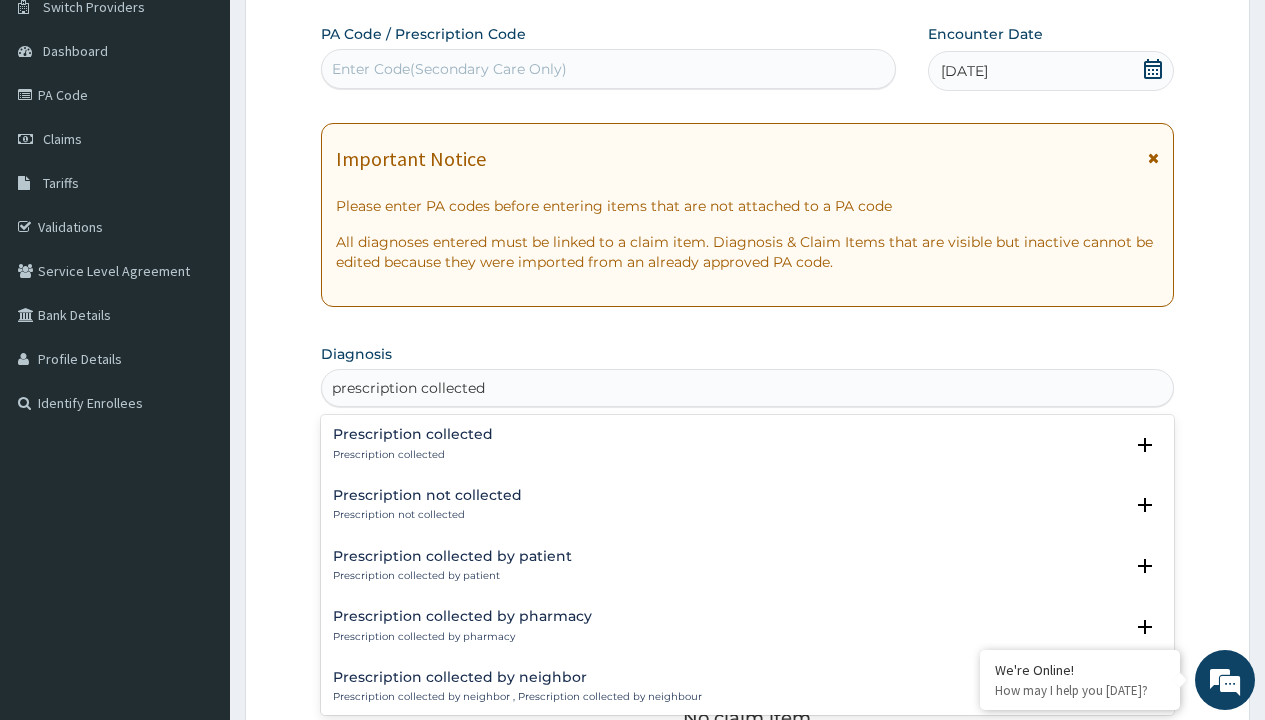 click on "Prescription collected" at bounding box center [413, 455] 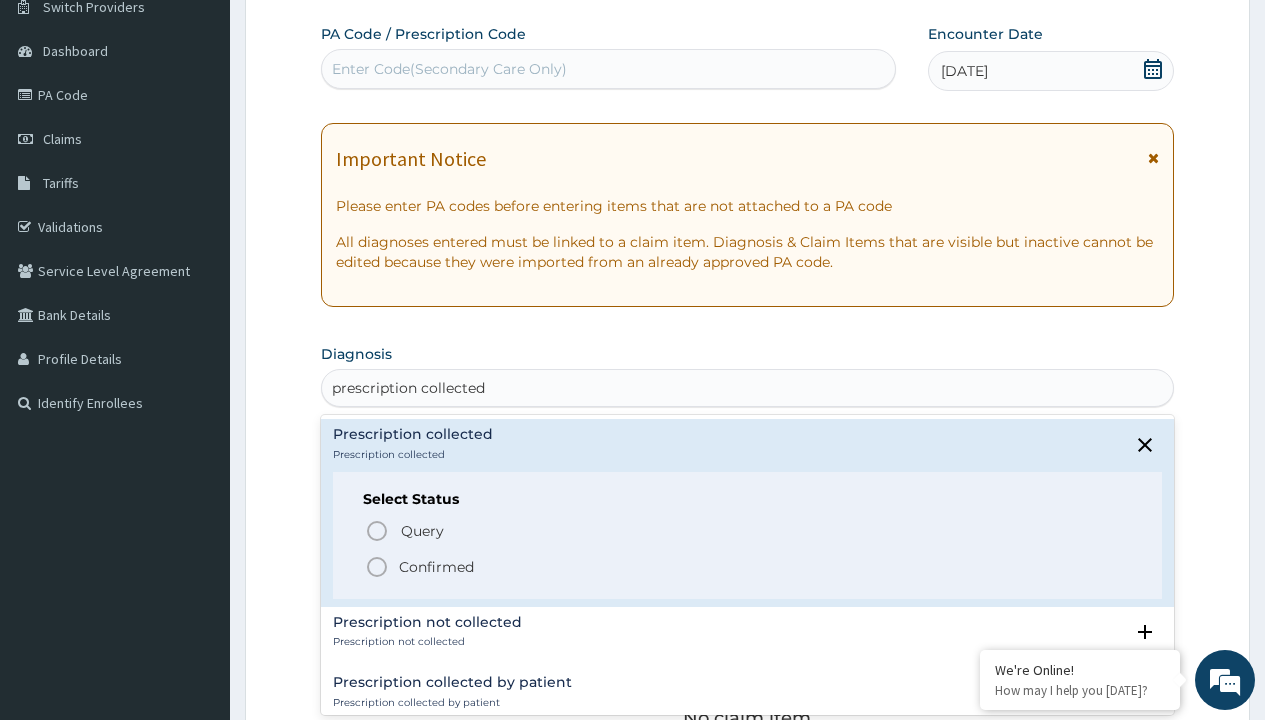 click on "Confirmed" at bounding box center [436, 567] 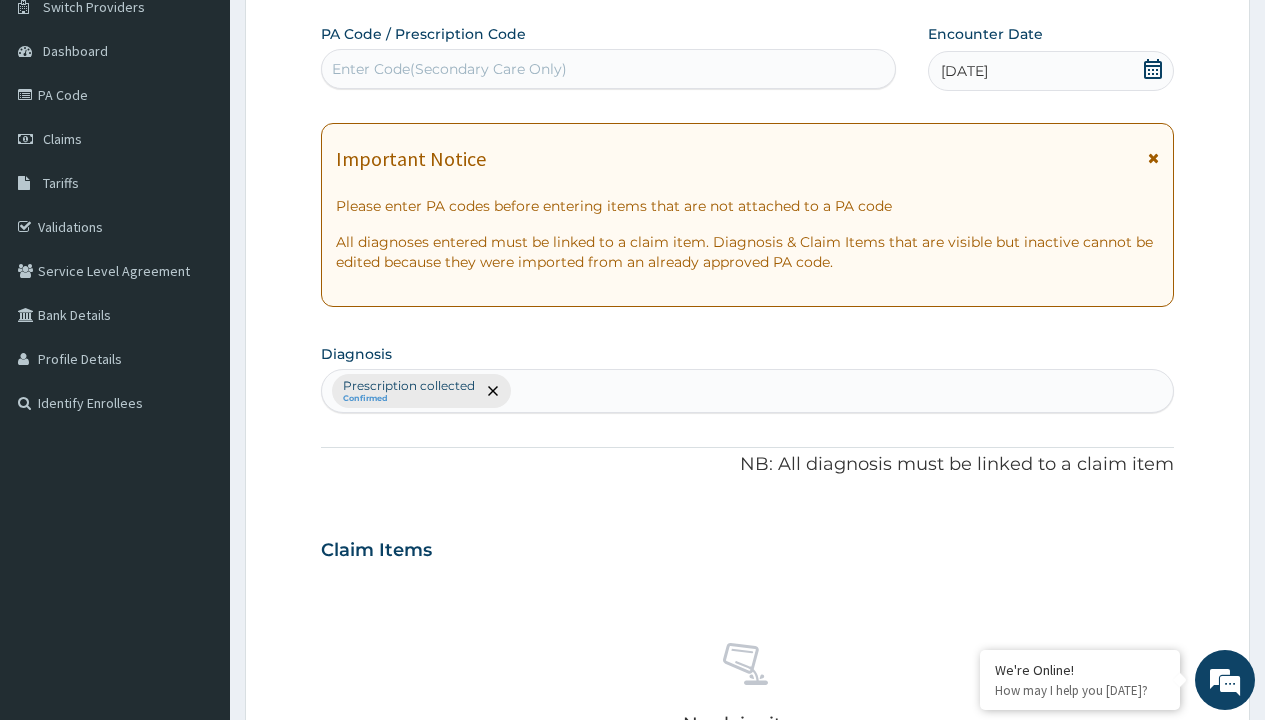 scroll, scrollTop: 700, scrollLeft: 0, axis: vertical 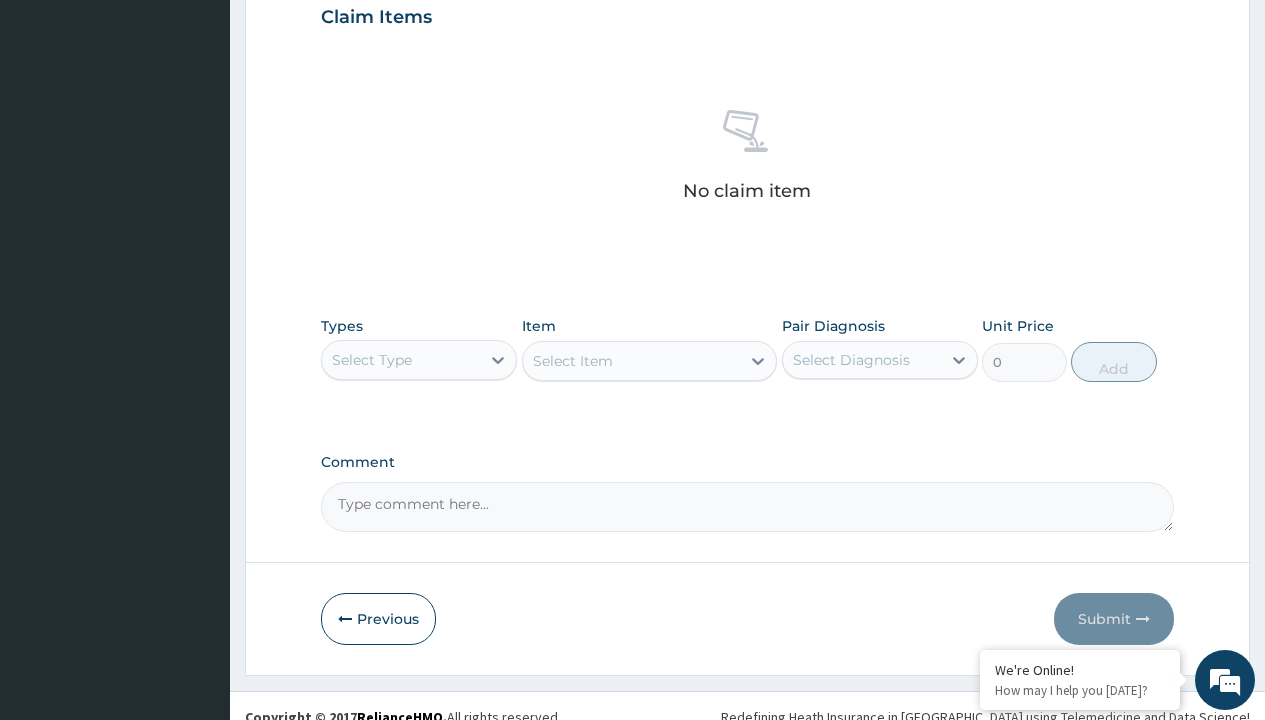 click on "Select Type" at bounding box center (372, 360) 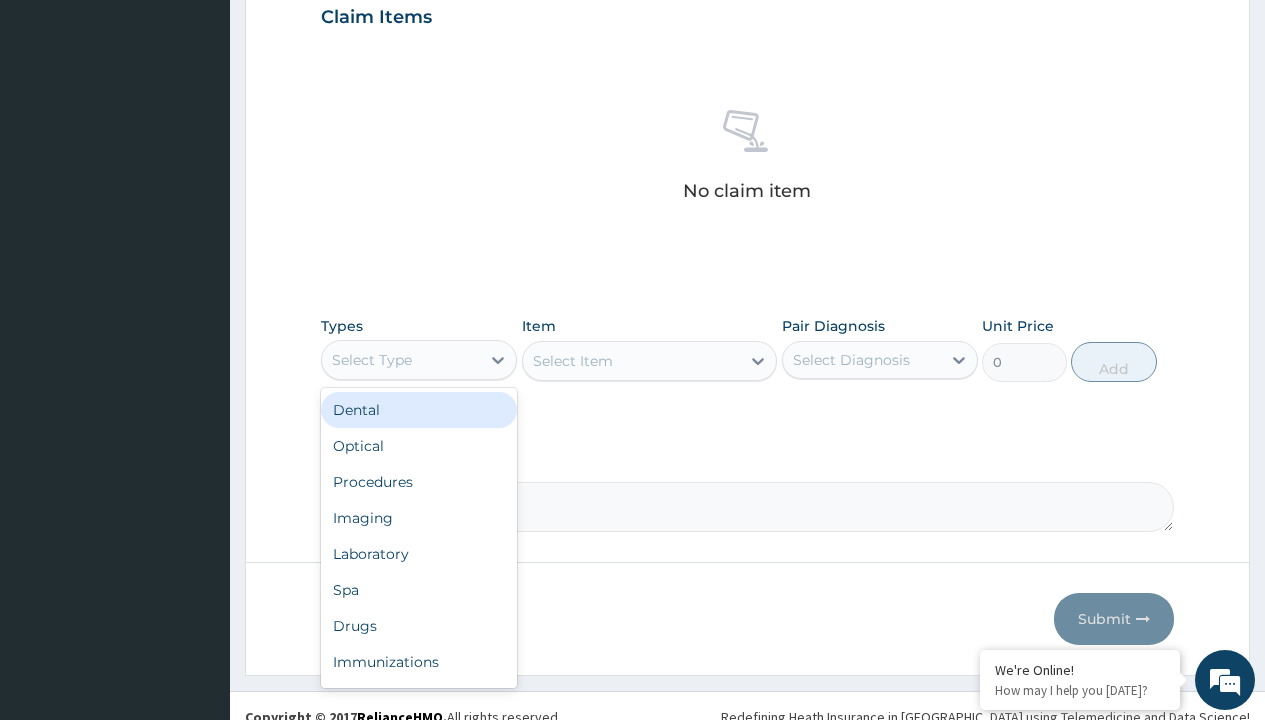 type on "procedures" 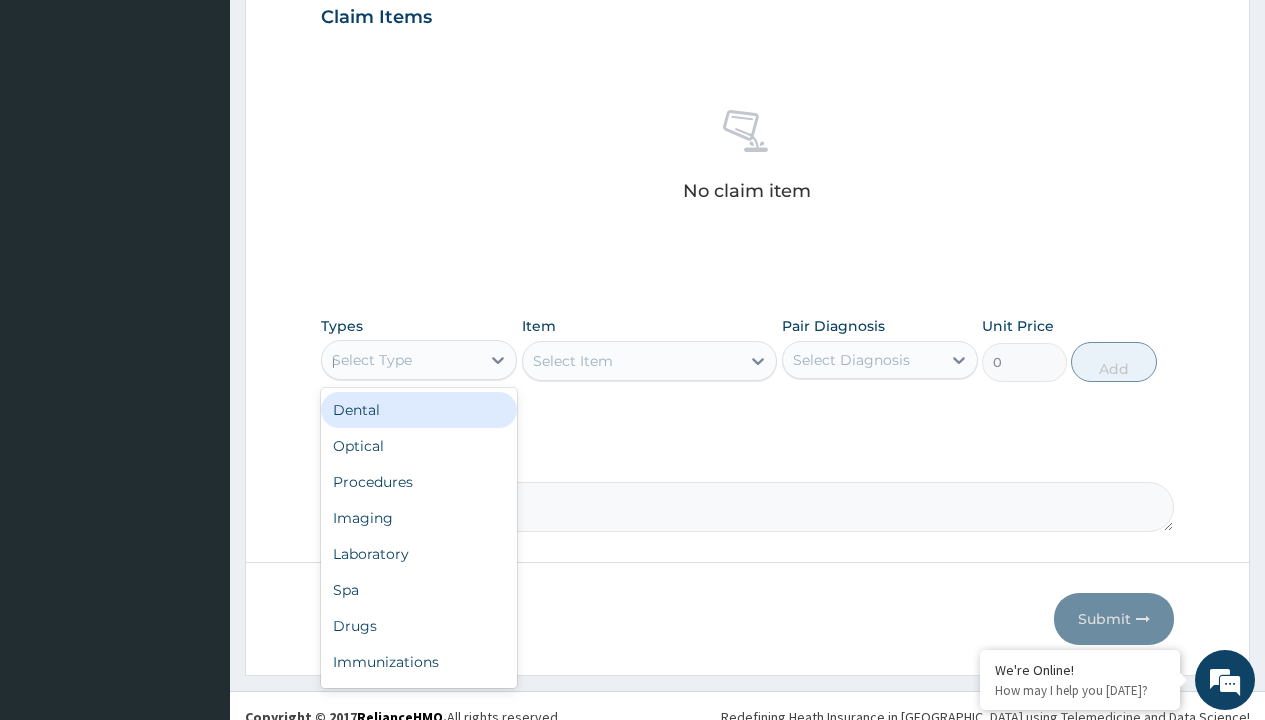 scroll, scrollTop: 0, scrollLeft: 0, axis: both 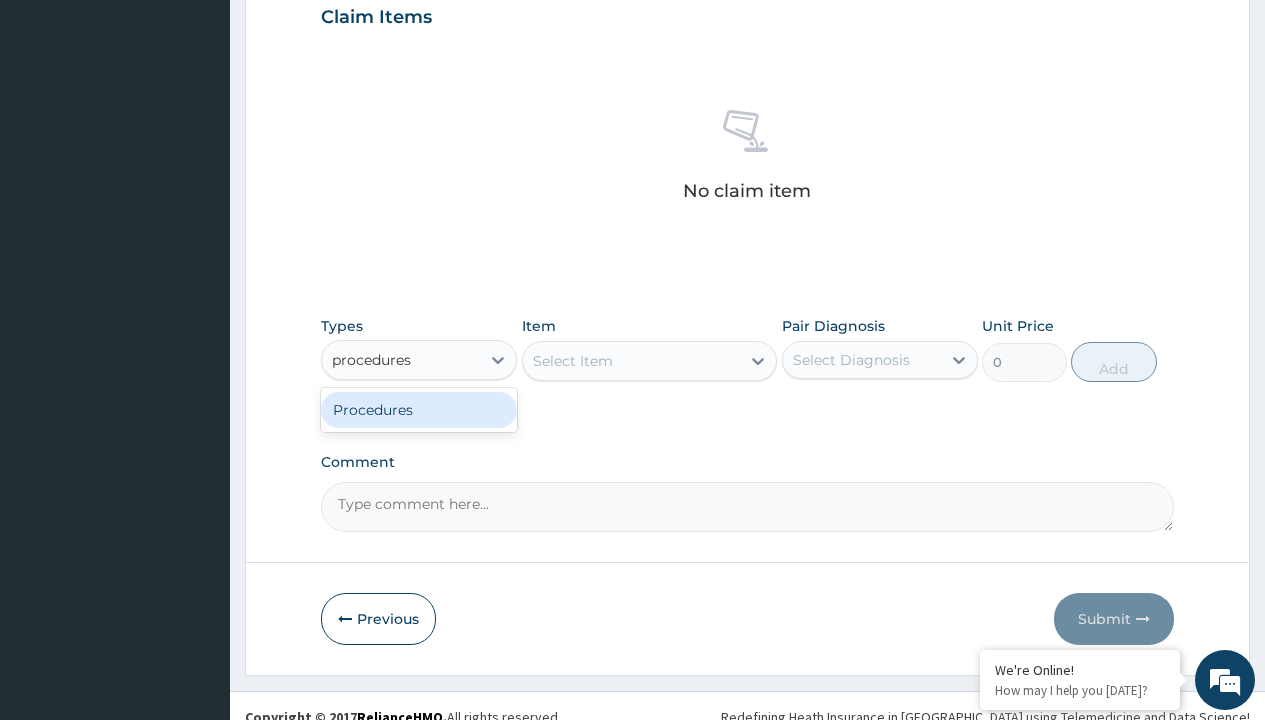 click on "Procedures" at bounding box center [419, 410] 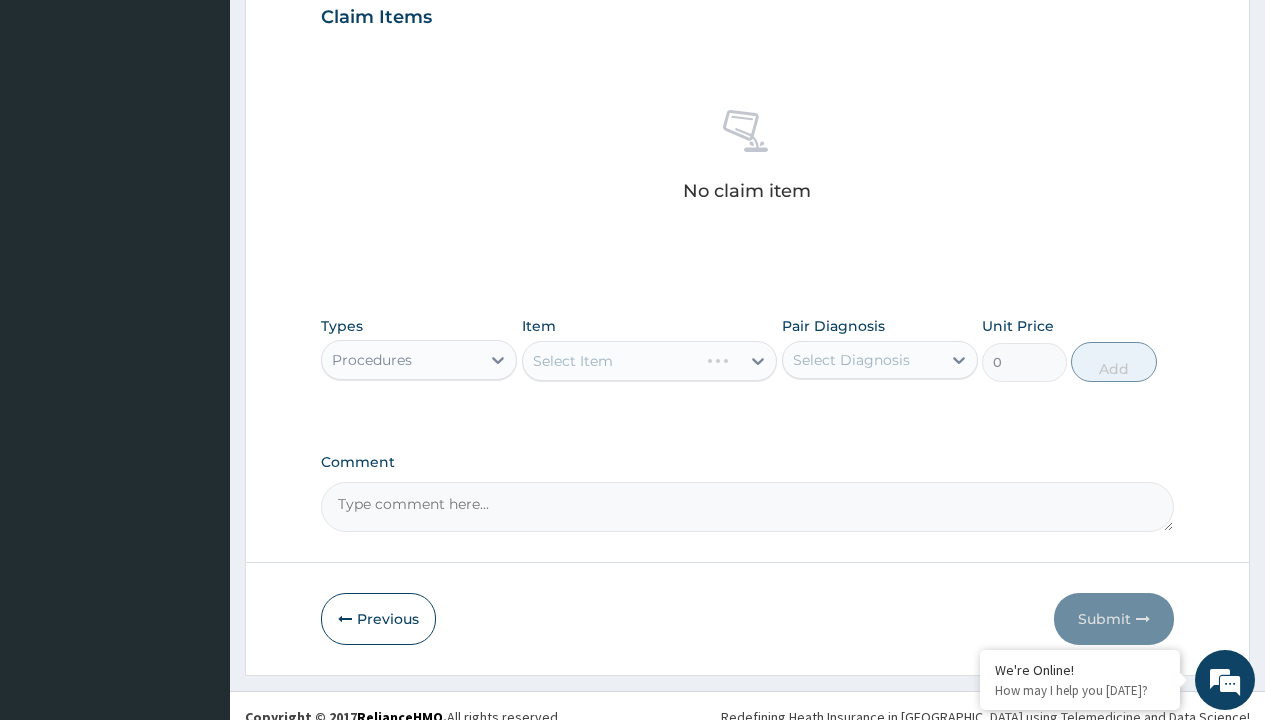 click on "Select Item" at bounding box center [650, 361] 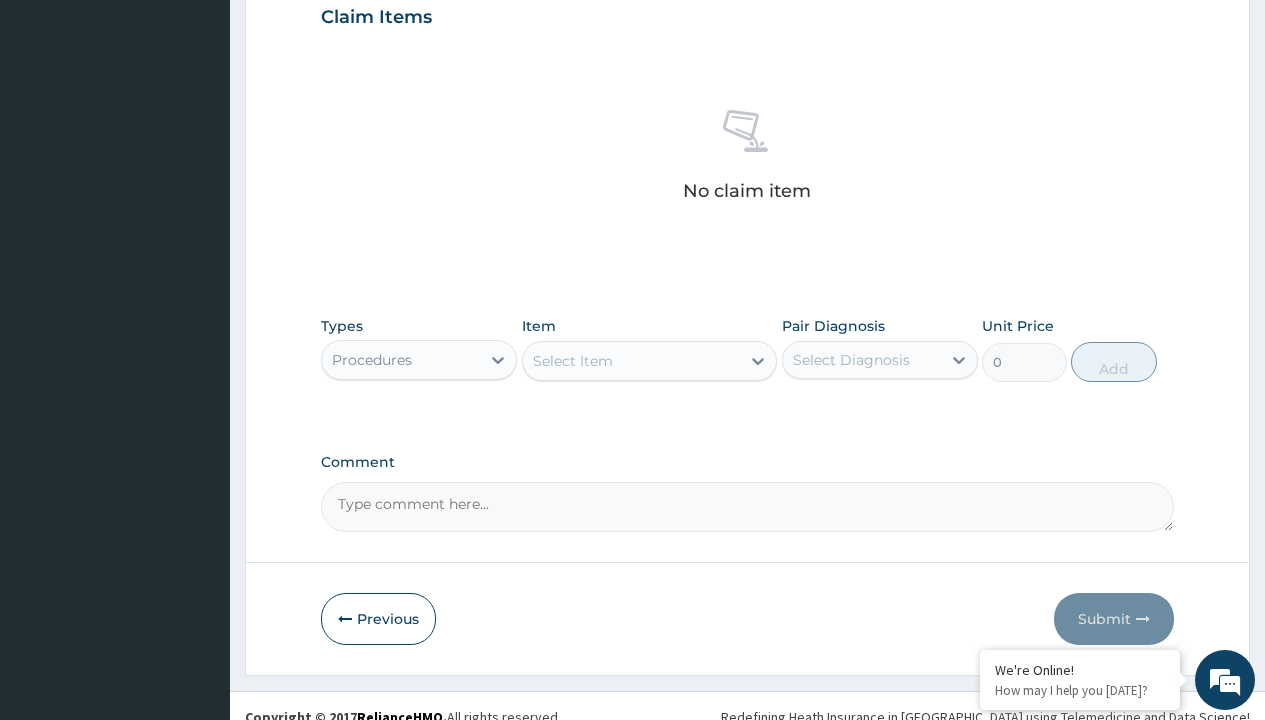 type on "service fee" 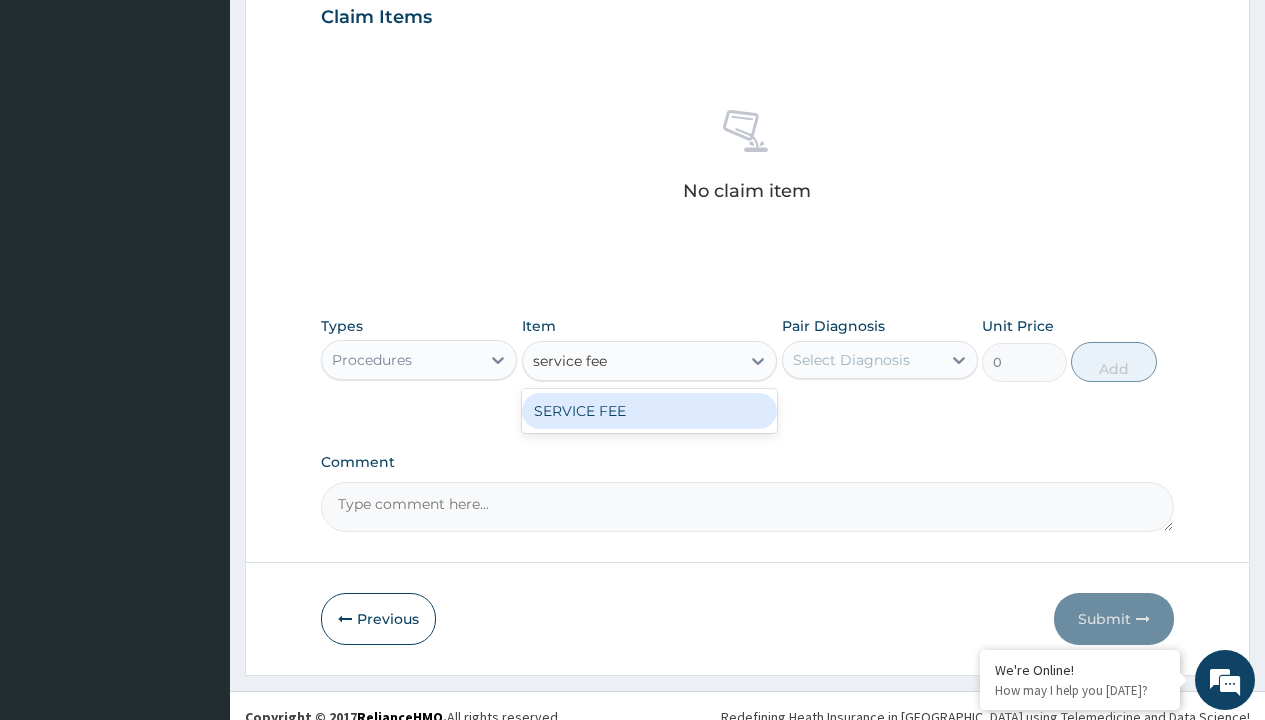 scroll, scrollTop: 0, scrollLeft: 0, axis: both 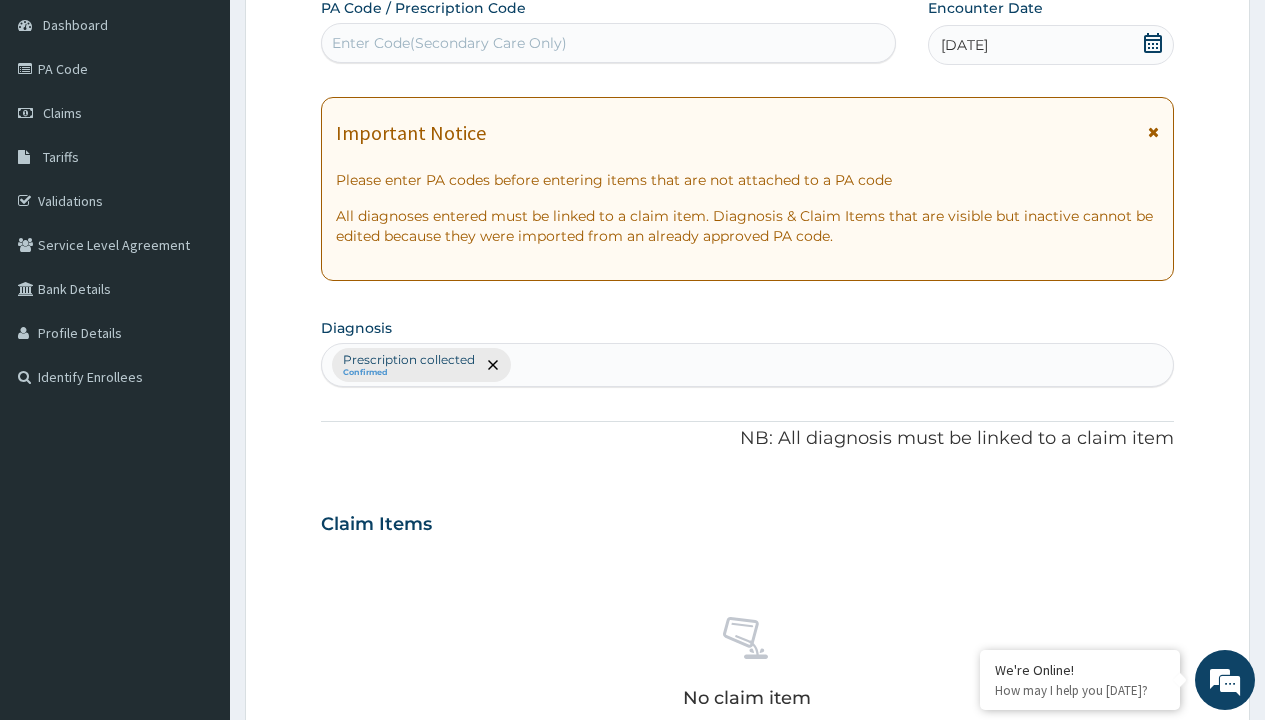 click on "Prescription collected" at bounding box center [409, 360] 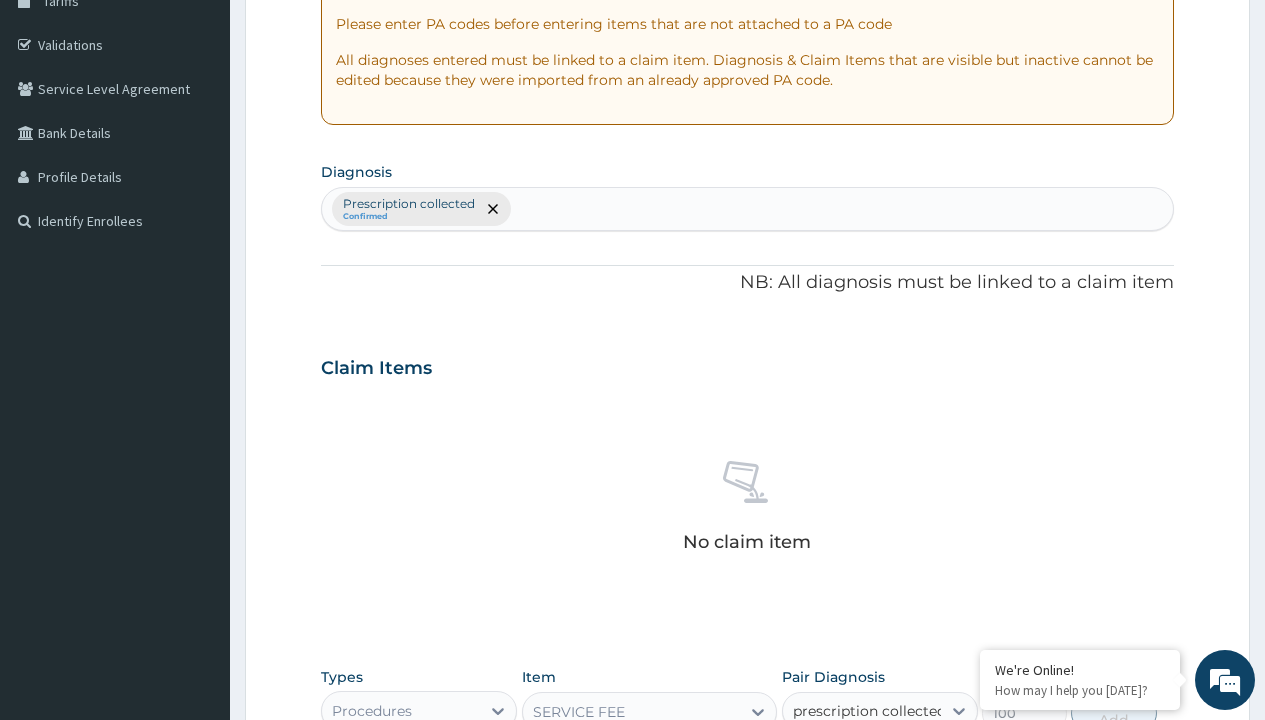 click on "Prescription collected" at bounding box center (890, 770) 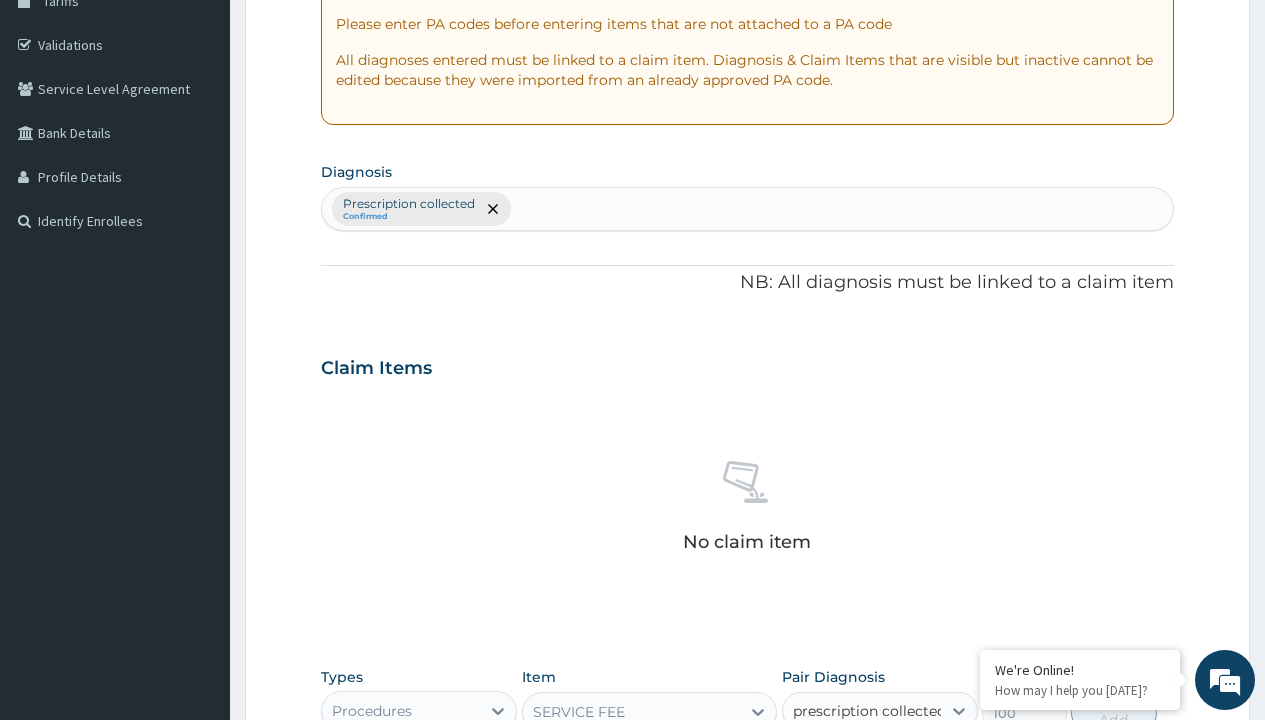 type 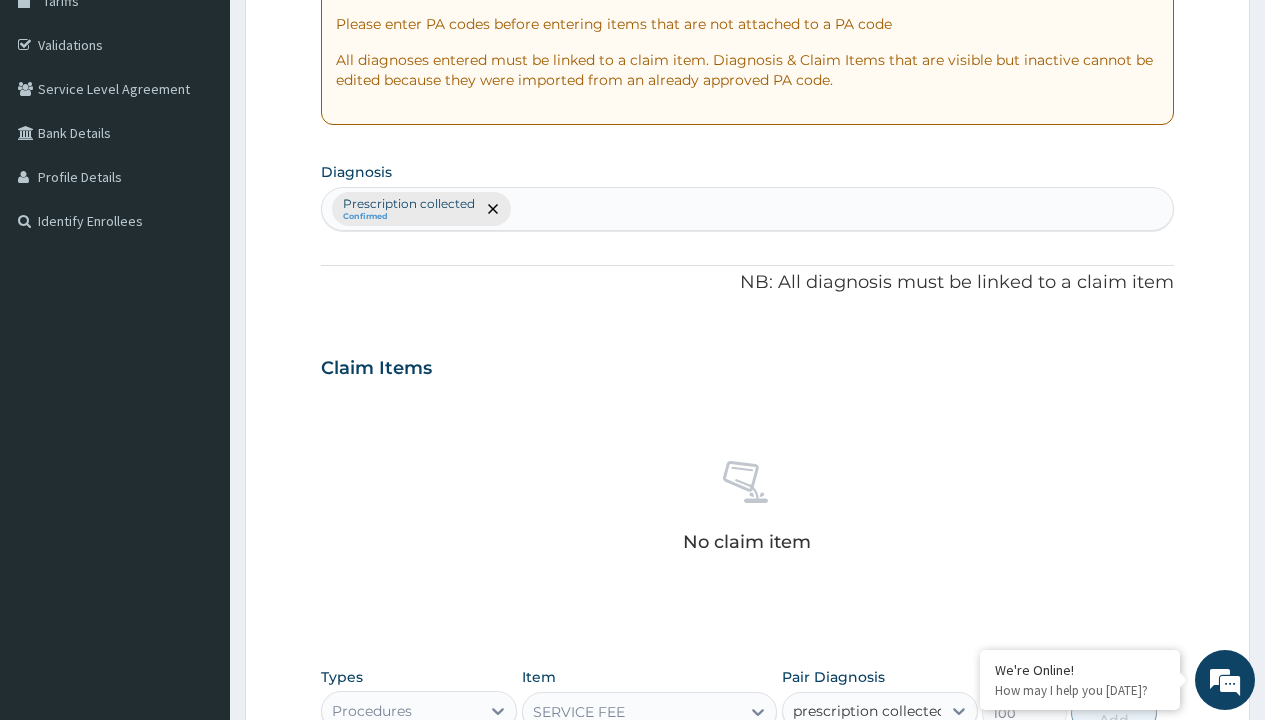 checkbox on "true" 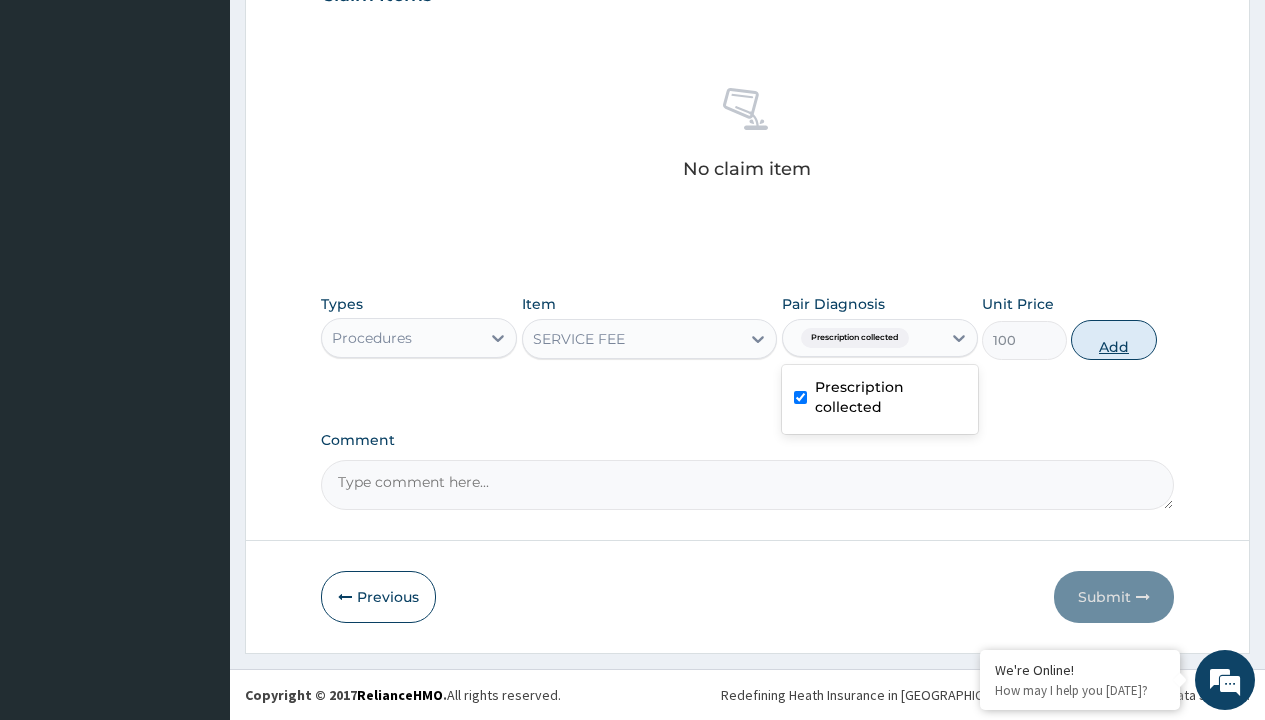 click on "Add" at bounding box center (1113, 340) 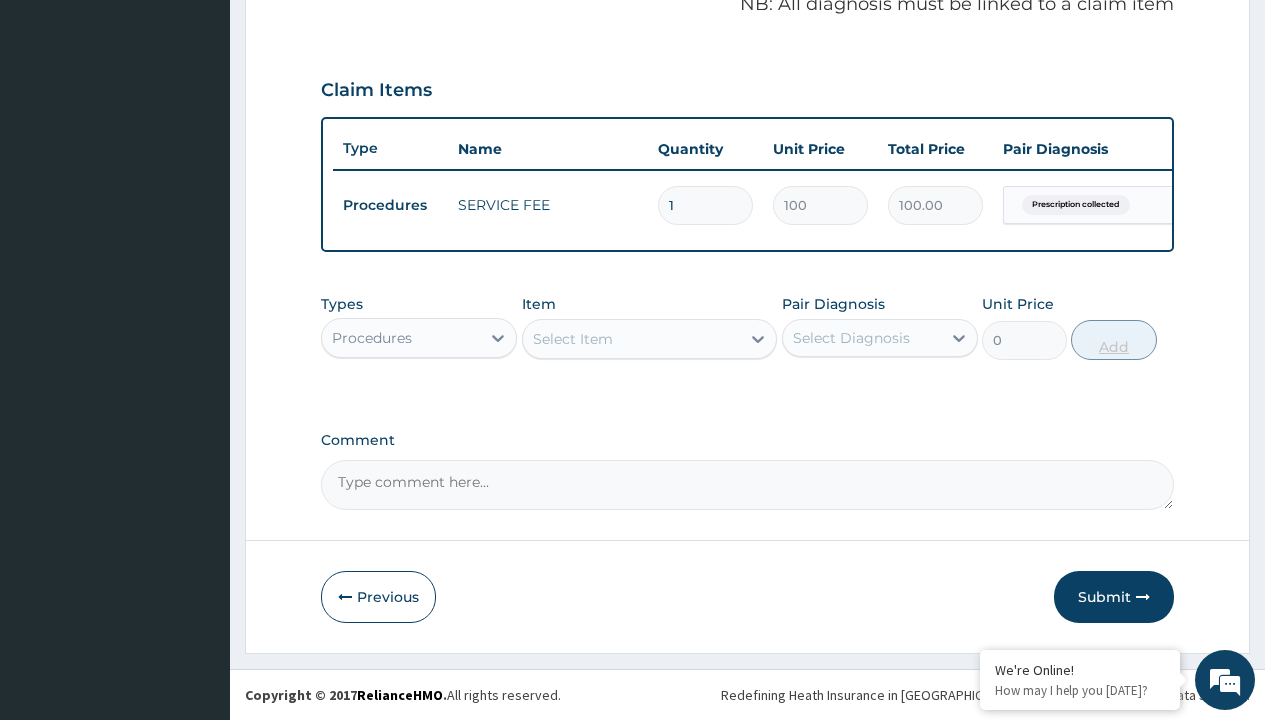 scroll, scrollTop: 642, scrollLeft: 0, axis: vertical 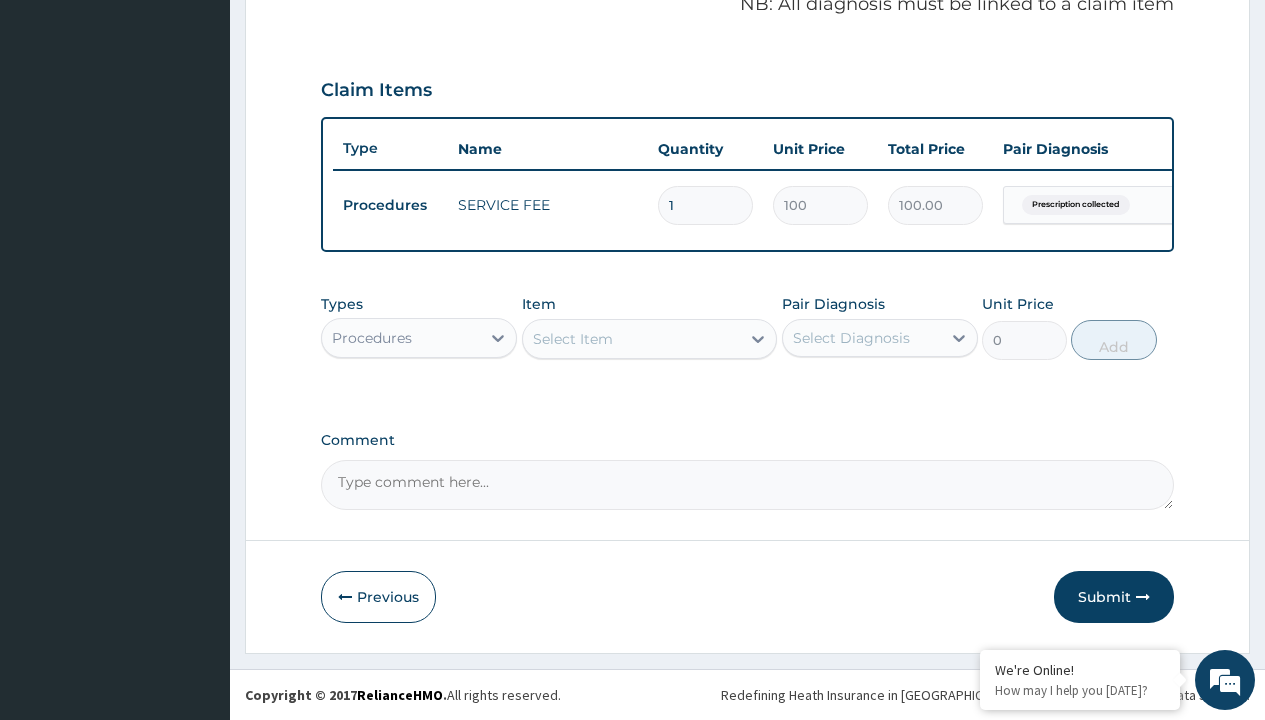 click on "Procedures" at bounding box center [372, 338] 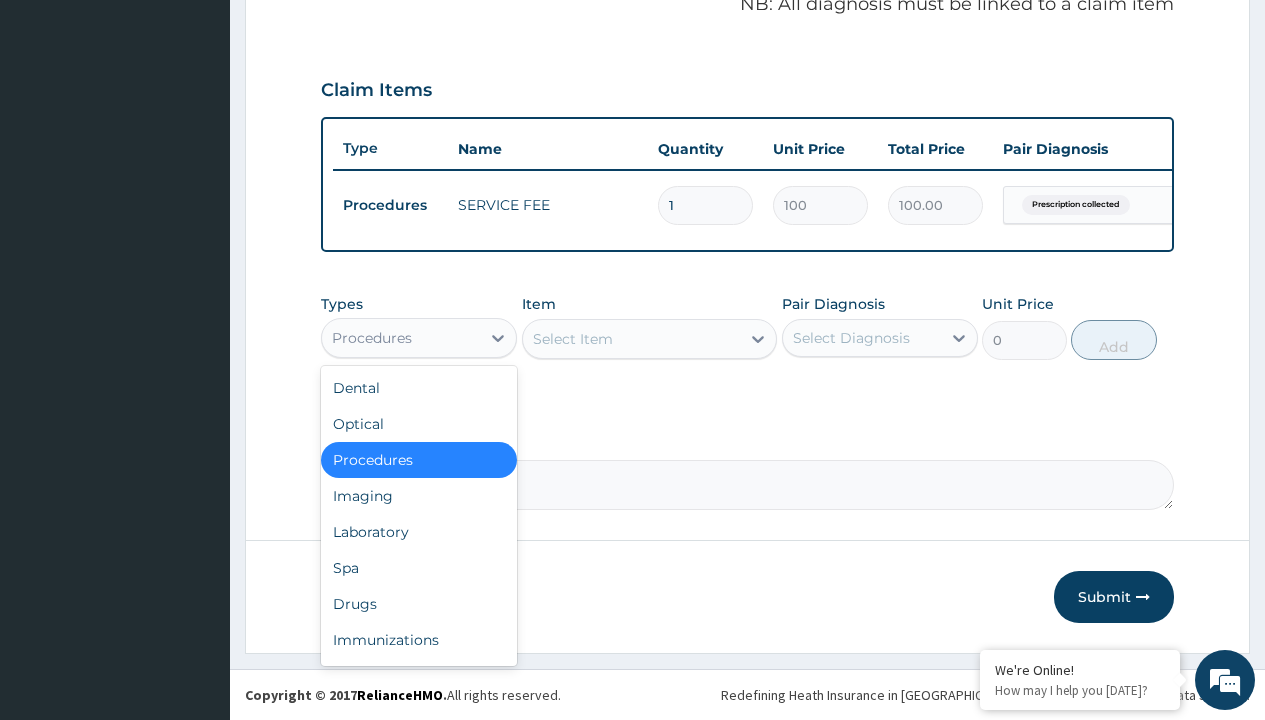 type on "drugs" 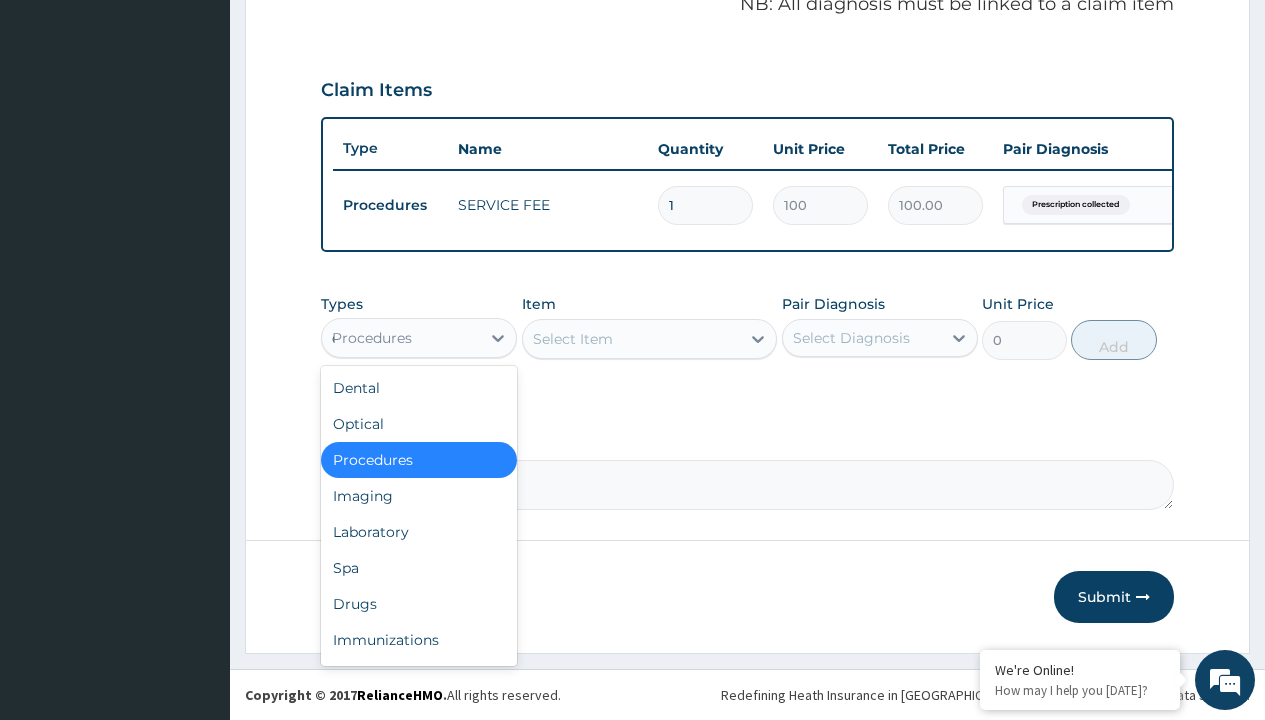 scroll, scrollTop: 0, scrollLeft: 0, axis: both 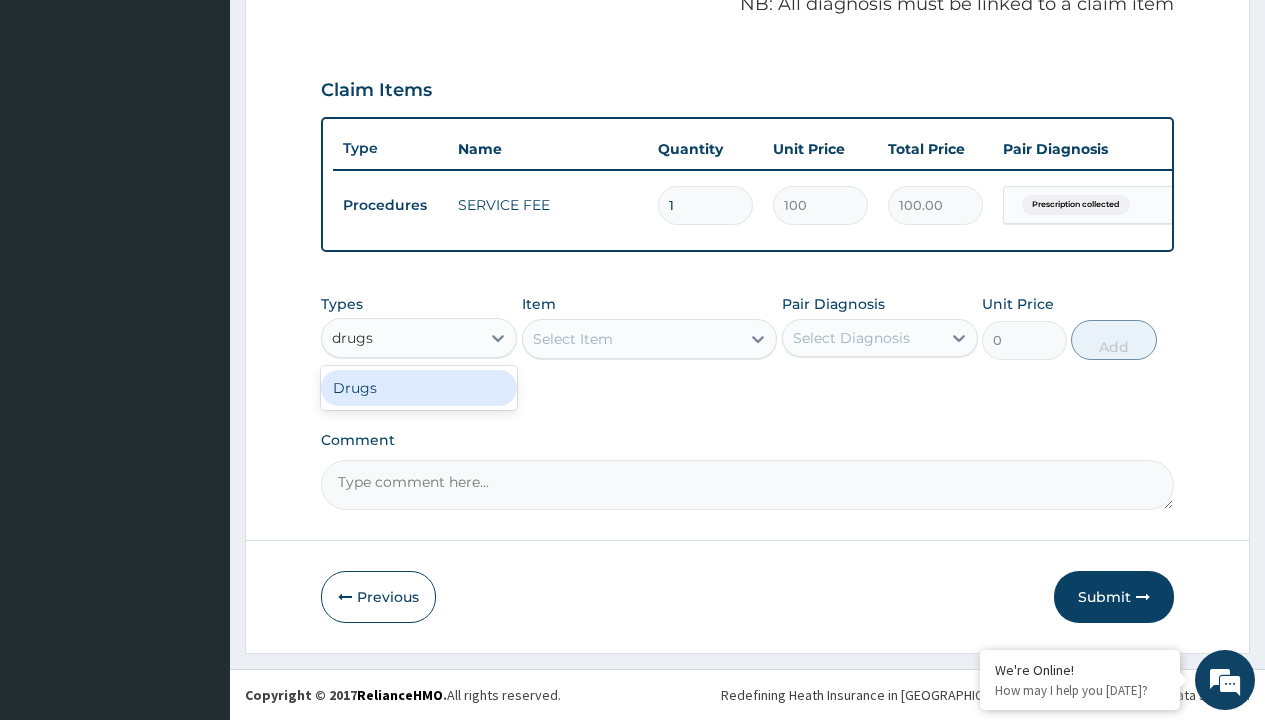 click on "Drugs" at bounding box center (419, 388) 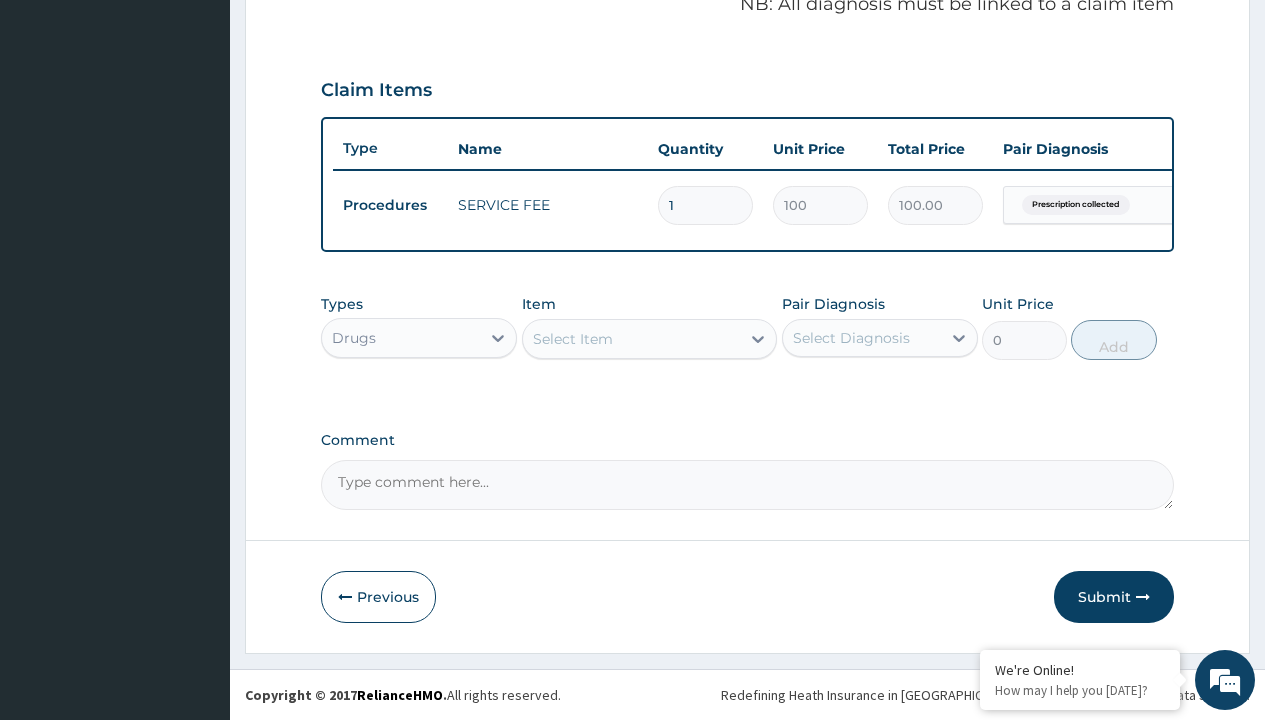 click on "Select Item" at bounding box center [573, 339] 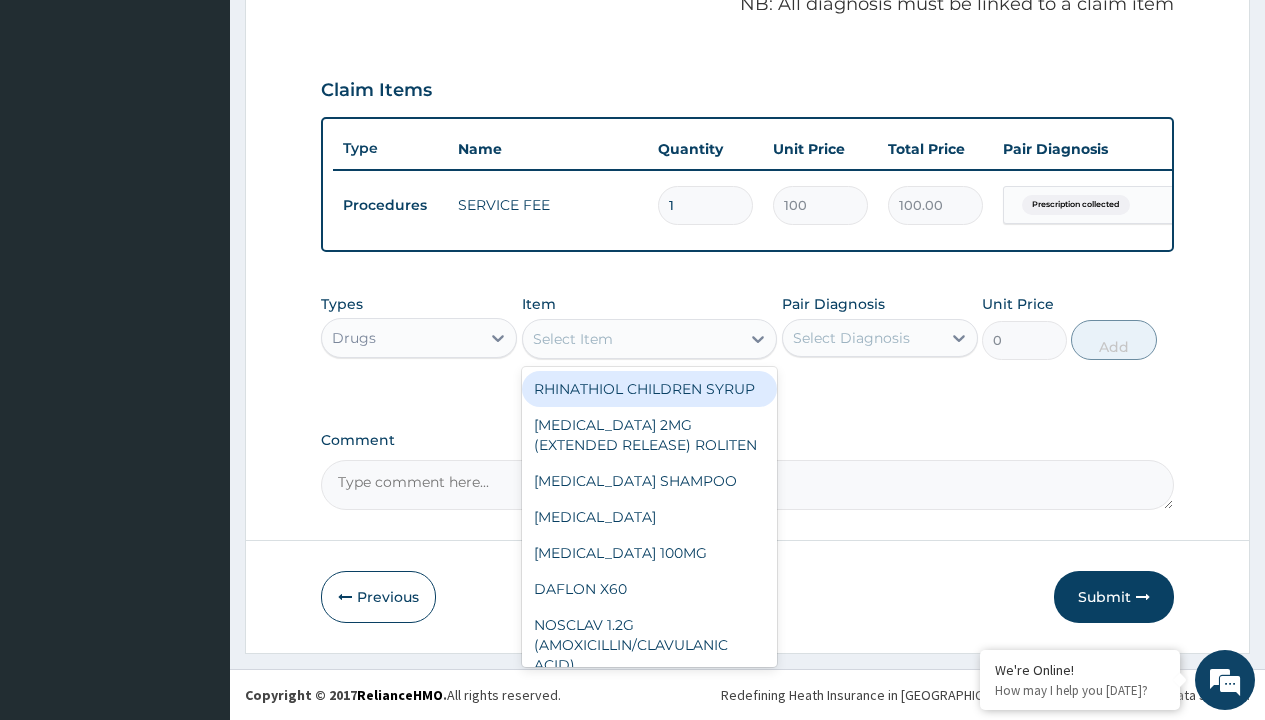 type on "coversyl plus 10mg/2.5mg/pack" 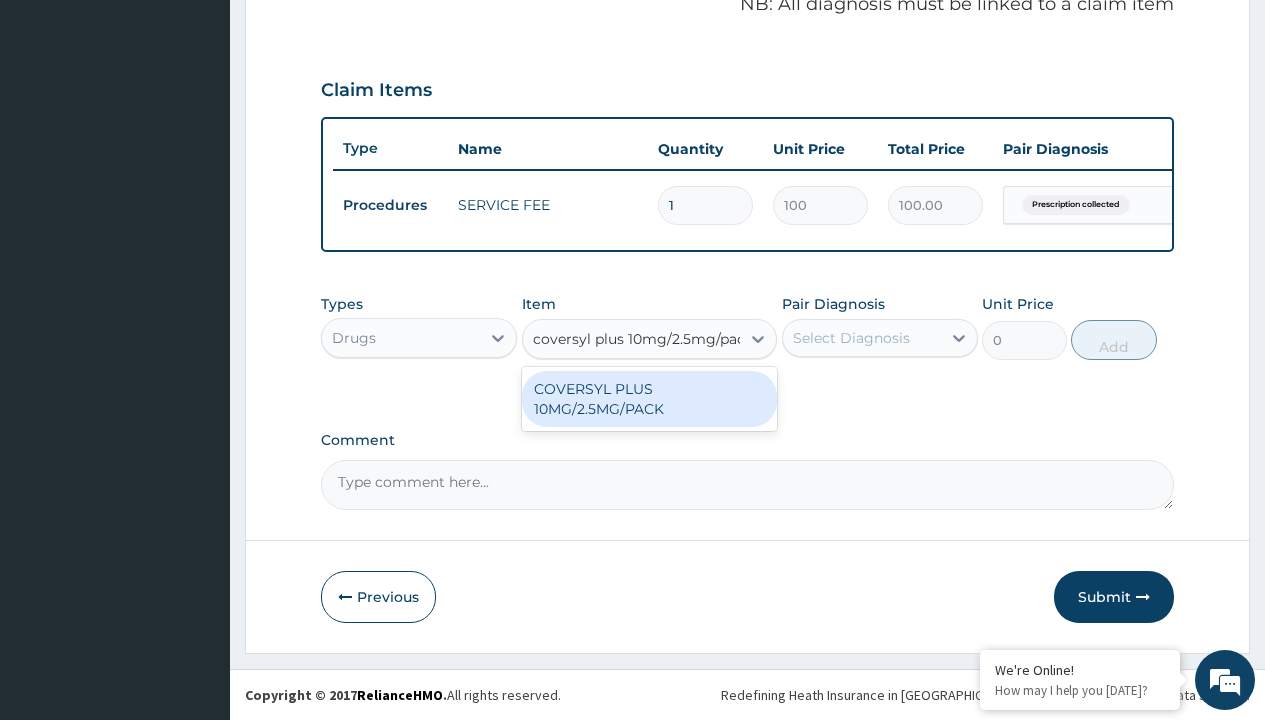 scroll, scrollTop: 0, scrollLeft: 0, axis: both 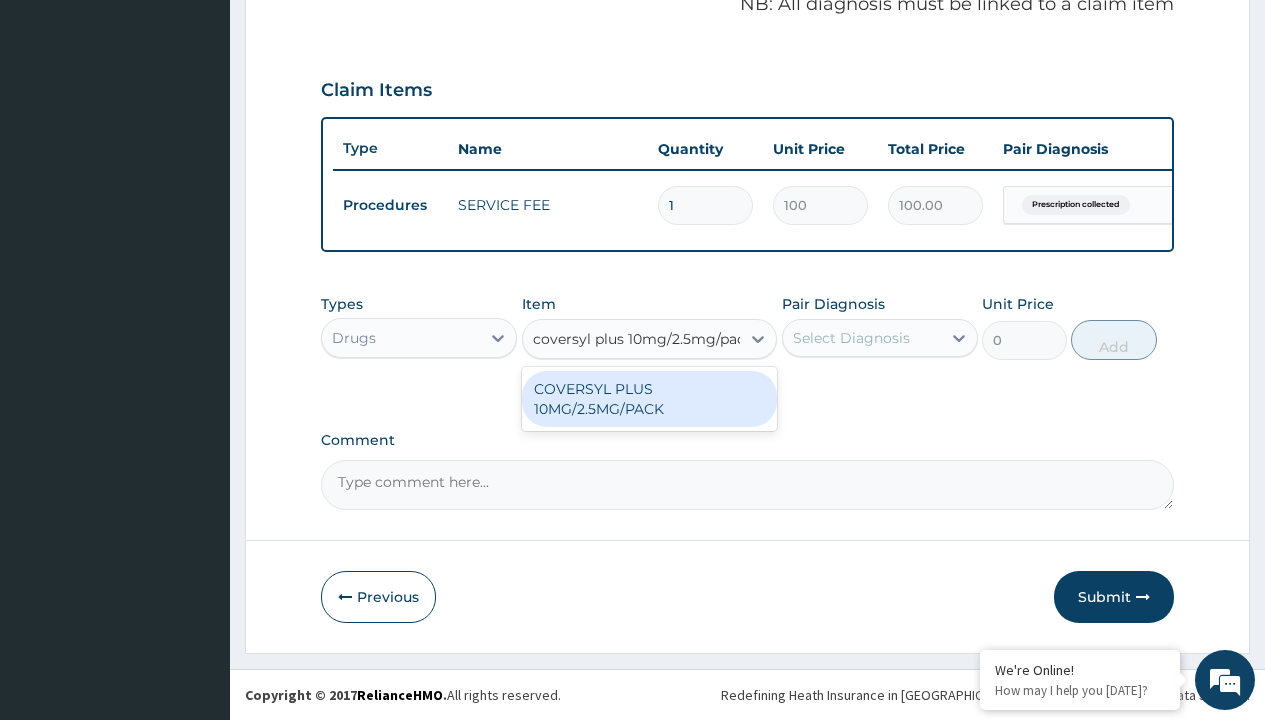 click on "COVERSYL PLUS 10MG/2.5MG/PACK" at bounding box center (650, 399) 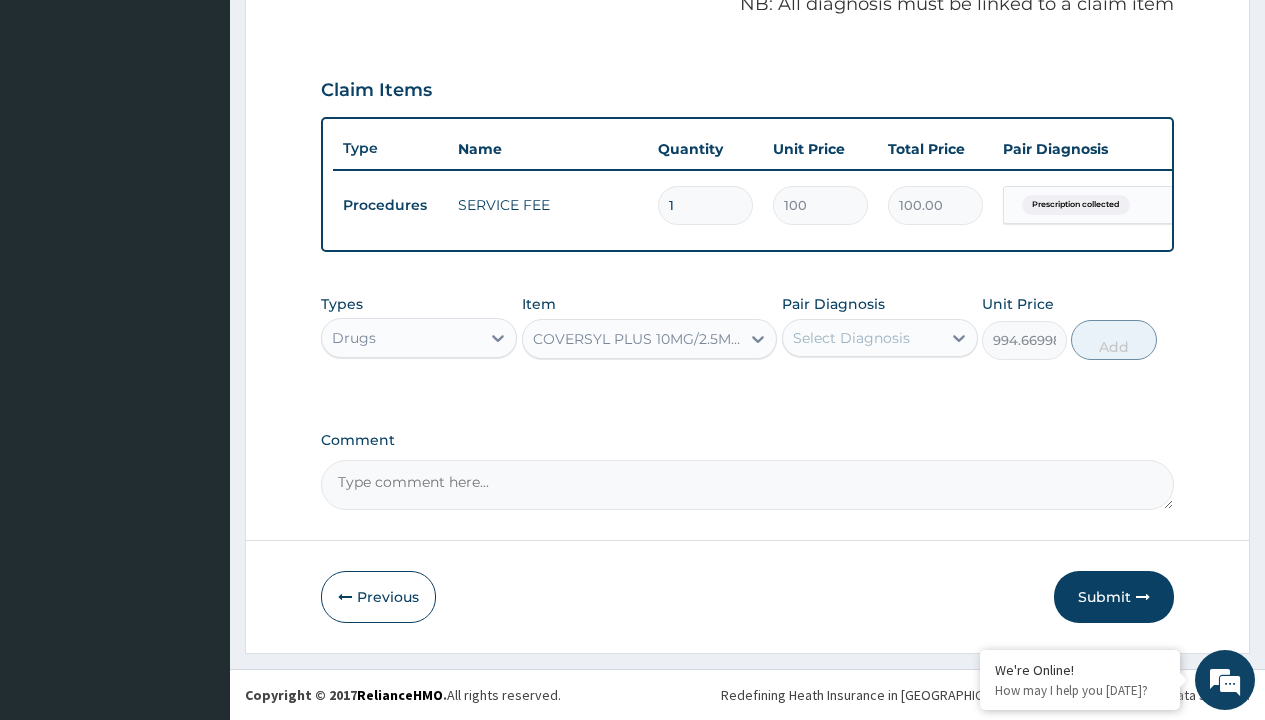 click on "Prescription collected" at bounding box center [409, -74] 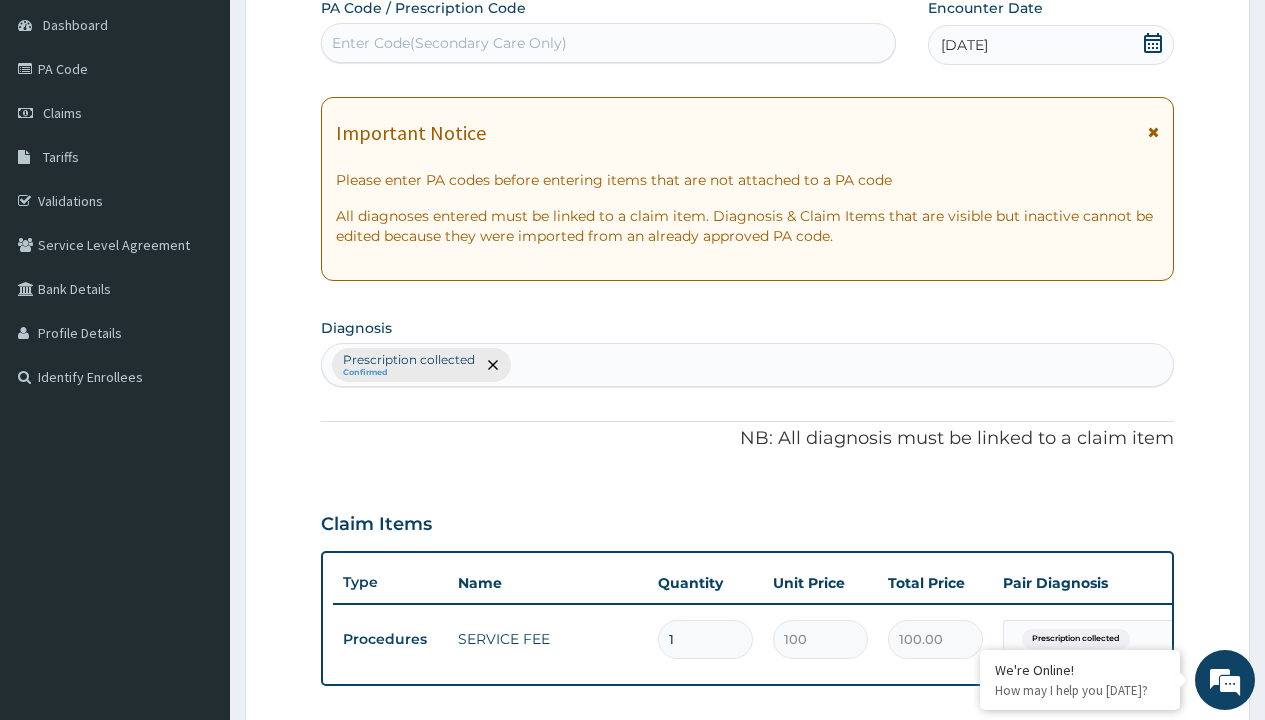 type on "prescription collected" 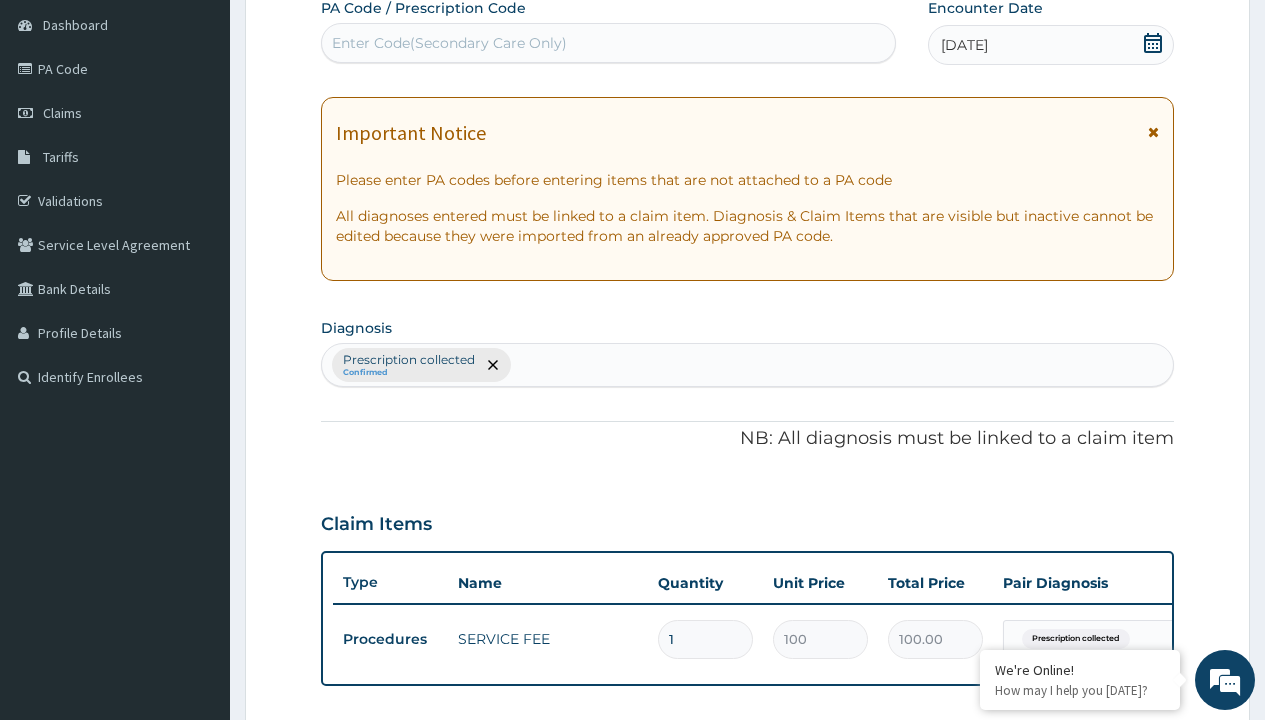 scroll, scrollTop: 269, scrollLeft: 0, axis: vertical 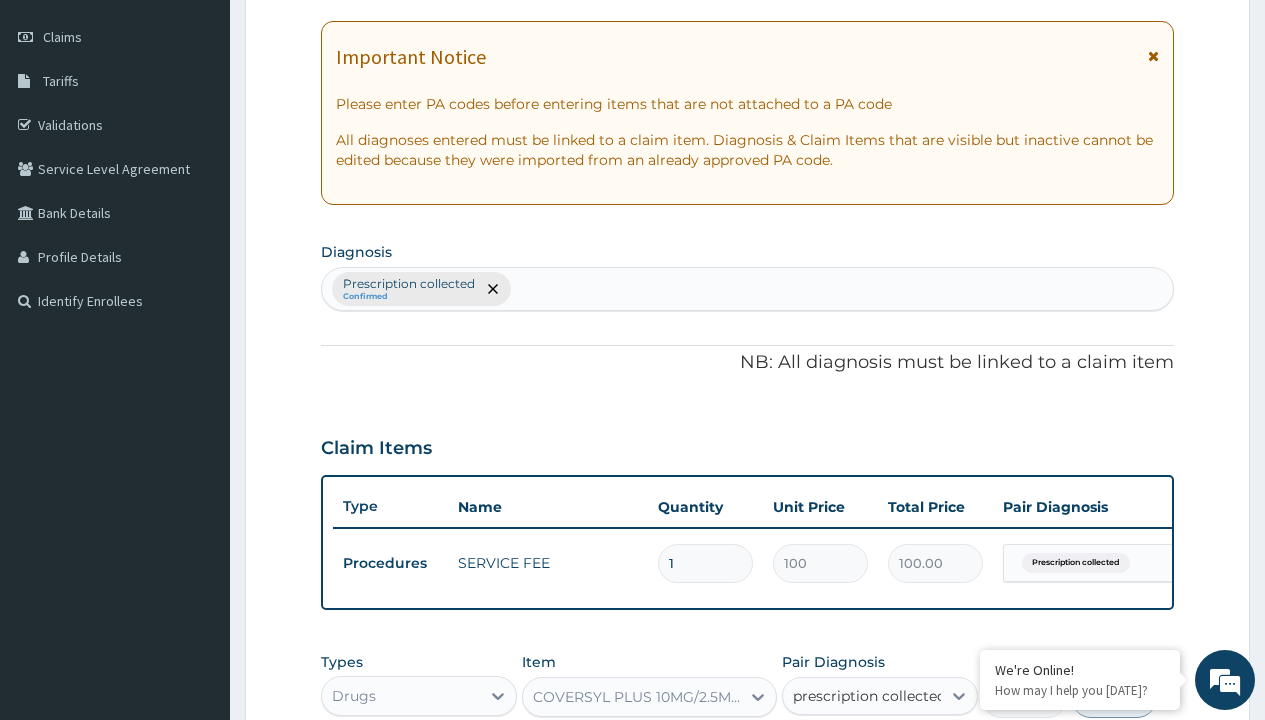 click on "Prescription collected" at bounding box center [890, 755] 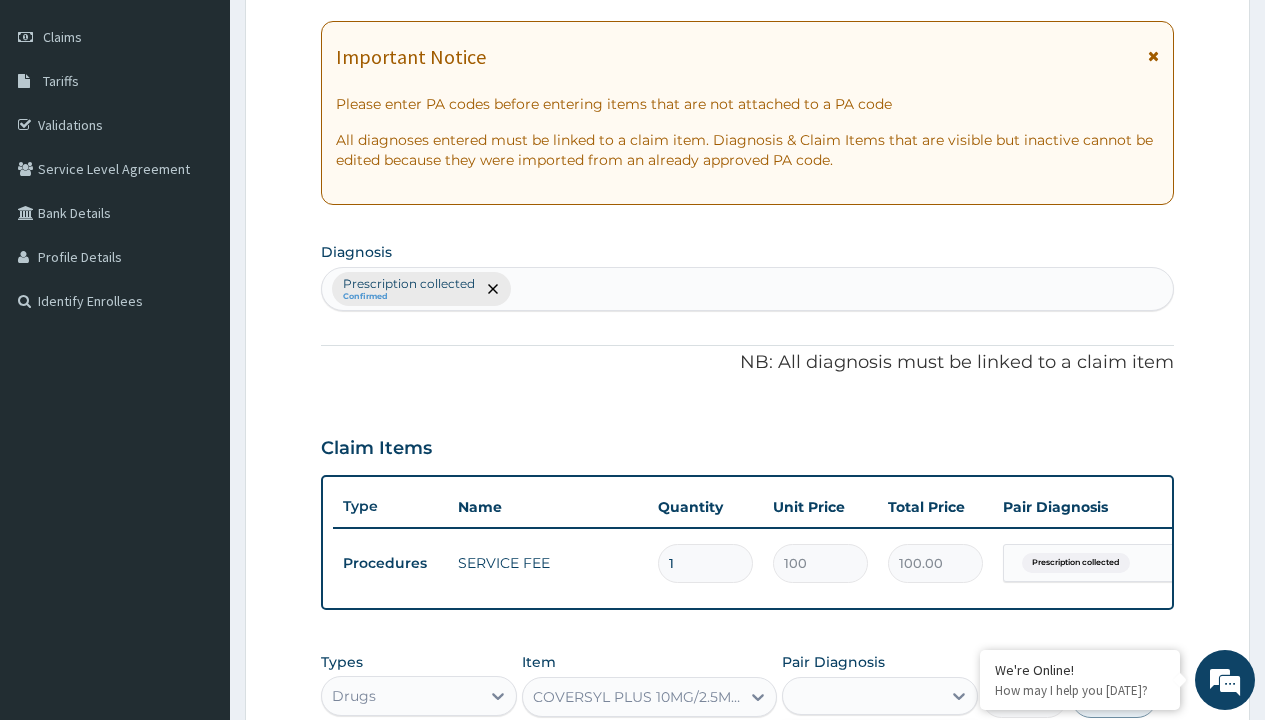 scroll, scrollTop: 642, scrollLeft: 0, axis: vertical 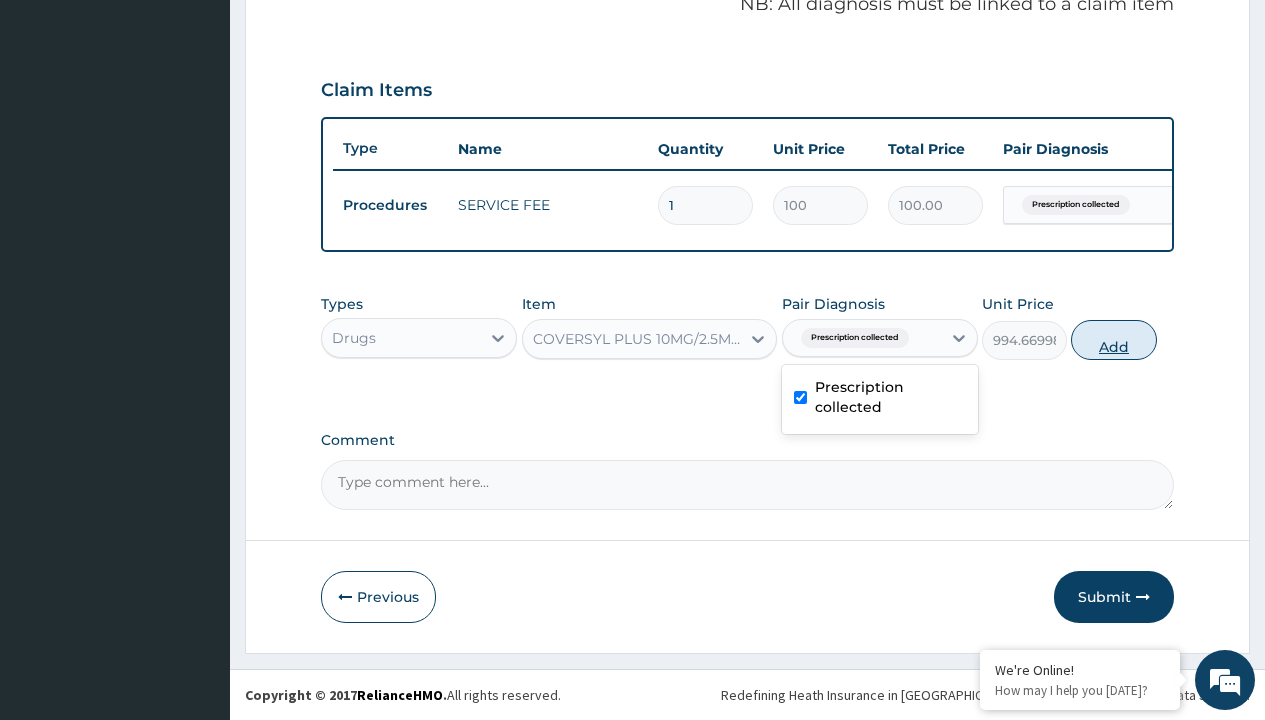 click on "Add" at bounding box center (1113, 340) 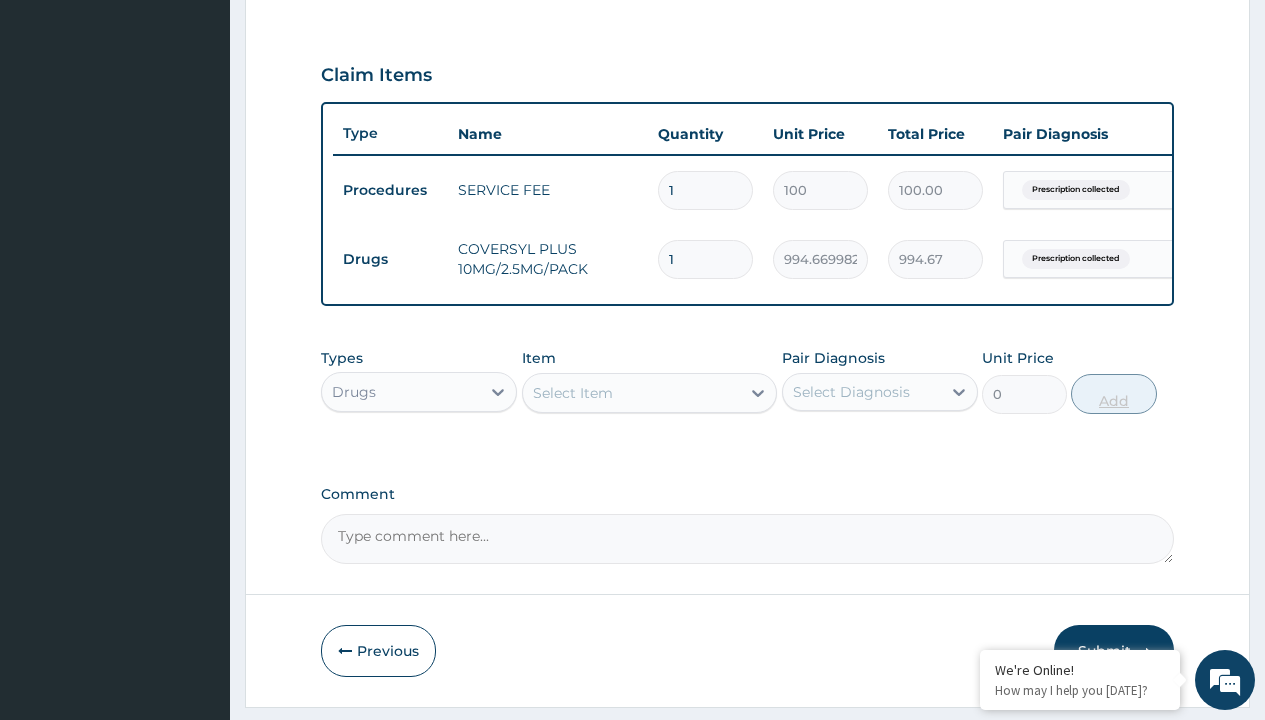 type on "30" 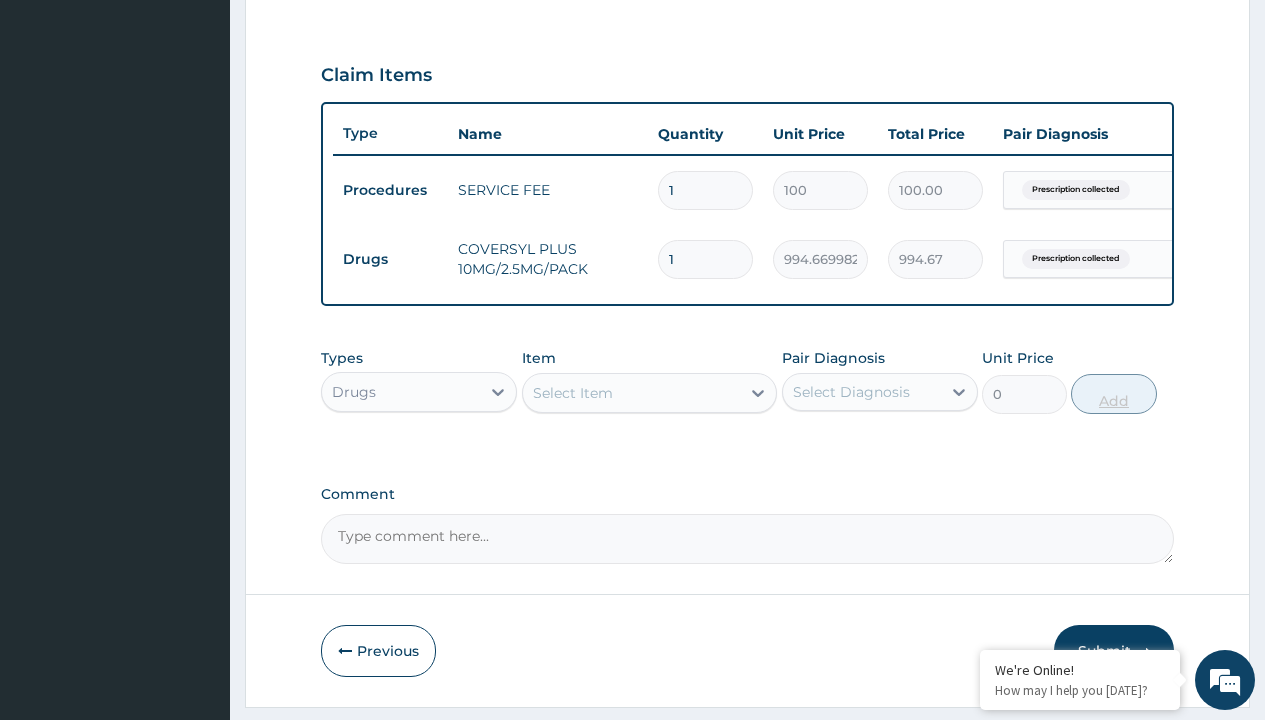 type on "29840.10" 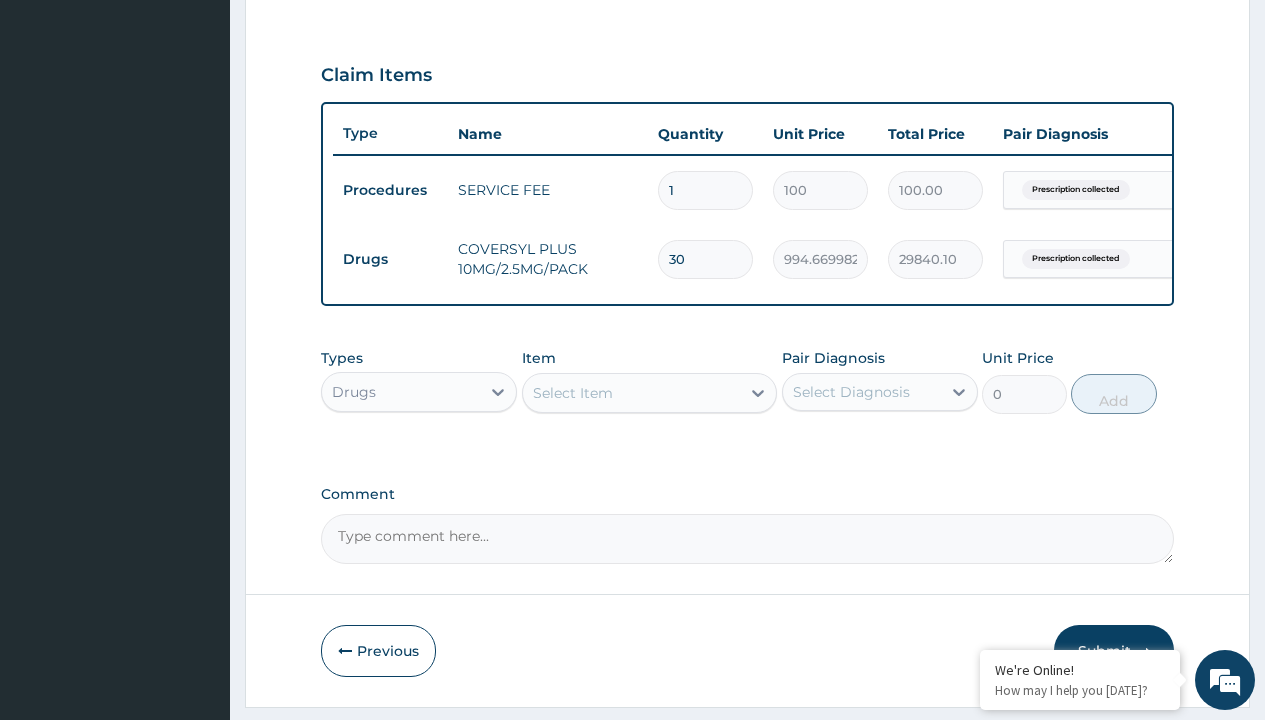 type on "30" 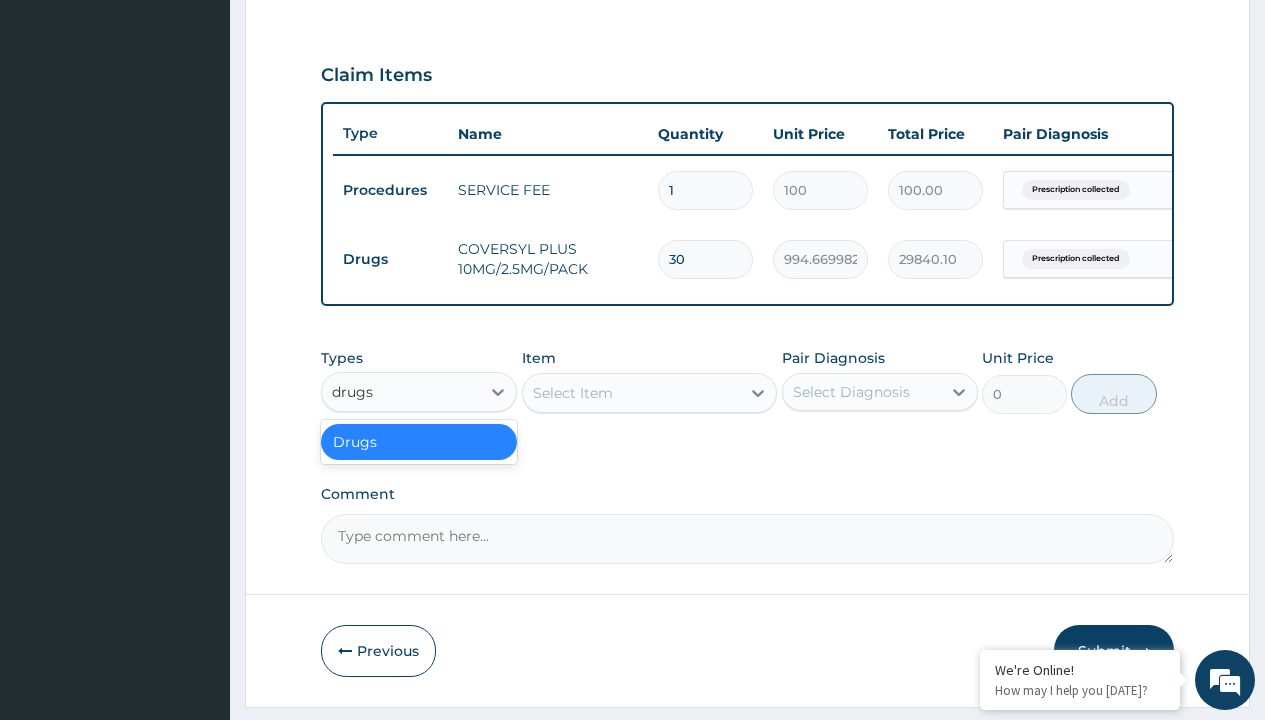 click on "Drugs" at bounding box center (419, 442) 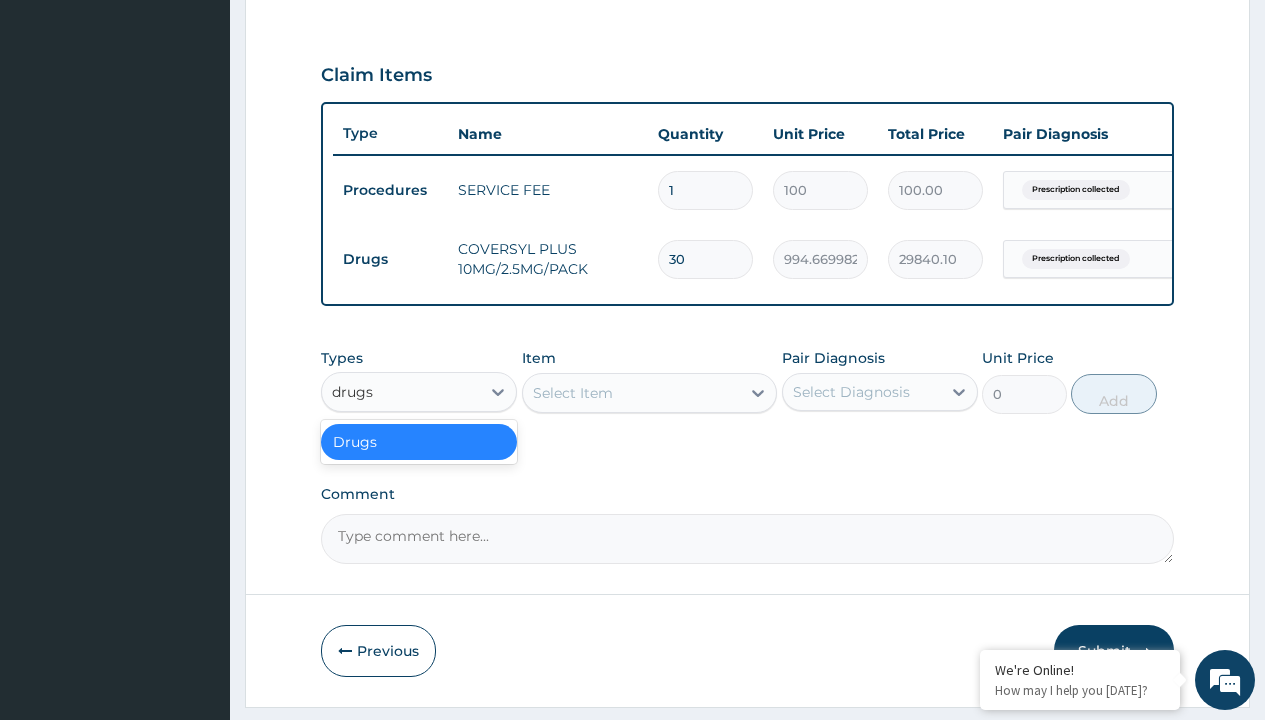 type 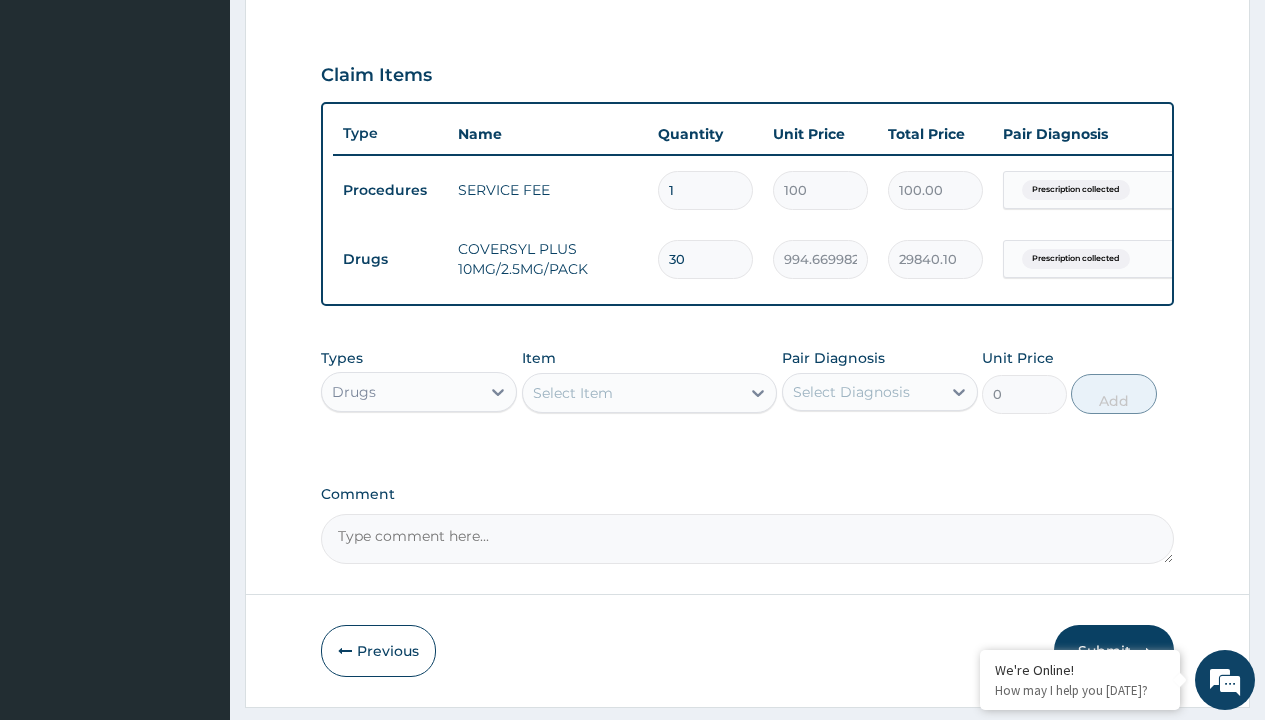 click on "Select Item" at bounding box center (573, 393) 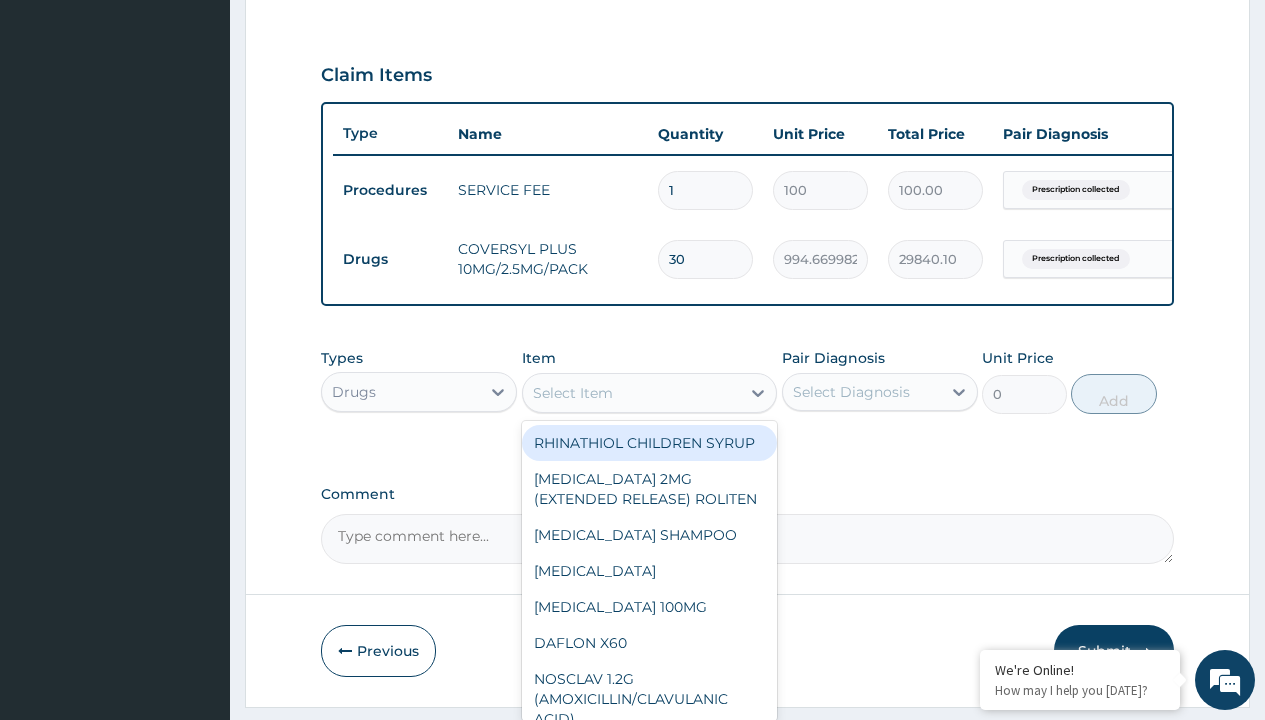 type on "bisoprolol (concor) 2.5mg x 30" 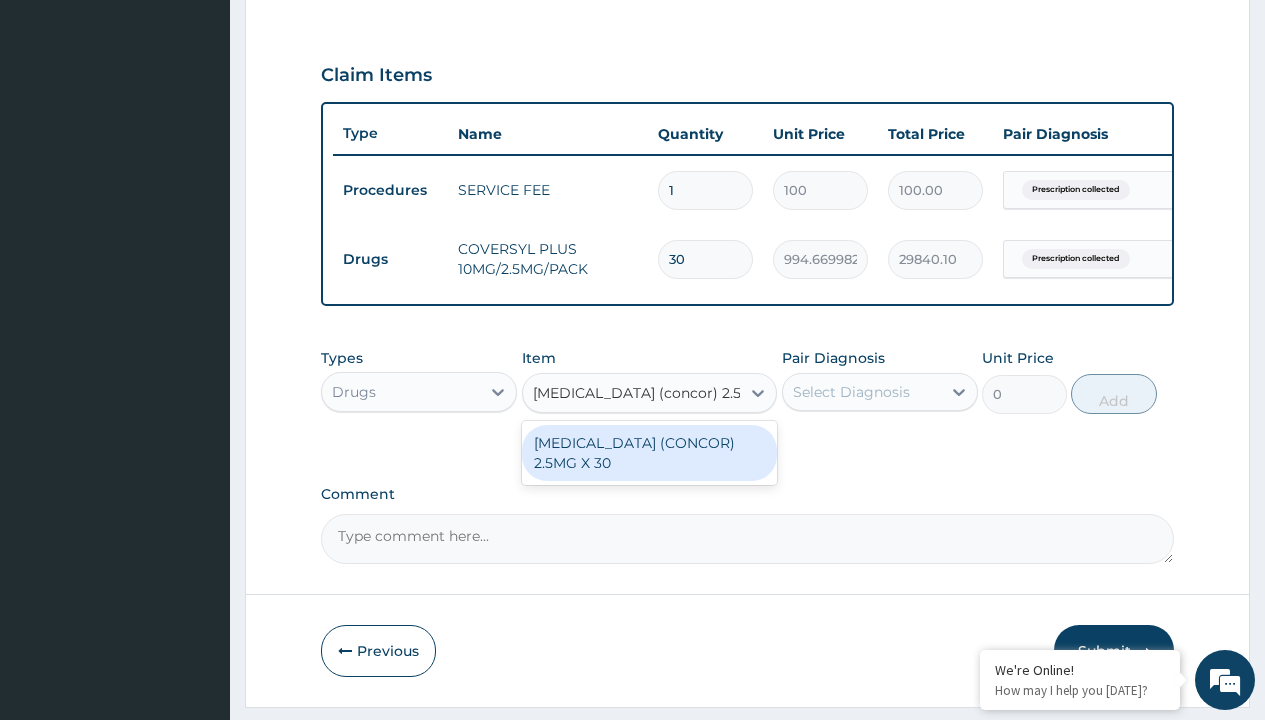 scroll, scrollTop: 0, scrollLeft: 0, axis: both 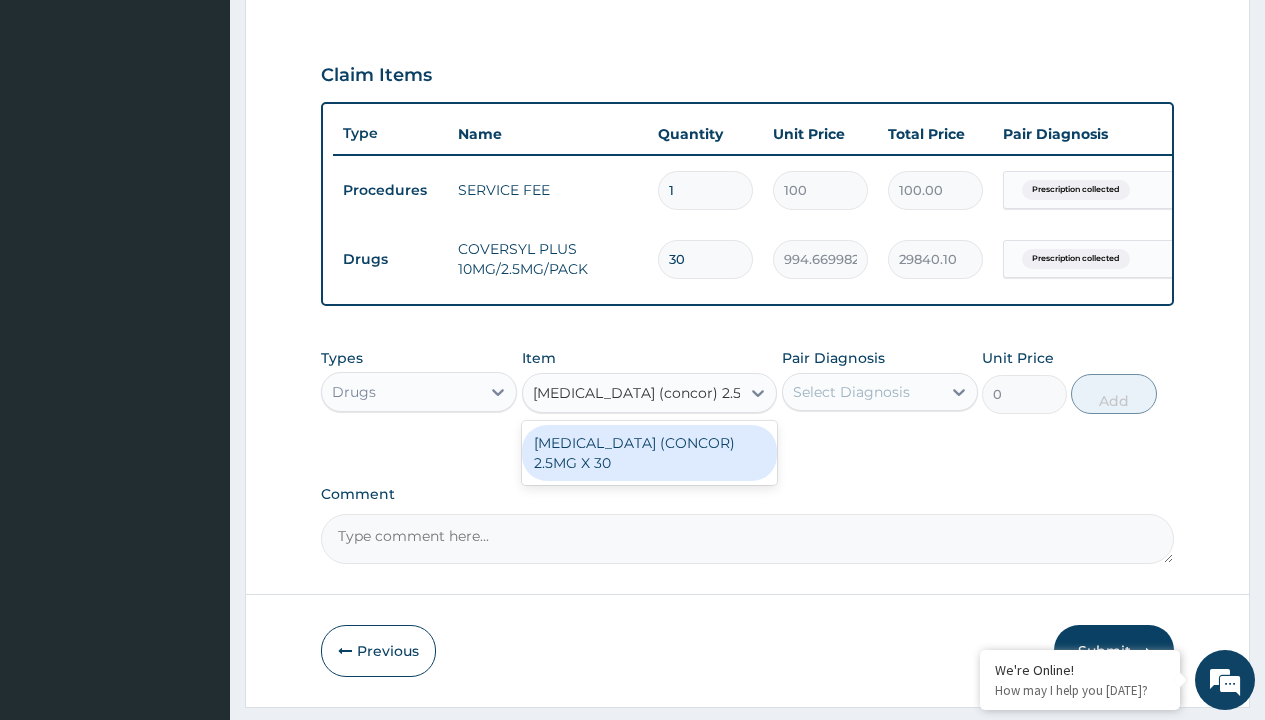 click on "BISOPROLOL (CONCOR) 2.5MG X 30" at bounding box center [650, 453] 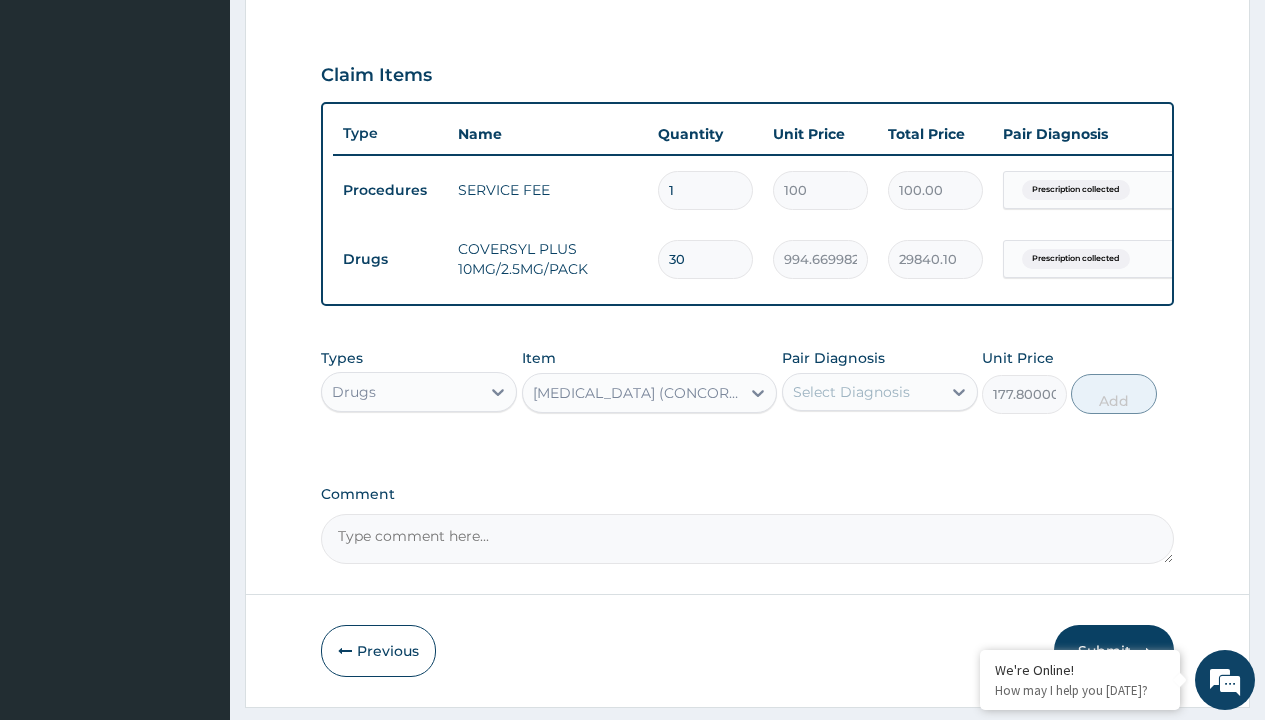 click on "Prescription collected" at bounding box center (409, -89) 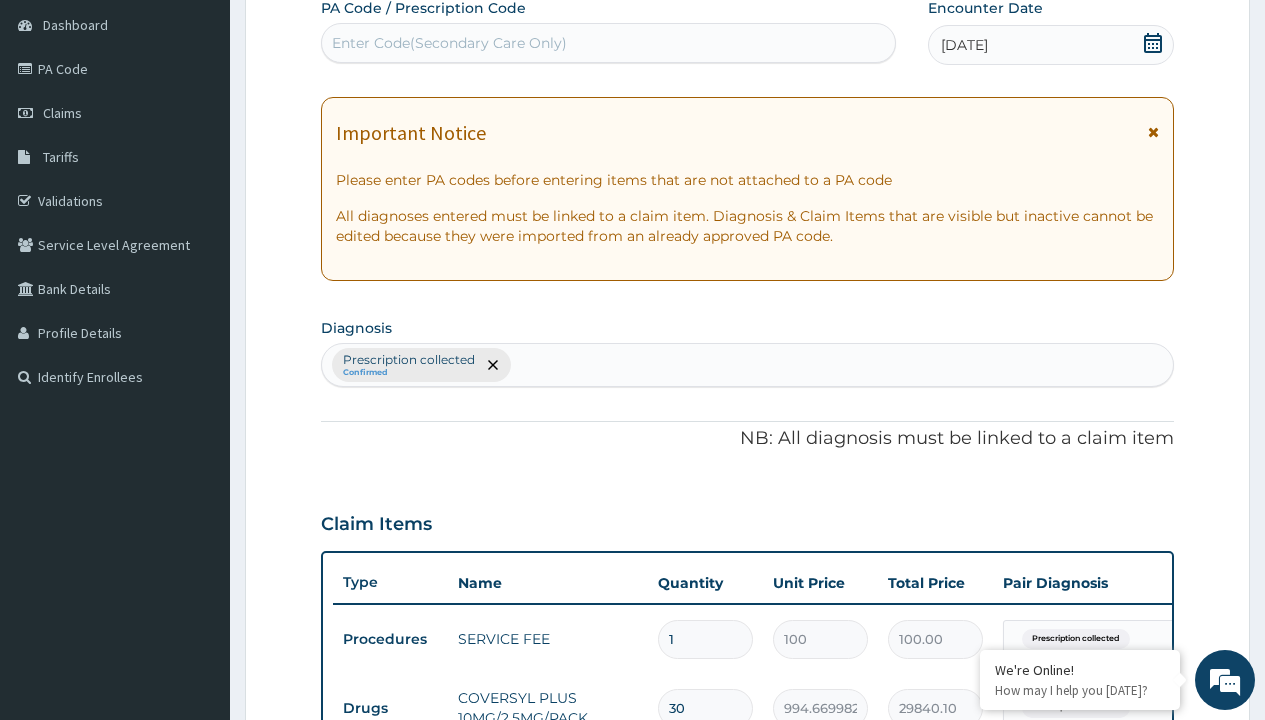 type on "prescription collected" 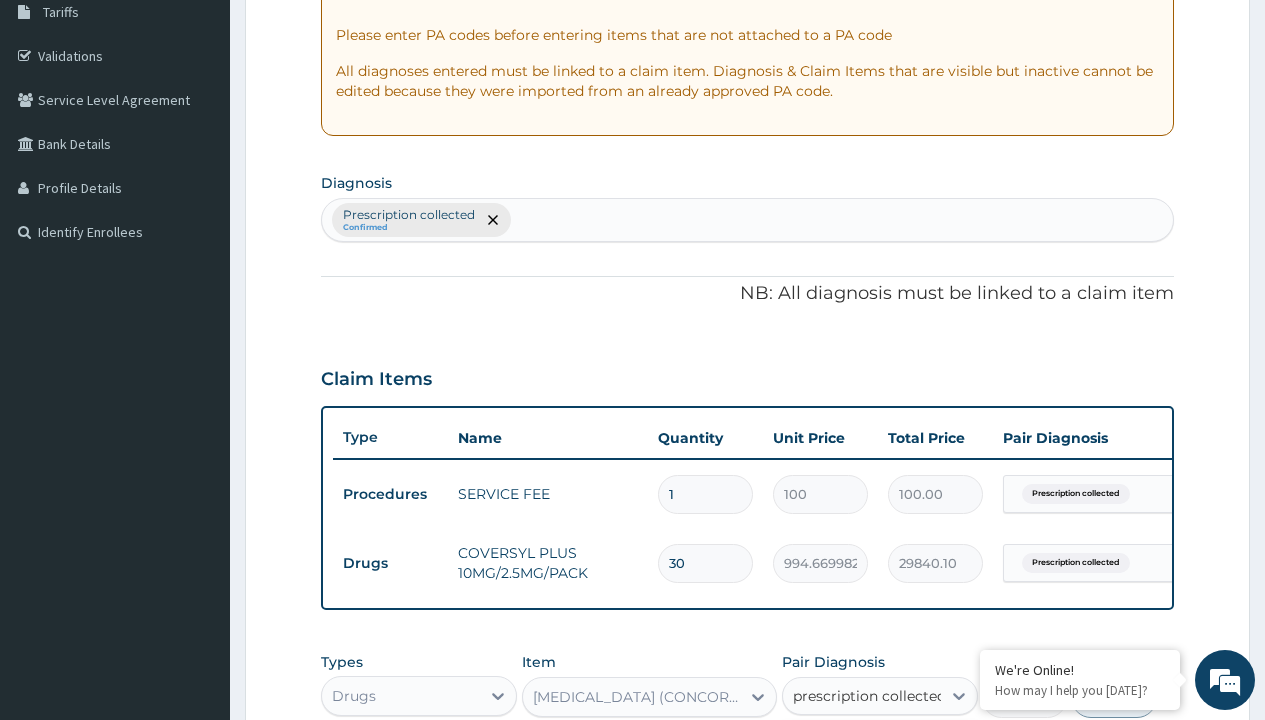 scroll, scrollTop: 0, scrollLeft: 0, axis: both 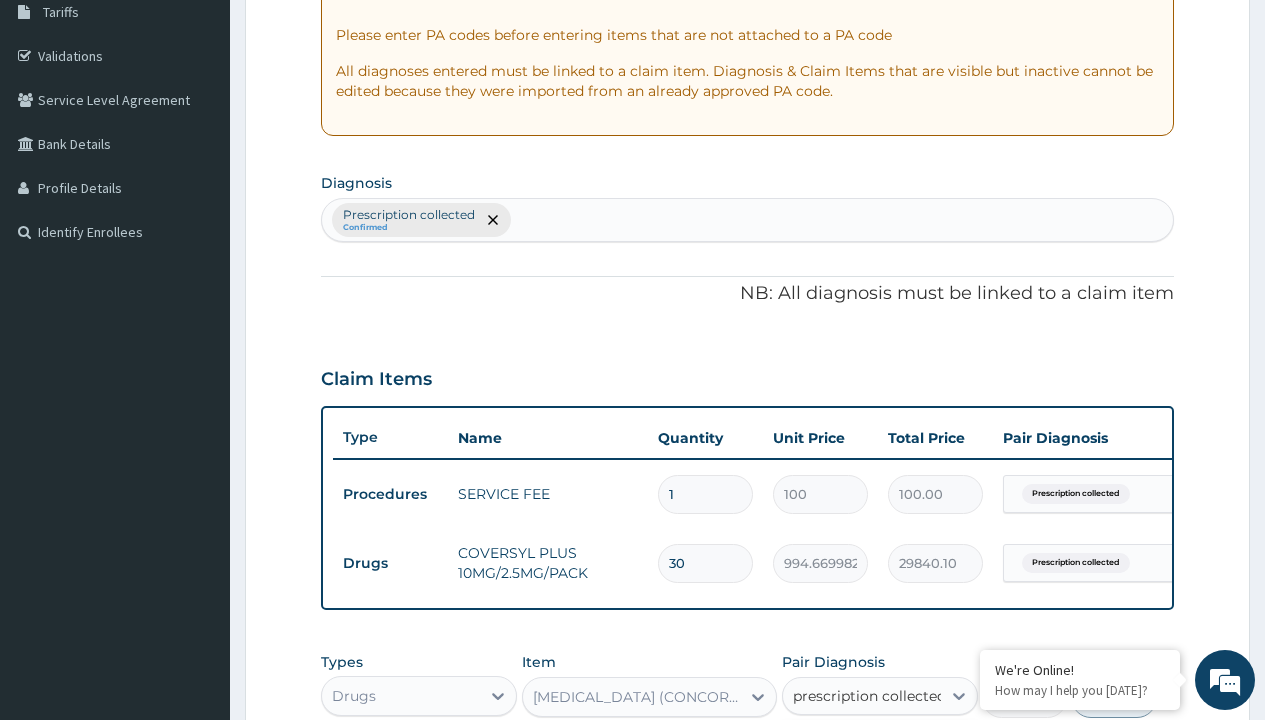 type 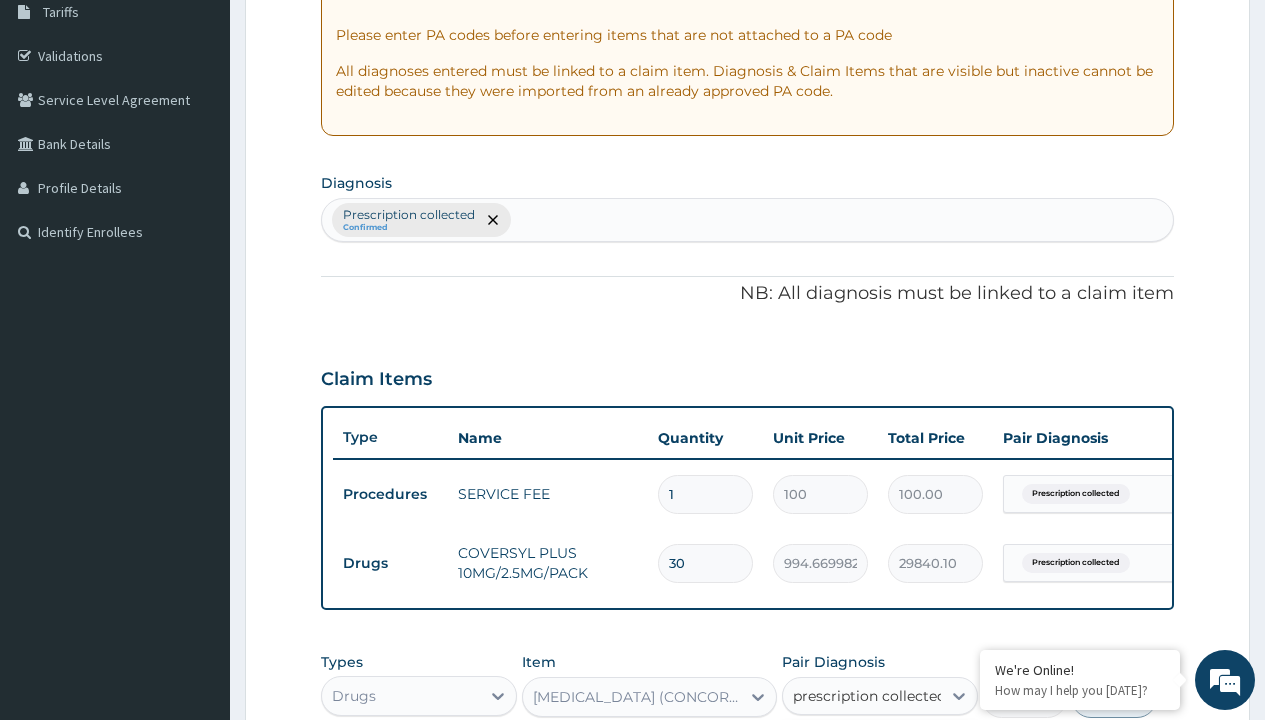 checkbox on "true" 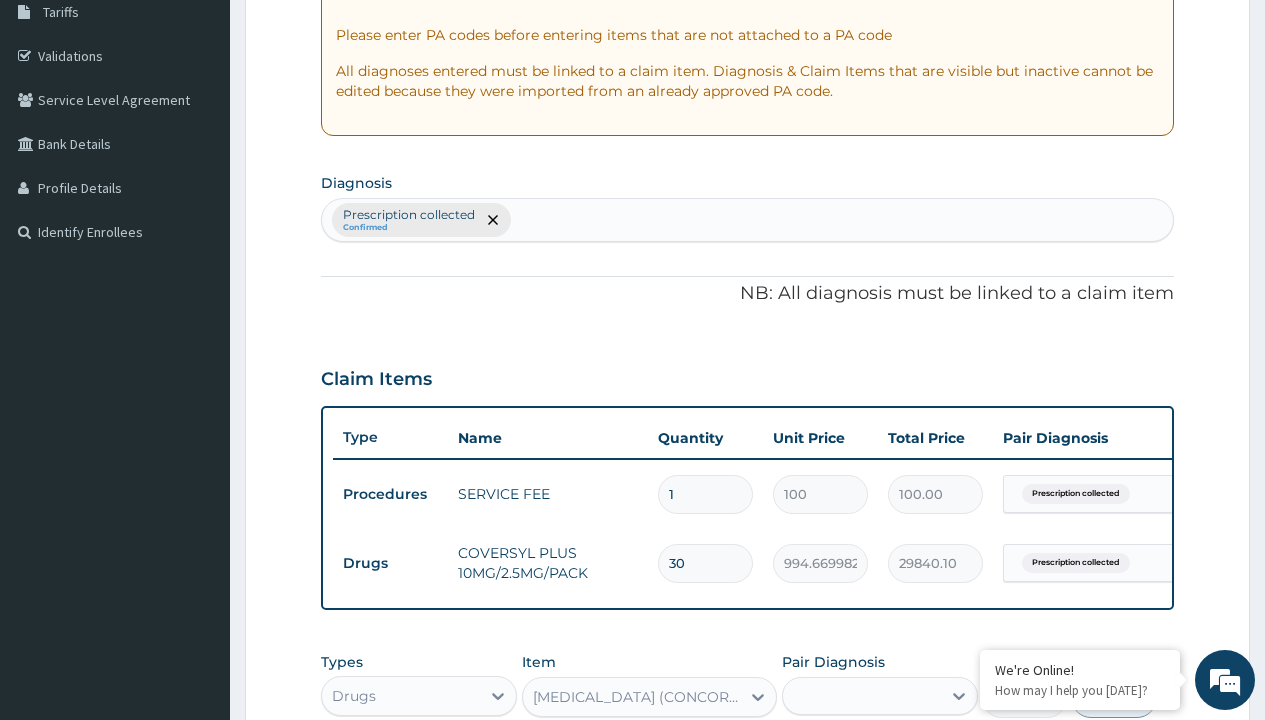 scroll, scrollTop: 711, scrollLeft: 0, axis: vertical 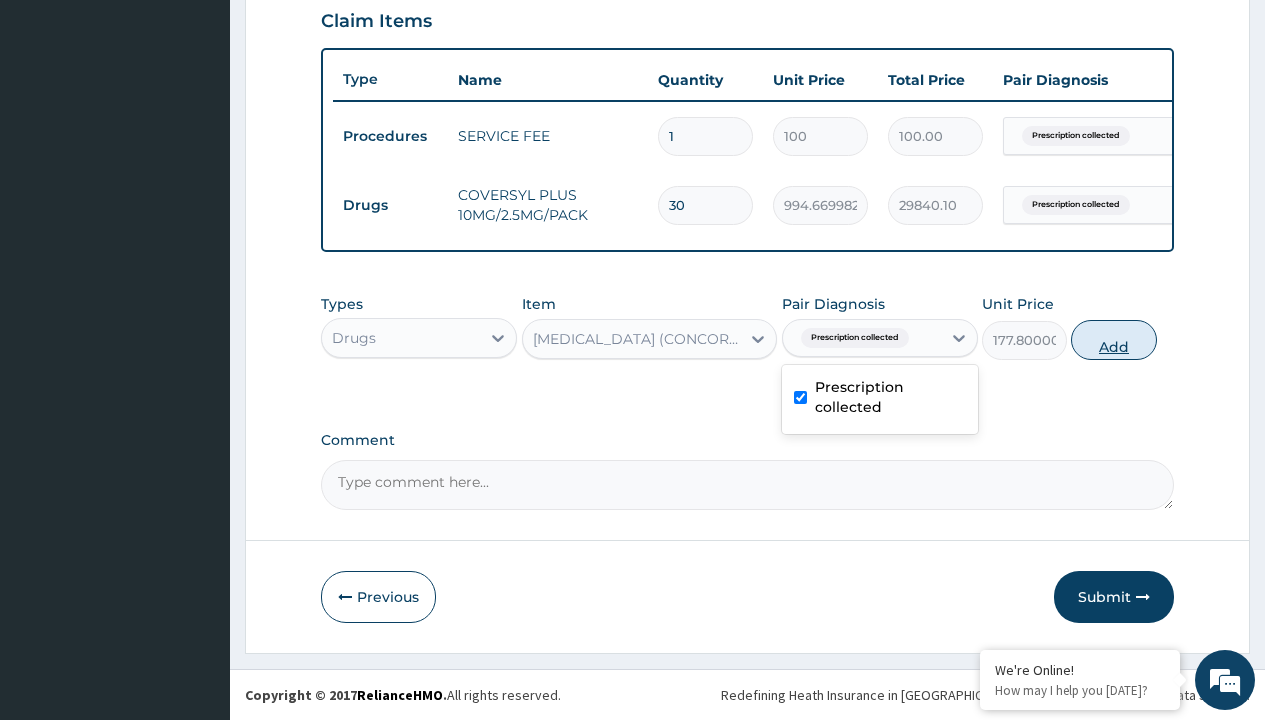 click on "Add" at bounding box center (1113, 340) 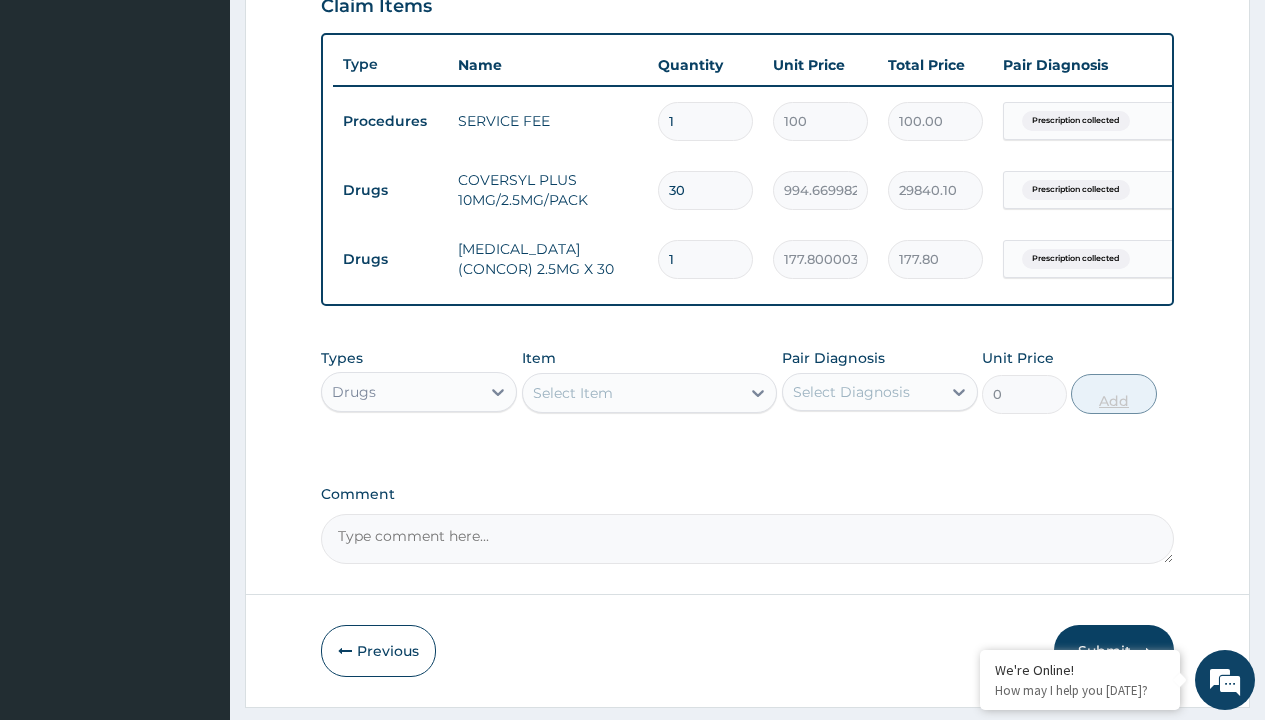 type on "30" 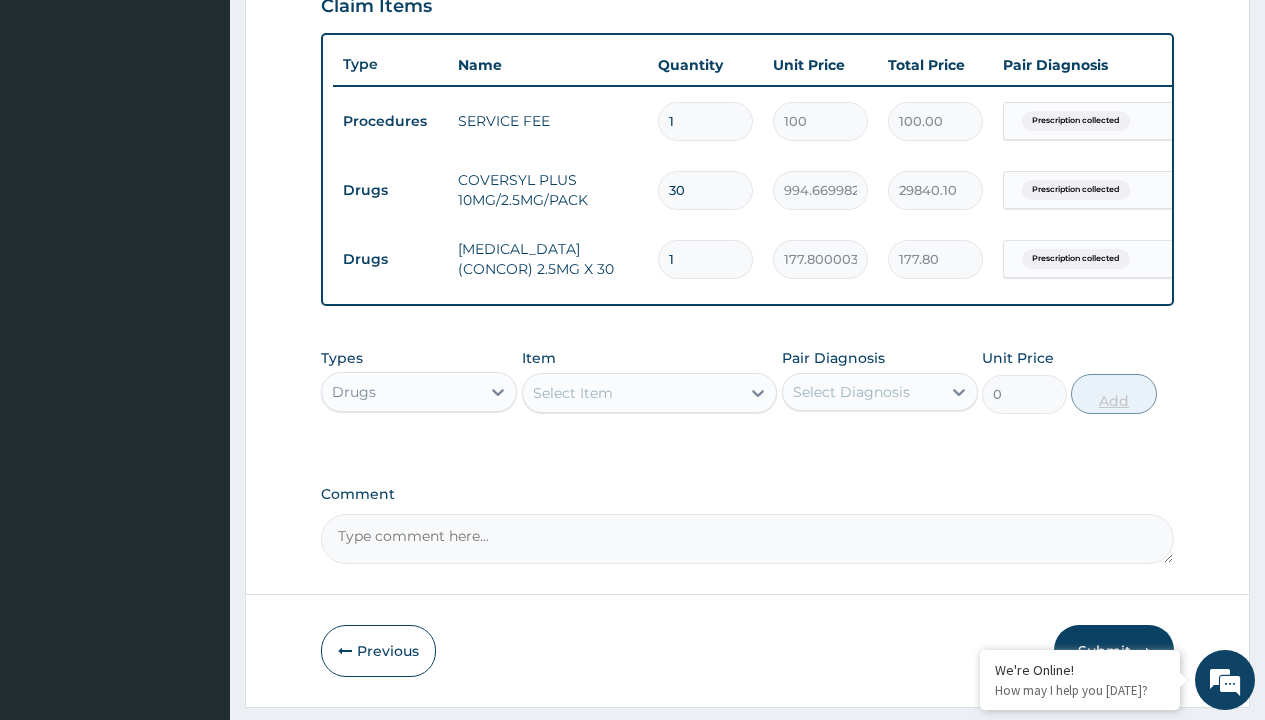 type on "5334.00" 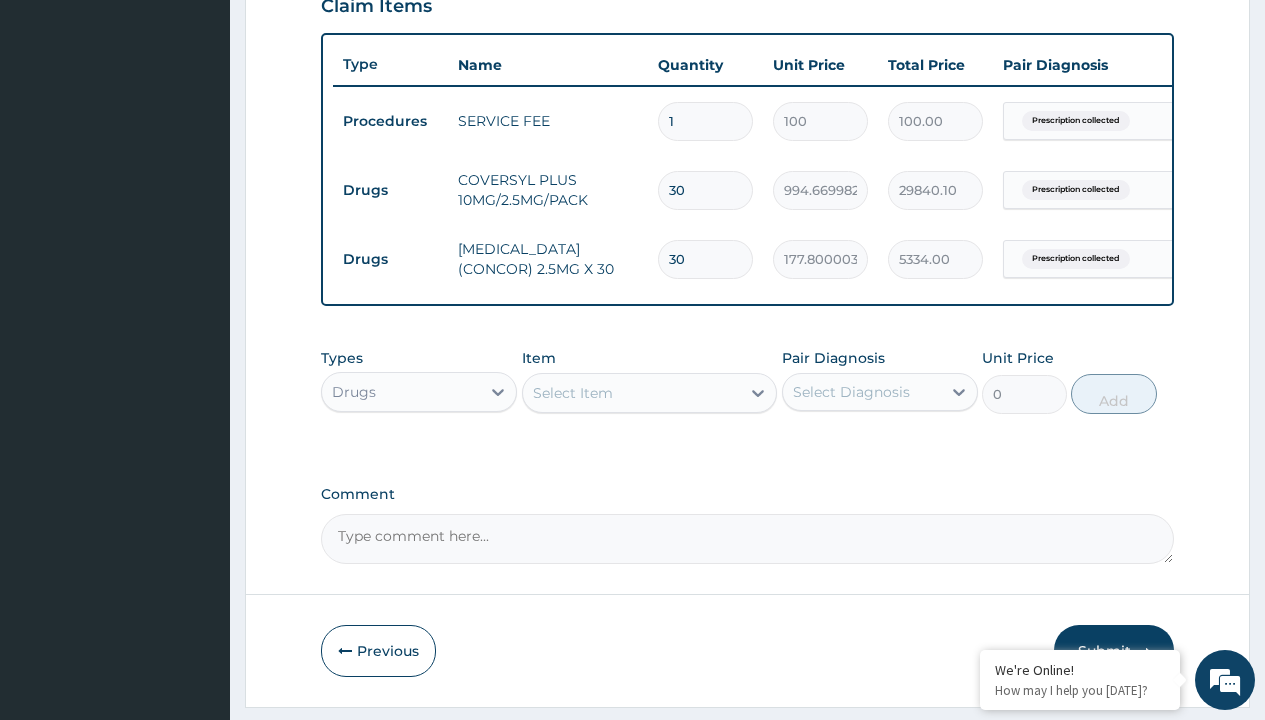type on "30" 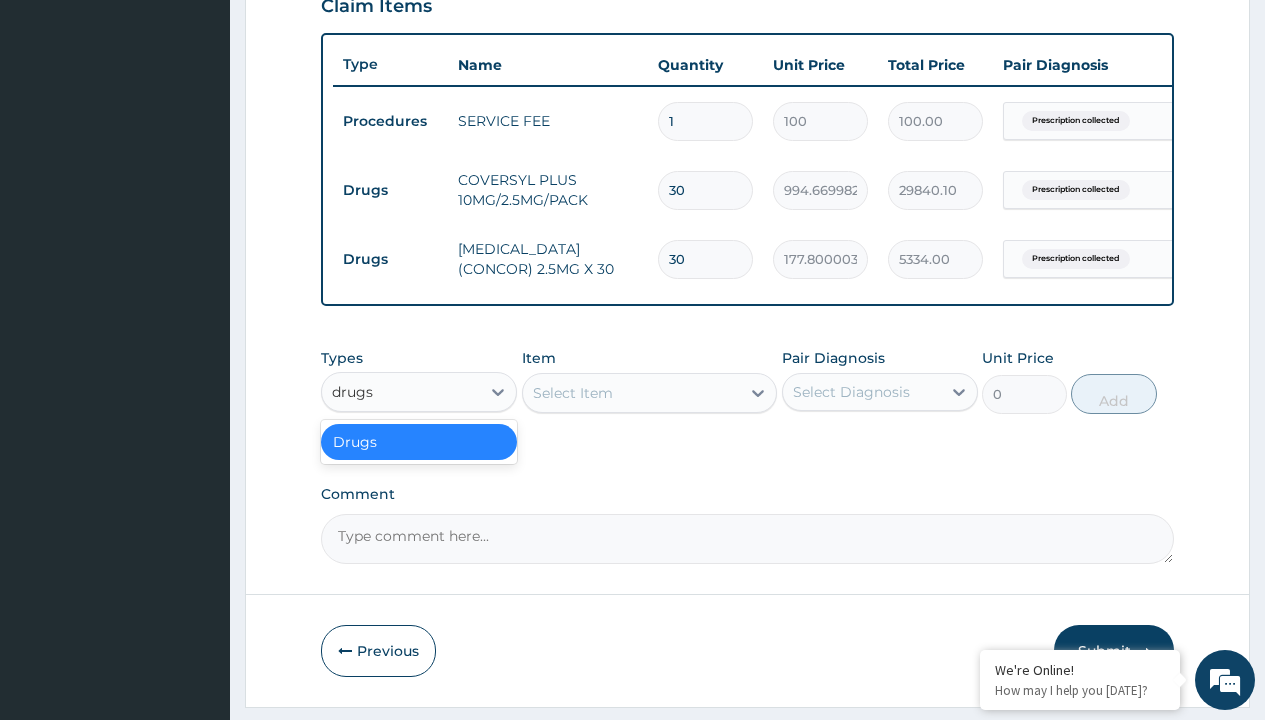 scroll, scrollTop: 0, scrollLeft: 0, axis: both 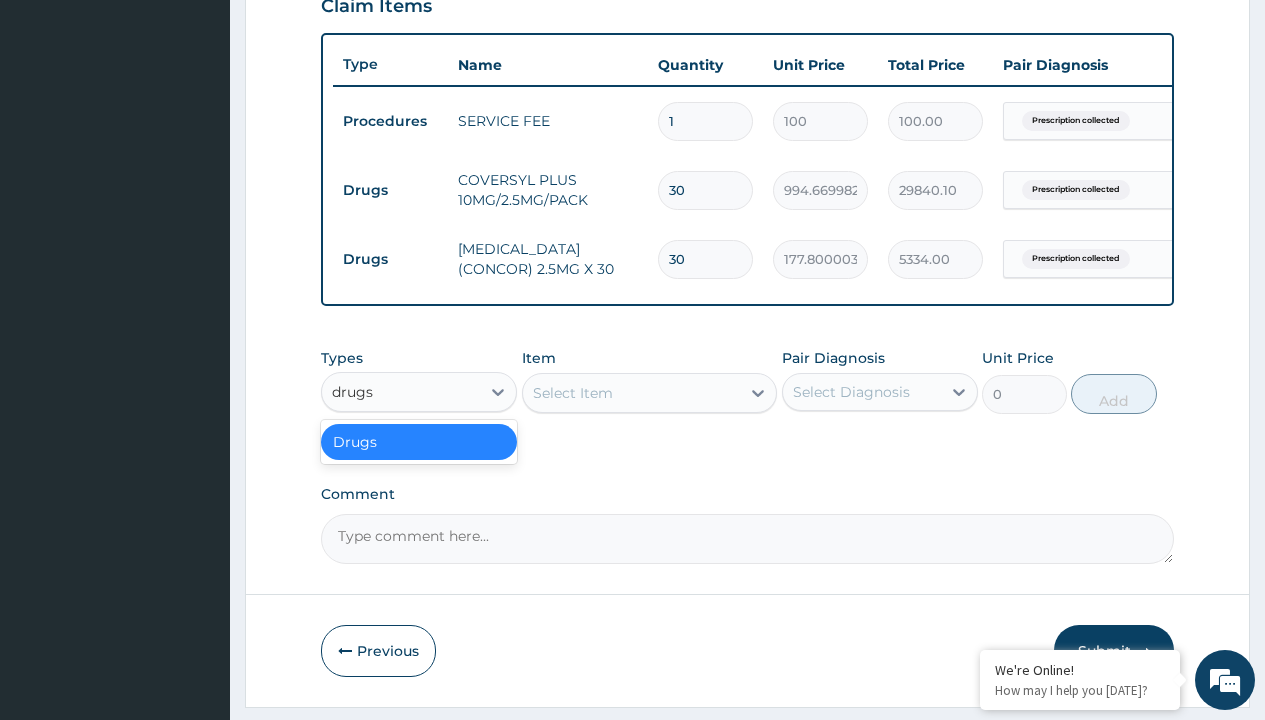 click on "Drugs" at bounding box center (419, 442) 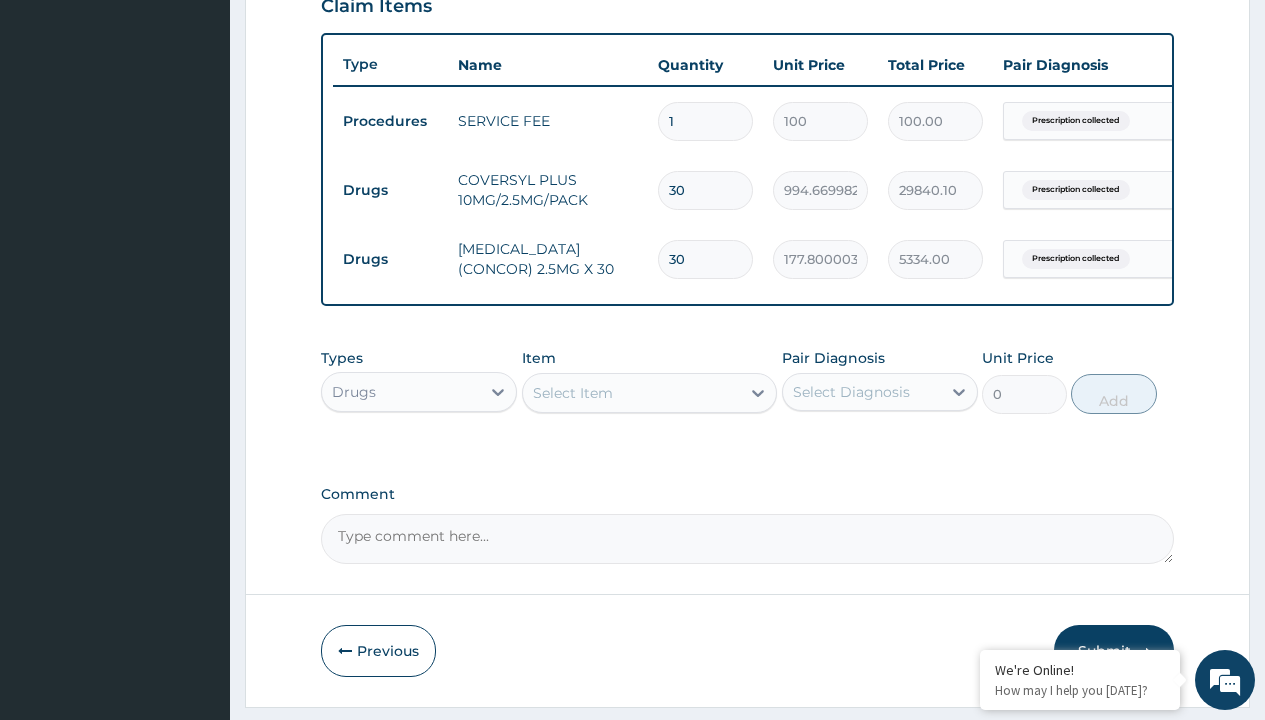 click on "Select Item" at bounding box center [573, 393] 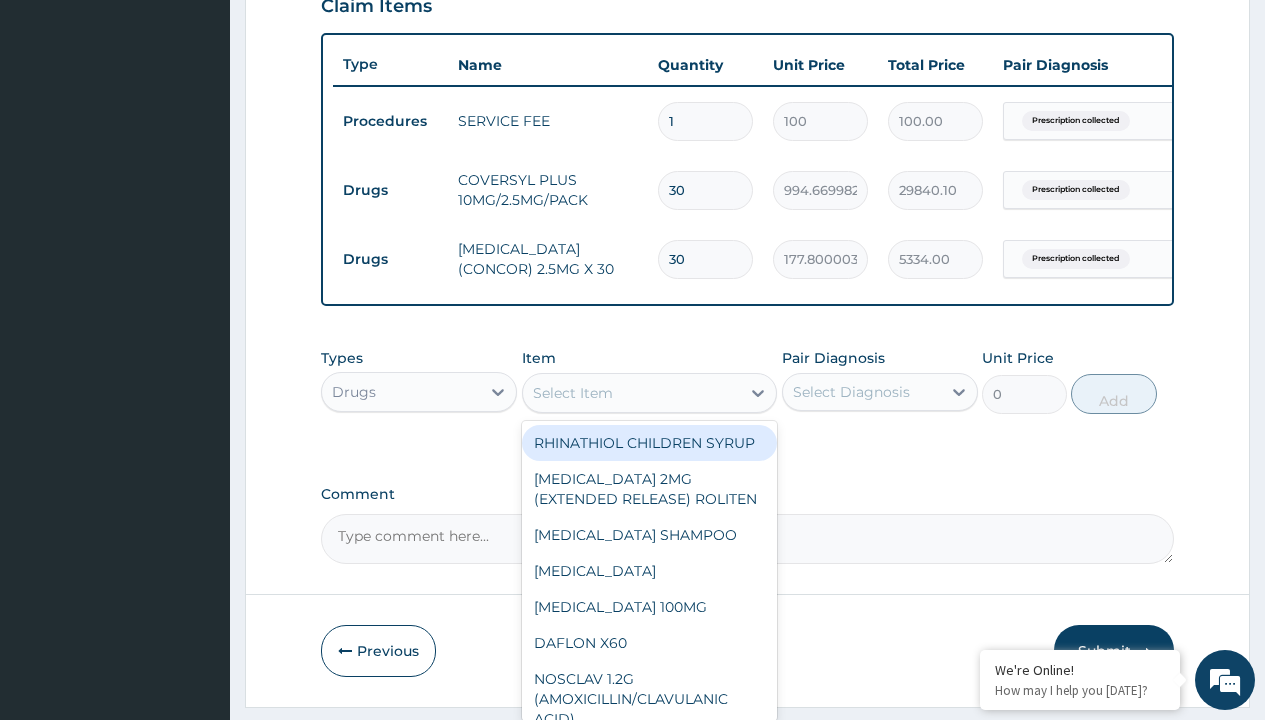 type on "clopidogrel 75mg" 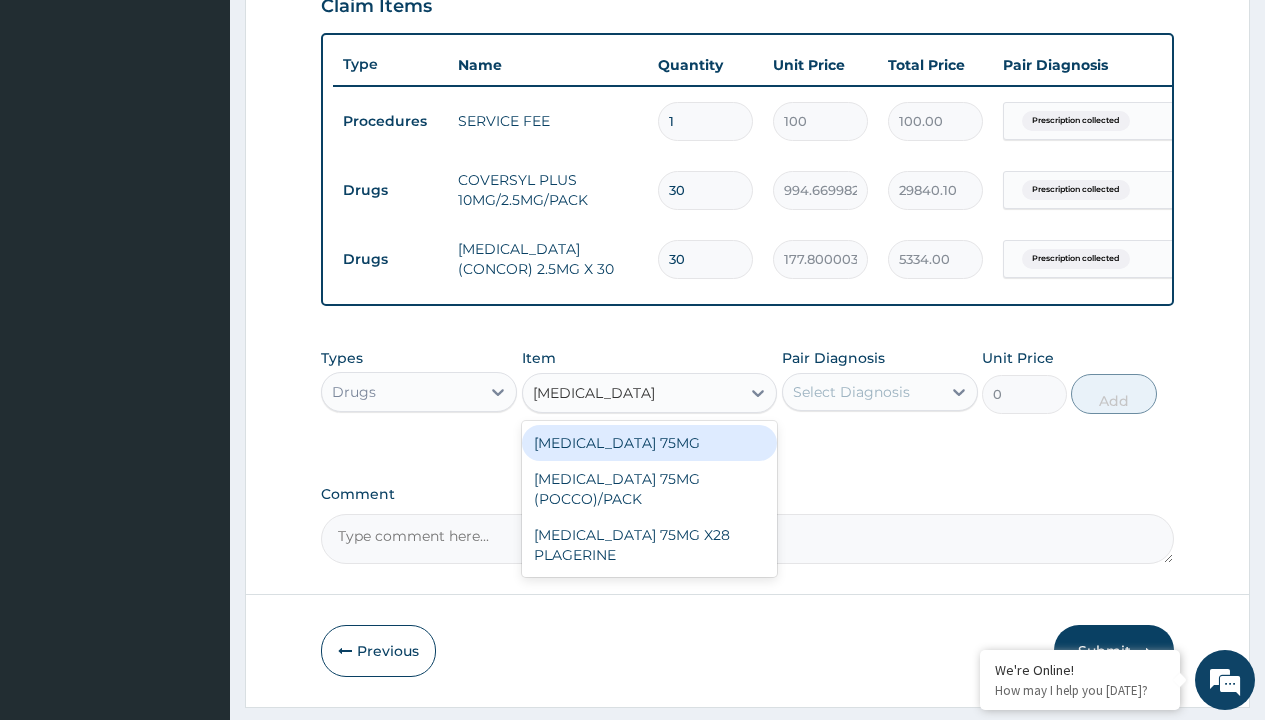 scroll, scrollTop: 0, scrollLeft: 0, axis: both 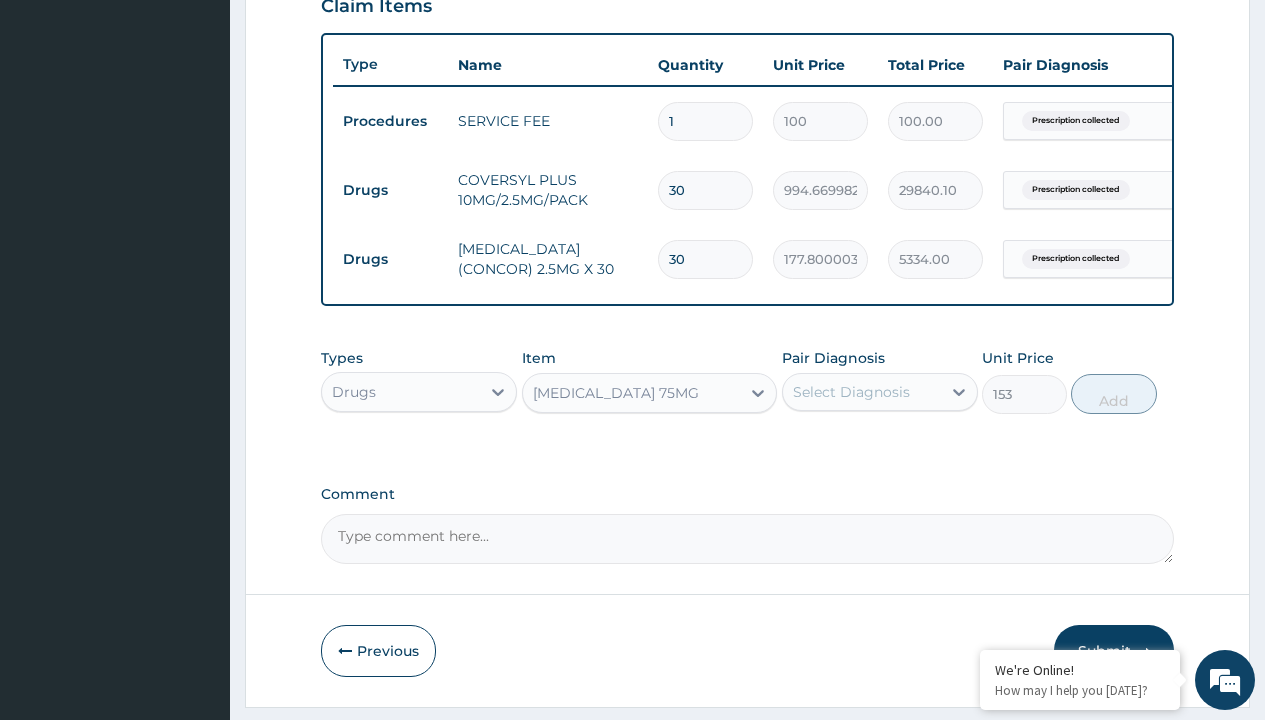 click on "Prescription collected" at bounding box center (409, -158) 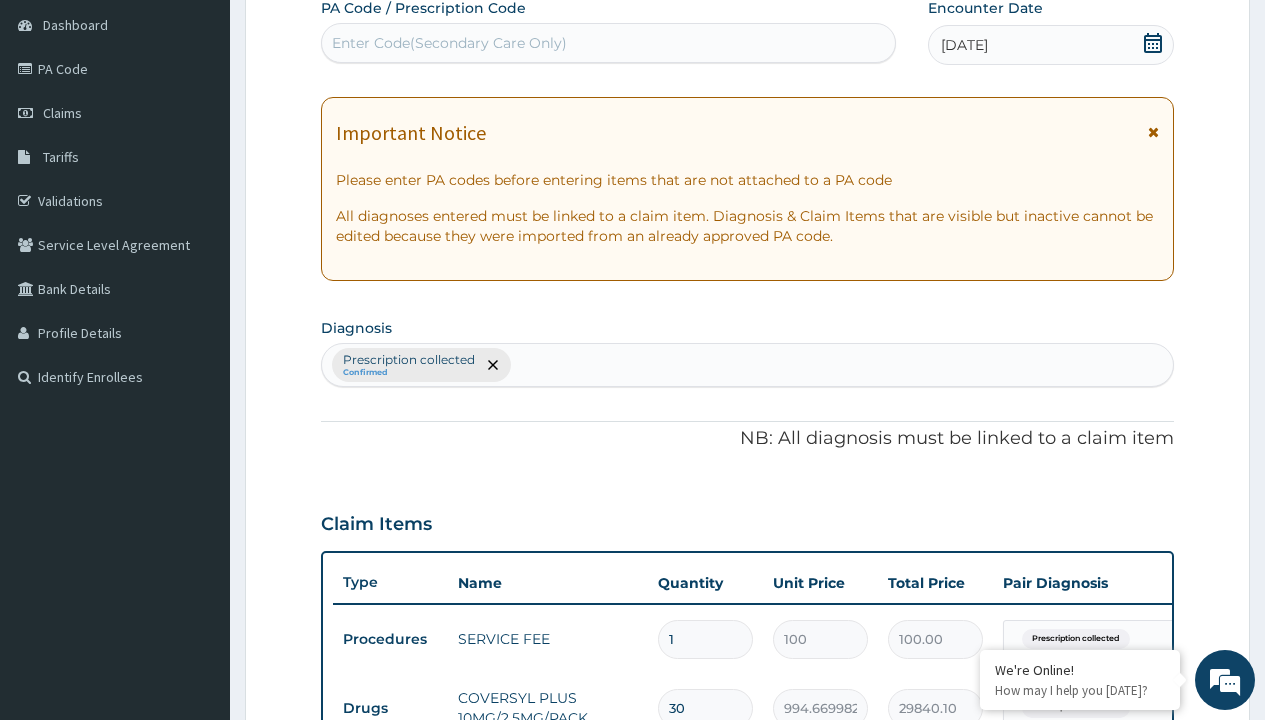 type on "prescription collected" 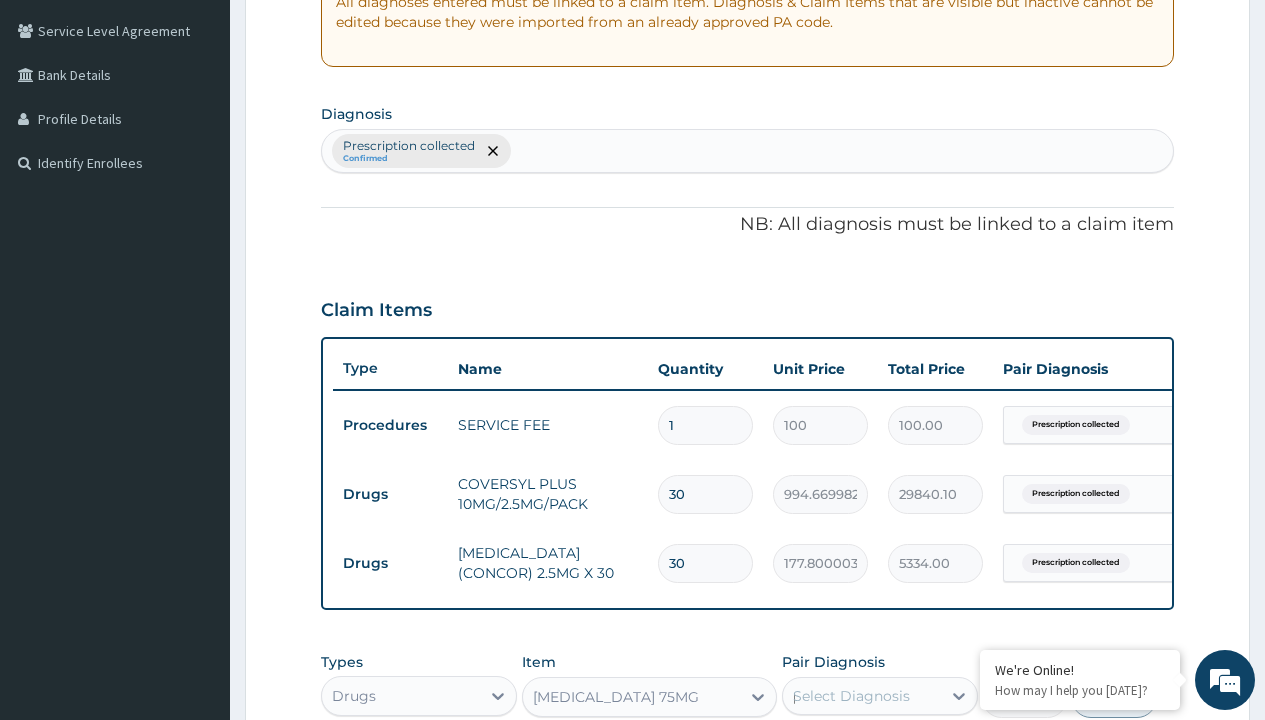 scroll, scrollTop: 0, scrollLeft: 0, axis: both 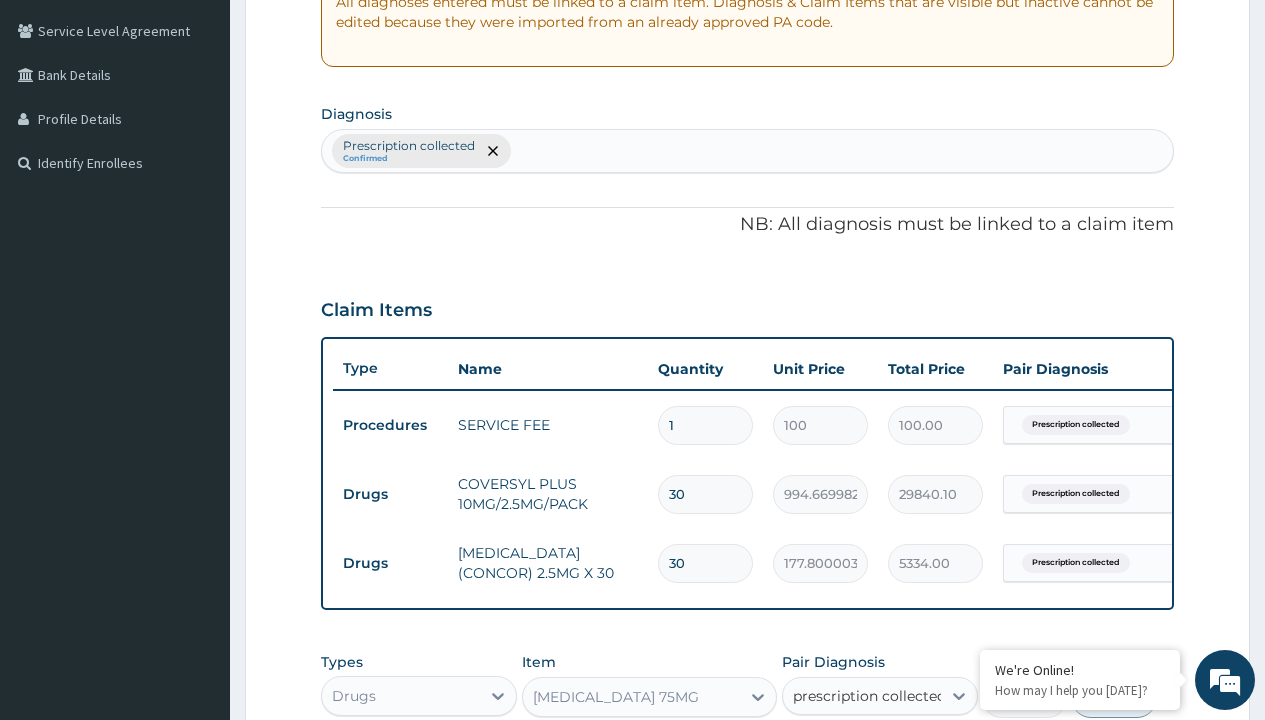 click on "Prescription collected" at bounding box center [890, 755] 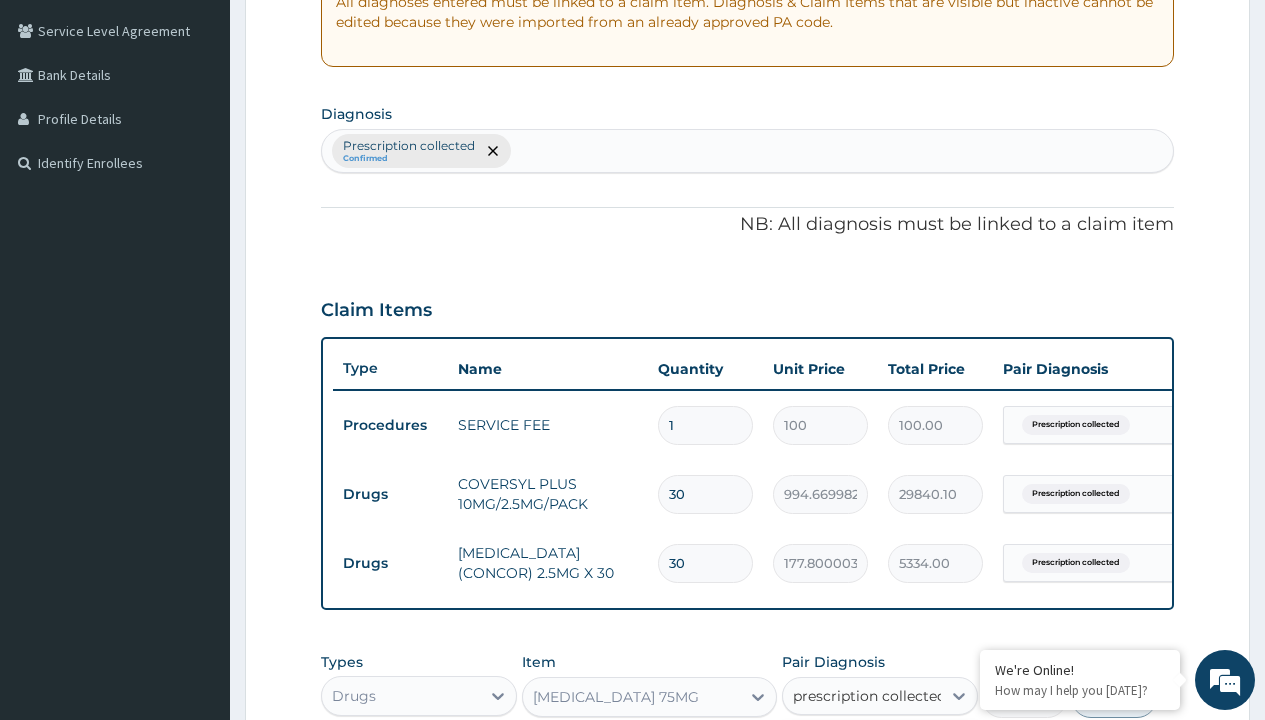 type 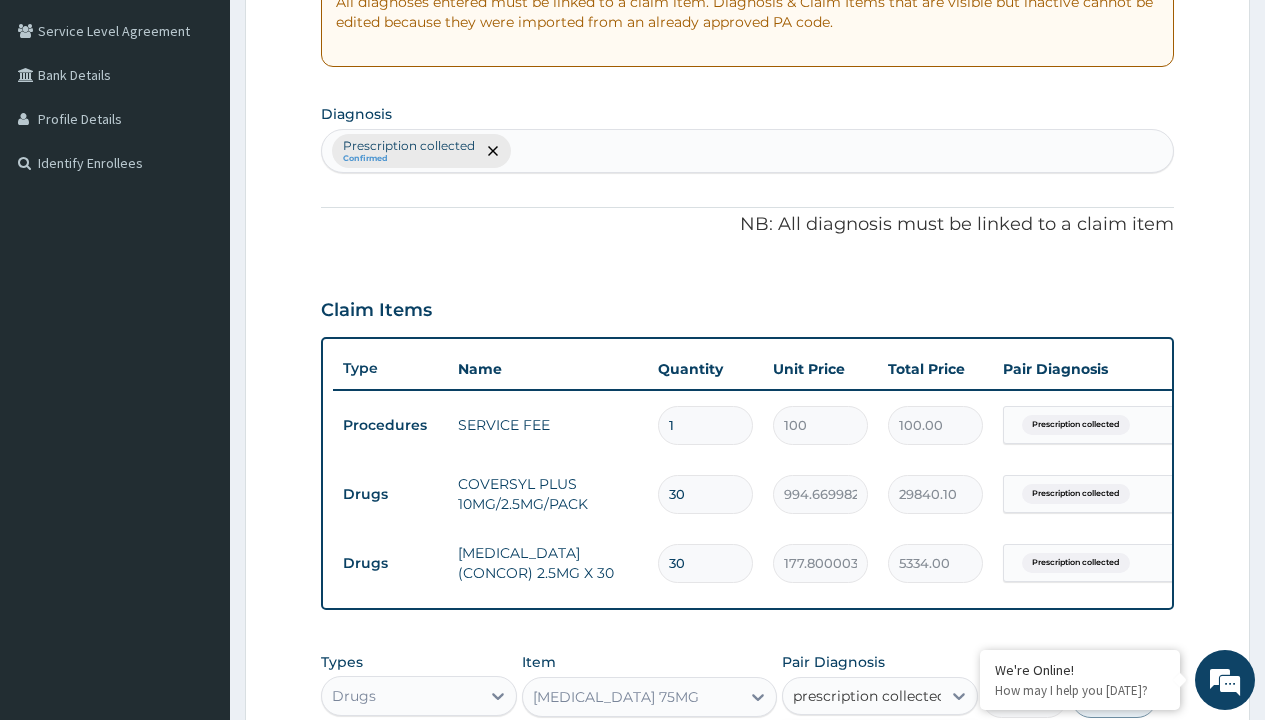 checkbox on "true" 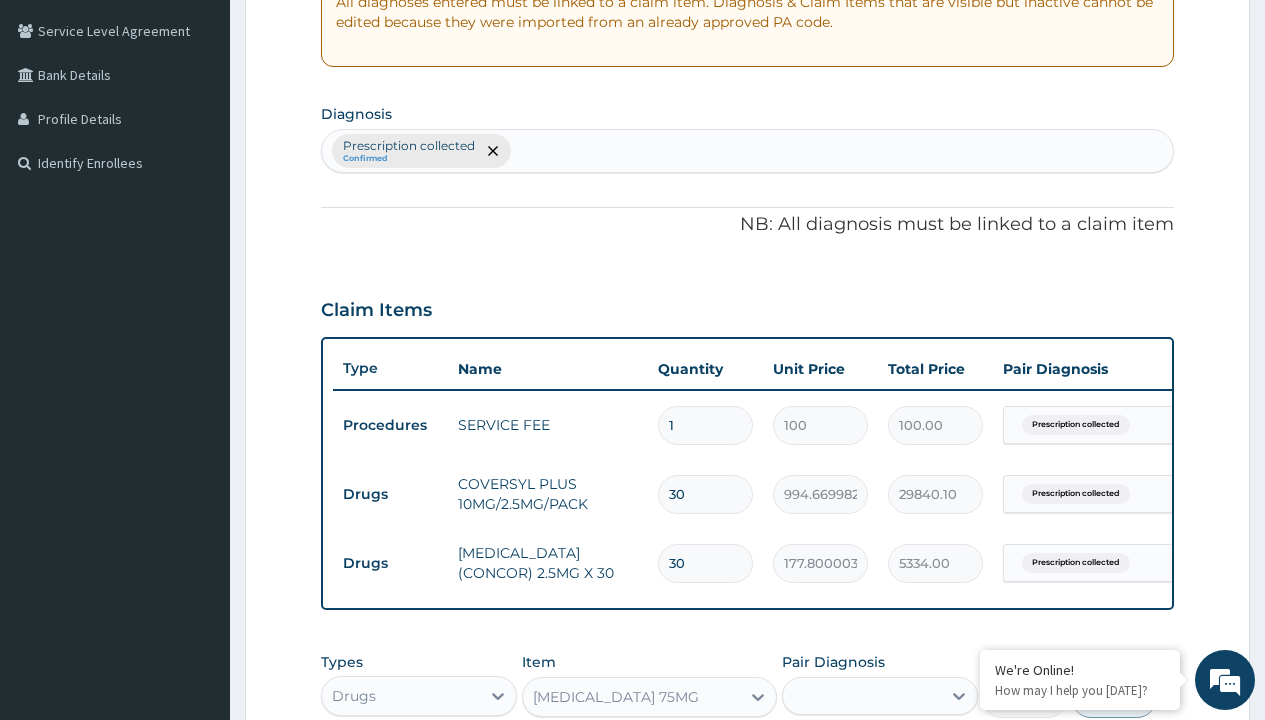 scroll, scrollTop: 780, scrollLeft: 0, axis: vertical 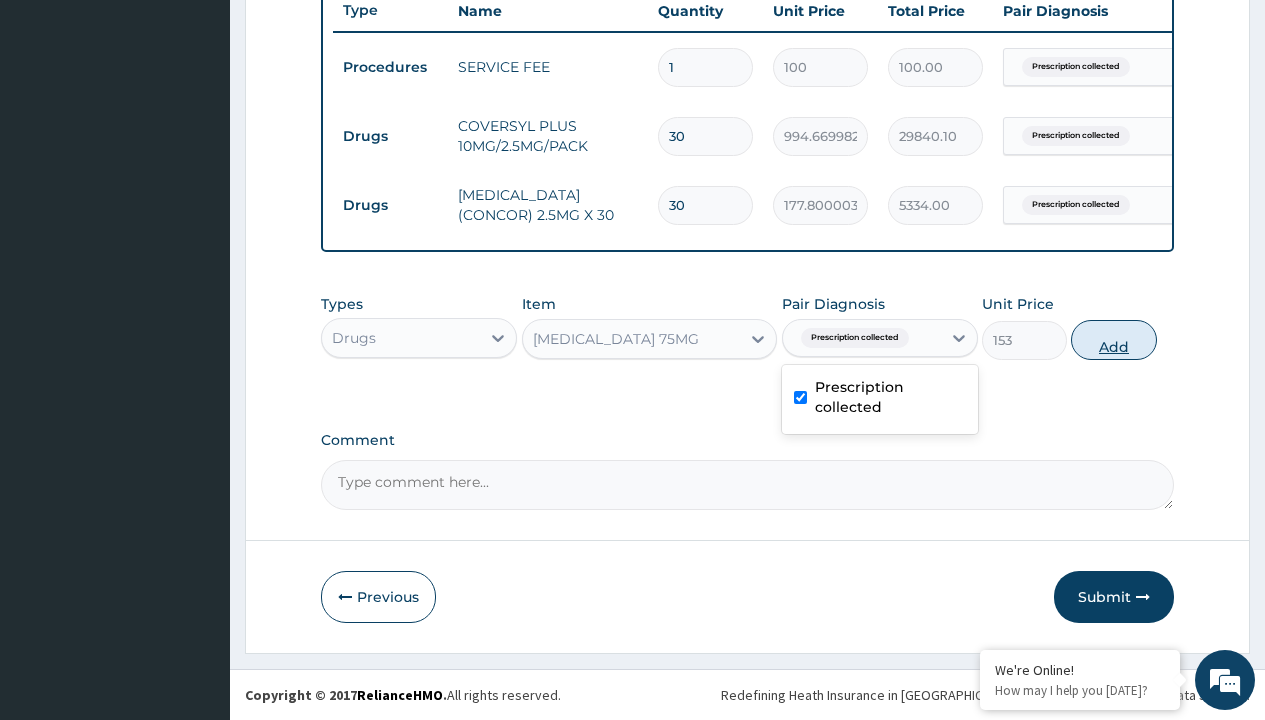 click on "Add" at bounding box center (1113, 340) 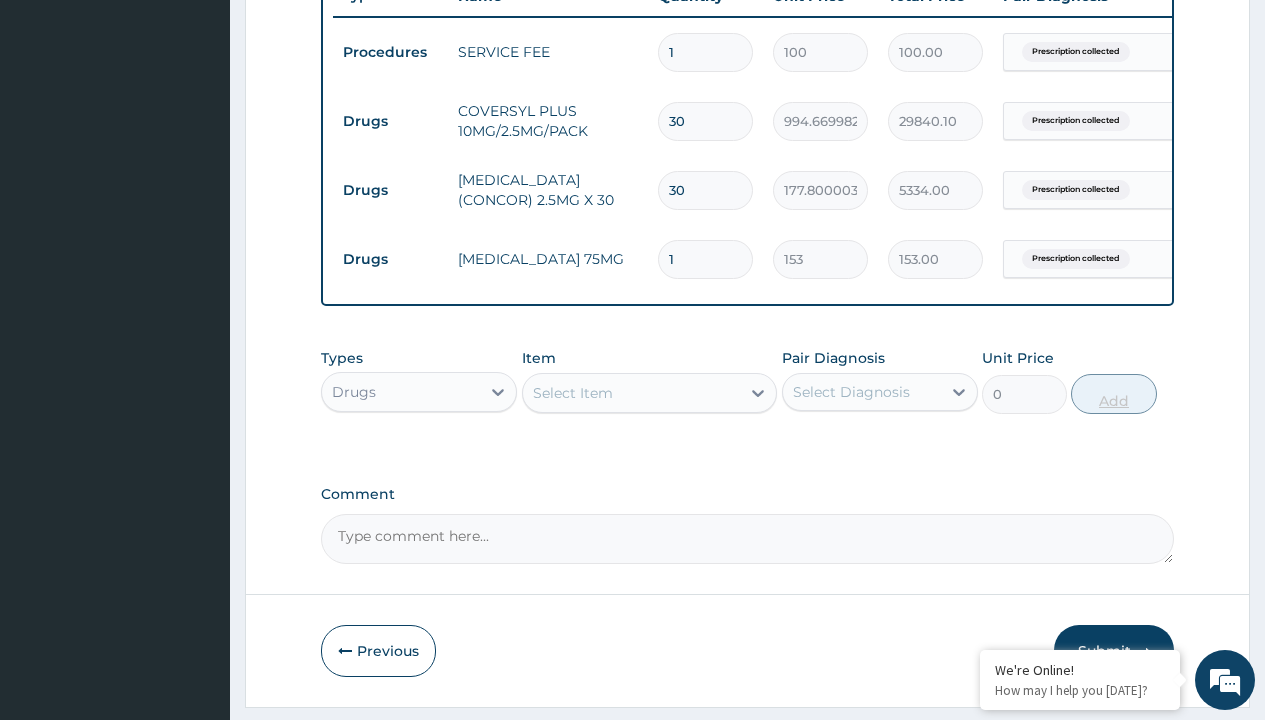 type on "28" 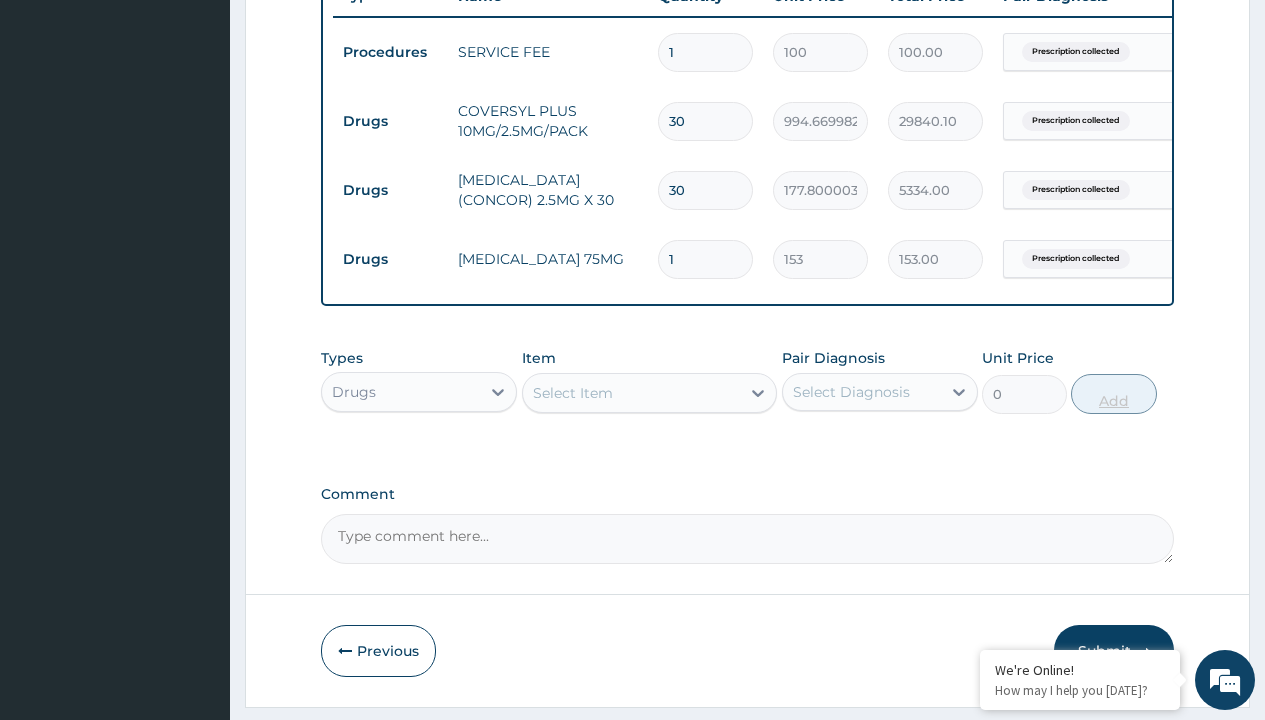 type on "4284.00" 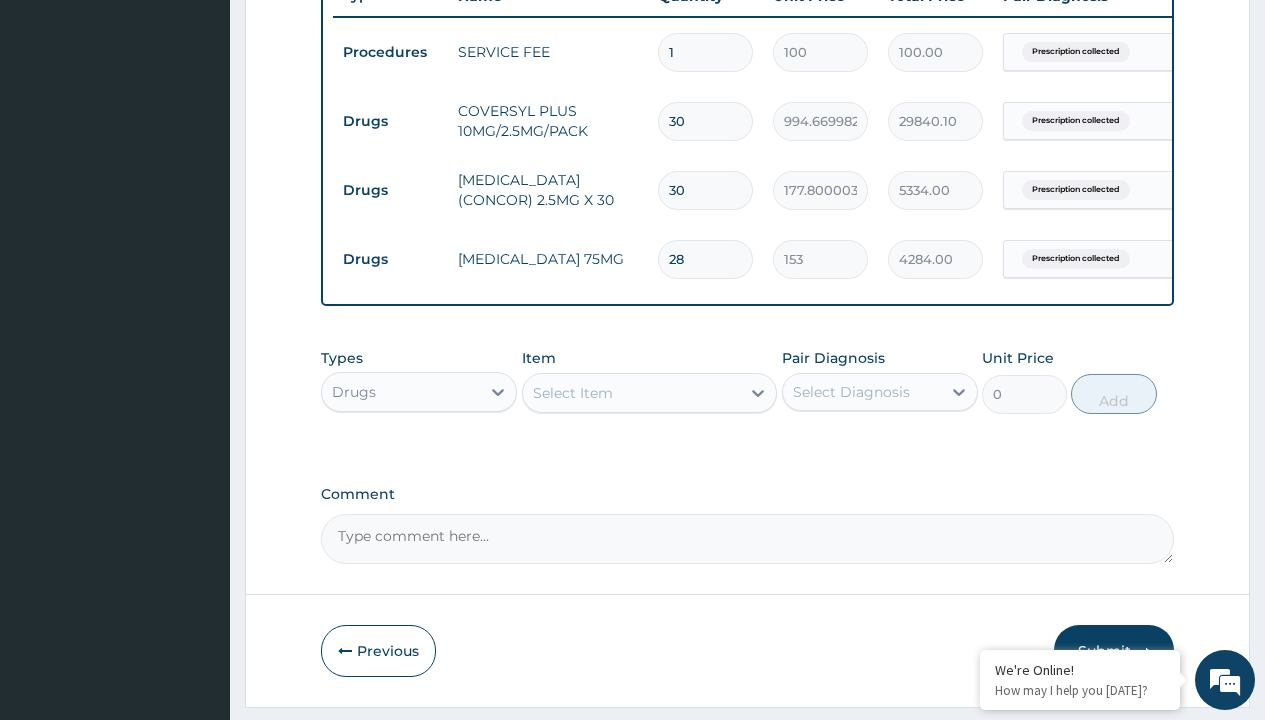 type on "28" 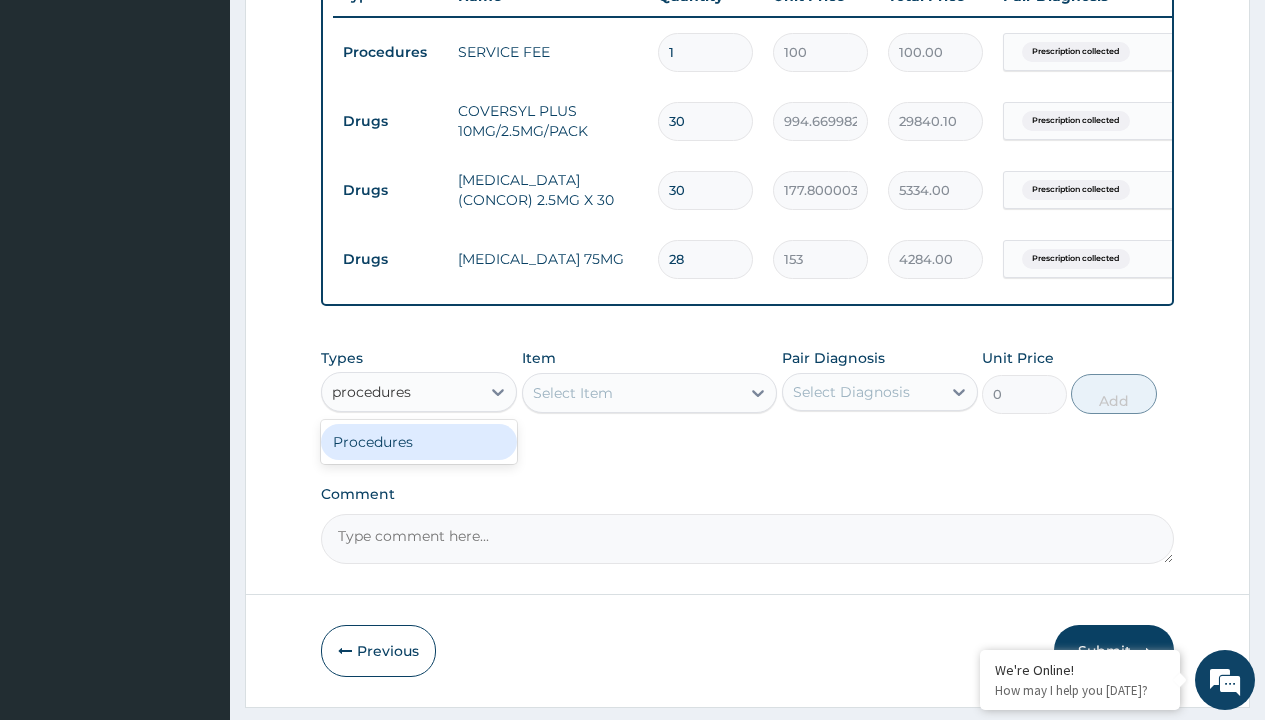 click on "Procedures" at bounding box center [419, 442] 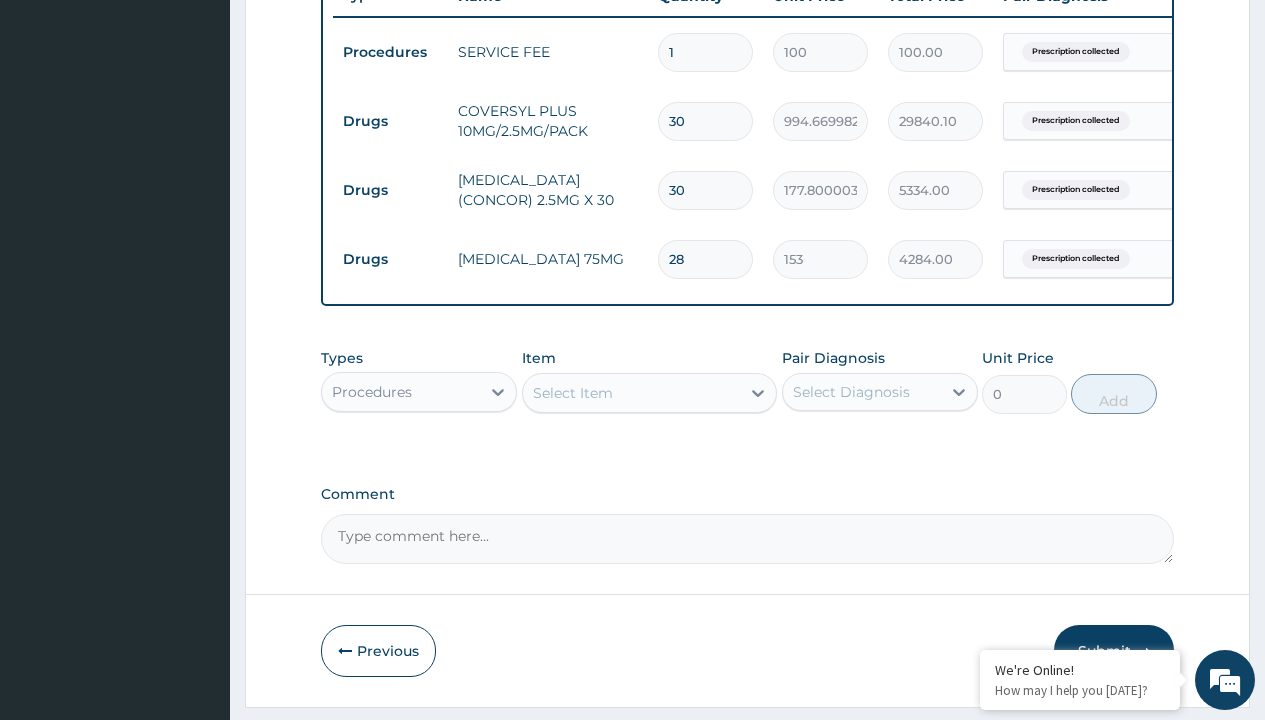 click on "Select Item" at bounding box center (573, 393) 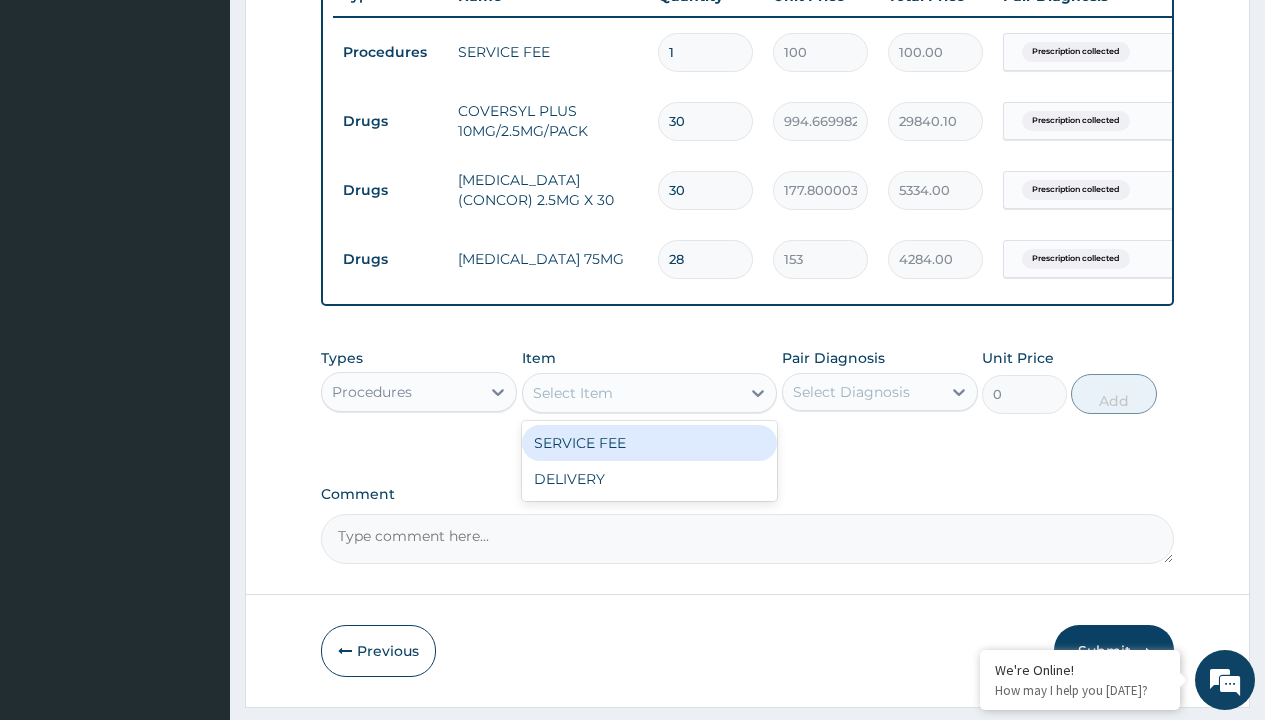 type on "delivery" 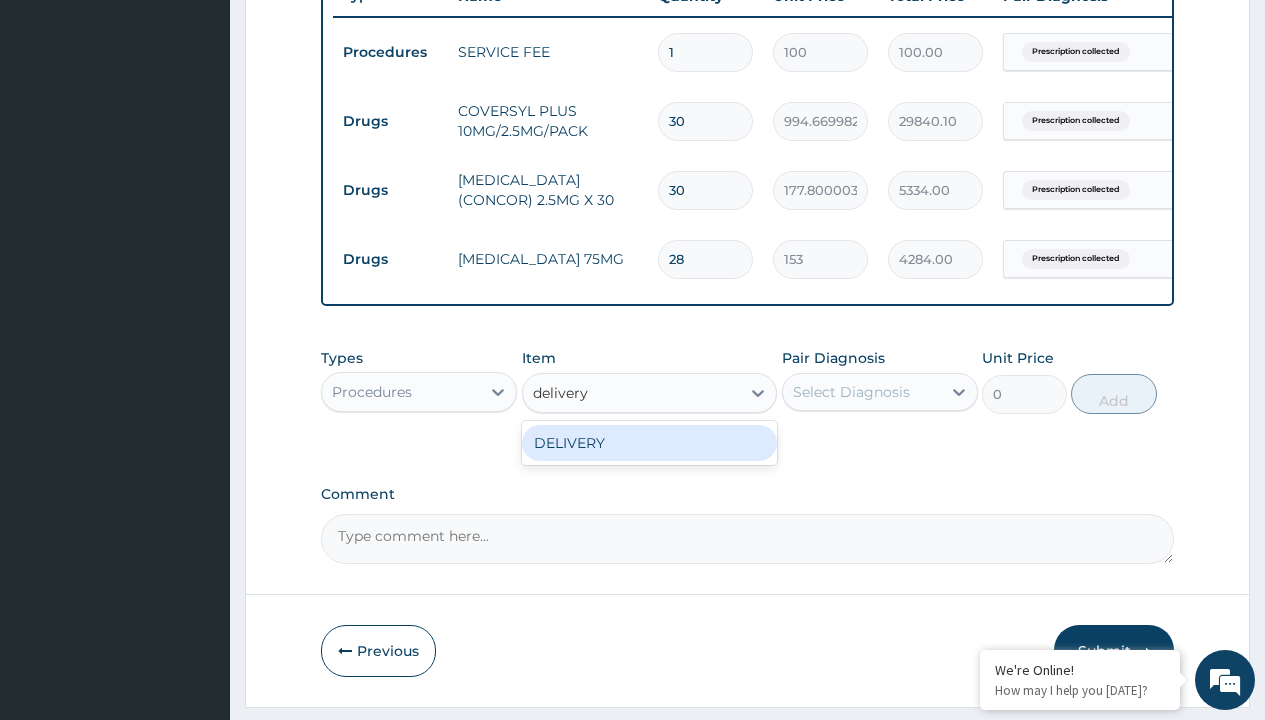 scroll, scrollTop: 0, scrollLeft: 0, axis: both 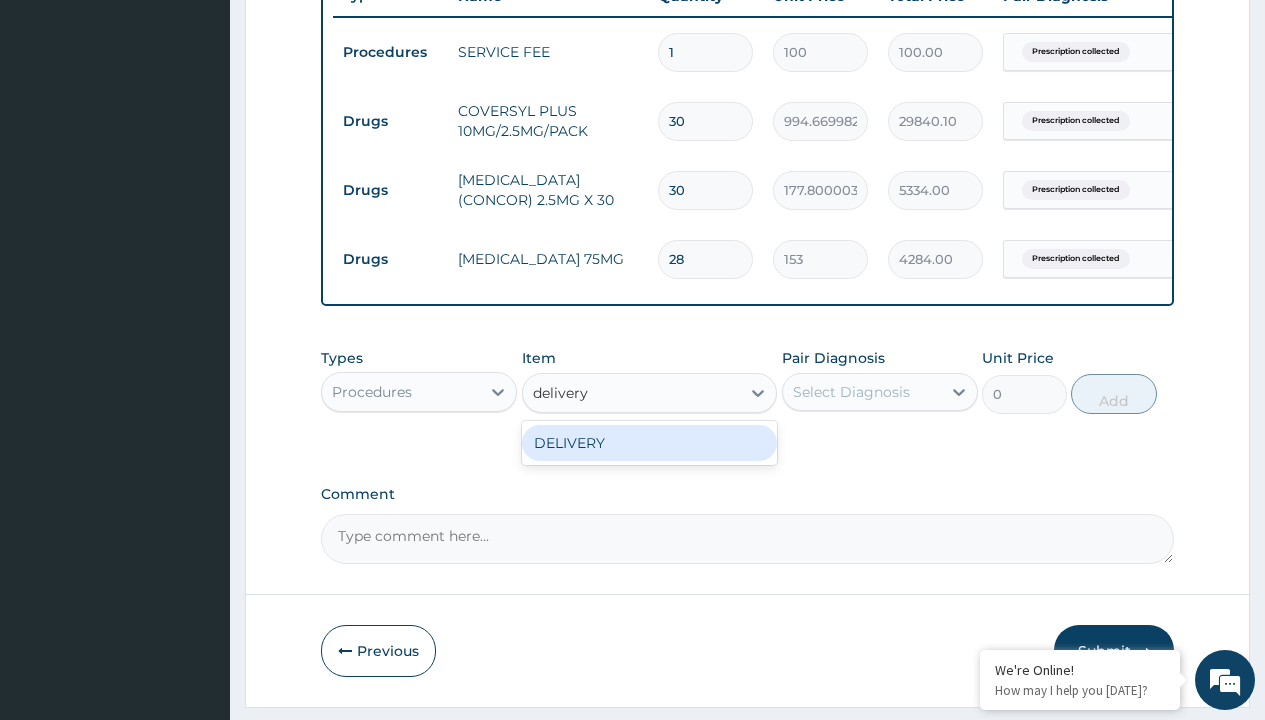 click on "DELIVERY" at bounding box center [650, 443] 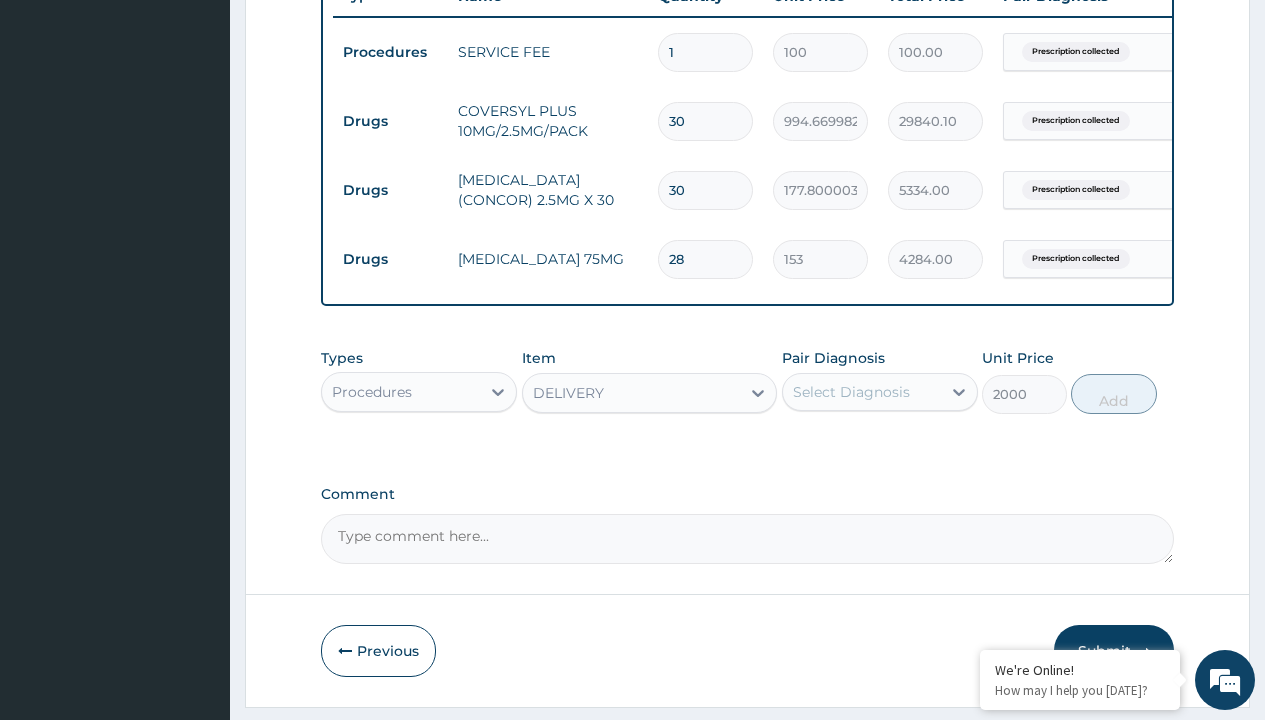 scroll, scrollTop: 193, scrollLeft: 0, axis: vertical 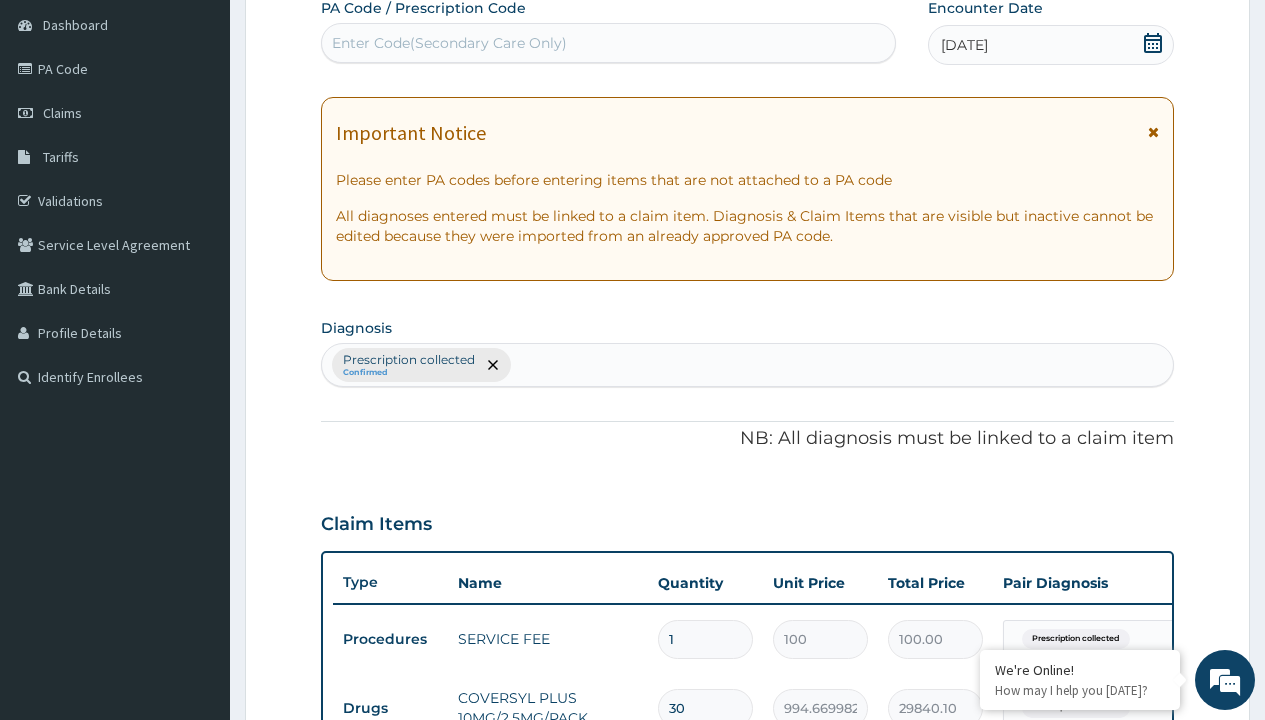 click on "Prescription collected" at bounding box center (409, 360) 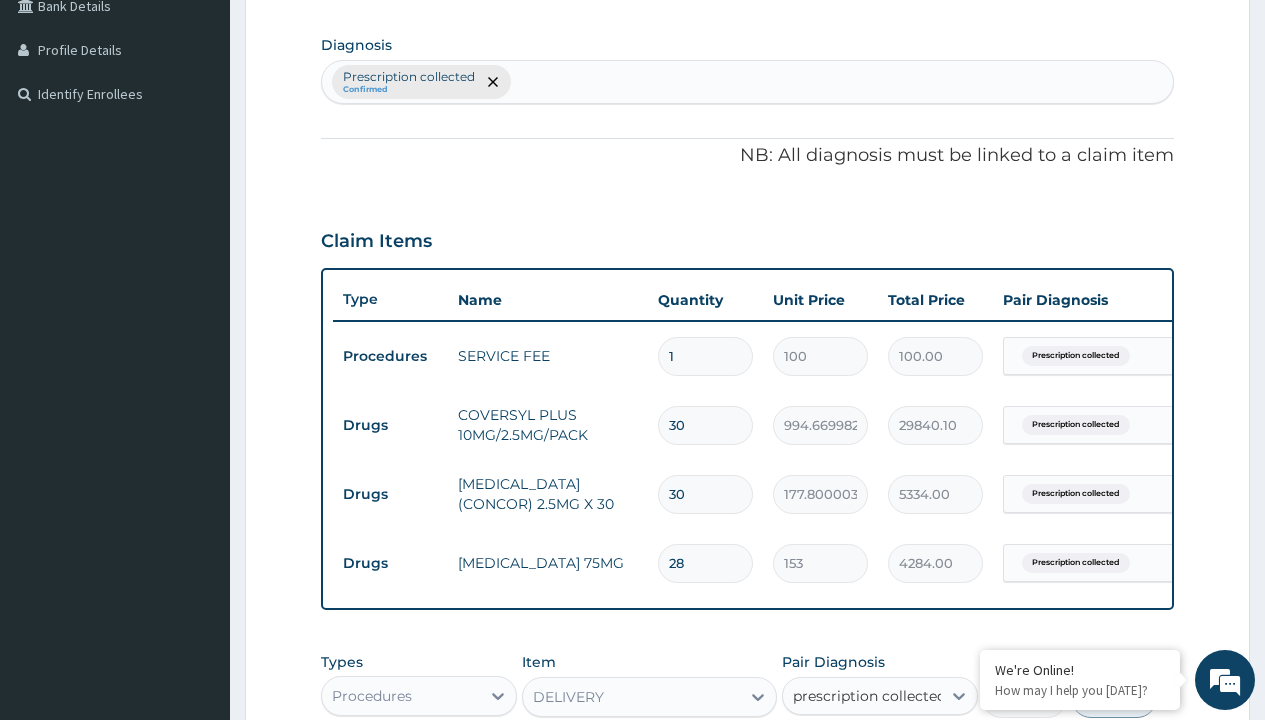 click on "Prescription collected" at bounding box center (890, 755) 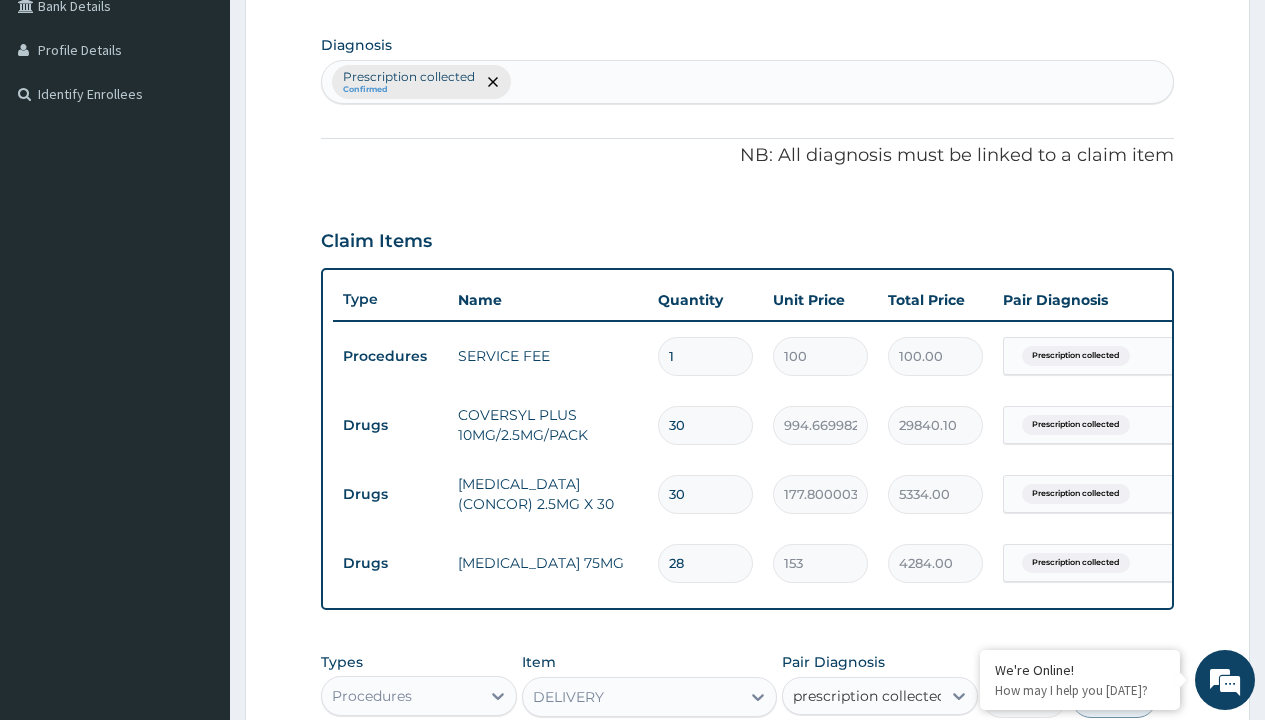 type 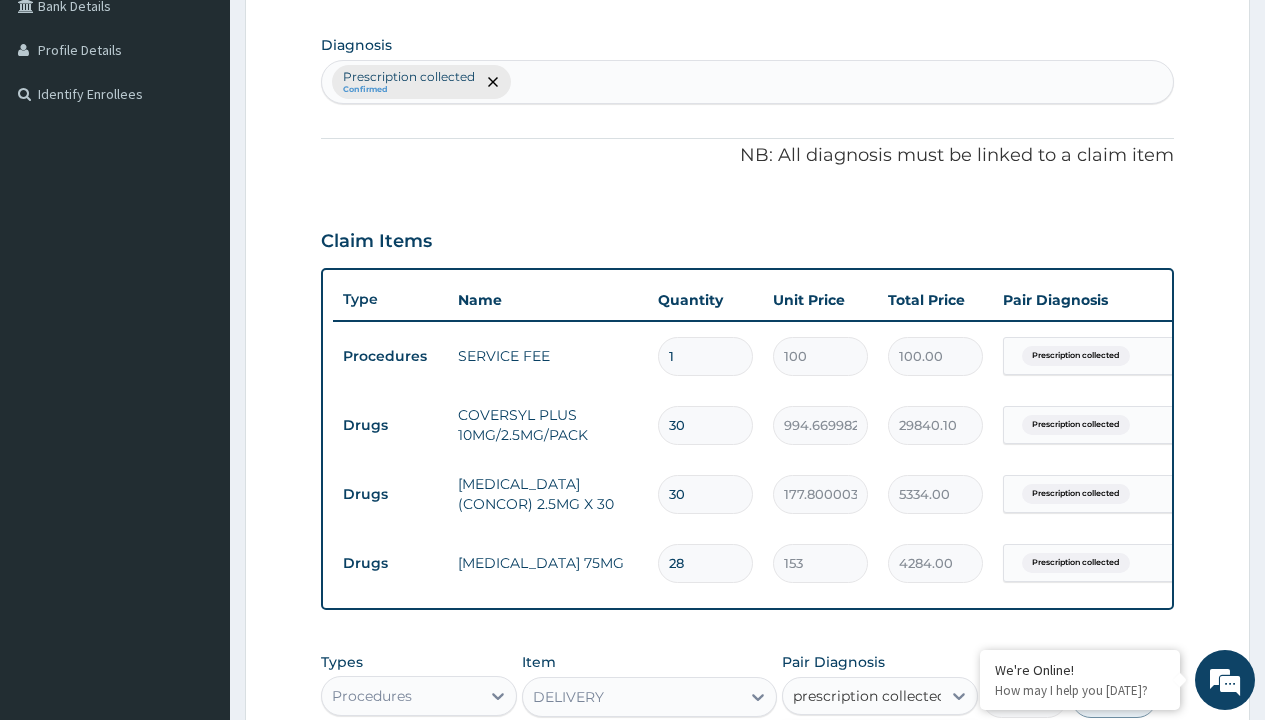 checkbox on "true" 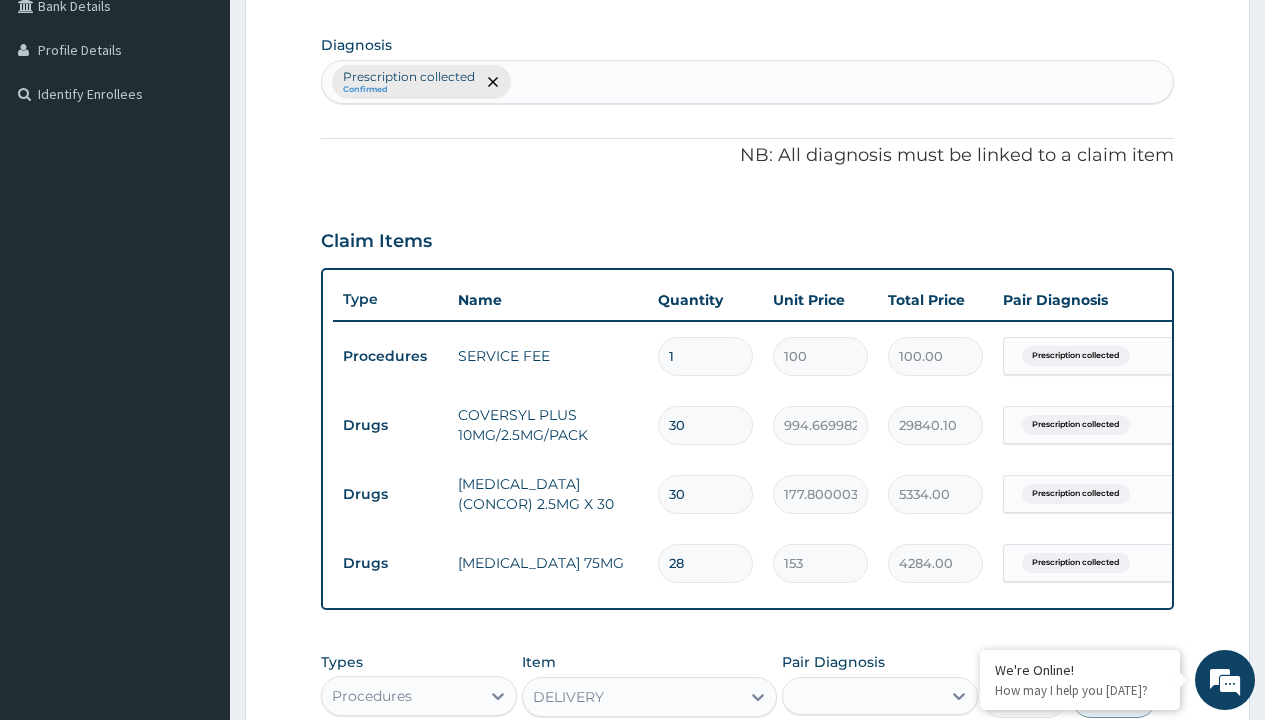 scroll, scrollTop: 849, scrollLeft: 0, axis: vertical 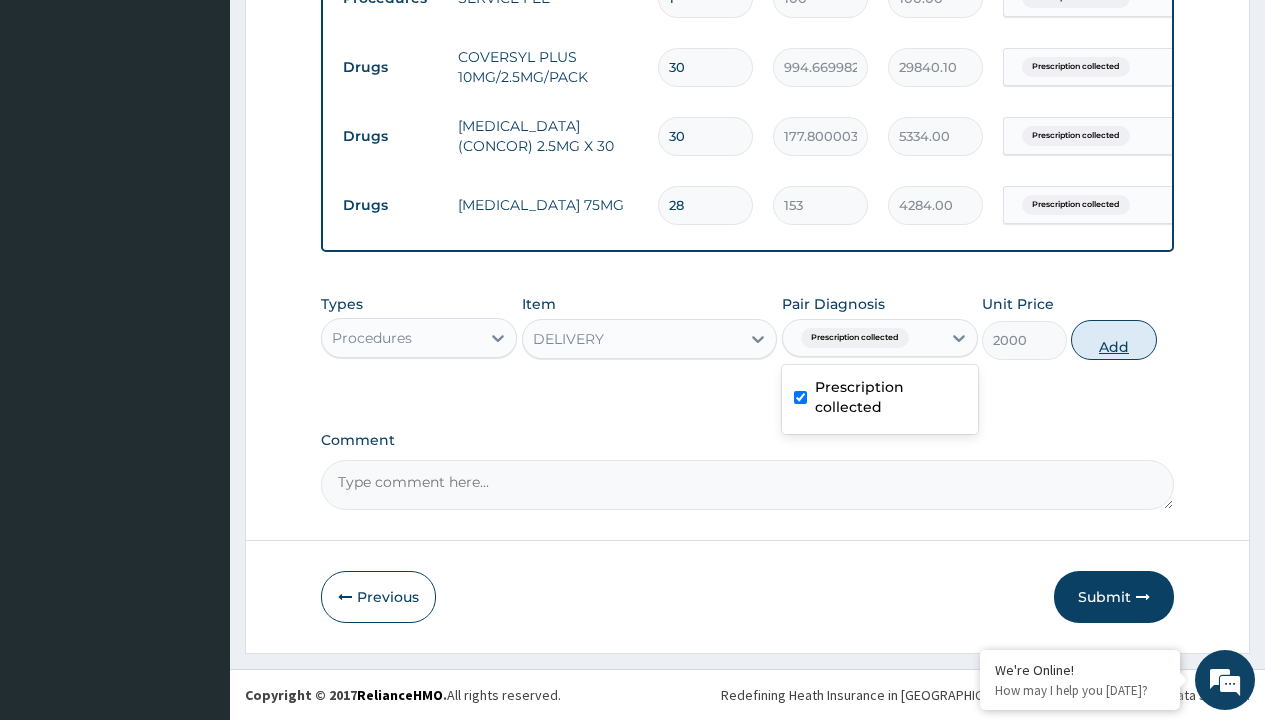 click on "Add" at bounding box center [1113, 340] 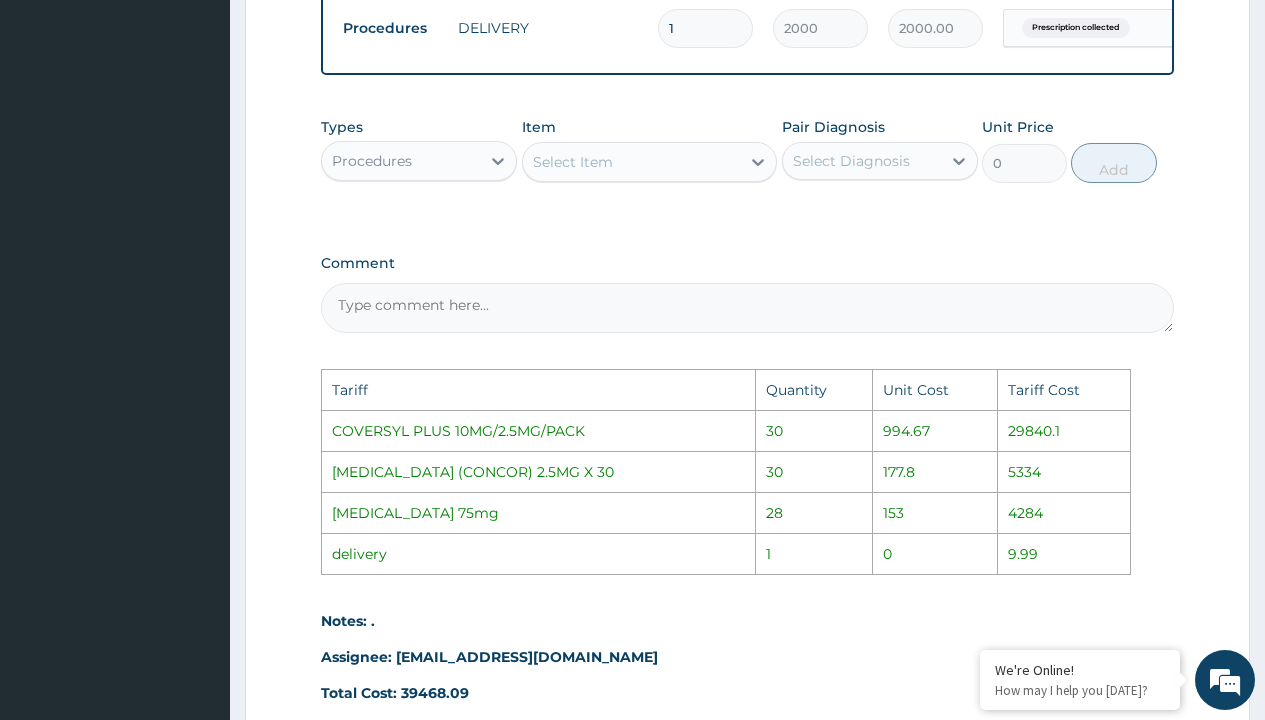 scroll, scrollTop: 1081, scrollLeft: 0, axis: vertical 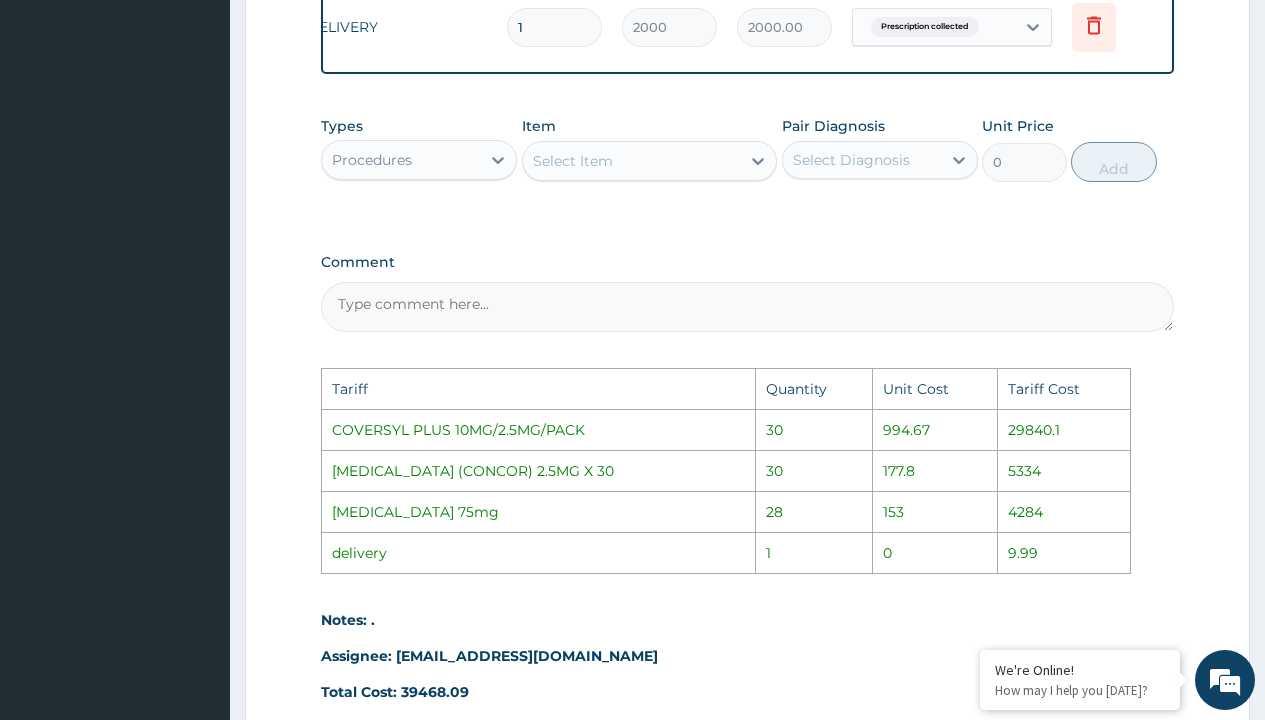 click 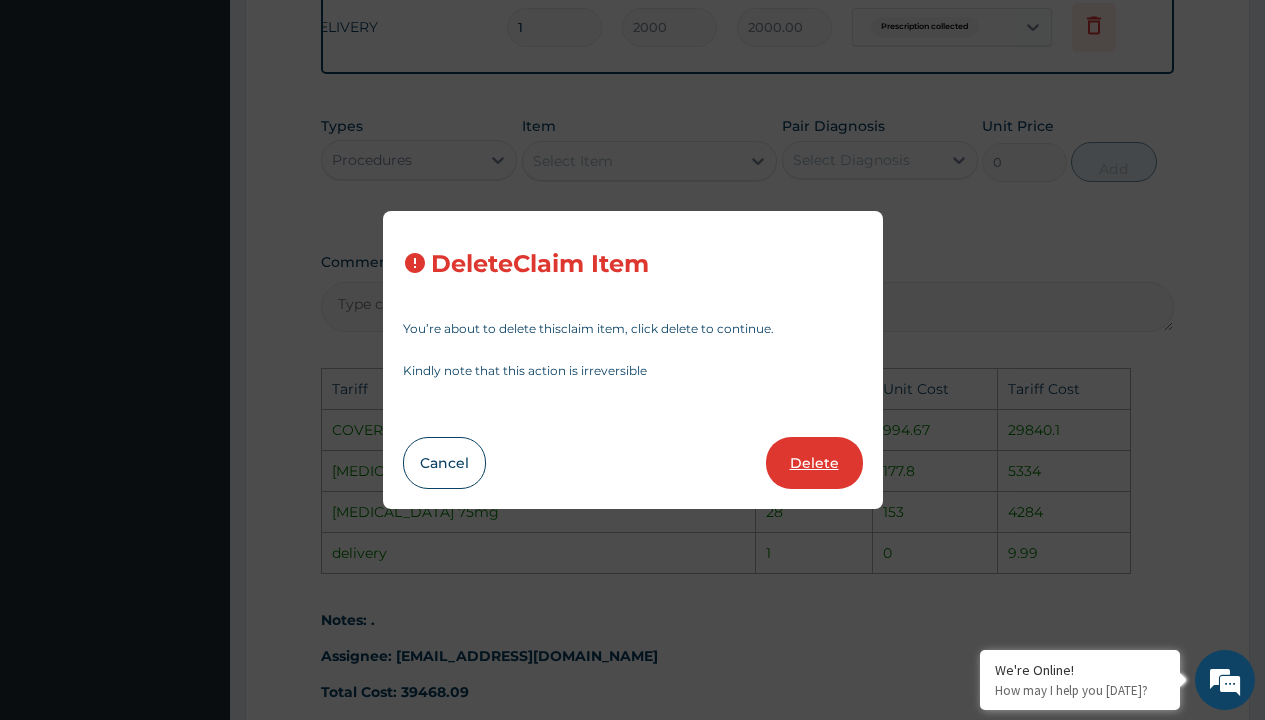 click on "Delete" at bounding box center (814, 463) 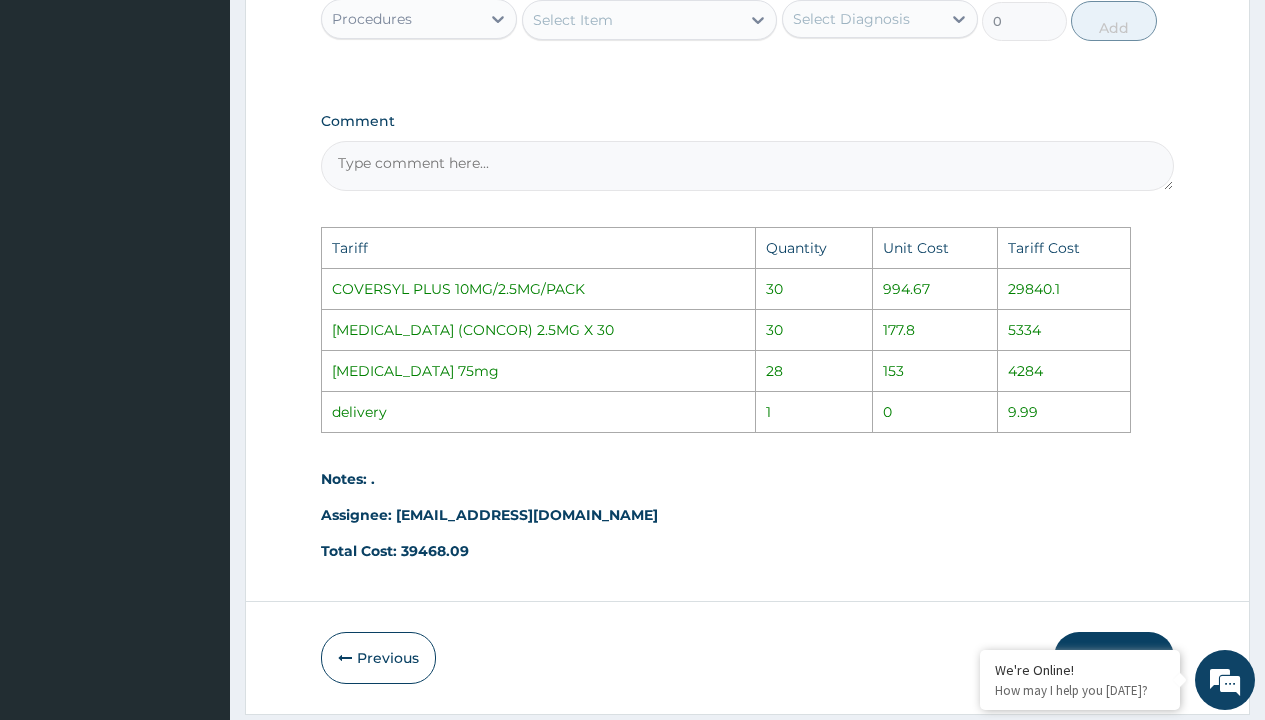 scroll, scrollTop: 1229, scrollLeft: 0, axis: vertical 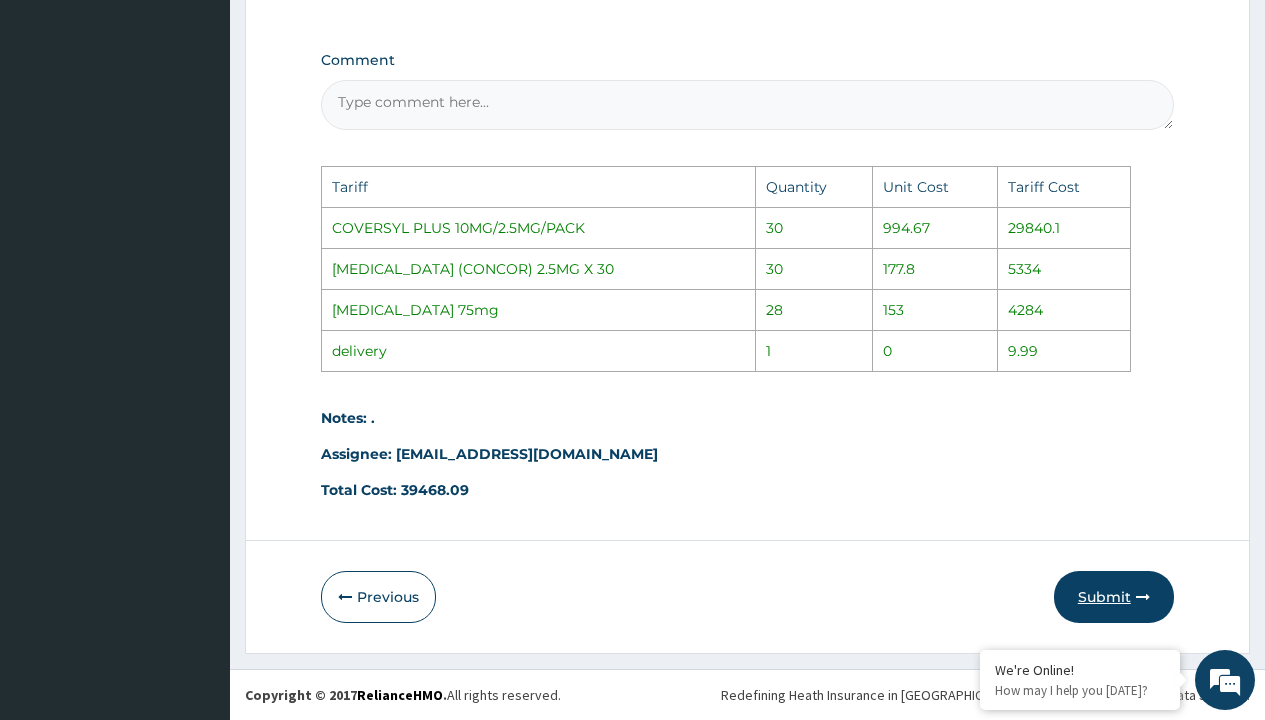 click on "Submit" at bounding box center [1114, 597] 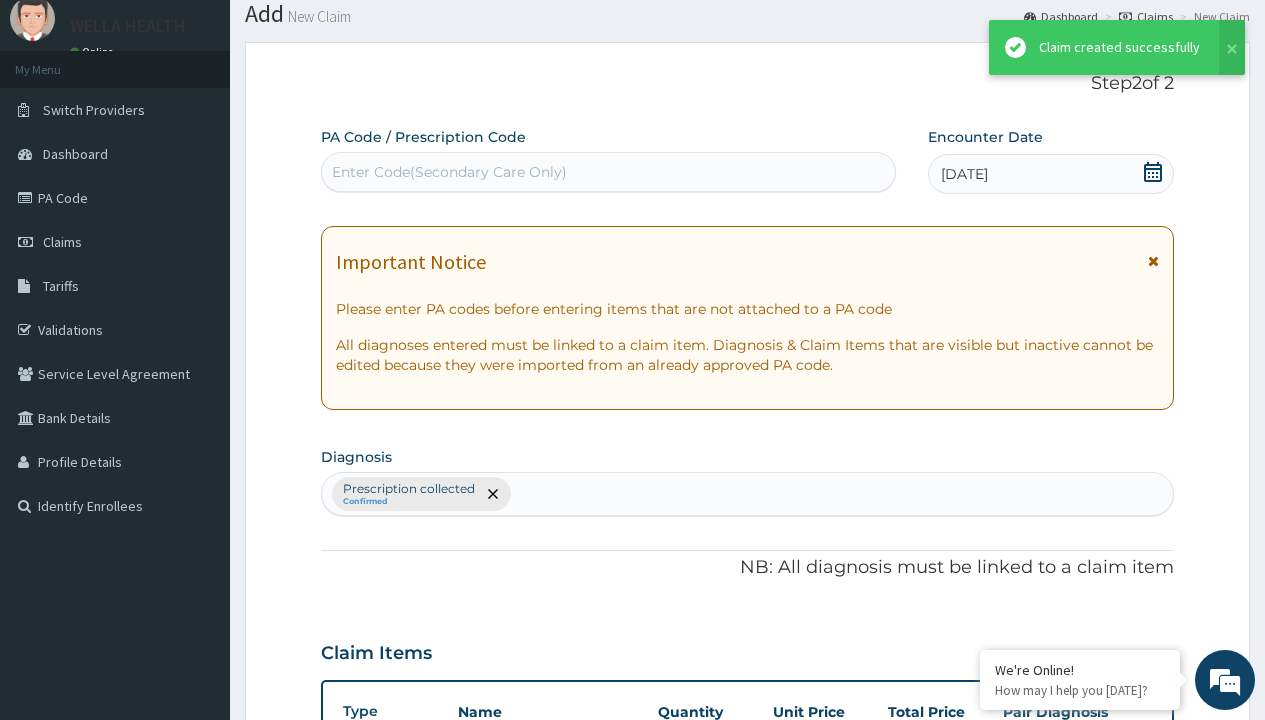 scroll, scrollTop: 849, scrollLeft: 0, axis: vertical 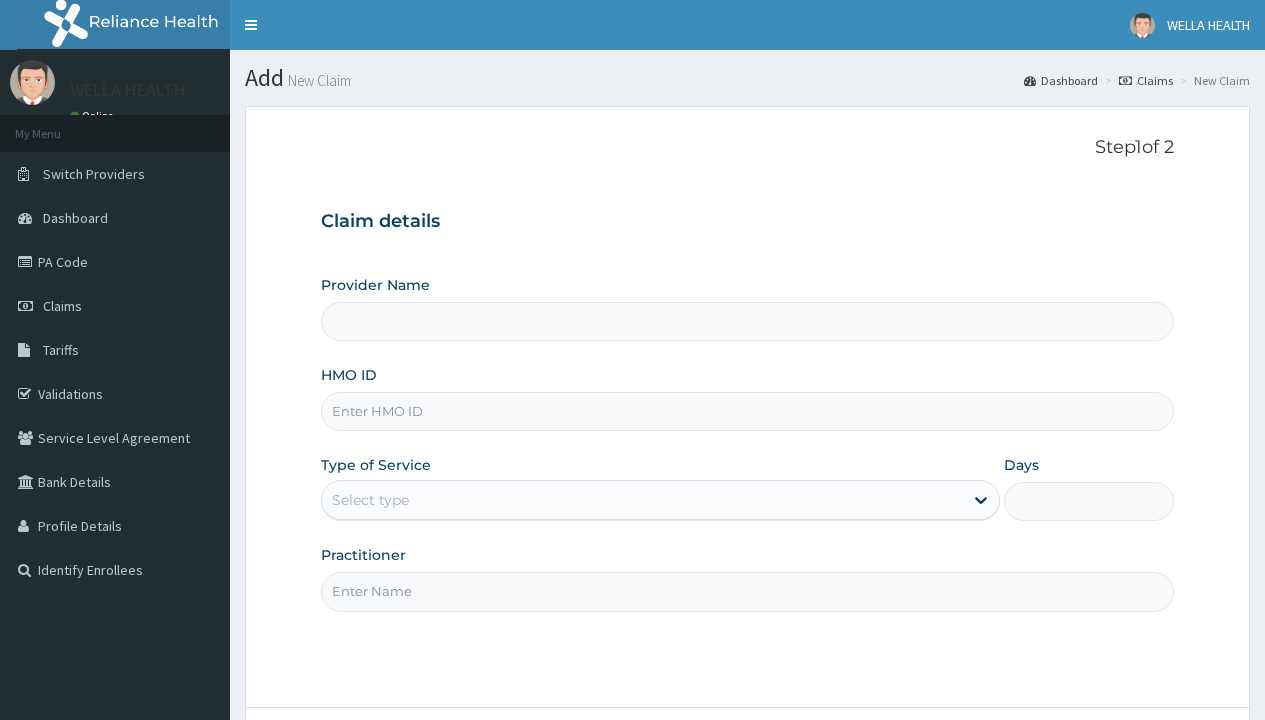 type on "Pharmacy Pick Up ( WellaHealth)" 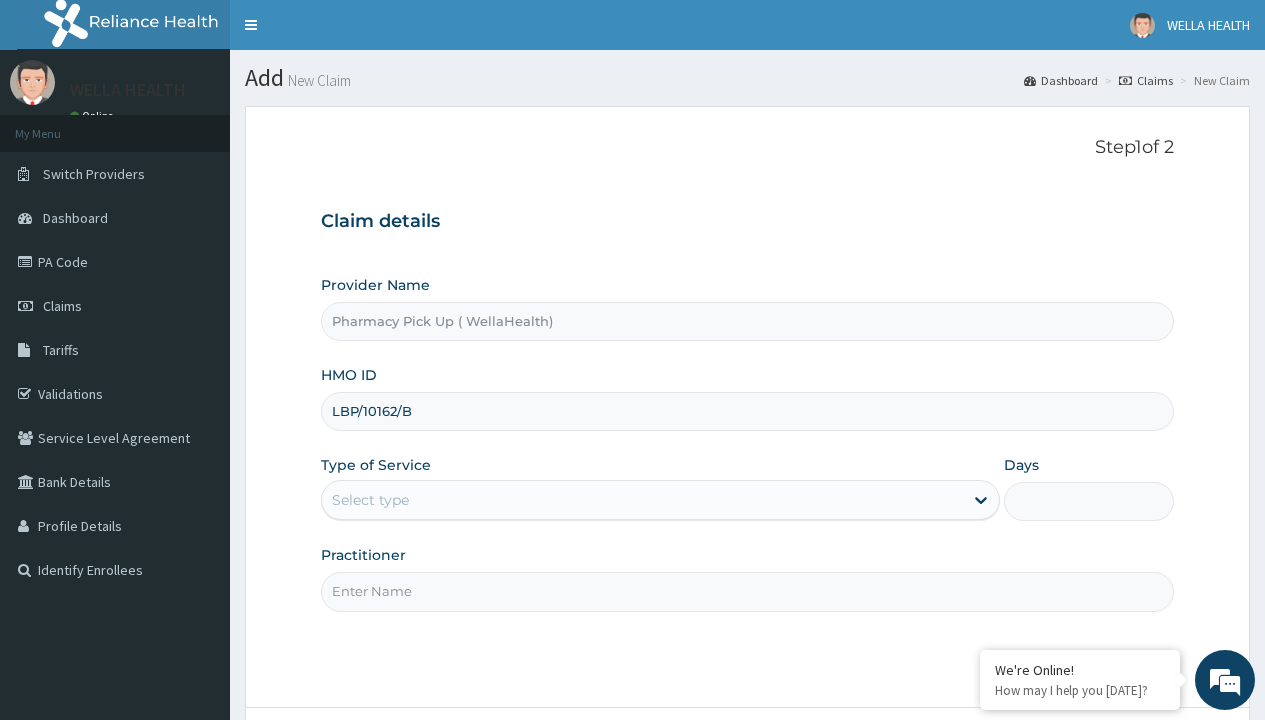 type on "LBP/10162/B" 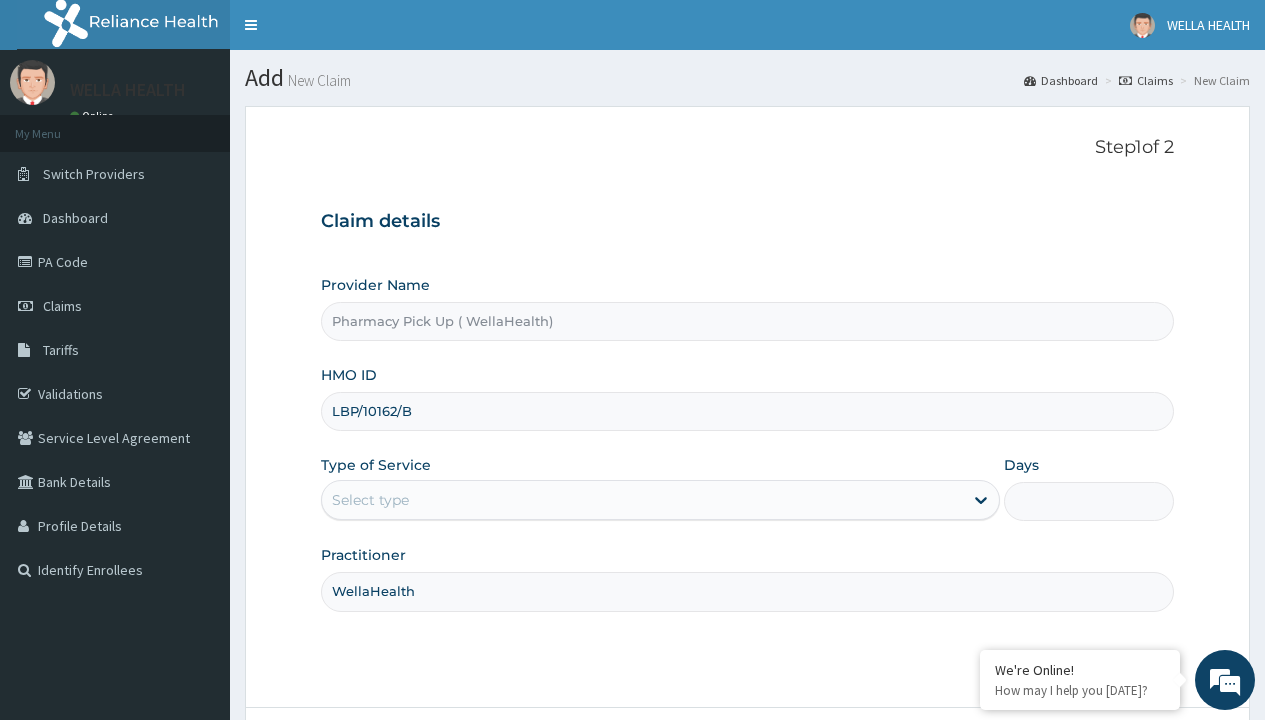 type on "WellaHealth" 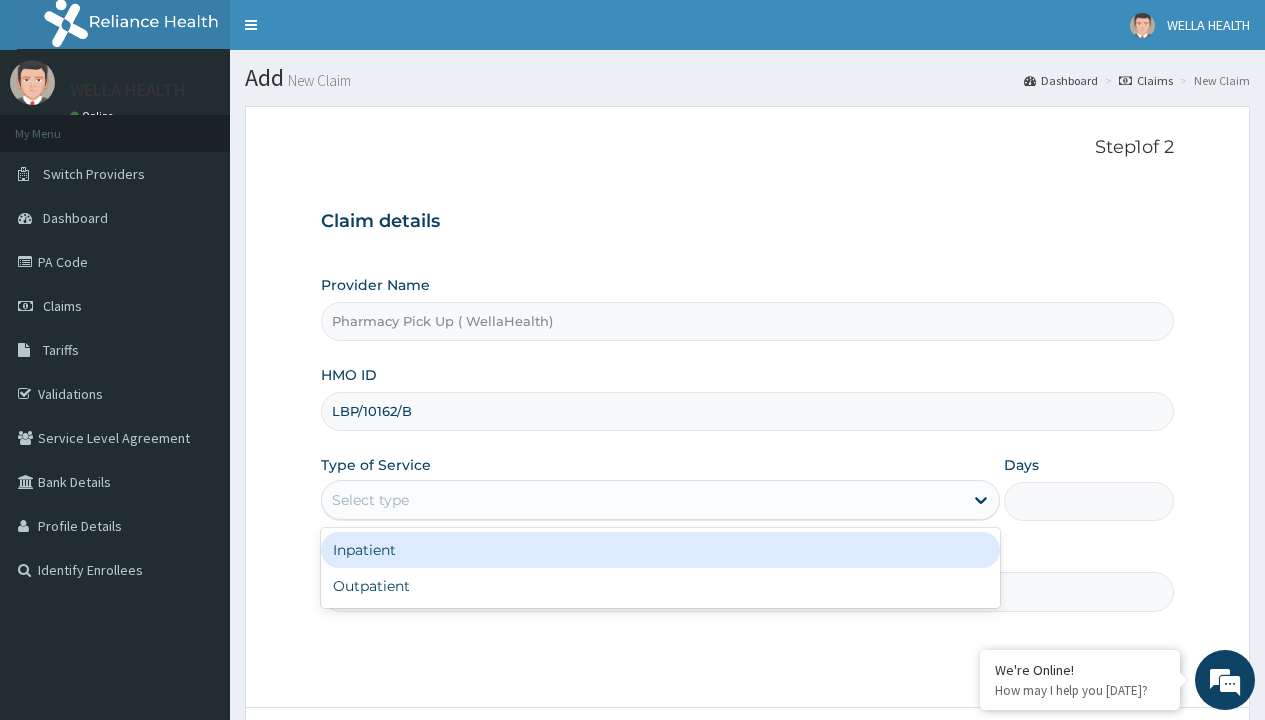 click on "Outpatient" at bounding box center (660, 586) 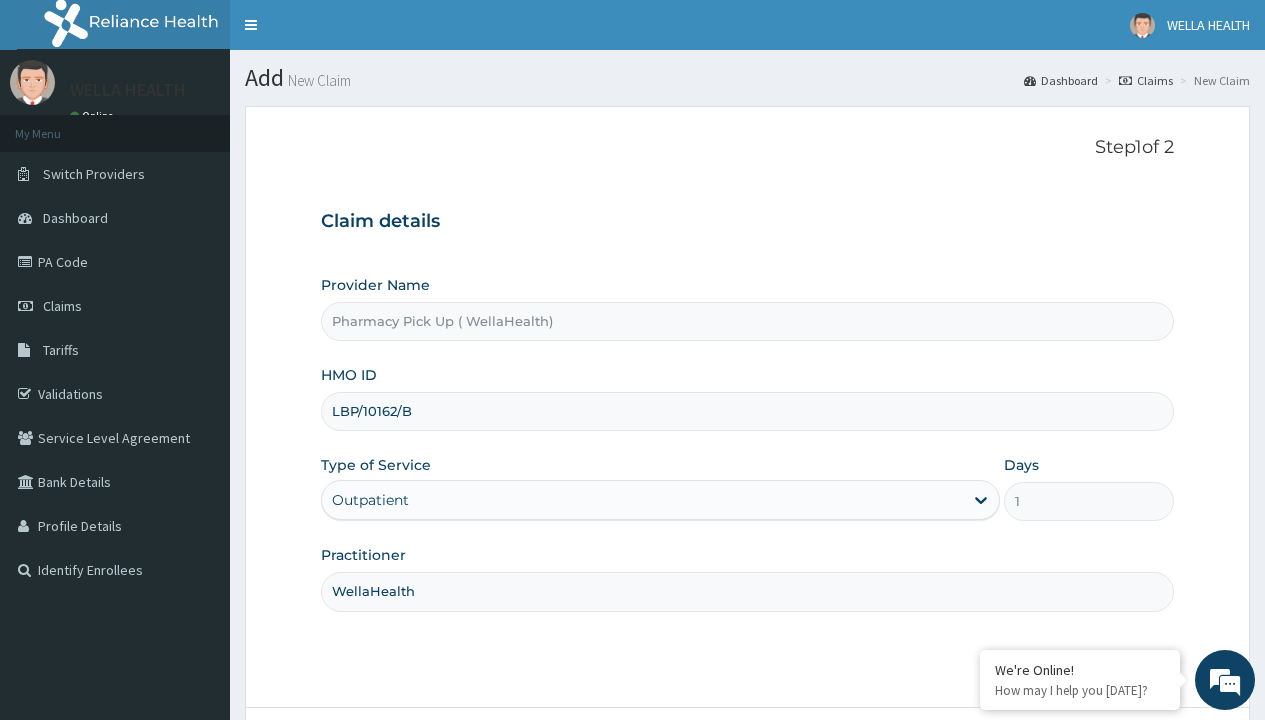 click on "Next" at bounding box center [1123, 764] 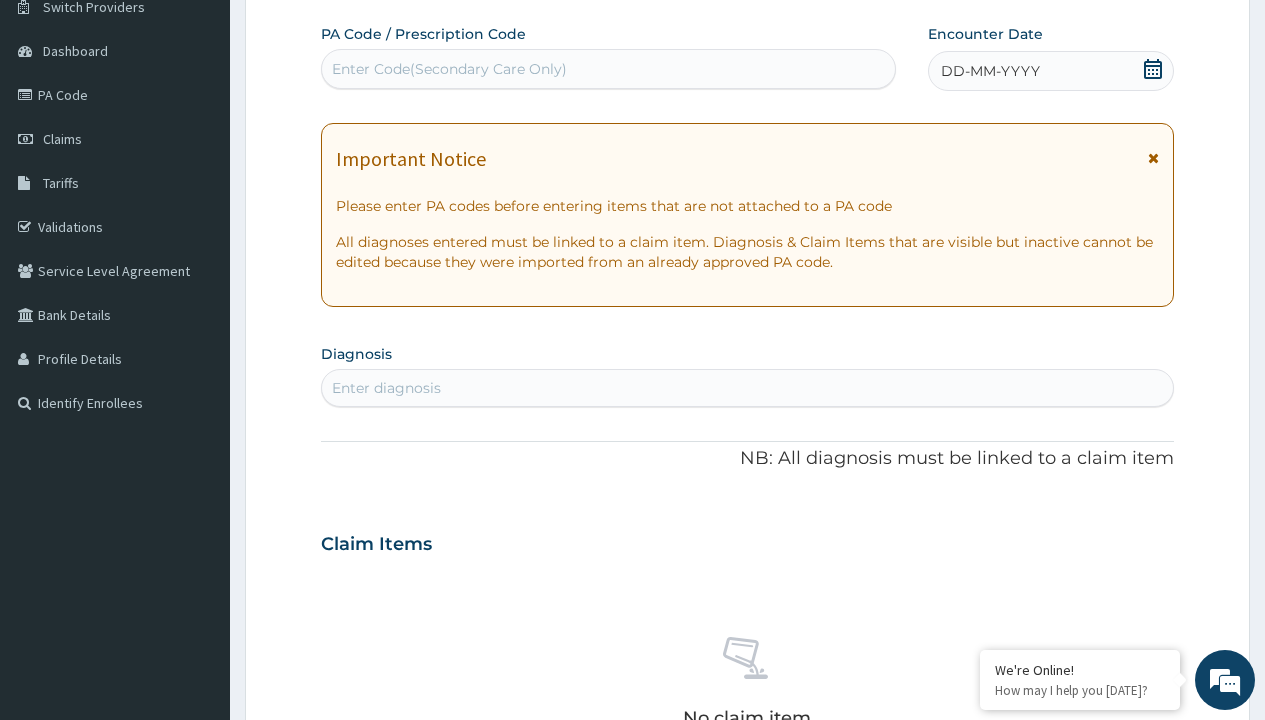 click on "DD-MM-YYYY" at bounding box center (990, 71) 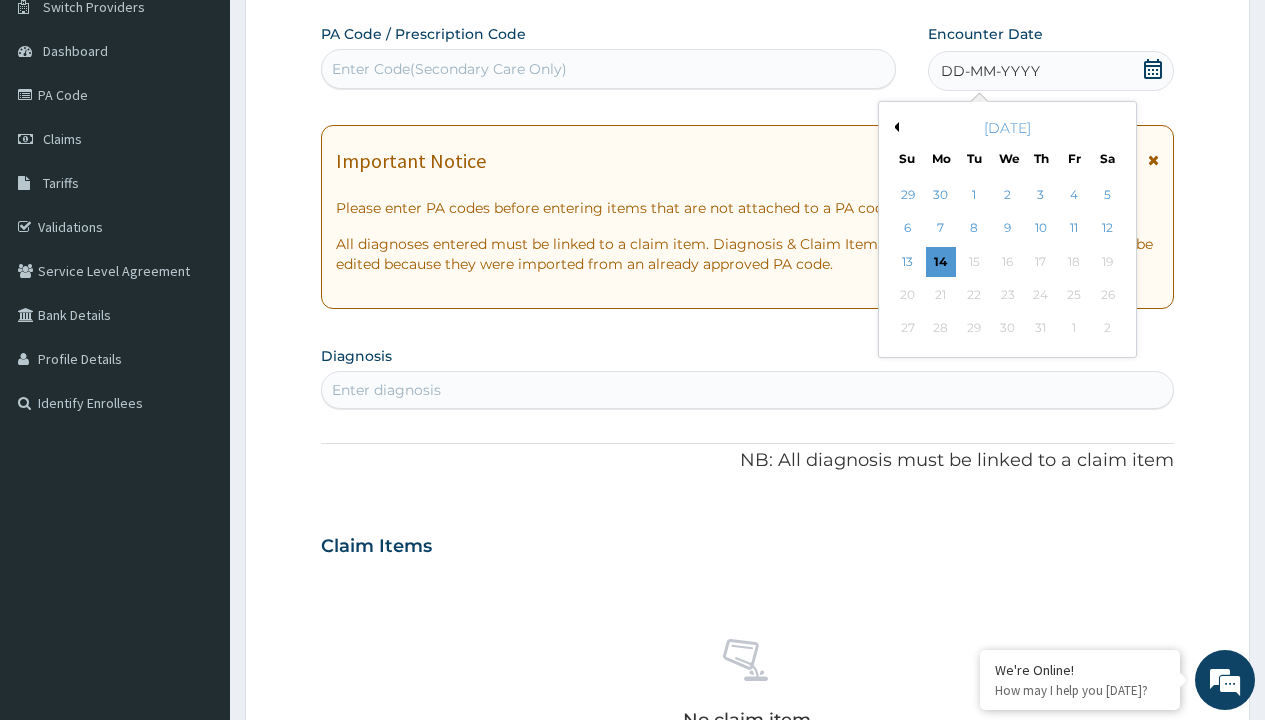click on "Previous Month" at bounding box center [894, 127] 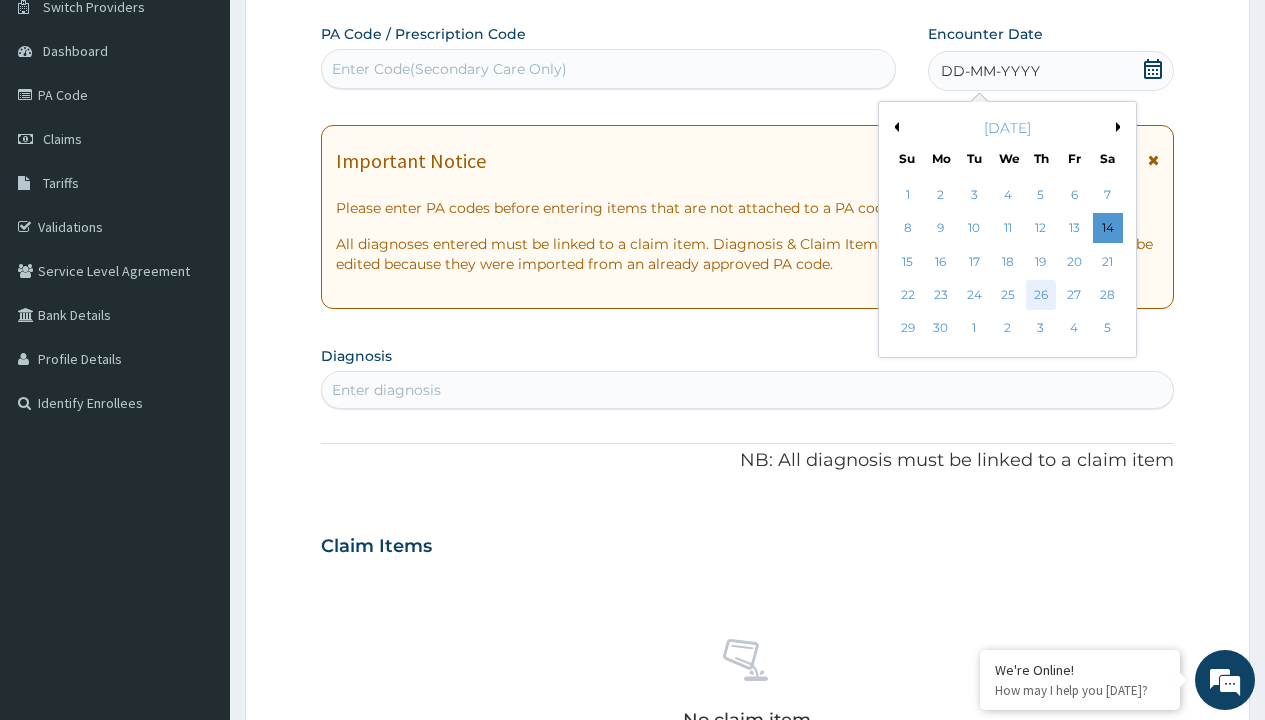 click on "26" at bounding box center (1041, 295) 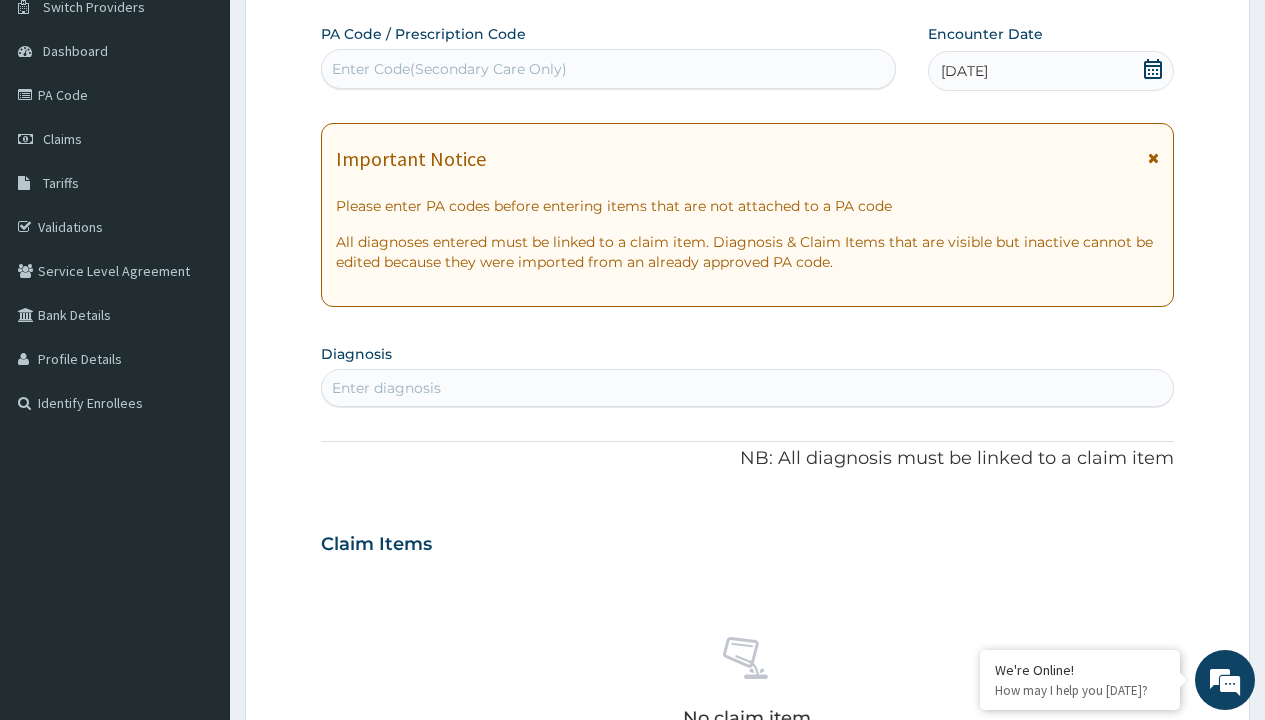 click on "Enter diagnosis" at bounding box center [386, 388] 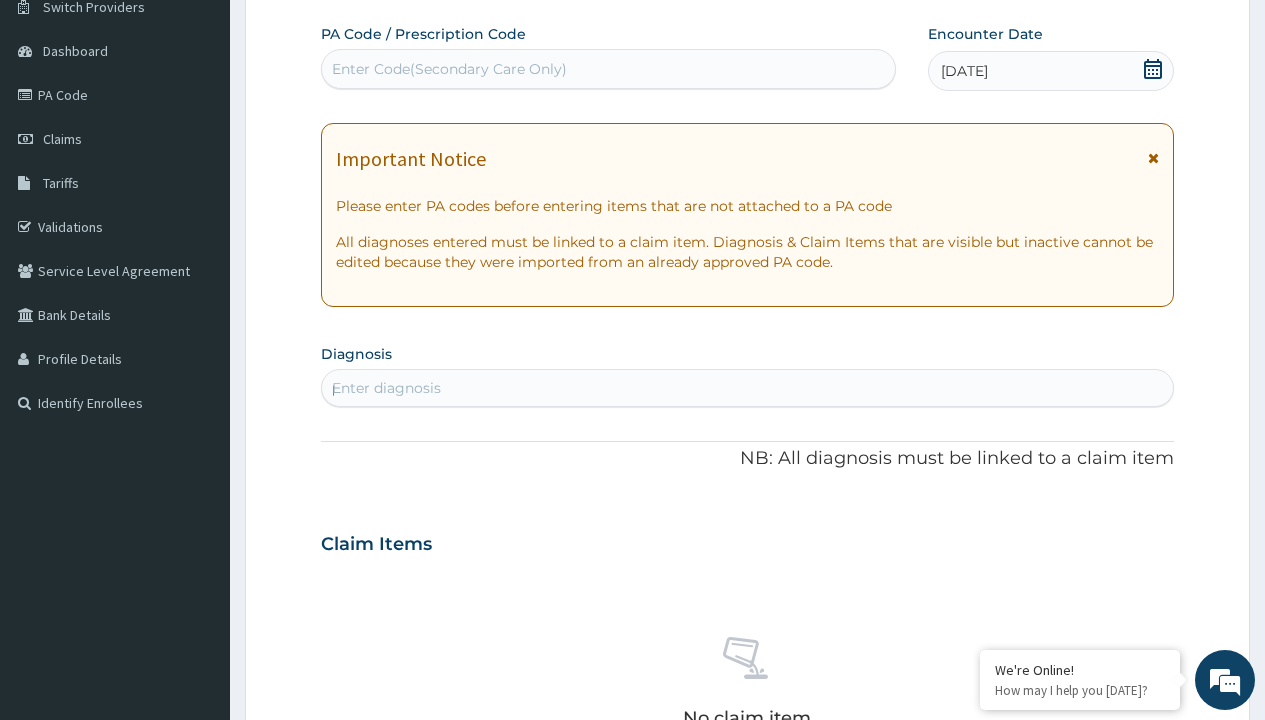 scroll, scrollTop: 0, scrollLeft: 0, axis: both 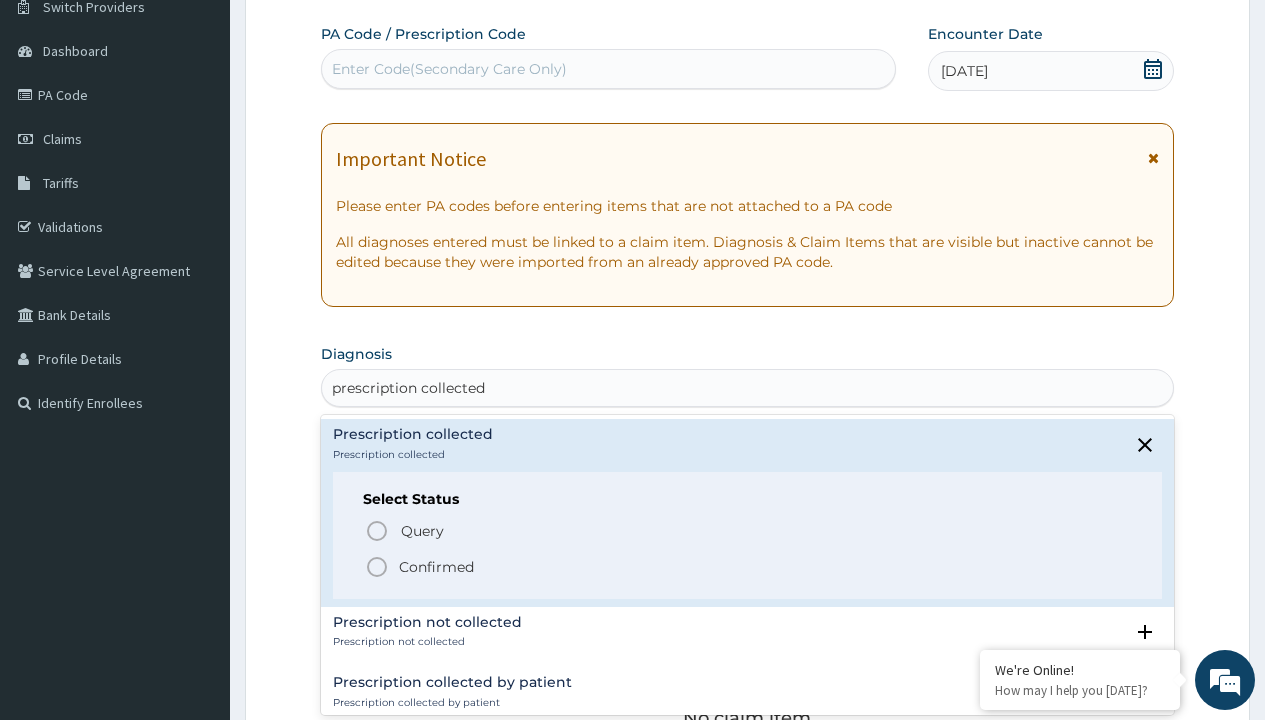 click on "Confirmed" at bounding box center [436, 567] 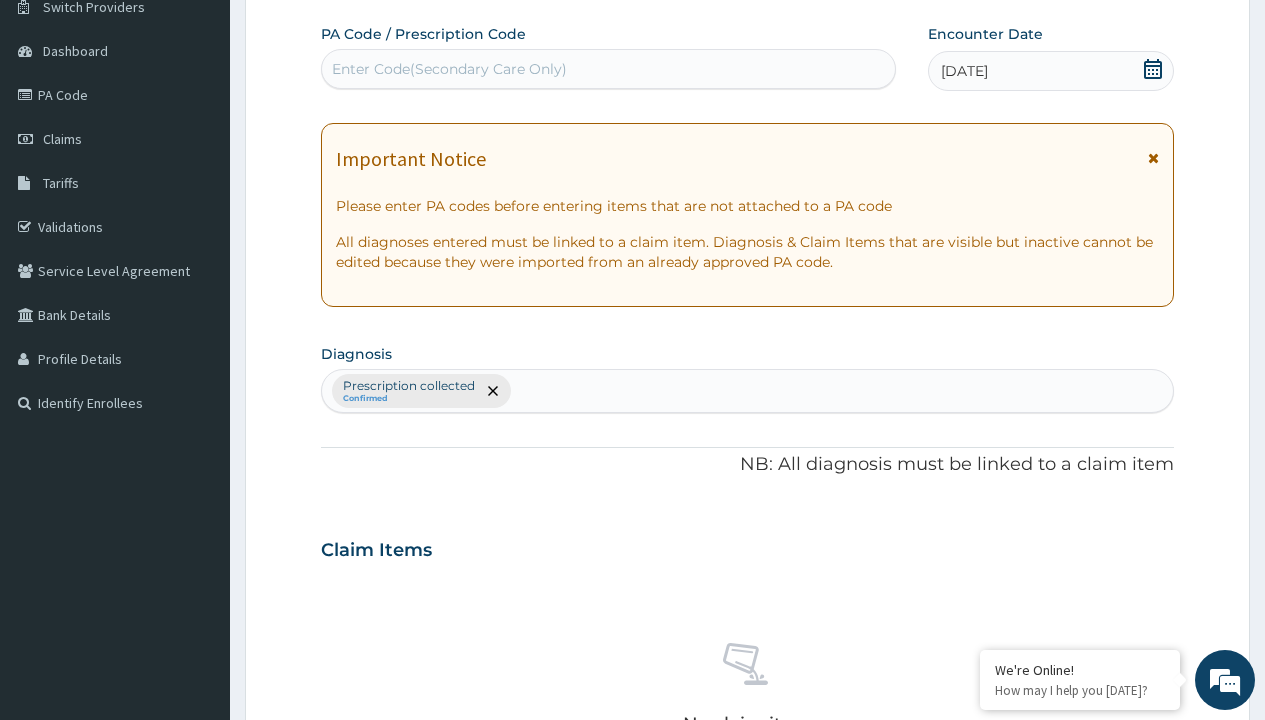 click on "Select Type" at bounding box center (372, 893) 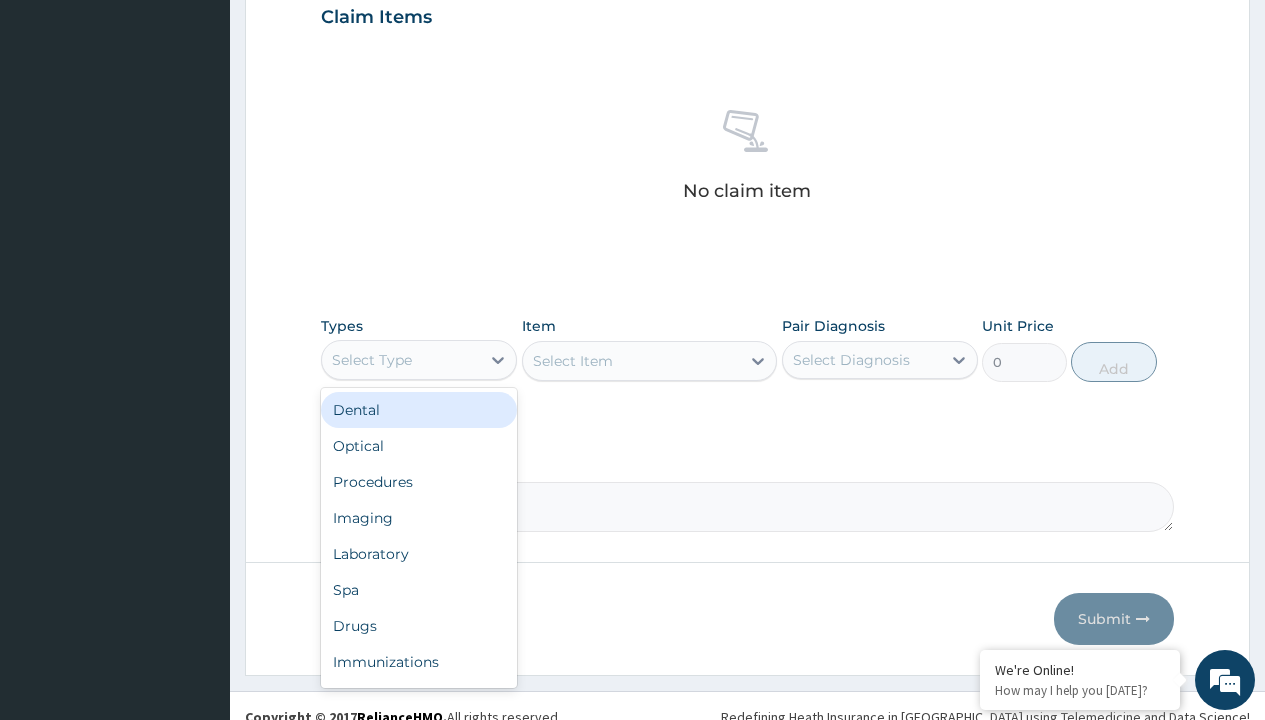 type on "procedures" 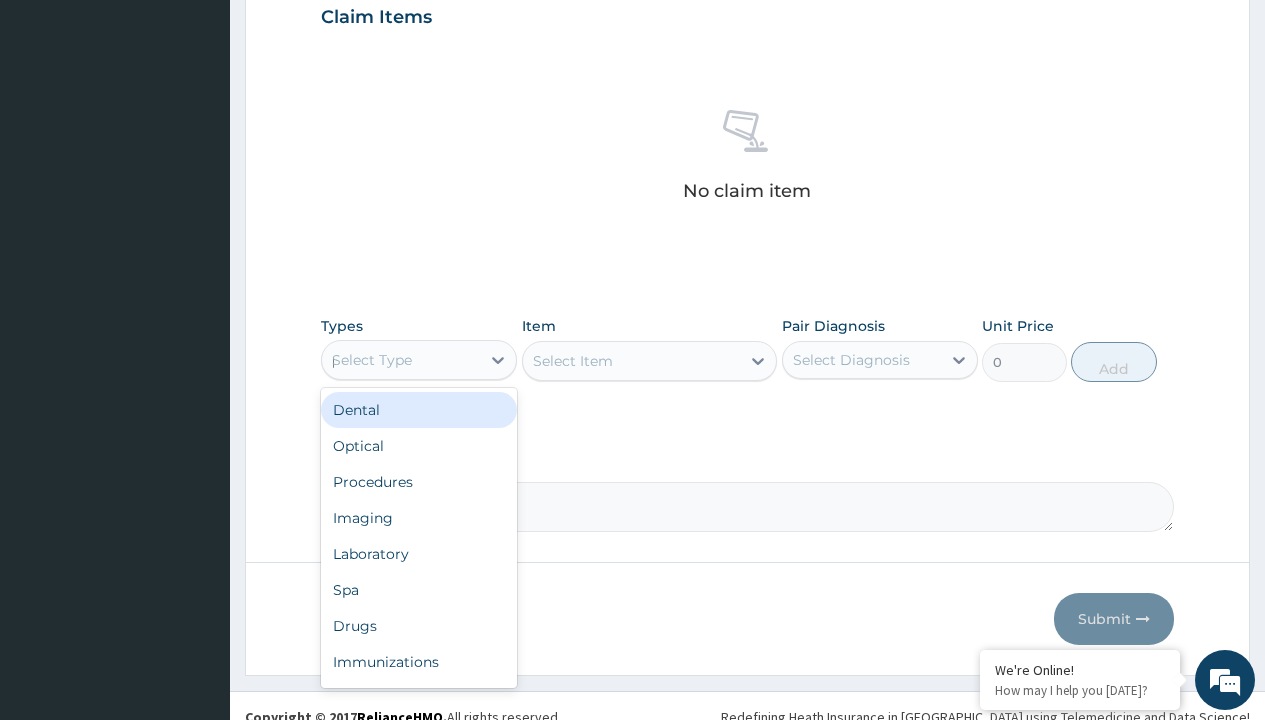 scroll, scrollTop: 0, scrollLeft: 0, axis: both 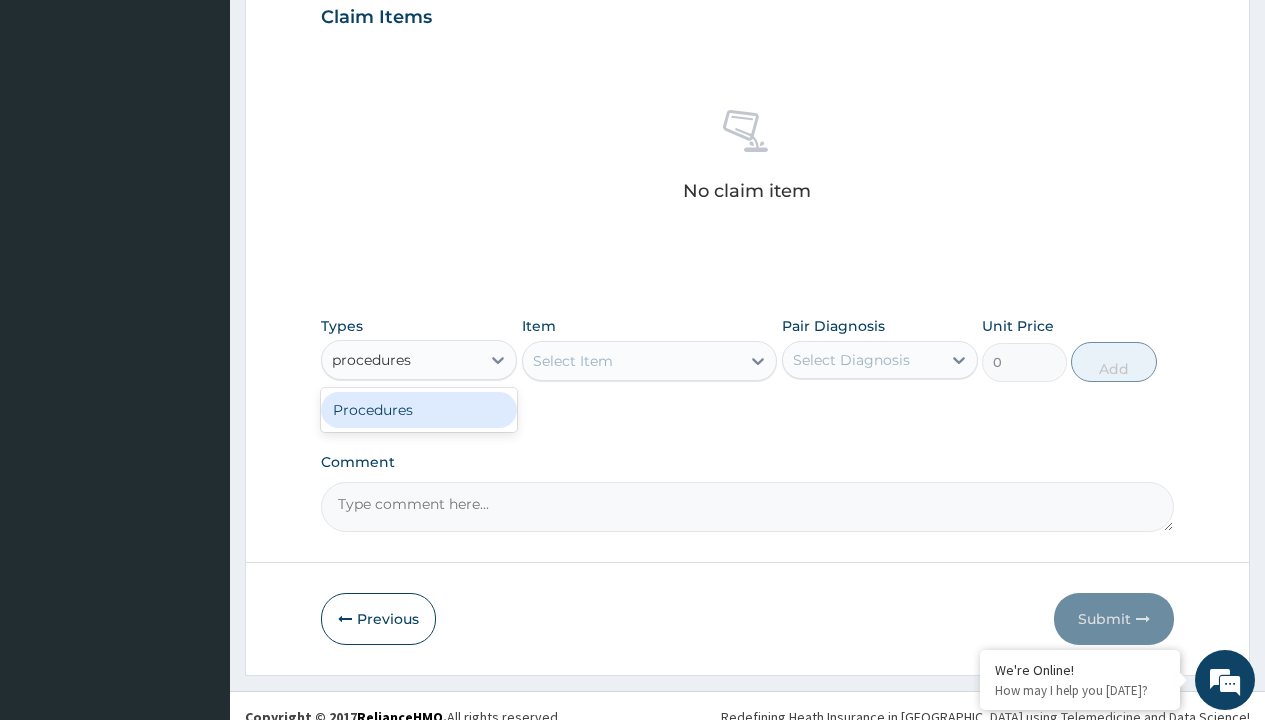 click on "Procedures" at bounding box center (419, 410) 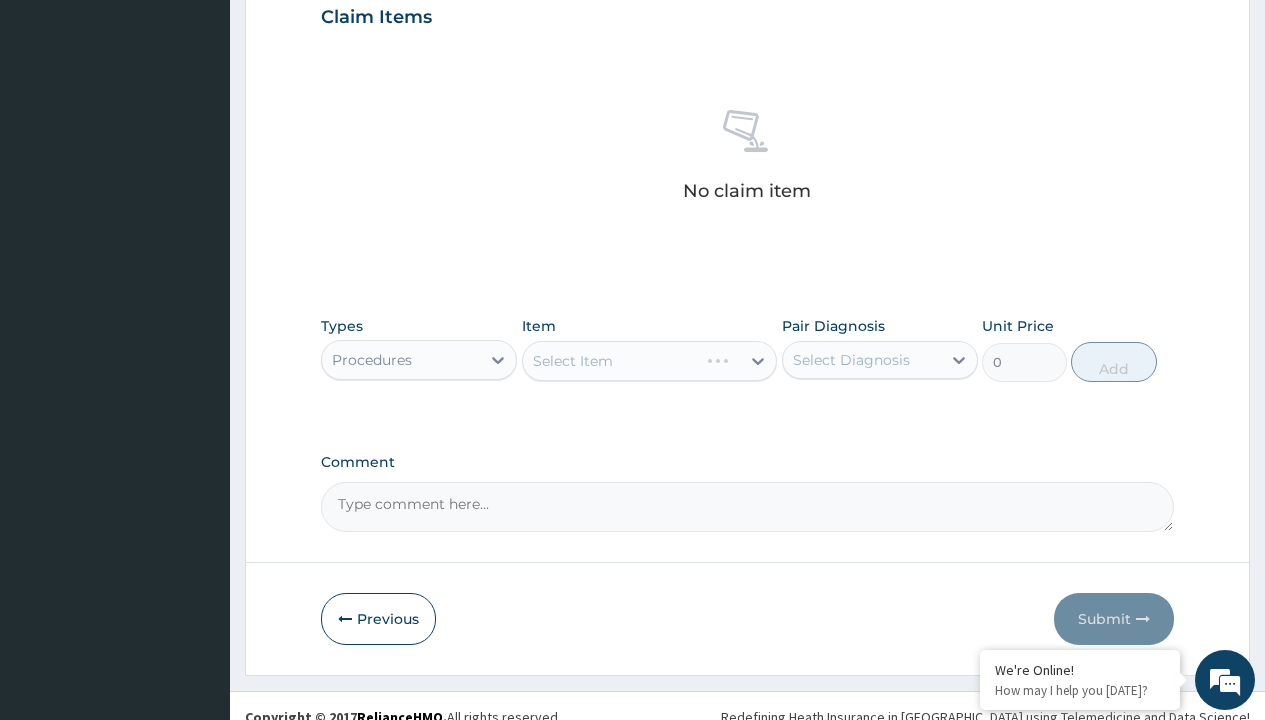 scroll, scrollTop: 0, scrollLeft: 0, axis: both 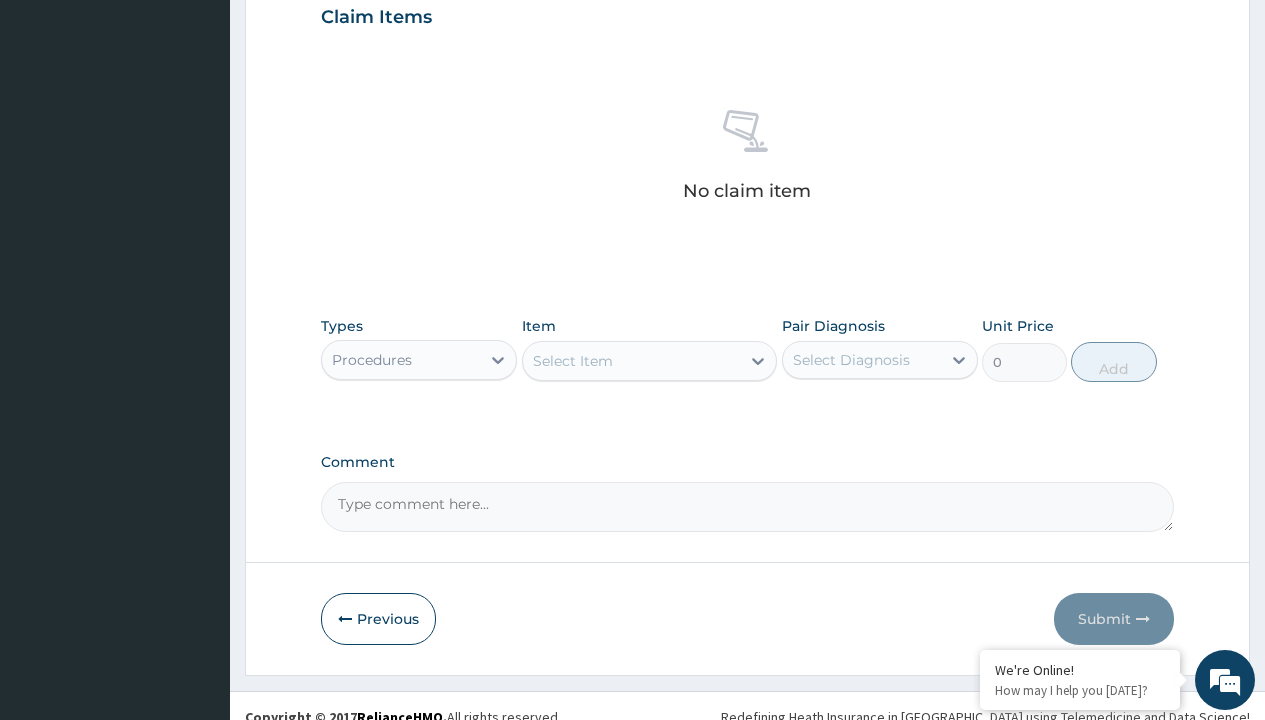 type on "service fee" 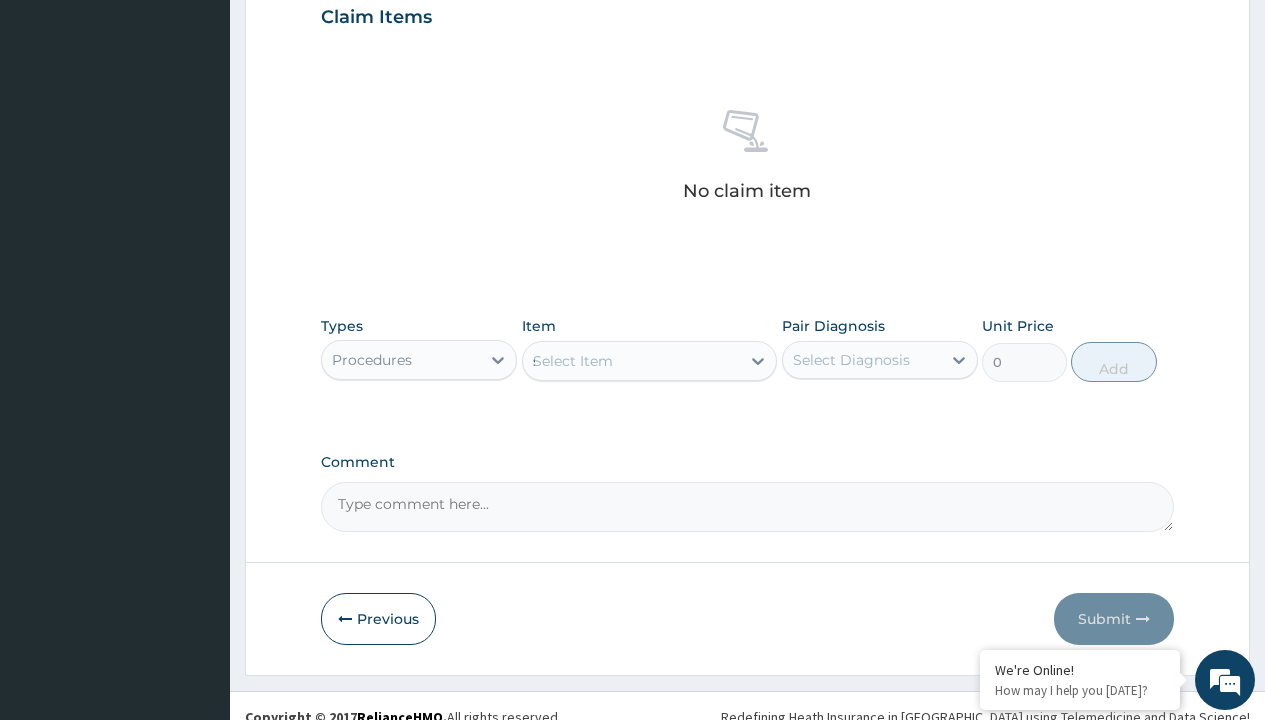 scroll, scrollTop: 0, scrollLeft: 0, axis: both 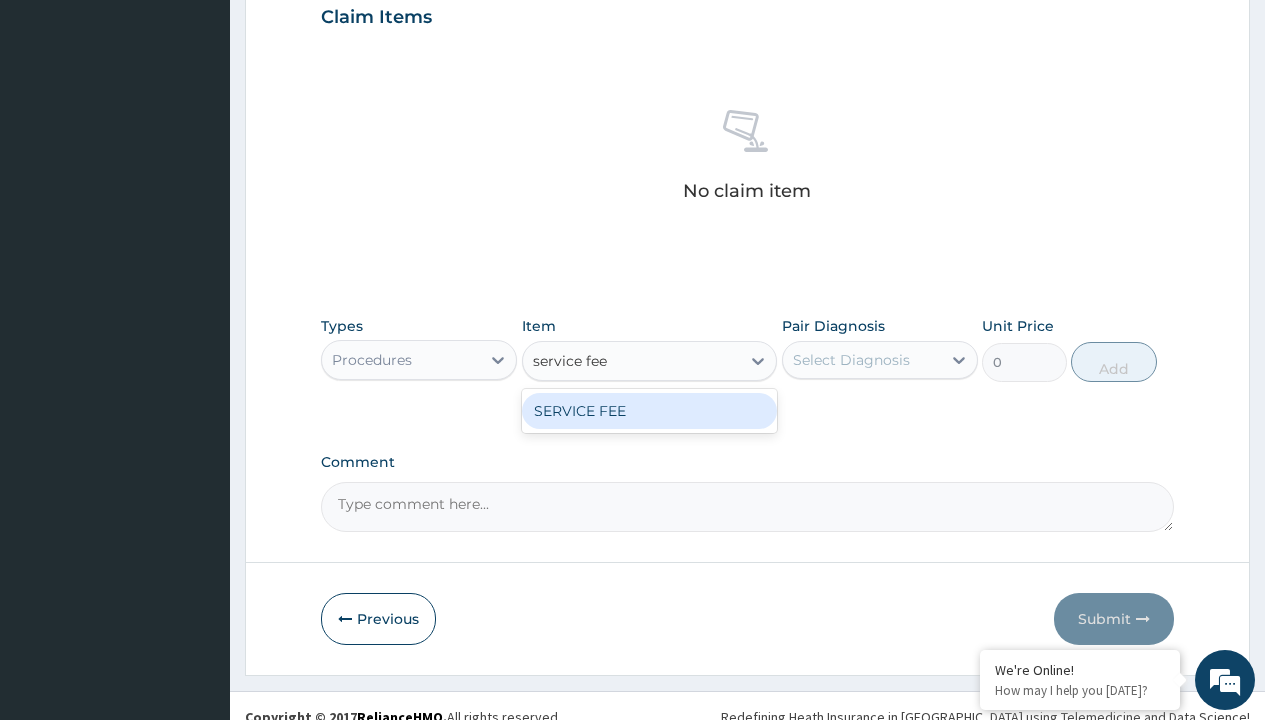 click on "SERVICE FEE" at bounding box center (650, 411) 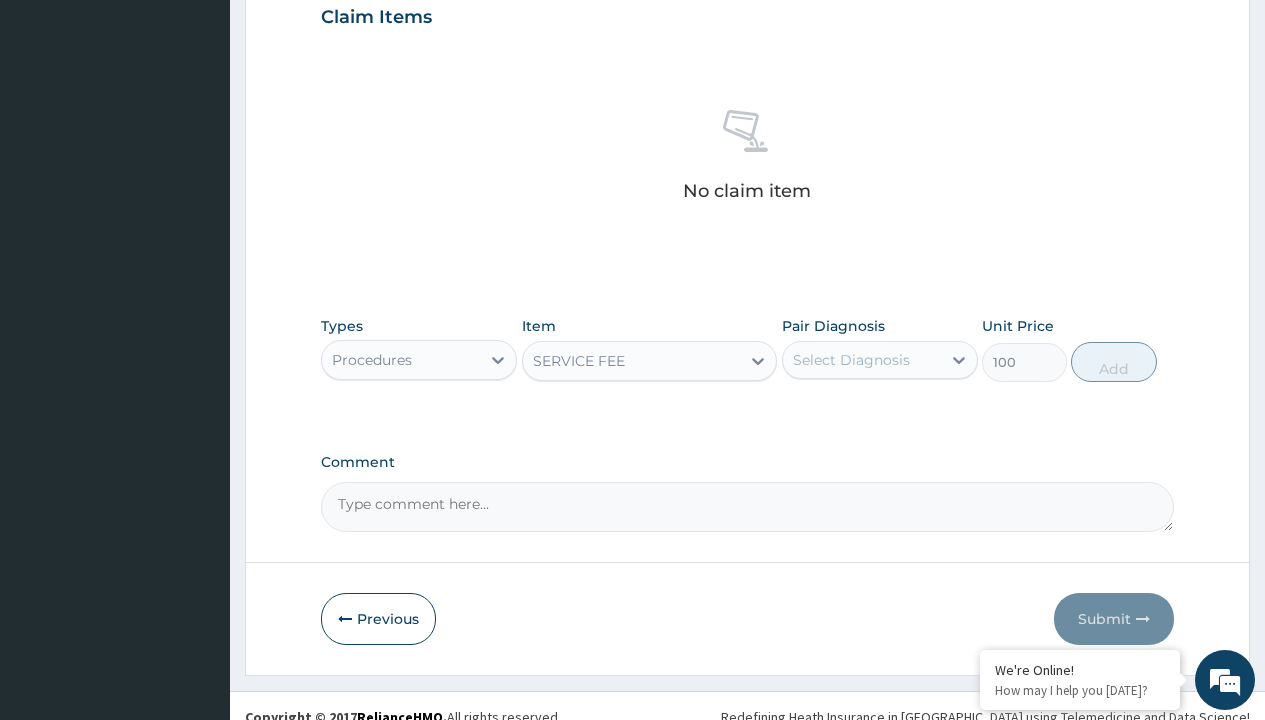 click on "Prescription collected" at bounding box center (409, -147) 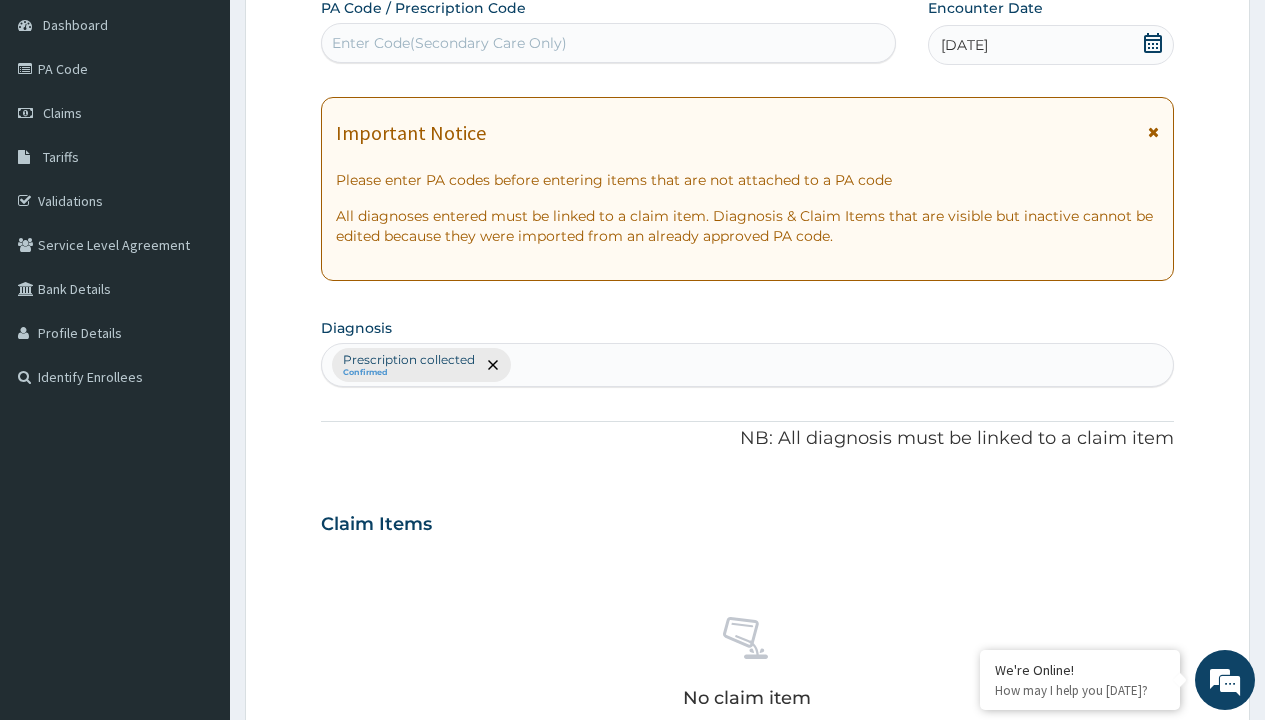 type on "prescription collected" 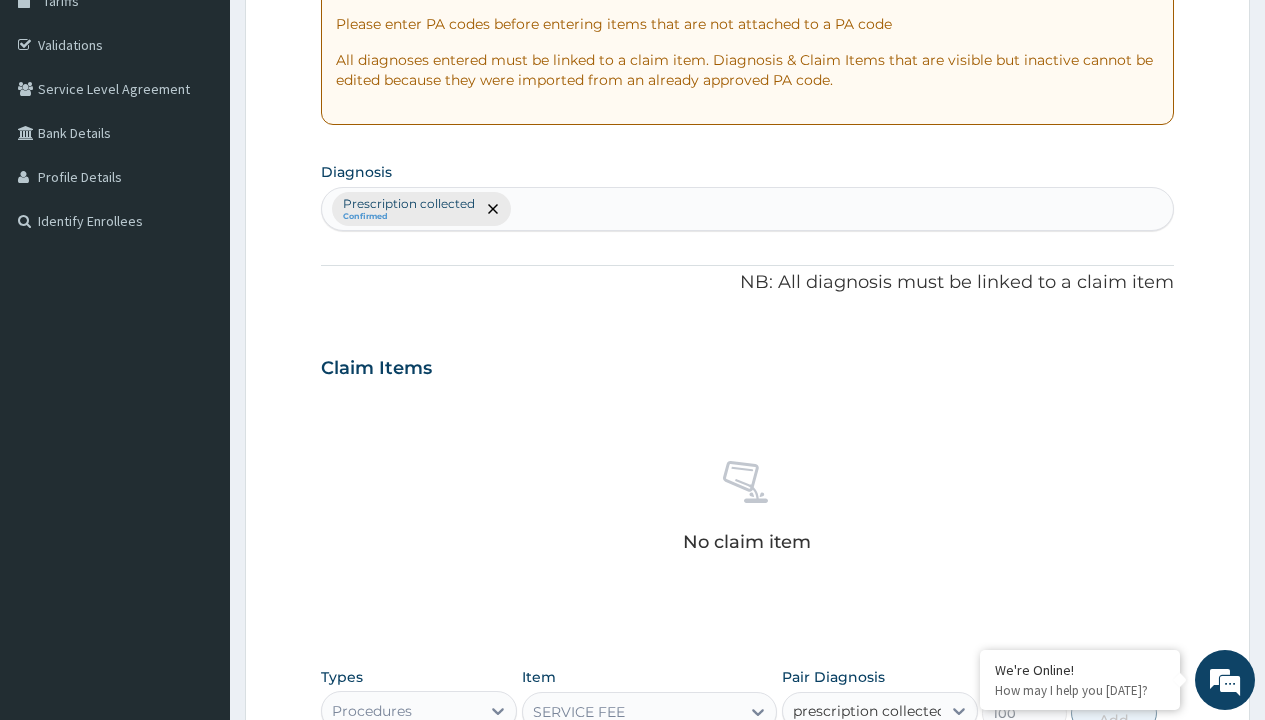 click on "Prescription collected" at bounding box center (890, 770) 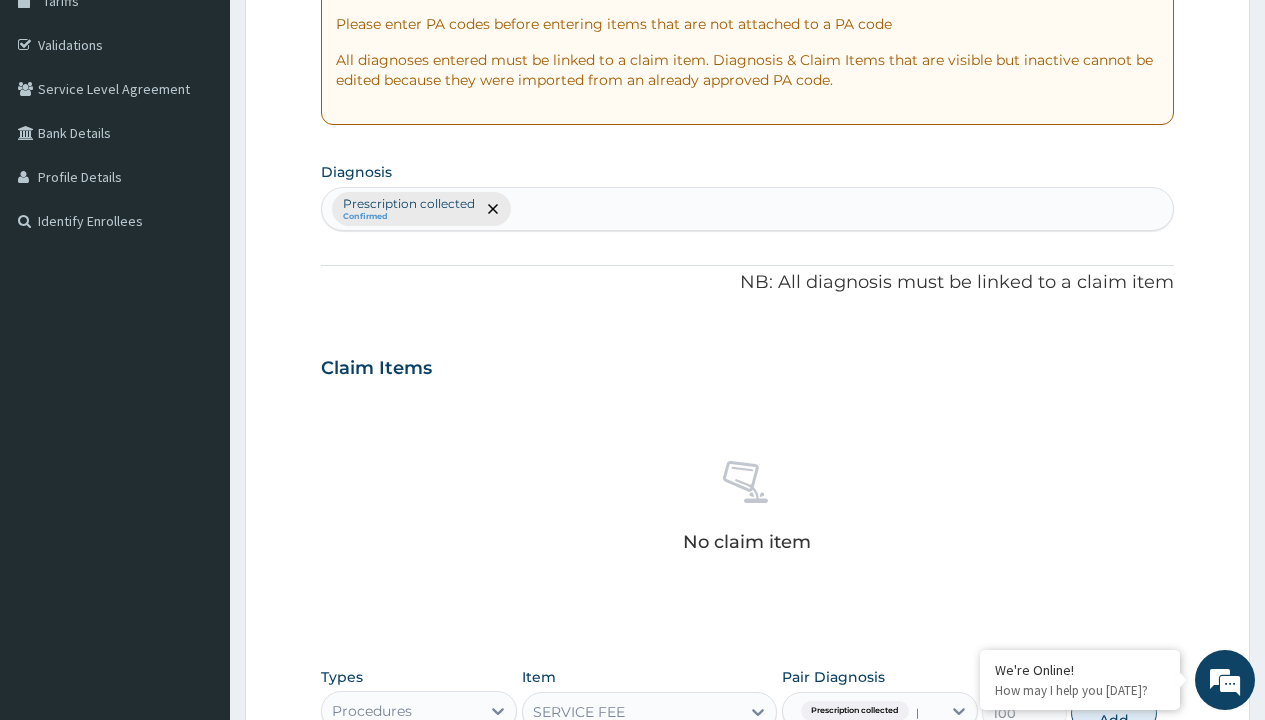 type 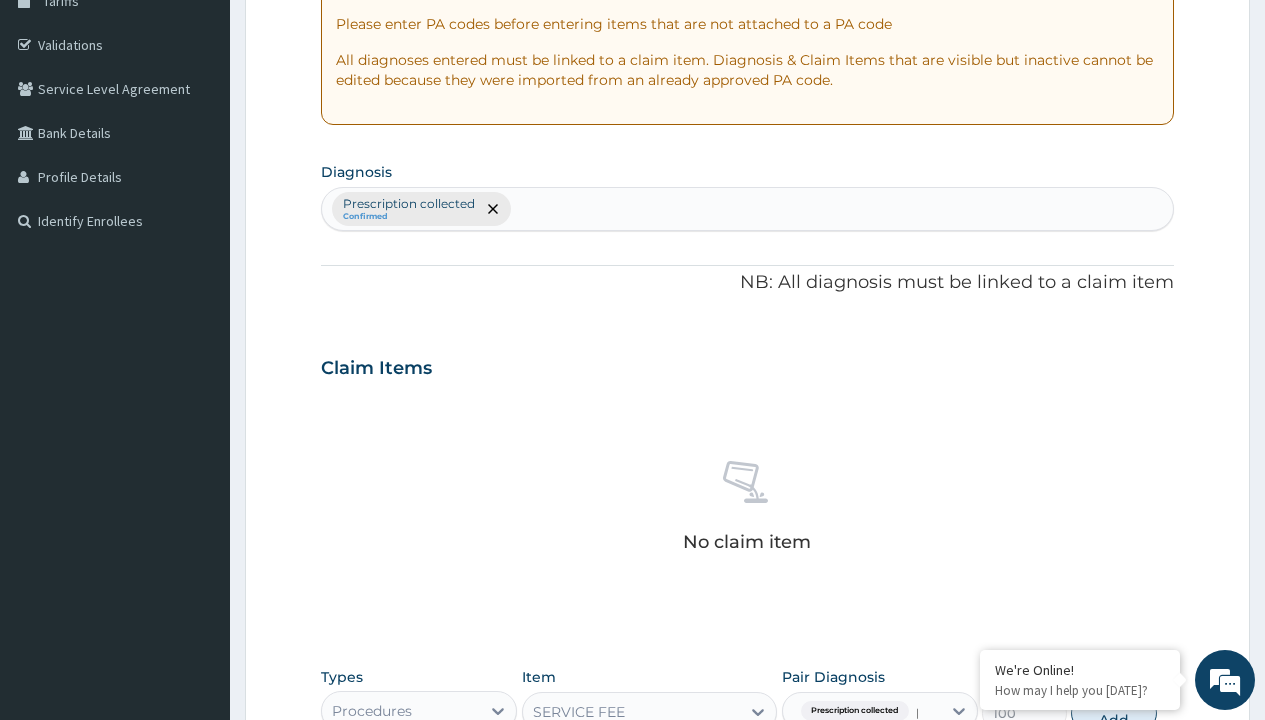 checkbox on "true" 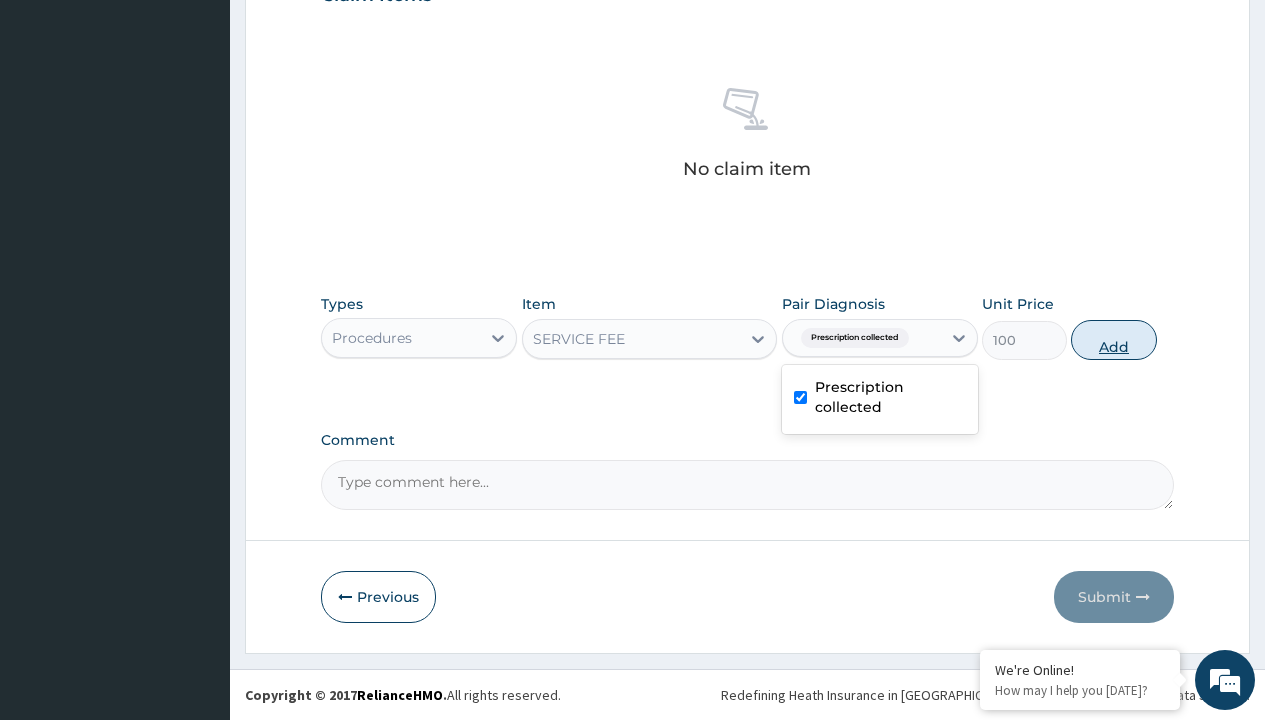 click on "Add" at bounding box center (1113, 340) 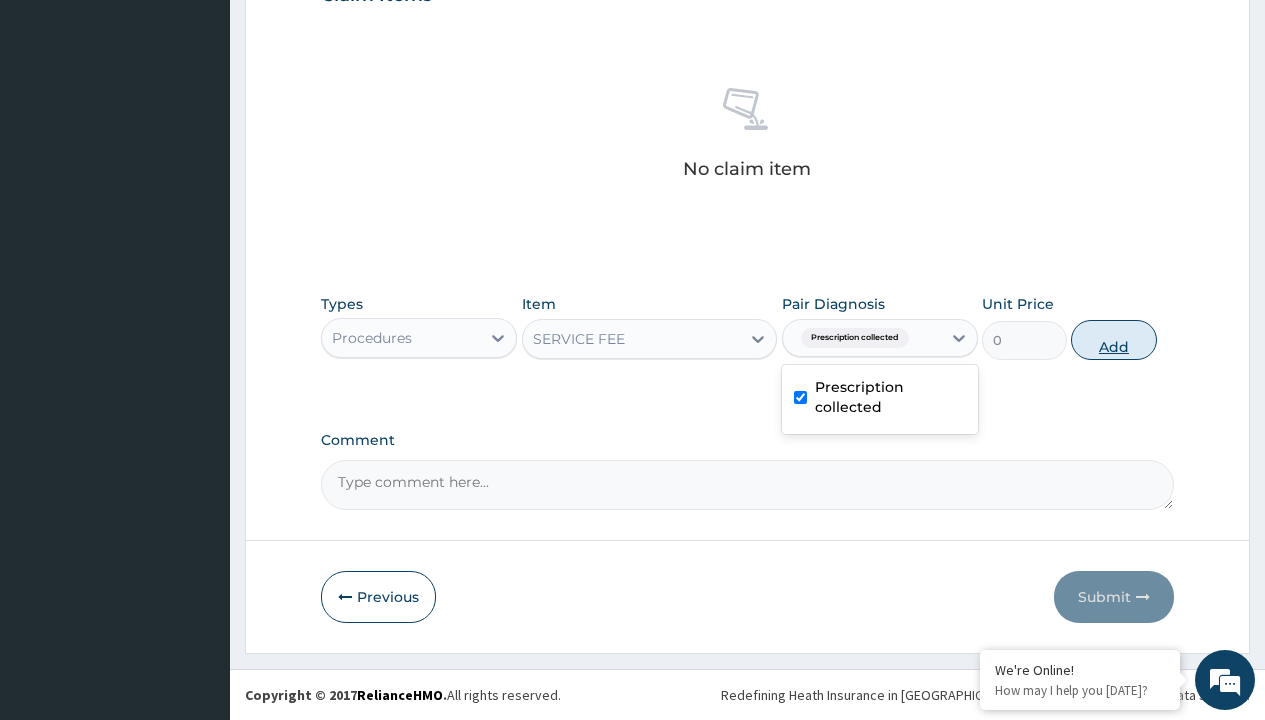 scroll, scrollTop: 642, scrollLeft: 0, axis: vertical 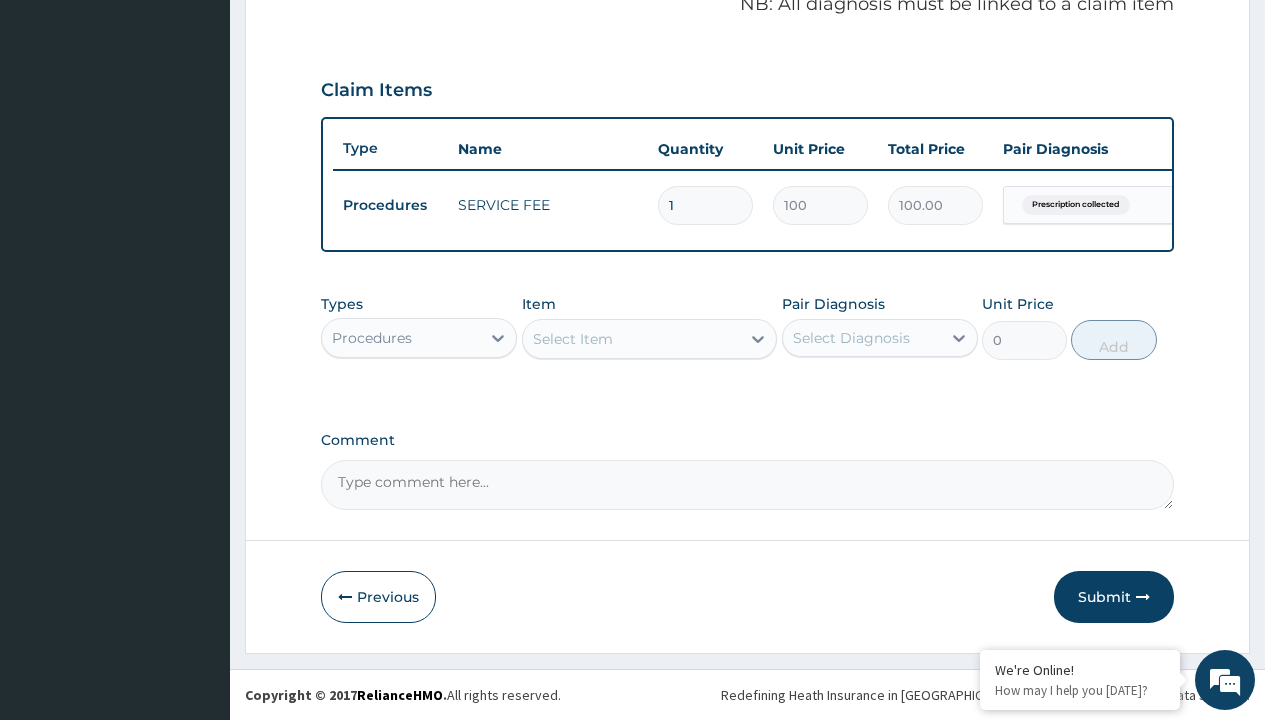 click on "Procedures" at bounding box center [372, 338] 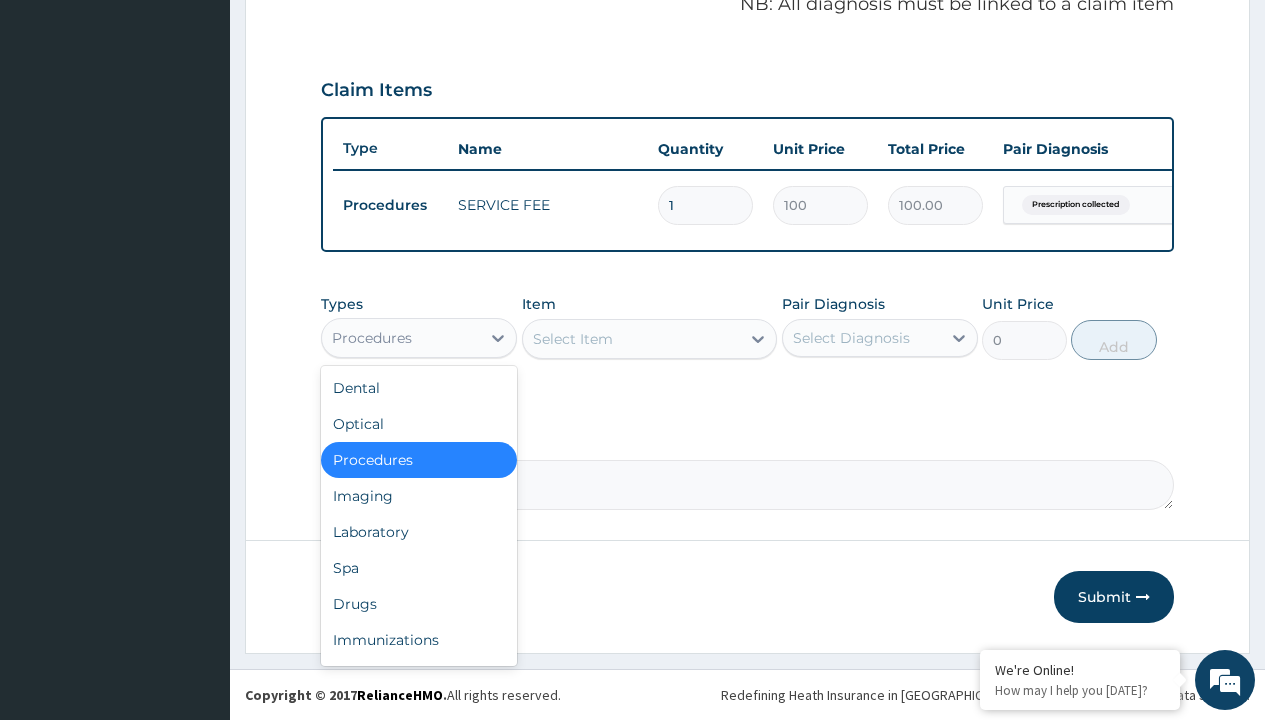 type on "drugs" 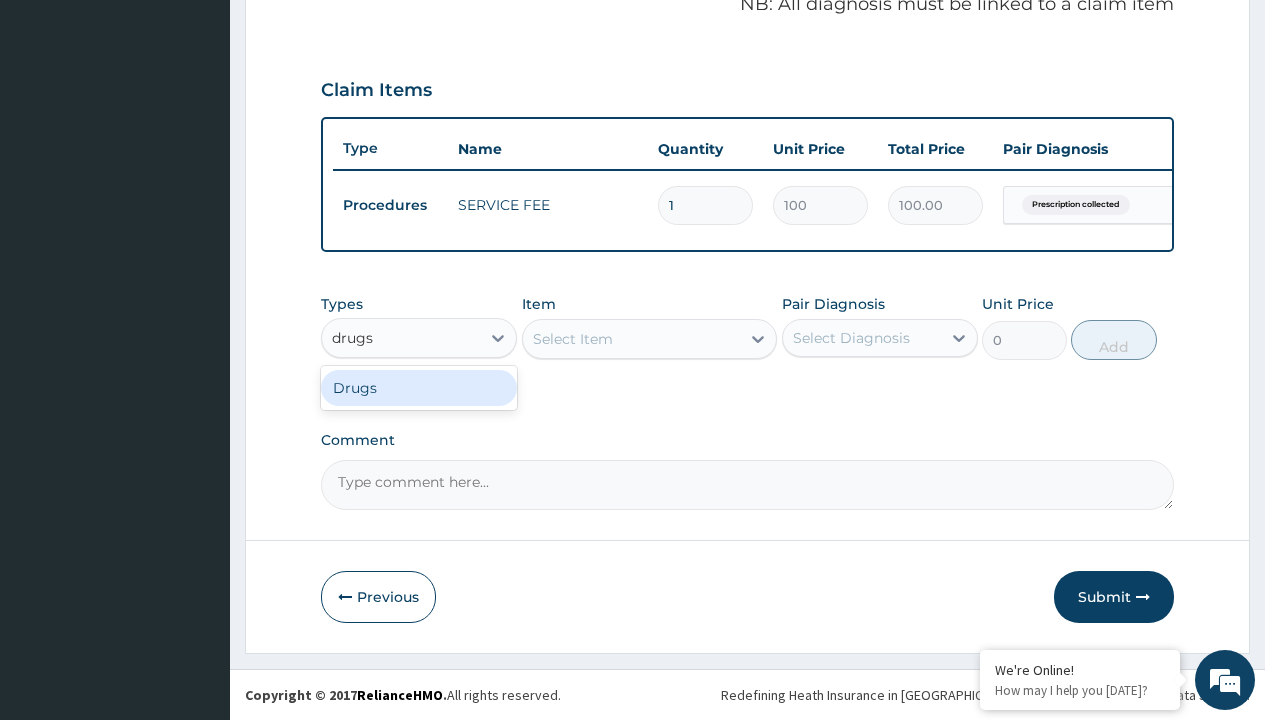 scroll, scrollTop: 0, scrollLeft: 0, axis: both 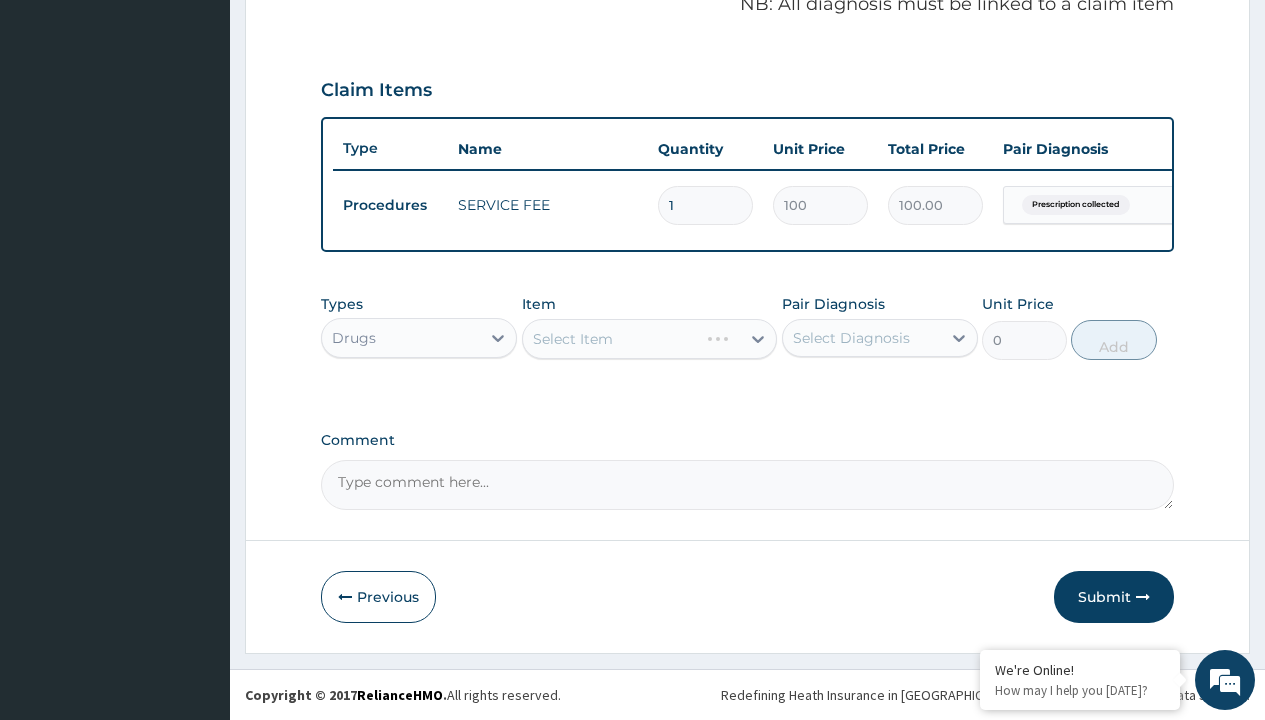click on "Select Item" at bounding box center (650, 339) 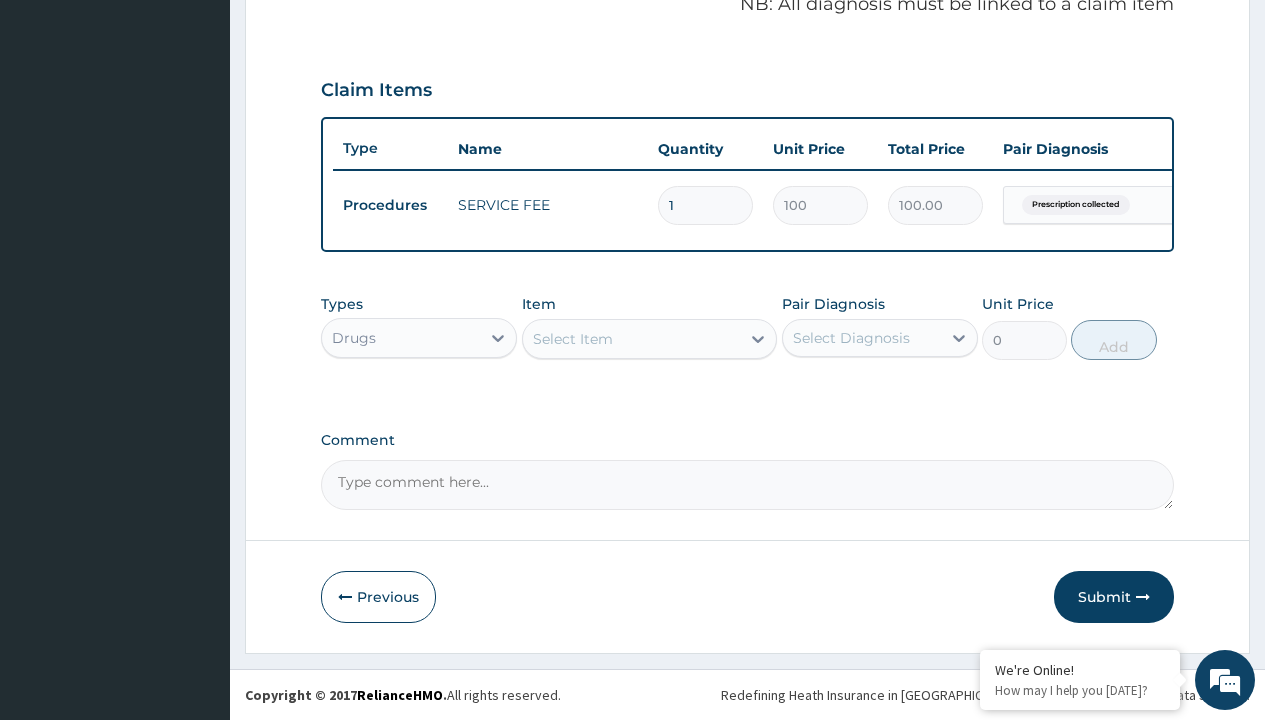 type on "gliclazide 30mg (diamicron)/pack" 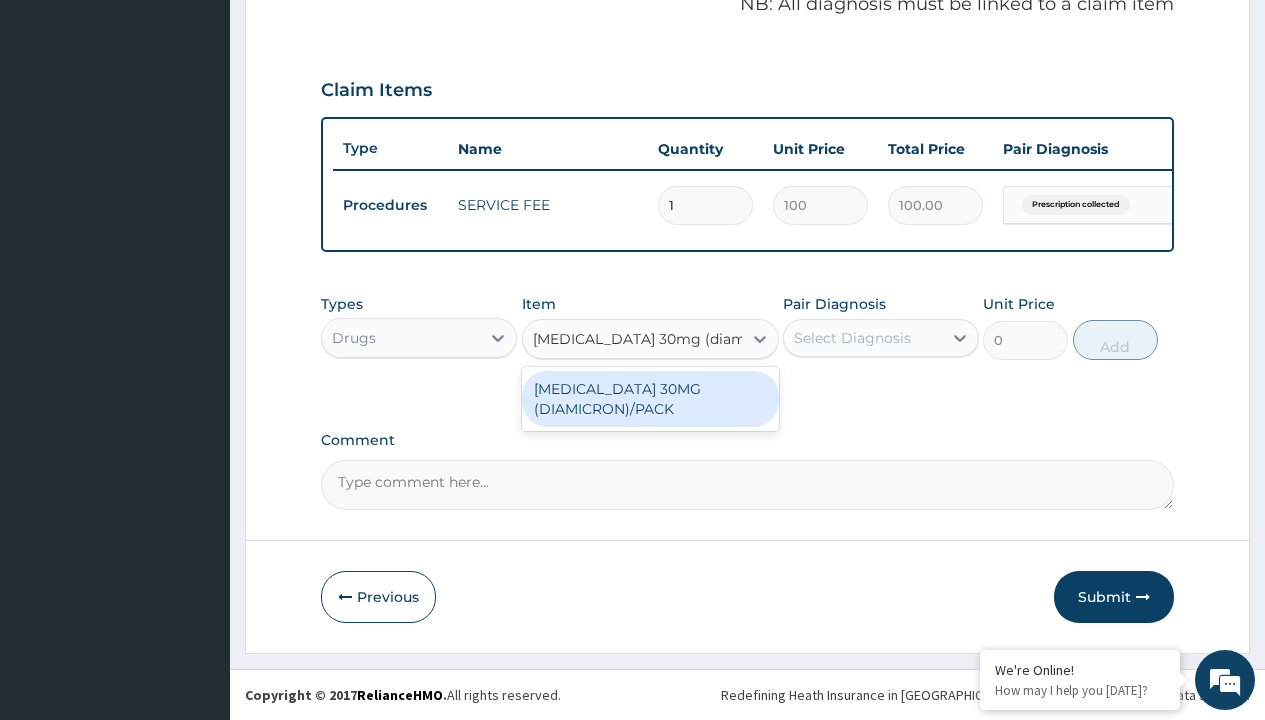 click on "GLICLAZIDE 30MG (DIAMICRON)/PACK" at bounding box center (650, 399) 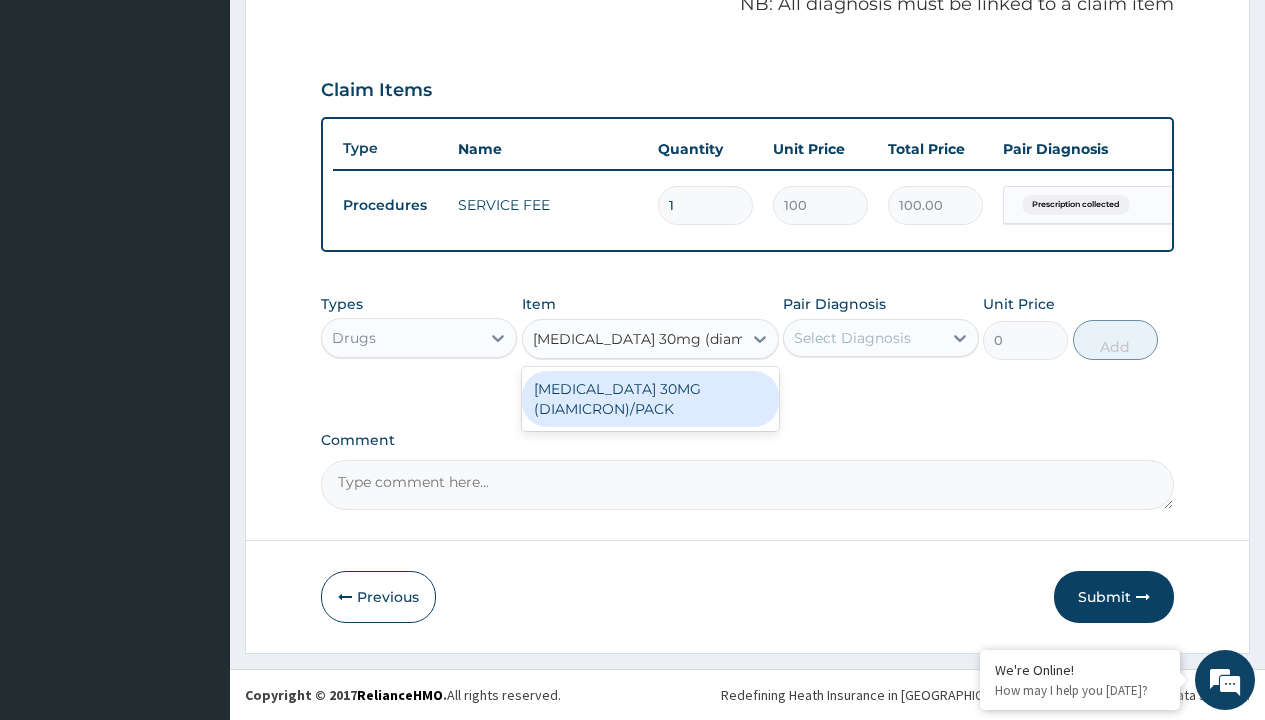 type 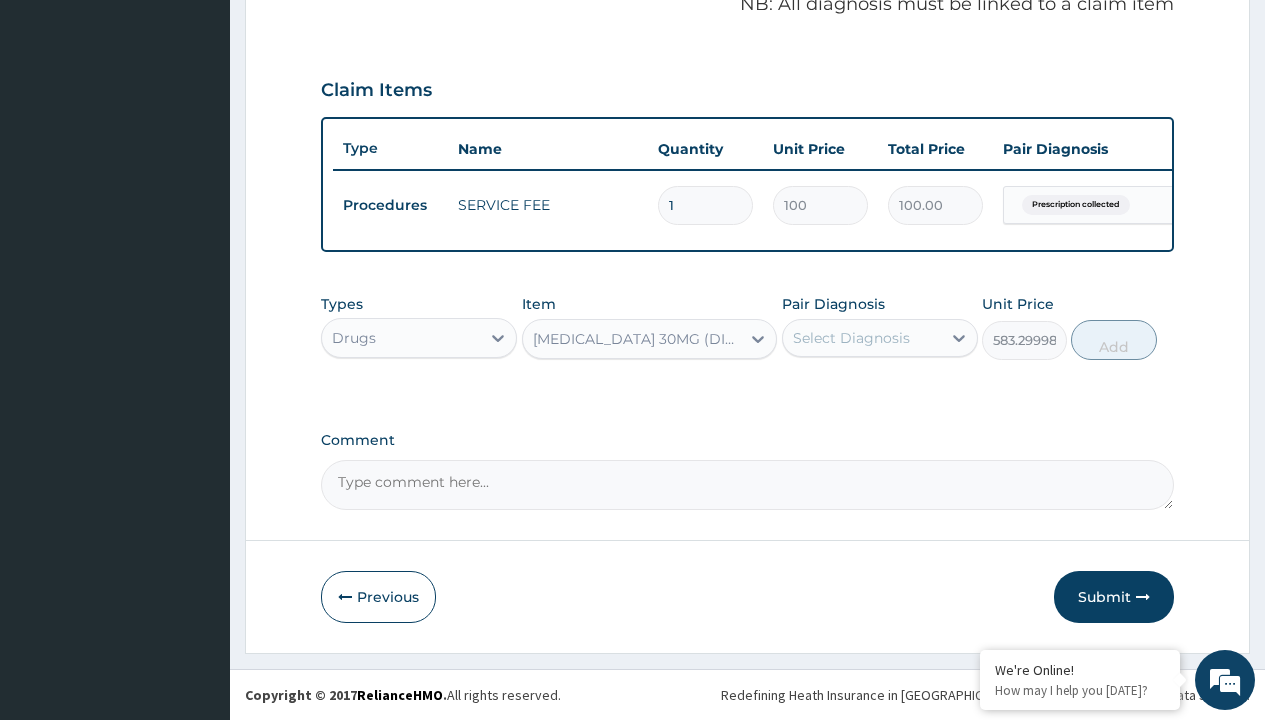 click on "Prescription collected" at bounding box center (409, -74) 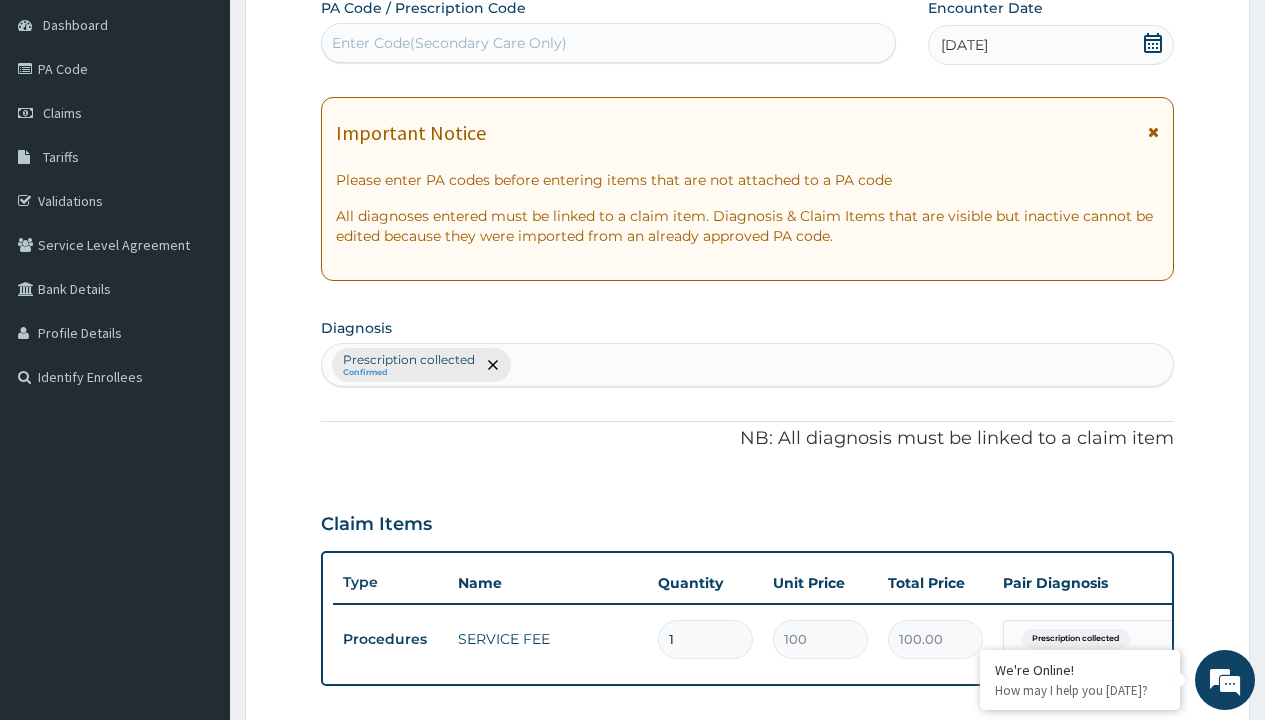 type on "prescription collected" 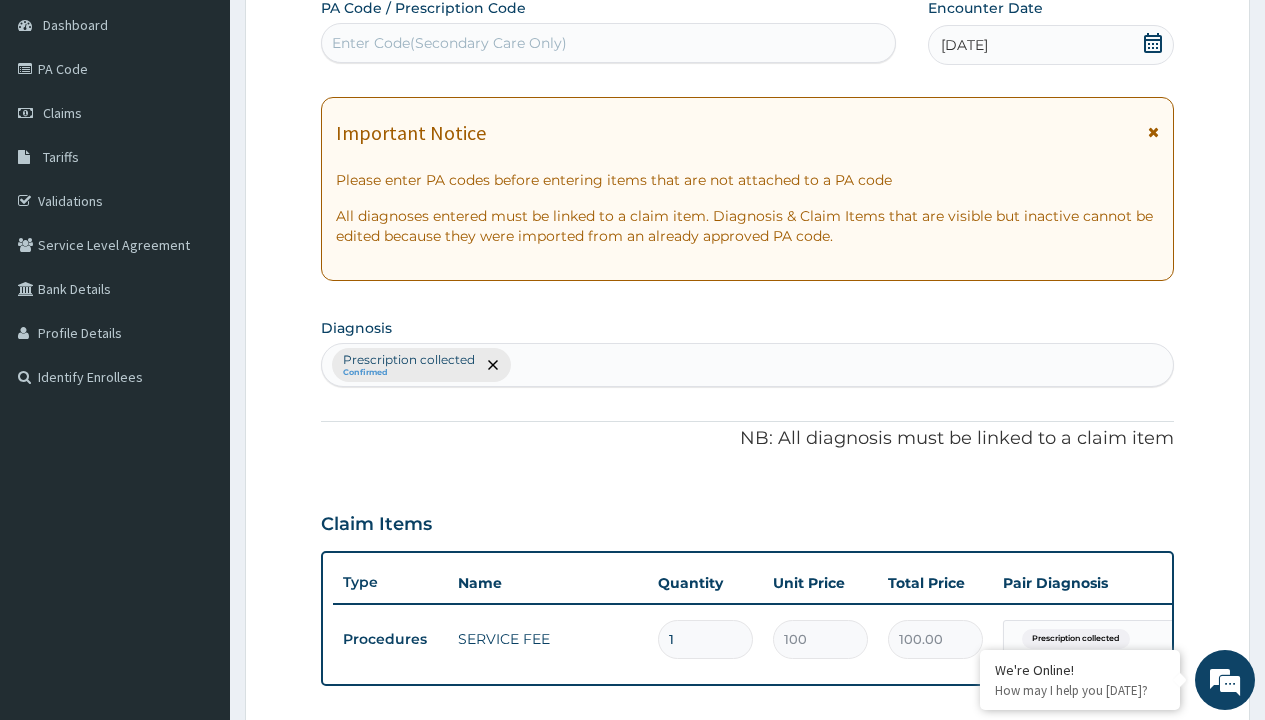 scroll, scrollTop: 0, scrollLeft: 0, axis: both 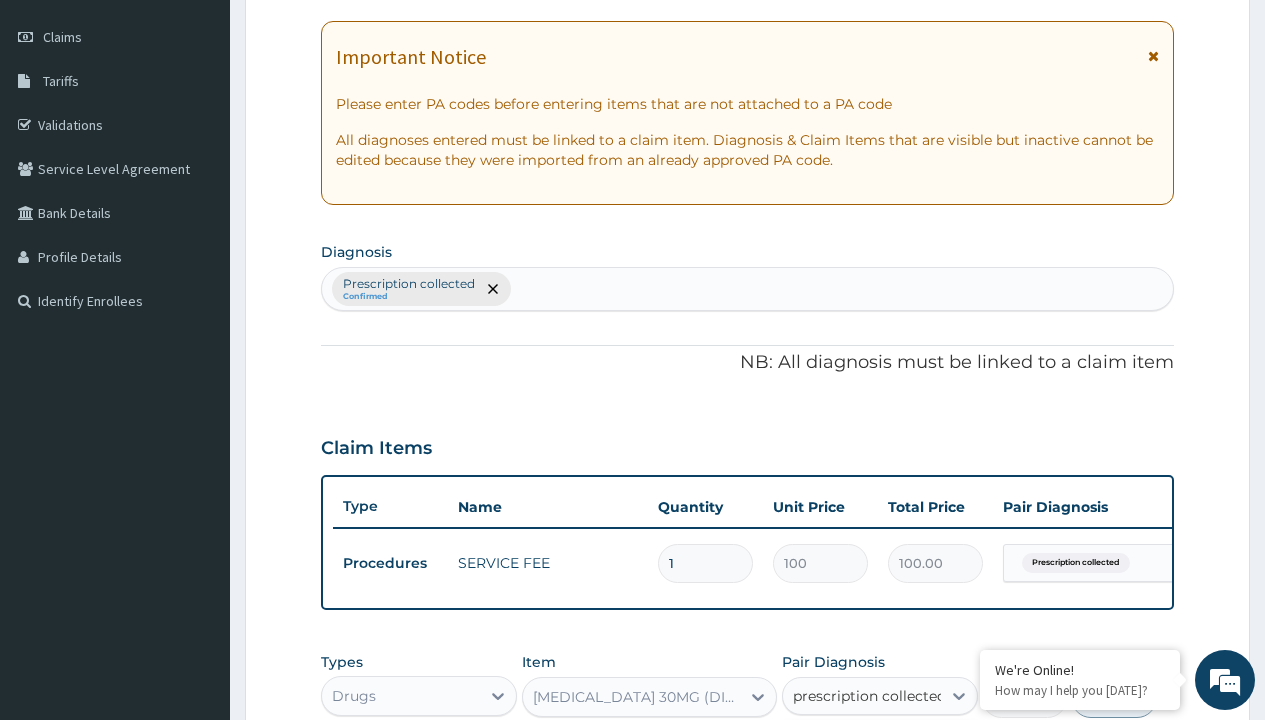 click on "Prescription collected" at bounding box center [890, 755] 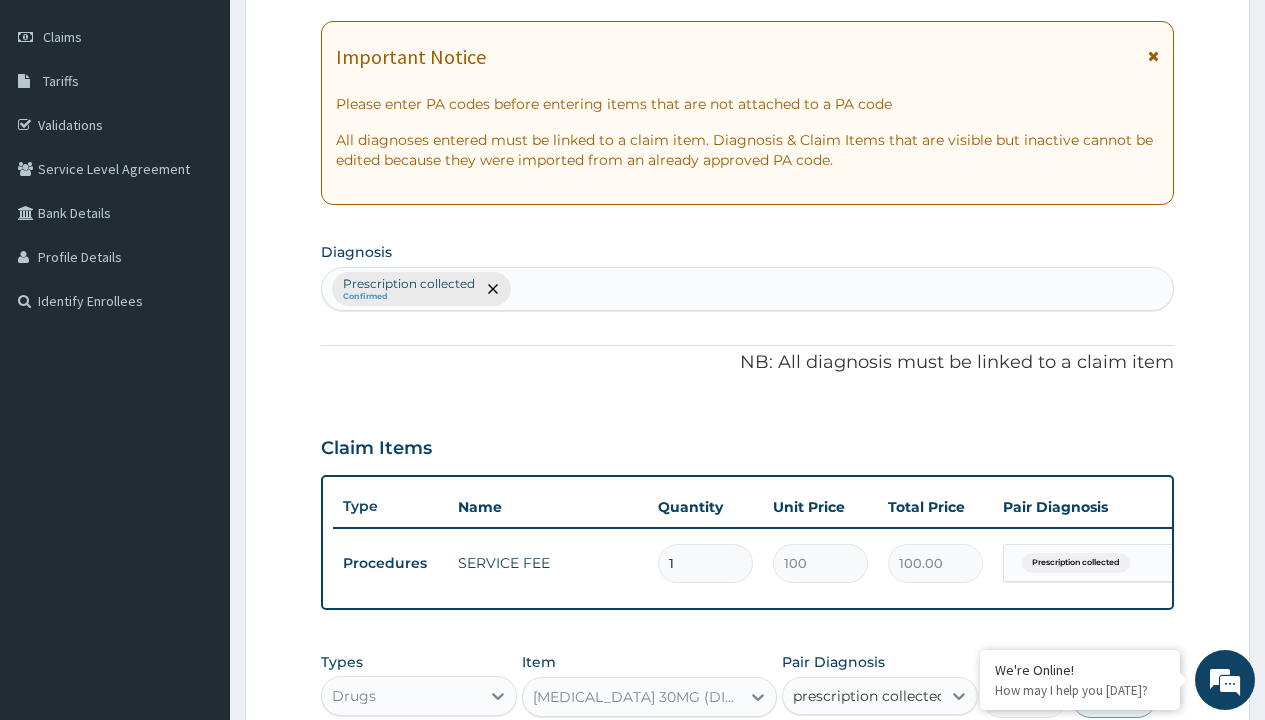 type 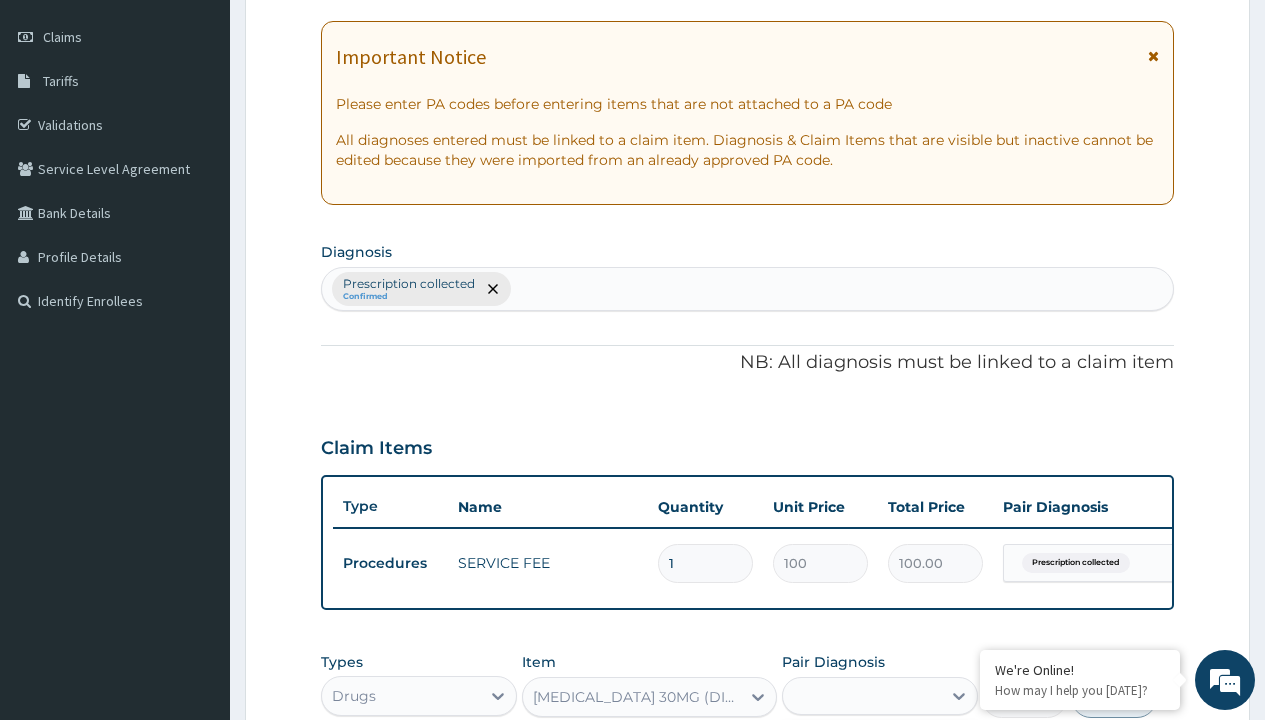 scroll, scrollTop: 642, scrollLeft: 0, axis: vertical 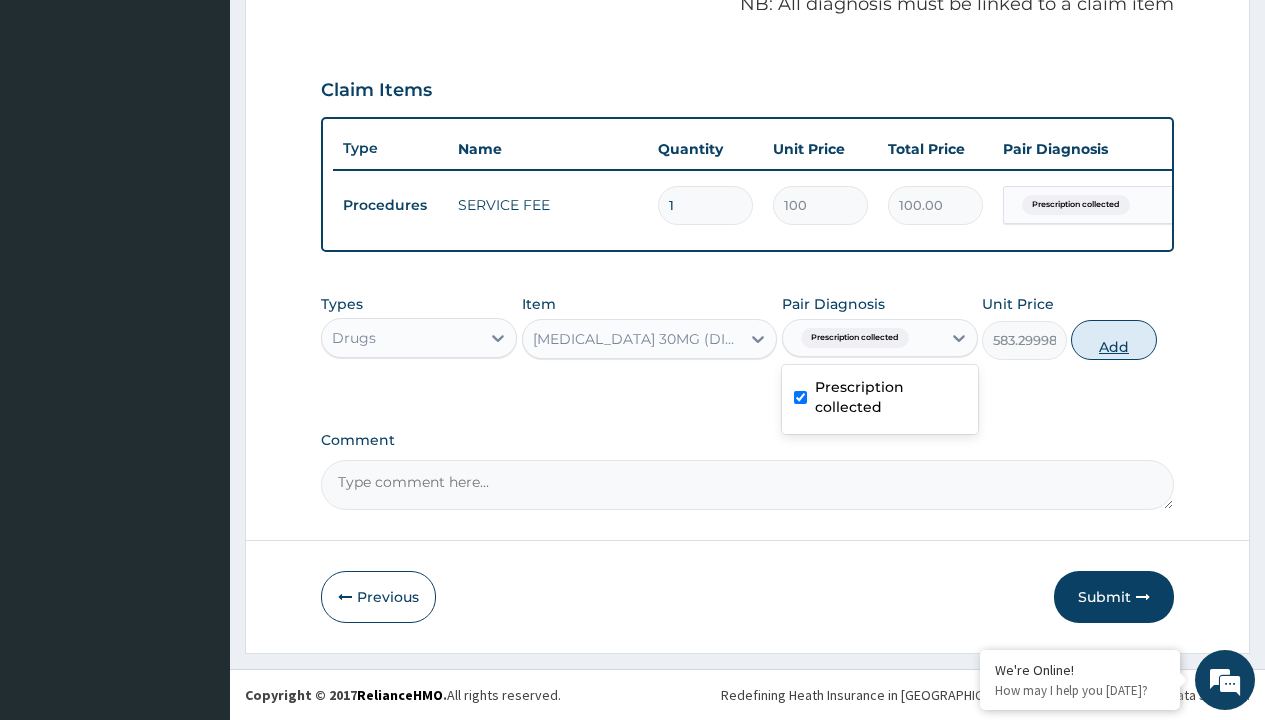 click on "Add" at bounding box center [1113, 340] 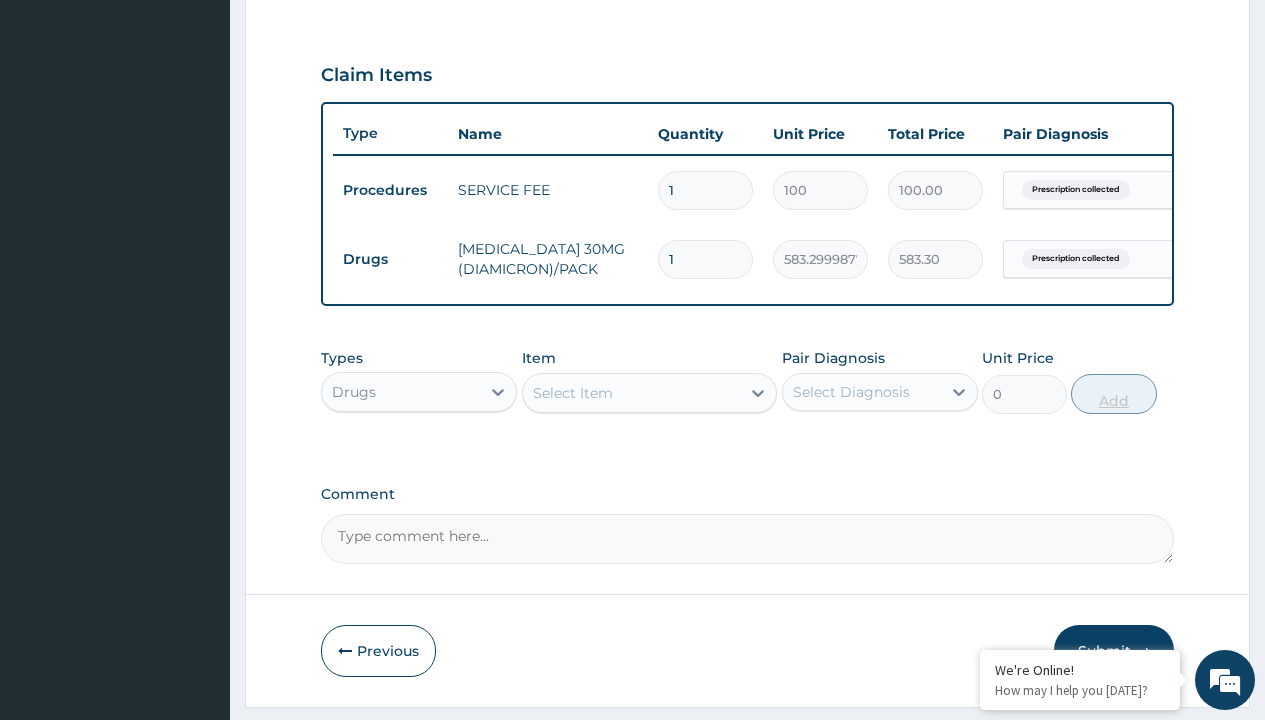 type on "60" 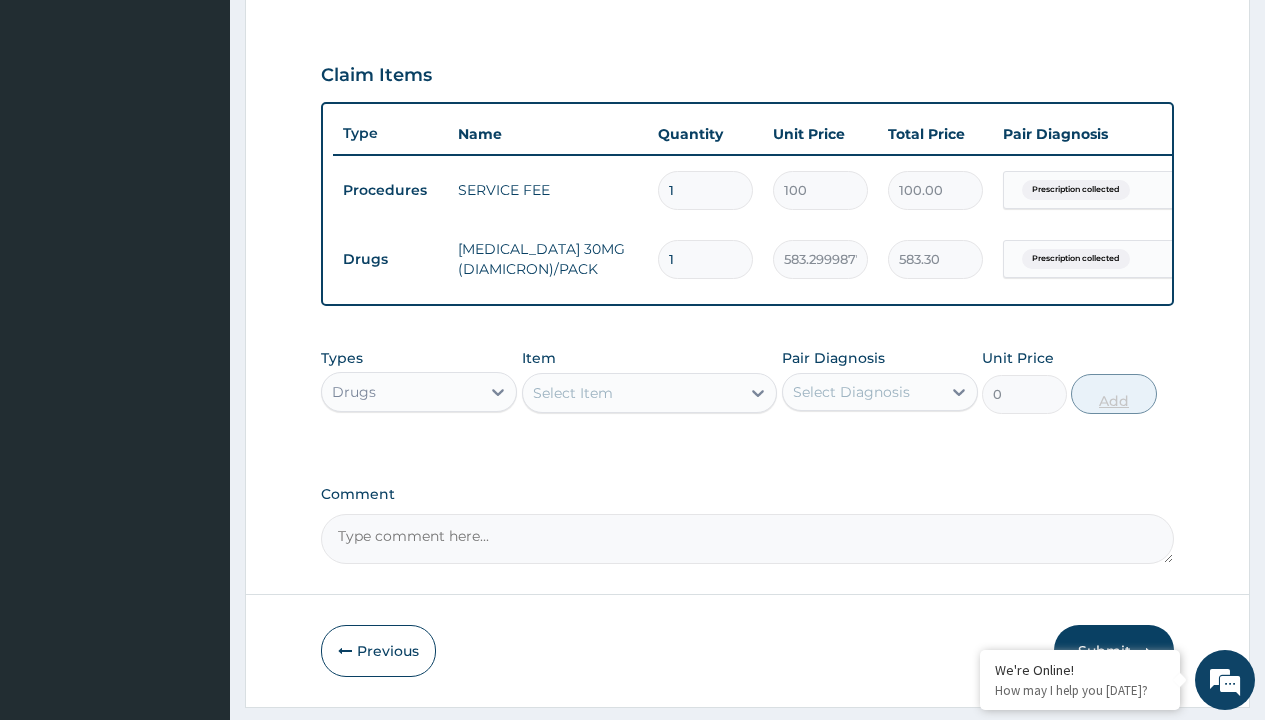 type on "34998.00" 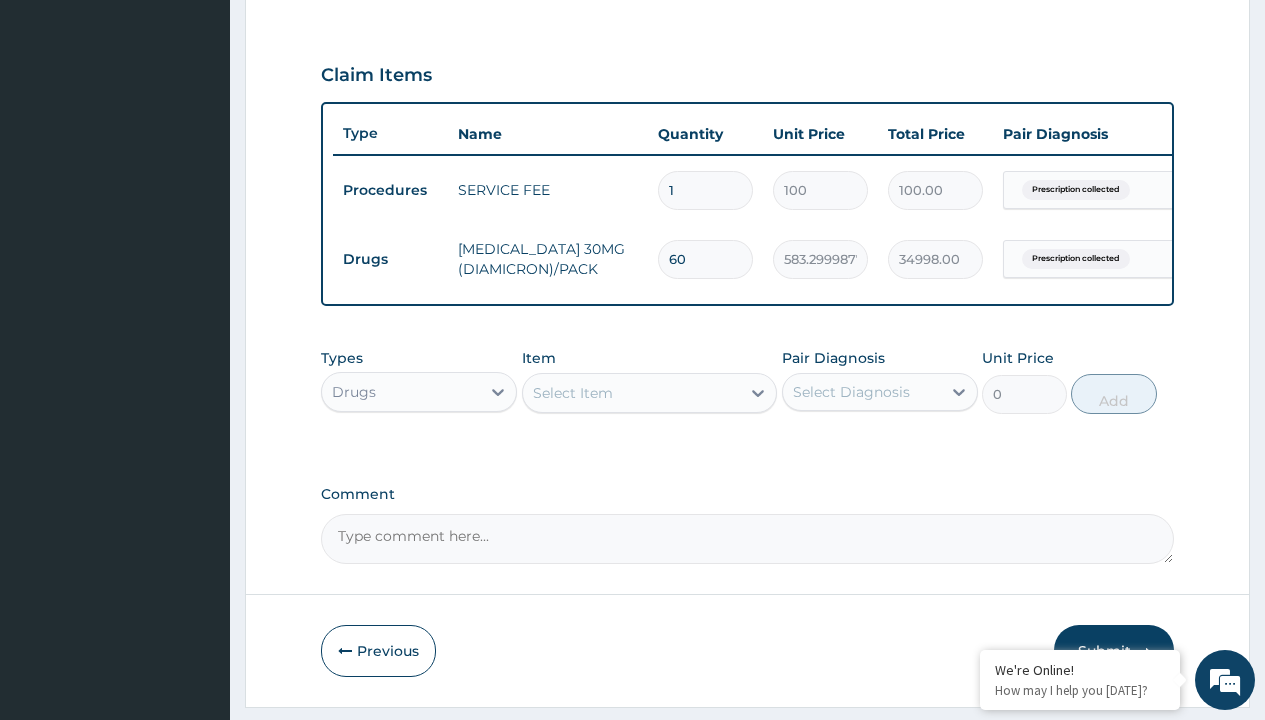 type on "60" 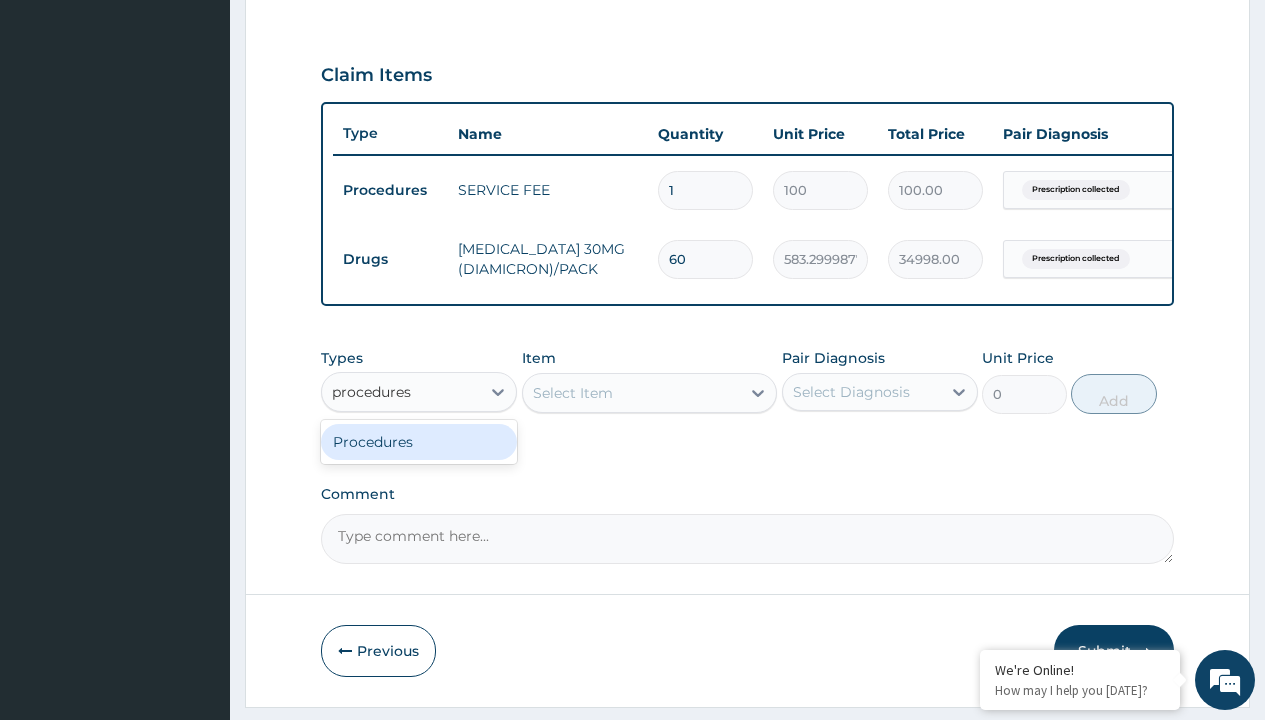 click on "Procedures" at bounding box center [419, 442] 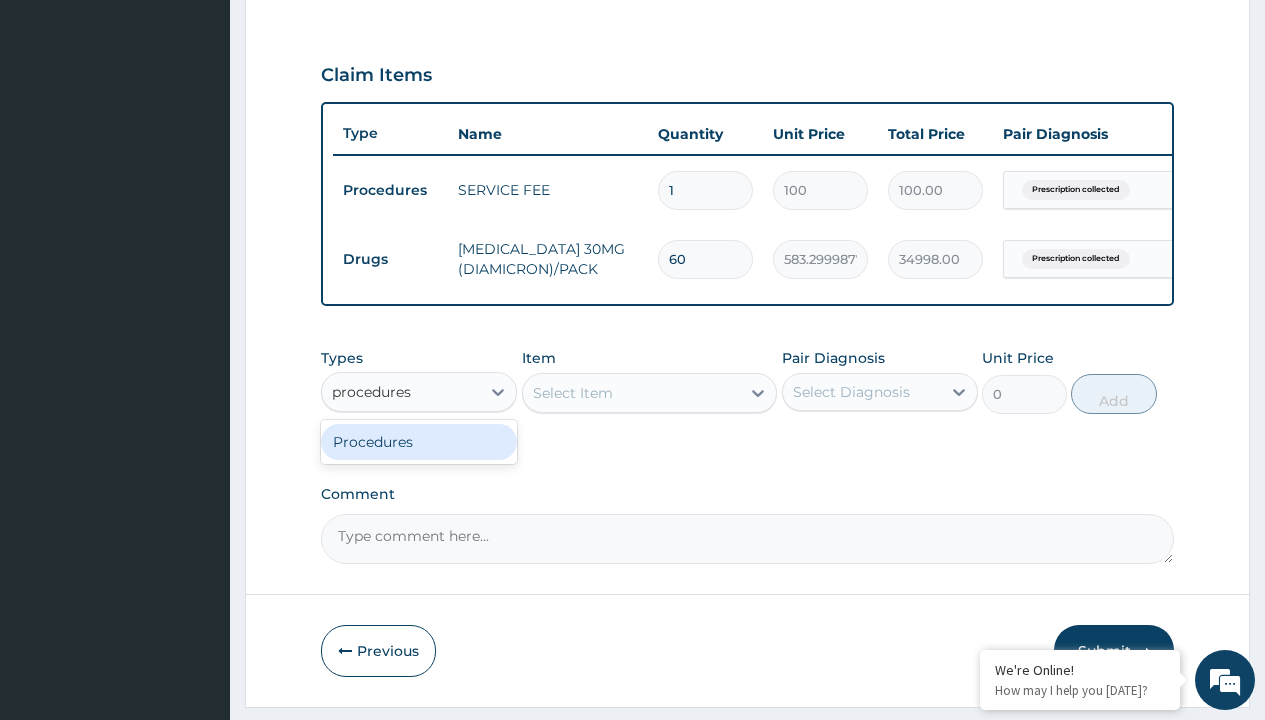 type 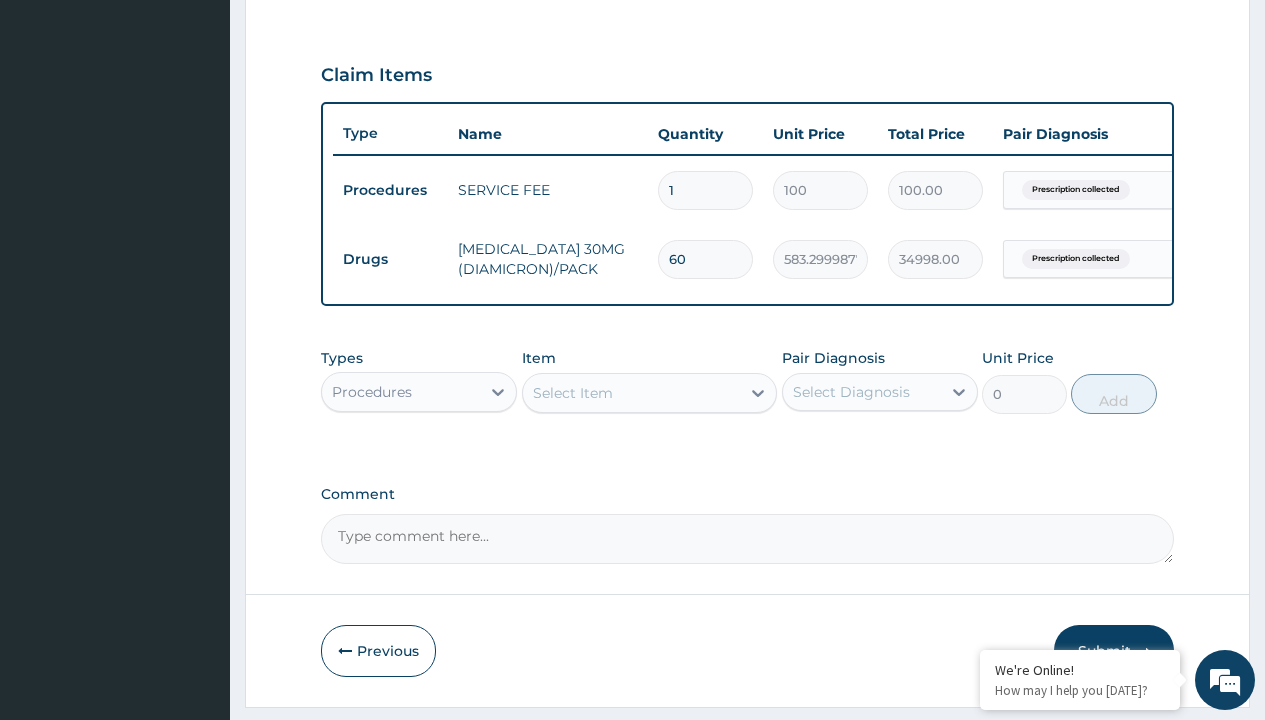 click on "Select Item" at bounding box center (573, 393) 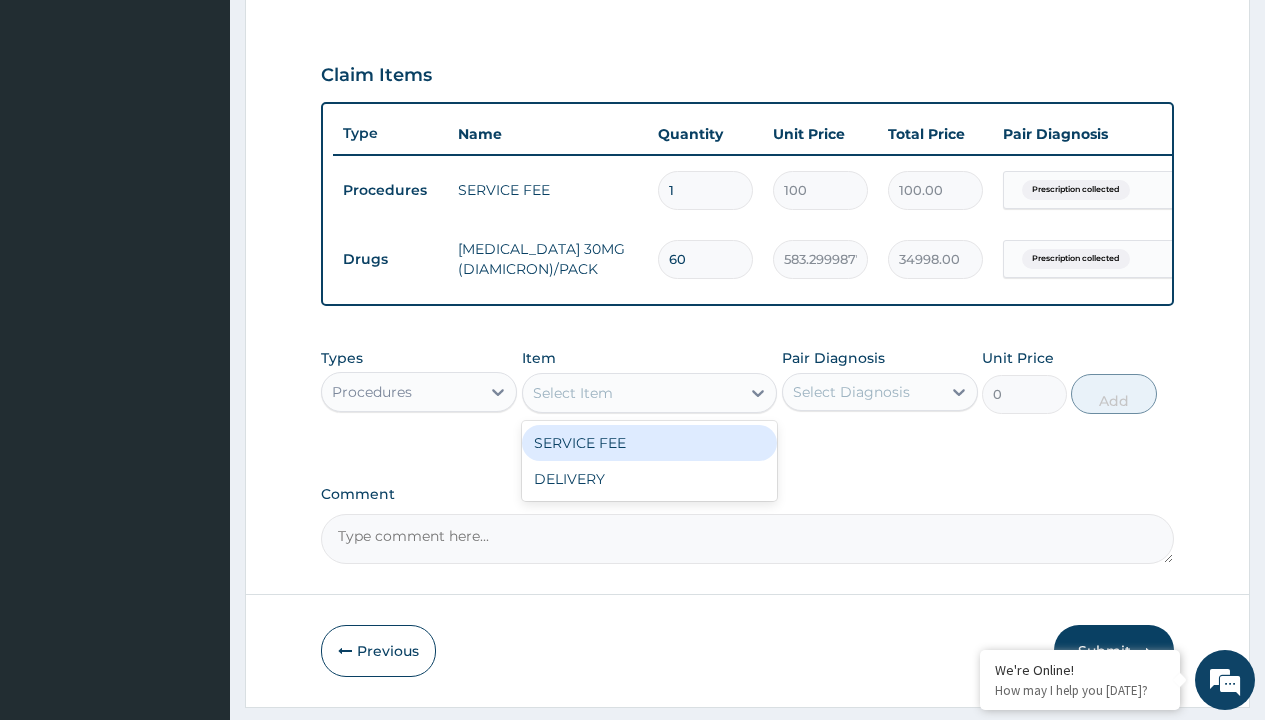 type on "delivery" 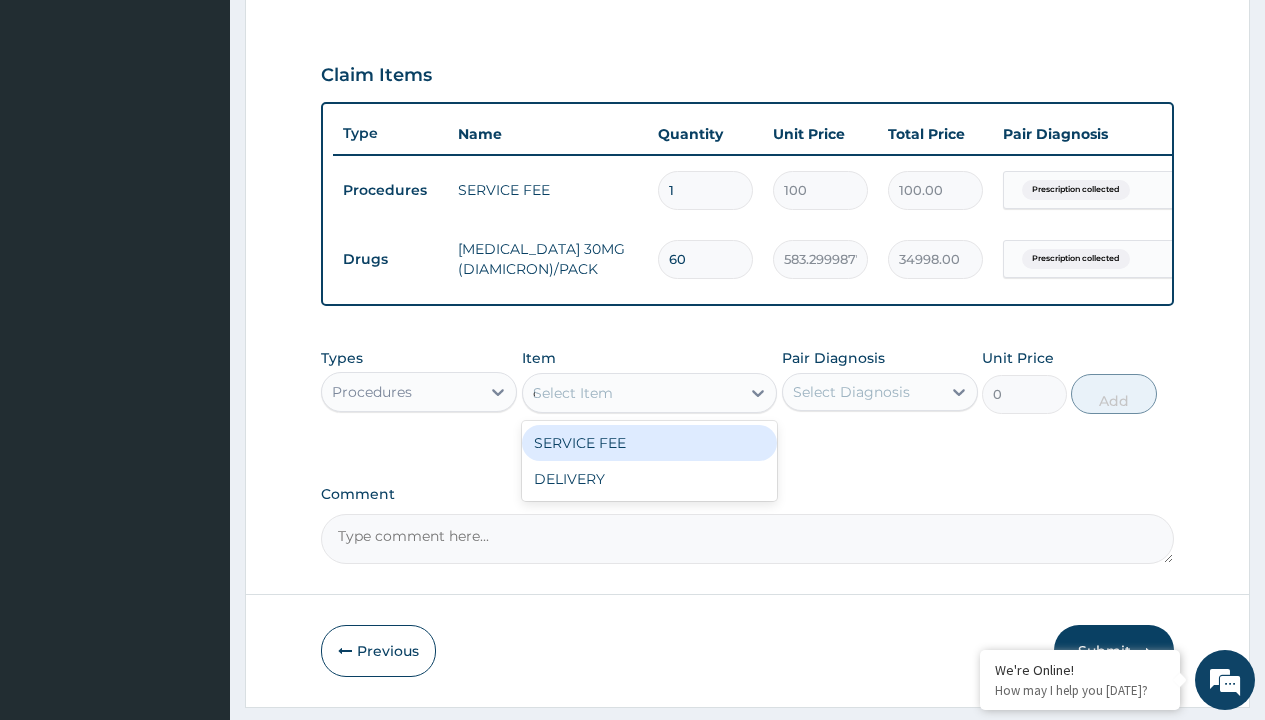 scroll, scrollTop: 0, scrollLeft: 0, axis: both 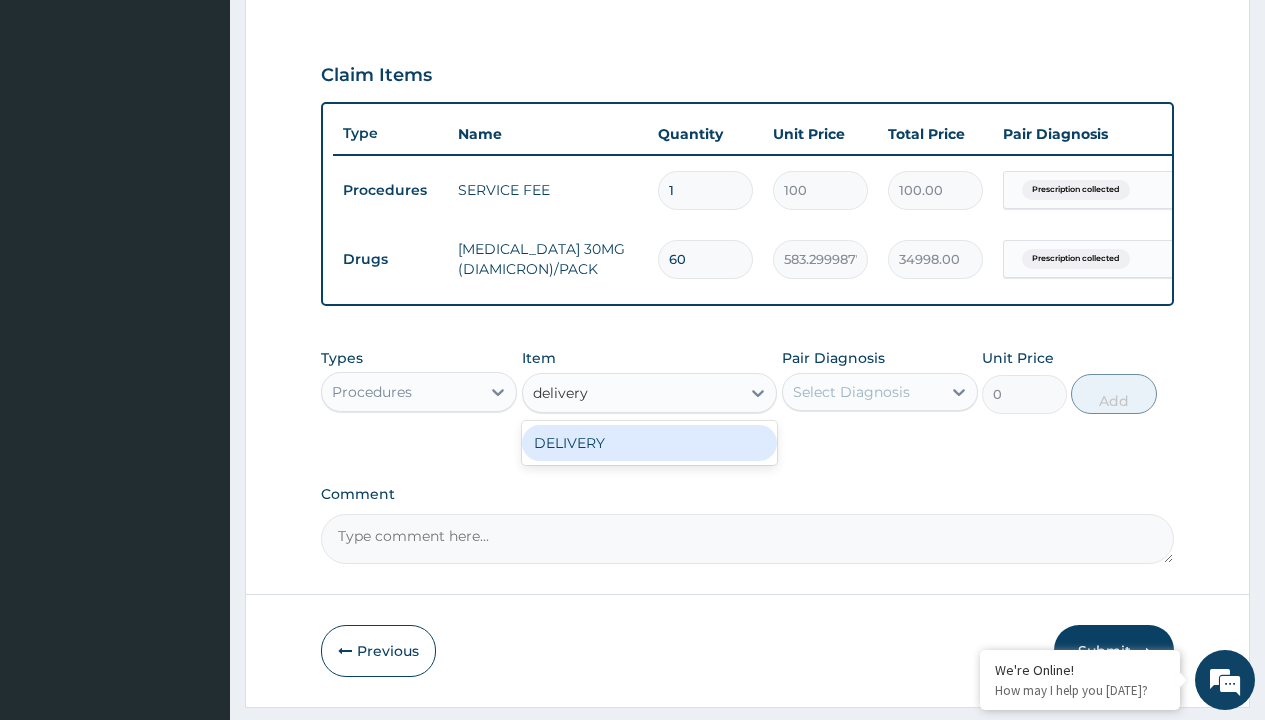 click on "DELIVERY" at bounding box center (650, 443) 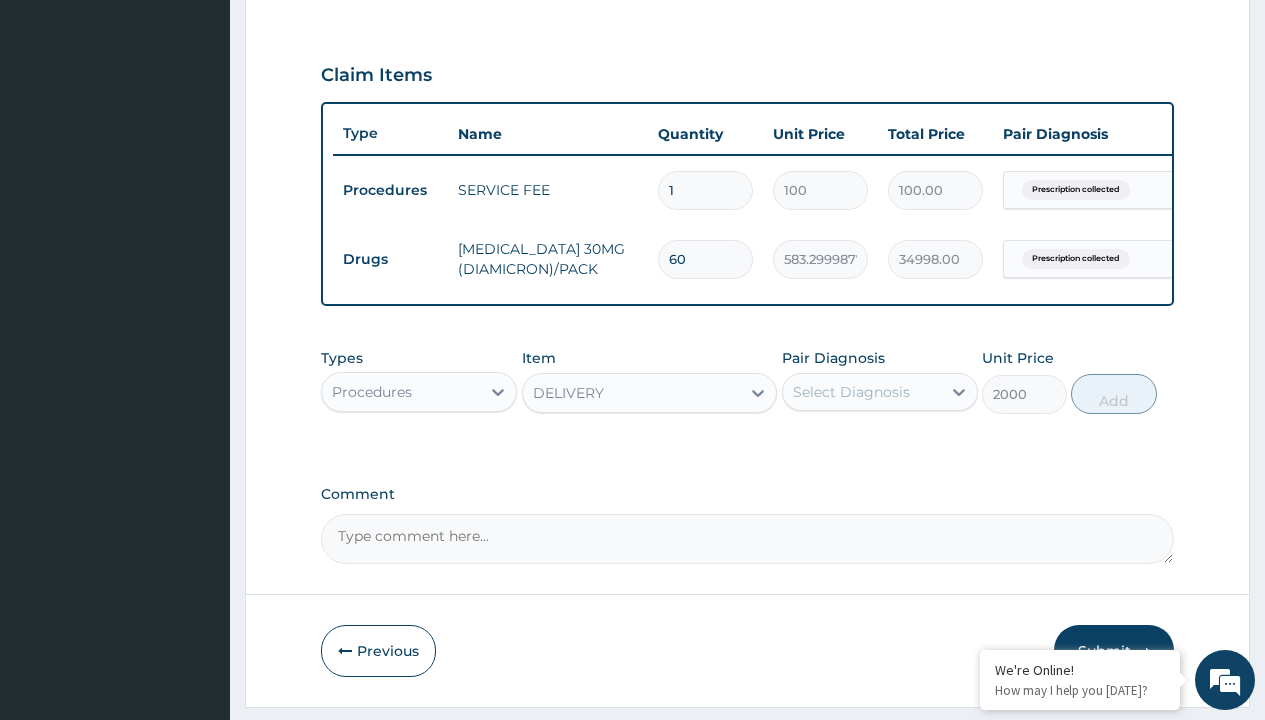 click on "Prescription collected" at bounding box center (409, -89) 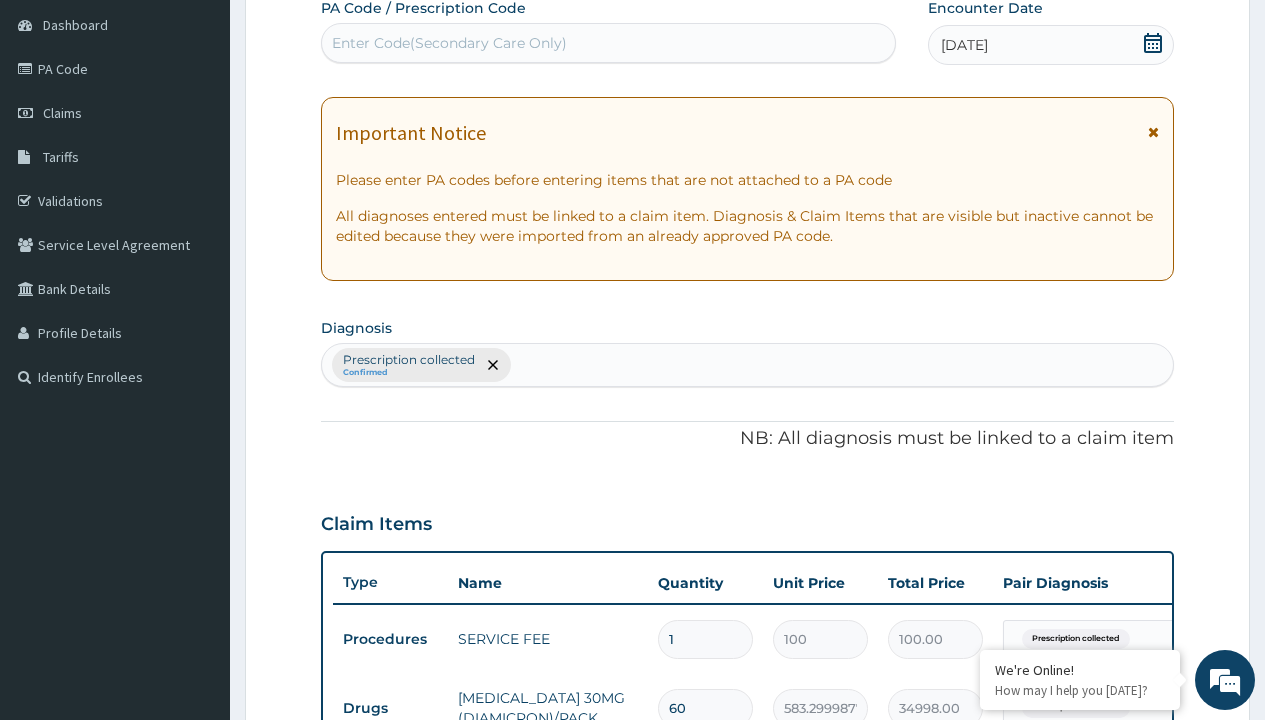 type on "prescription collected" 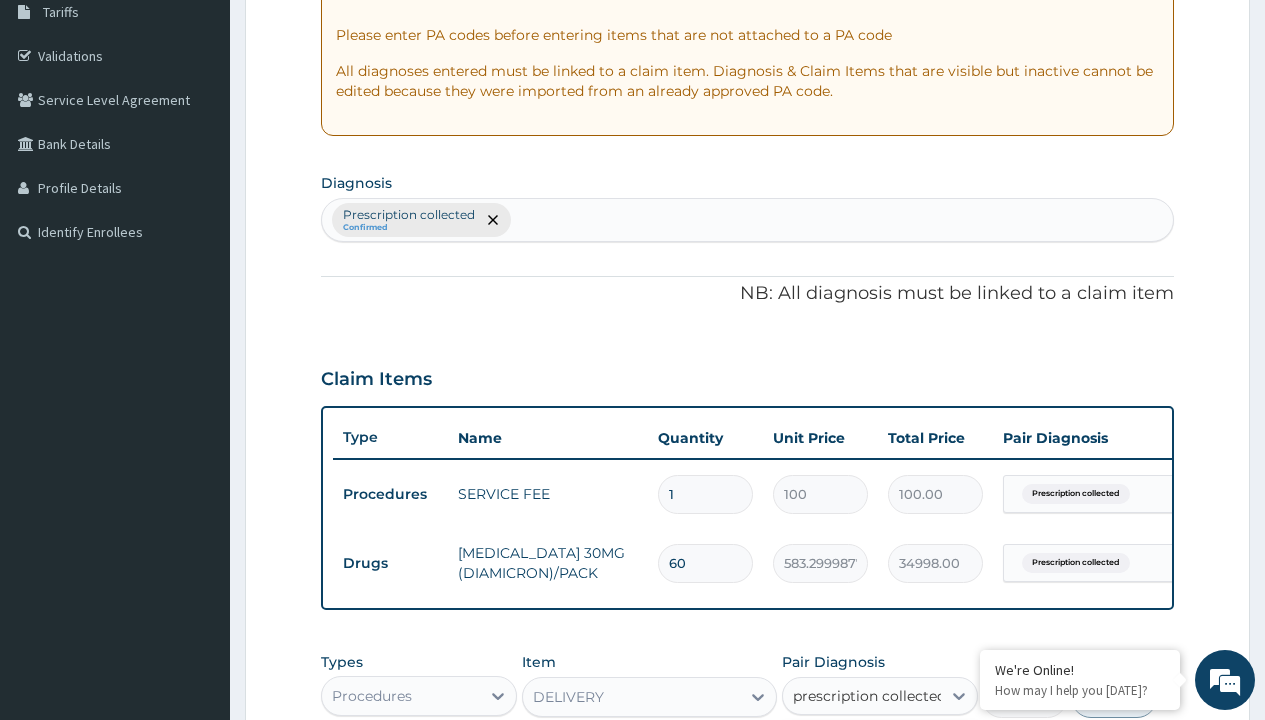 click on "Prescription collected" at bounding box center (890, 755) 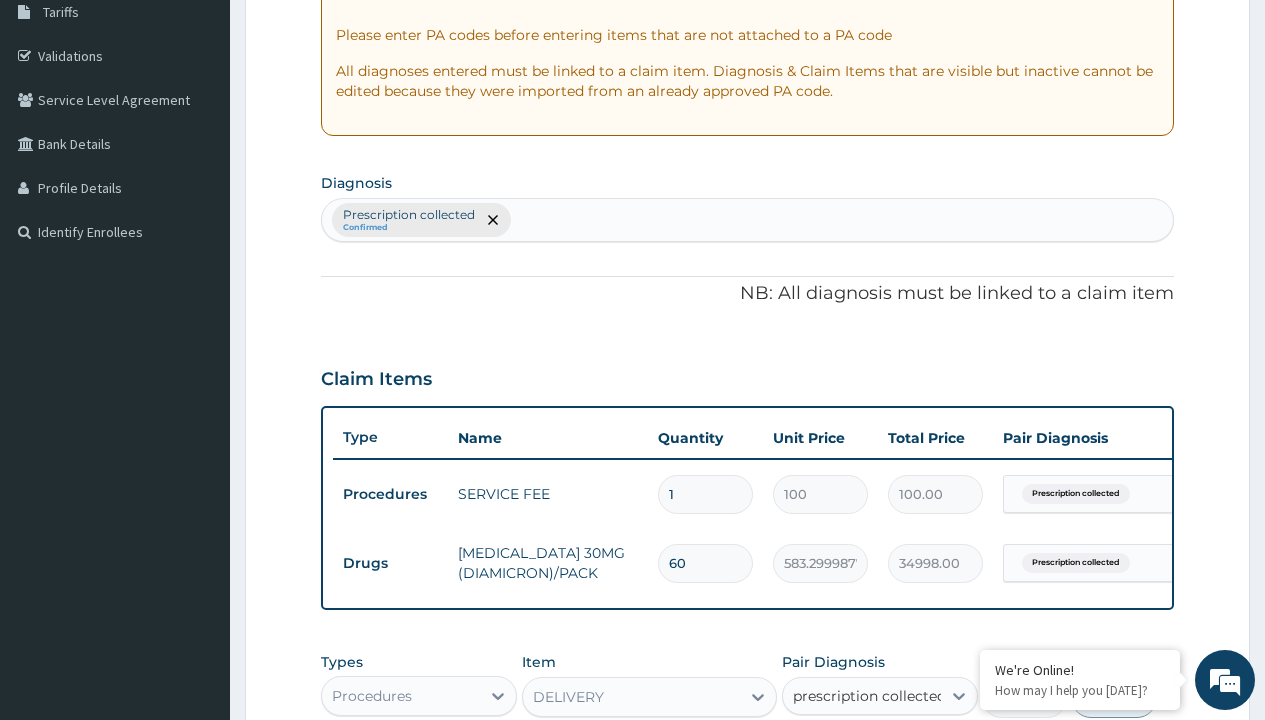 type 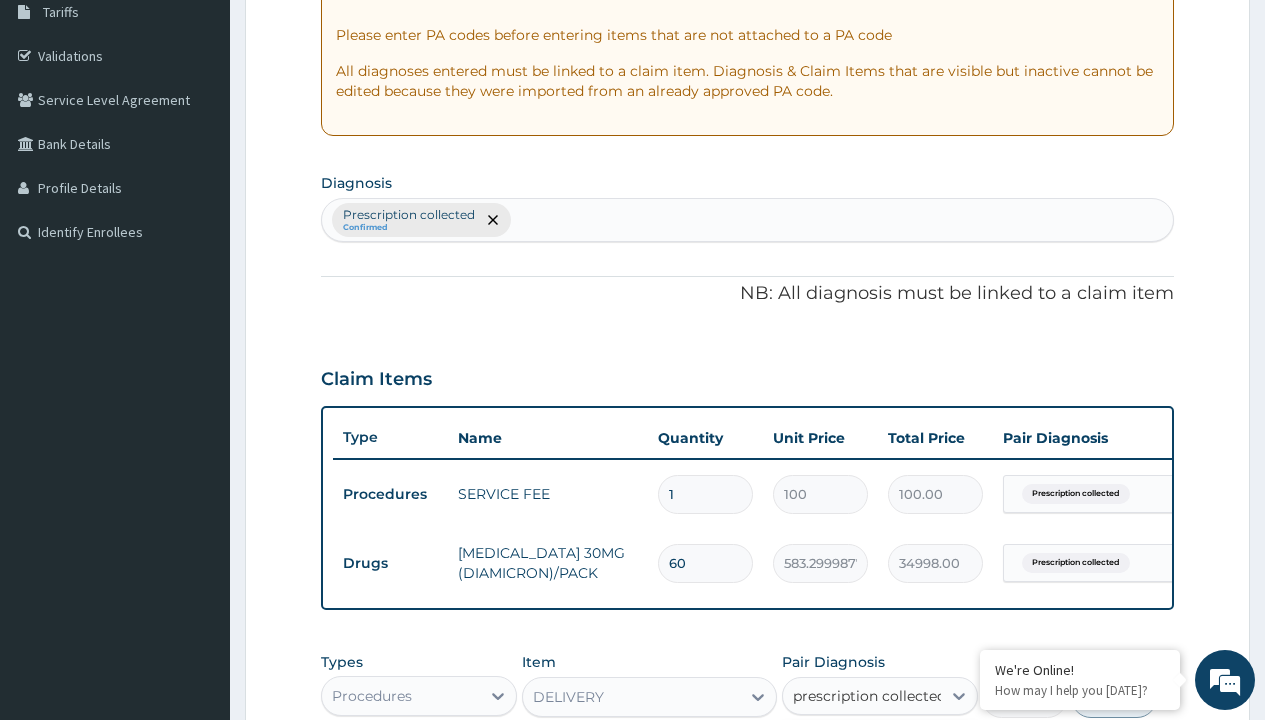 checkbox on "true" 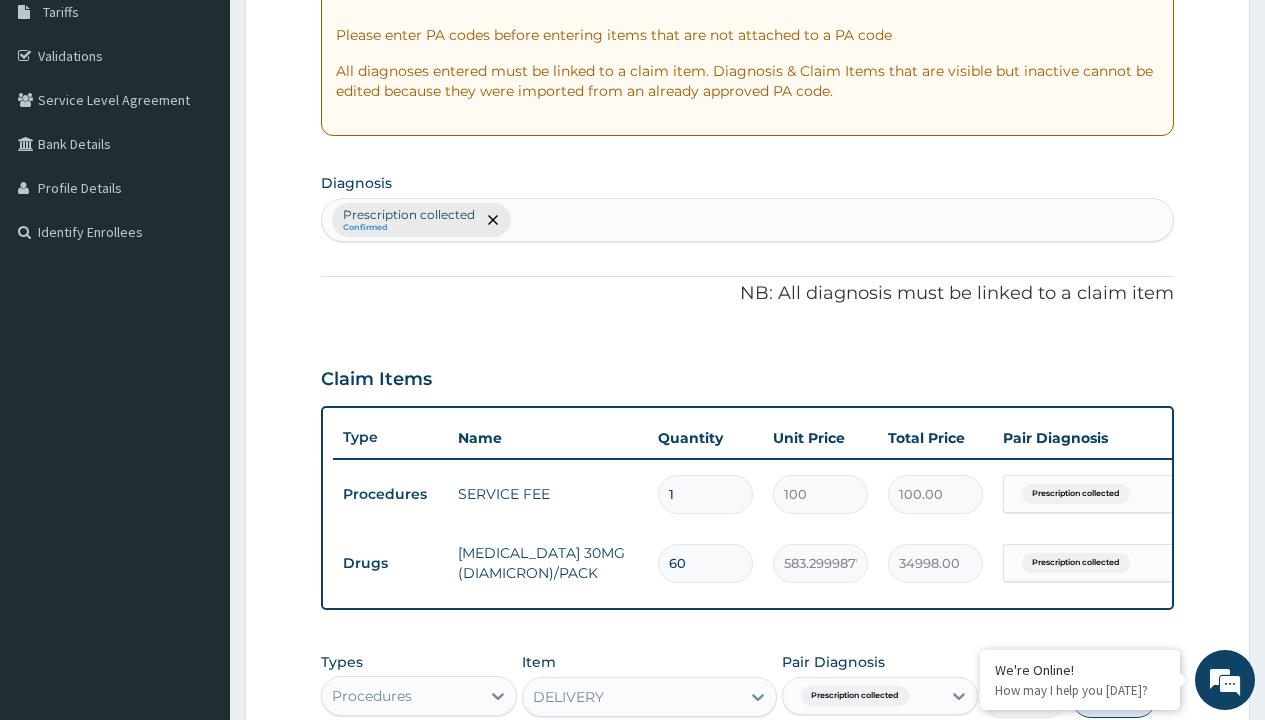 scroll, scrollTop: 711, scrollLeft: 0, axis: vertical 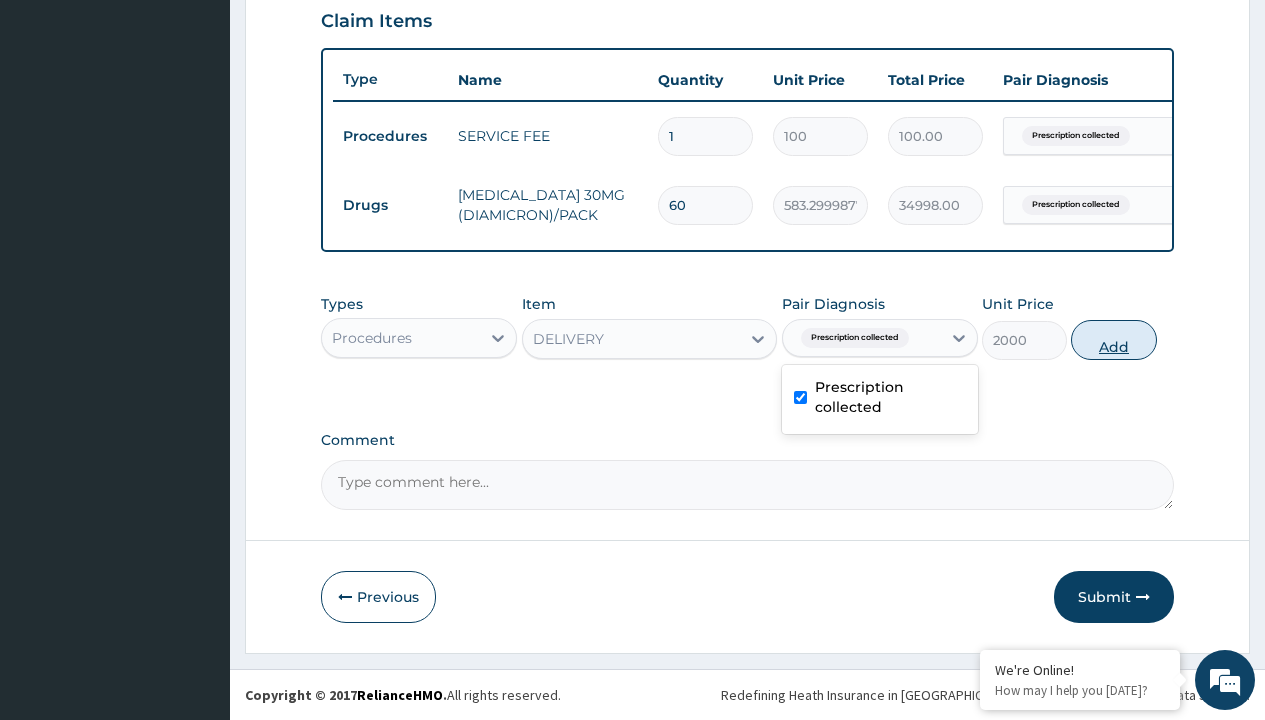 click on "Add" at bounding box center (1113, 340) 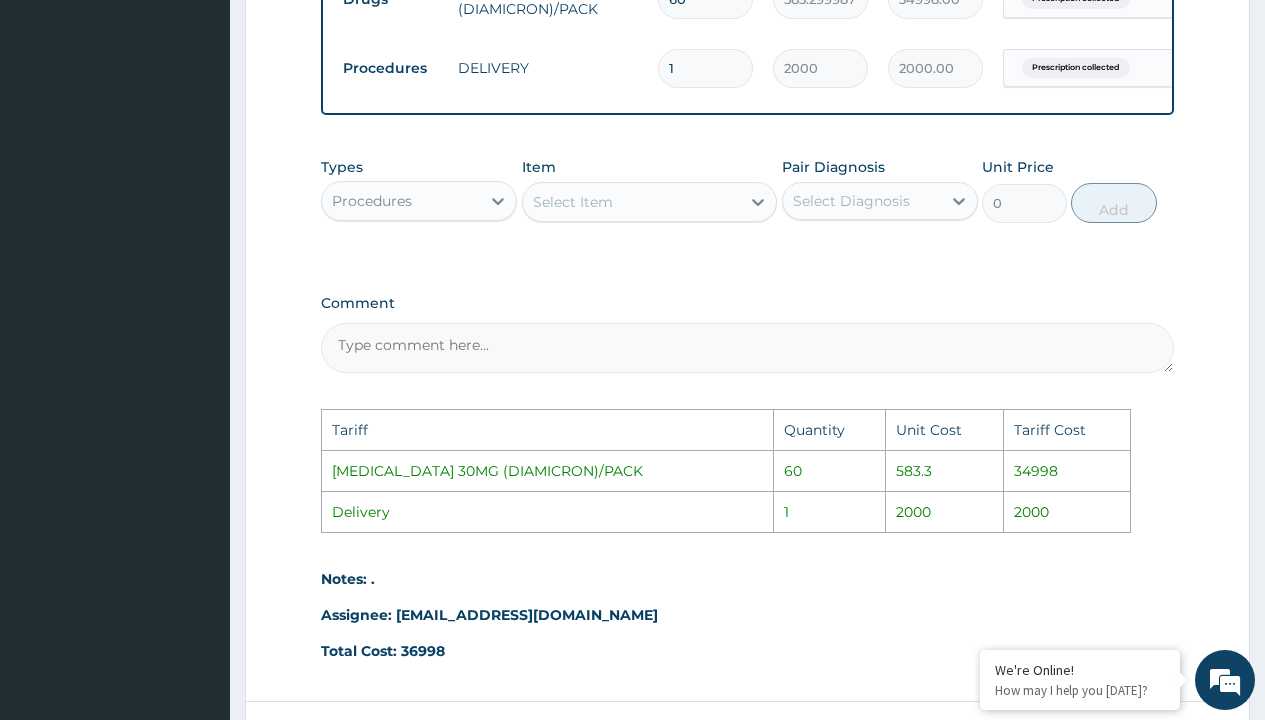 scroll, scrollTop: 1078, scrollLeft: 0, axis: vertical 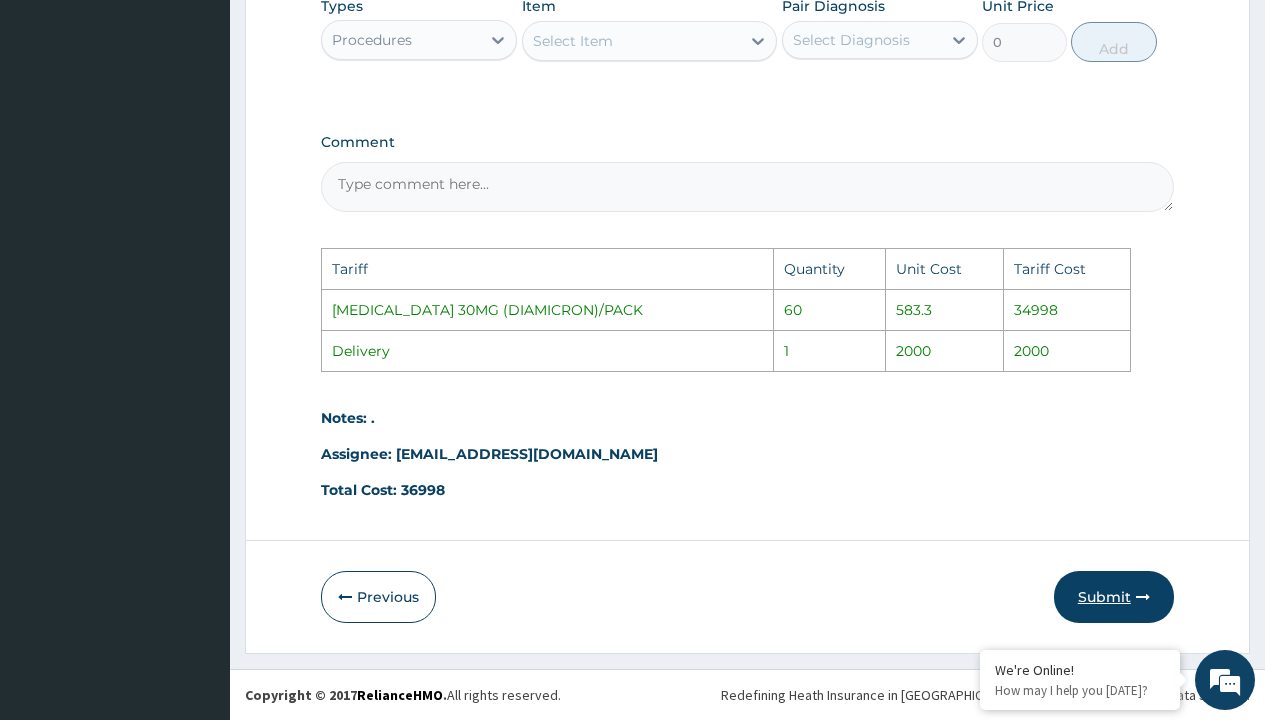 click on "Submit" at bounding box center (1114, 597) 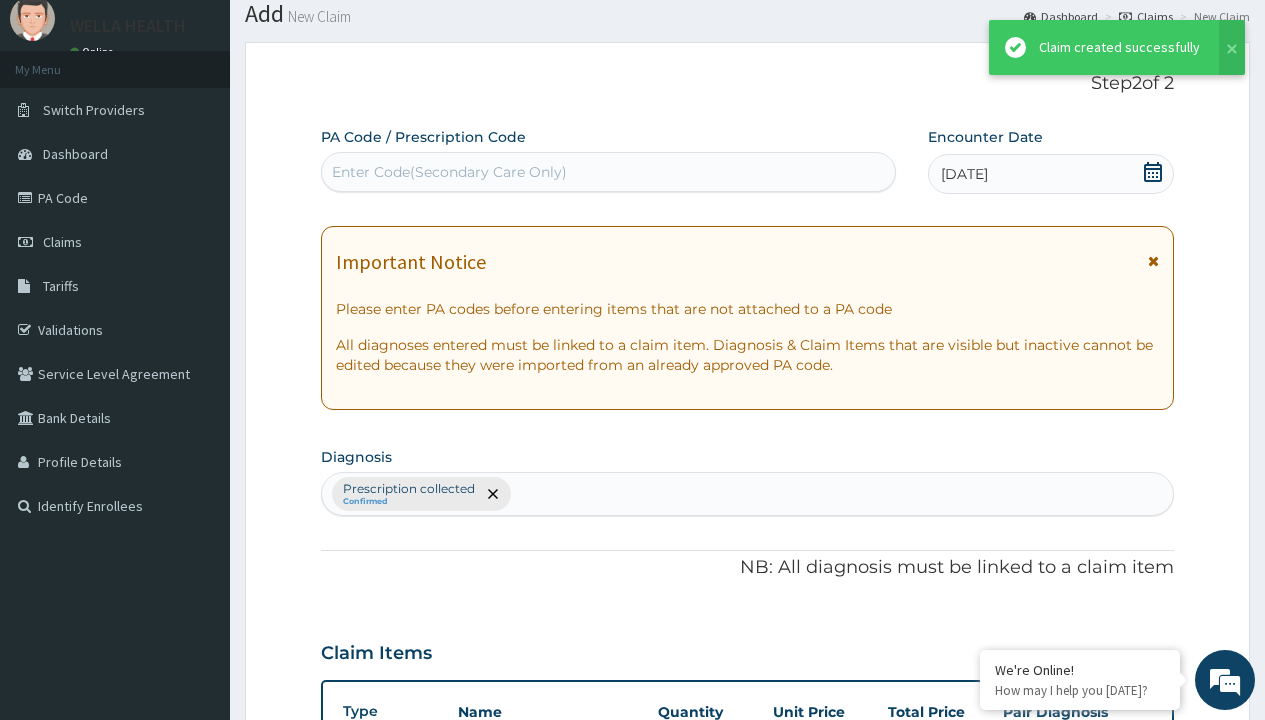 scroll, scrollTop: 780, scrollLeft: 0, axis: vertical 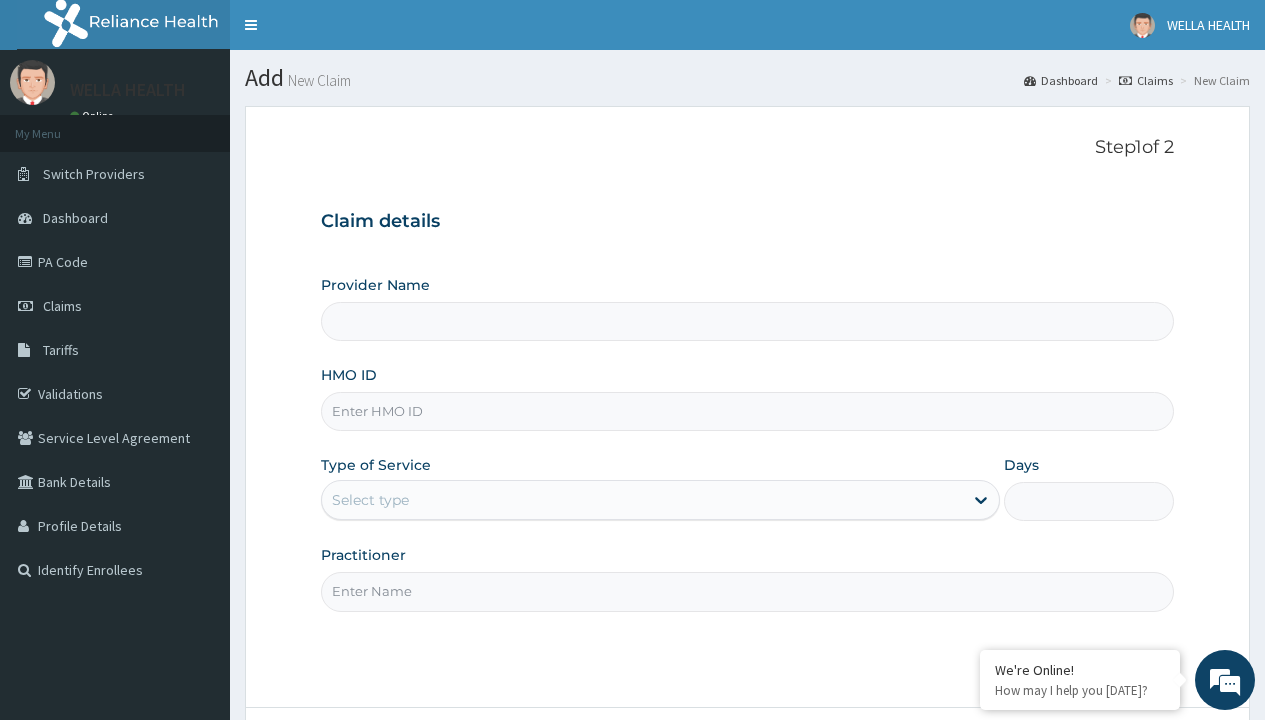 type on "Pharmacy Pick Up ( WellaHealth)" 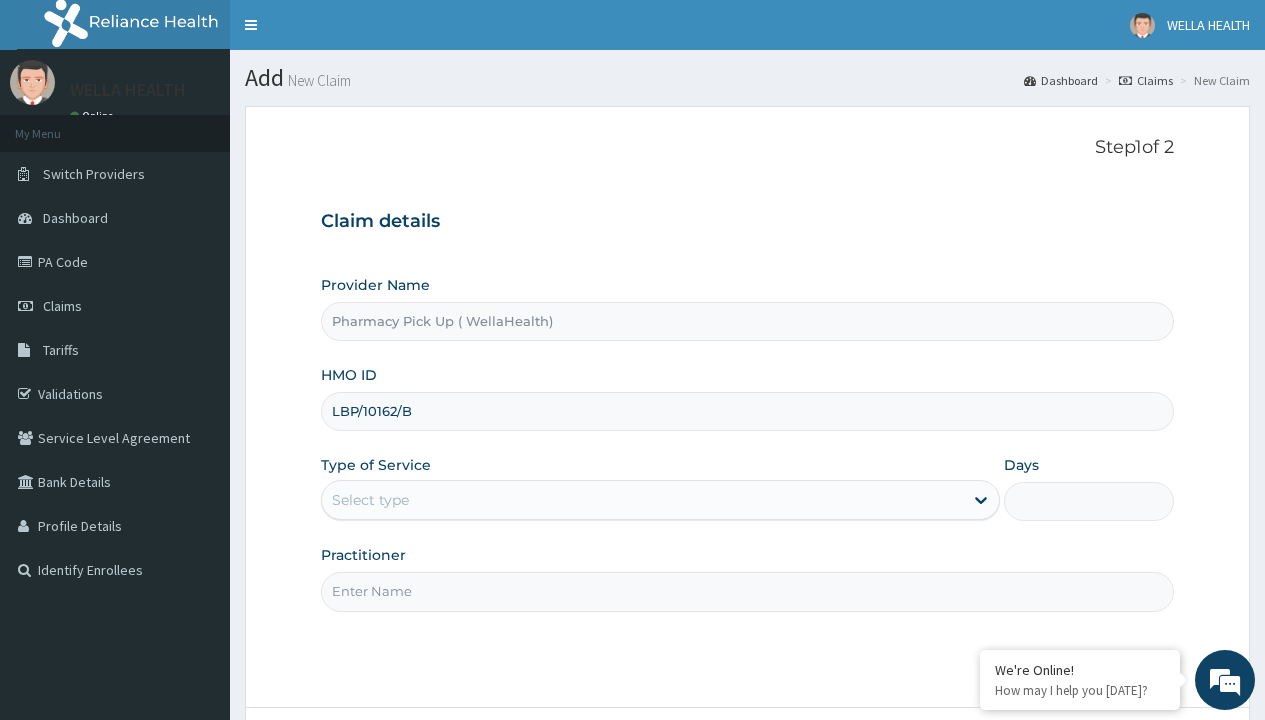 type on "LBP/10162/B" 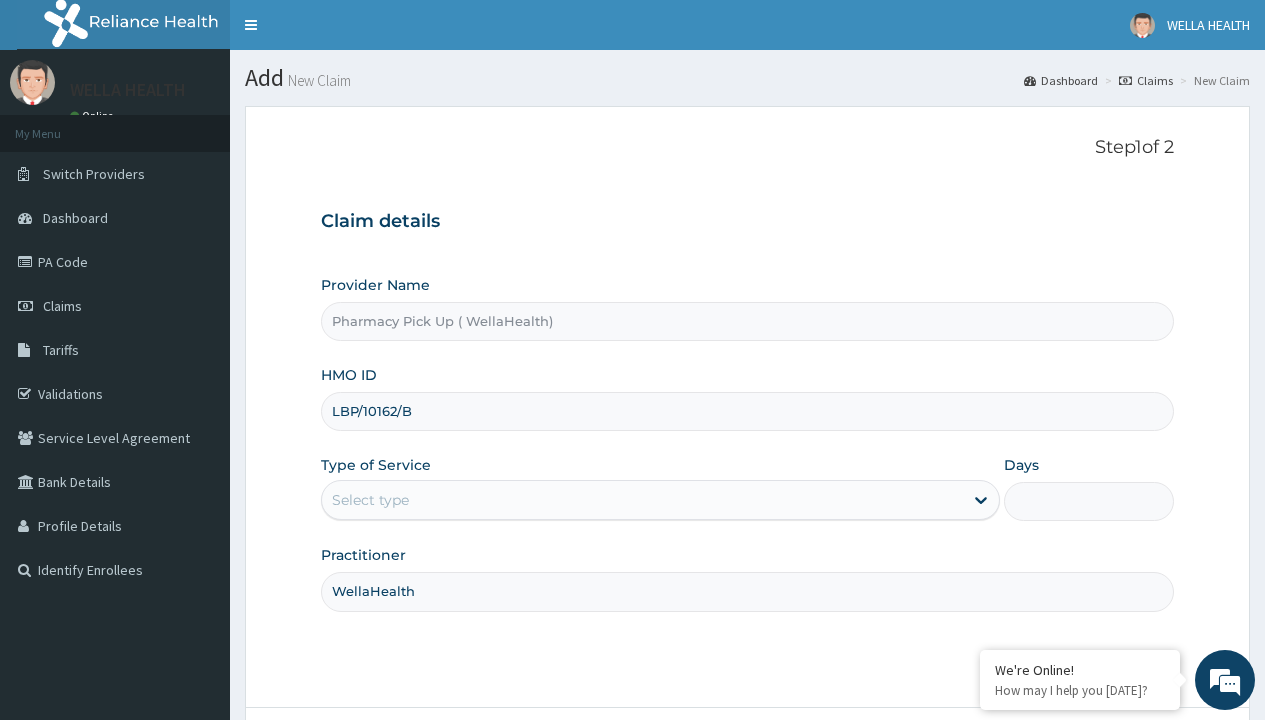 type on "WellaHealth" 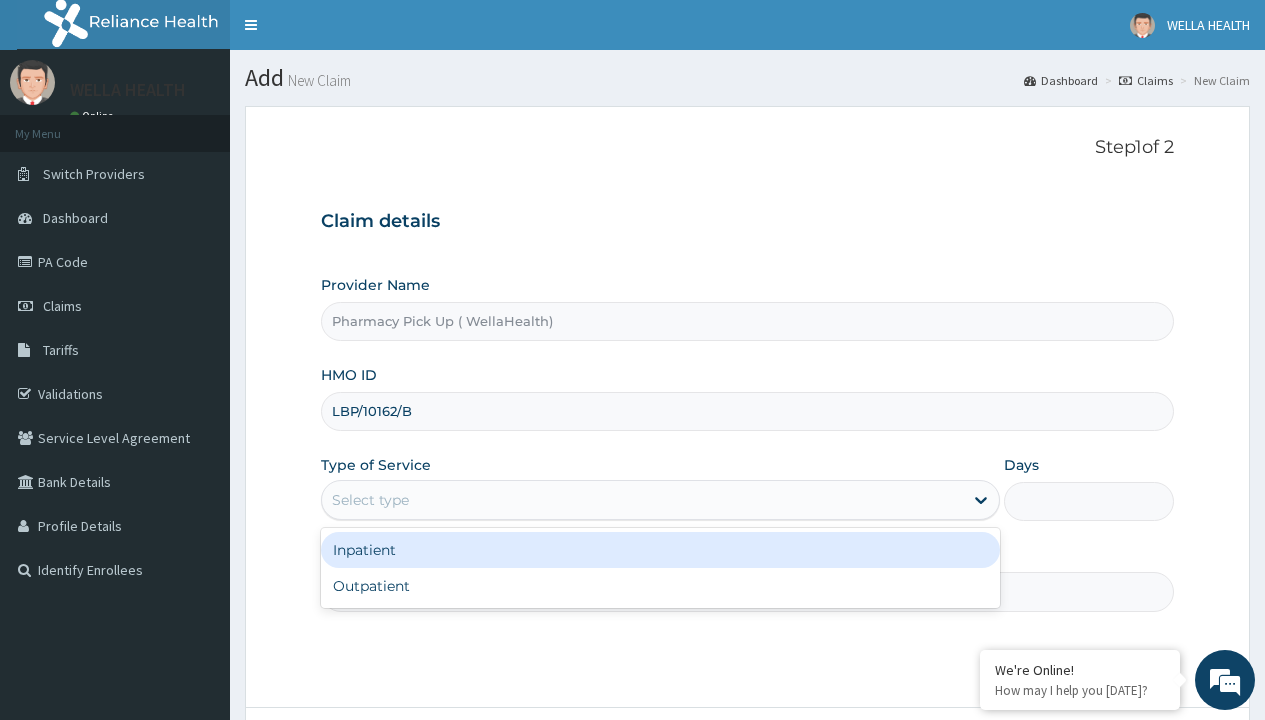 click on "Outpatient" at bounding box center (660, 586) 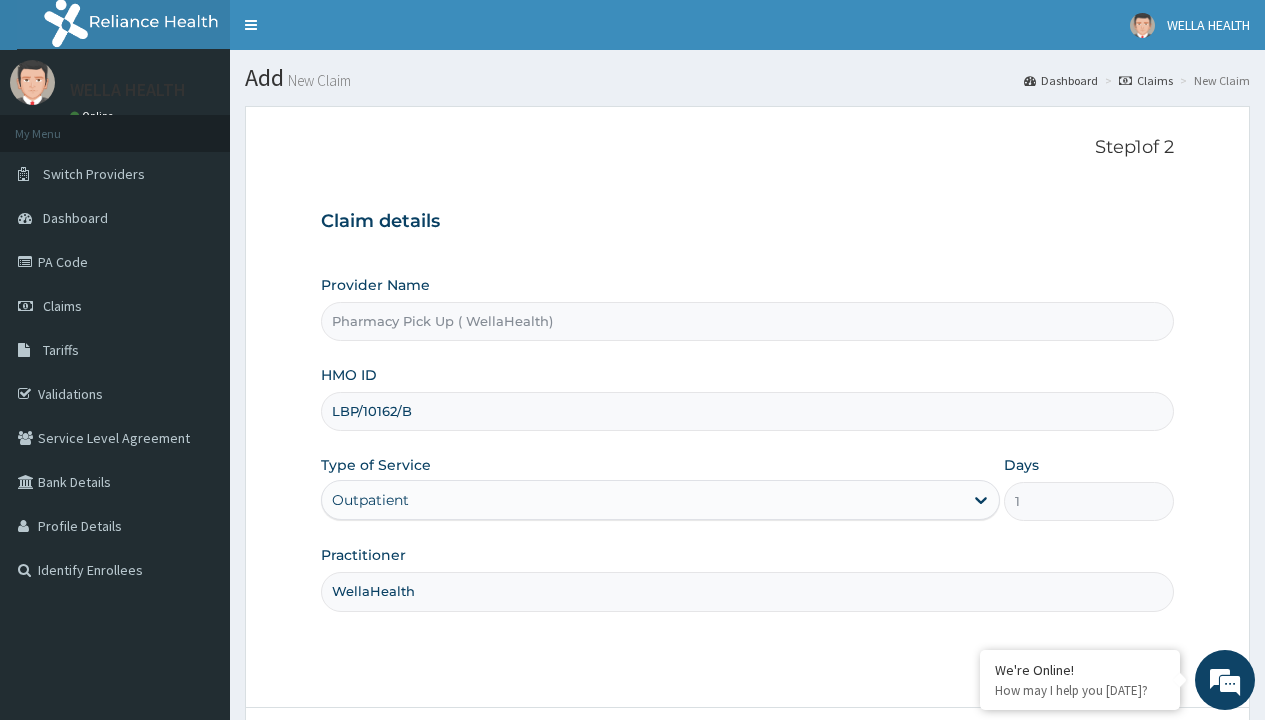 click on "Next" at bounding box center [1123, 764] 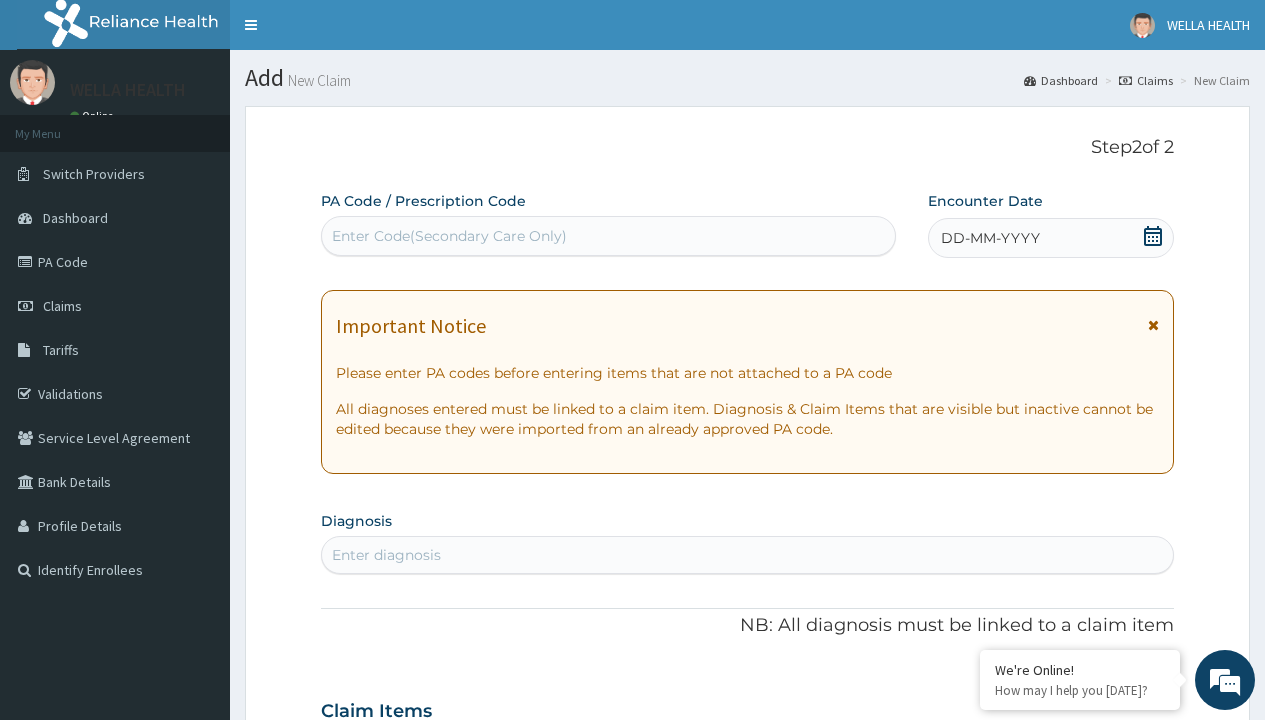 scroll, scrollTop: 167, scrollLeft: 0, axis: vertical 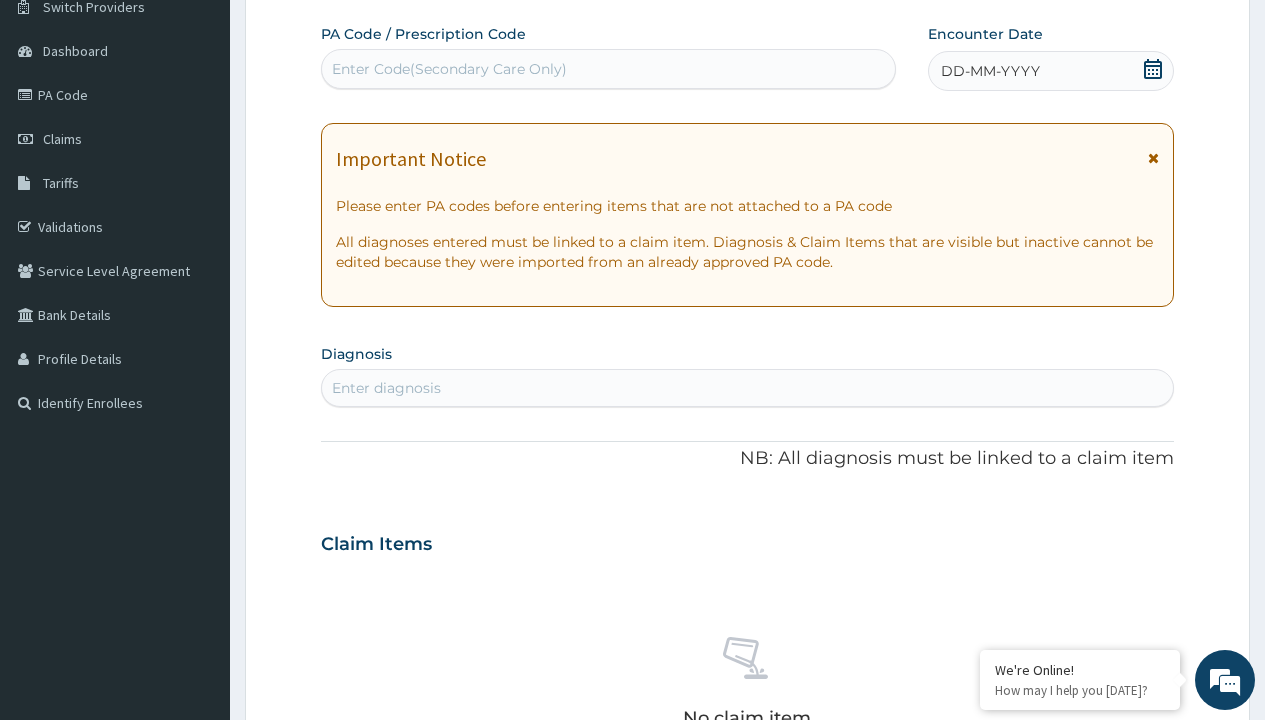 click on "DD-MM-YYYY" at bounding box center [990, 71] 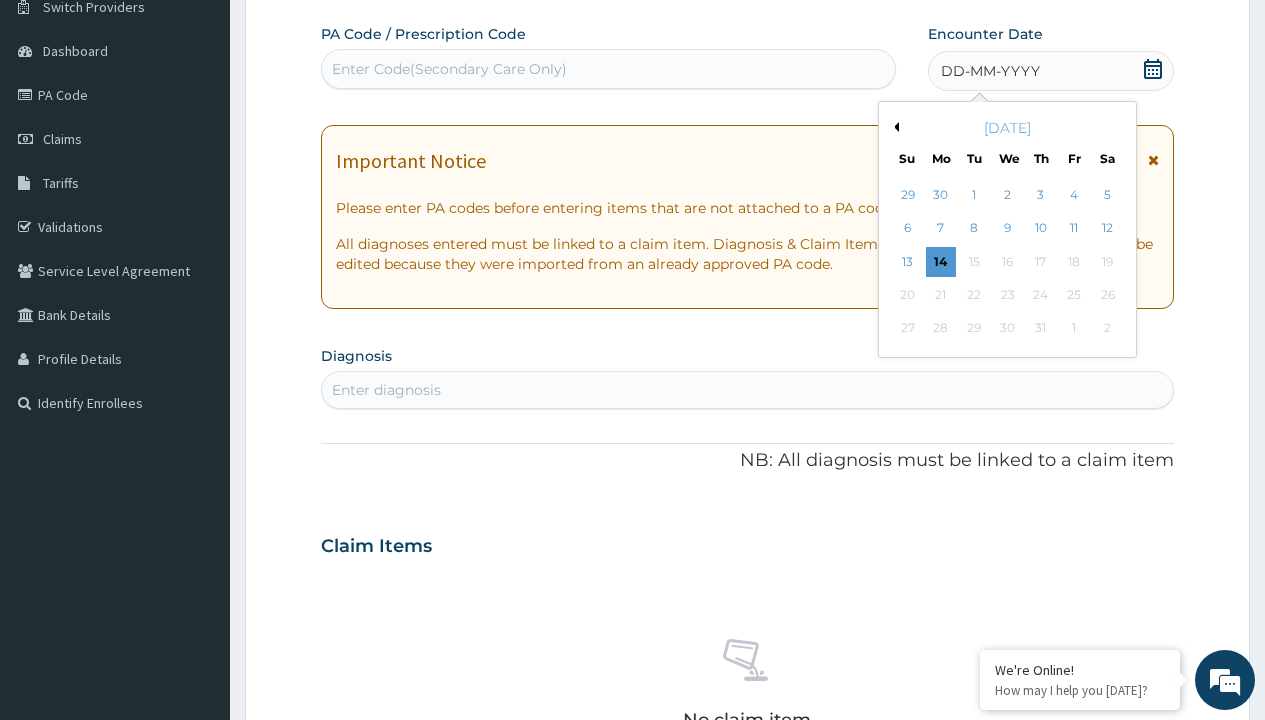 click on "Previous Month" at bounding box center [894, 127] 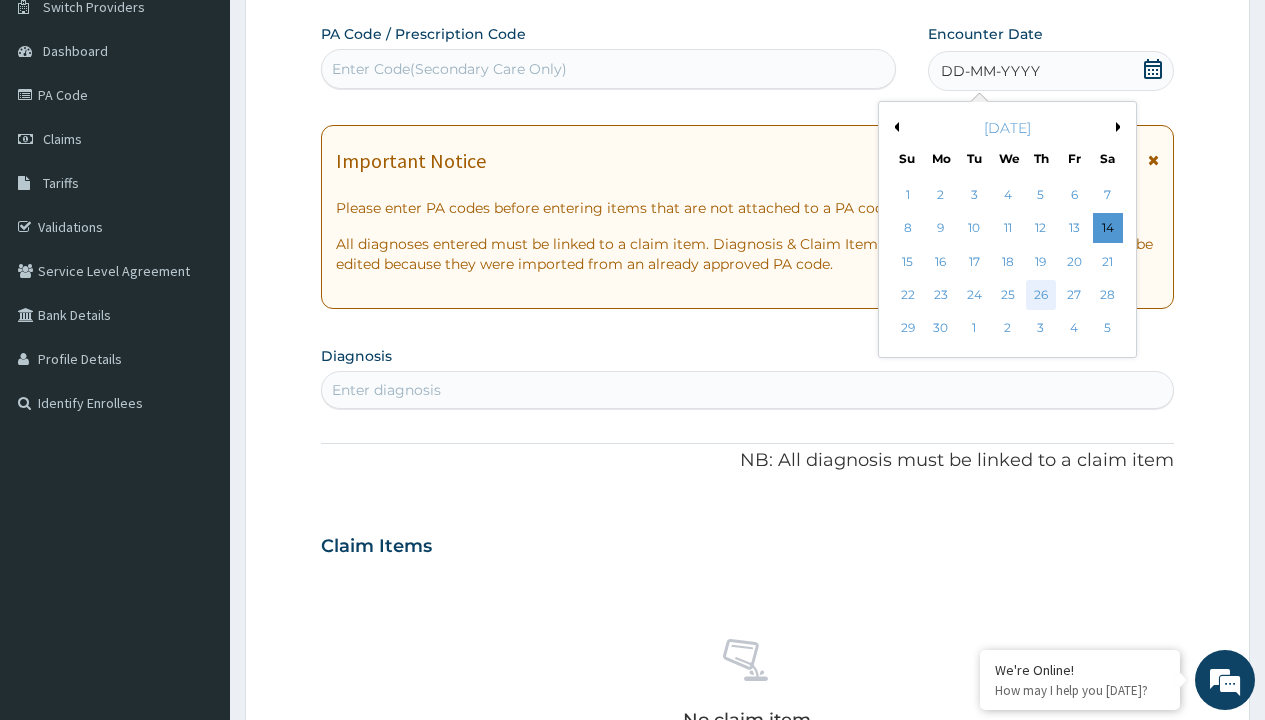 click on "26" at bounding box center (1041, 295) 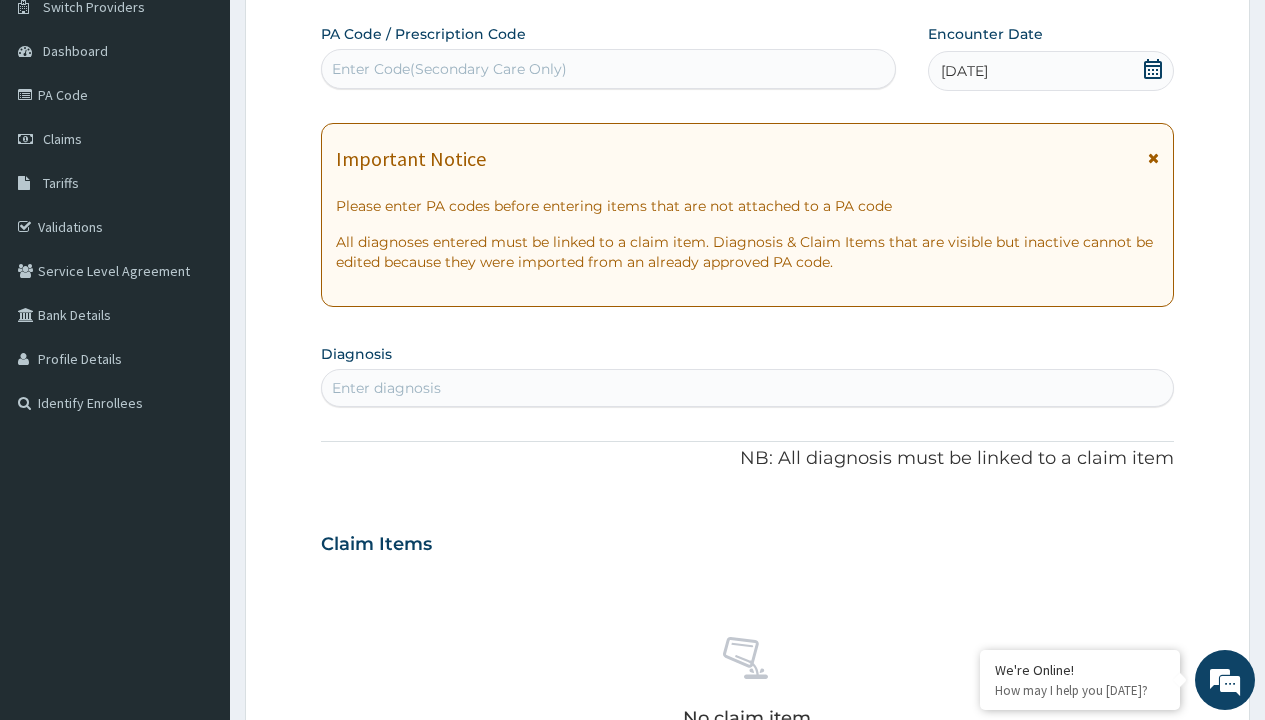 click on "Enter diagnosis" at bounding box center (386, 388) 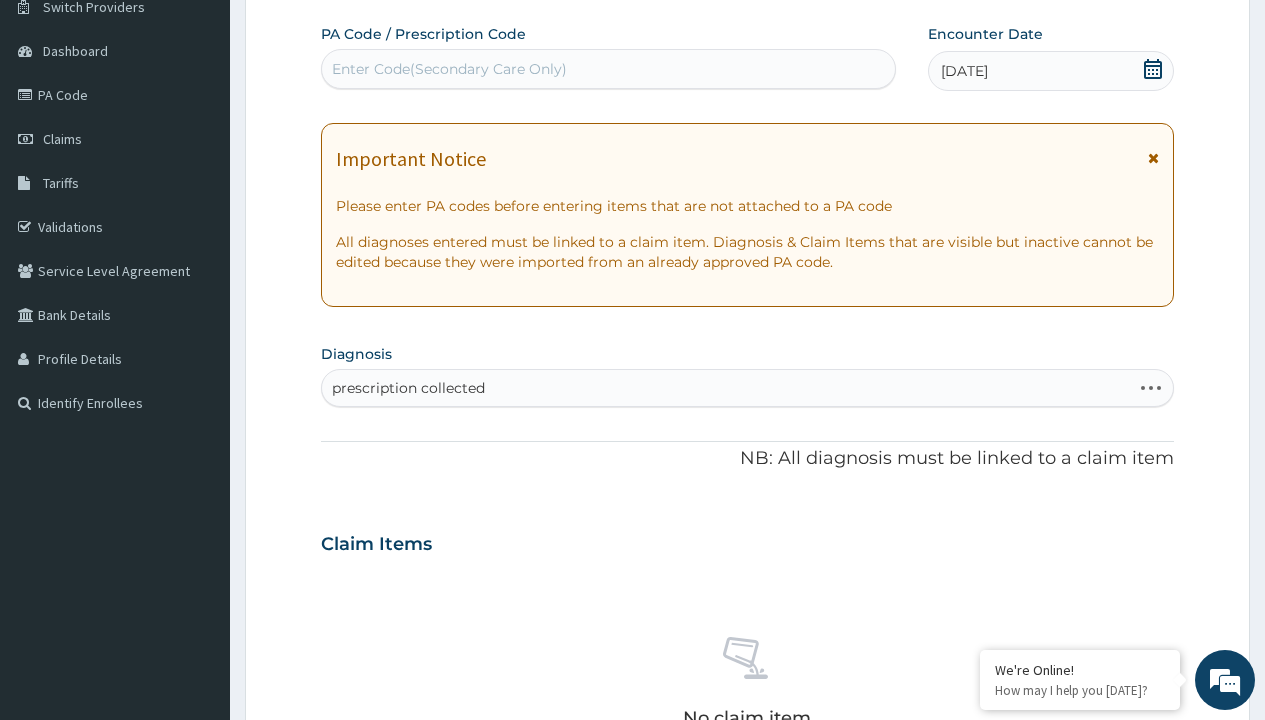 scroll, scrollTop: 0, scrollLeft: 0, axis: both 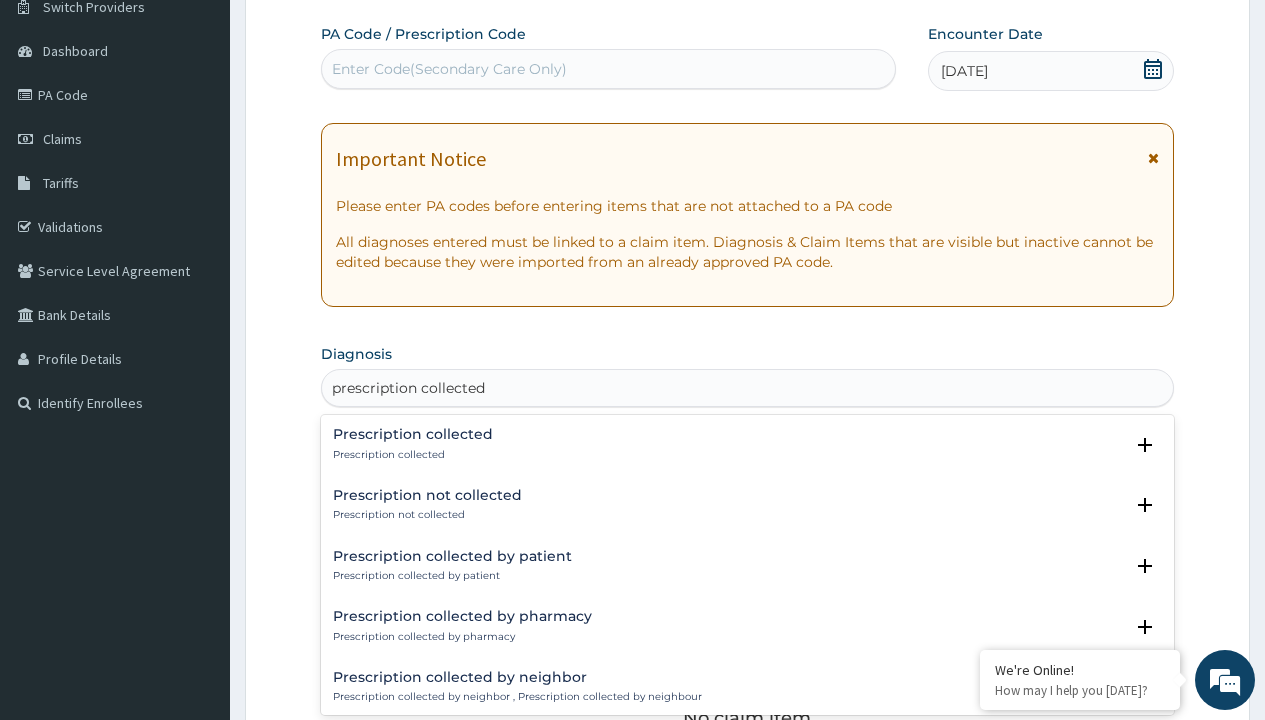 click on "Prescription collected" at bounding box center [413, 455] 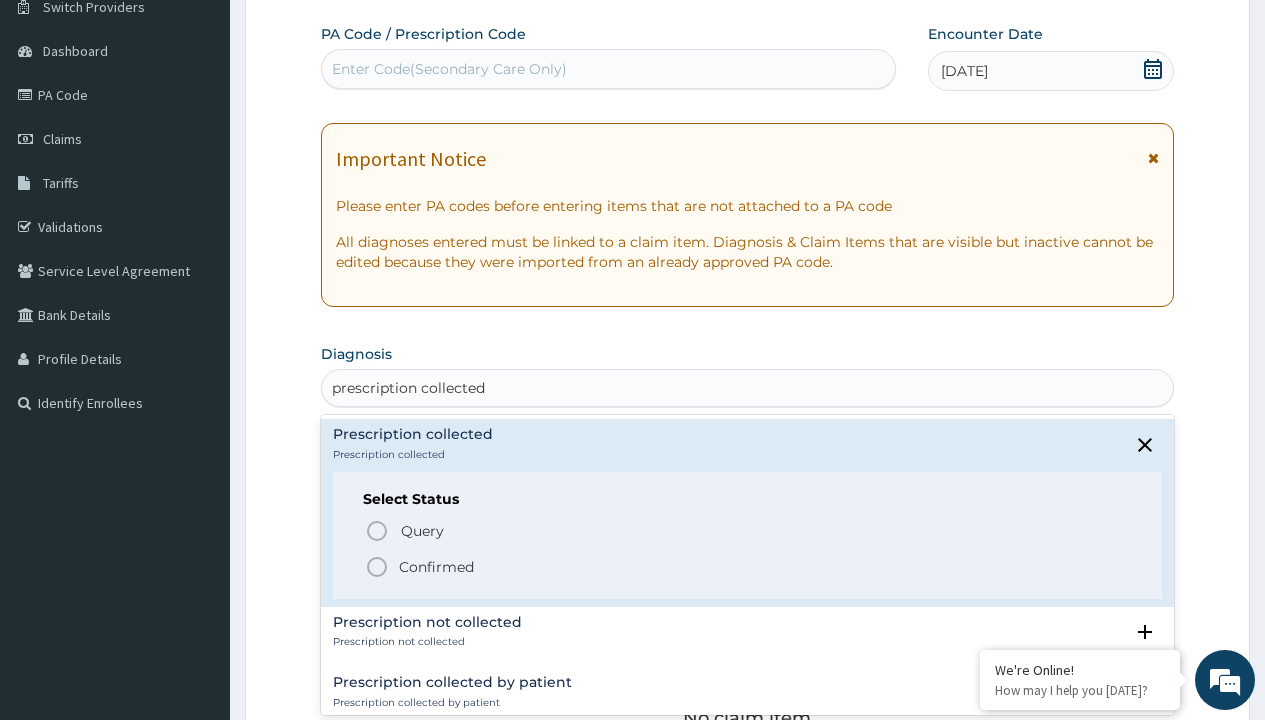 scroll, scrollTop: 0, scrollLeft: 0, axis: both 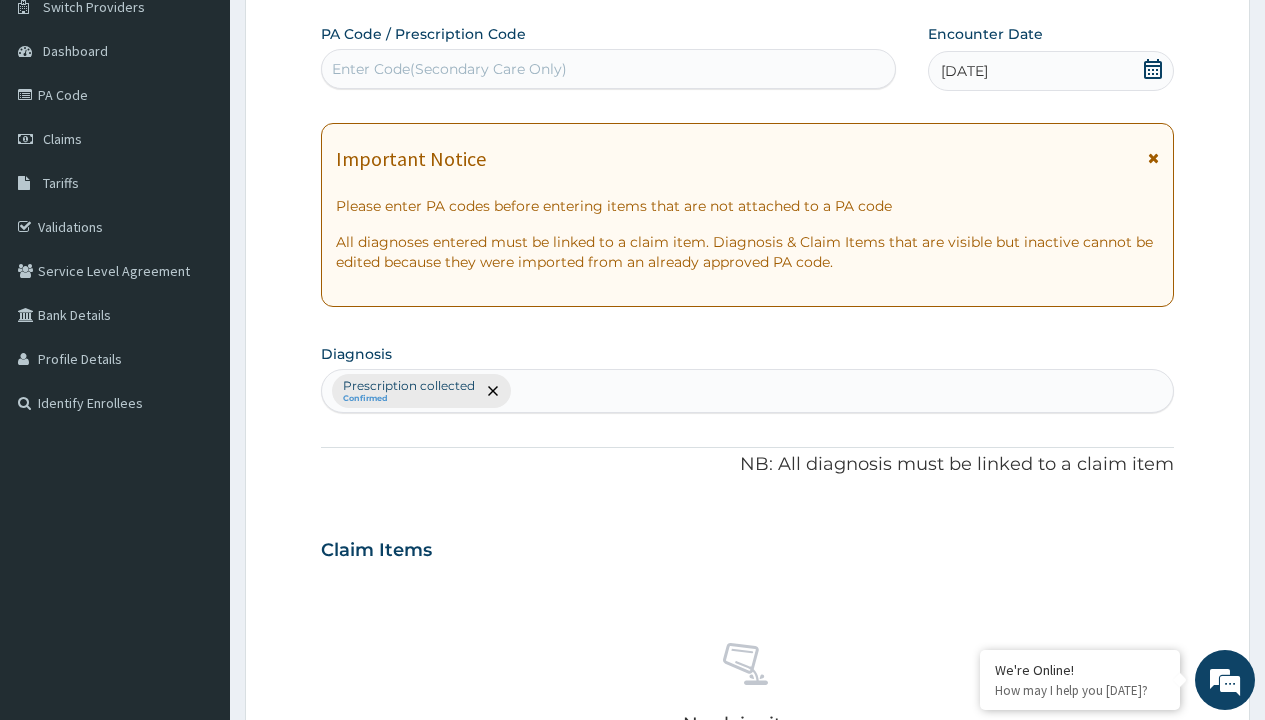 click on "Select Type" at bounding box center [372, 893] 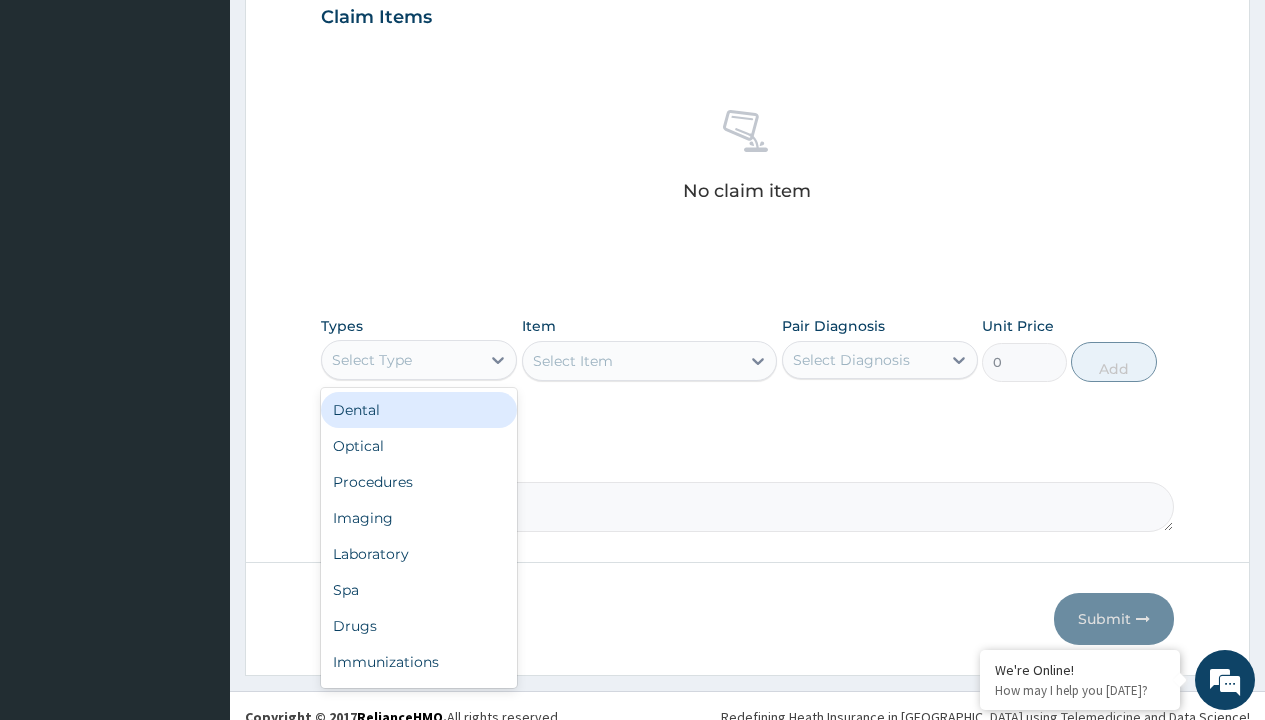 type on "procedures" 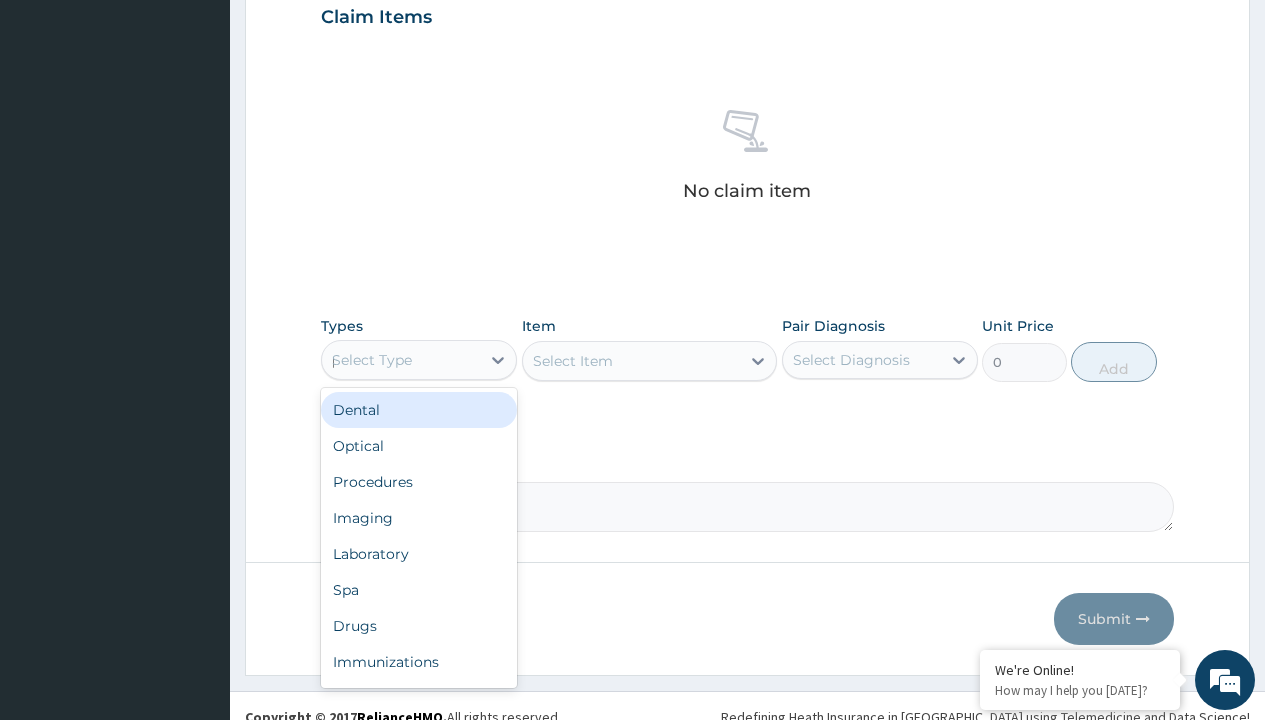 scroll, scrollTop: 0, scrollLeft: 0, axis: both 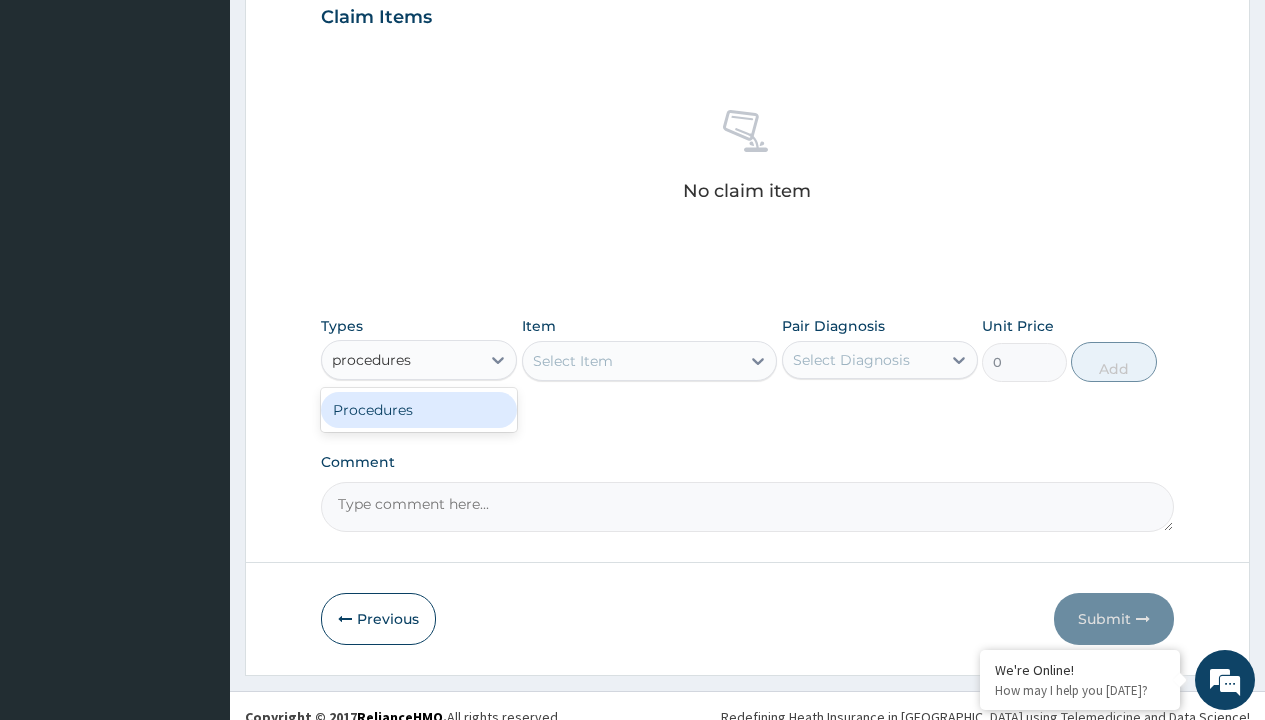 click on "Procedures" at bounding box center (419, 410) 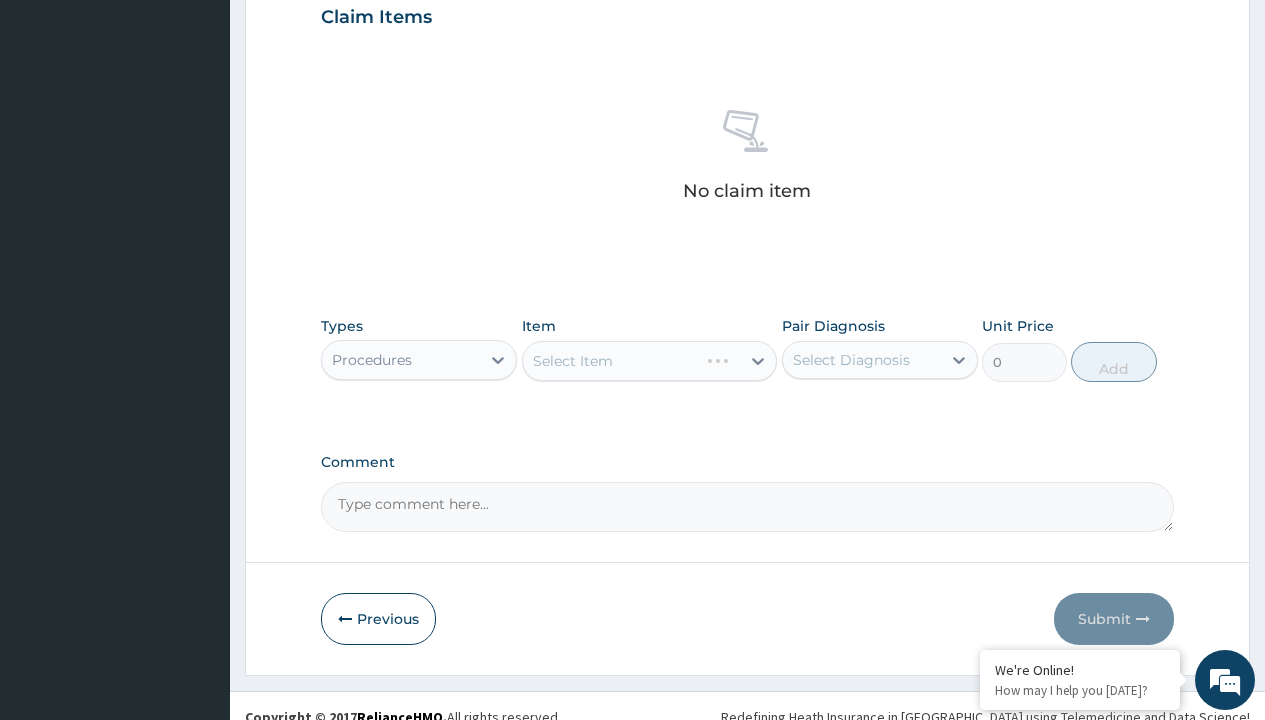 click on "Select Item" at bounding box center [650, 361] 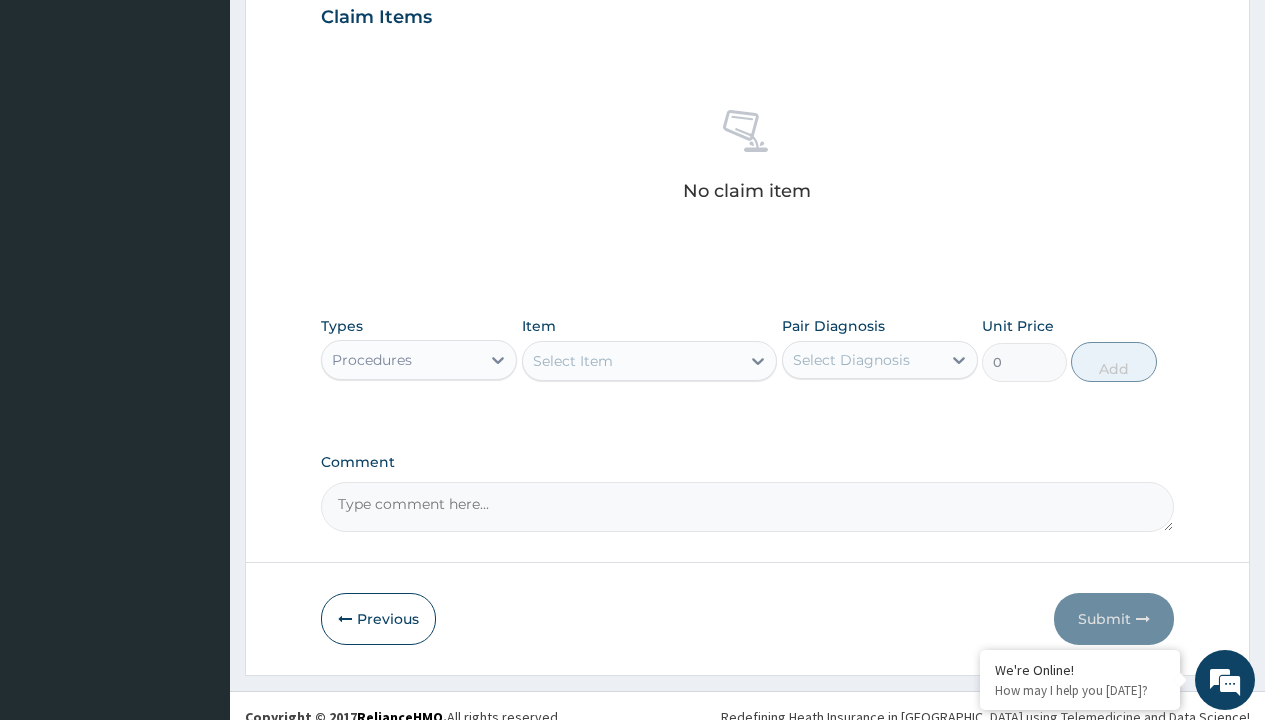 type on "service fee" 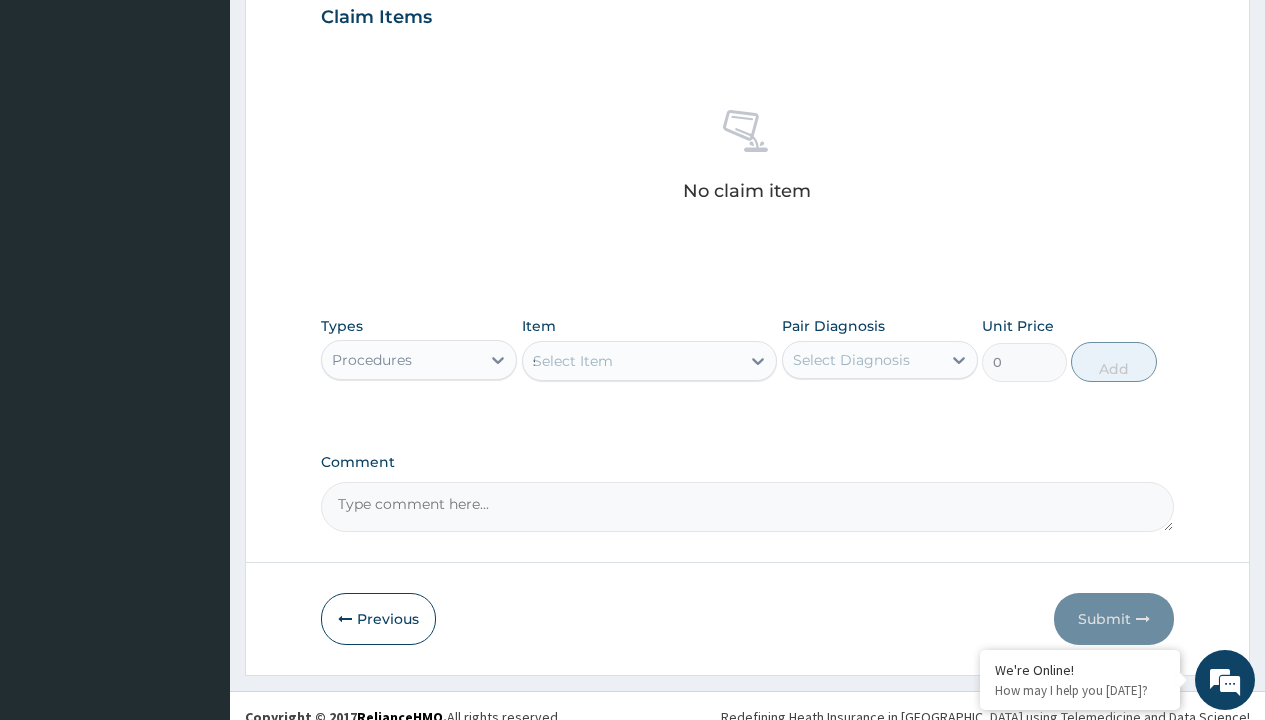 scroll, scrollTop: 0, scrollLeft: 0, axis: both 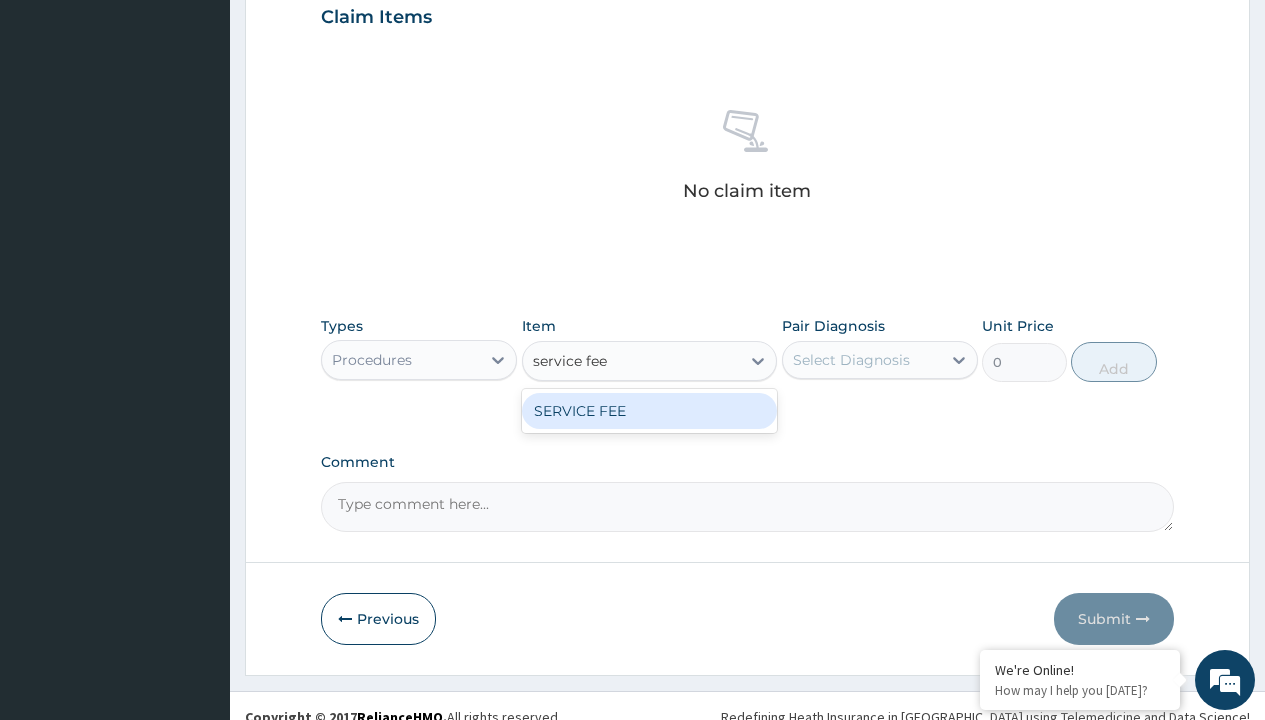 click on "SERVICE FEE" at bounding box center (650, 411) 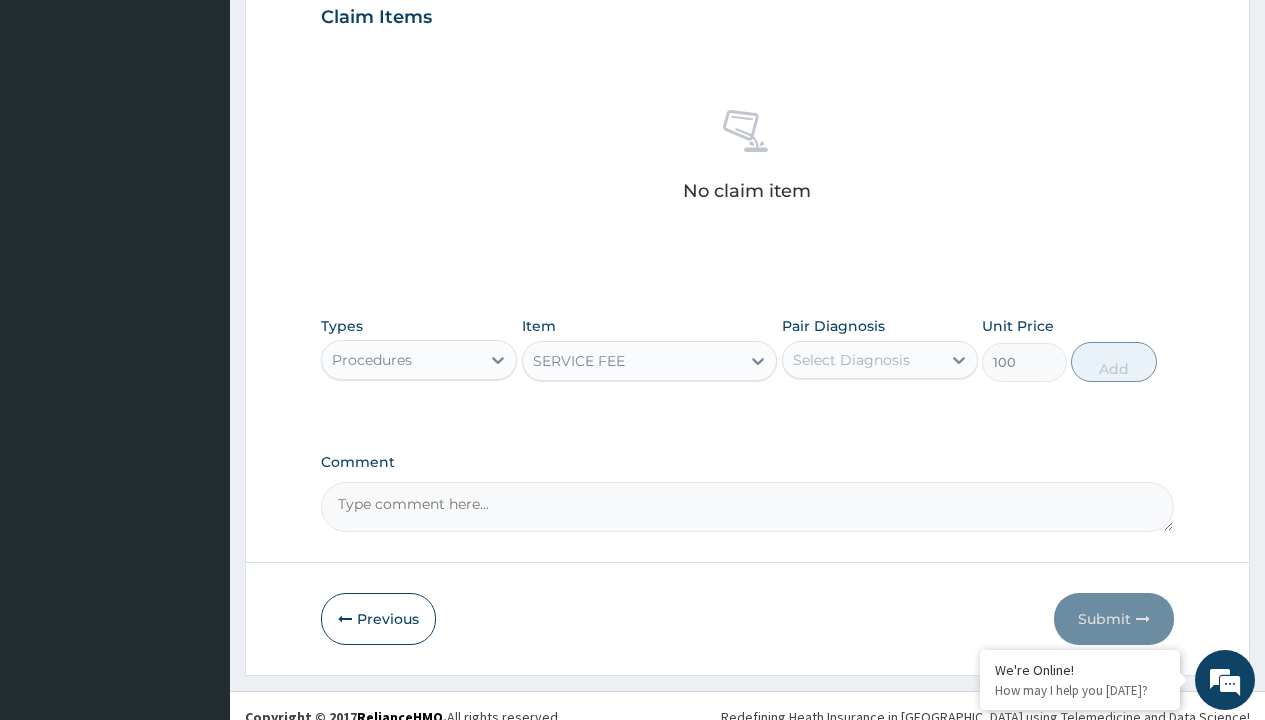 click on "Prescription collected" at bounding box center (409, -147) 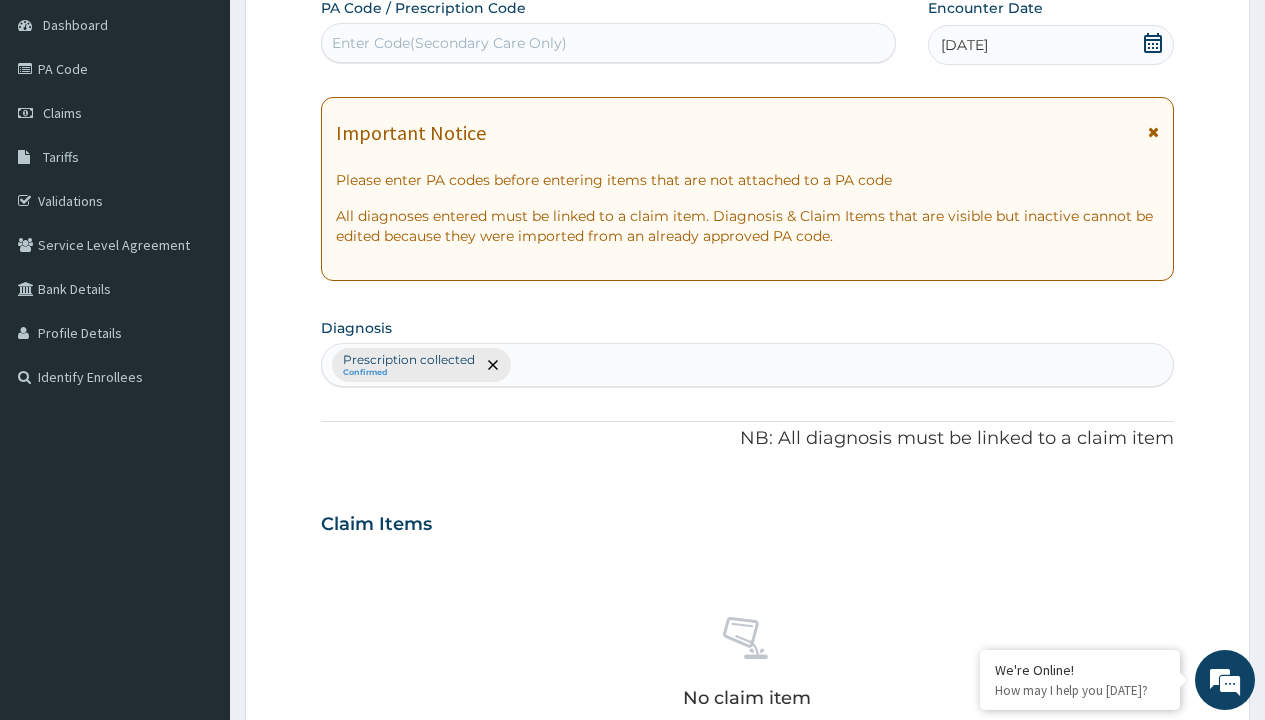 type on "prescription collected" 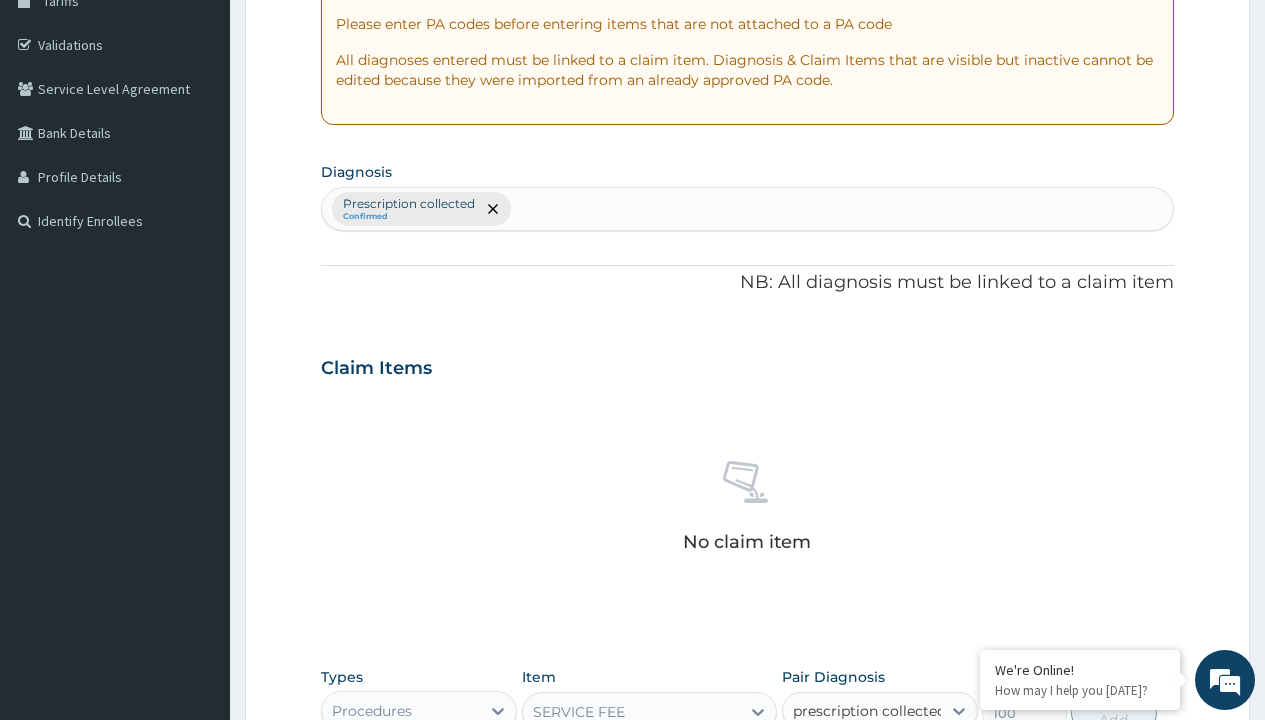 click on "Prescription collected" at bounding box center [890, 770] 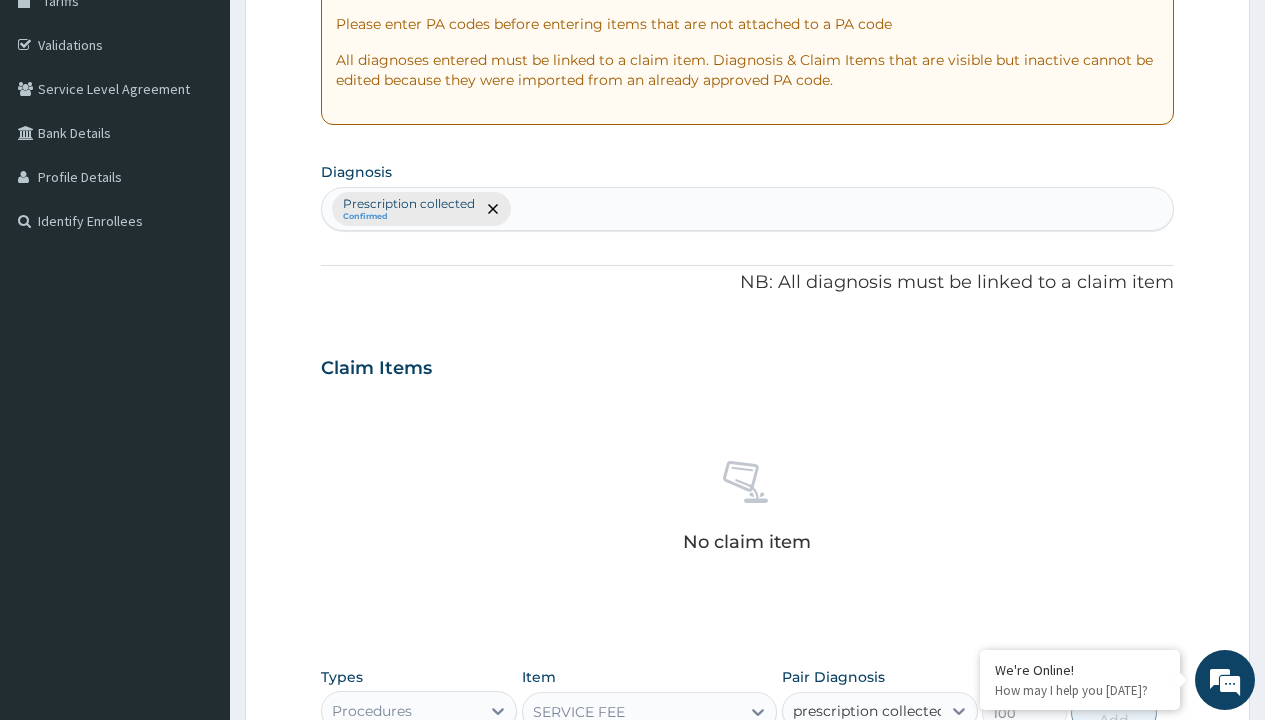 type 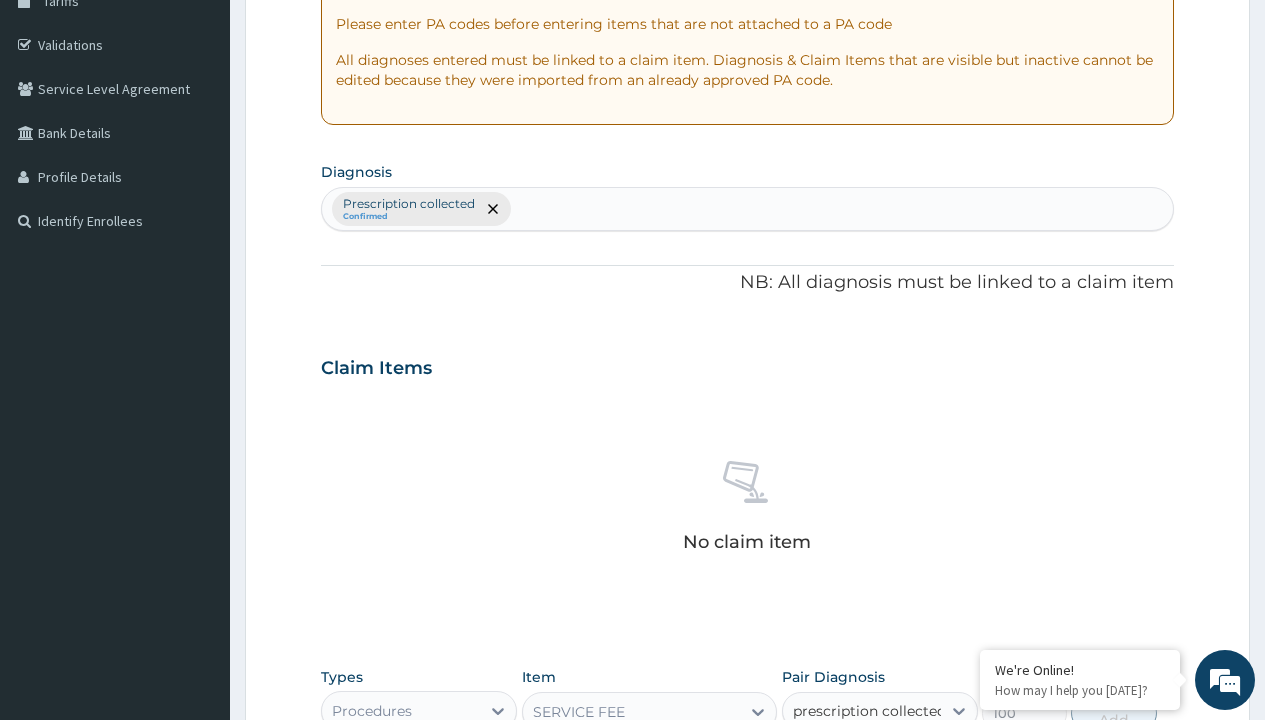 checkbox on "true" 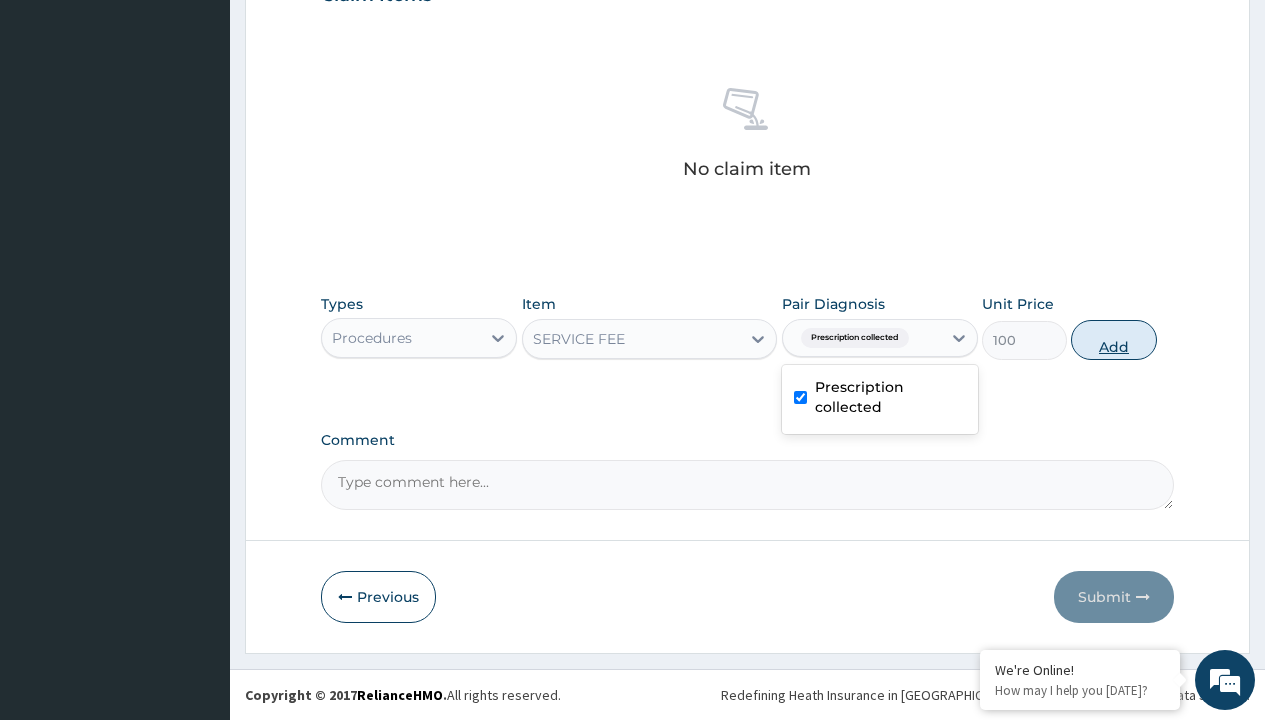 click on "Add" at bounding box center (1113, 340) 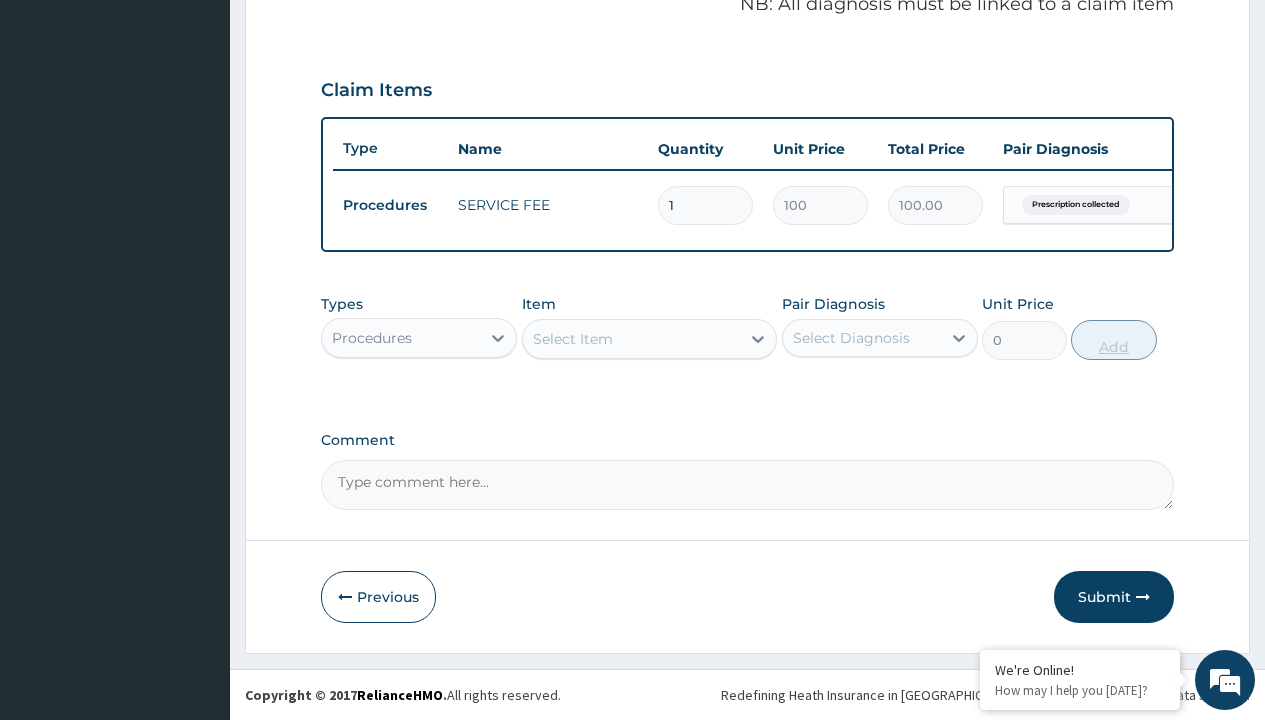 scroll, scrollTop: 642, scrollLeft: 0, axis: vertical 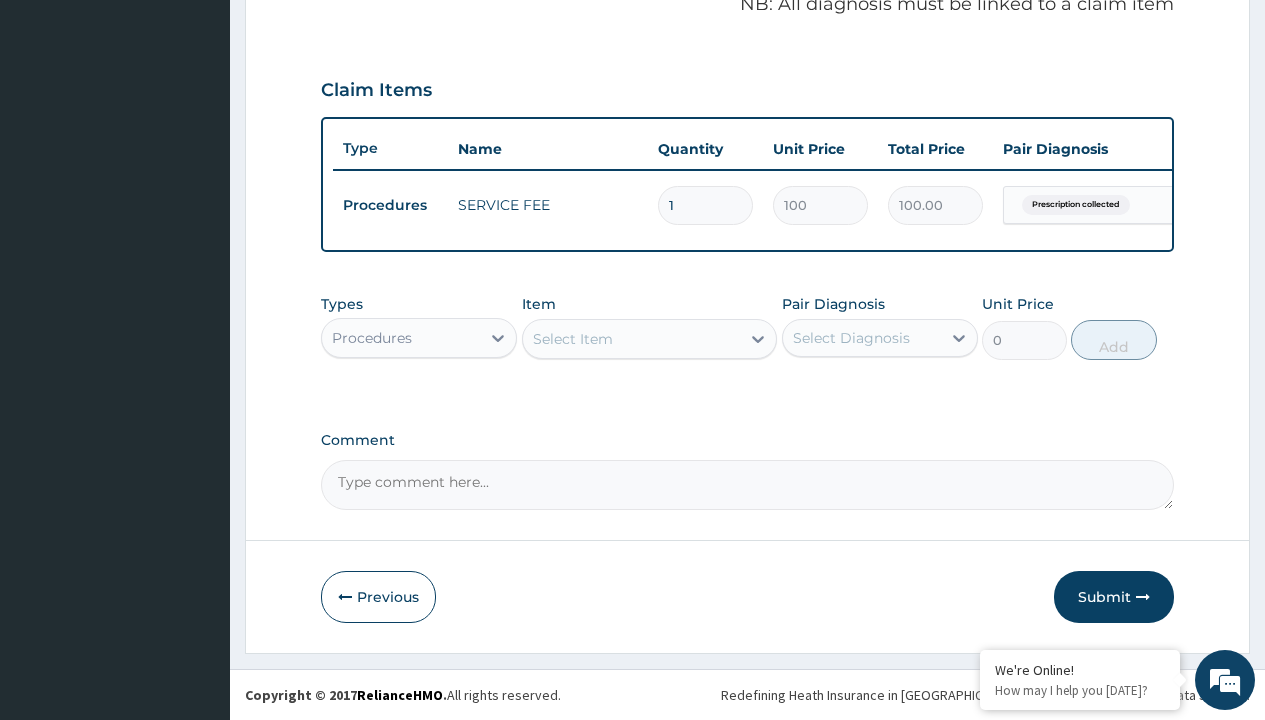 click on "Procedures" at bounding box center (372, 338) 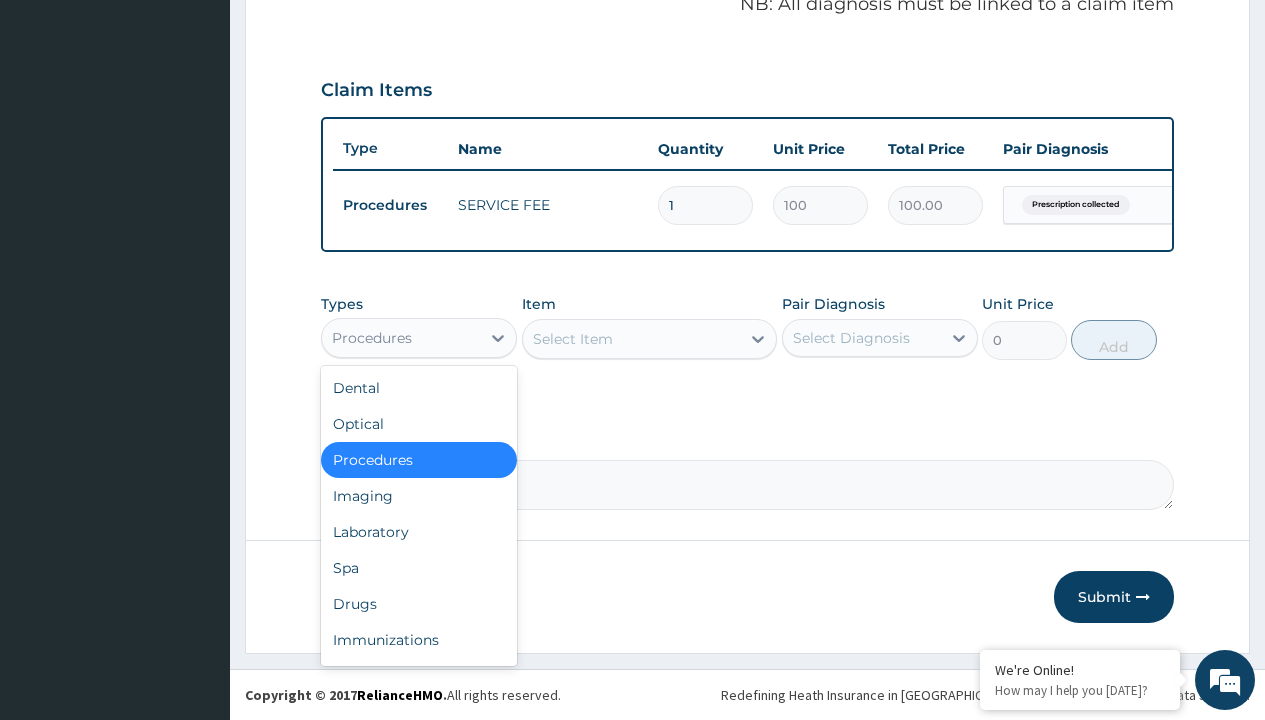 type on "drugs" 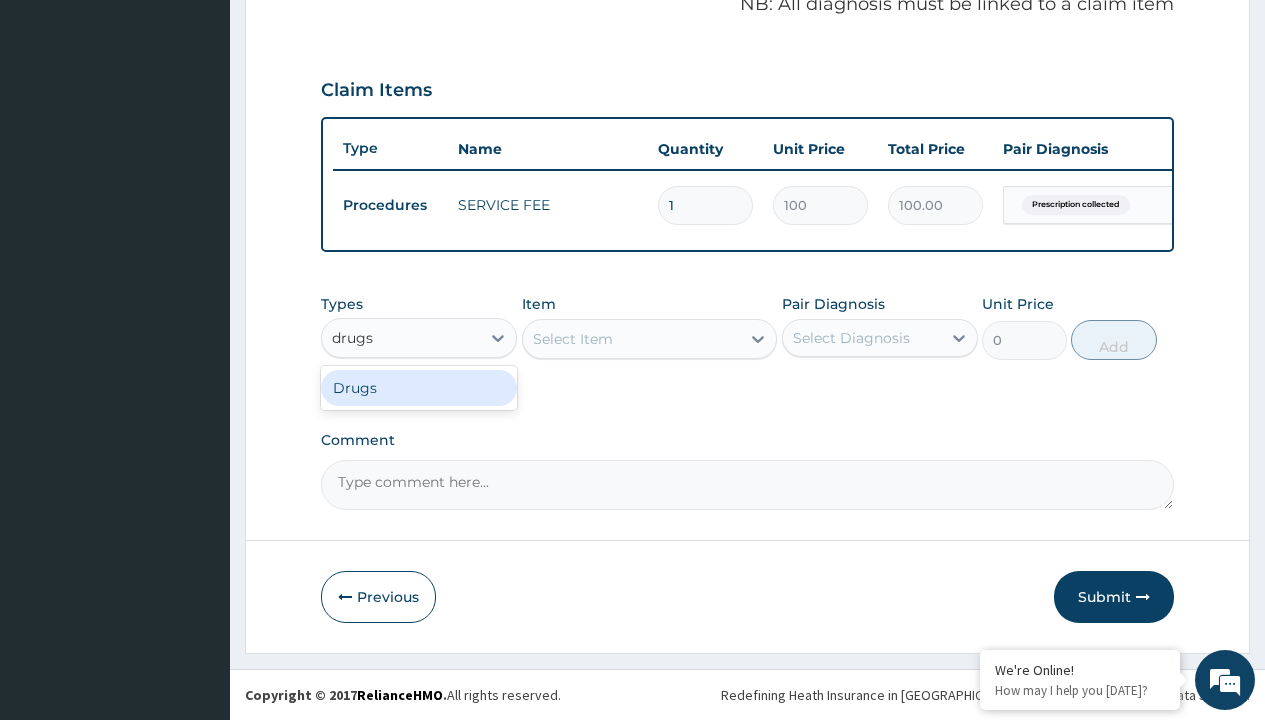 scroll, scrollTop: 0, scrollLeft: 0, axis: both 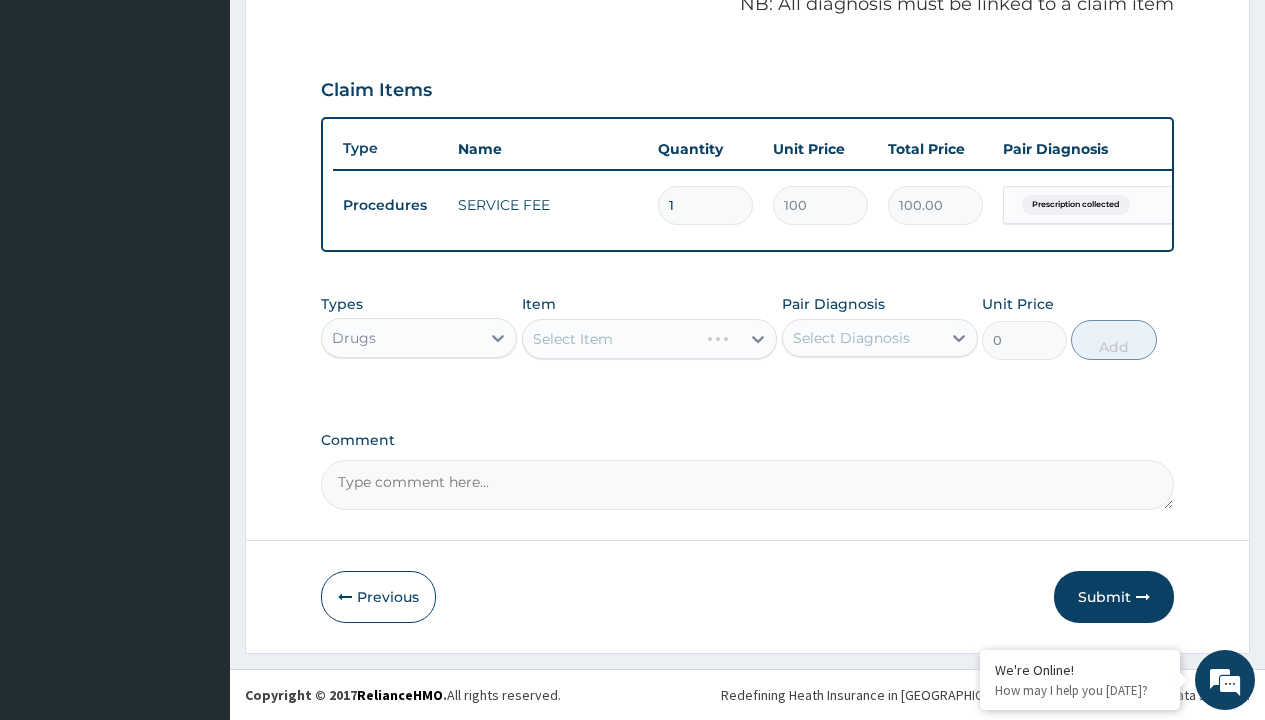 click on "Select Item" at bounding box center (650, 339) 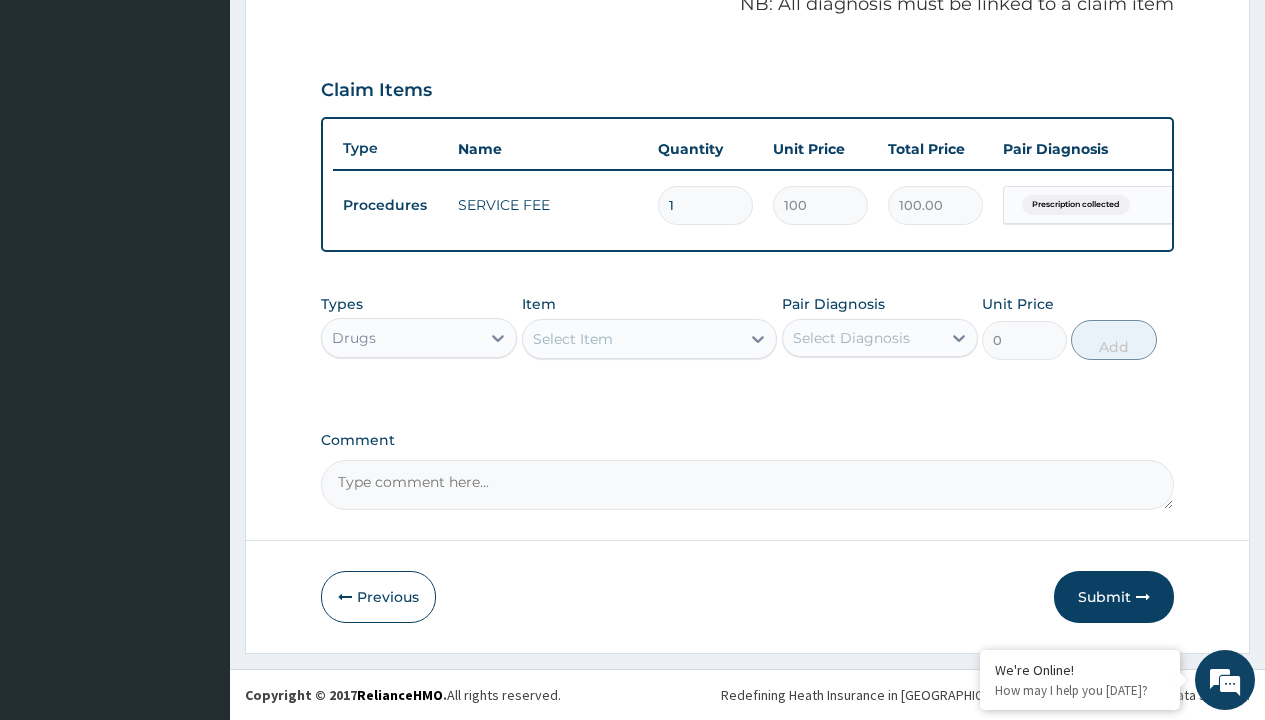 type on "atorvastatin 10mg (teva) x28" 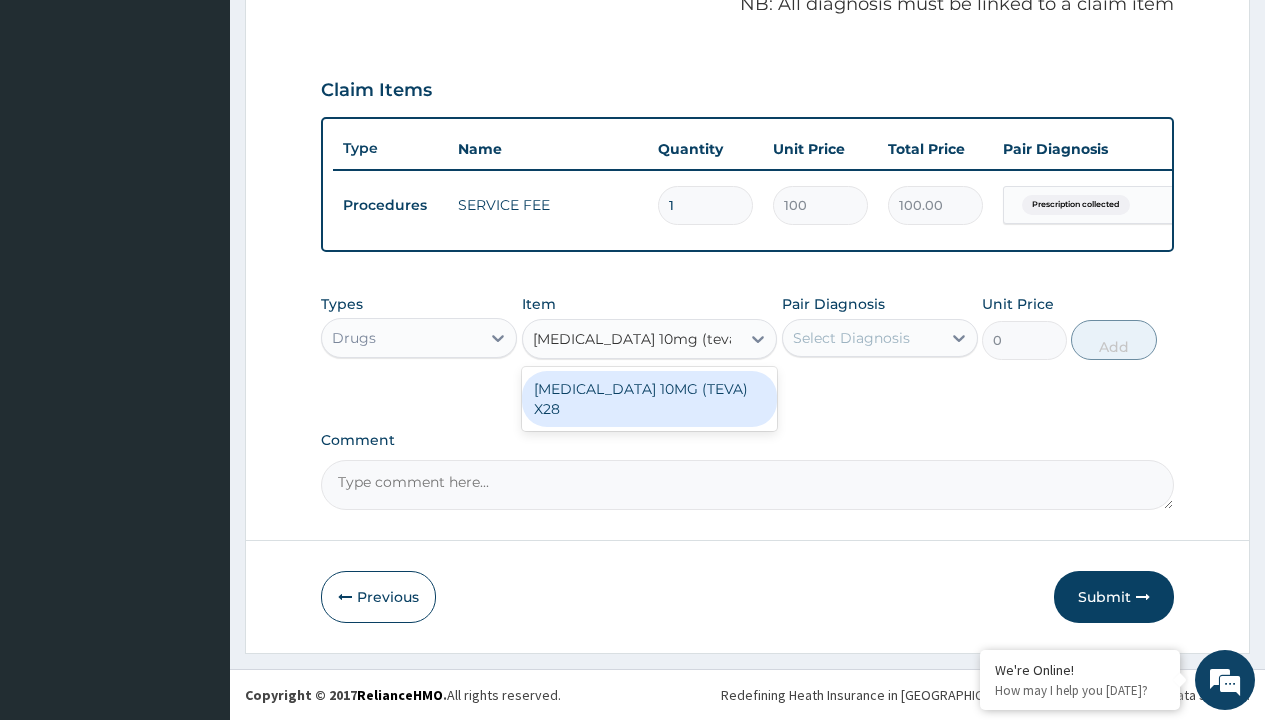 scroll, scrollTop: 0, scrollLeft: 0, axis: both 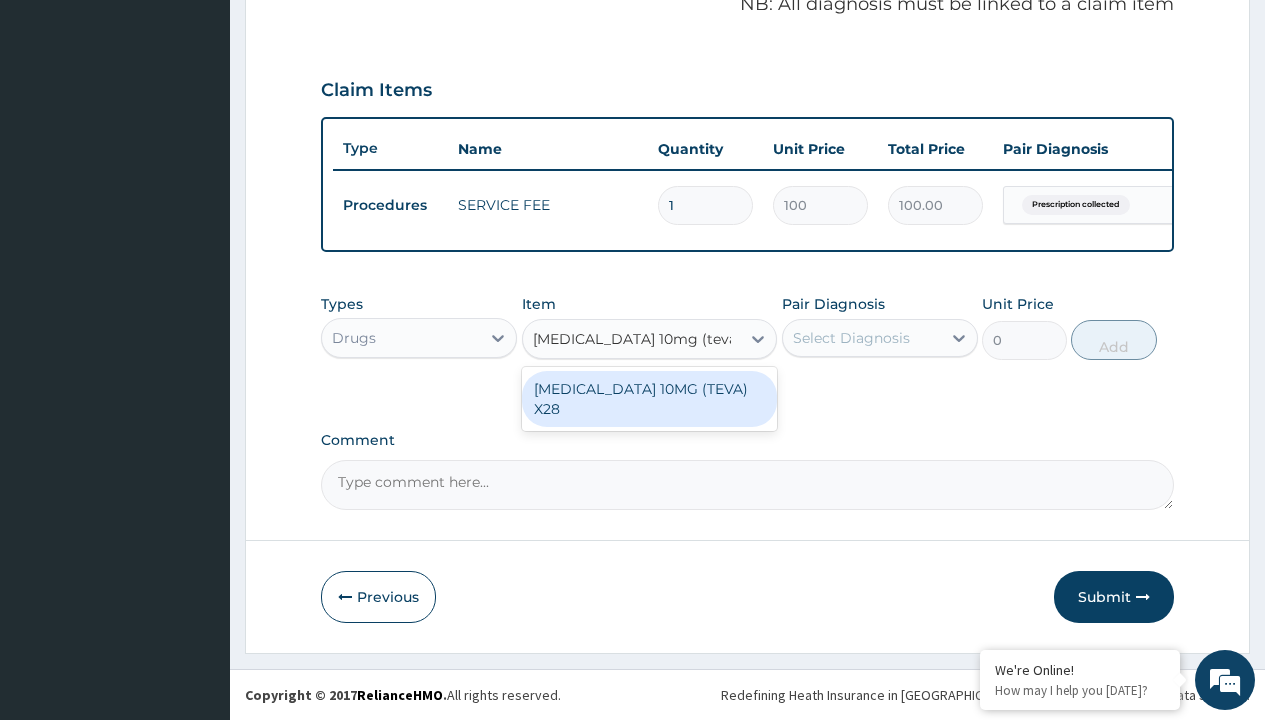 click on "ATORVASTATIN 10MG (TEVA) X28" at bounding box center [650, 399] 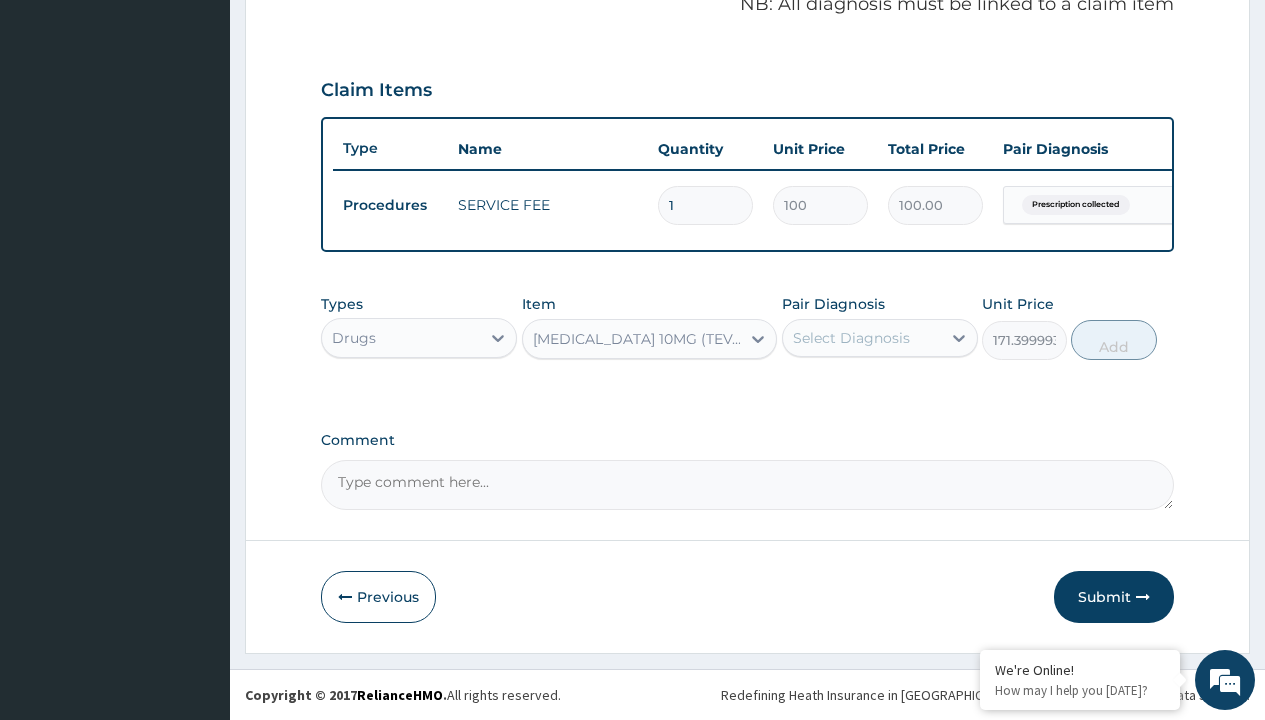 click on "Prescription collected" at bounding box center [409, -74] 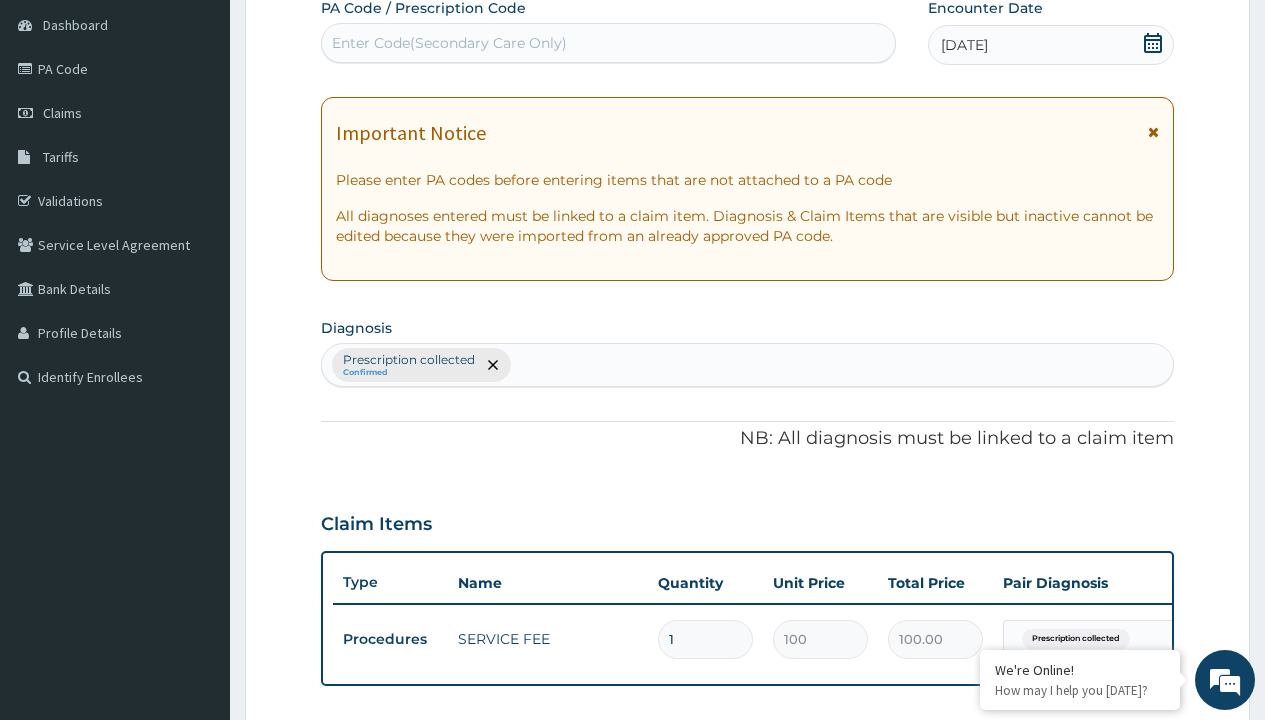 type on "prescription collected" 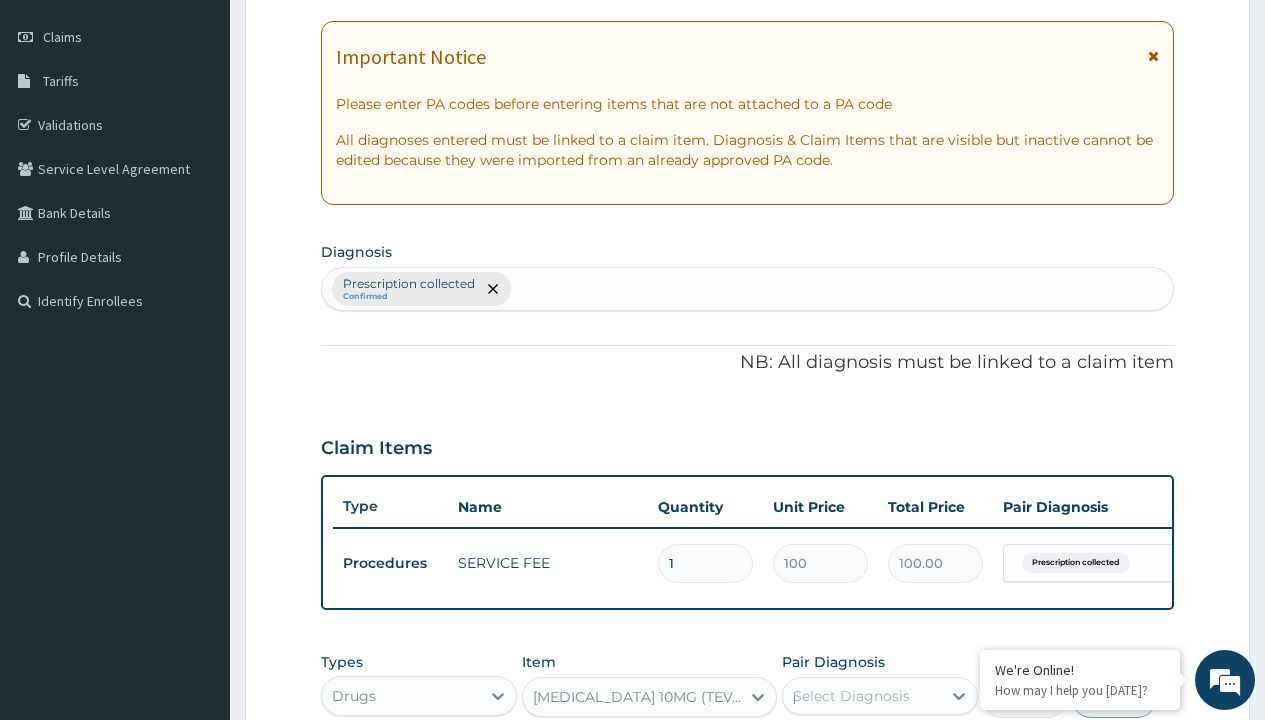 scroll, scrollTop: 0, scrollLeft: 0, axis: both 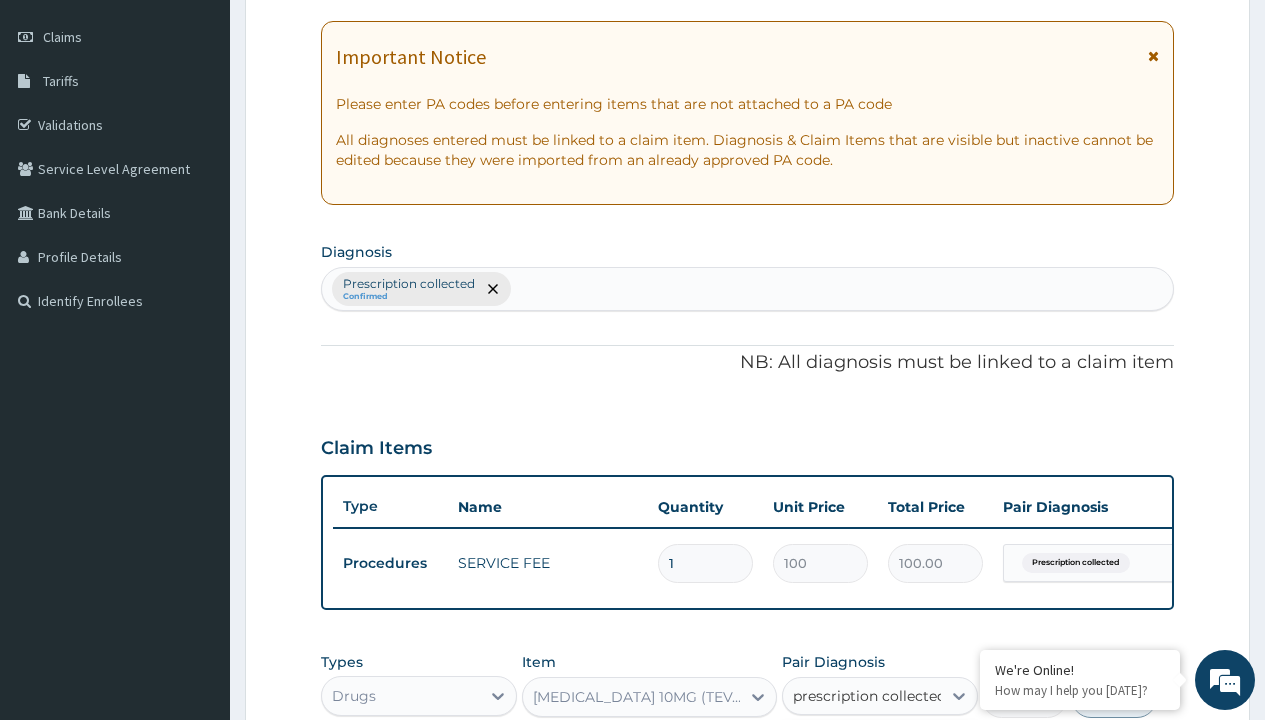 click on "Prescription collected" at bounding box center (890, 755) 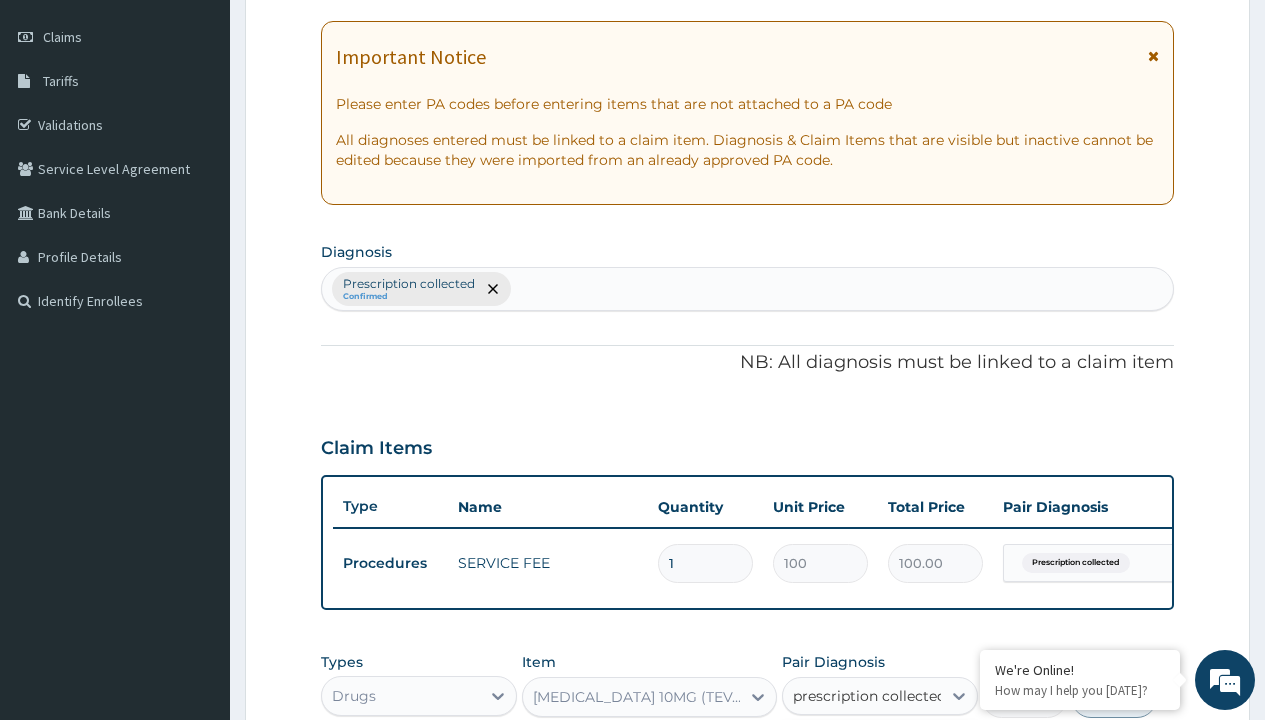 scroll, scrollTop: 642, scrollLeft: 0, axis: vertical 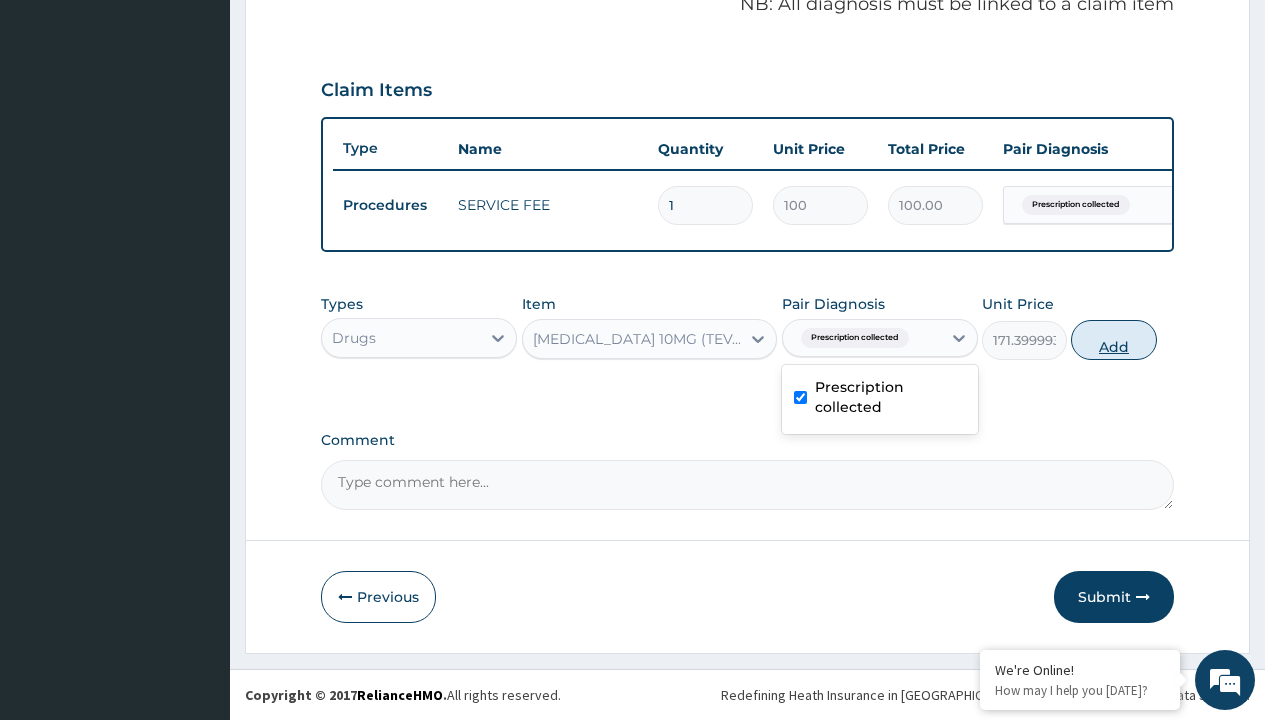 click on "Add" at bounding box center (1113, 340) 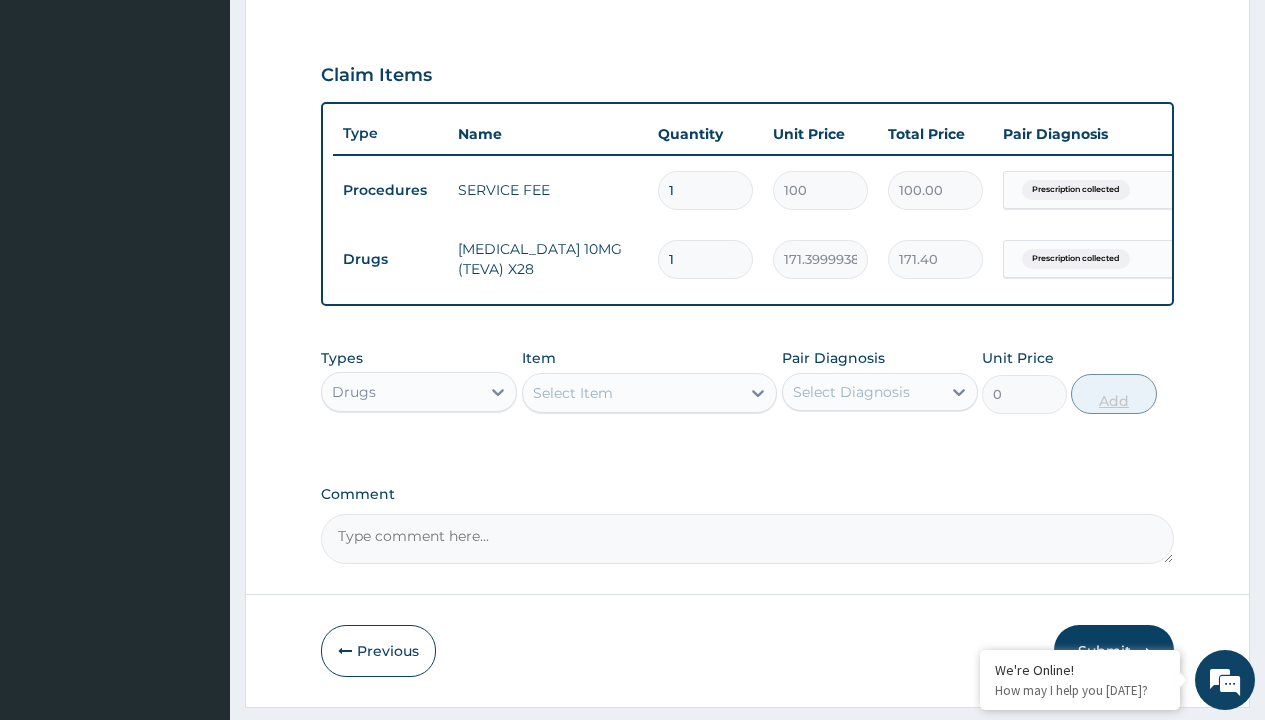 type on "28" 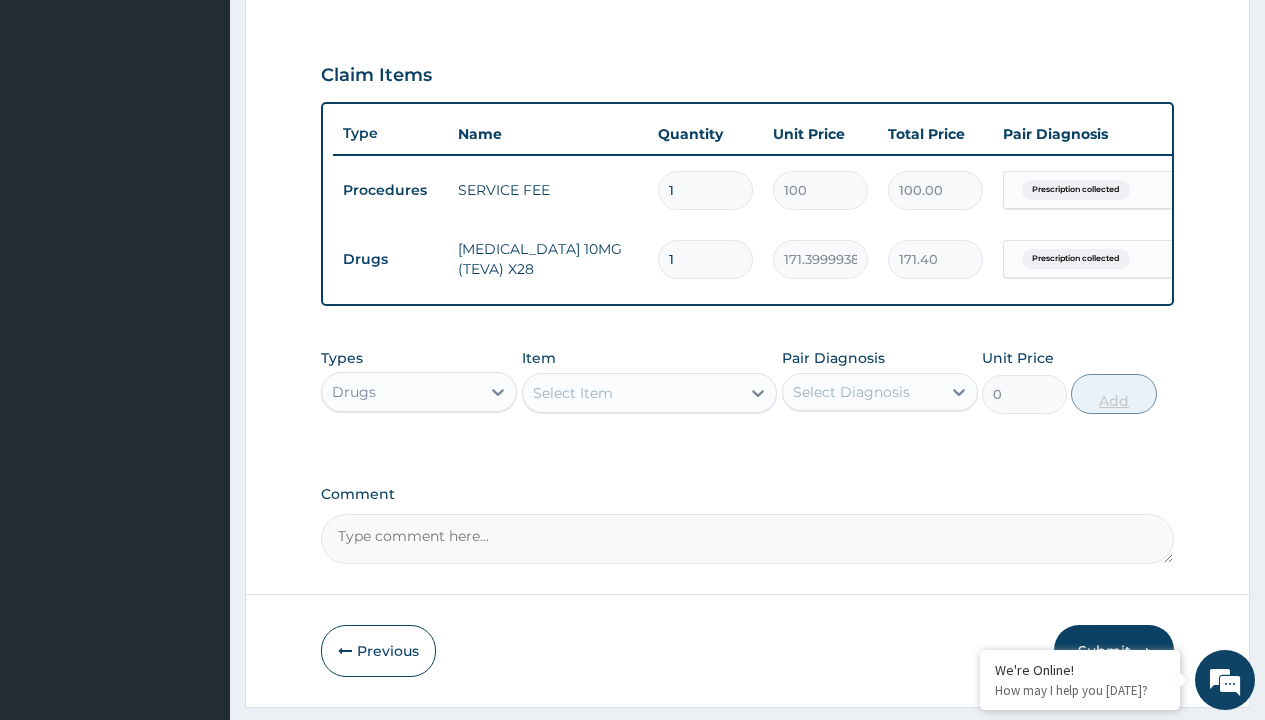 type on "4799.20" 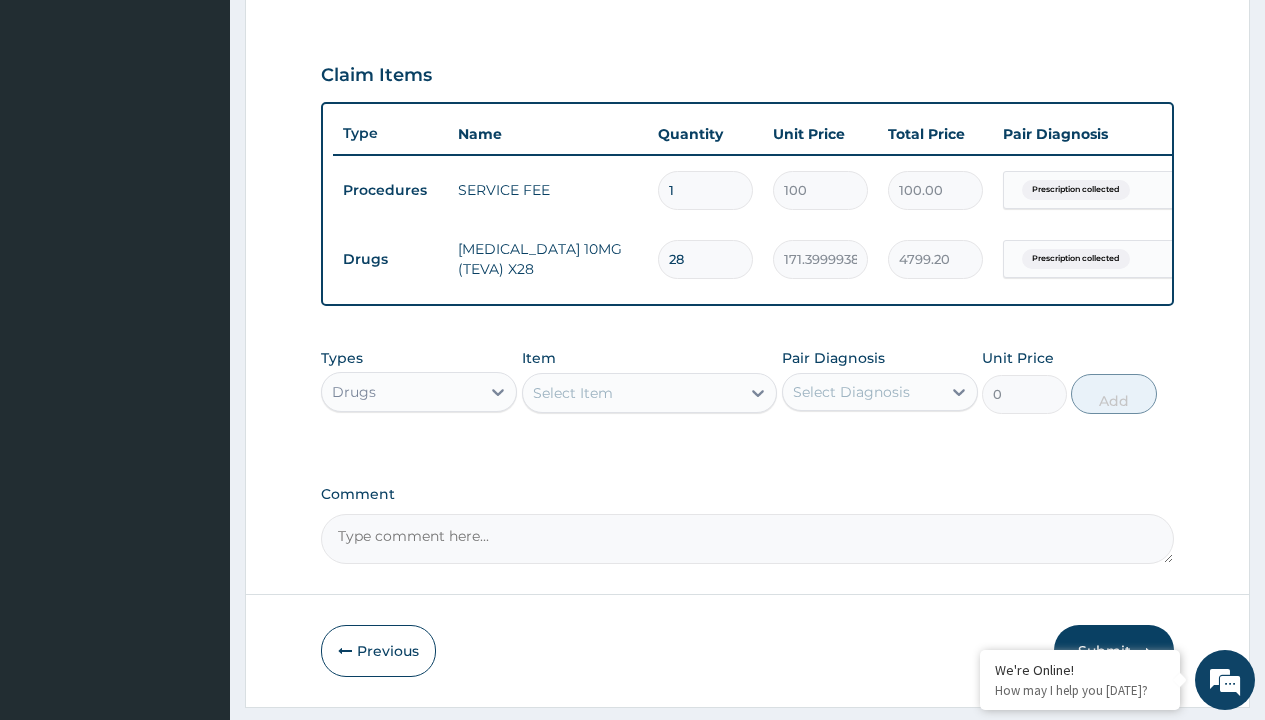 type on "28" 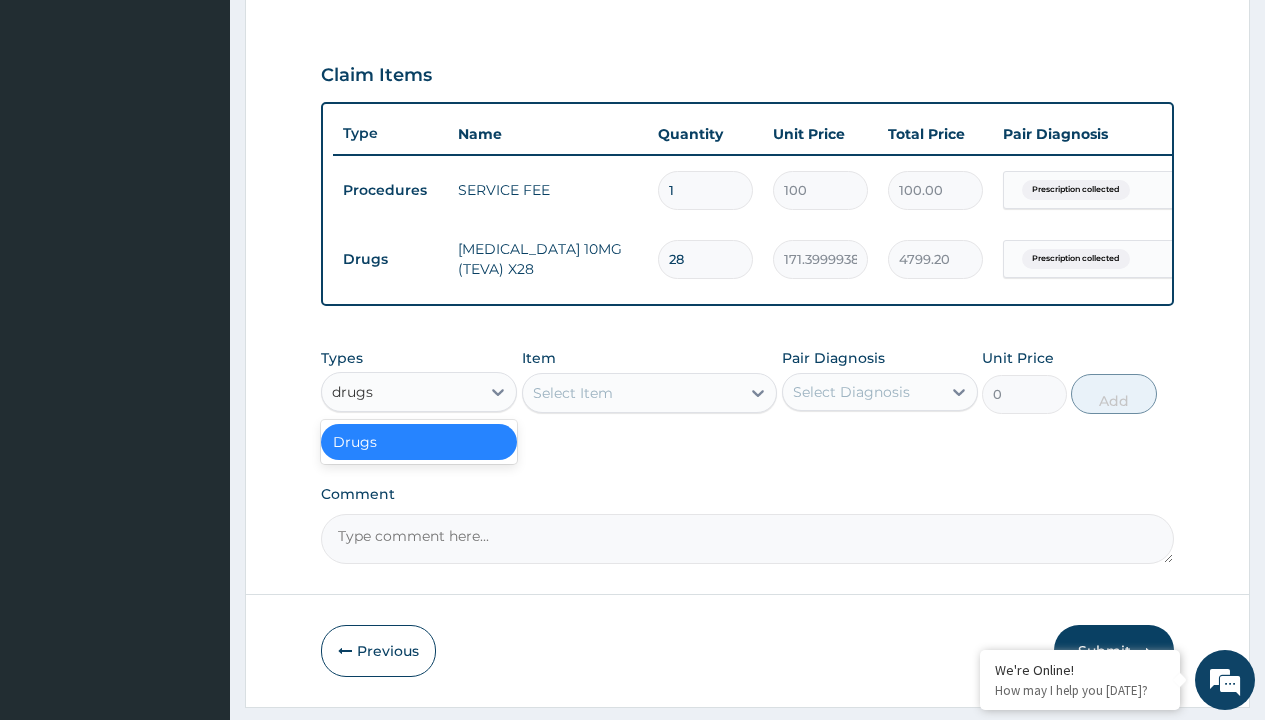 click on "Drugs" at bounding box center (419, 442) 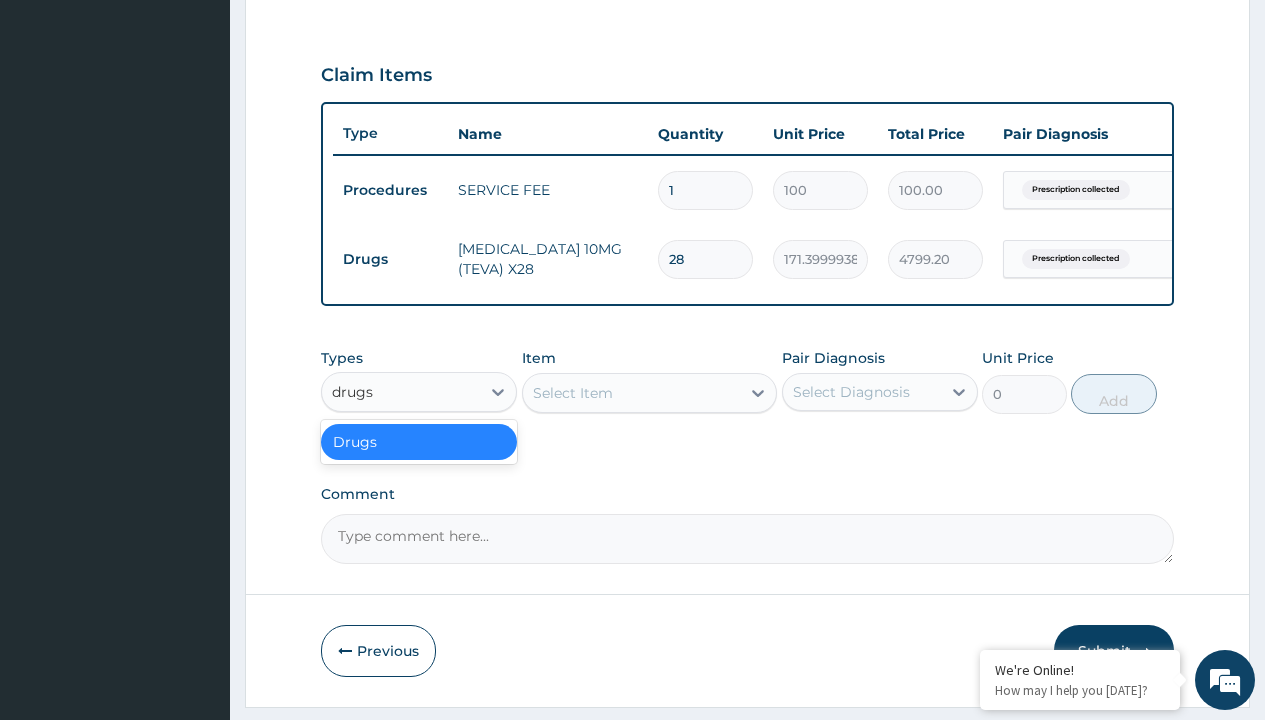 type 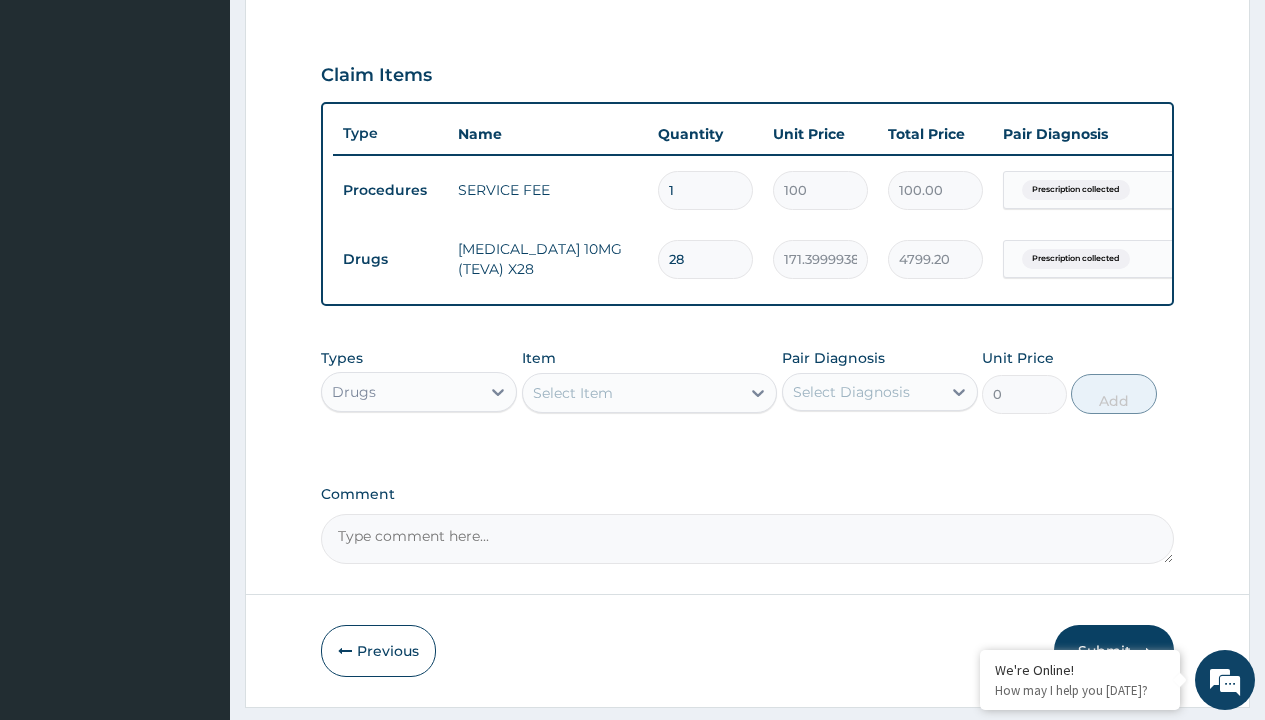 click on "Select Item" at bounding box center [573, 393] 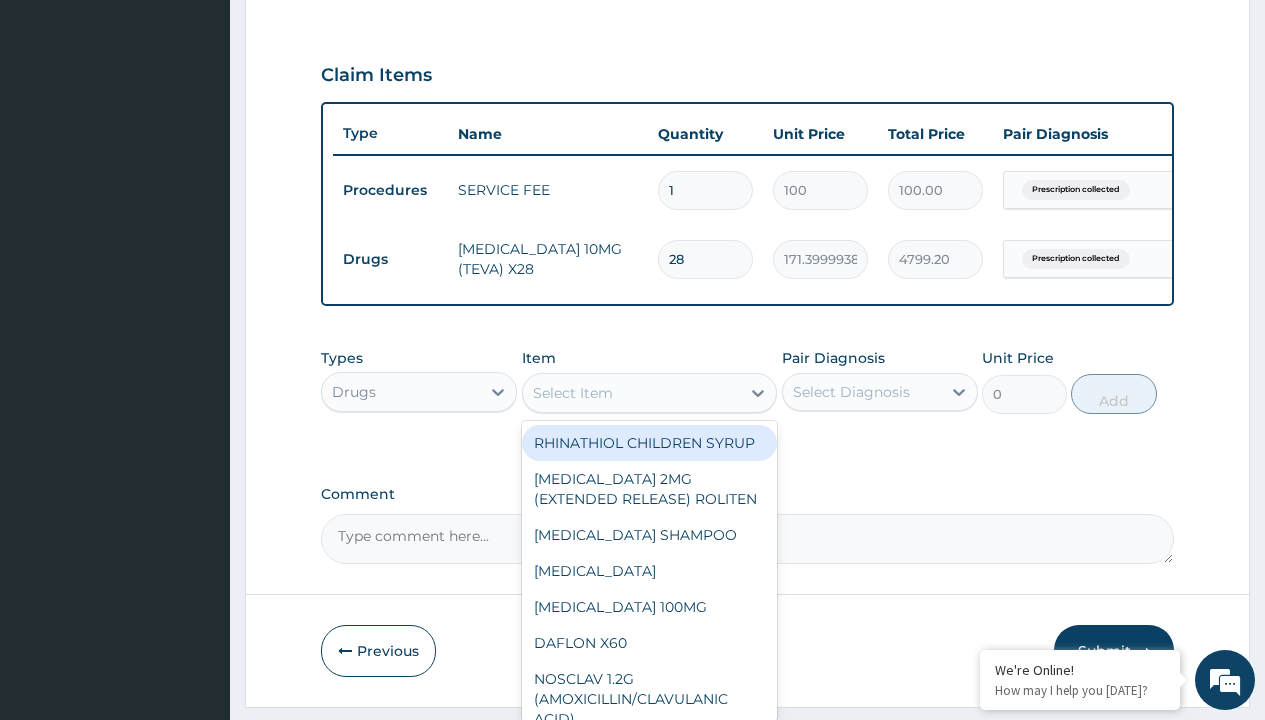 type on "amlodipine 10mg (teva) x28" 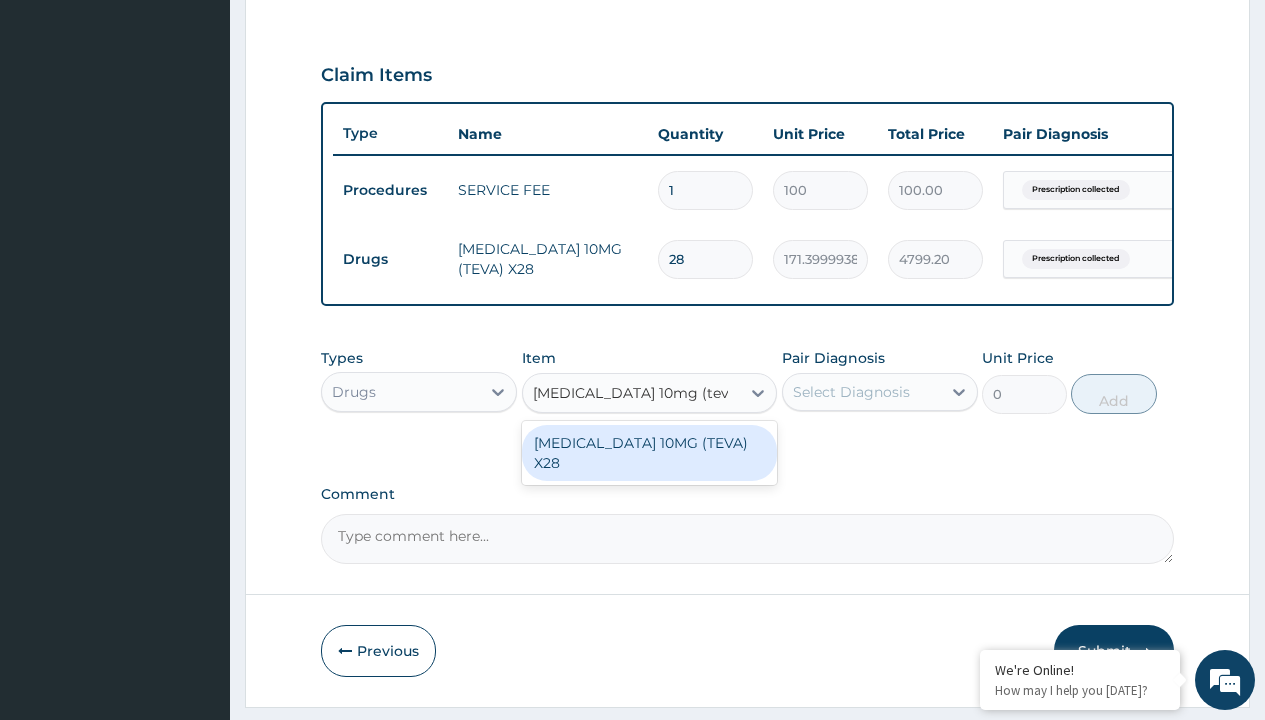 scroll, scrollTop: 0, scrollLeft: 0, axis: both 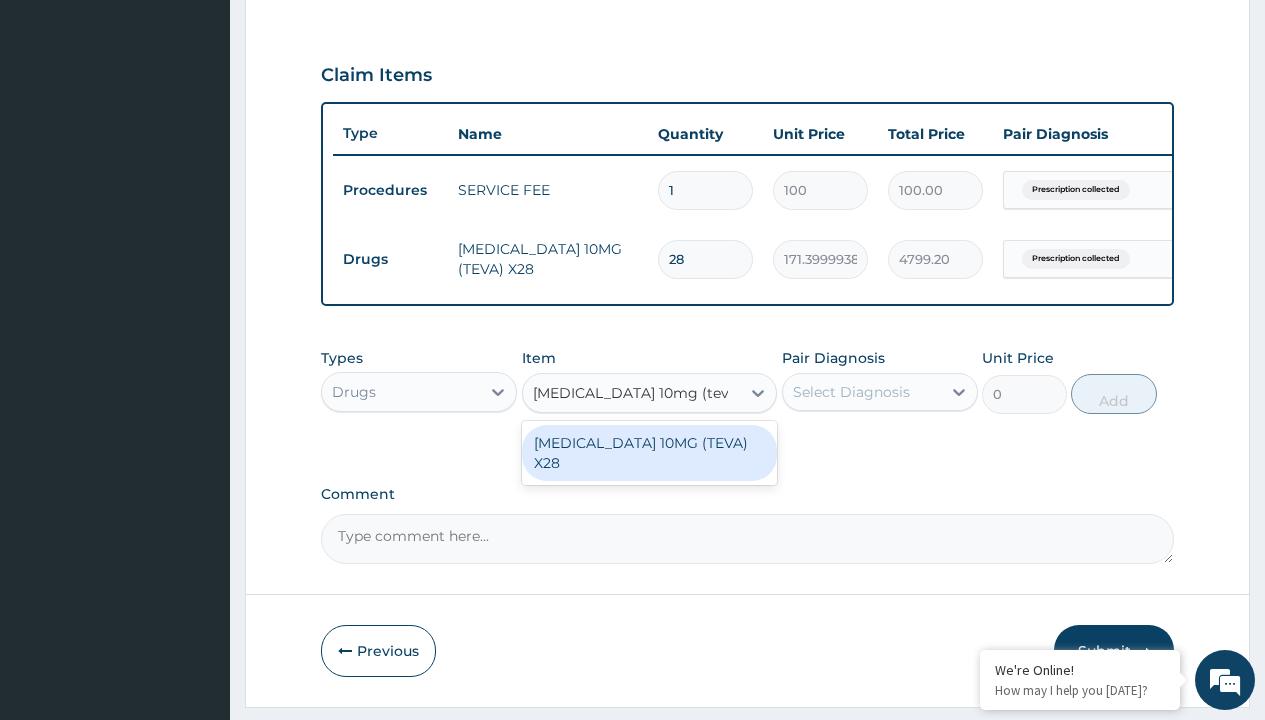 click on "AMLODIPINE 10MG (TEVA) X28" at bounding box center (650, 453) 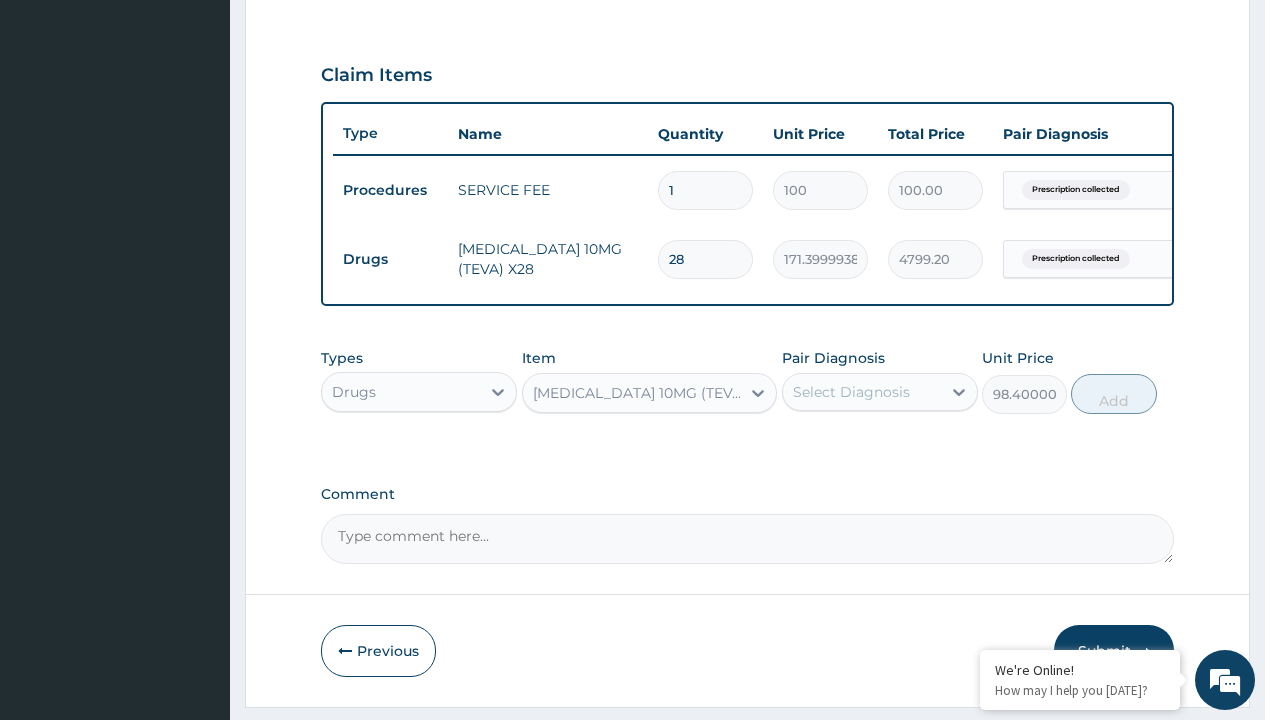click on "Prescription collected" at bounding box center (409, -89) 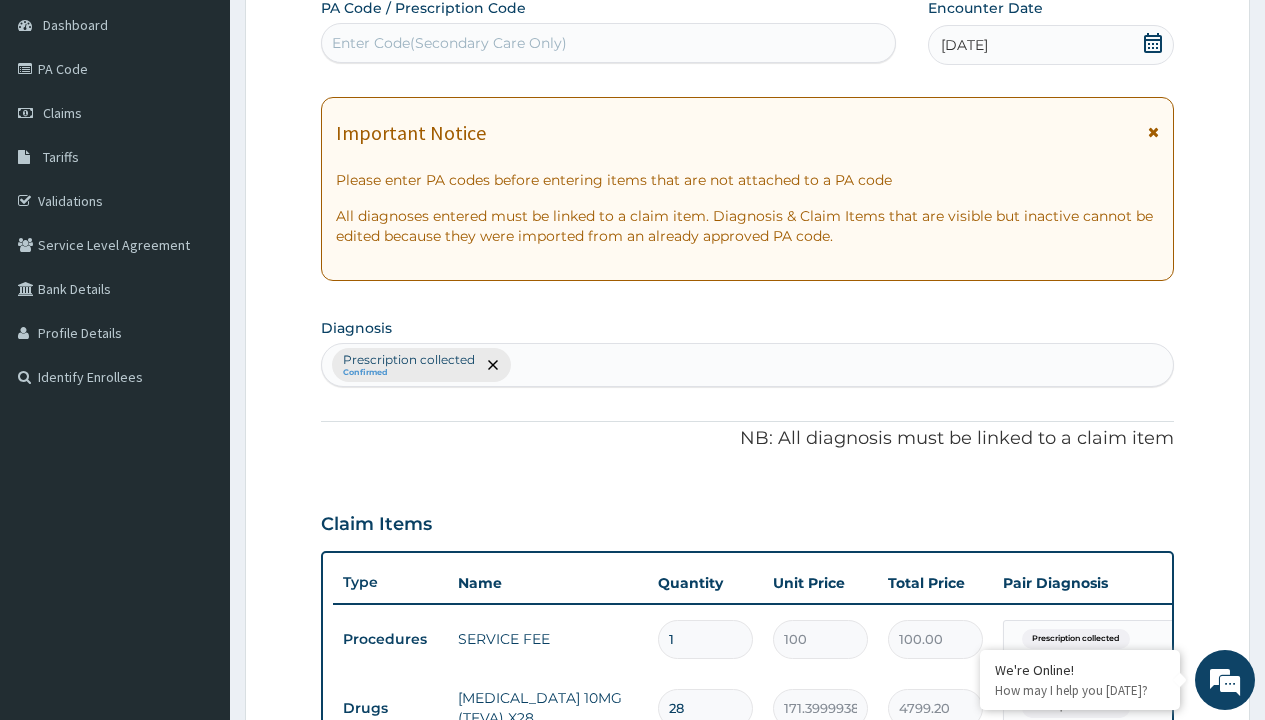 scroll, scrollTop: 338, scrollLeft: 0, axis: vertical 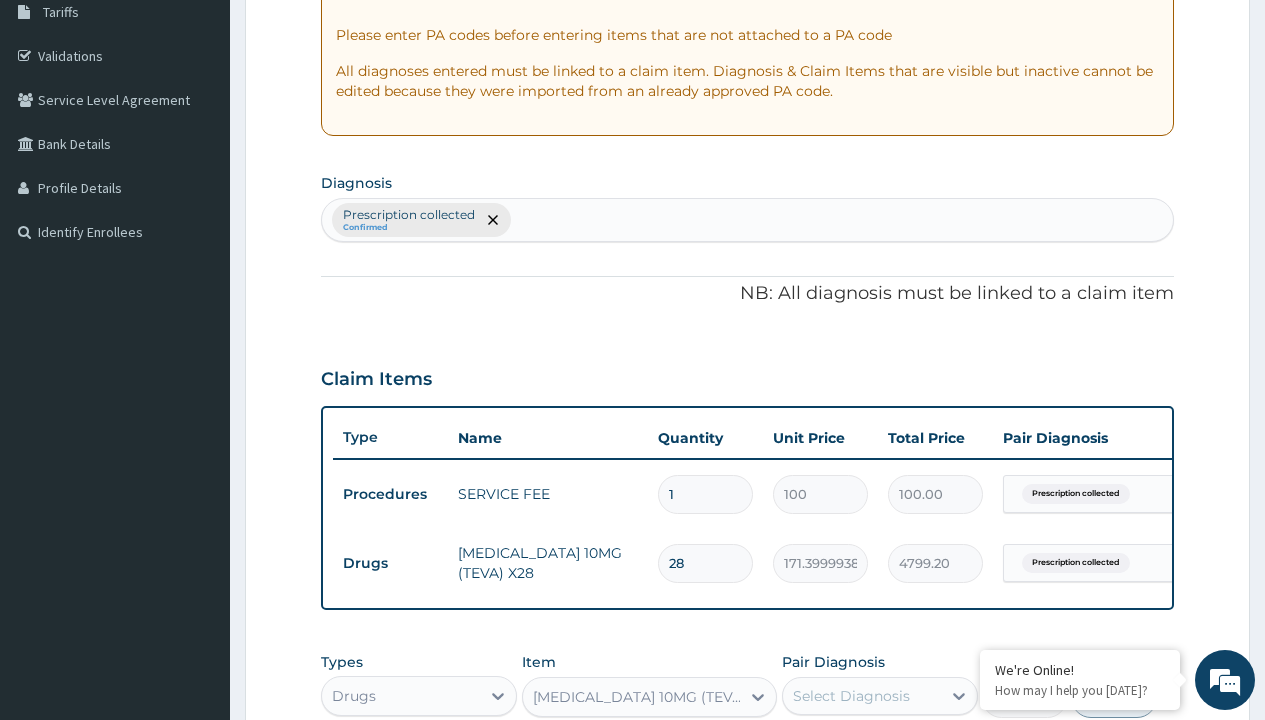 type on "prescription collected" 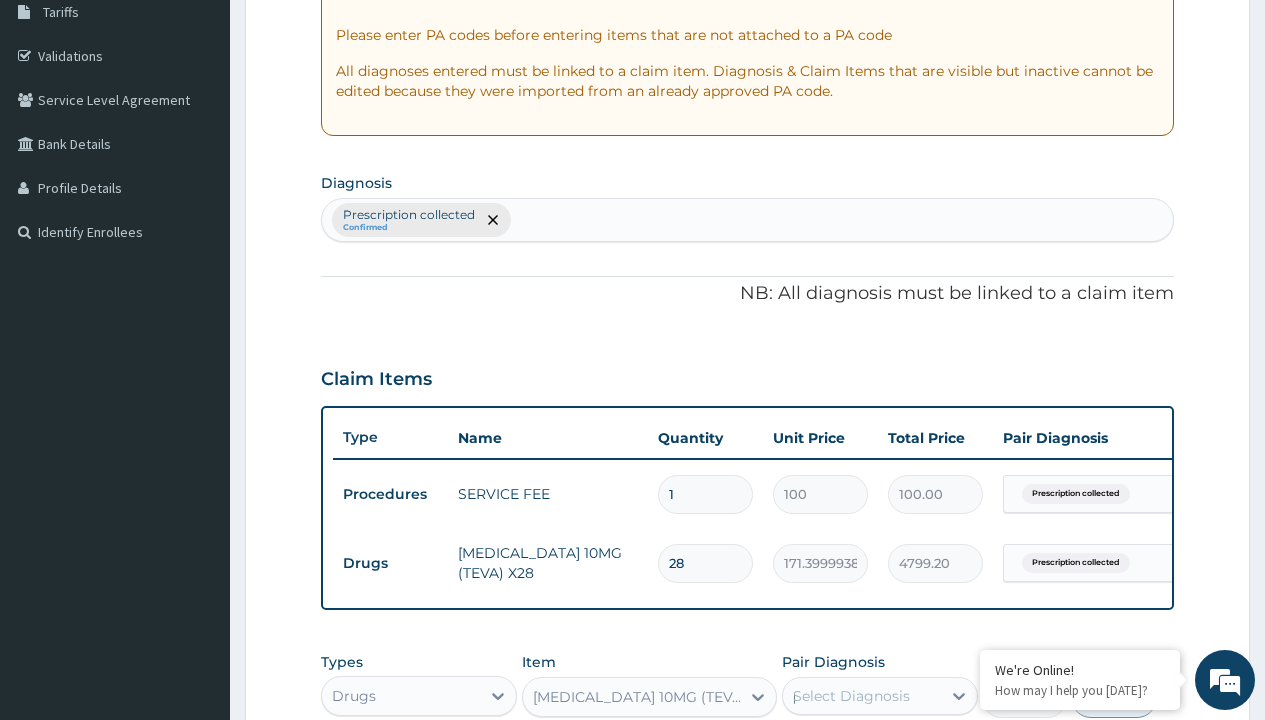 scroll, scrollTop: 0, scrollLeft: 0, axis: both 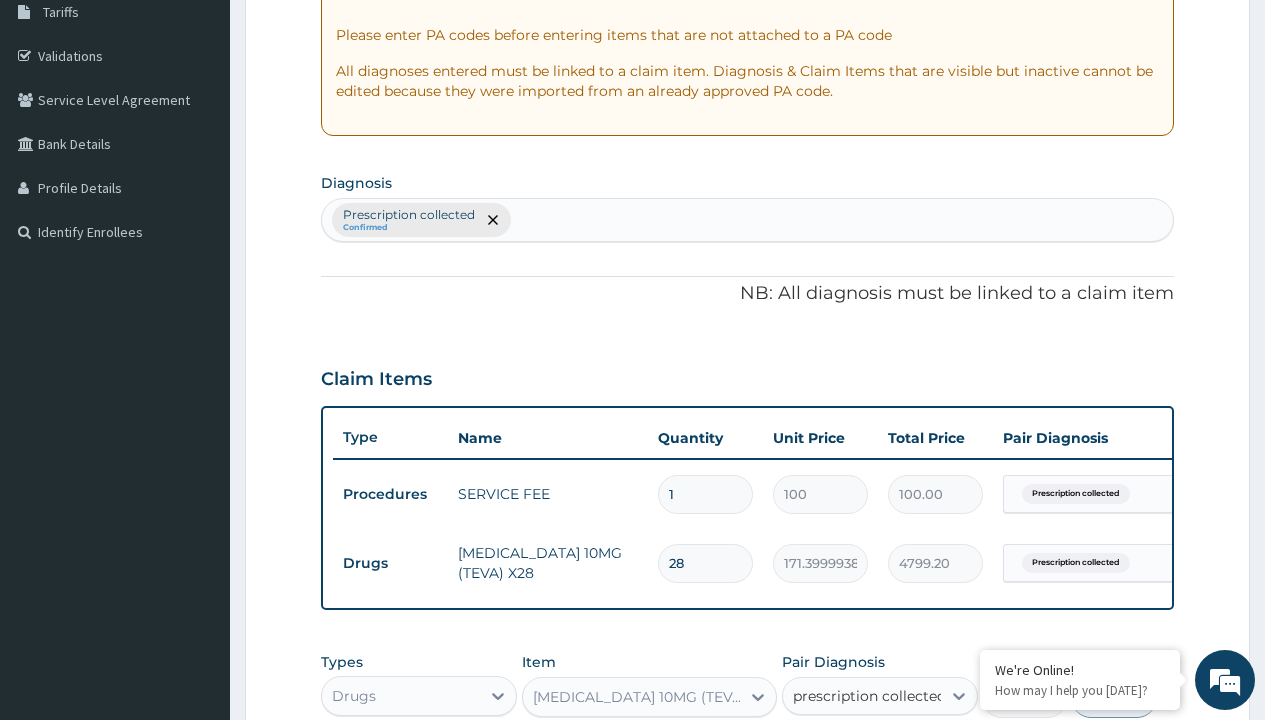 click on "Prescription collected" at bounding box center [890, 755] 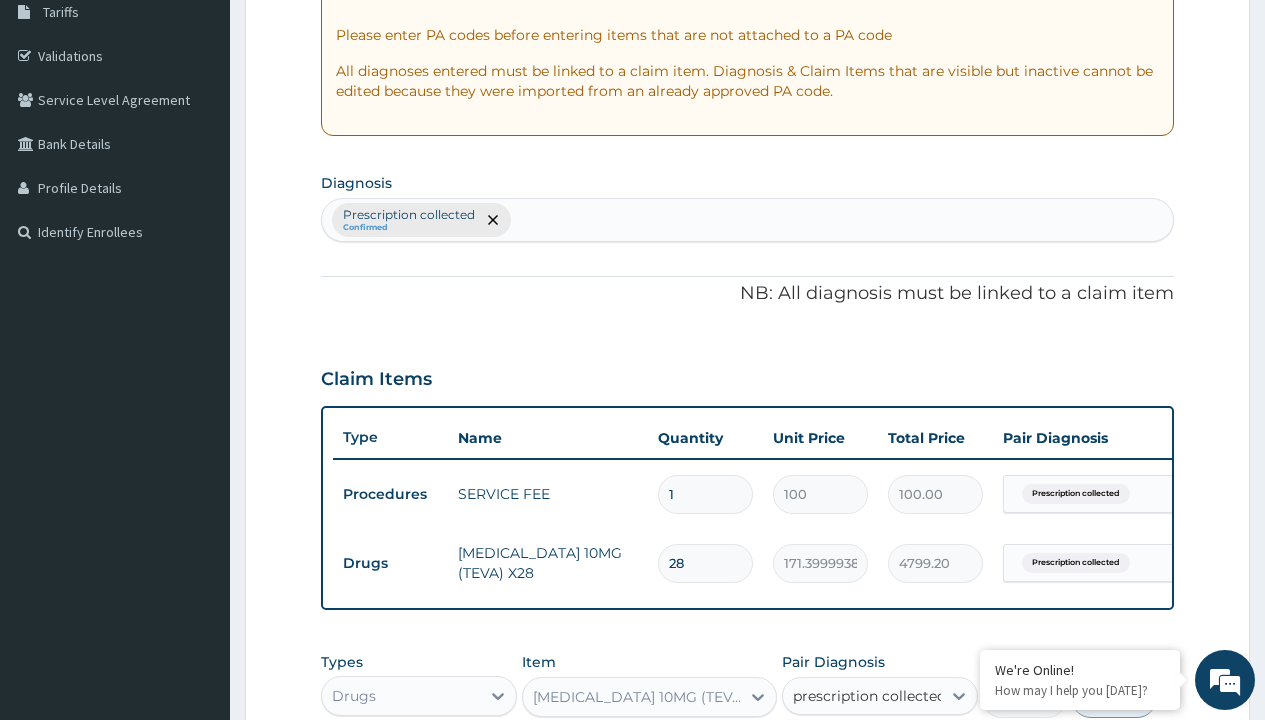 type 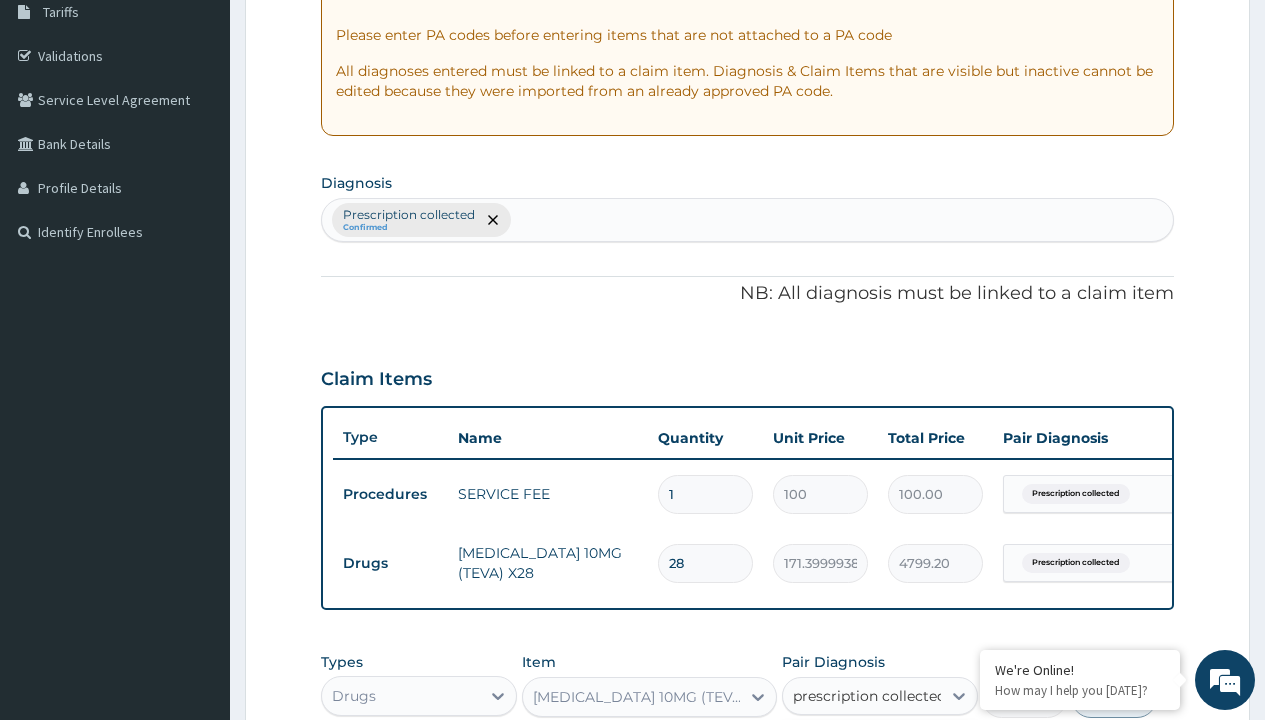 checkbox on "true" 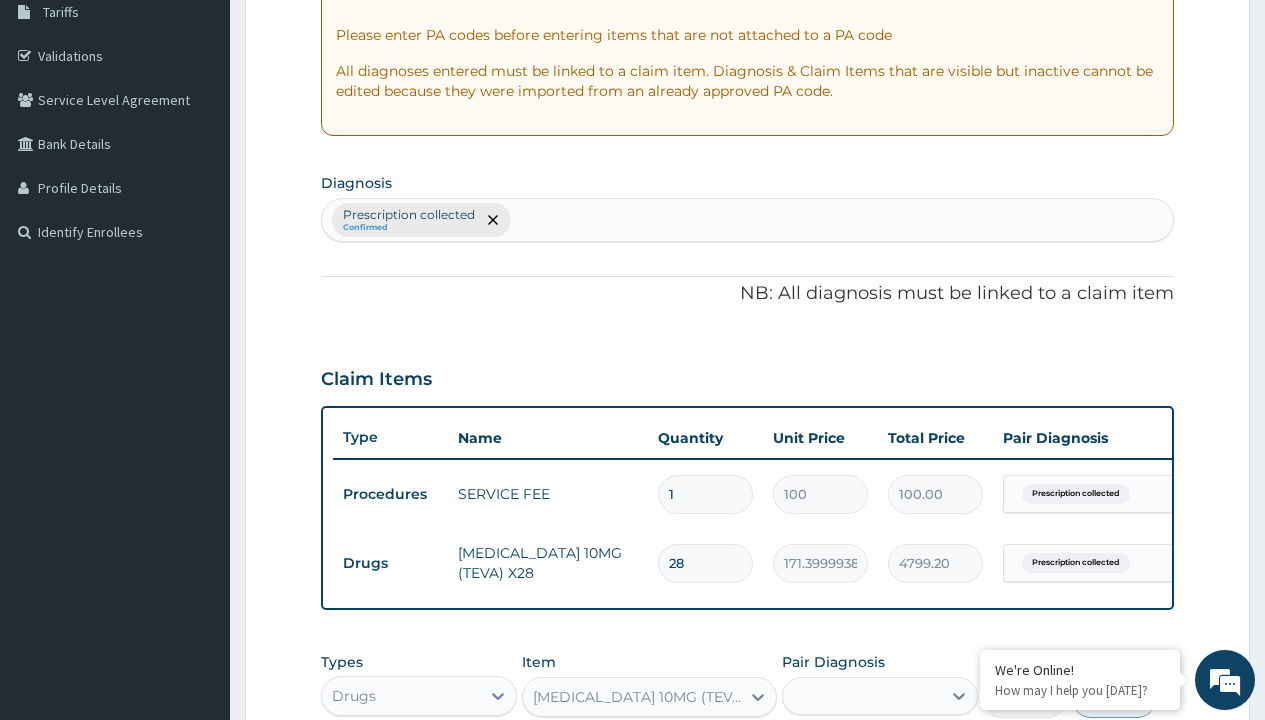 scroll, scrollTop: 711, scrollLeft: 0, axis: vertical 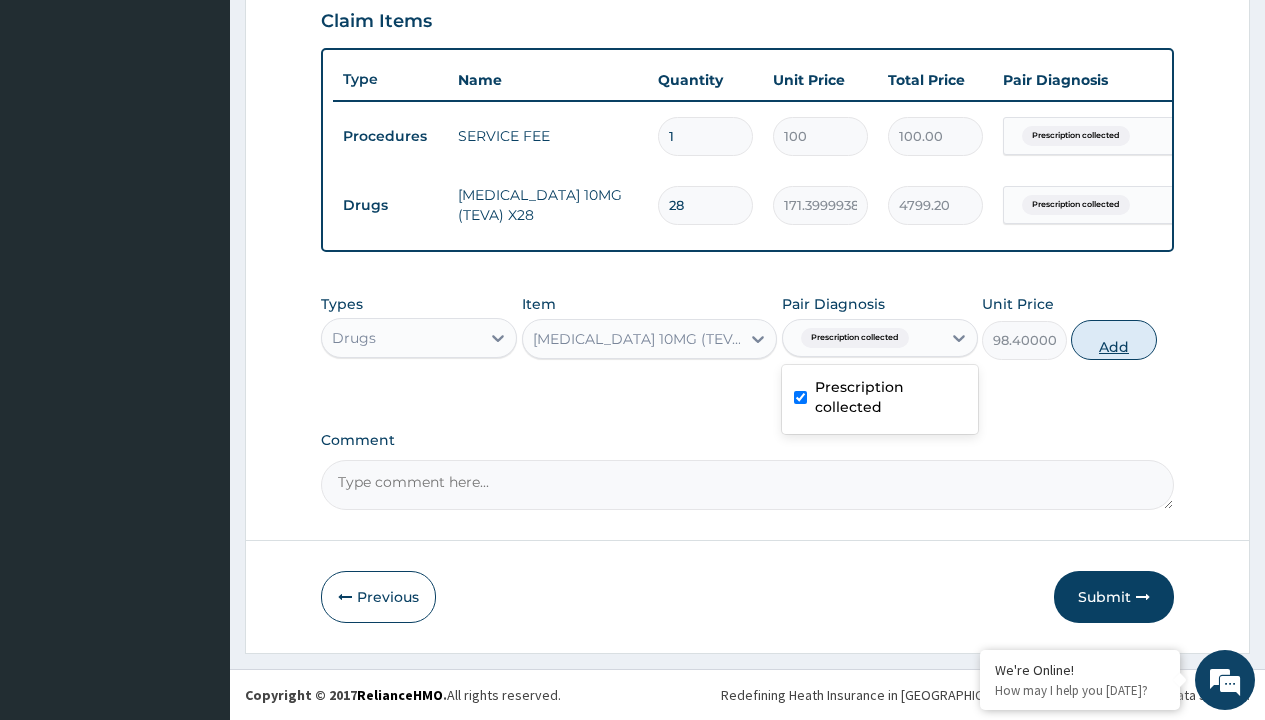 click on "Add" at bounding box center (1113, 340) 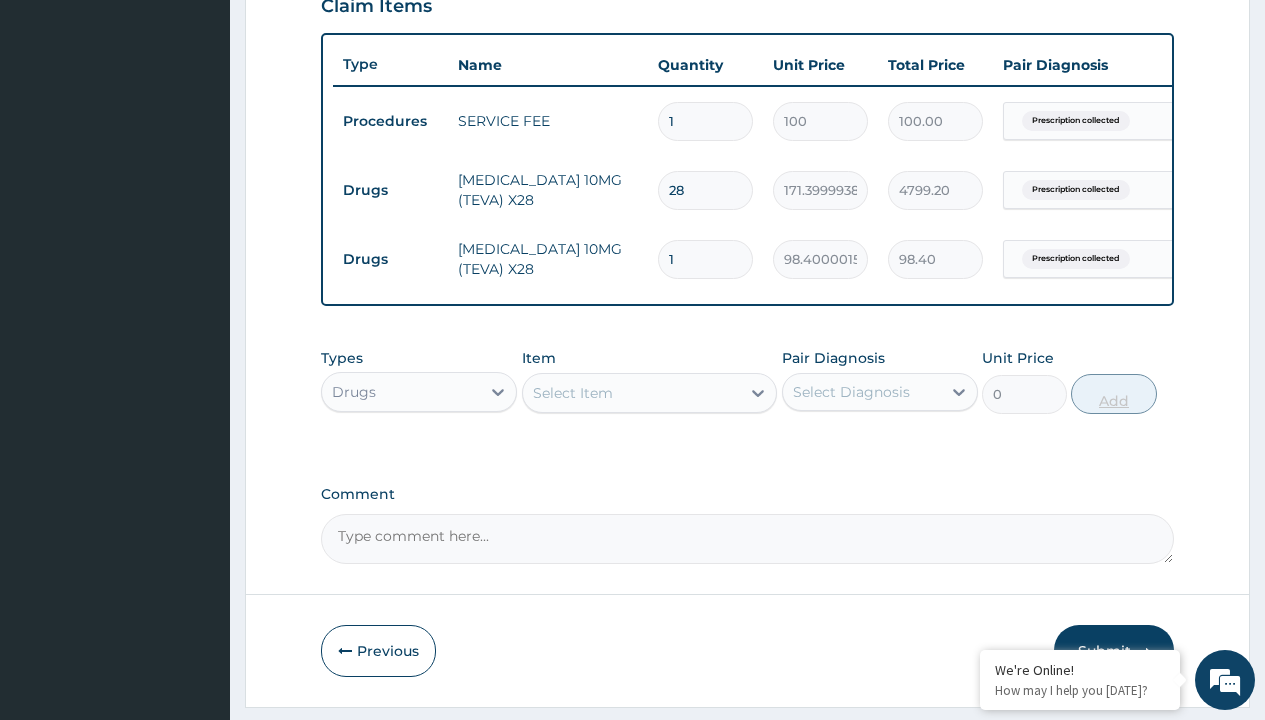 type on "28" 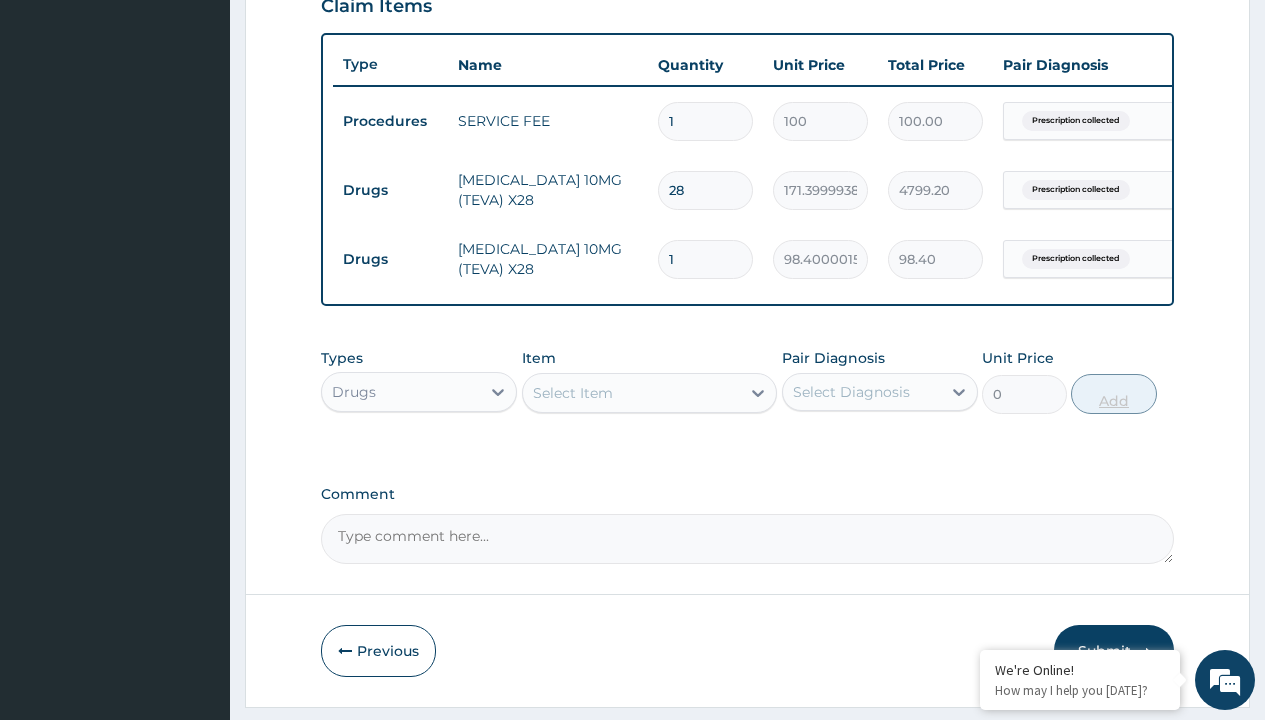 type on "2755.20" 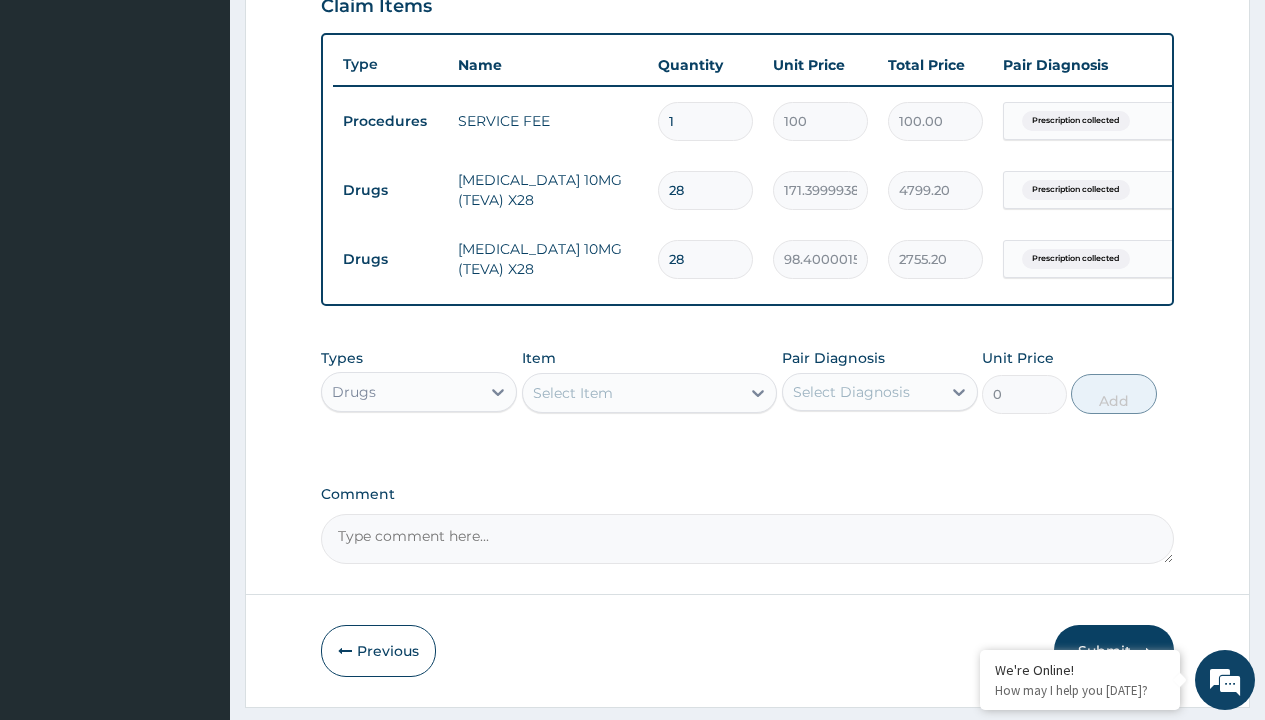 type on "28" 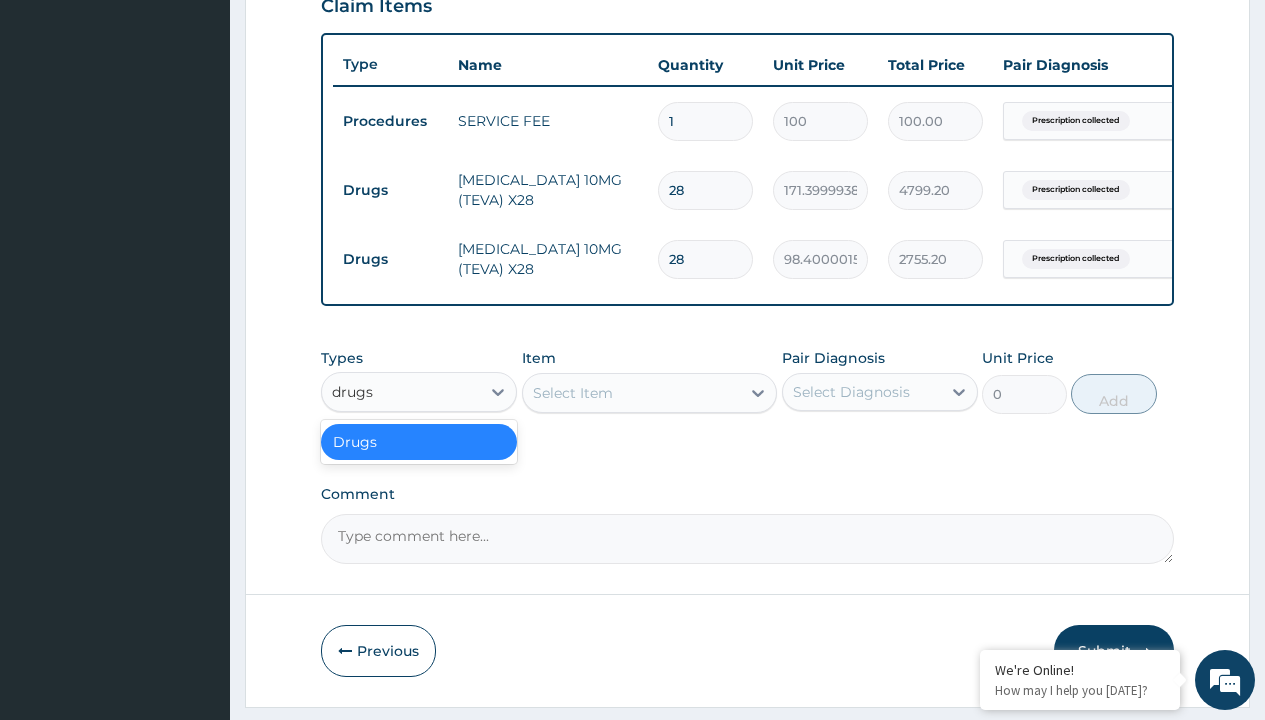 click on "Drugs" at bounding box center [419, 442] 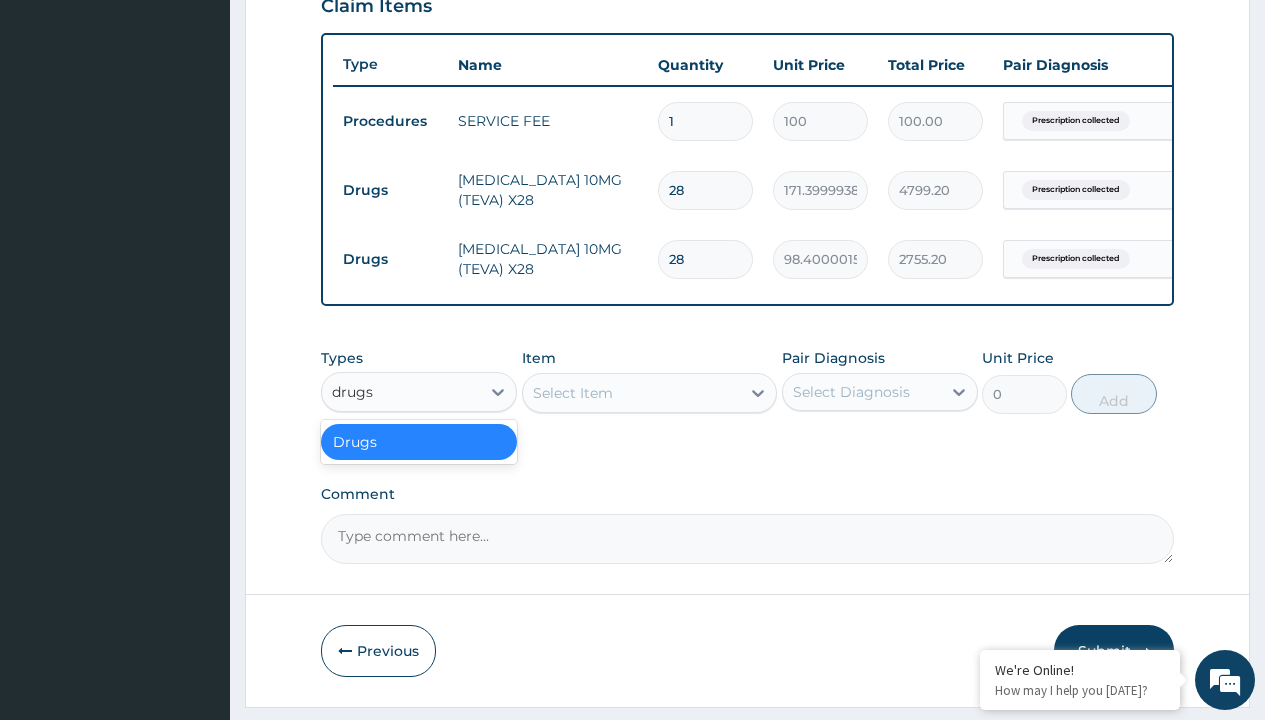 type 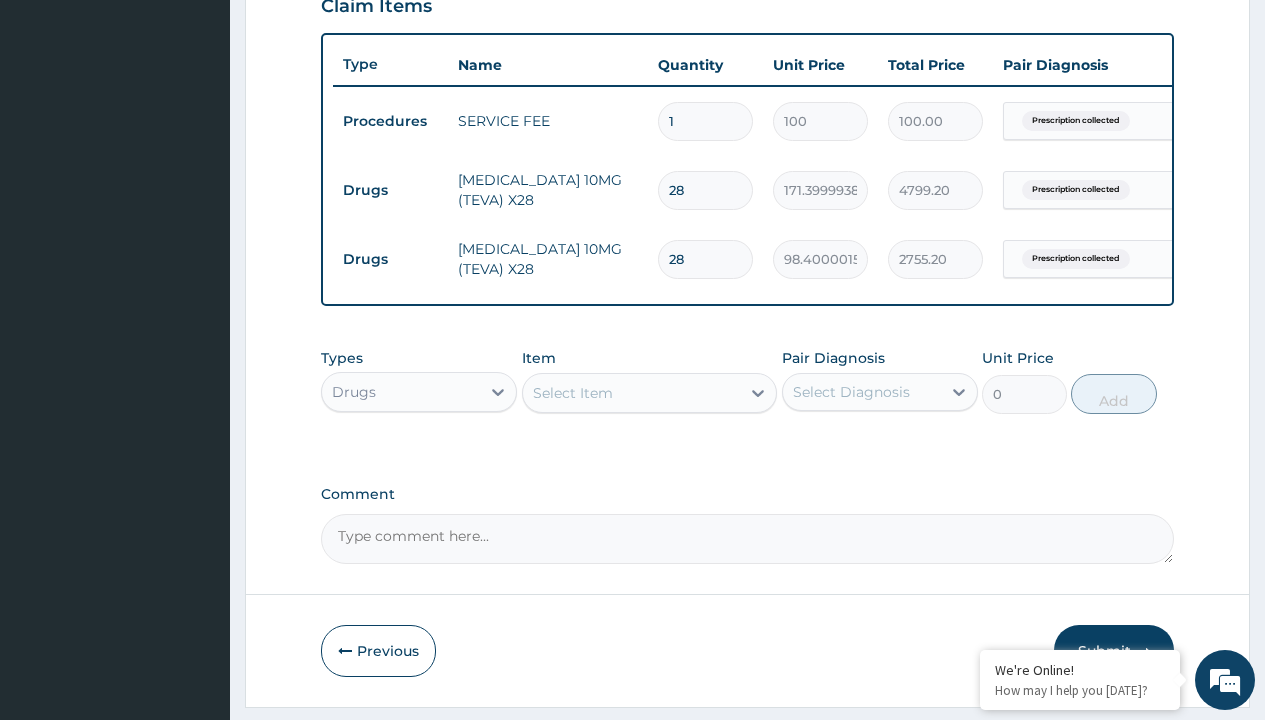 click on "Select Item" at bounding box center (573, 393) 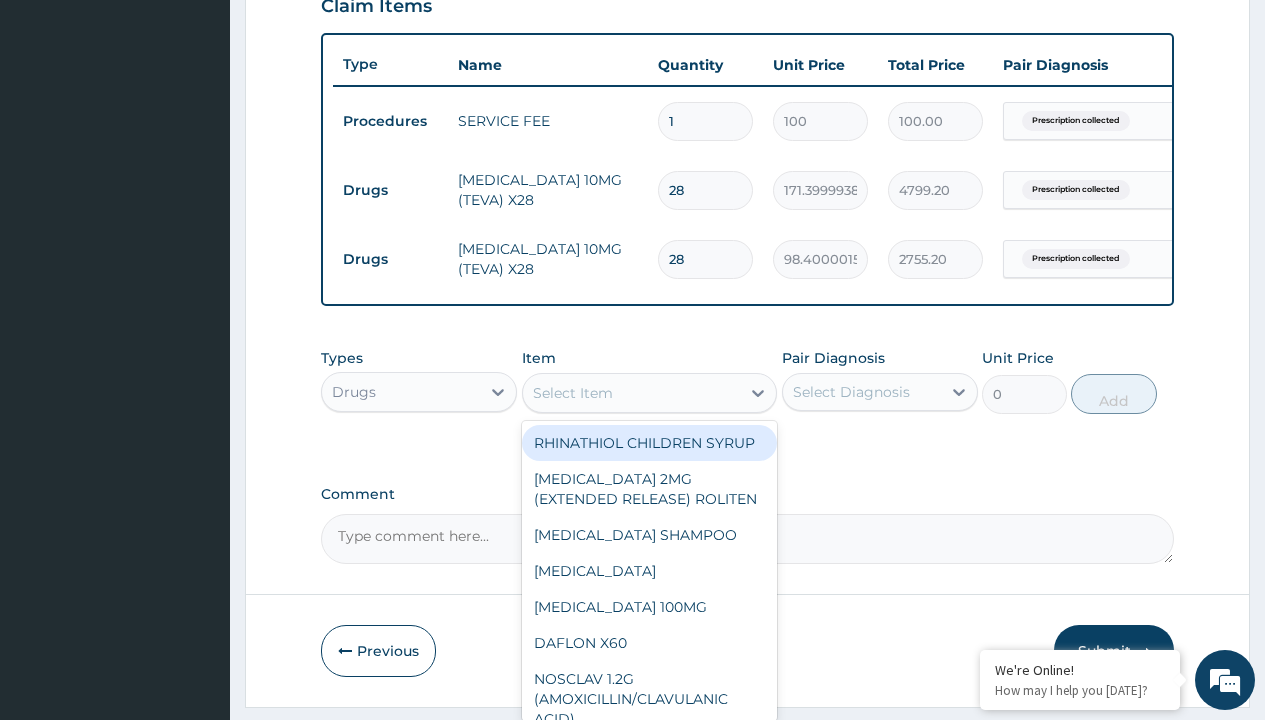 type on "lisinopril 10mg (pocco) x28" 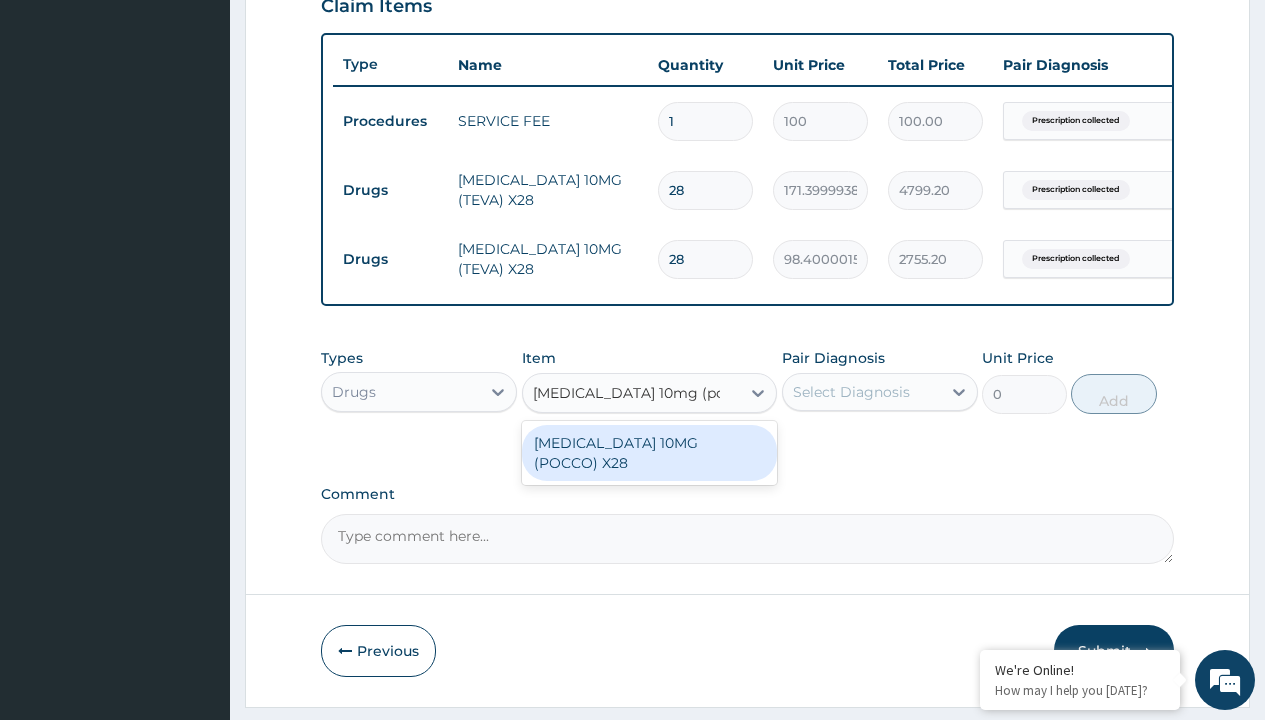 scroll, scrollTop: 0, scrollLeft: 0, axis: both 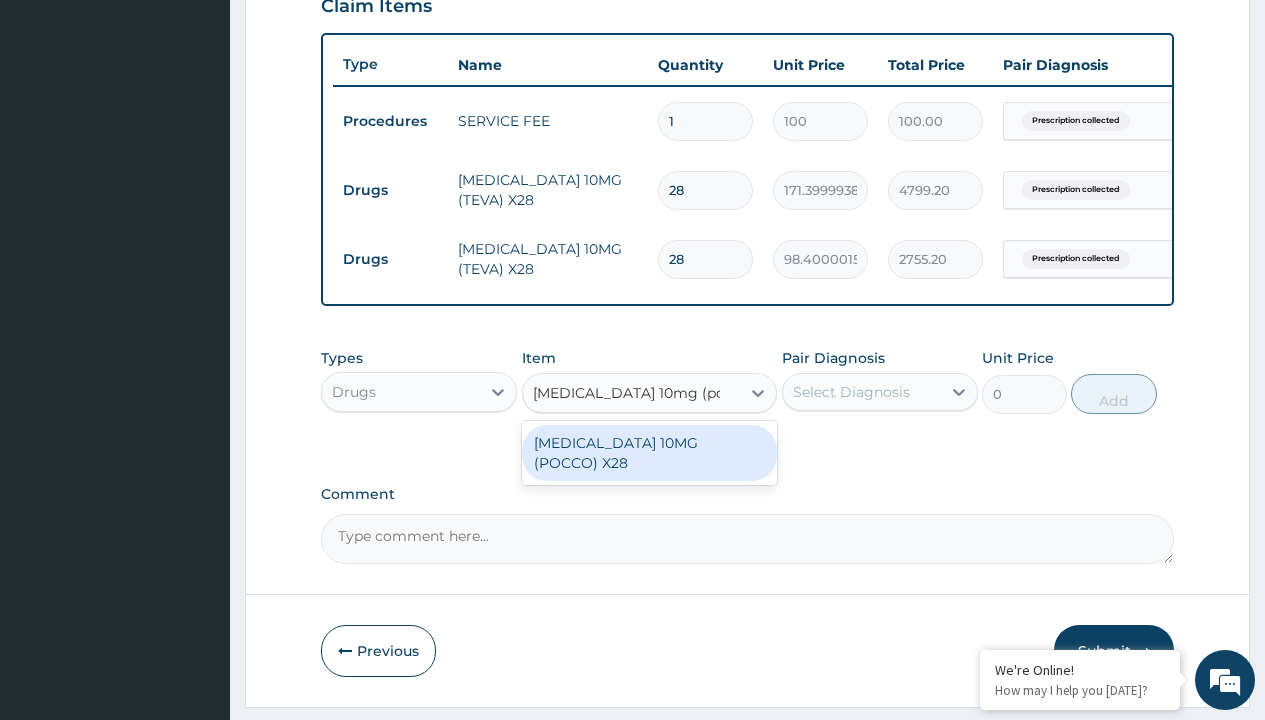 click on "LISINOPRIL 10MG (POCCO) X28" at bounding box center [650, 453] 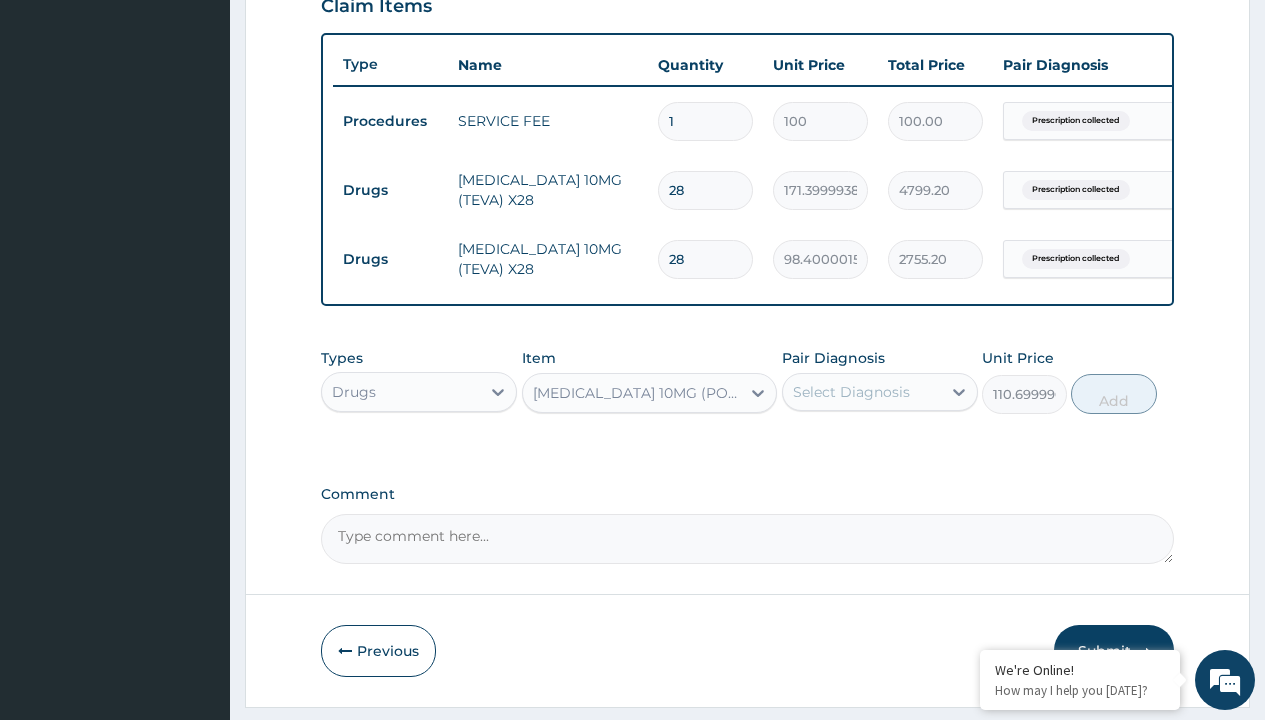 click on "Prescription collected" at bounding box center (409, -158) 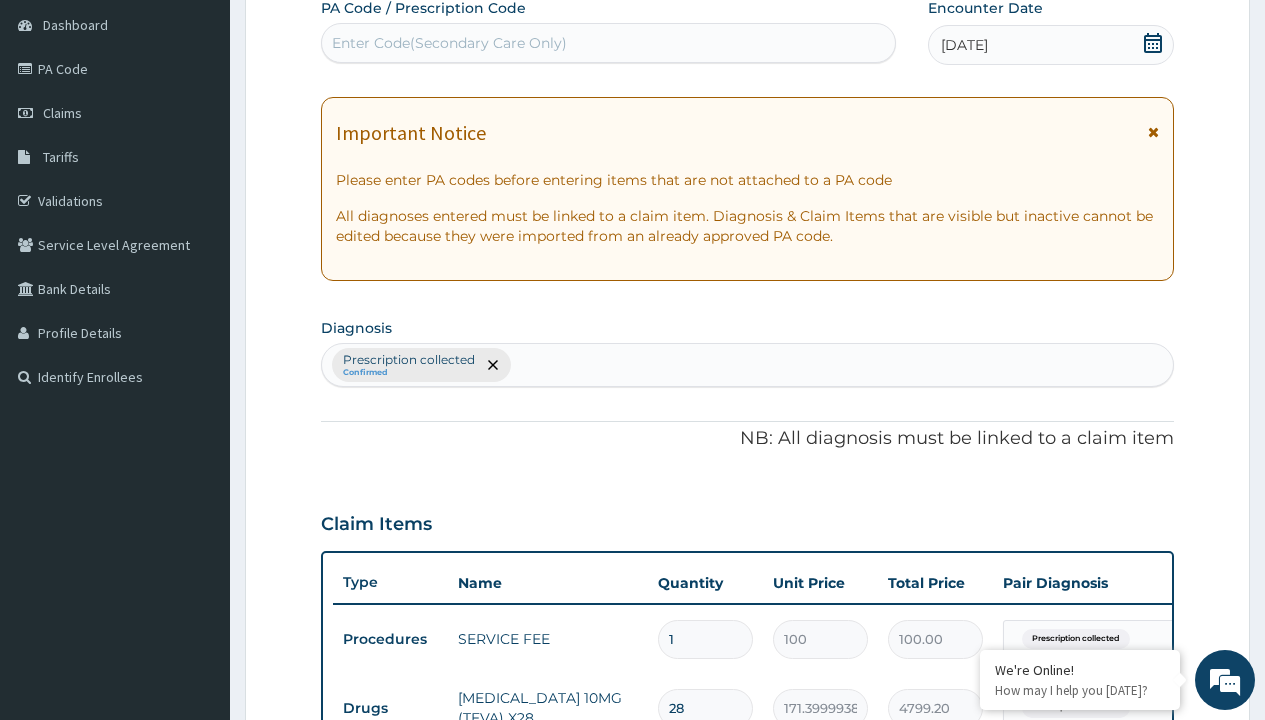 type on "prescription collected" 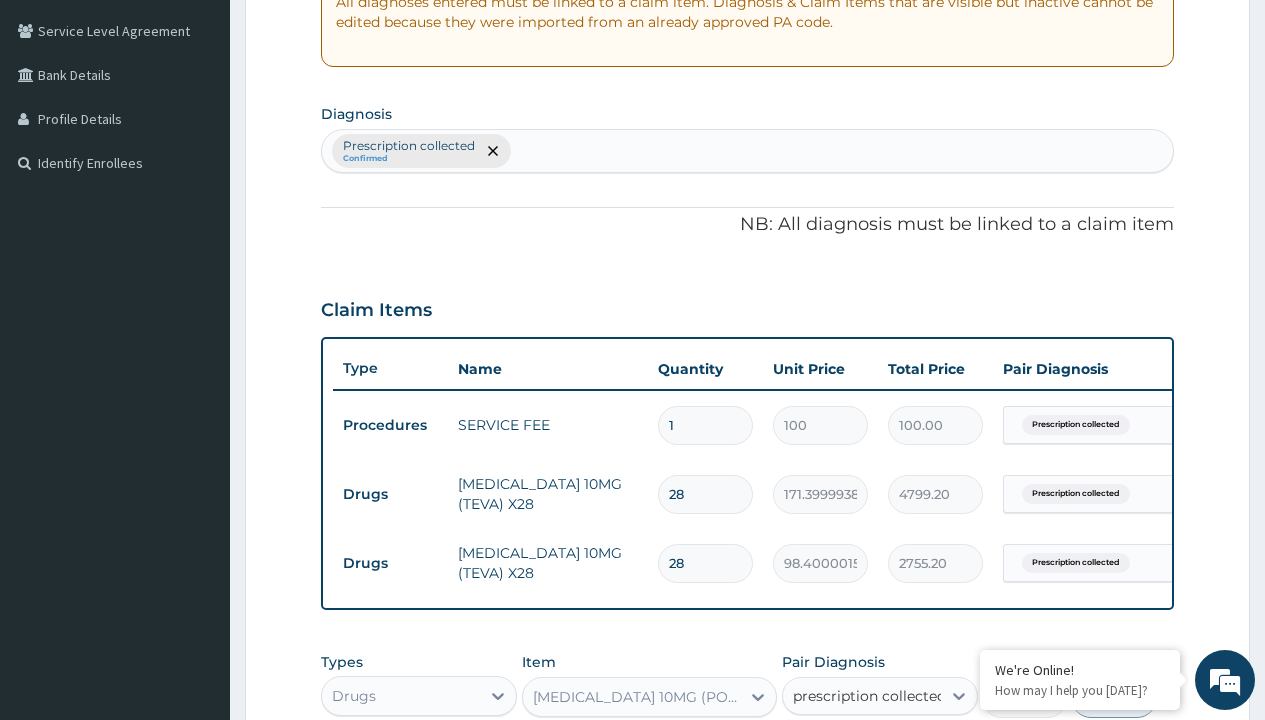 scroll, scrollTop: 0, scrollLeft: 0, axis: both 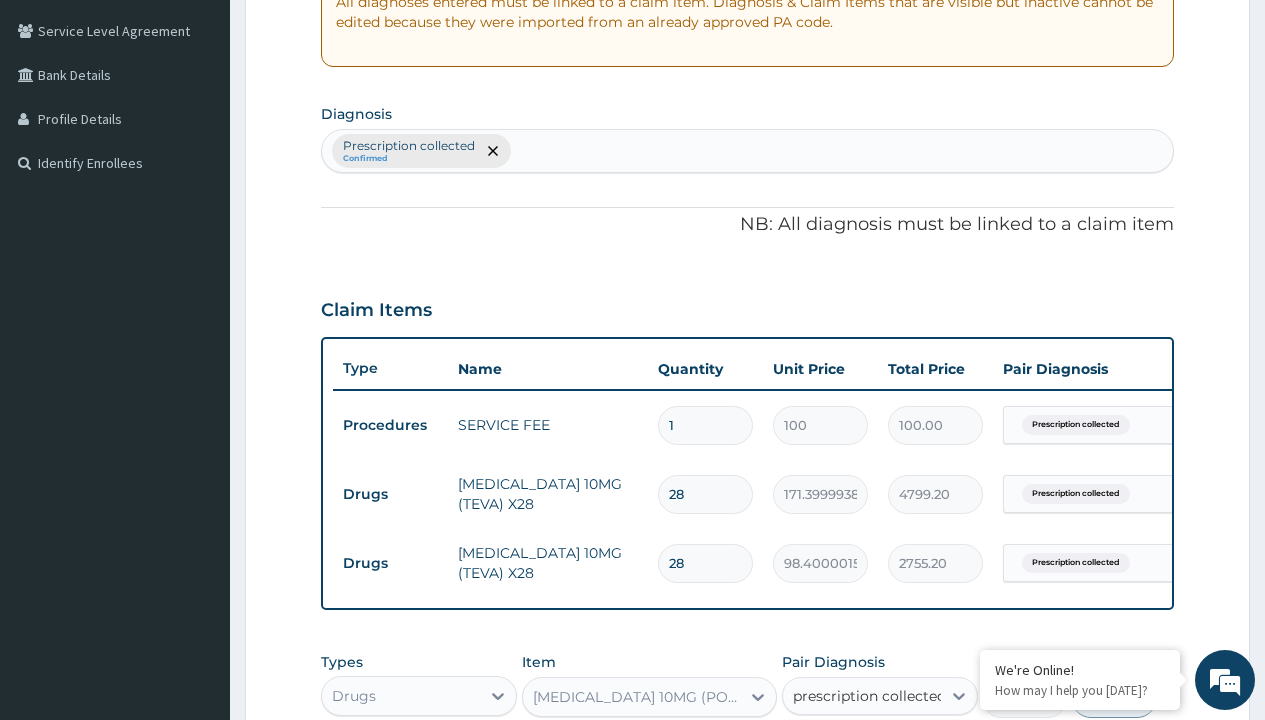 type 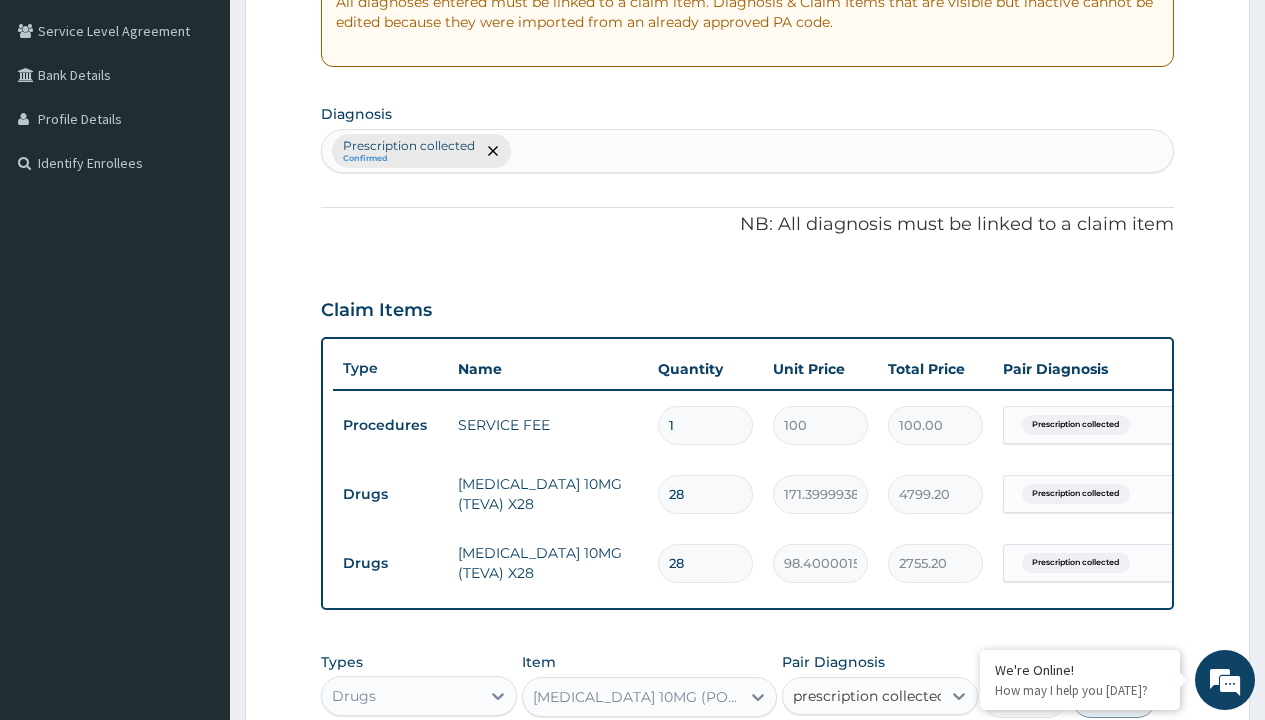 checkbox on "true" 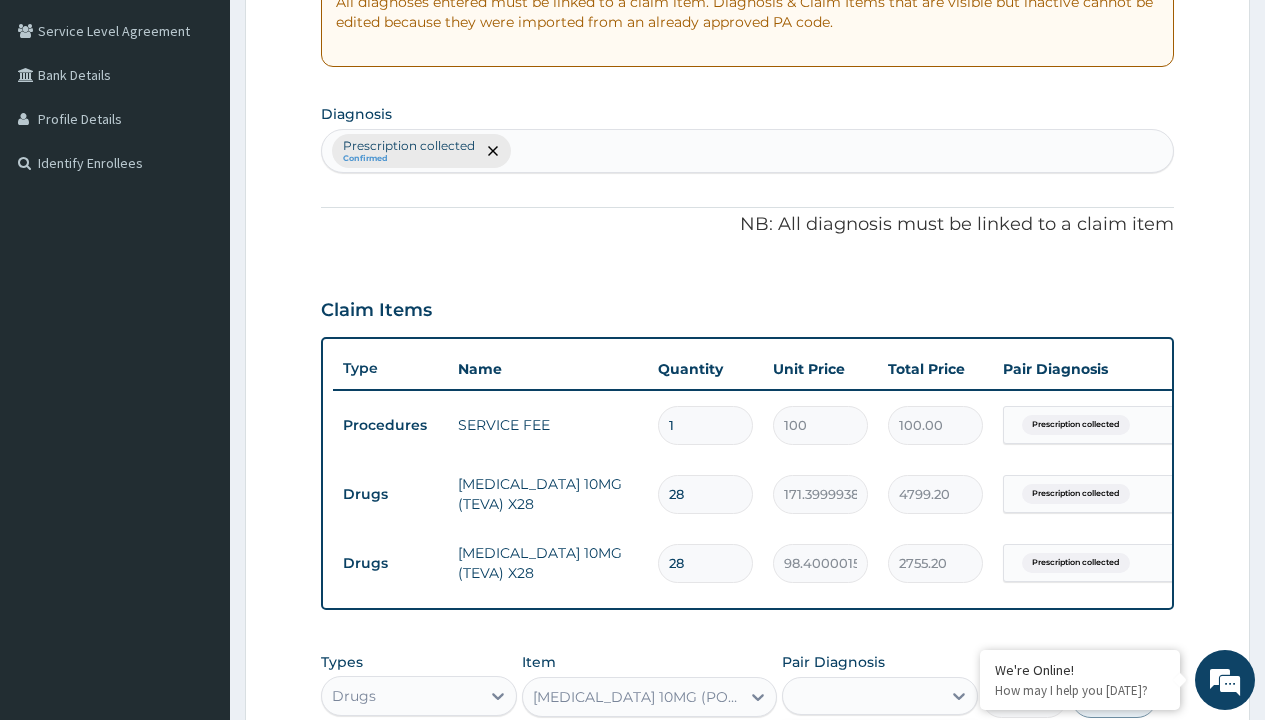 scroll, scrollTop: 780, scrollLeft: 0, axis: vertical 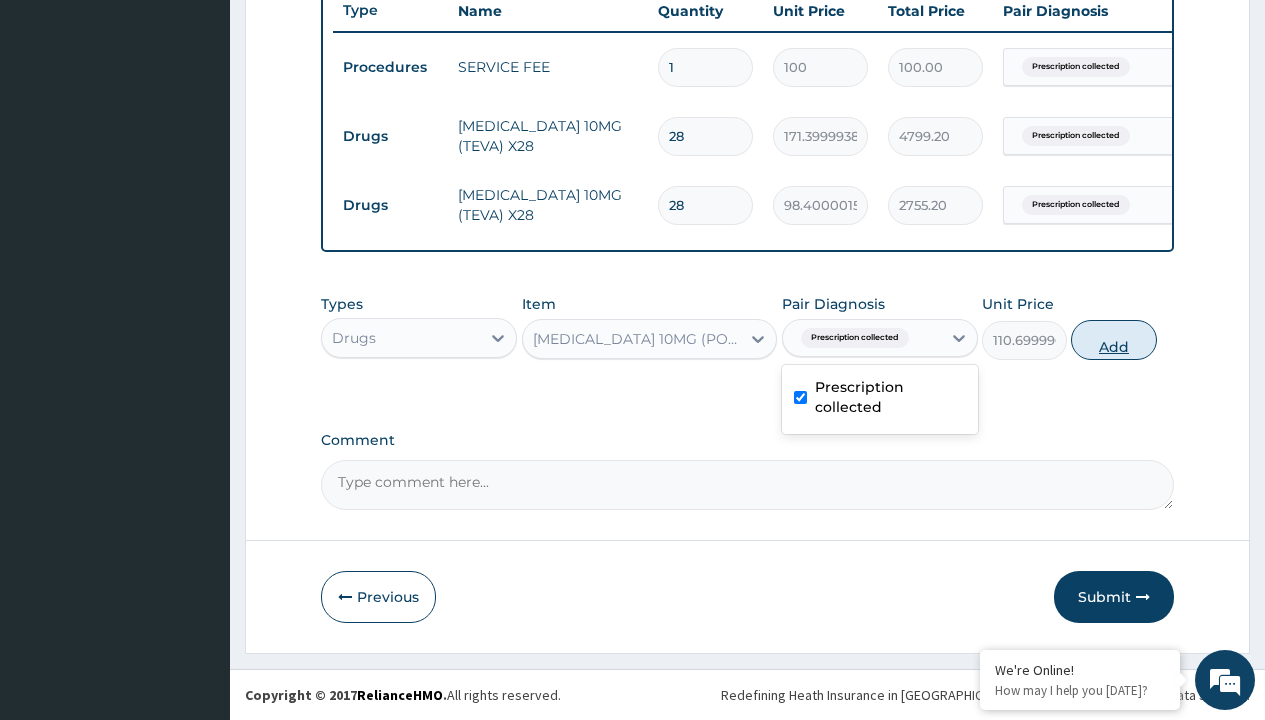 click on "Add" at bounding box center (1113, 340) 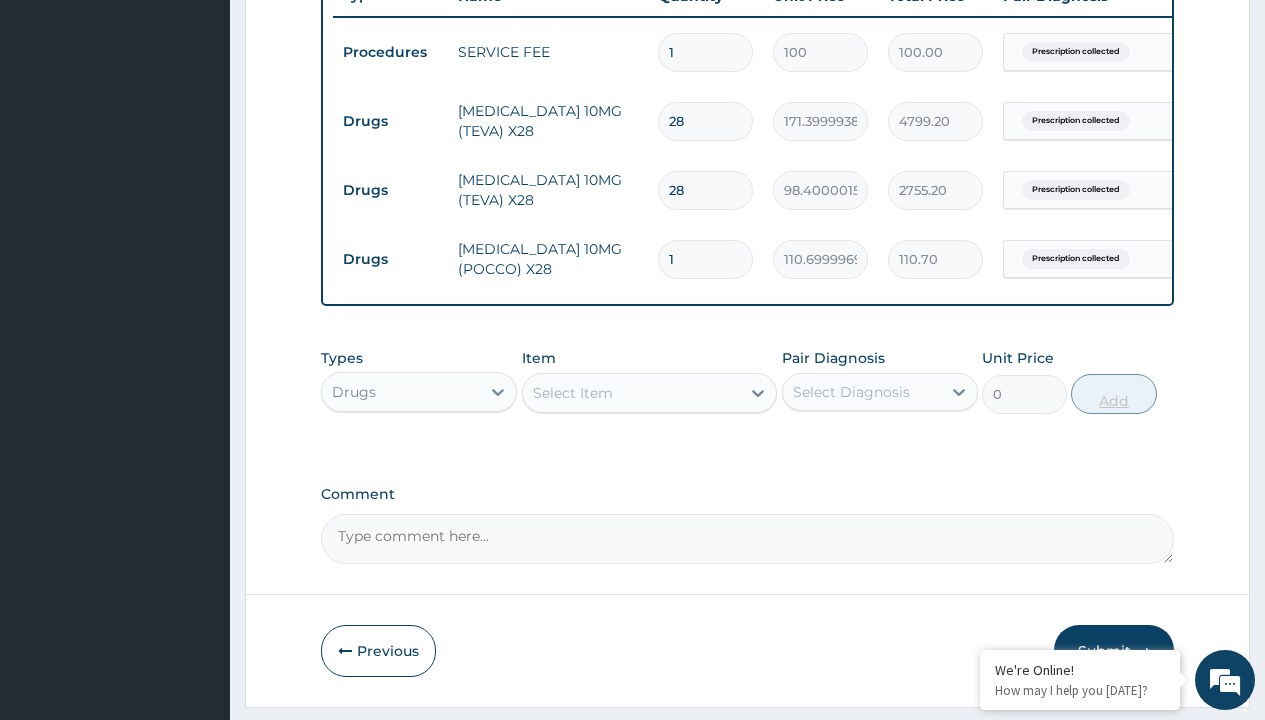 type on "28" 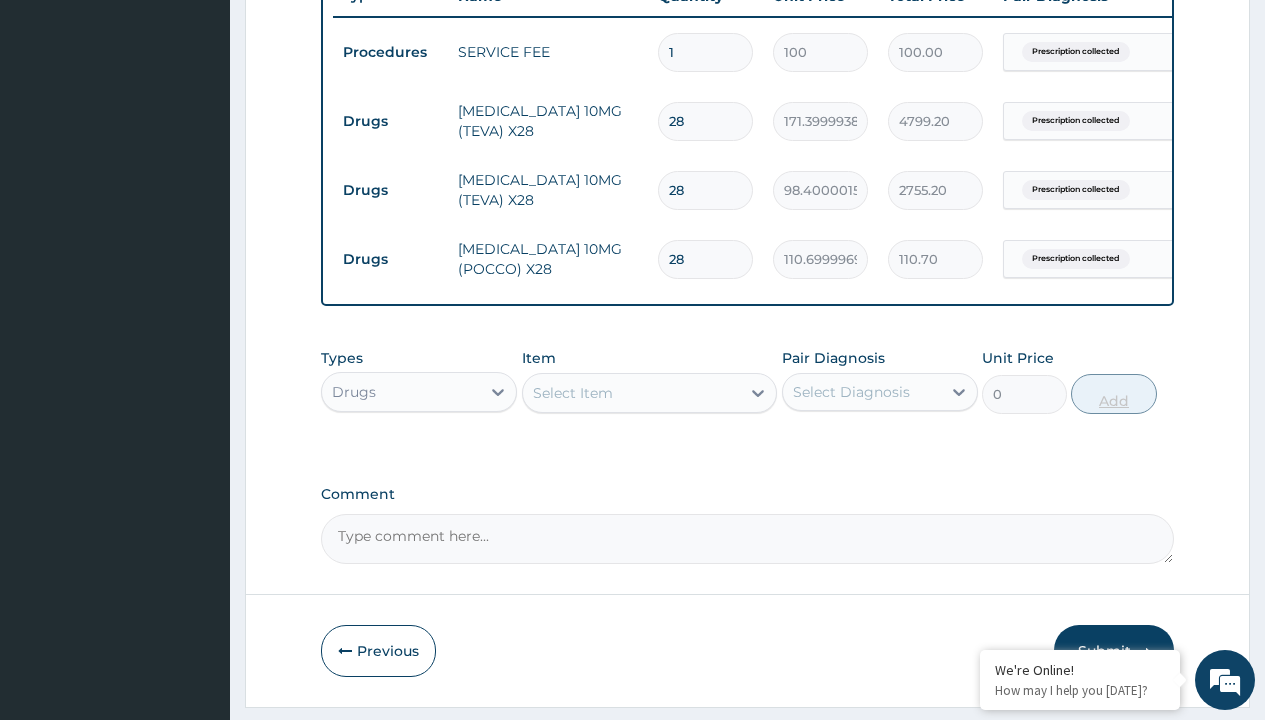 type on "3099.60" 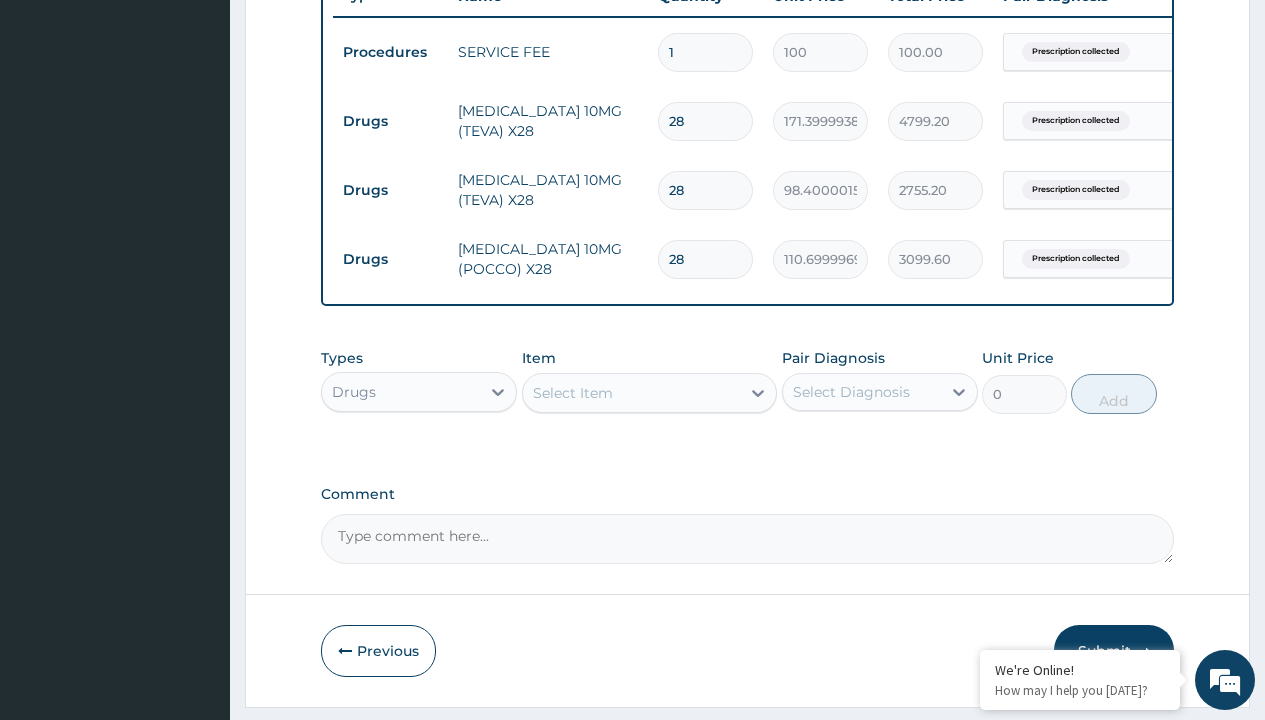 type on "28" 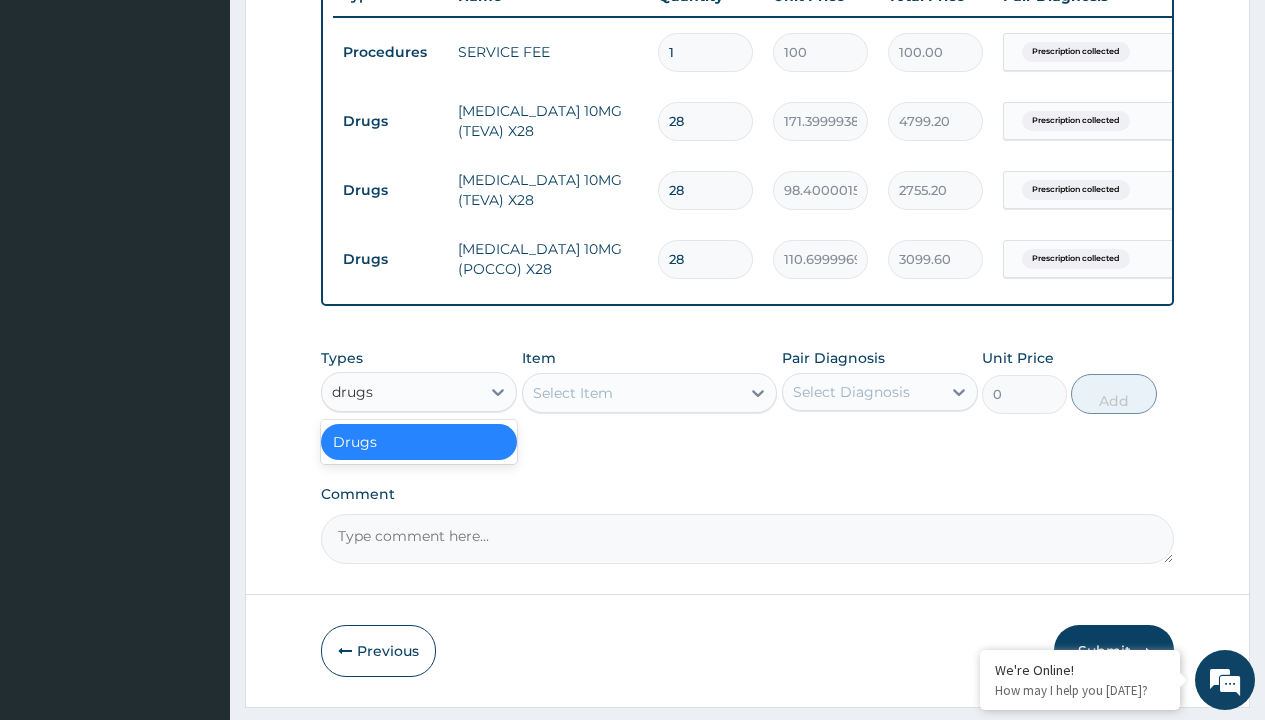 scroll, scrollTop: 0, scrollLeft: 0, axis: both 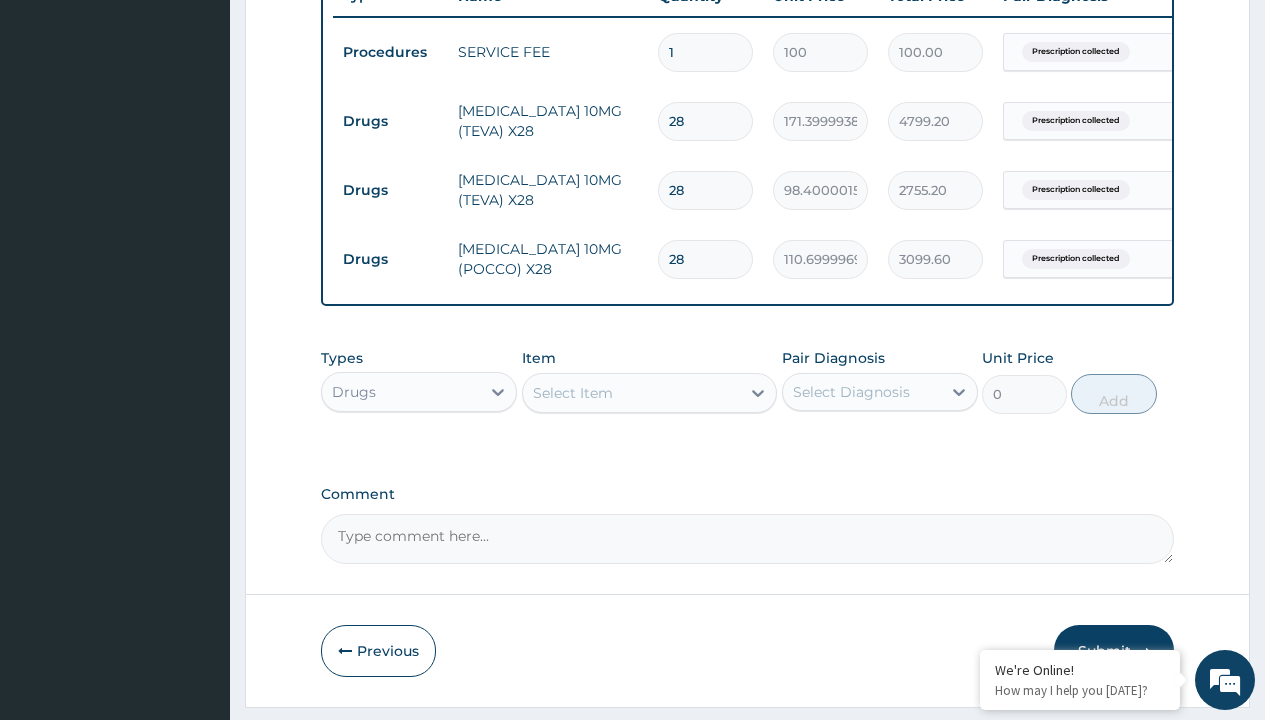 click on "Select Item" at bounding box center [573, 393] 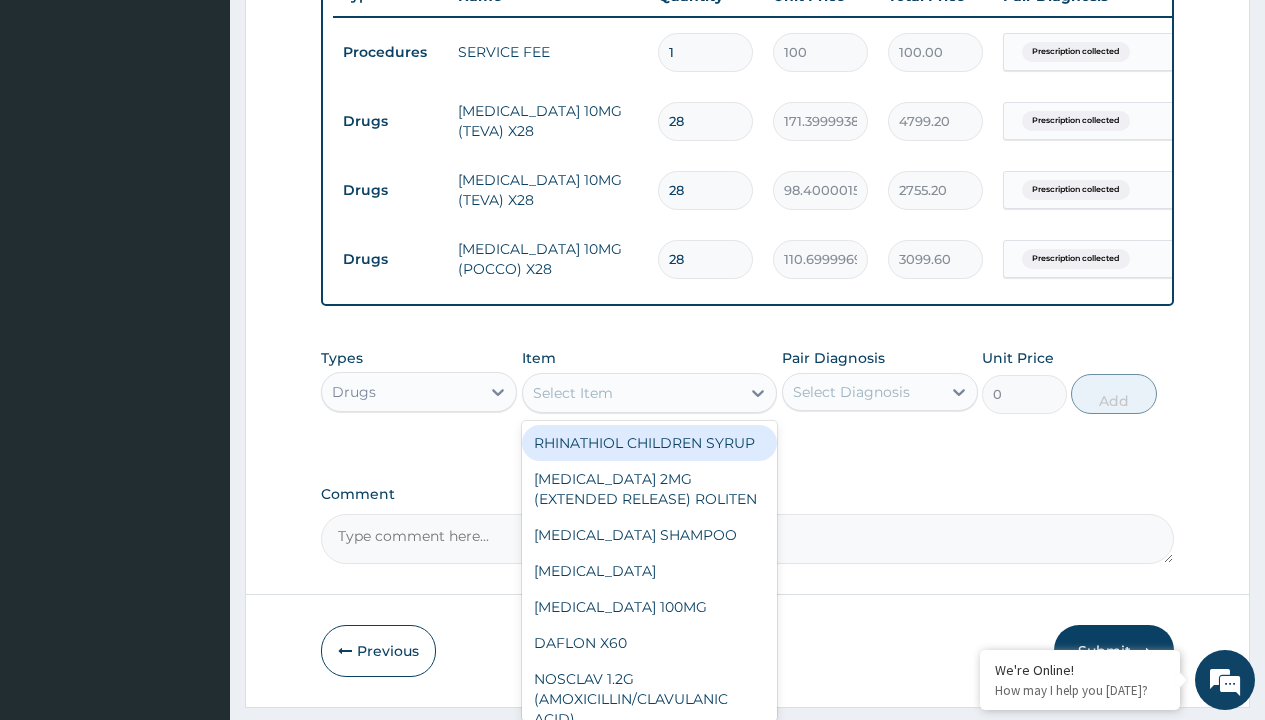 type on "aspirin 75mg (vasoprin) /sach" 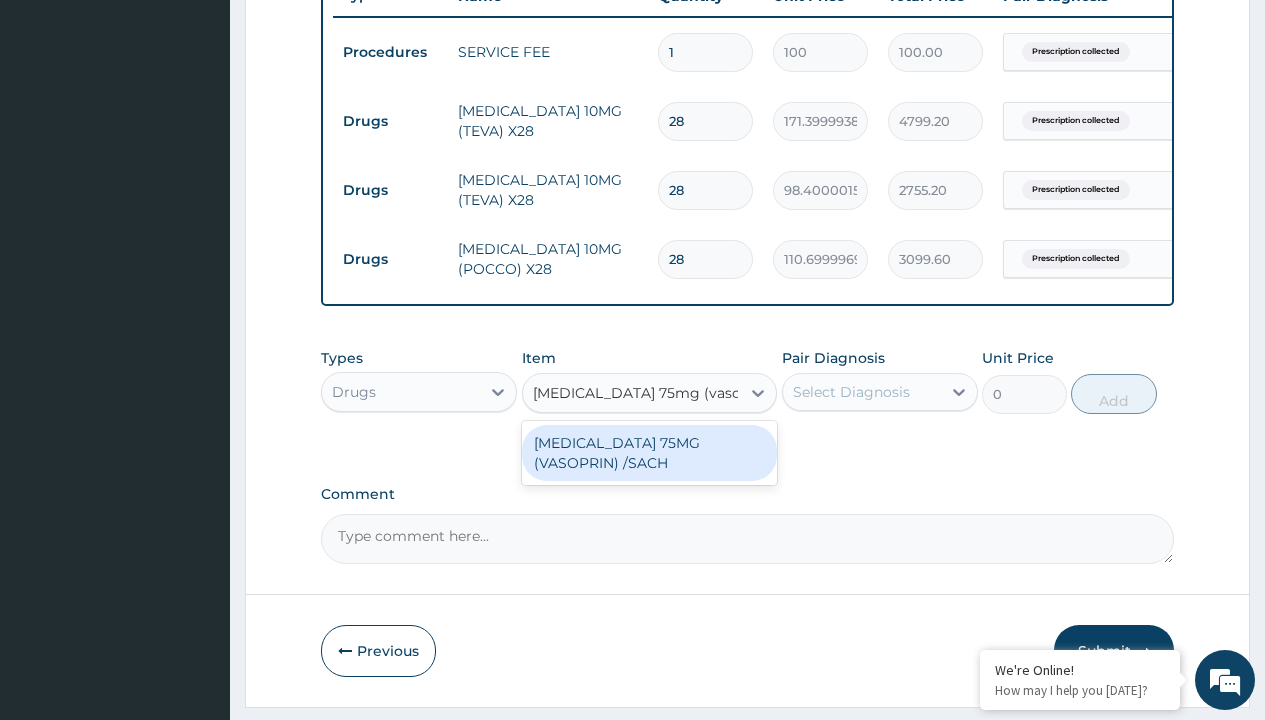 scroll, scrollTop: 0, scrollLeft: 0, axis: both 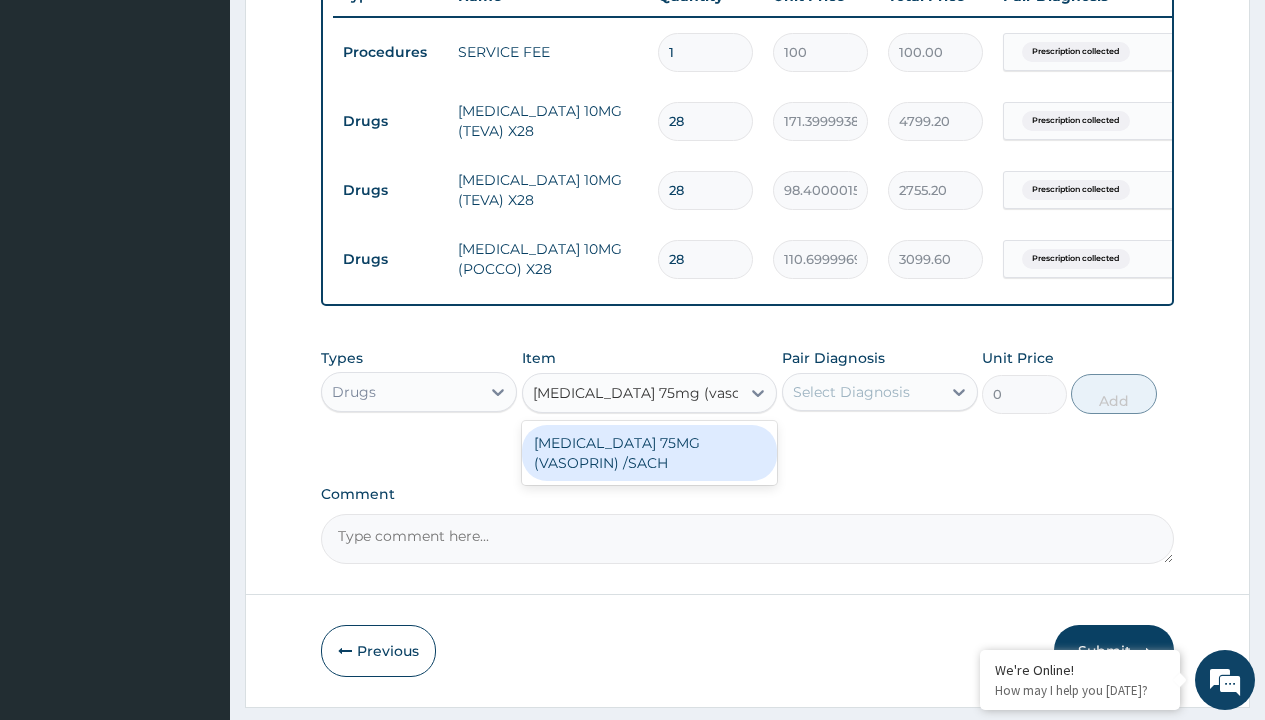 click on "ASPIRIN 75MG (VASOPRIN) /SACH" at bounding box center (650, 453) 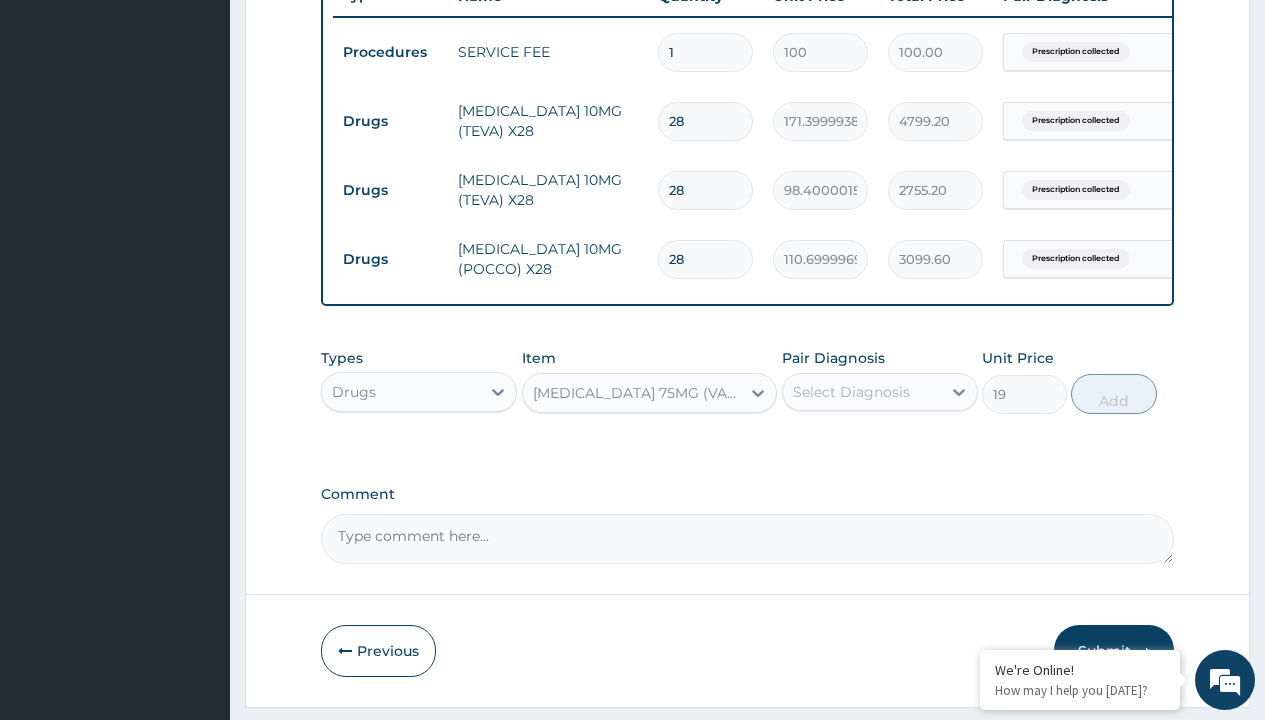 click on "Prescription collected" at bounding box center (409, -227) 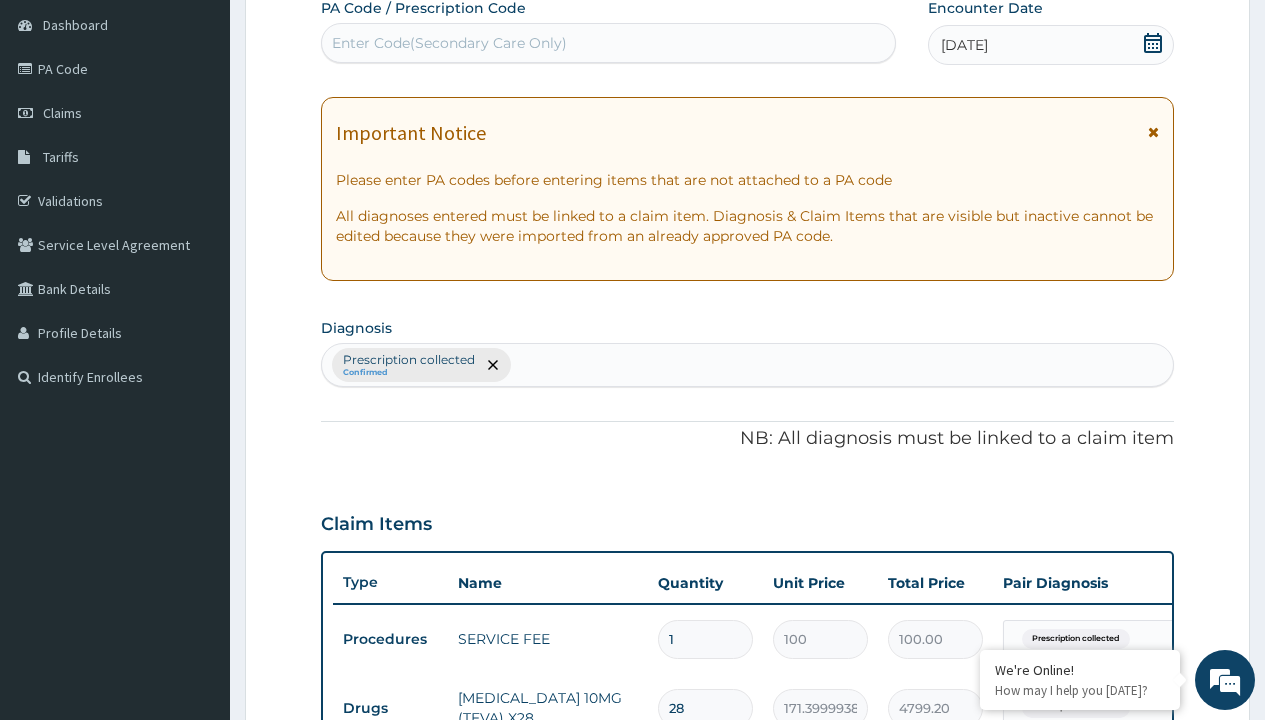 type on "prescription collected" 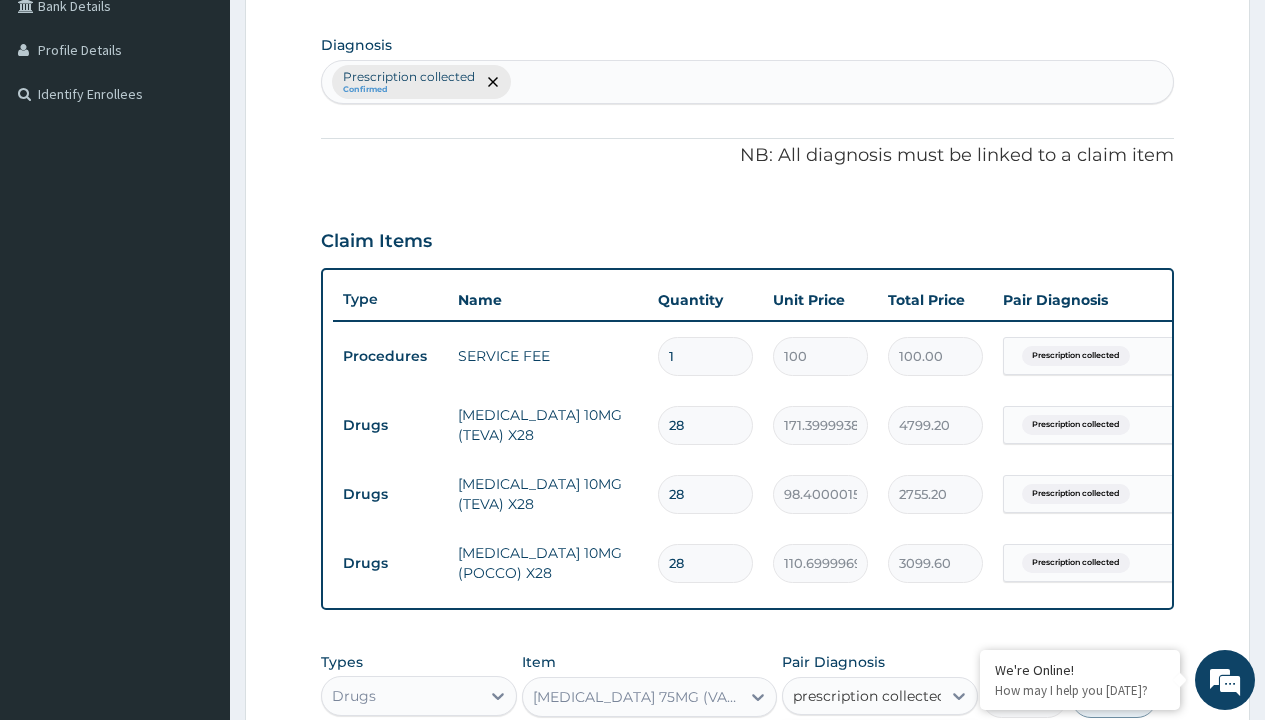 click on "Prescription collected" at bounding box center (890, 755) 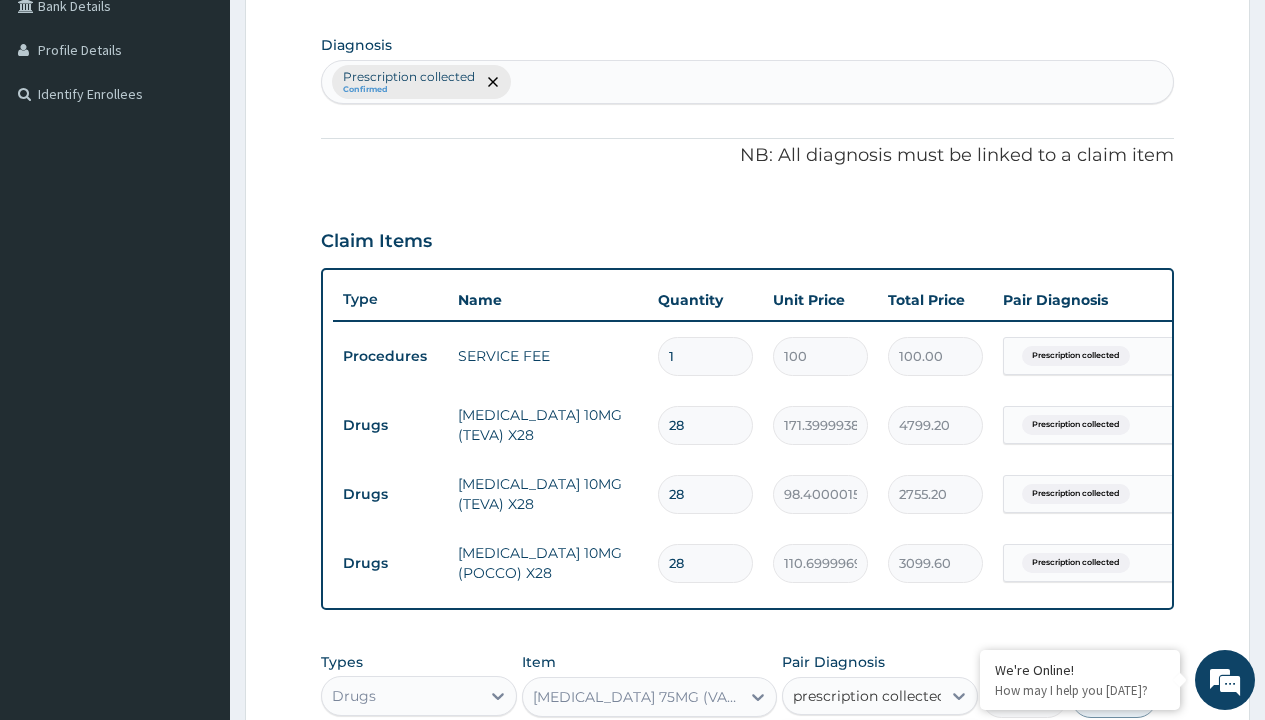 type 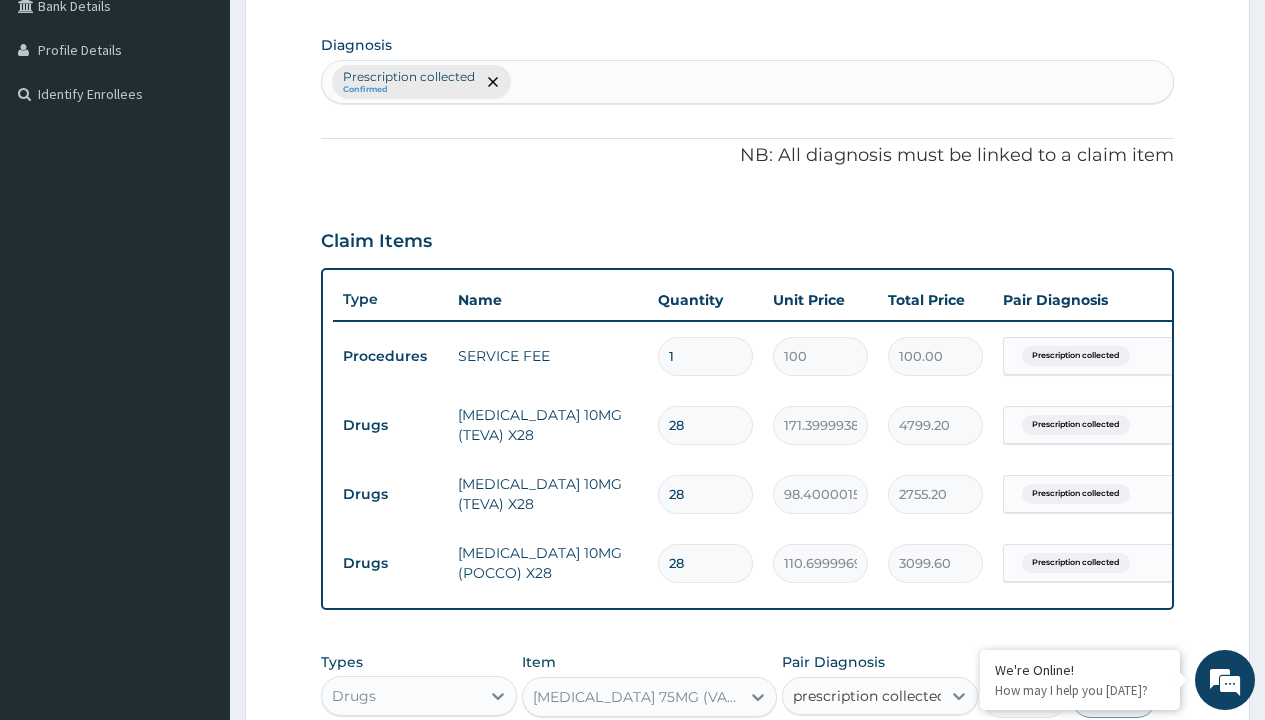 checkbox on "true" 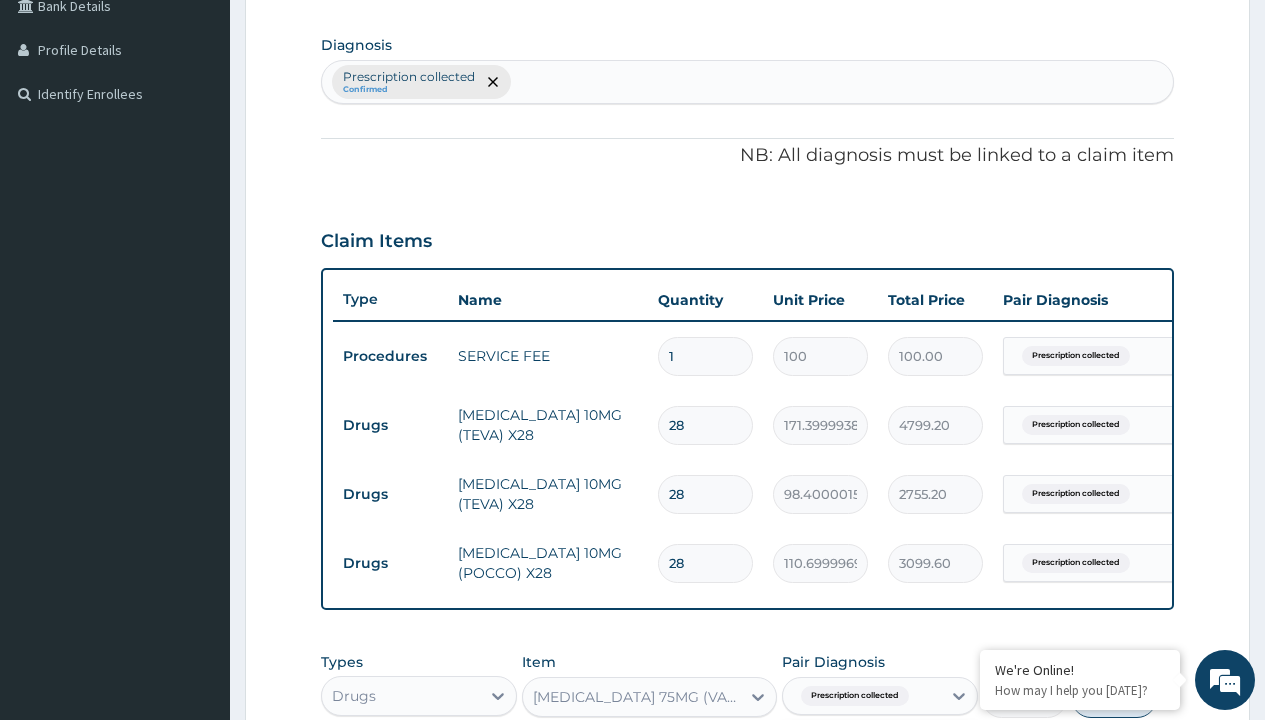 scroll 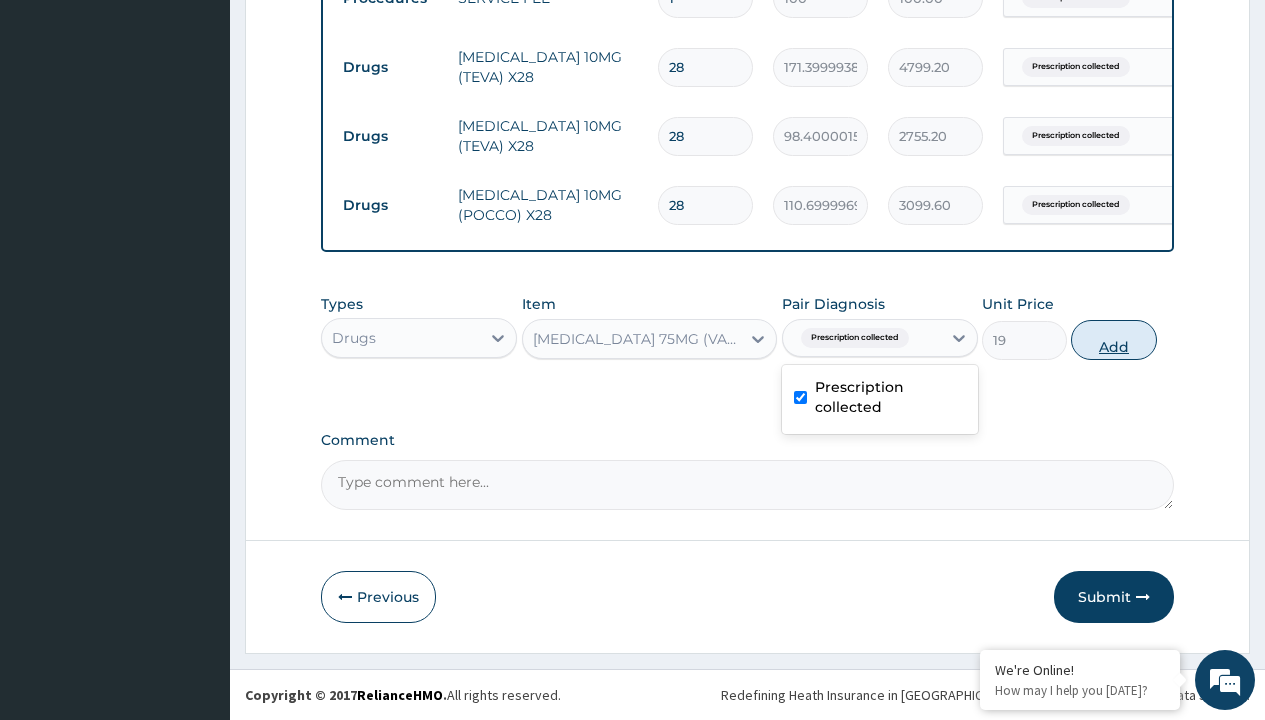 click on "Add" at bounding box center (1113, 340) 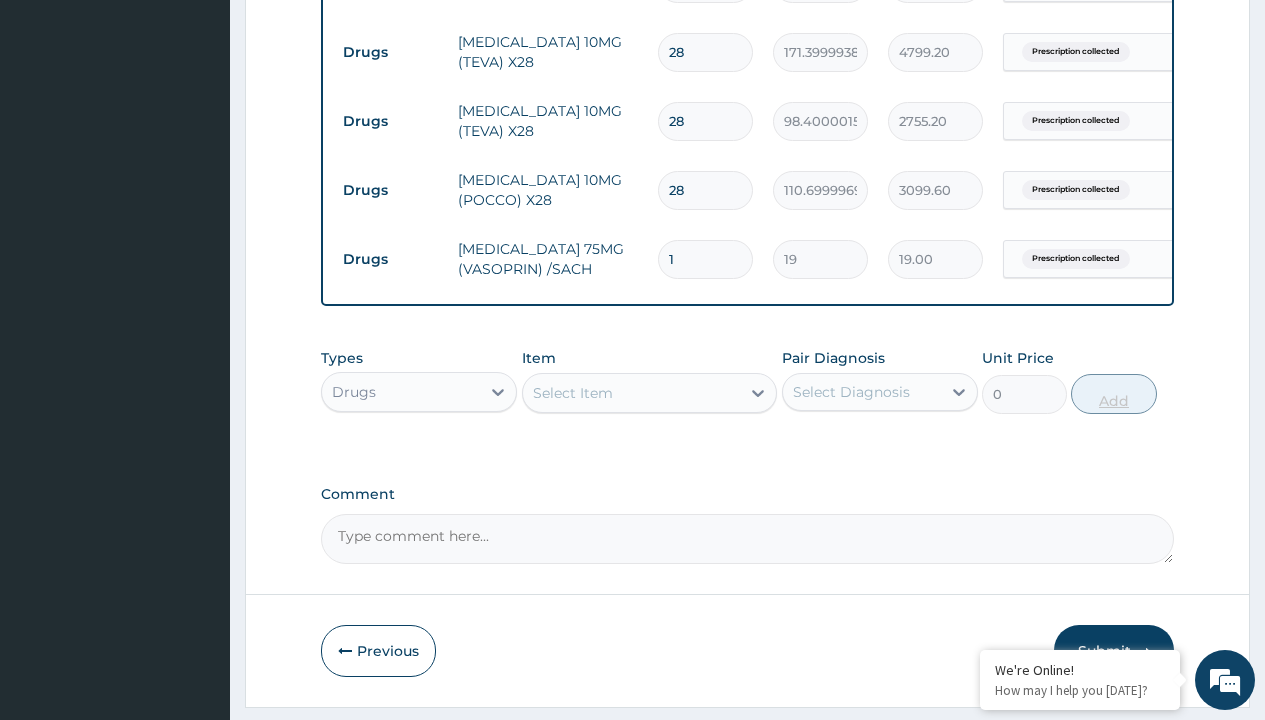 type on "30" 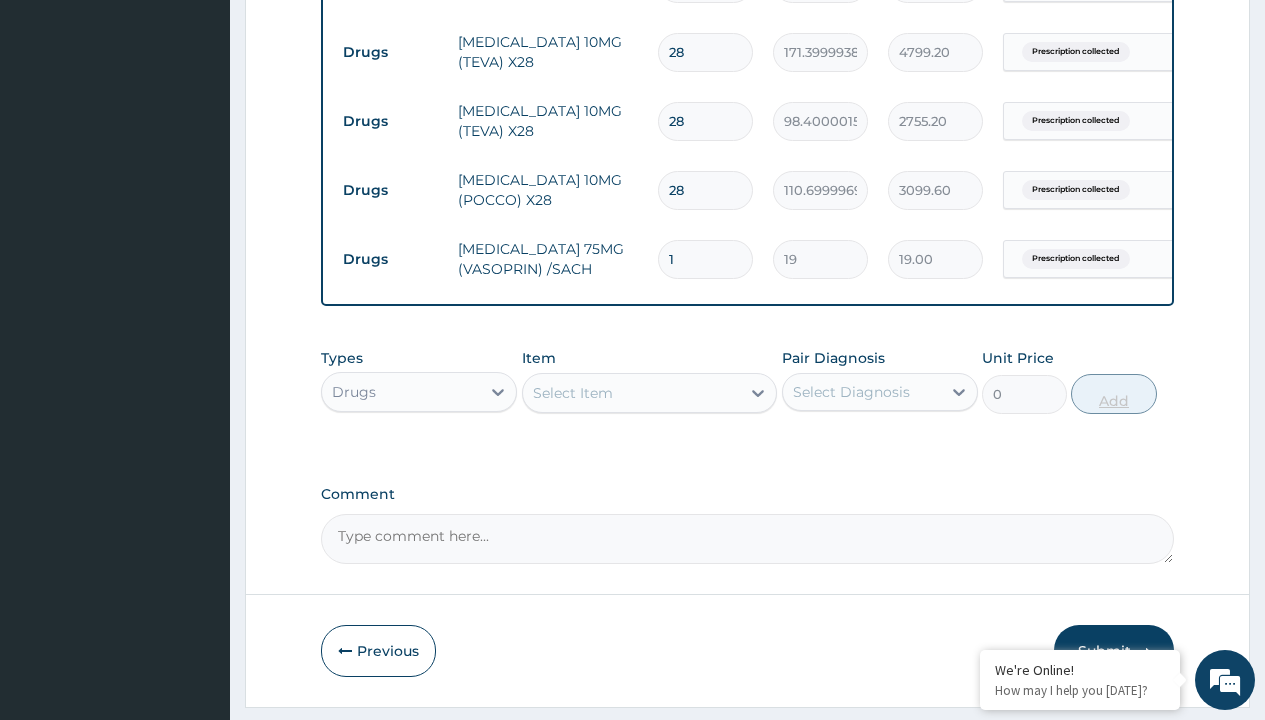 type on "570.00" 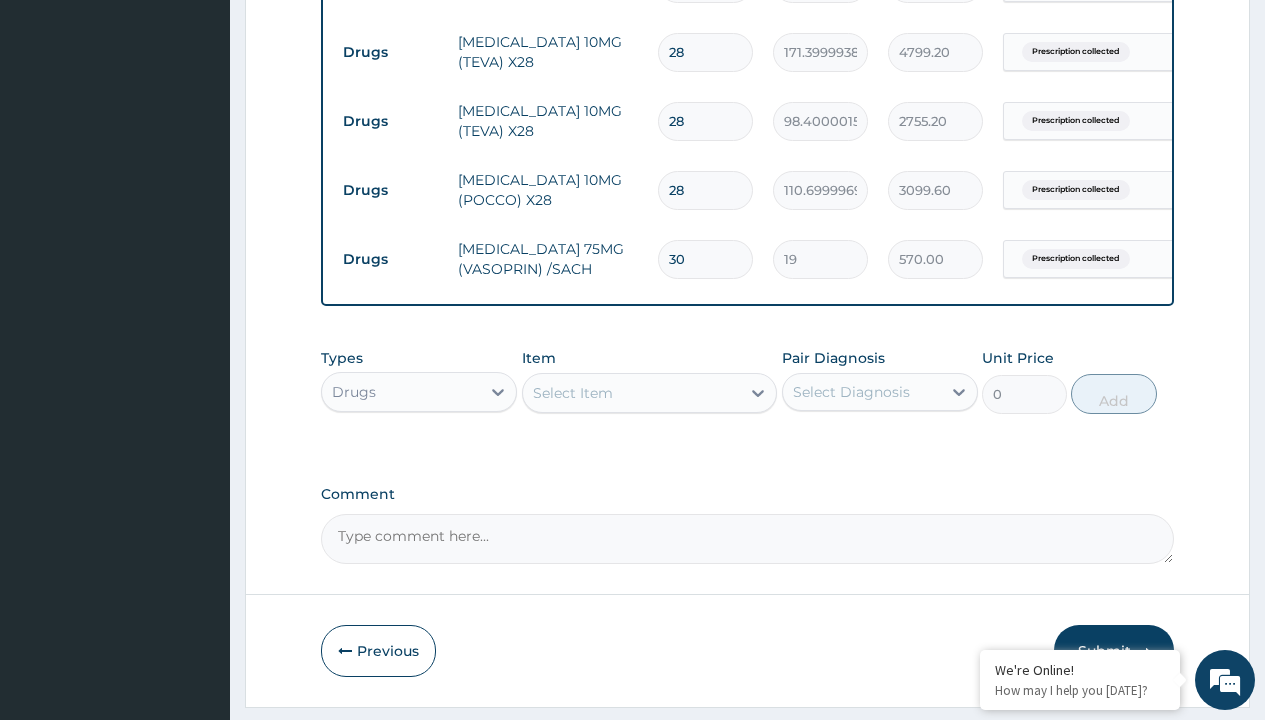 type on "30" 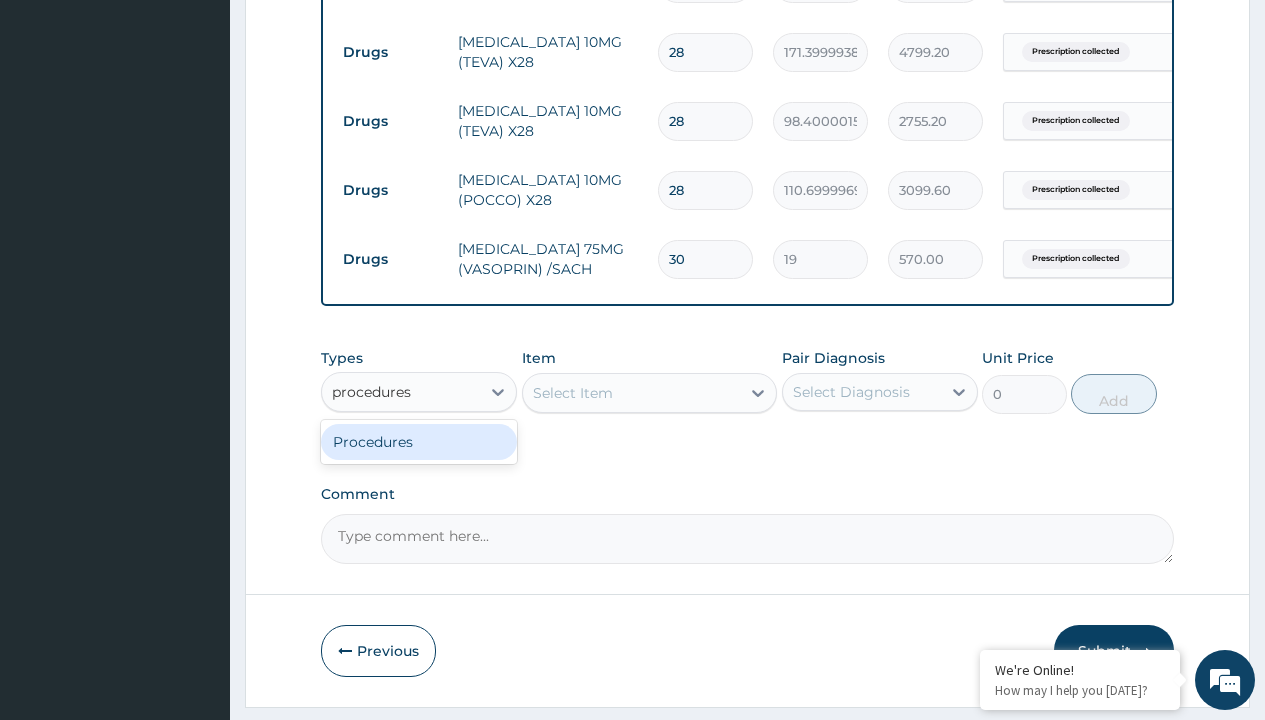 click on "Procedures" at bounding box center (419, 442) 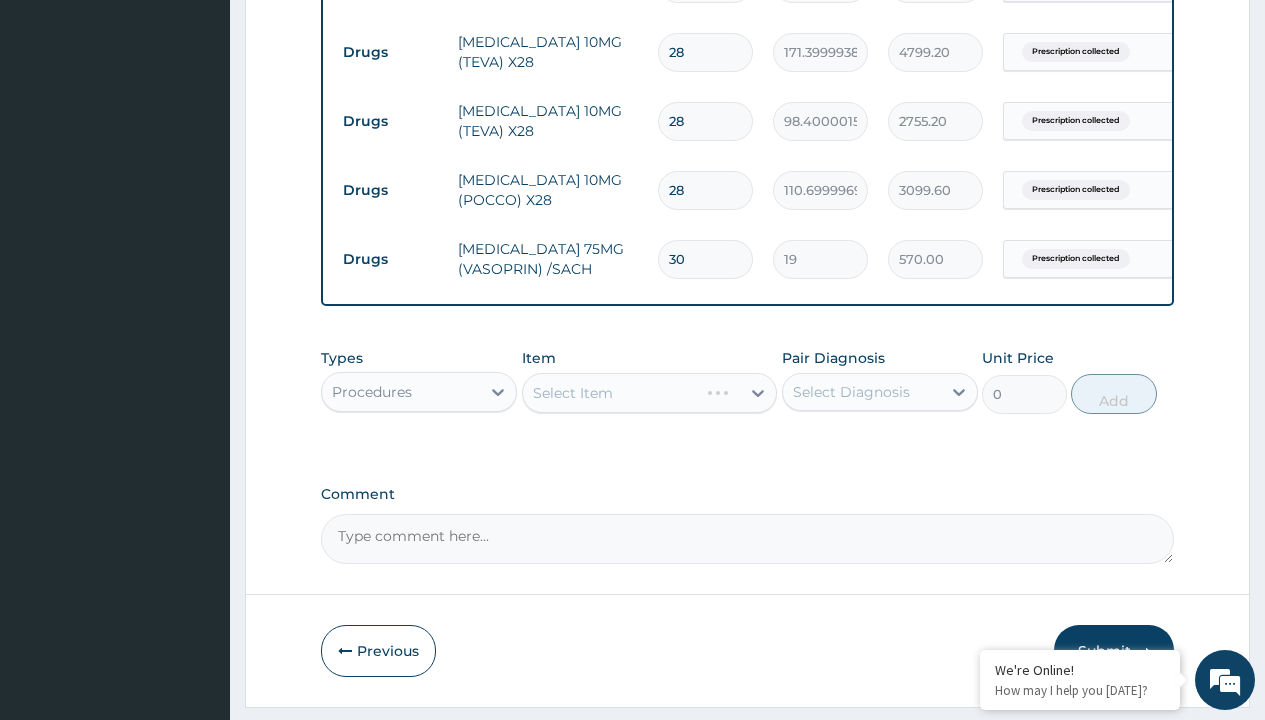click on "Select Item" at bounding box center [573, 393] 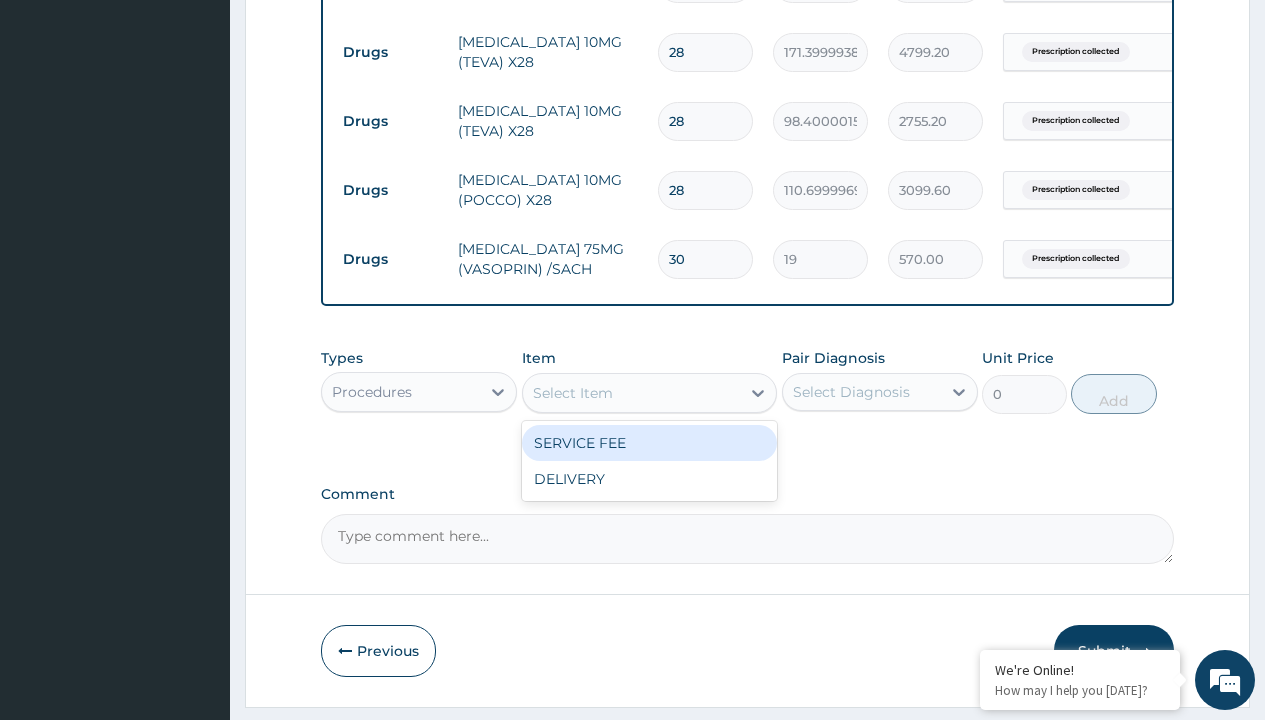 type on "delivery" 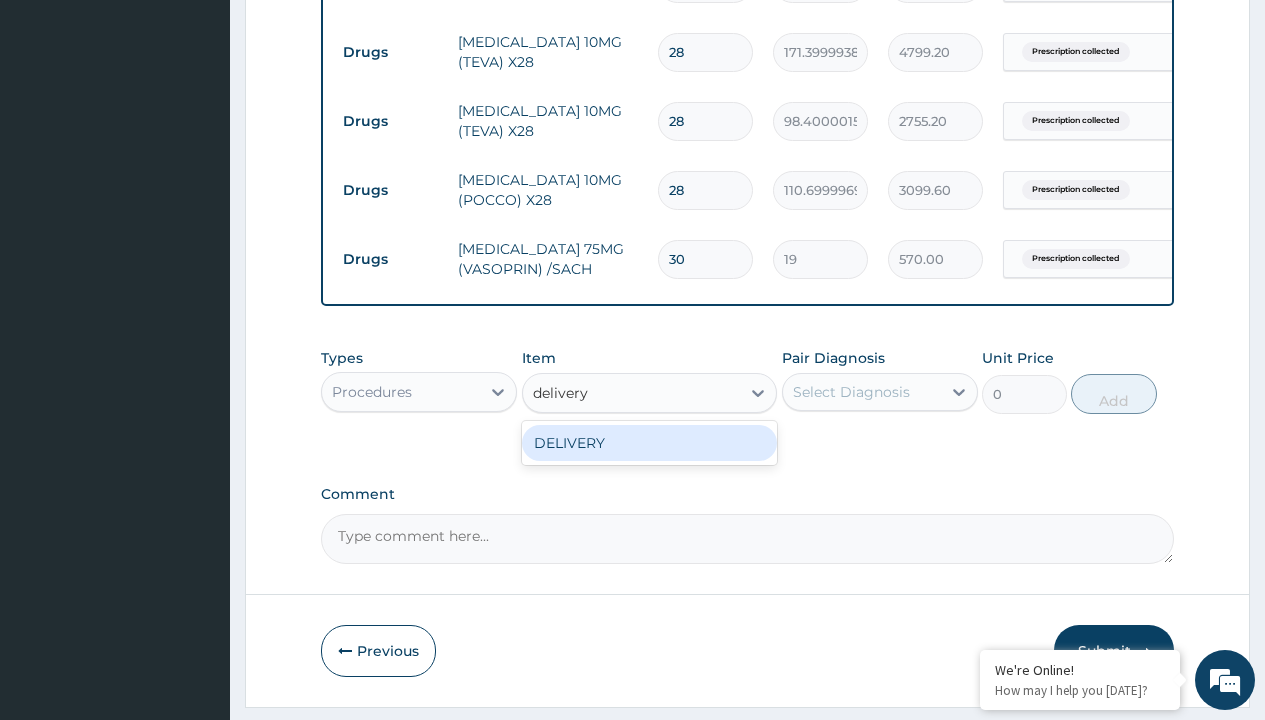 click on "DELIVERY" at bounding box center [650, 443] 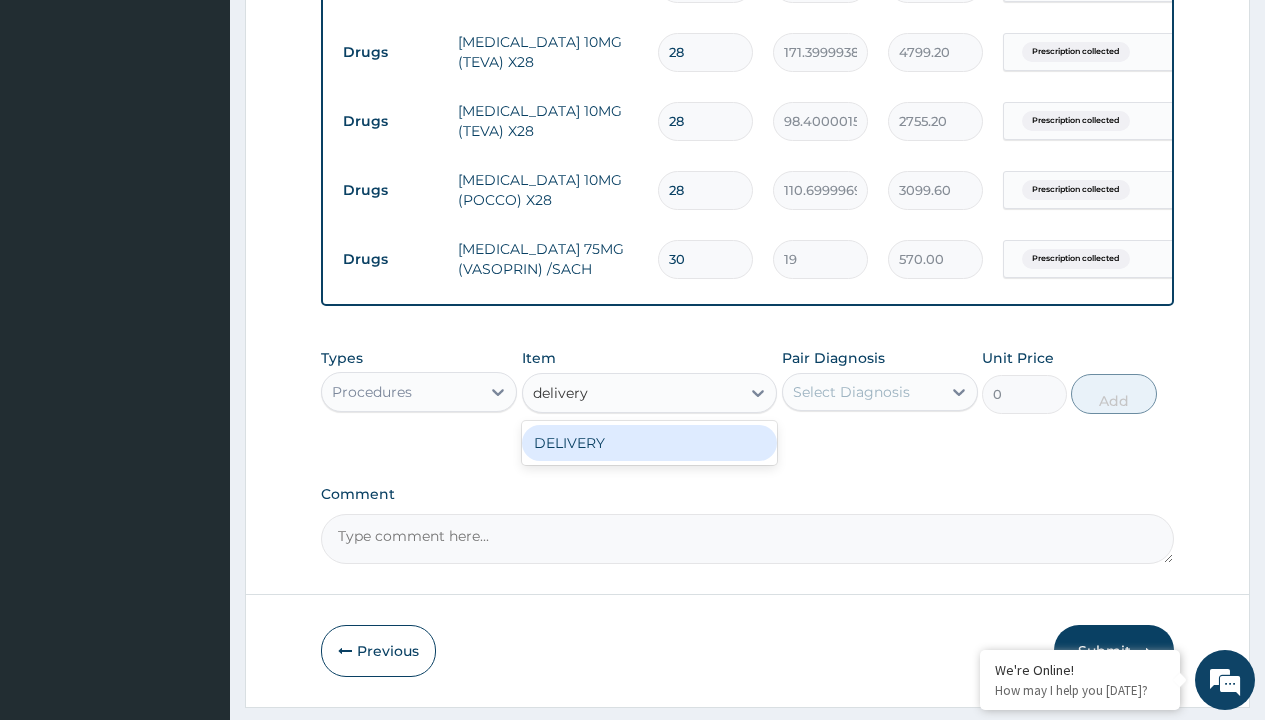 type 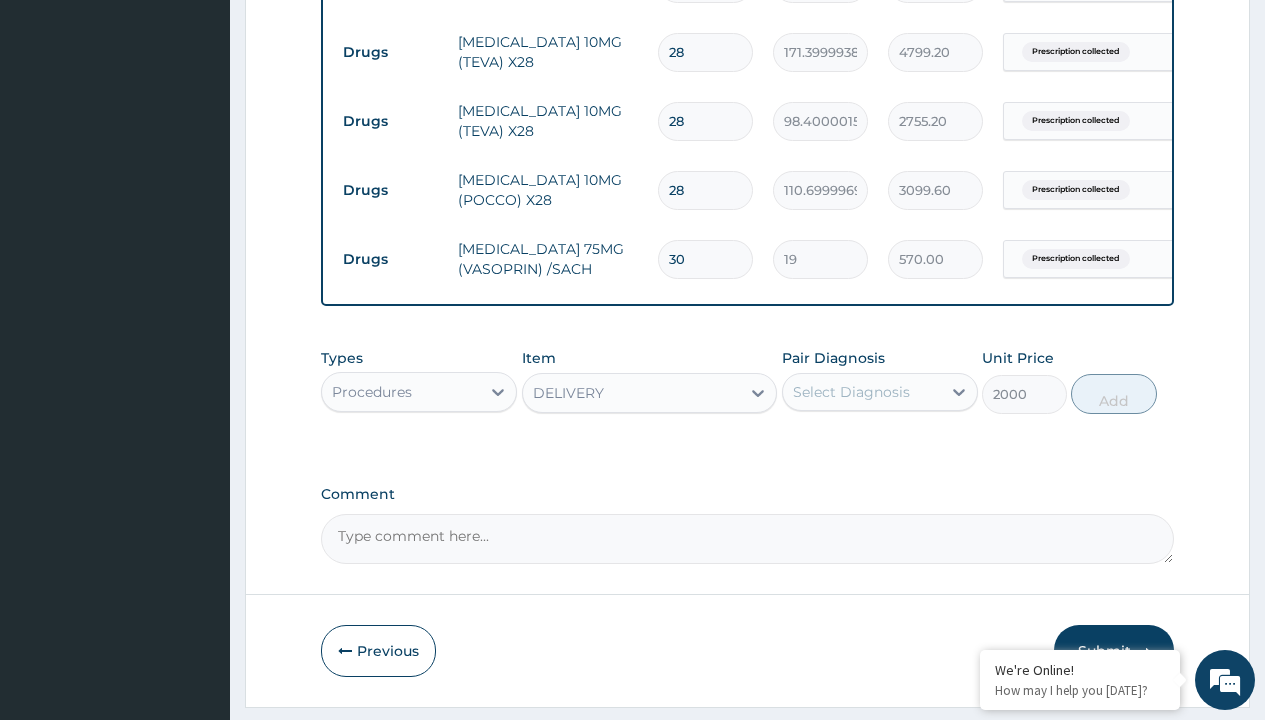 click on "Prescription collected" at bounding box center (409, -296) 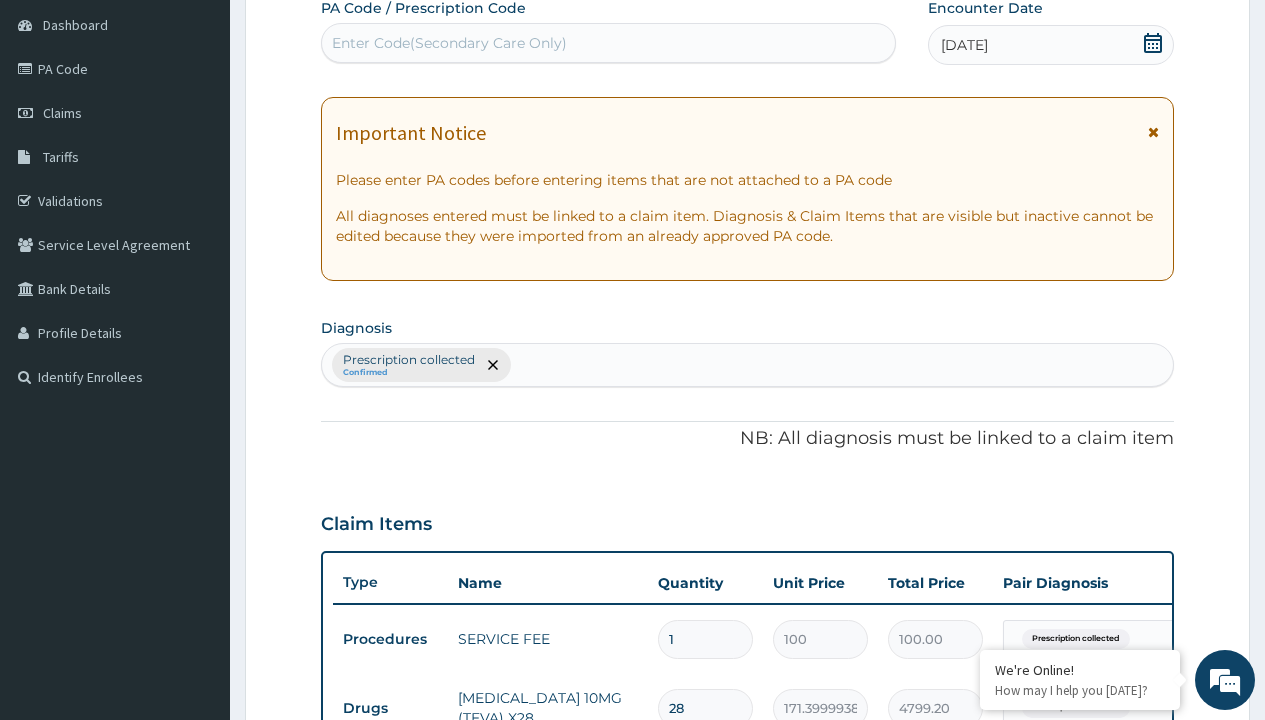 type on "prescription collected" 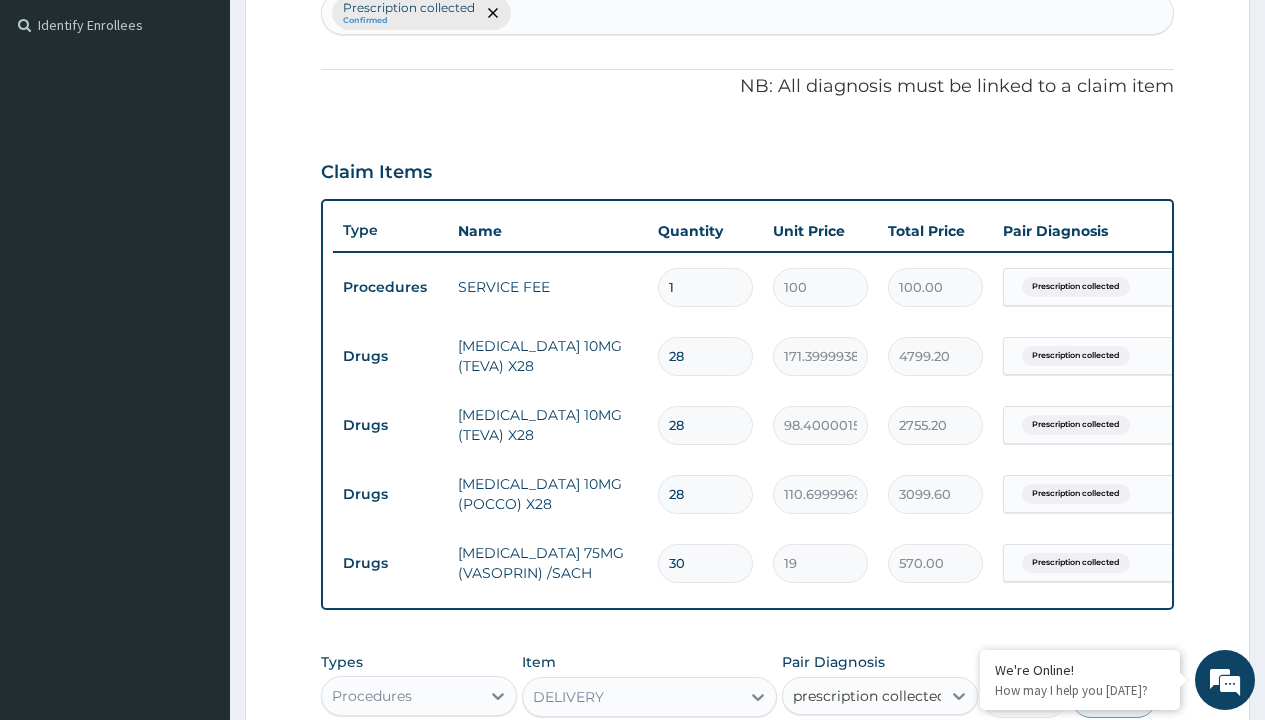 click on "Prescription collected" at bounding box center [890, 755] 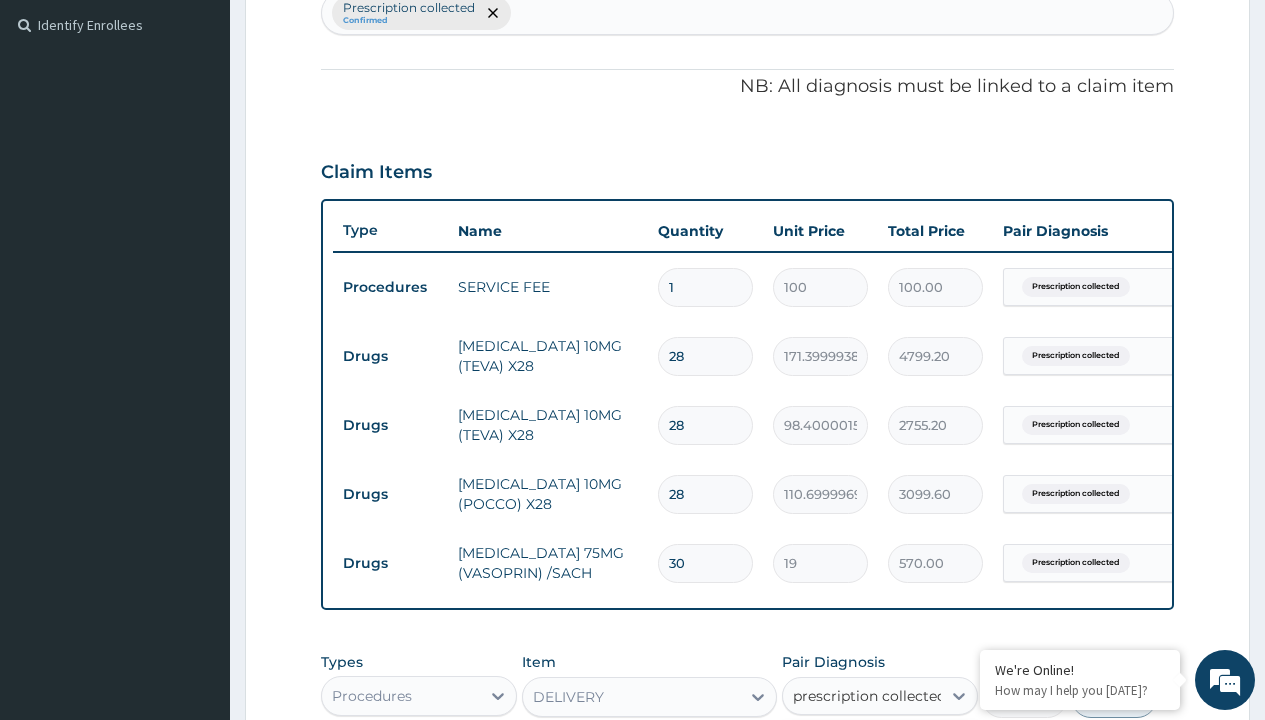 type 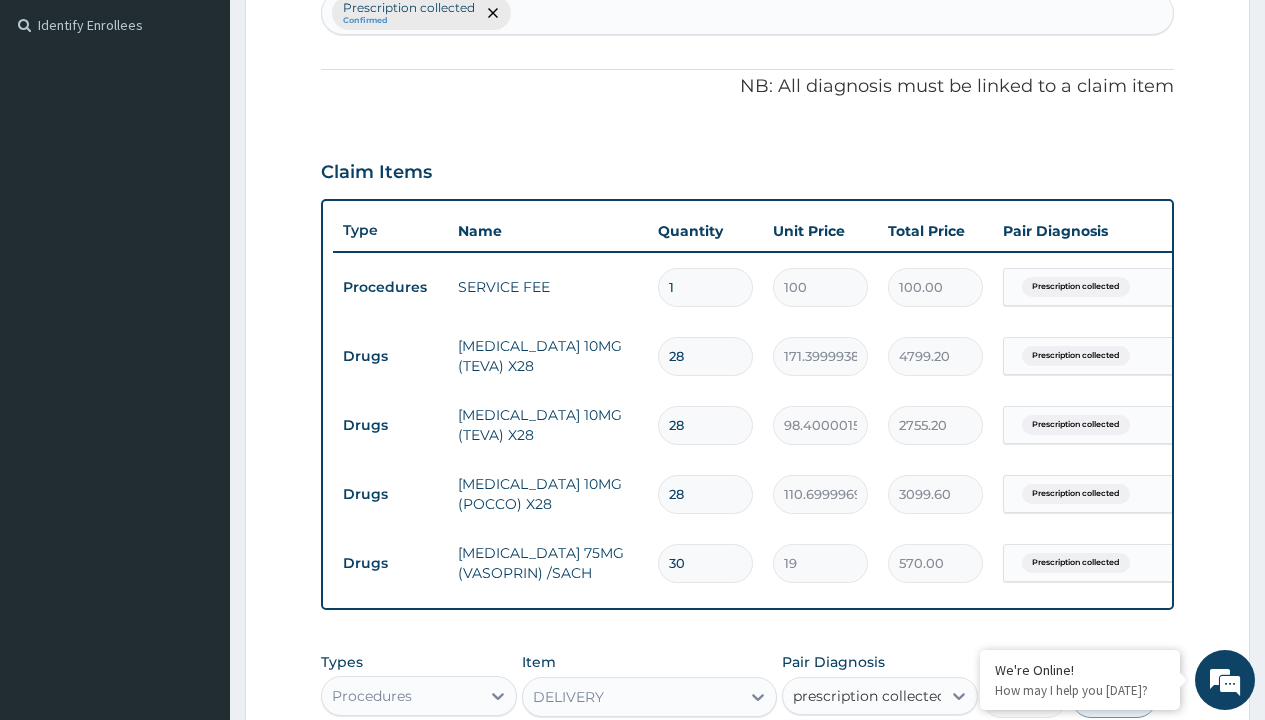 checkbox on "true" 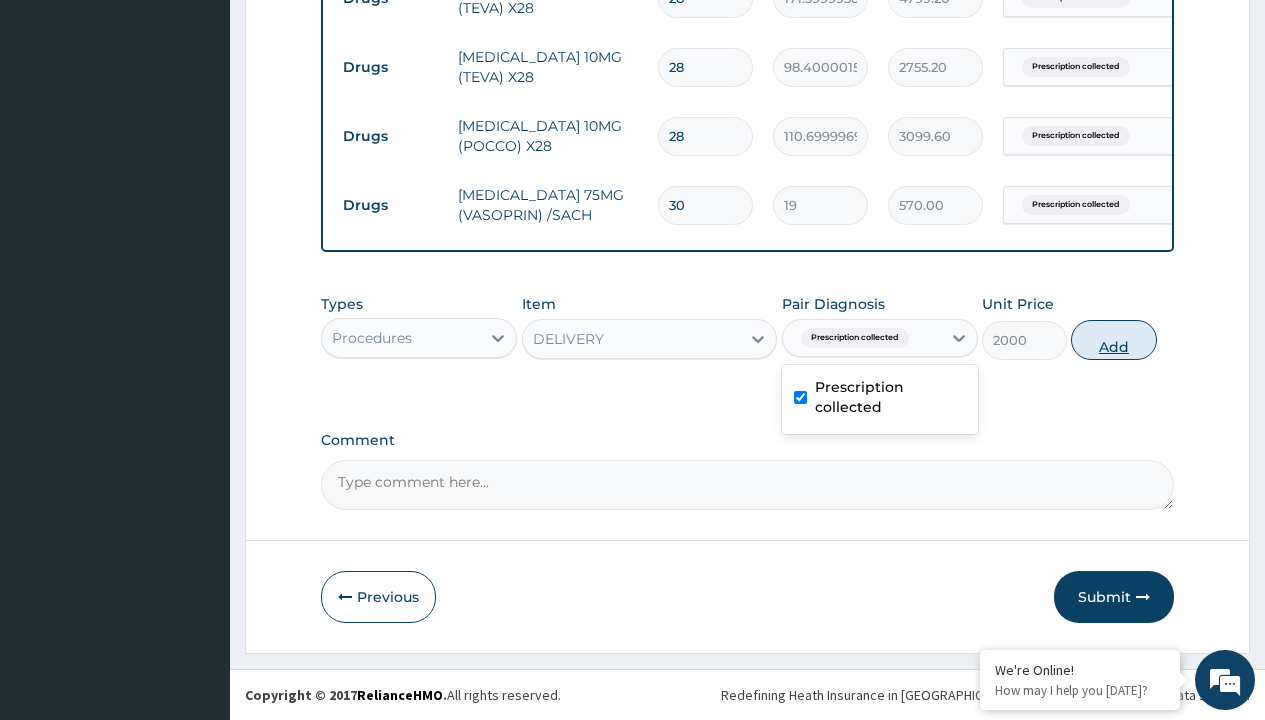 click on "Add" at bounding box center (1113, 340) 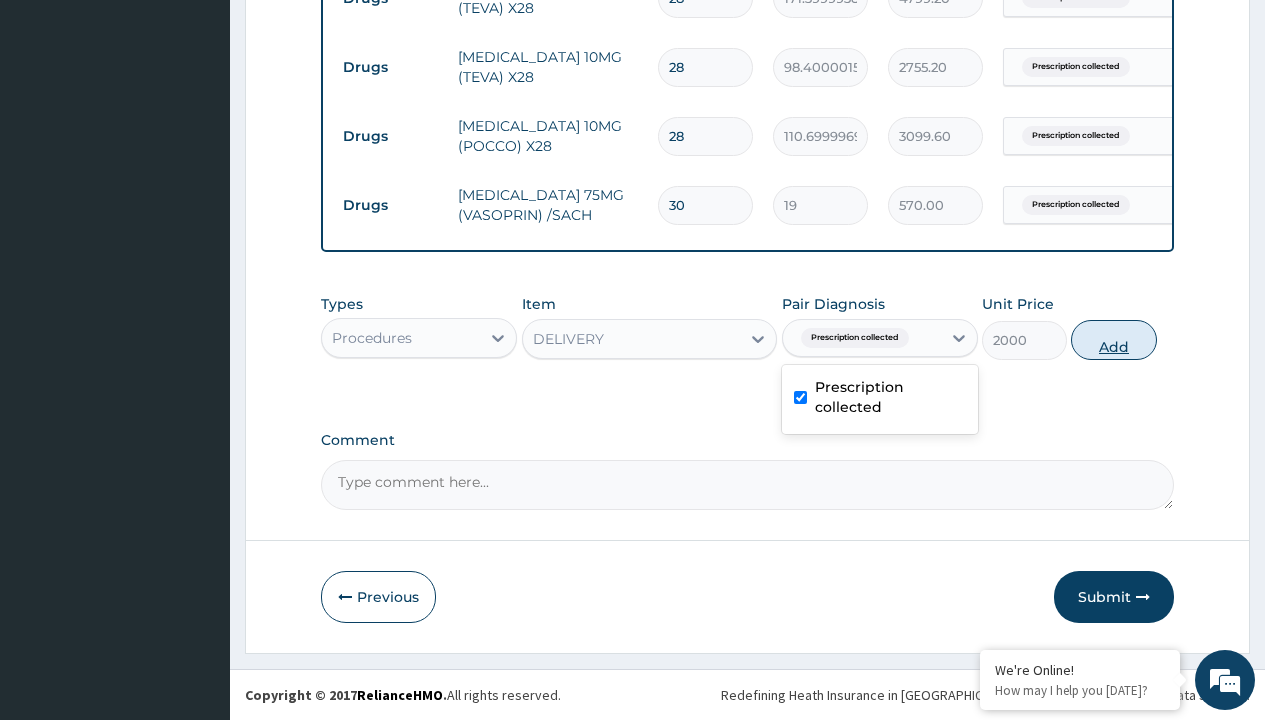 type on "0" 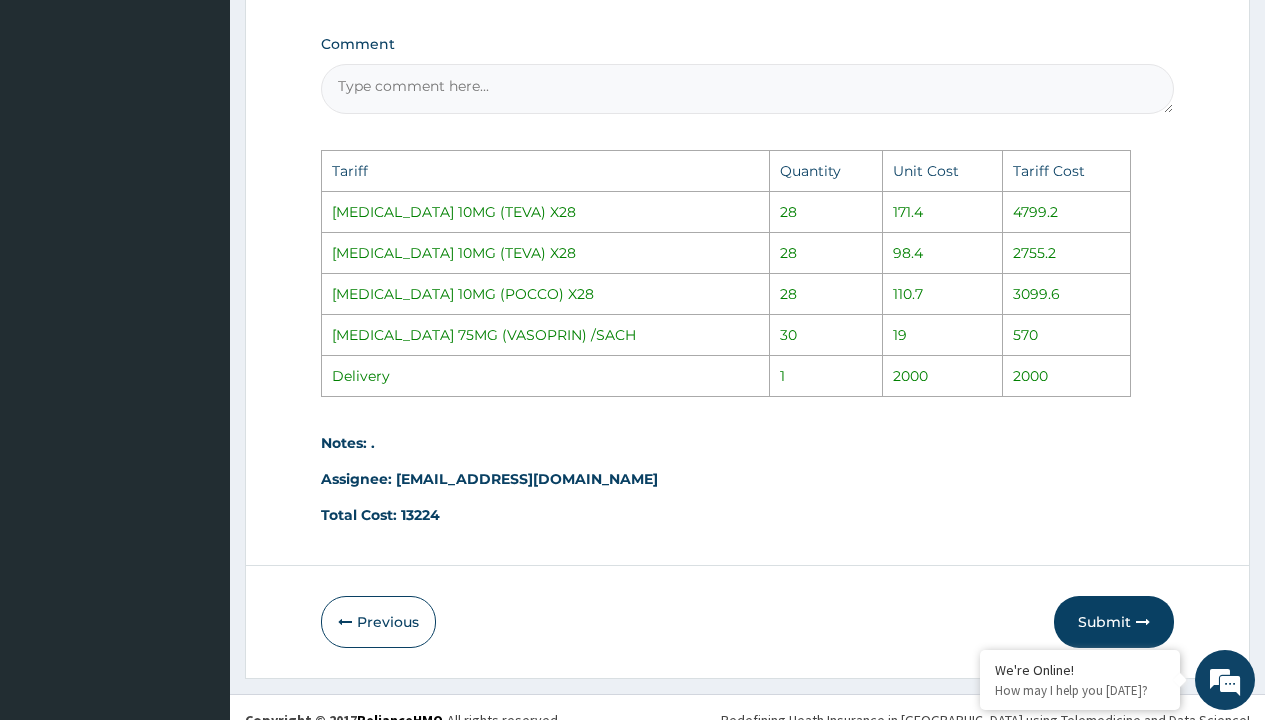 scroll, scrollTop: 1408, scrollLeft: 0, axis: vertical 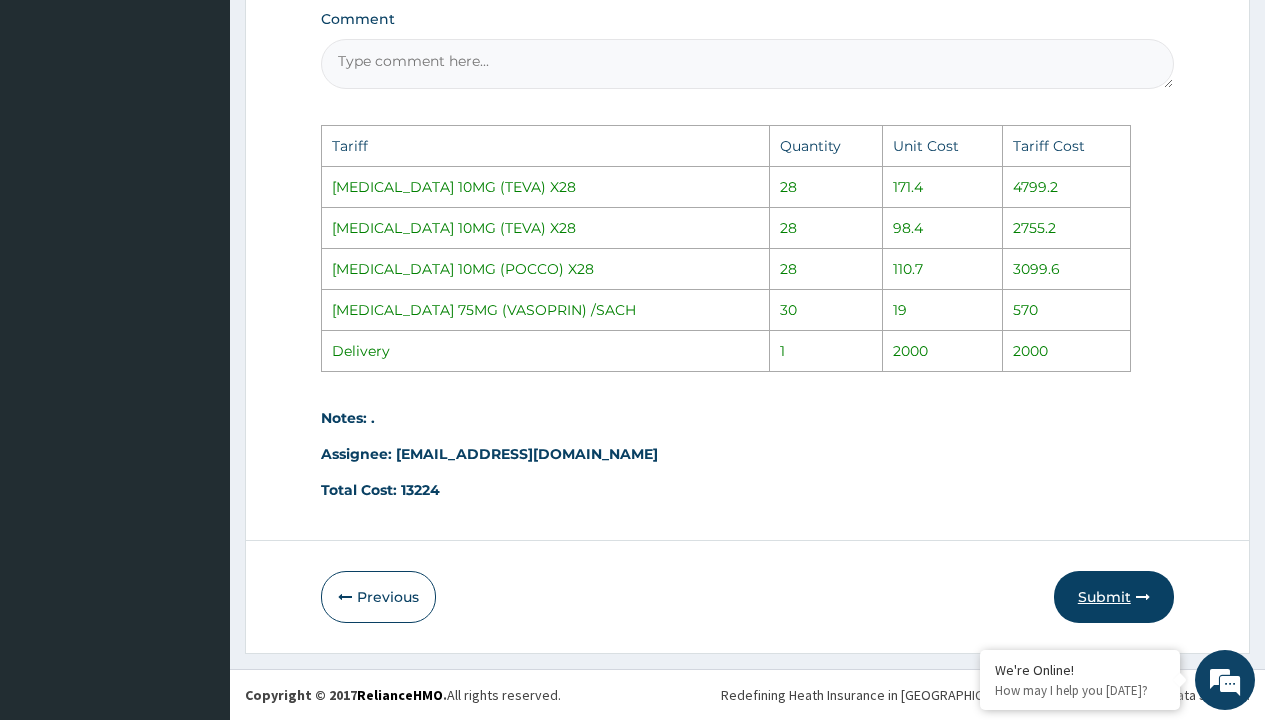 click on "Submit" at bounding box center [1114, 597] 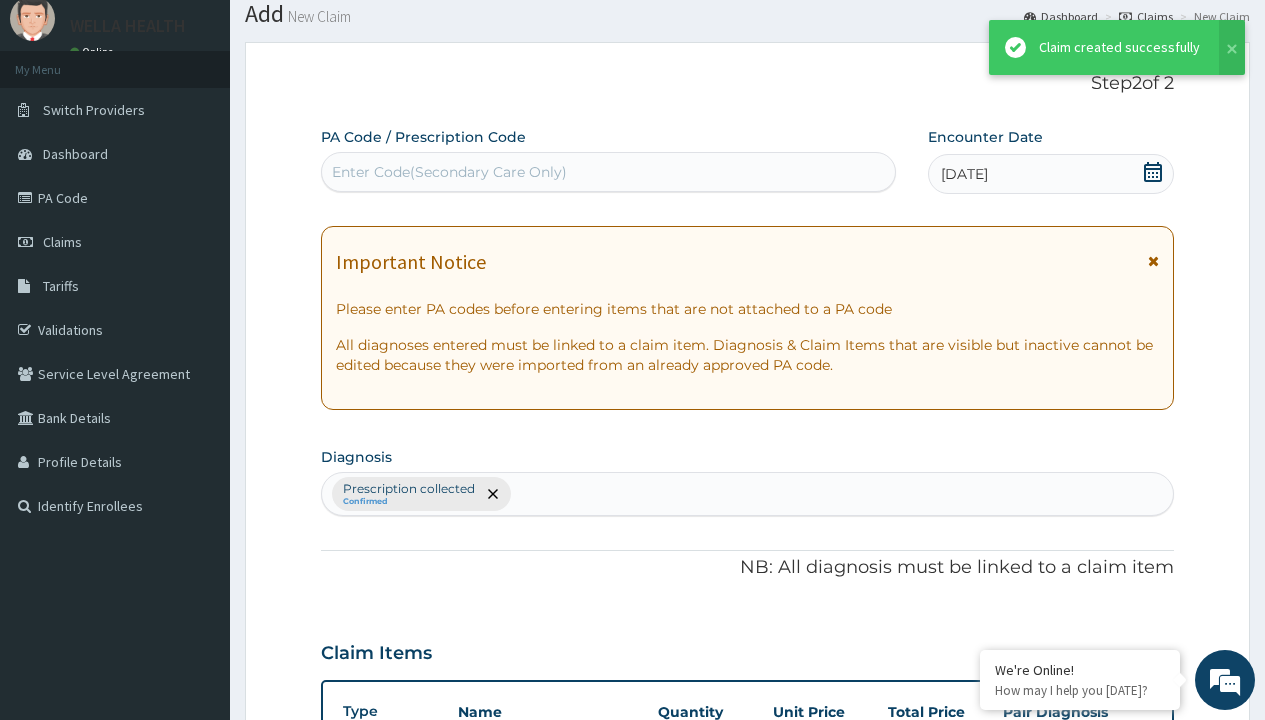 scroll, scrollTop: 987, scrollLeft: 0, axis: vertical 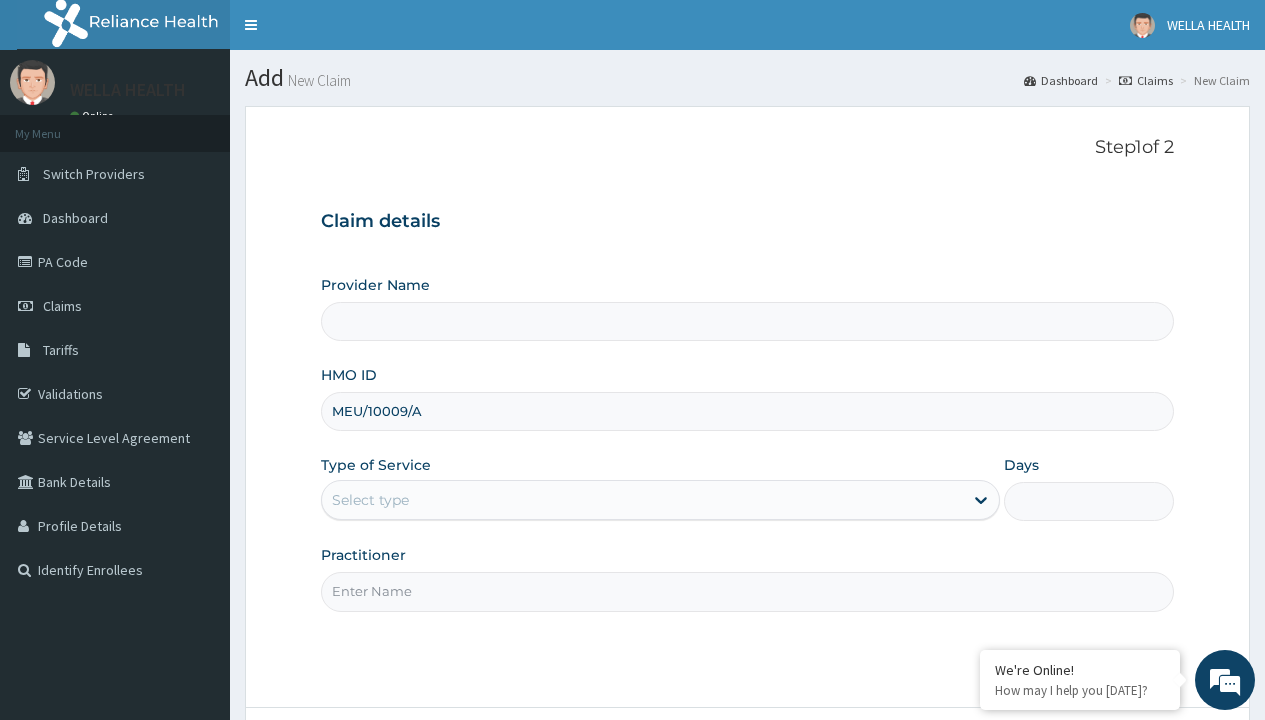type on "MEU/10009/A" 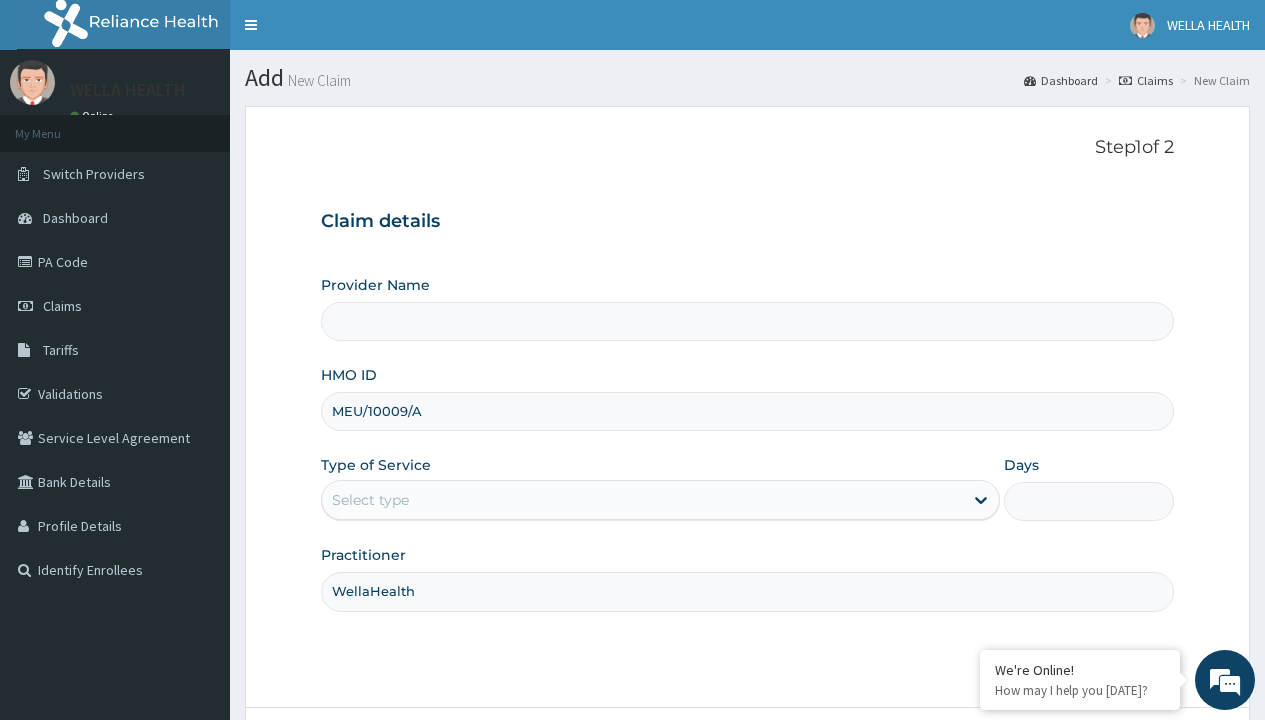 type on "WellaHealth" 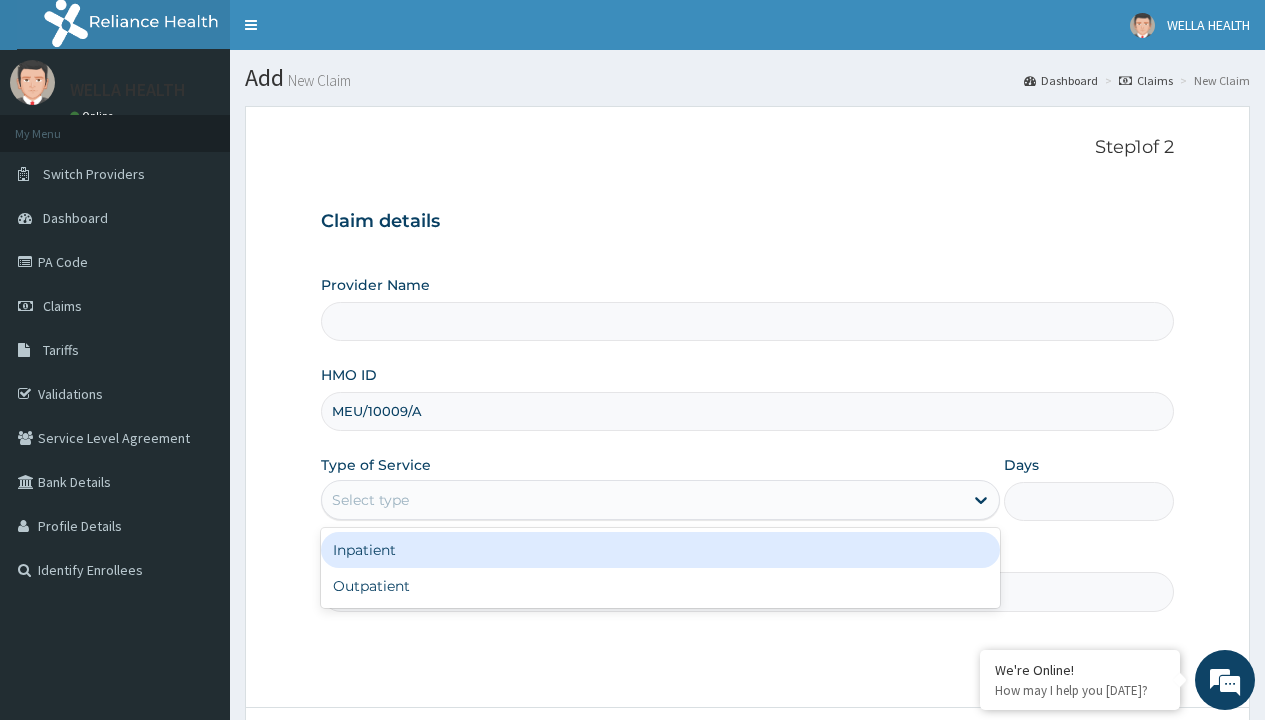 click on "Outpatient" at bounding box center [660, 586] 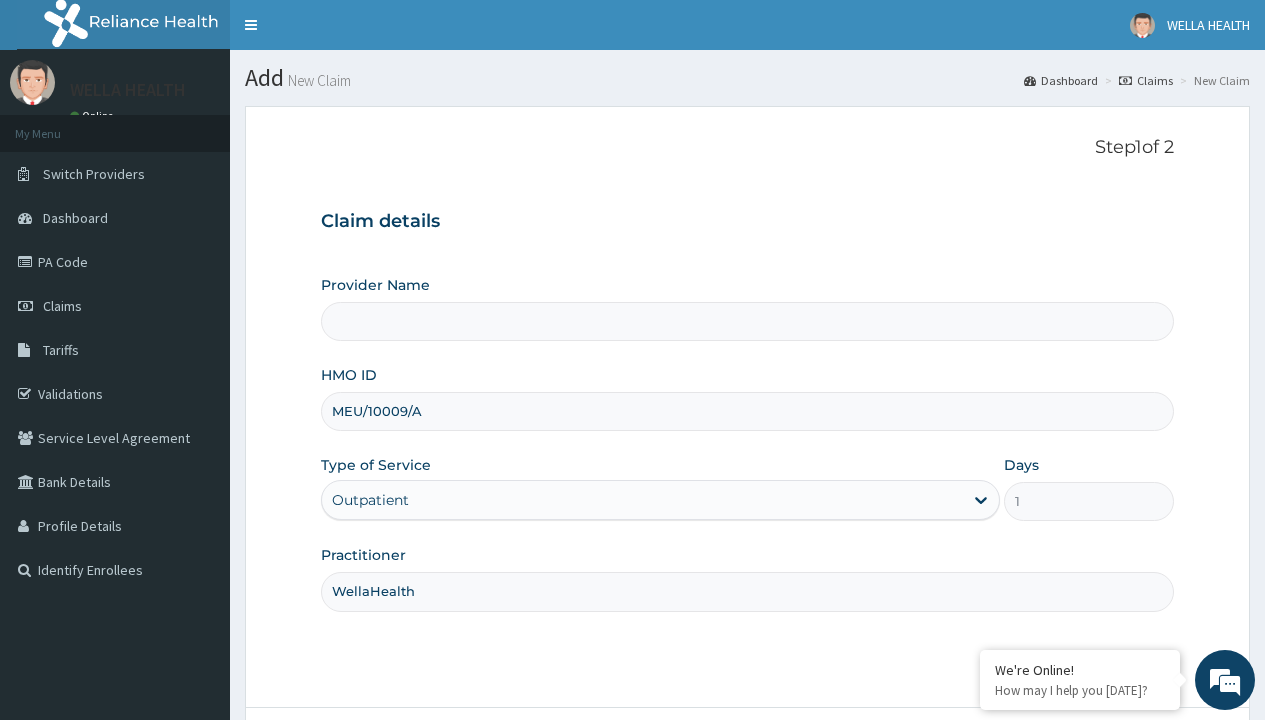 click on "Next" at bounding box center [1123, 764] 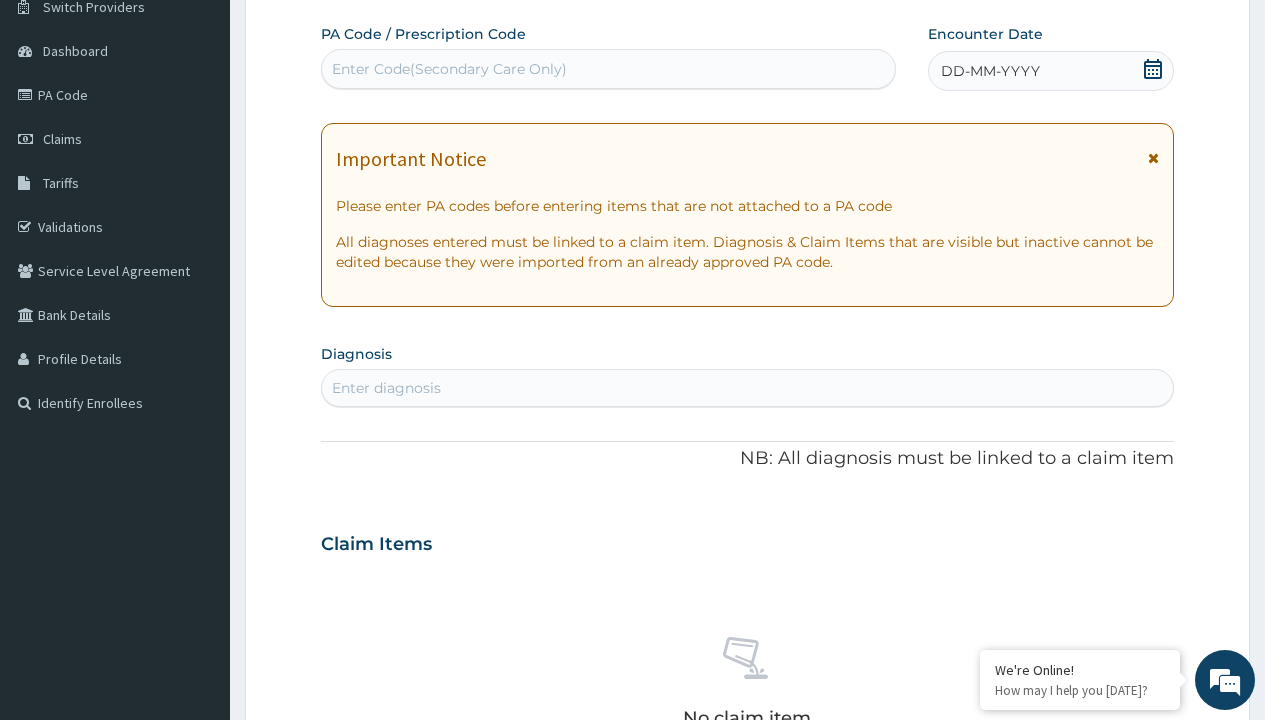 click on "DD-MM-YYYY" at bounding box center (990, 71) 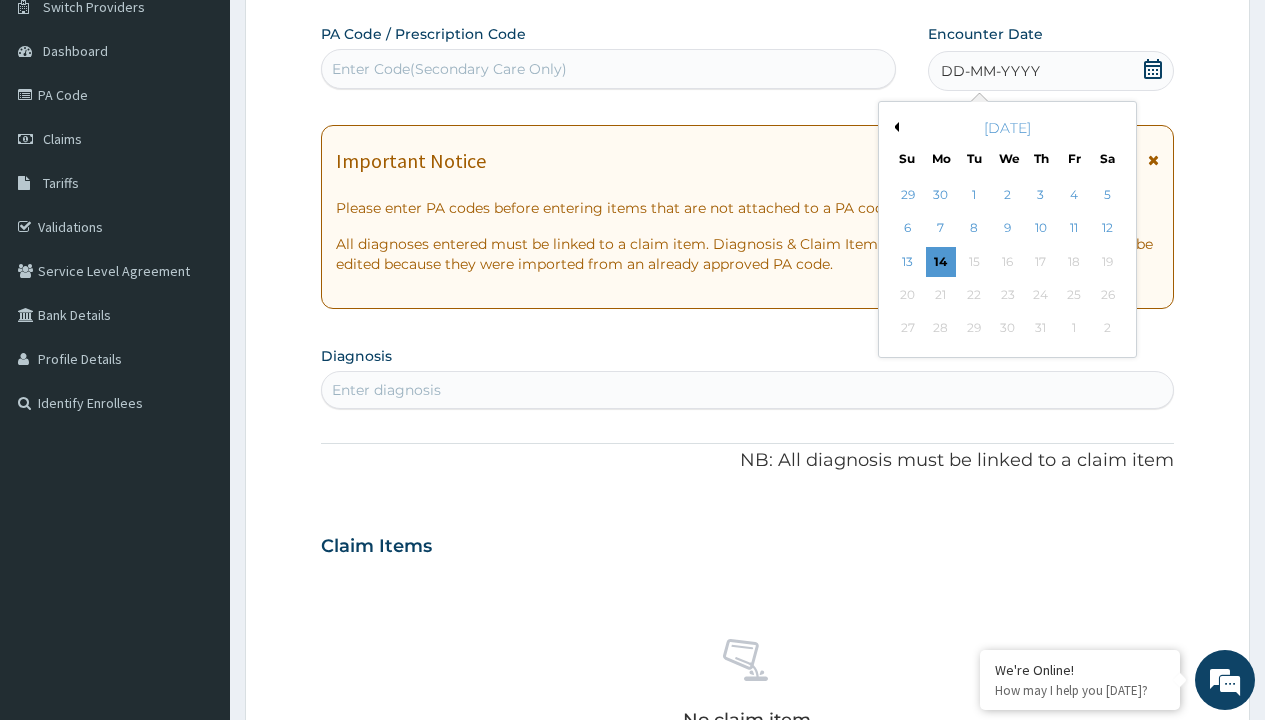 click on "Previous Month" at bounding box center [894, 127] 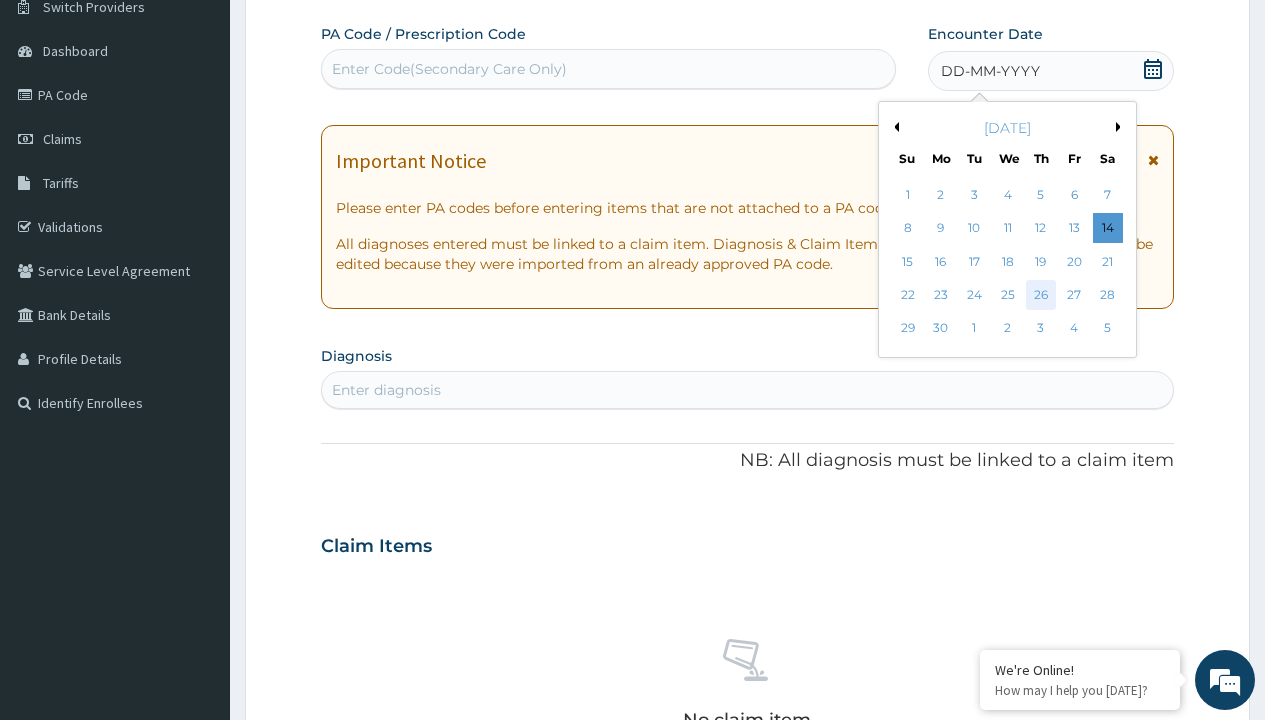 click on "26" at bounding box center [1041, 295] 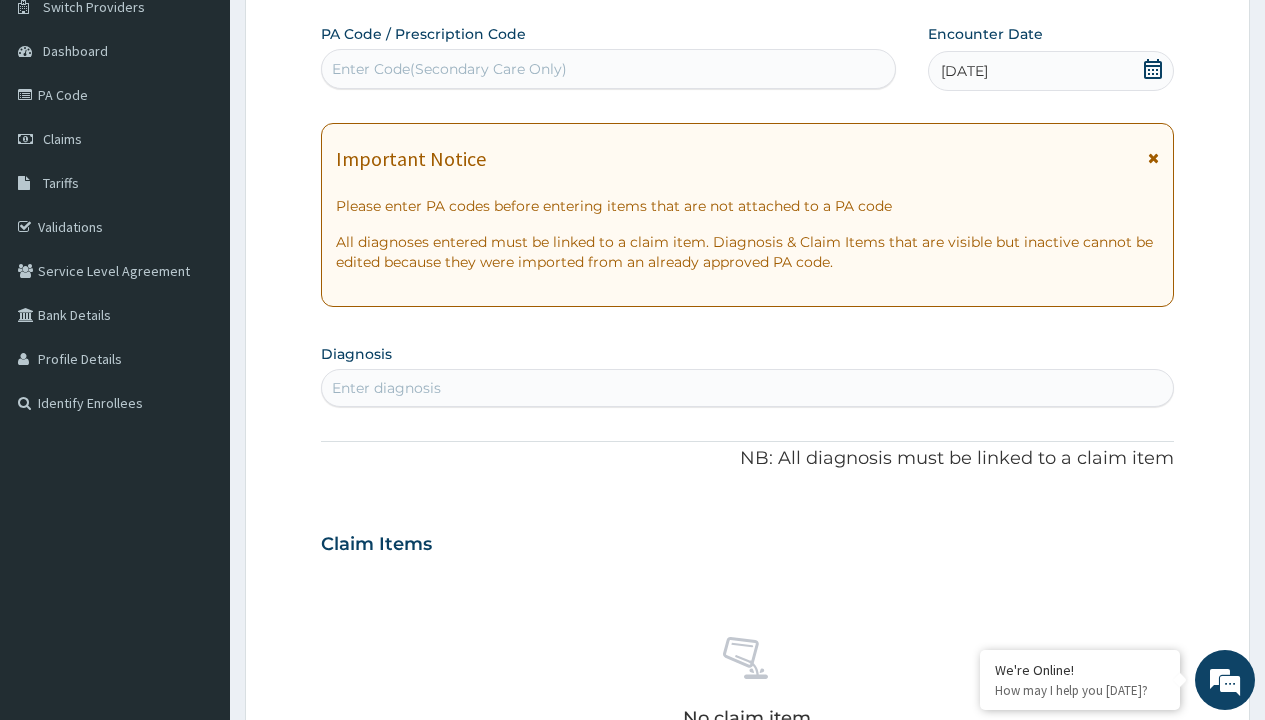 click on "Enter diagnosis" at bounding box center (386, 388) 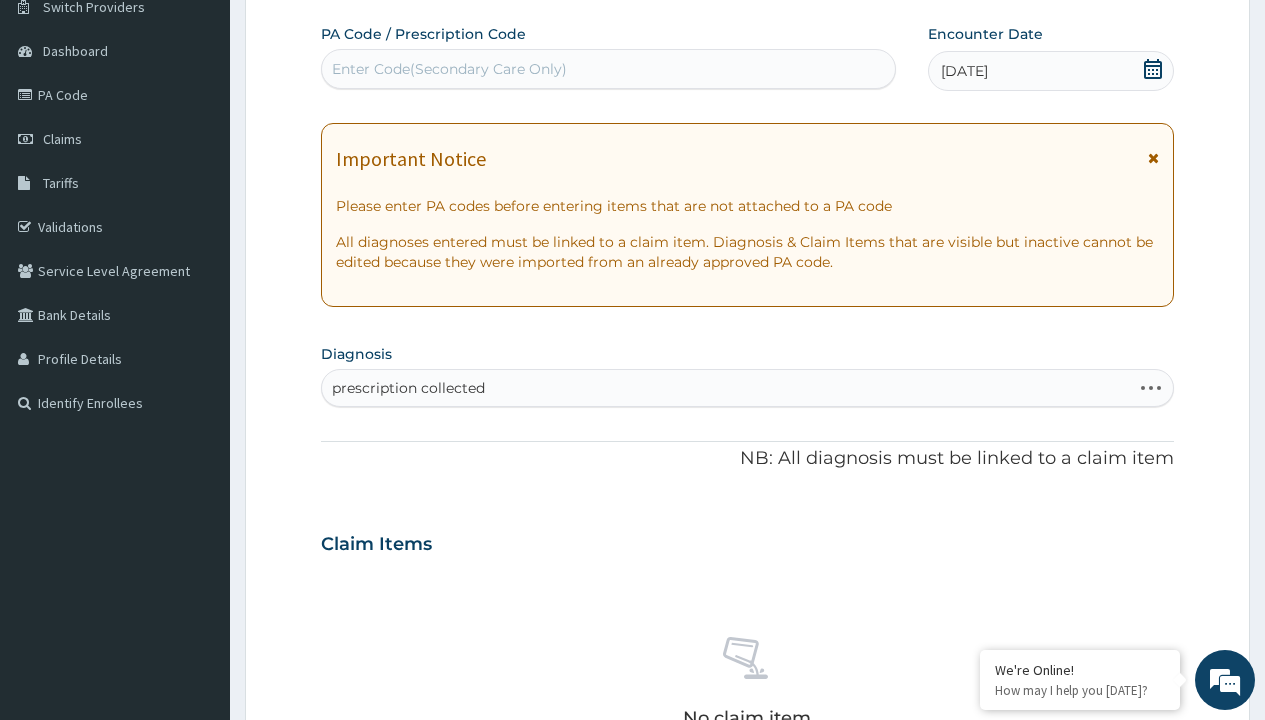 scroll, scrollTop: 0, scrollLeft: 0, axis: both 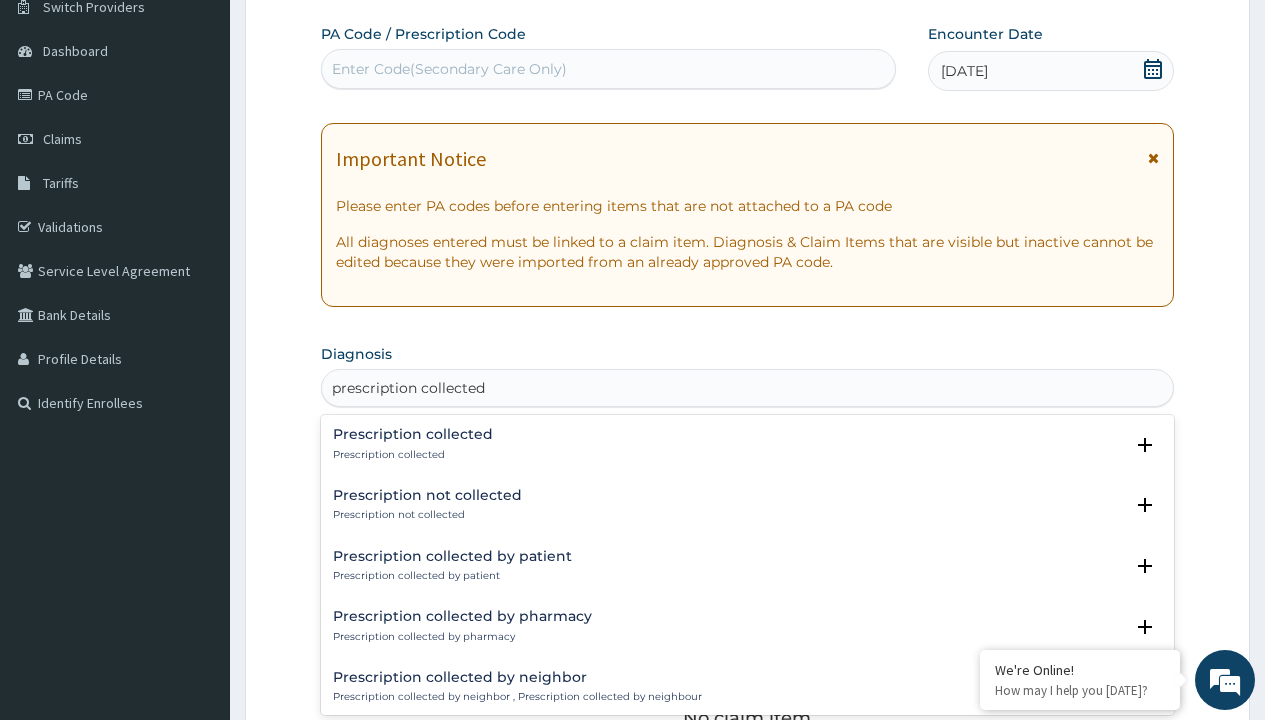 click on "Prescription collected" at bounding box center [413, 455] 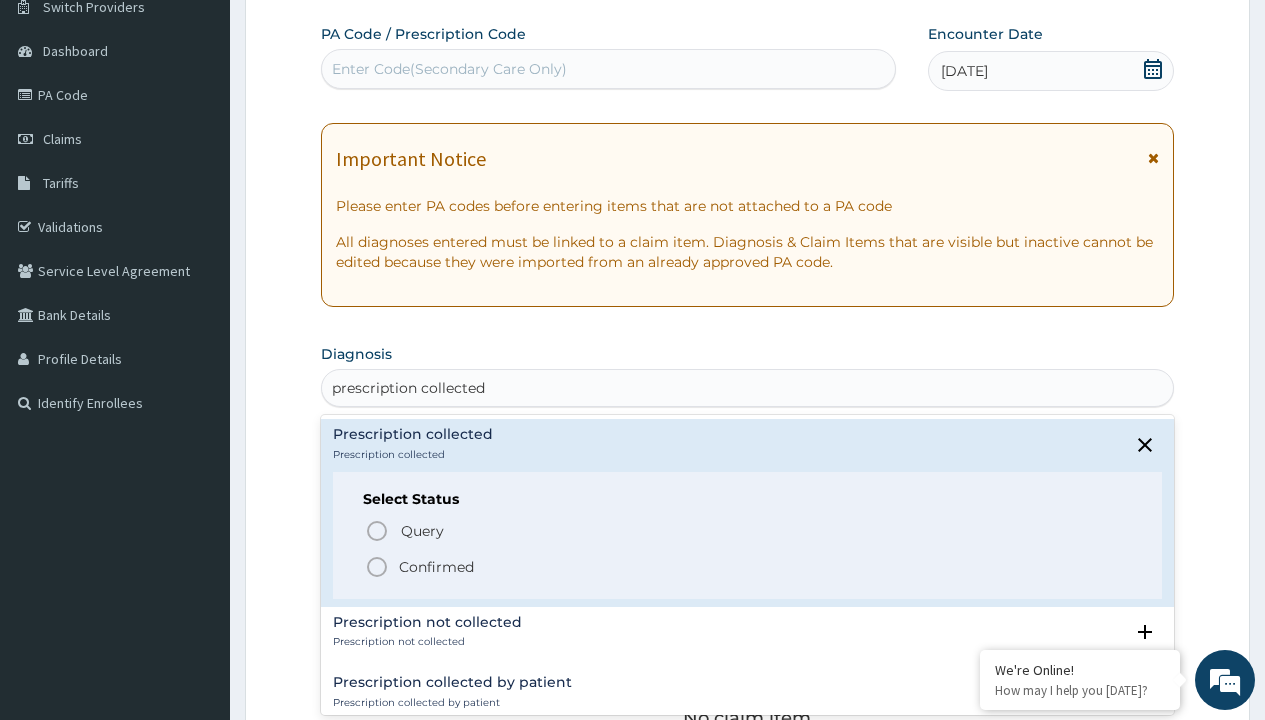 click on "Confirmed" at bounding box center (436, 567) 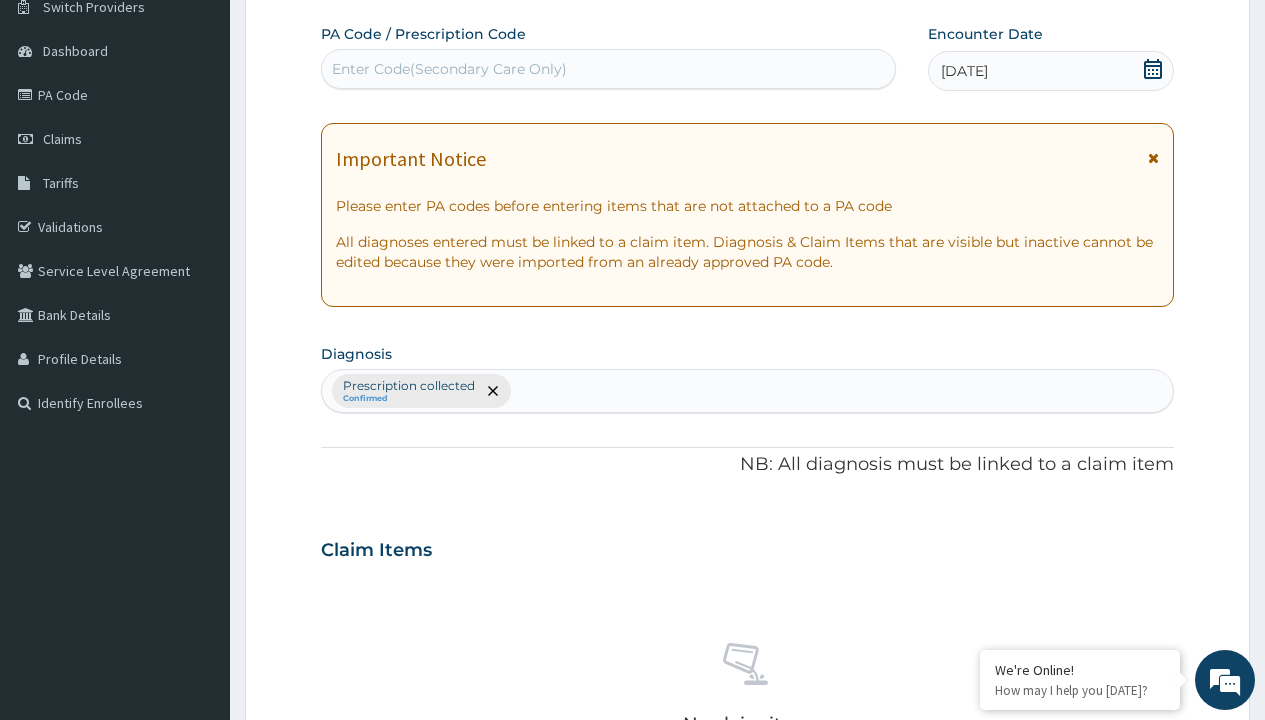 click on "Select Type" at bounding box center [419, 893] 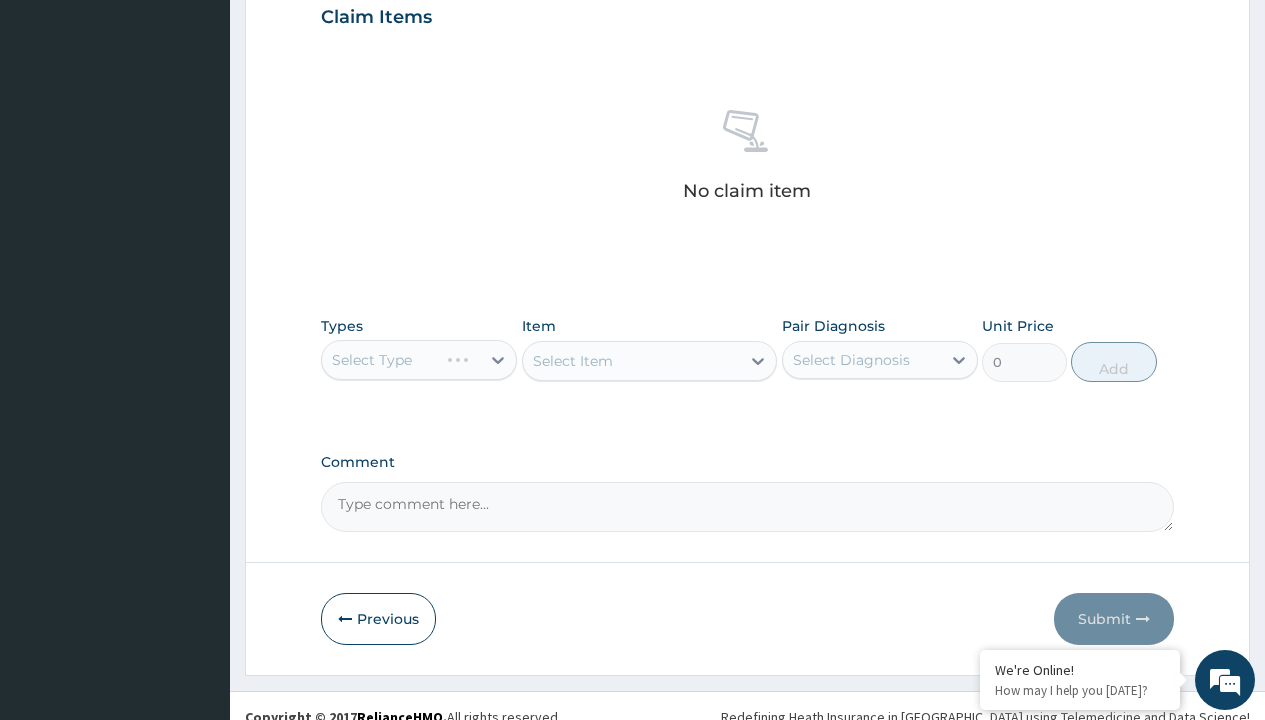 click on "Select Type" at bounding box center (419, 360) 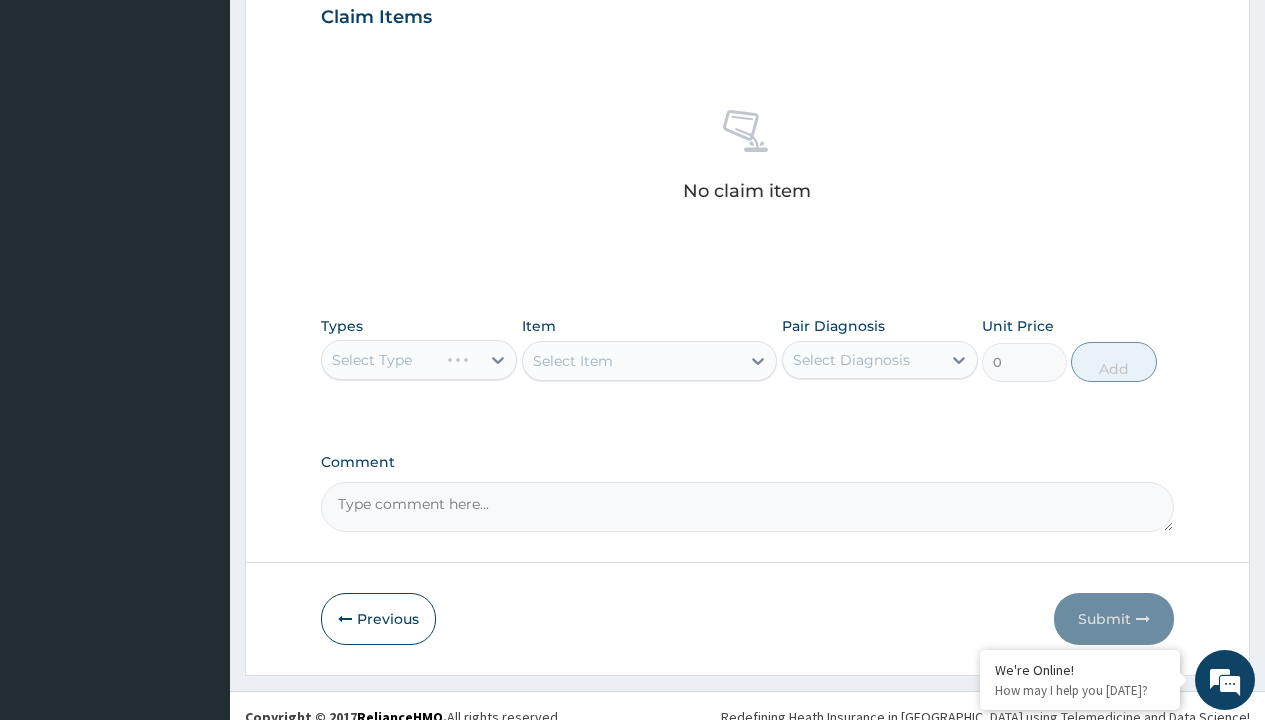scroll, scrollTop: 722, scrollLeft: 0, axis: vertical 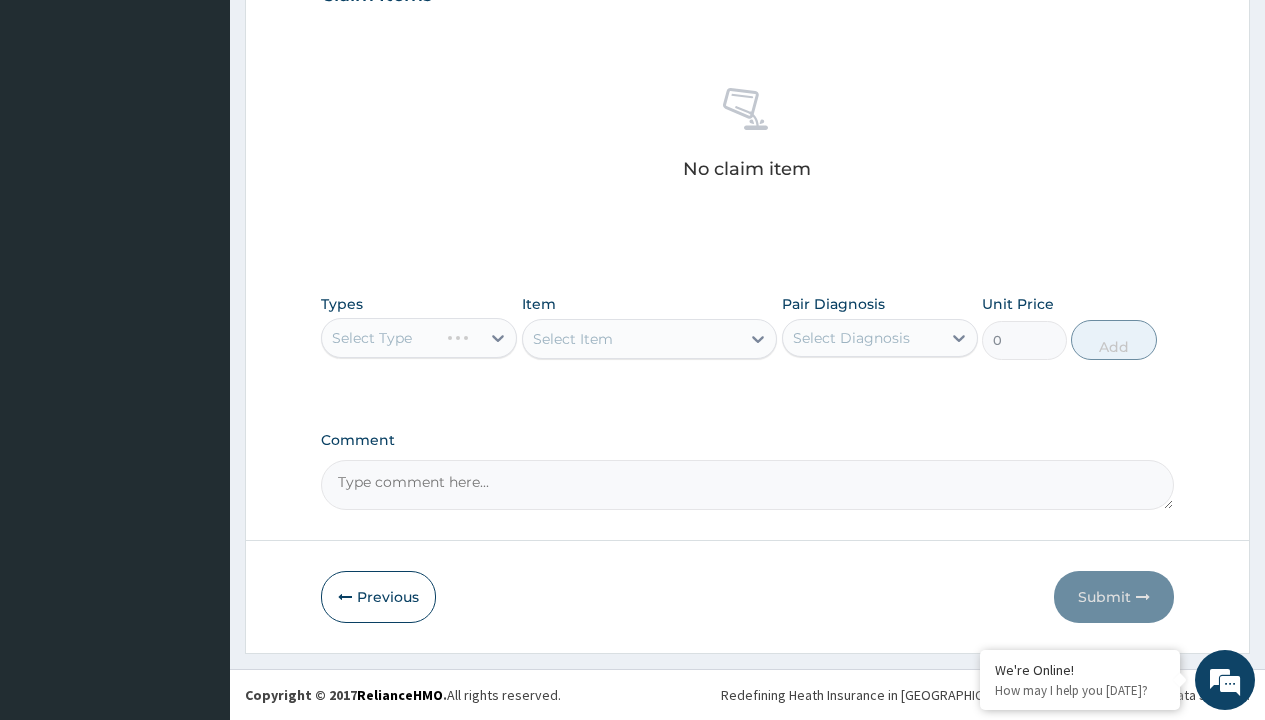 click on "Select Type" at bounding box center (419, 338) 